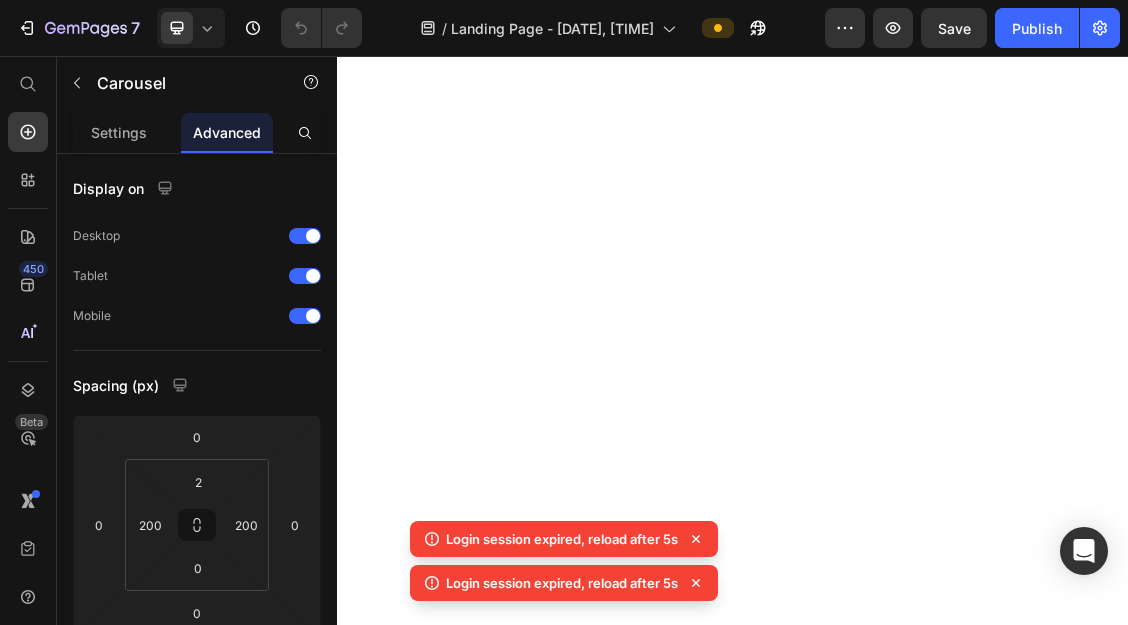 scroll, scrollTop: 0, scrollLeft: 0, axis: both 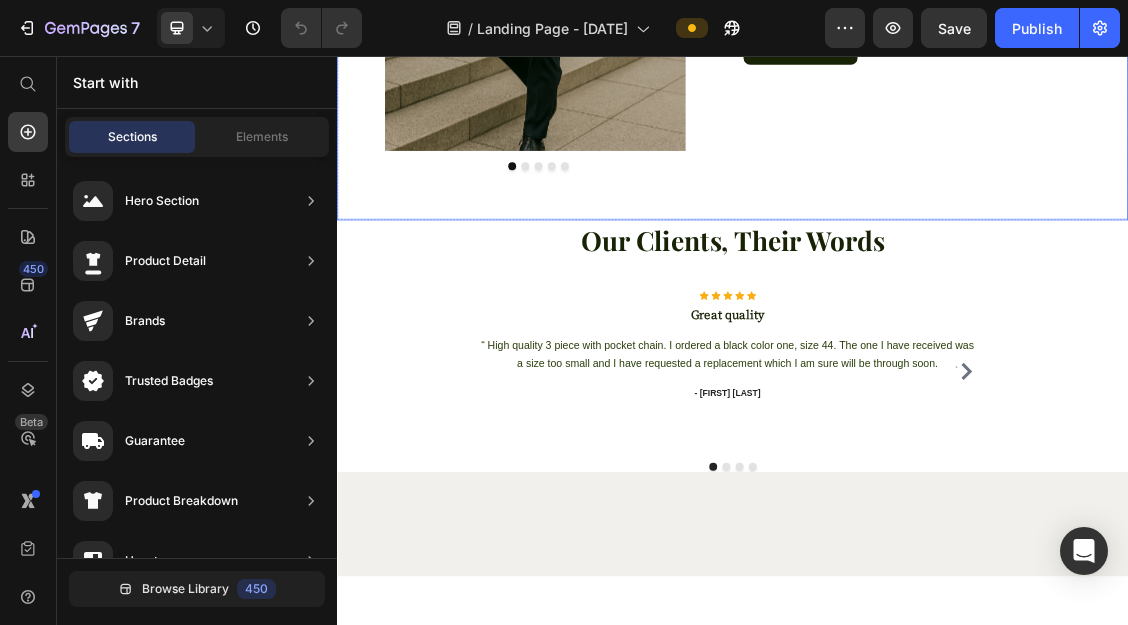 click on "See the Suit in Action Heading
Flattering, structured fit that moves naturally with you
Retains its sharp lines and polished look over time
One look, multiple occasions - no second suit needed
Details that elevate your entire look Item List Buy Now Button Row" at bounding box center [1232, -127] 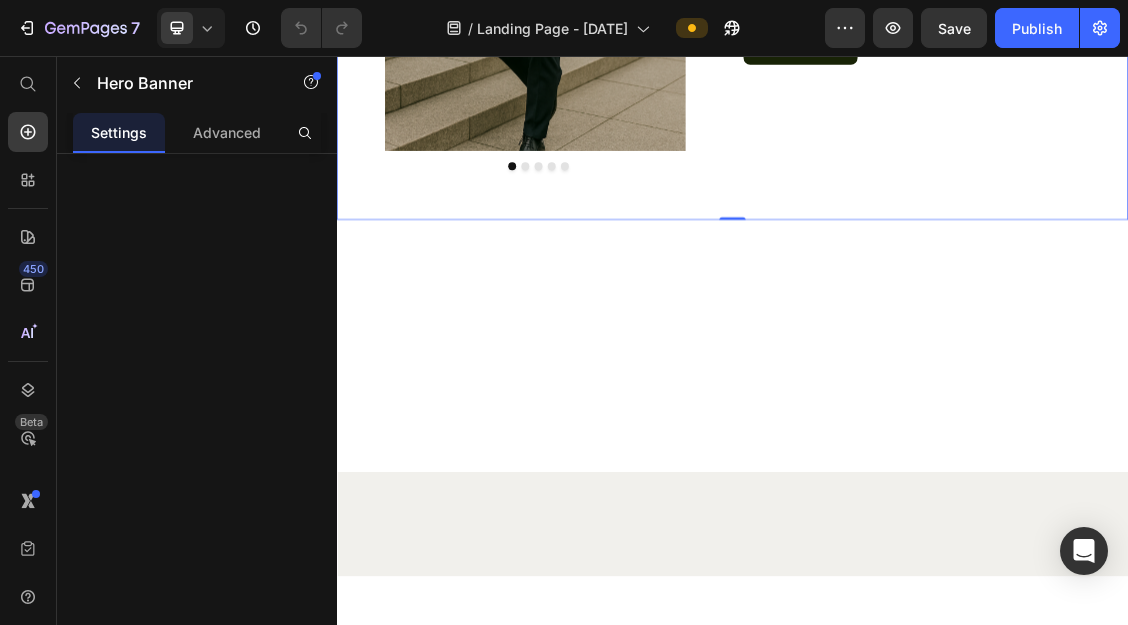 scroll, scrollTop: 2674, scrollLeft: 0, axis: vertical 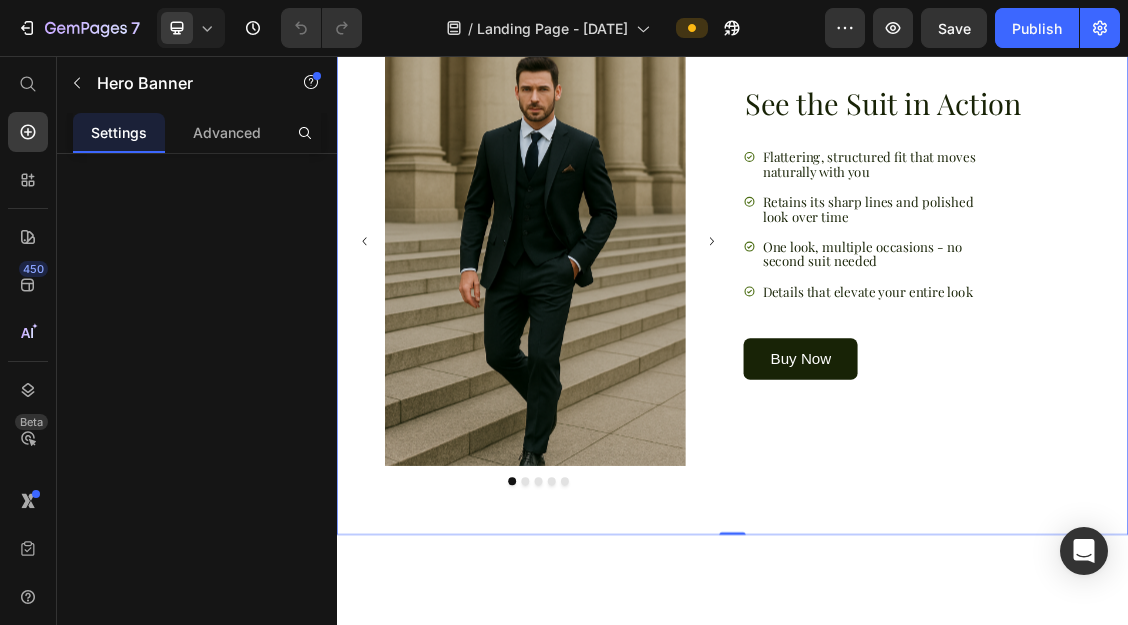 click on "Image" at bounding box center [1232, -735] 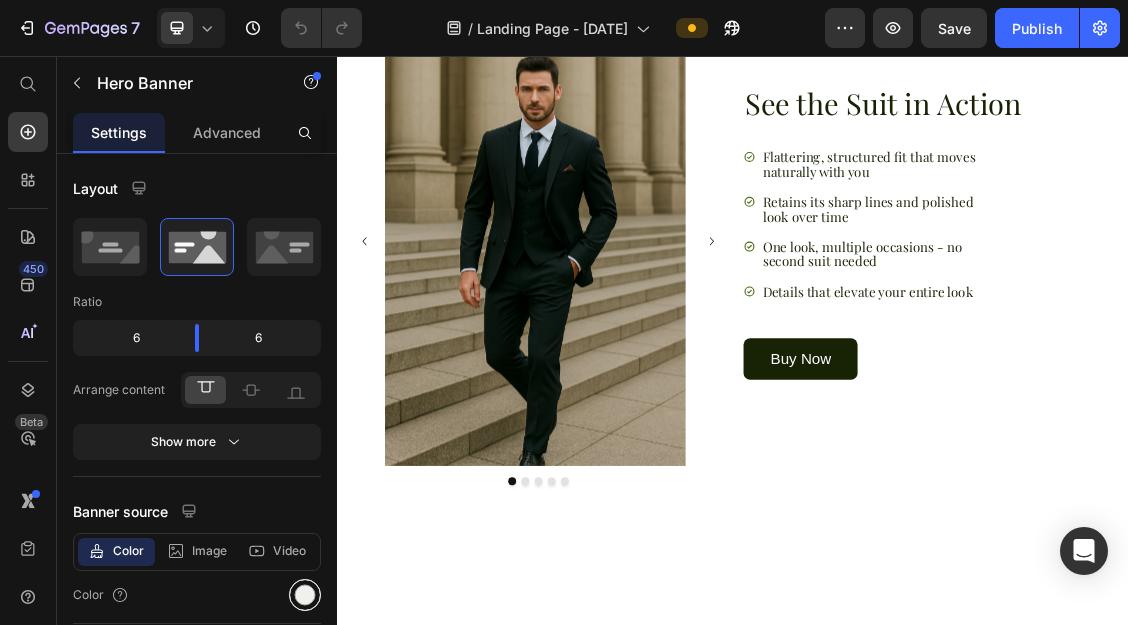 click at bounding box center [305, 595] 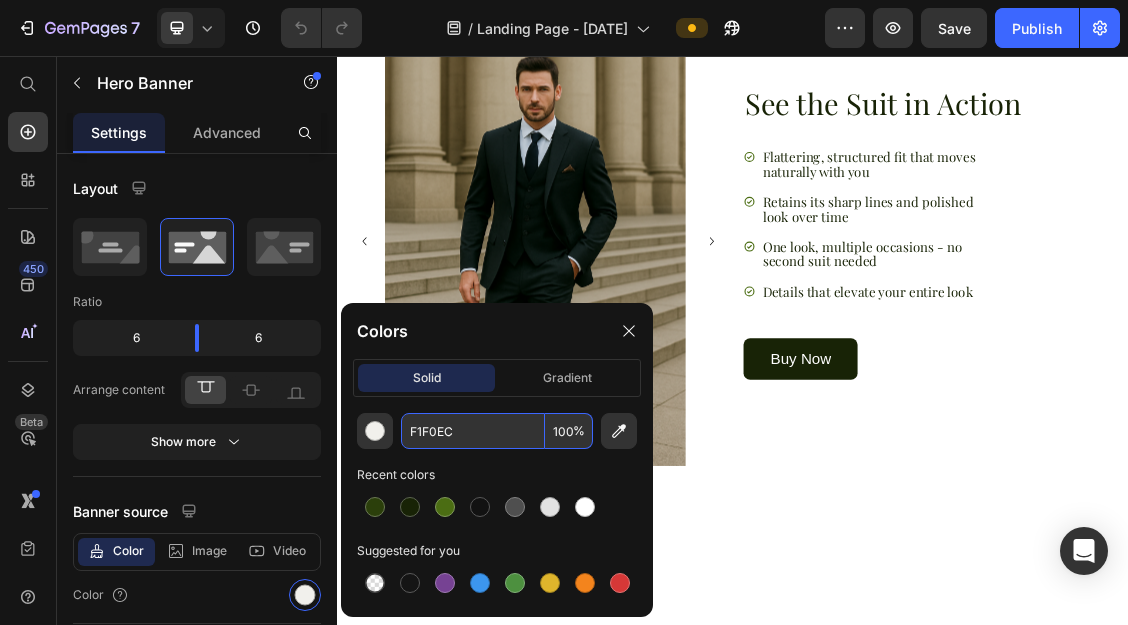 click on "Perfect For... Text Block Image Image Image Image Image Image Image Image Image Image Marquee Section 5" at bounding box center [937, -248] 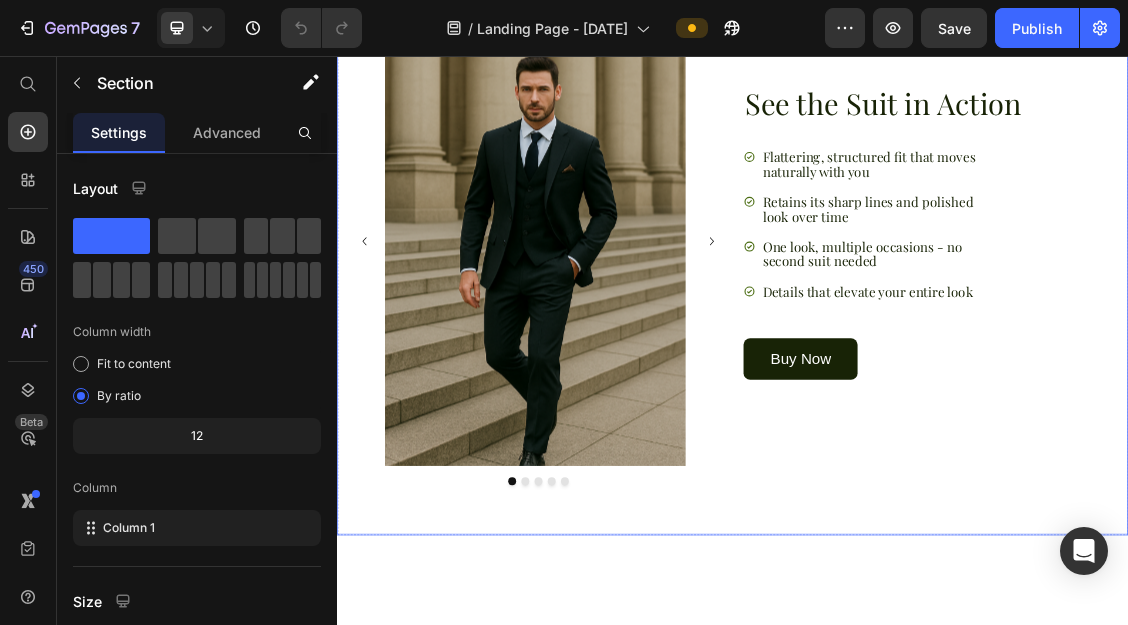 click on "See the Suit in Action Heading
Flattering, structured fit that moves naturally with you
Retains its sharp lines and polished look over time
One look, multiple occasions - no second suit needed
Details that elevate your entire look Item List Buy Now Button Row
Image Image Image Image Image
Carousel" at bounding box center [937, 336] 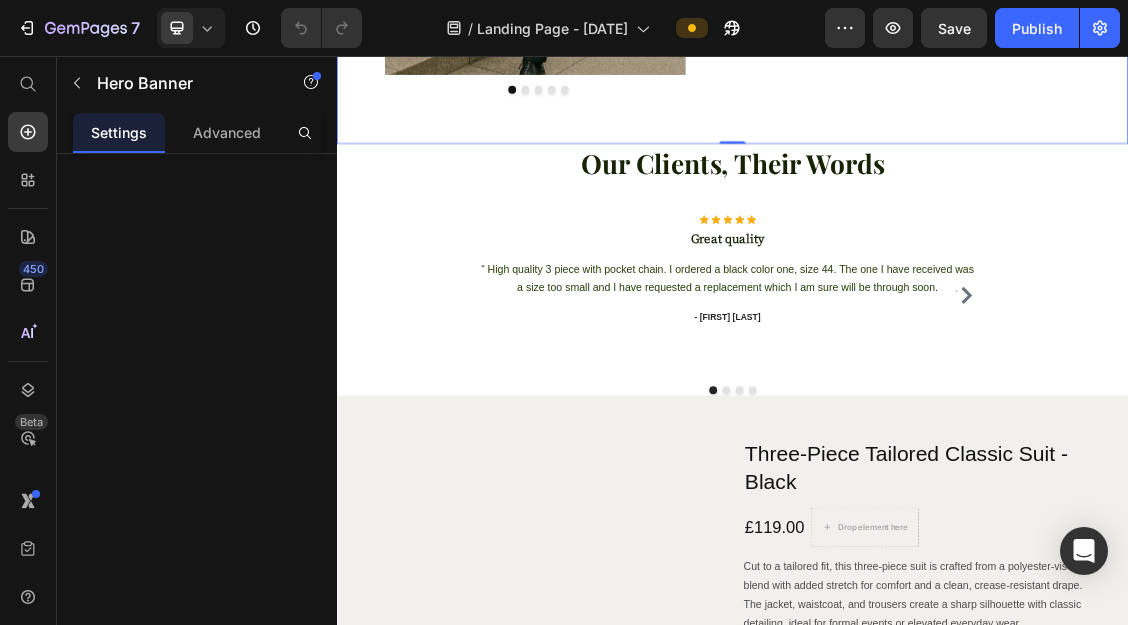 scroll, scrollTop: 3466, scrollLeft: 0, axis: vertical 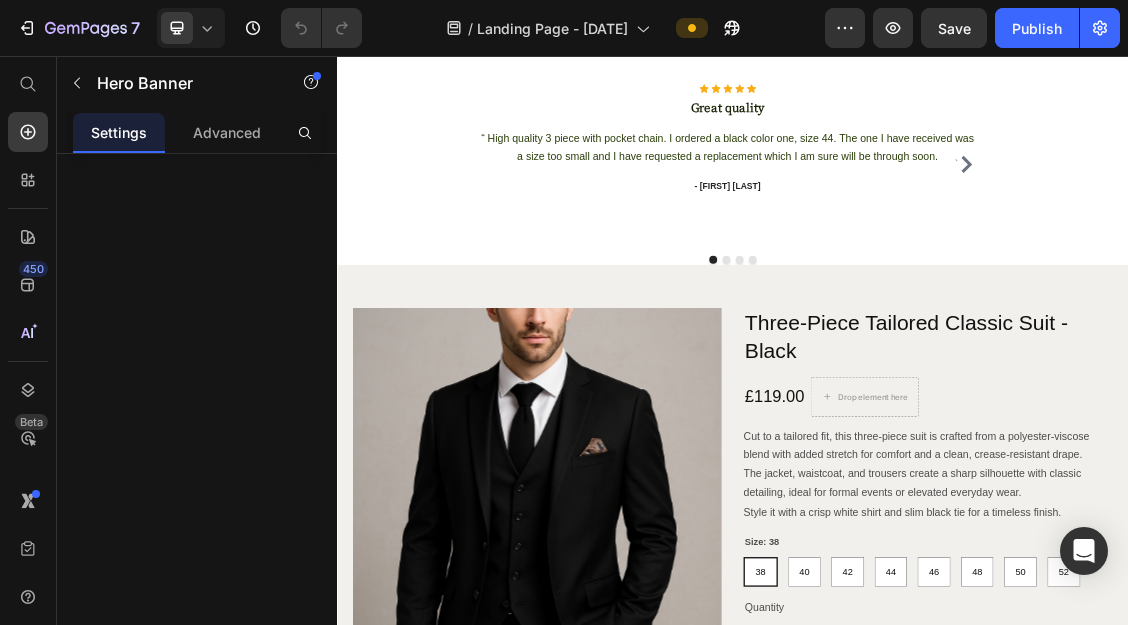 click on "See the Suit in Action Heading
Flattering, structured fit that moves naturally with you
Retains its sharp lines and polished look over time
One look, multiple occasions - no second suit needed
Details that elevate your entire look Item List Buy Now Button Row
Image Image Image Image Image
Carousel" at bounding box center [937, -456] 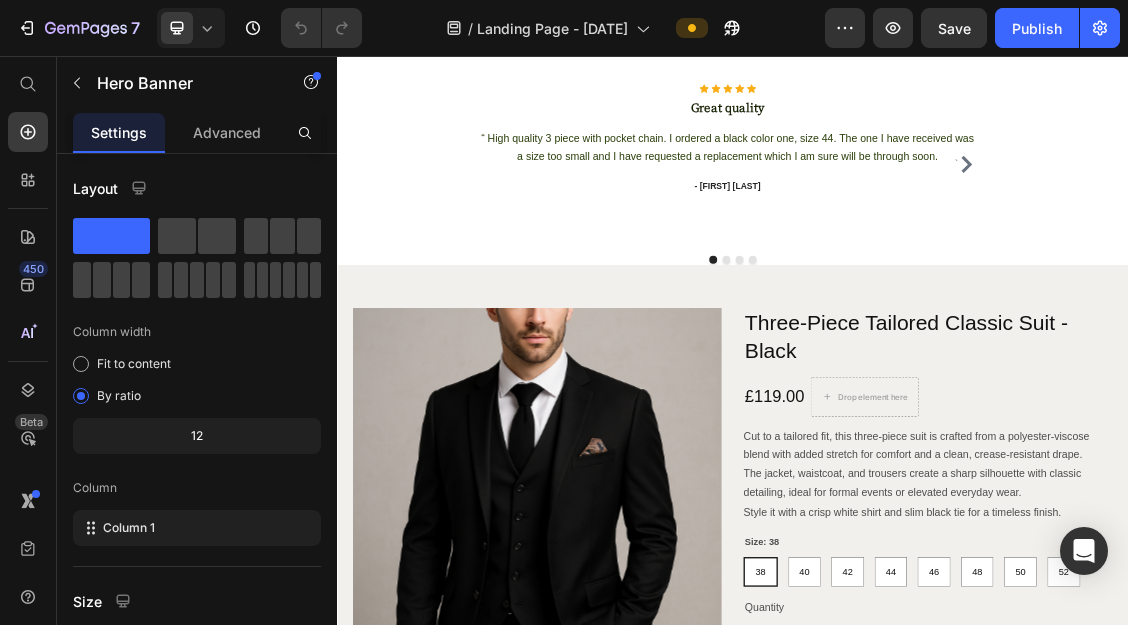 click on "See the Suit in Action Heading
Flattering, structured fit that moves naturally with you
Retains its sharp lines and polished look over time
One look, multiple occasions - no second suit needed
Details that elevate your entire look Item List Buy Now Button Row
Image Image Image Image Image
Carousel" at bounding box center [937, -456] 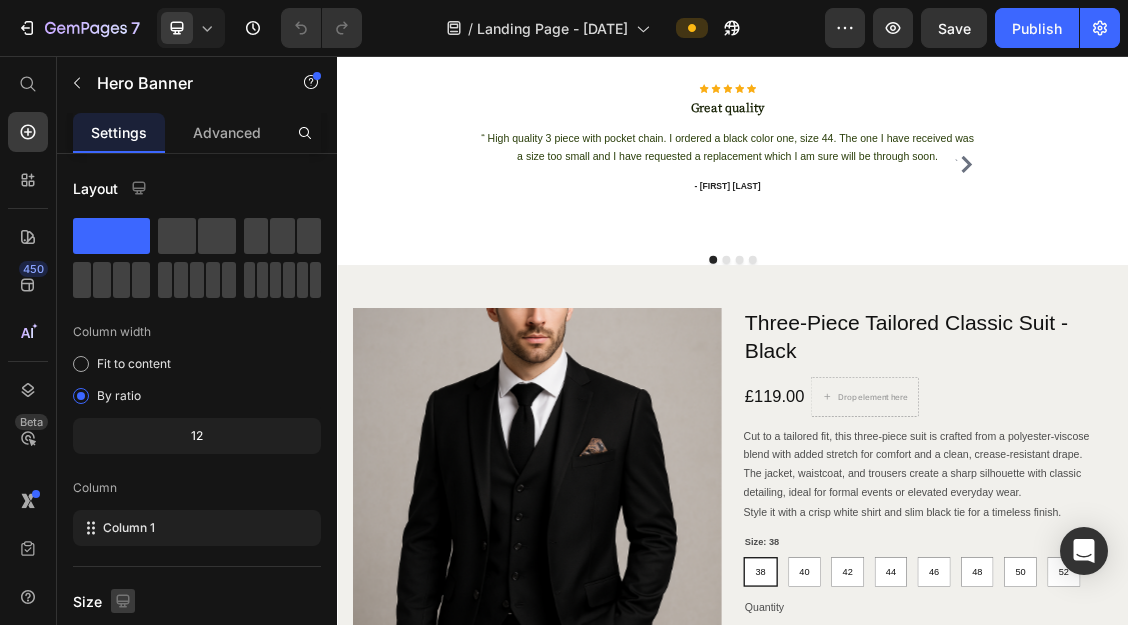 click 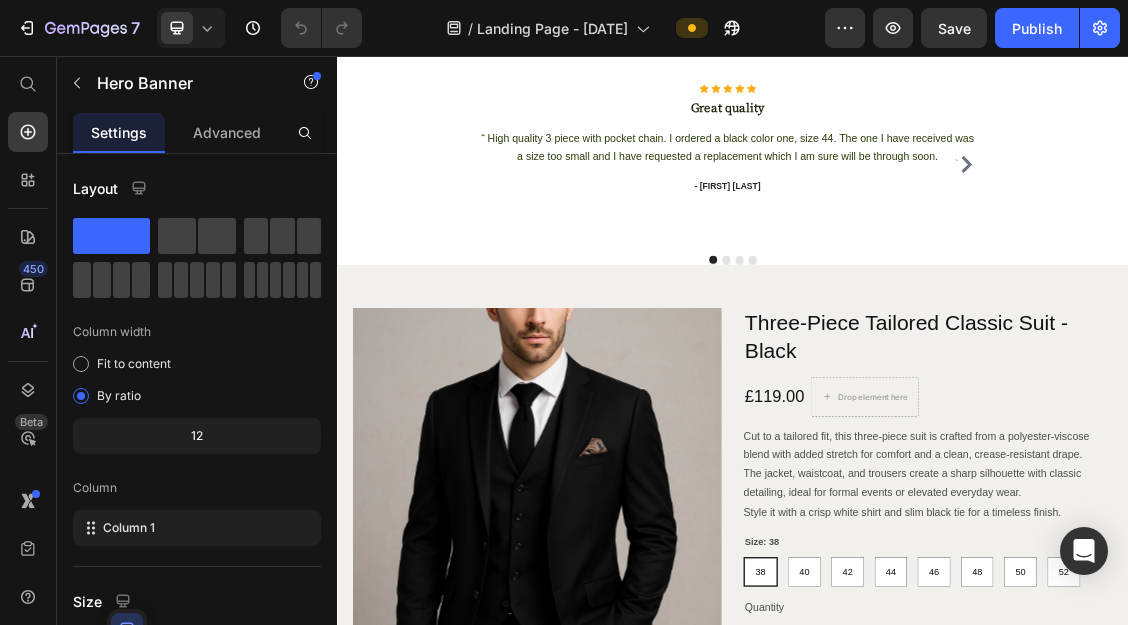 click on "Size" at bounding box center (197, 601) 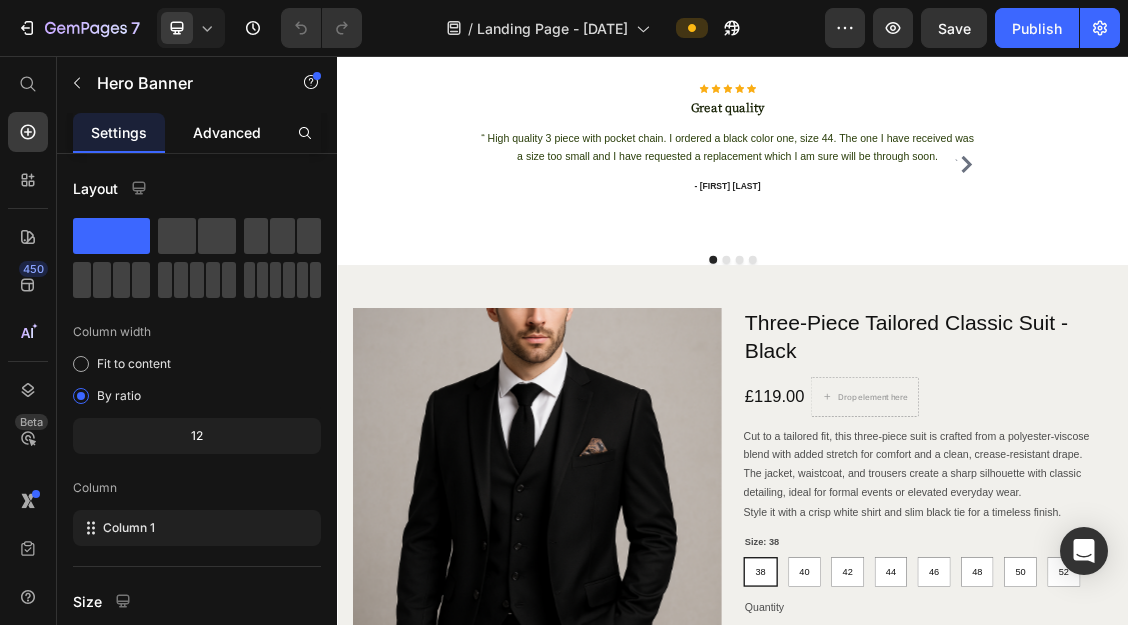 click on "Advanced" at bounding box center [227, 132] 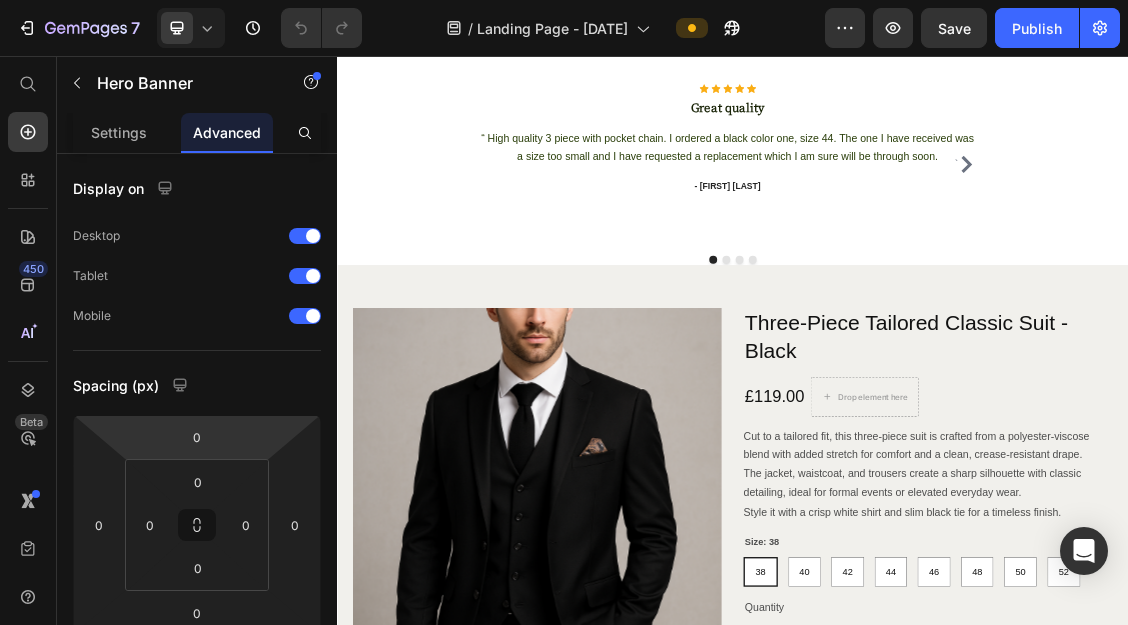 click on "See the Suit in Action Heading
Flattering, structured fit that moves naturally with you
Retains its sharp lines and polished look over time
One look, multiple occasions - no second suit needed
Details that elevate your entire look Item List Buy Now Button Row
Image Image Image Image Image
Carousel" at bounding box center (937, -456) 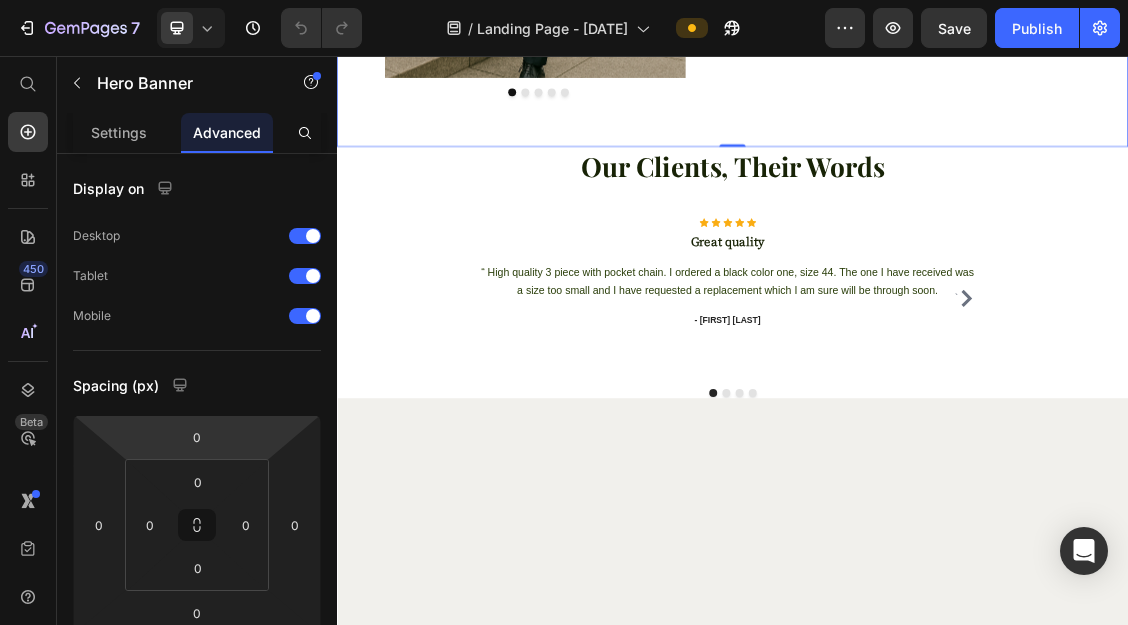 scroll, scrollTop: 3205, scrollLeft: 0, axis: vertical 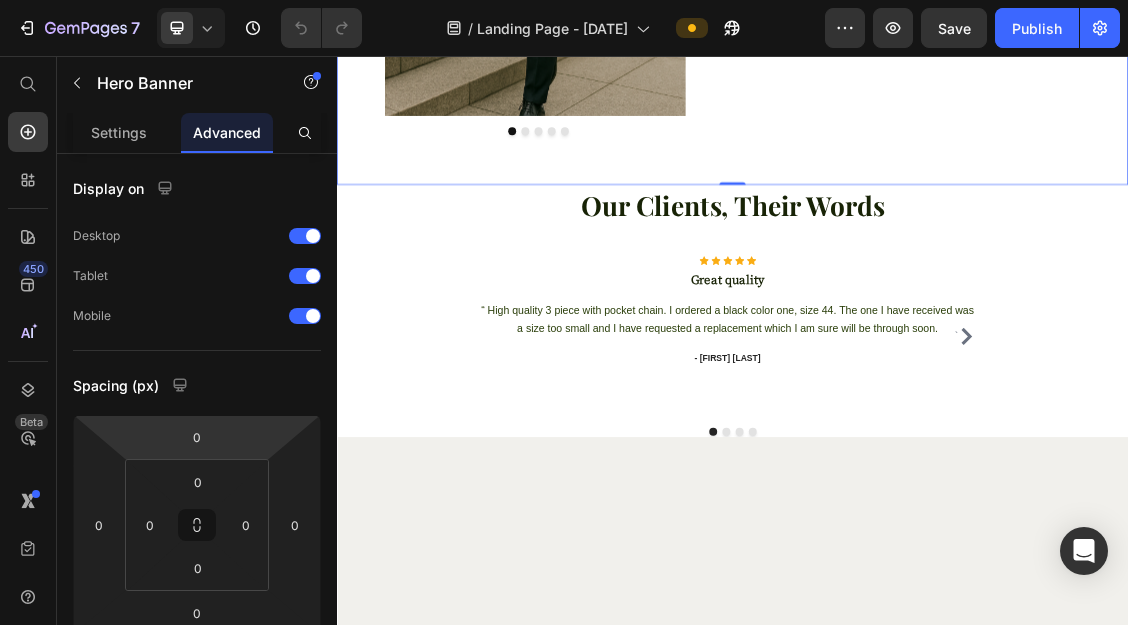 click on "Hero Banner" at bounding box center (402, -660) 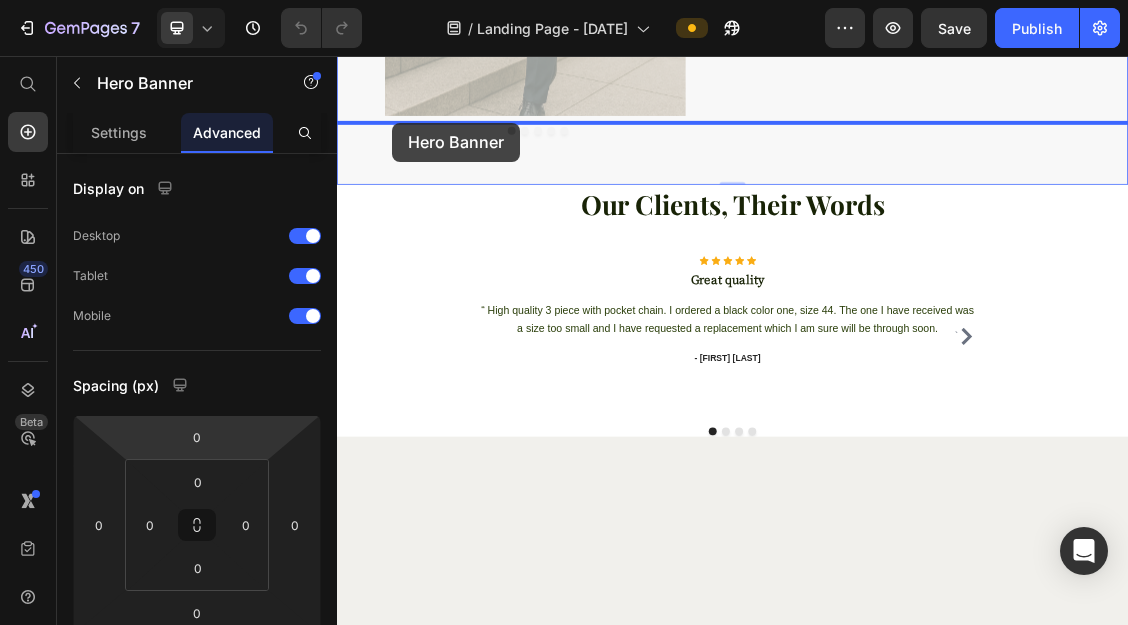 drag, startPoint x: 430, startPoint y: 147, endPoint x: 421, endPoint y: 157, distance: 13.453624 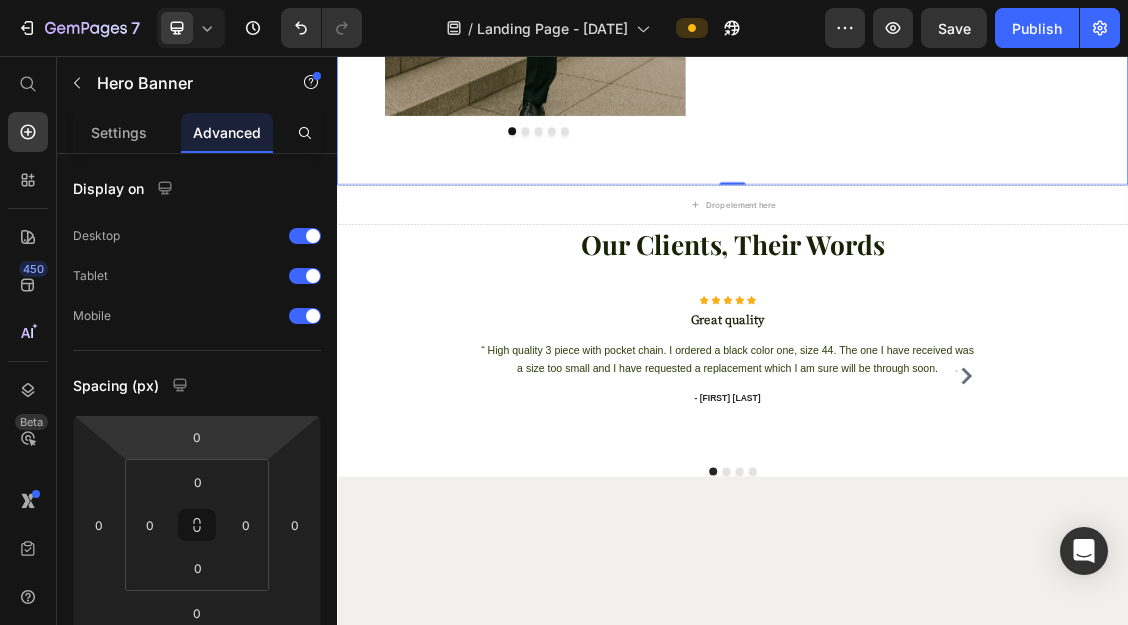 click on "See the Suit in Action Heading
Flattering, structured fit that moves naturally with you
Retains its sharp lines and polished look over time
One look, multiple occasions - no second suit needed
Details that elevate your entire look Item List Buy Now Button Row
Image Image Image Image Image
Carousel" at bounding box center [937, -195] 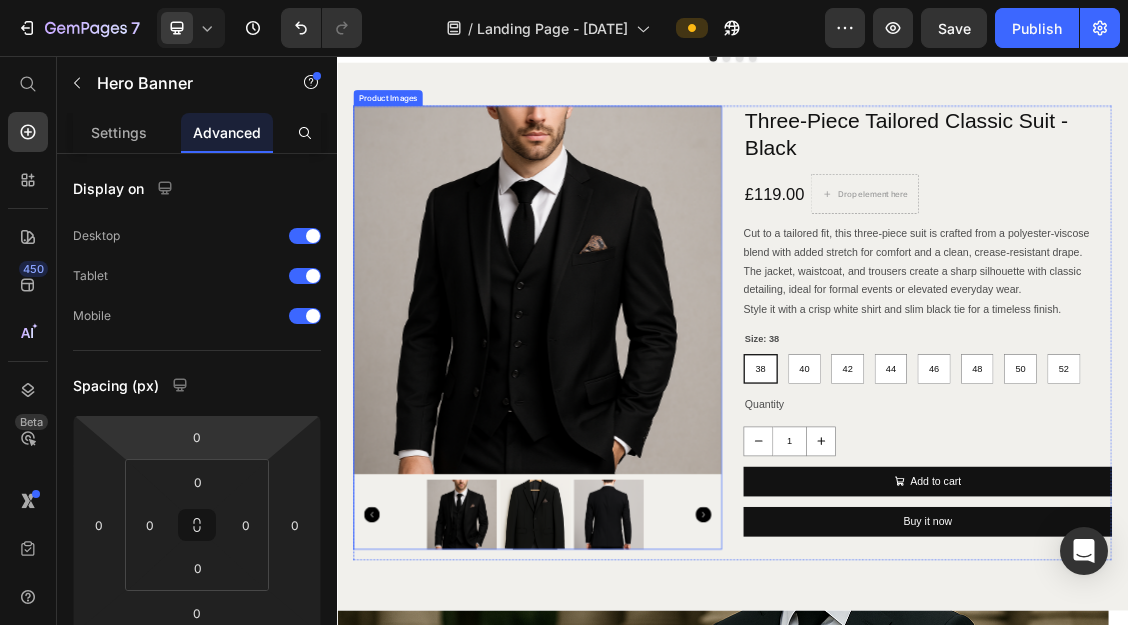 scroll, scrollTop: 4380, scrollLeft: 0, axis: vertical 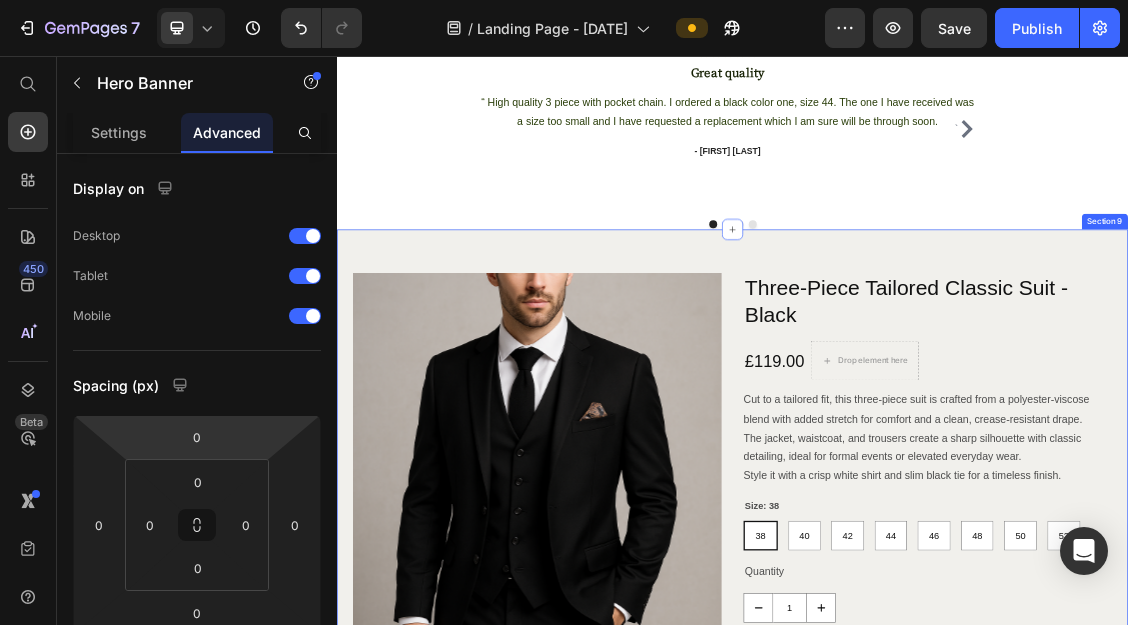 click on "Product Images Three-Piece Tailored Classic Suit - Black Product Title £119.00 Product Price
Drop element here Row Cut to a tailored fit, this three-piece suit is crafted from a polyester-viscose blend with added stretch for comfort and a clean, crease-resistant drape.
The jacket, waistcoat, and trousers create a sharp silhouette with classic detailing, ideal for formal events or elevated everyday wear.
Style it with a crisp white shirt and slim black tie for a timeless finish. Product Description Size: 38 38 38 38 40 40 40 42 42 42 44 44 44 46 46 46 48 48 48 50 50 50 52 52 52 Product Variants & Swatches Quantity Text Block 1 Product Quantity
Add to cart Add to Cart Buy it now Dynamic Checkout Product Section 9" at bounding box center (937, 734) 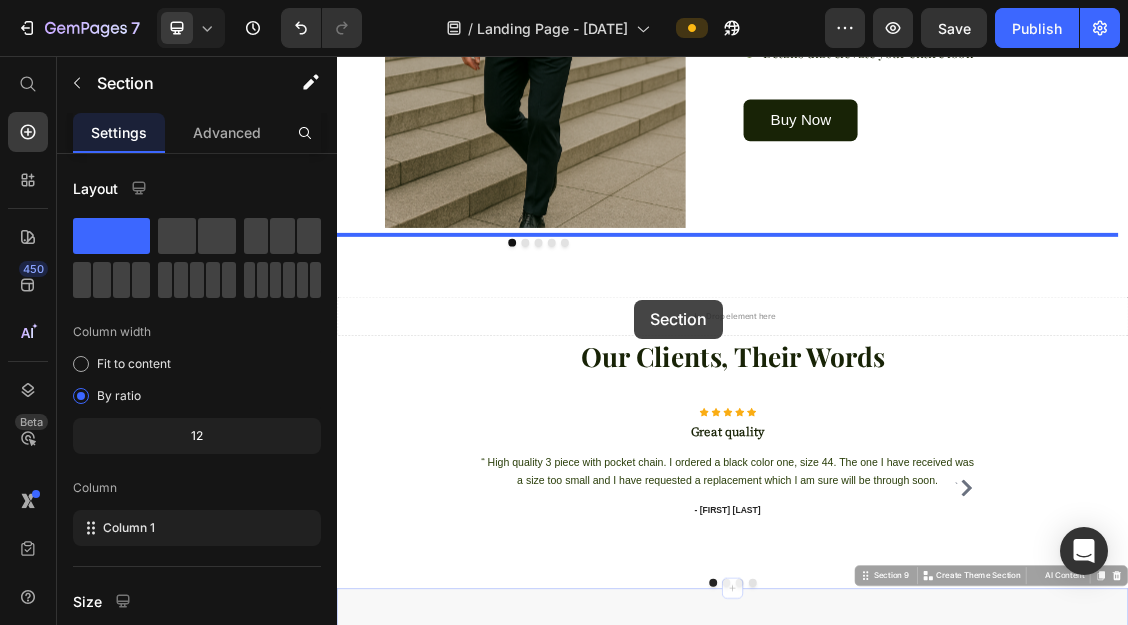 scroll, scrollTop: 3111, scrollLeft: 0, axis: vertical 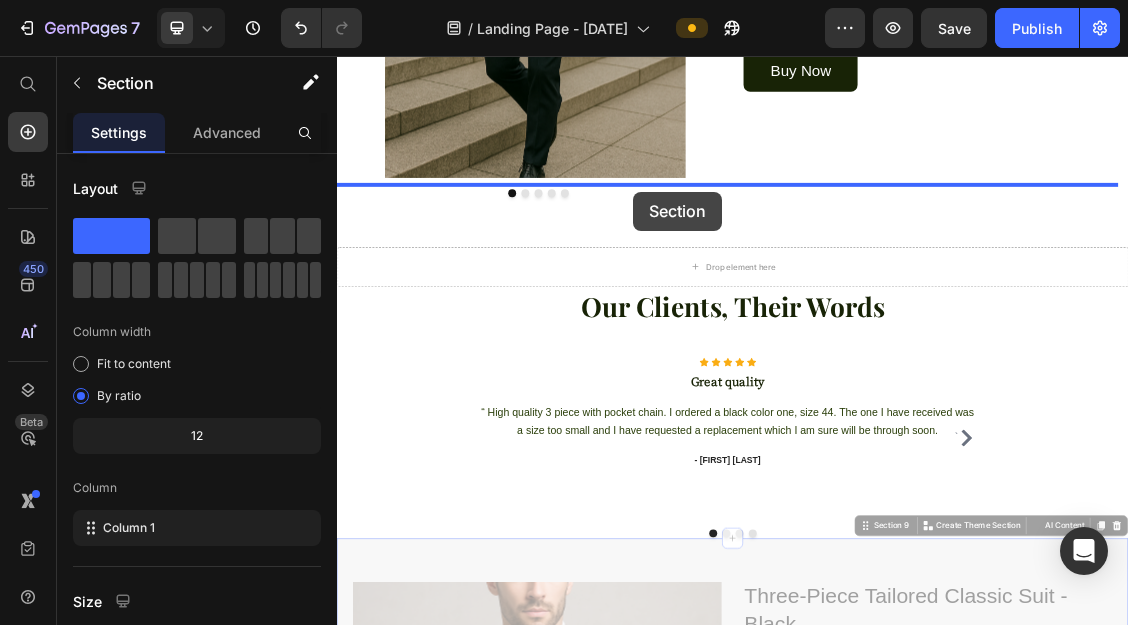 drag, startPoint x: 1141, startPoint y: 307, endPoint x: 786, endPoint y: 262, distance: 357.84076 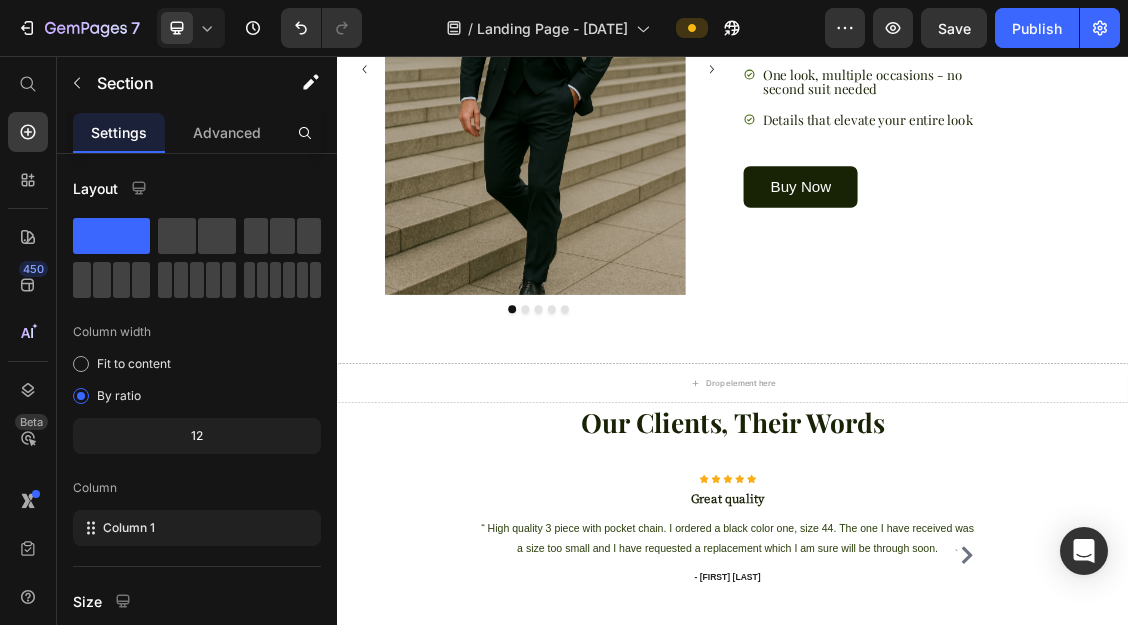 scroll, scrollTop: 4839, scrollLeft: 0, axis: vertical 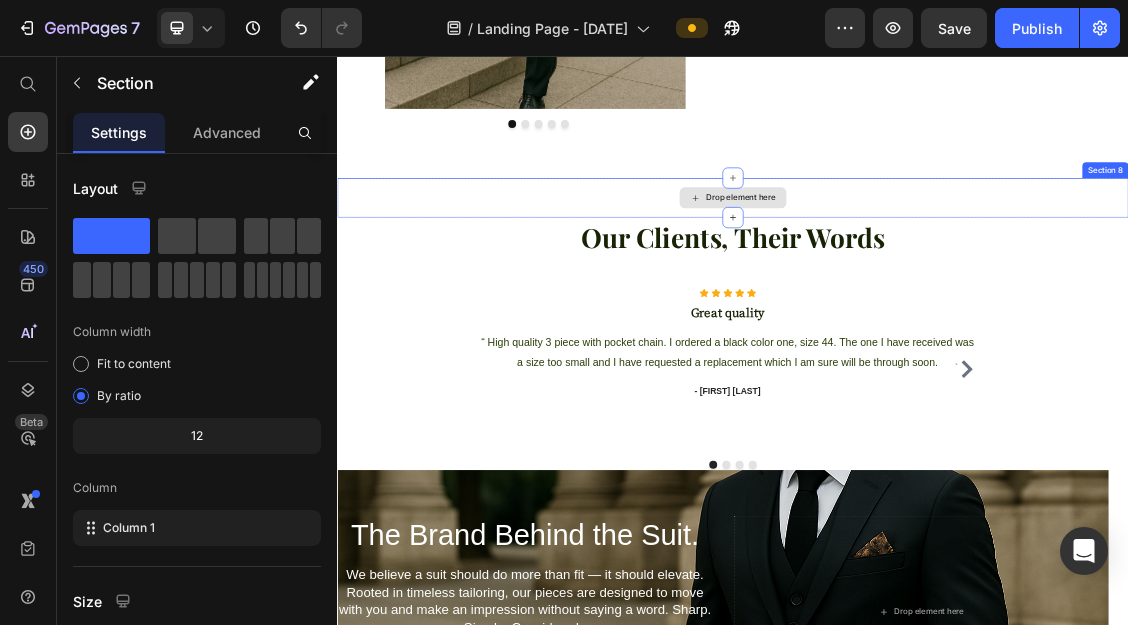 click on "Drop element here" at bounding box center [937, 271] 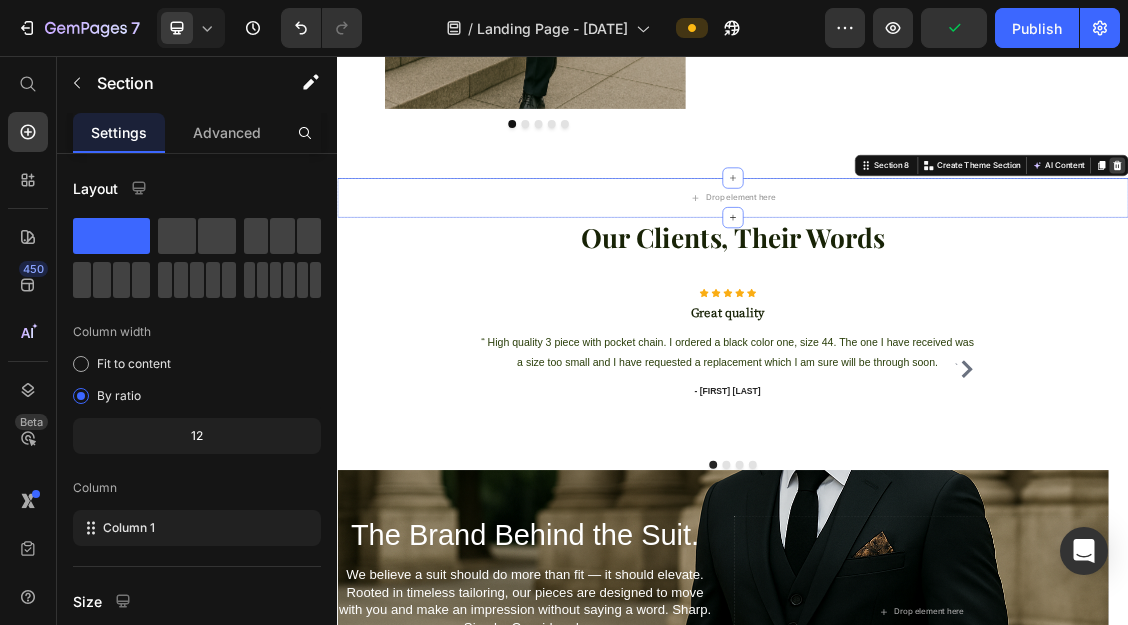 click at bounding box center (1520, 222) 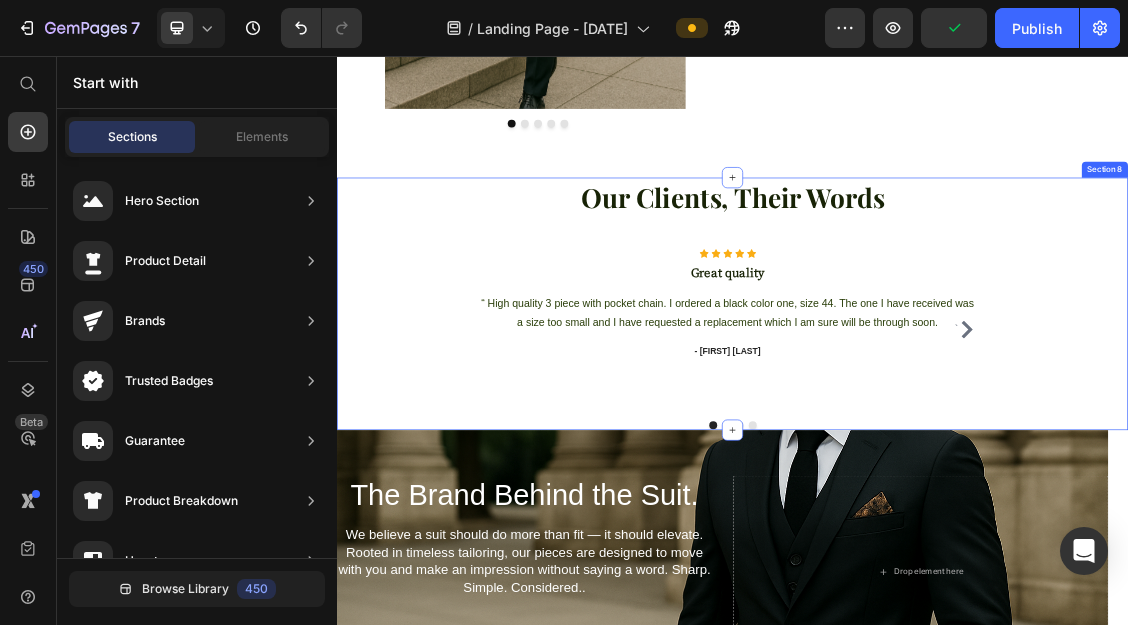 click on "Our Clients, Their Words Heading Row `                Icon                Icon                Icon                Icon                Icon Icon List Hoz Great quality Heading “ High quality 3 piece with pocket chain. I ordered a black color one, size 44. The one I have received was a size too small and I have requested a replacement which I am sure will be through soon.  Text block - K Saboor Text block                Icon                Icon                Icon                Icon                Icon Icon List Hoz Nice Suit Heading " Excellent suit for the price...lovely quality, colour was spot on..recommend" Text block - Ryan S. Text block                Icon                Icon                Icon                Icon                Icon Icon List Hoz Best suit ever! Heading “ Absolutely fabulous, great quality at a great price ! I couldn't be hapier, highly recommend" Text block - Woodles Text block                Icon                Icon                Icon                Icon                Icon `" at bounding box center (937, 432) 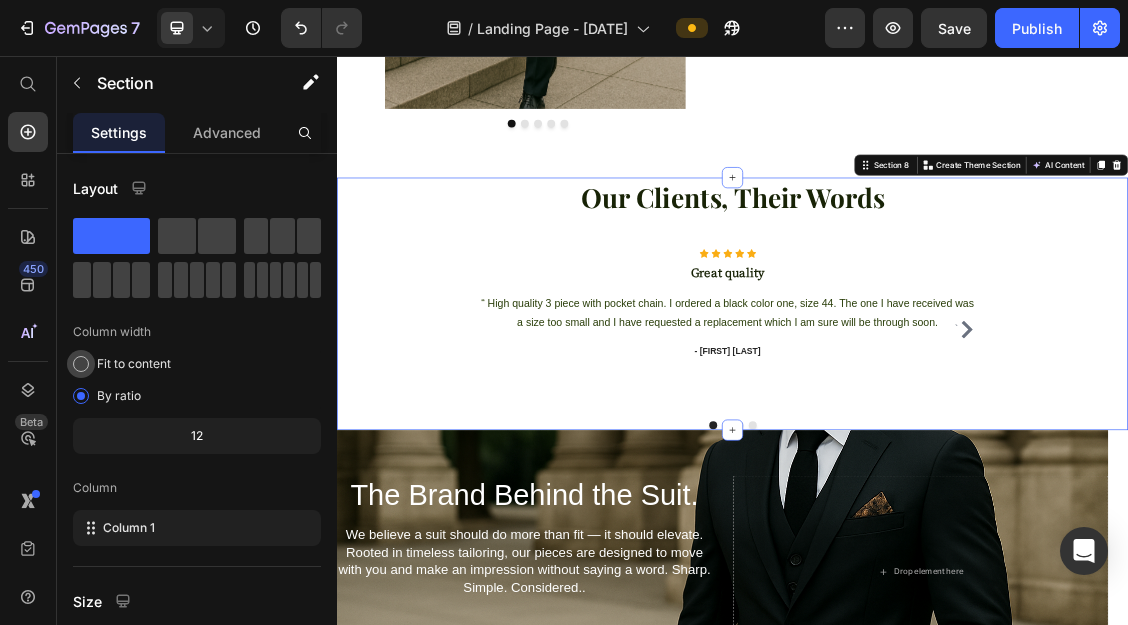 click on "Fit to content" at bounding box center [134, 364] 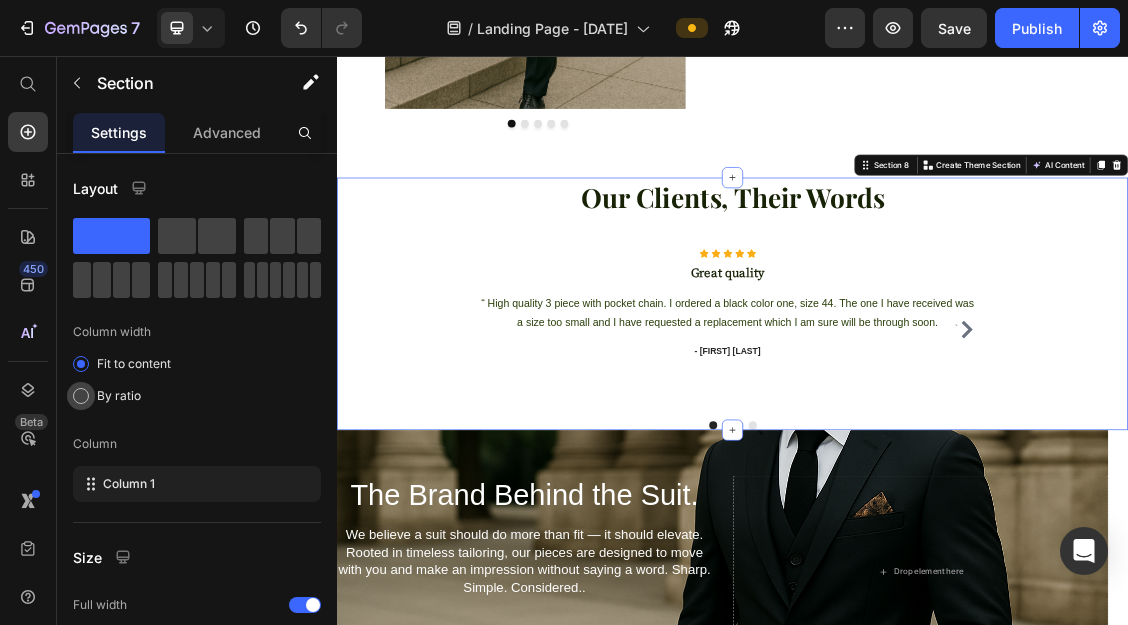 click at bounding box center (81, 396) 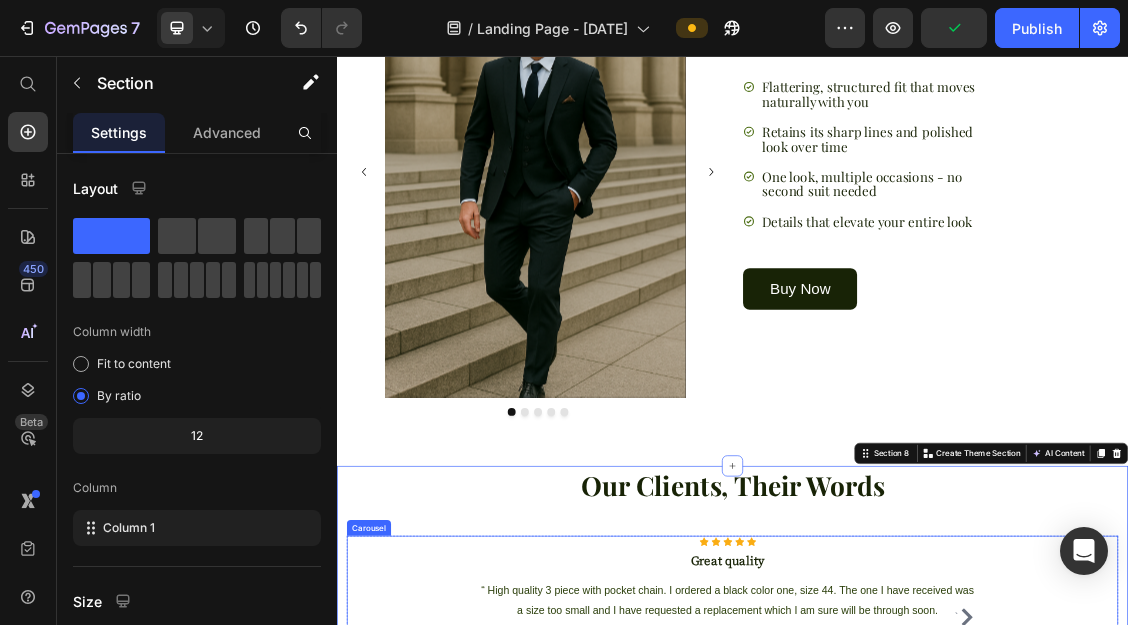 scroll, scrollTop: 4416, scrollLeft: 0, axis: vertical 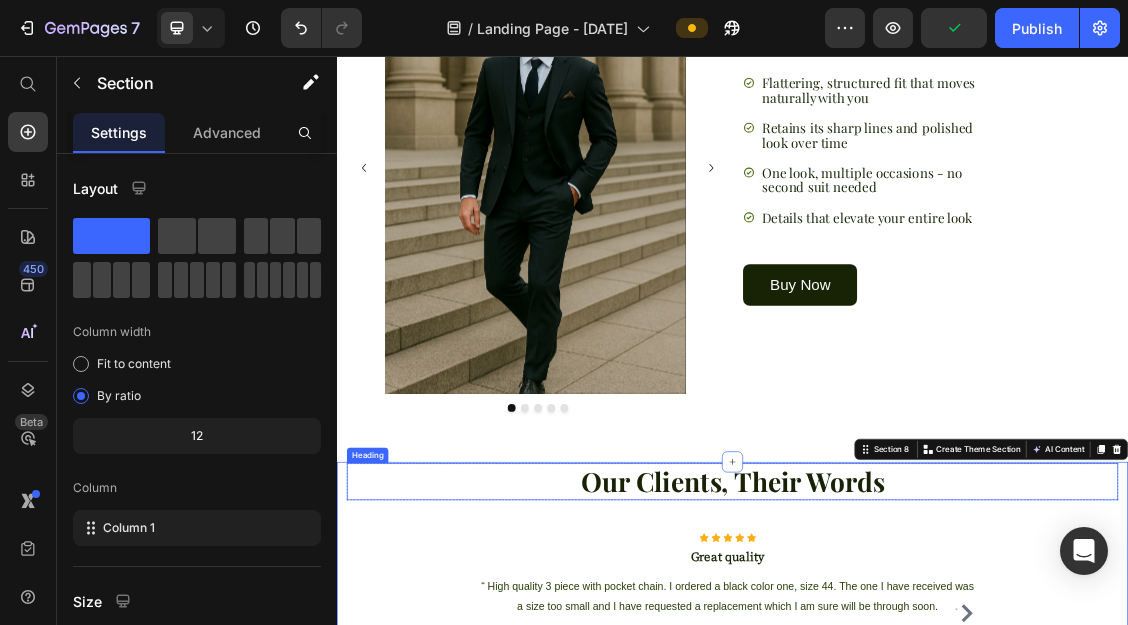 click on "Our Clients, Their Words" at bounding box center (937, 702) 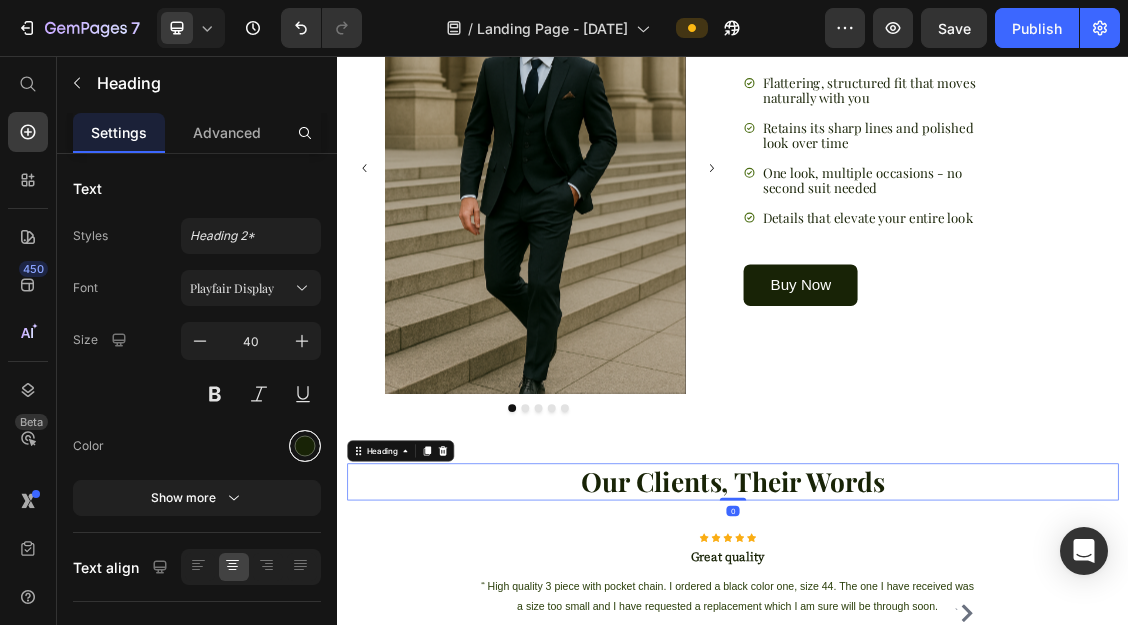 click at bounding box center (305, 446) 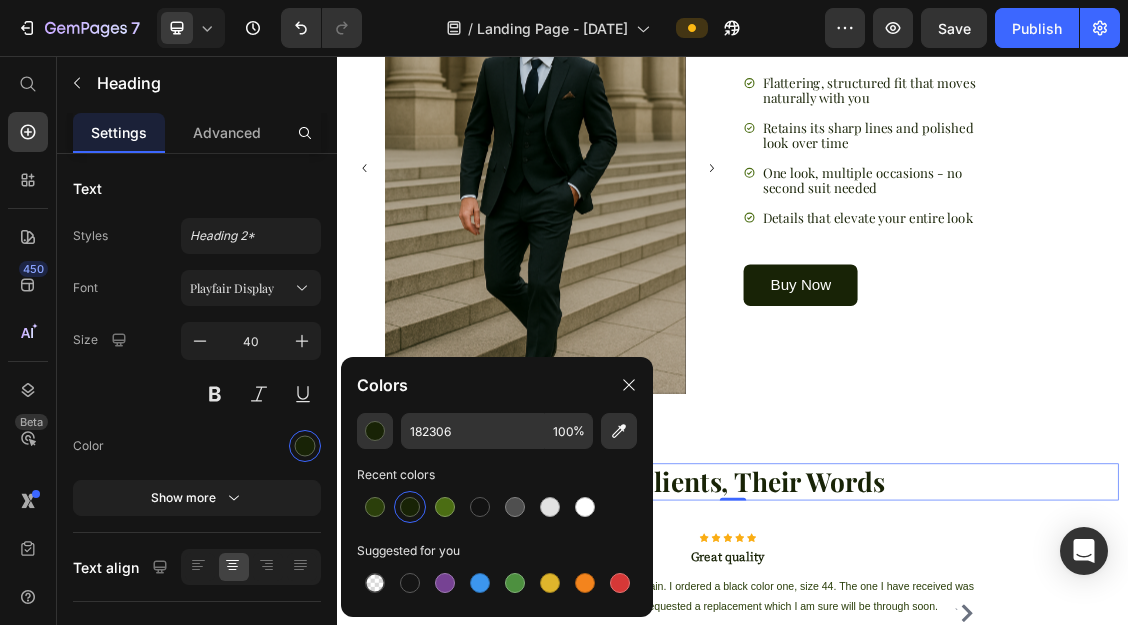 click at bounding box center (251, 446) 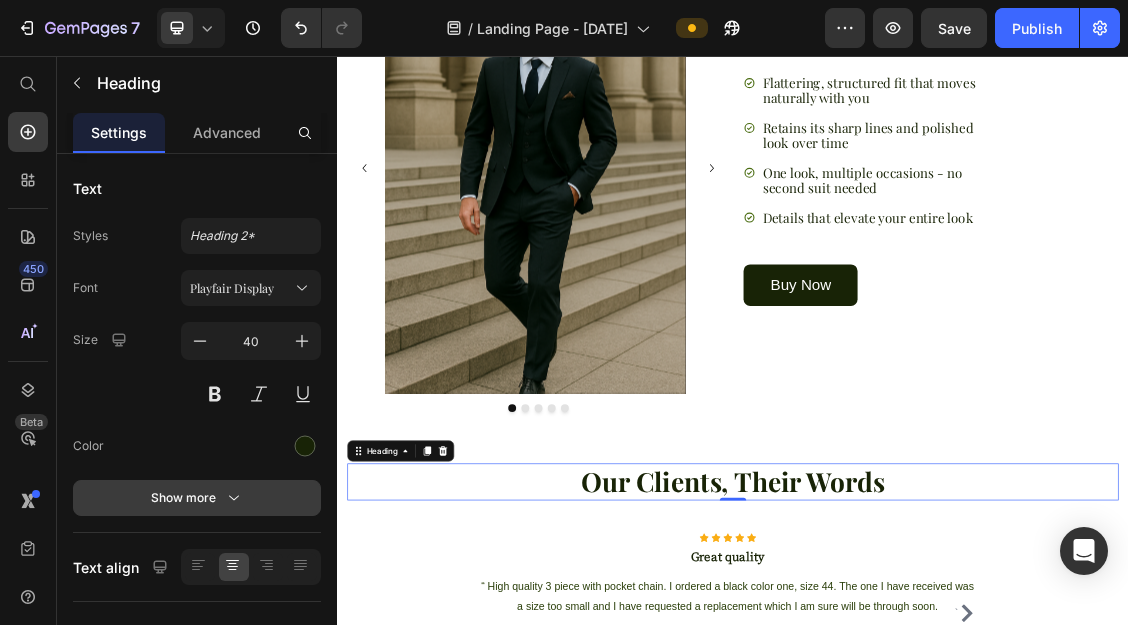 click on "Show more" at bounding box center [197, 498] 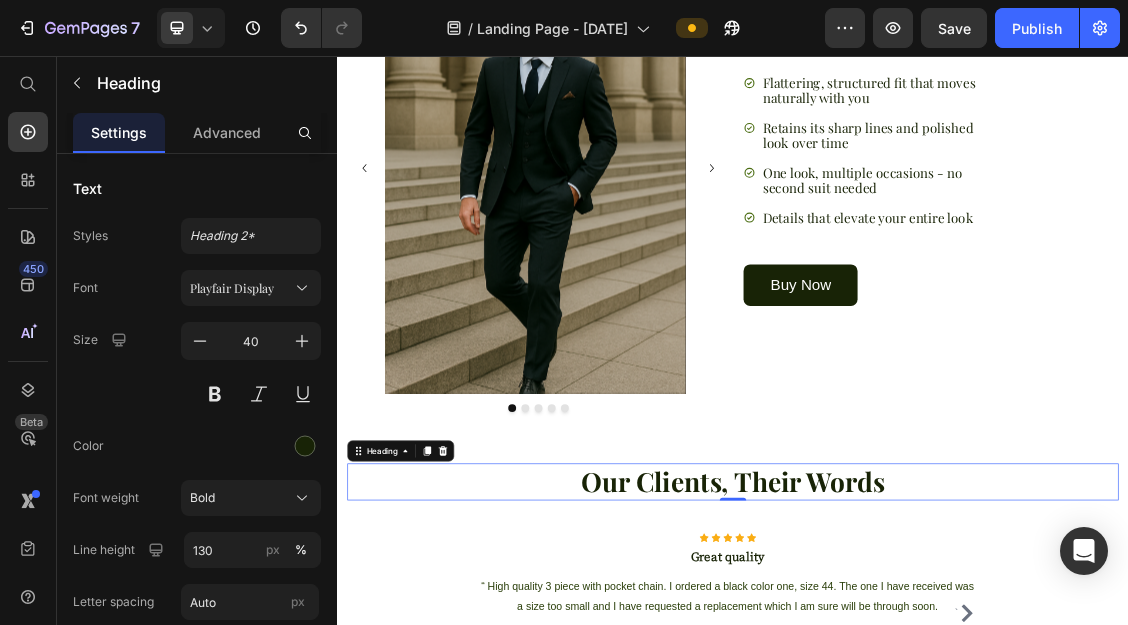 click at bounding box center (251, 446) 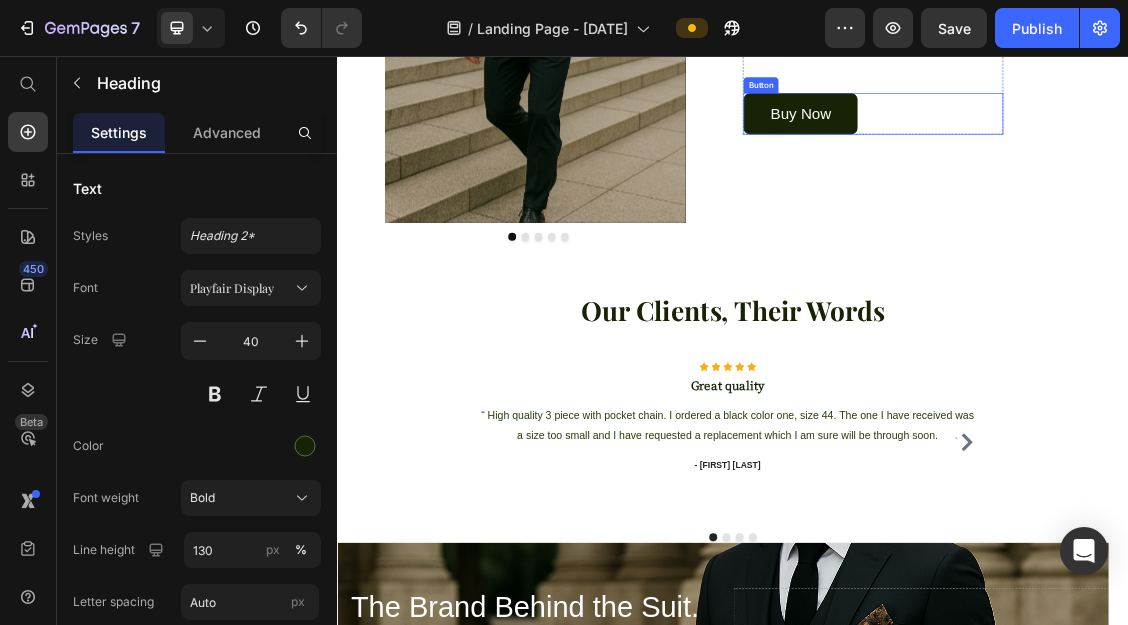scroll, scrollTop: 4582, scrollLeft: 0, axis: vertical 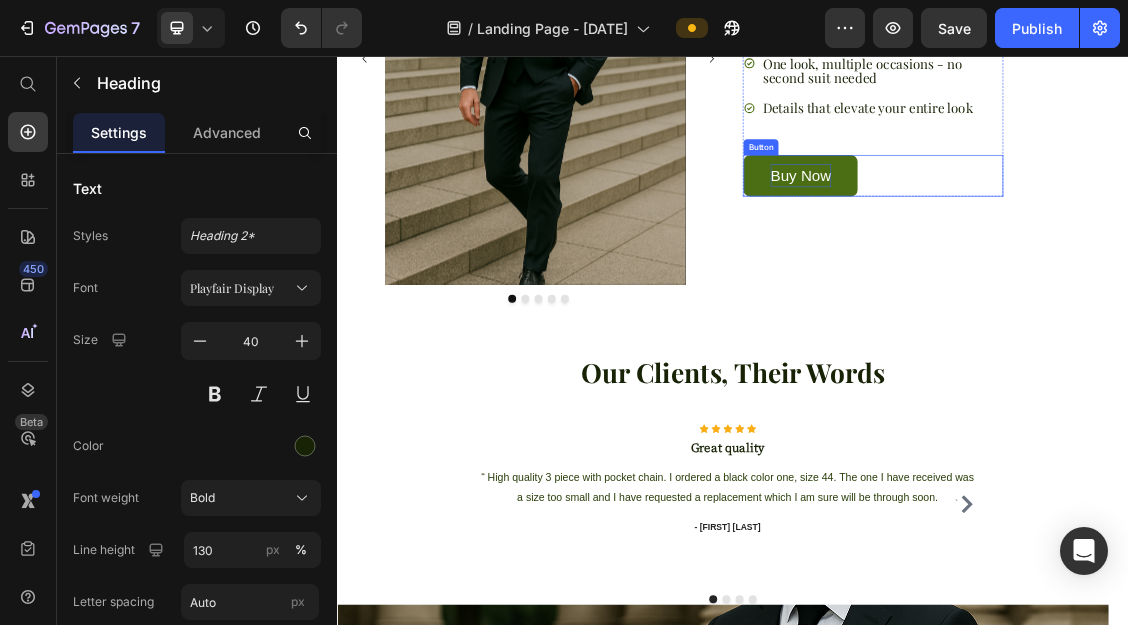 click on "Buy Now" at bounding box center (1040, 237) 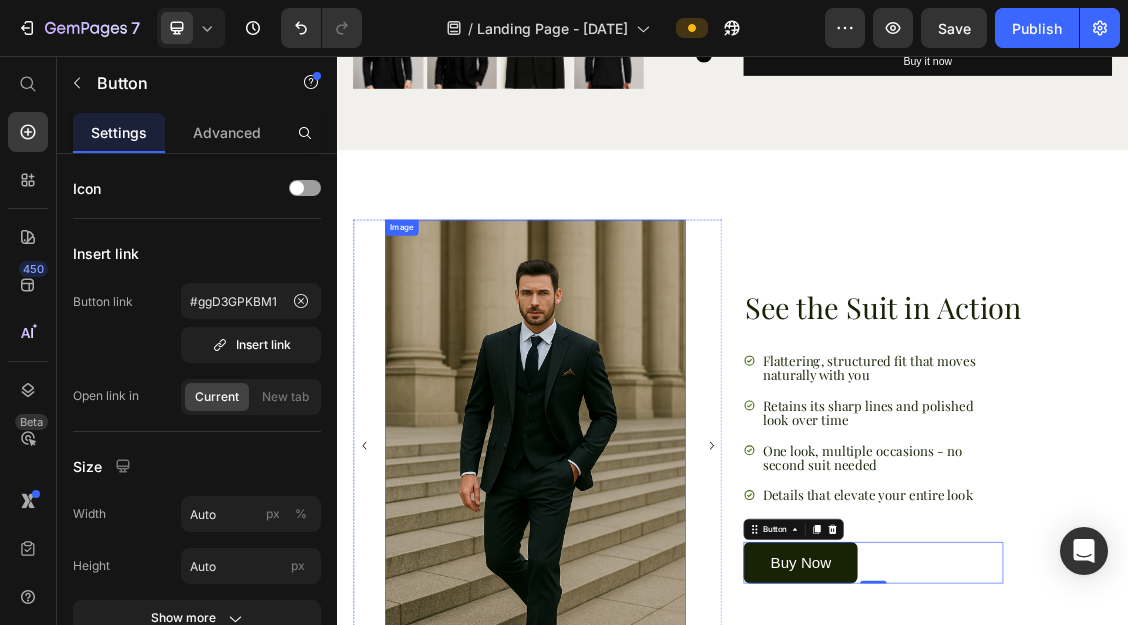 scroll, scrollTop: 3194, scrollLeft: 0, axis: vertical 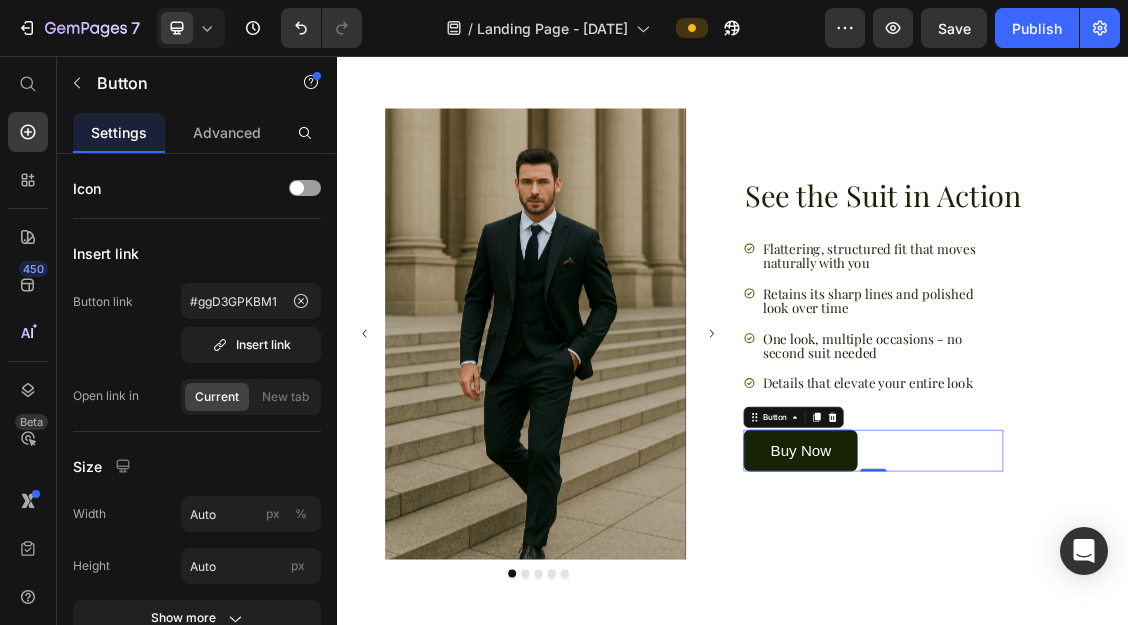 click at bounding box center [638, 476] 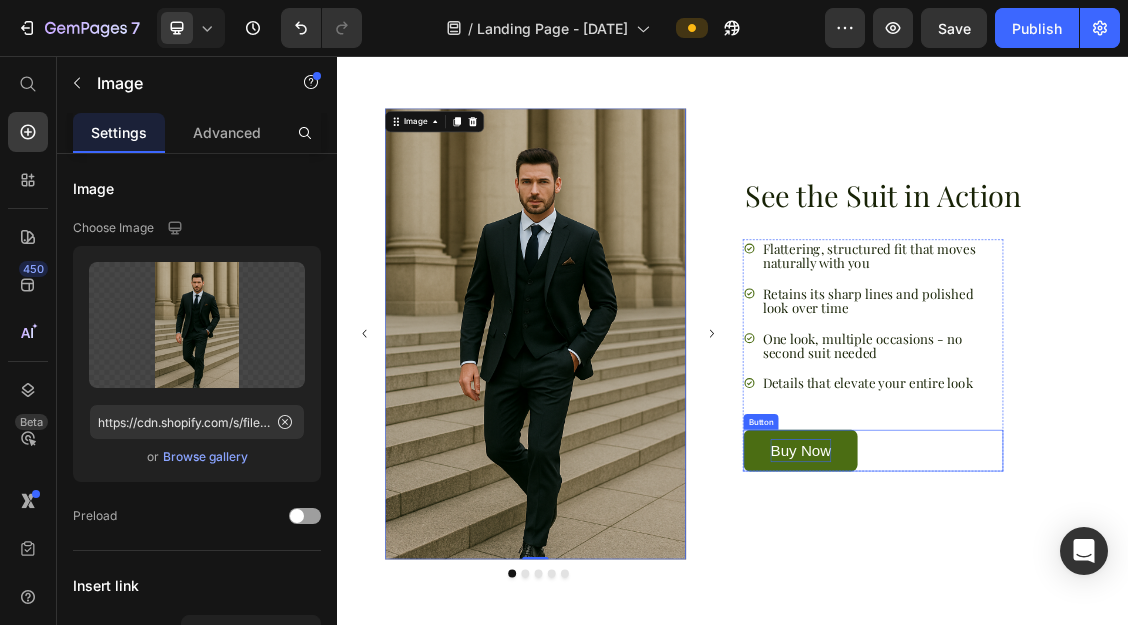 click on "Buy Now" at bounding box center (1040, 654) 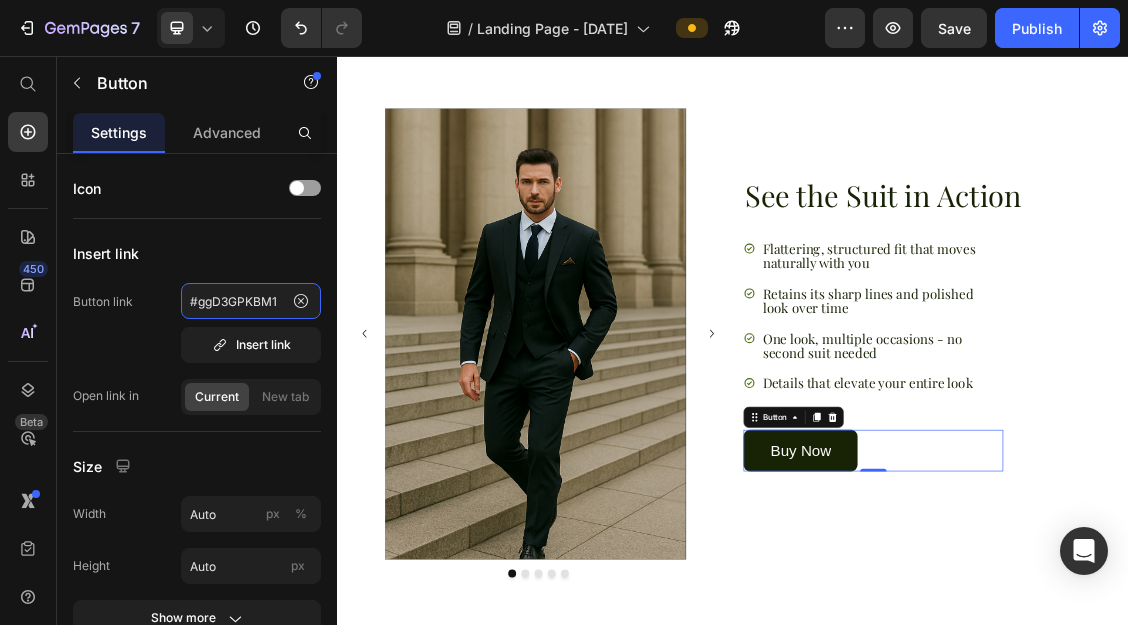 click on "#ggD3GPKBM1" 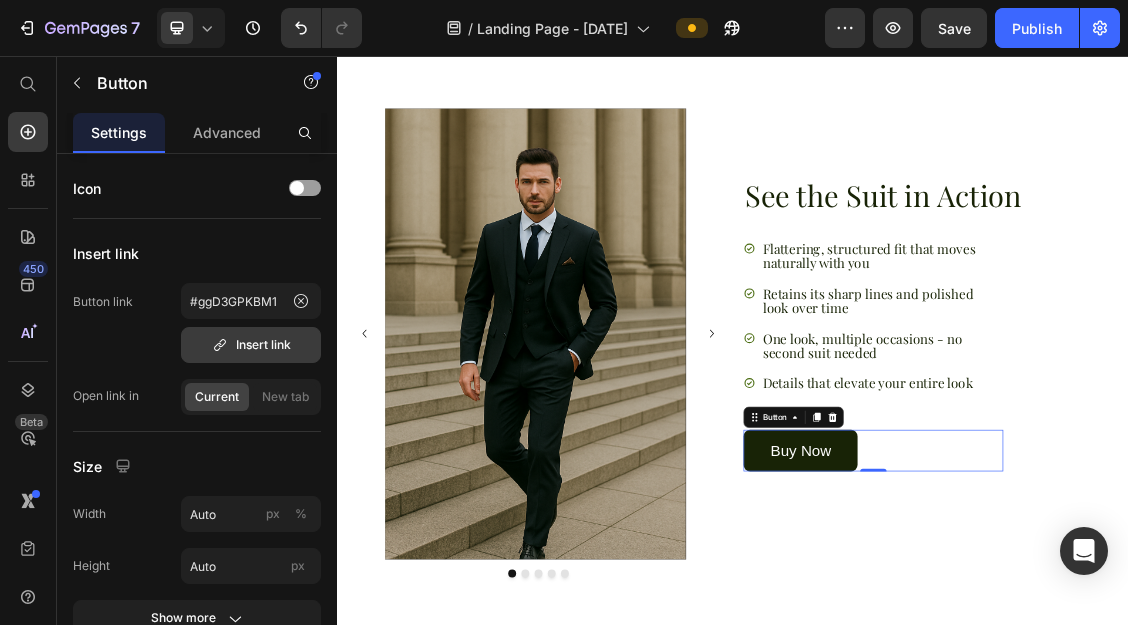 click on "Insert link" at bounding box center [251, 345] 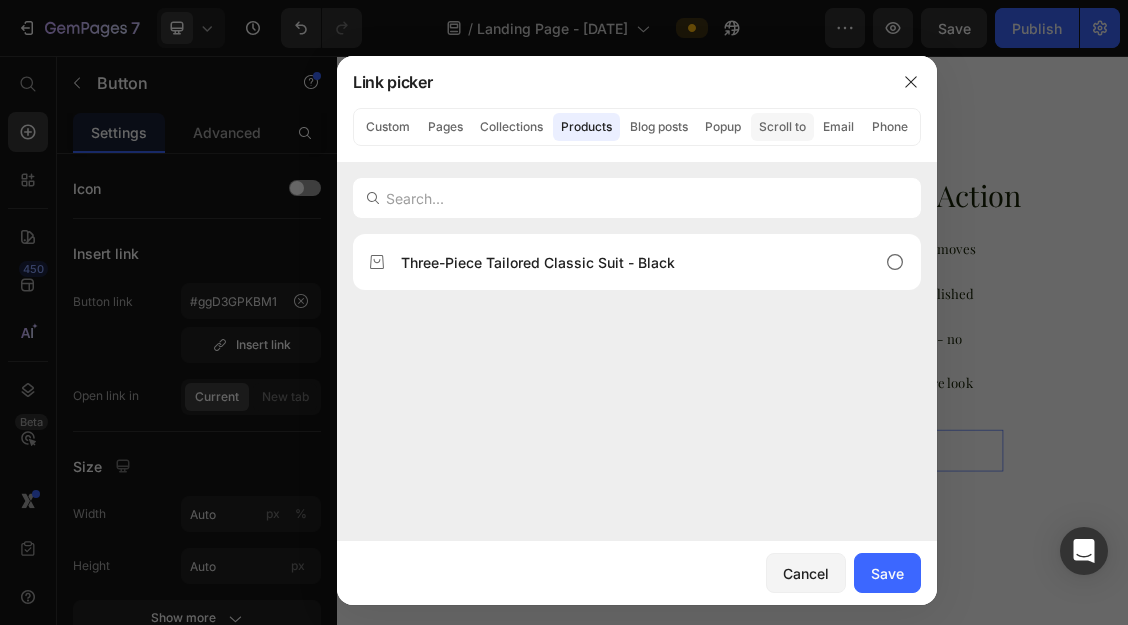 click on "Scroll to" 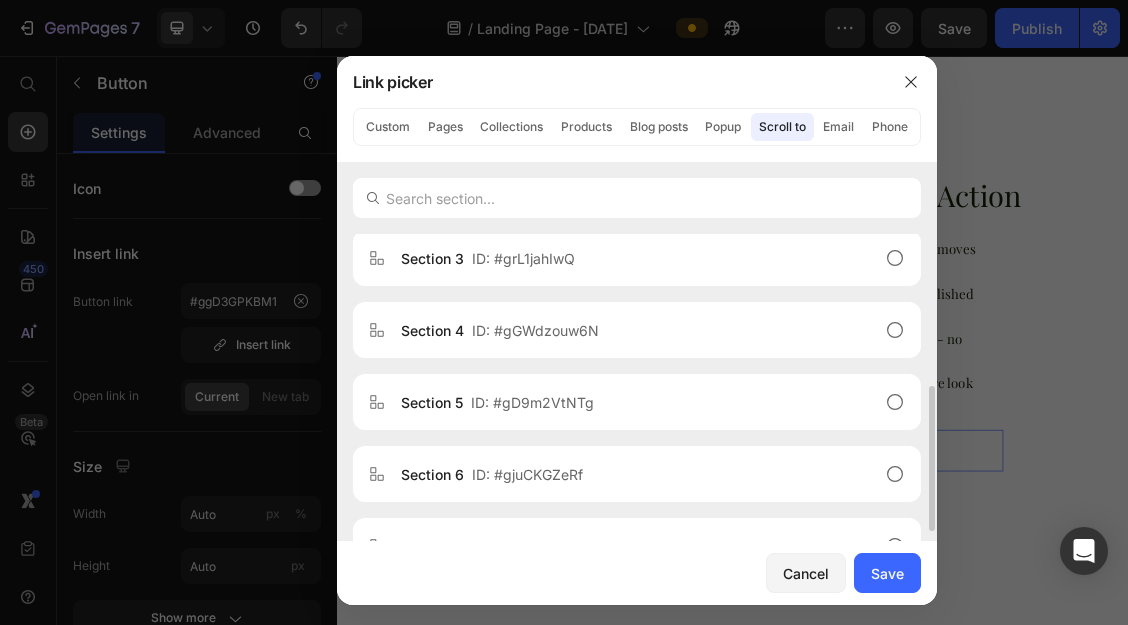 scroll, scrollTop: 364, scrollLeft: 0, axis: vertical 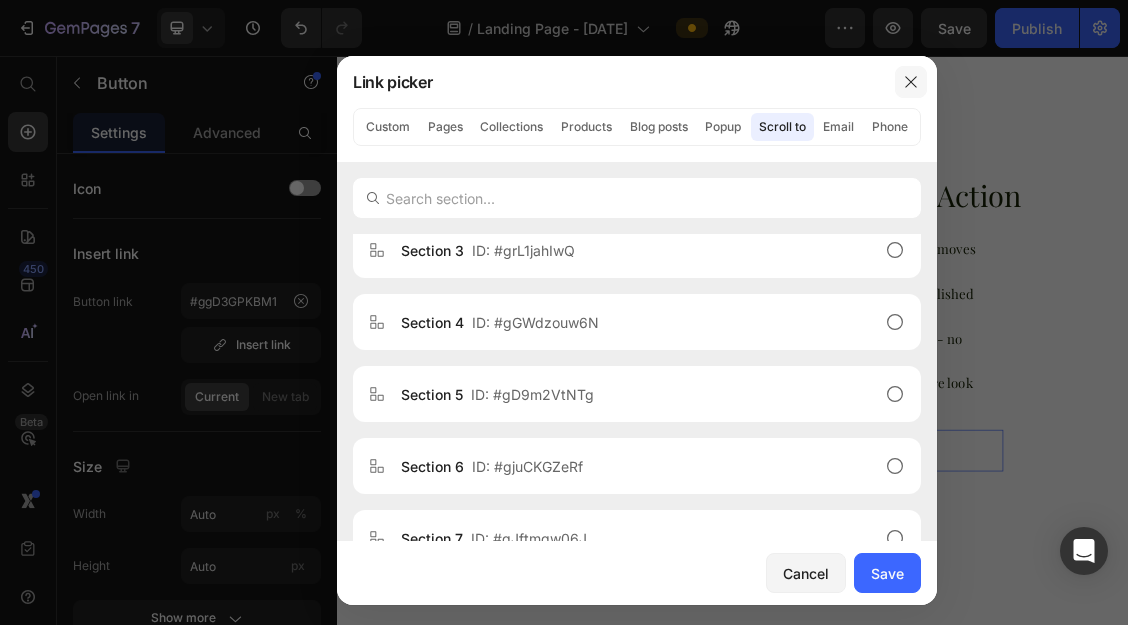 click 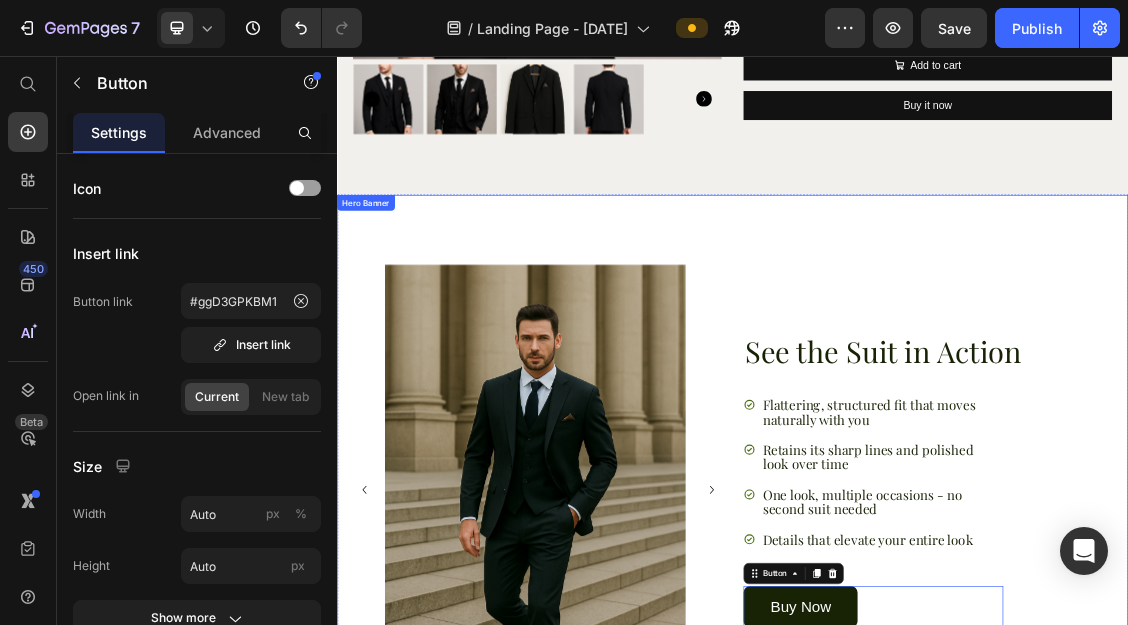 scroll, scrollTop: 3128, scrollLeft: 0, axis: vertical 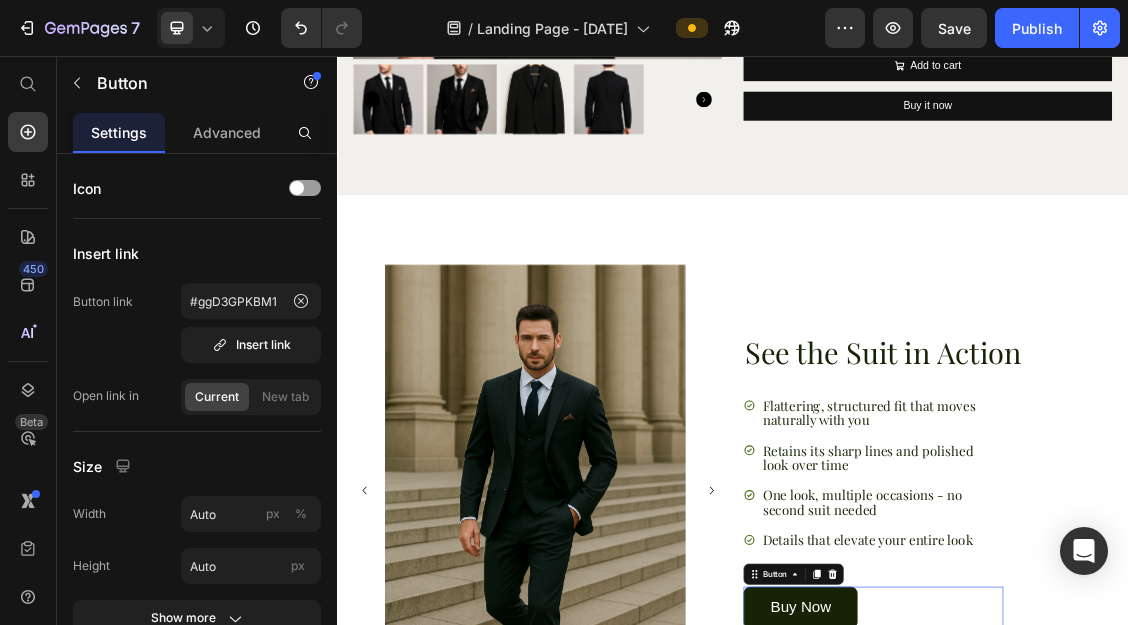 click on "Perfect For... Text Block Image Image Image Image Image Image Image Image Image Image Marquee Section 5" at bounding box center (937, -702) 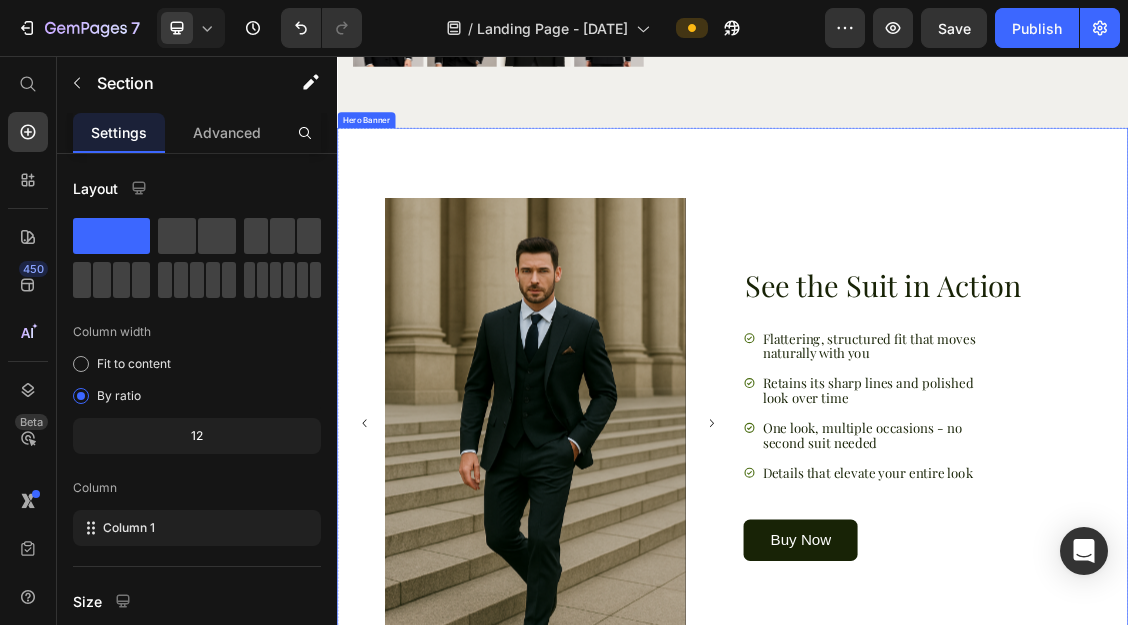 scroll, scrollTop: 4030, scrollLeft: 0, axis: vertical 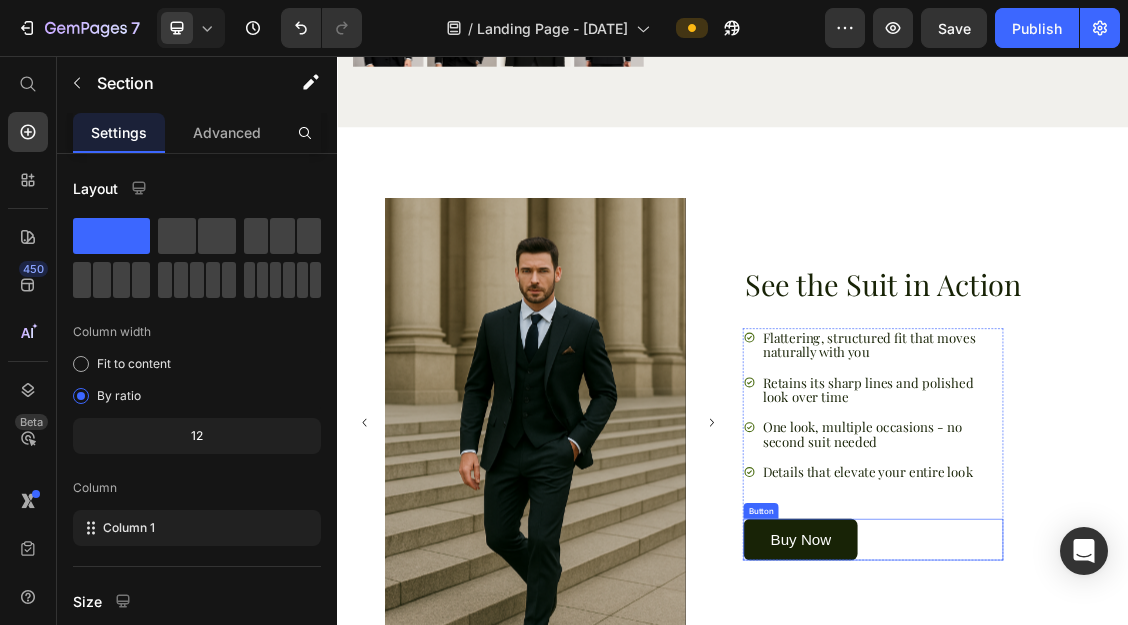 click on "Buy Now Button" at bounding box center (1150, 789) 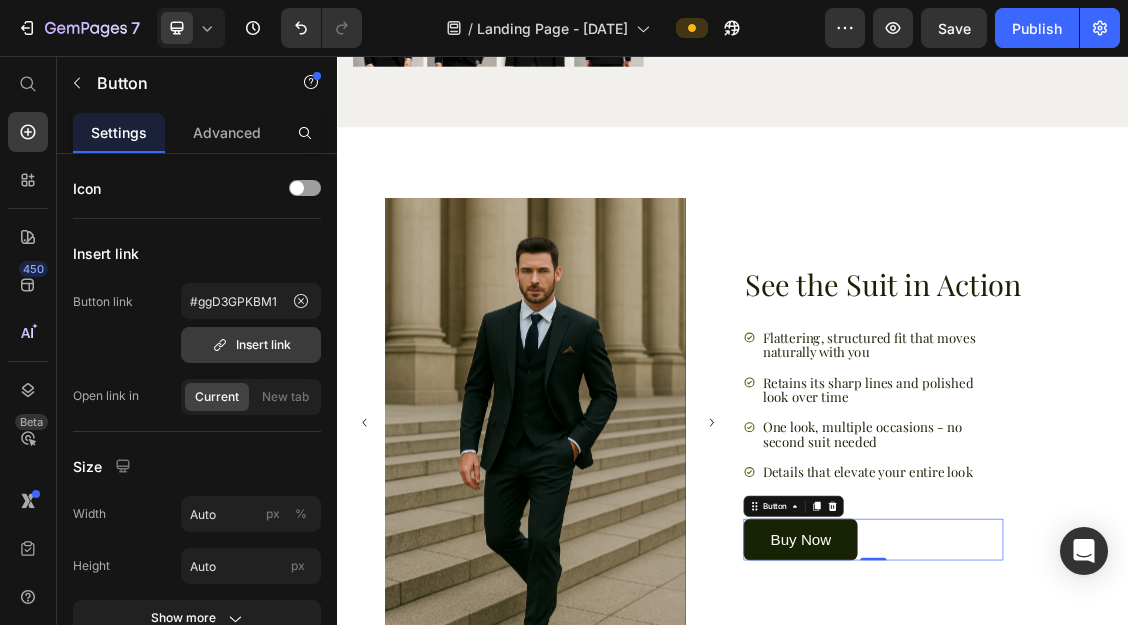 click on "Insert link" at bounding box center (251, 345) 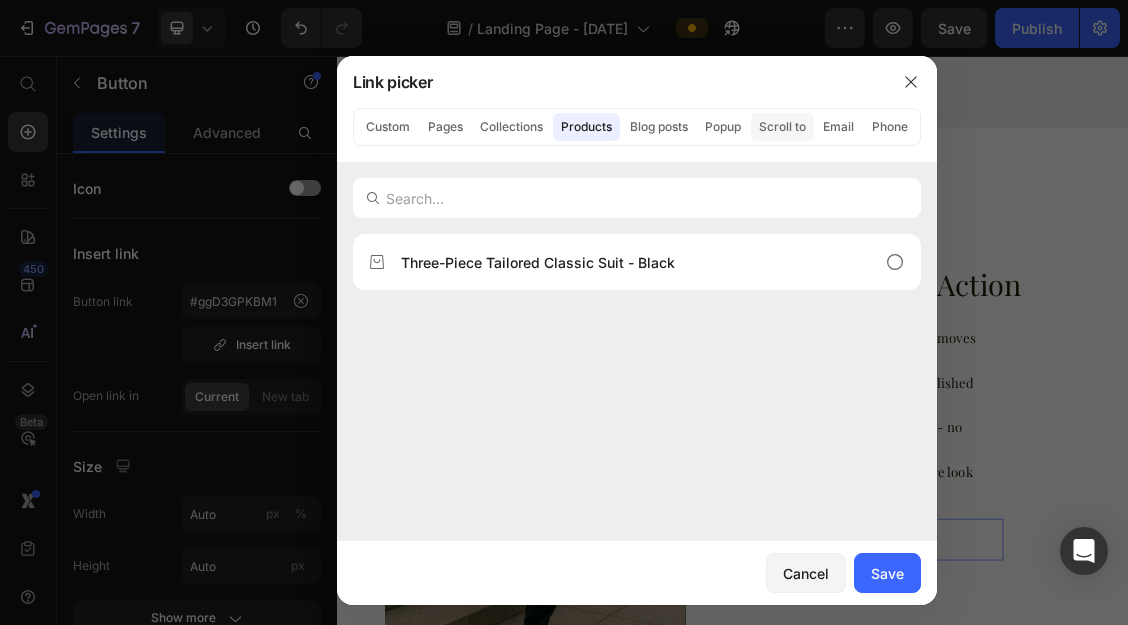 click on "Scroll to" 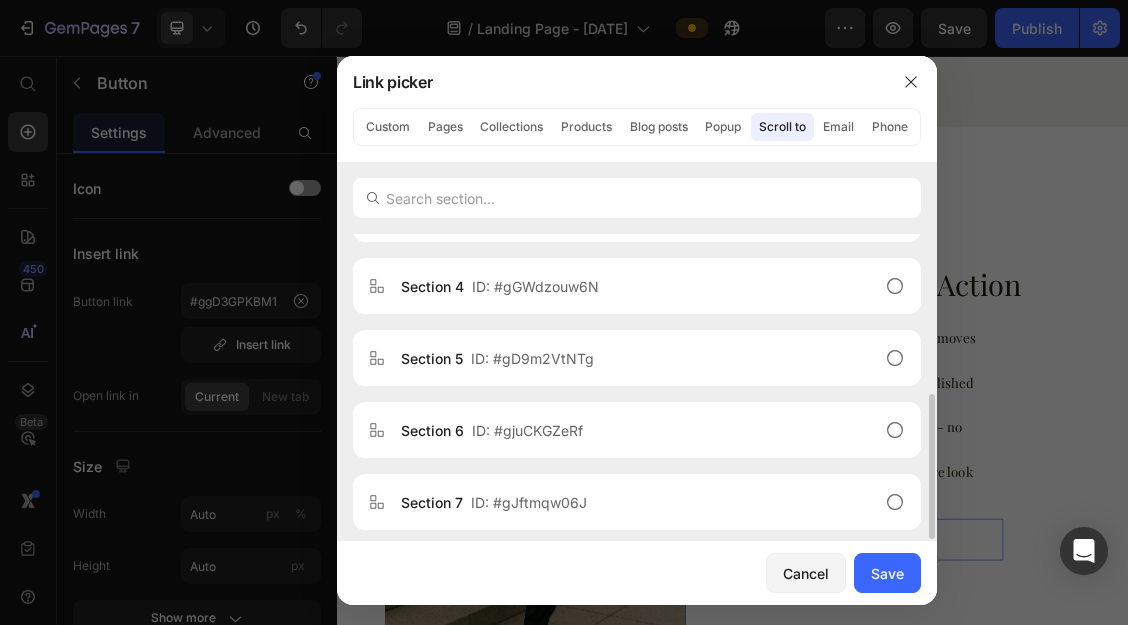 scroll, scrollTop: 401, scrollLeft: 0, axis: vertical 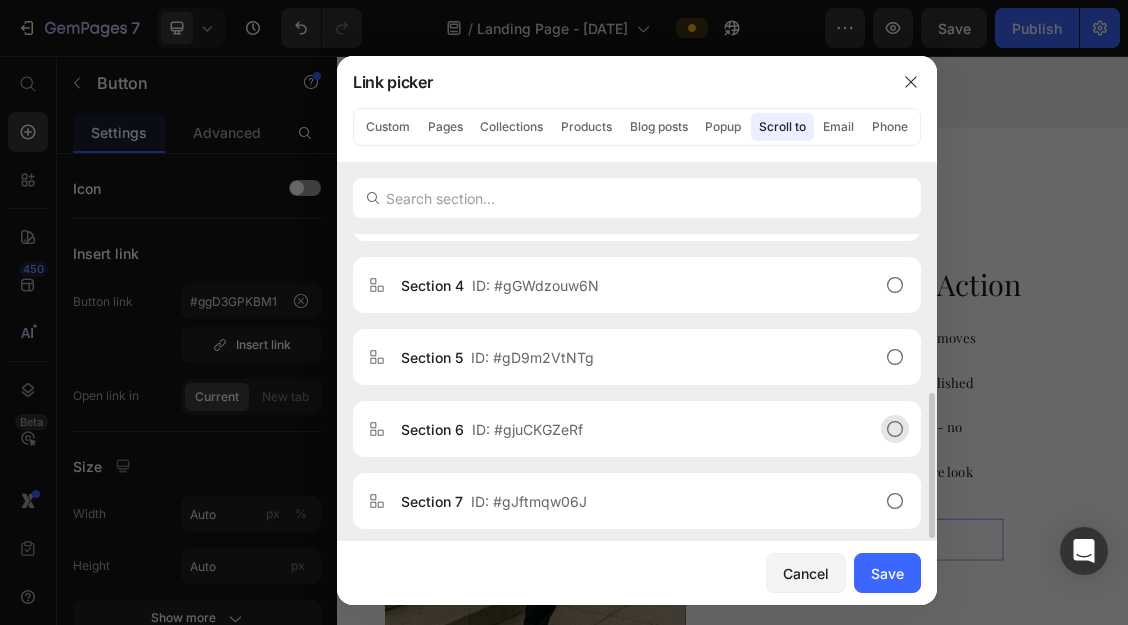 click on "Section 6  ID: #gjuCKGZeRf" at bounding box center [492, 429] 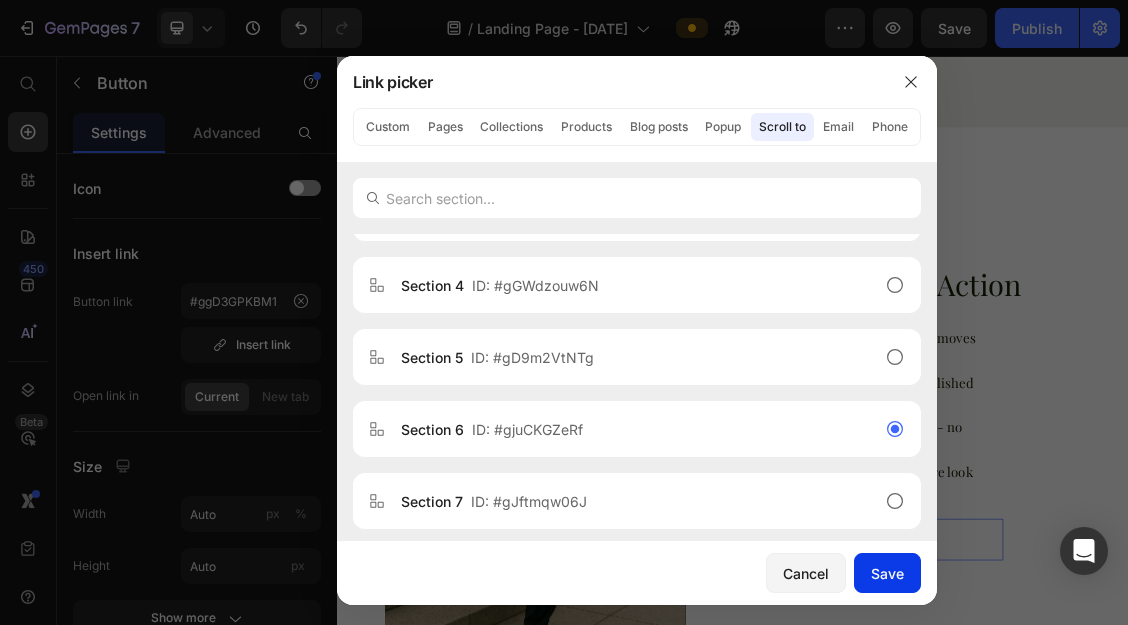 click on "Save" at bounding box center [887, 573] 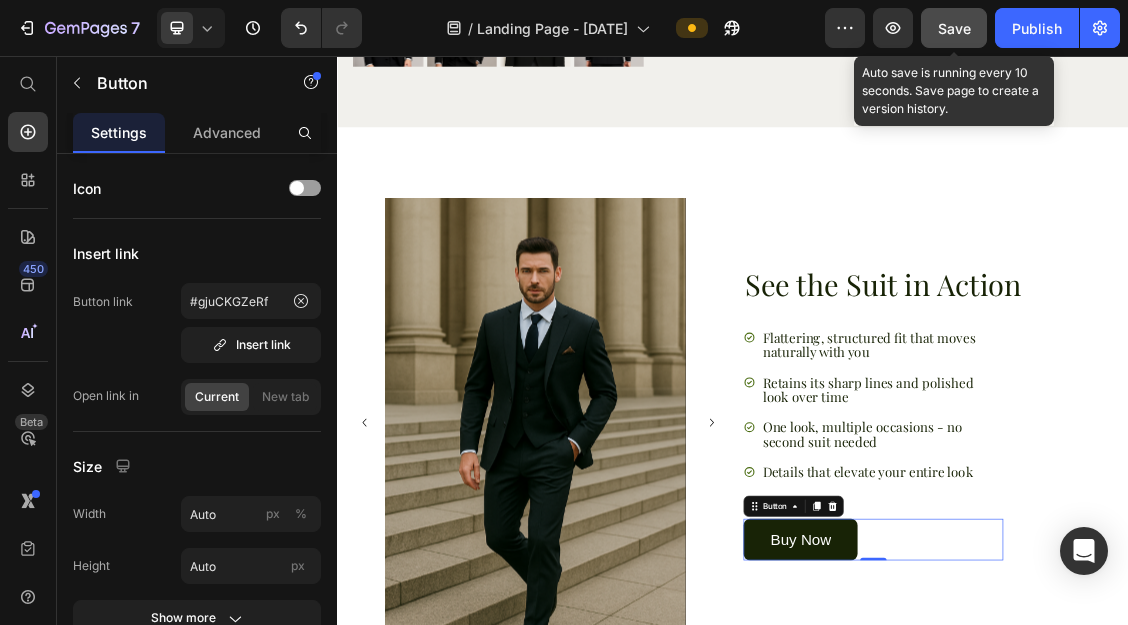 click on "Save" at bounding box center (954, 28) 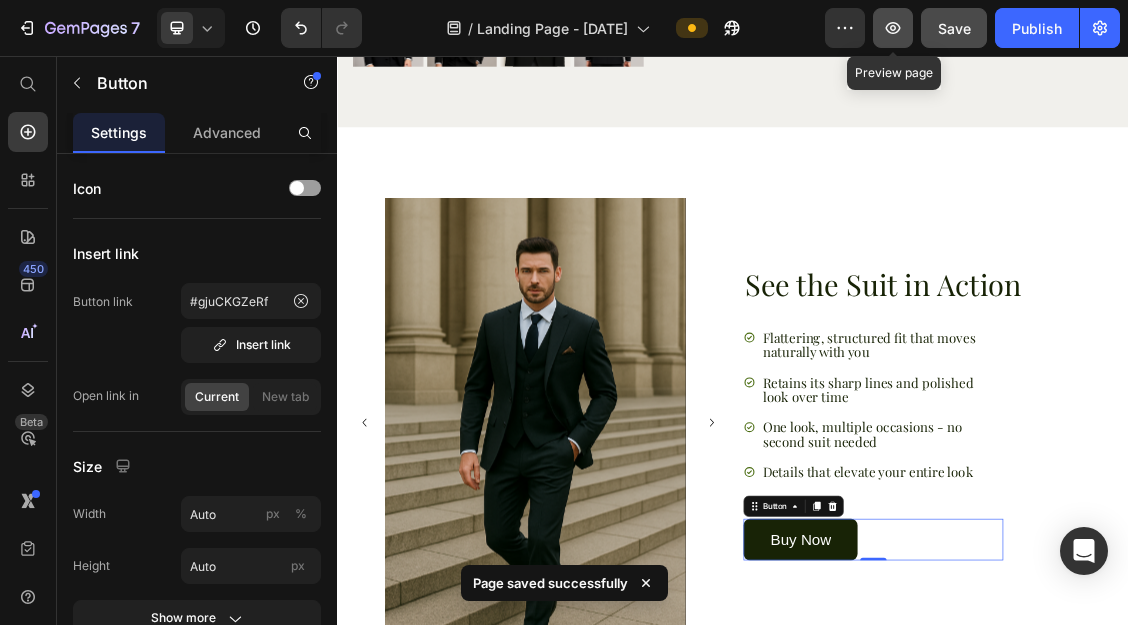 click 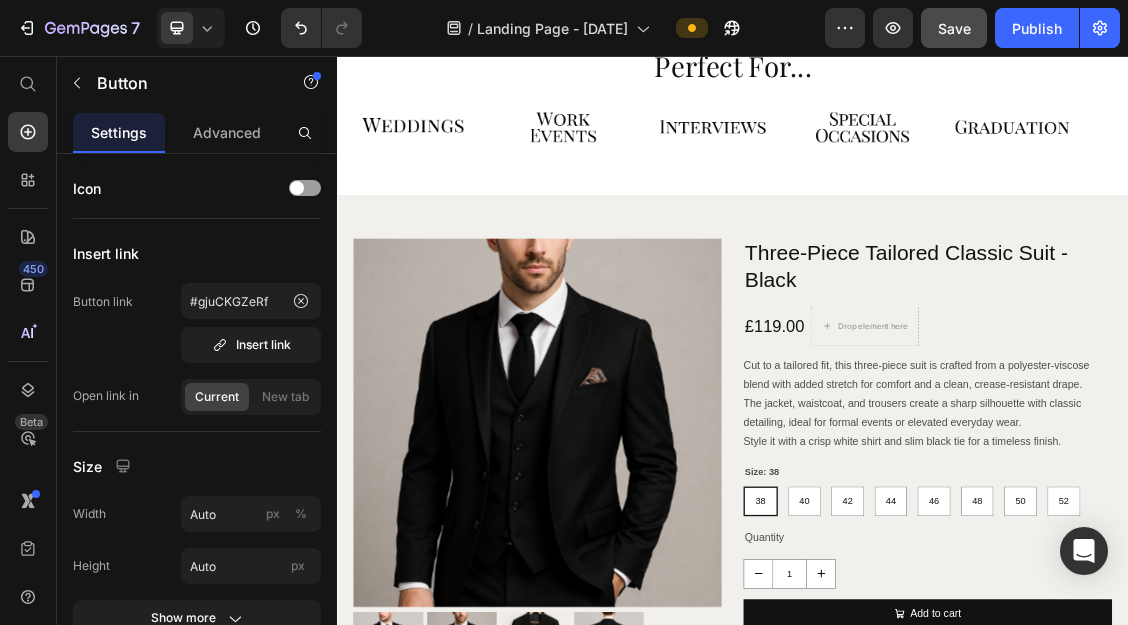 scroll, scrollTop: 2294, scrollLeft: 0, axis: vertical 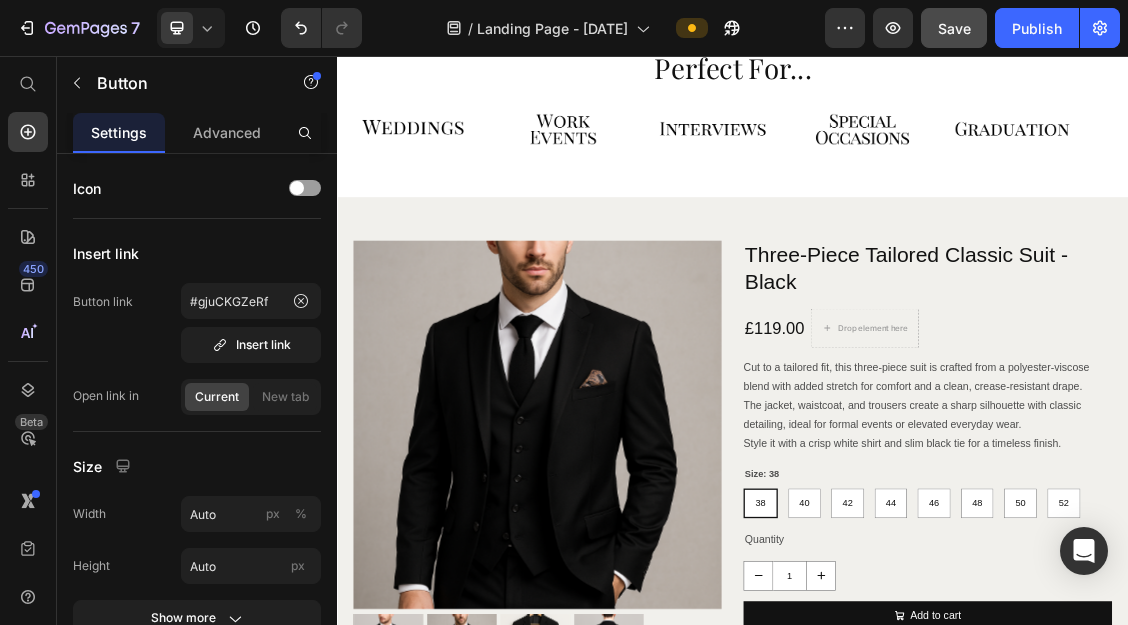 click on "Buy Now Button" at bounding box center [641, -97] 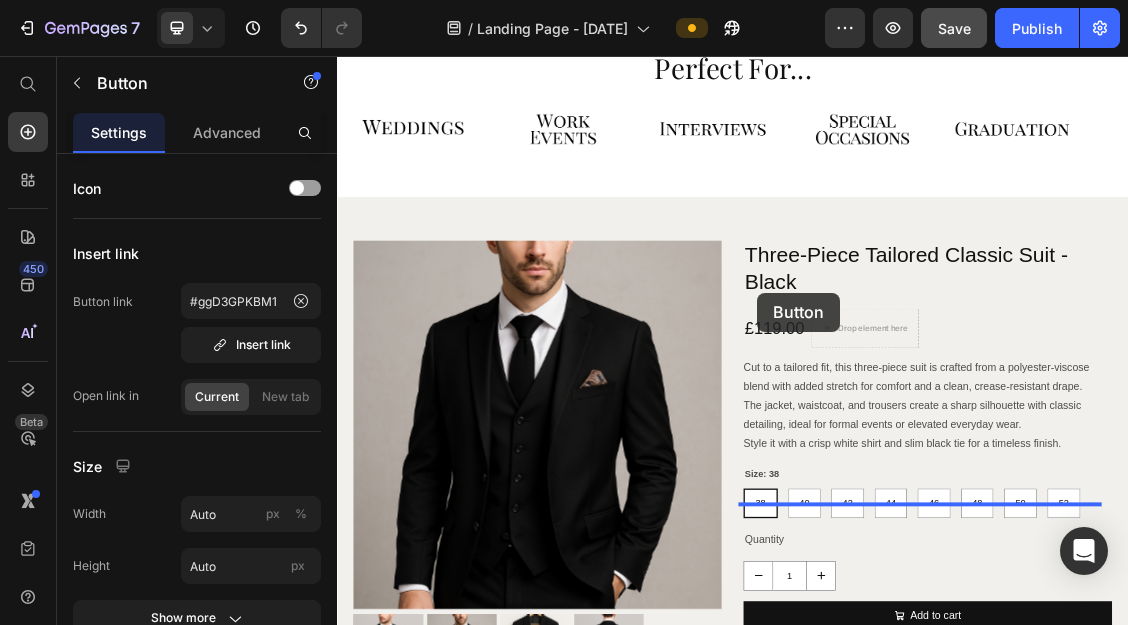 drag, startPoint x: 510, startPoint y: 699, endPoint x: 973, endPoint y: 416, distance: 542.63983 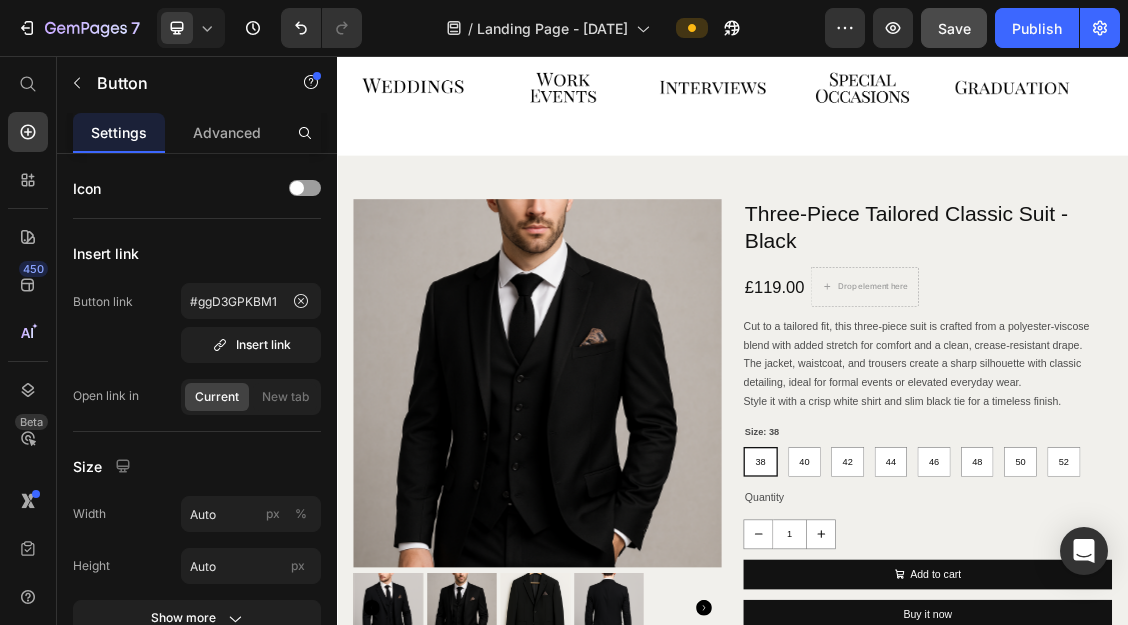 click on "Image Buy Now Button   0" at bounding box center [1232, -387] 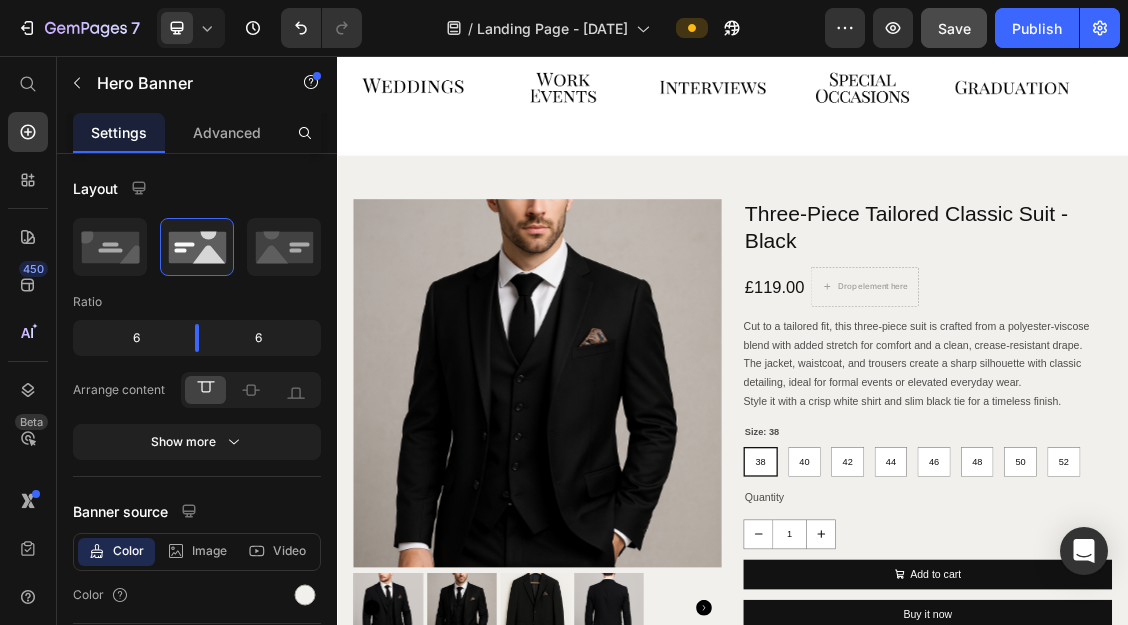 click on "Buy Now Button" at bounding box center (1232, -160) 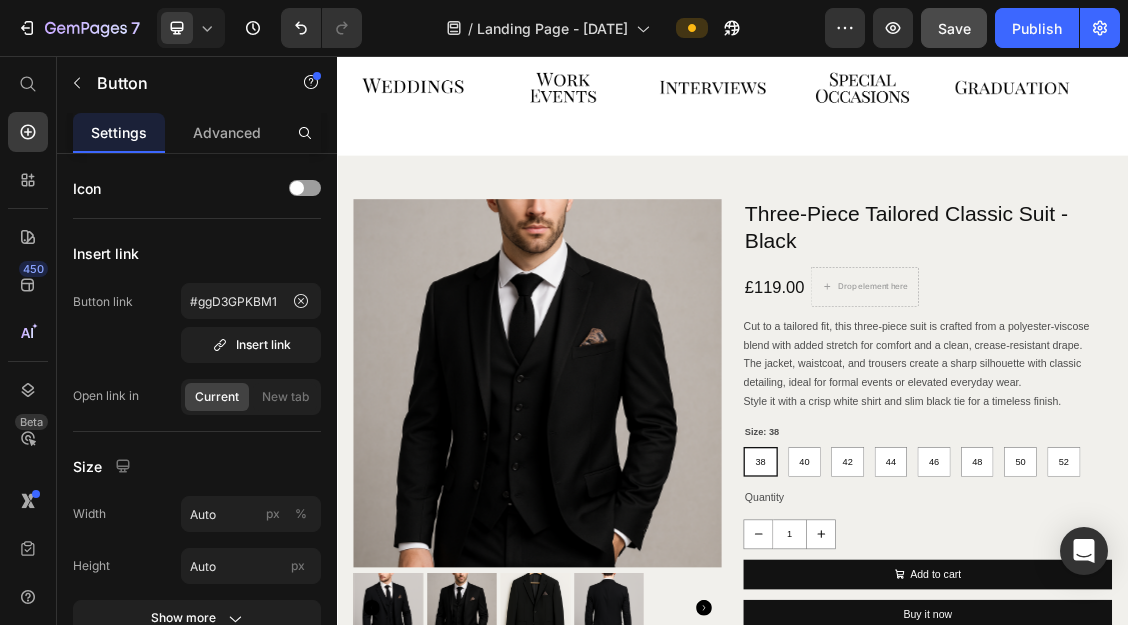 click on "Image Buy Now Button   0" at bounding box center [1232, -387] 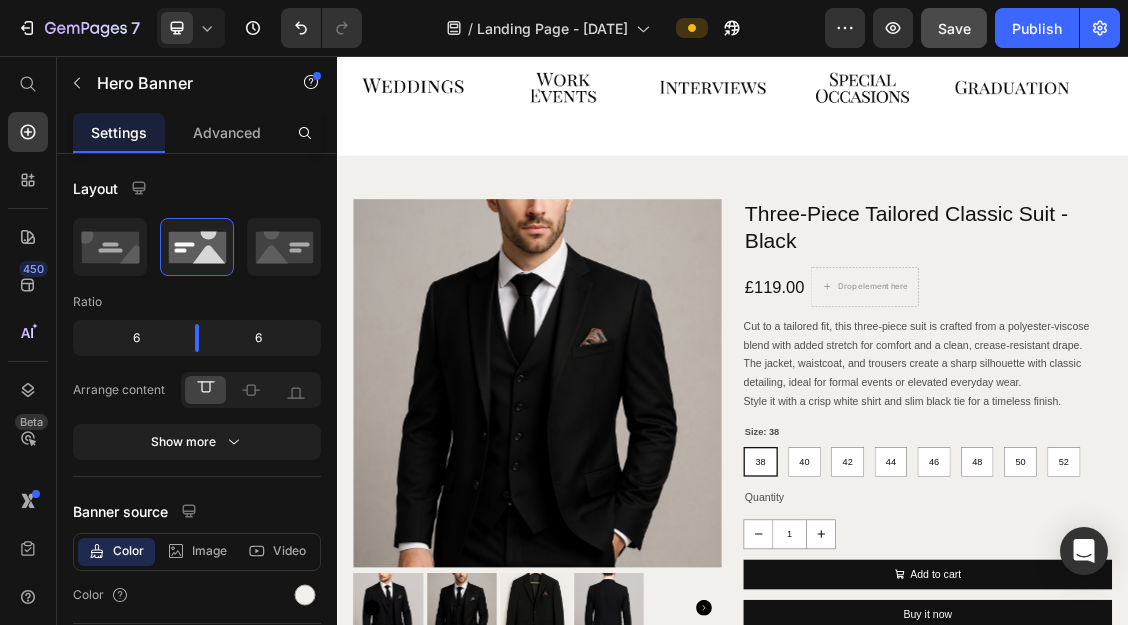 click at bounding box center (1232, -589) 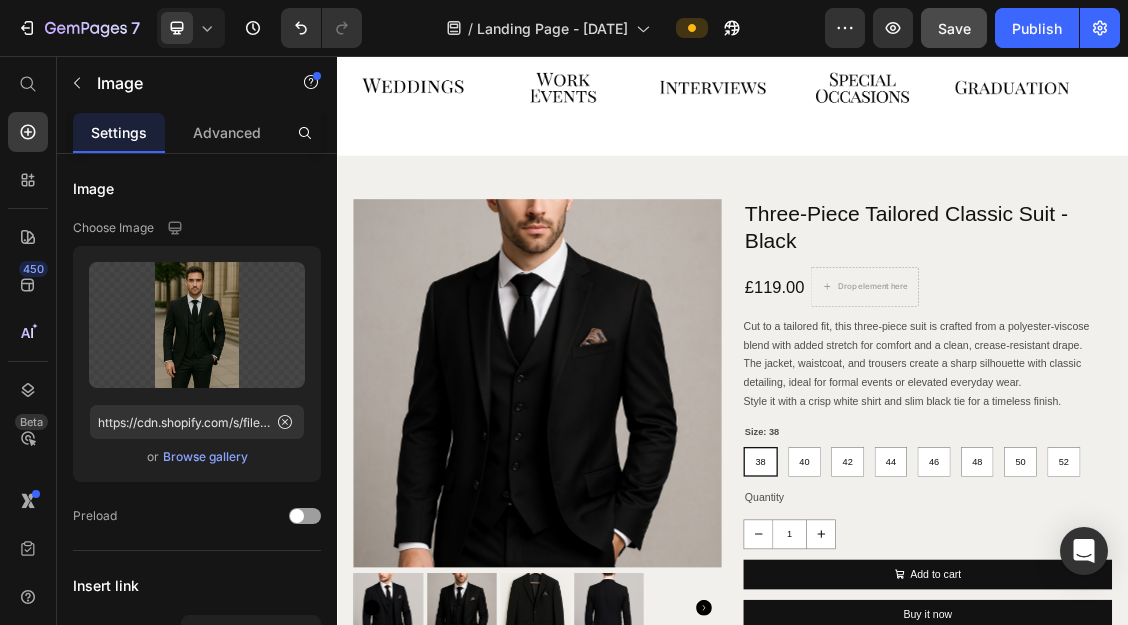click on "342" at bounding box center (1232, -362) 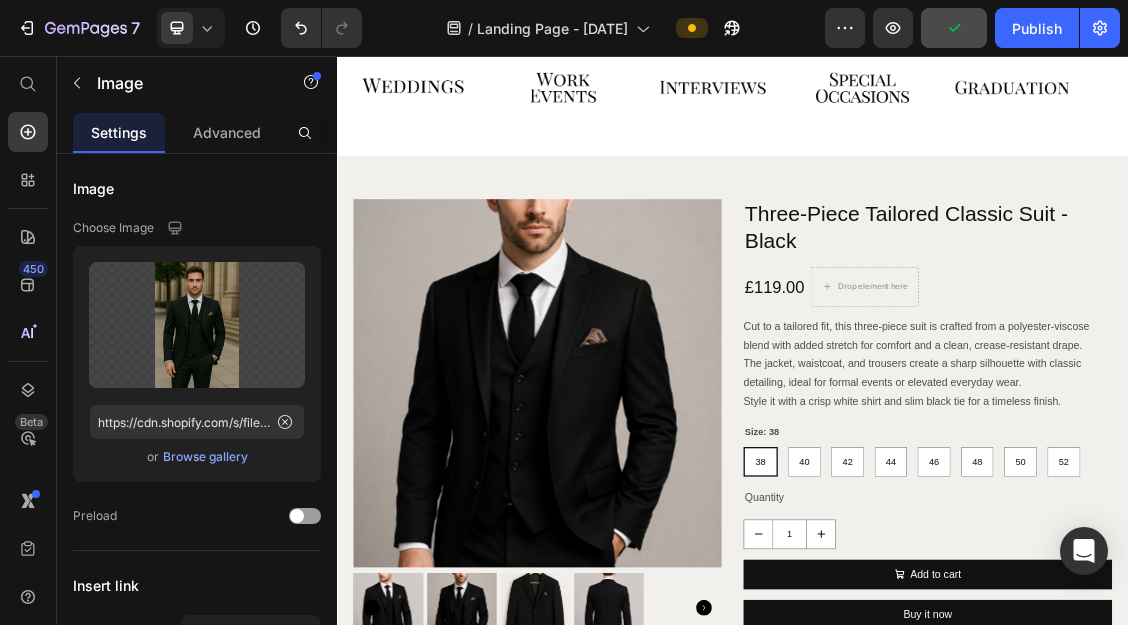 drag, startPoint x: 1218, startPoint y: 606, endPoint x: 1183, endPoint y: 430, distance: 179.44637 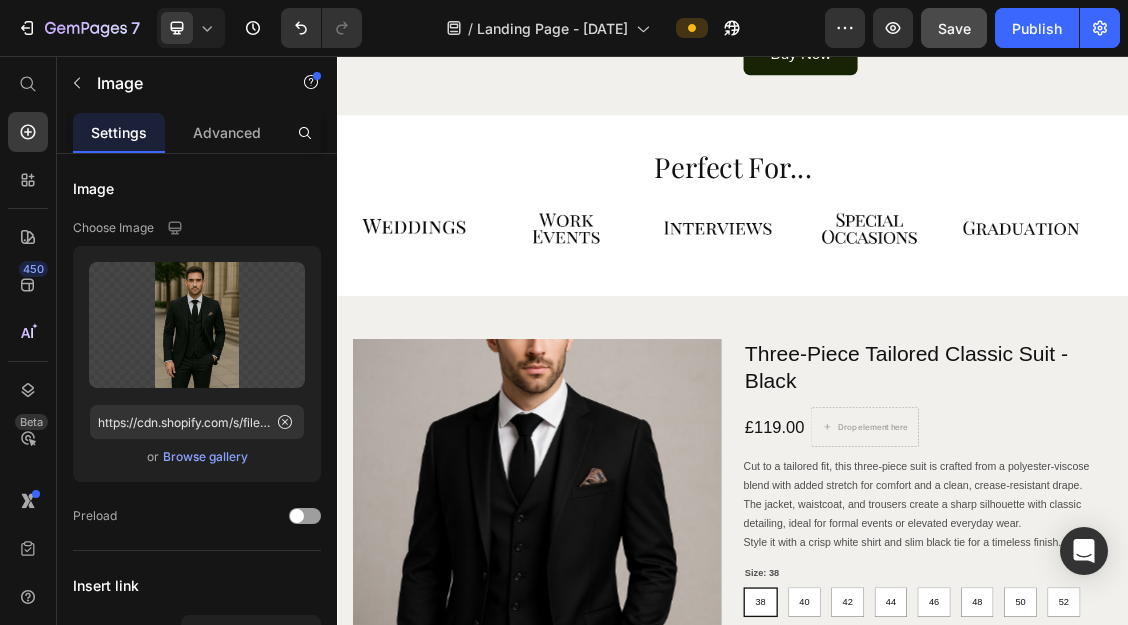 scroll, scrollTop: 2171, scrollLeft: 0, axis: vertical 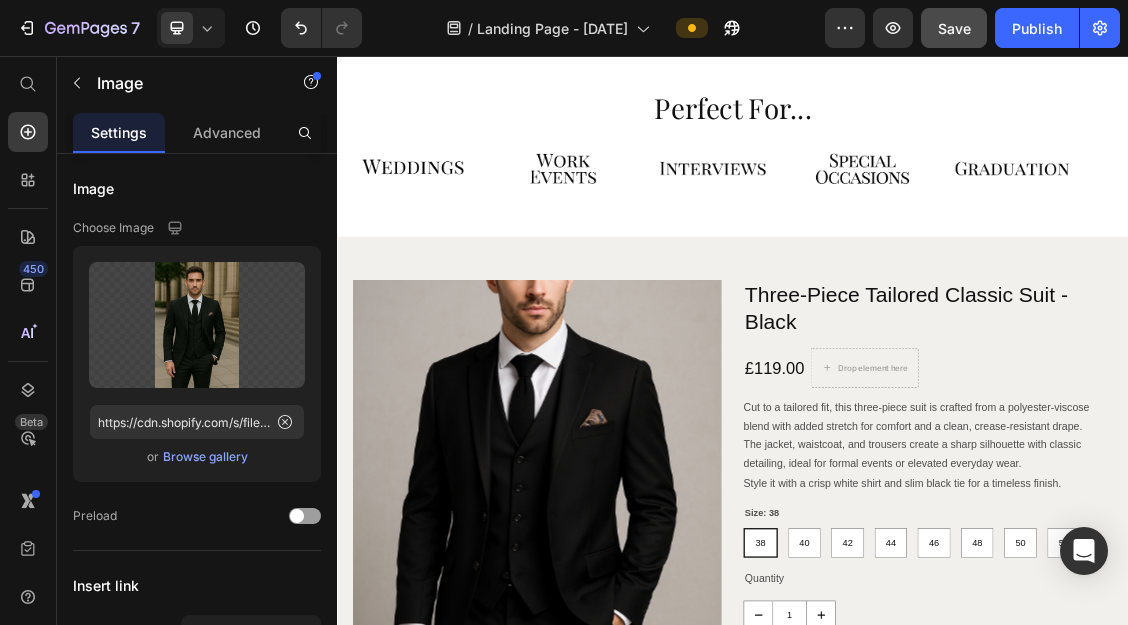 click on "Buy Now Button" at bounding box center (1232, -37) 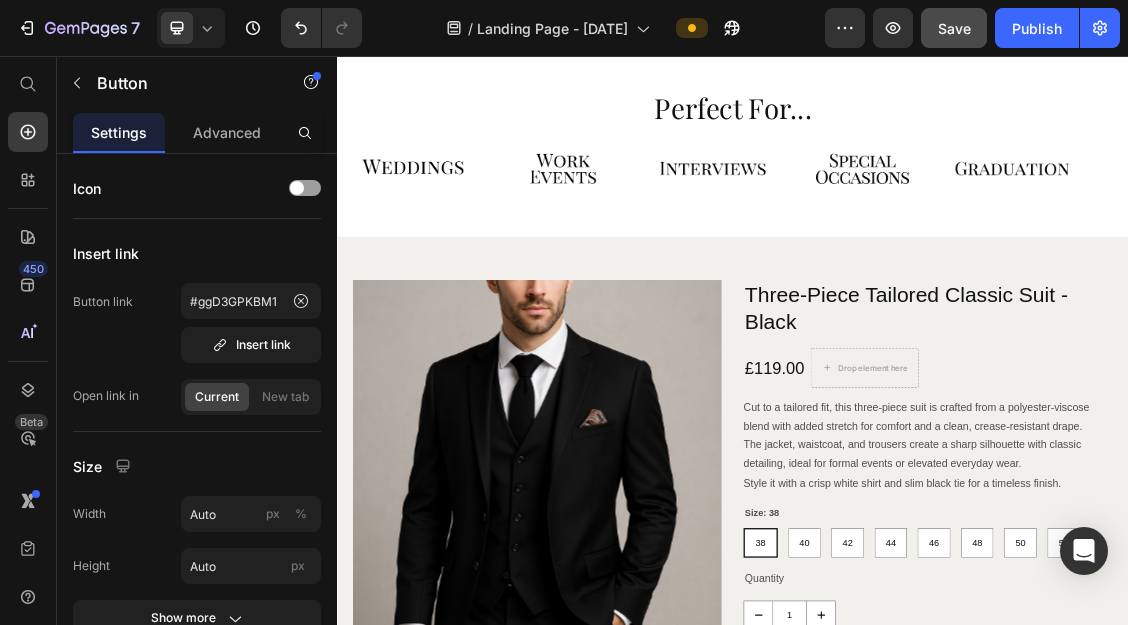 click at bounding box center [1232, -378] 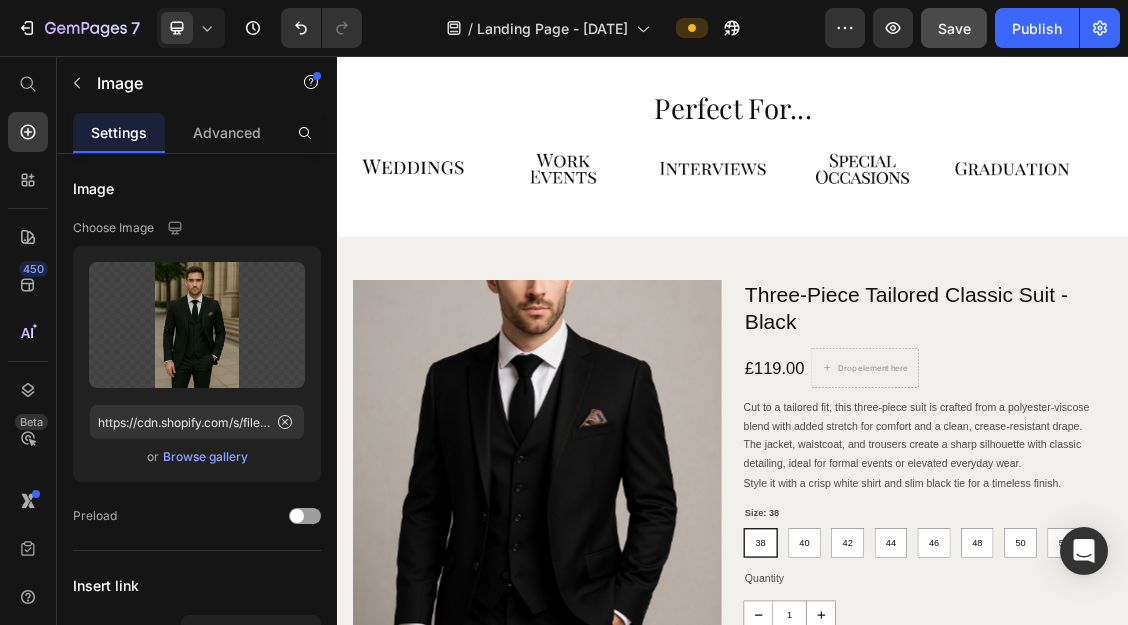 drag, startPoint x: 1227, startPoint y: 725, endPoint x: 1229, endPoint y: 689, distance: 36.05551 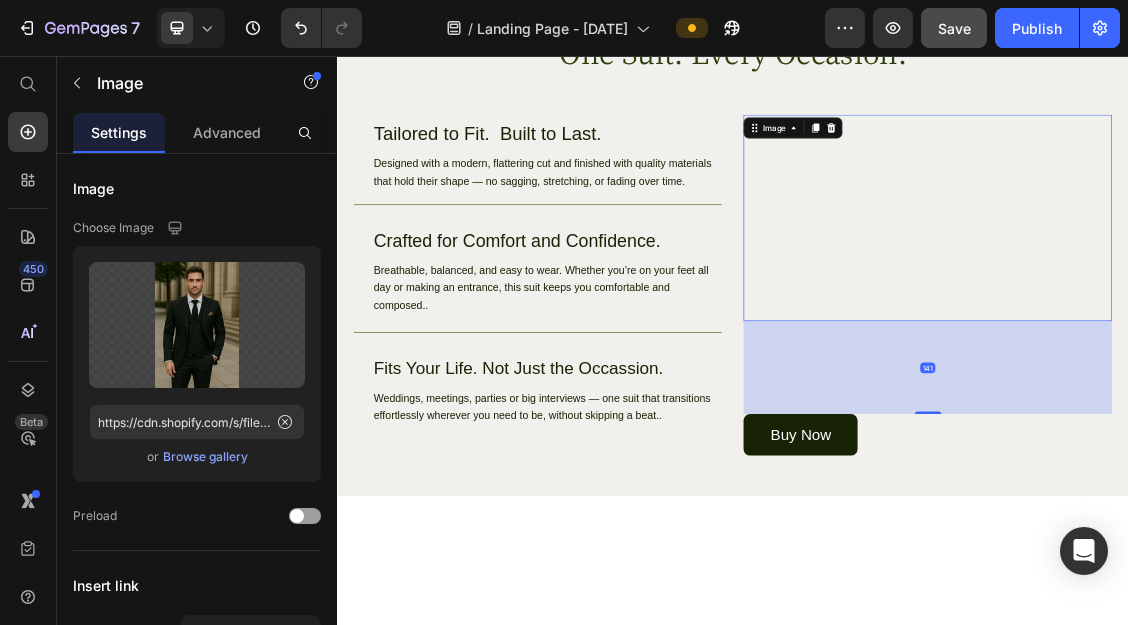scroll, scrollTop: 1505, scrollLeft: 0, axis: vertical 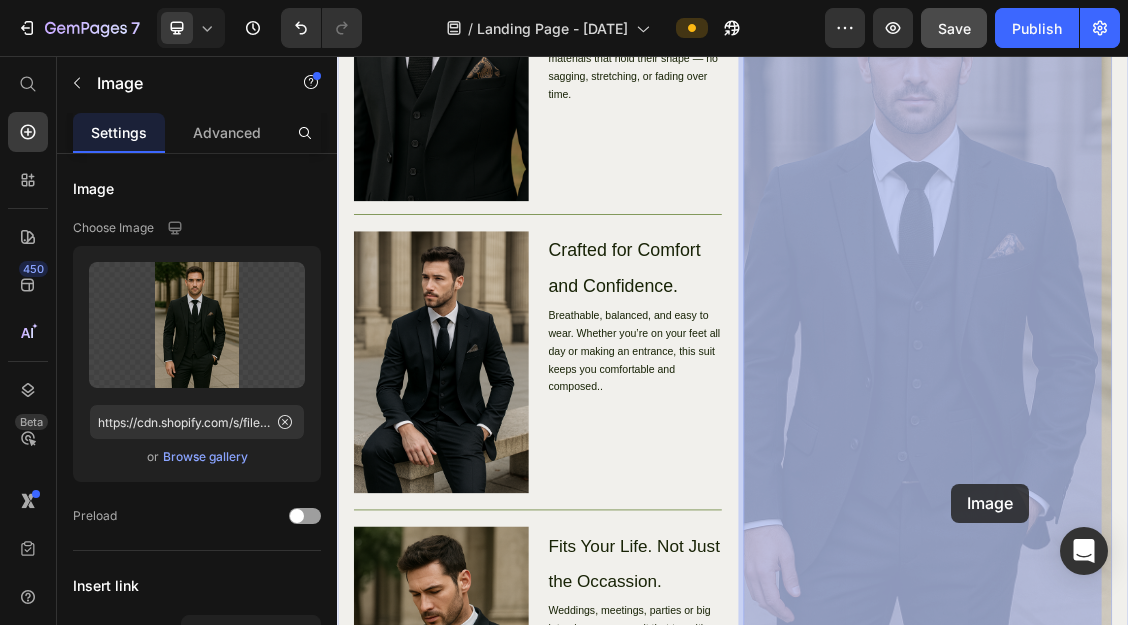 drag, startPoint x: 1222, startPoint y: 706, endPoint x: 1269, endPoint y: 705, distance: 47.010635 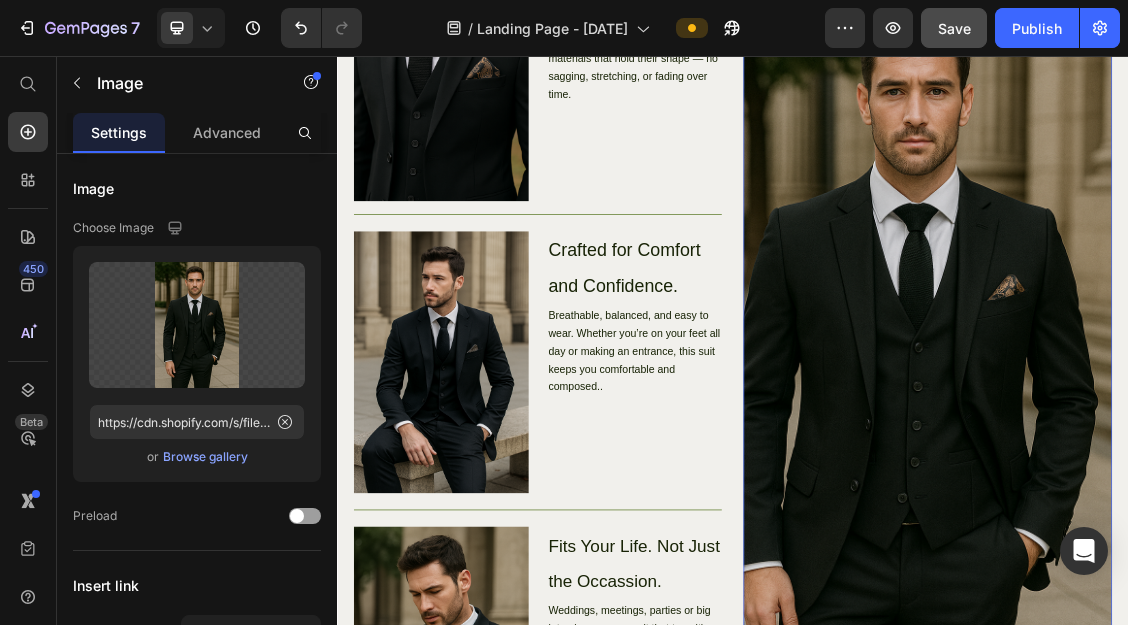 scroll, scrollTop: 2113, scrollLeft: 0, axis: vertical 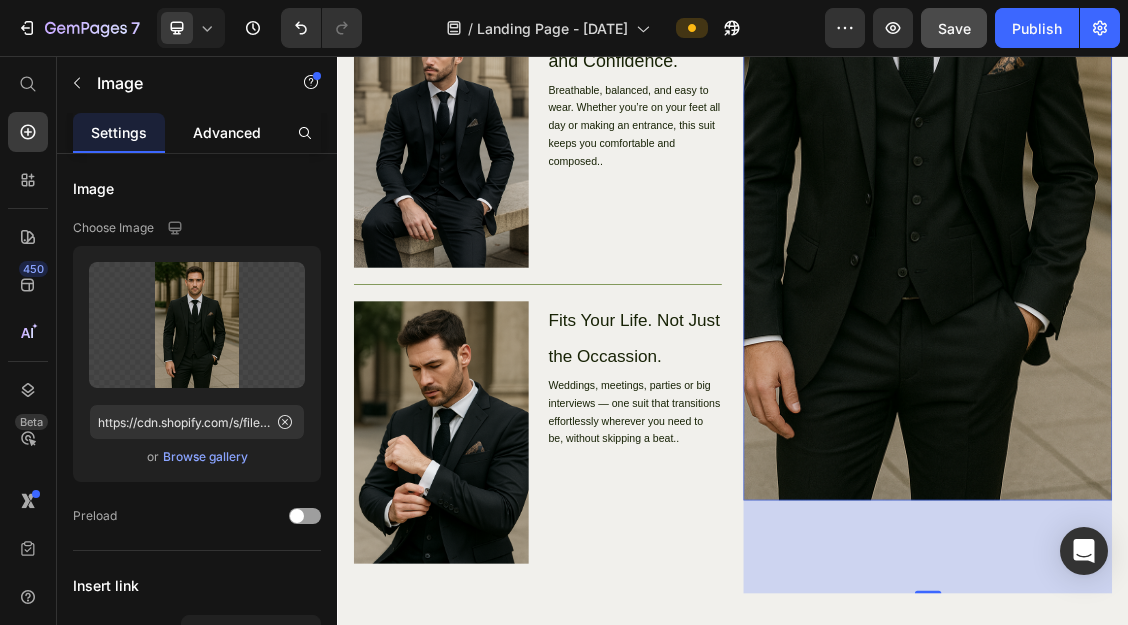 click on "Advanced" at bounding box center (227, 132) 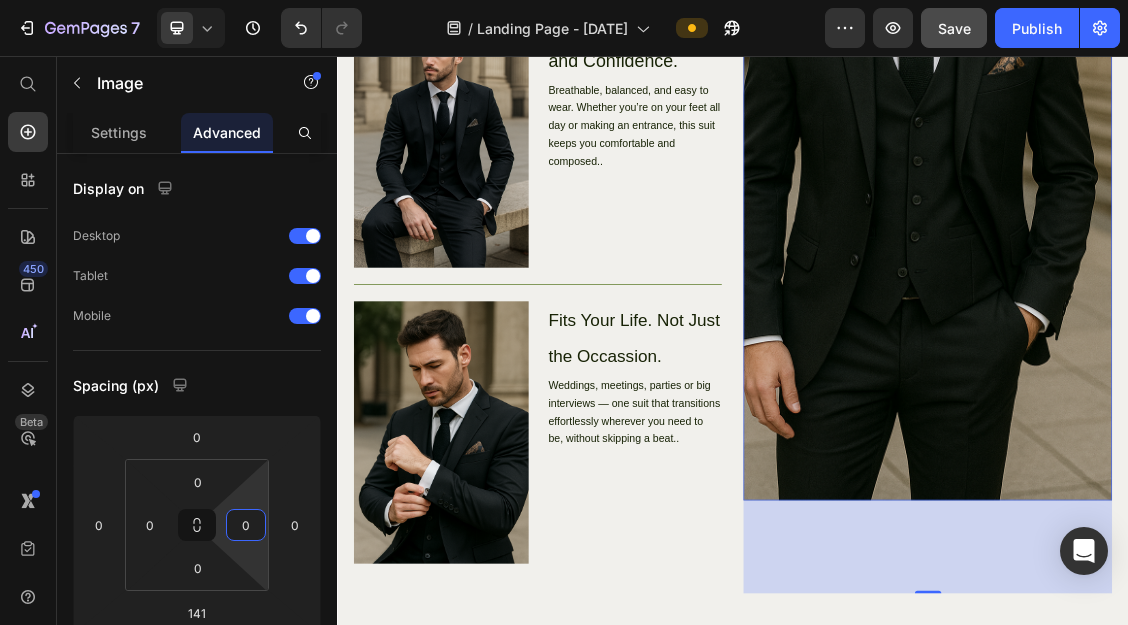 click on "0" at bounding box center (246, 525) 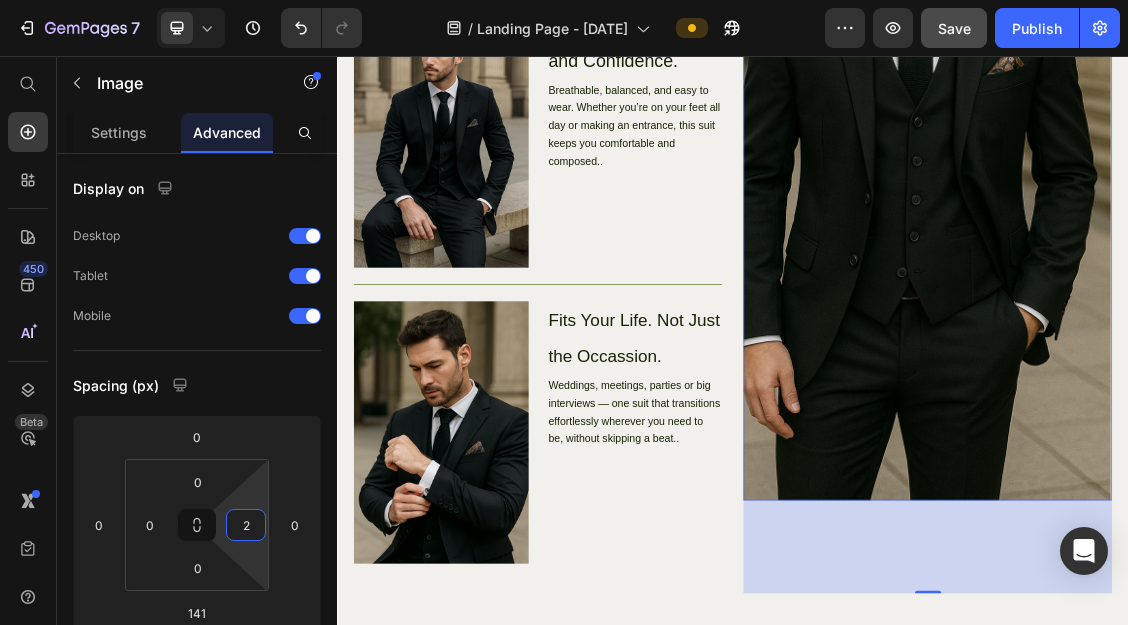 type on "2" 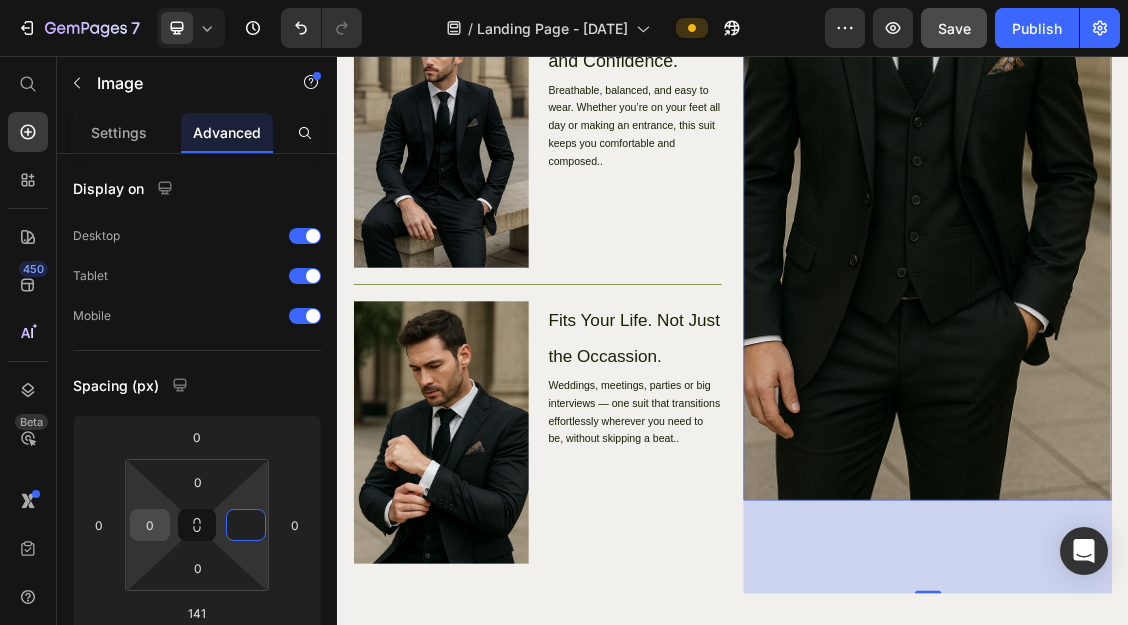 type on "0" 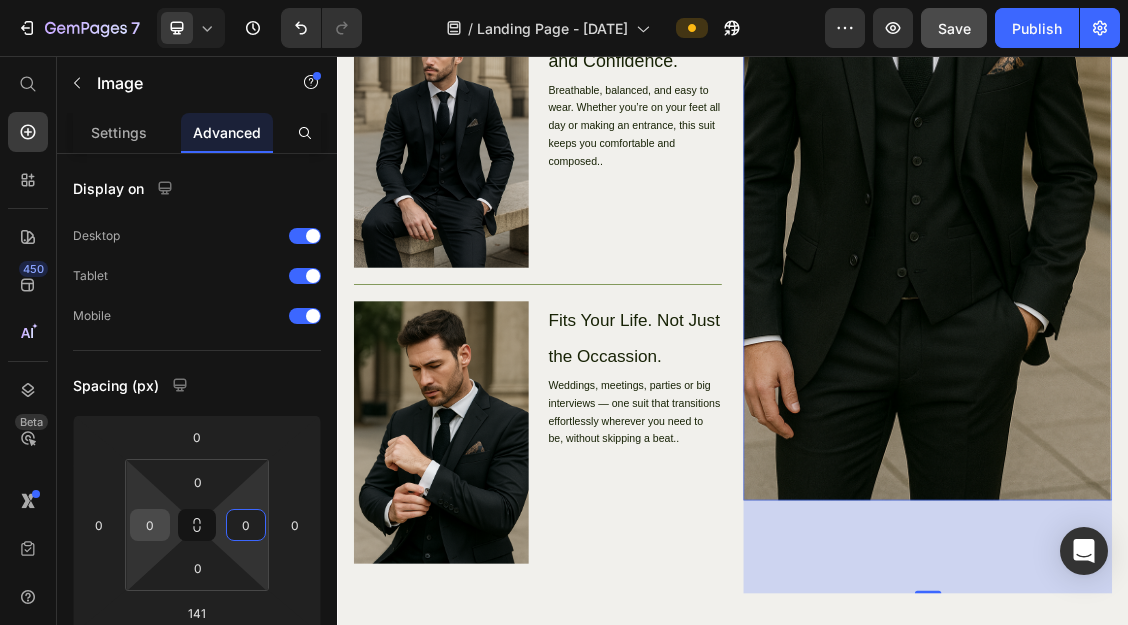click on "0" at bounding box center [150, 525] 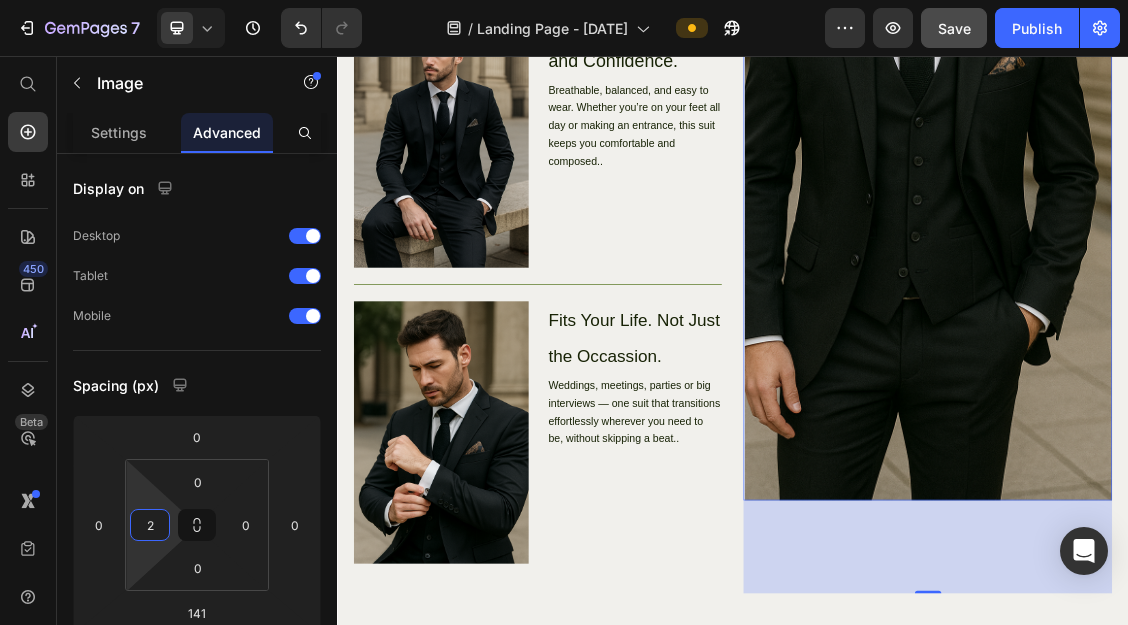 type on "2" 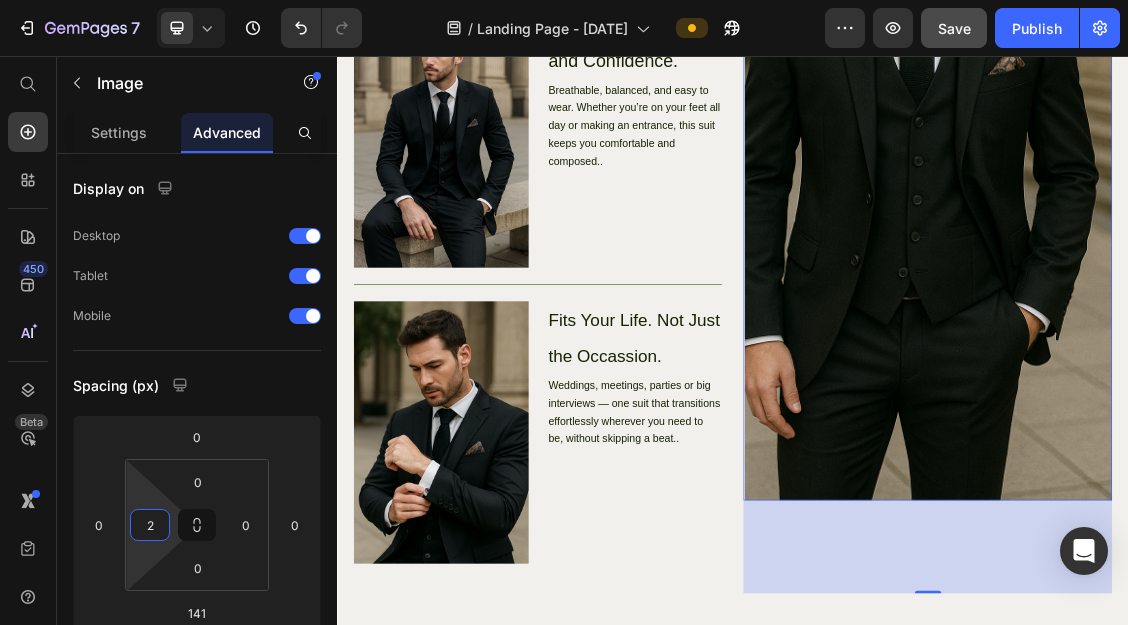 click on "2" at bounding box center [150, 525] 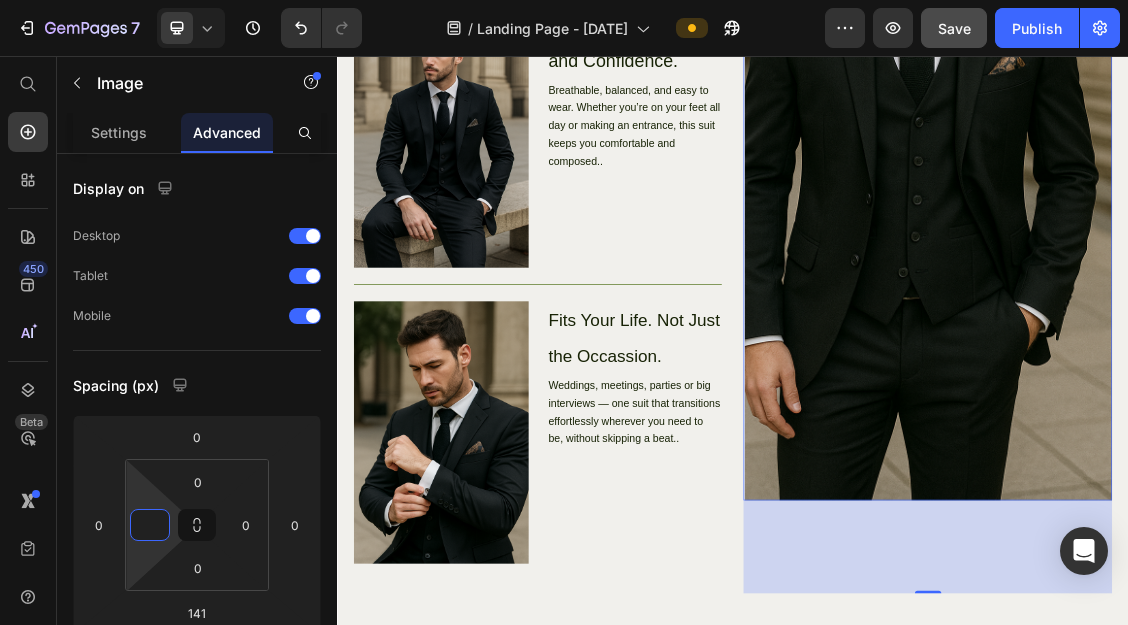 click at bounding box center (150, 525) 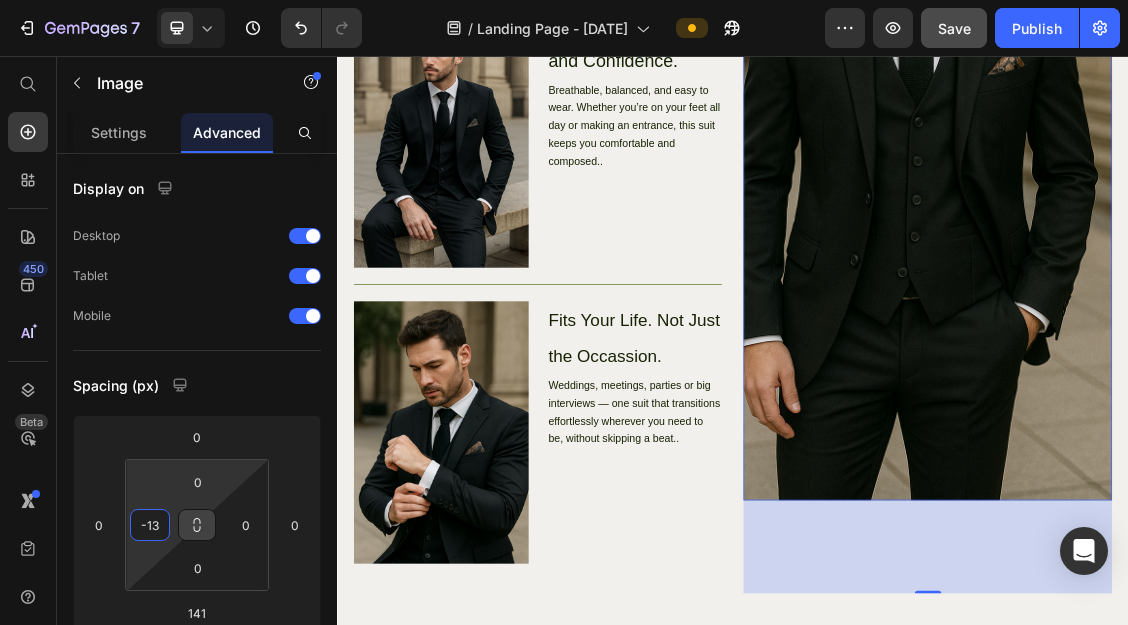 type on "-1" 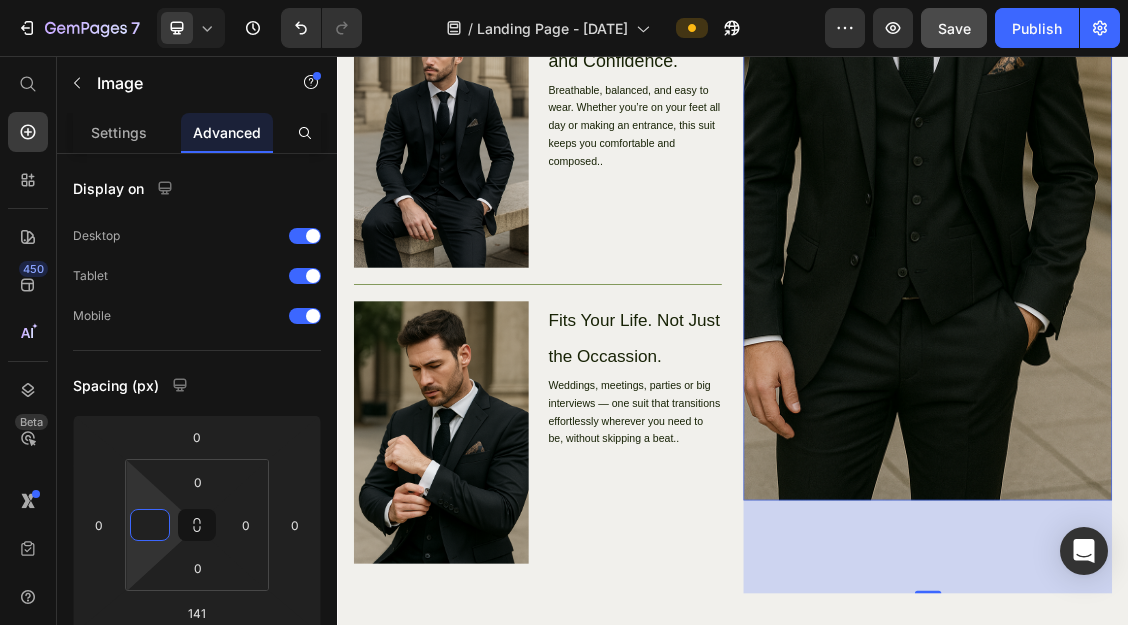 click at bounding box center [150, 525] 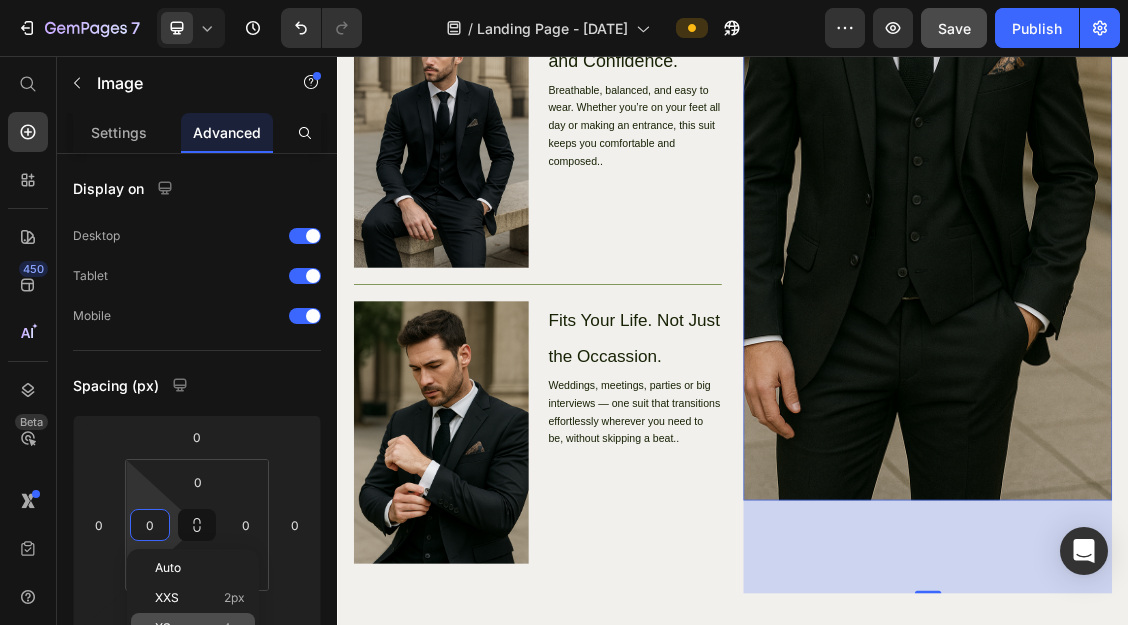 click on "XS 4px" 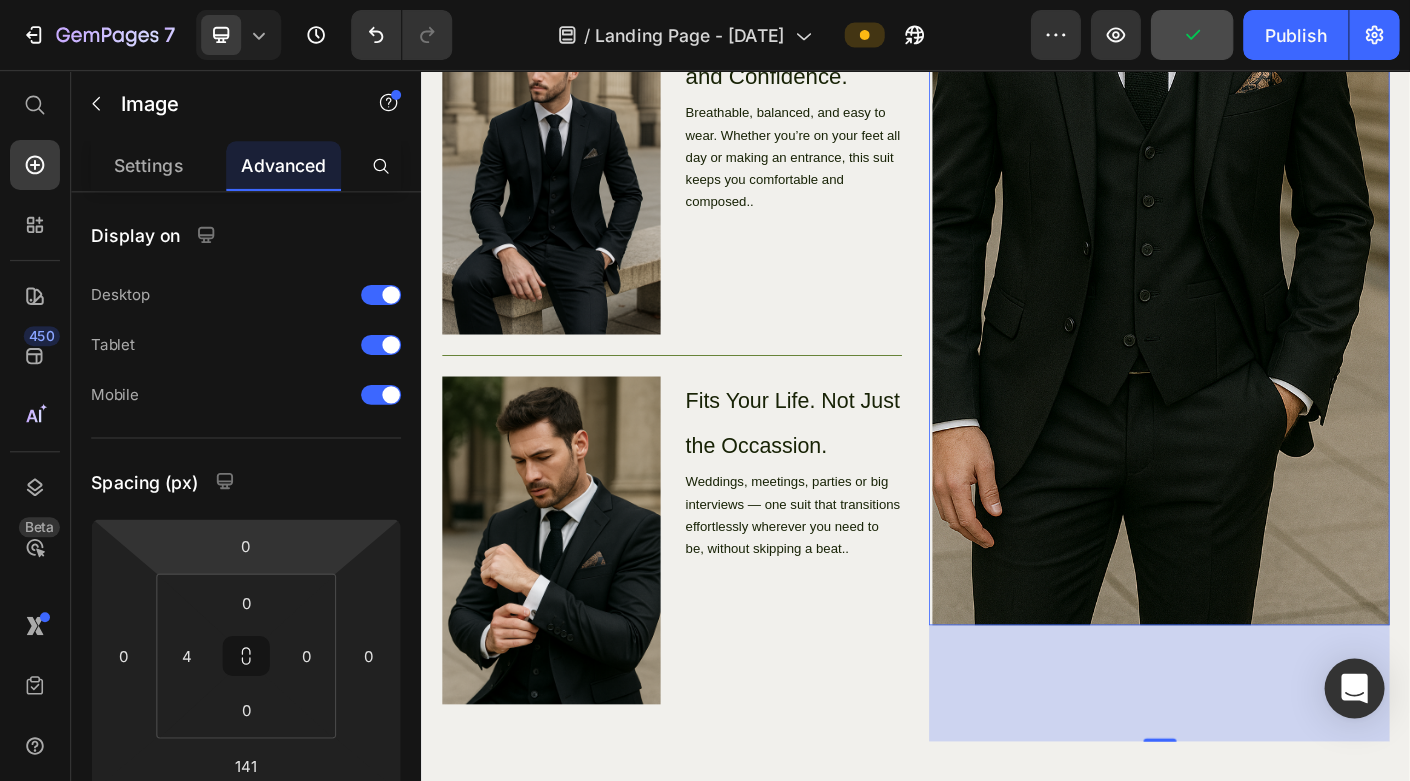 scroll, scrollTop: 2513, scrollLeft: 0, axis: vertical 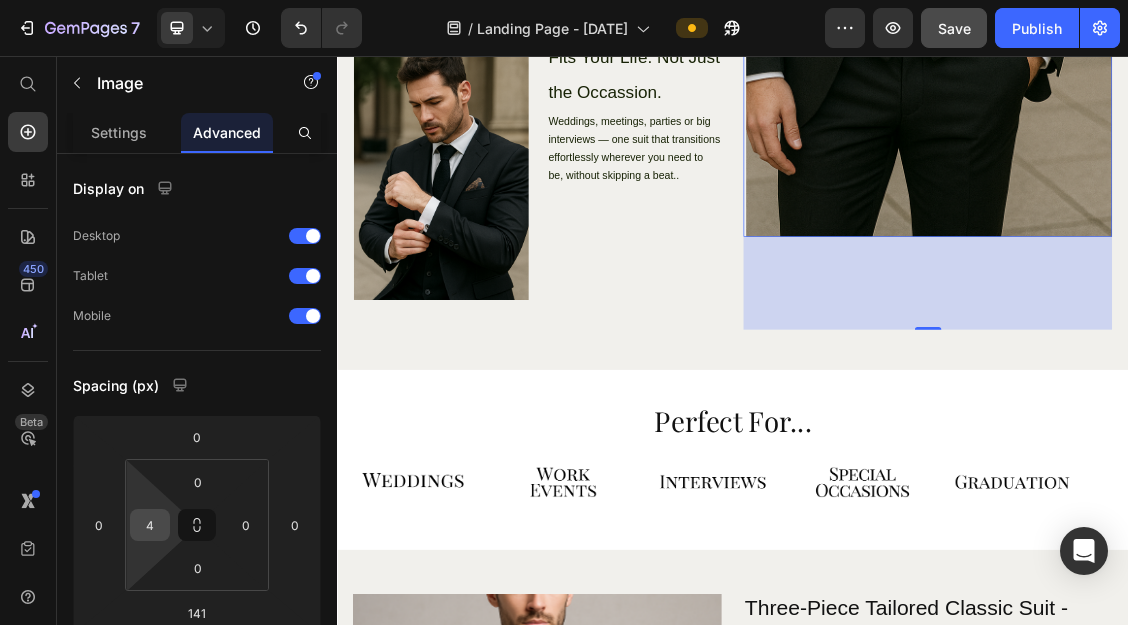 click on "4" at bounding box center (150, 525) 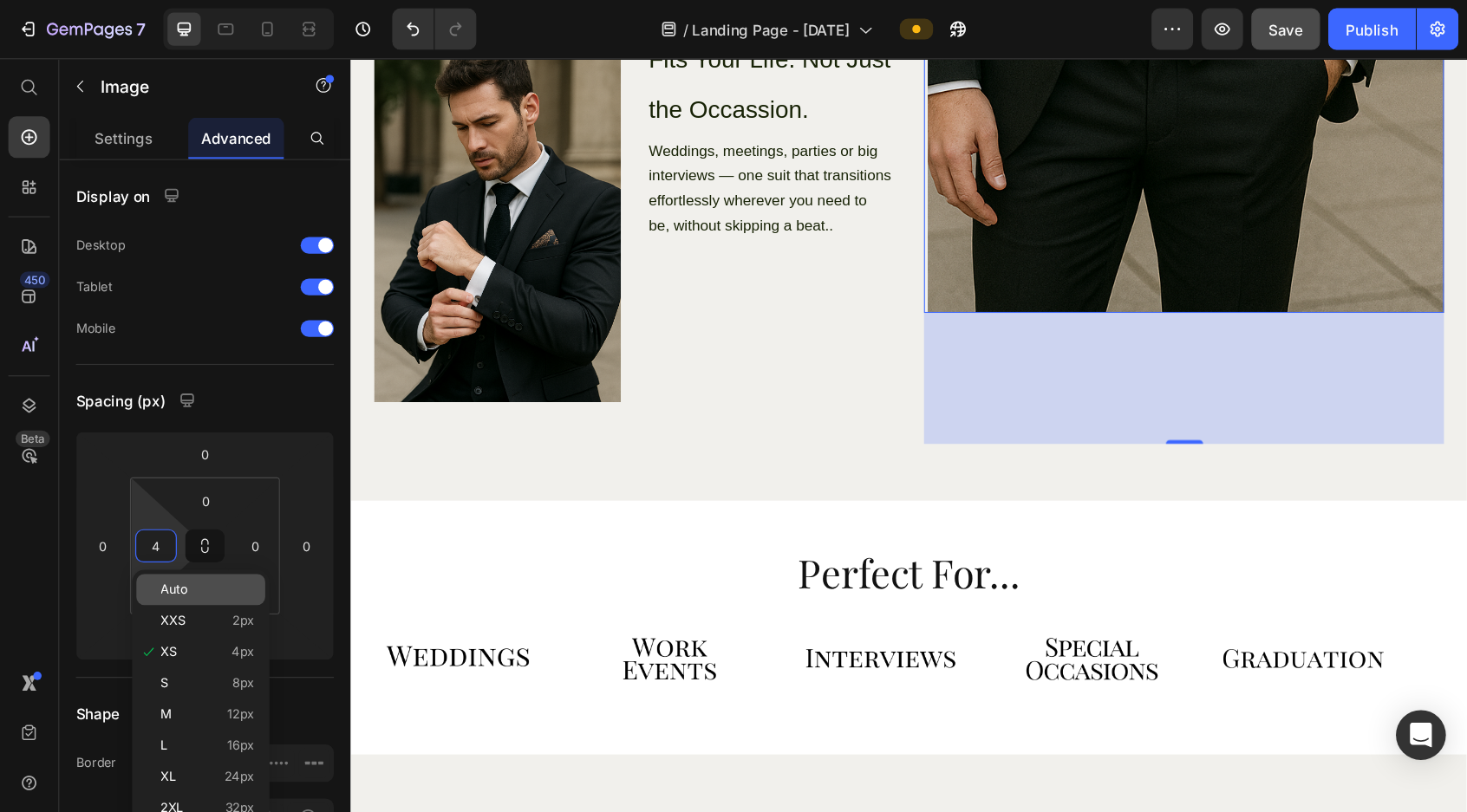scroll, scrollTop: 2177, scrollLeft: 0, axis: vertical 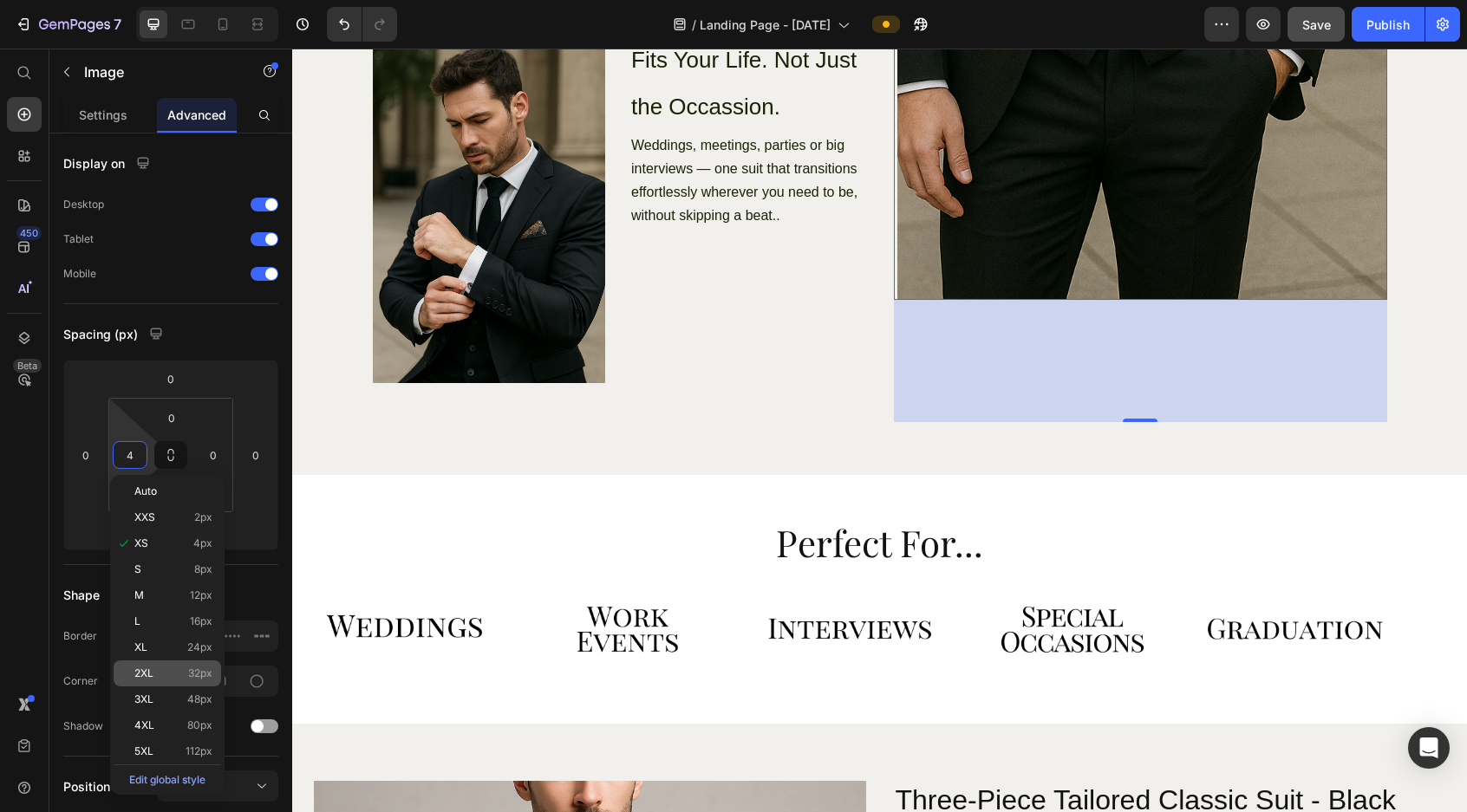 click on "2XL 32px" at bounding box center (173, 673) 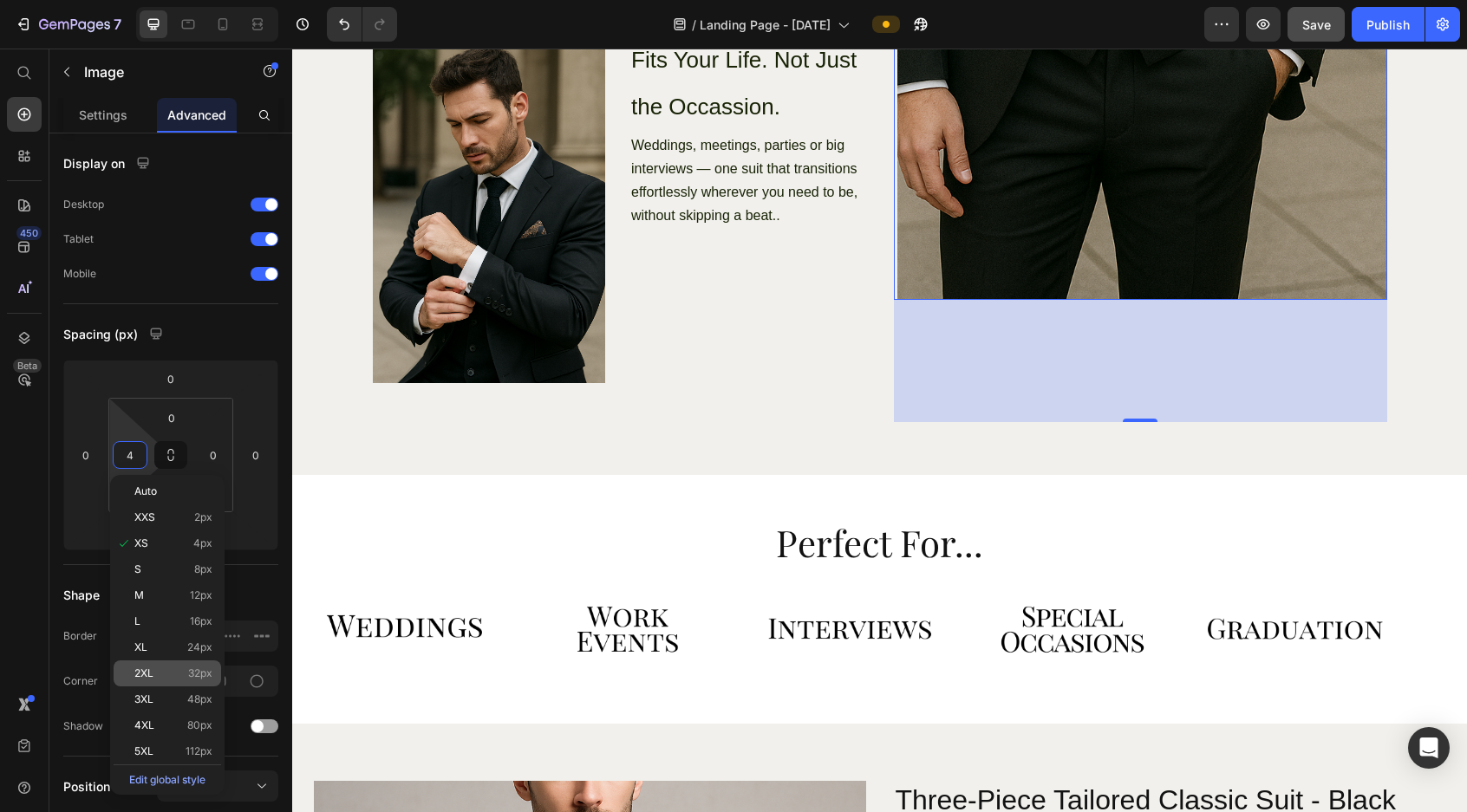 type on "32" 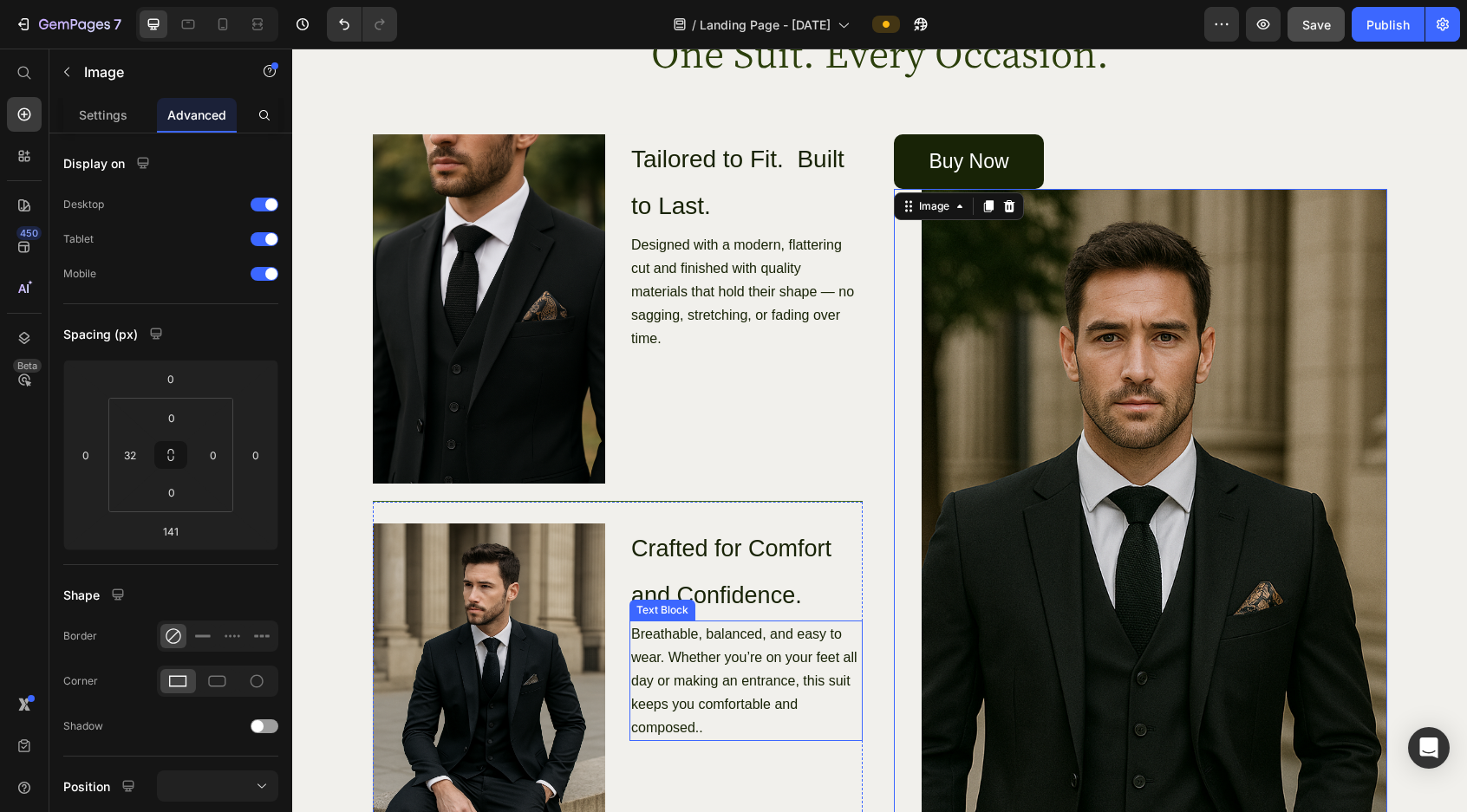 scroll, scrollTop: 1289, scrollLeft: 0, axis: vertical 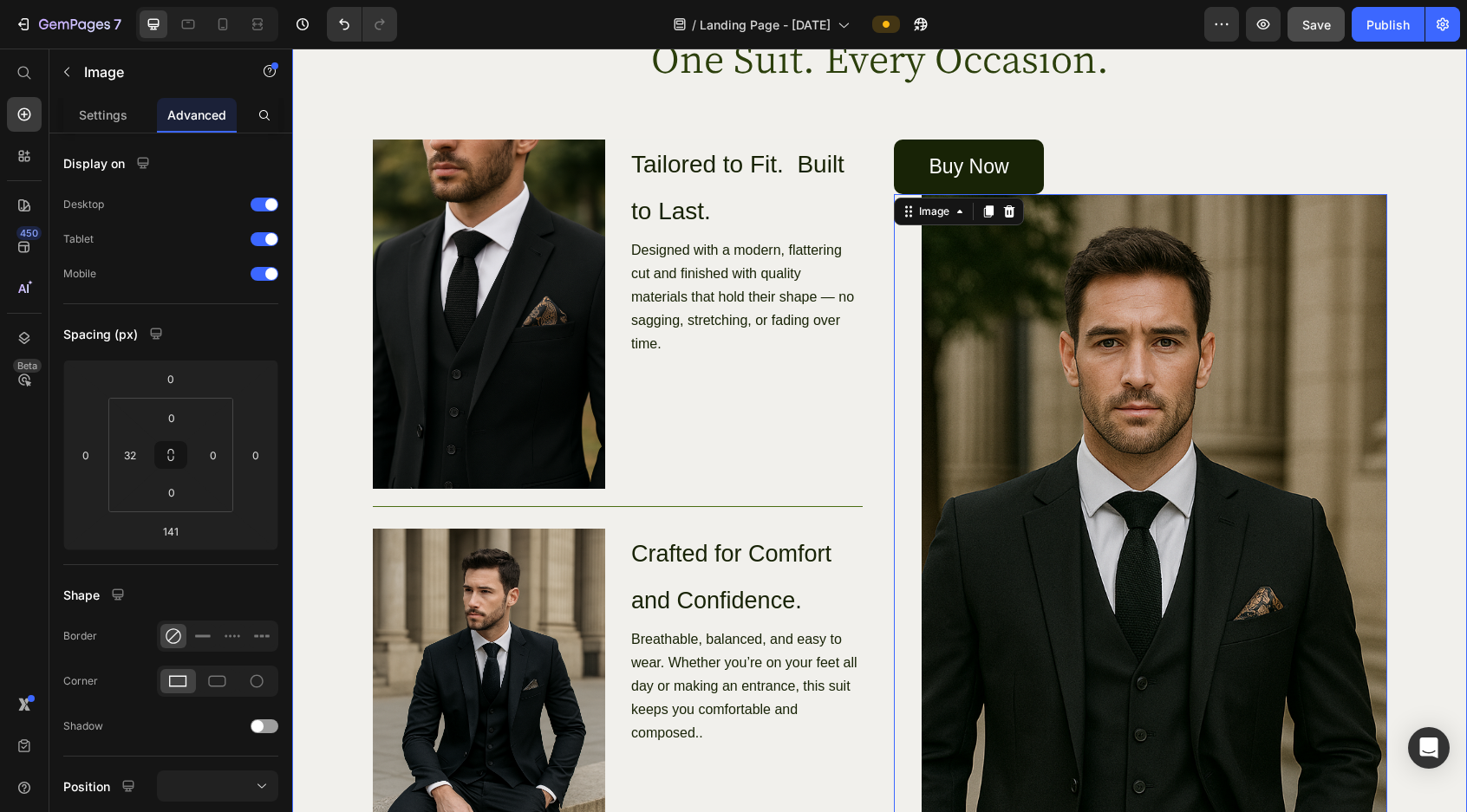 click on "Image One Suit. Every Occasion. Heading Row Image Tailored to Fit.  Built to Last. Heading Designed with a modern, flattering cut and finished with quality materials that hold their shape — no sagging, stretching, or fading over time. Text Block Row Image Crafted for Comfort and Confidence. Heading Breathable, balanced, and easy to wear. Whether you’re on your feet all day or making an entrance, this suit keeps you comfortable and composed.. Text Block Row Image Fits Your Life. Not Just the Occassion. Heading Weddings, meetings, parties or big interviews — one suit that transitions effortlessly wherever you need to be, without skipping a beat.. Text Block Row Row Buy Now Button Image   141 Hero Banner" at bounding box center [879, 696] 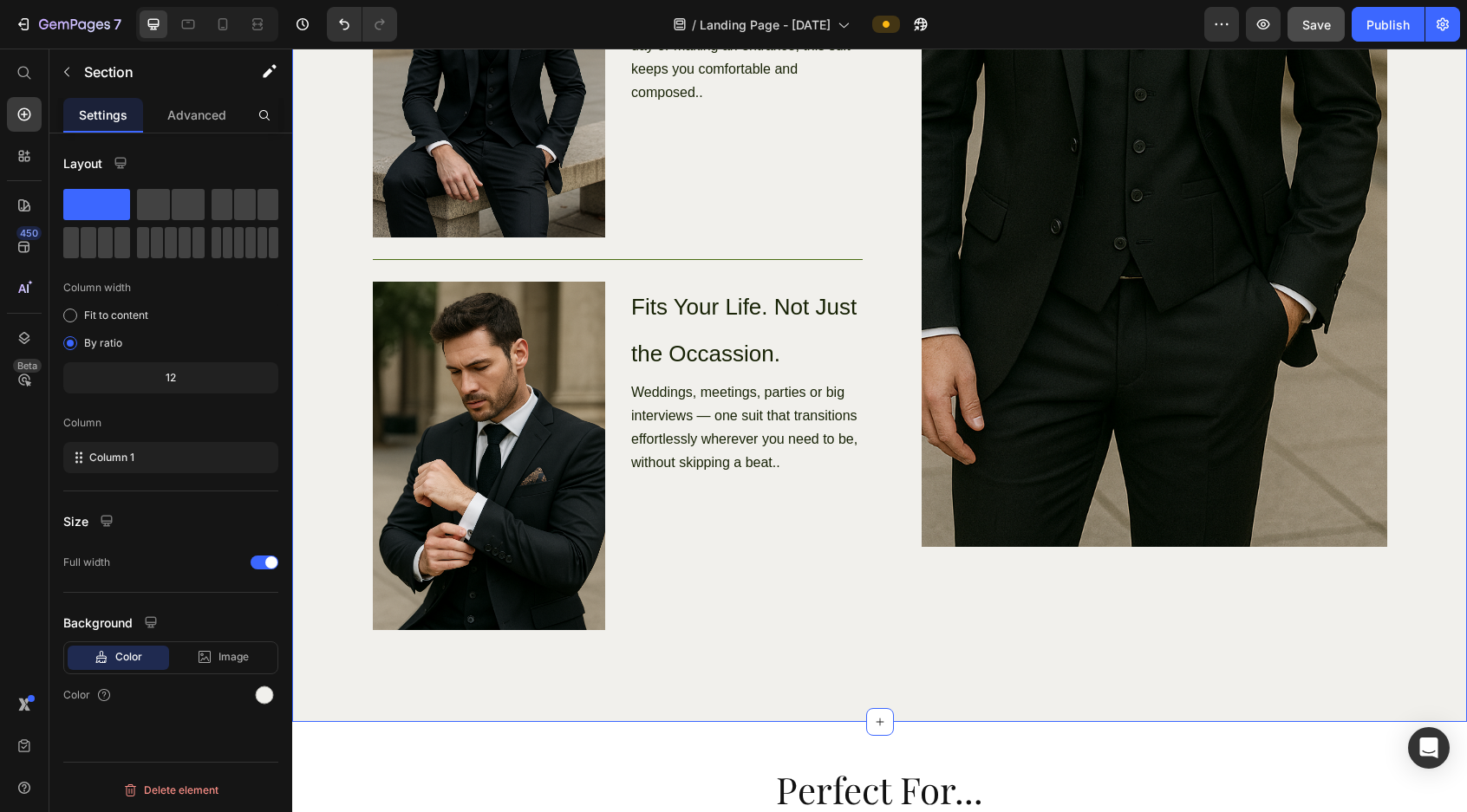scroll, scrollTop: 2124, scrollLeft: 0, axis: vertical 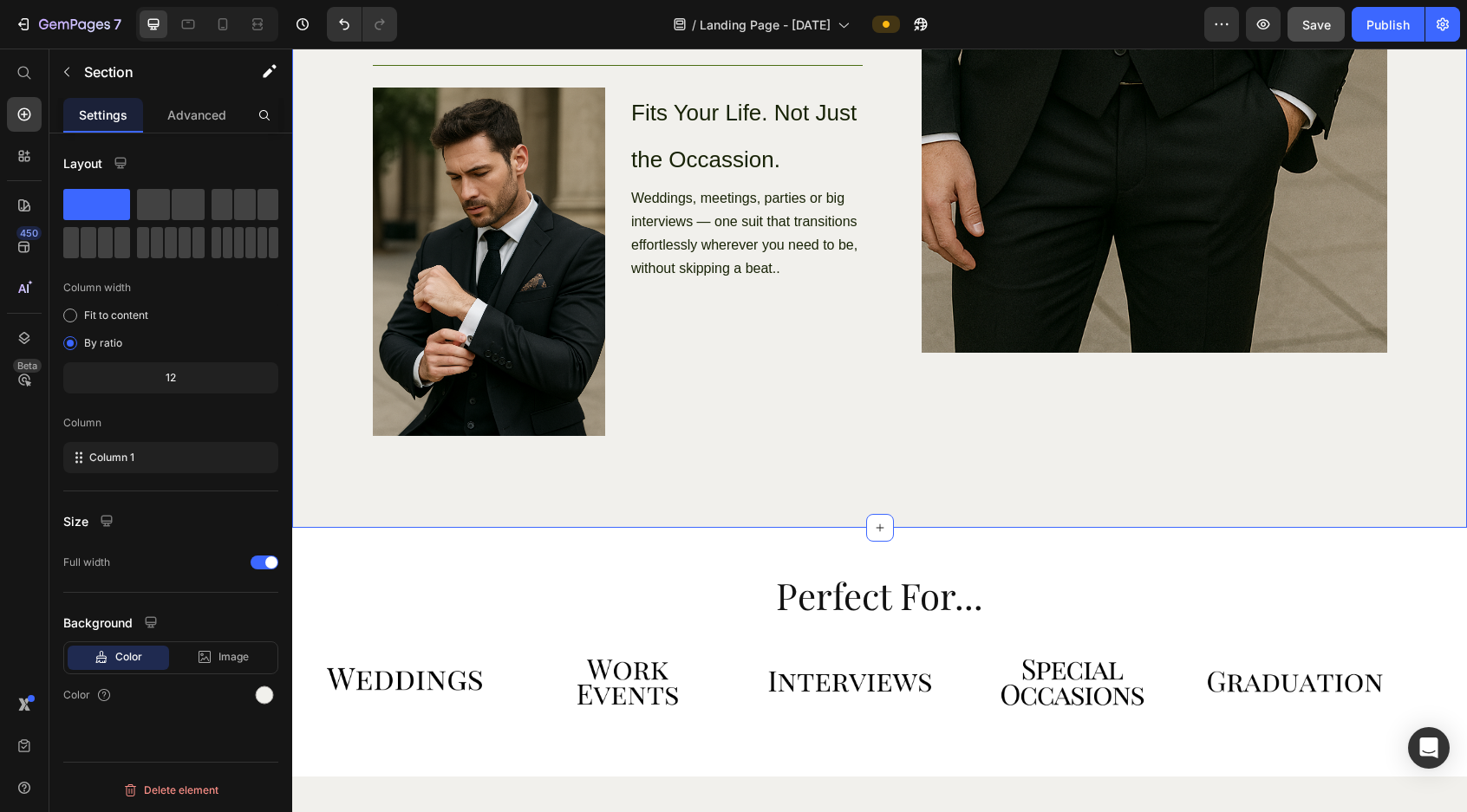 click on "Buy Now Button Image" at bounding box center (1140, -110) 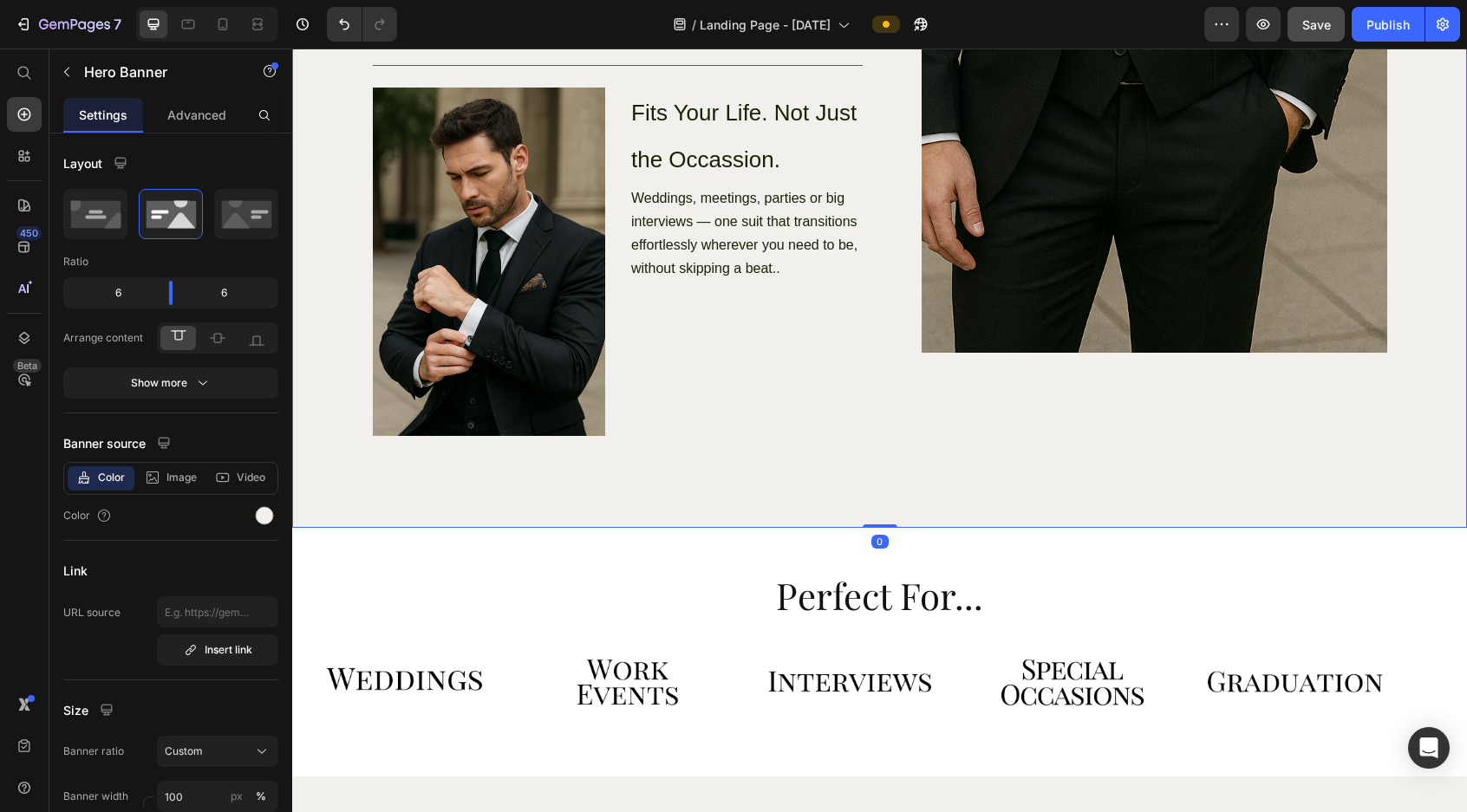 click on "Buy Now Button Image" at bounding box center [1140, -110] 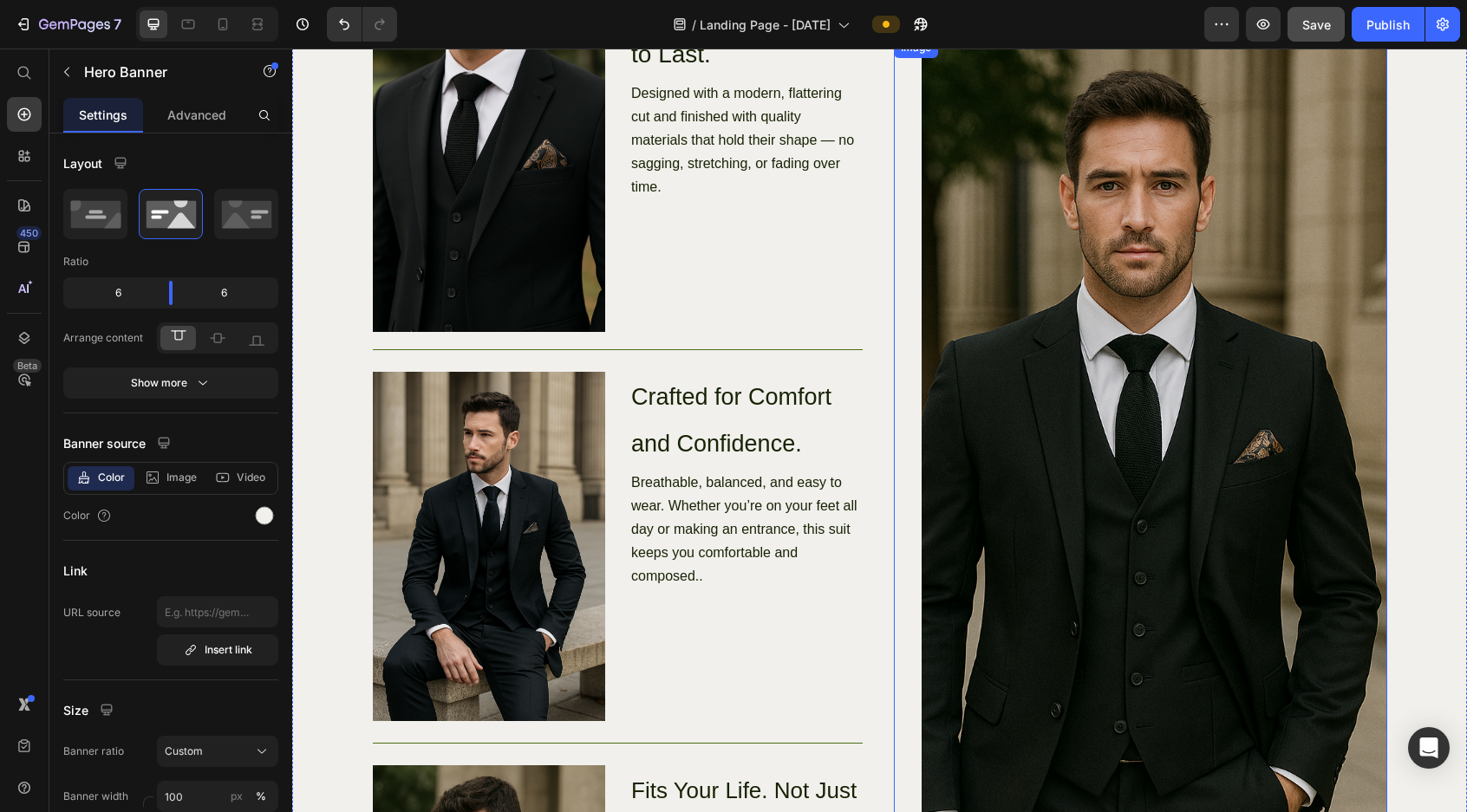 scroll, scrollTop: 1199, scrollLeft: 0, axis: vertical 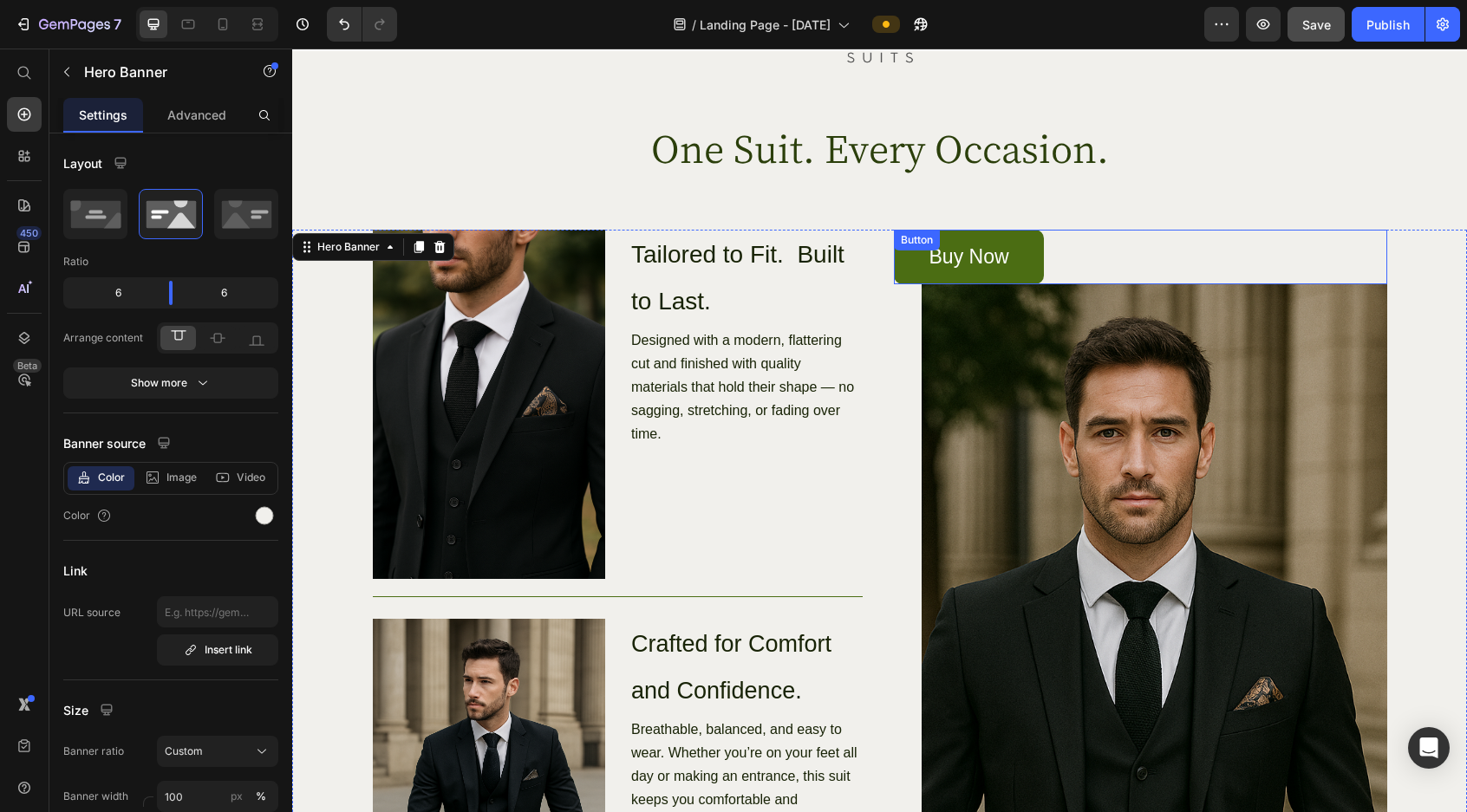 click on "Buy Now" at bounding box center (968, 257) 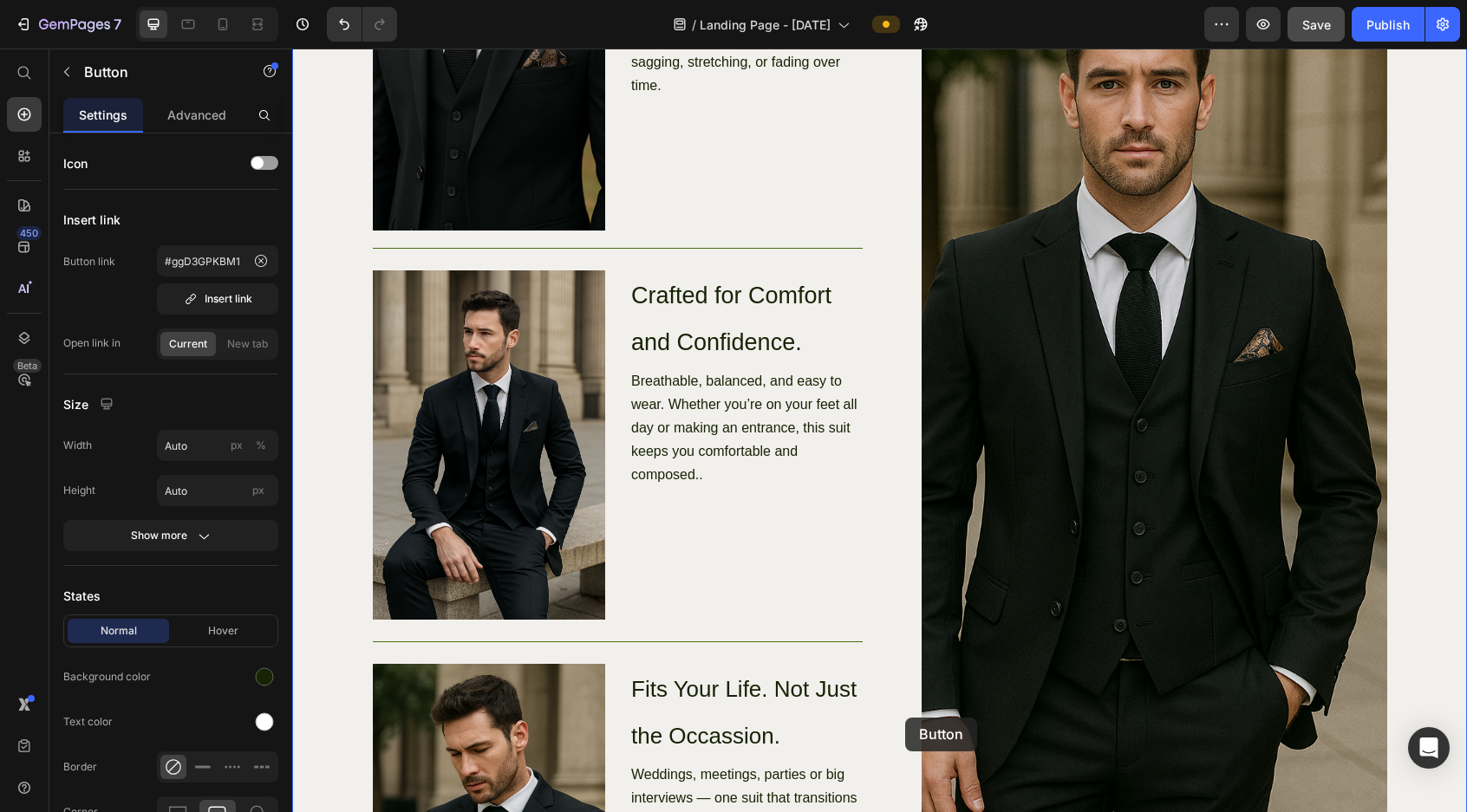 scroll, scrollTop: 1862, scrollLeft: 0, axis: vertical 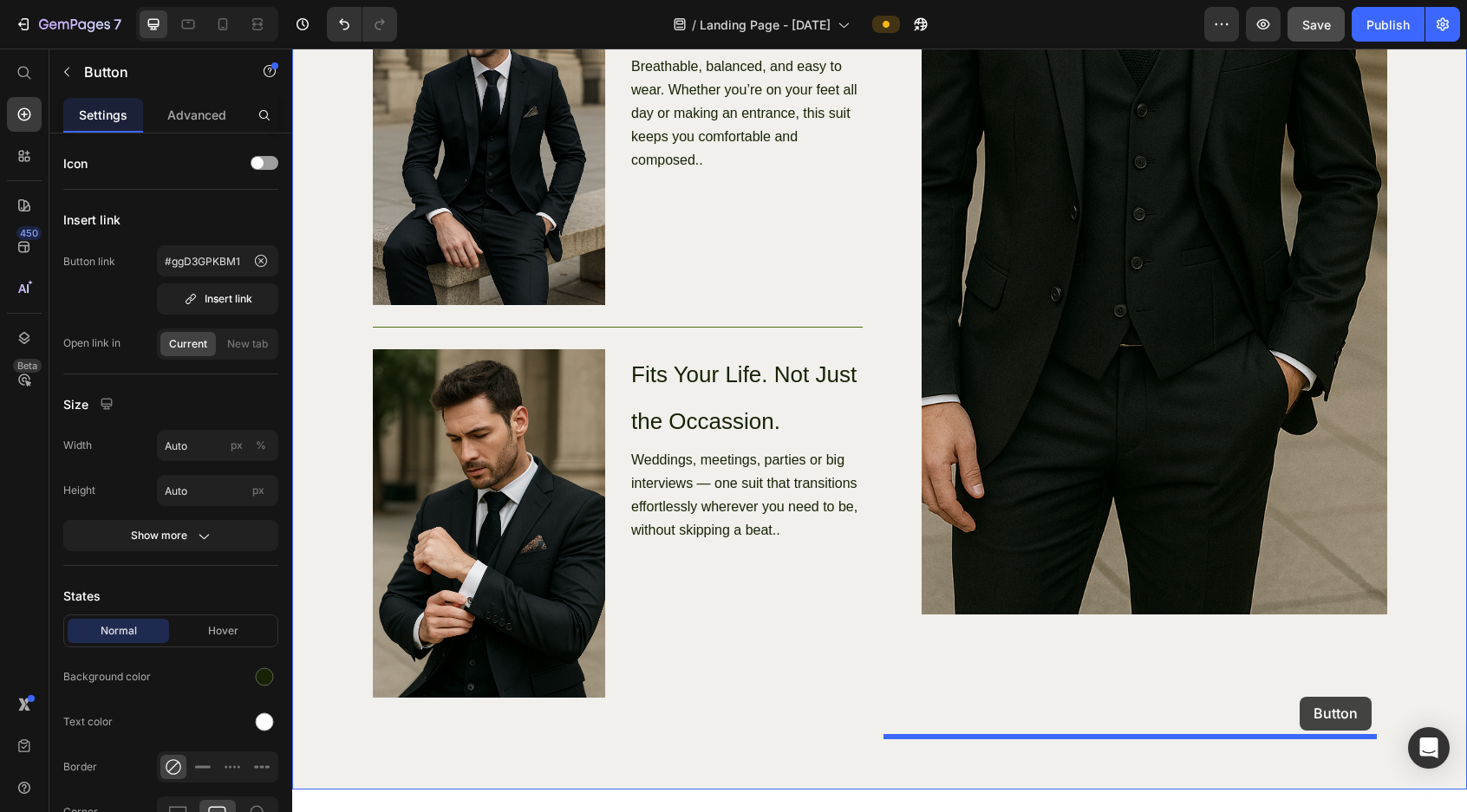 drag, startPoint x: 903, startPoint y: 264, endPoint x: 1300, endPoint y: 697, distance: 587.45042 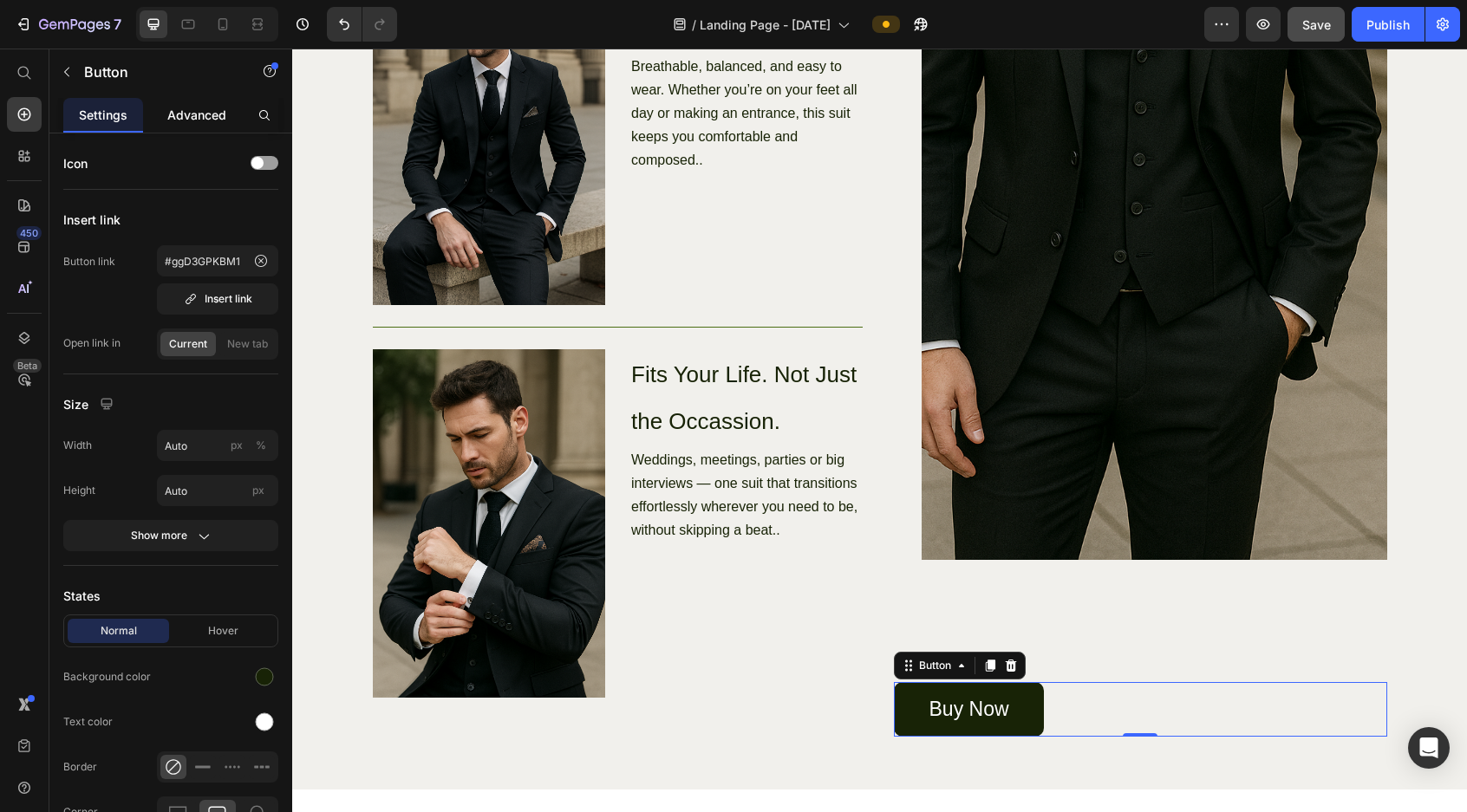 click on "Advanced" 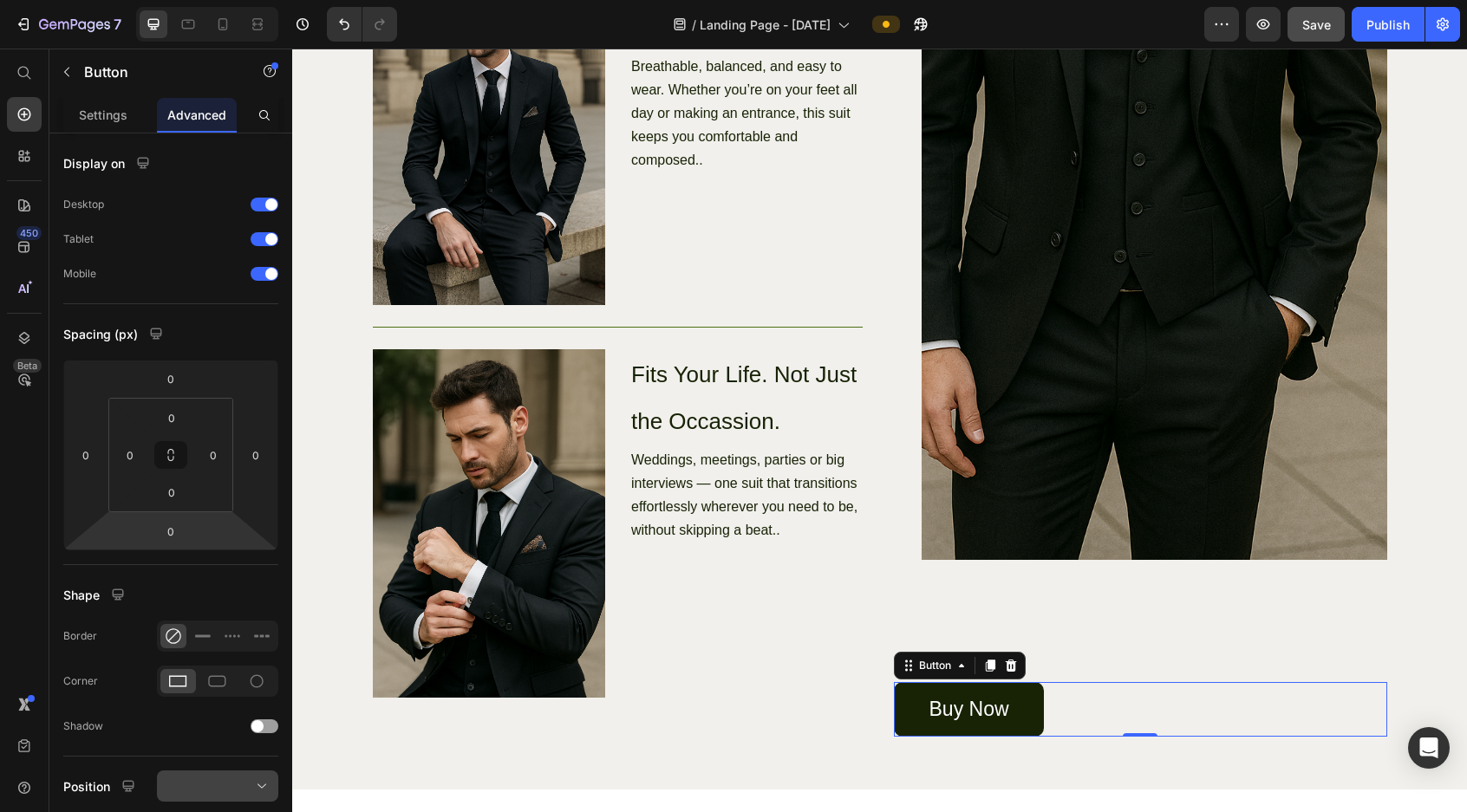 click at bounding box center (218, 786) 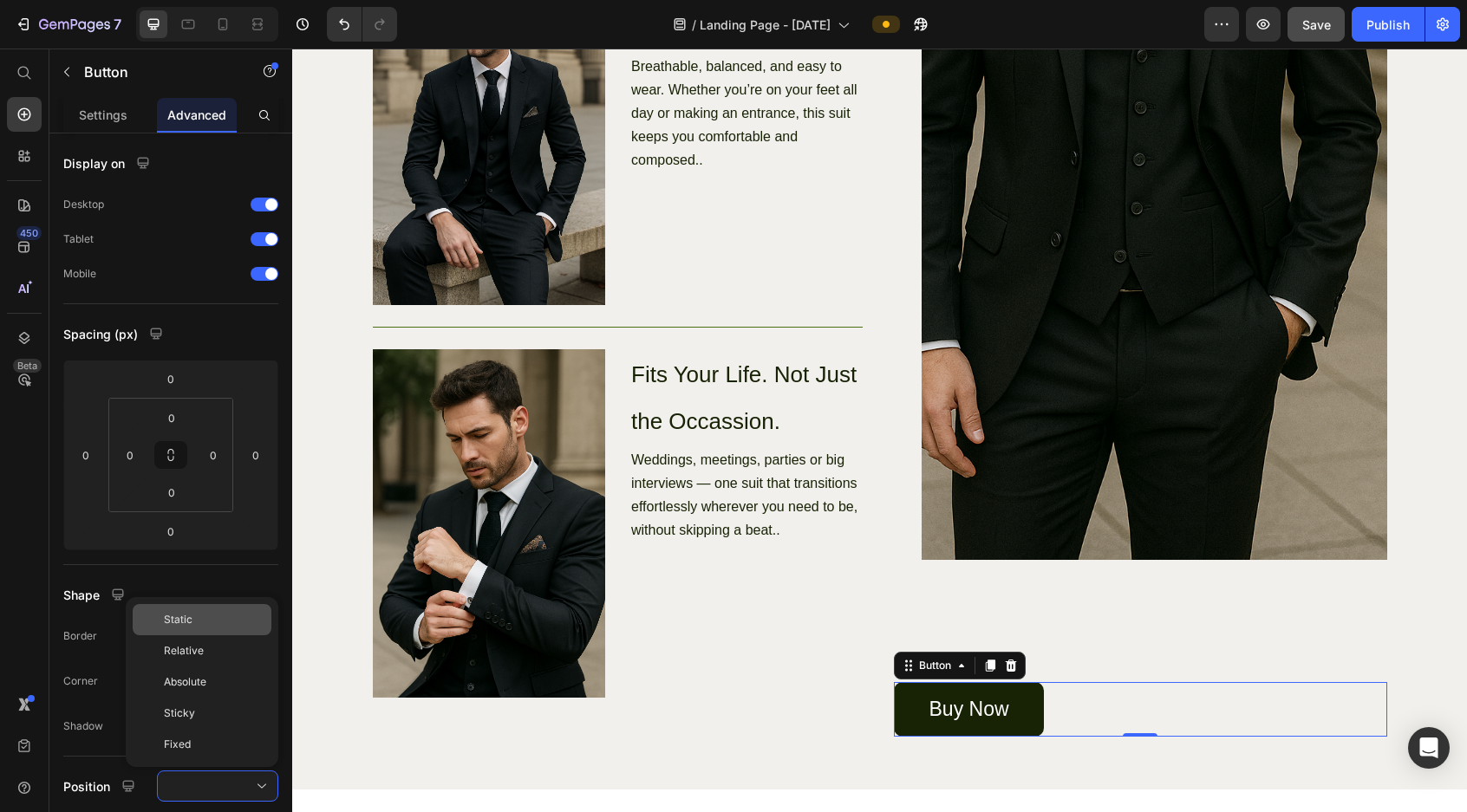 click on "Static" 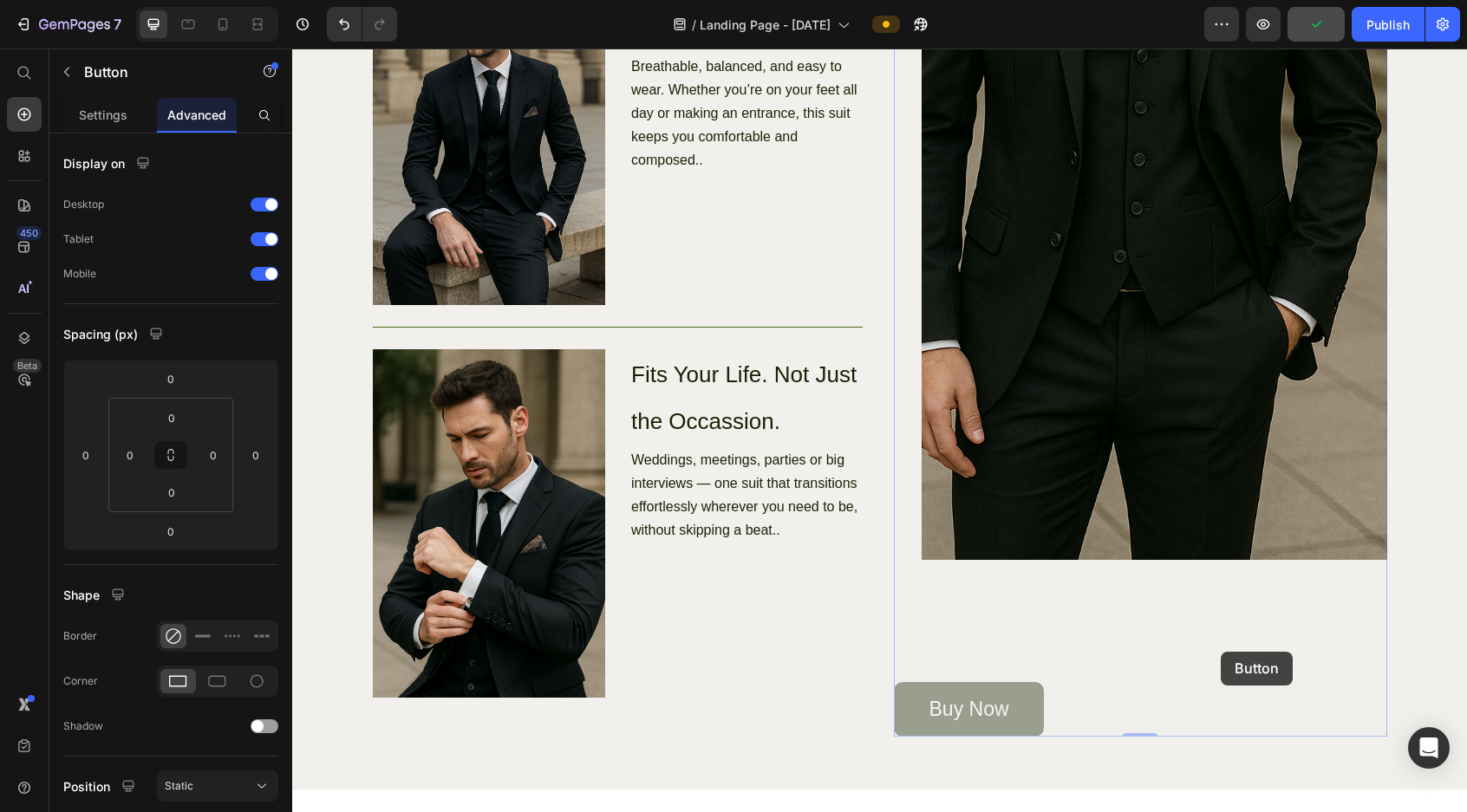drag, startPoint x: 903, startPoint y: 698, endPoint x: 1217, endPoint y: 652, distance: 317.35154 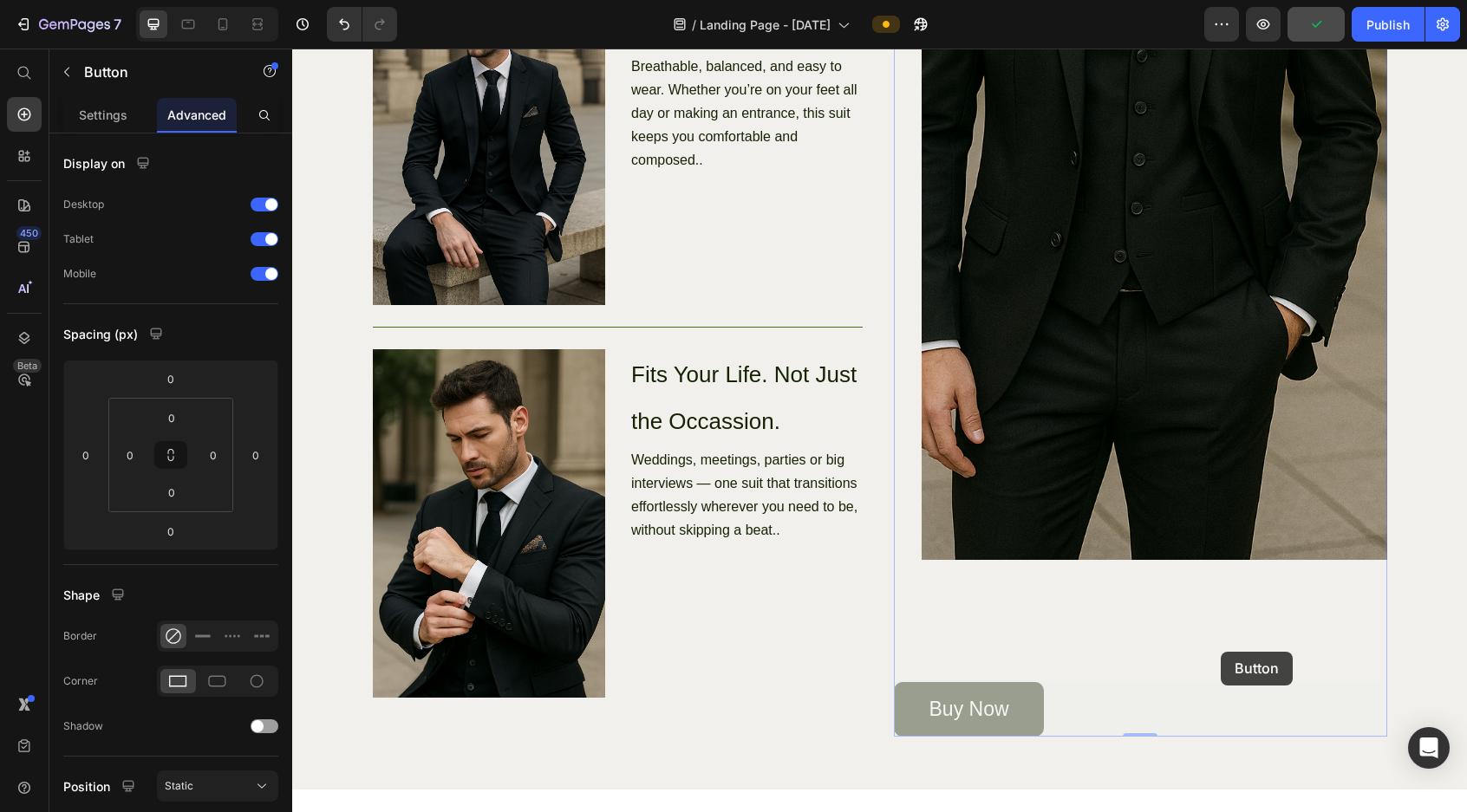 click on "Header Image One Suit. Every Occasion. Heading Row Image Tailored to Fit.  Built to Last. Heading Designed with a modern, flattering cut and finished with quality materials that hold their shape — no sagging, stretching, or fading over time. Text Block Row Image Crafted for Comfort and Confidence. Heading Breathable, balanced, and easy to wear. Whether you’re on your feet all day or making an entrance, this suit keeps you comfortable and composed.. Text Block Row Image Fits Your Life. Not Just the Occassion. Heading Weddings, meetings, parties or big interviews — one suit that transitions effortlessly wherever you need to be, without skipping a beat.. Text Block Row Row Image Buy Now Button   0 Buy Now Button   0 Hero Banner Section 4 Perfect For... Text Block Image Image Image Image Image Image Image Image Image Image Marquee Section 5
Product Images Three-Piece Tailored Classic Suit - Black Product Title £119.00 Product Price
Drop element here Row
38 38" at bounding box center [879, 1118] 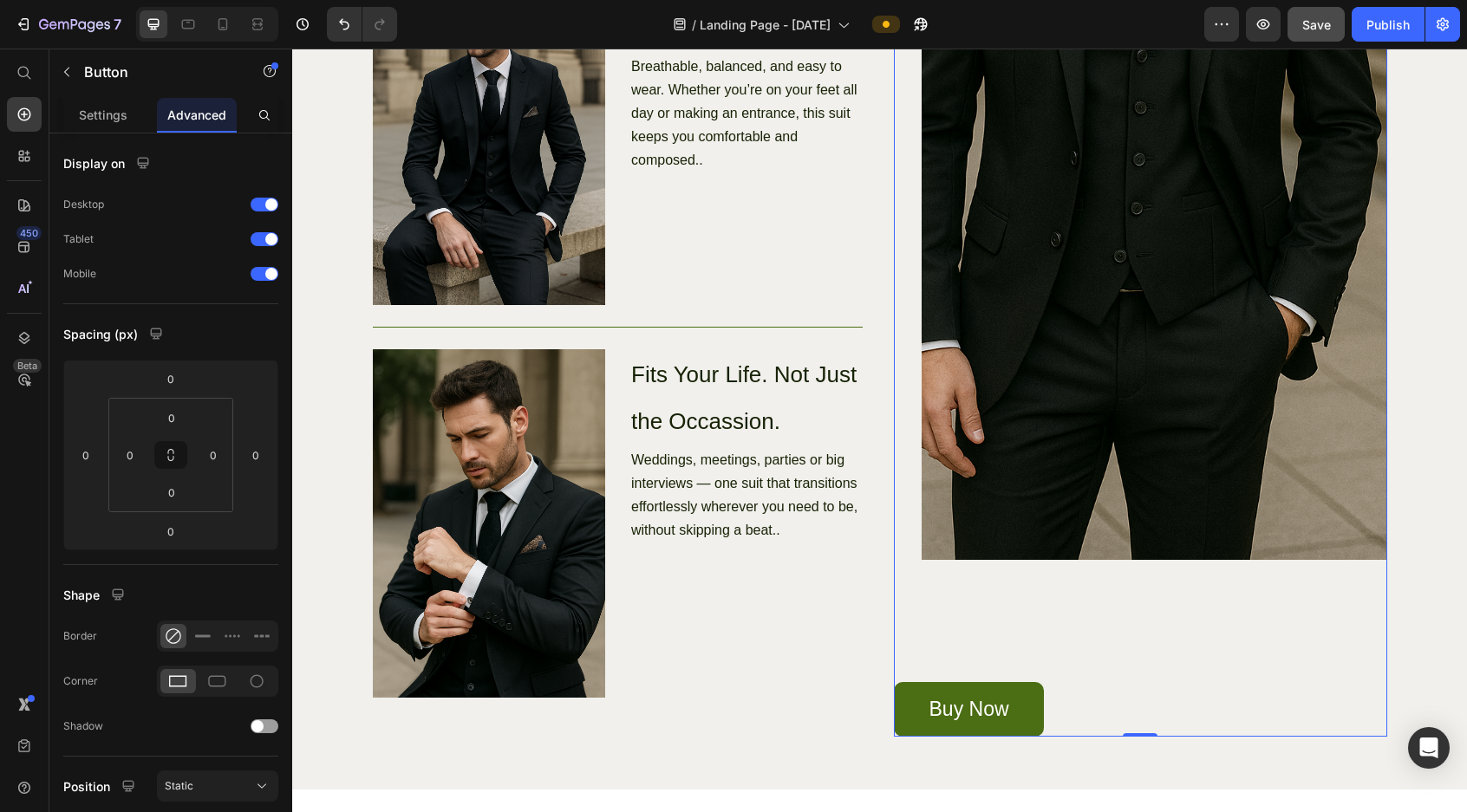 click on "Buy Now" at bounding box center (968, 709) 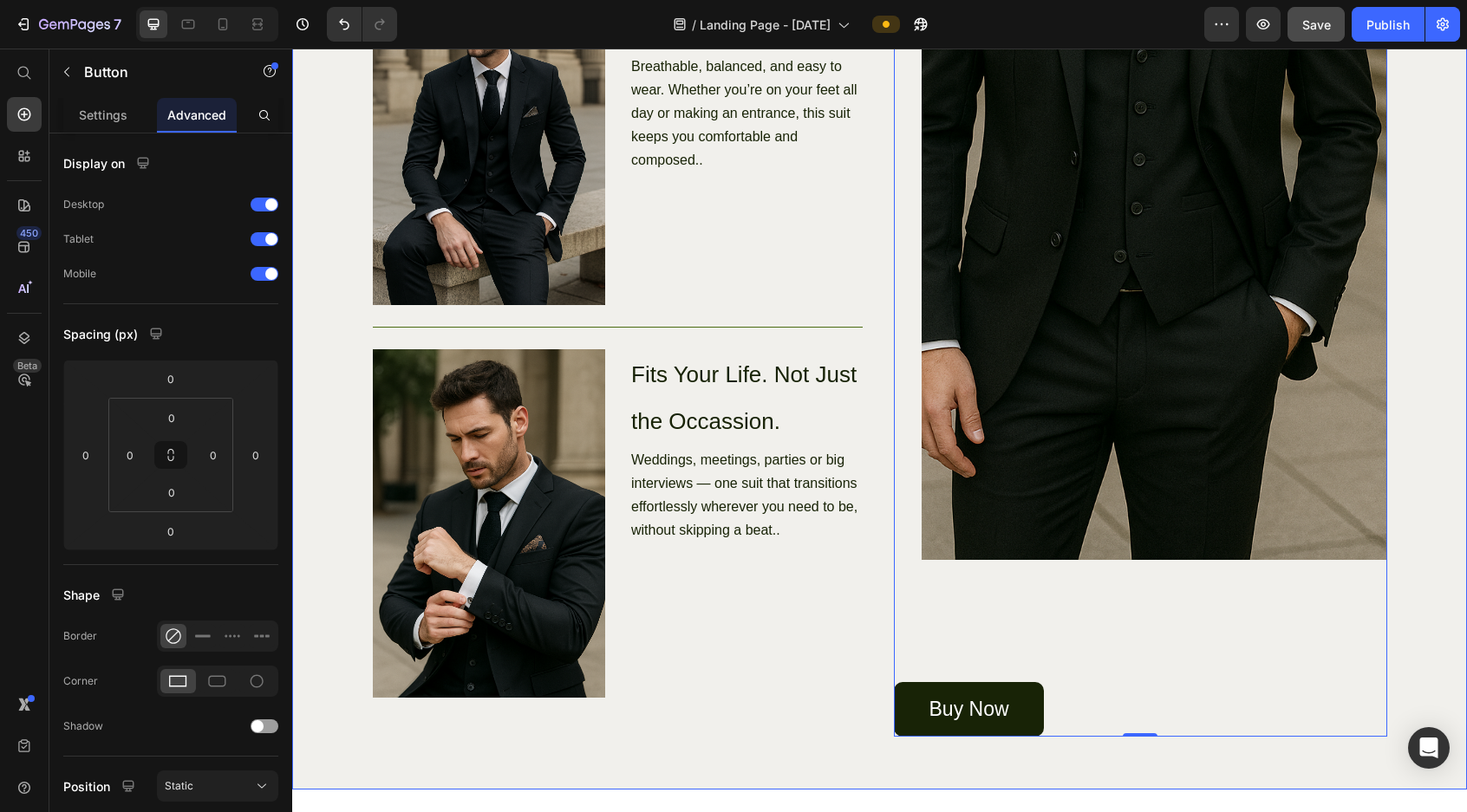 click on "Image Tailored to Fit.  Built to Last. Heading Designed with a modern, flattering cut and finished with quality materials that hold their shape — no sagging, stretching, or fading over time. Text Block Row Image Crafted for Comfort and Confidence. Heading Breathable, balanced, and easy to wear. Whether you’re on your feet all day or making an entrance, this suit keeps you comfortable and composed.. Text Block Row Image Fits Your Life. Not Just the Occassion. Heading Weddings, meetings, parties or big interviews — one suit that transitions effortlessly wherever you need to be, without skipping a beat.. Text Block Row Row Image Buy Now Button   0" at bounding box center (880, 178) 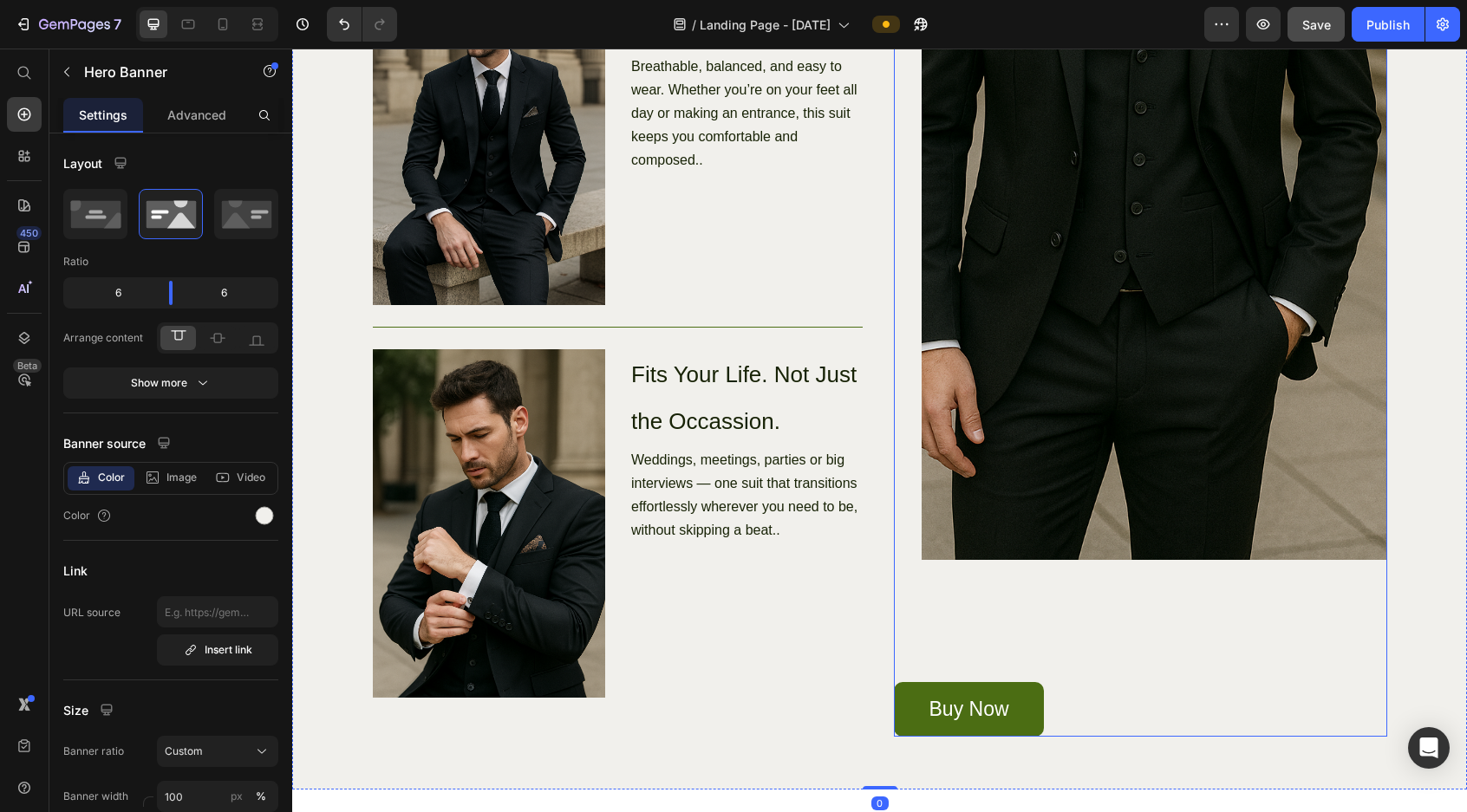 click on "Buy Now" at bounding box center [968, 709] 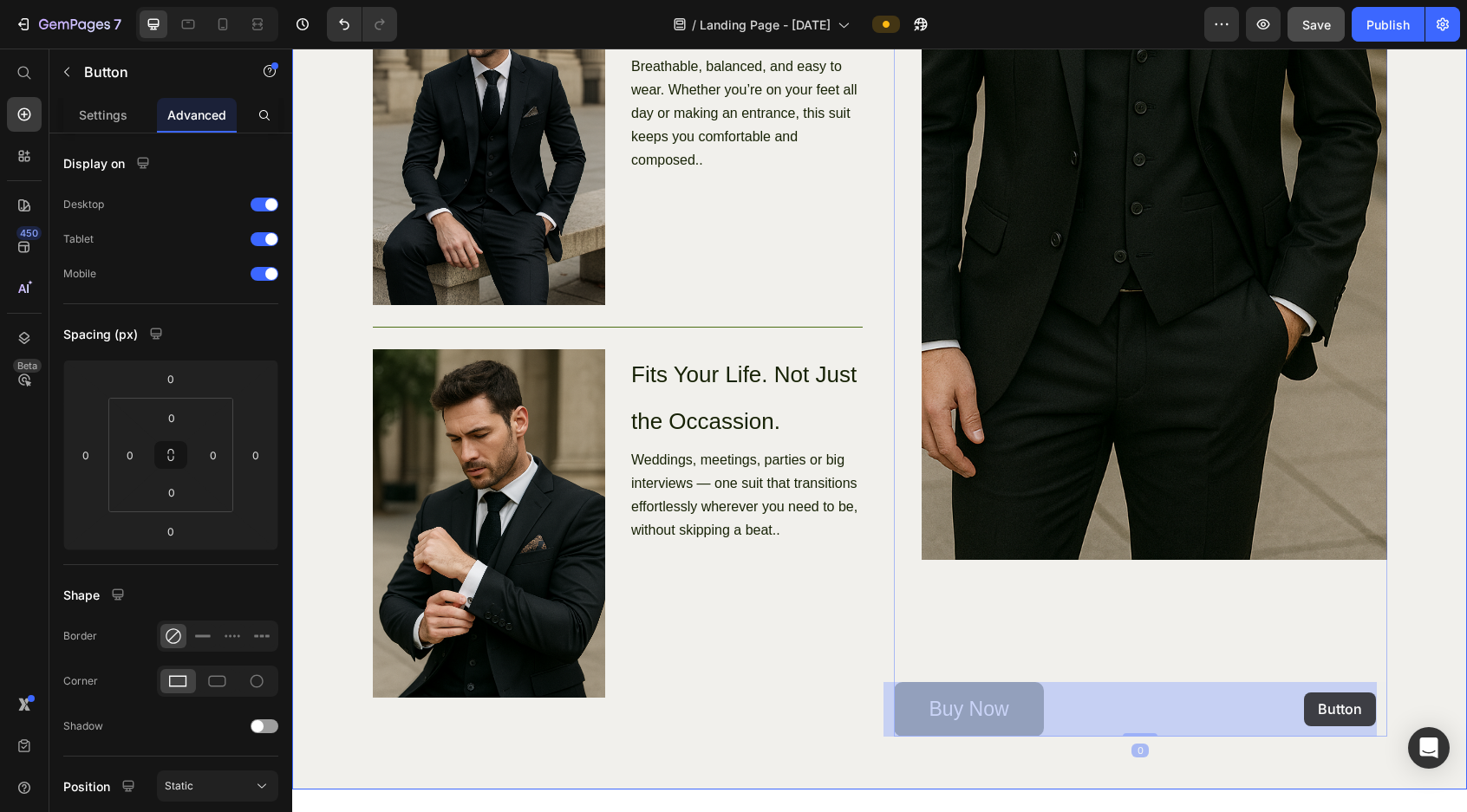 drag, startPoint x: 897, startPoint y: 717, endPoint x: 1304, endPoint y: 692, distance: 407.76709 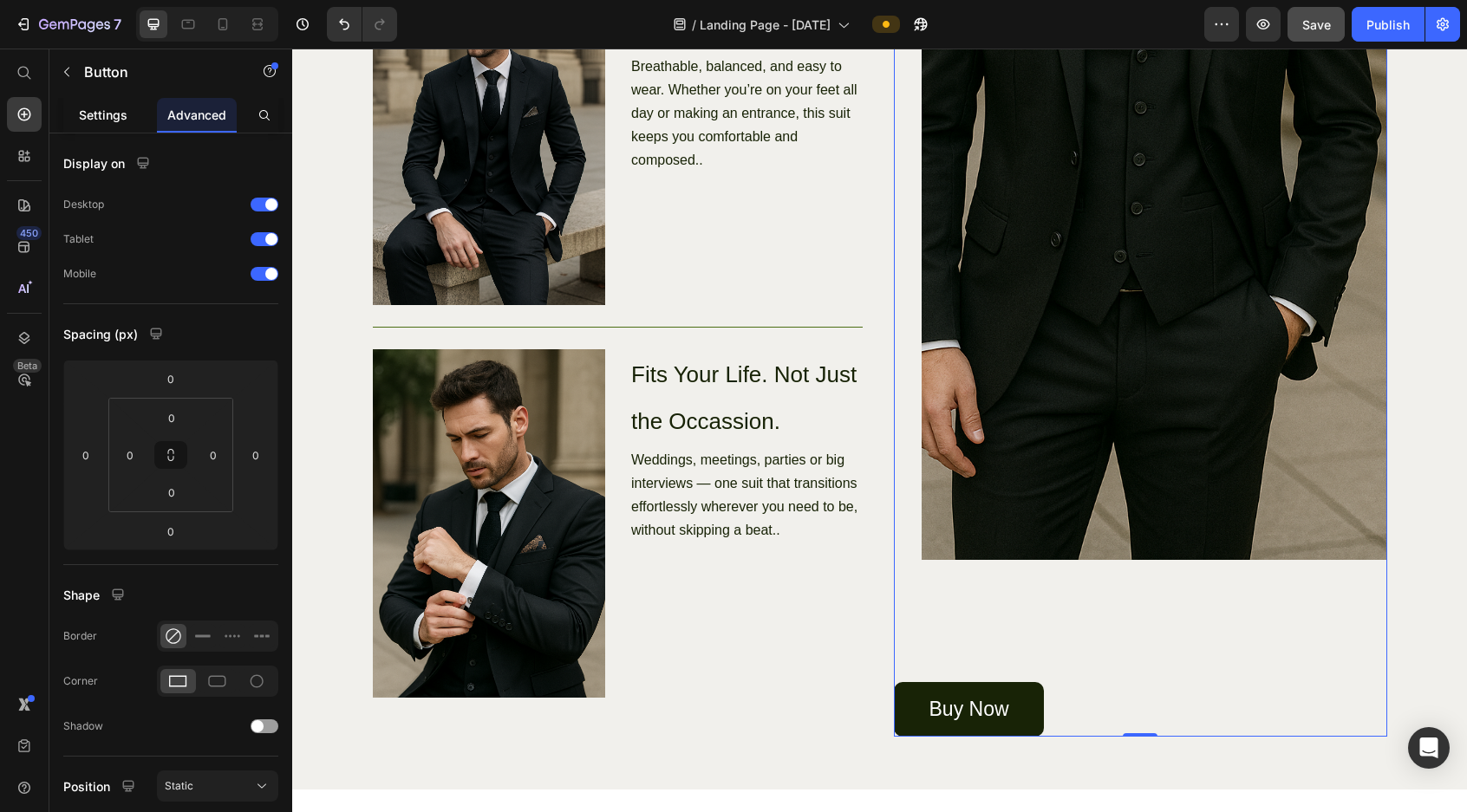 click on "Settings" at bounding box center (103, 114) 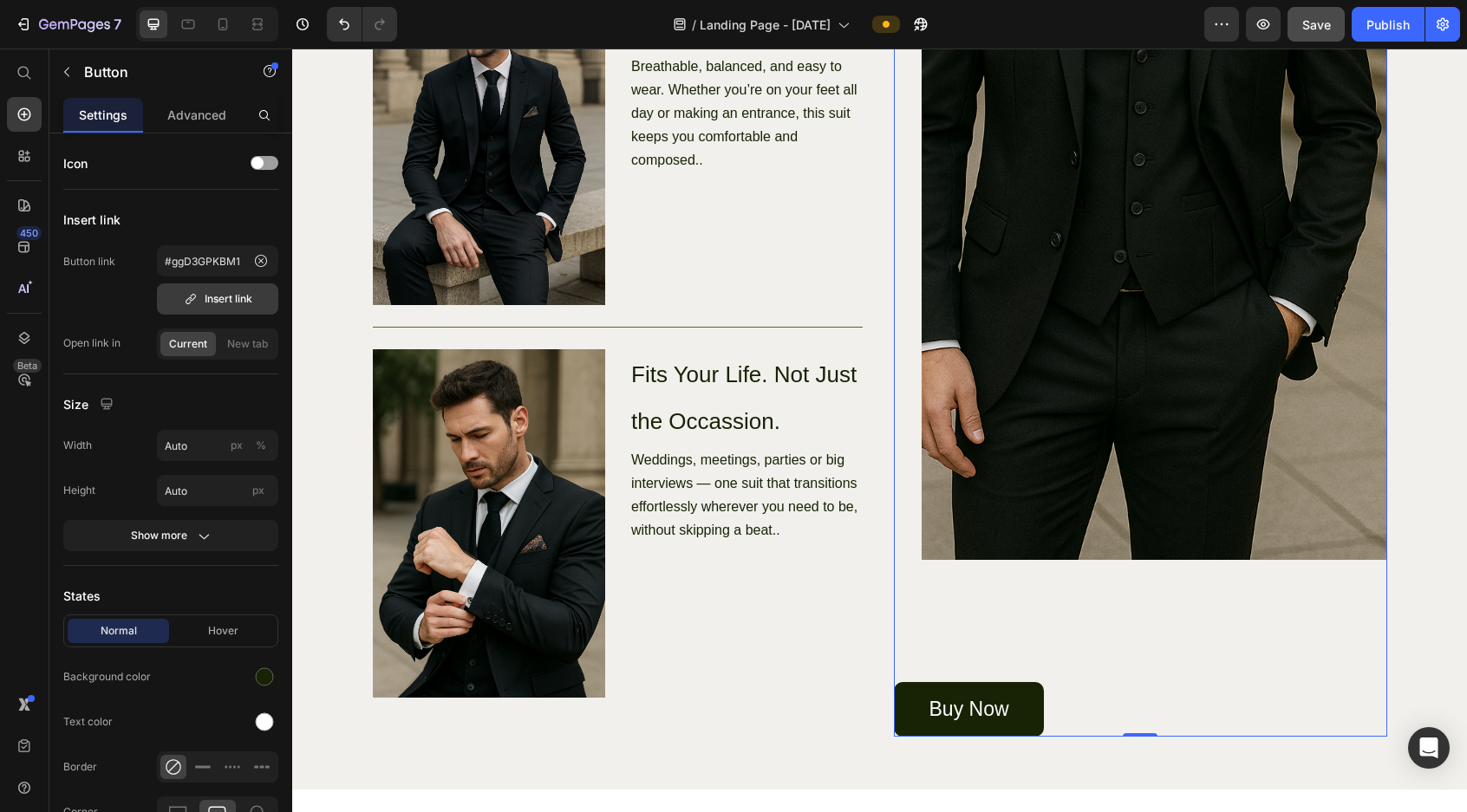 click on "Insert link" at bounding box center (218, 299) 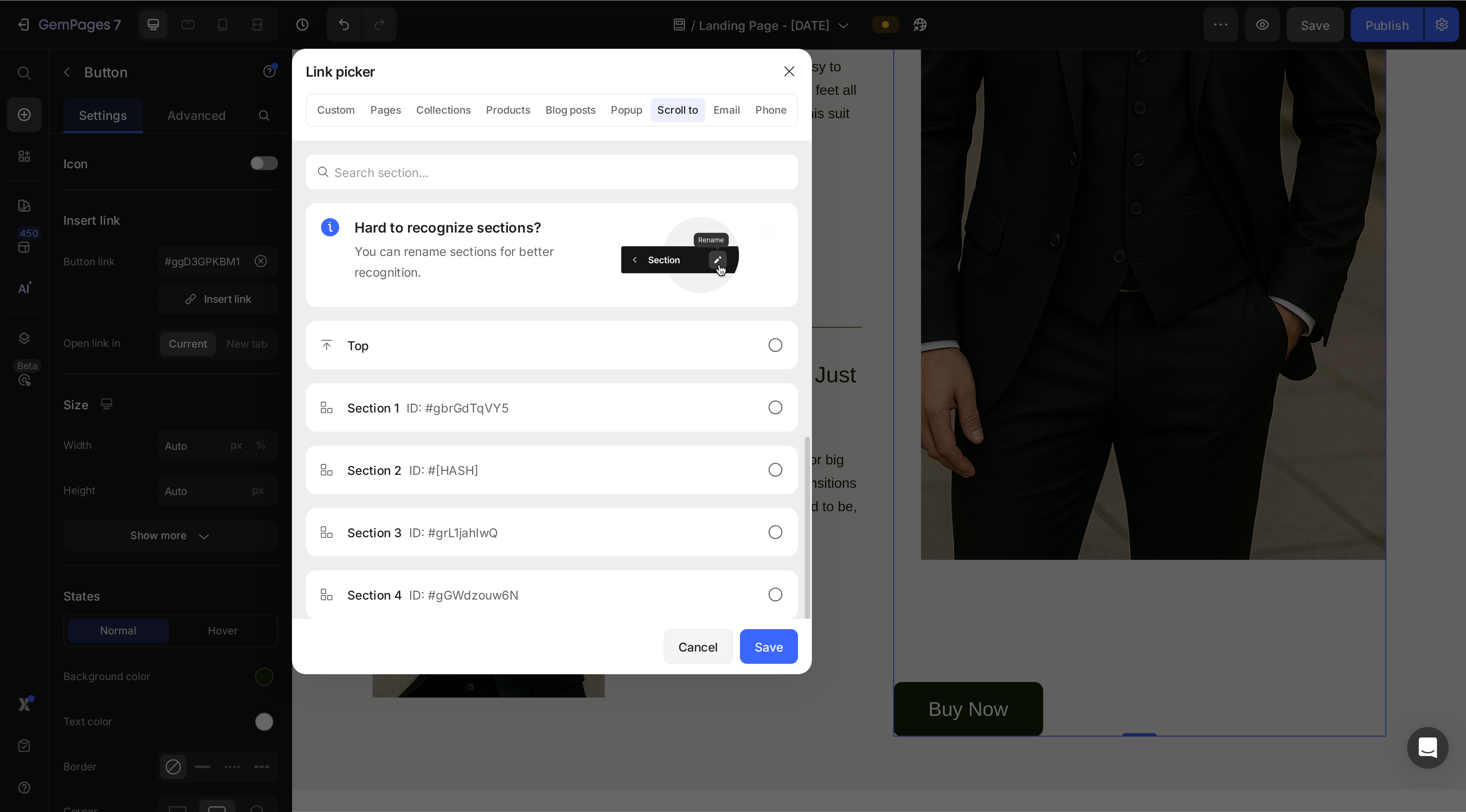scroll, scrollTop: 78, scrollLeft: 0, axis: vertical 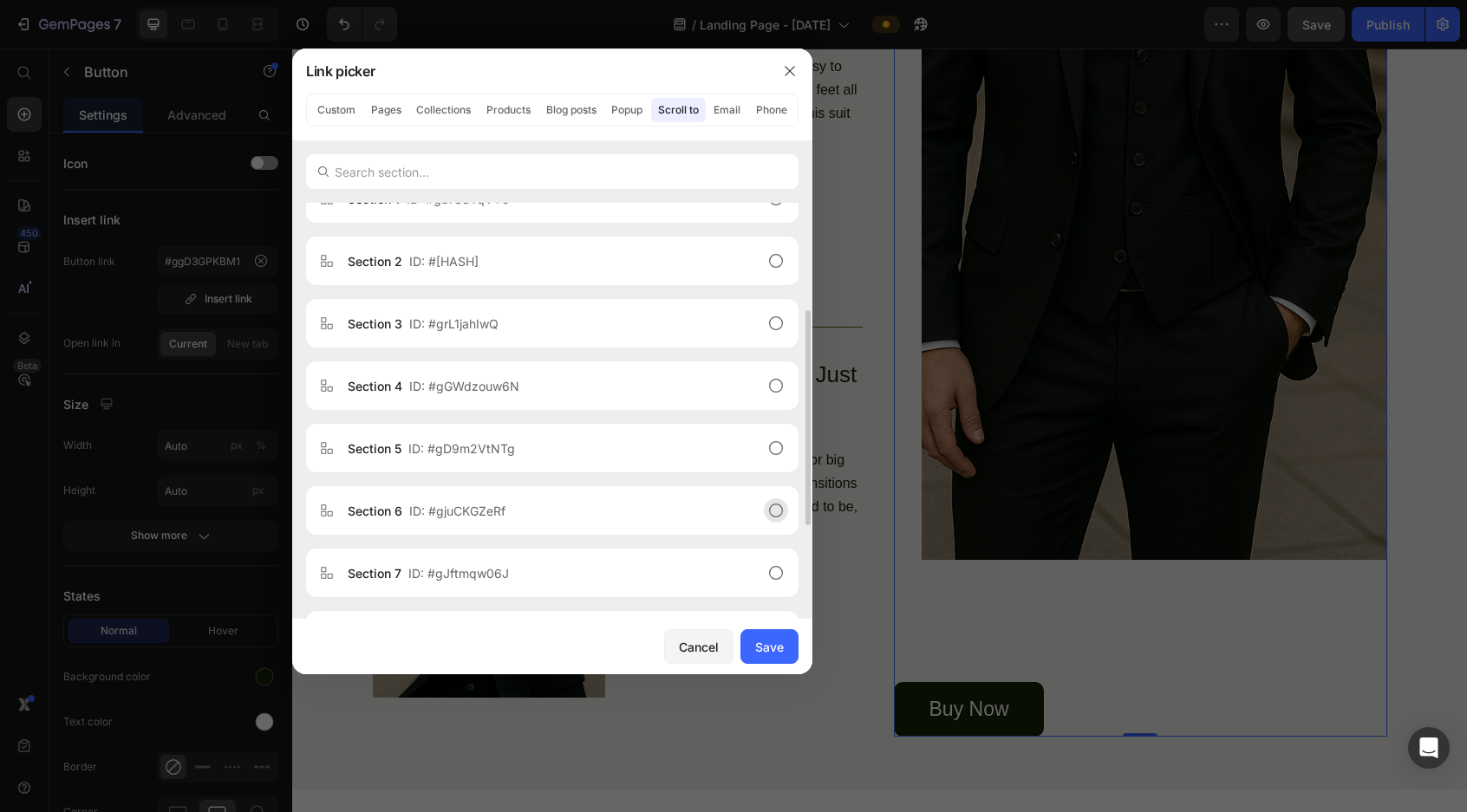 click on "Section 6  ID: #gjuCKGZeRf" 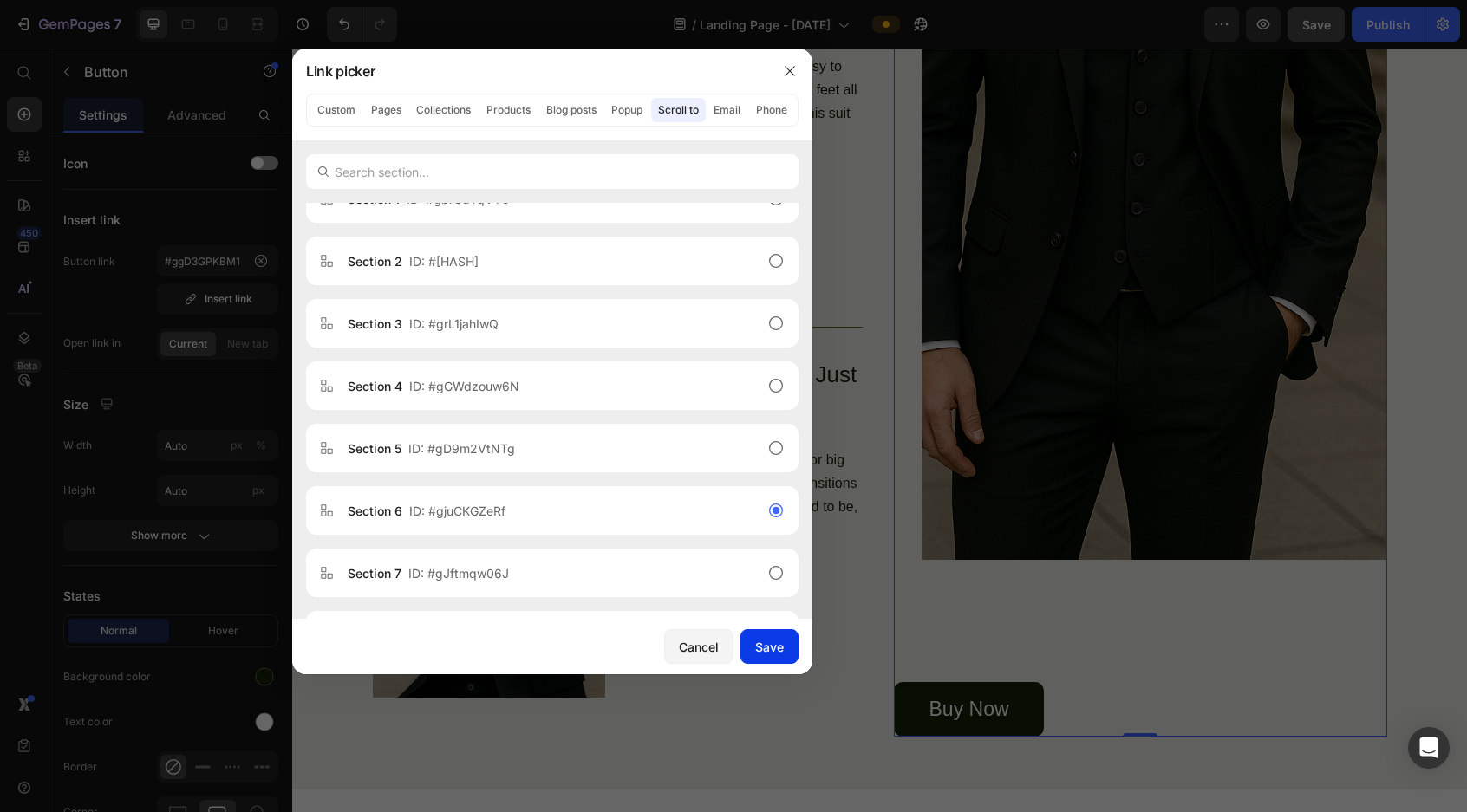 click on "Save" 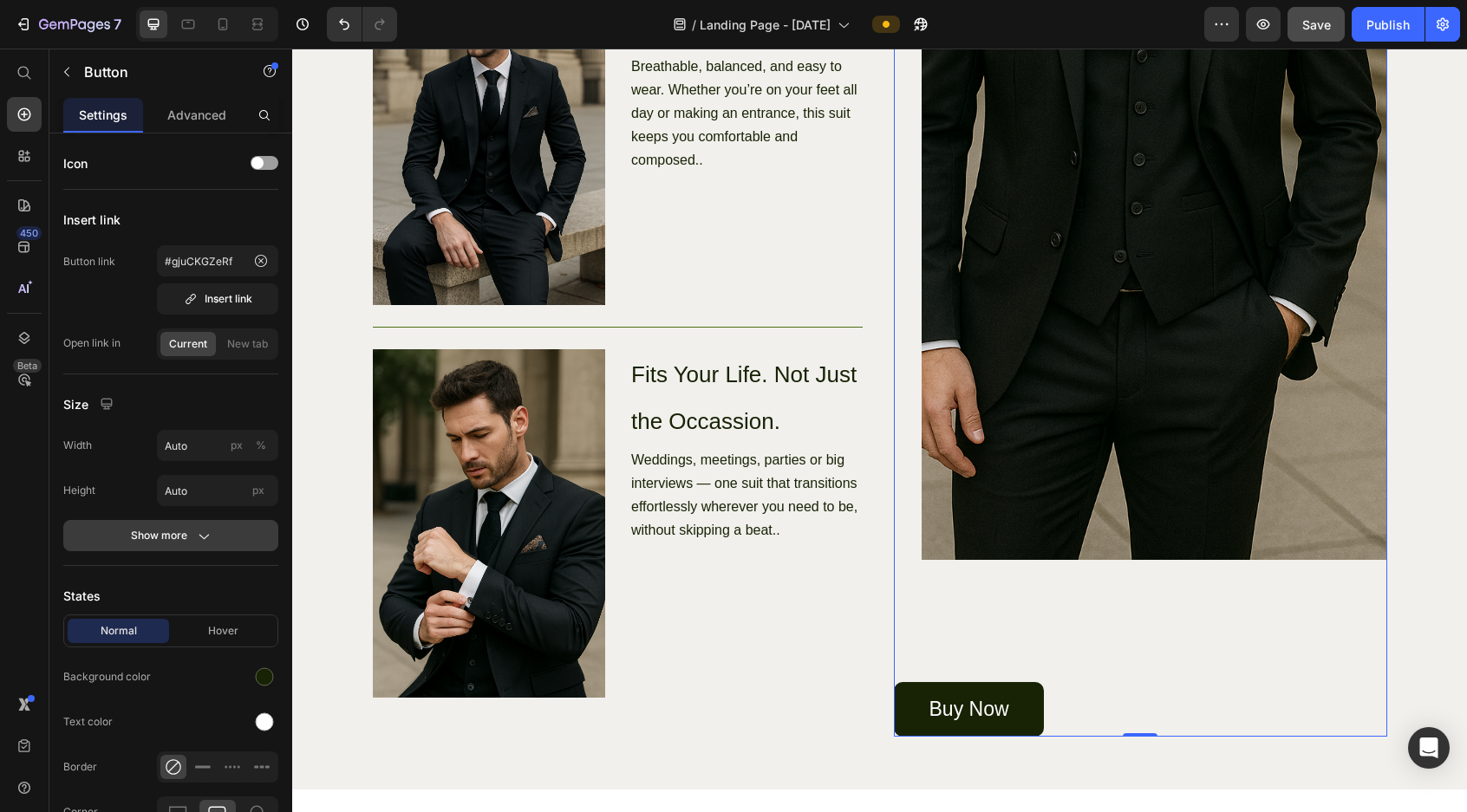 click on "Show more" 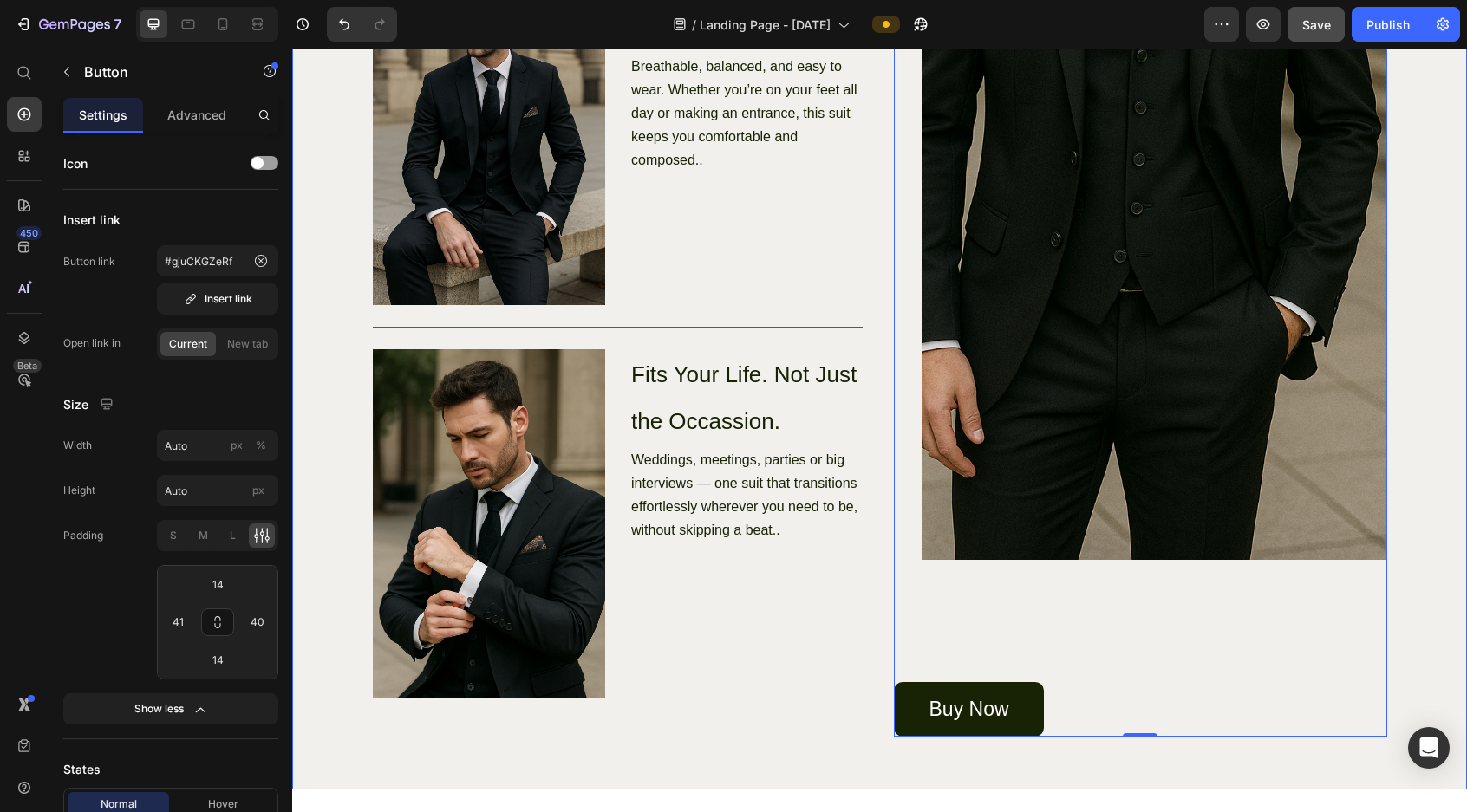 type 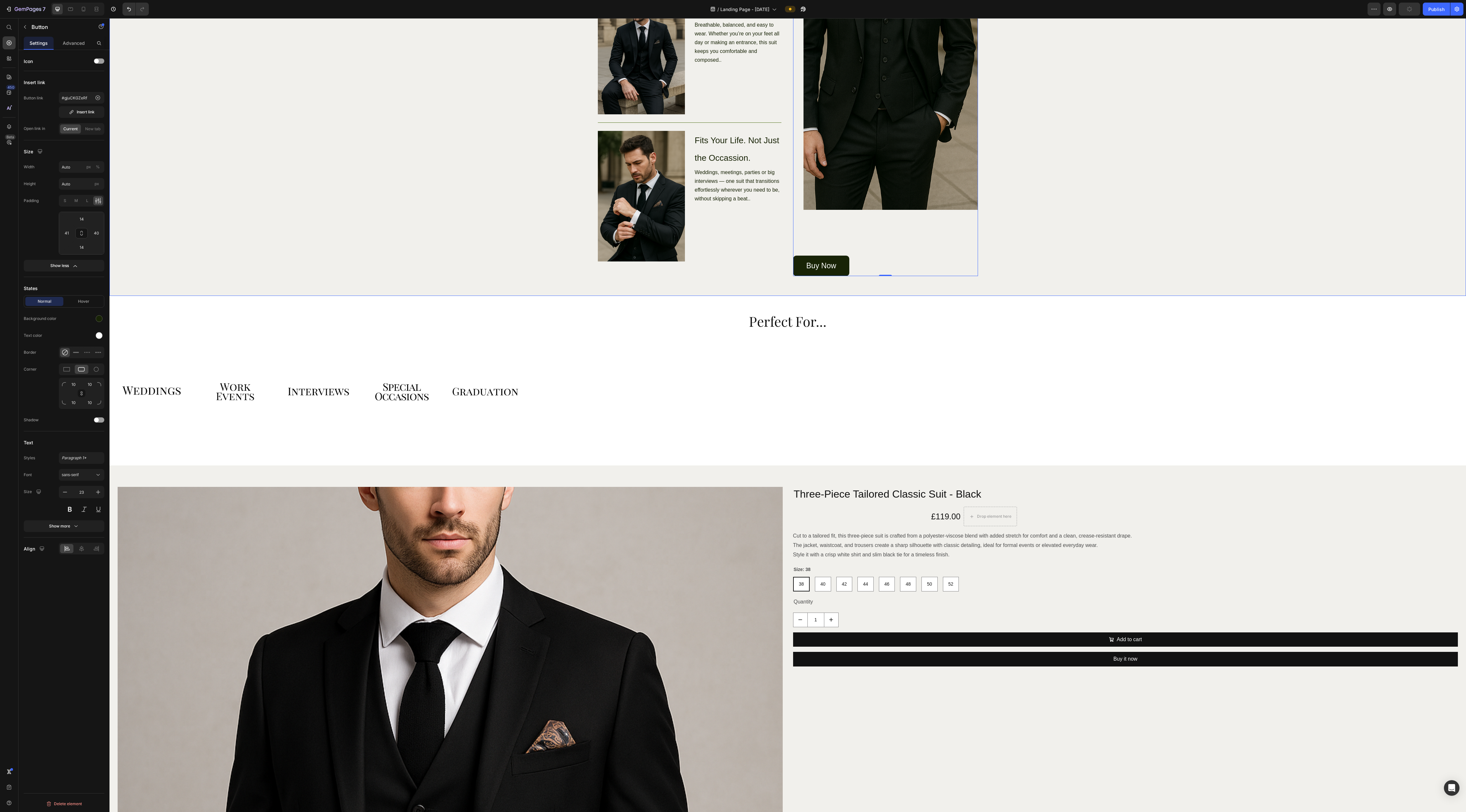 scroll, scrollTop: 698, scrollLeft: 0, axis: vertical 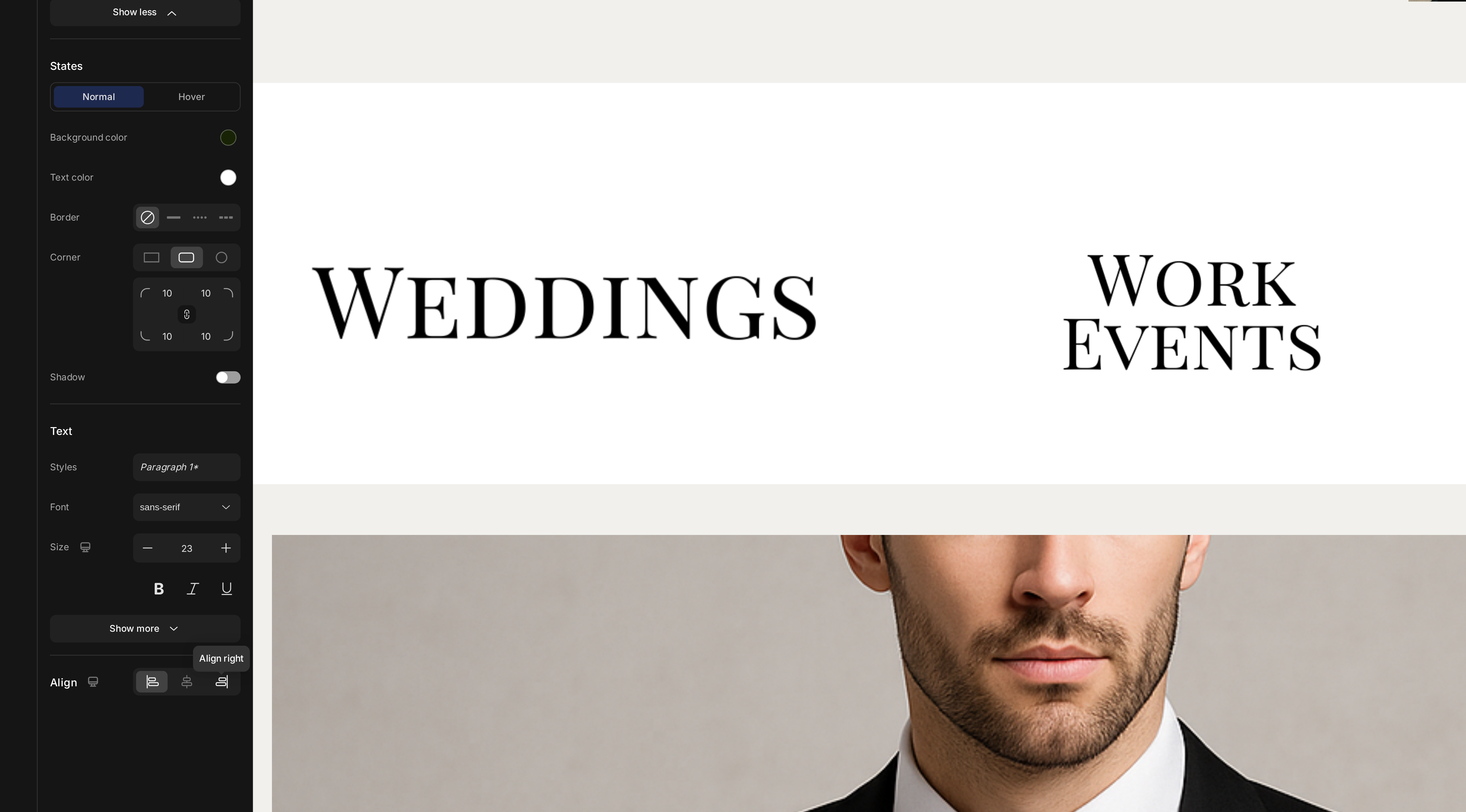 click 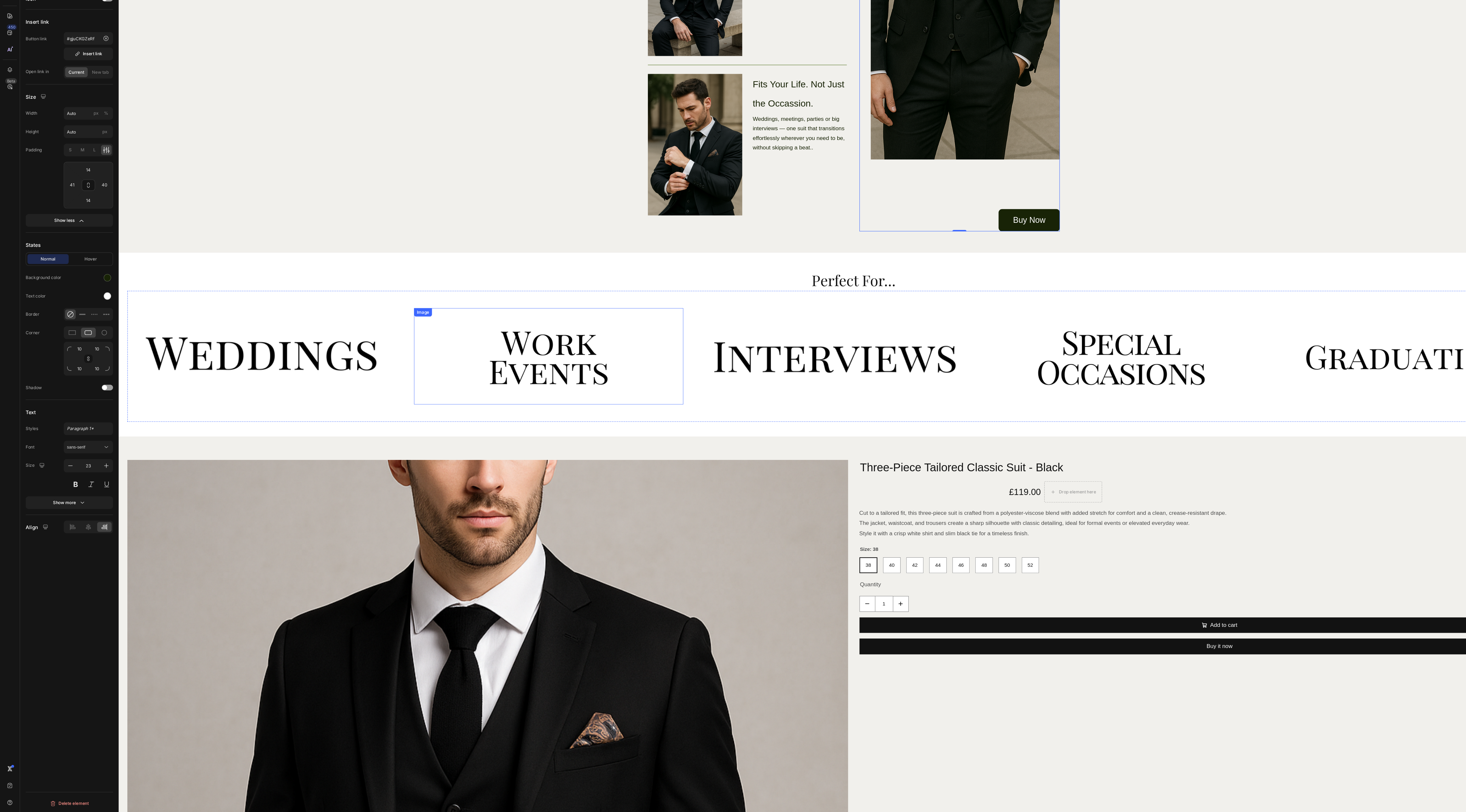 scroll, scrollTop: 0, scrollLeft: 0, axis: both 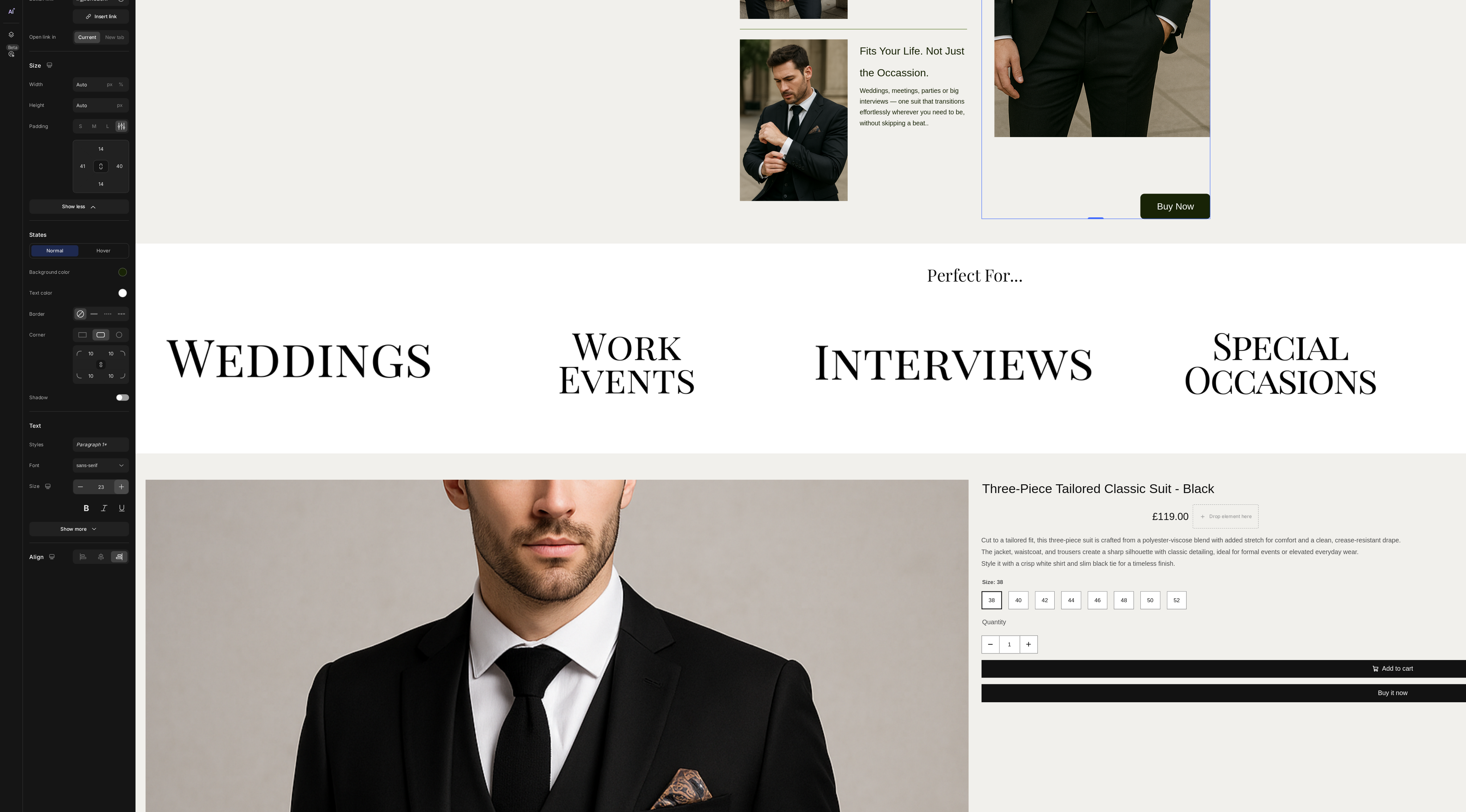 click 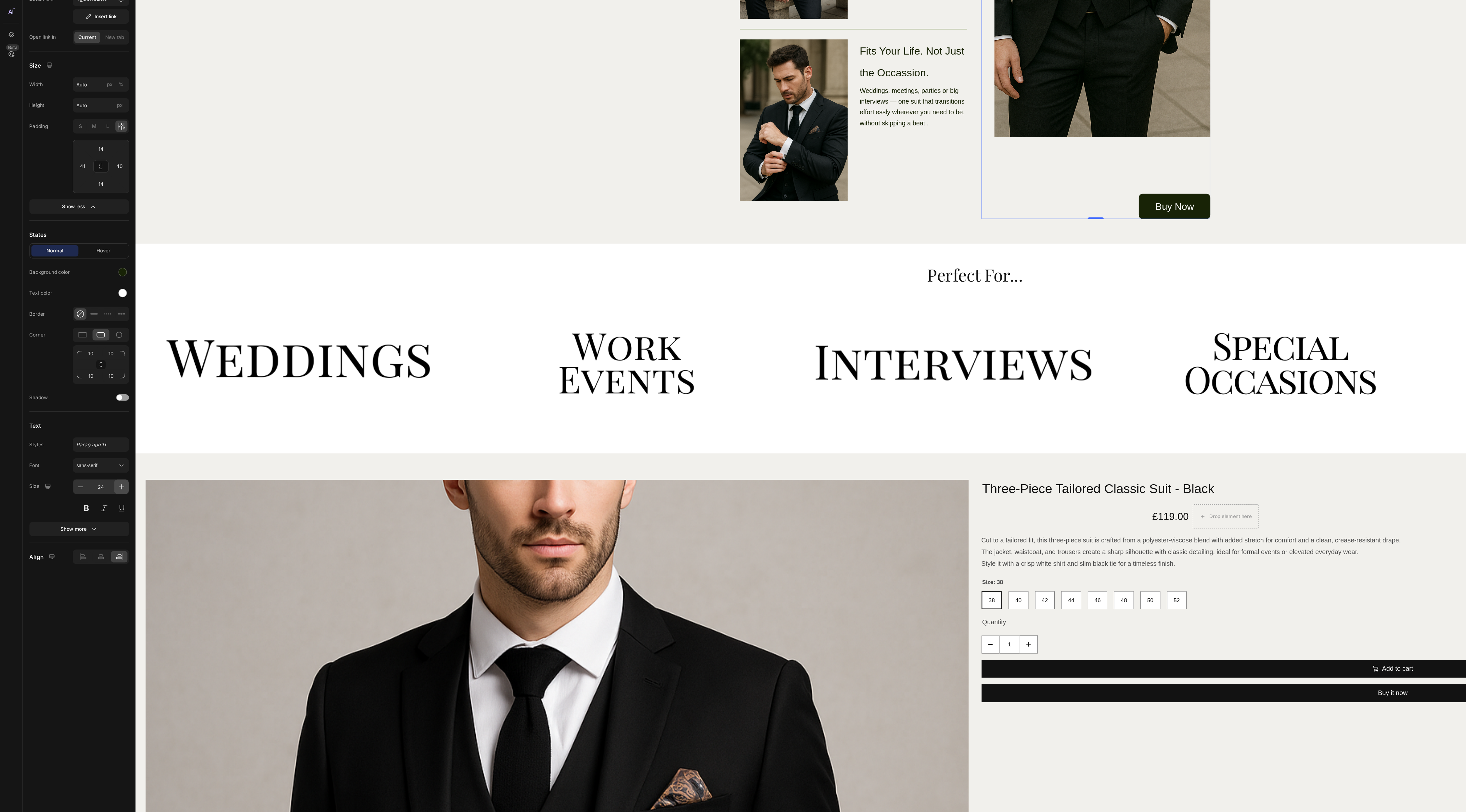 click 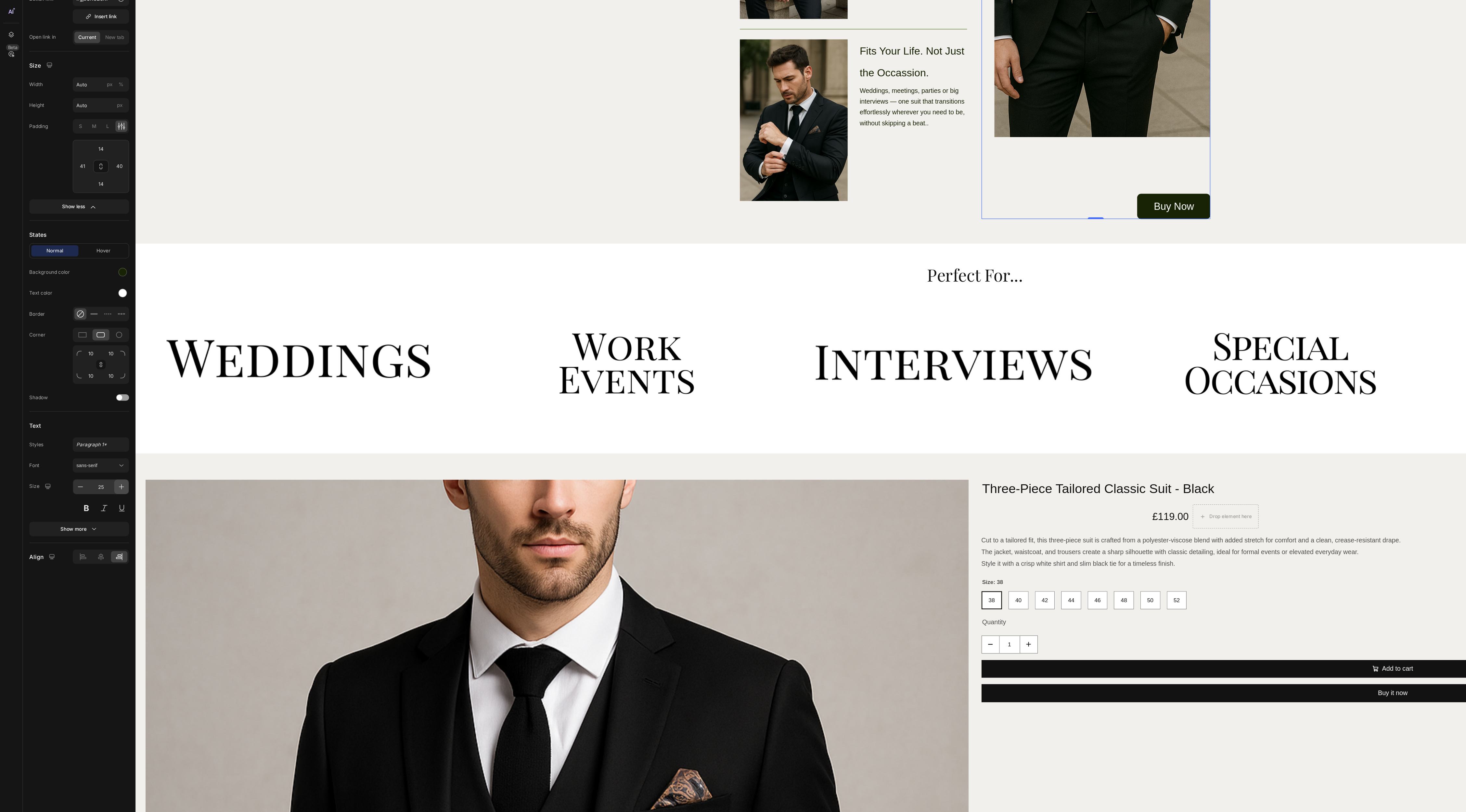 click 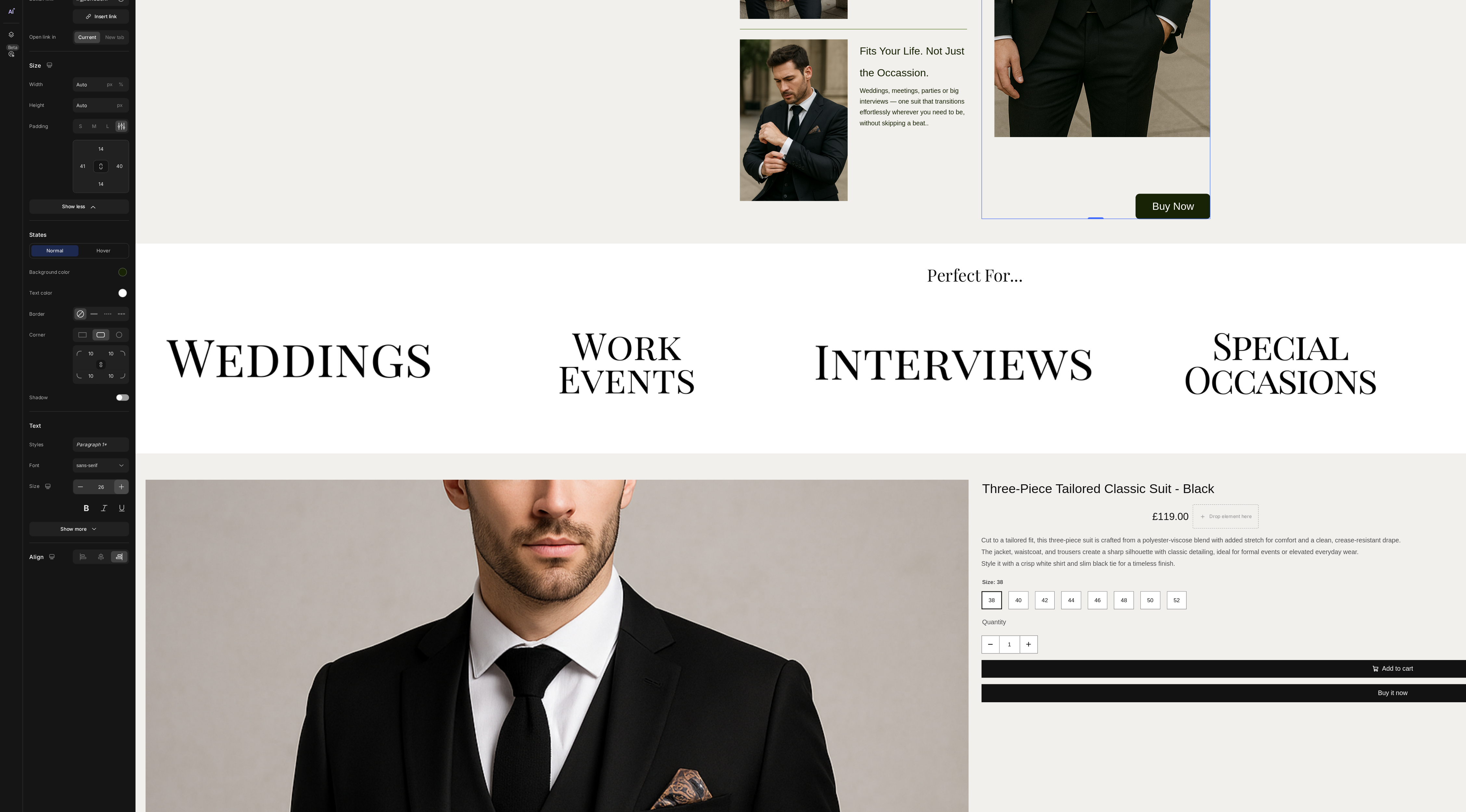click 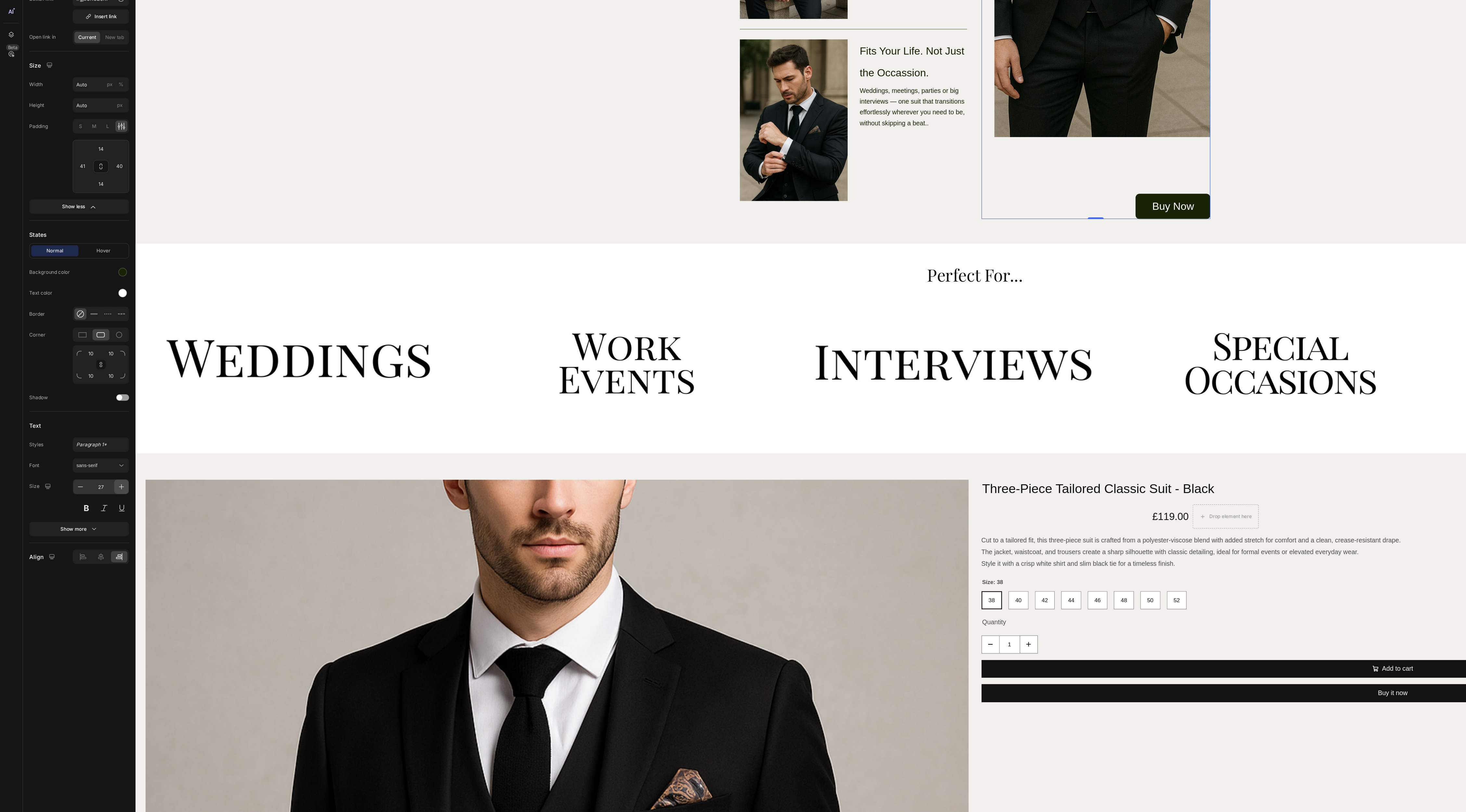 click 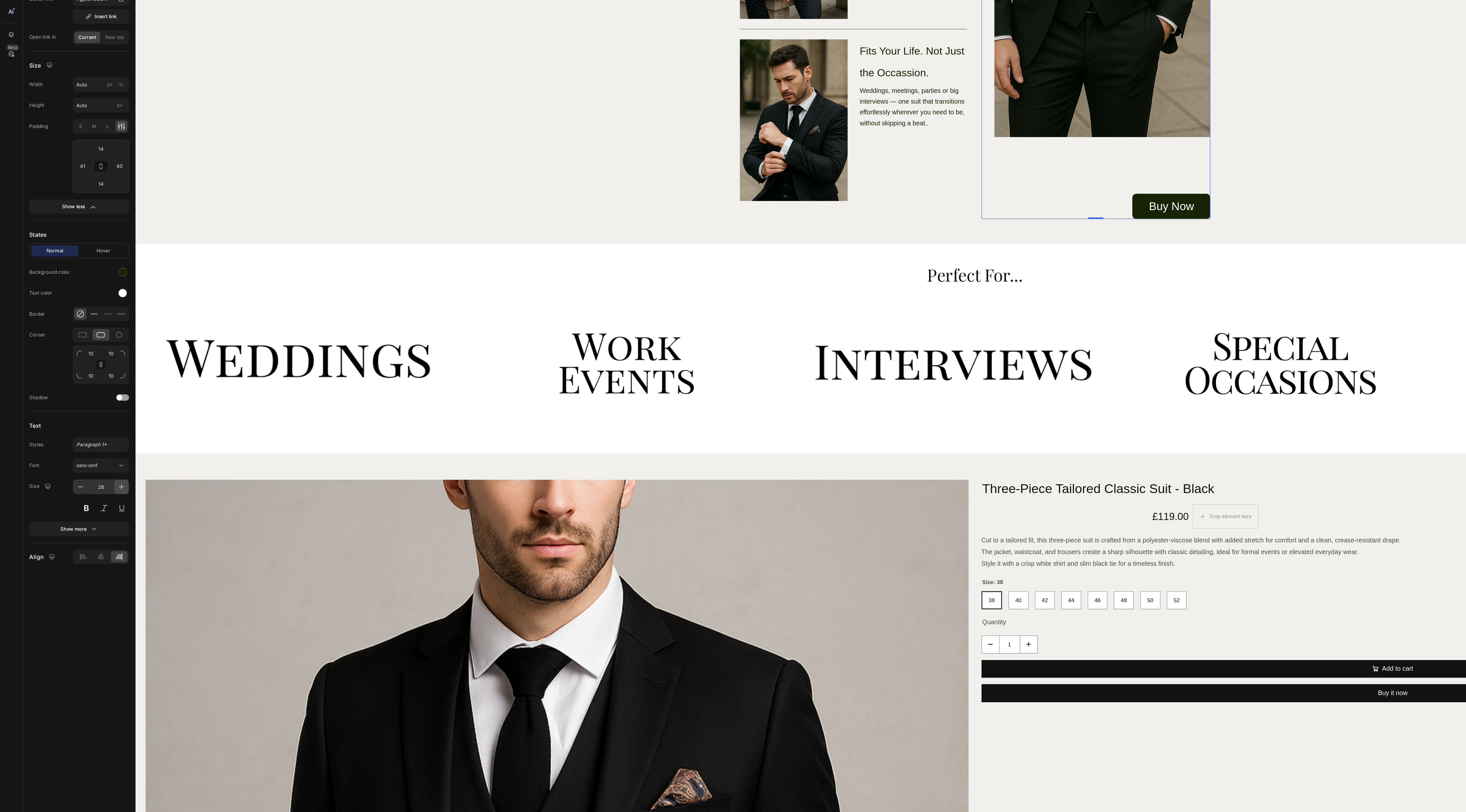 click 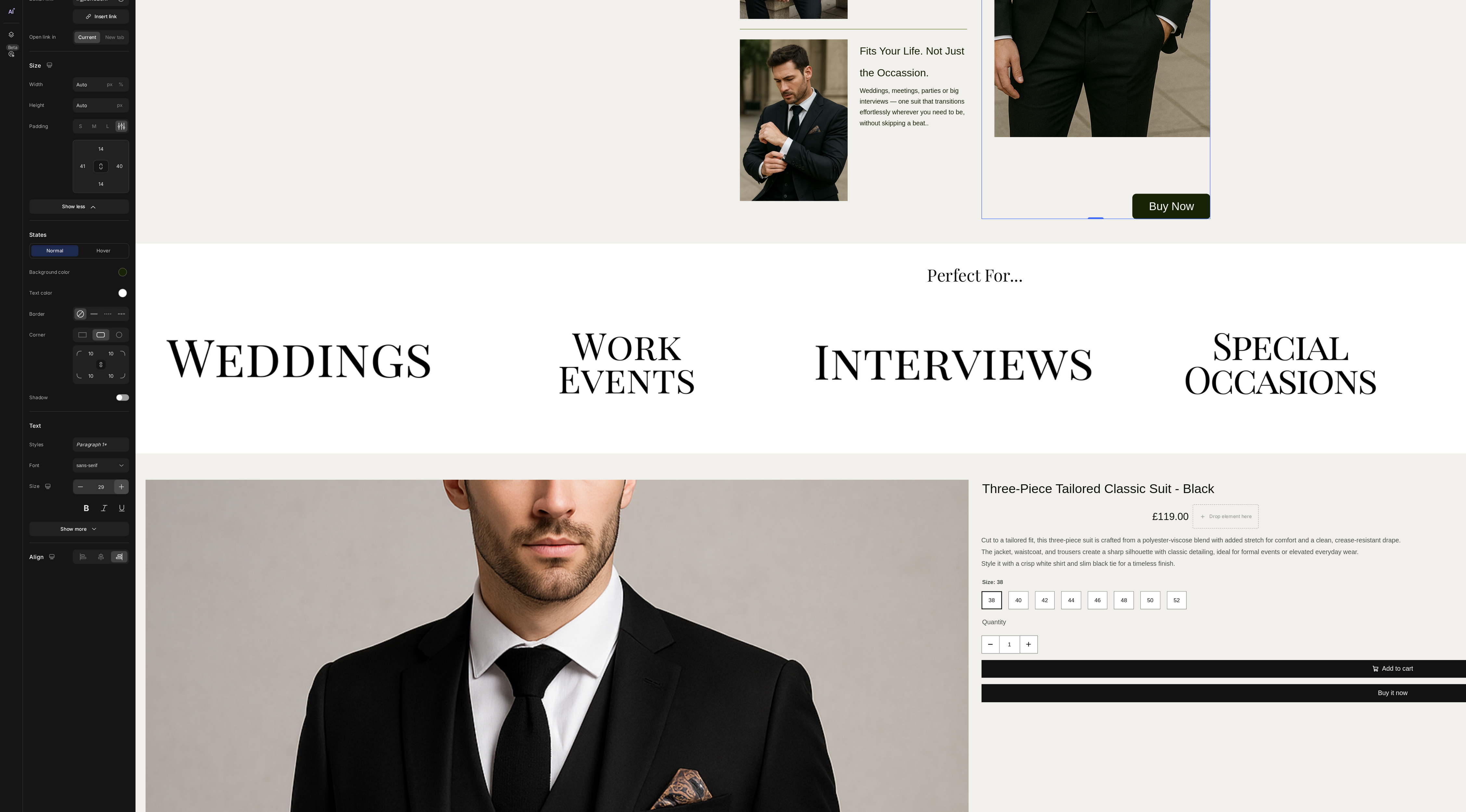 click 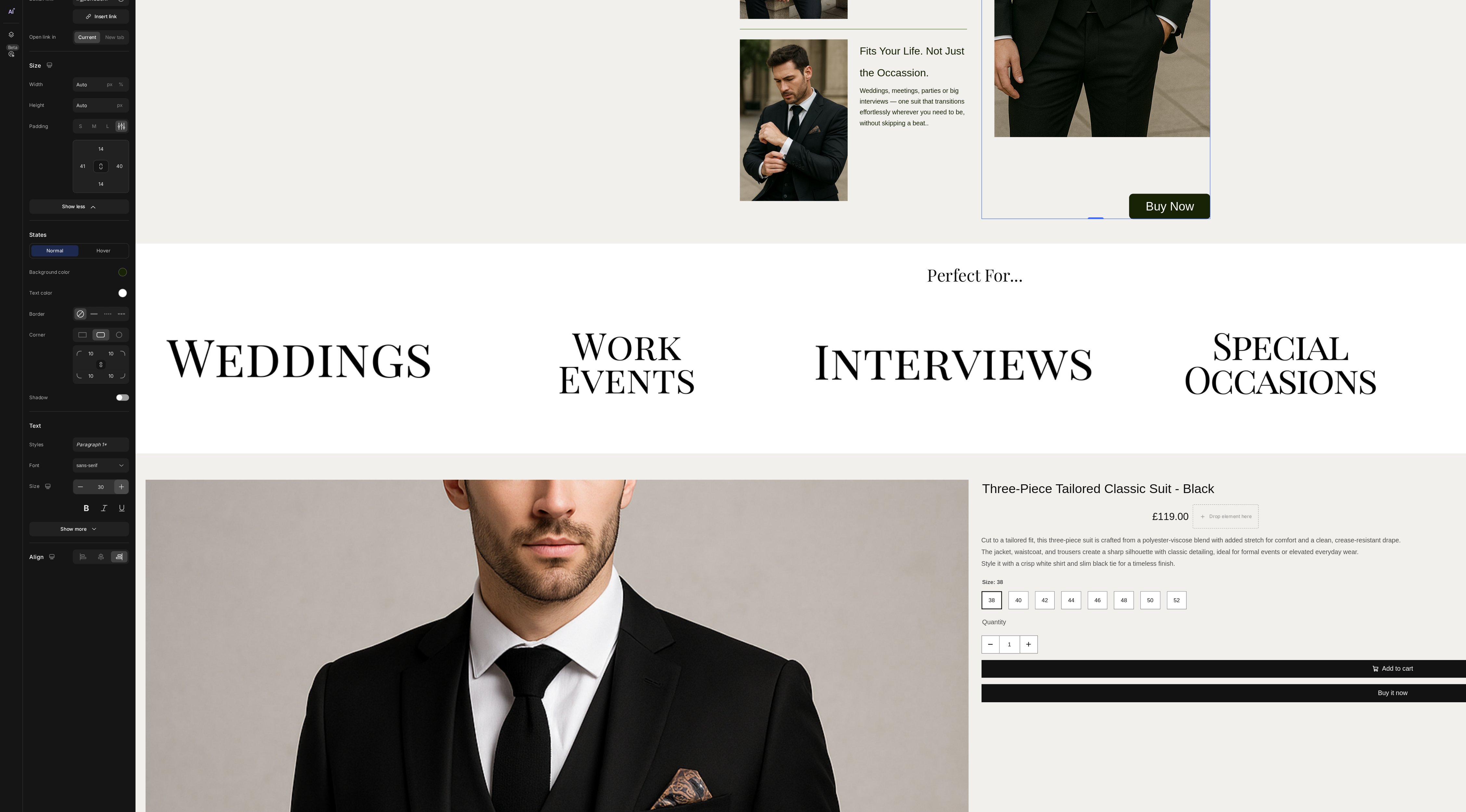 click 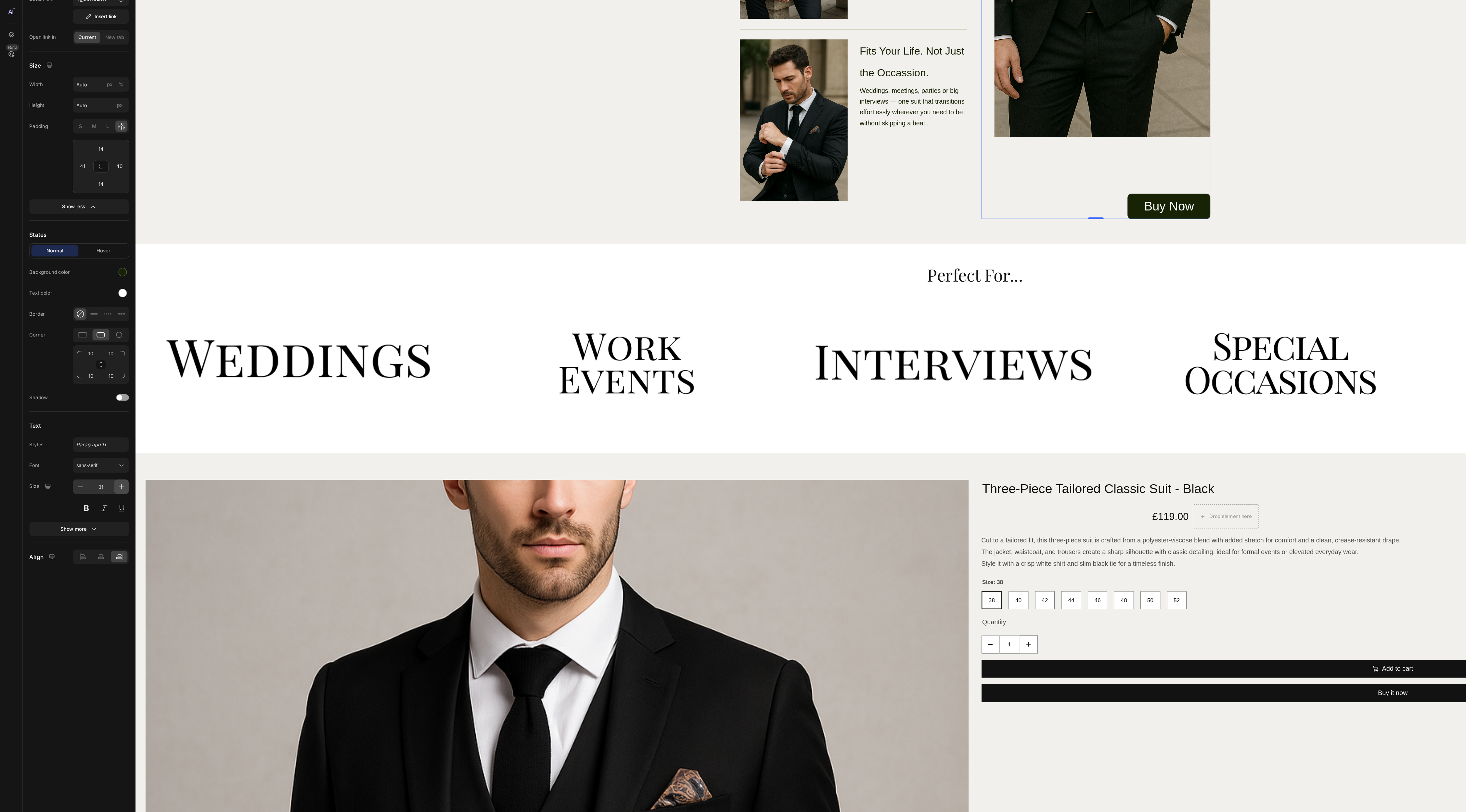 click 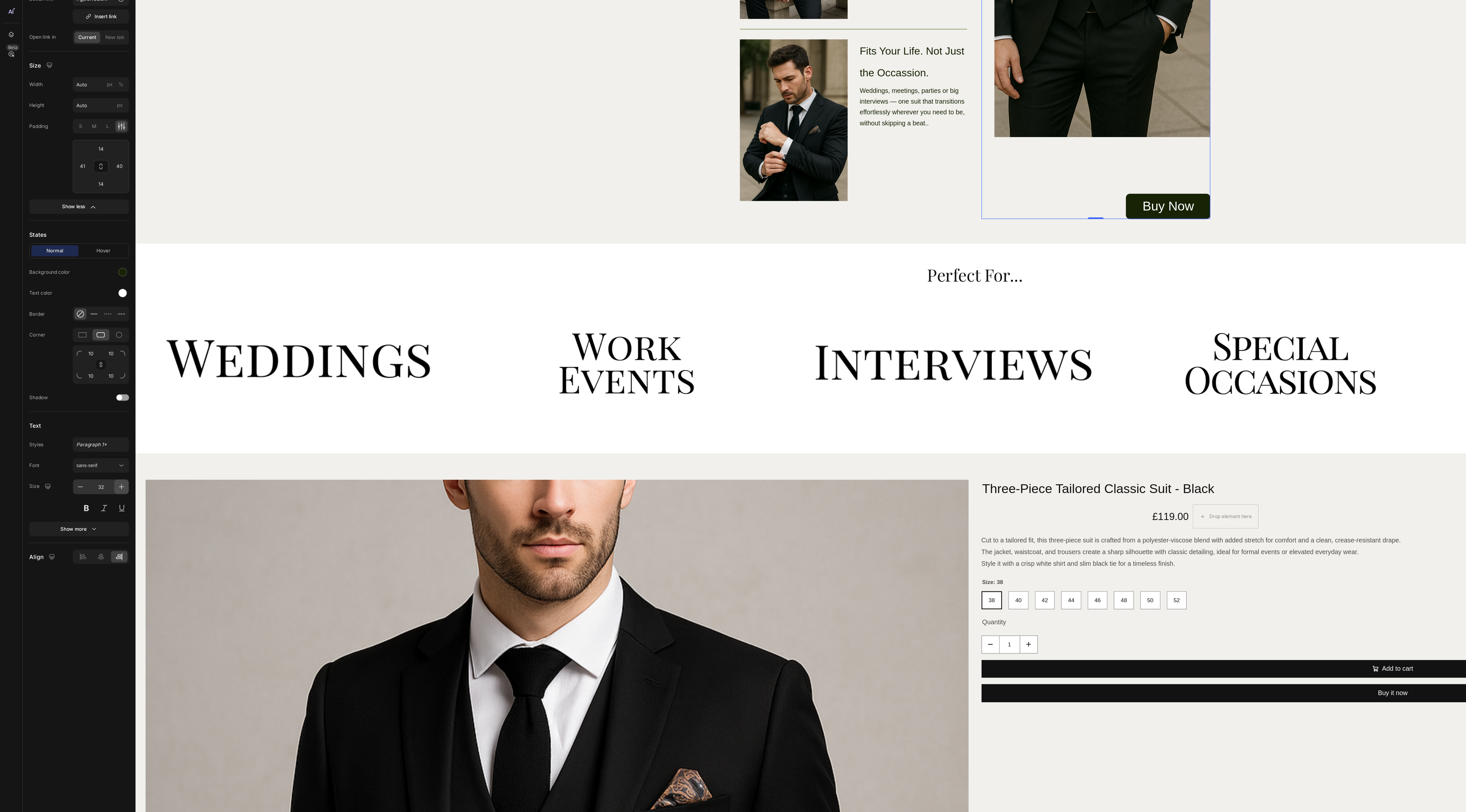 click 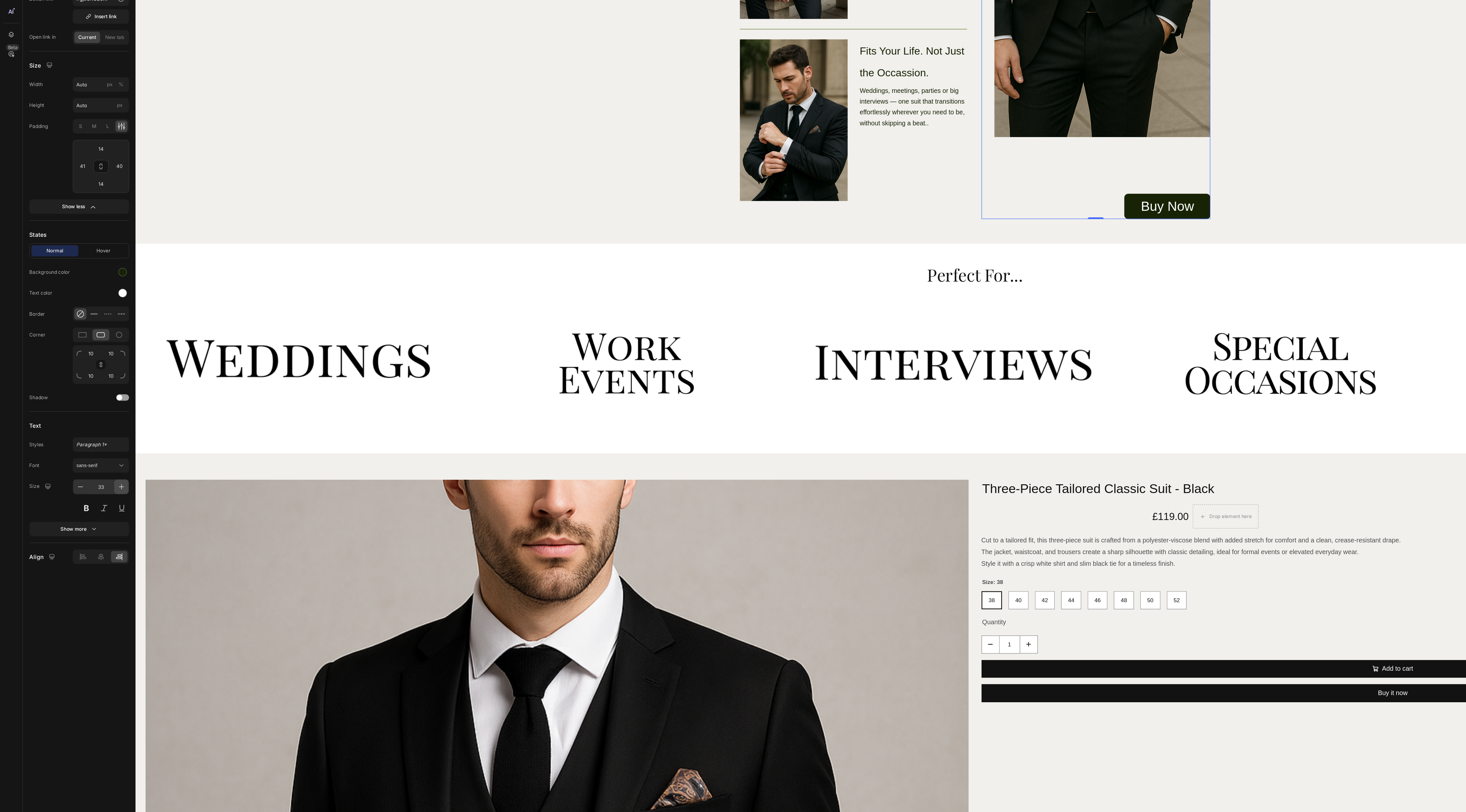 click 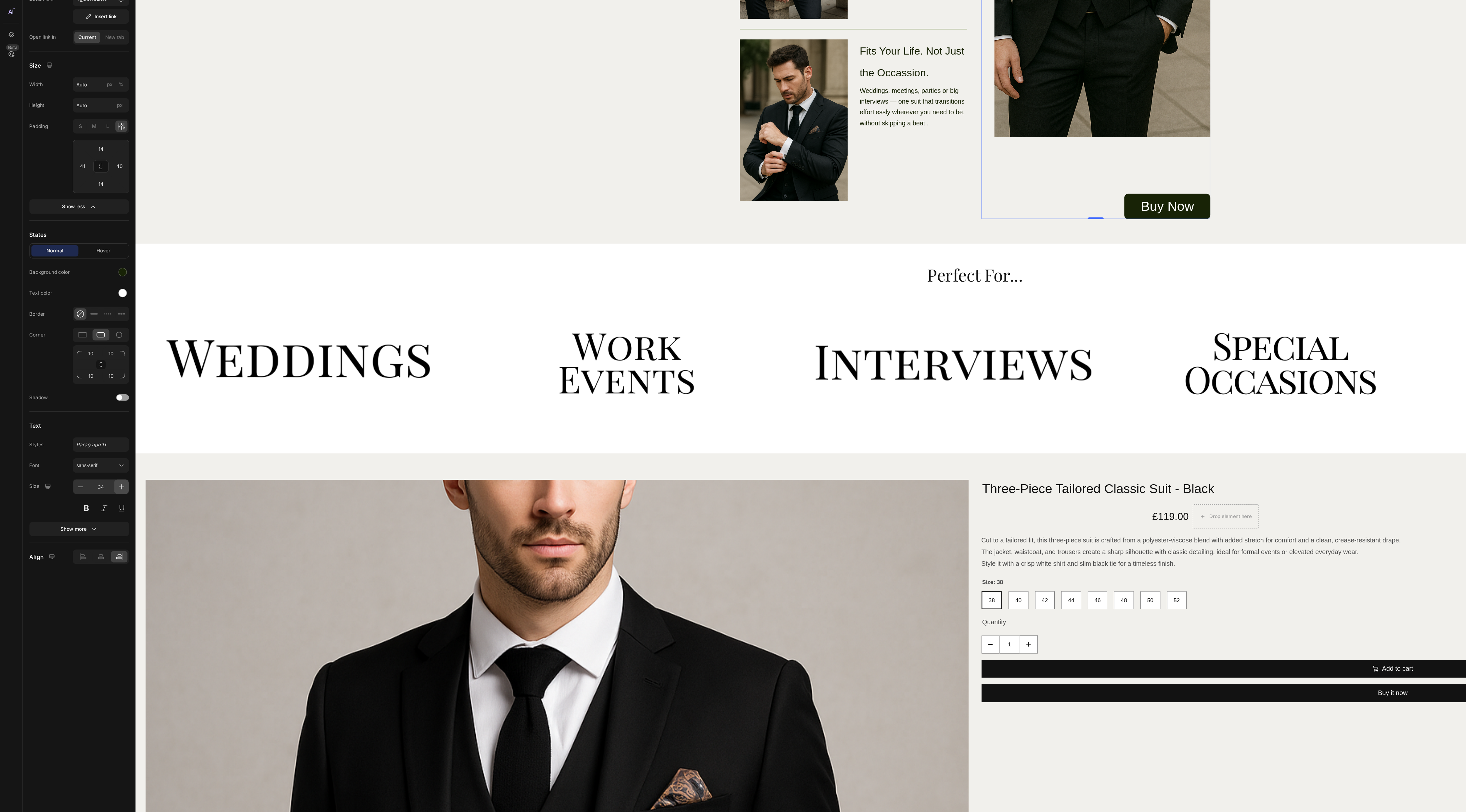 click 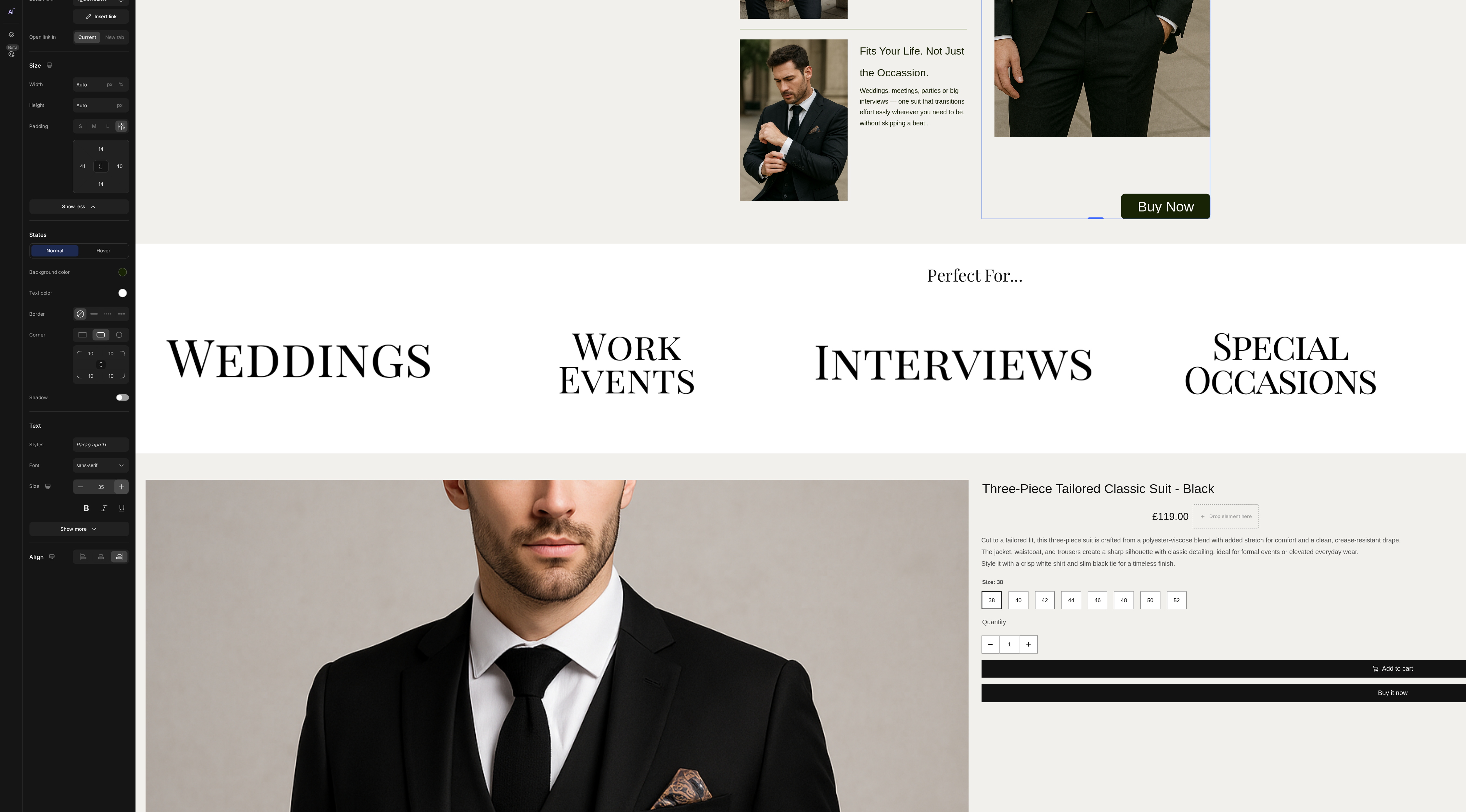 click 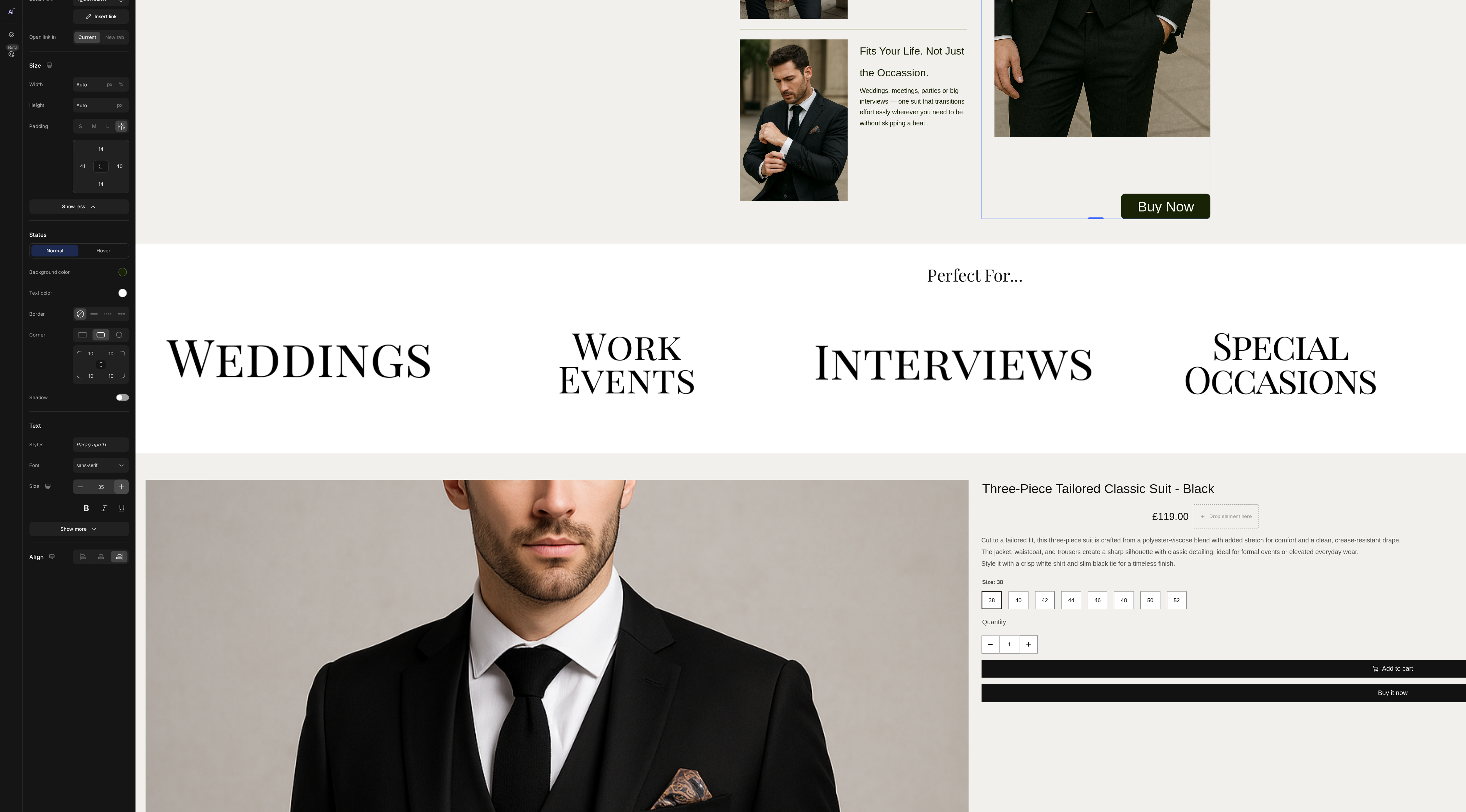 type on "36" 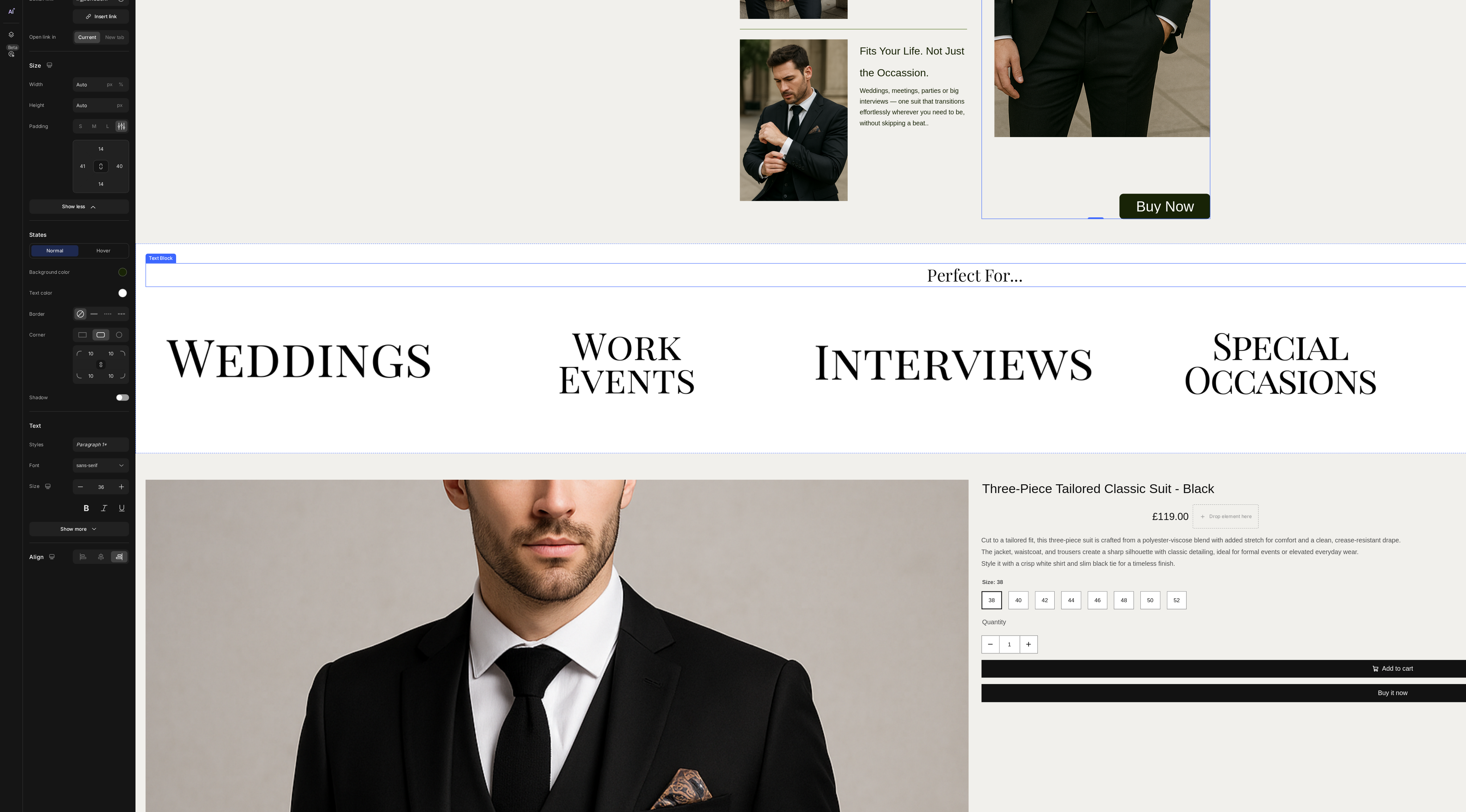 click on "Perfect For..." at bounding box center (814, 203) 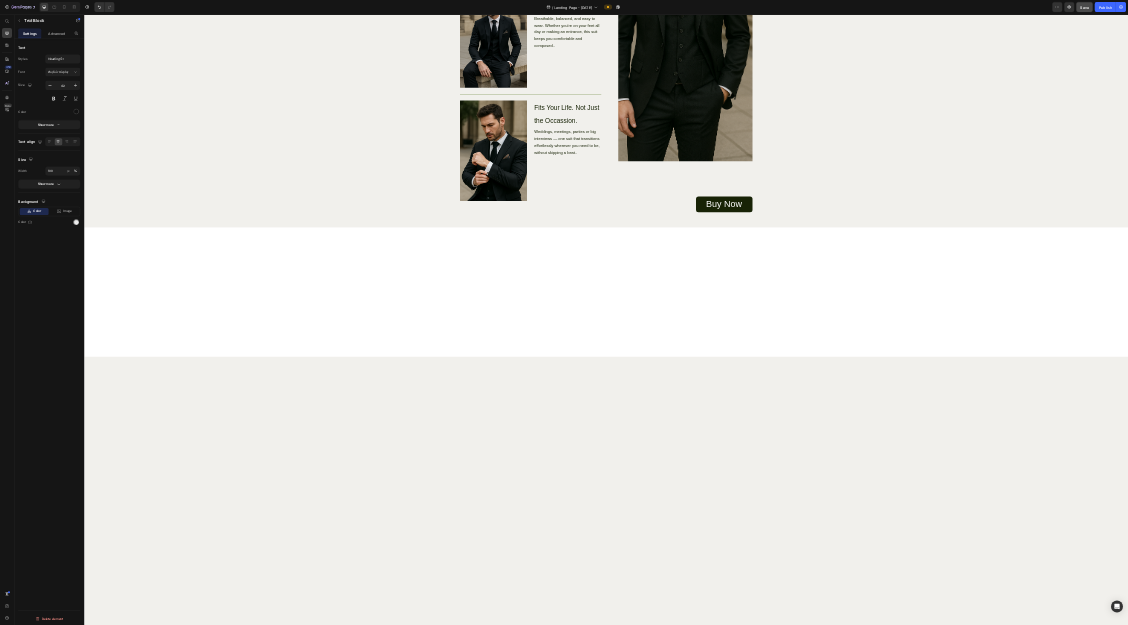 scroll, scrollTop: 0, scrollLeft: 0, axis: both 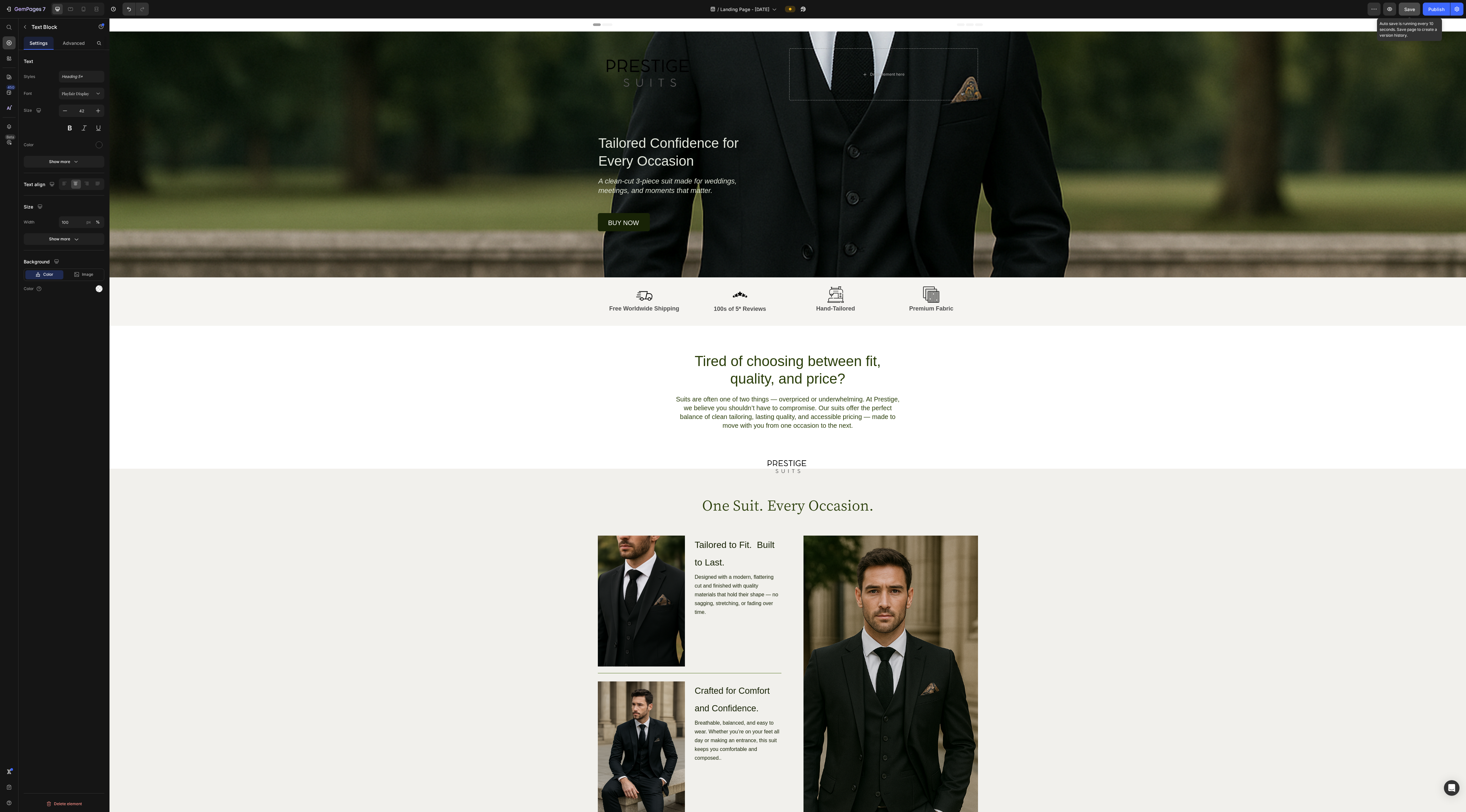 click on "Save" at bounding box center [1409, 9] 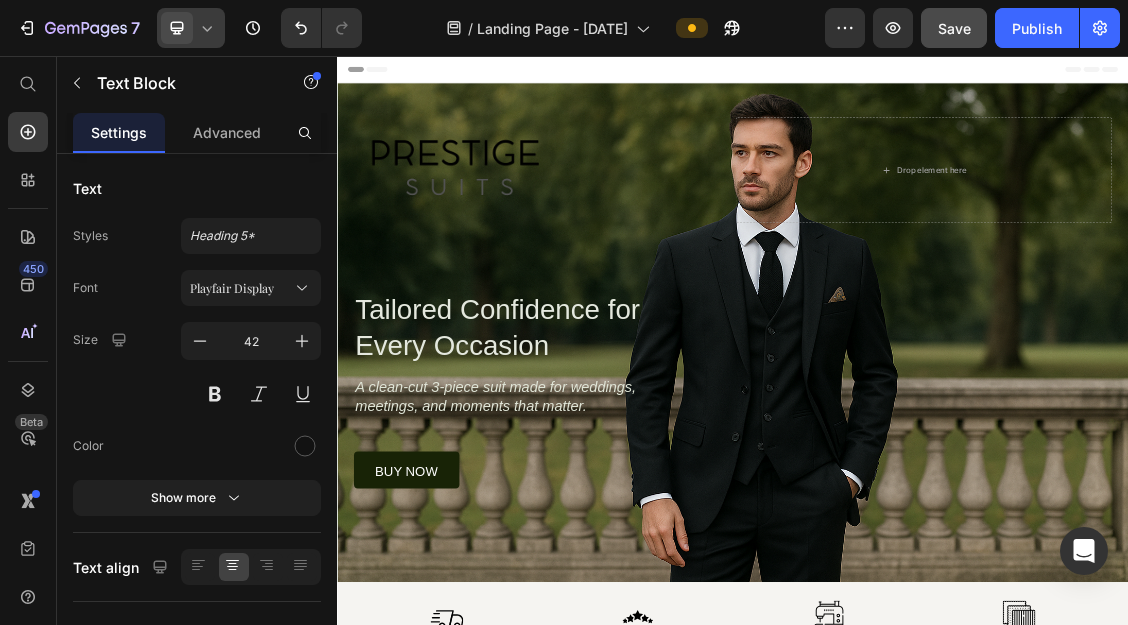 click 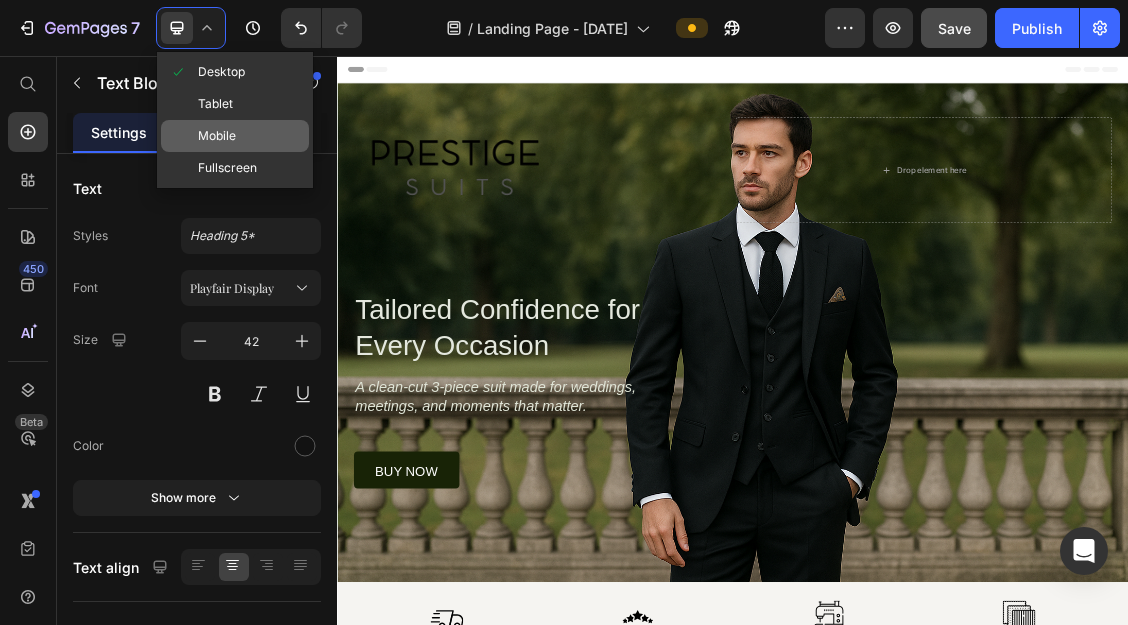 click on "Mobile" at bounding box center (217, 136) 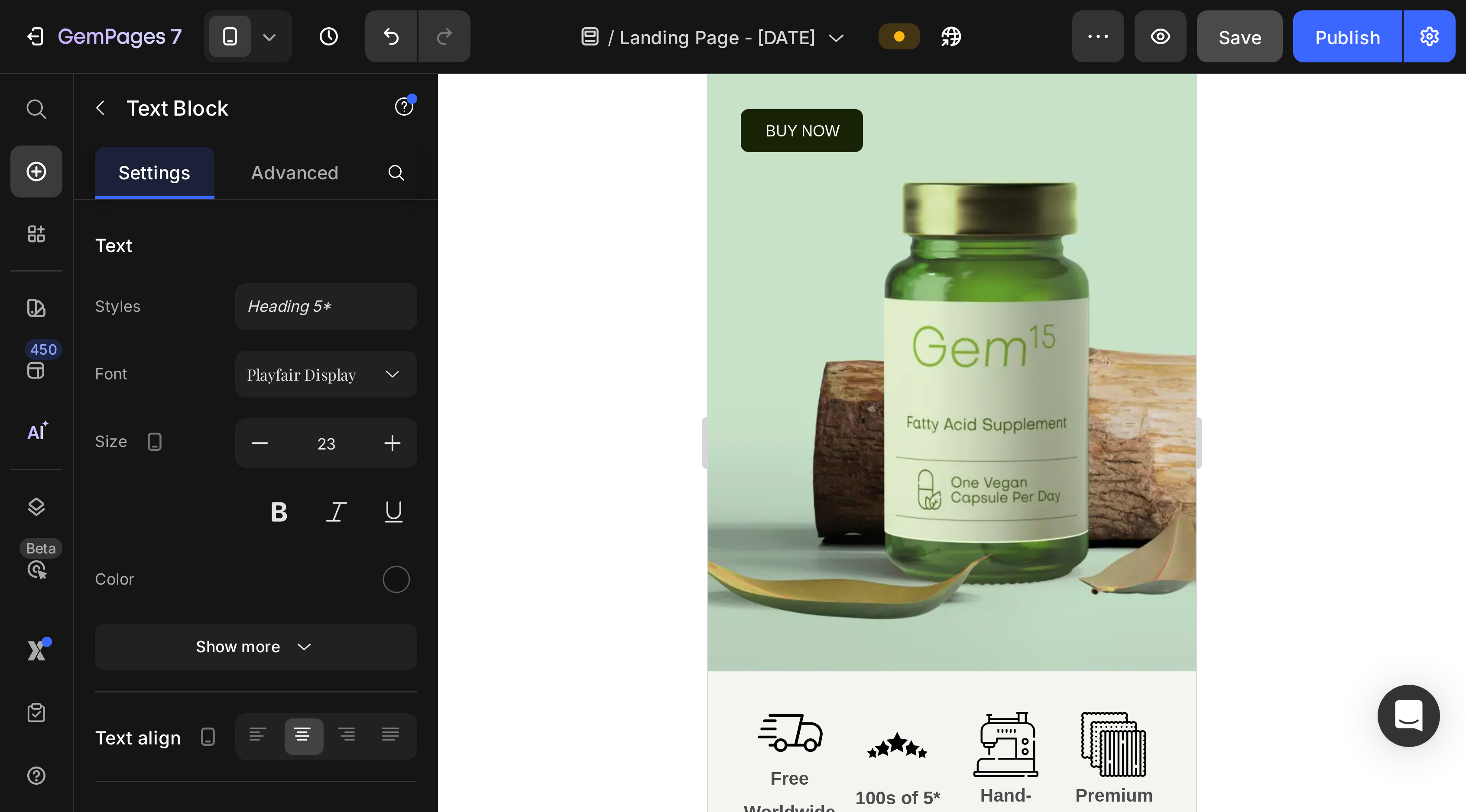scroll, scrollTop: 0, scrollLeft: 0, axis: both 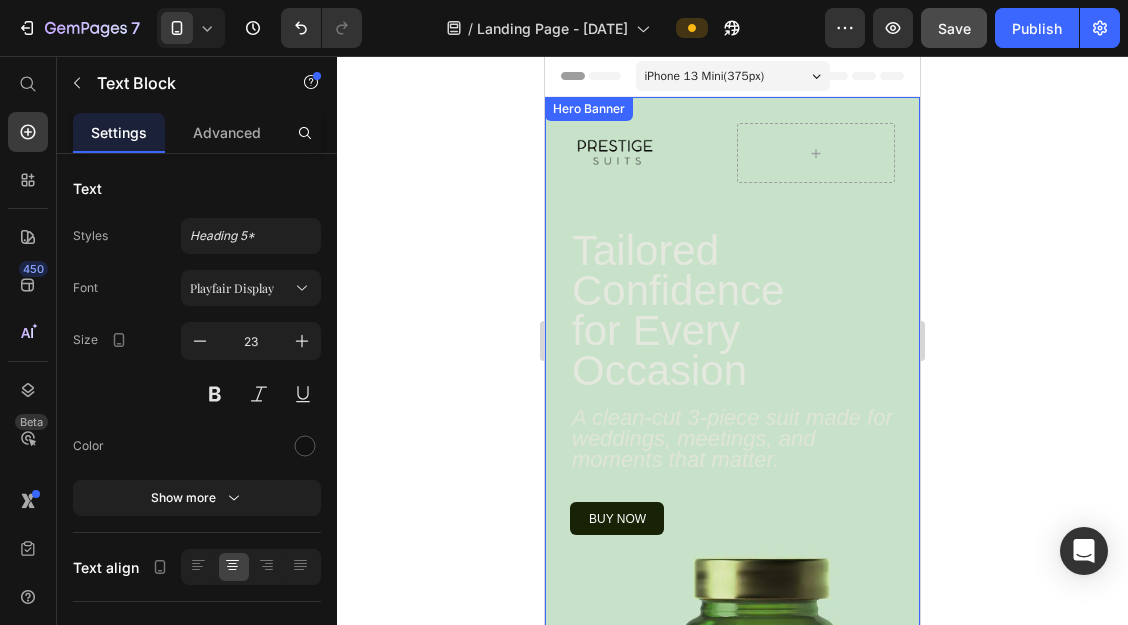 click on "Image
Row Tailored Confidence for Every Occasion Heading A clean-cut 3-piece suit made for weddings, meetings, and moments that matter. Text Block buy now Button Row Row" at bounding box center [732, 516] 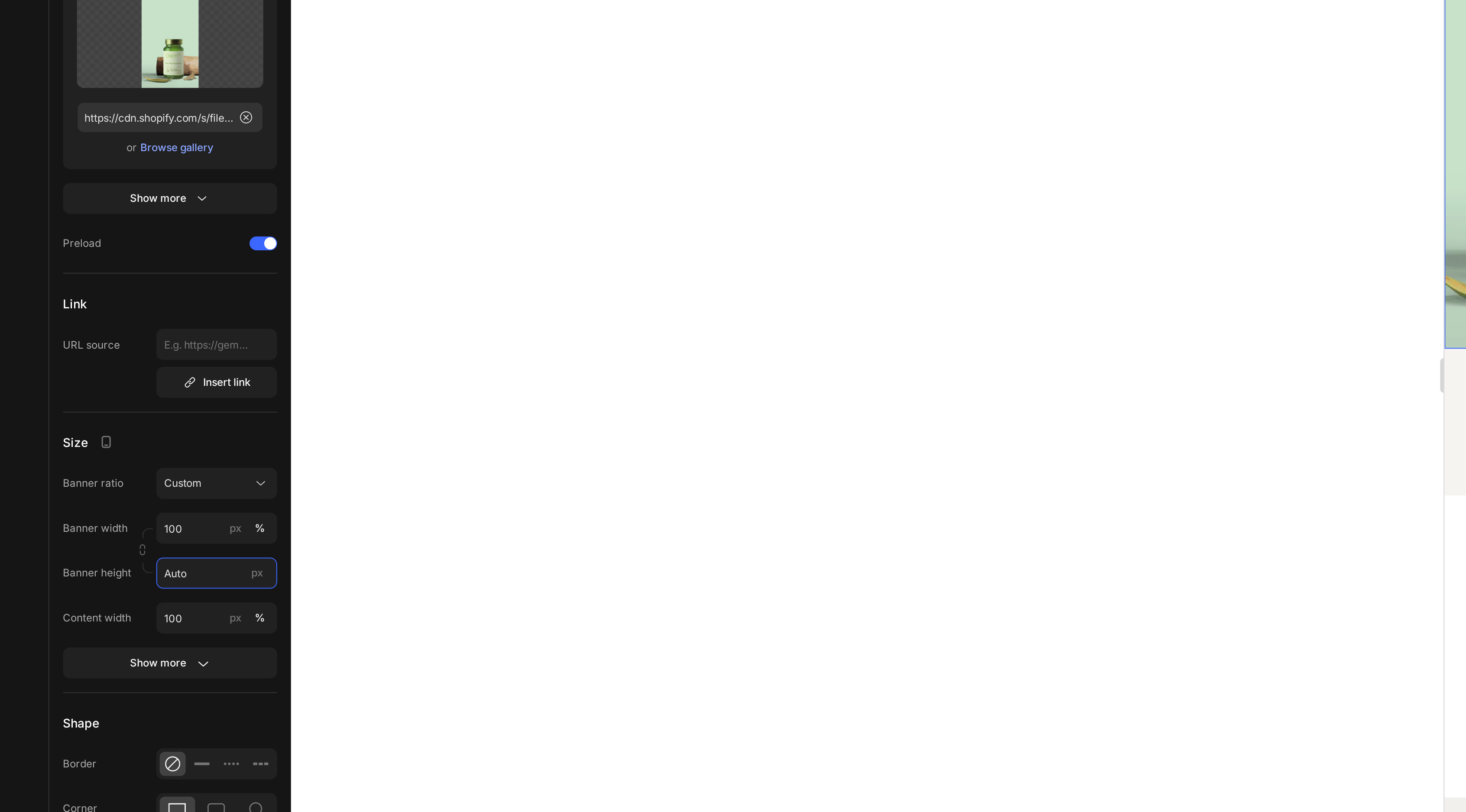 click on "Auto" at bounding box center [109, 518] 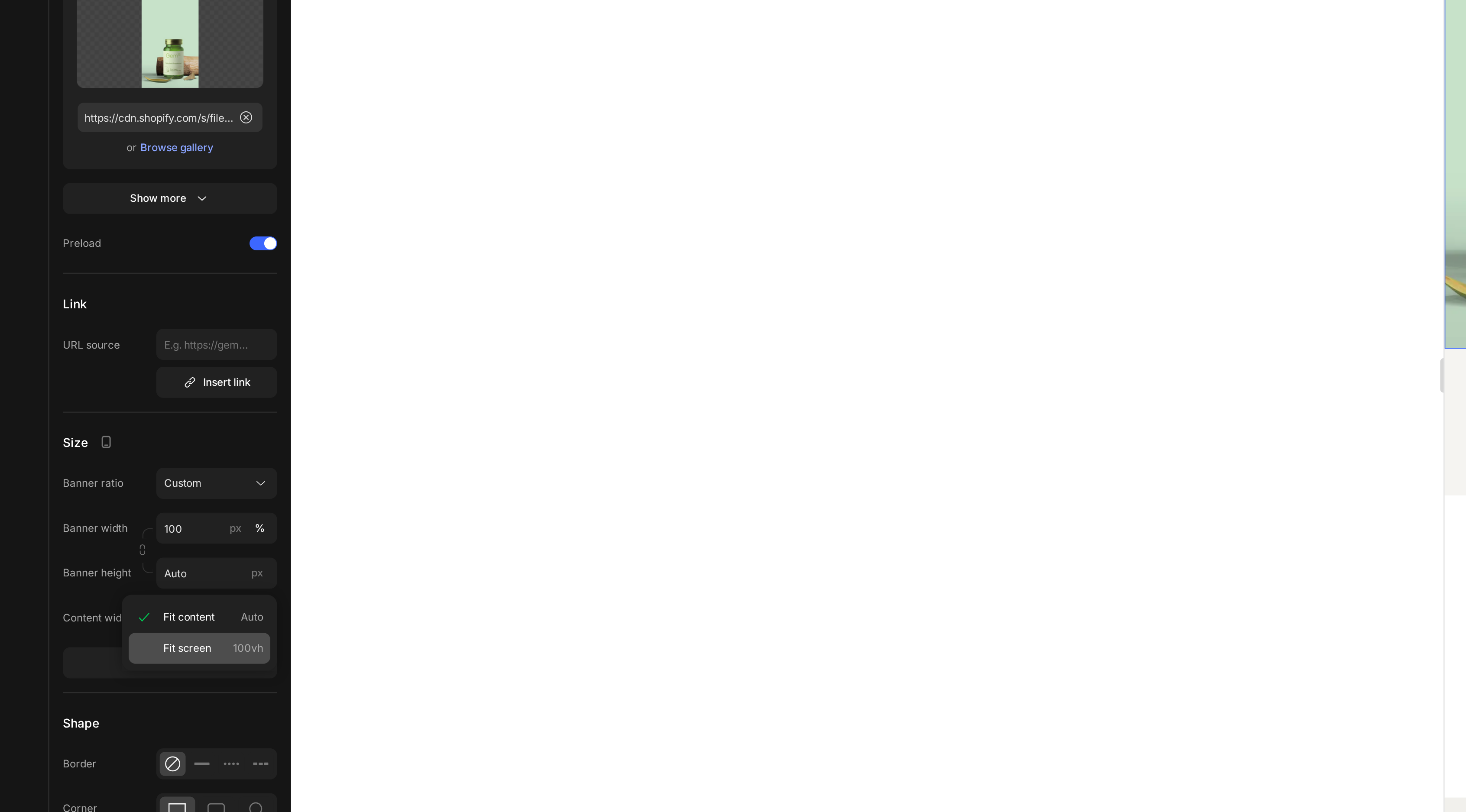 click on "Fit screen 100vh" 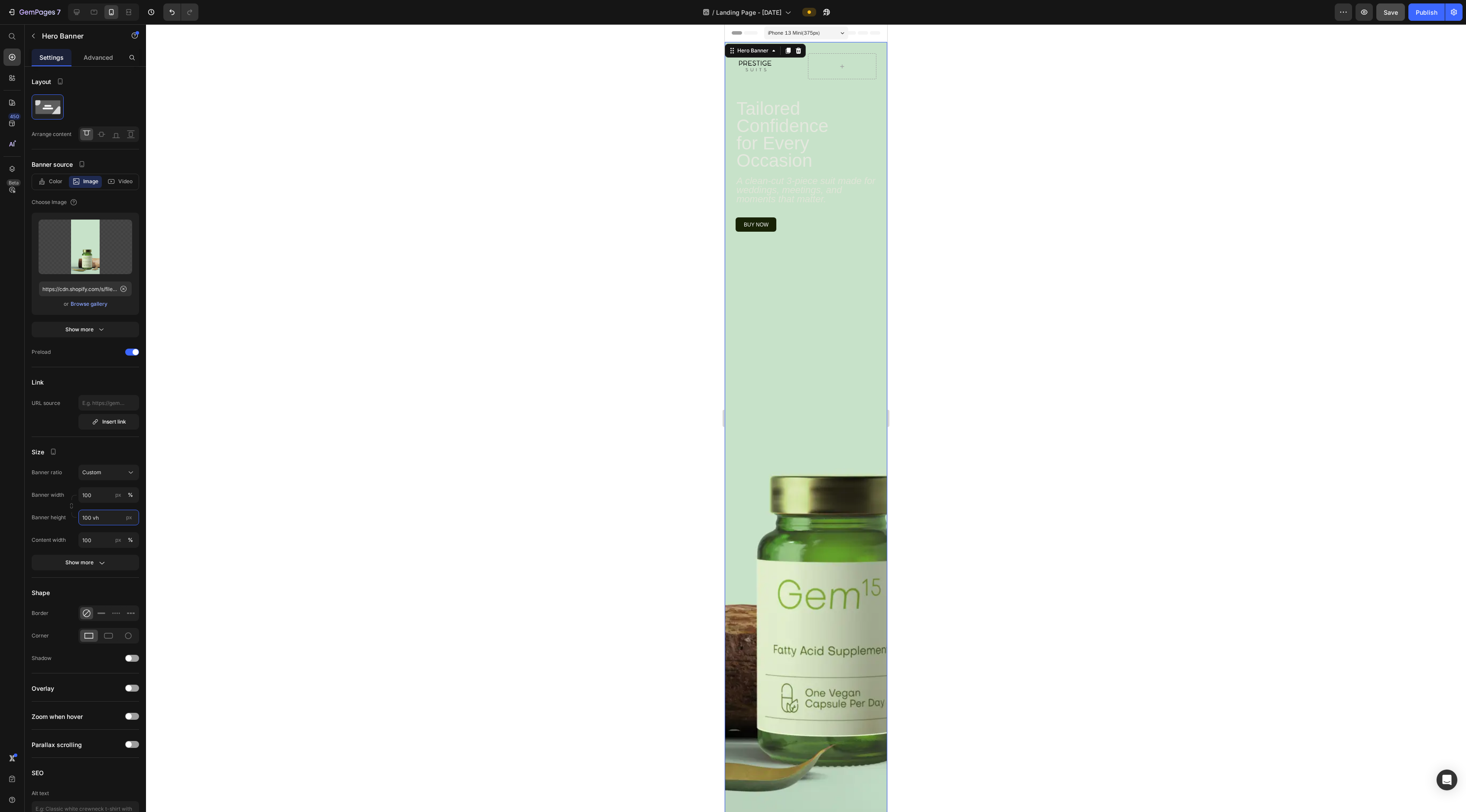 click on "100 vh" at bounding box center [109, 518] 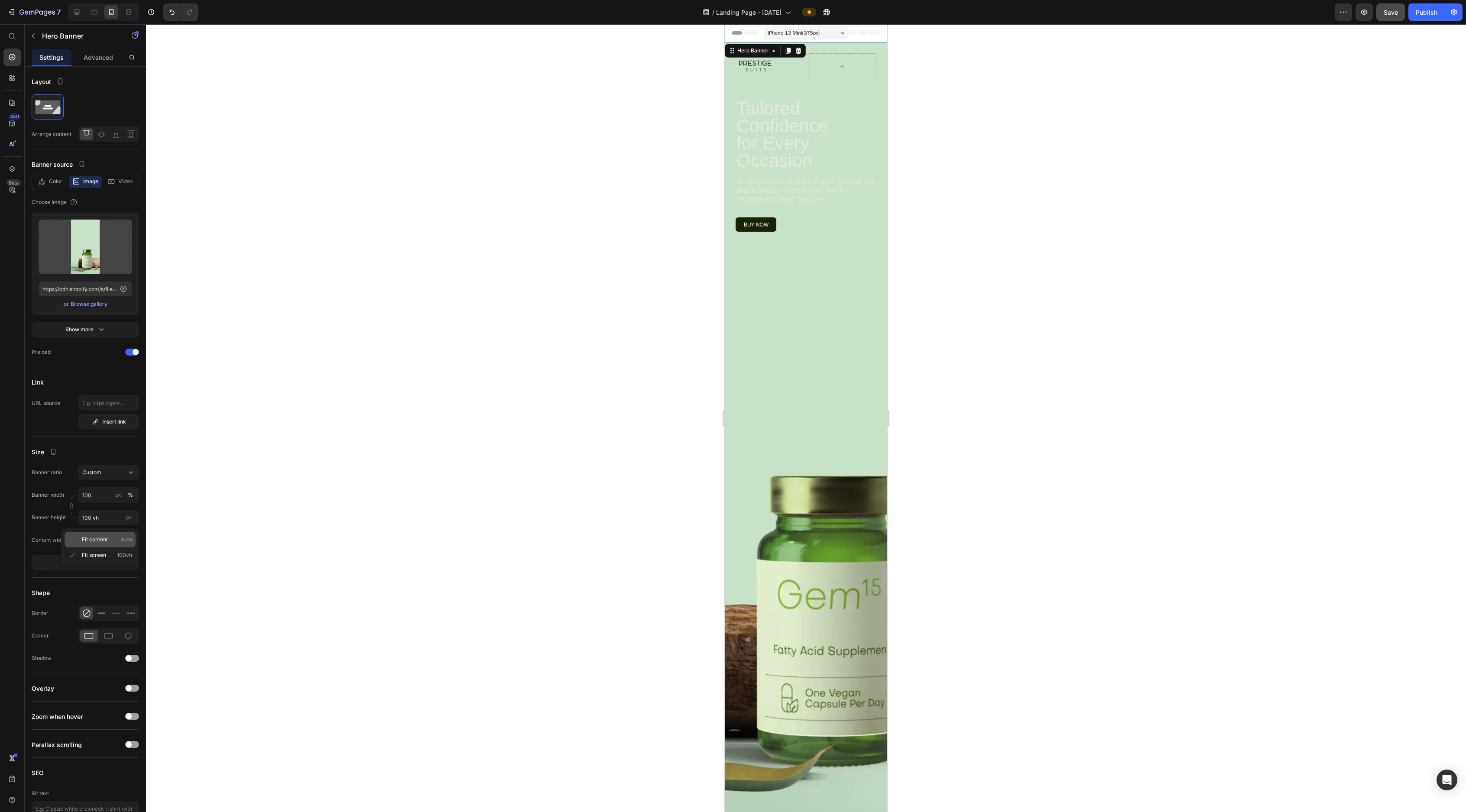 click on "Fit content" at bounding box center (95, 540) 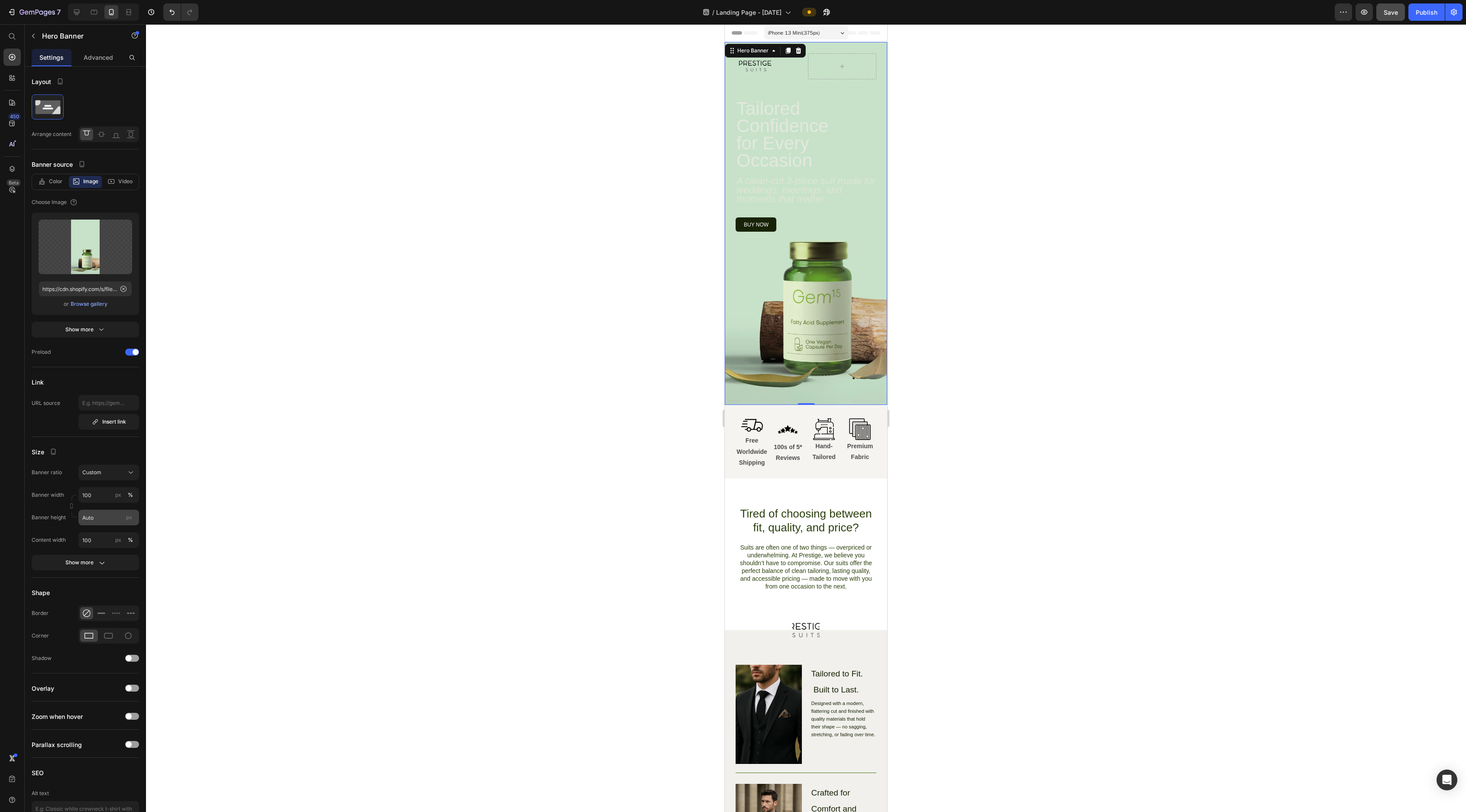 click on "px" at bounding box center [129, 517] 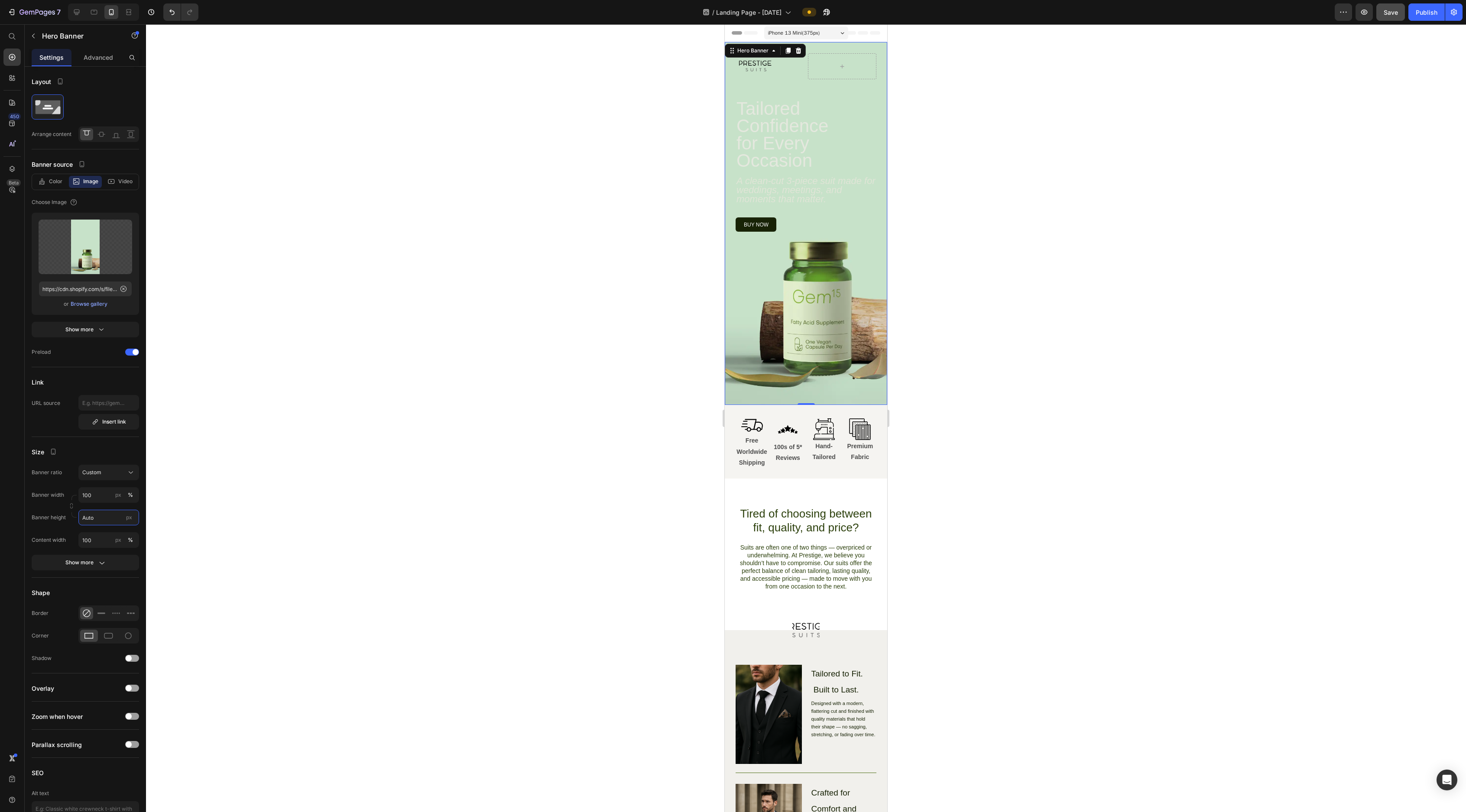 click on "Auto" at bounding box center (109, 518) 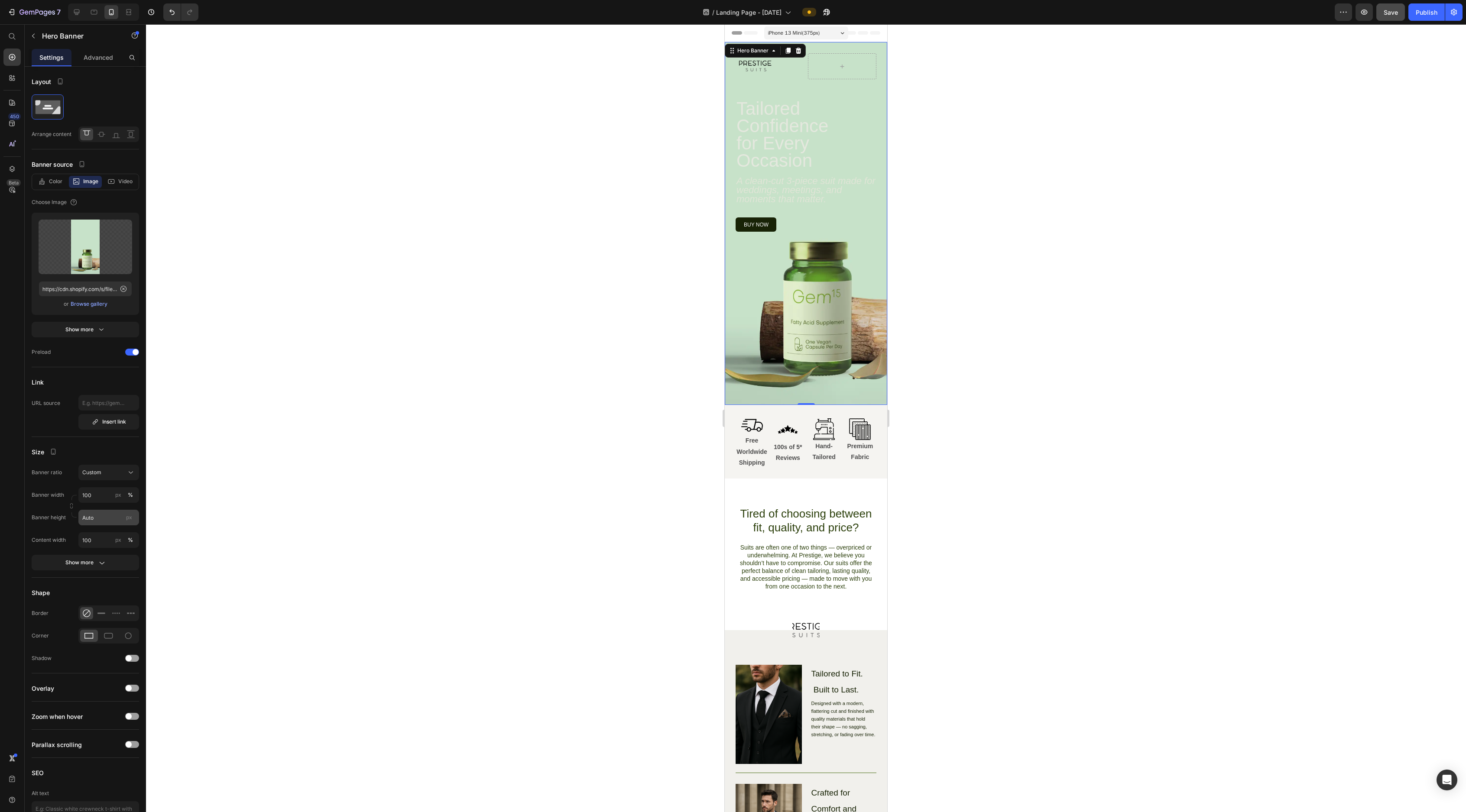 click on "px" at bounding box center [129, 517] 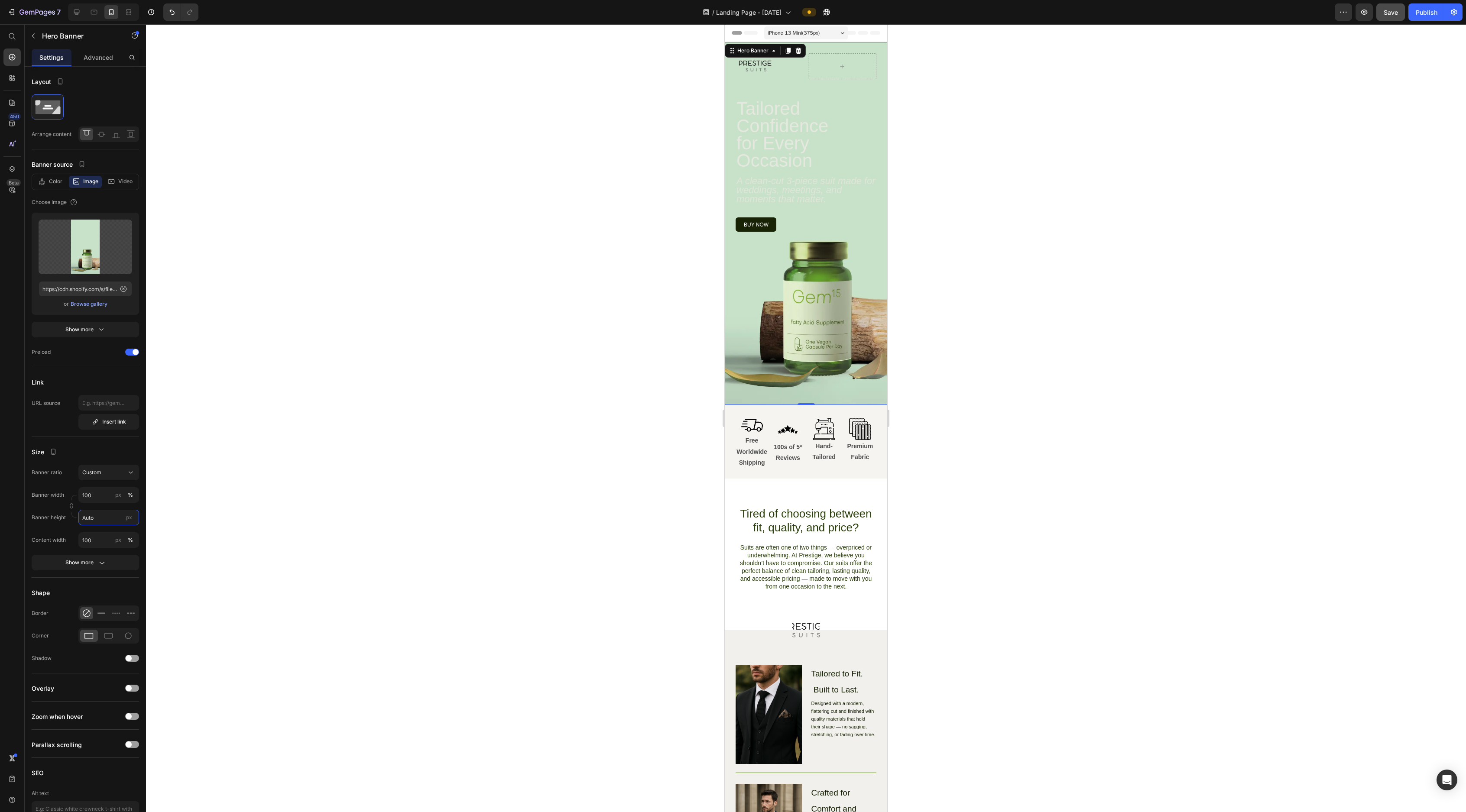 click on "Auto" at bounding box center (109, 518) 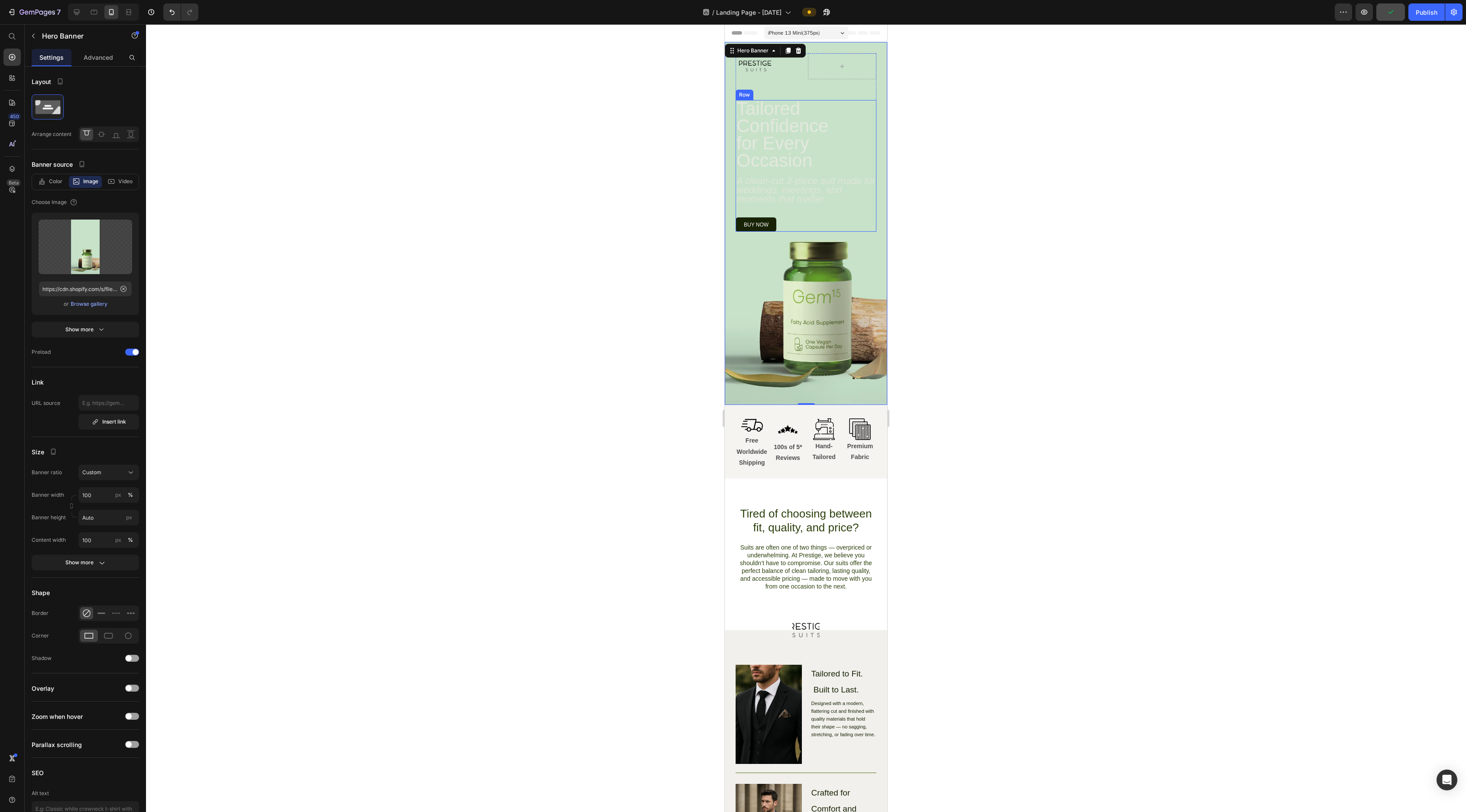 click on "Tailored Confidence for Every Occasion Heading A clean-cut 3-piece suit made for weddings, meetings, and moments that matter. Text Block buy now Button" at bounding box center (806, 166) 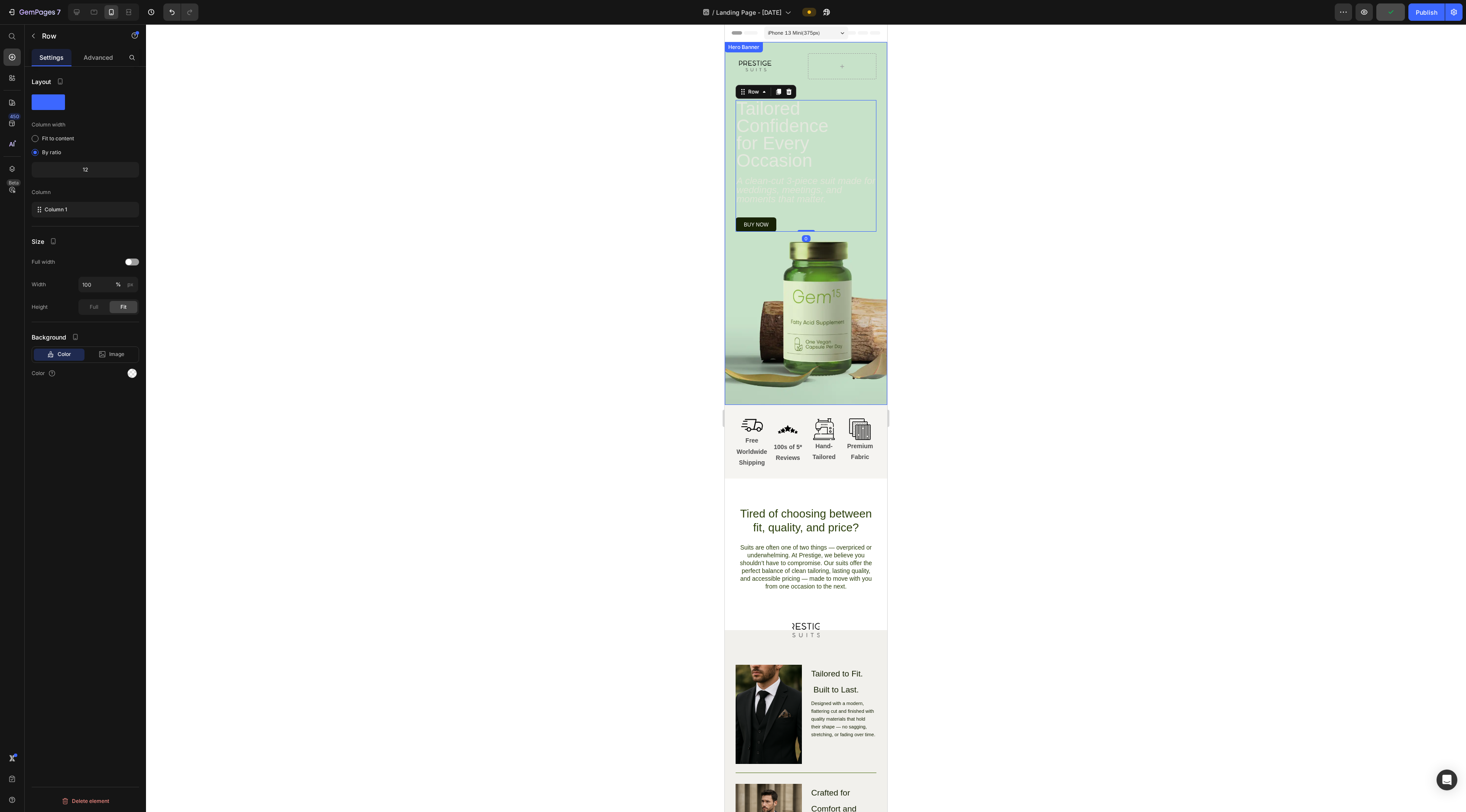 click on "Image
Row Tailored Confidence for Every Occasion Heading A clean-cut 3-piece suit made for weddings, meetings, and moments that matter. Text Block buy now Button Row   0 Row" at bounding box center [806, 223] 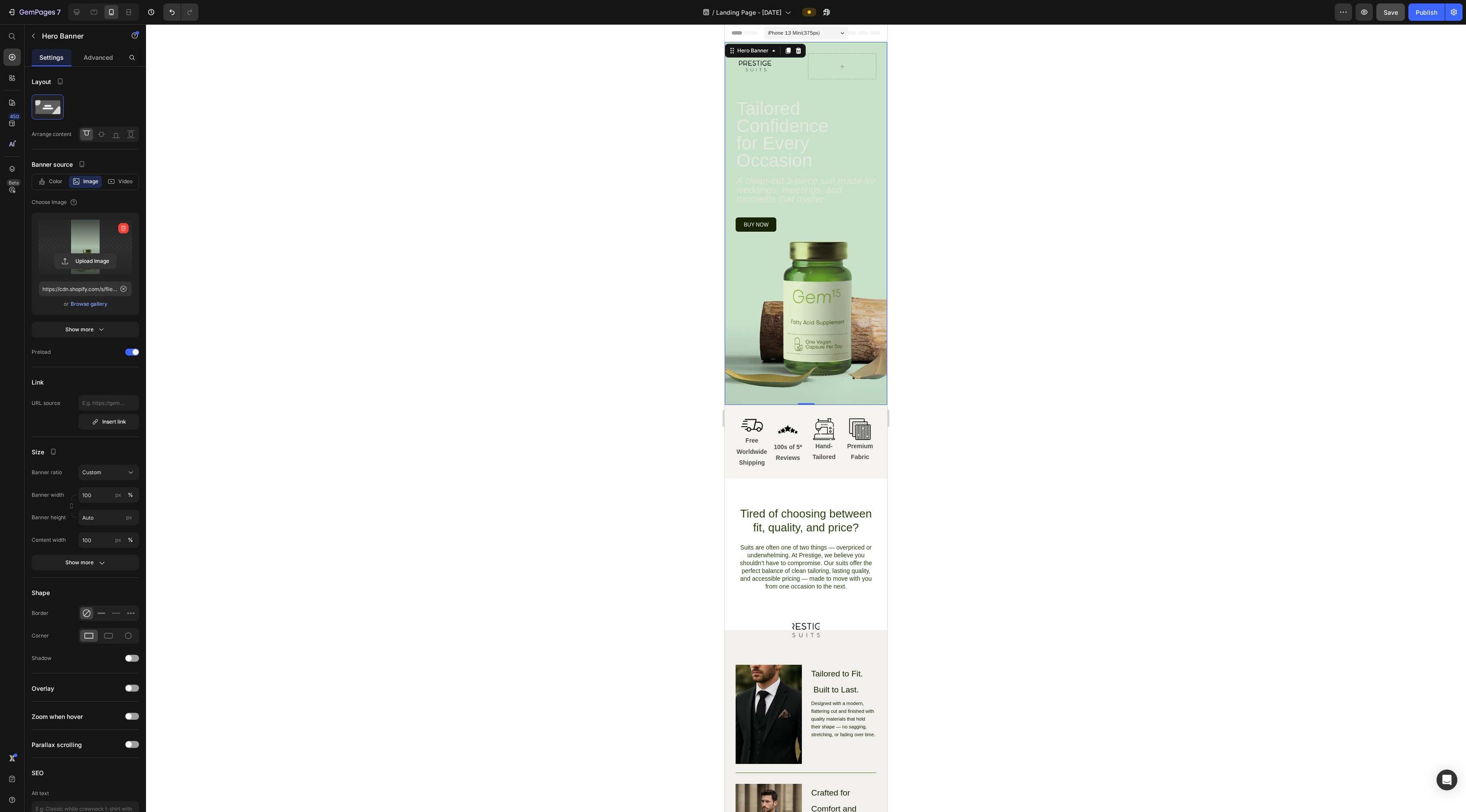 click at bounding box center [85, 247] 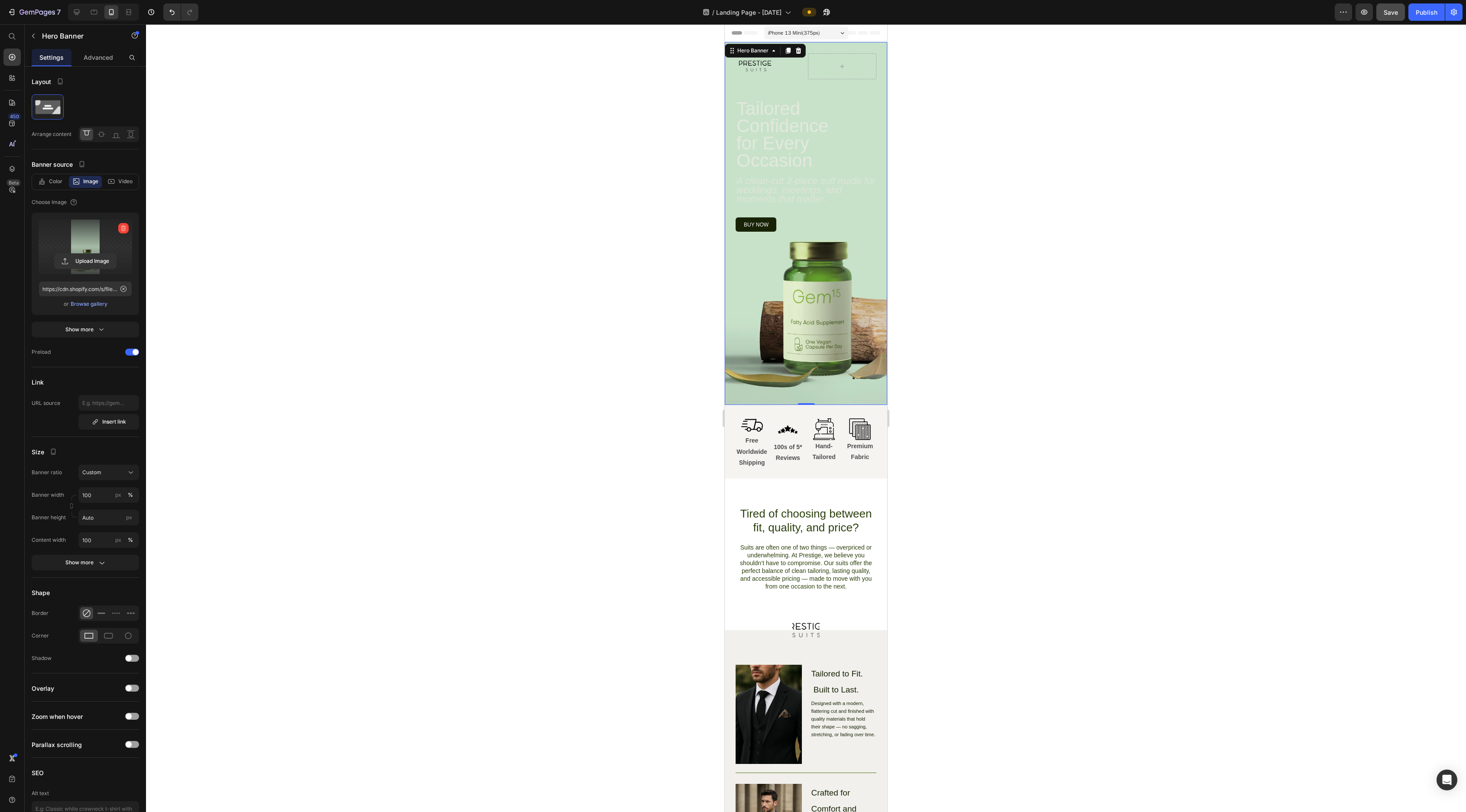 click 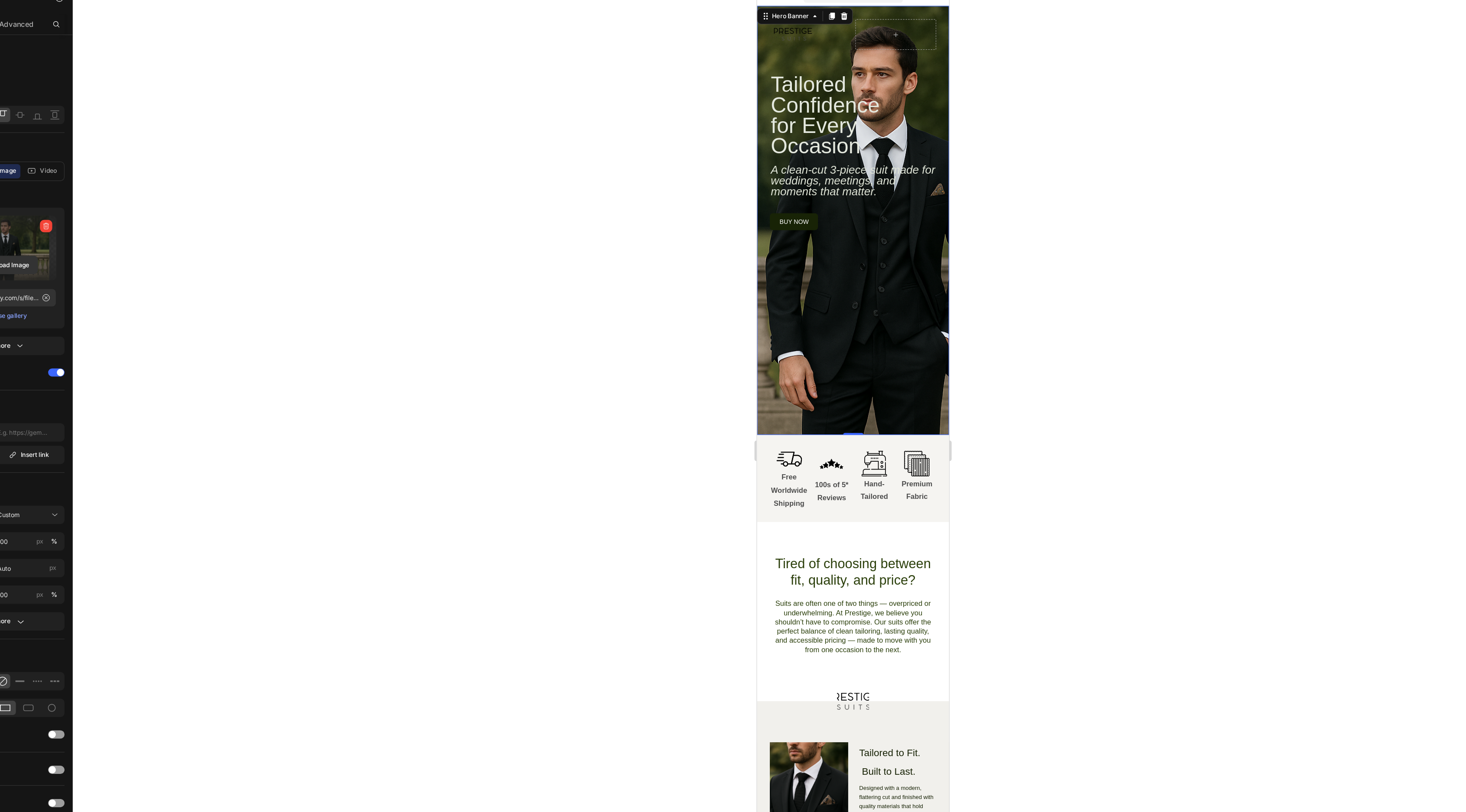 click on "Image
Row Tailored Confidence for Every Occasion Heading A clean-cut 3-piece suit made for weddings, meetings, and moments that matter. Text Block buy now Button Row Row" at bounding box center (838, 184) 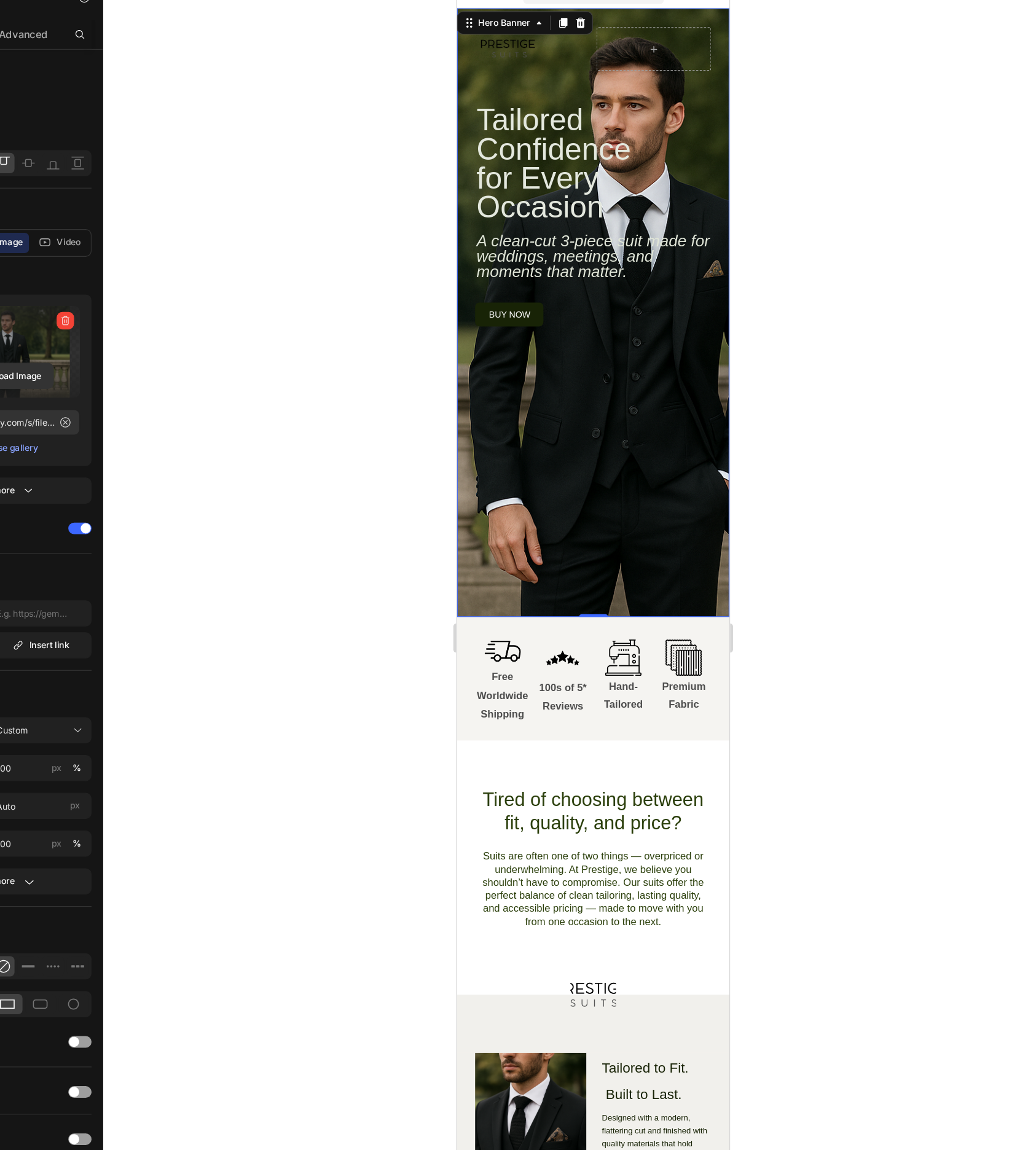 click on "Image
Row Tailored Confidence for Every Occasion Heading A clean-cut 3-piece suit made for weddings, meetings, and moments that matter. Text Block buy now Button Row Row" at bounding box center (571, 262) 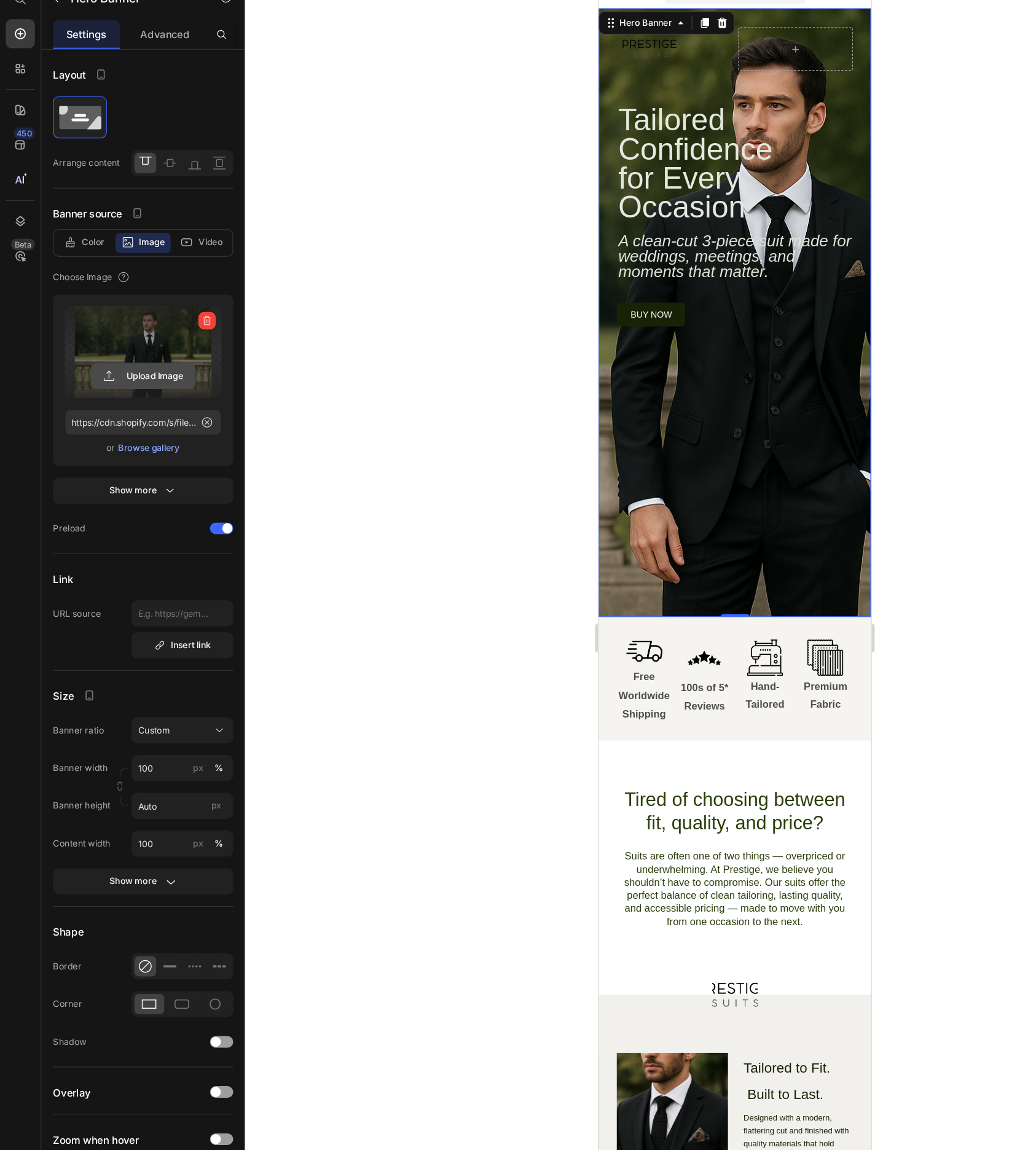 click 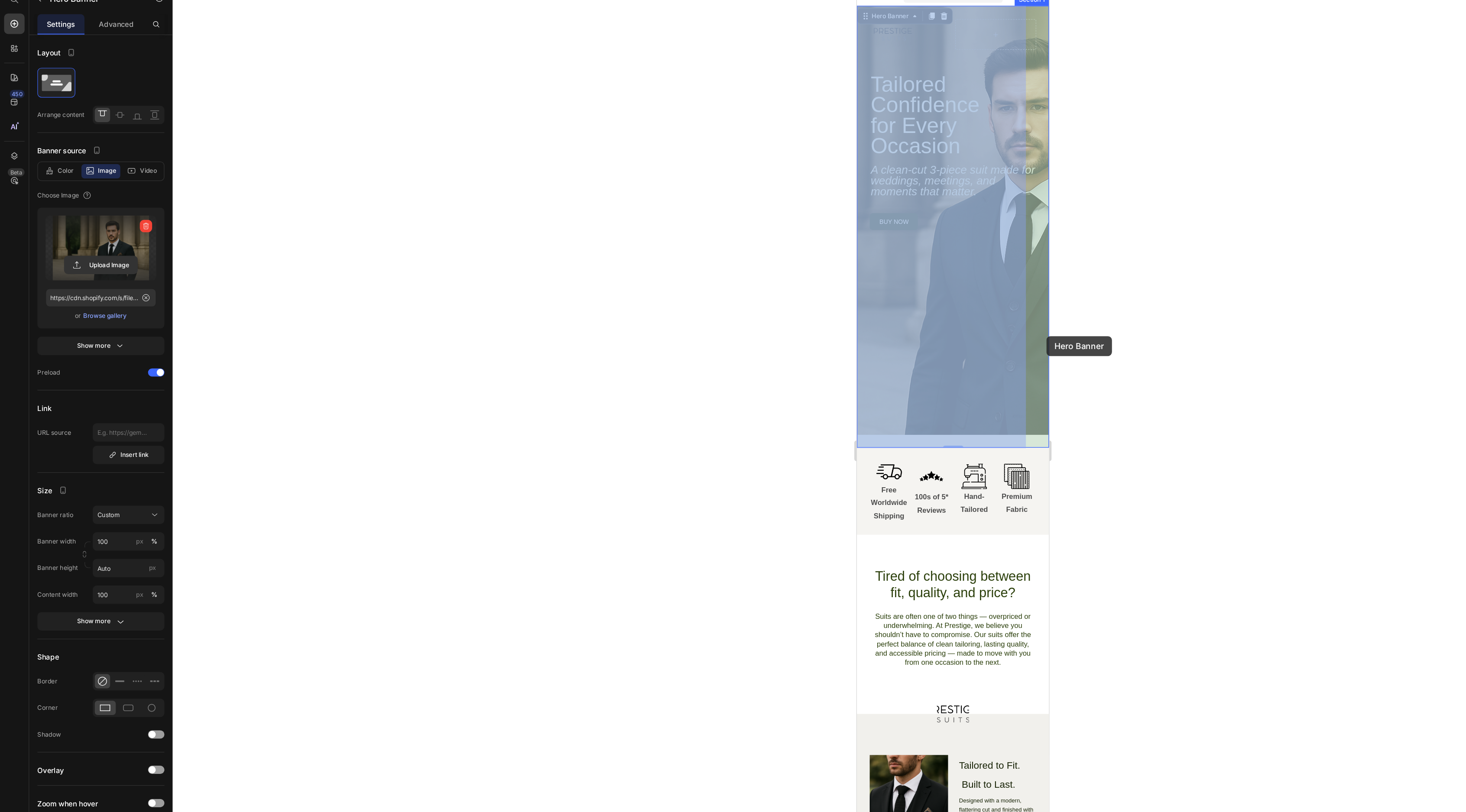 drag, startPoint x: 926, startPoint y: 276, endPoint x: 1017, endPoint y: 282, distance: 91.19759 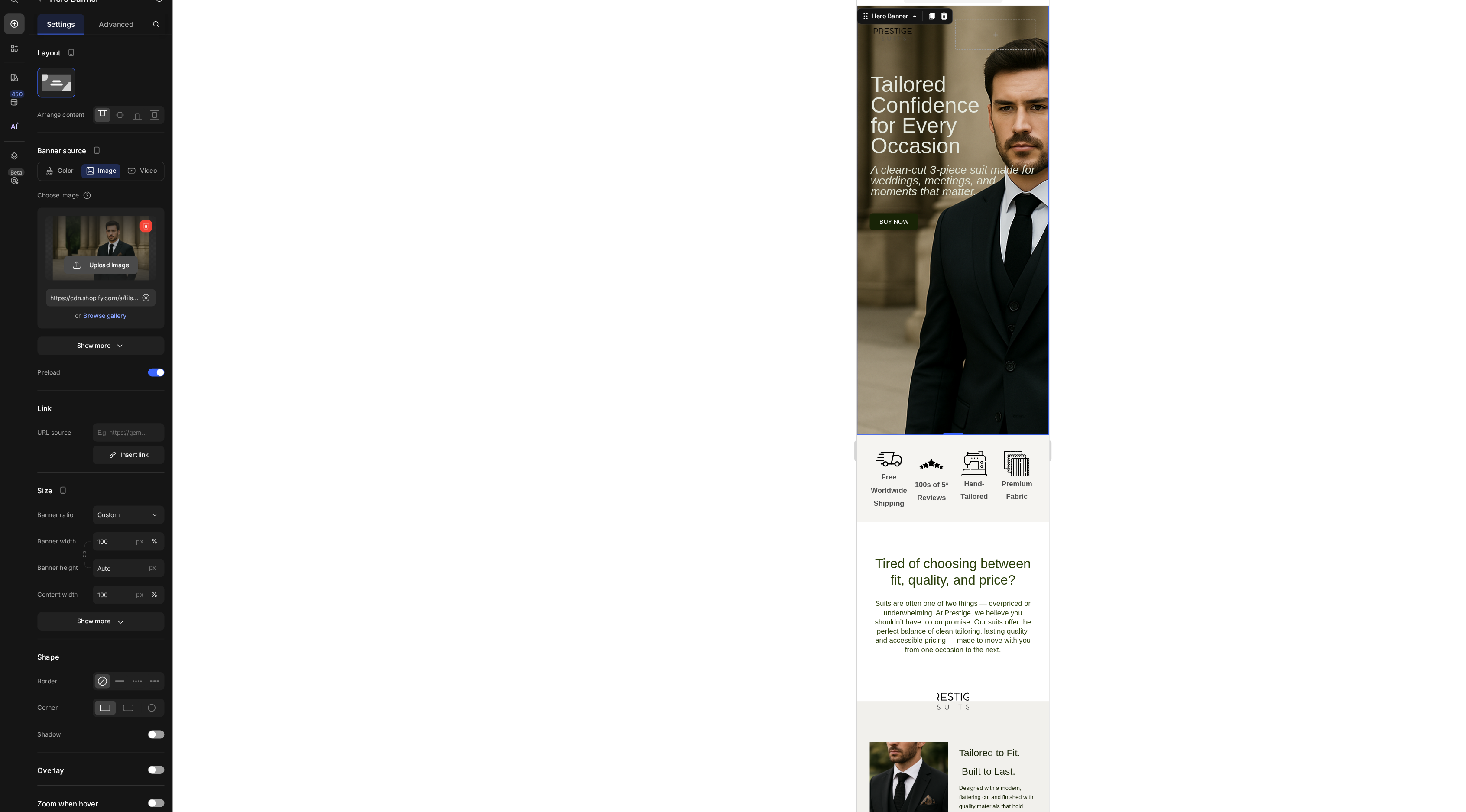 click 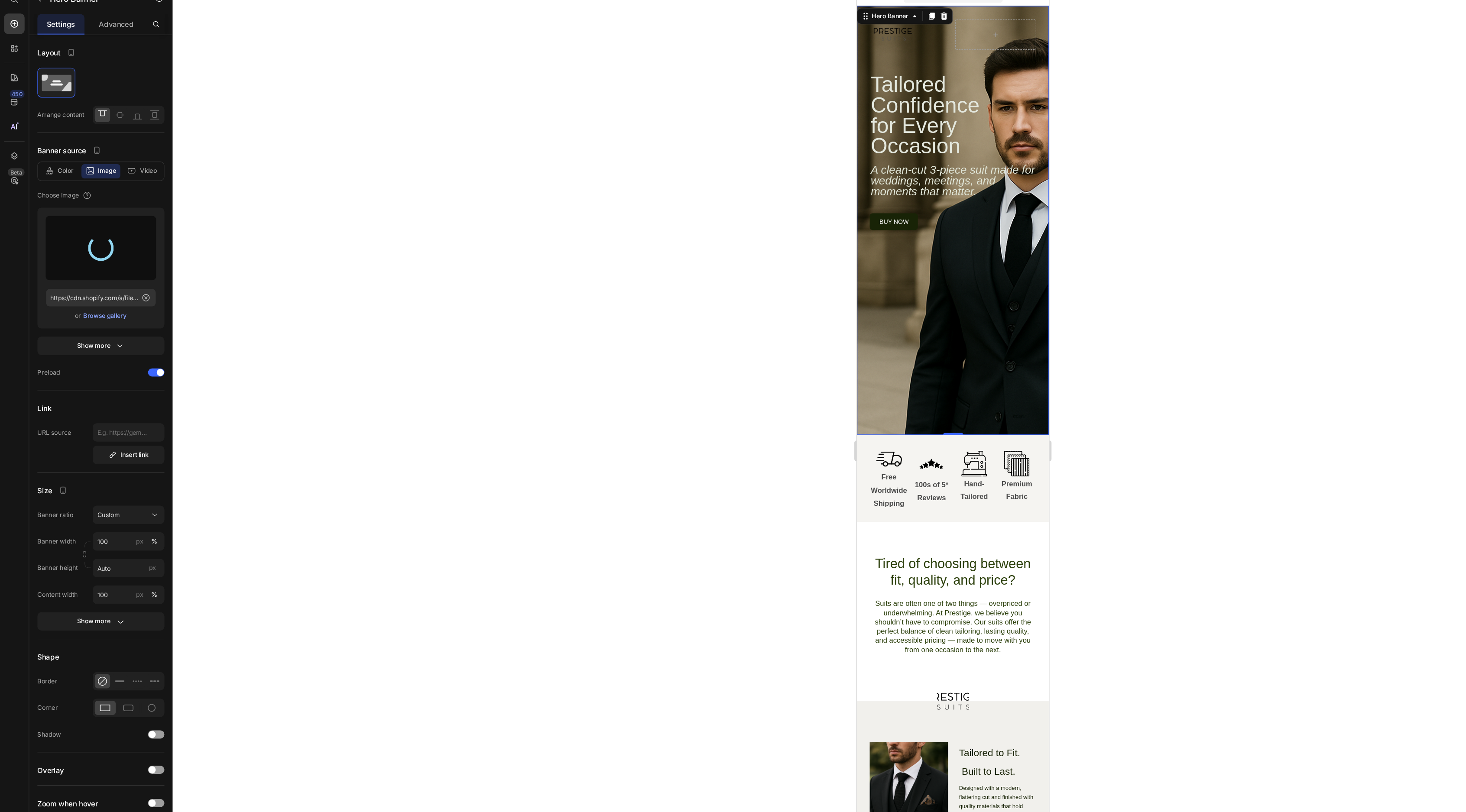 type on "https://cdn.shopify.com/s/files/1/0920/7581/9386/files/gempages_574891826889098469-fa2fd874-1209-4148-8fe3-d4827e2011fb.png" 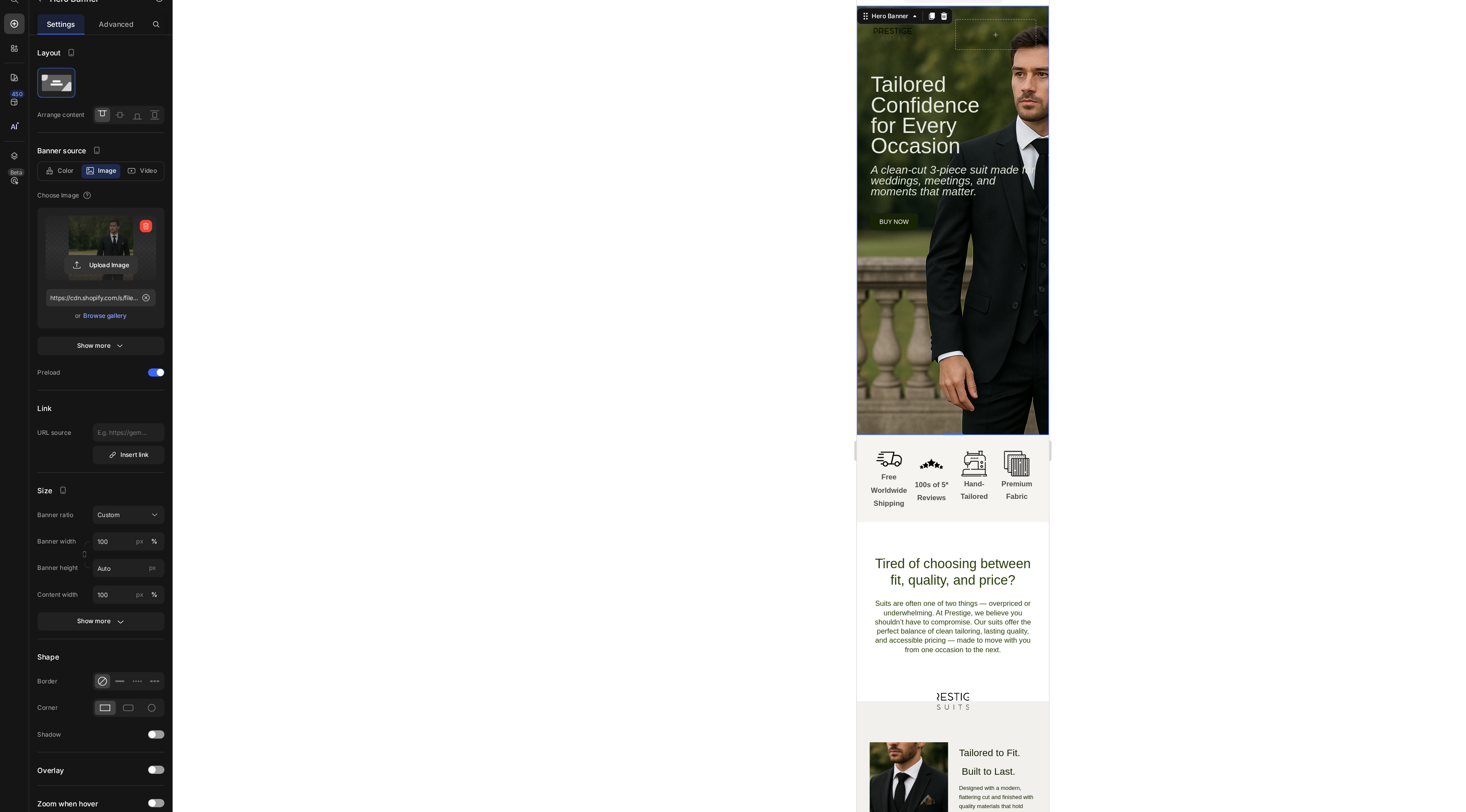 click on "Image
Row Tailored Confidence for Every Occasion Heading A clean-cut 3-piece suit made for weddings, meetings, and moments that matter. Text Block buy now Button Row Row" at bounding box center (937, 184) 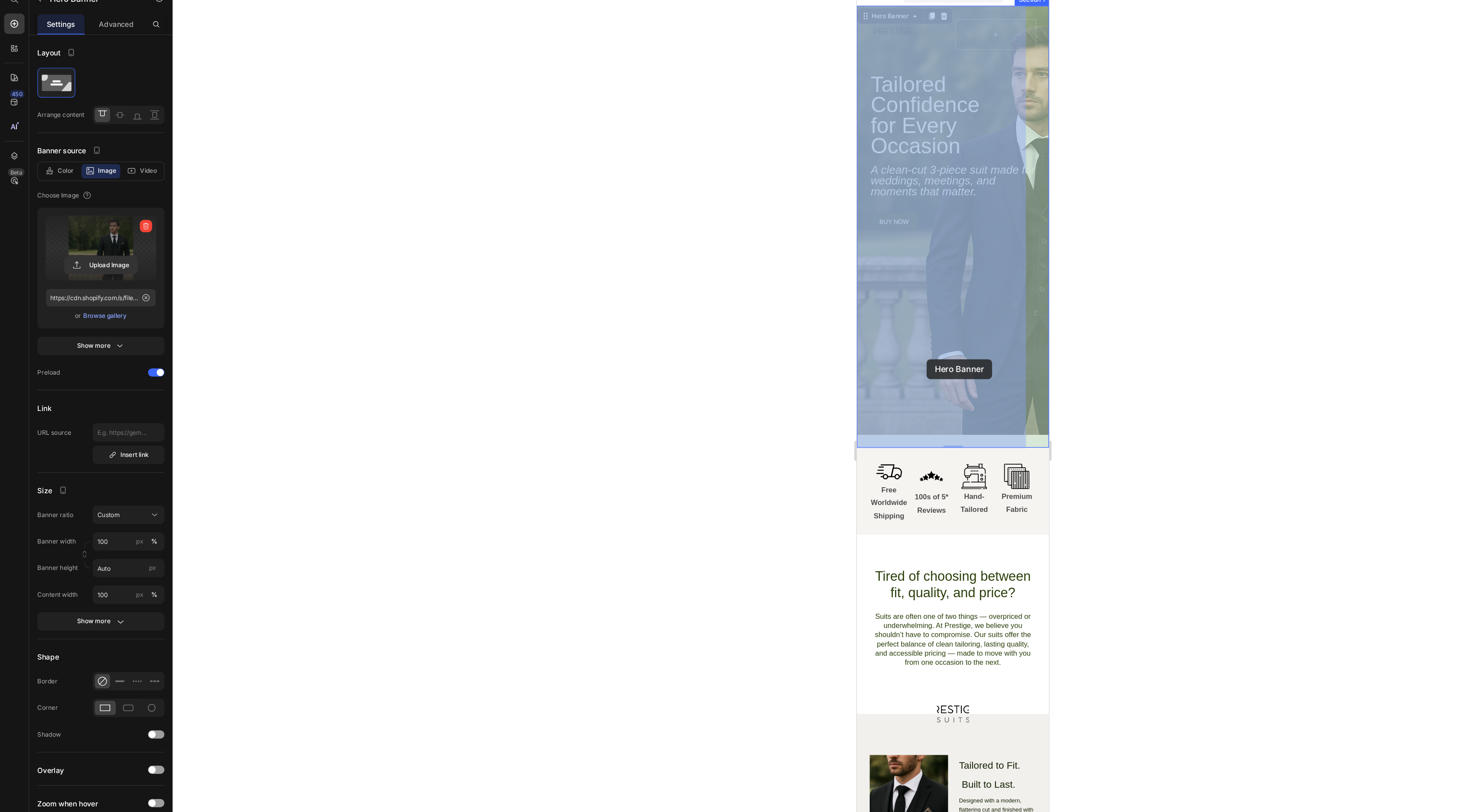 drag, startPoint x: 941, startPoint y: 303, endPoint x: 915, endPoint y: 302, distance: 26.019224 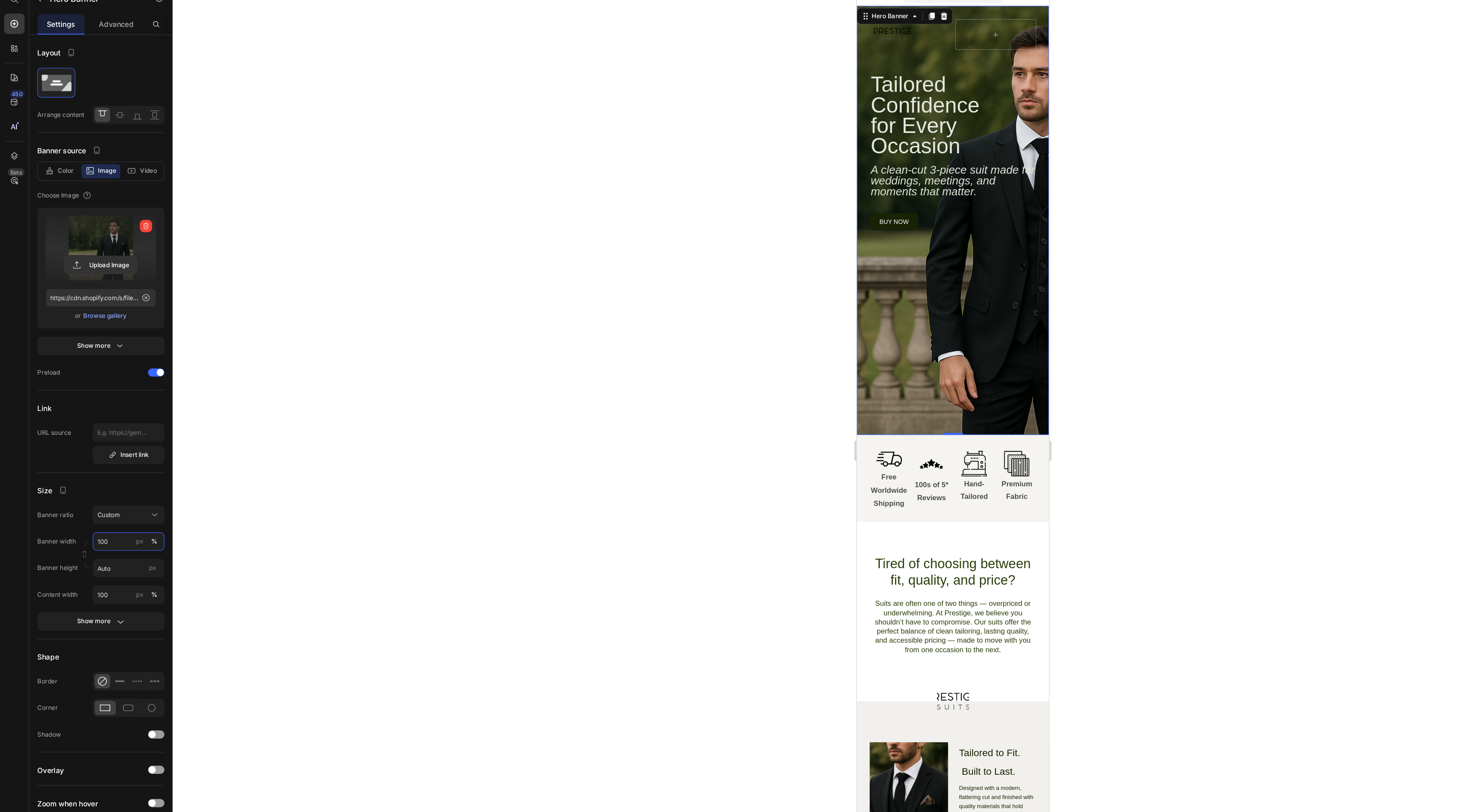 click on "100" at bounding box center [109, 495] 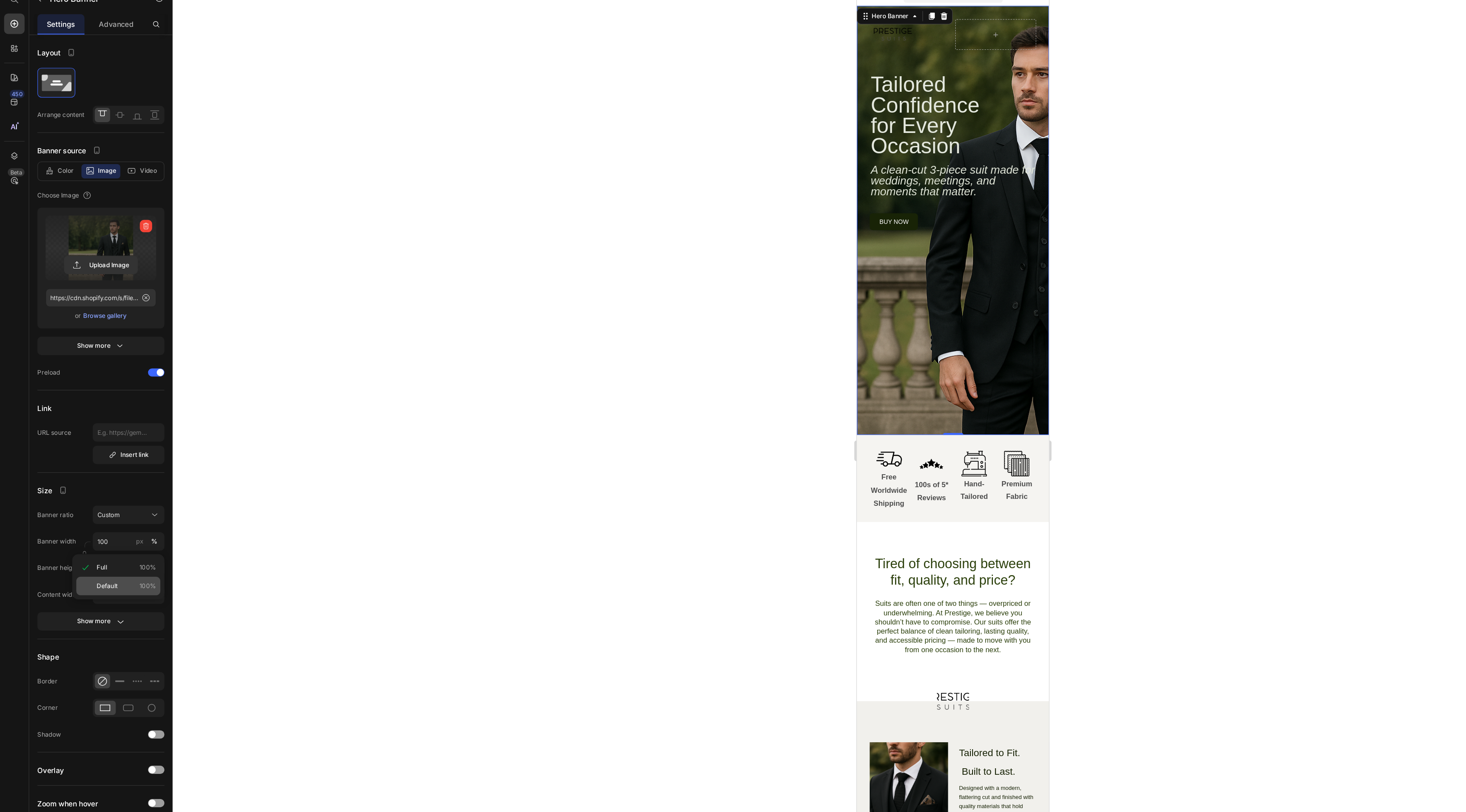 click on "Default" at bounding box center (91, 533) 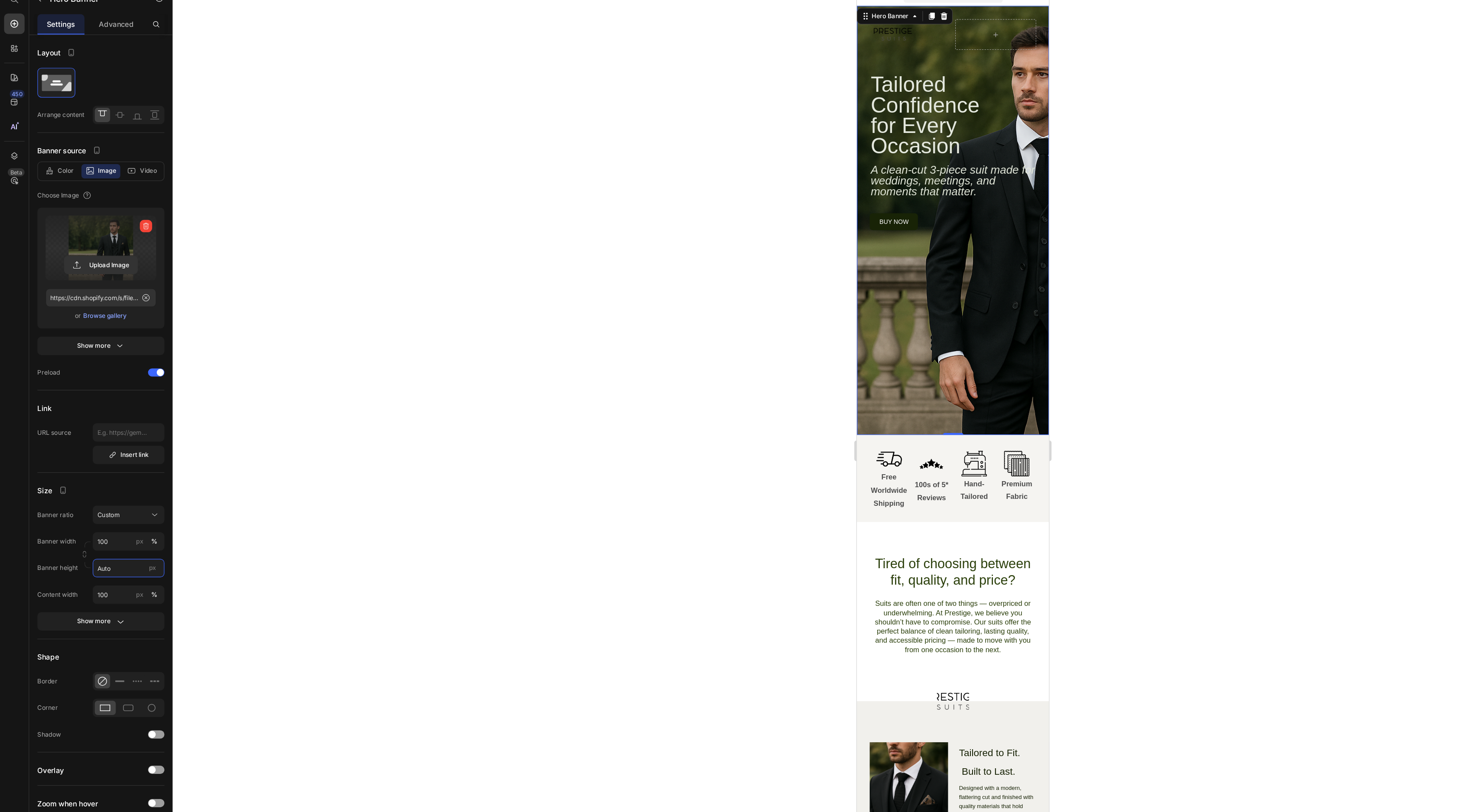 click on "Auto" at bounding box center [109, 518] 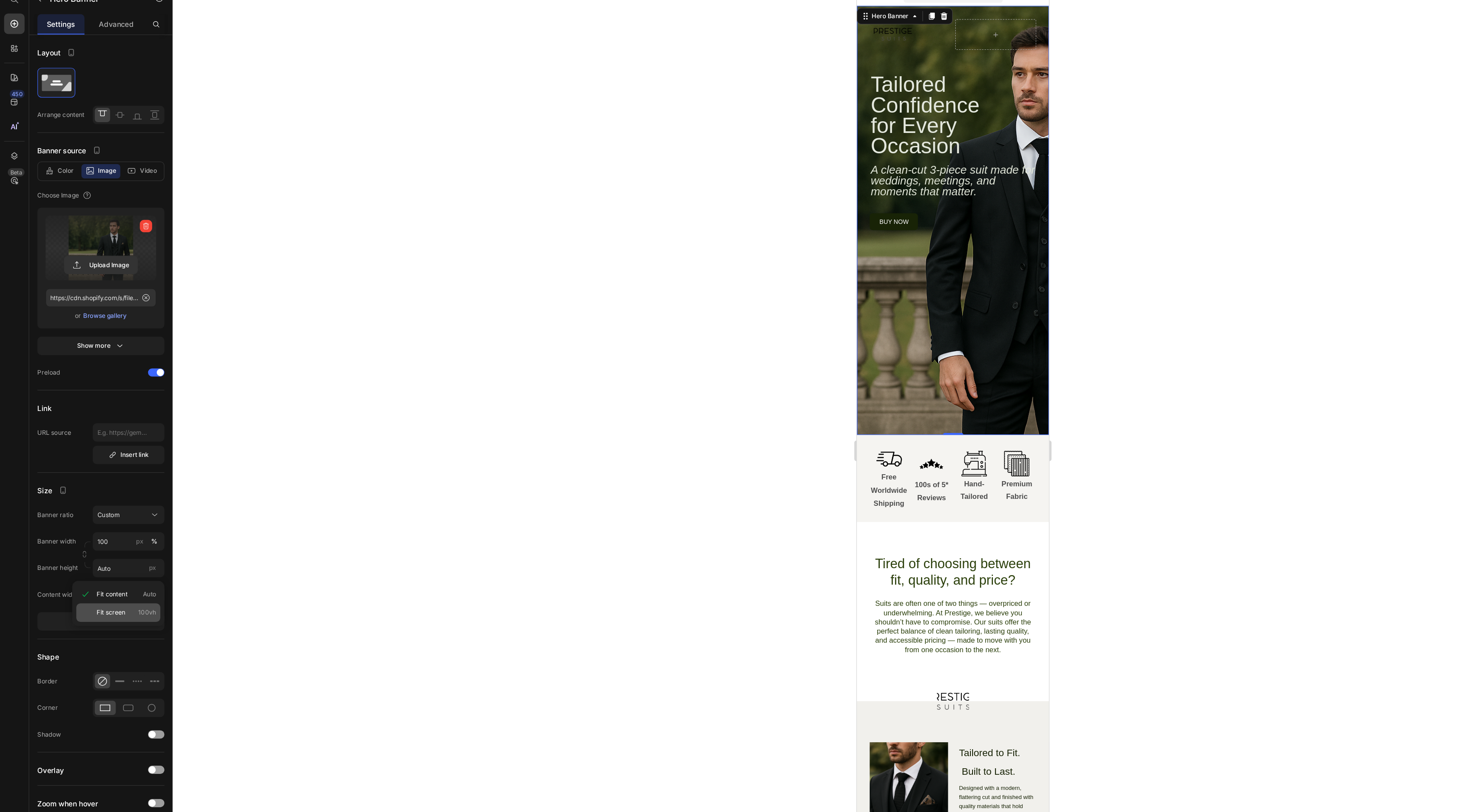 click on "Fit screen 100vh" at bounding box center (107, 555) 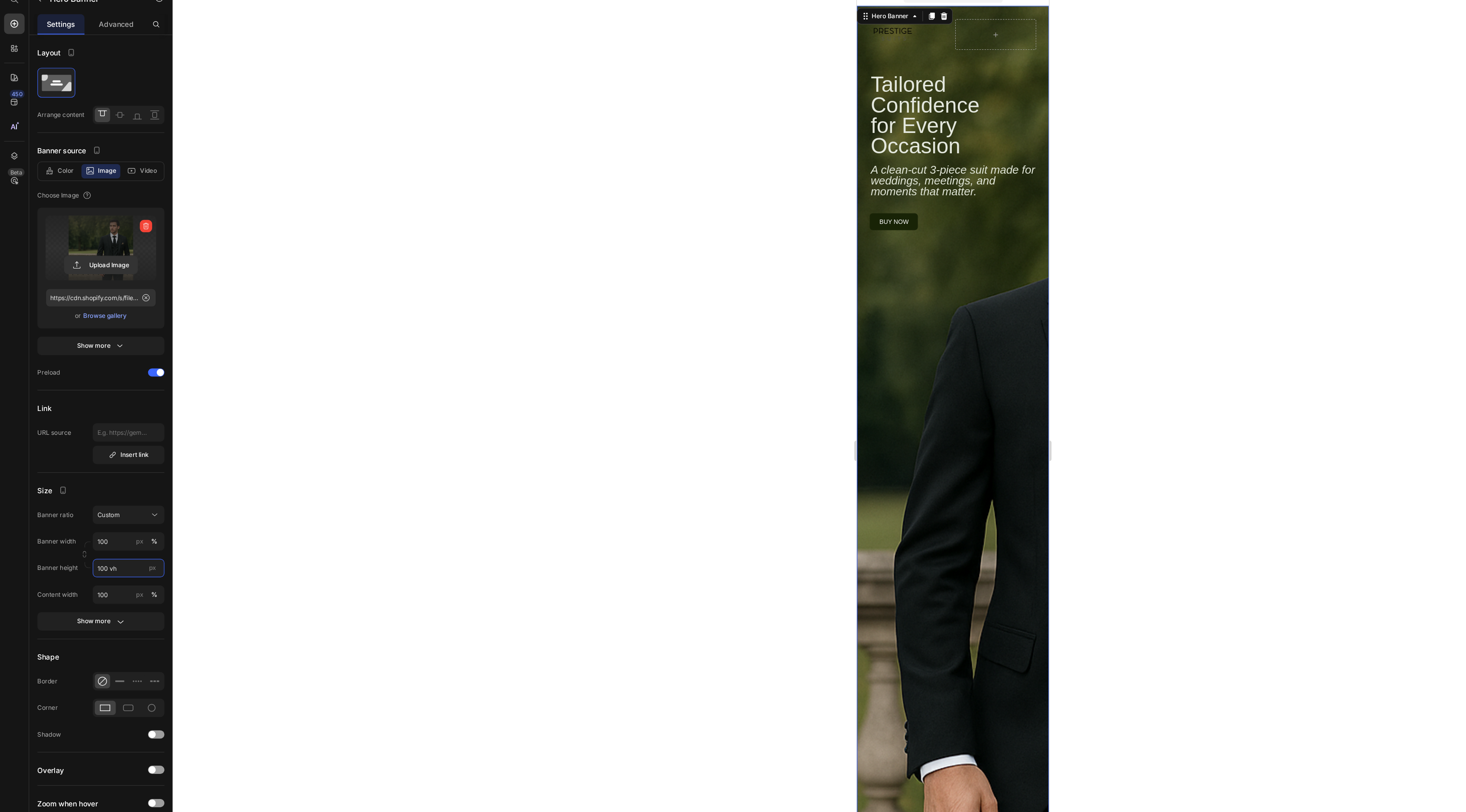 click on "100 vh" at bounding box center (109, 518) 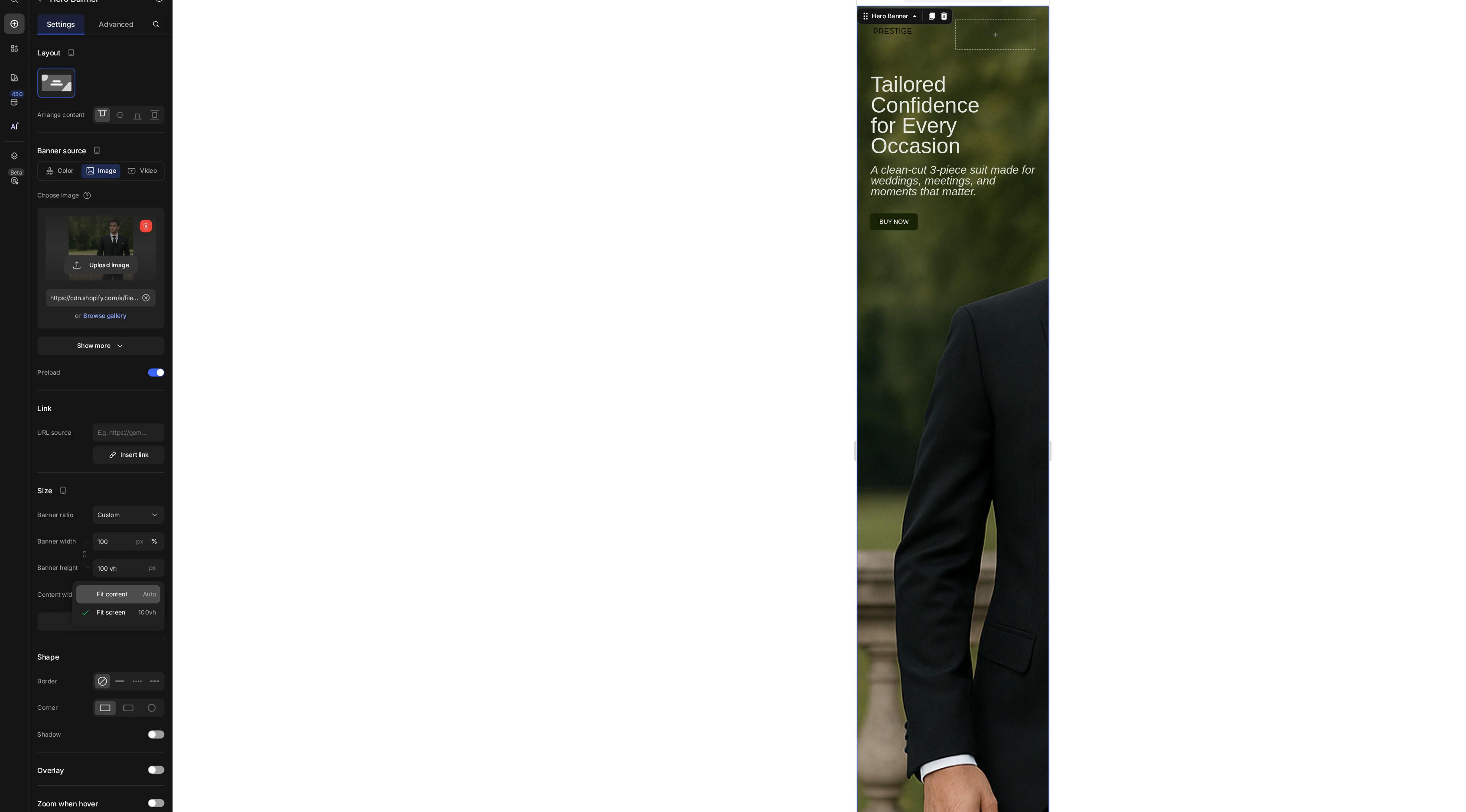 click on "Fit content" at bounding box center (95, 540) 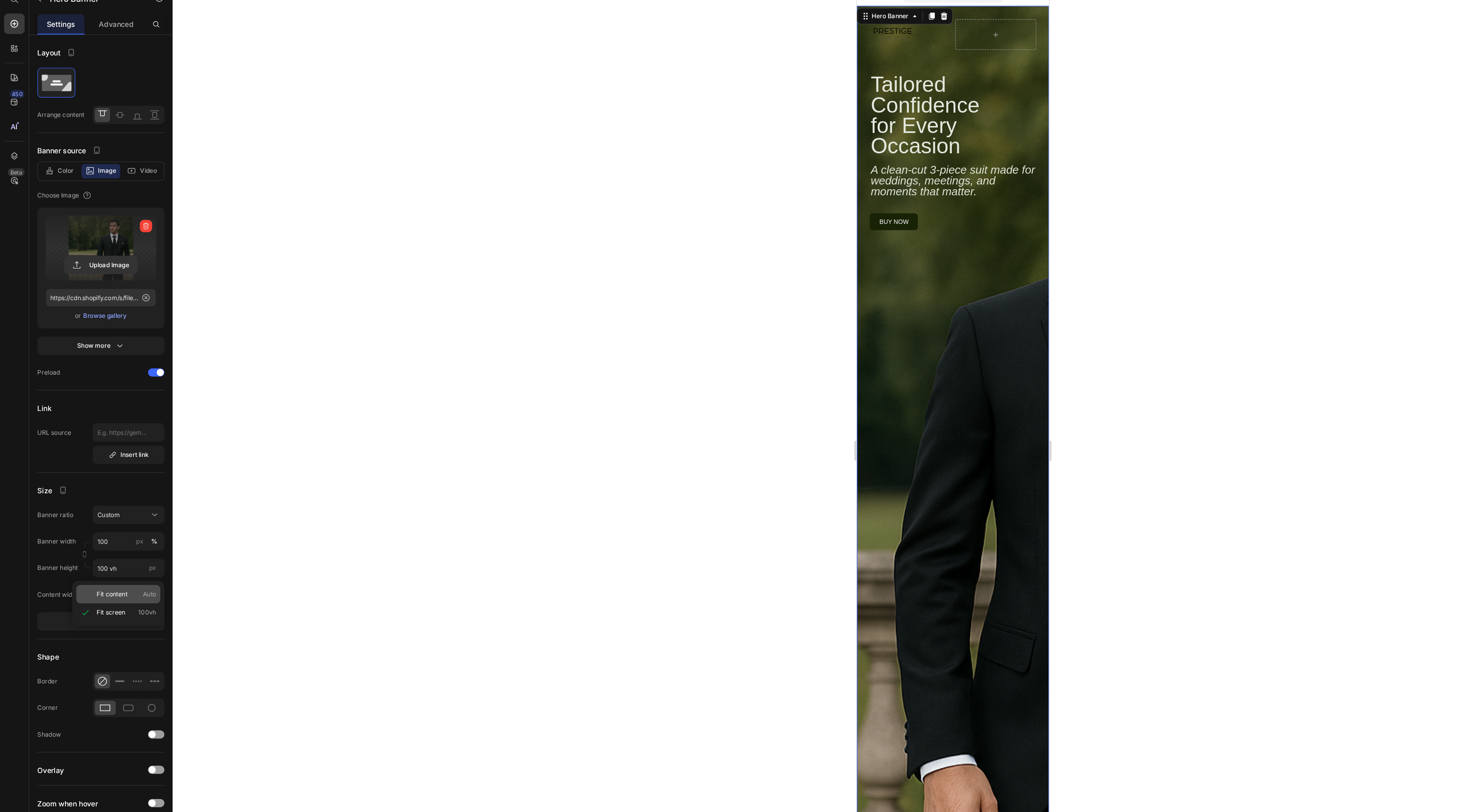 type on "Auto" 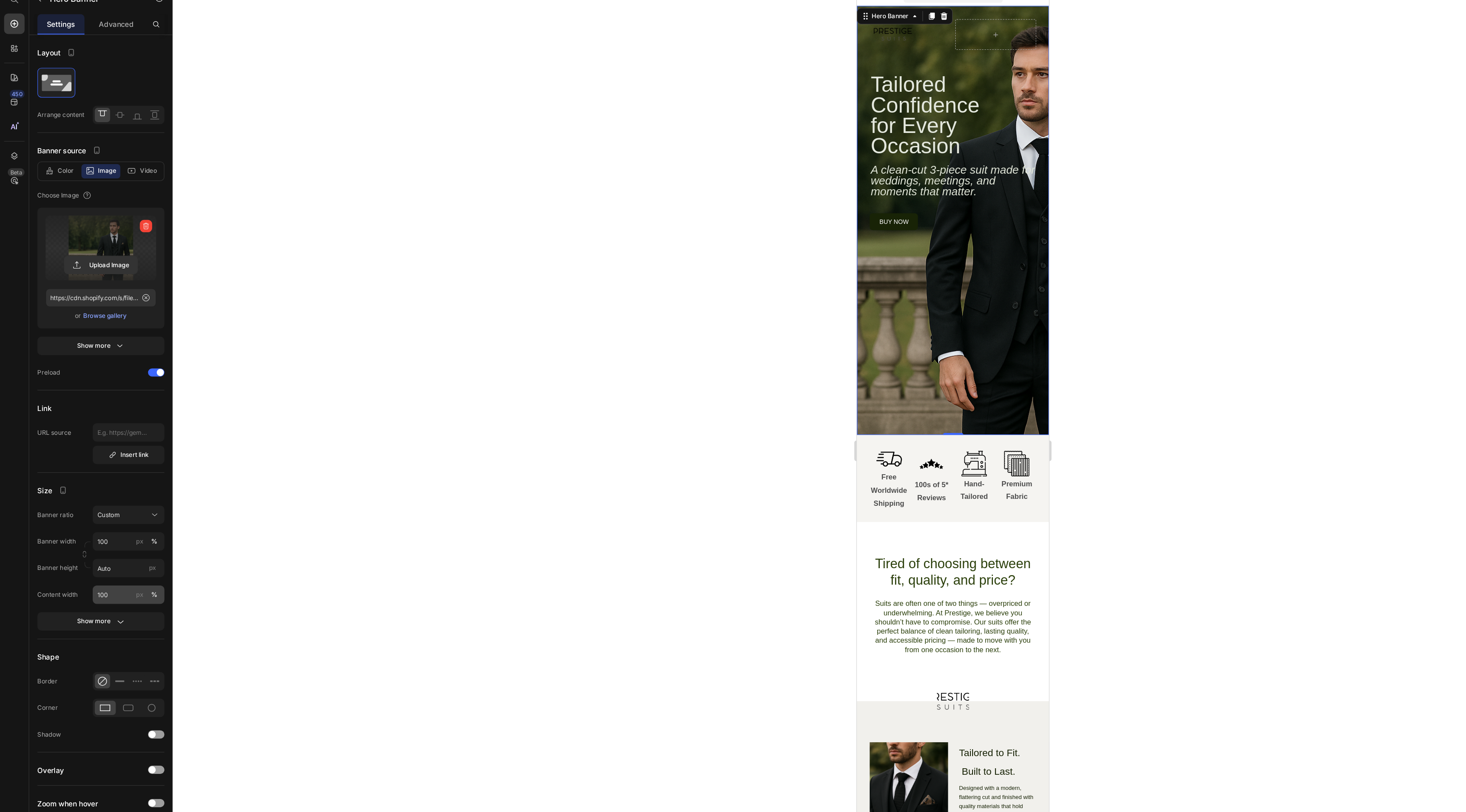 click on "px" at bounding box center (118, 540) 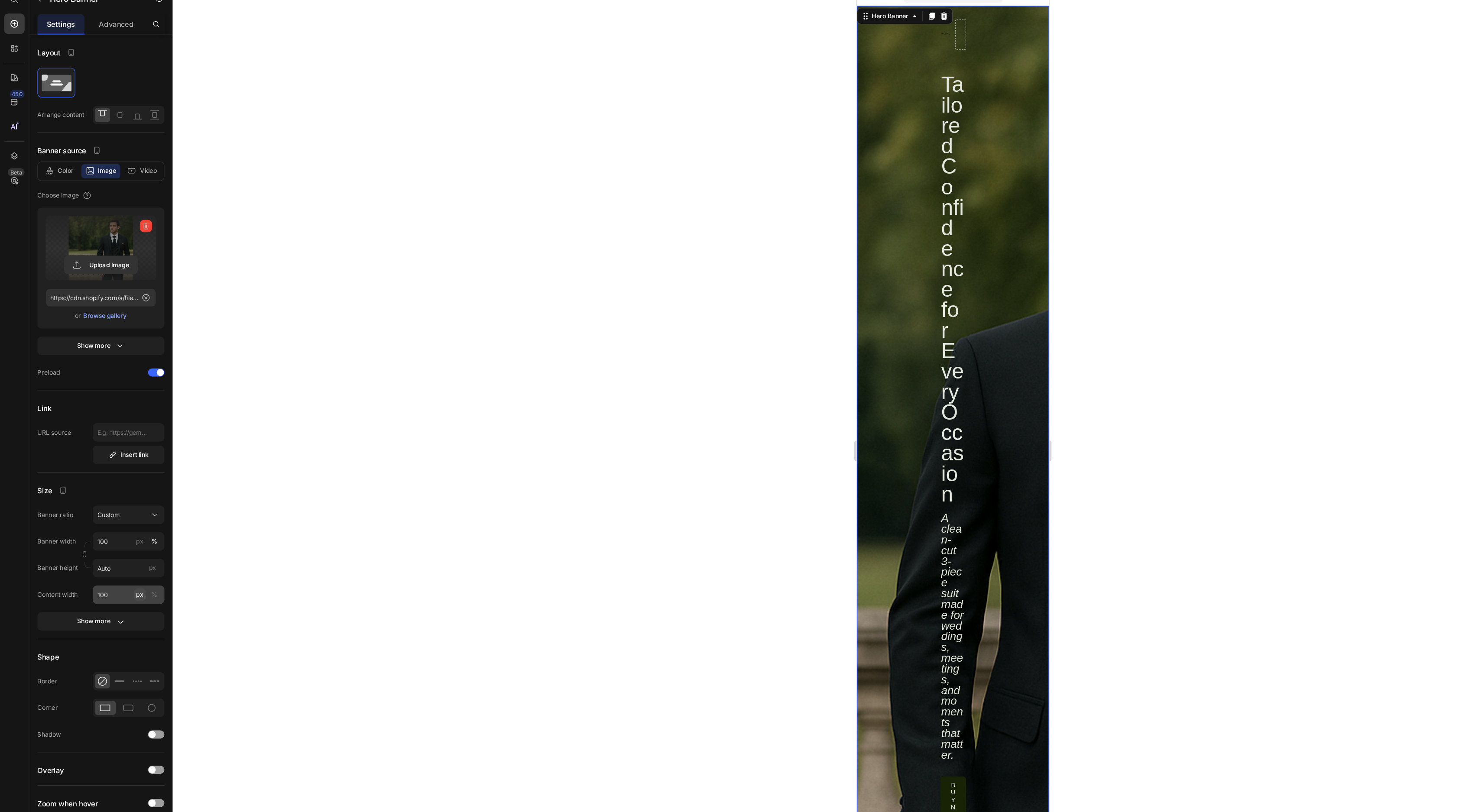 click on "px" at bounding box center [118, 540] 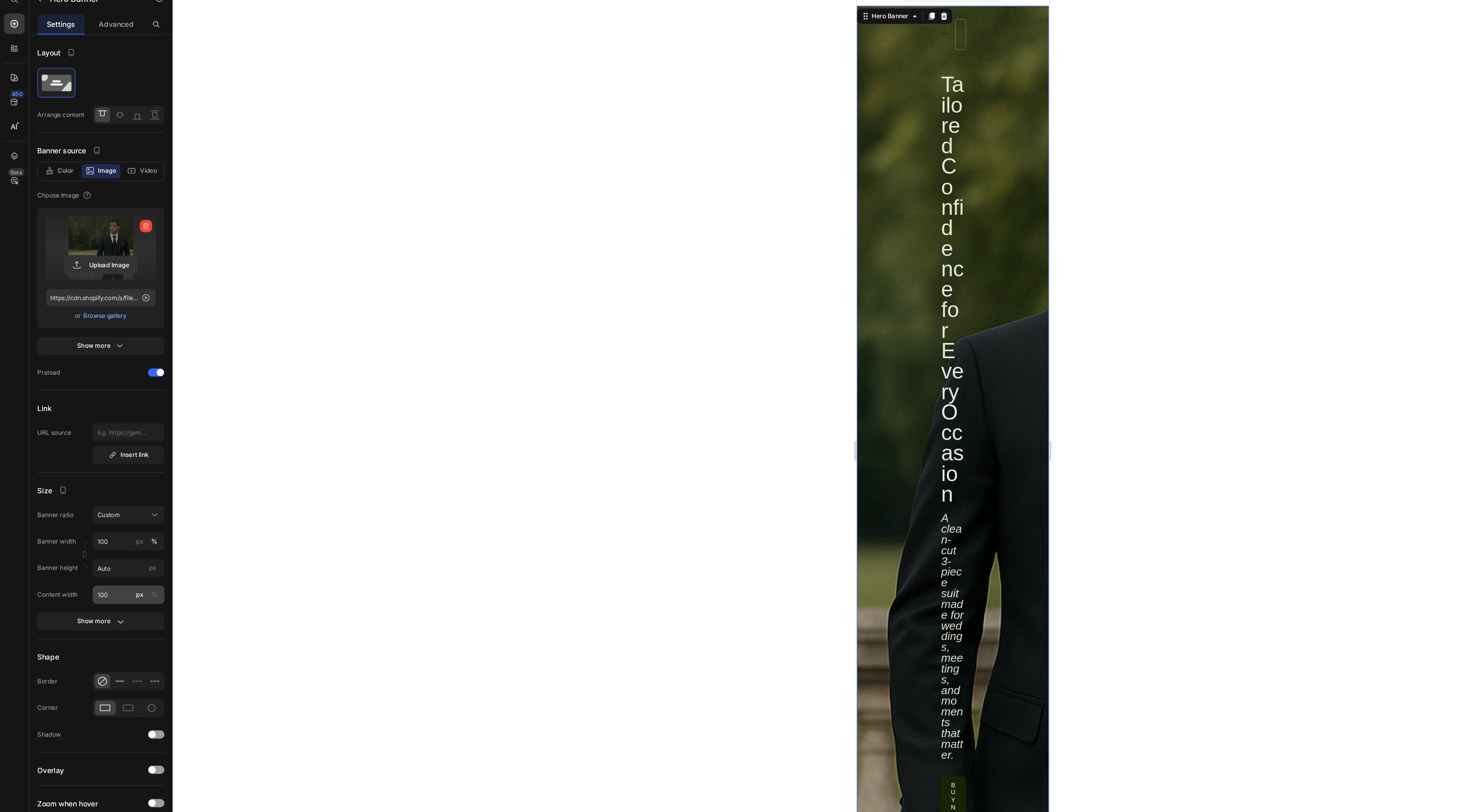 click on "%" 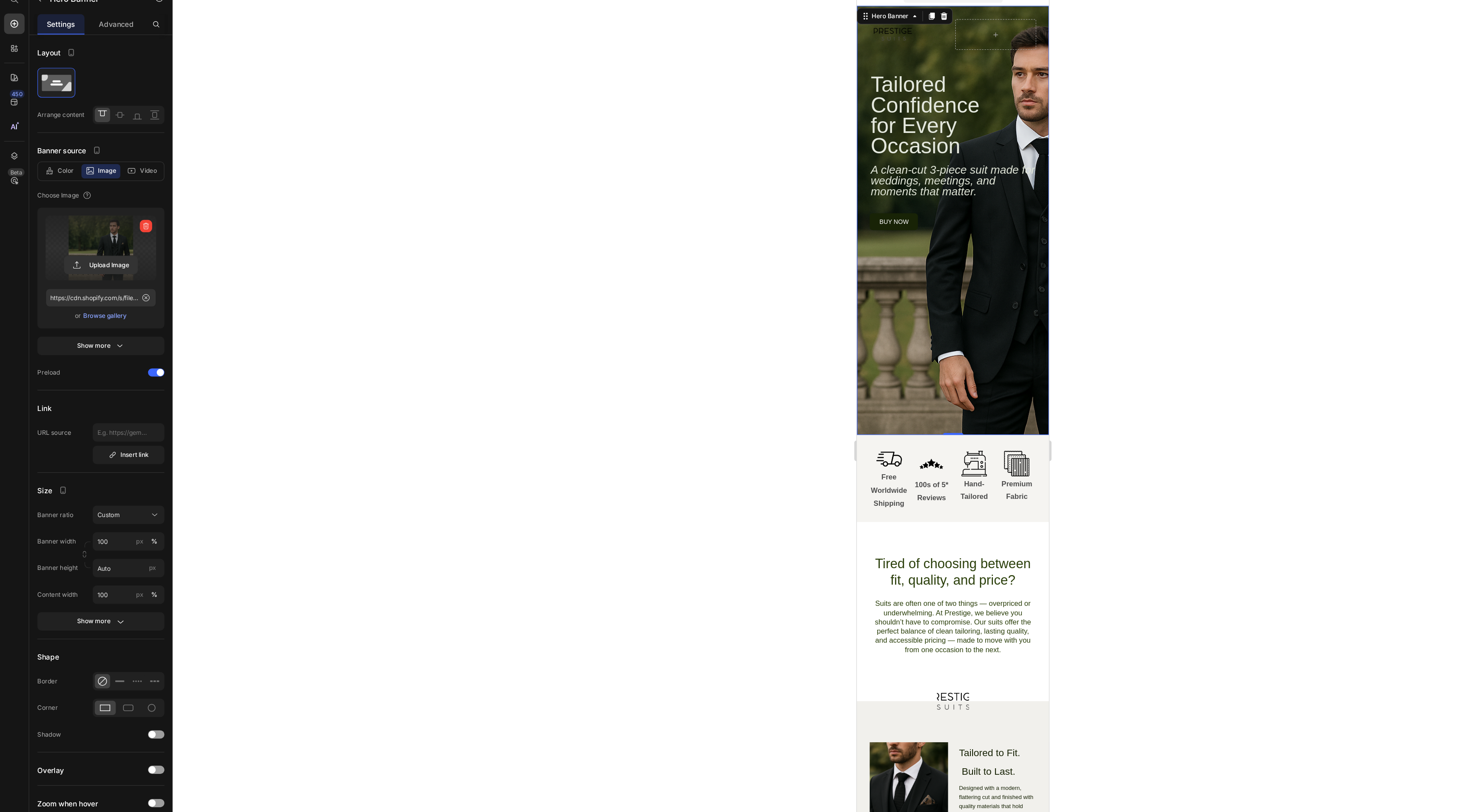 click on "Image
Row Tailored Confidence for Every Occasion Heading A clean-cut 3-piece suit made for weddings, meetings, and moments that matter. Text Block buy now Button Row Row" at bounding box center [937, 184] 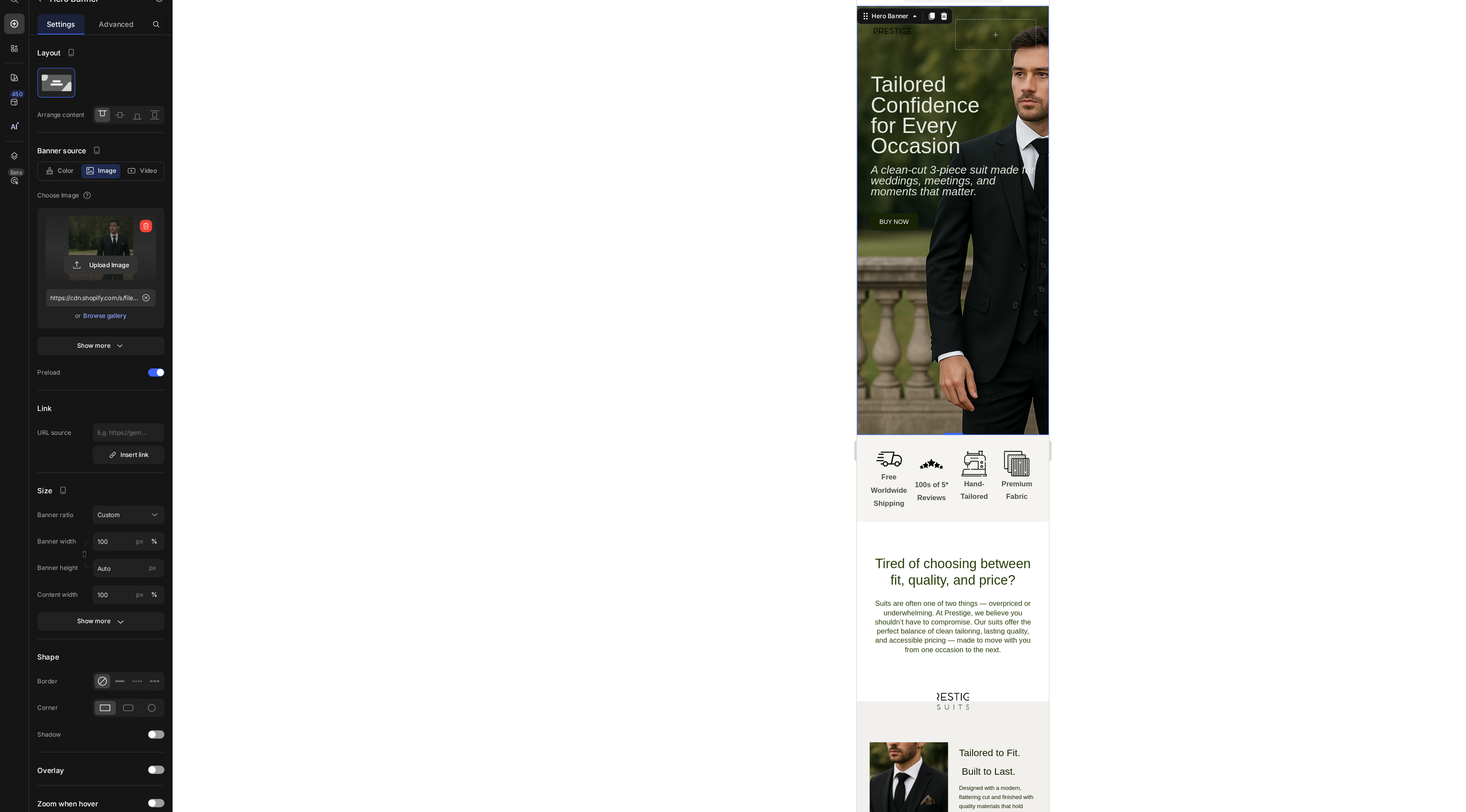 click on "Image
Row Tailored Confidence for Every Occasion Heading A clean-cut 3-piece suit made for weddings, meetings, and moments that matter. Text Block buy now Button Row Row" at bounding box center [937, 184] 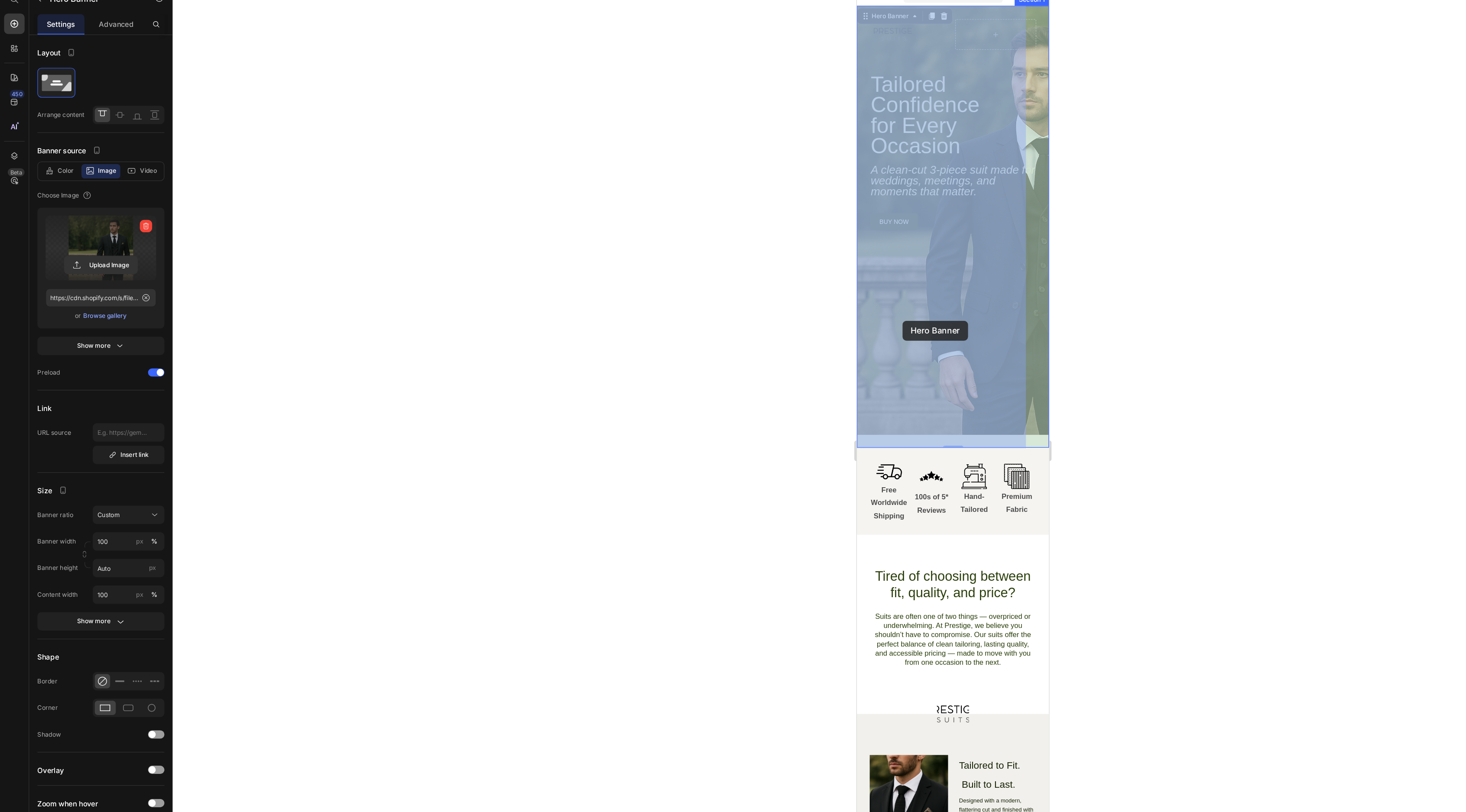 drag, startPoint x: 915, startPoint y: 275, endPoint x: 895, endPoint y: 269, distance: 20.8806 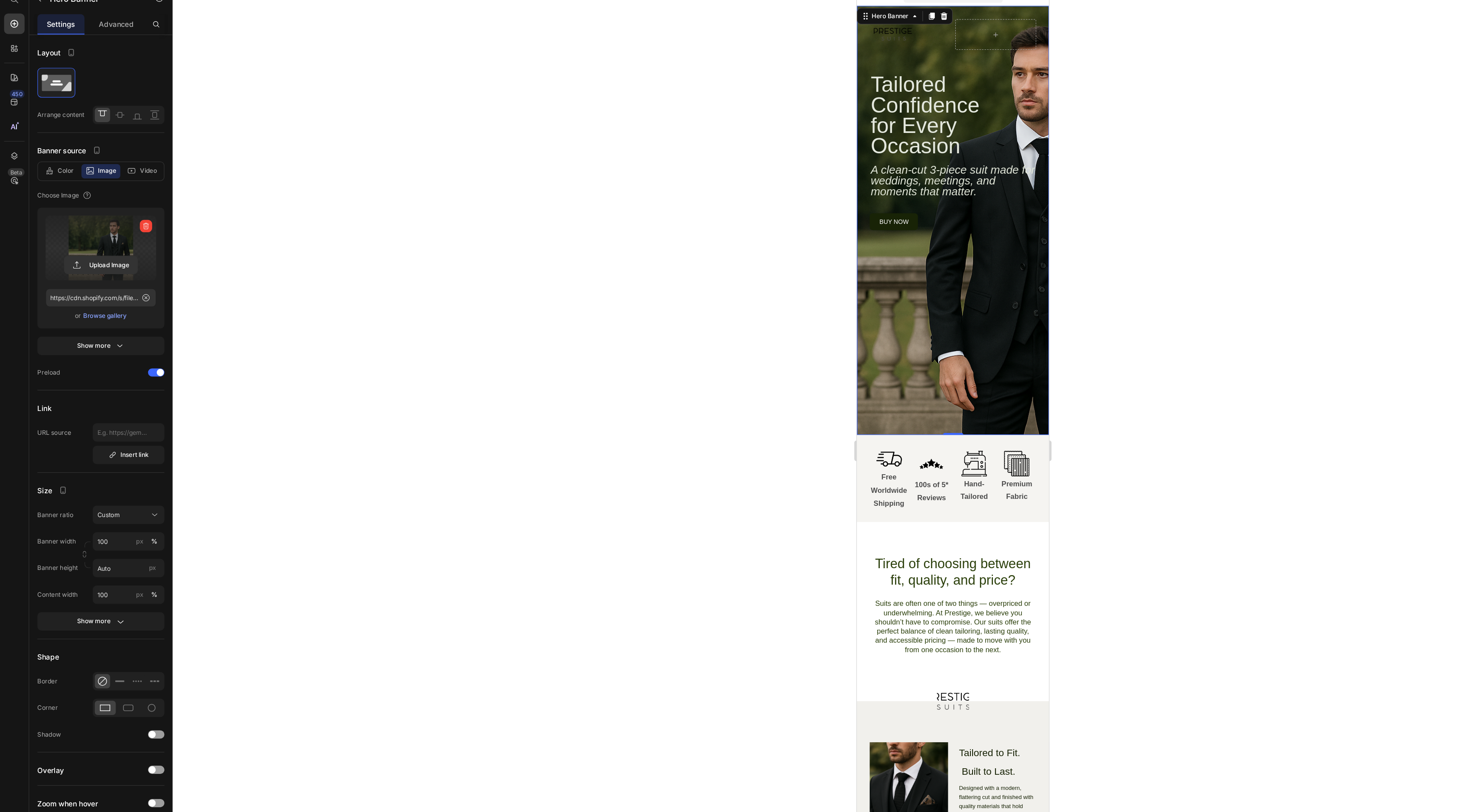 scroll, scrollTop: 0, scrollLeft: 0, axis: both 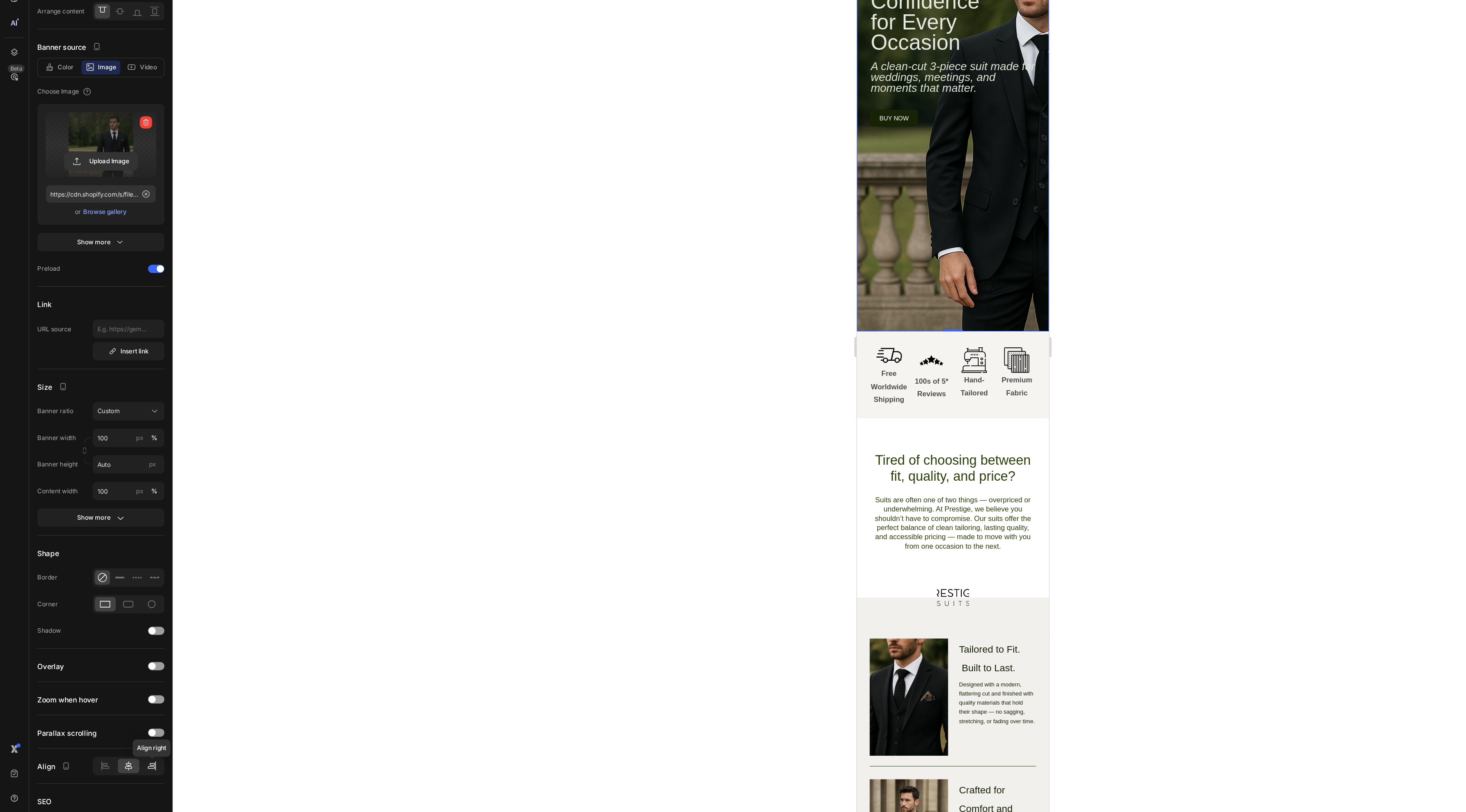 click 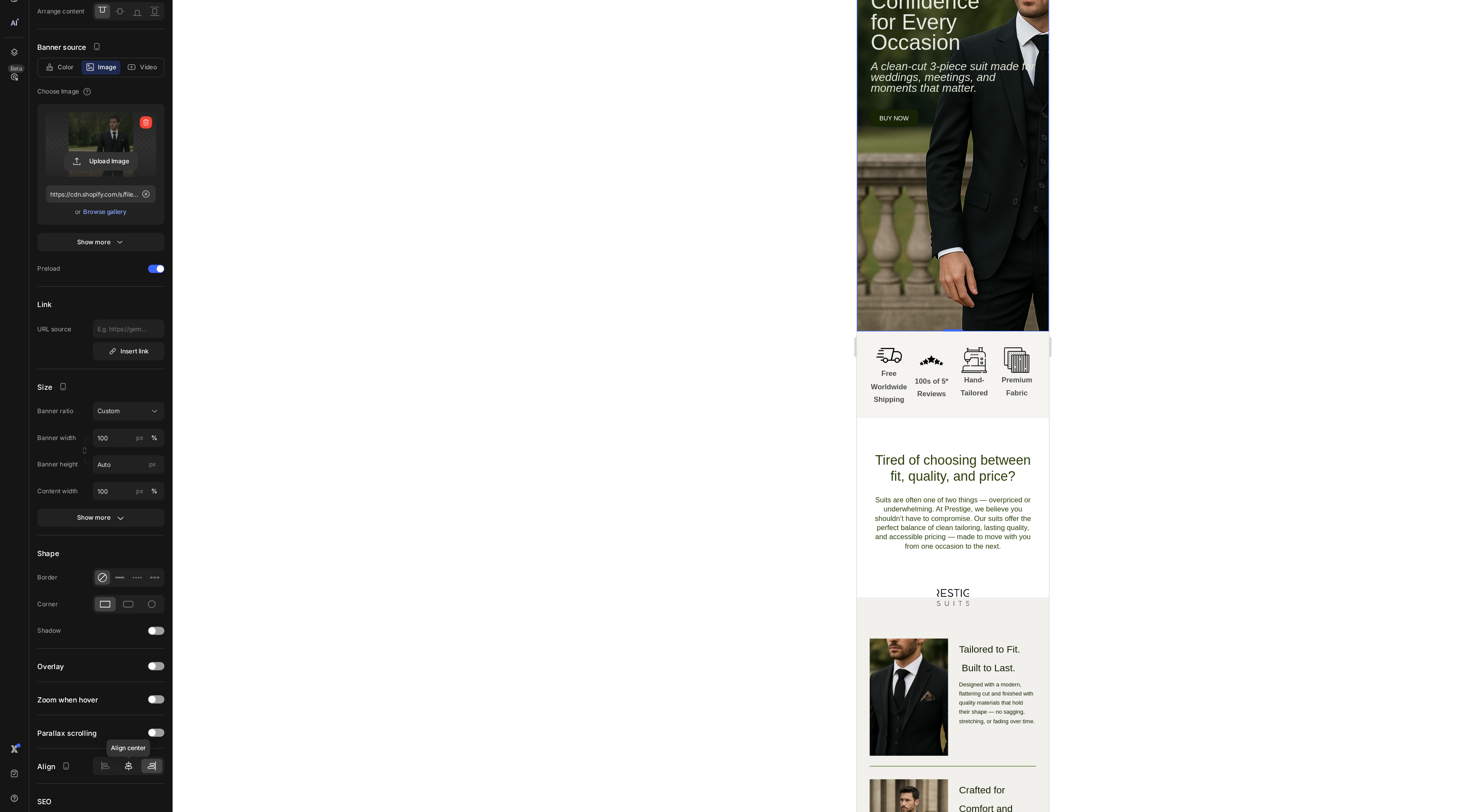 click 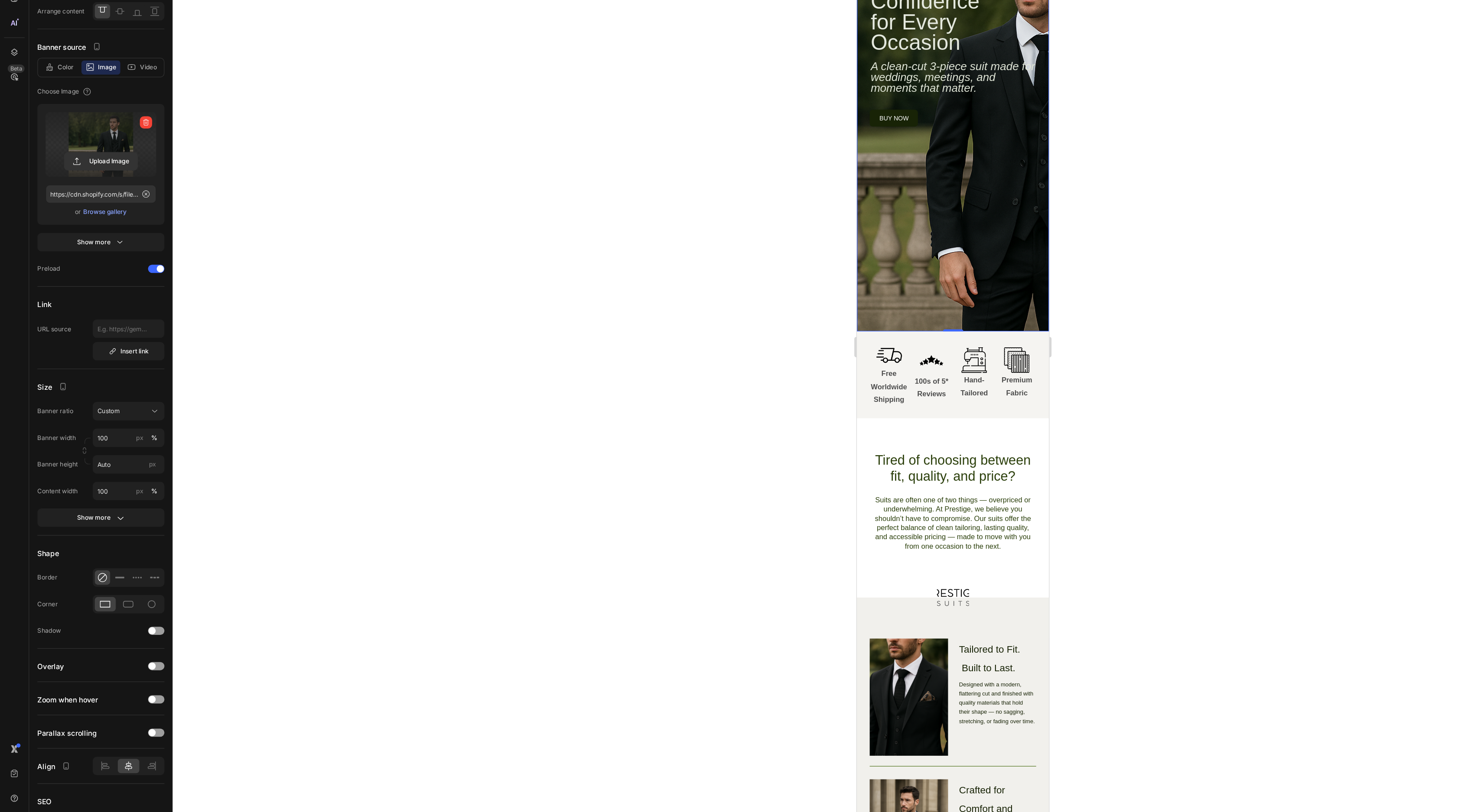 scroll, scrollTop: 0, scrollLeft: 0, axis: both 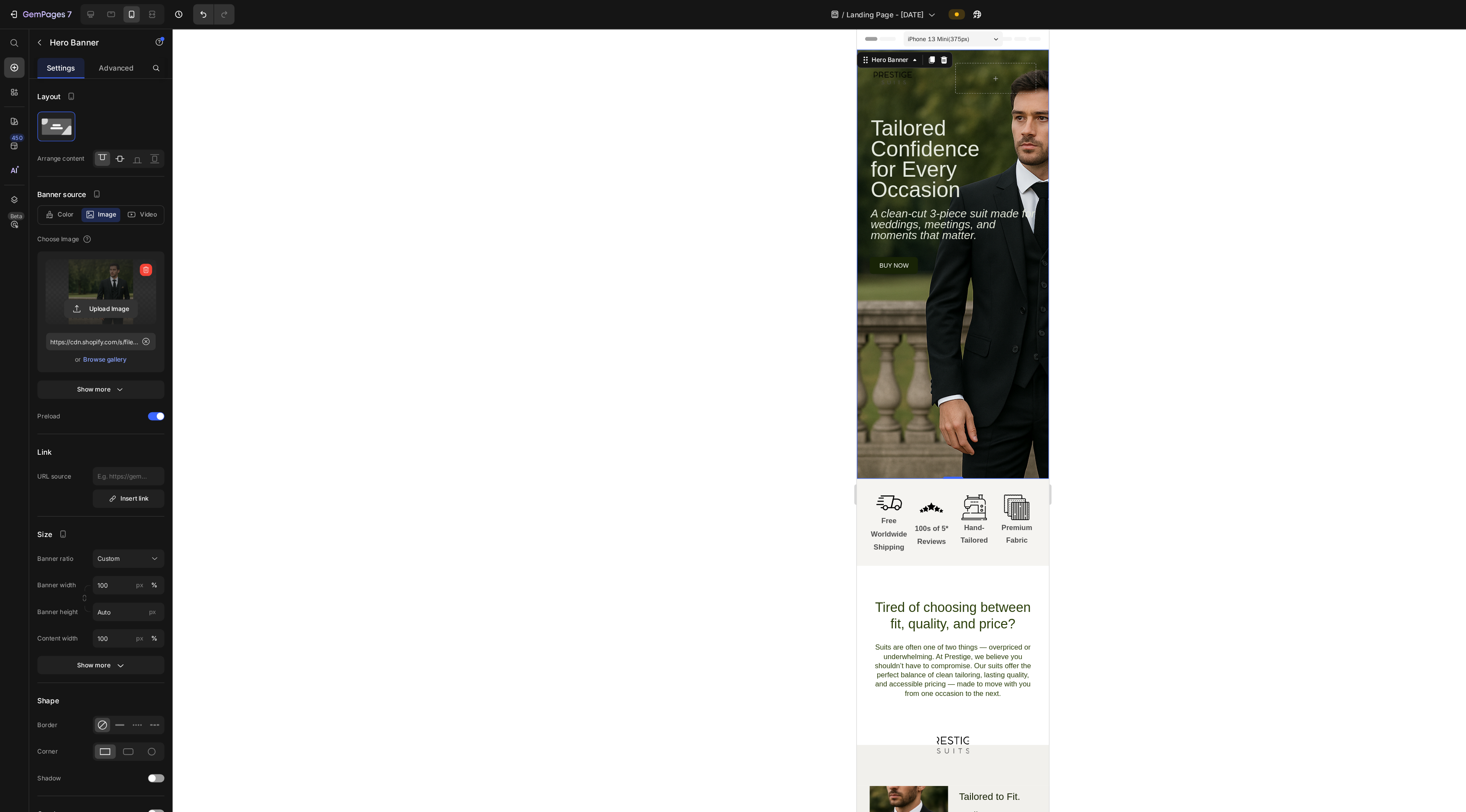 click 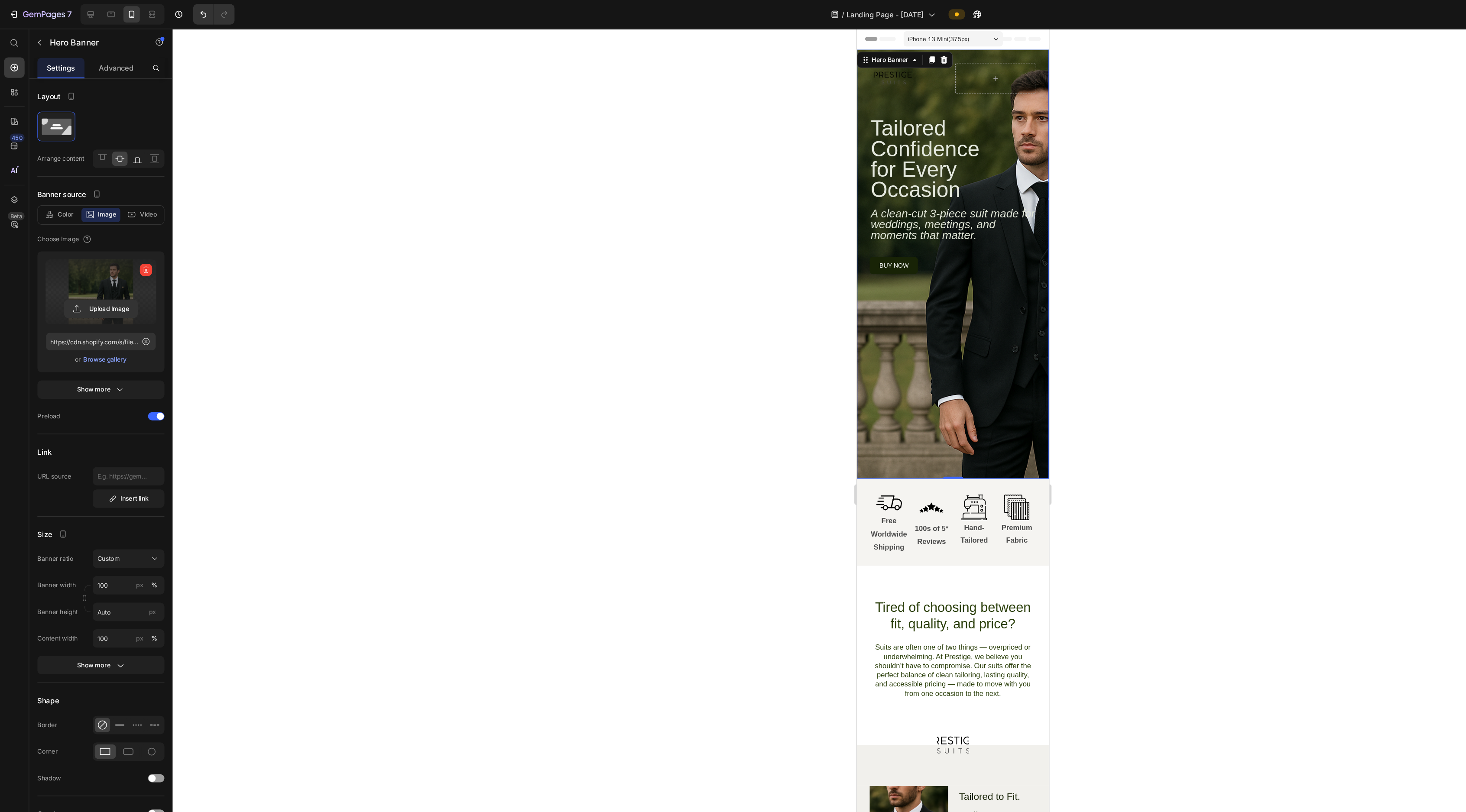 click 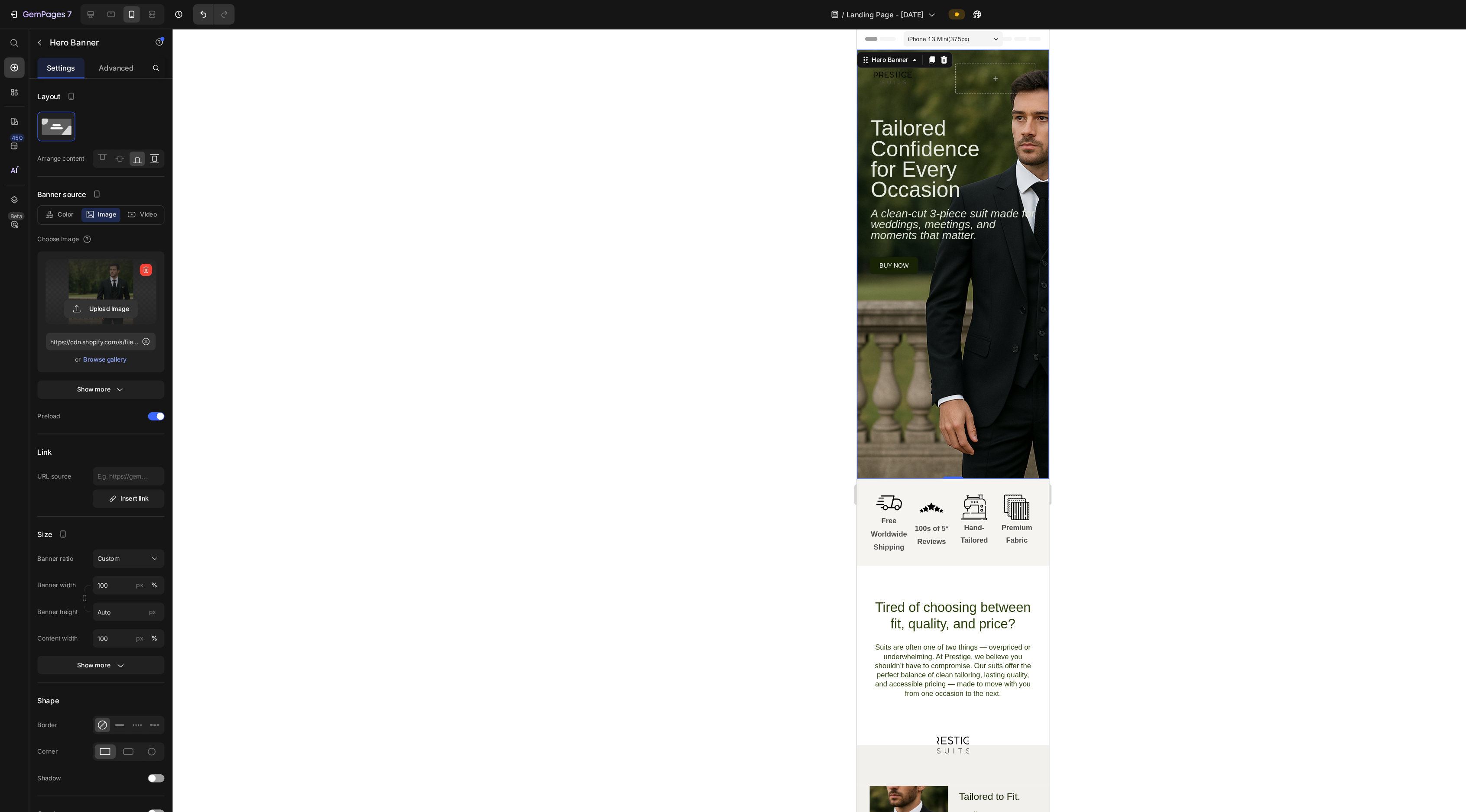 click 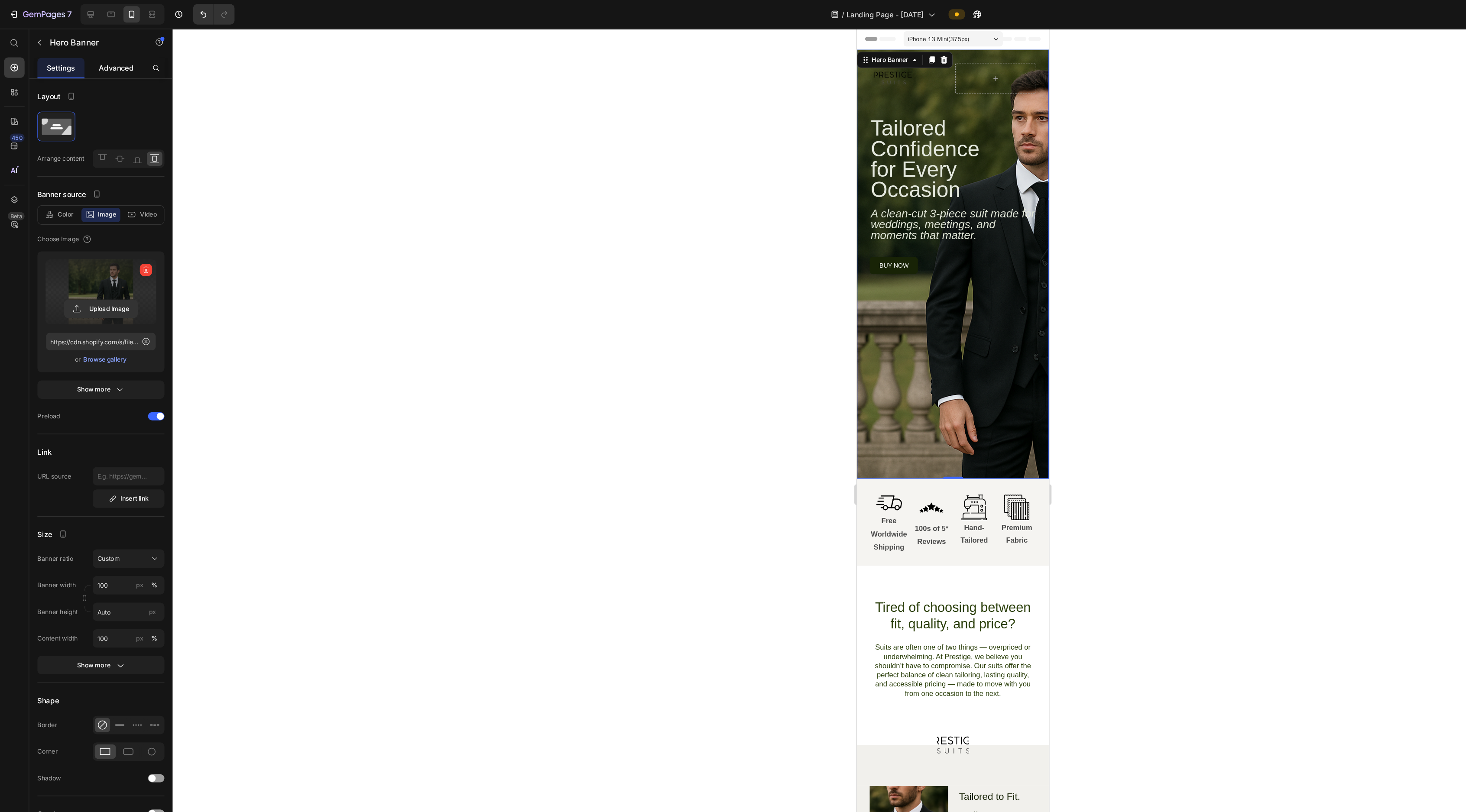 click on "Advanced" at bounding box center [98, 57] 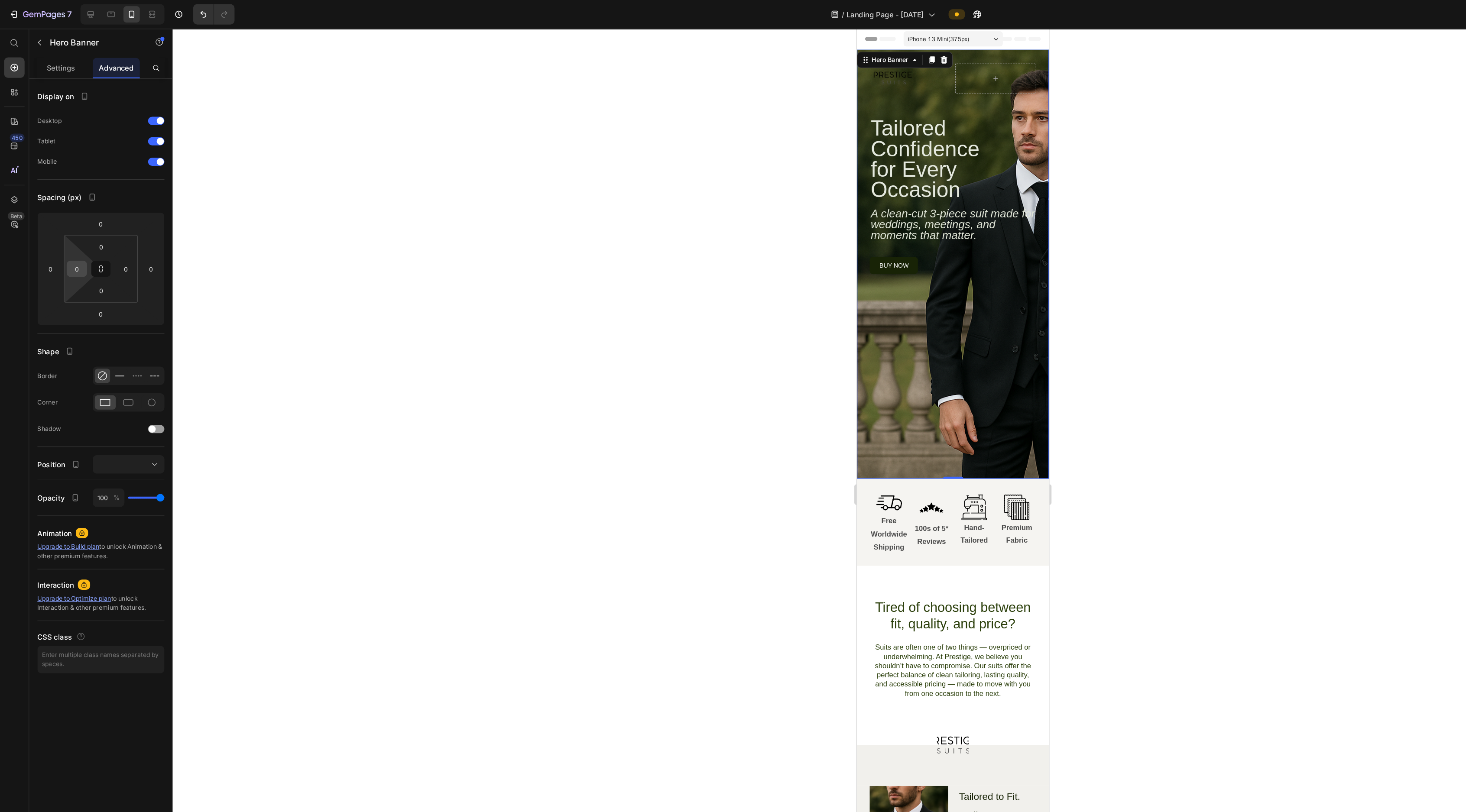 drag, startPoint x: 84, startPoint y: 232, endPoint x: 65, endPoint y: 224, distance: 20.61553 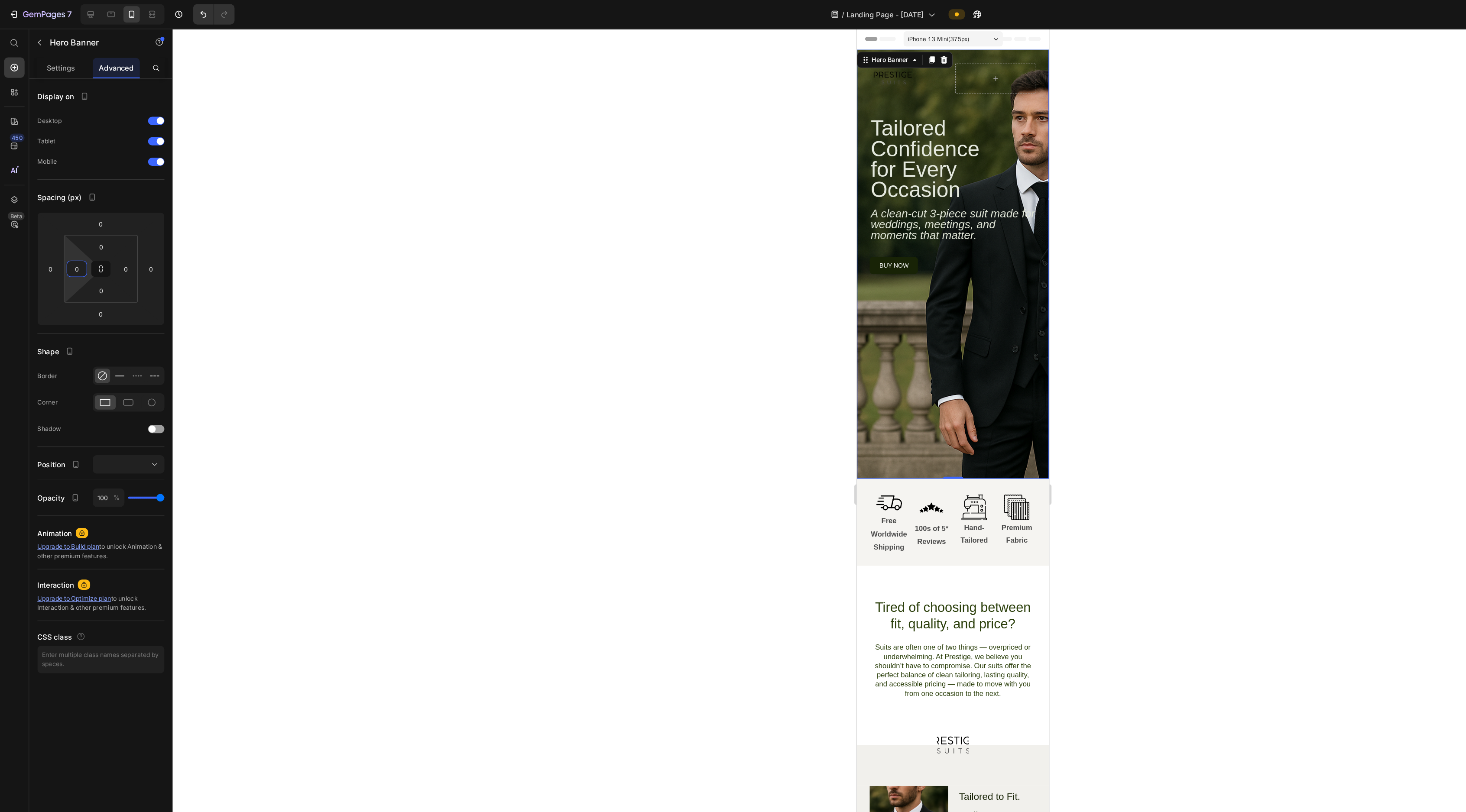 click on "0" at bounding box center (65, 227) 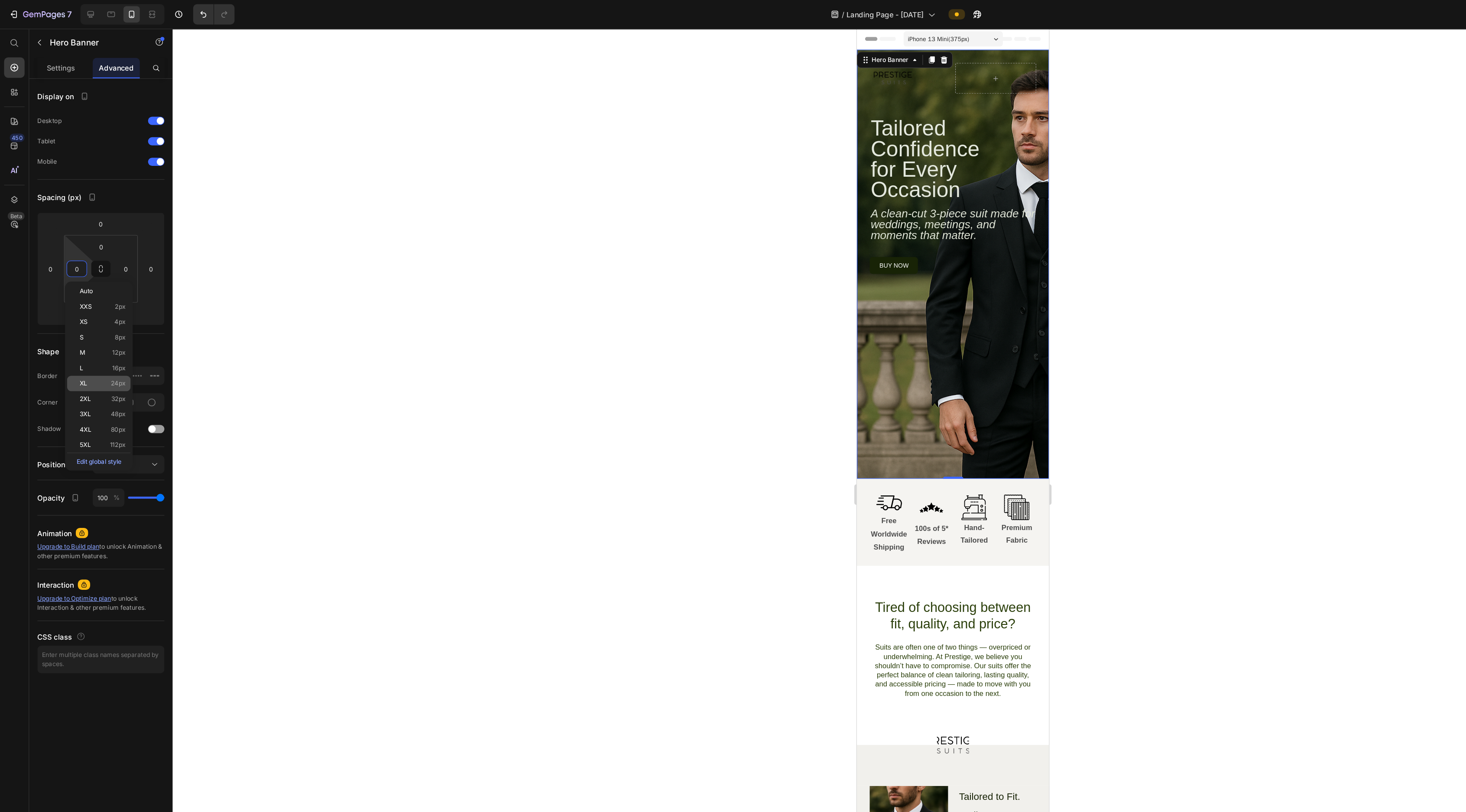 click on "XL 24px" 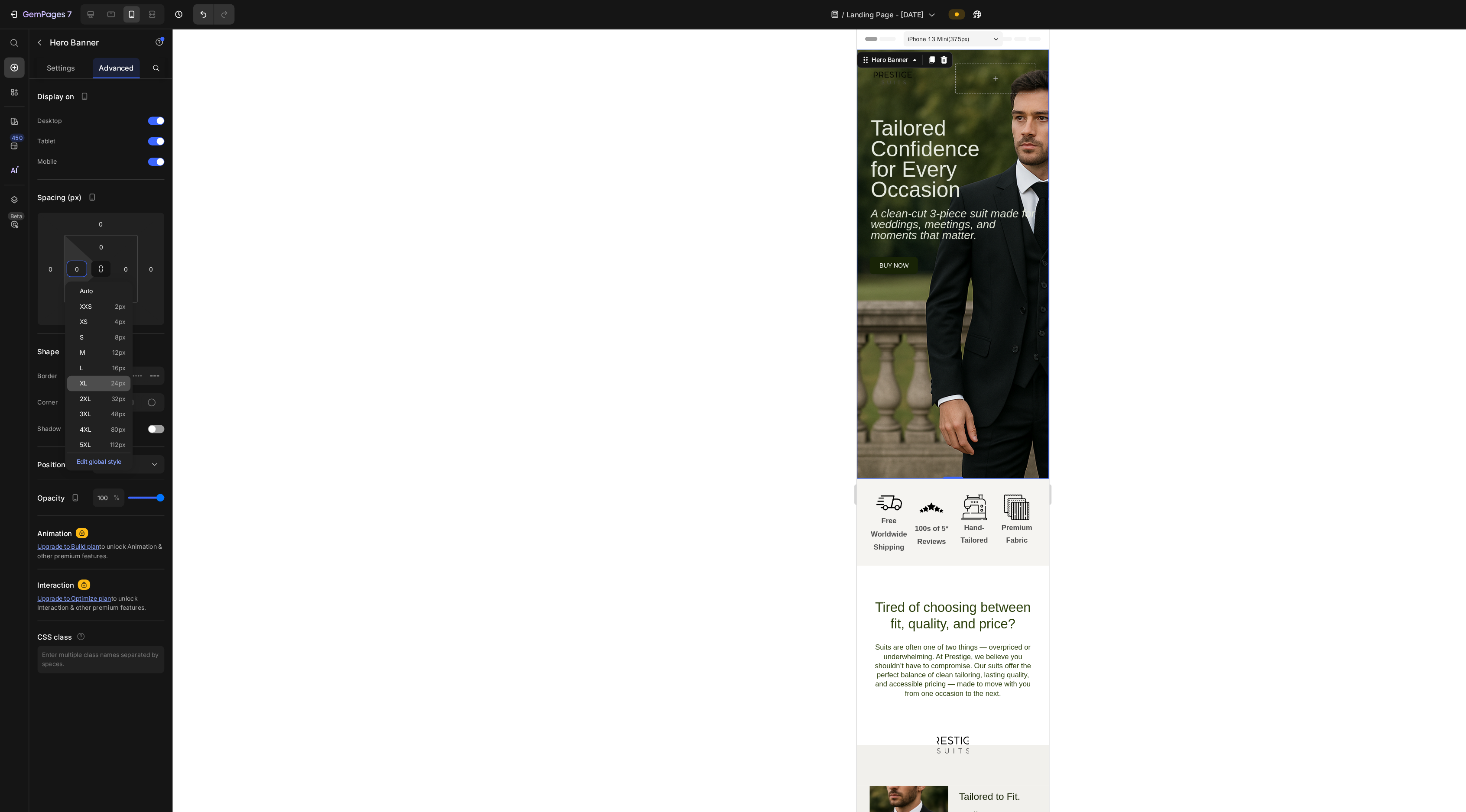 type on "24" 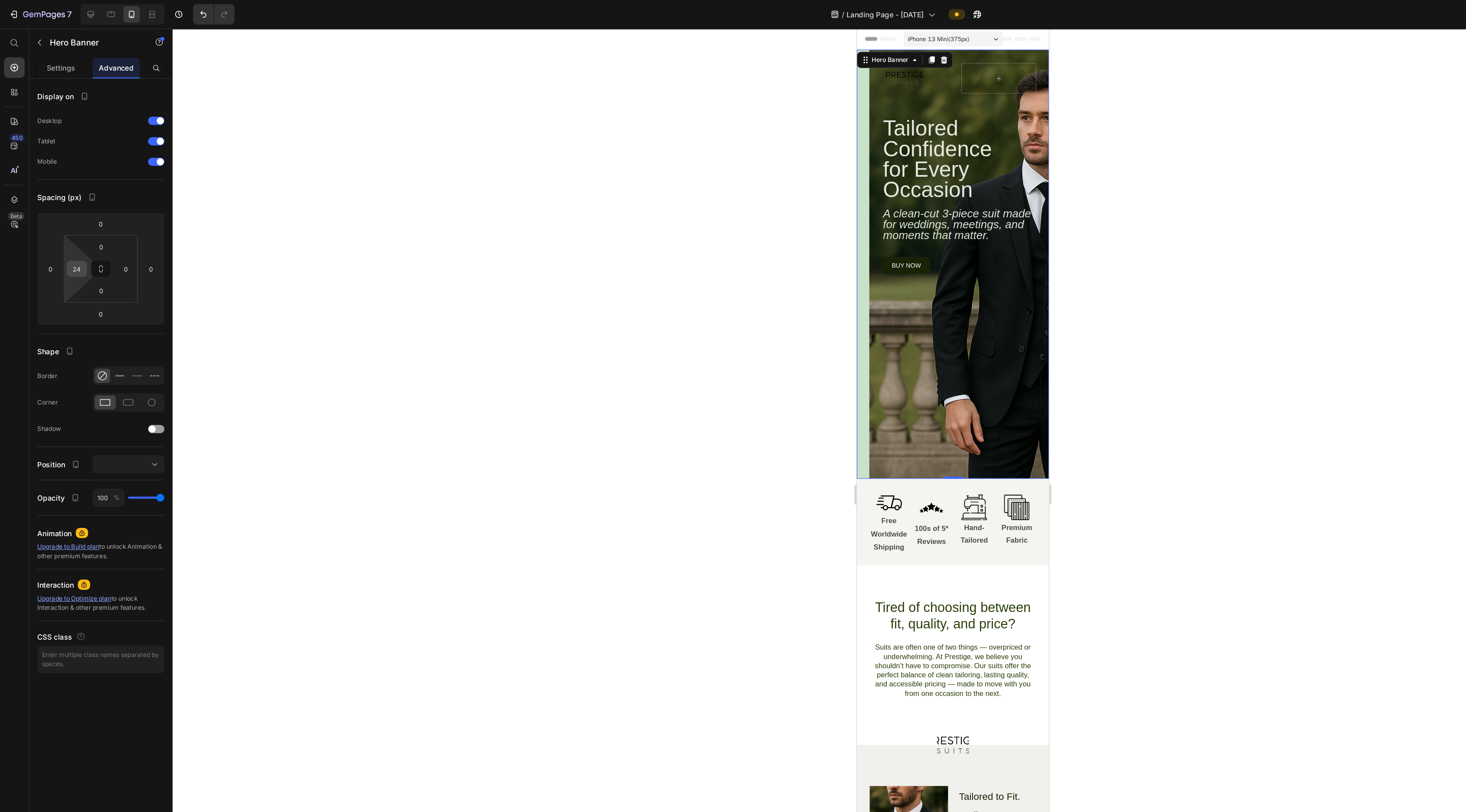 click on "24" at bounding box center (65, 227) 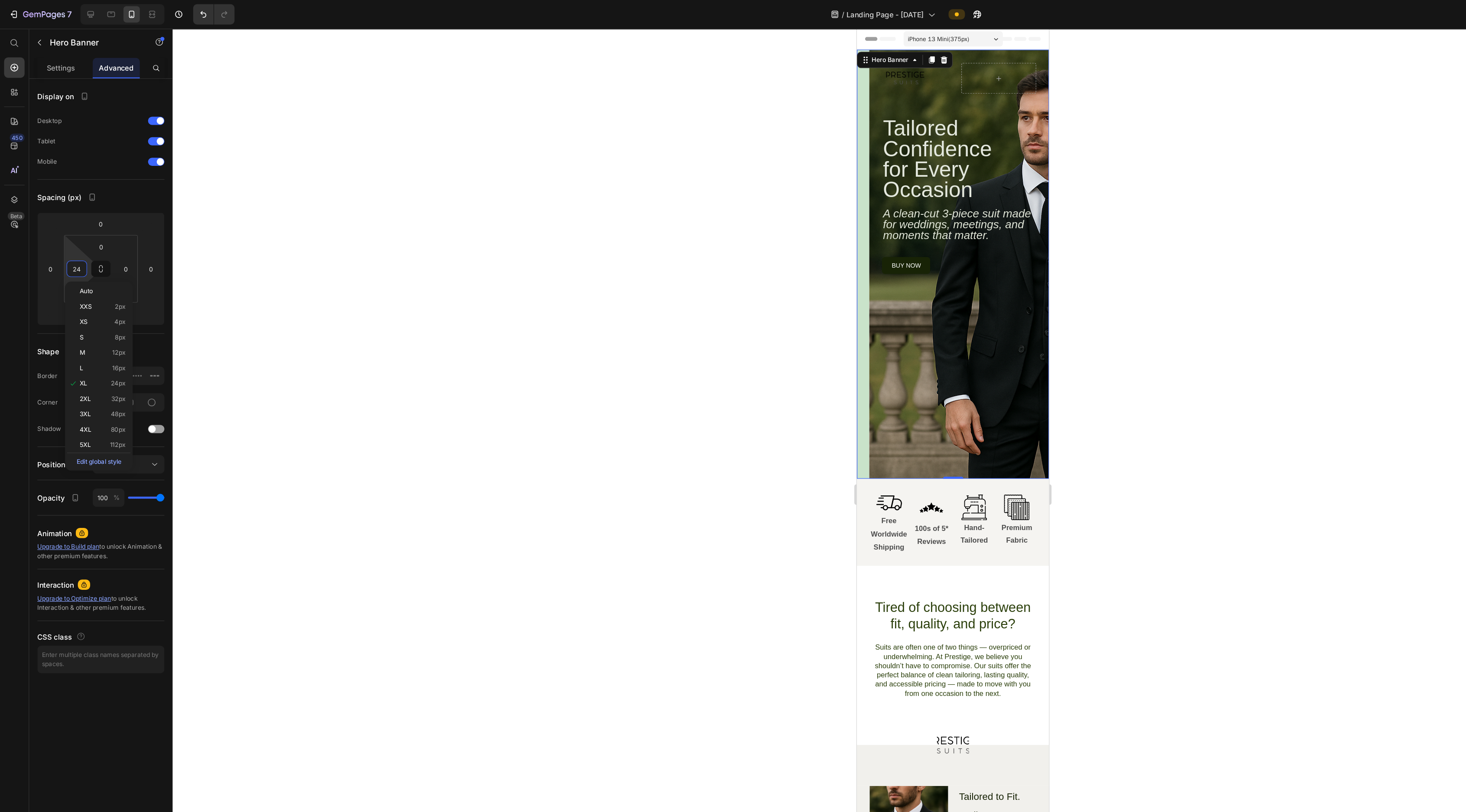 click 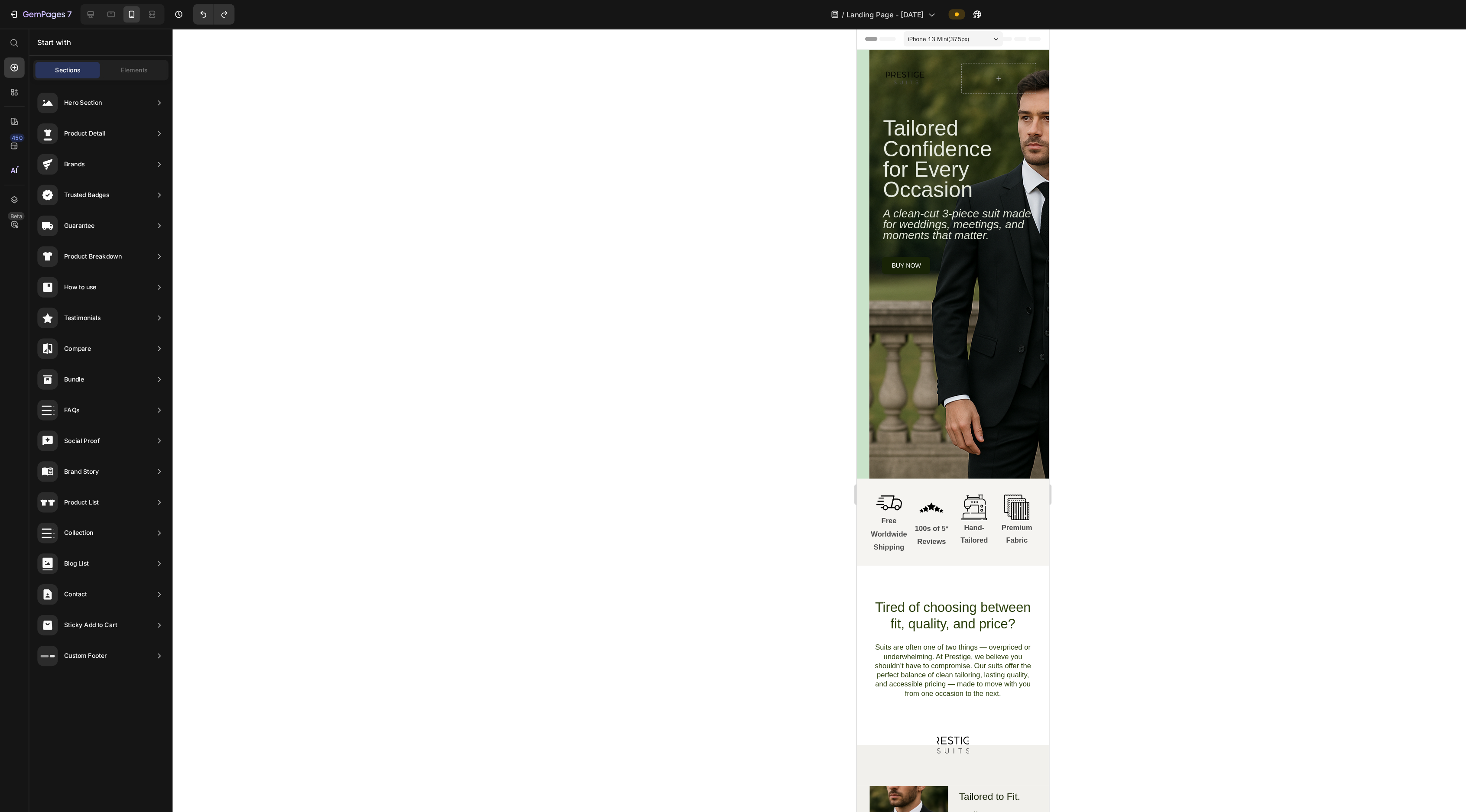 click 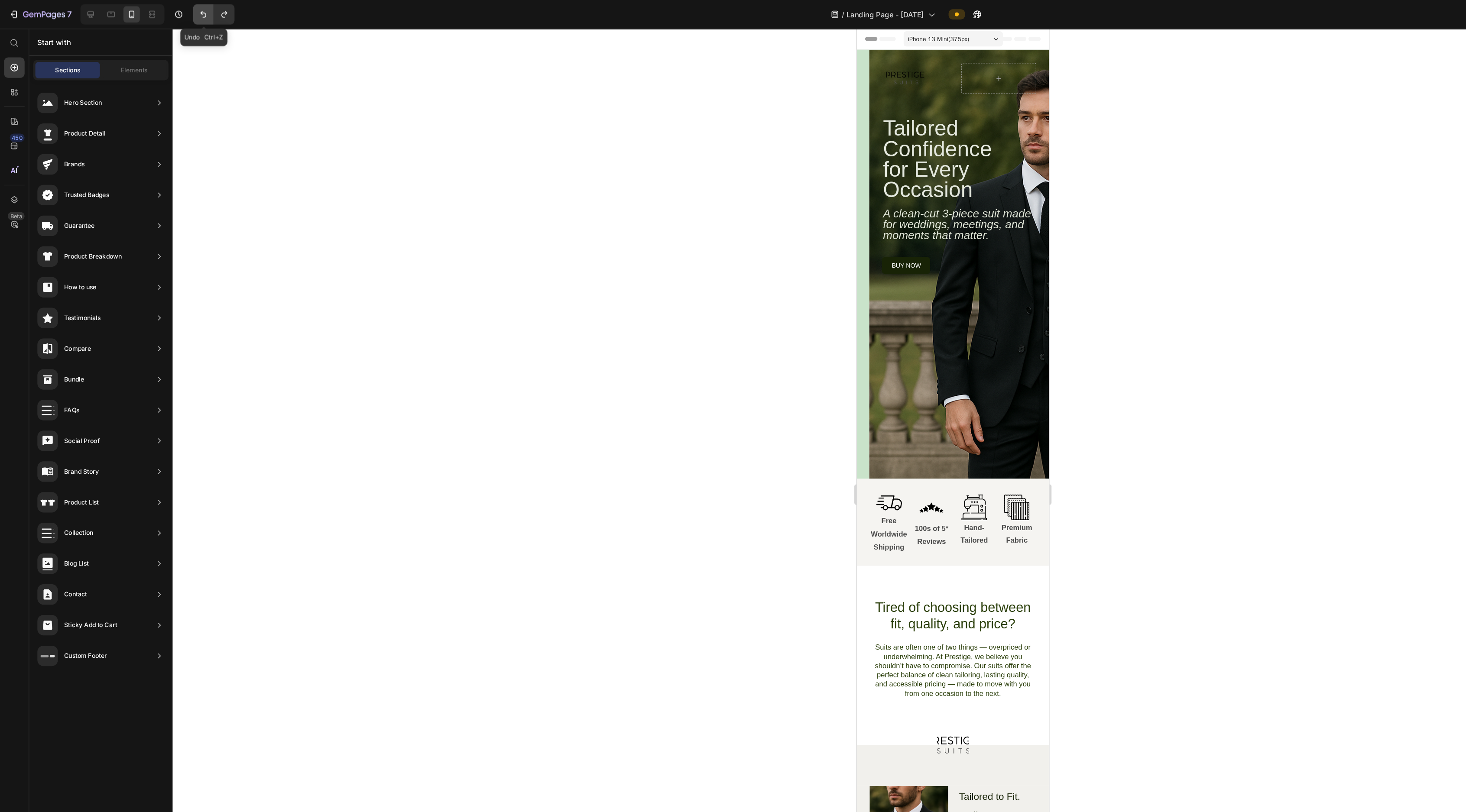 click 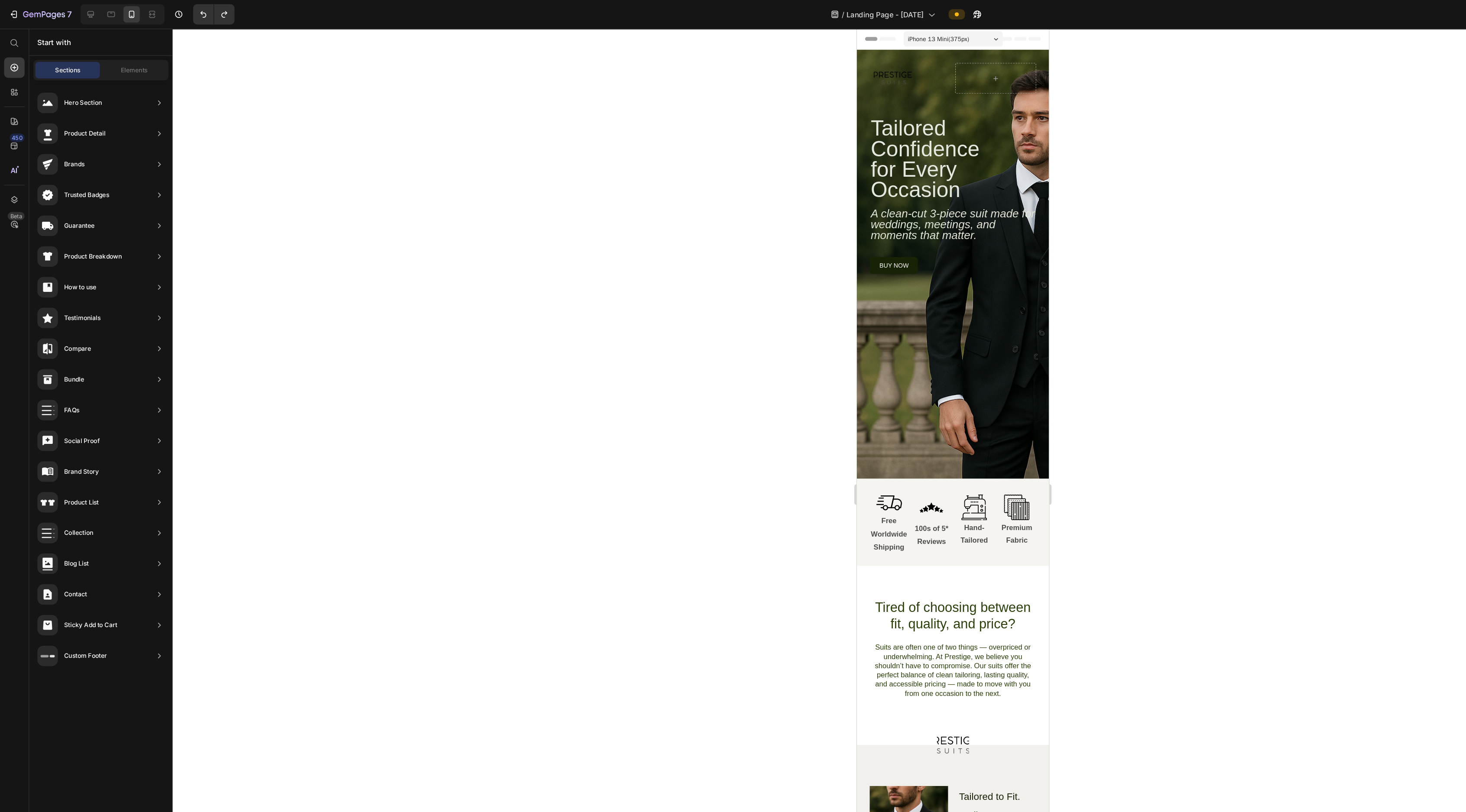 click on "Image
Row Tailored Confidence for Every Occasion Heading A clean-cut 3-piece suit made for weddings, meetings, and moments that matter. Text Block buy now Button Row Row" at bounding box center [937, 228] 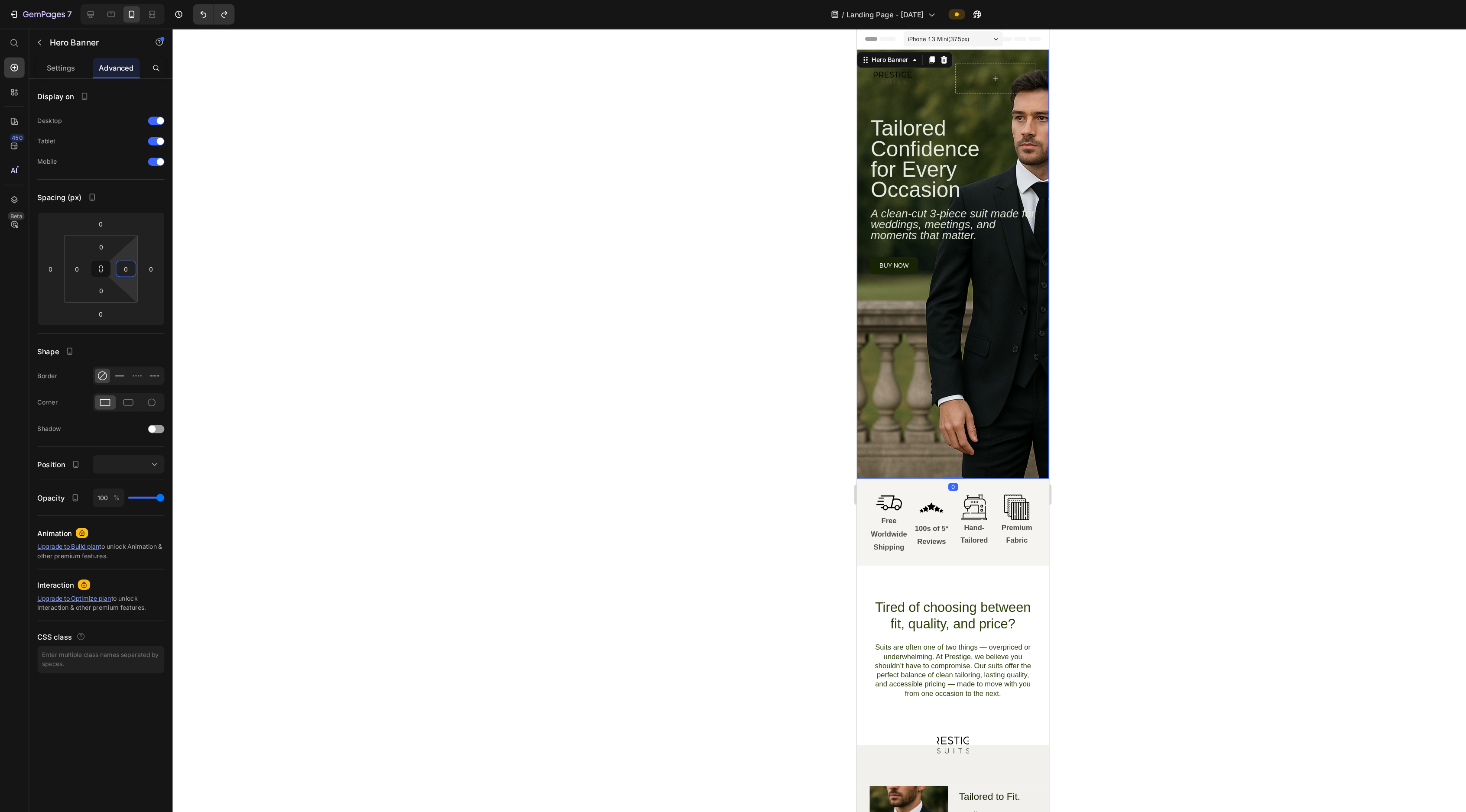 click on "0" at bounding box center [107, 227] 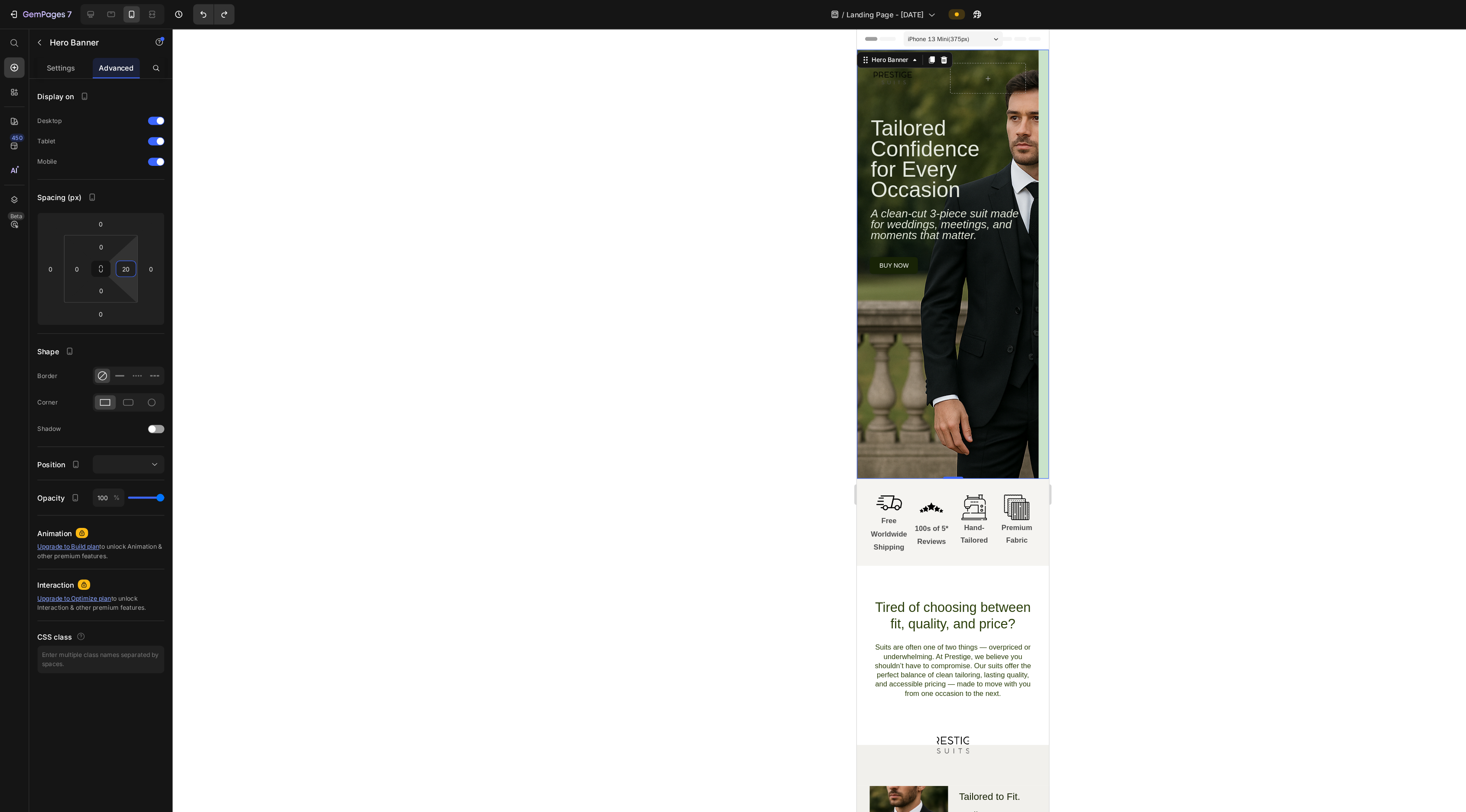 type on "20" 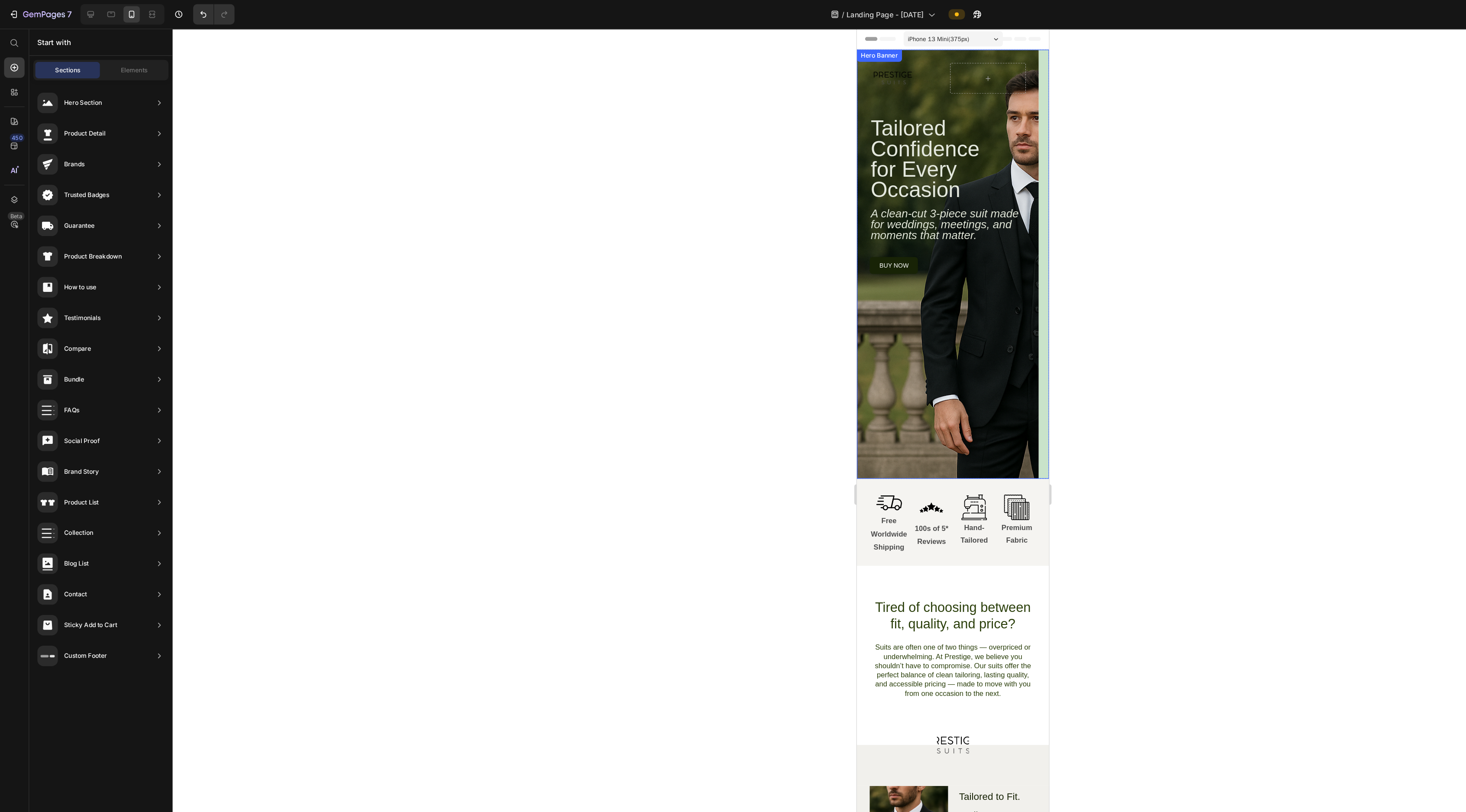 click on "Image
Row Tailored Confidence for Every Occasion Heading A clean-cut 3-piece suit made for weddings, meetings, and moments that matter. Text Block buy now Button Row Row" at bounding box center (933, 228) 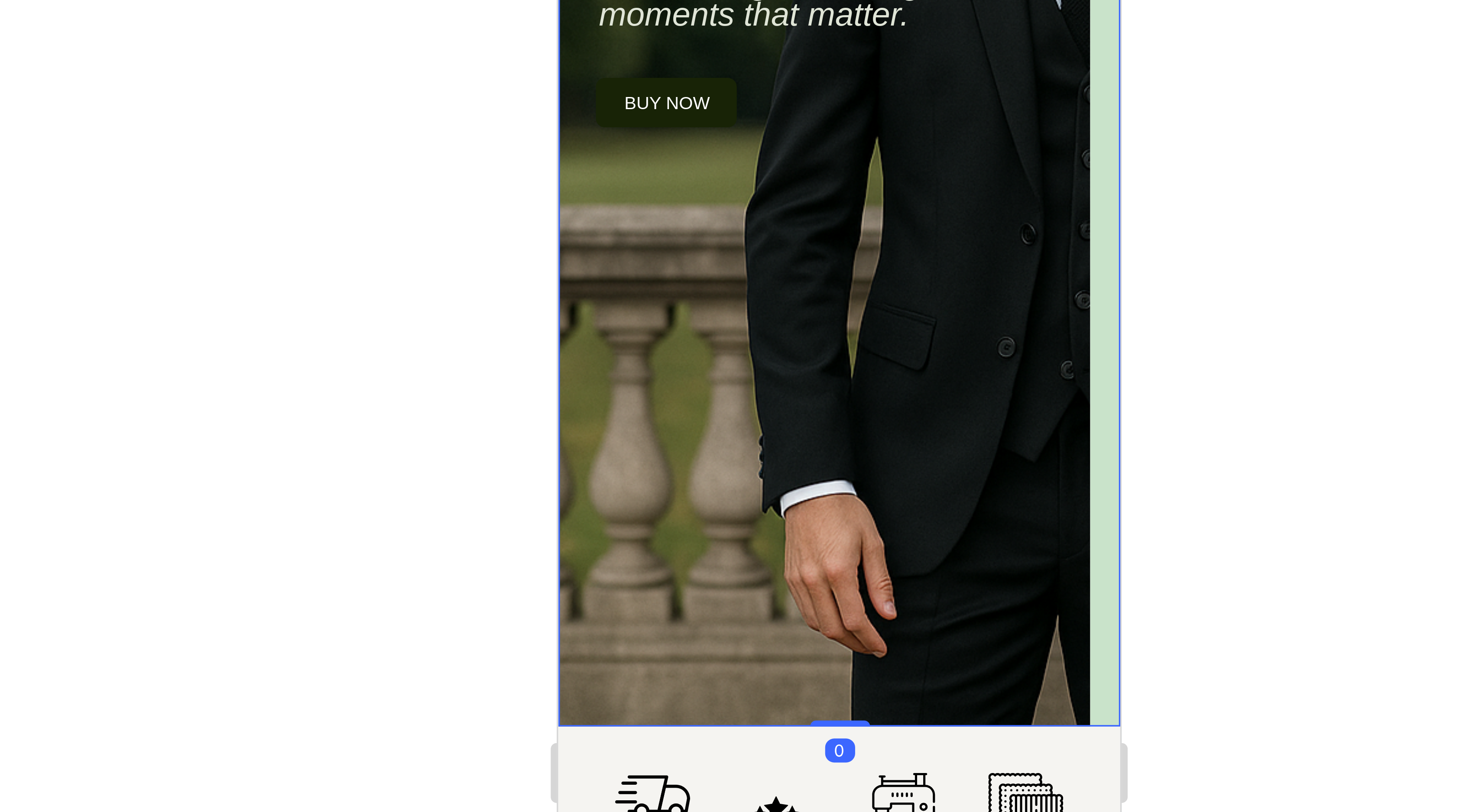 scroll, scrollTop: 2, scrollLeft: 0, axis: vertical 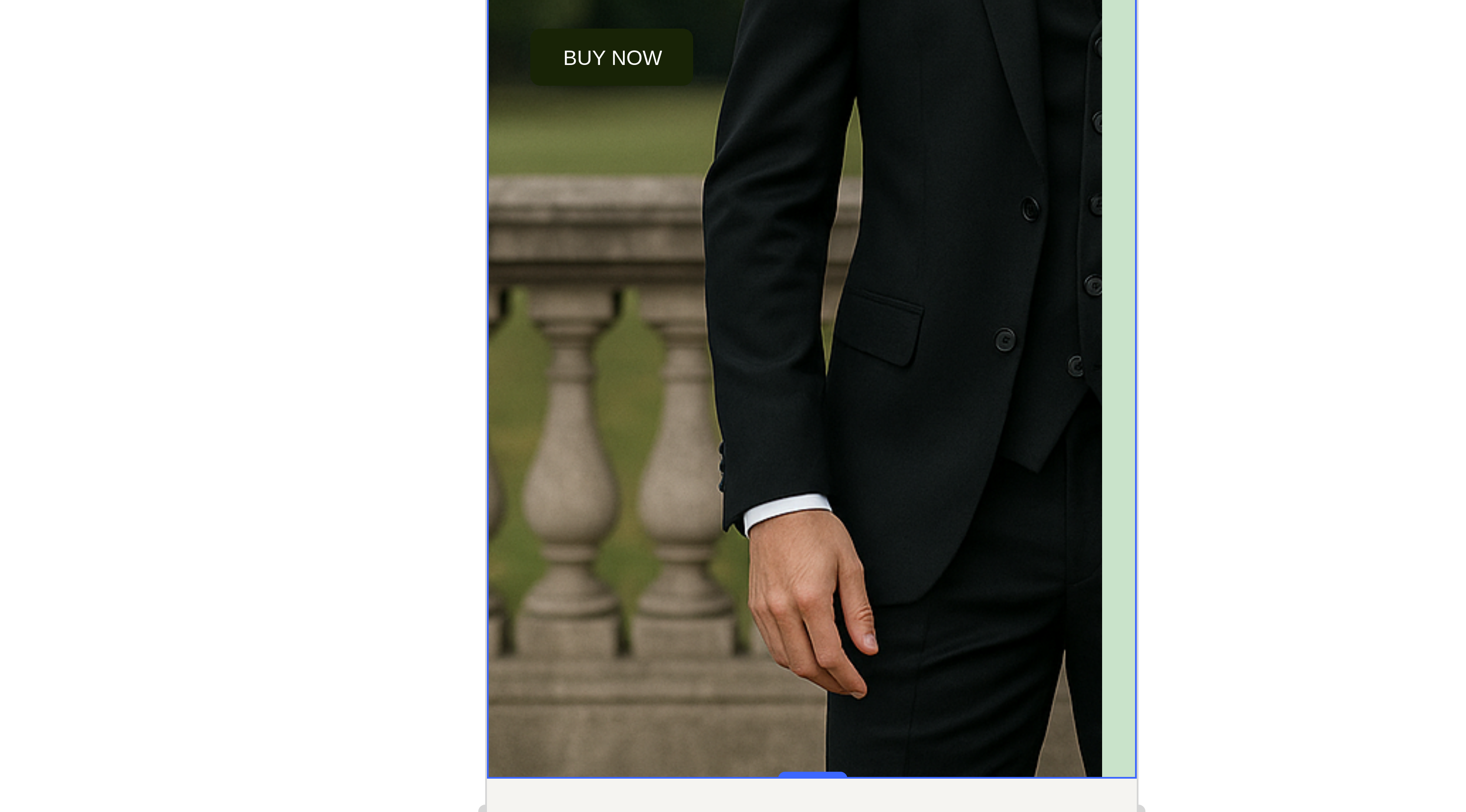 click on "Image
Row Tailored Confidence for Every Occasion Heading A clean-cut 3-piece suit made for weddings, meetings, and moments that matter. Text Block buy now Button Row Row" at bounding box center (564, -540) 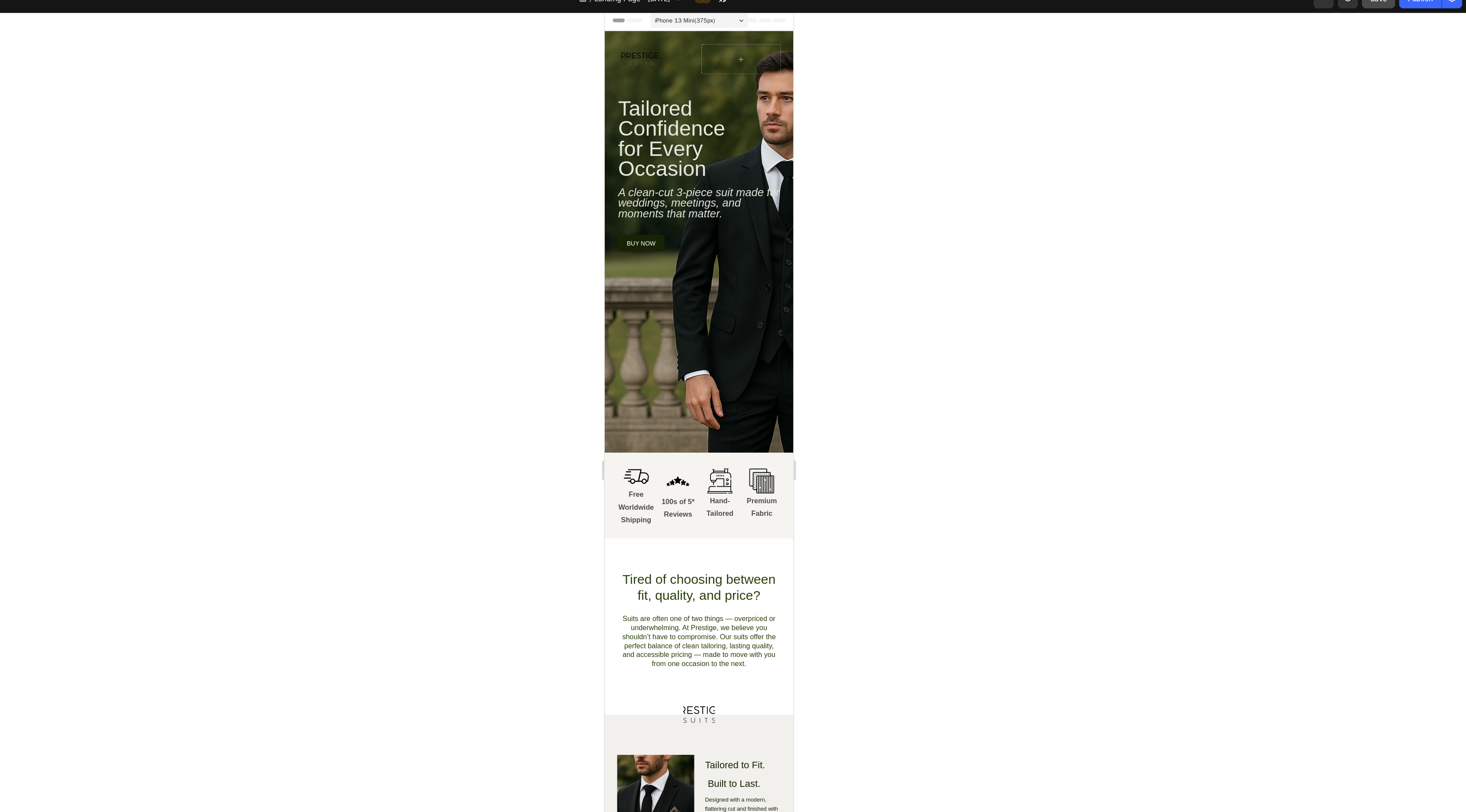 scroll, scrollTop: 0, scrollLeft: 0, axis: both 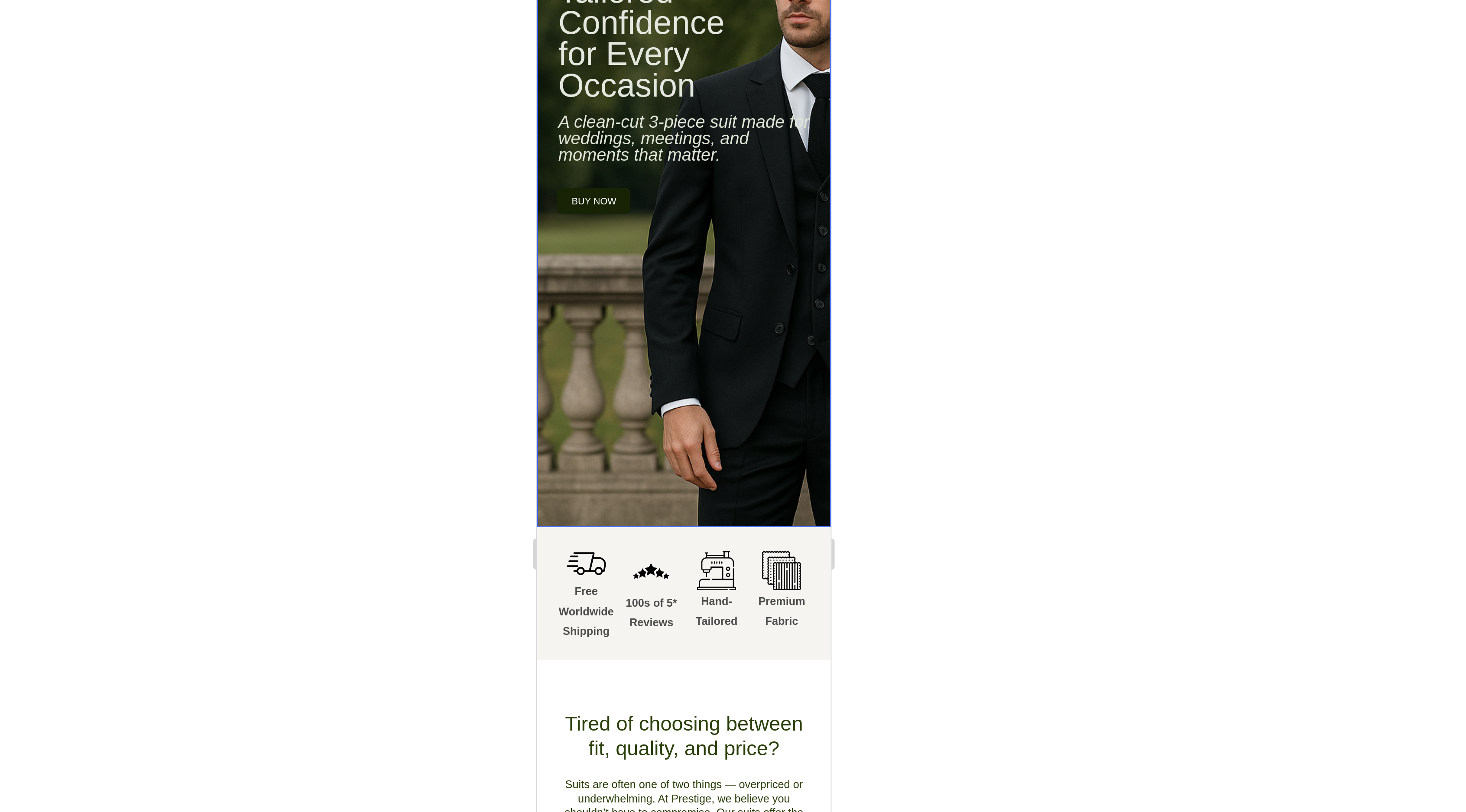 click on "Image
Row Tailored Confidence for Every Occasion Heading A clean-cut 3-piece suit made for weddings, meetings, and moments that matter. Text Block buy now Button Row Row" at bounding box center [618, 39] 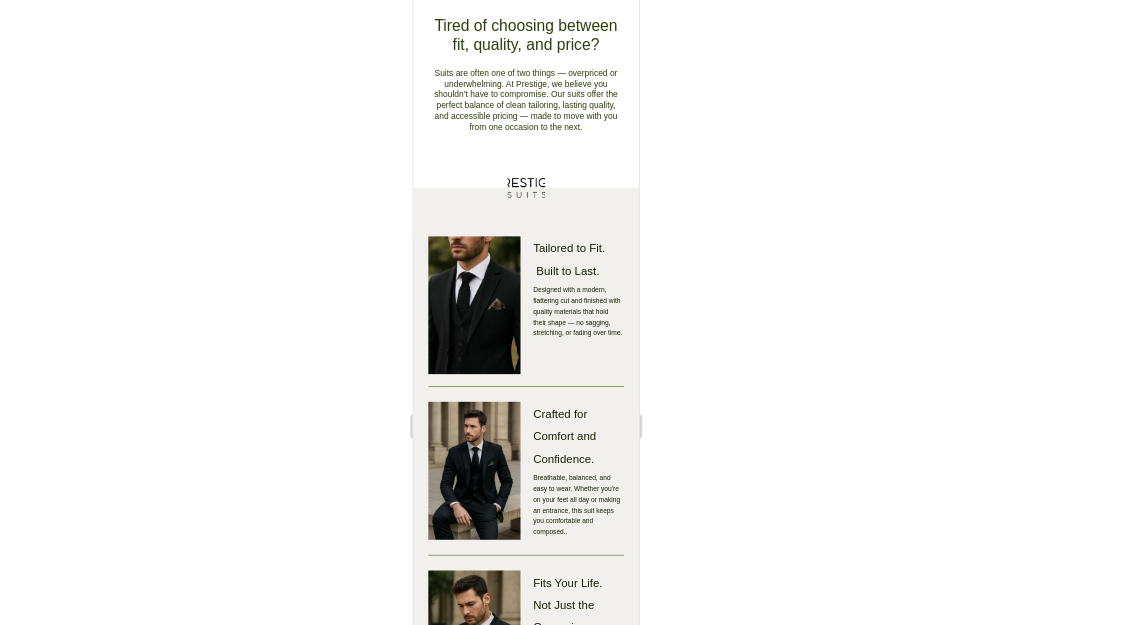 scroll, scrollTop: 0, scrollLeft: 0, axis: both 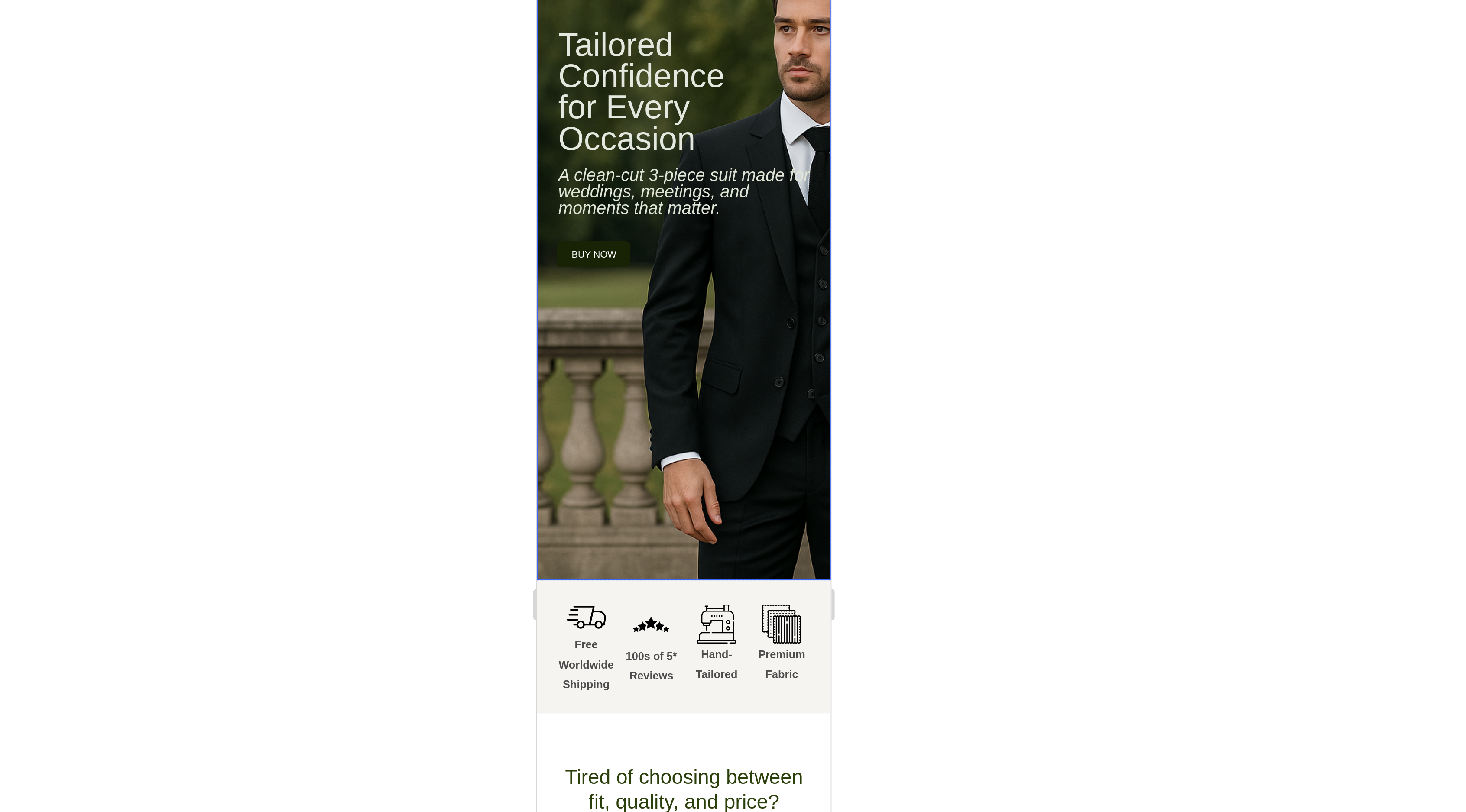 click on "Image
Row Tailored Confidence for Every Occasion Heading A clean-cut 3-piece suit made for weddings, meetings, and moments that matter. Text Block buy now Button Row Row" at bounding box center (618, 92) 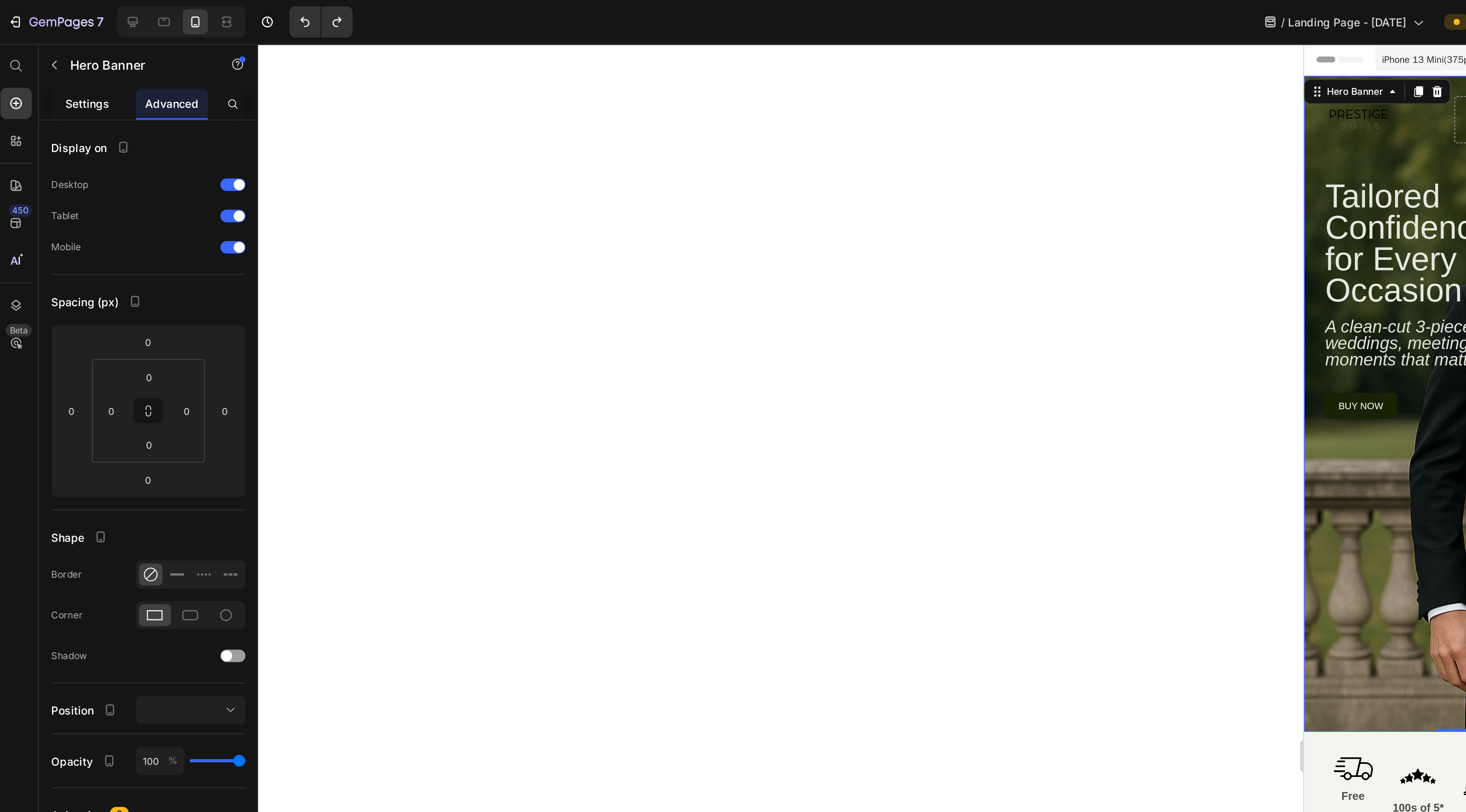 click on "Settings" at bounding box center [52, 57] 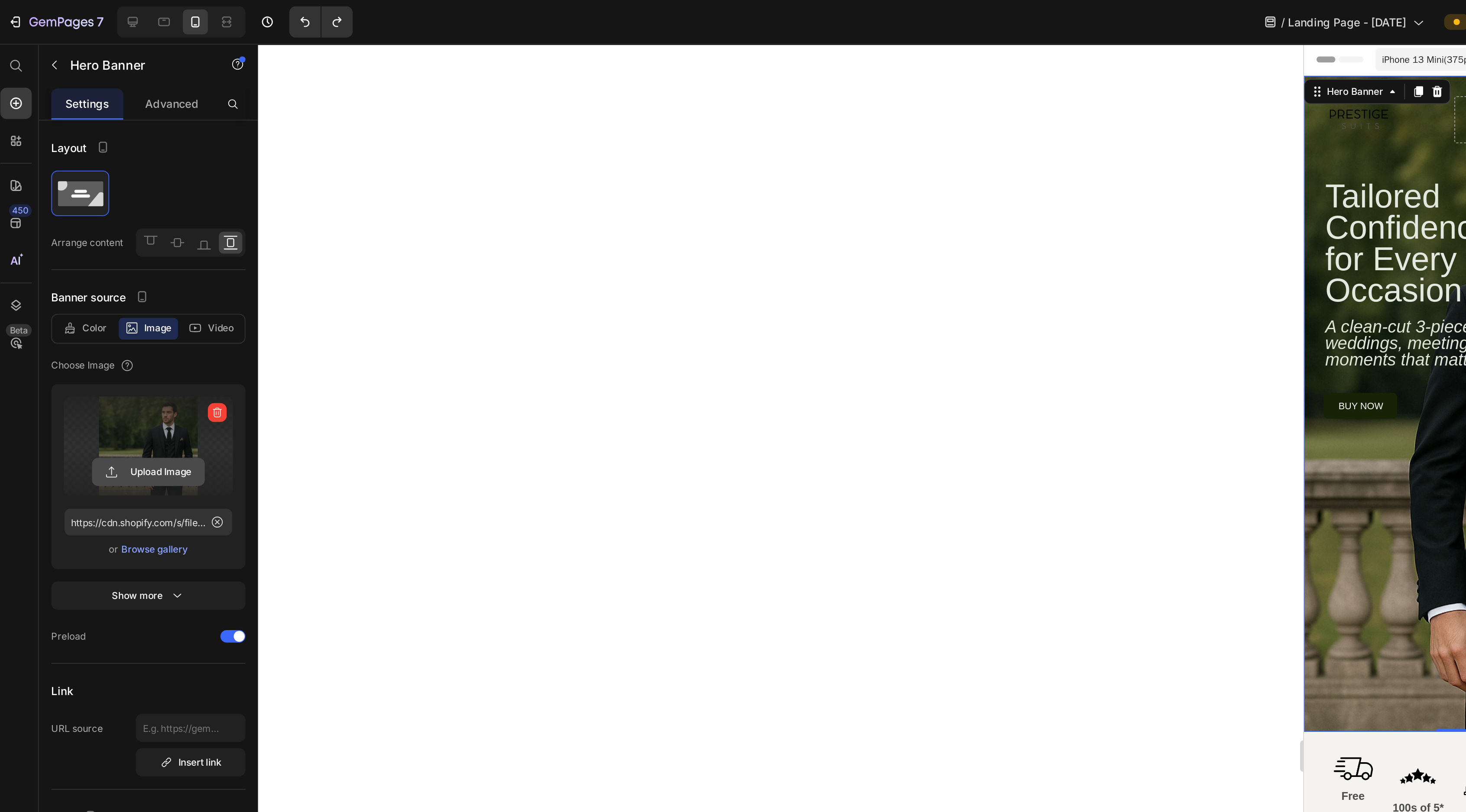 click 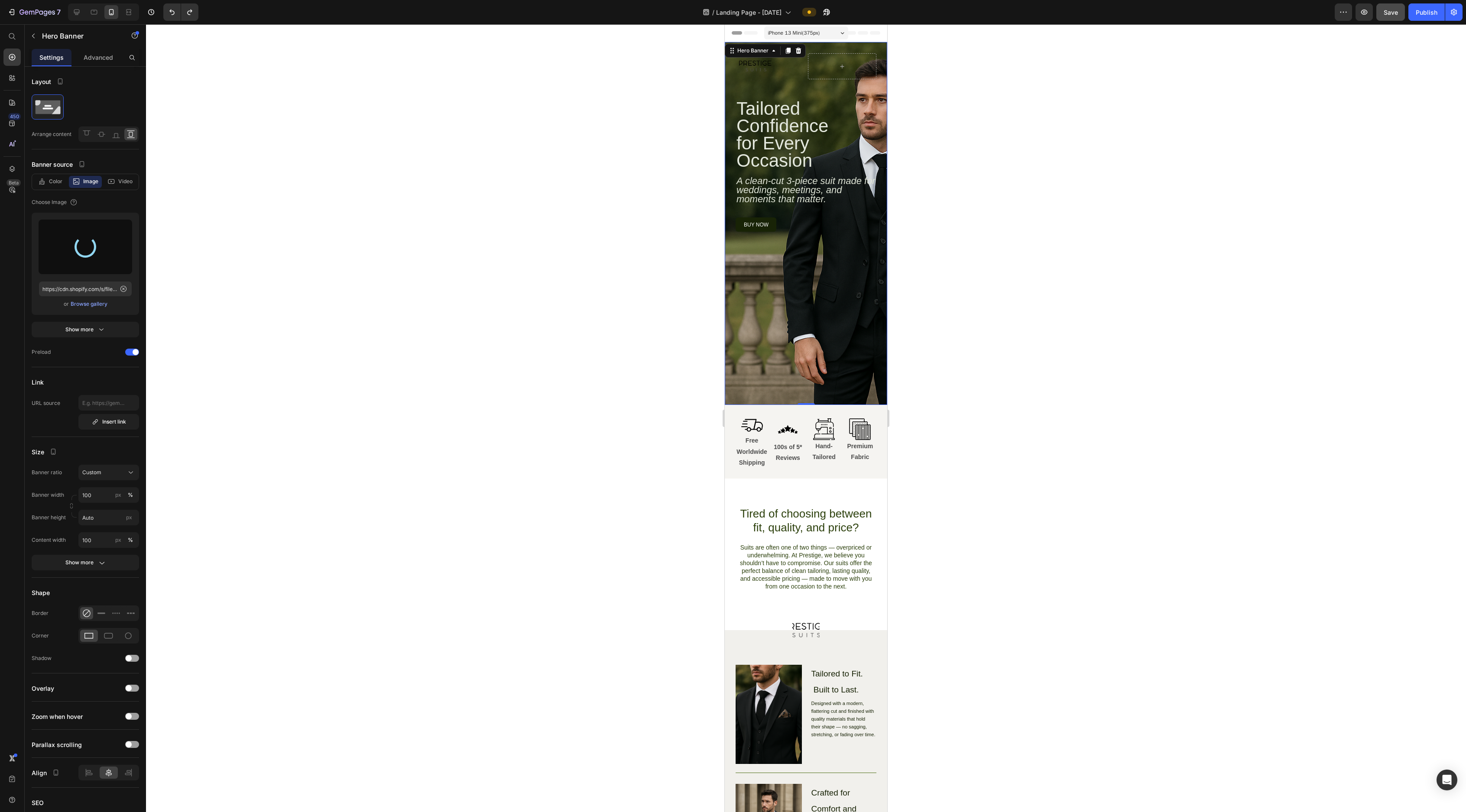 type on "https://cdn.shopify.com/s/files/1/0920/7581/9386/files/gempages_574891826889098469-e4981a80-6e00-4878-a749-49c76fc4c658.png" 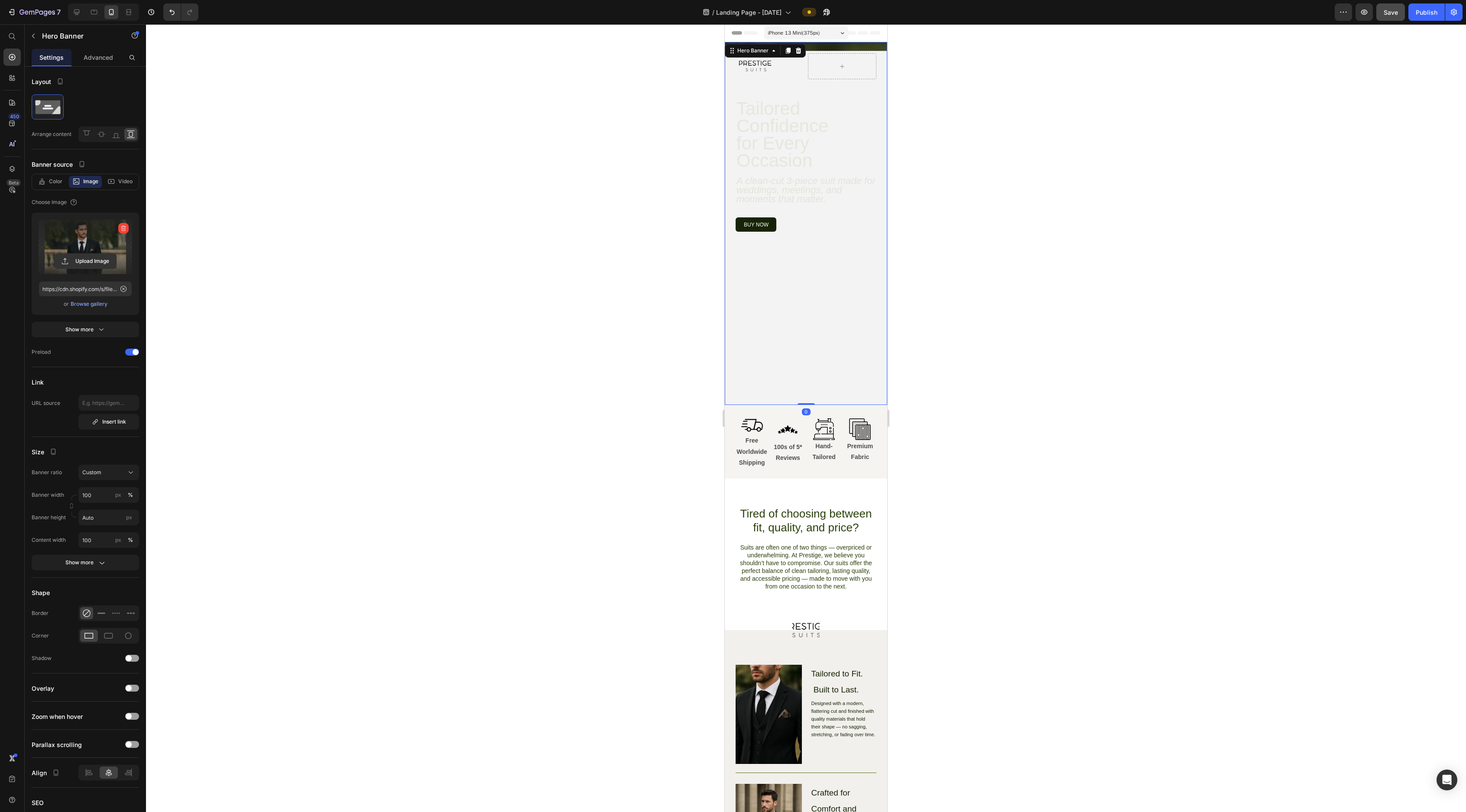 drag, startPoint x: 790, startPoint y: 414, endPoint x: 793, endPoint y: 362, distance: 52.086467 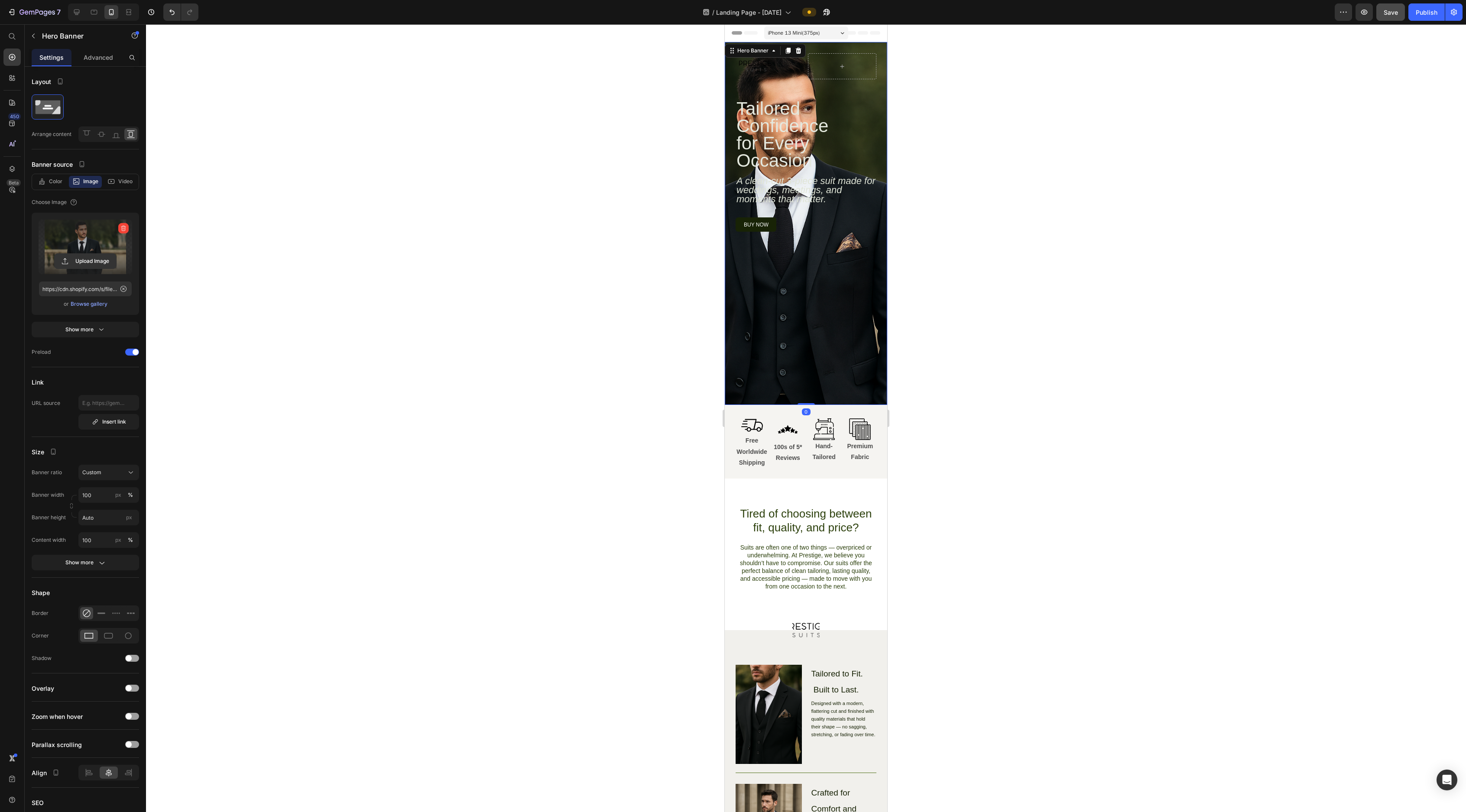 click on "Image
Row Tailored Confidence for Every Occasion Heading A clean-cut 3-piece suit made for weddings, meetings, and moments that matter. Text Block buy now Button Row Row Hero Banner   0" at bounding box center (806, 223) 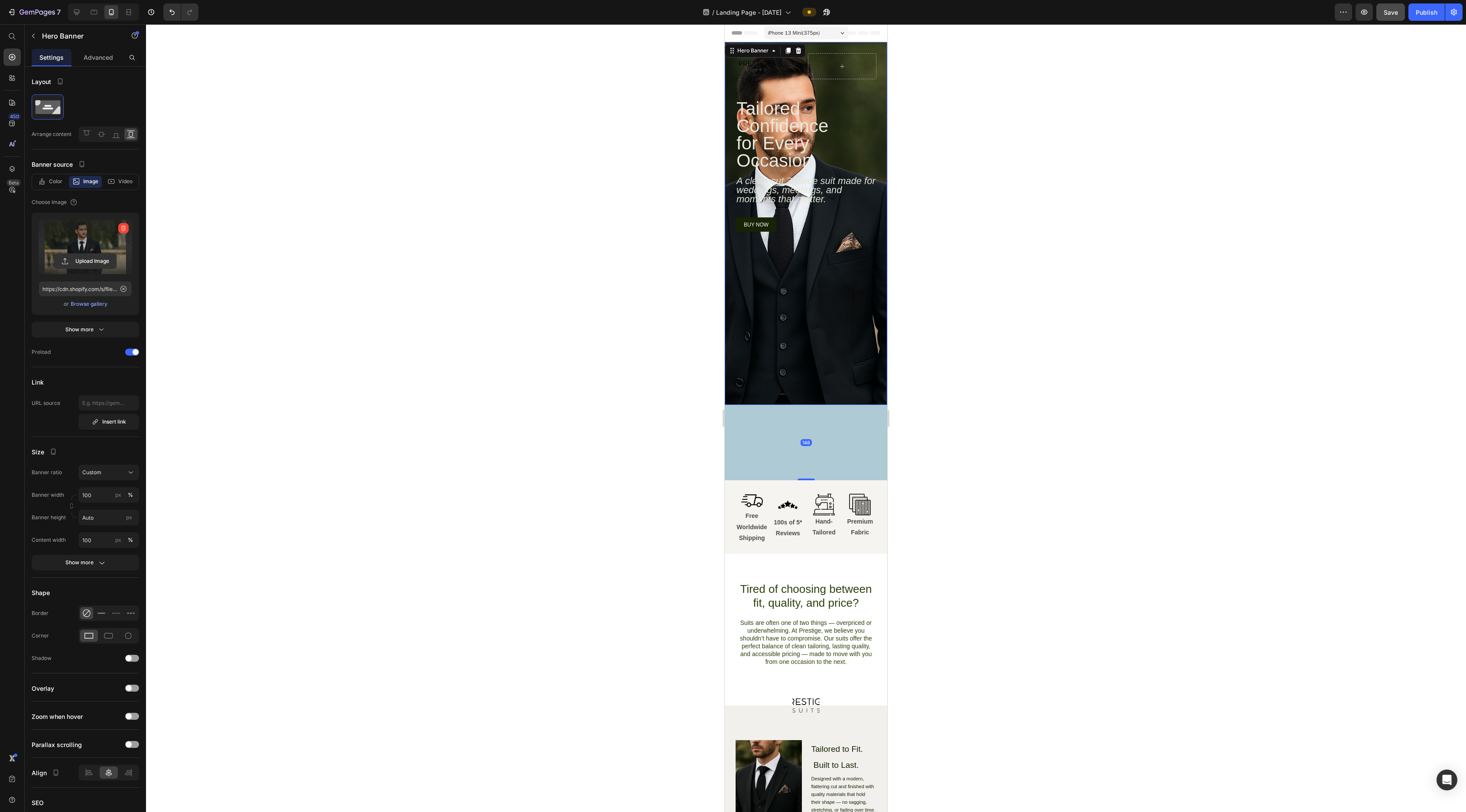 drag, startPoint x: 803, startPoint y: 414, endPoint x: 817, endPoint y: 547, distance: 133.73481 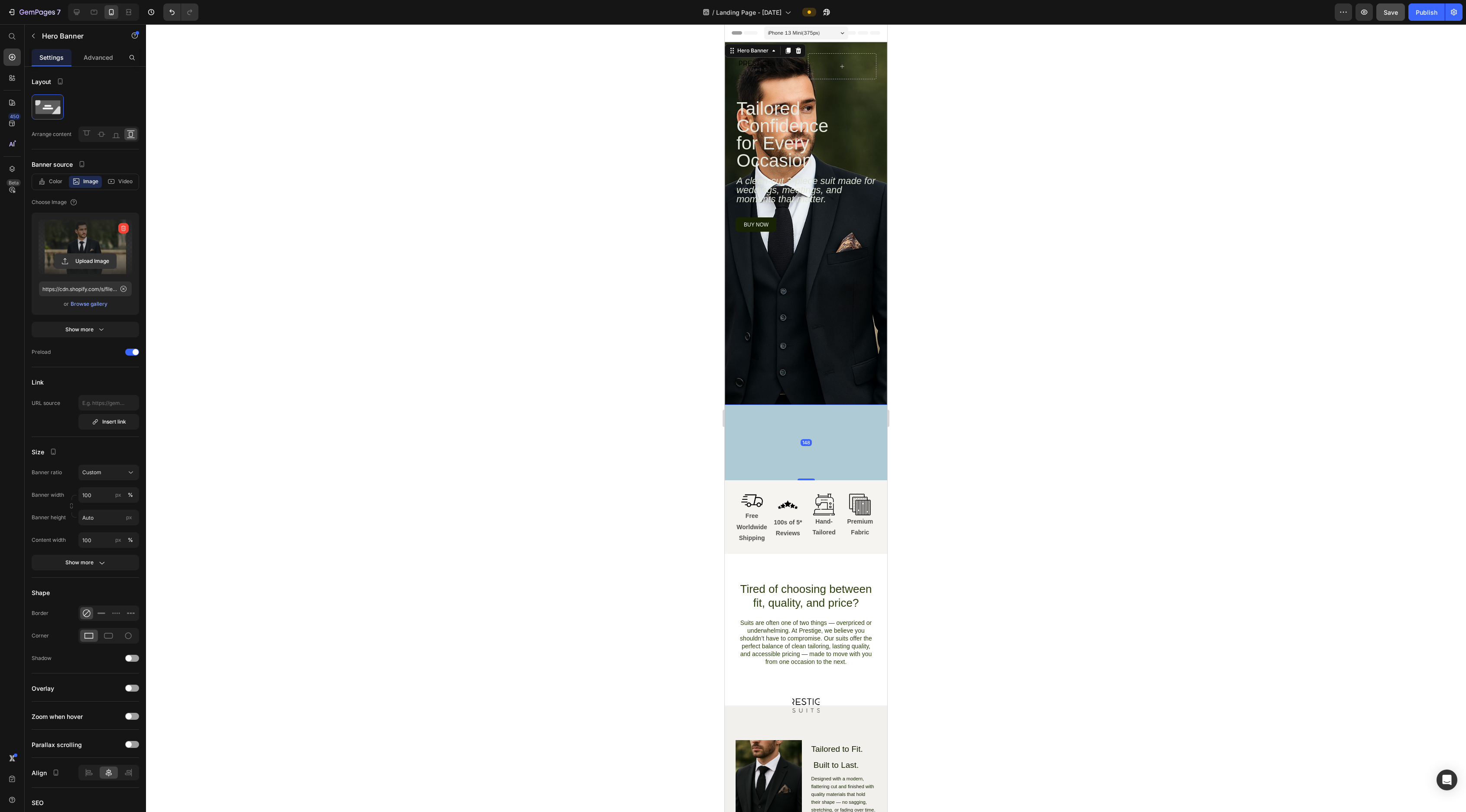 click on "148" at bounding box center [806, 405] 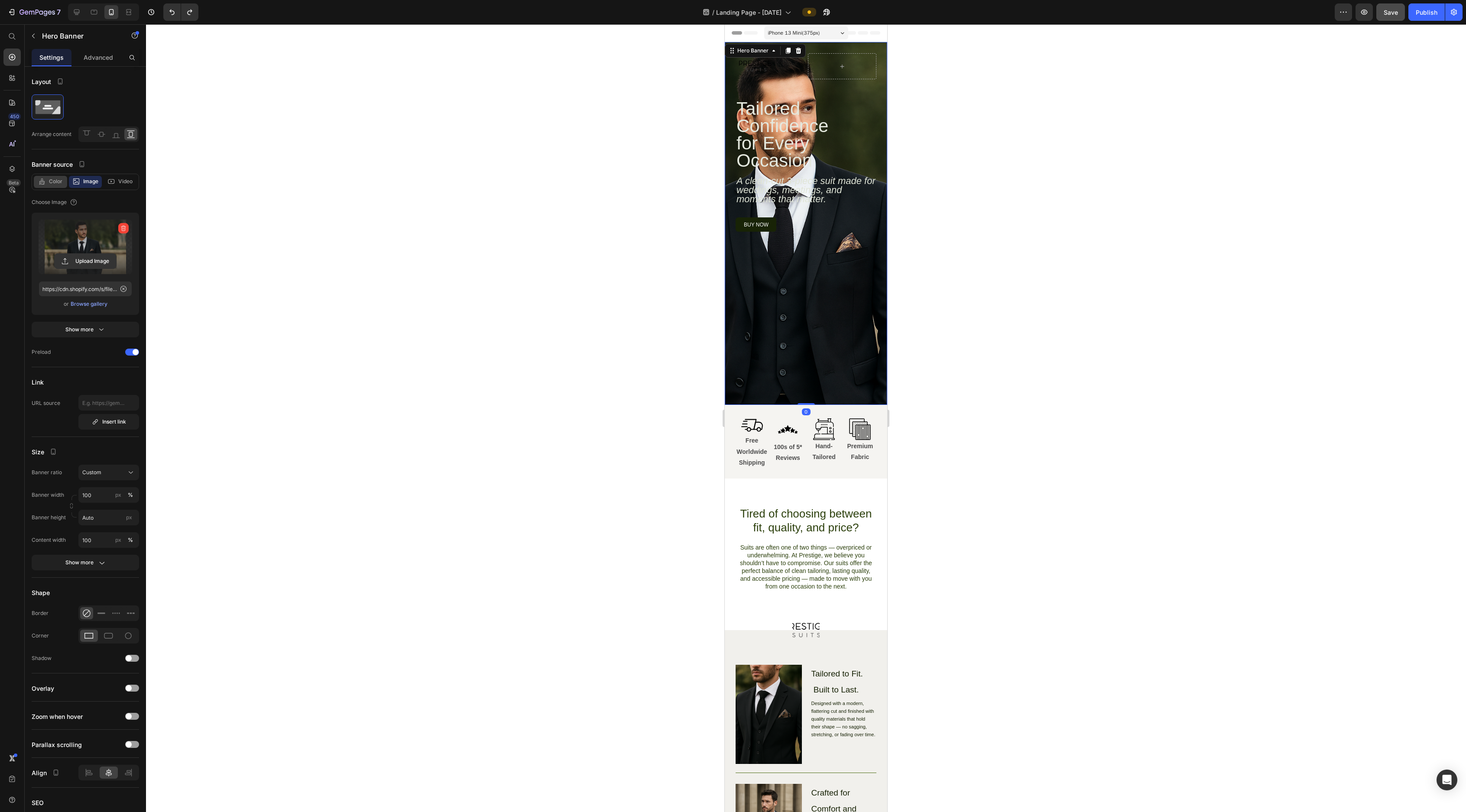 click on "Color" at bounding box center [55, 181] 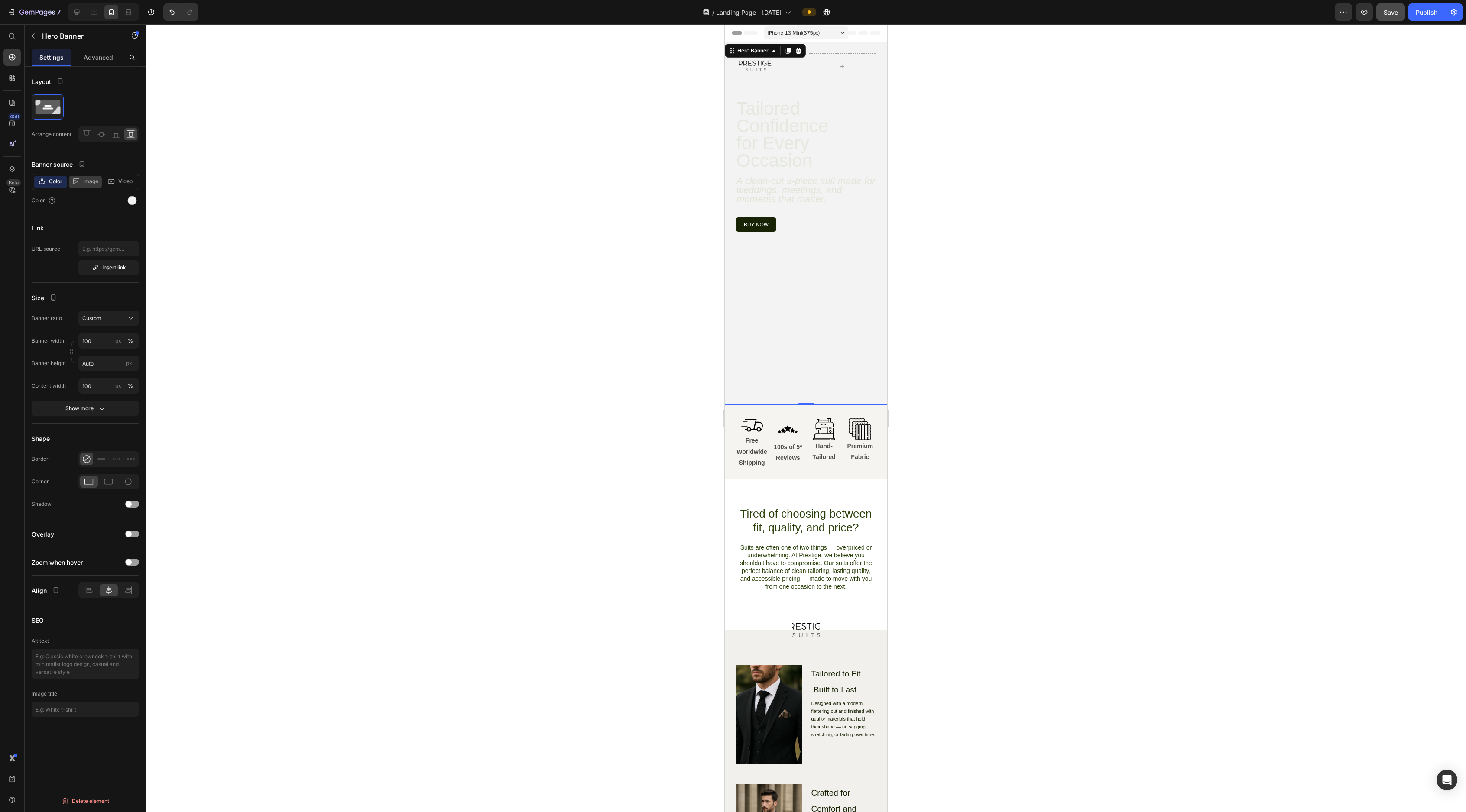 click on "Image" 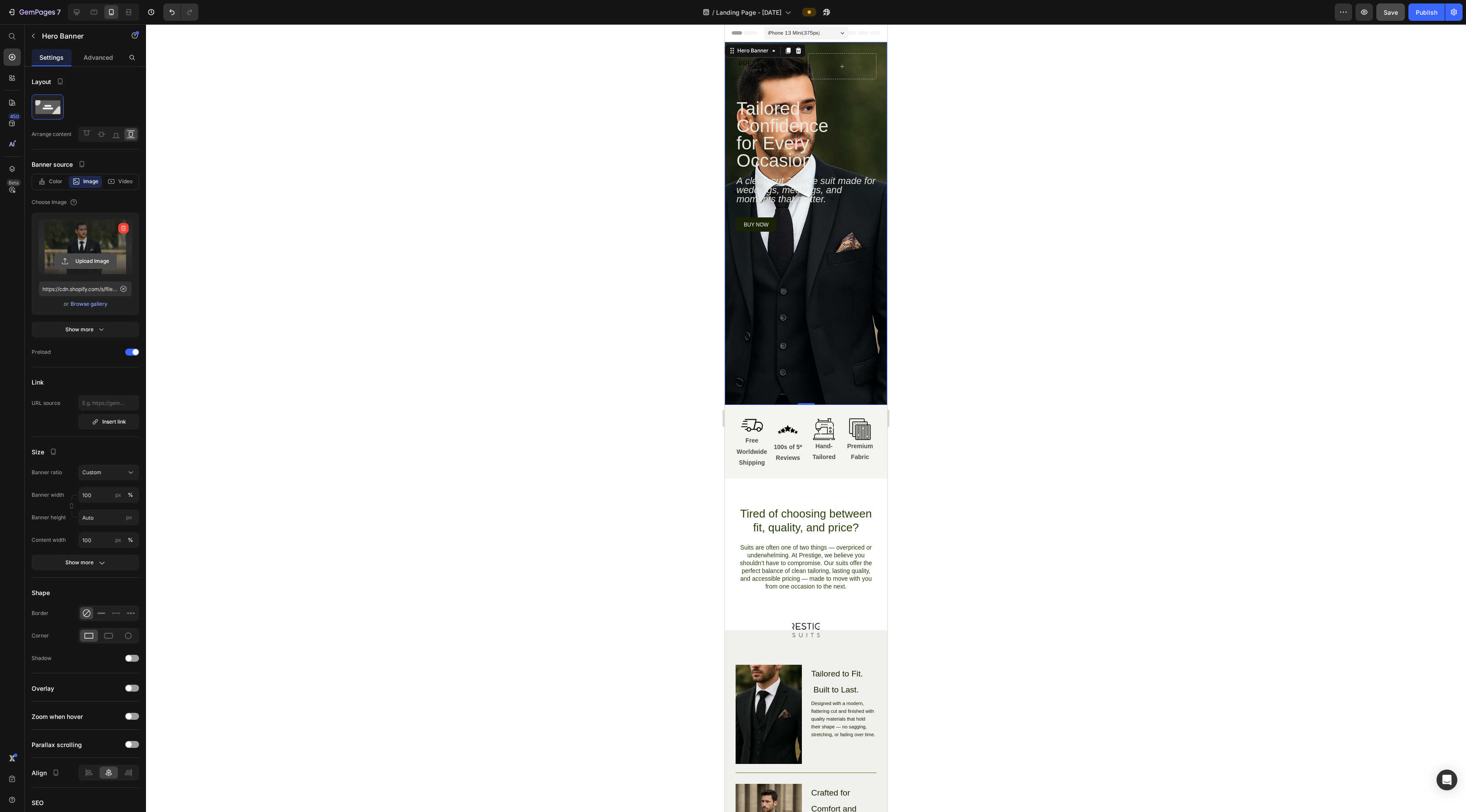 click 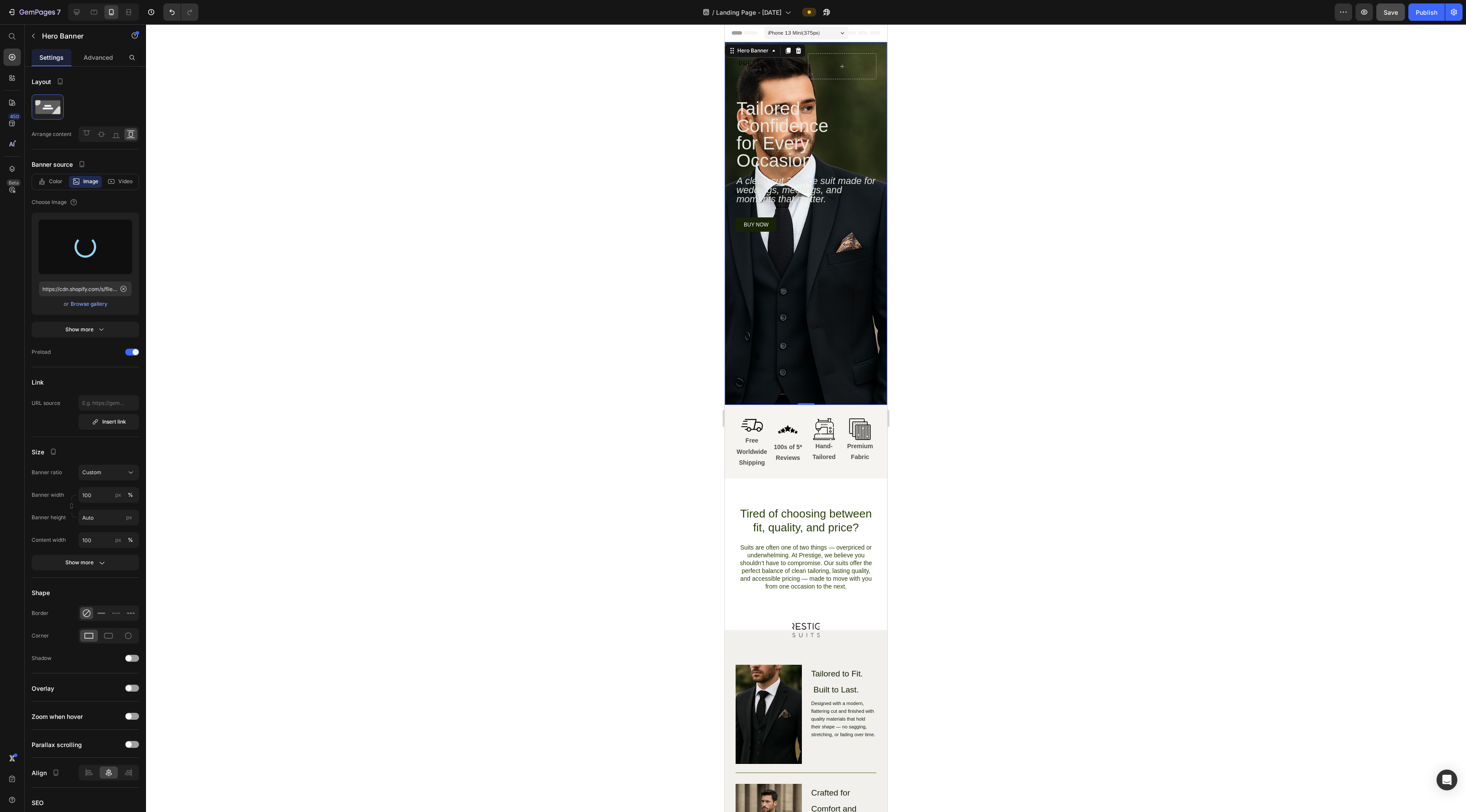 type on "https://cdn.shopify.com/s/files/1/0920/7581/9386/files/gempages_574891826889098469-a60337e7-bd61-433e-a724-f81568e6083c.png" 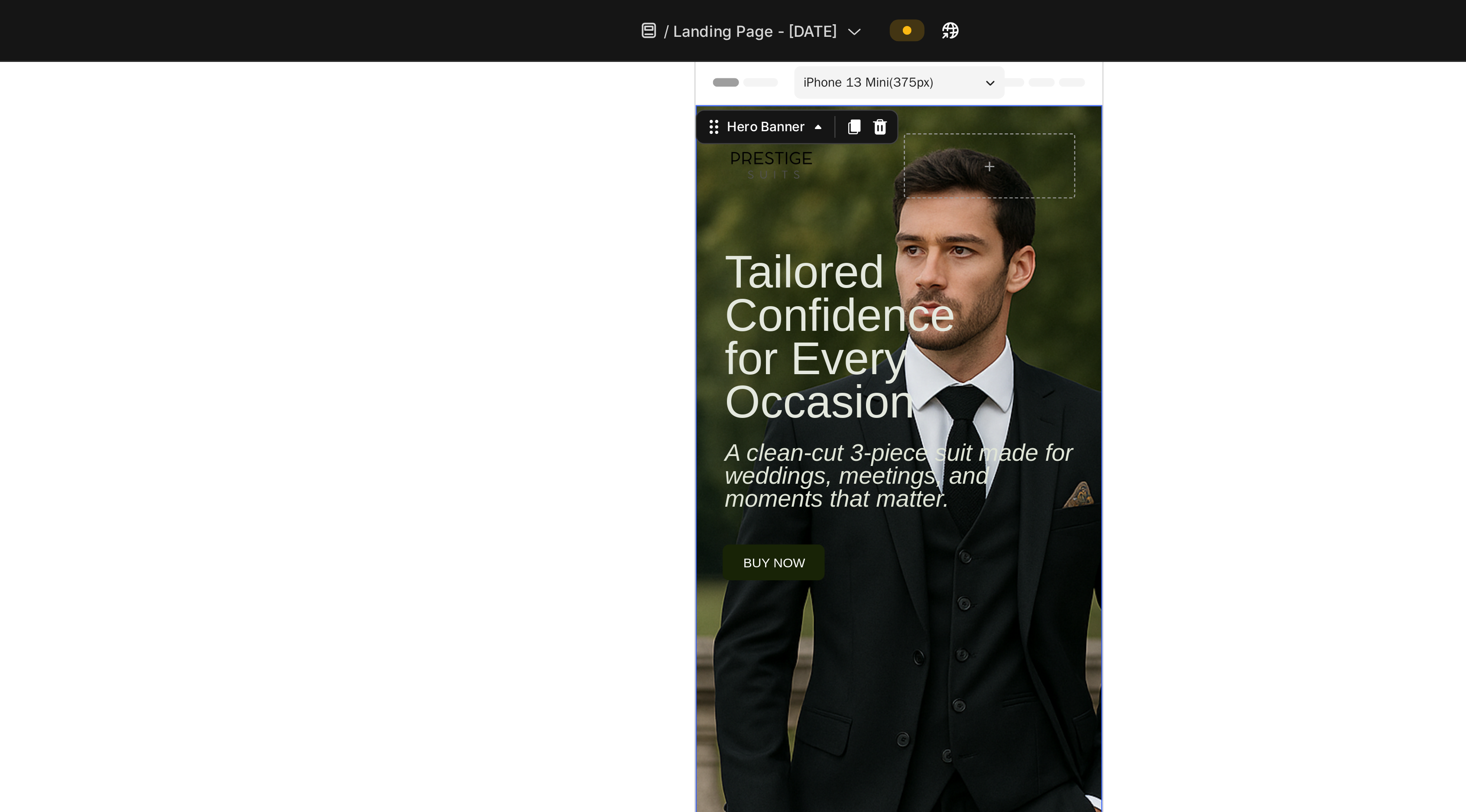 click on "Image
Row Tailored Confidence for Every Occasion Heading A clean-cut 3-piece suit made for weddings, meetings, and moments that matter. Text Block buy now Button Row Row" at bounding box center (776, 260) 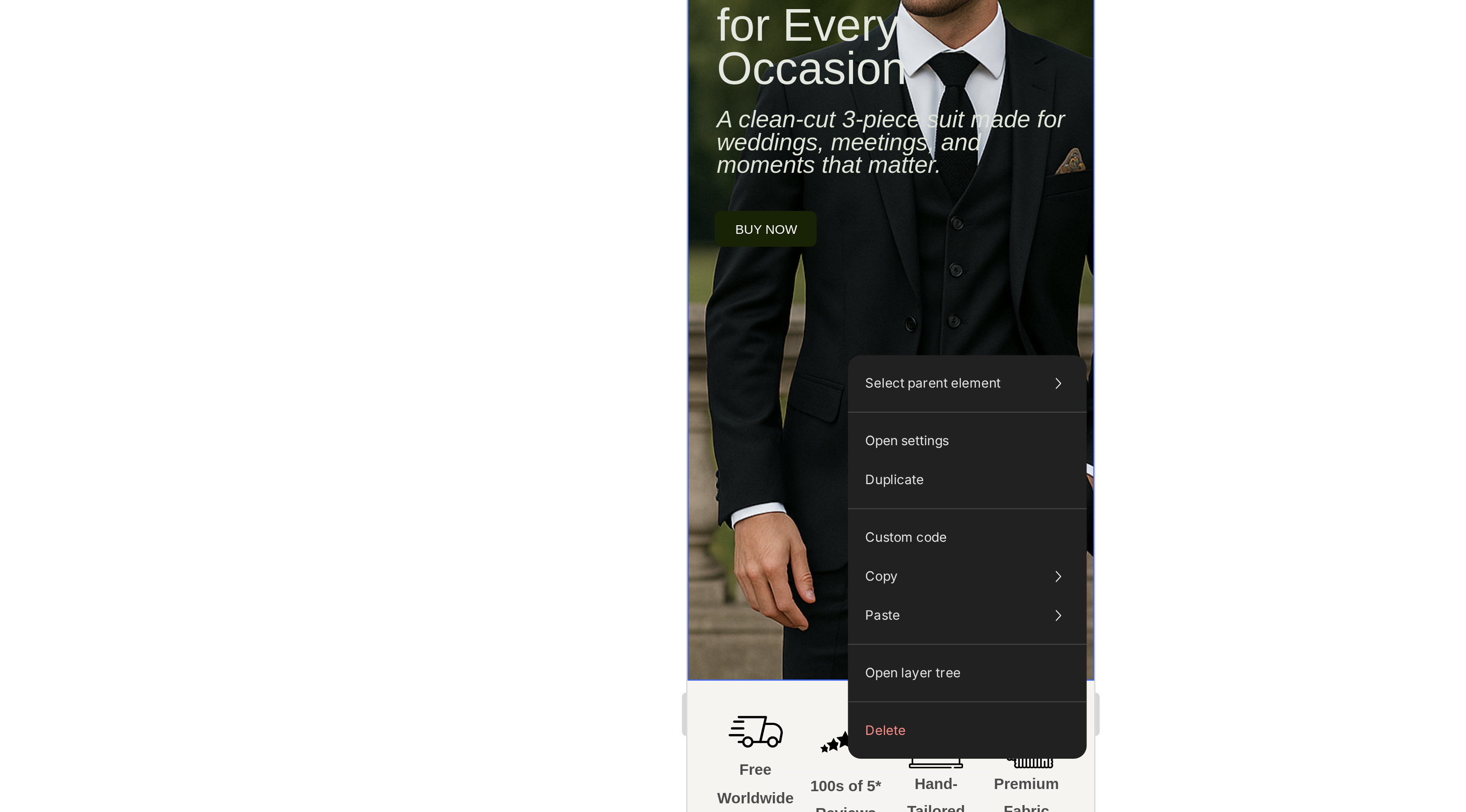 click on "Image
Row Tailored Confidence for Every Occasion Heading A clean-cut 3-piece suit made for weddings, meetings, and moments that matter. Text Block buy now Button Row Row" at bounding box center (768, -73) 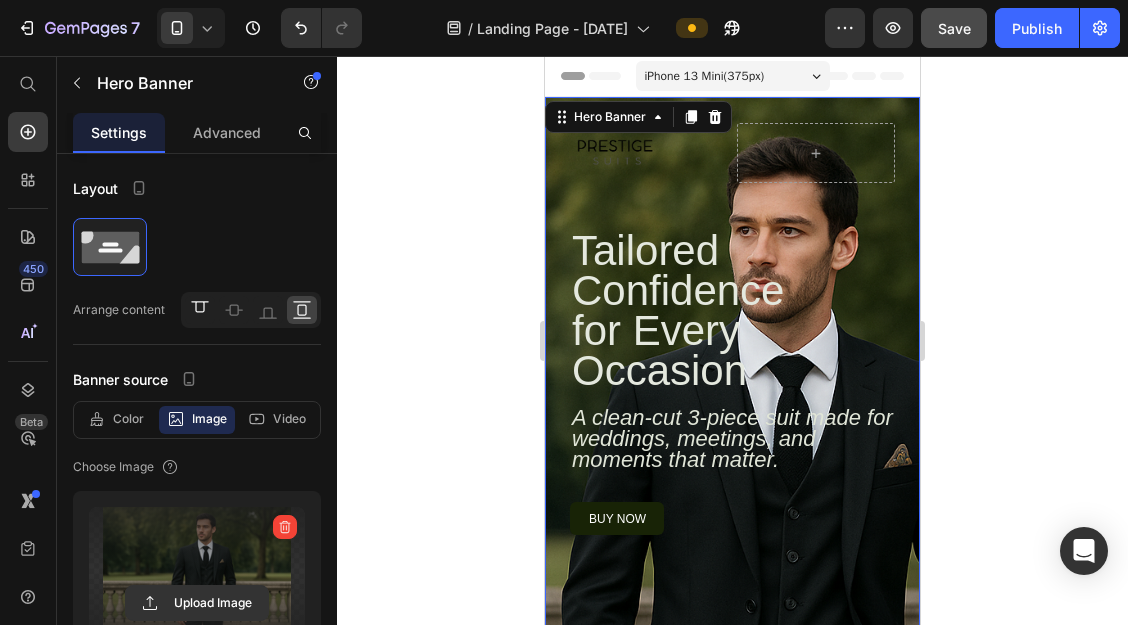 click 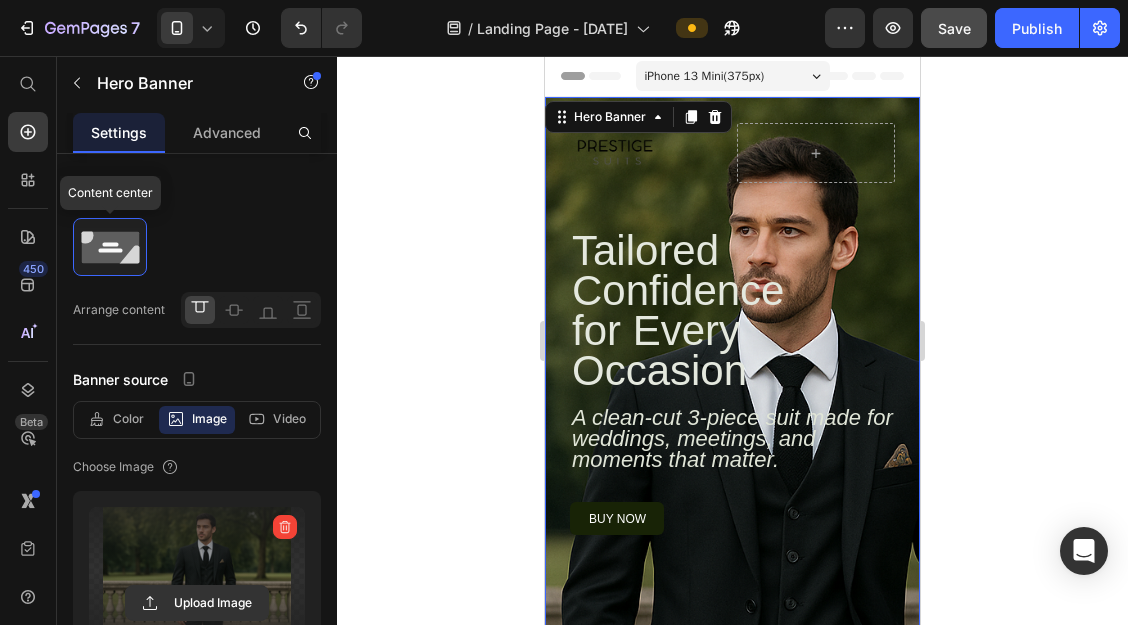 click 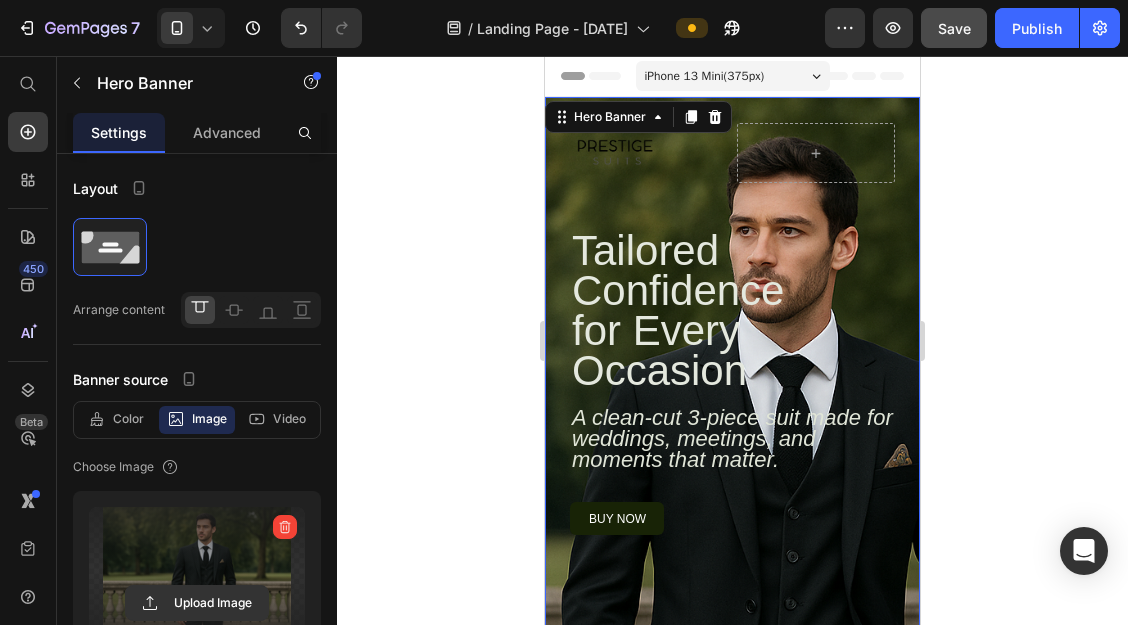 click on "Layout Arrange content" 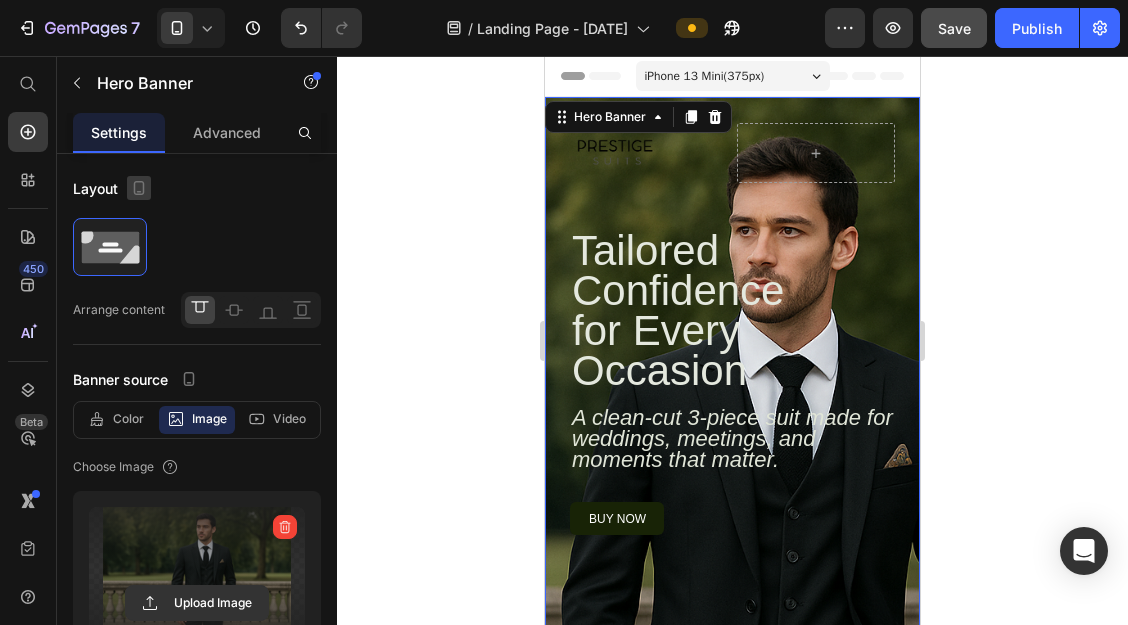 click 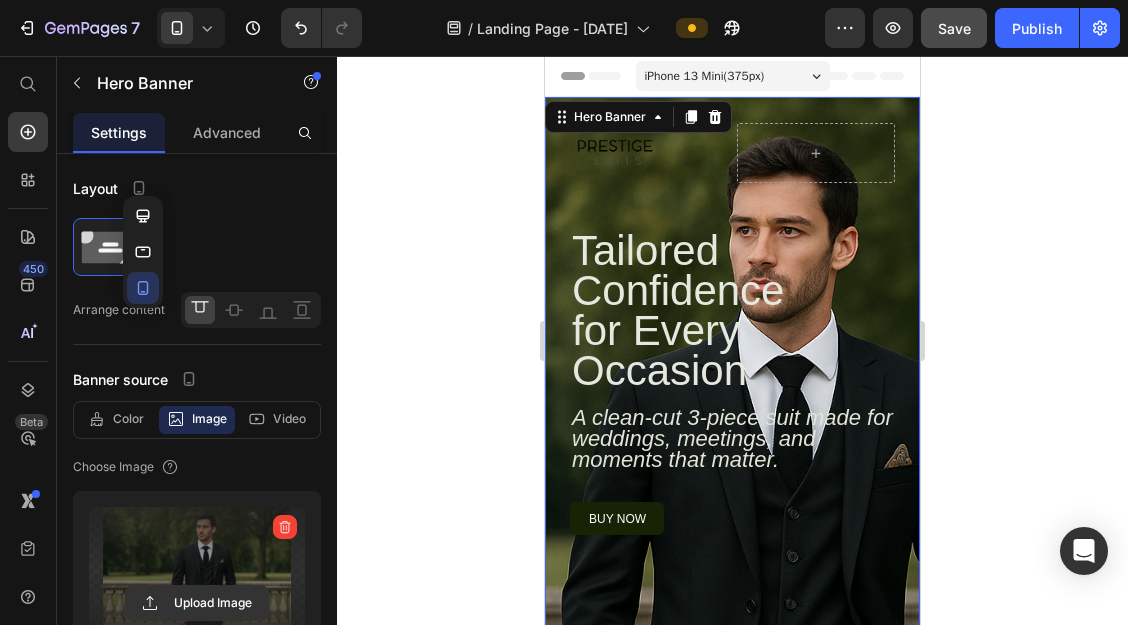click 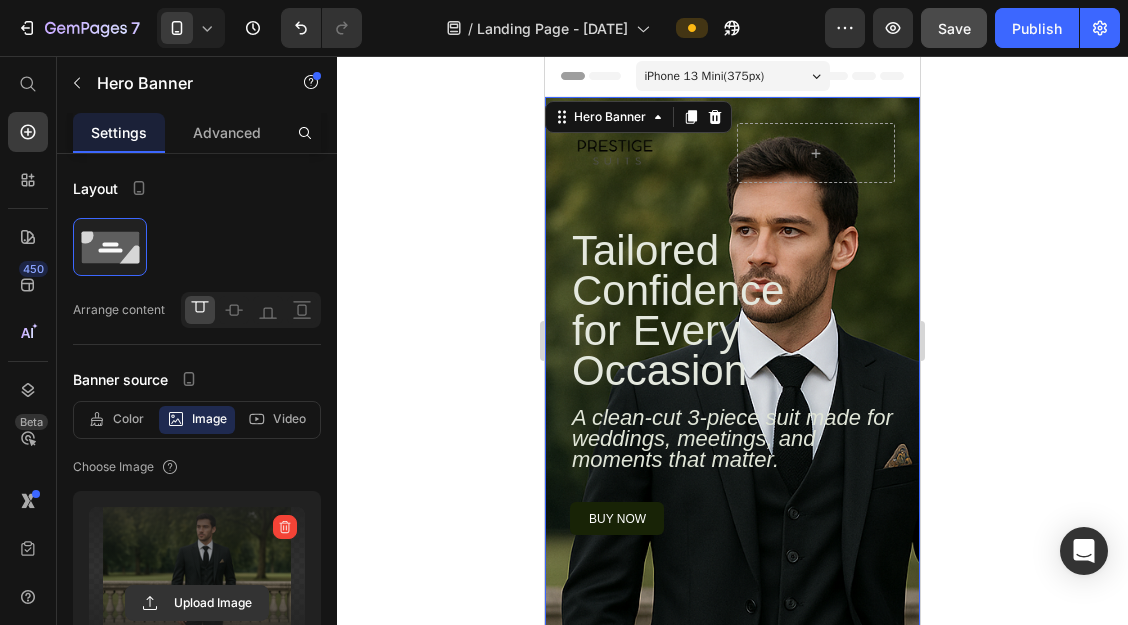 click on "iPhone 13 Mini  ( 375 px)" at bounding box center (705, 76) 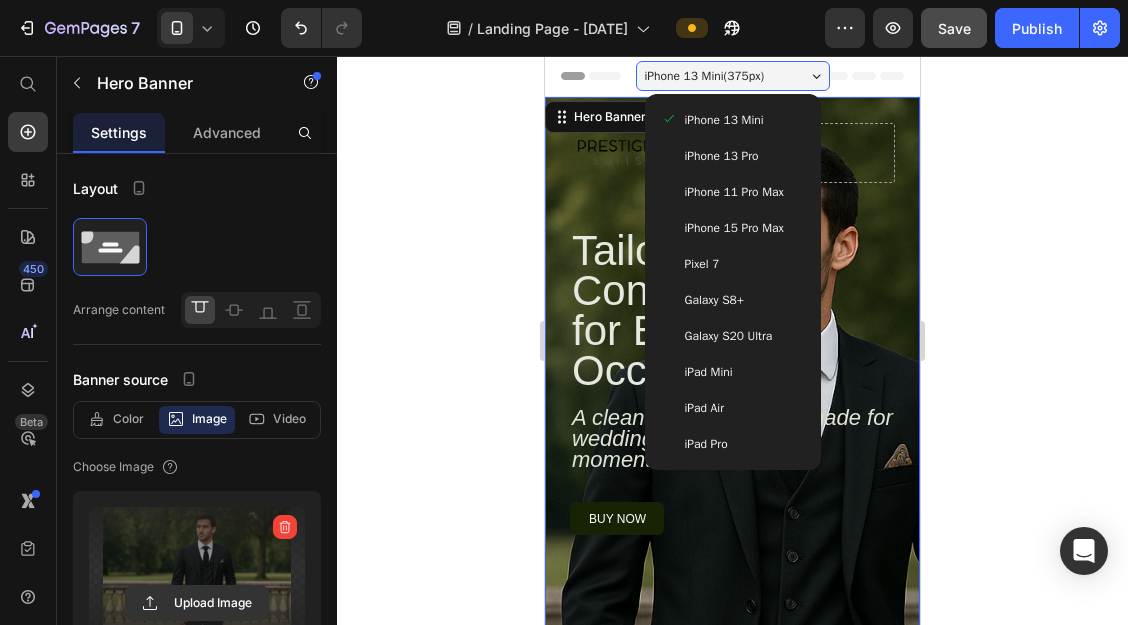click on "iPhone 13 Pro" at bounding box center (733, 156) 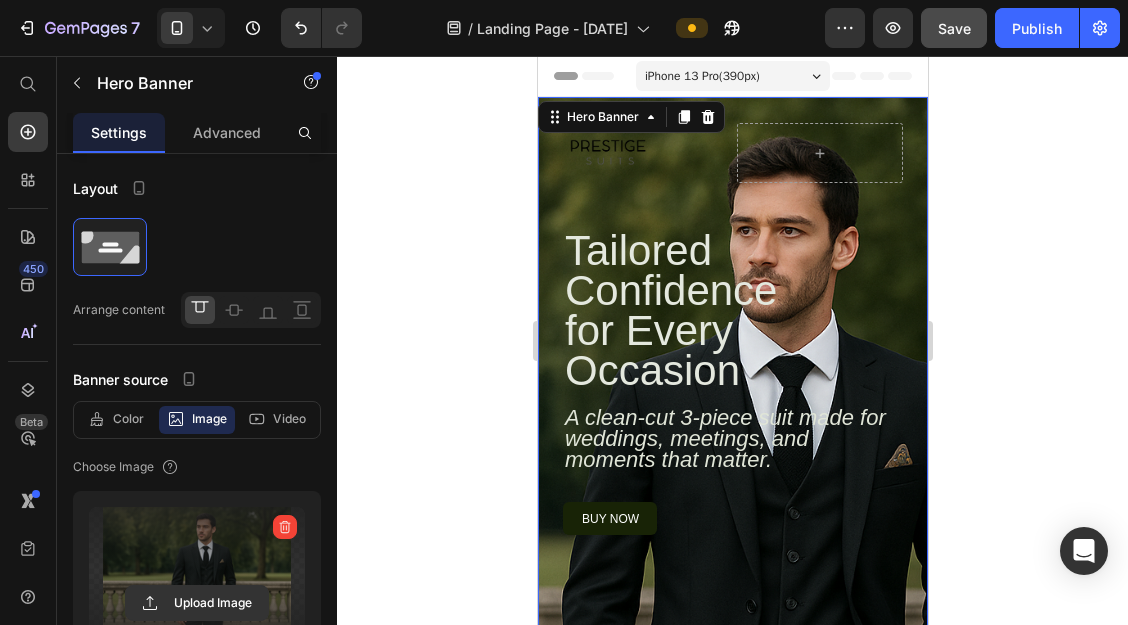 click on "iPhone 13 Pro  ( 390 px)" at bounding box center [732, 76] 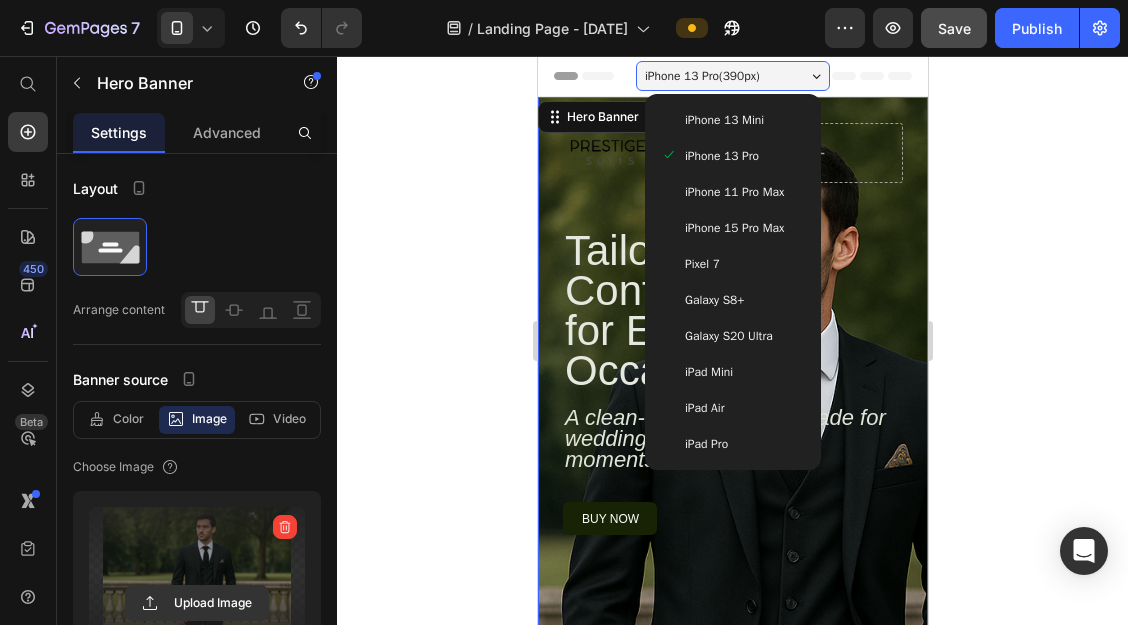 click on "iPhone 13 Mini" at bounding box center (723, 120) 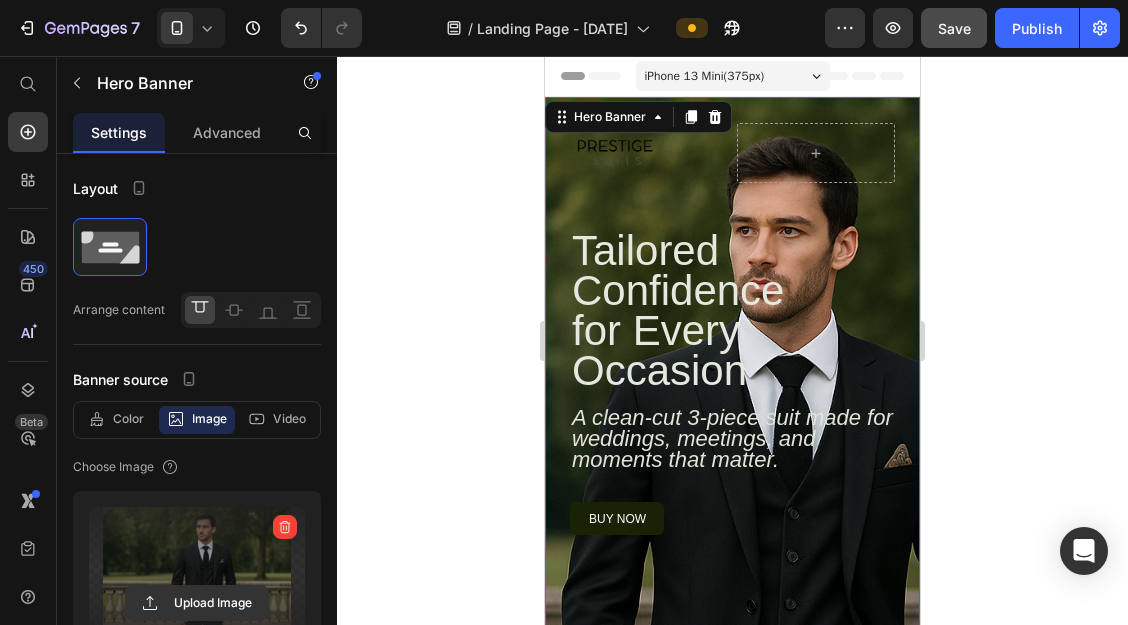click on "iPhone 13 Mini  ( 375 px)" at bounding box center [705, 76] 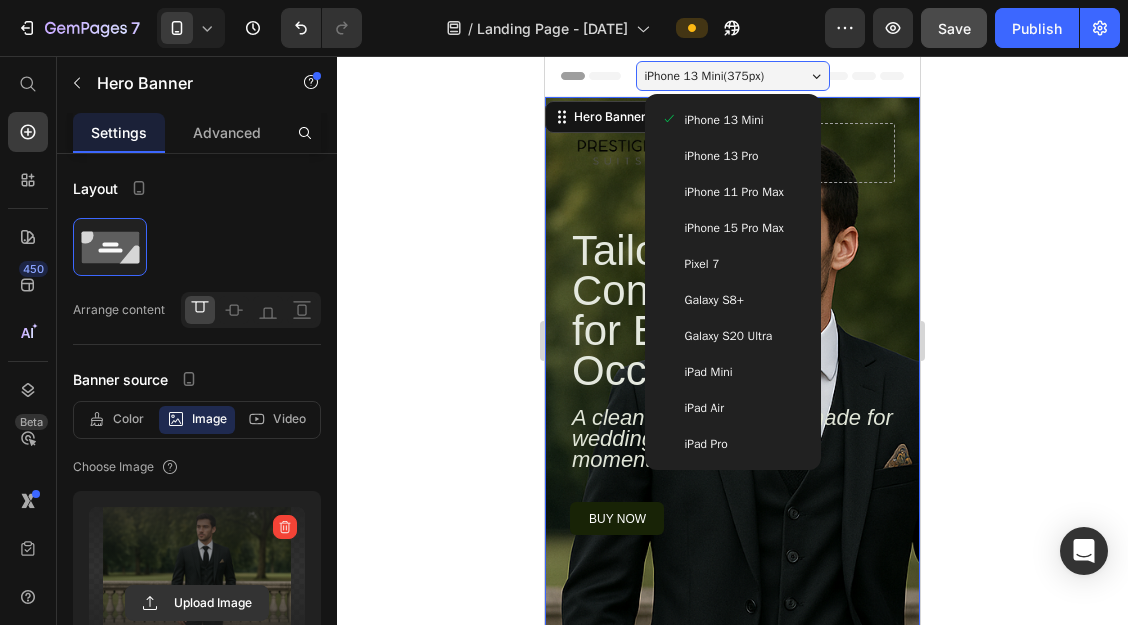click on "Galaxy S8+" at bounding box center [733, 300] 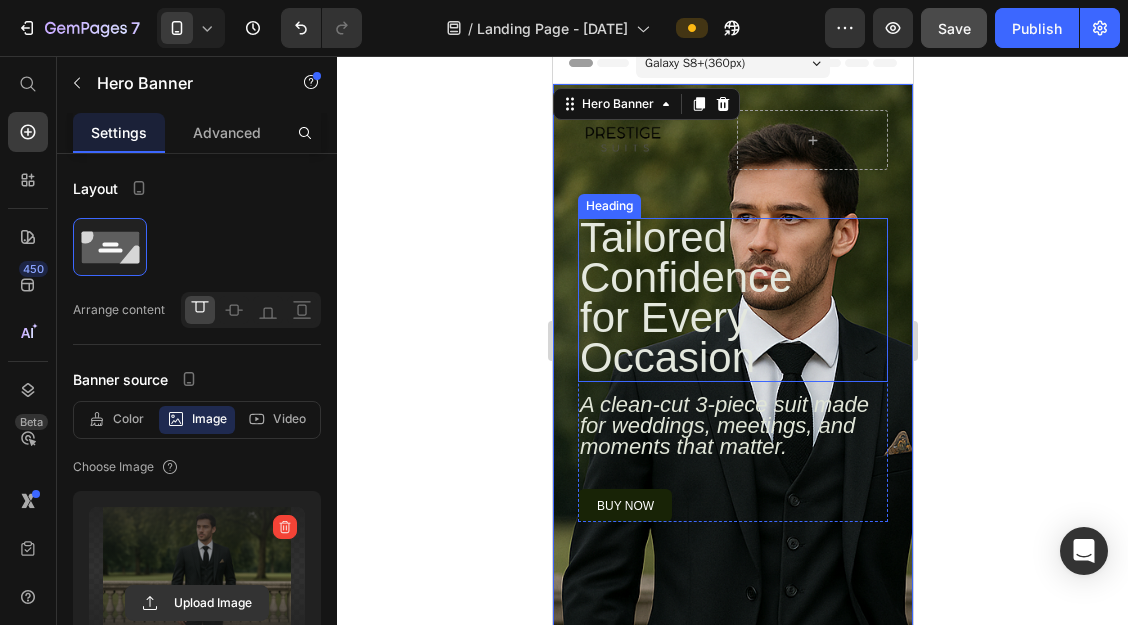 scroll, scrollTop: 10, scrollLeft: 0, axis: vertical 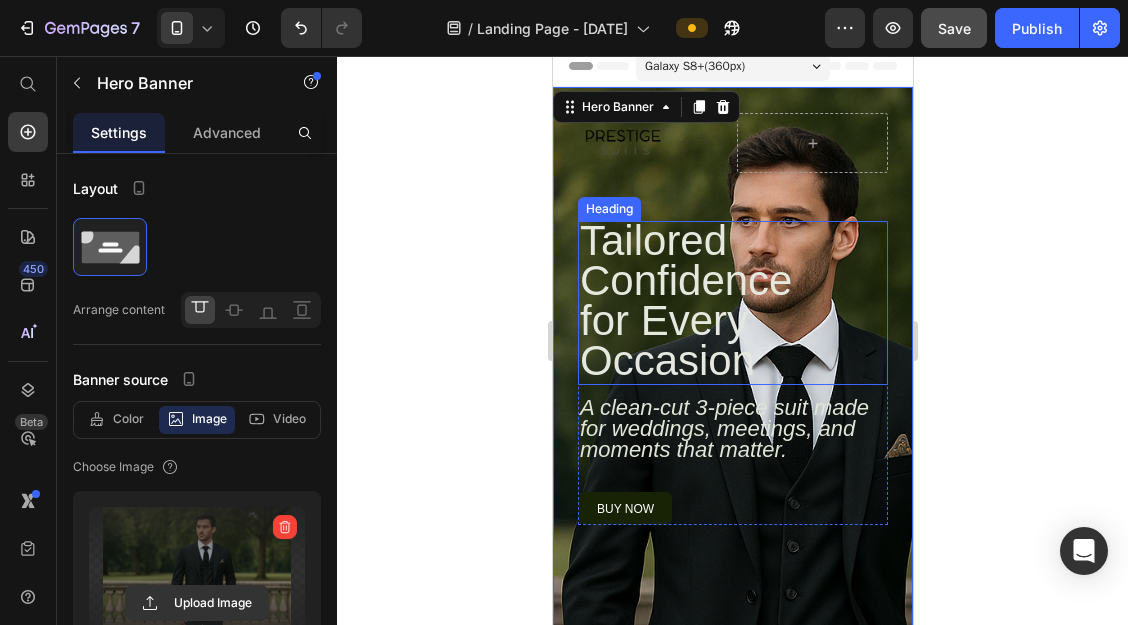 click on "Tailored Confidence for Every Occasion" at bounding box center (685, 300) 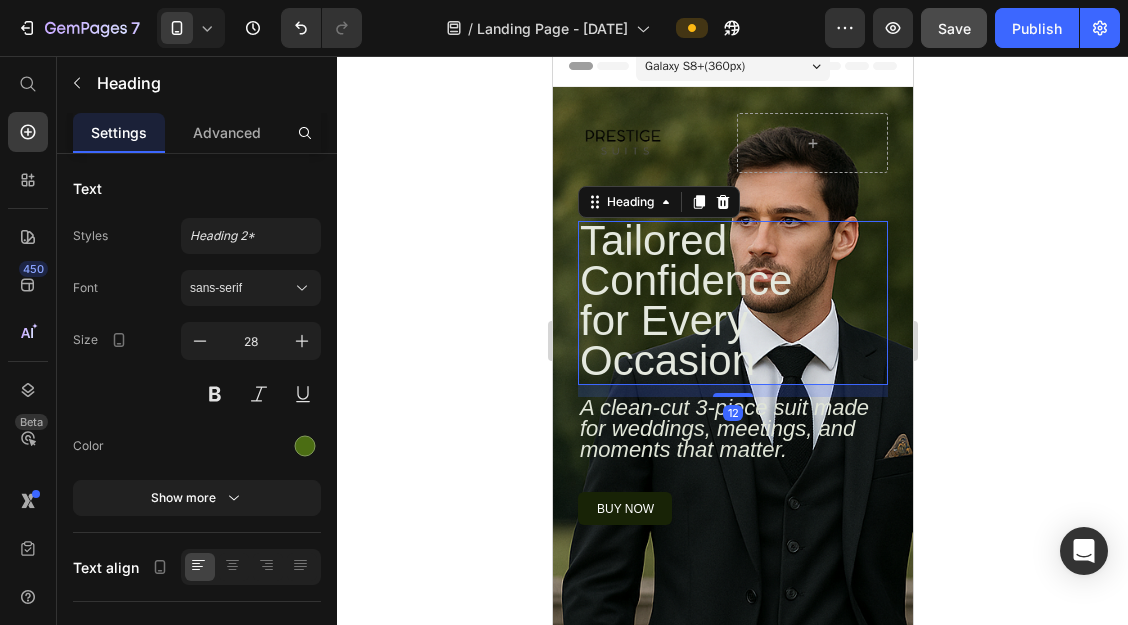 click on "Tailored Confidence for Every Occasion" at bounding box center [714, 303] 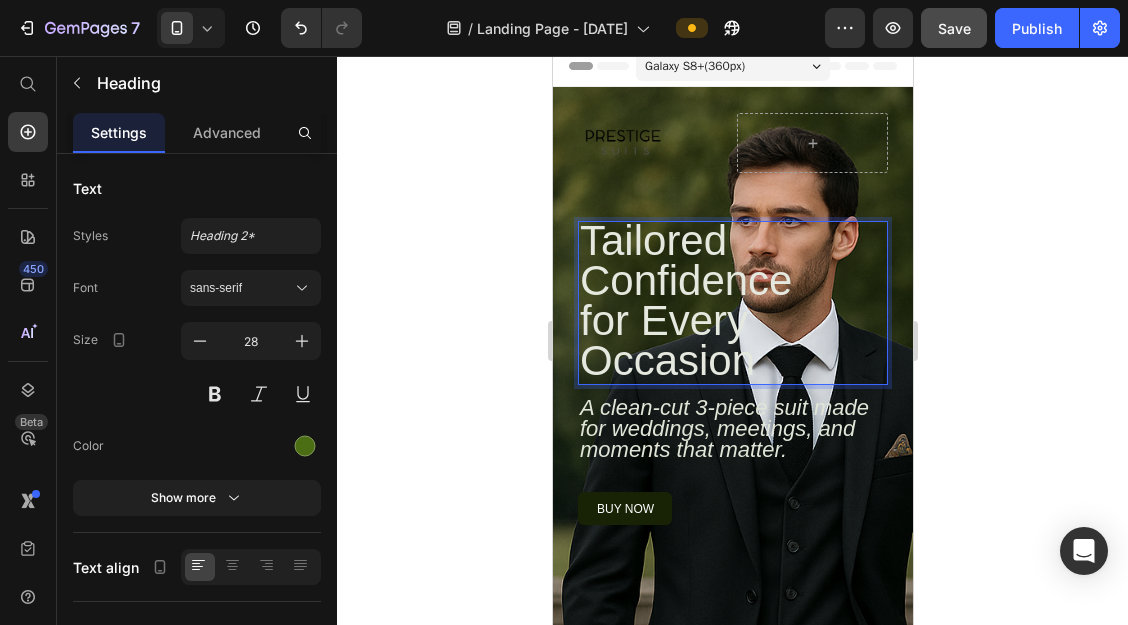 click on "Tailored Confidence for Every Occasion" at bounding box center (714, 303) 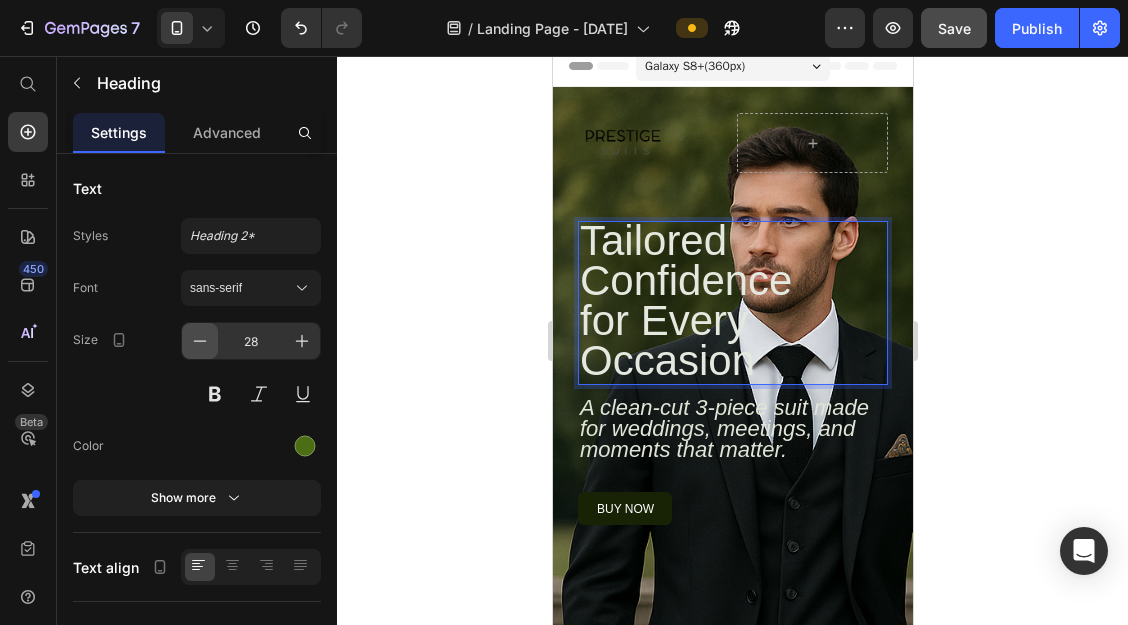 click 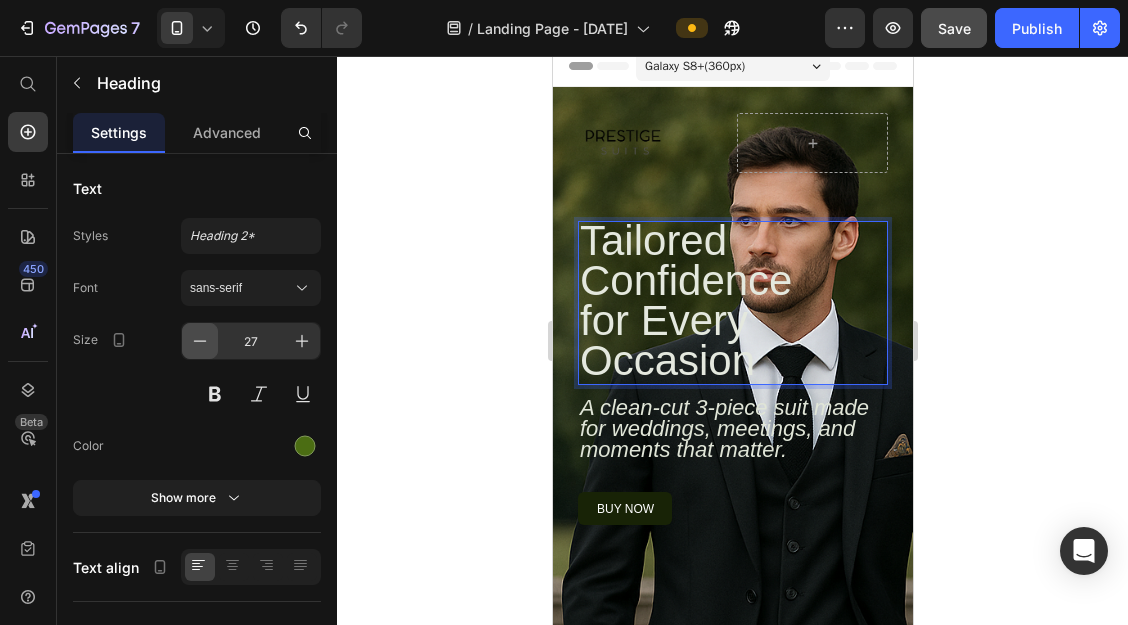 click 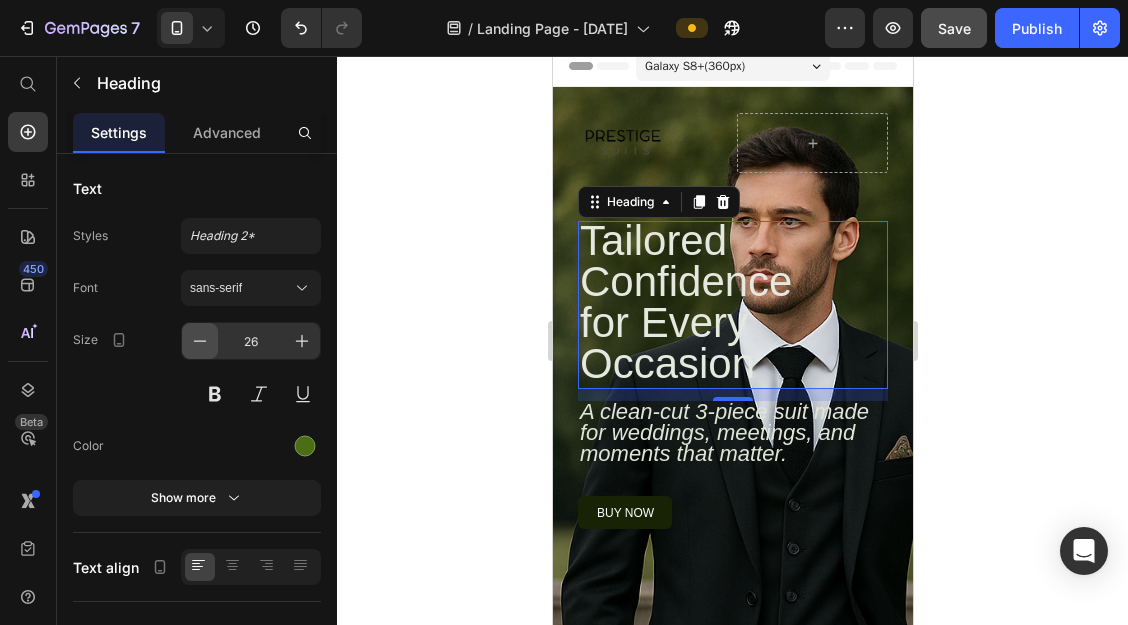 click 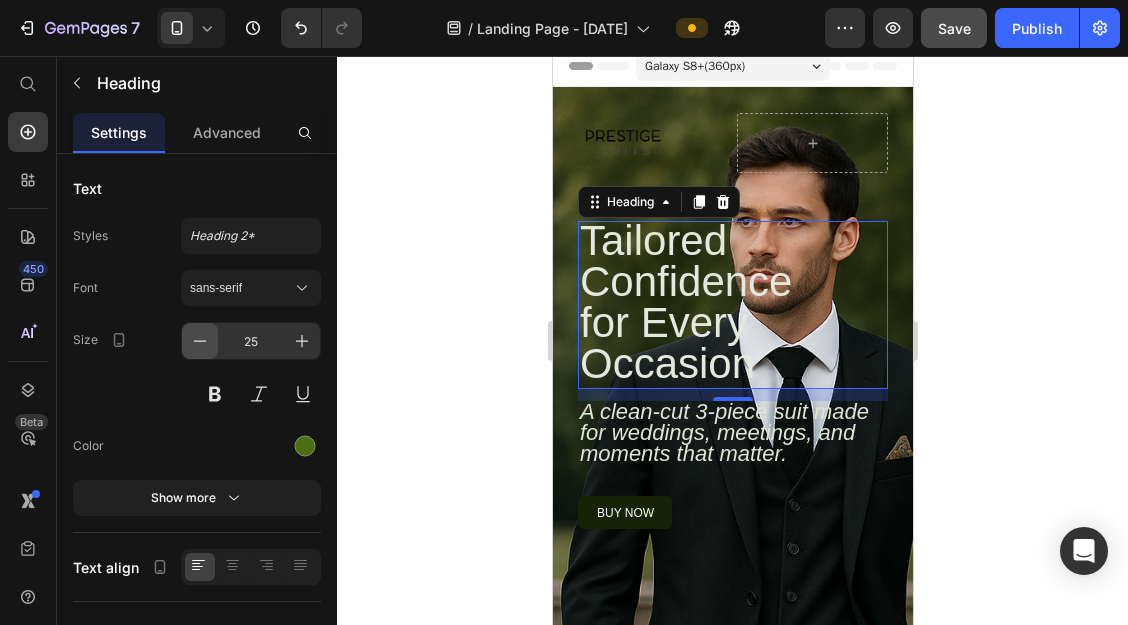 click 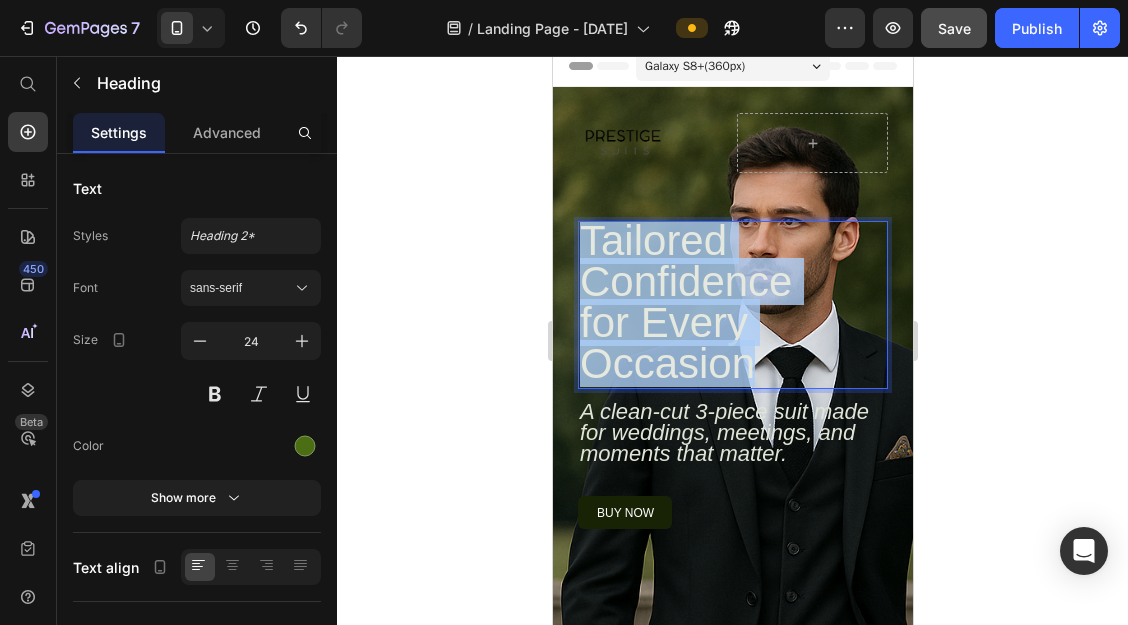 drag, startPoint x: 751, startPoint y: 363, endPoint x: 585, endPoint y: 233, distance: 210.84592 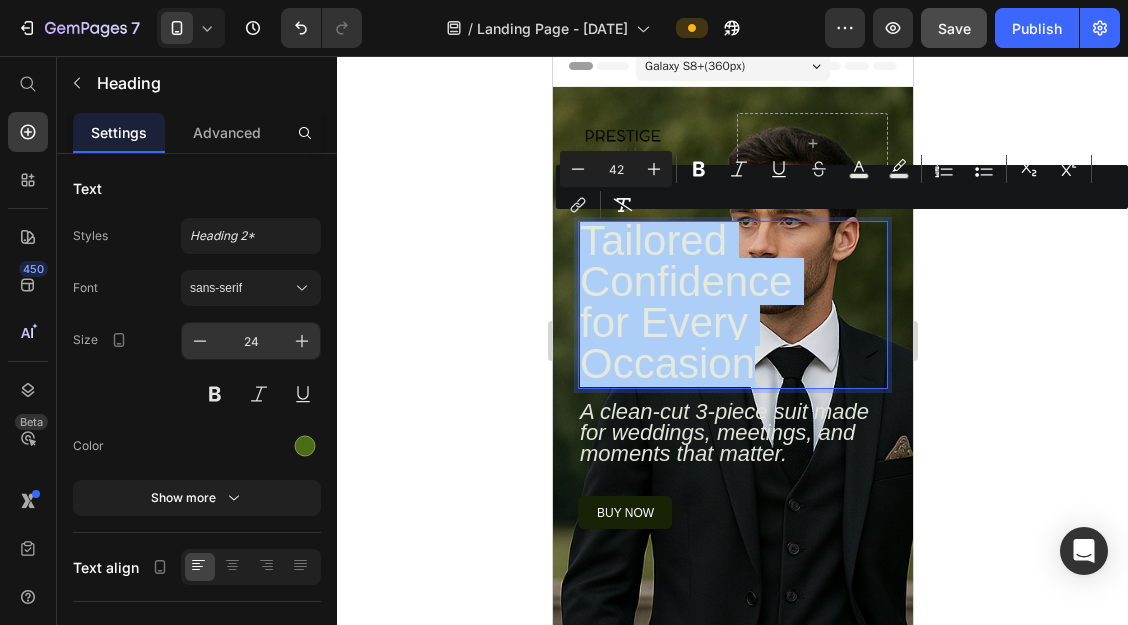 click on "24" at bounding box center (251, 341) 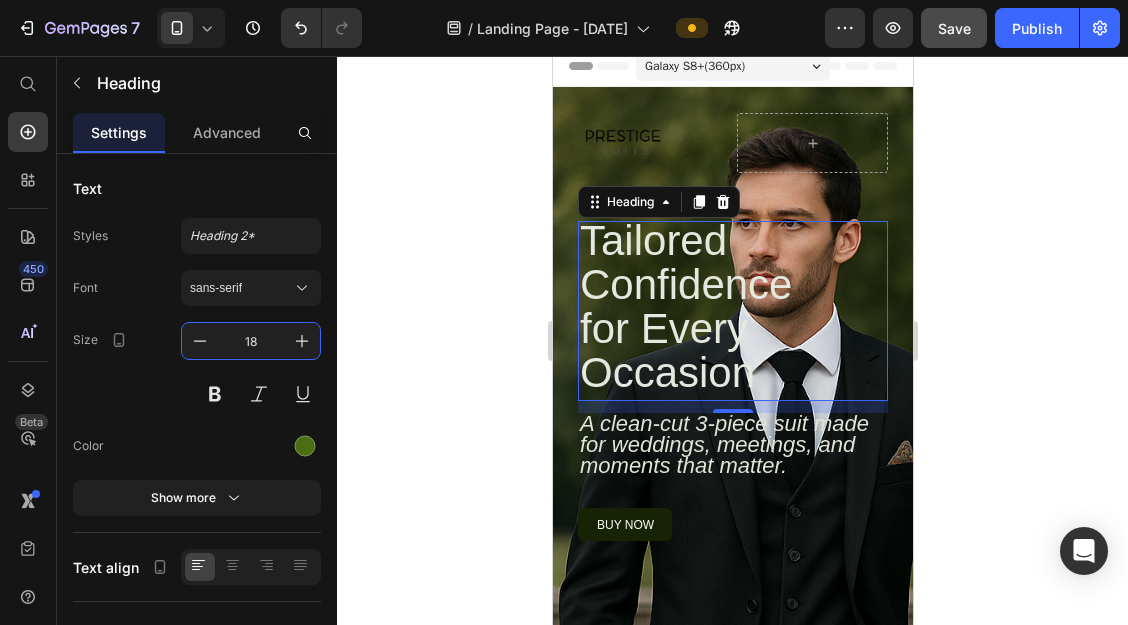 click on "18" at bounding box center [251, 341] 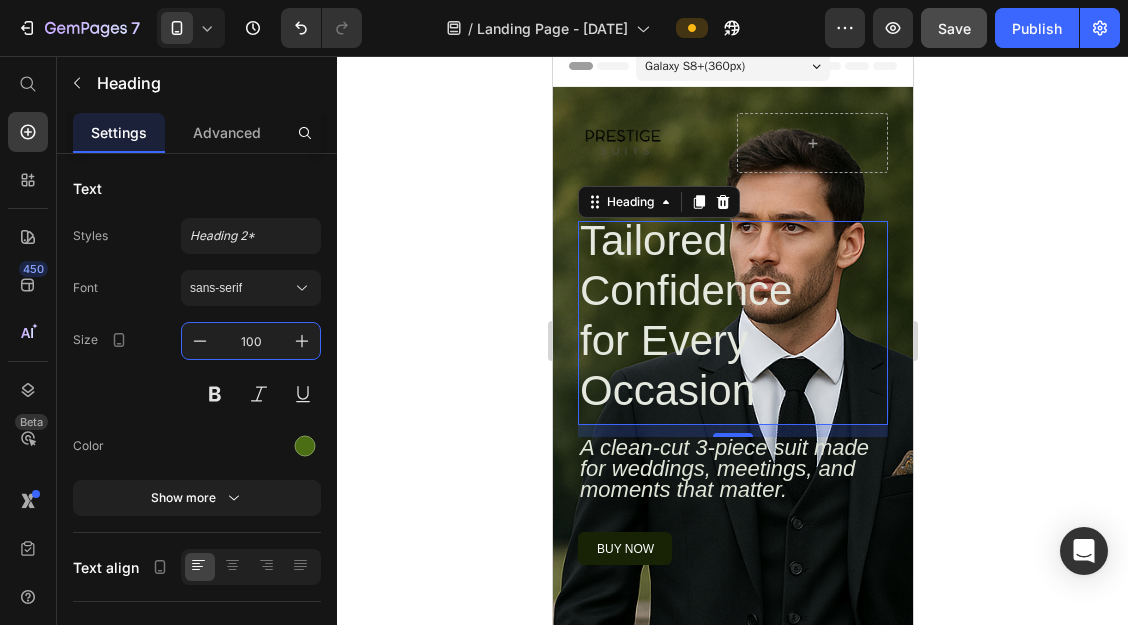 type on "100" 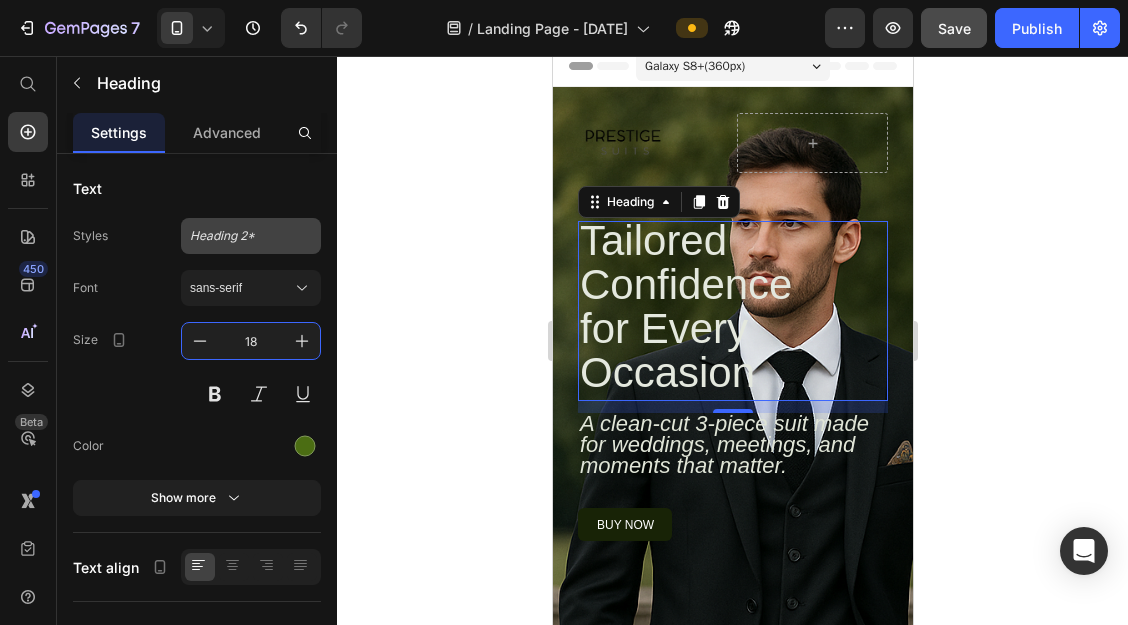 click on "Heading 2*" at bounding box center (251, 236) 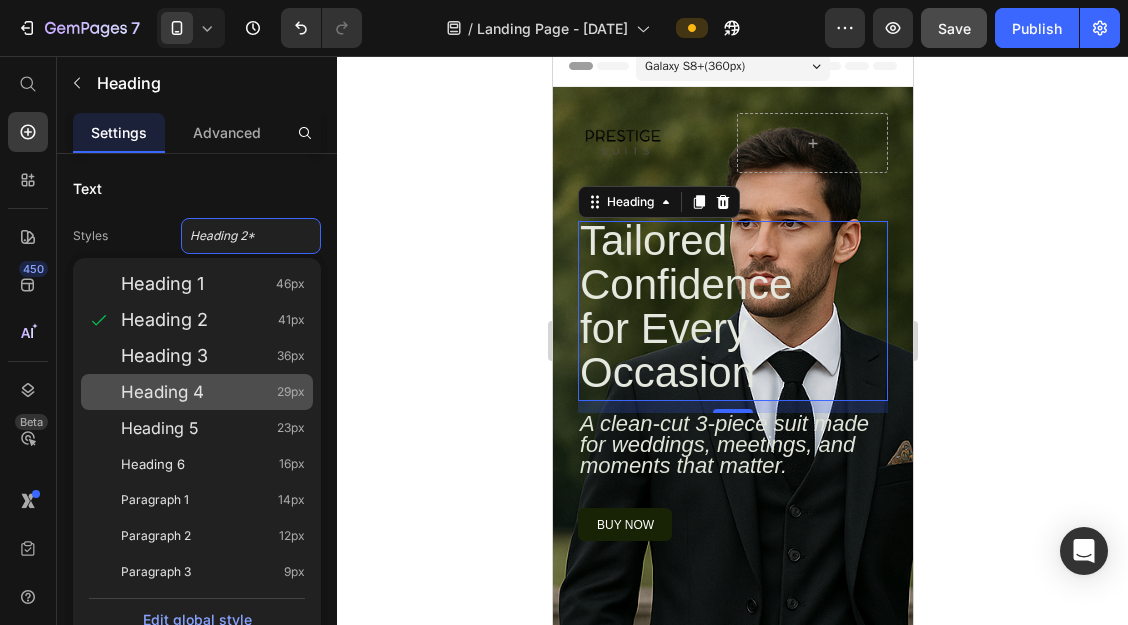 click on "Heading 4" at bounding box center [162, 392] 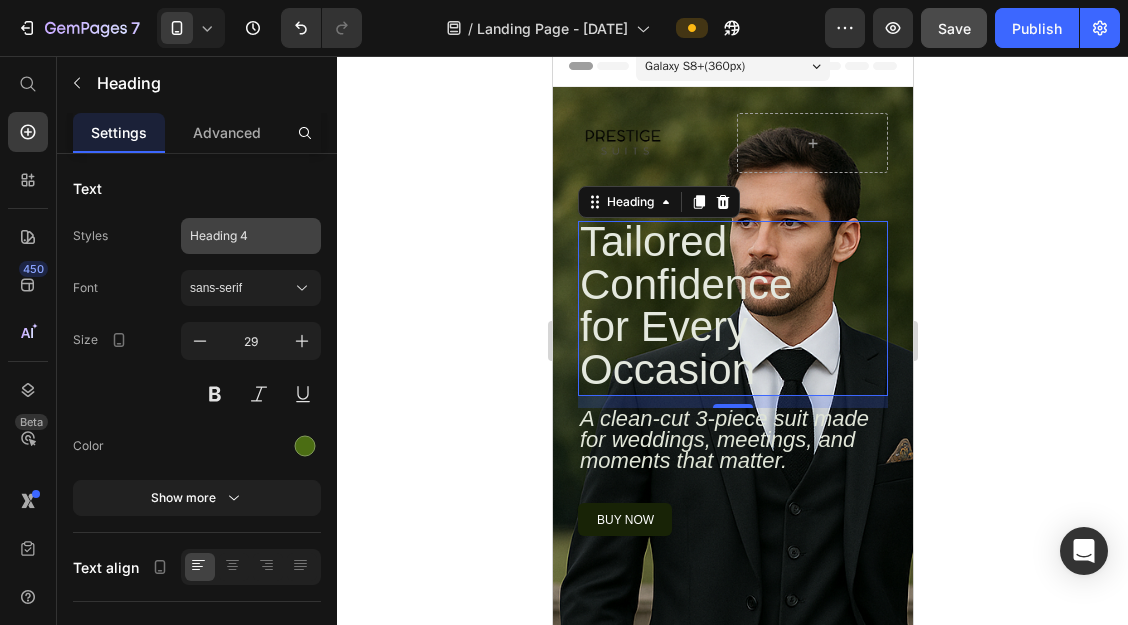 click on "Heading 4" 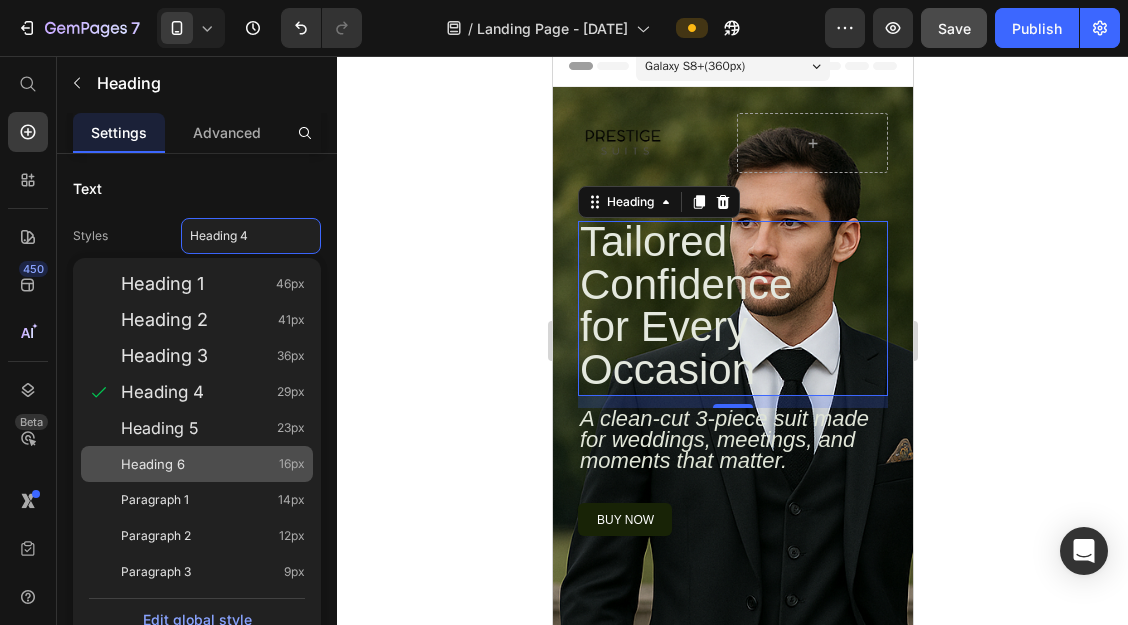 click on "Heading 6 16px" at bounding box center (213, 464) 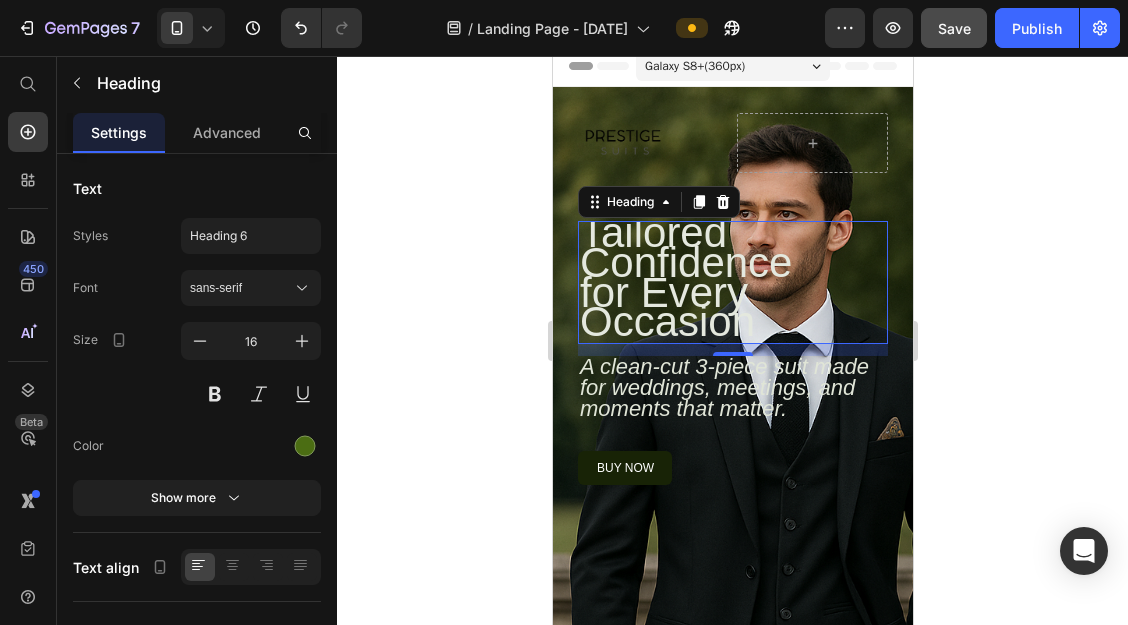 click on "Text Styles Heading 6 Font sans-serif Size 16 Color Show more" 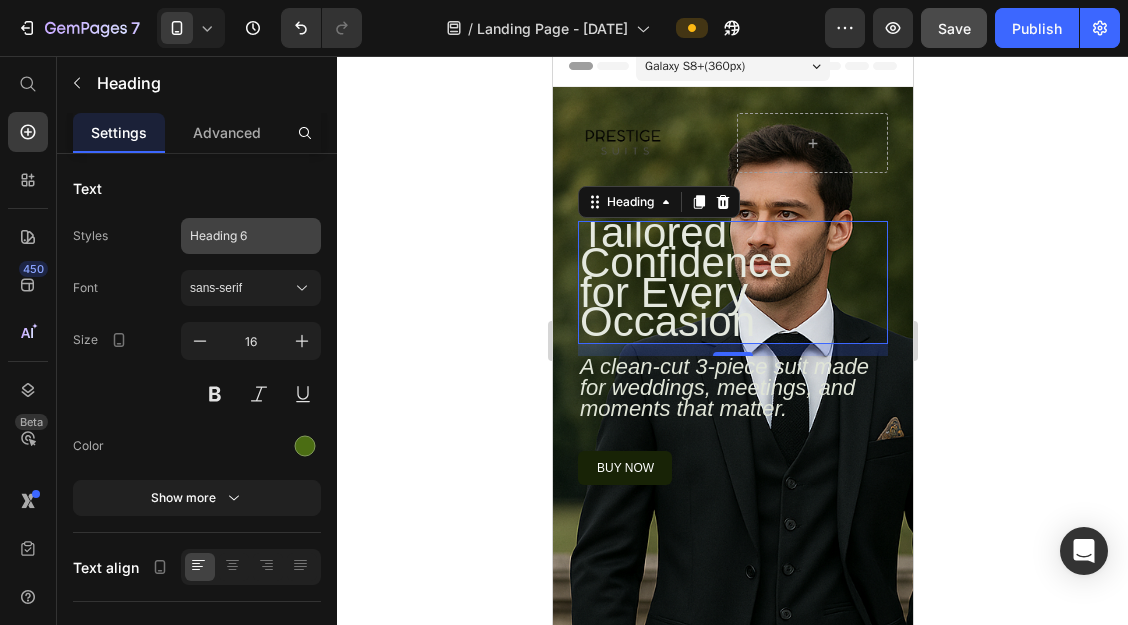 click on "Heading 6" at bounding box center (239, 236) 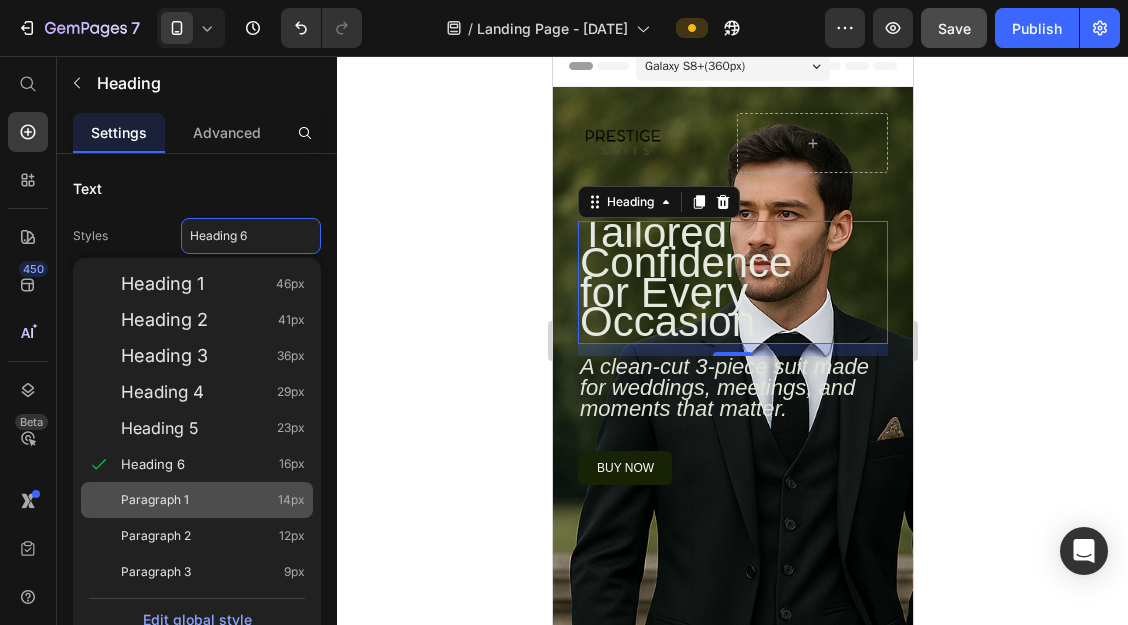click on "Paragraph 1" at bounding box center (155, 500) 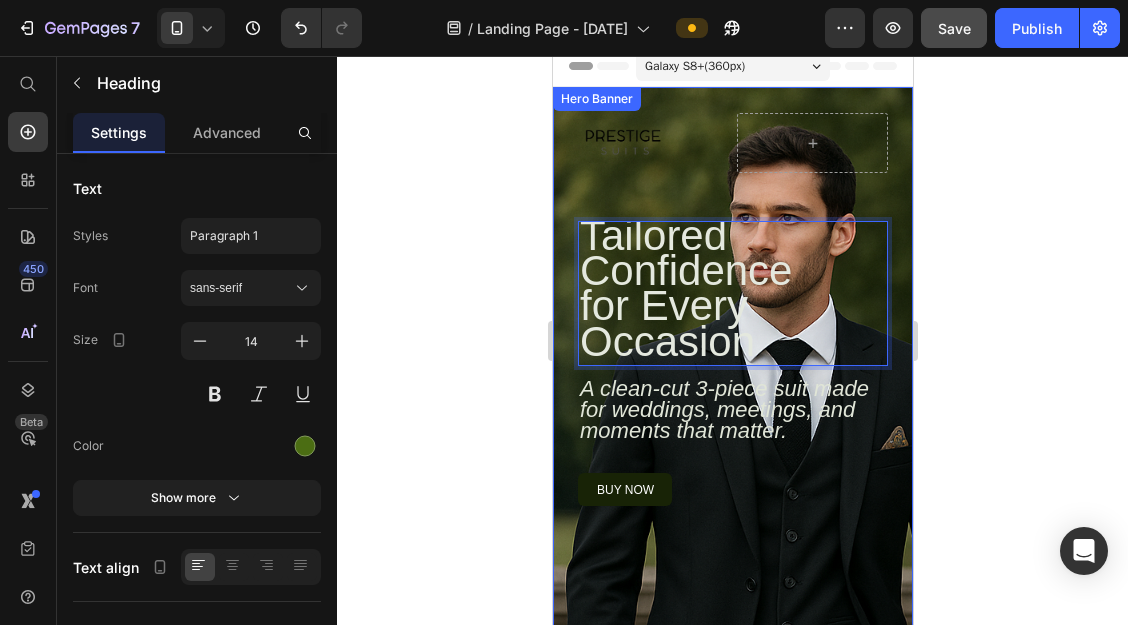 click 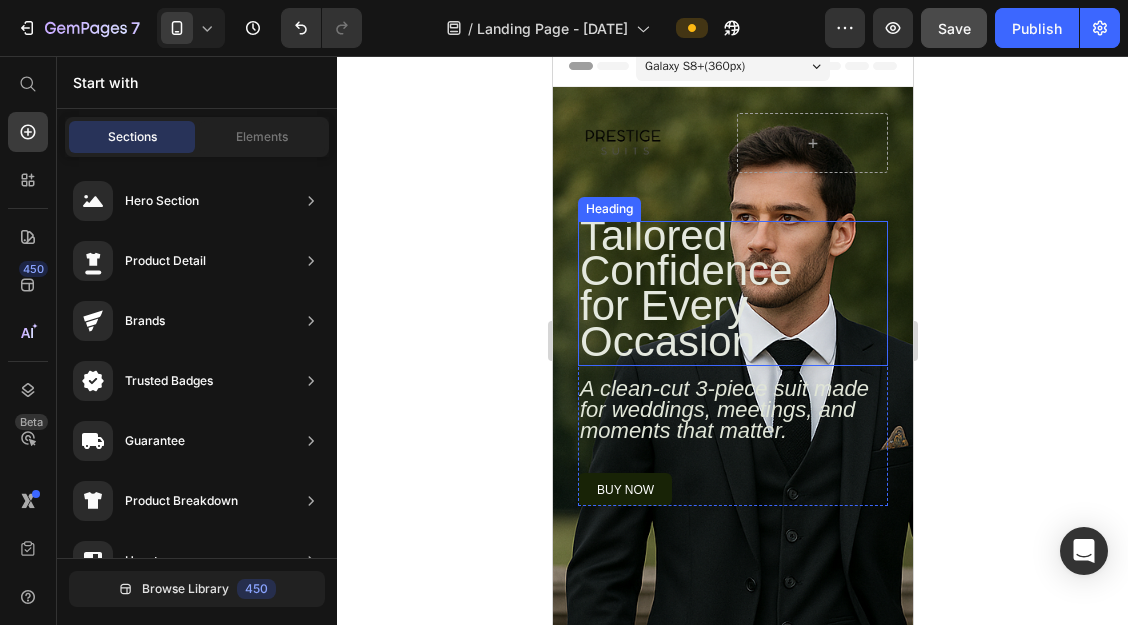click on "Tailored Confidence for Every Occasion" at bounding box center [685, 288] 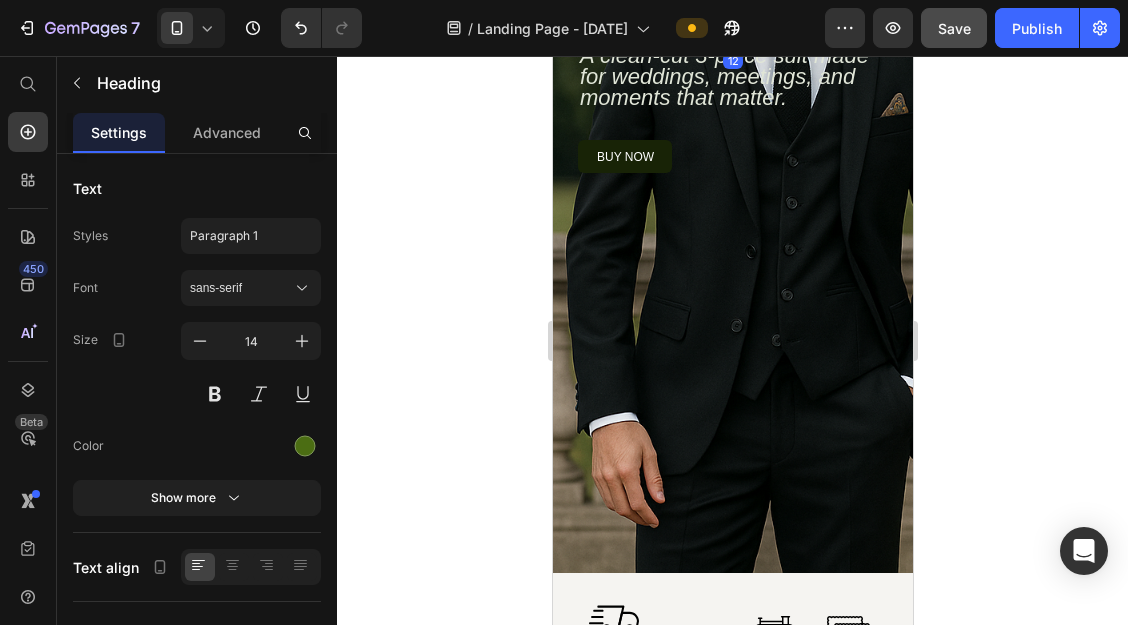 scroll, scrollTop: 346, scrollLeft: 0, axis: vertical 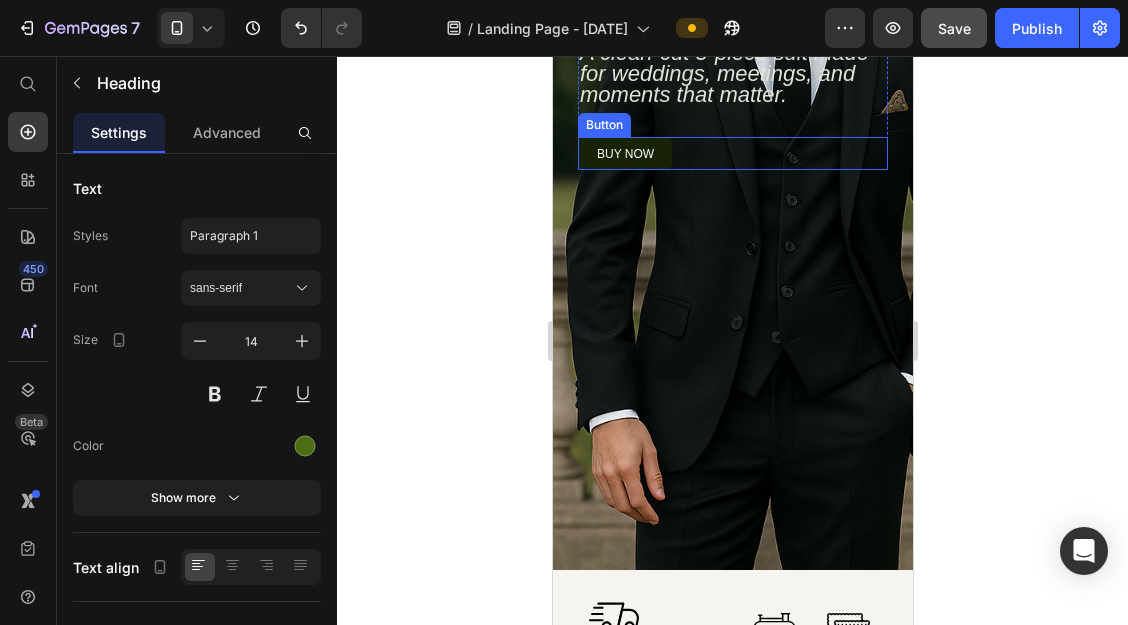 click on "buy now Button" at bounding box center [732, 153] 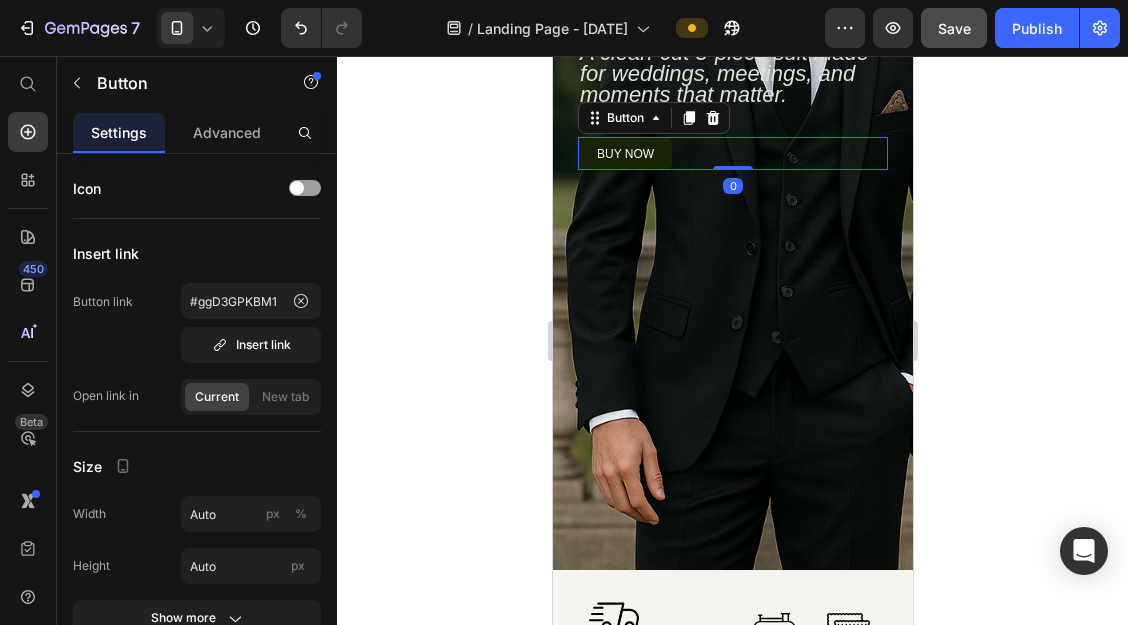 click on "buy now Button   0" at bounding box center [732, 153] 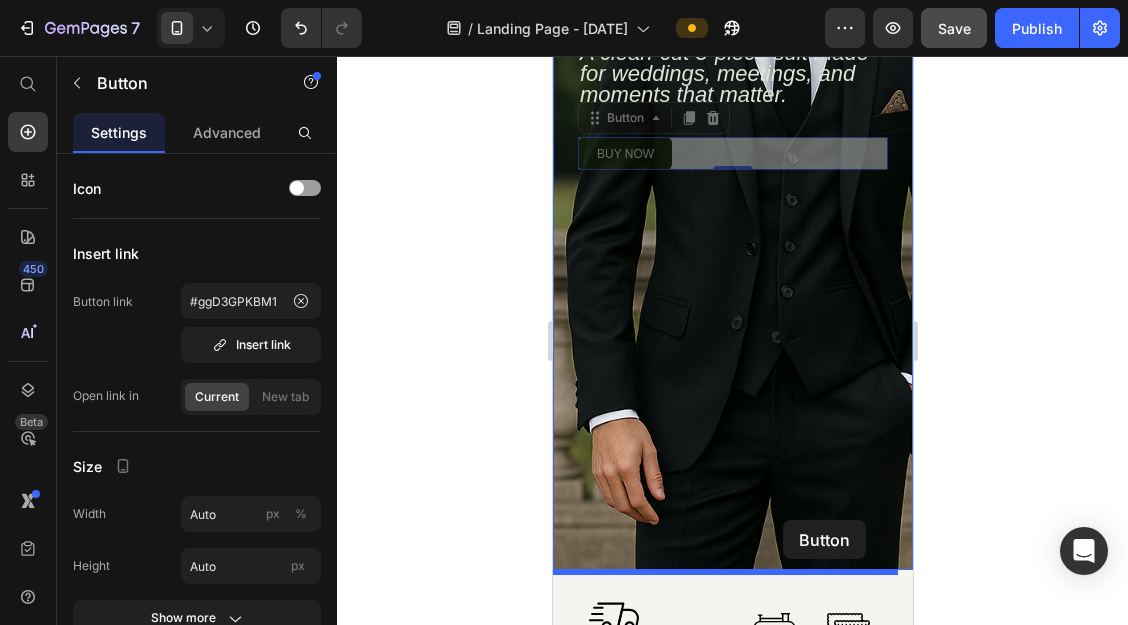 drag, startPoint x: 768, startPoint y: 144, endPoint x: 782, endPoint y: 520, distance: 376.26056 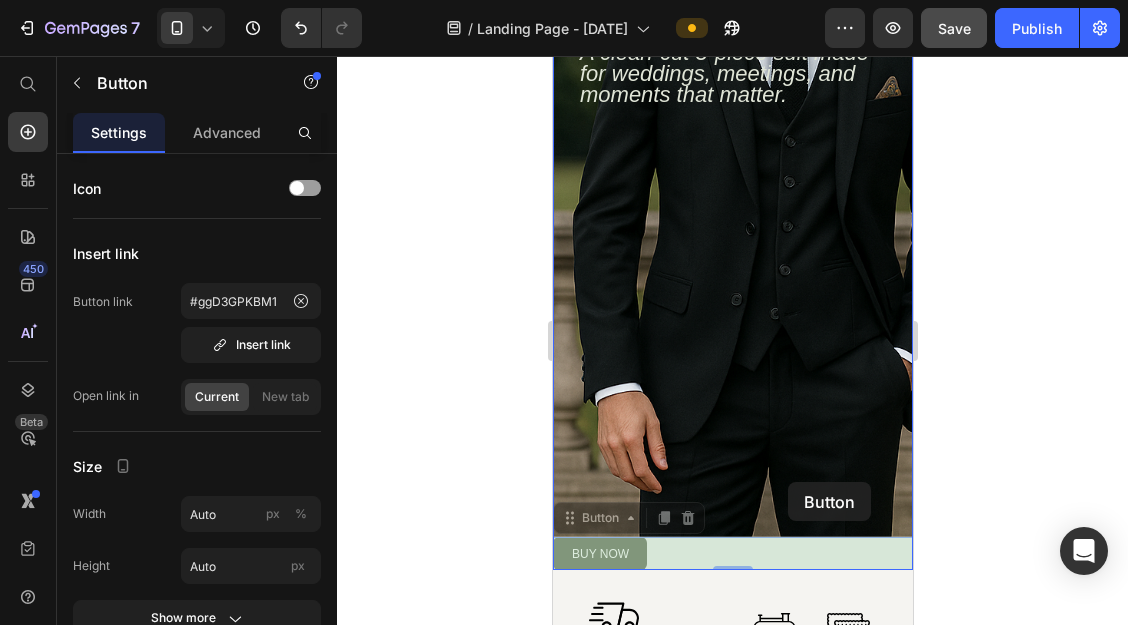drag, startPoint x: 636, startPoint y: 558, endPoint x: 787, endPoint y: 482, distance: 169.04733 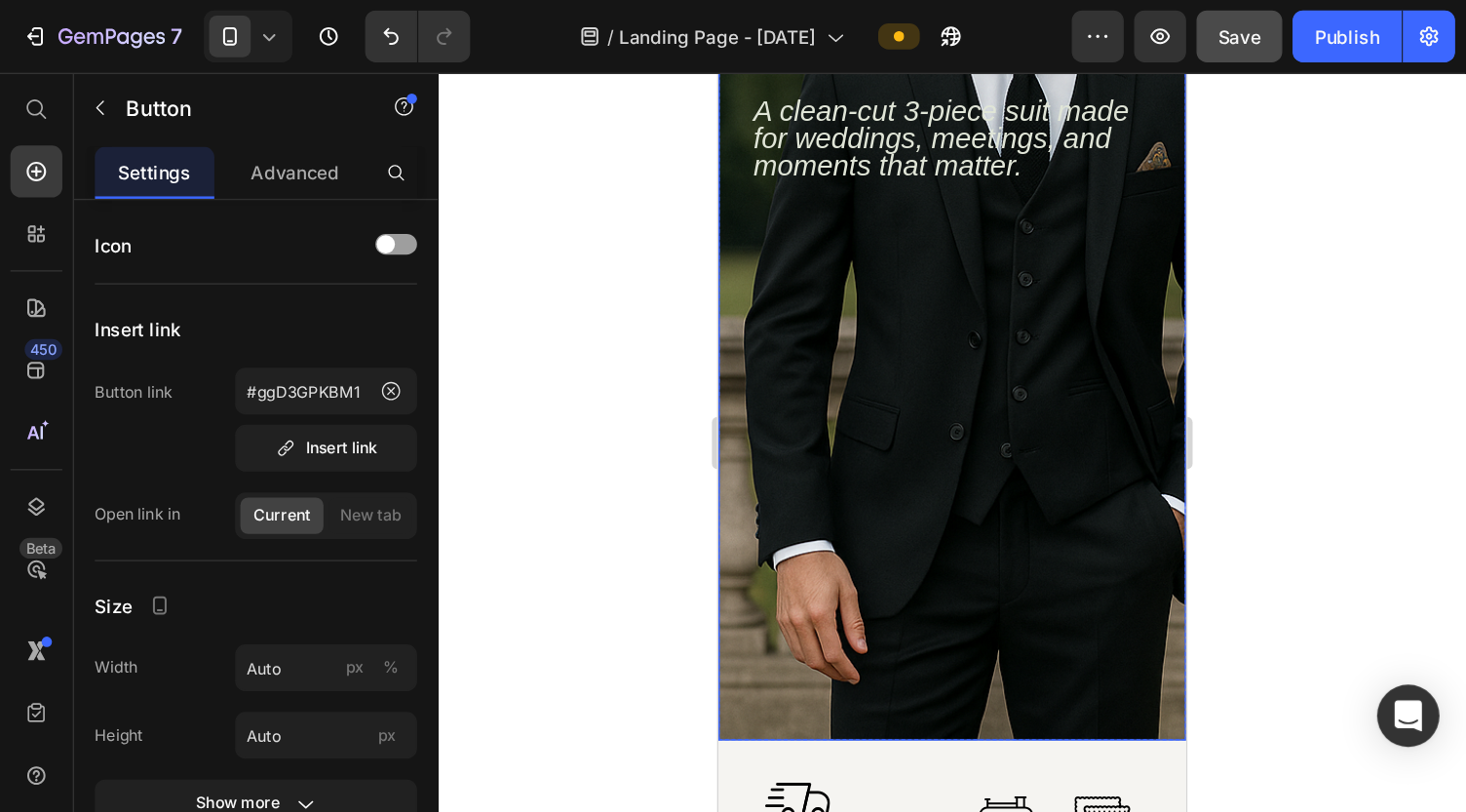 scroll, scrollTop: 57, scrollLeft: 0, axis: vertical 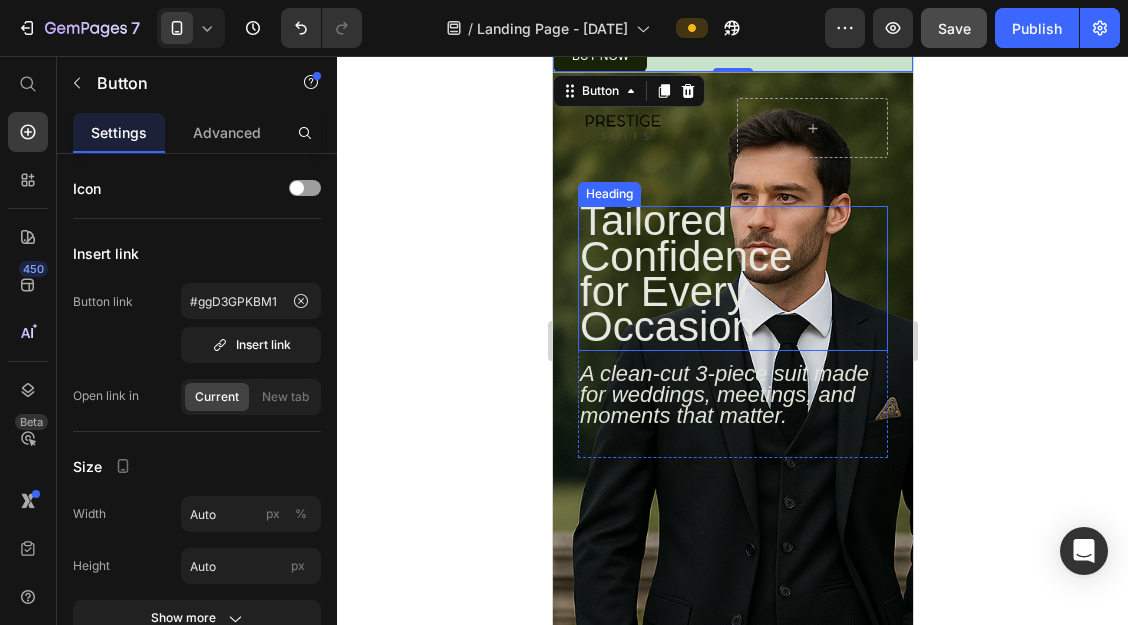 click on "Tailored Confidence for Every Occasion" at bounding box center [685, 273] 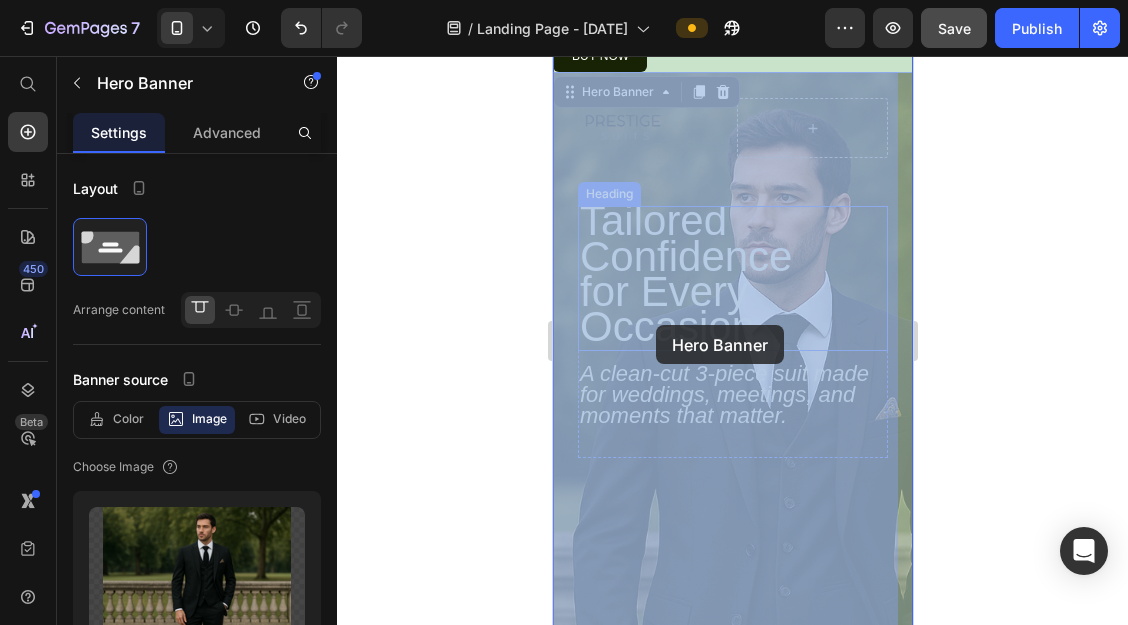 drag, startPoint x: 566, startPoint y: 198, endPoint x: 655, endPoint y: 325, distance: 155.08063 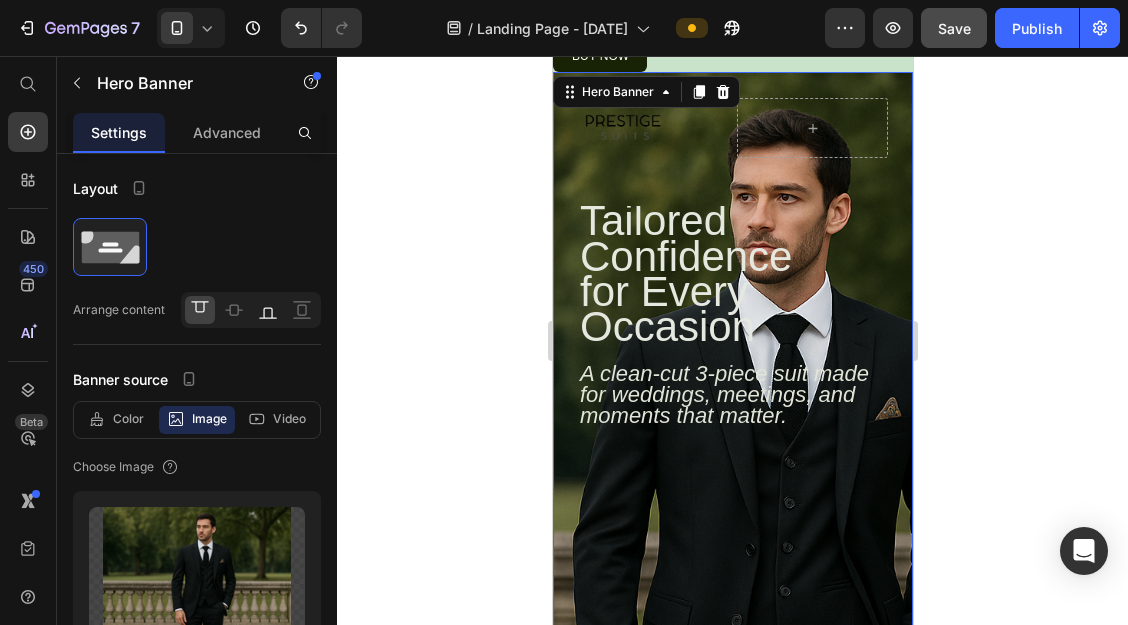 click 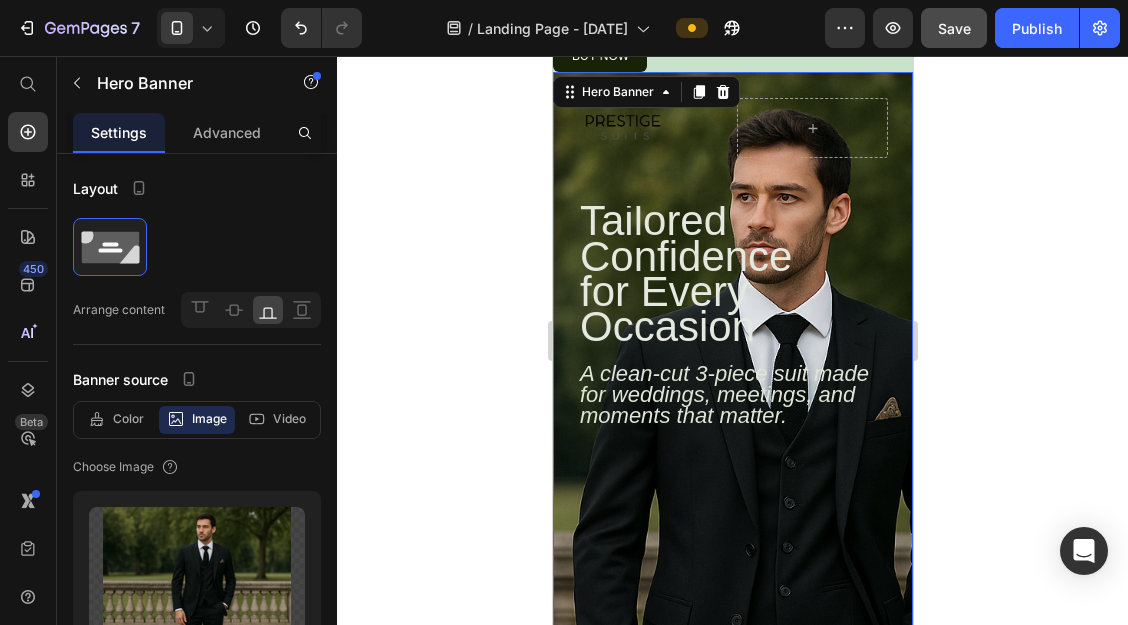 click 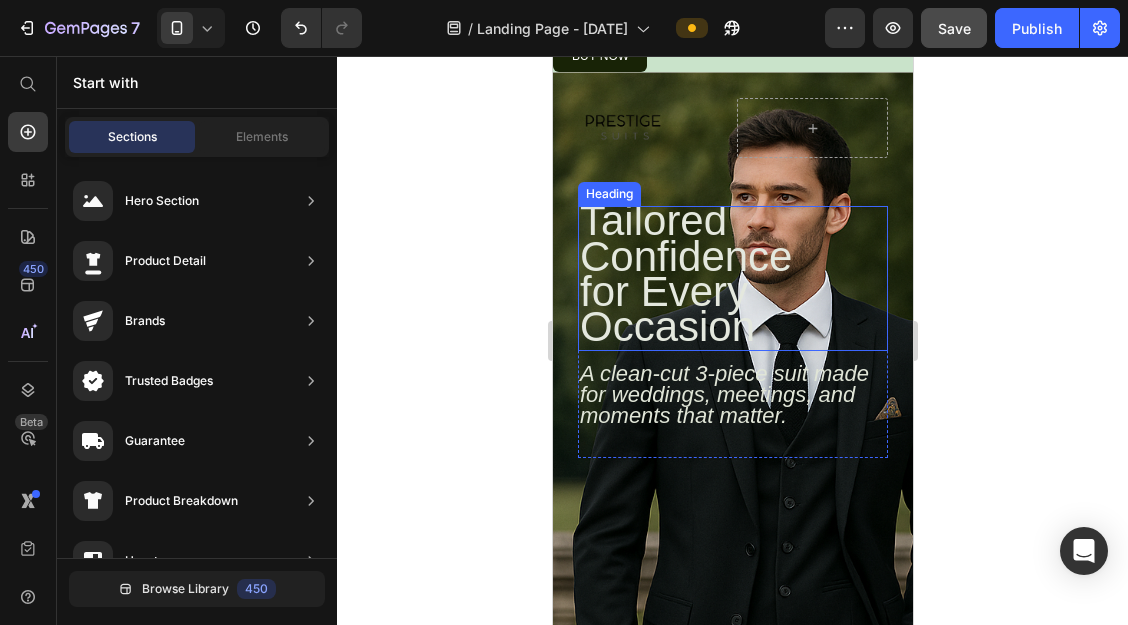 click on "Tailored Confidence for Every Occasion" at bounding box center [685, 273] 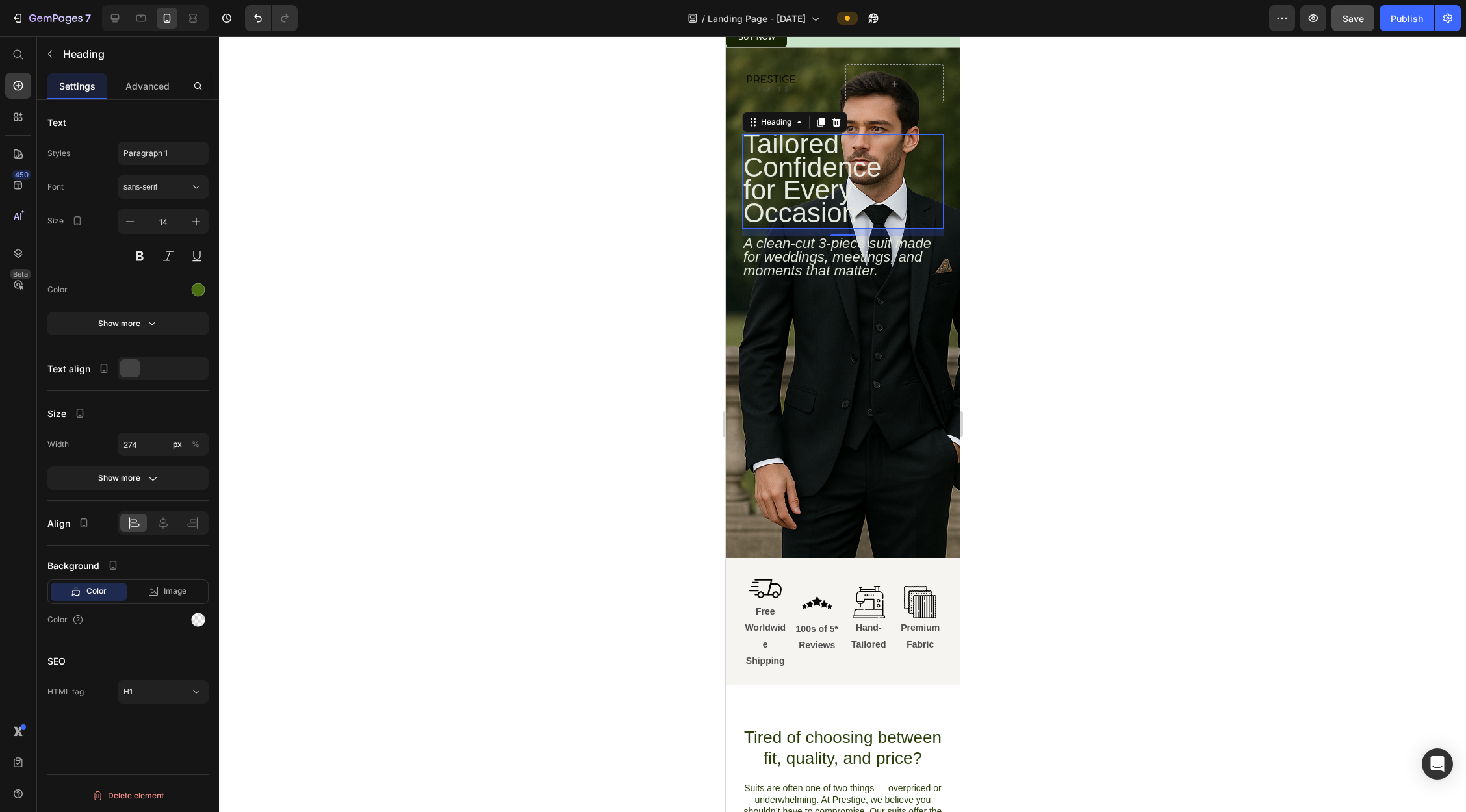 scroll, scrollTop: 37, scrollLeft: 0, axis: vertical 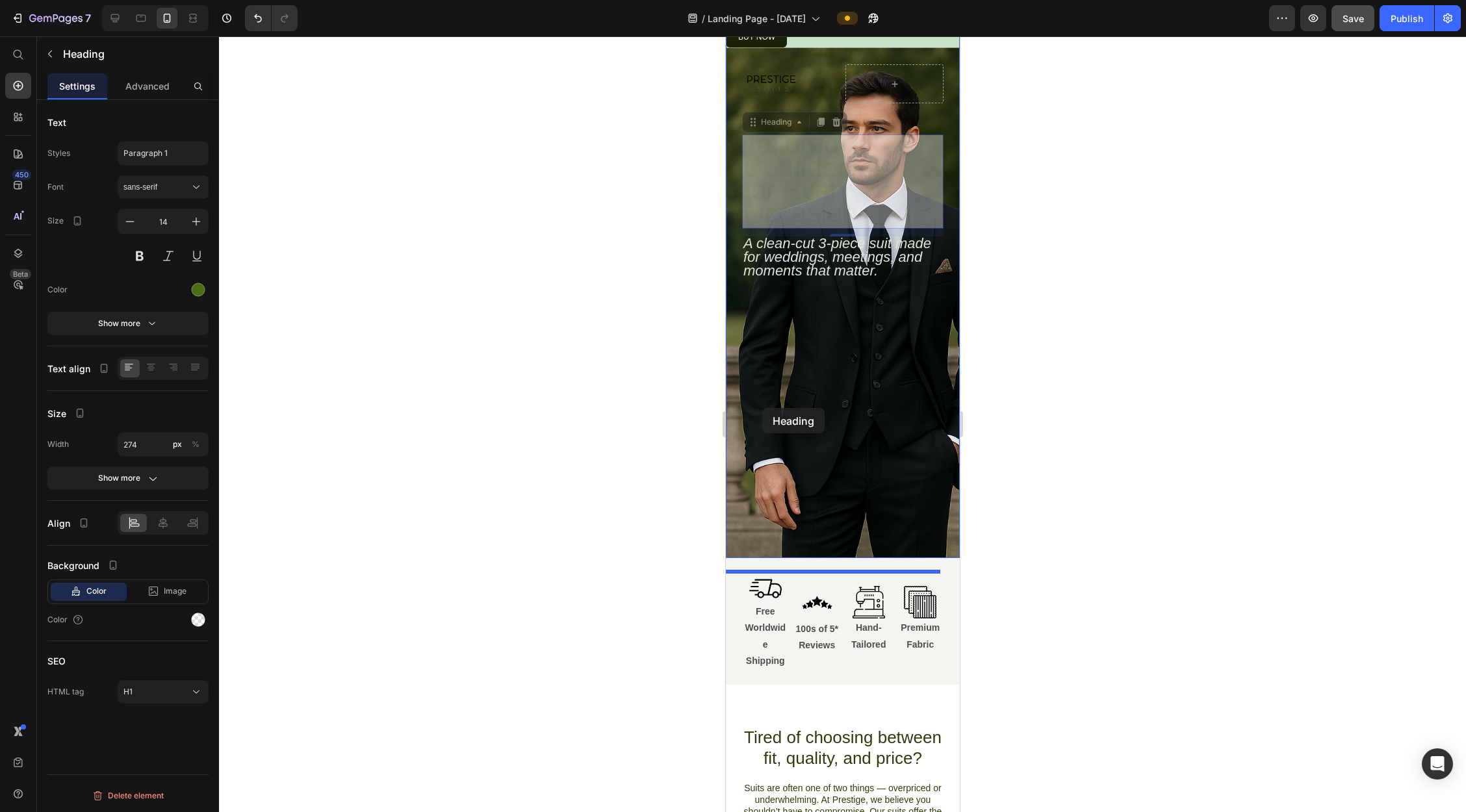 drag, startPoint x: 751, startPoint y: 121, endPoint x: 762, endPoint y: 408, distance: 287.2107 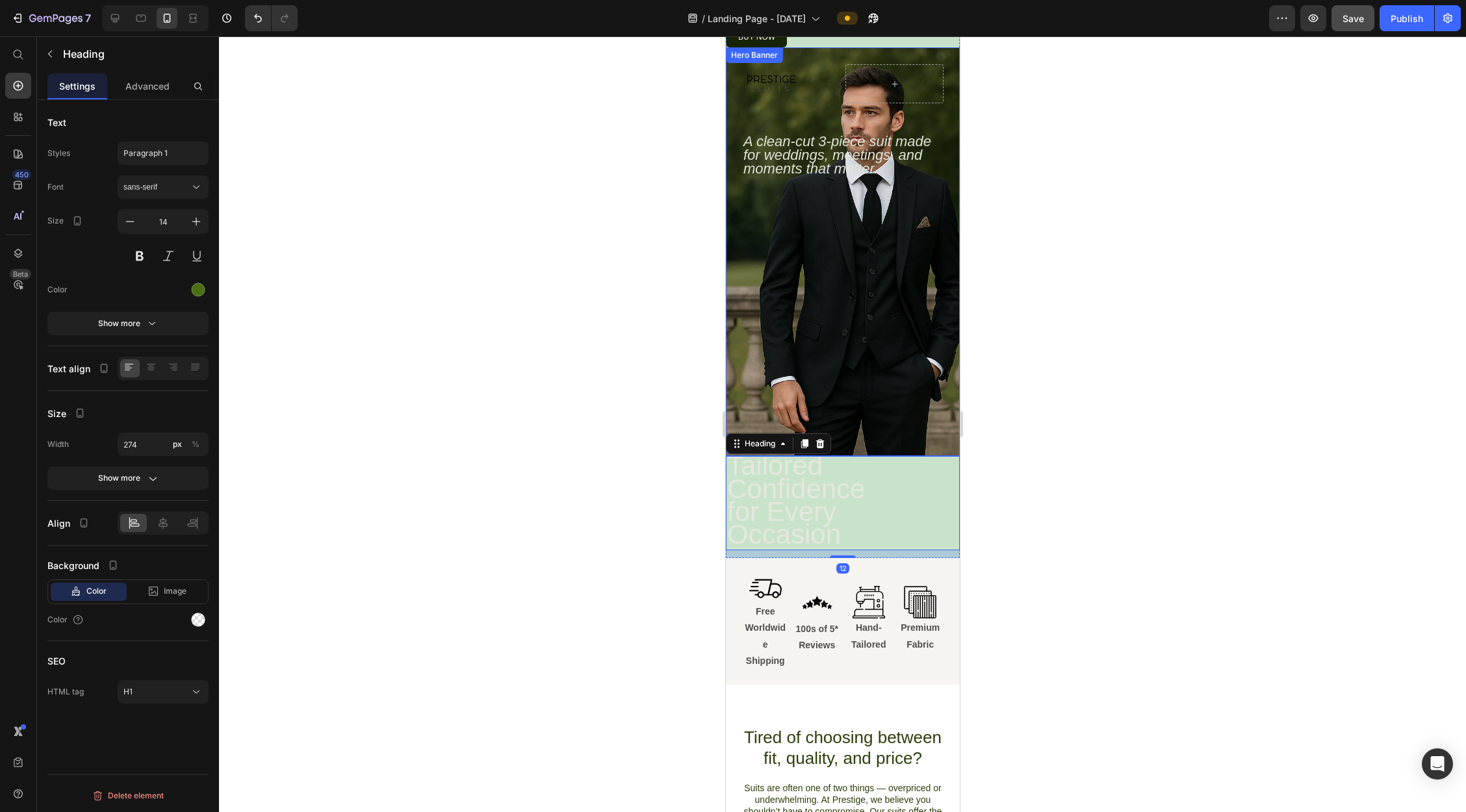 click on "Image
Row A clean-cut 3-piece suit made for weddings, meetings, and moments that matter. Text Block Row Row" at bounding box center [842, 251] 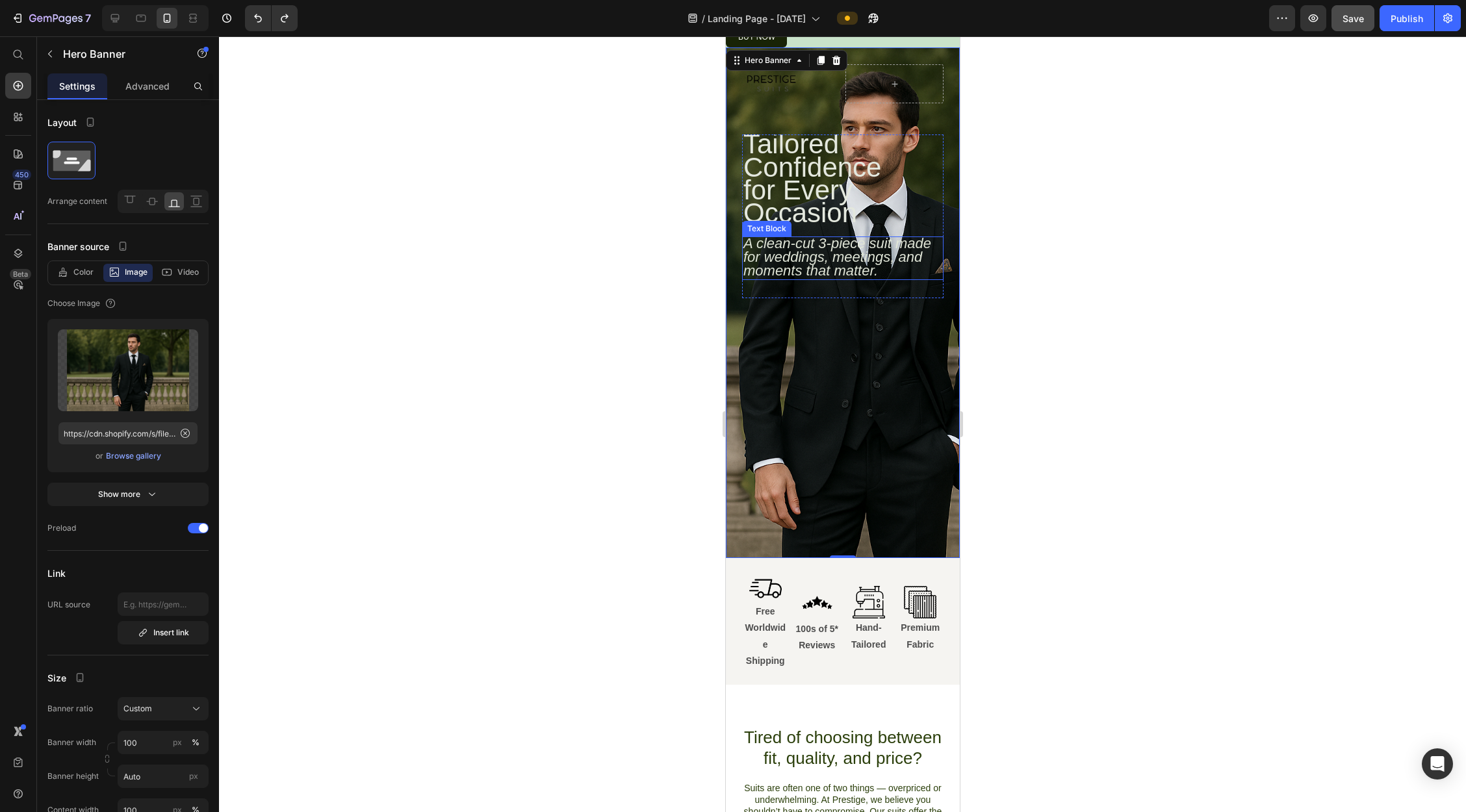 click on "A clean-cut 3-piece suit made for weddings, meetings, and moments that matter." at bounding box center [836, 257] 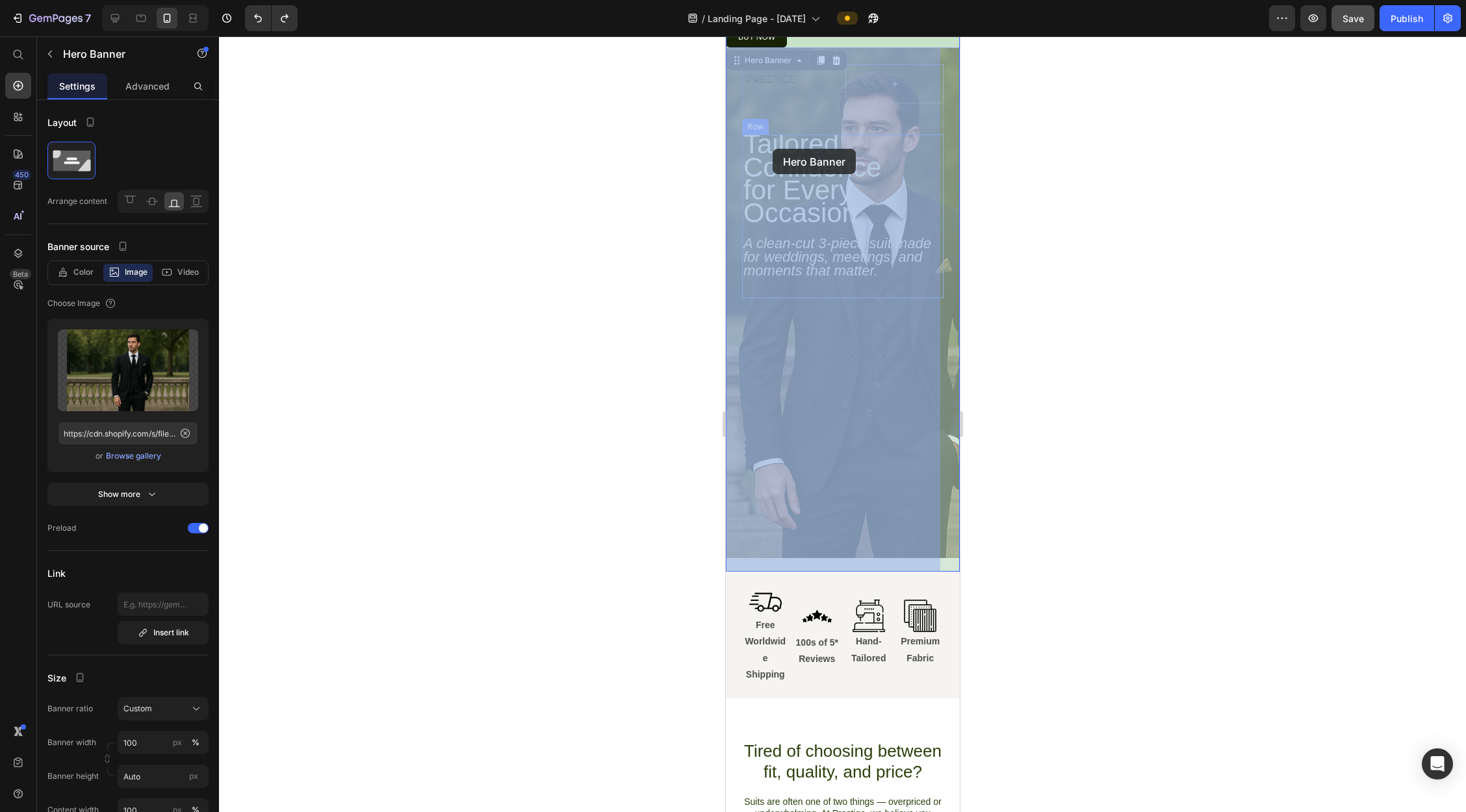 drag, startPoint x: 851, startPoint y: 335, endPoint x: 772, endPoint y: 147, distance: 203.924 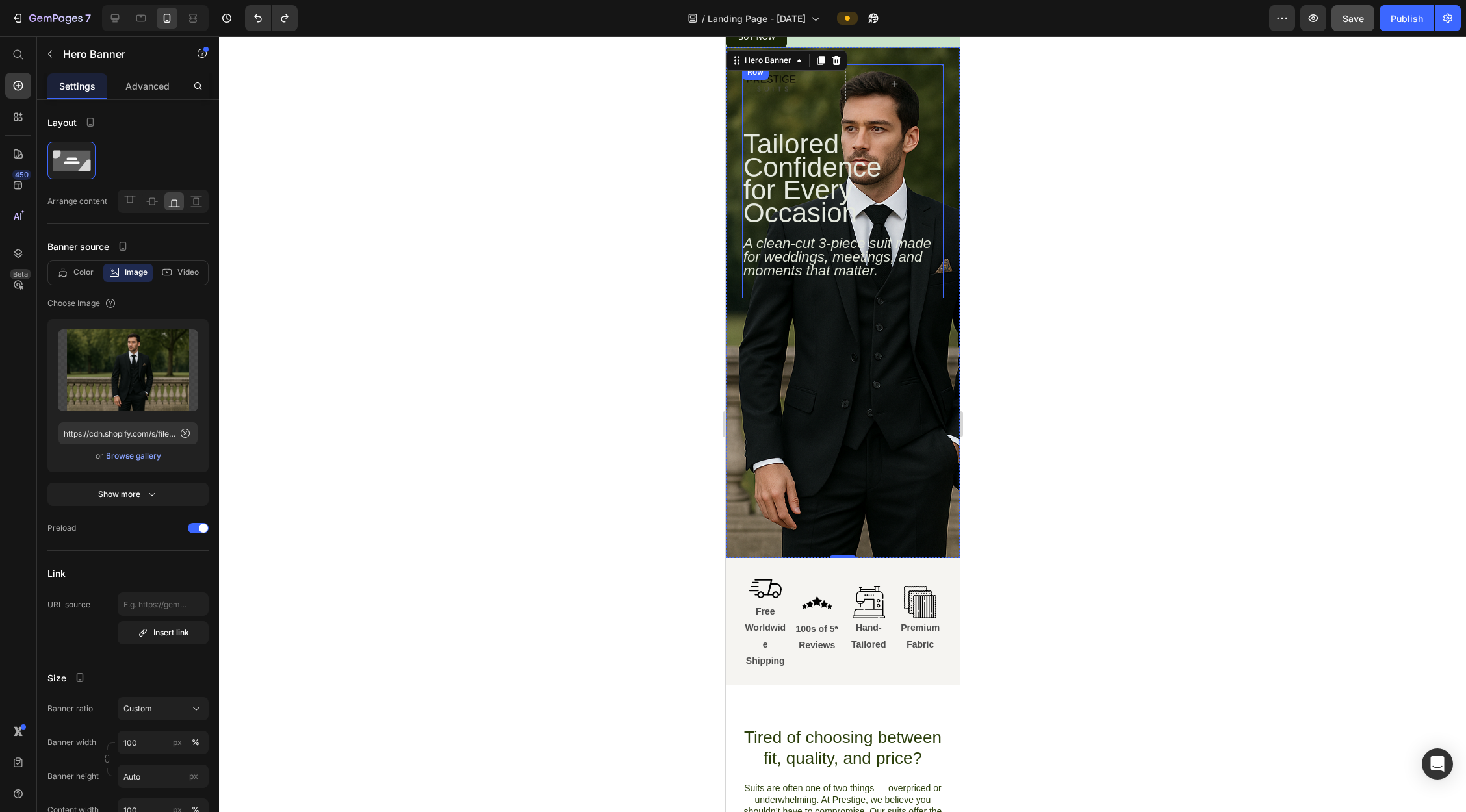click on "Image
Row Tailored Confidence for Every Occasion Heading A clean-cut 3-piece suit made for weddings, meetings, and moments that matter. Text Block Row" at bounding box center [842, 181] 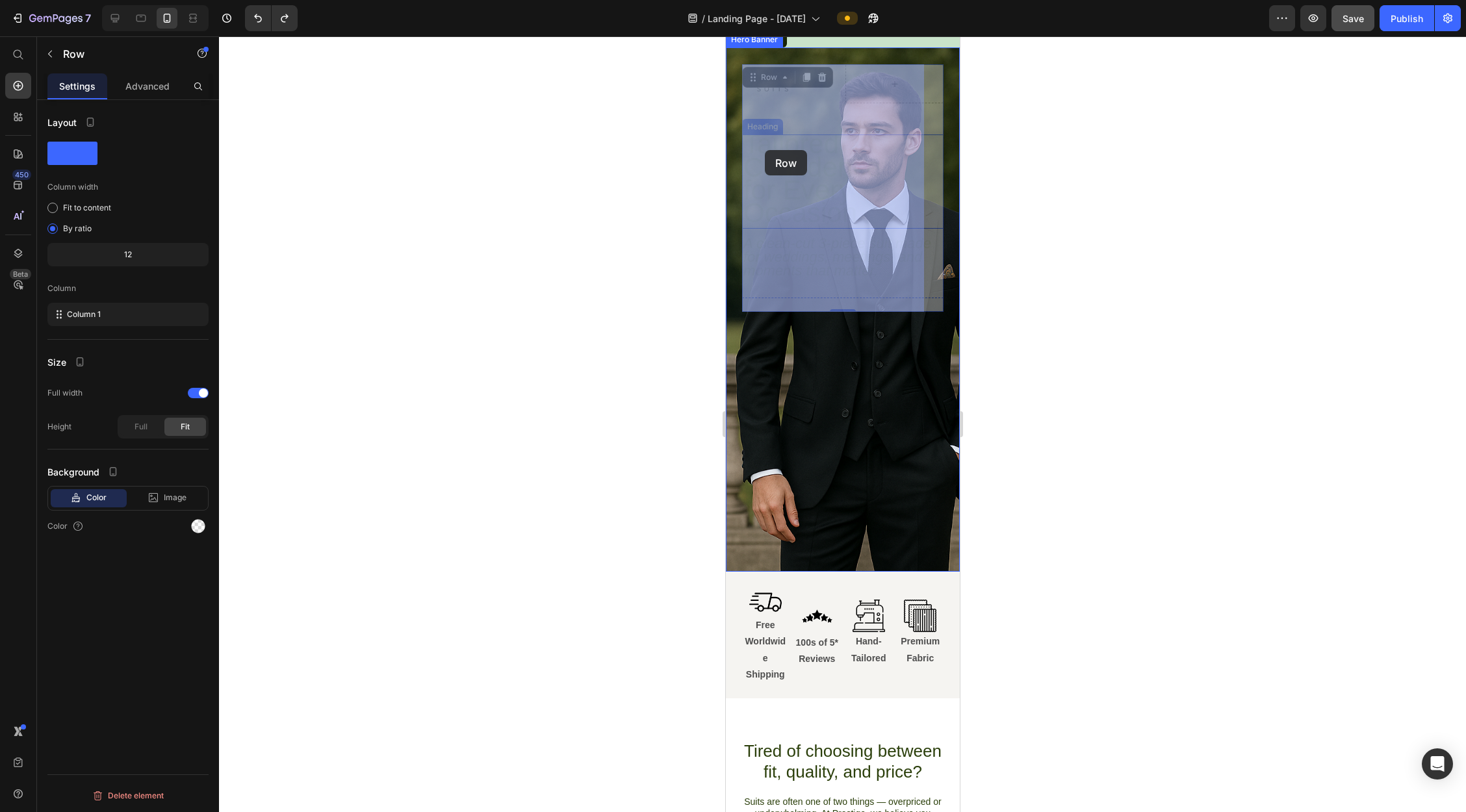 drag, startPoint x: 760, startPoint y: 84, endPoint x: 764, endPoint y: 137, distance: 53.150729 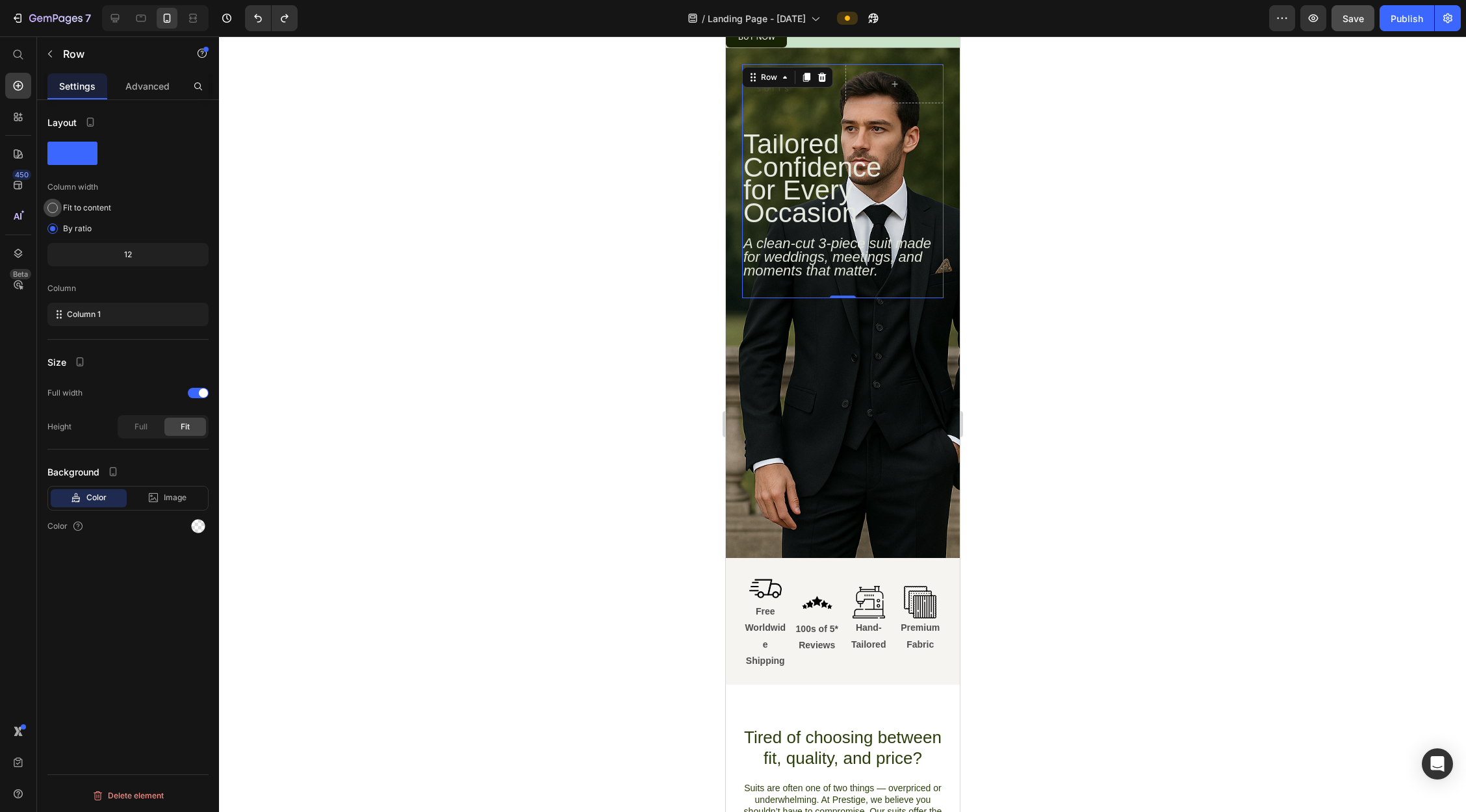click on "Fit to content" 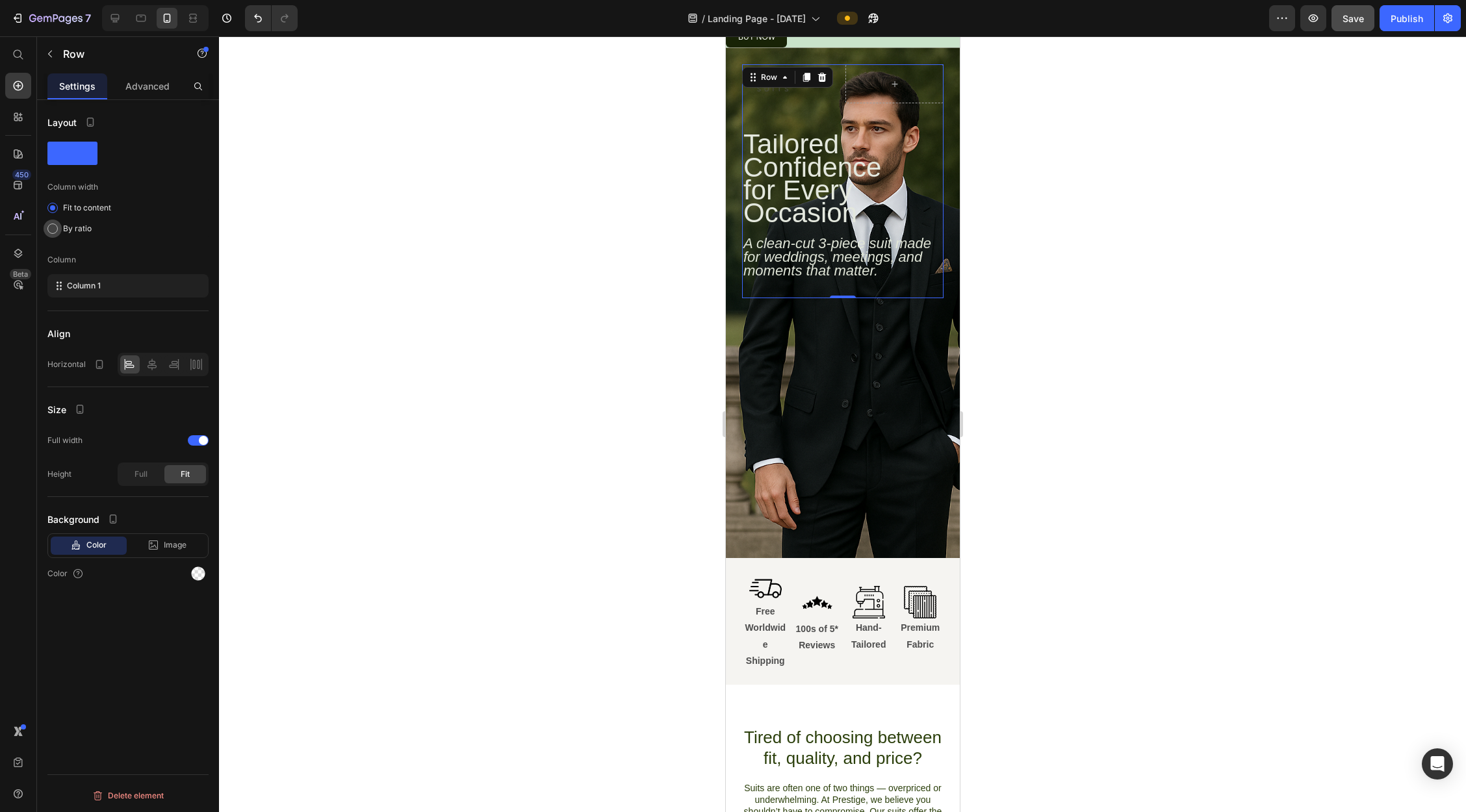 click at bounding box center (53, 229) 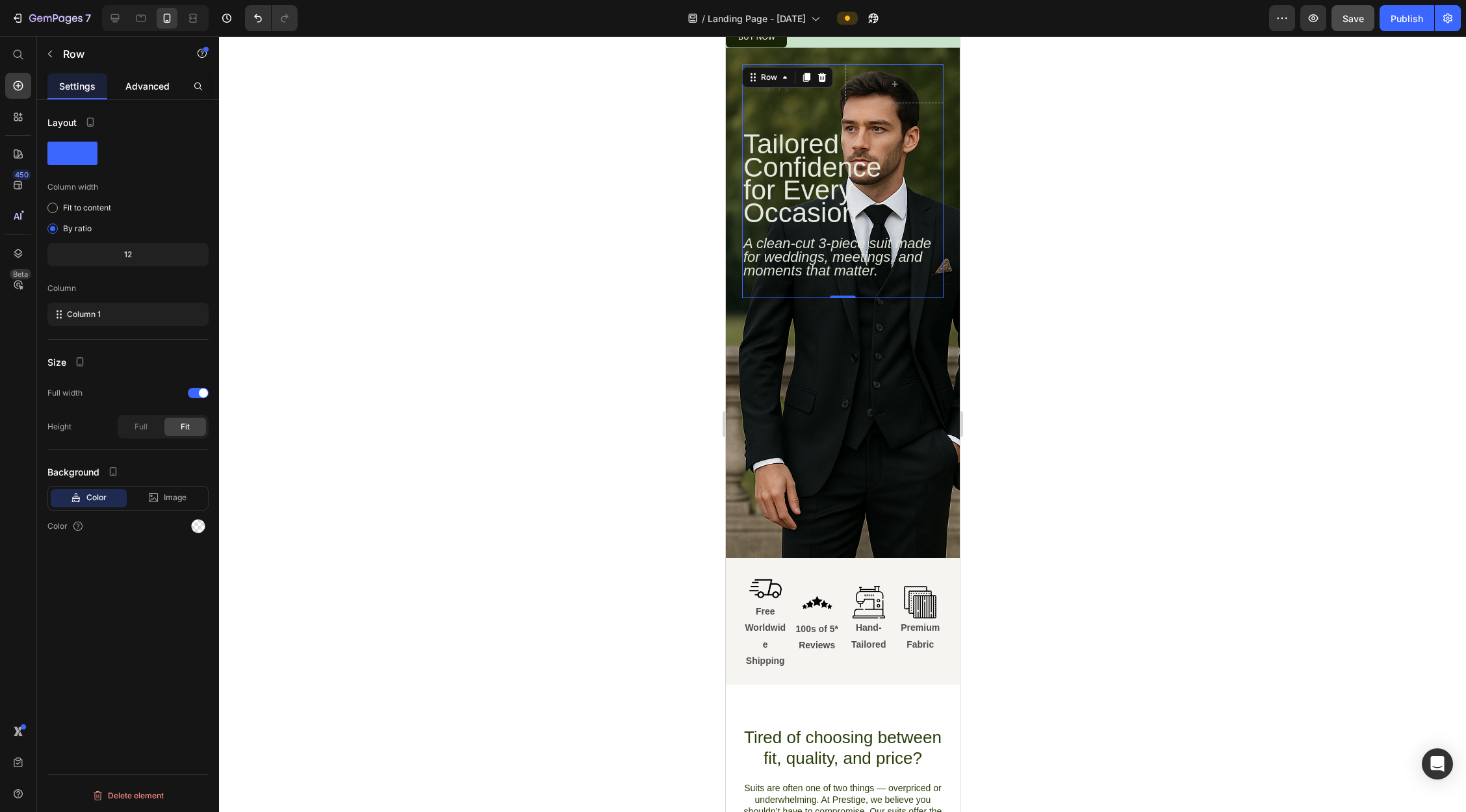click on "Advanced" at bounding box center (148, 86) 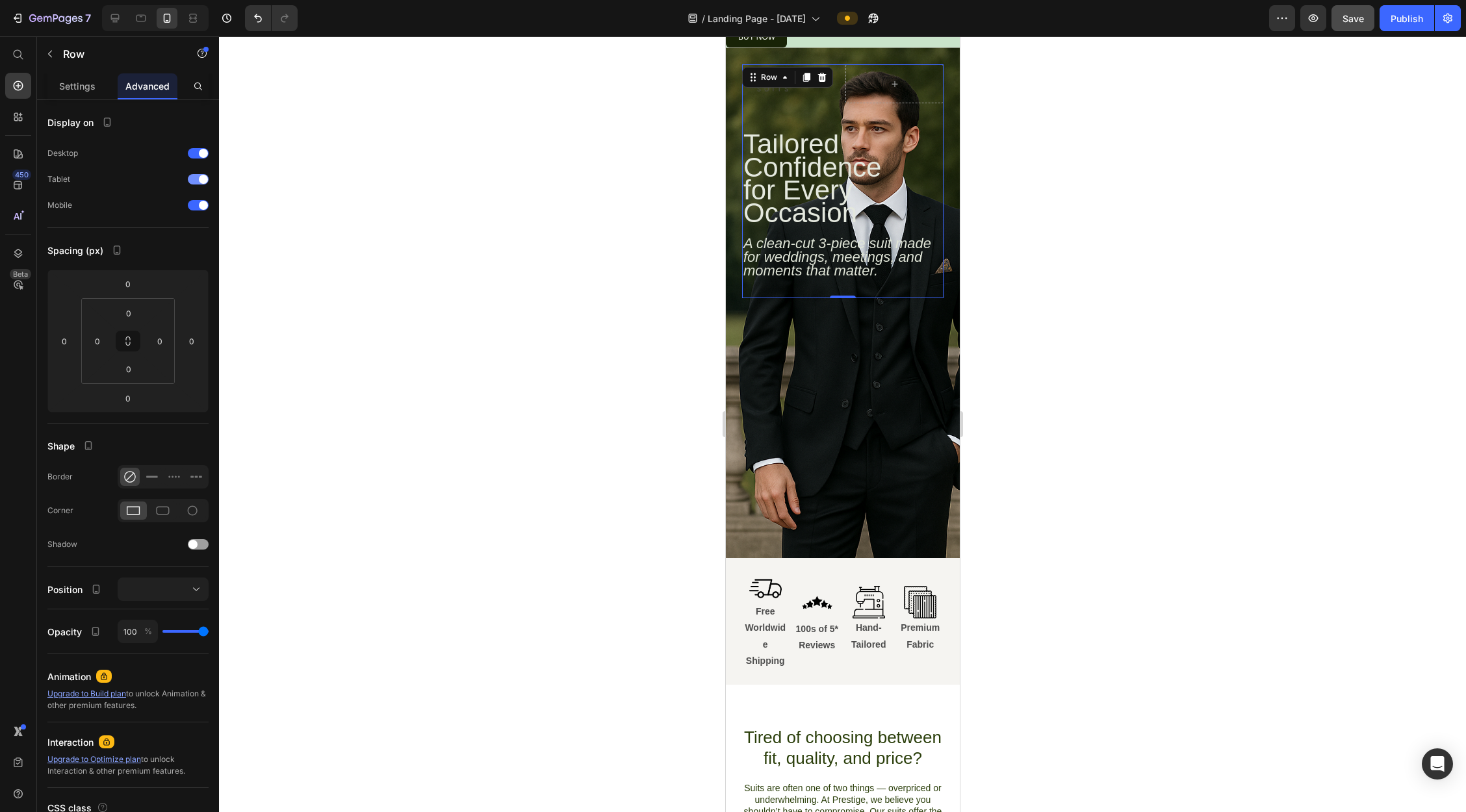 click at bounding box center [198, 179] 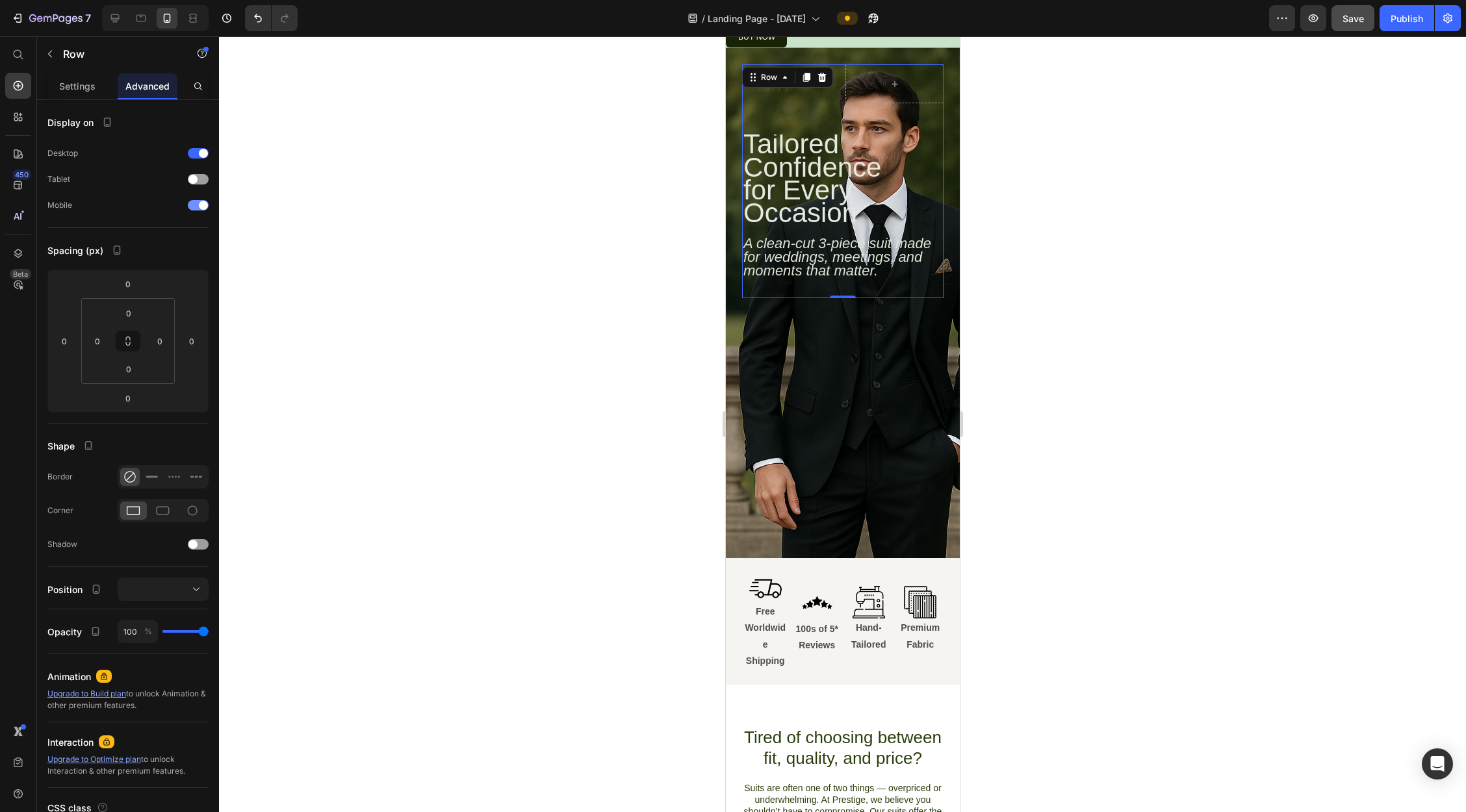 click on "Mobile" at bounding box center [128, 205] 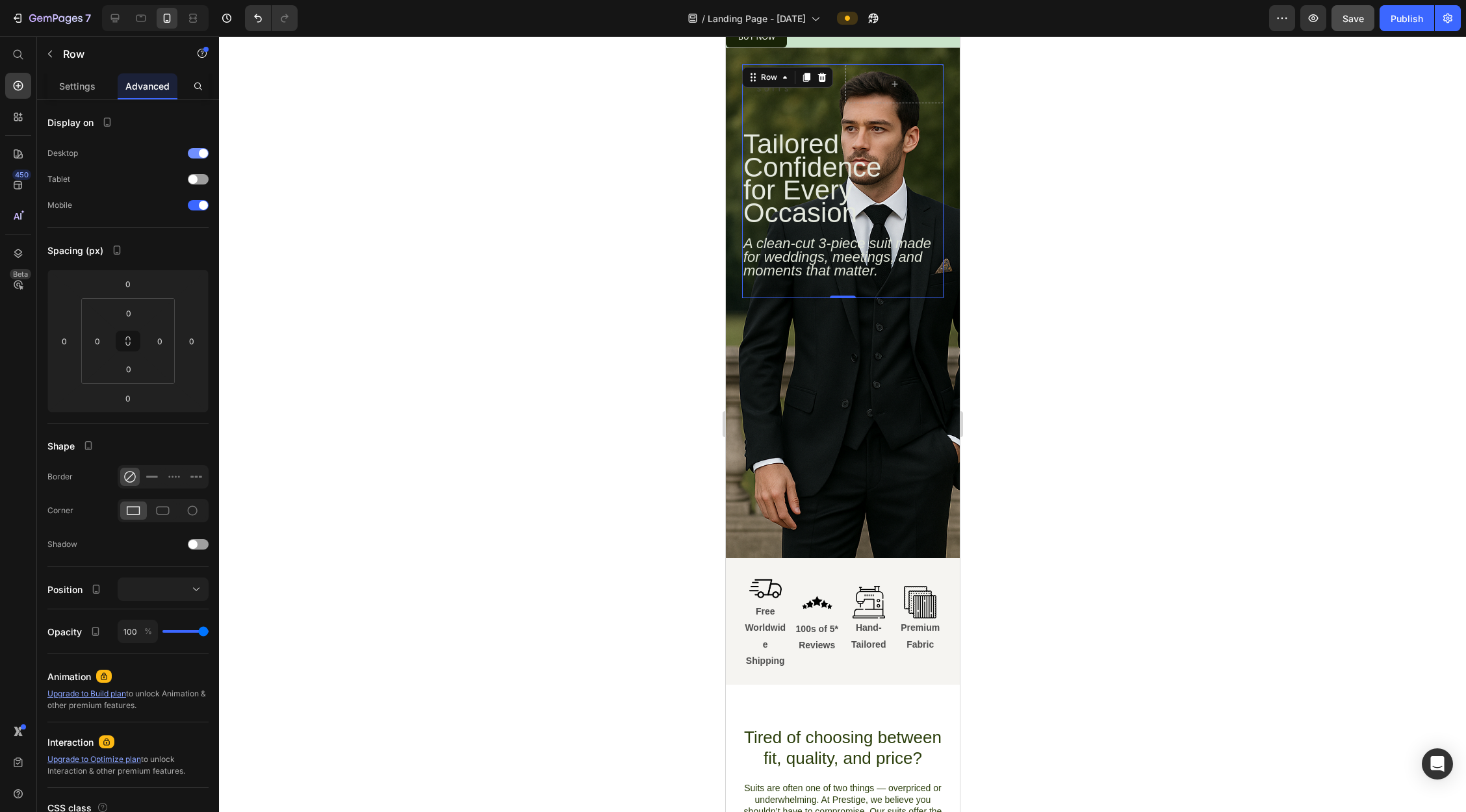 click at bounding box center (198, 153) 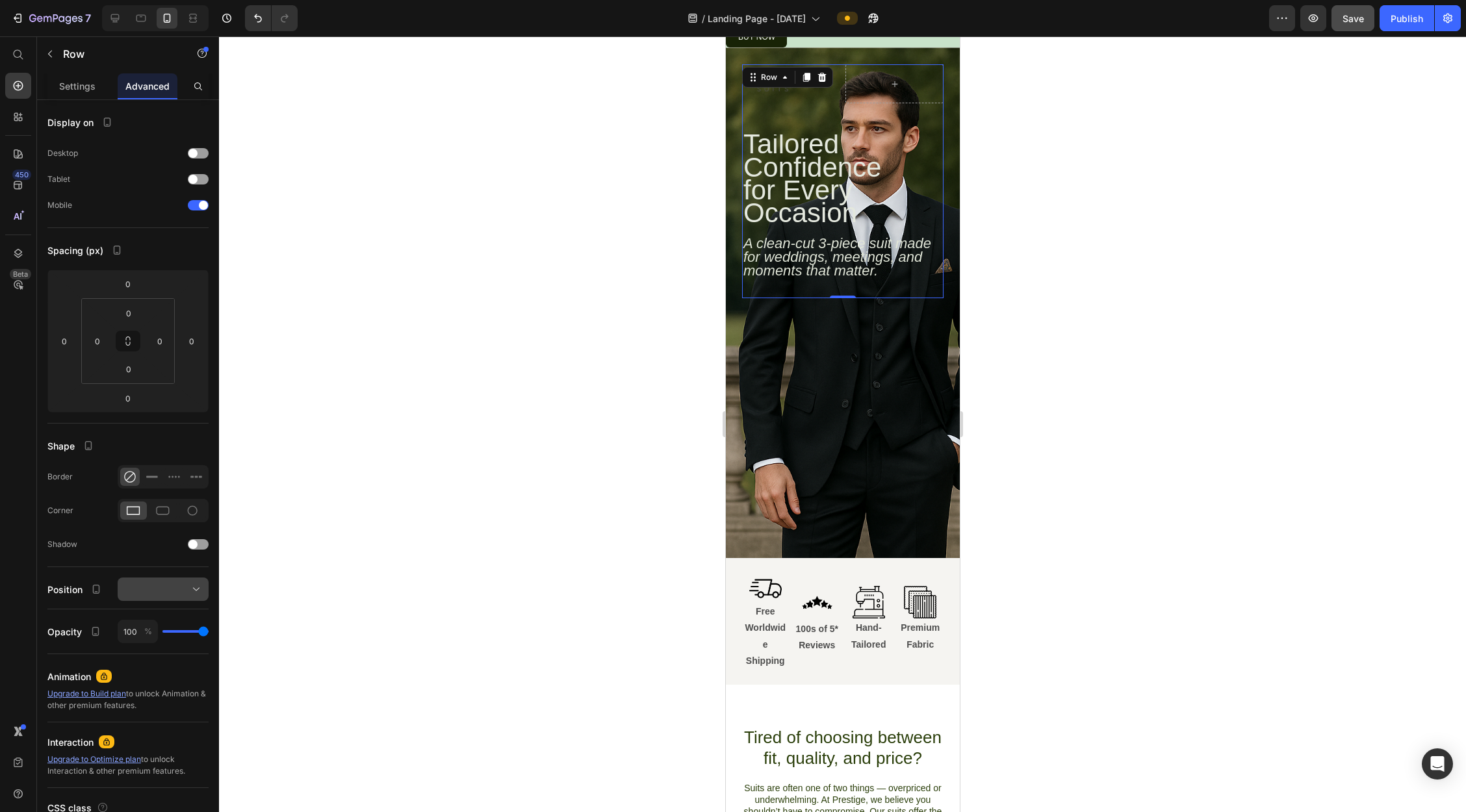click at bounding box center (163, 589) 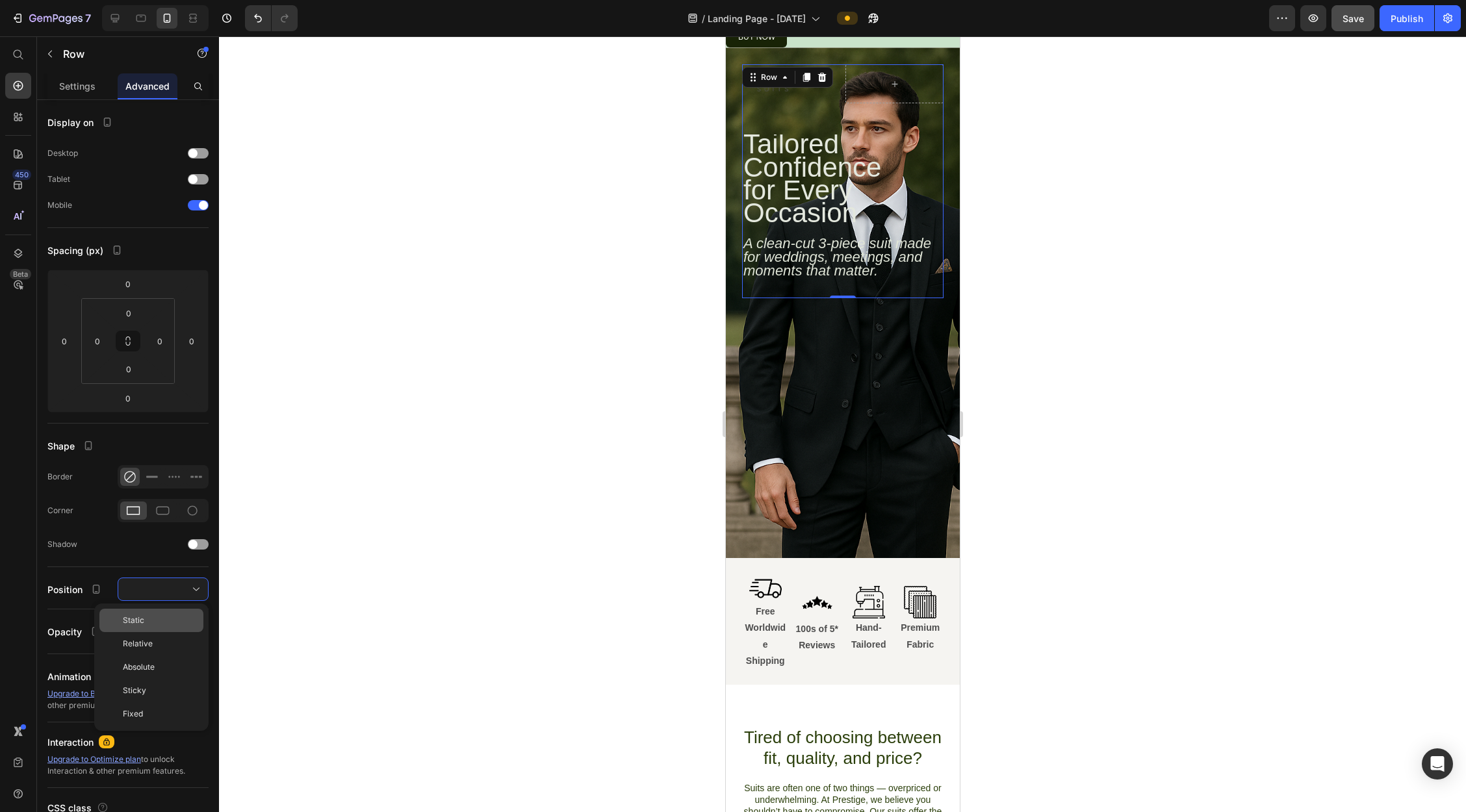 click on "Static" 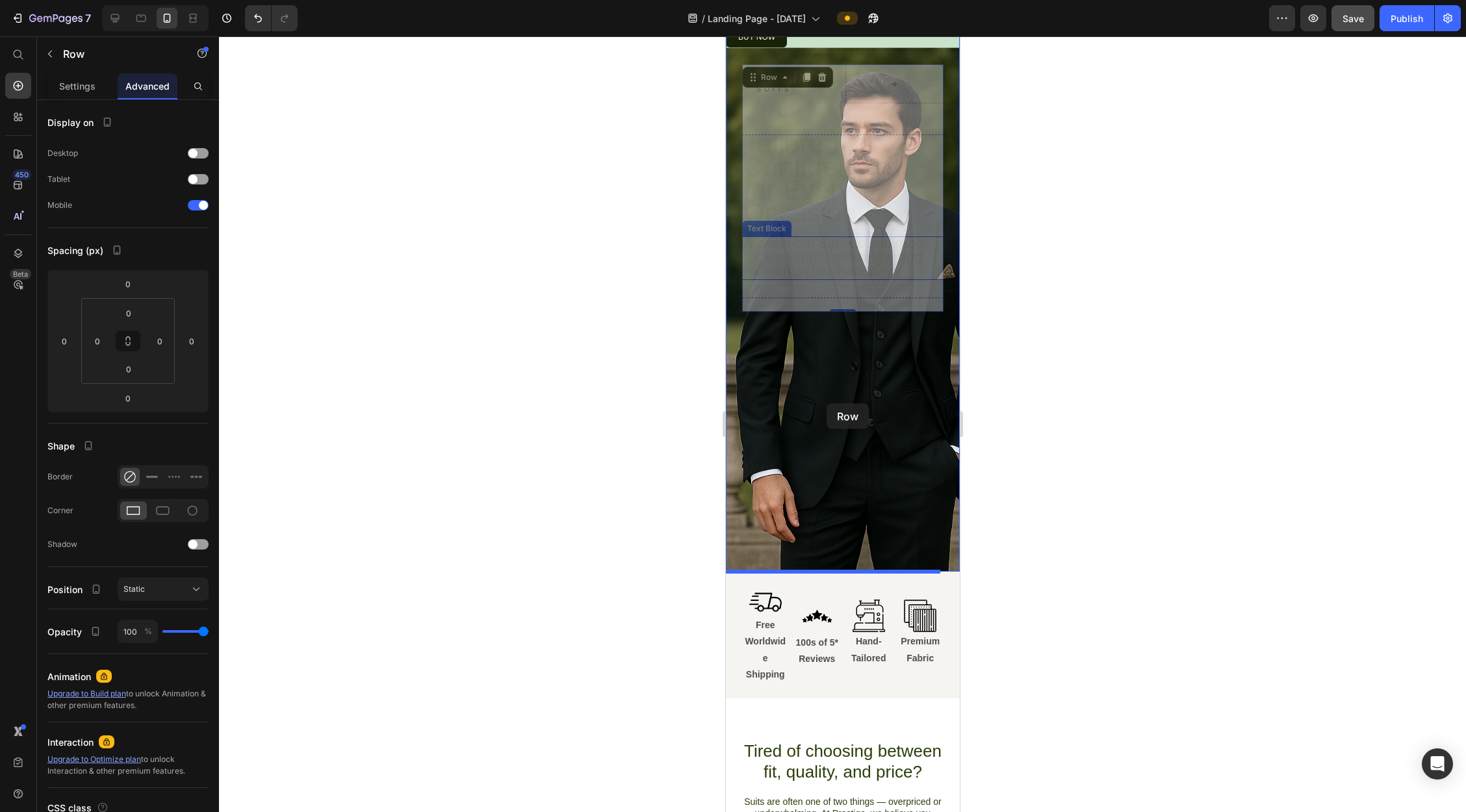 drag, startPoint x: 756, startPoint y: 81, endPoint x: 826, endPoint y: 403, distance: 329.52086 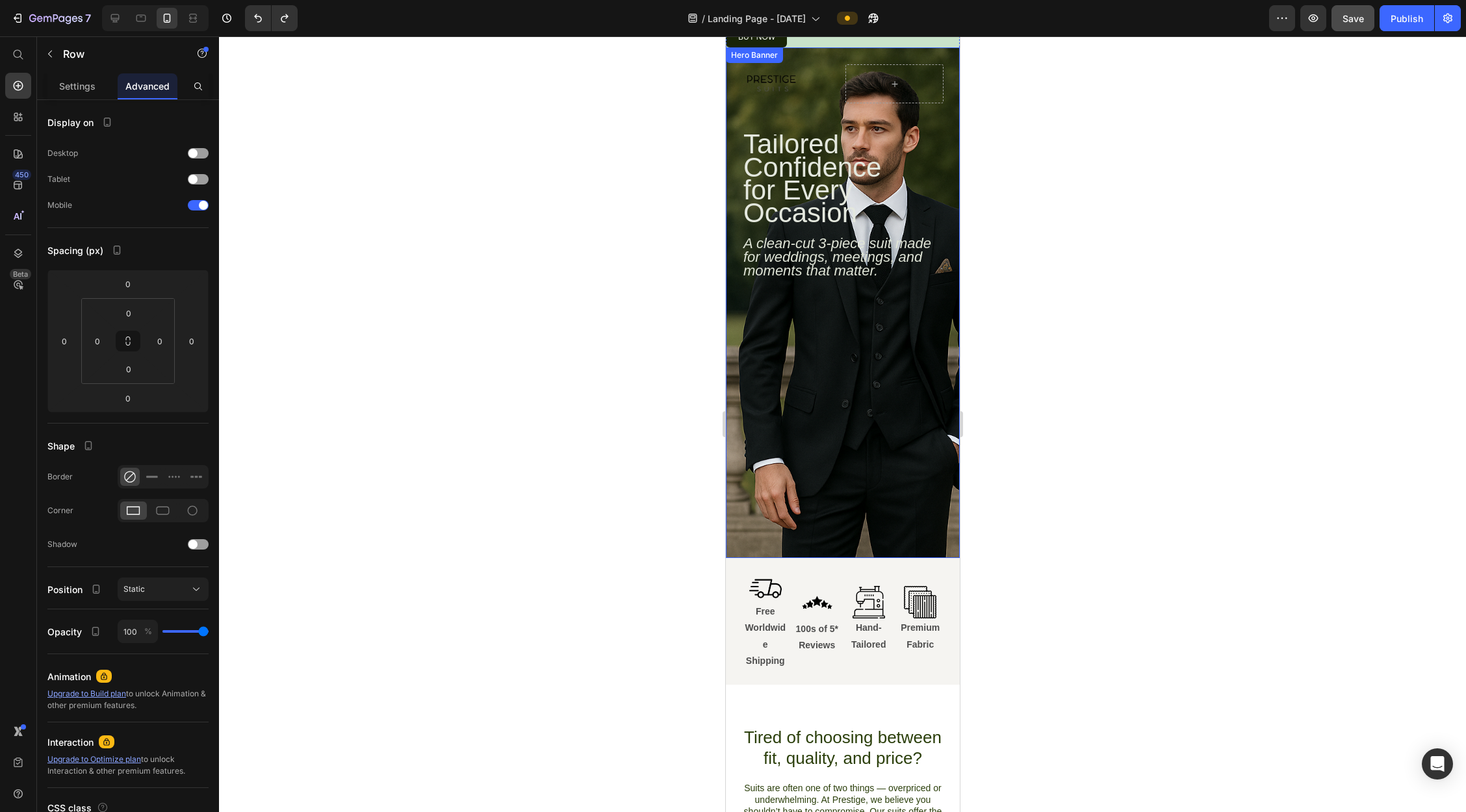 click on "Image
Row Tailored Confidence for Every Occasion Heading A clean-cut 3-piece suit made for weddings, meetings, and moments that matter. Text Block Row Row" at bounding box center (842, 303) 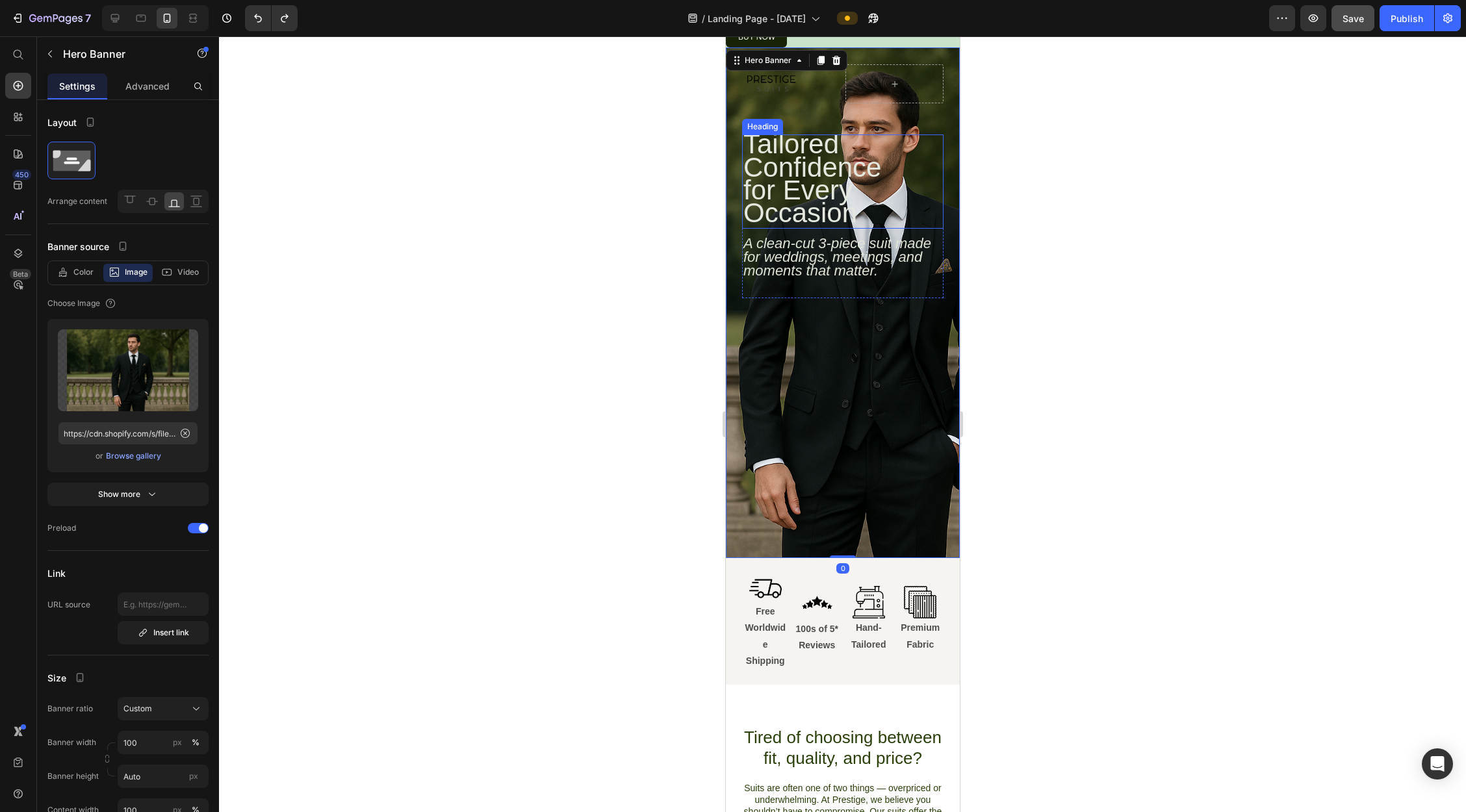 click on "Tailored Confidence for Every Occasion" at bounding box center (812, 178) 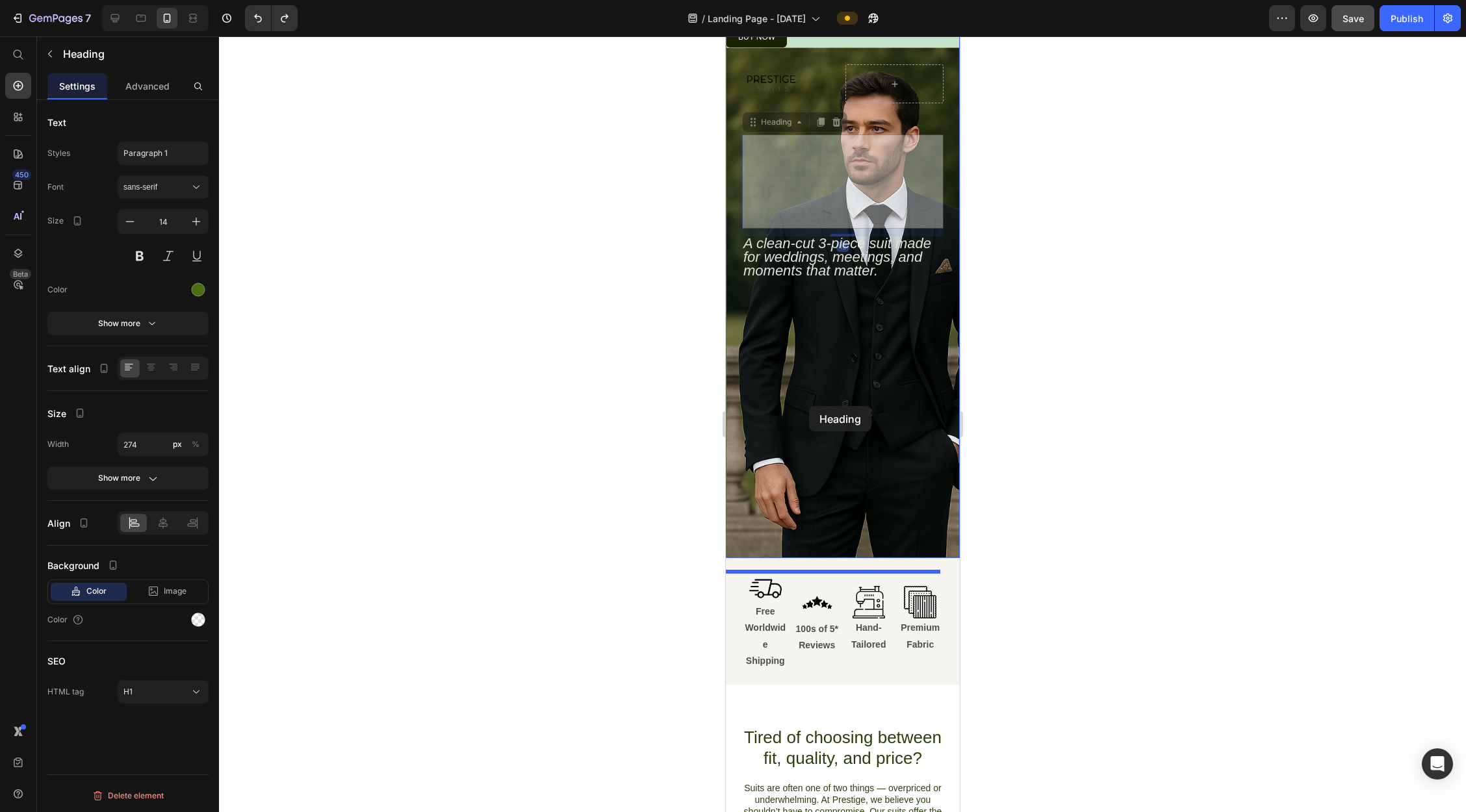 drag, startPoint x: 763, startPoint y: 129, endPoint x: 809, endPoint y: 406, distance: 280.79352 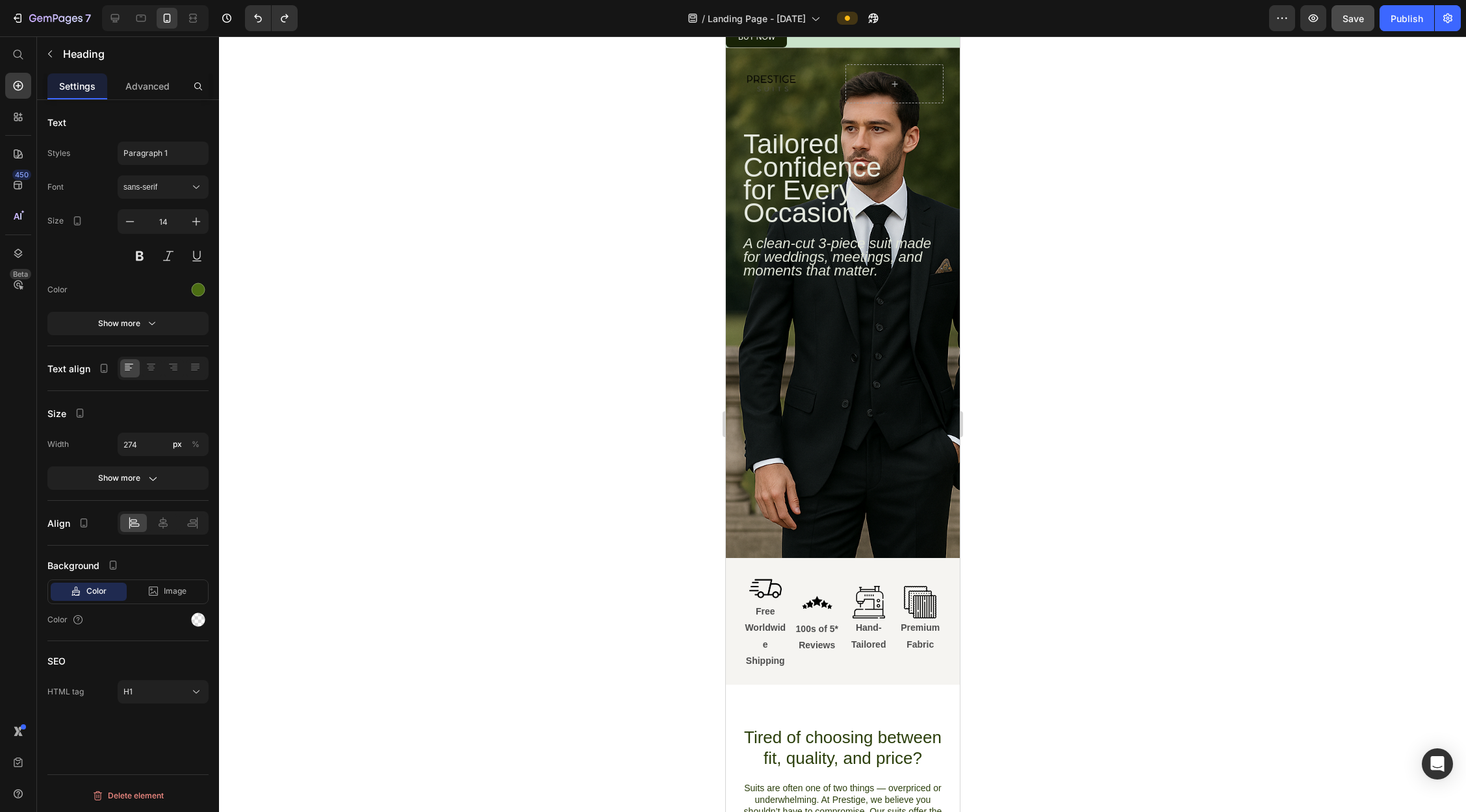 click on "Tailored Confidence for Every Occasion" at bounding box center [830, 181] 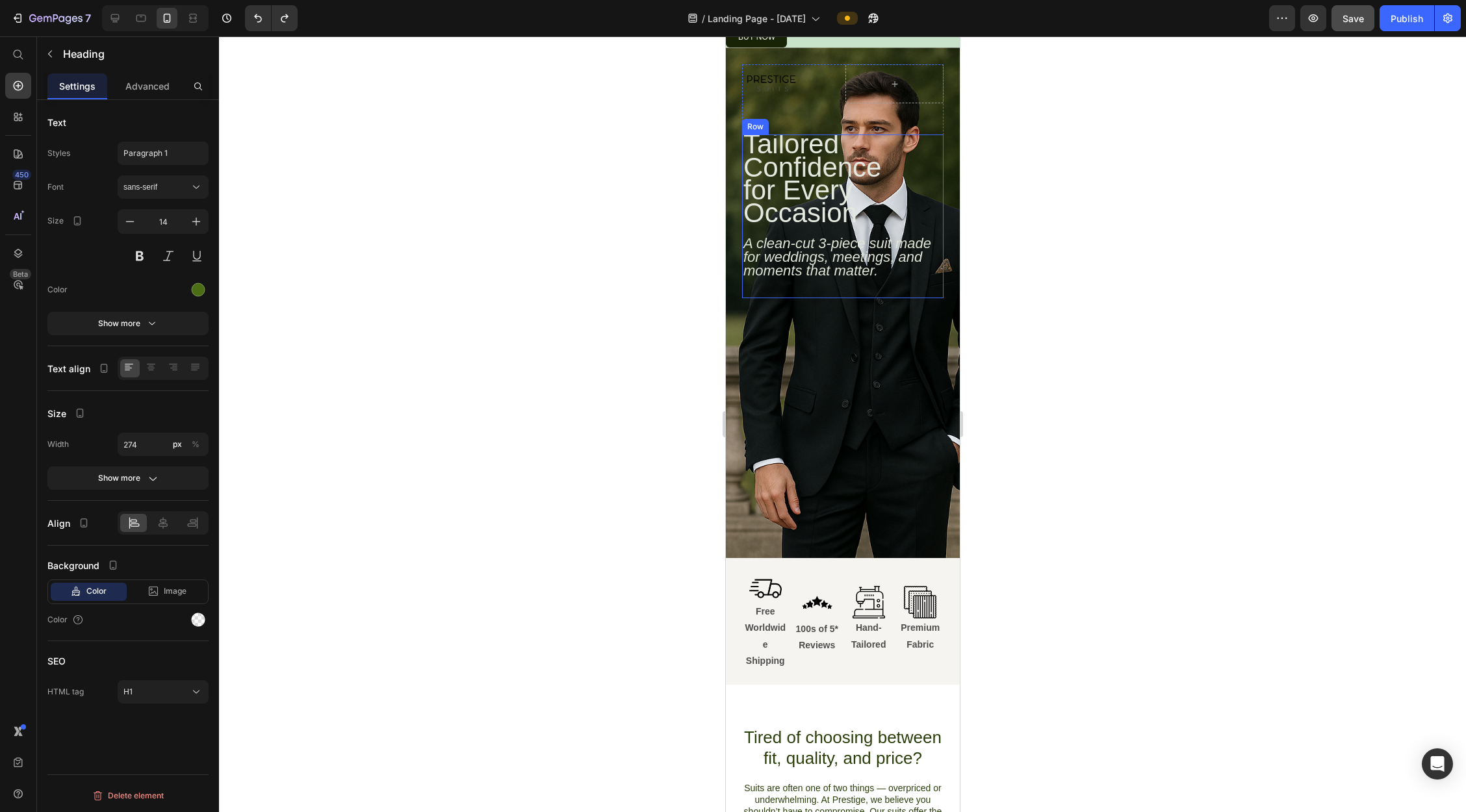 click on "A clean-cut 3-piece suit made for weddings, meetings, and moments that matter." at bounding box center (836, 257) 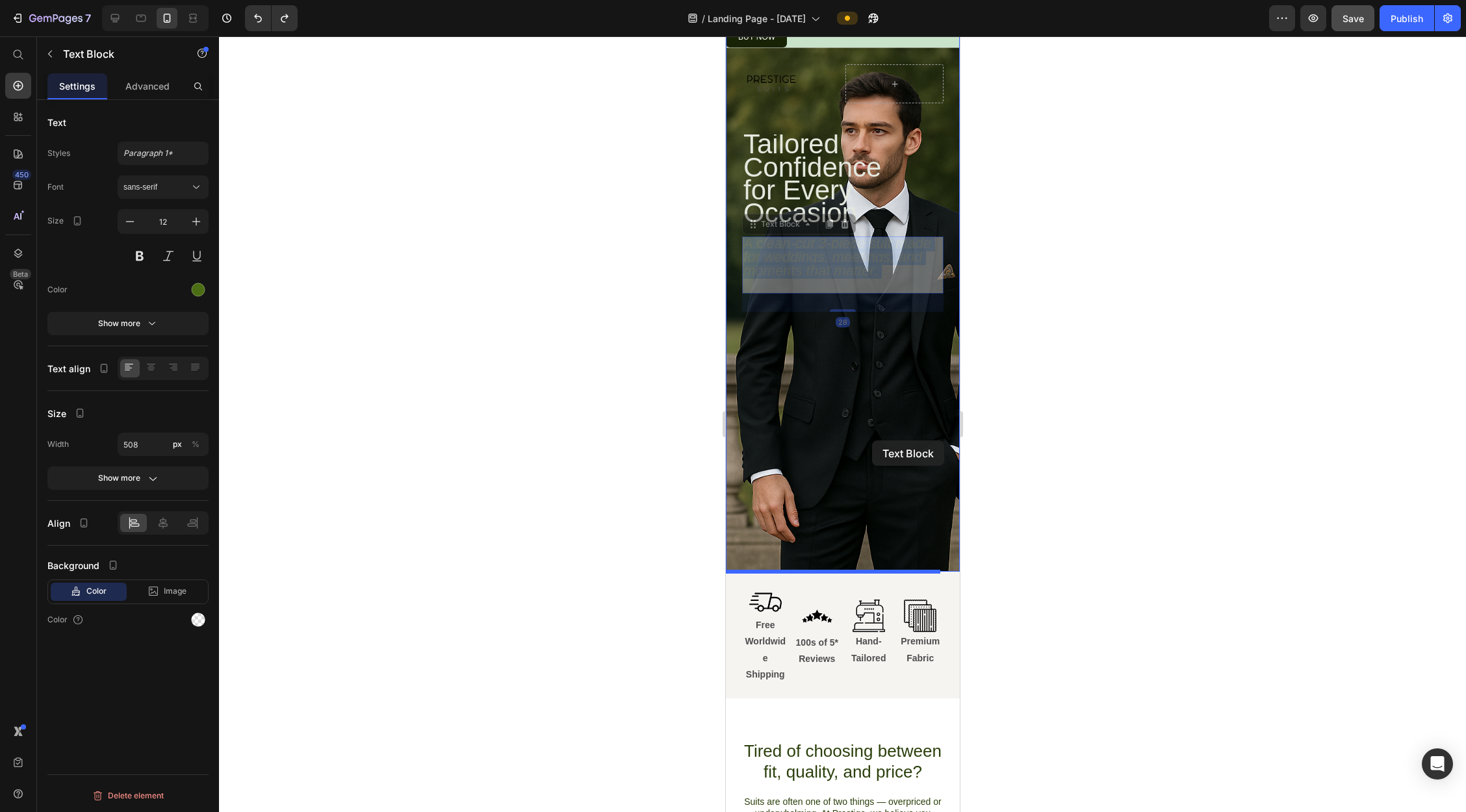 drag, startPoint x: 887, startPoint y: 289, endPoint x: 871, endPoint y: 439, distance: 150.85092 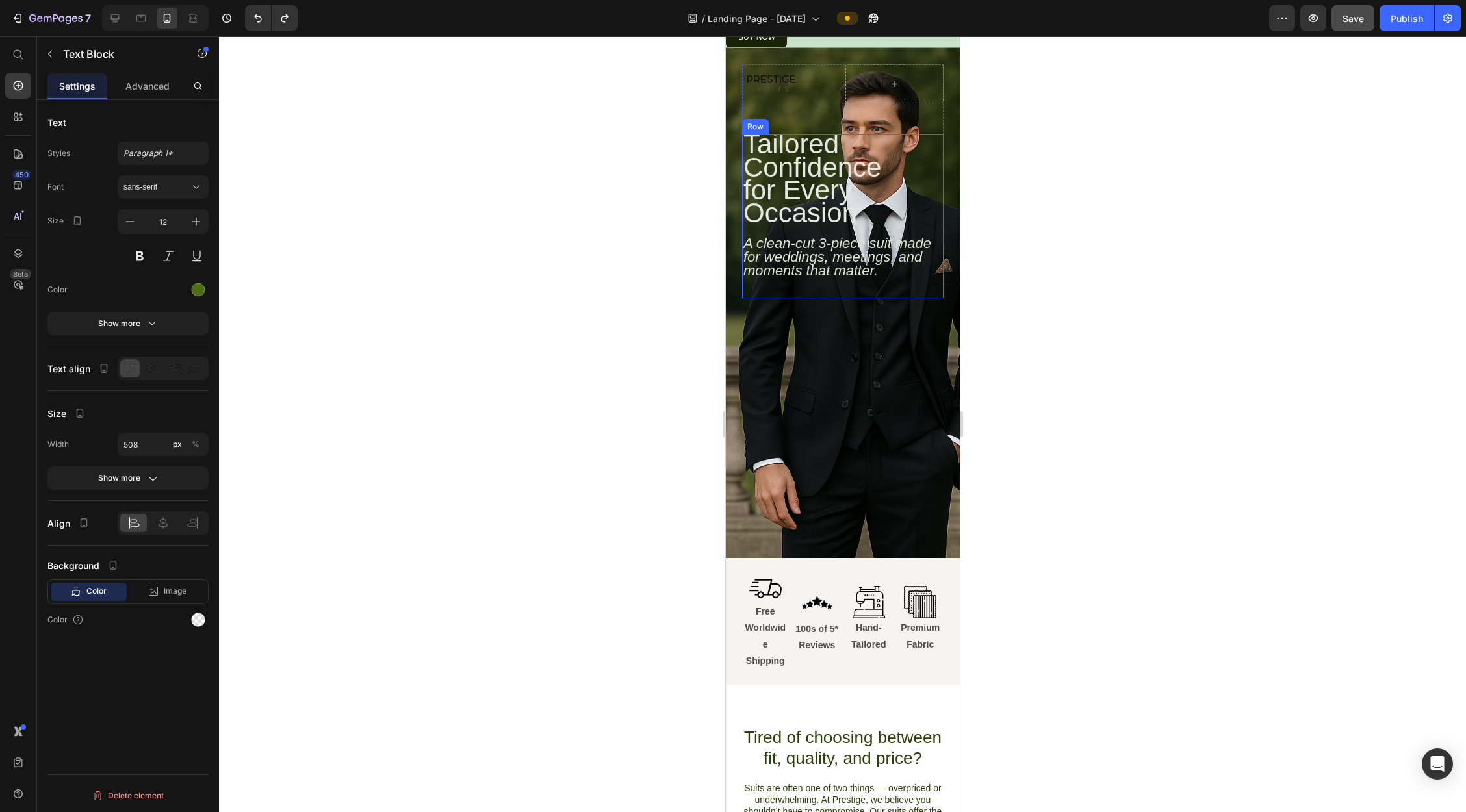 click on "⁠⁠⁠⁠⁠⁠⁠ Tailored Confidence for Every Occasion Heading A clean-cut 3-piece suit made for weddings, meetings, and moments that matter. Text Block" at bounding box center (842, 216) 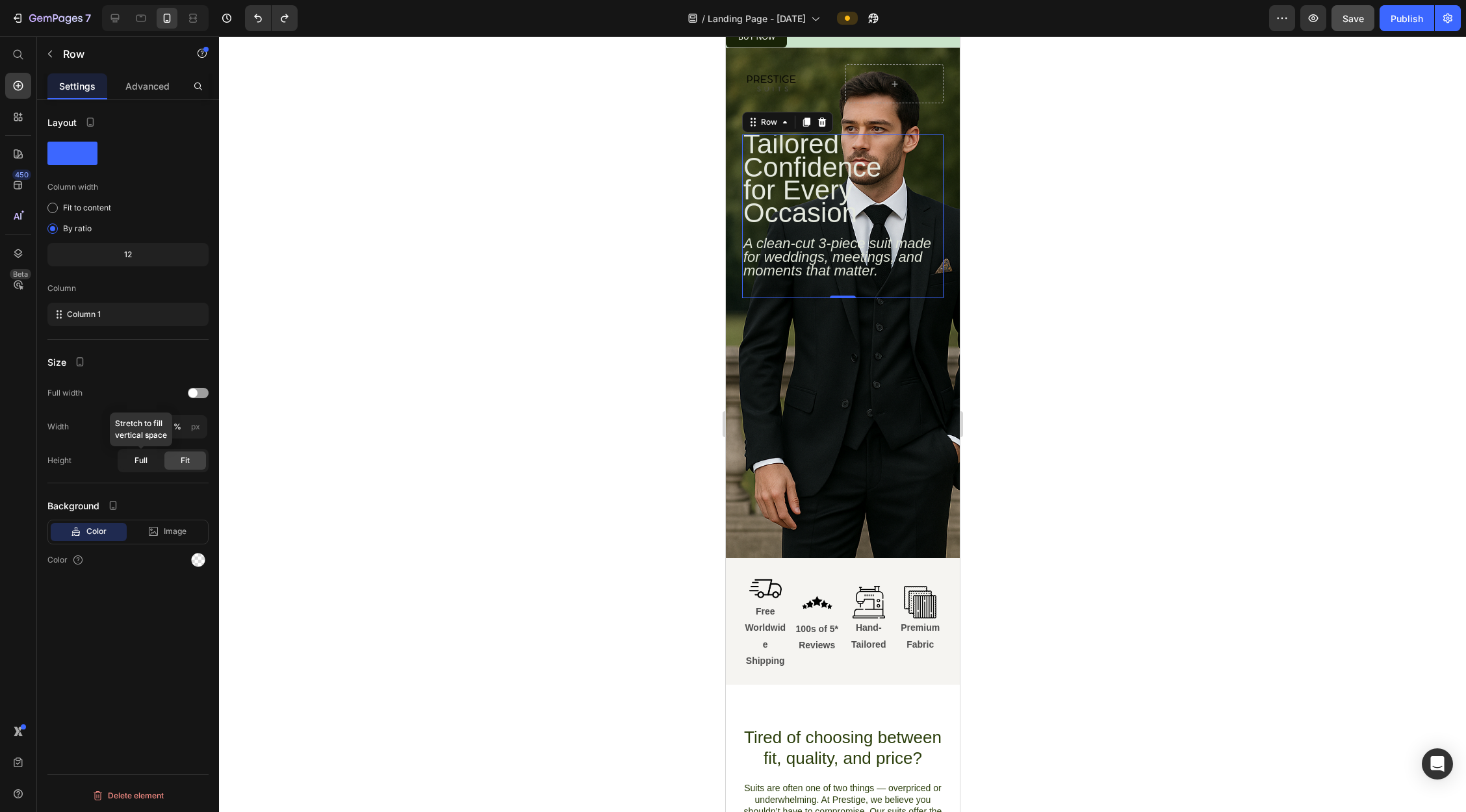 click on "Full" 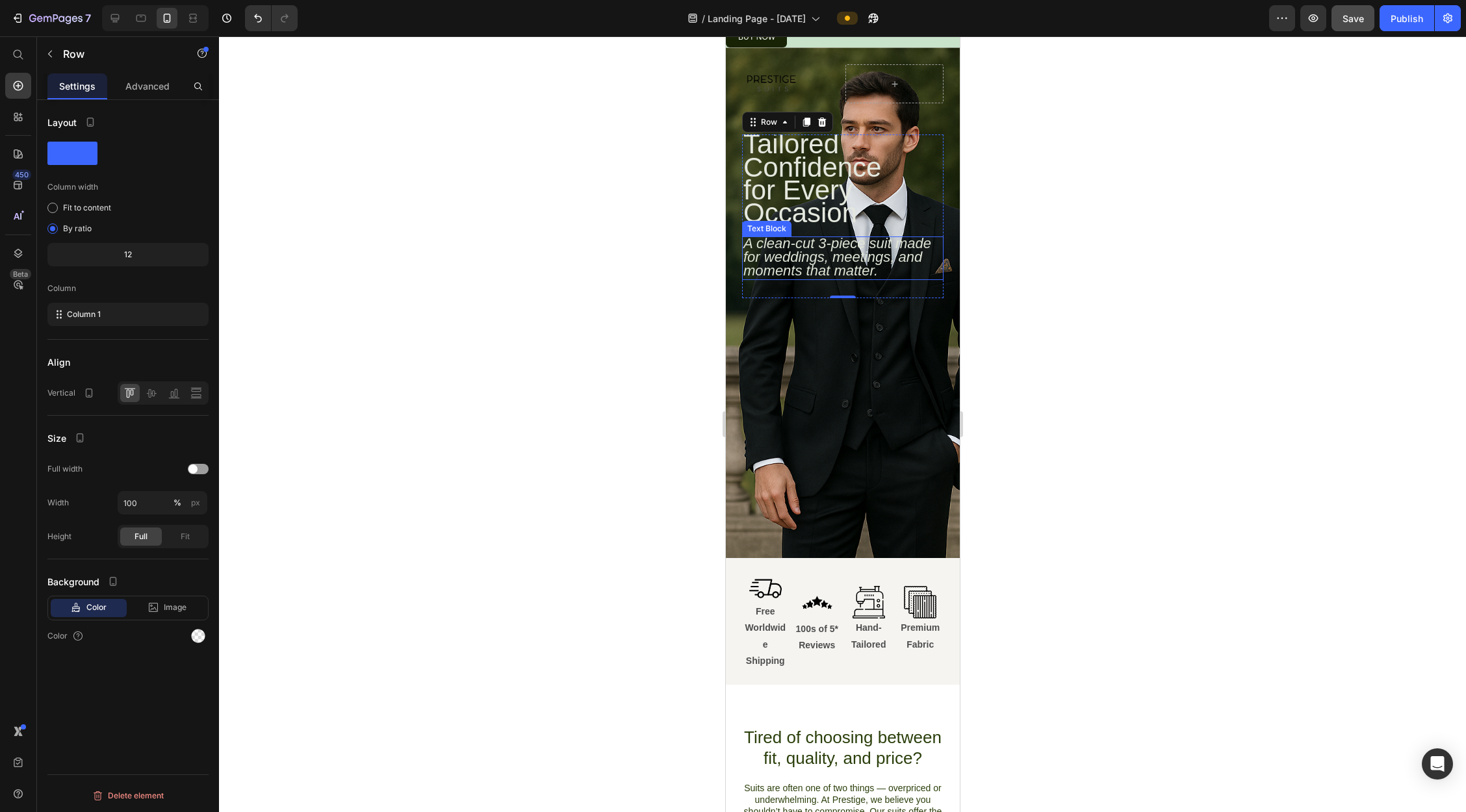 click on "A clean-cut 3-piece suit made for weddings, meetings, and moments that matter." at bounding box center (836, 257) 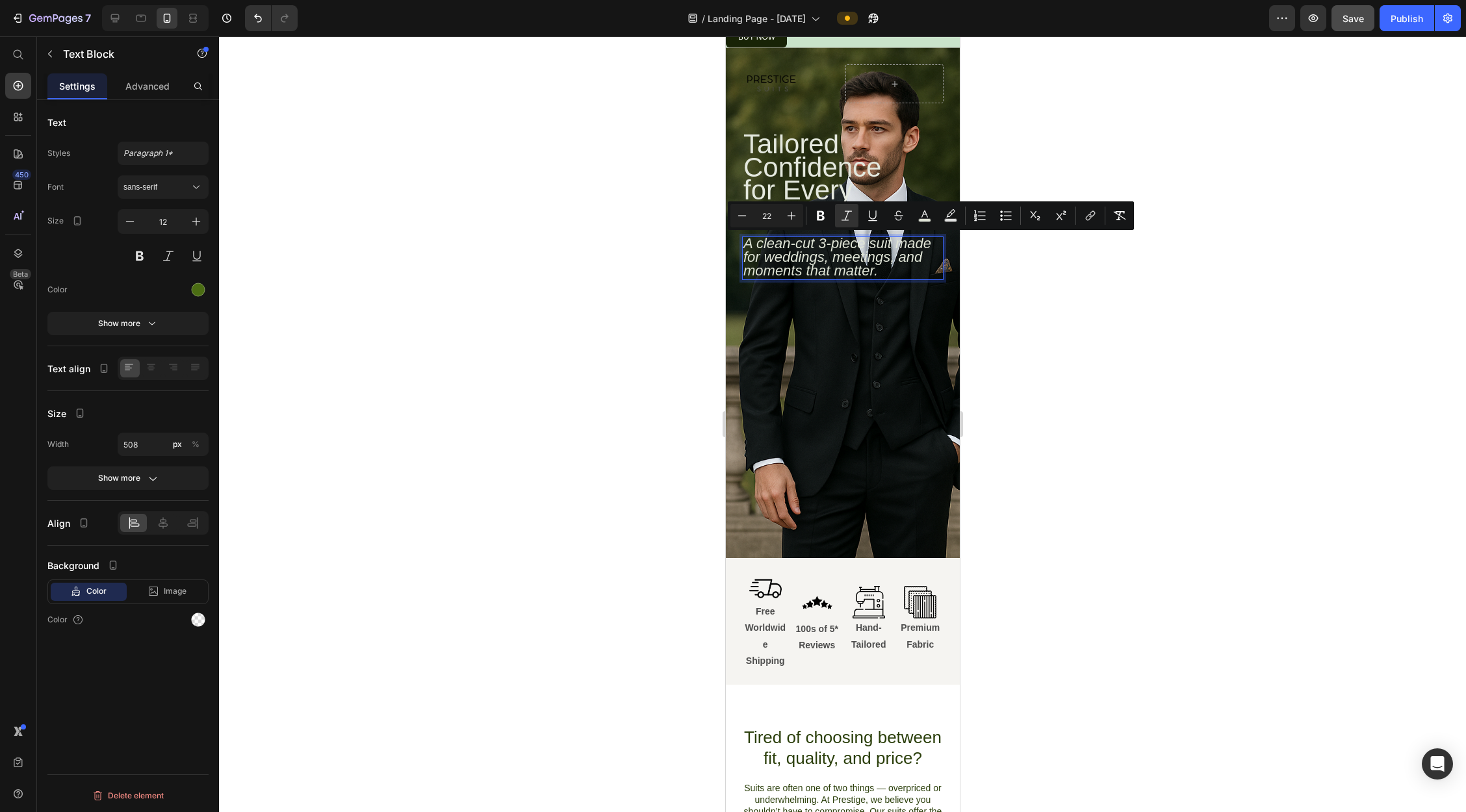 click on "A clean-cut 3-piece suit made for weddings, meetings, and moments that matter." at bounding box center [836, 257] 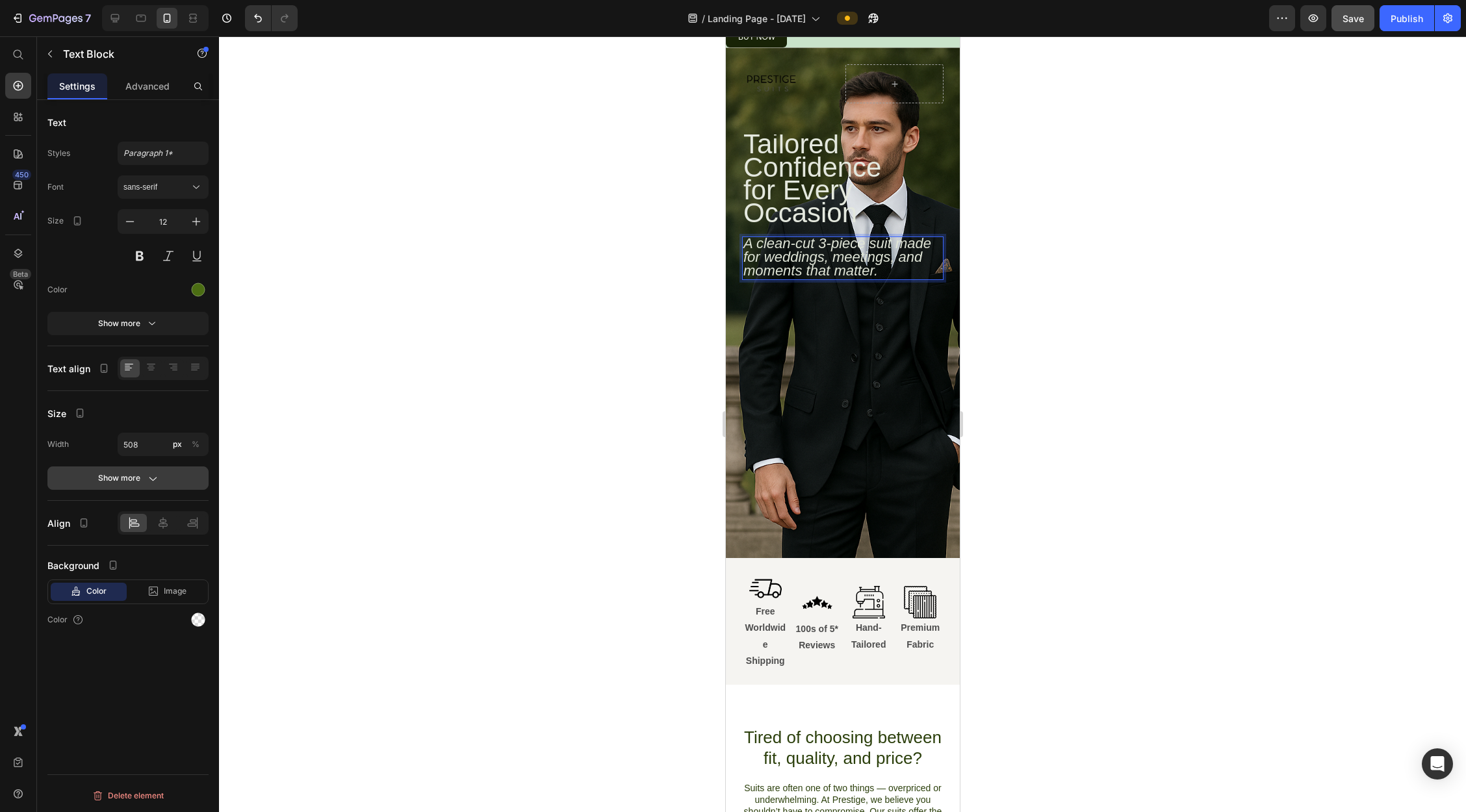 click on "Show more" 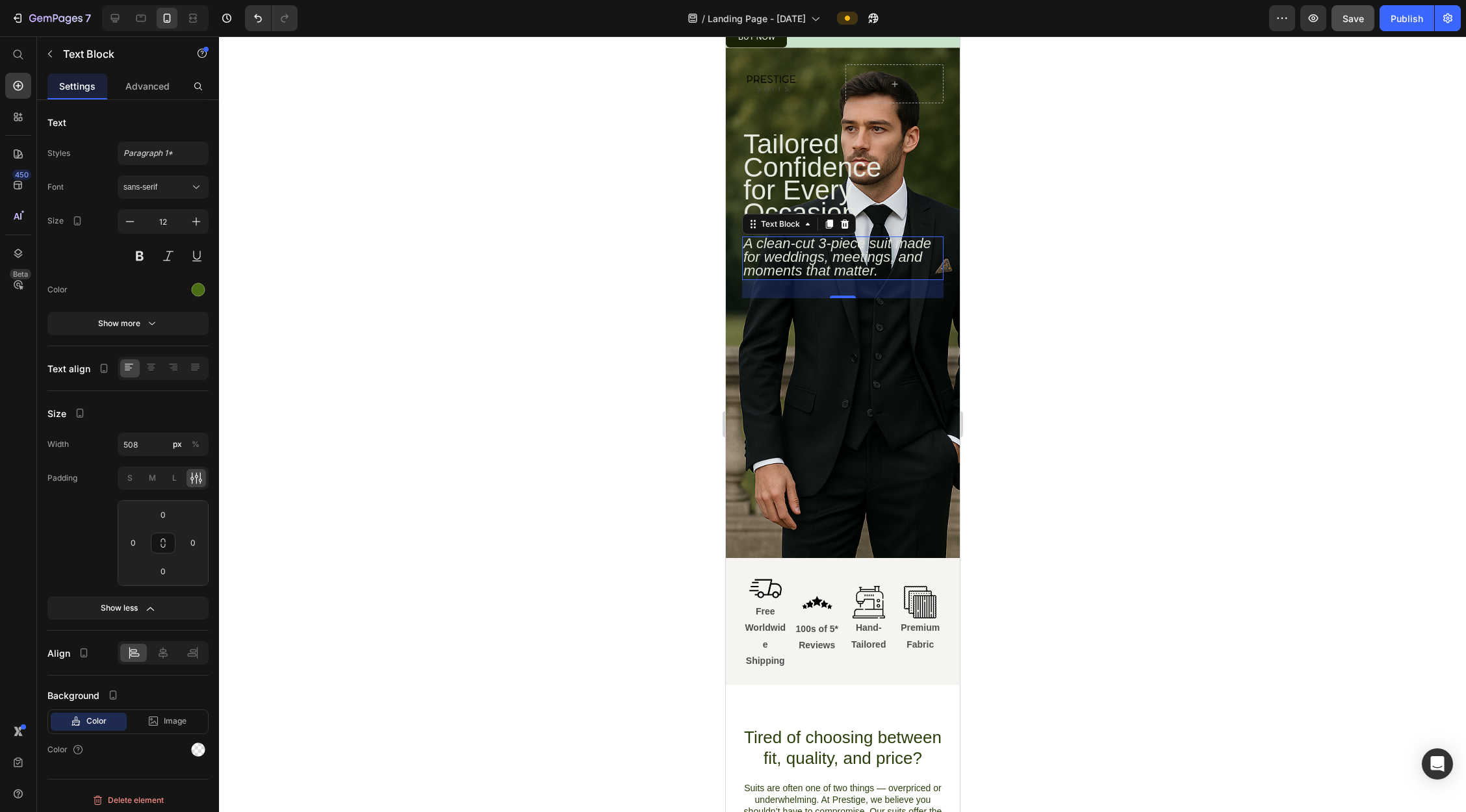 scroll, scrollTop: 0, scrollLeft: 0, axis: both 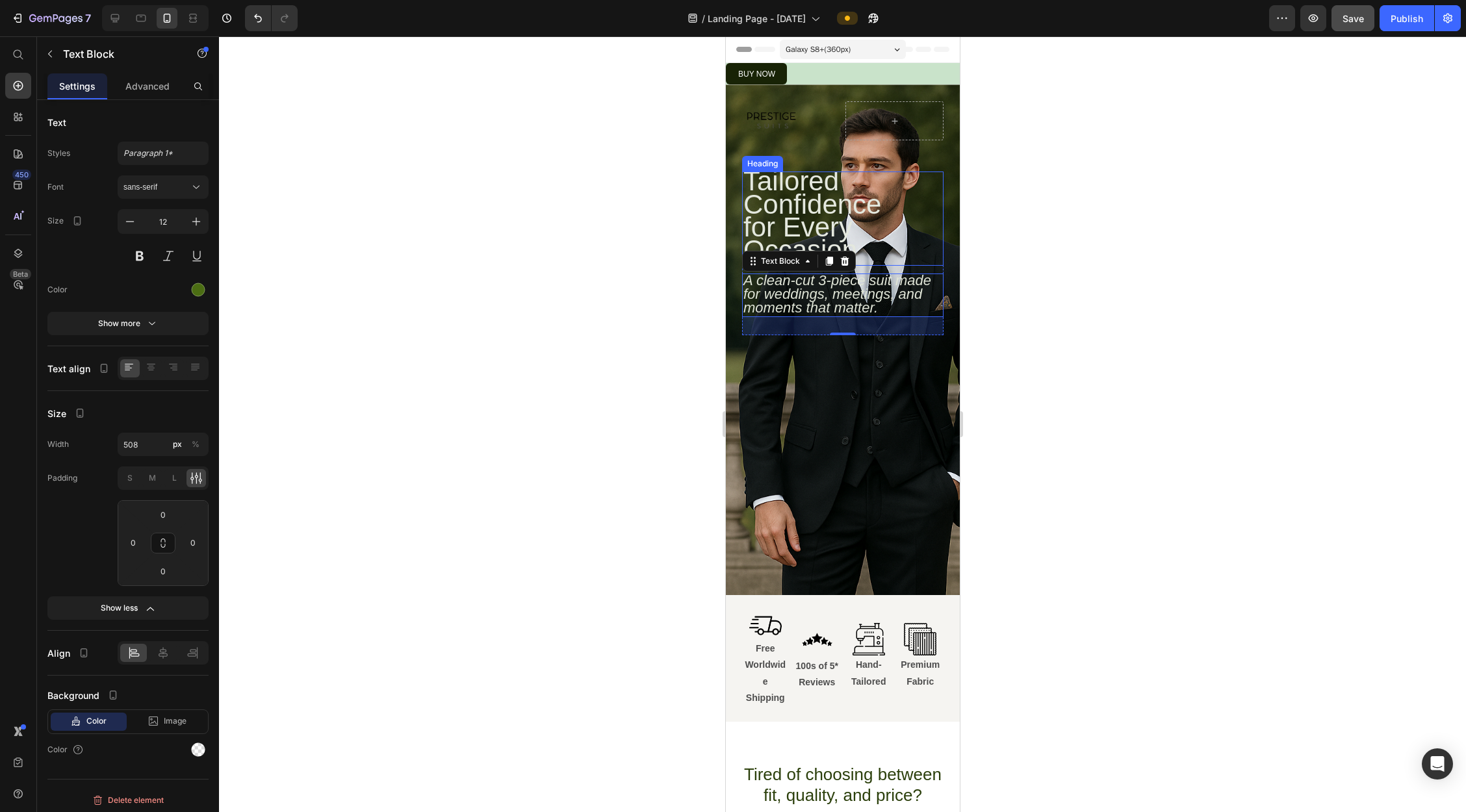 click 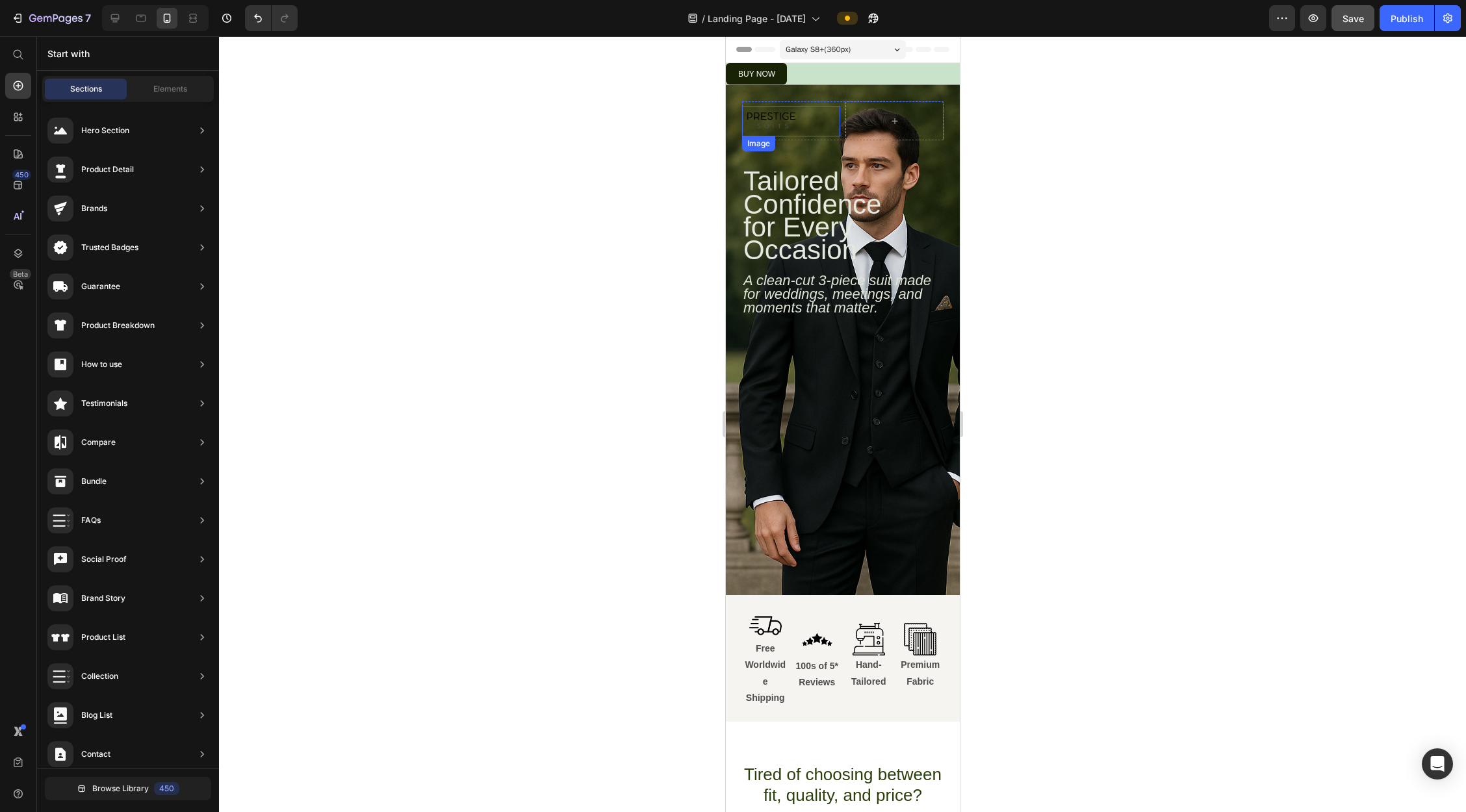 click at bounding box center [790, 121] 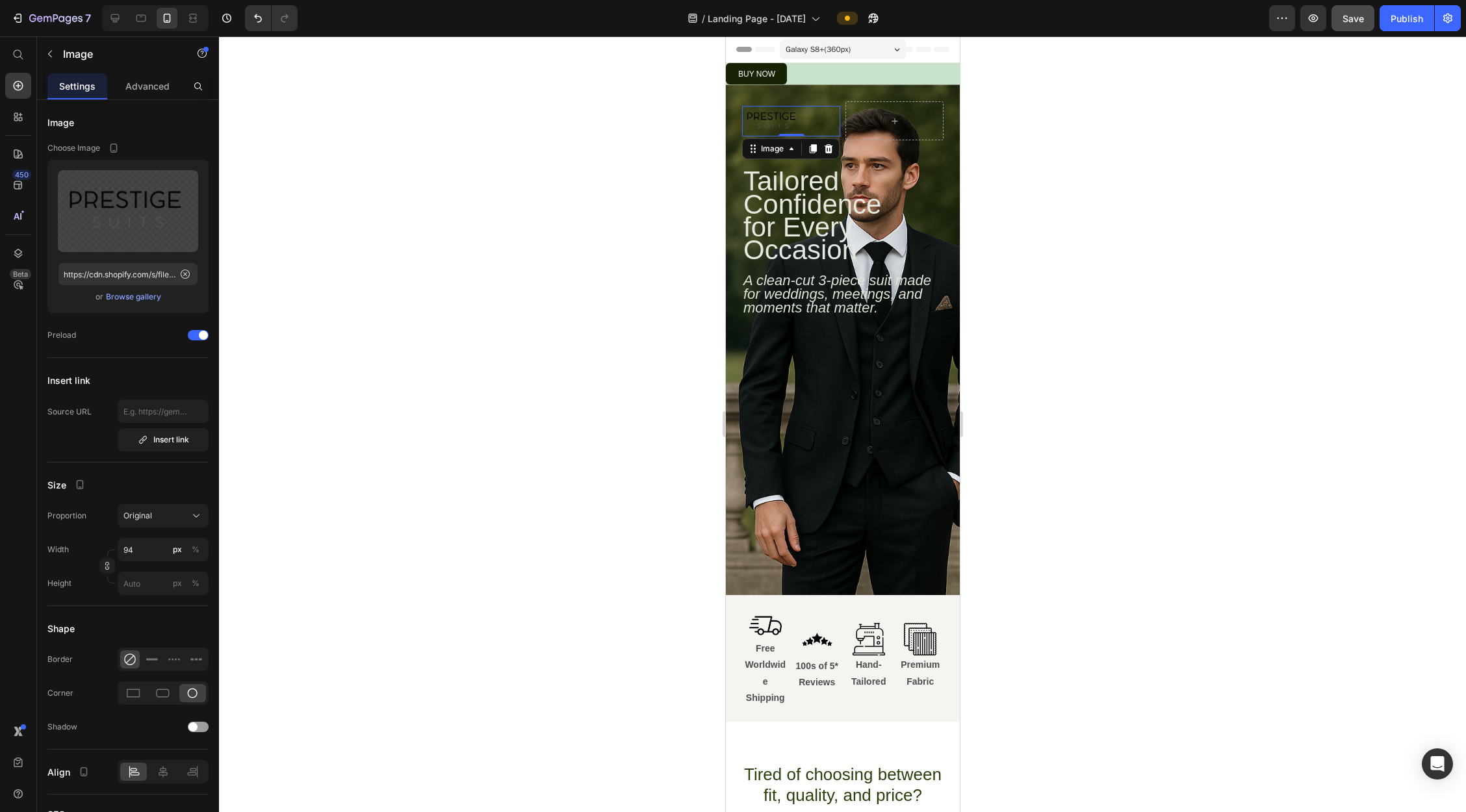 click 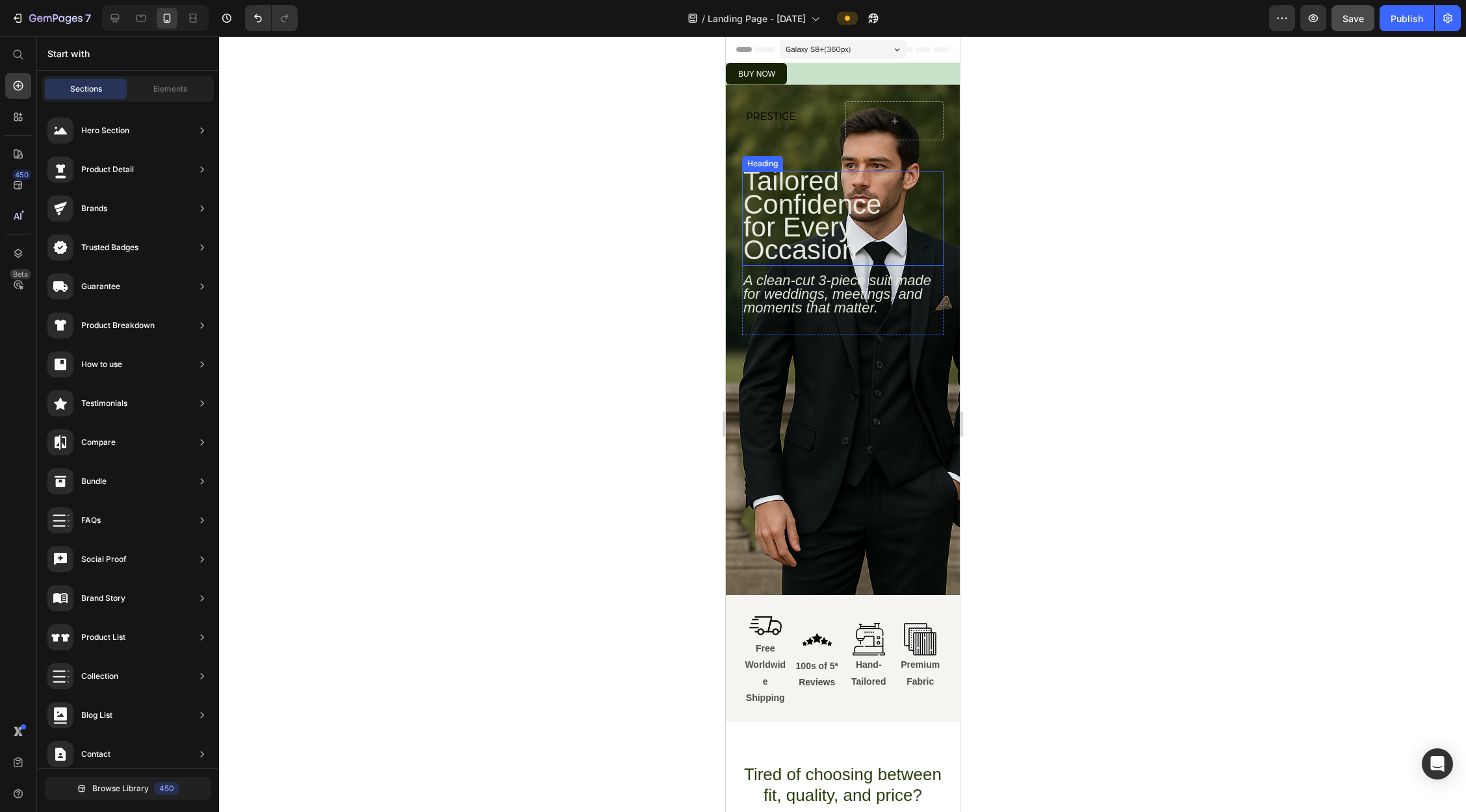 click on "Tailored Confidence for Every Occasion" at bounding box center (812, 215) 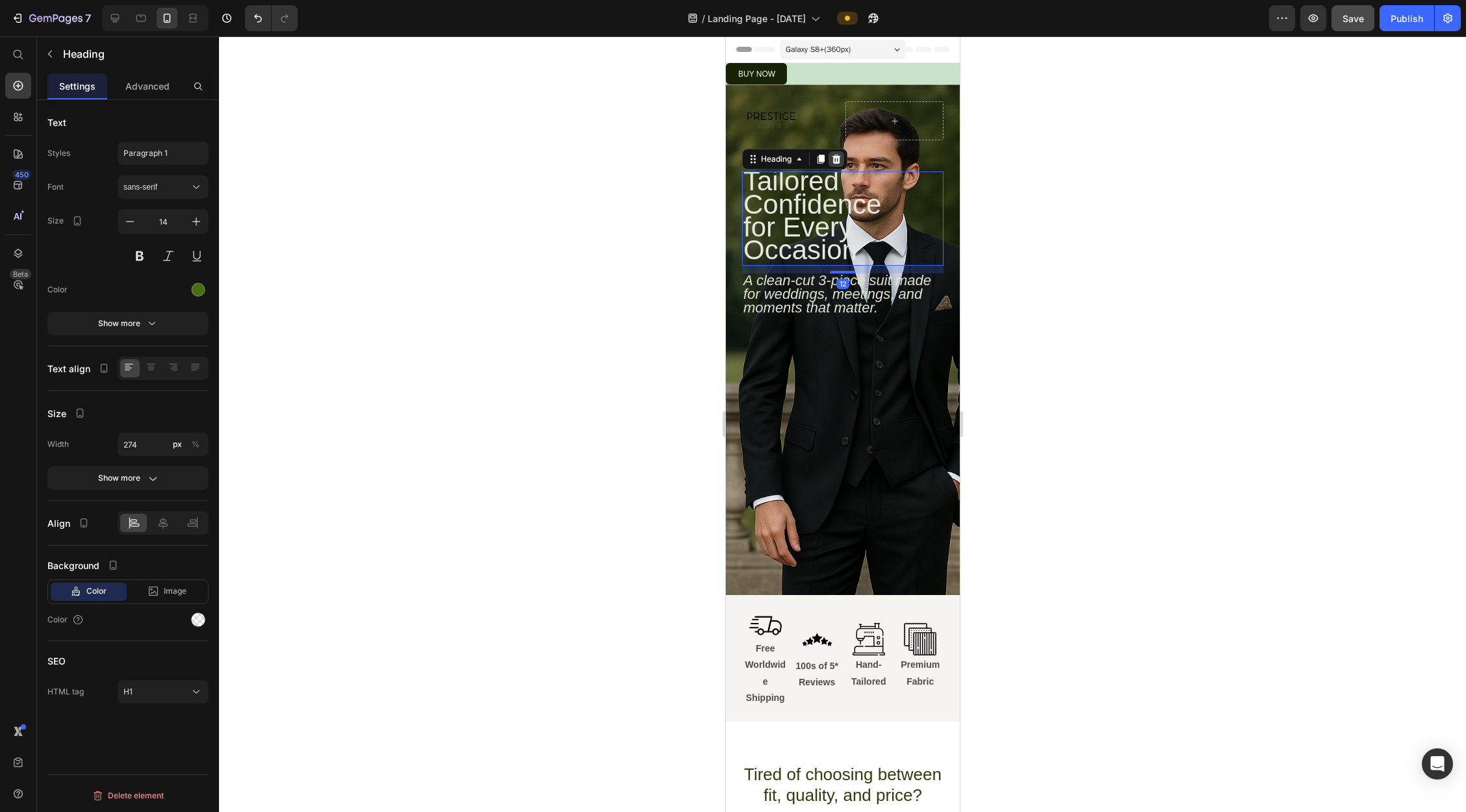 click at bounding box center [836, 159] 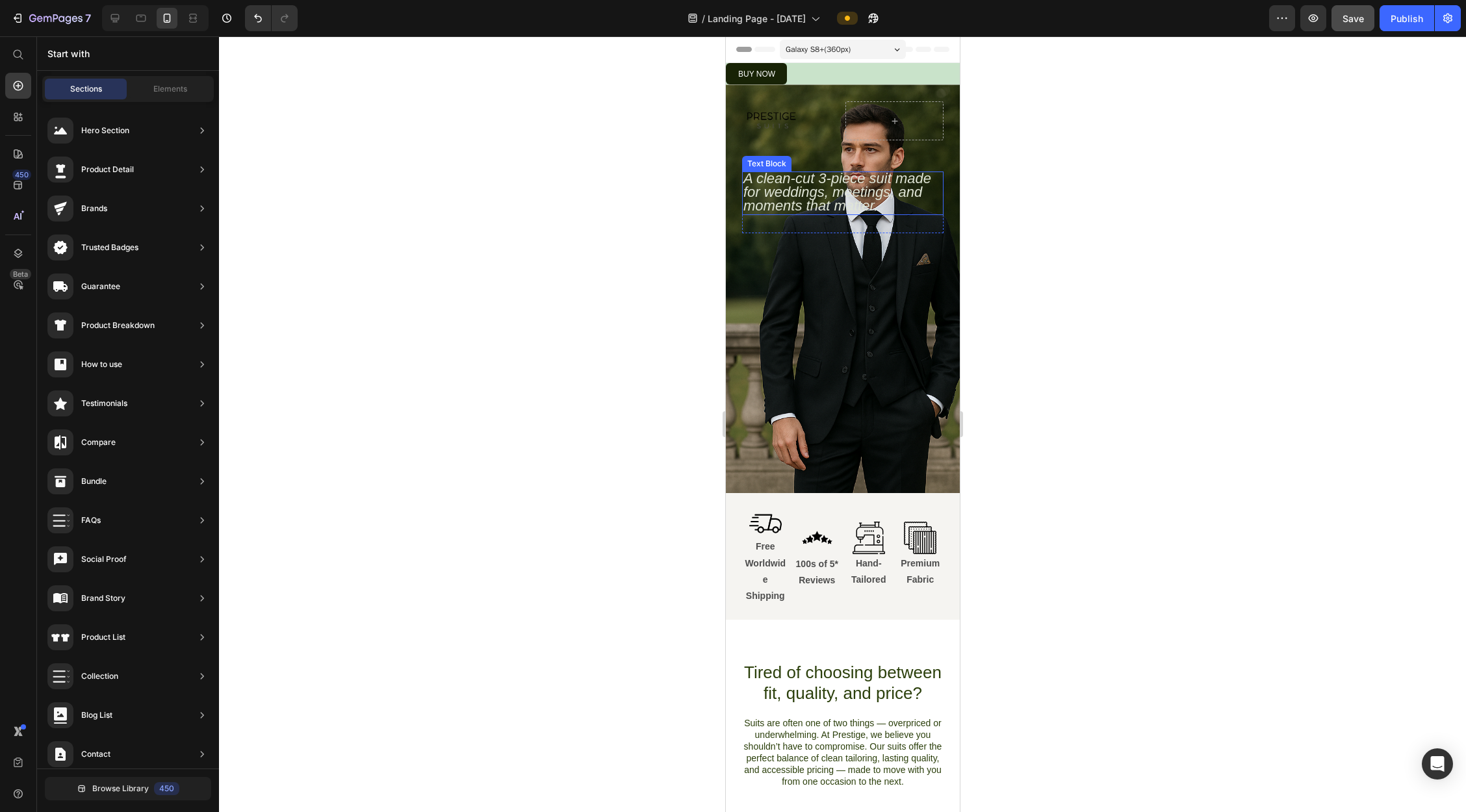 click on "A clean-cut 3-piece suit made for weddings, meetings, and moments that matter." at bounding box center [836, 192] 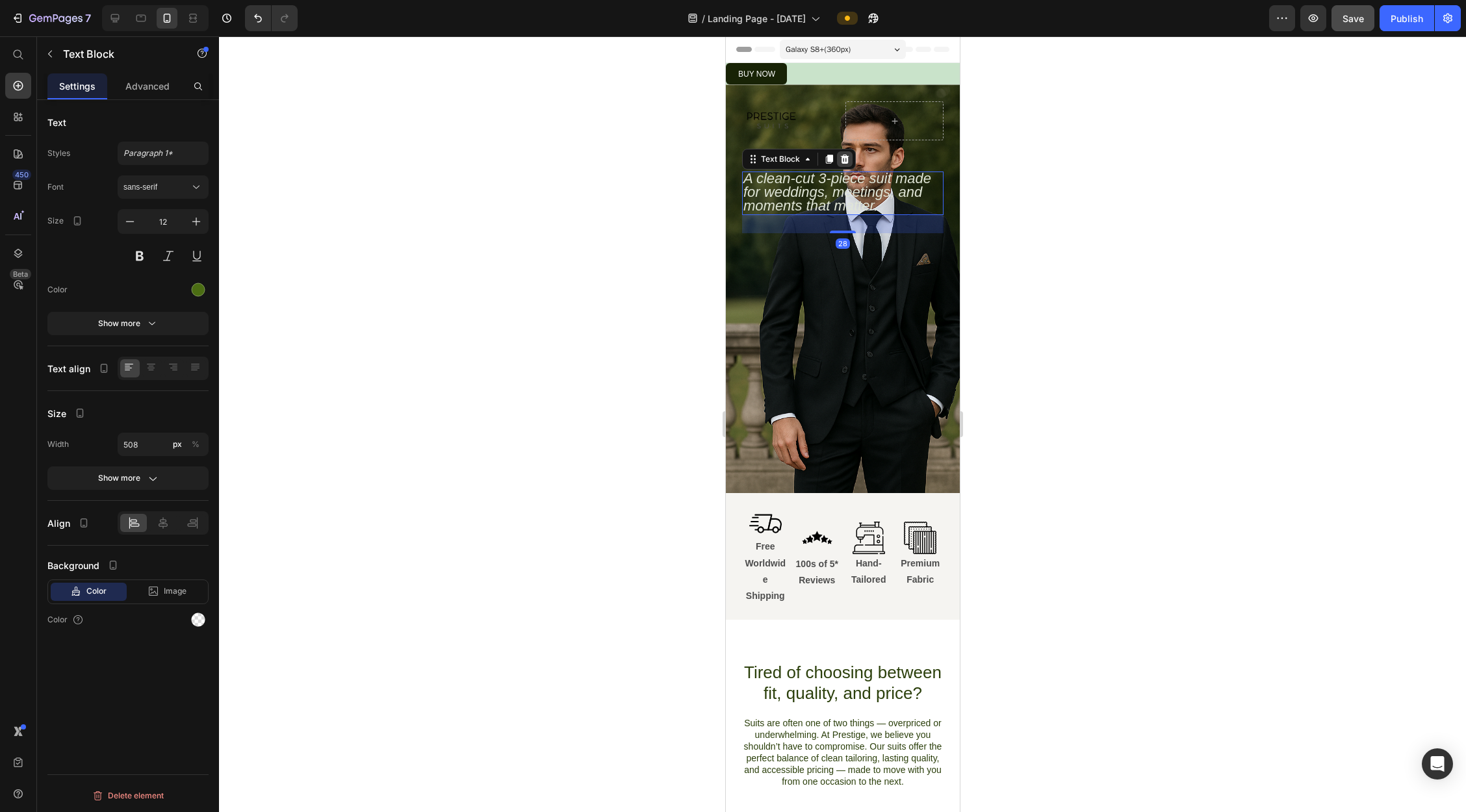 click 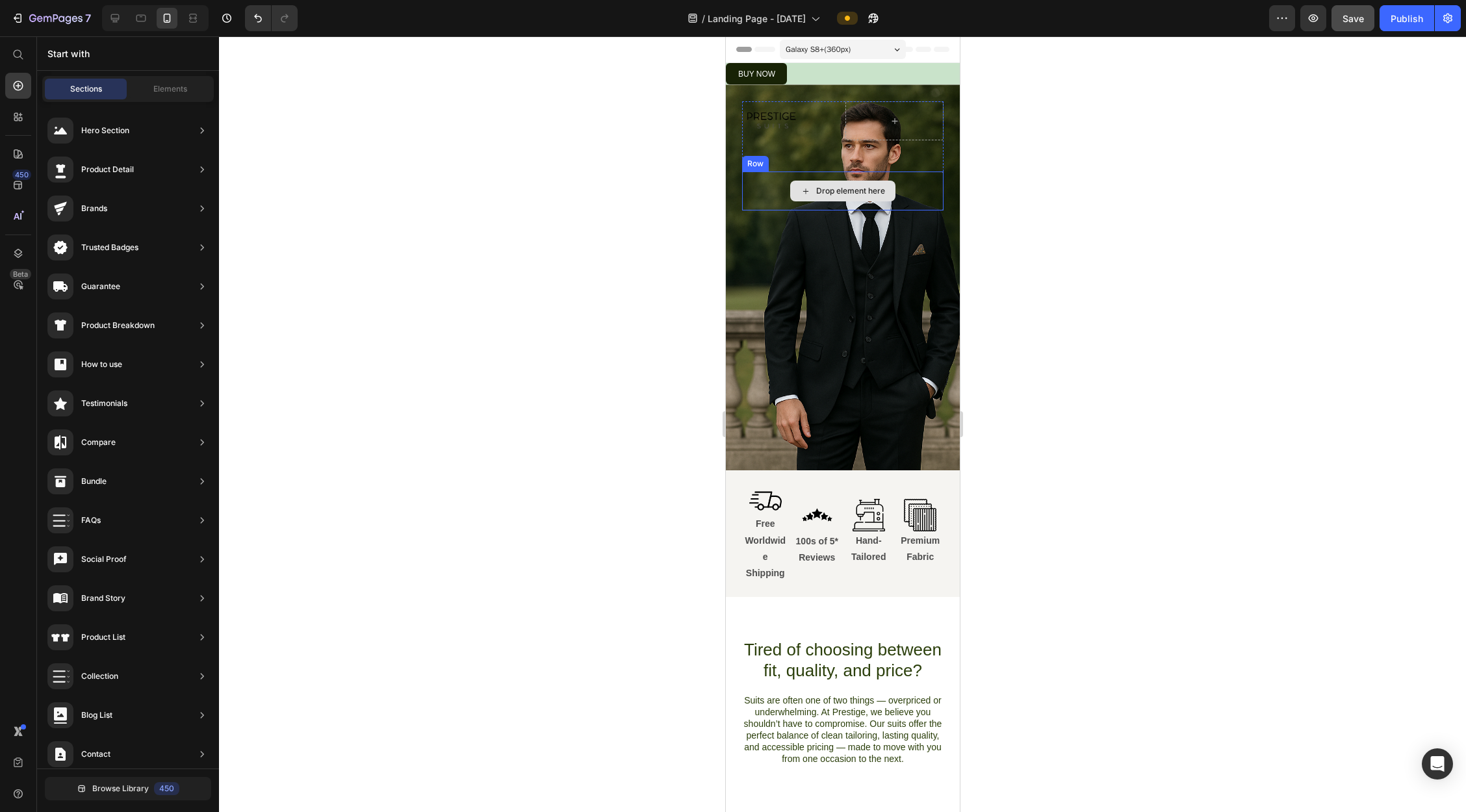 click on "Drop element here" at bounding box center [842, 191] 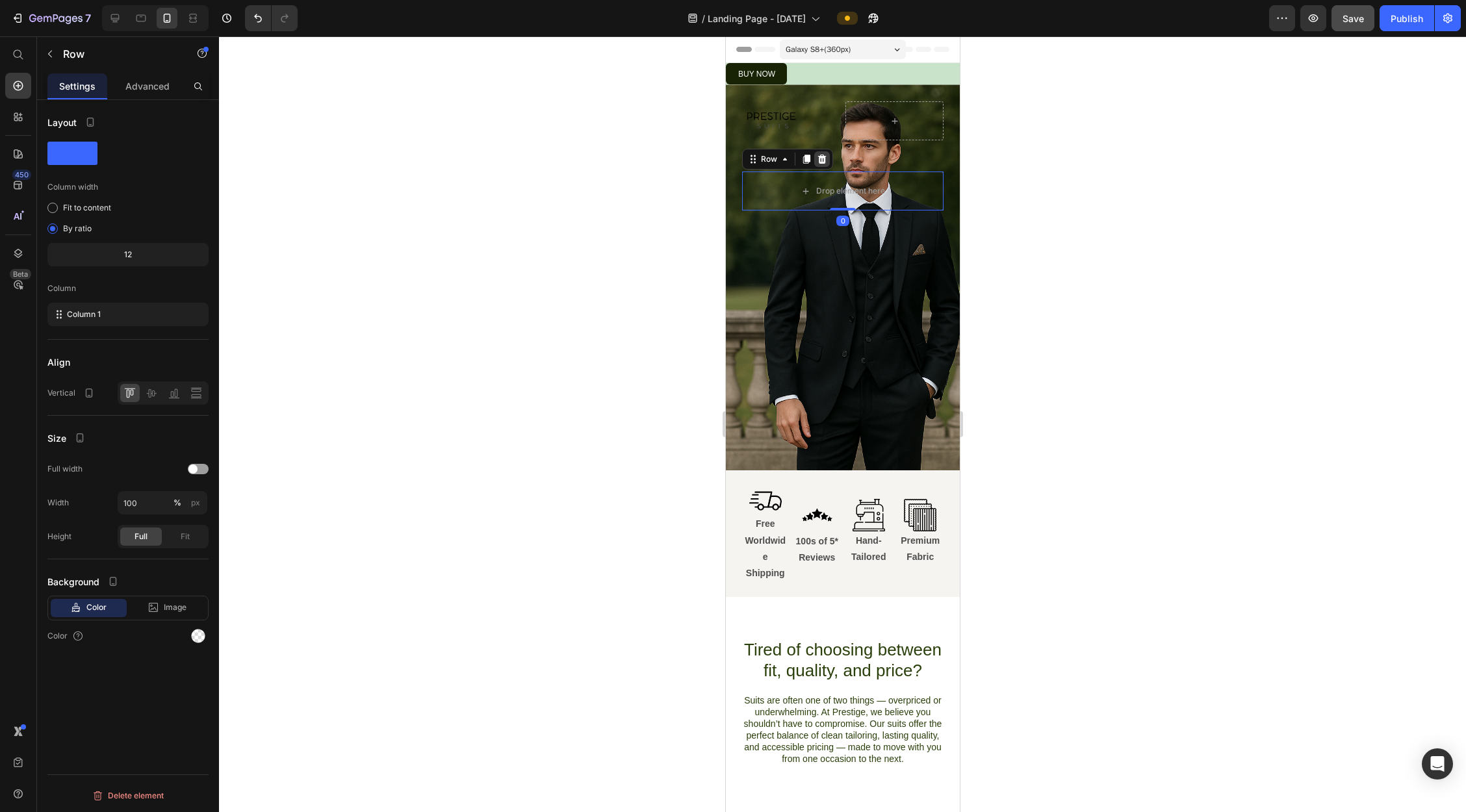 click 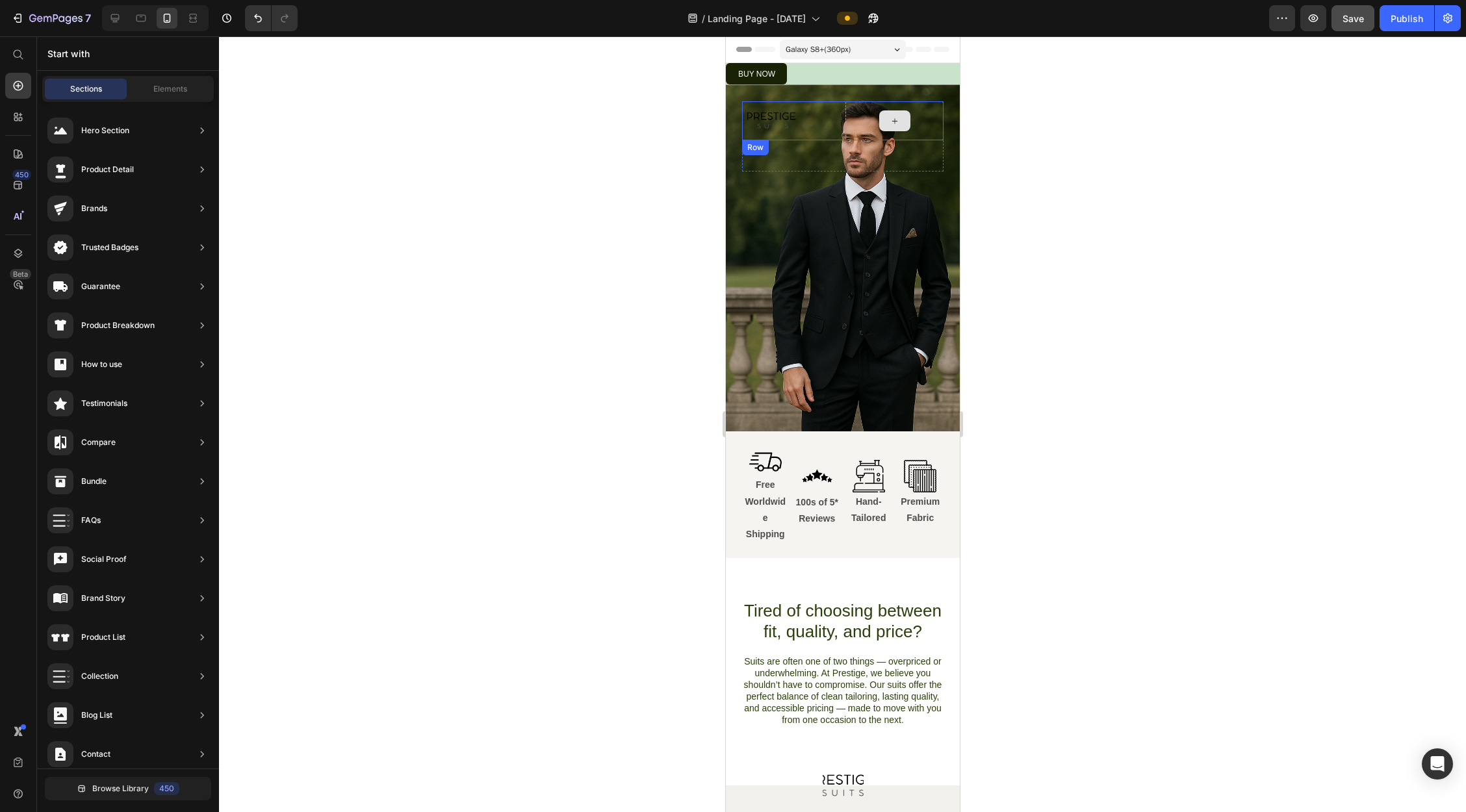 click at bounding box center [894, 121] 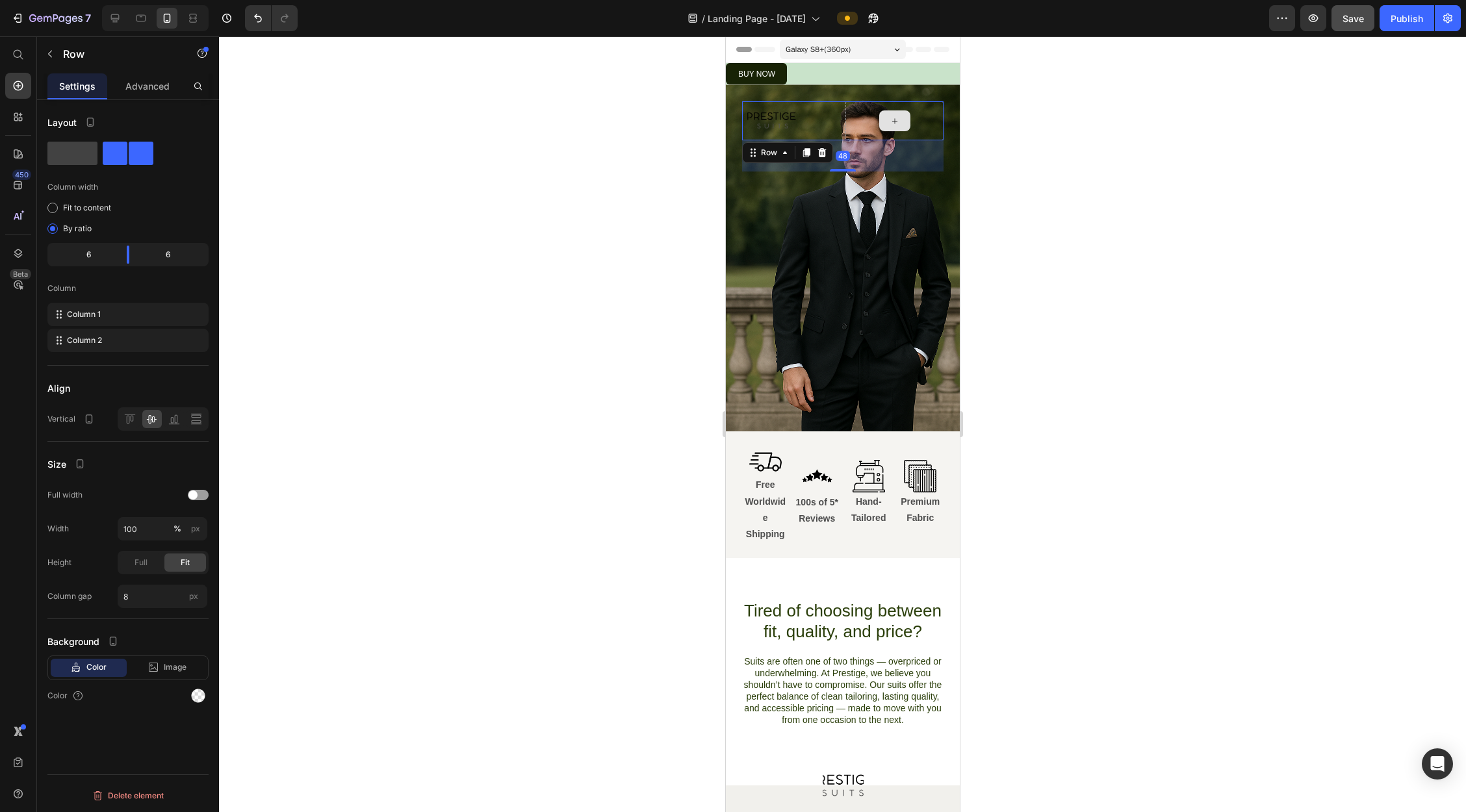 click at bounding box center (894, 121) 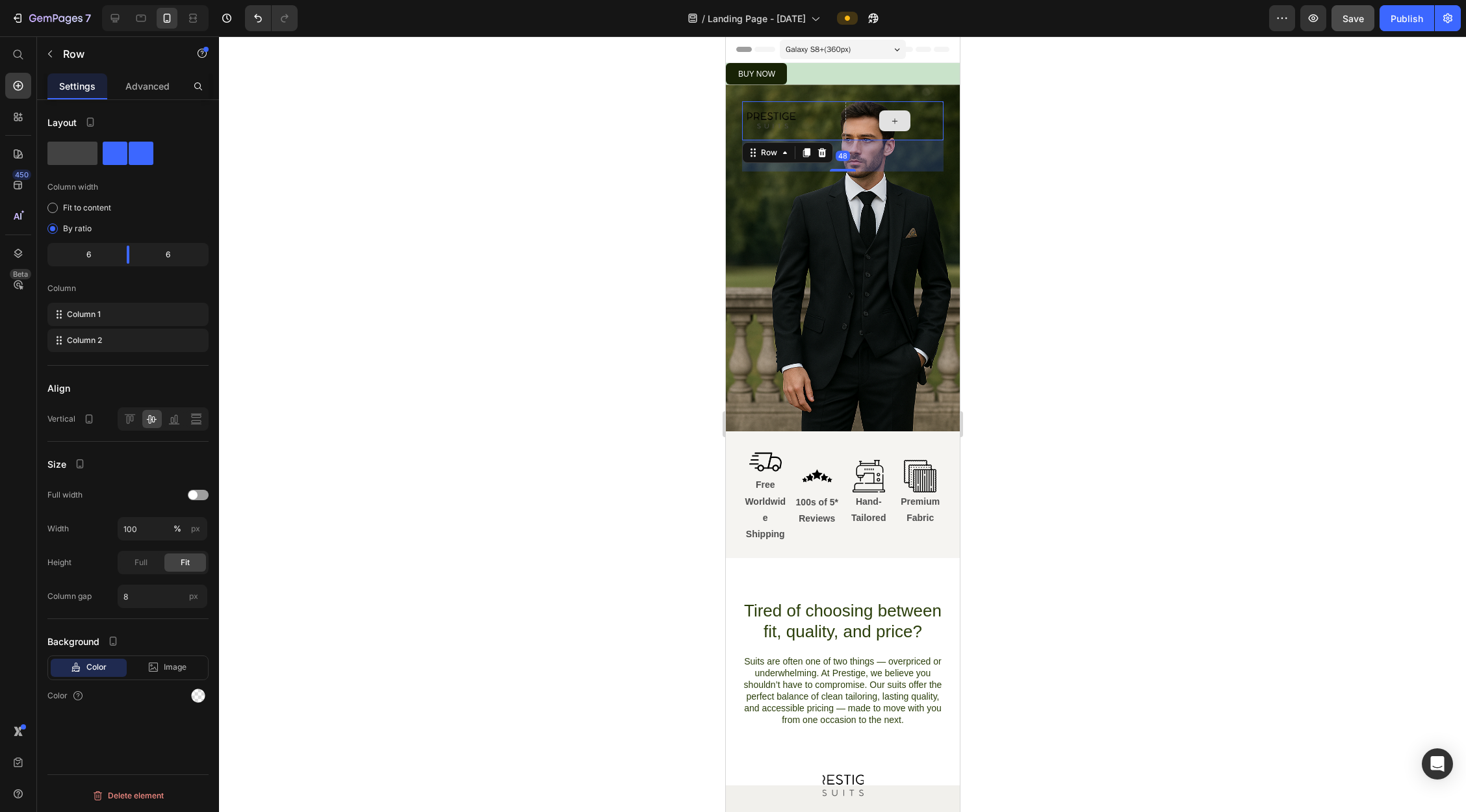 click at bounding box center (894, 121) 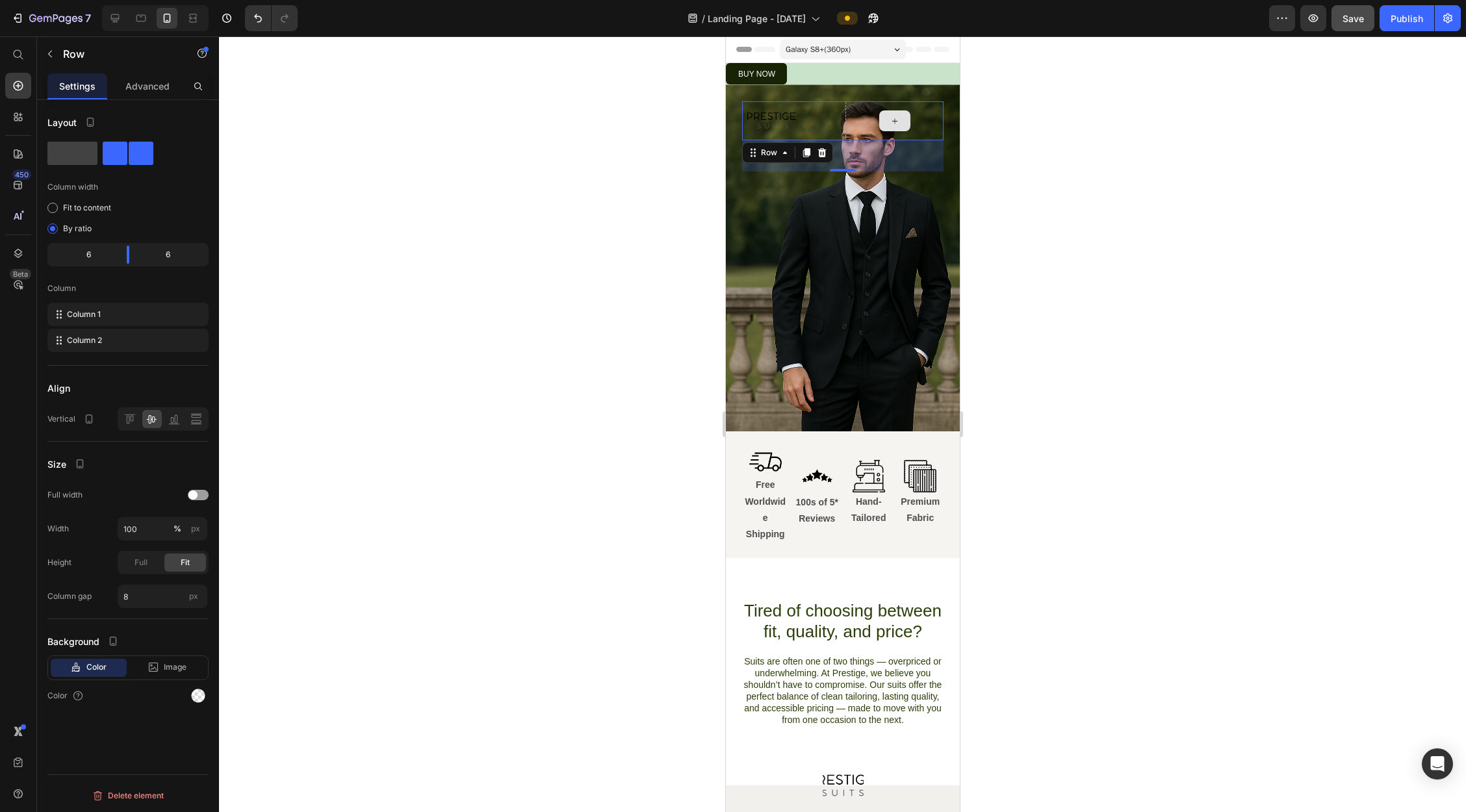 click at bounding box center (894, 121) 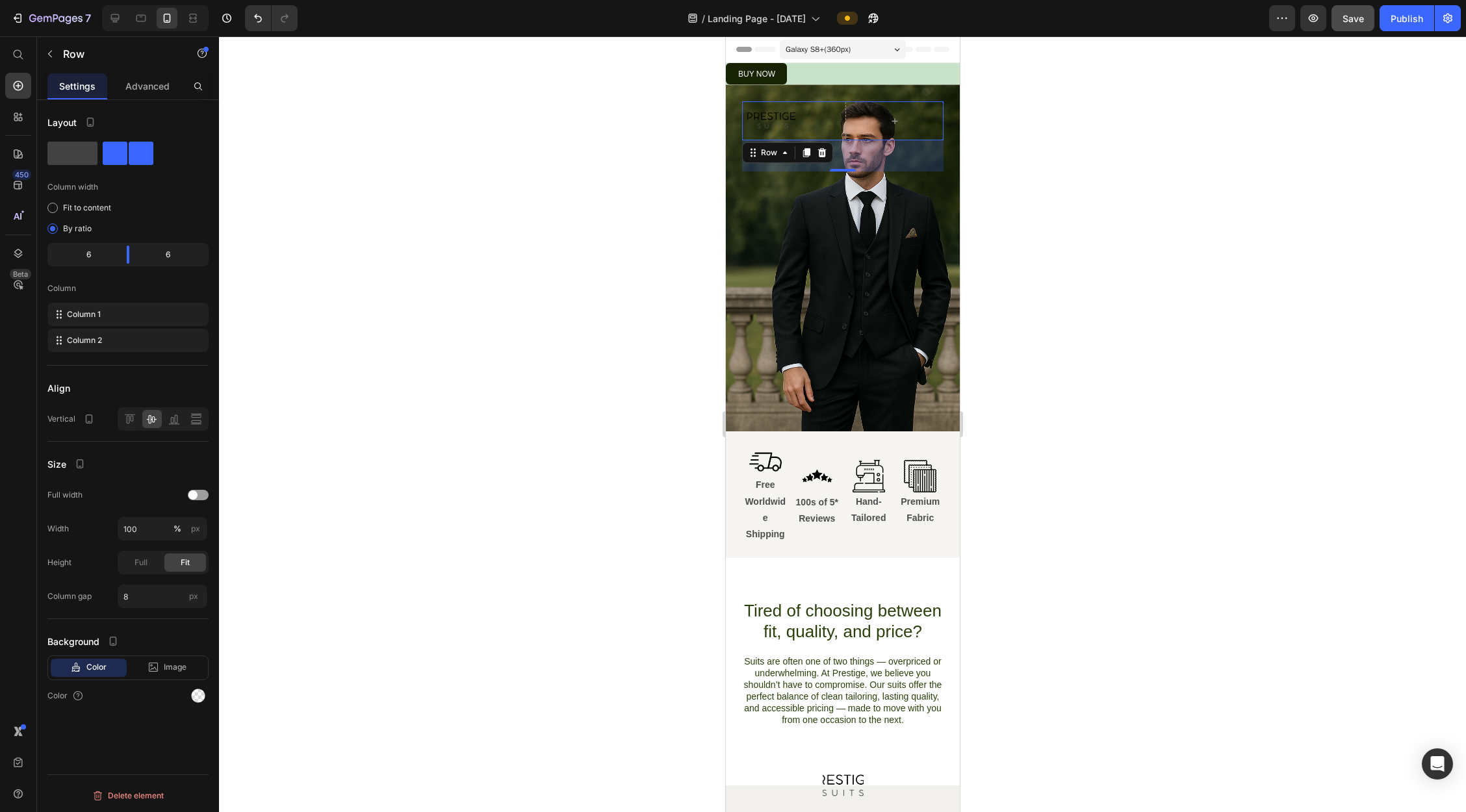 click 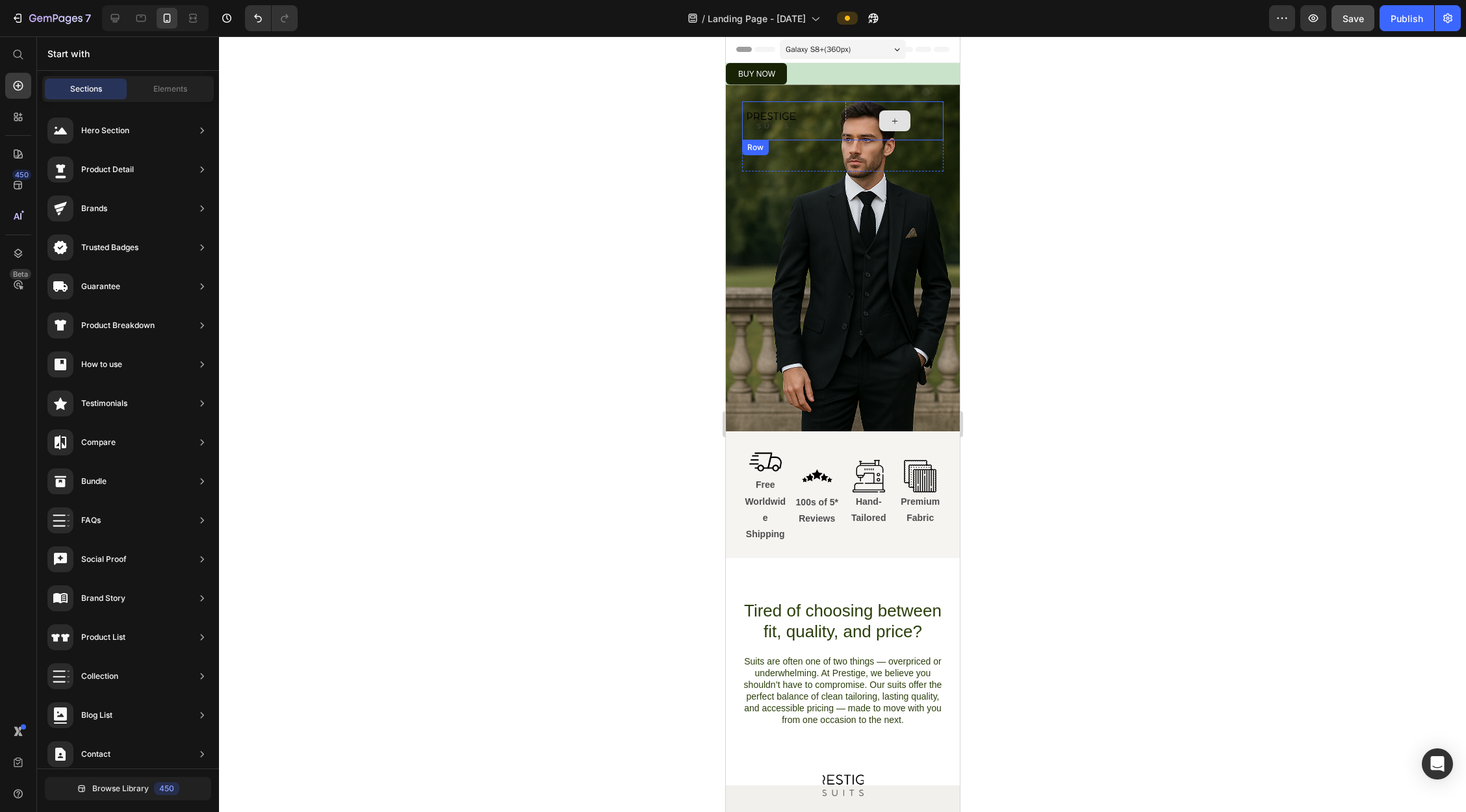 click at bounding box center (894, 121) 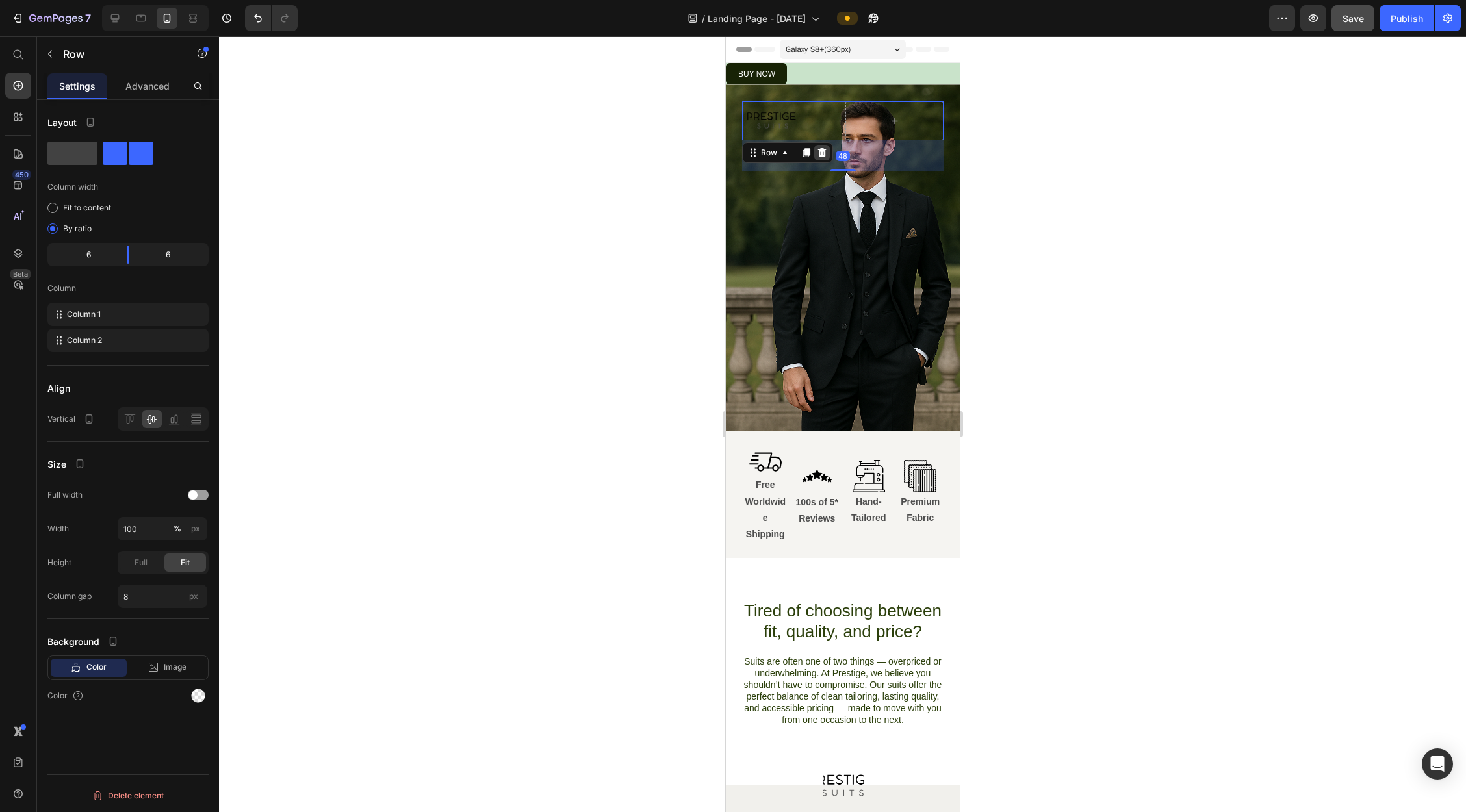 click at bounding box center [821, 153] 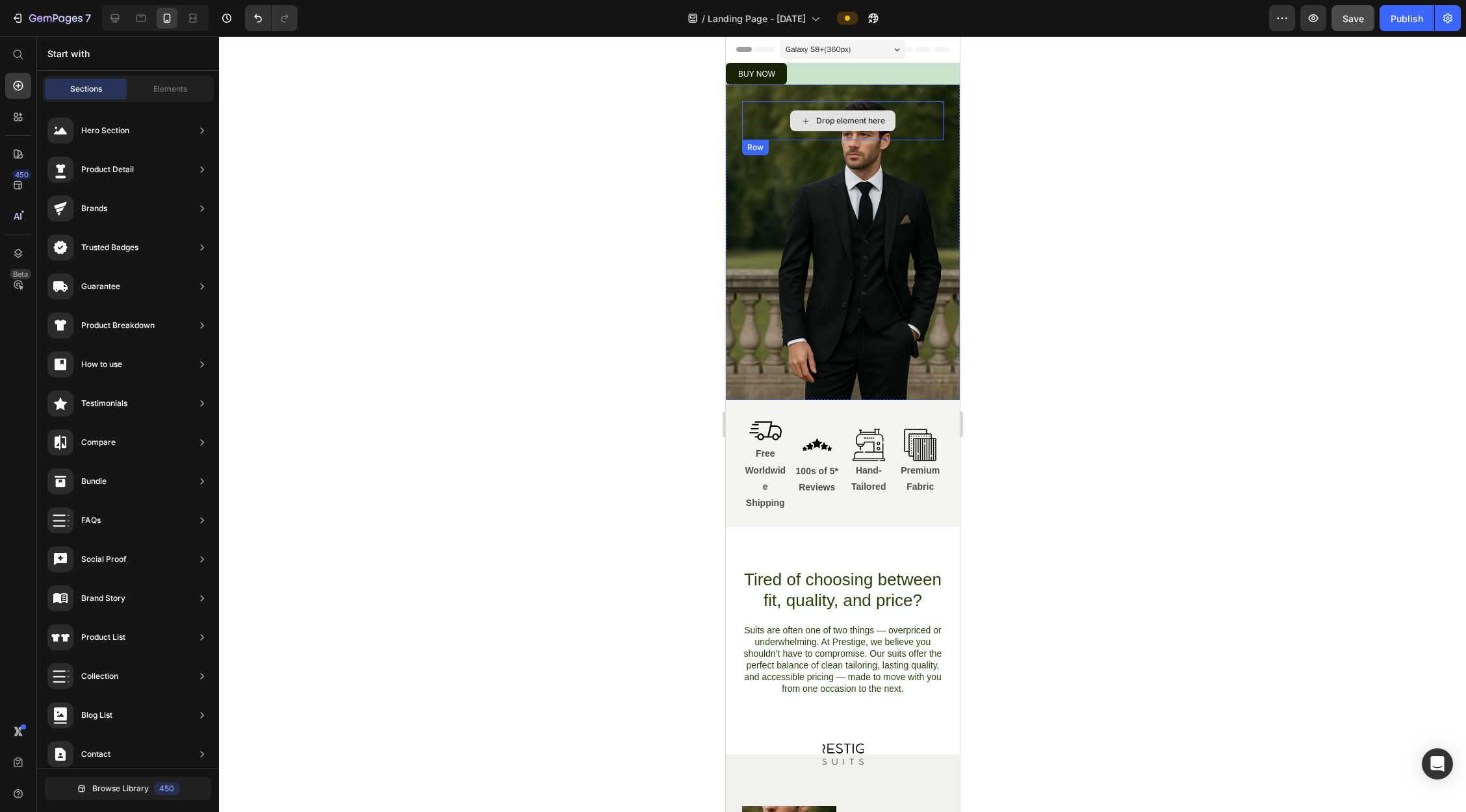click on "Drop element here" at bounding box center [842, 121] 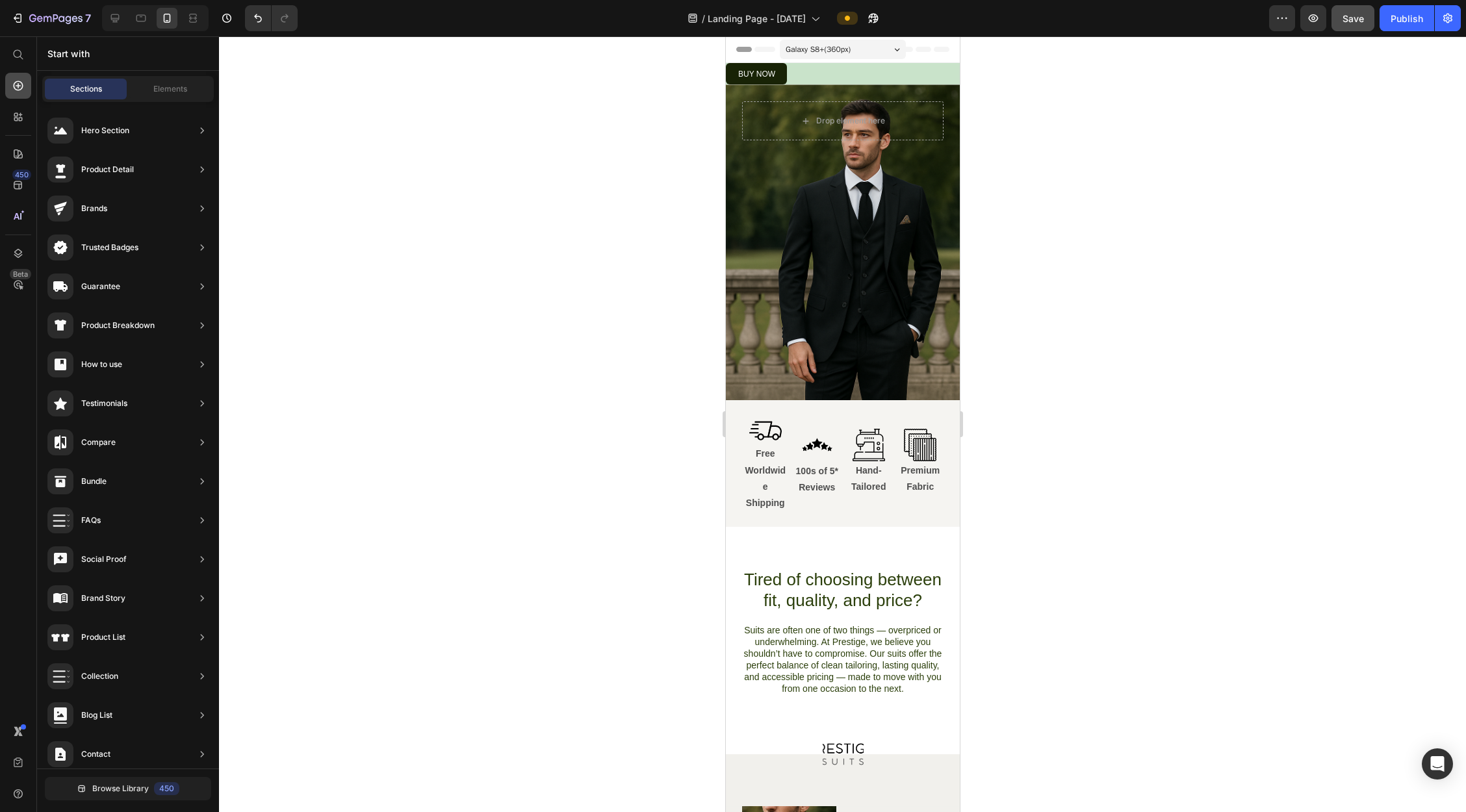 click 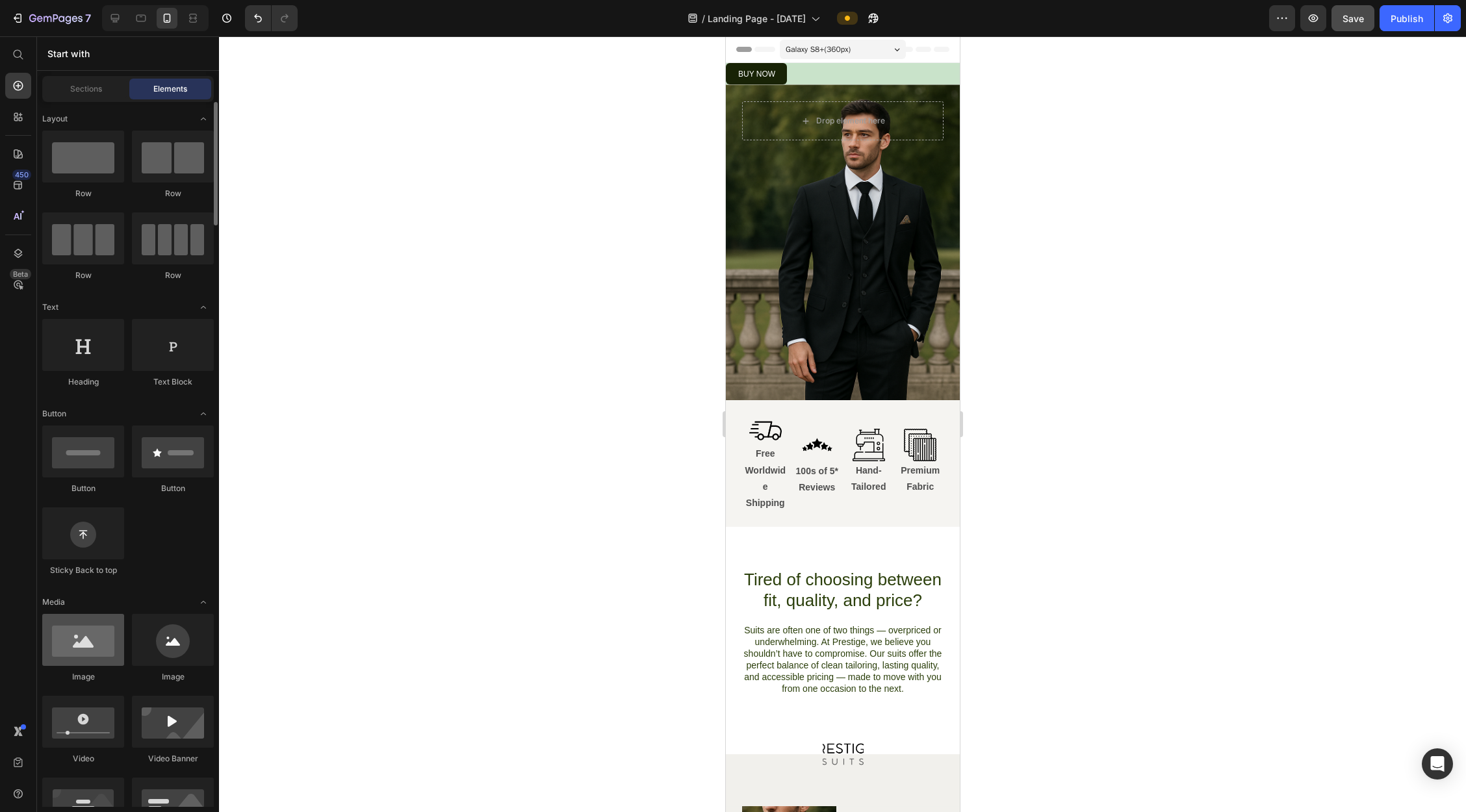 click at bounding box center [83, 640] 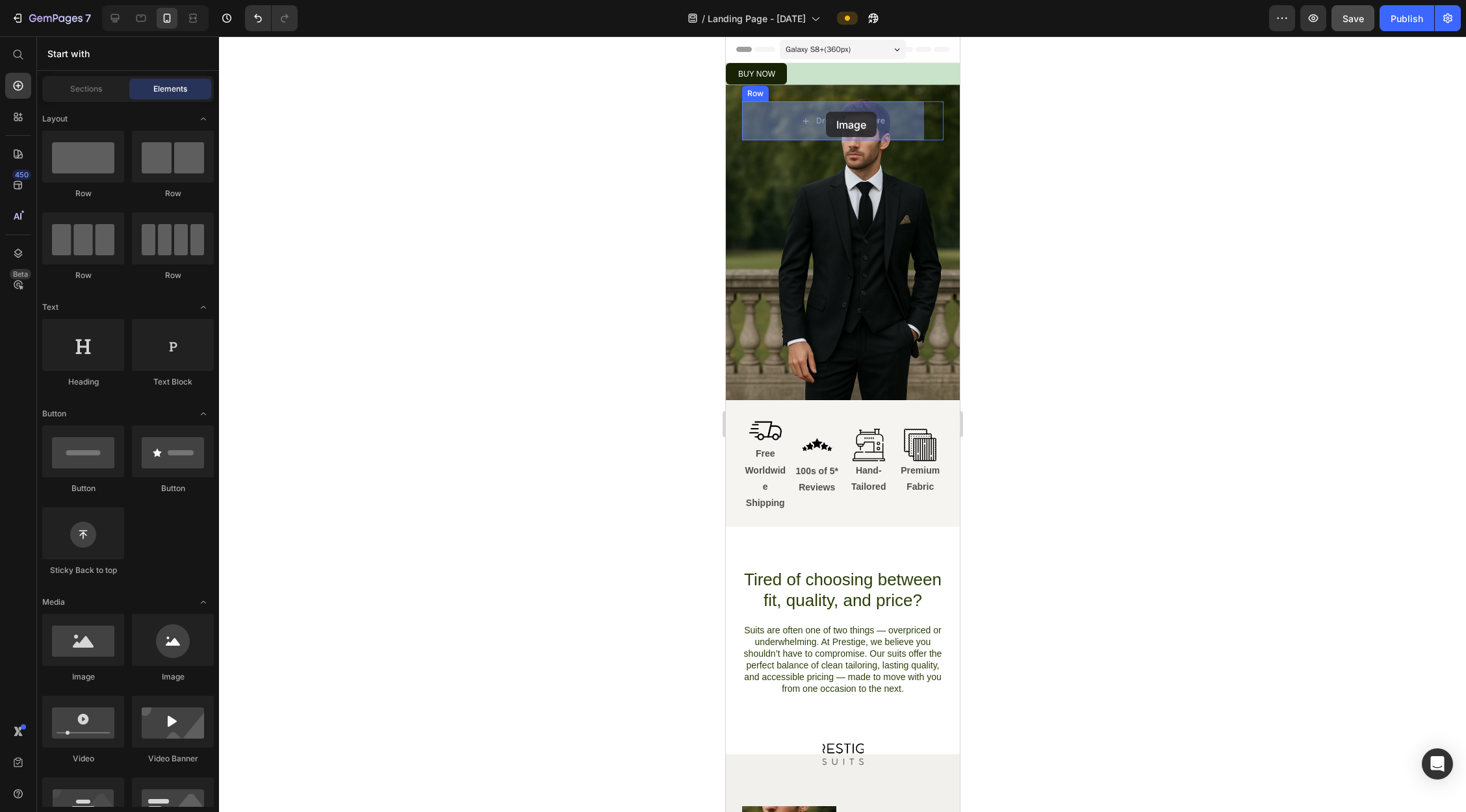 drag, startPoint x: 816, startPoint y: 694, endPoint x: 823, endPoint y: 113, distance: 581.0422 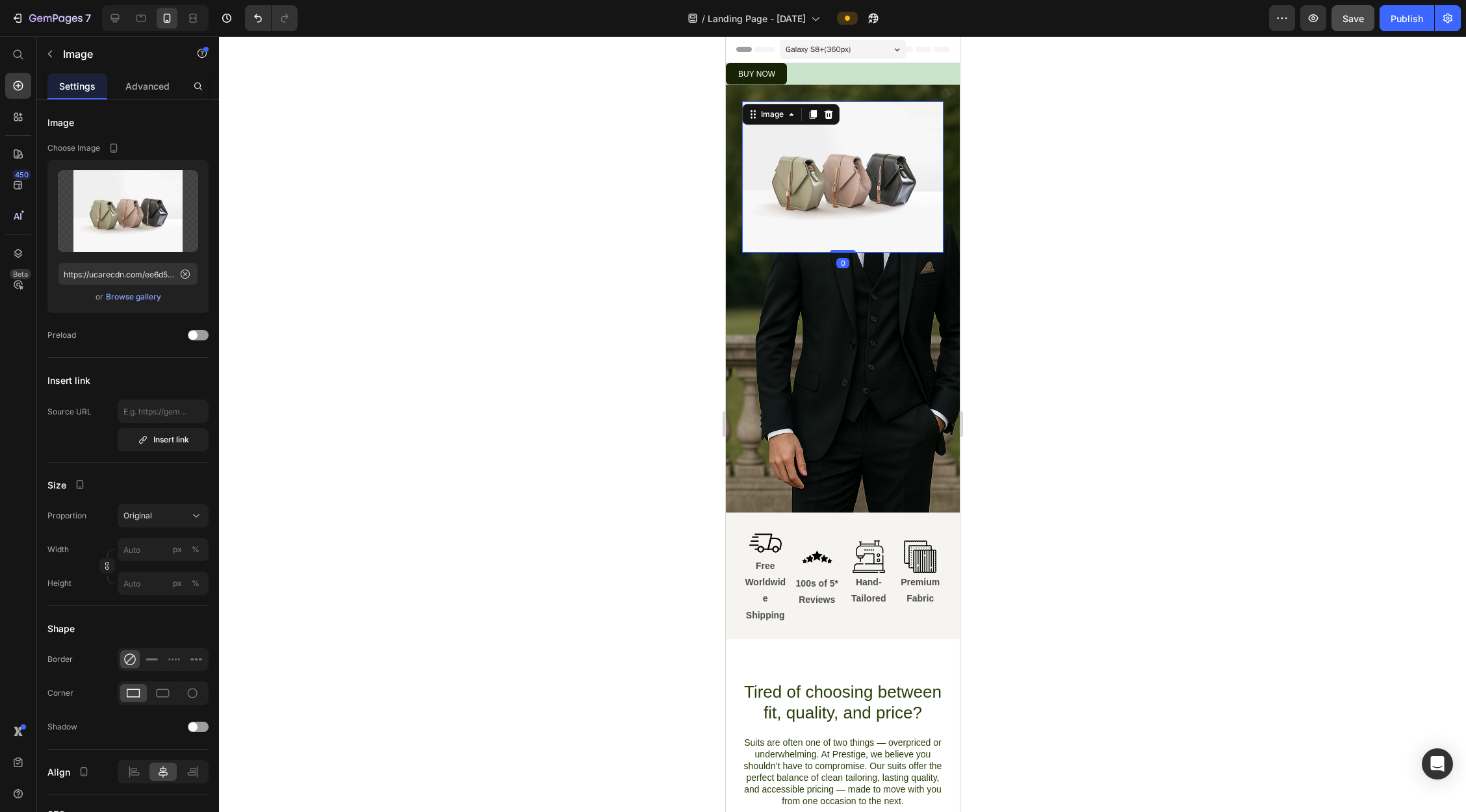 click at bounding box center [842, 177] 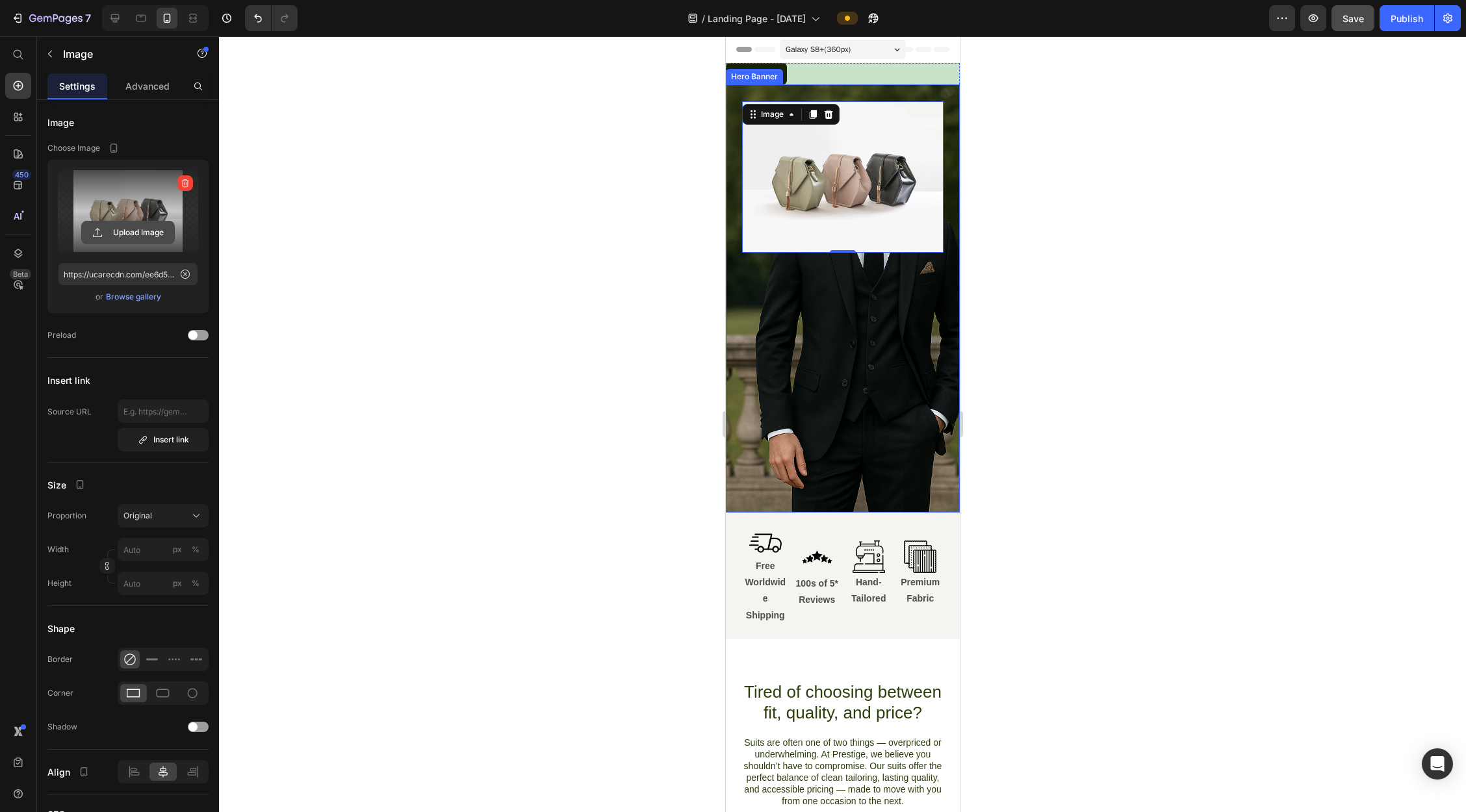 click 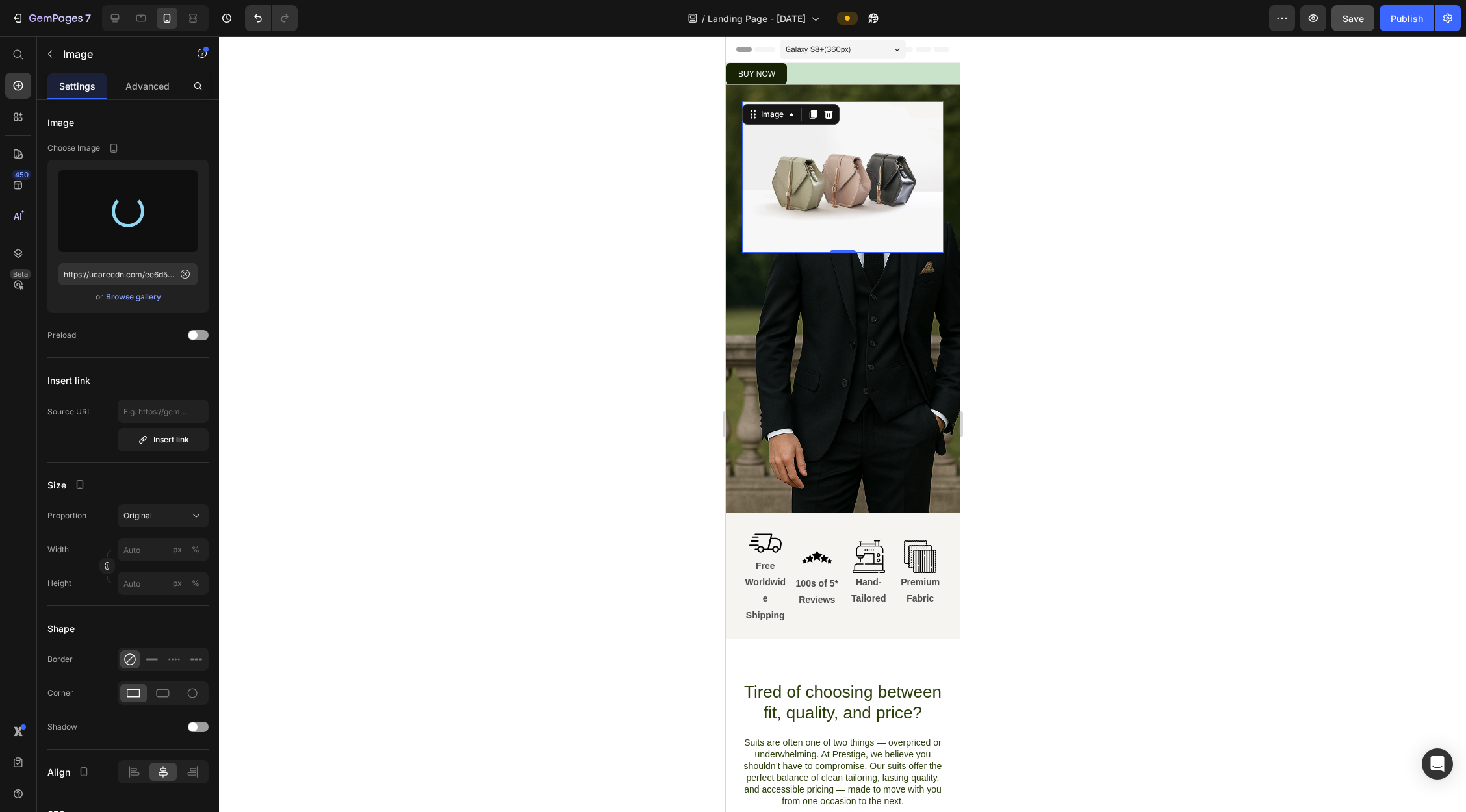 type on "https://cdn.shopify.com/s/files/1/0920/7581/9386/files/gempages_574891826889098469-f58ae513-6921-4c14-8759-d60671654fbf.png" 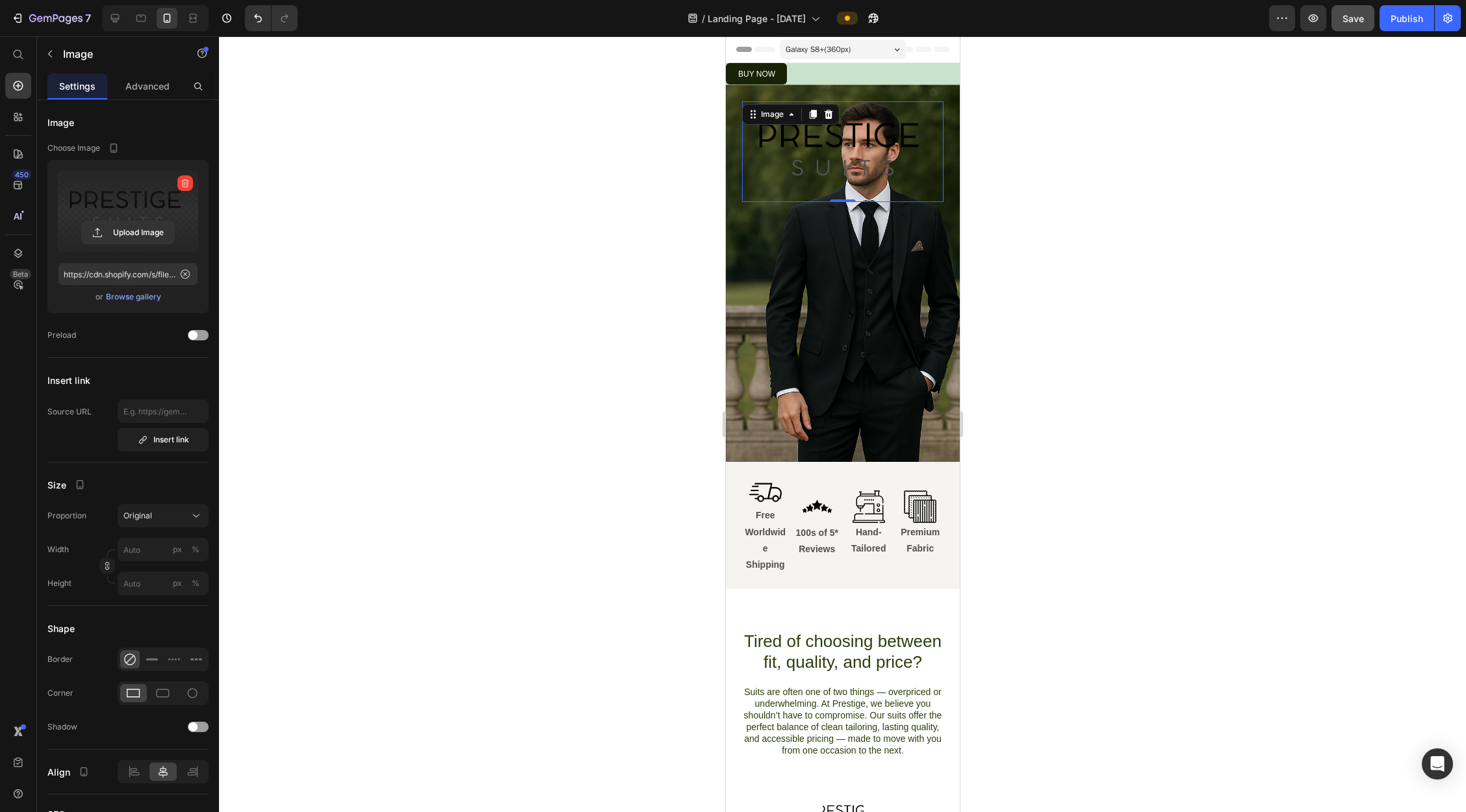 click at bounding box center [842, 151] 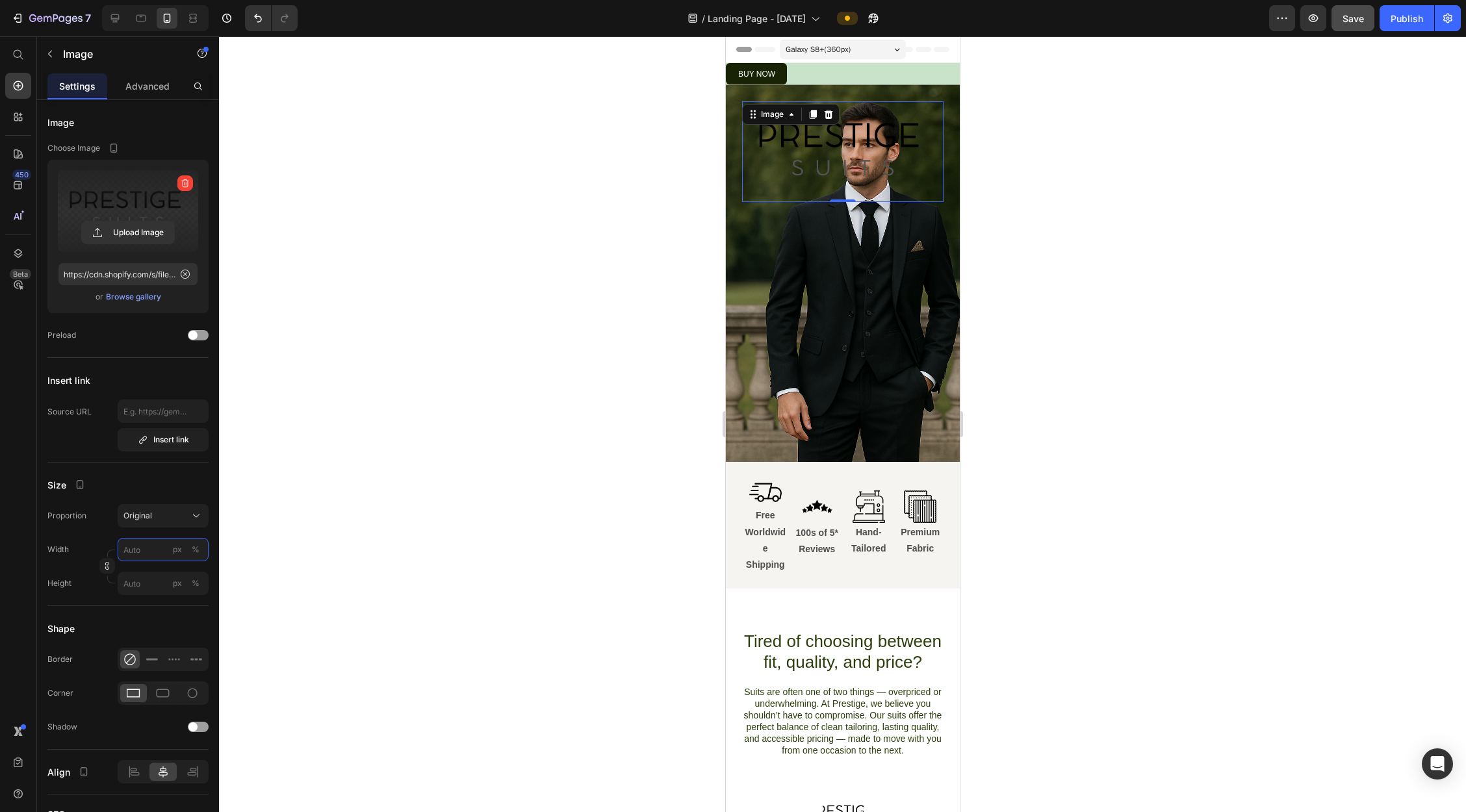 click on "px %" at bounding box center (163, 550) 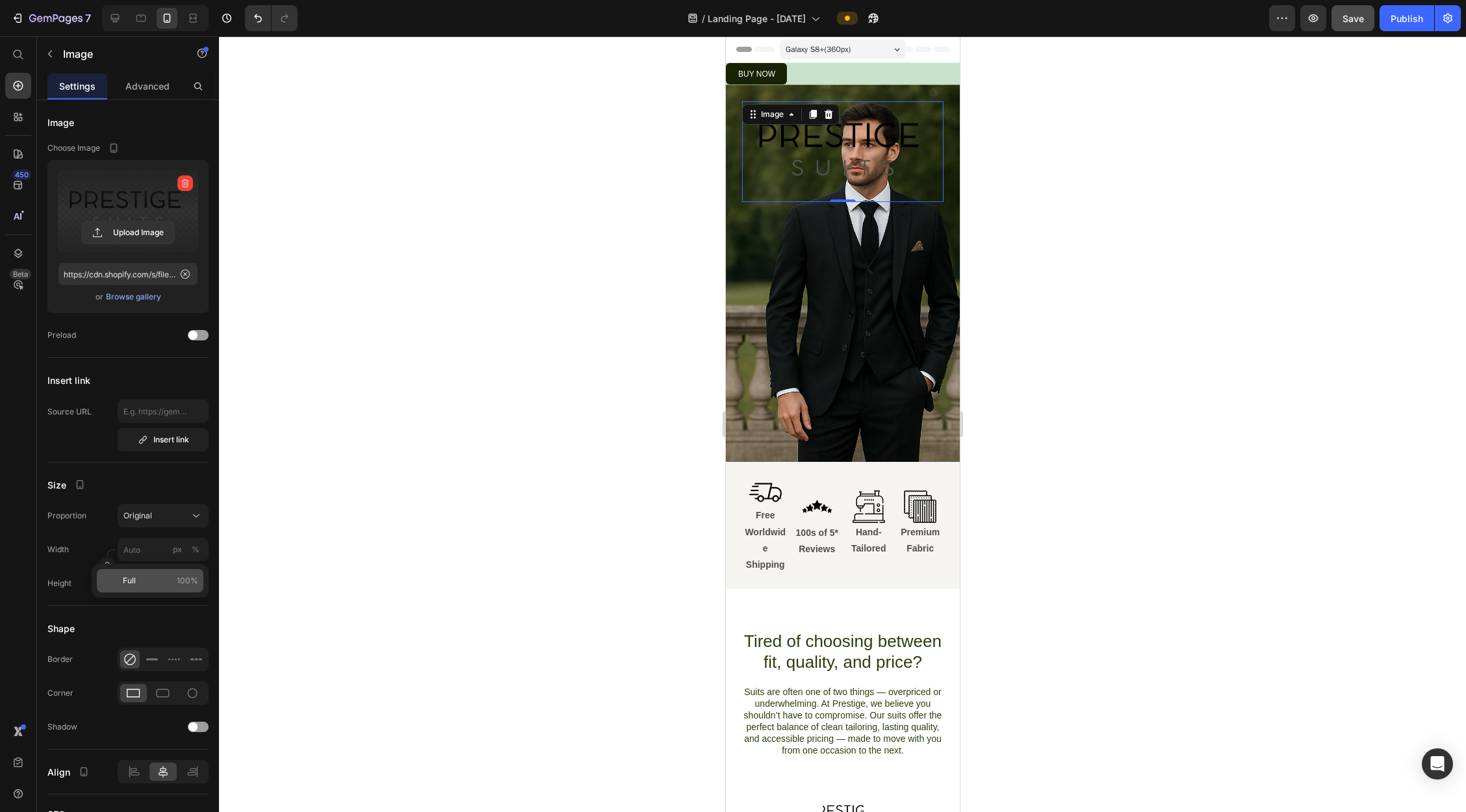click on "Full 100%" at bounding box center [161, 581] 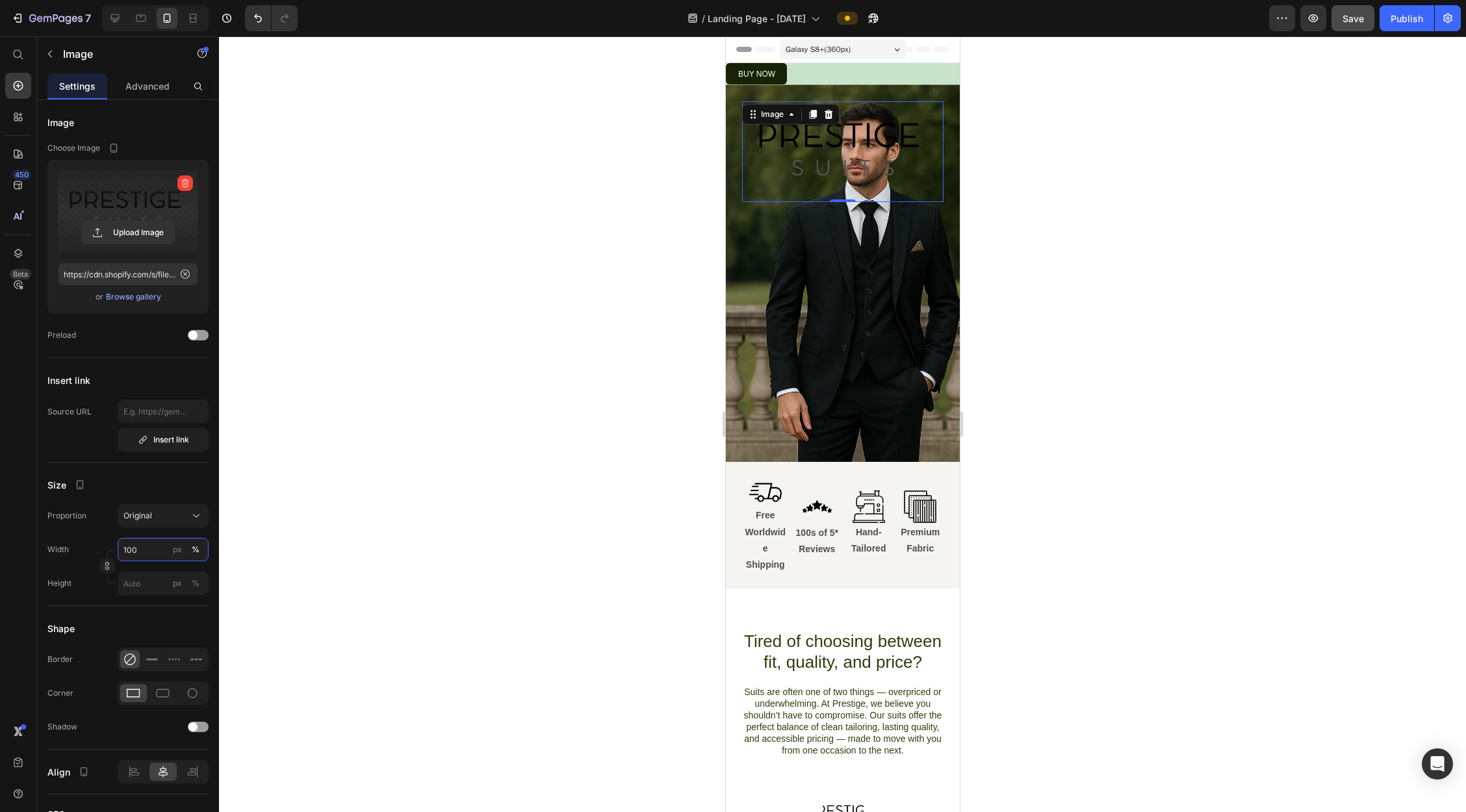 click on "100" at bounding box center (163, 550) 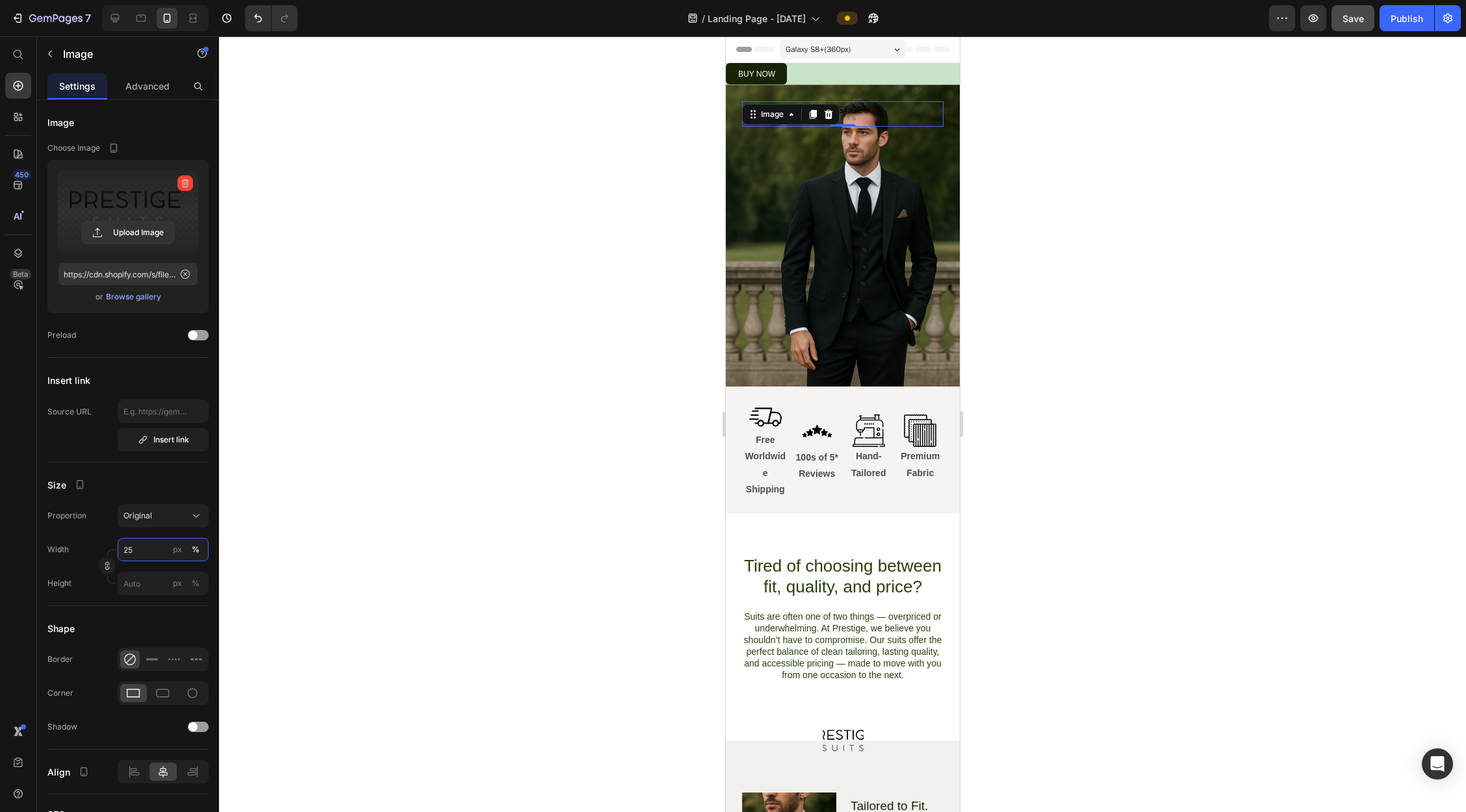 type on "2" 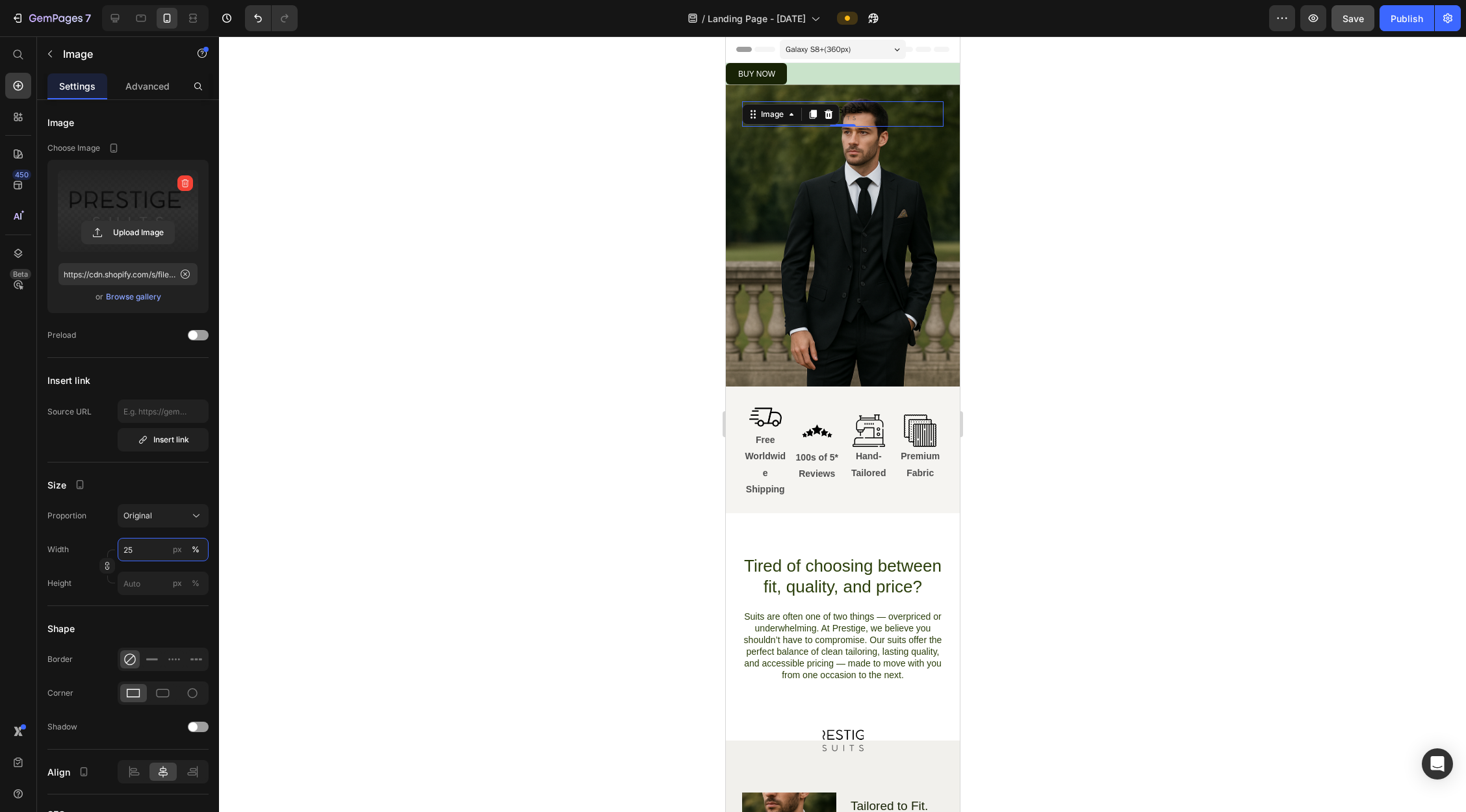 type on "2" 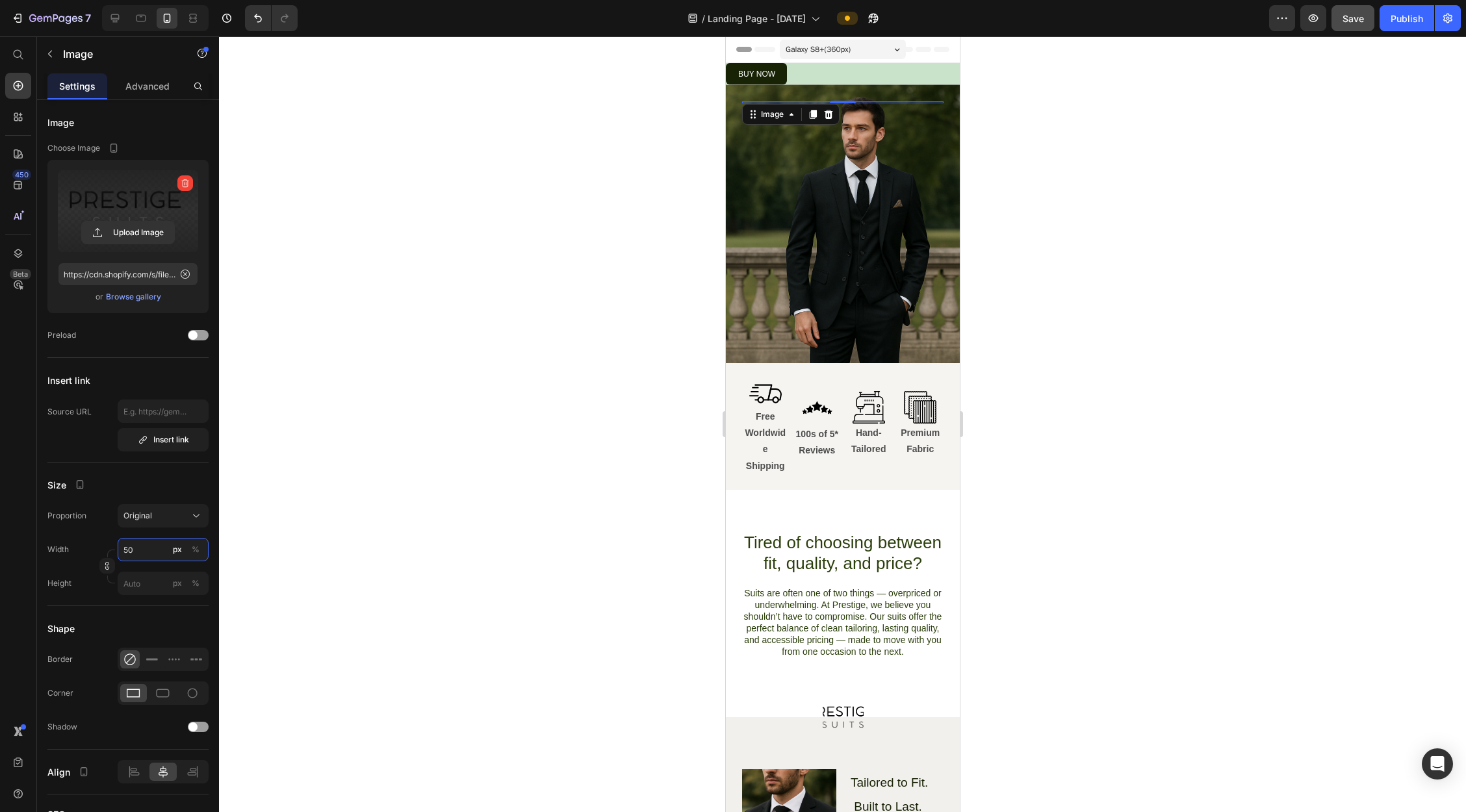 type on "5" 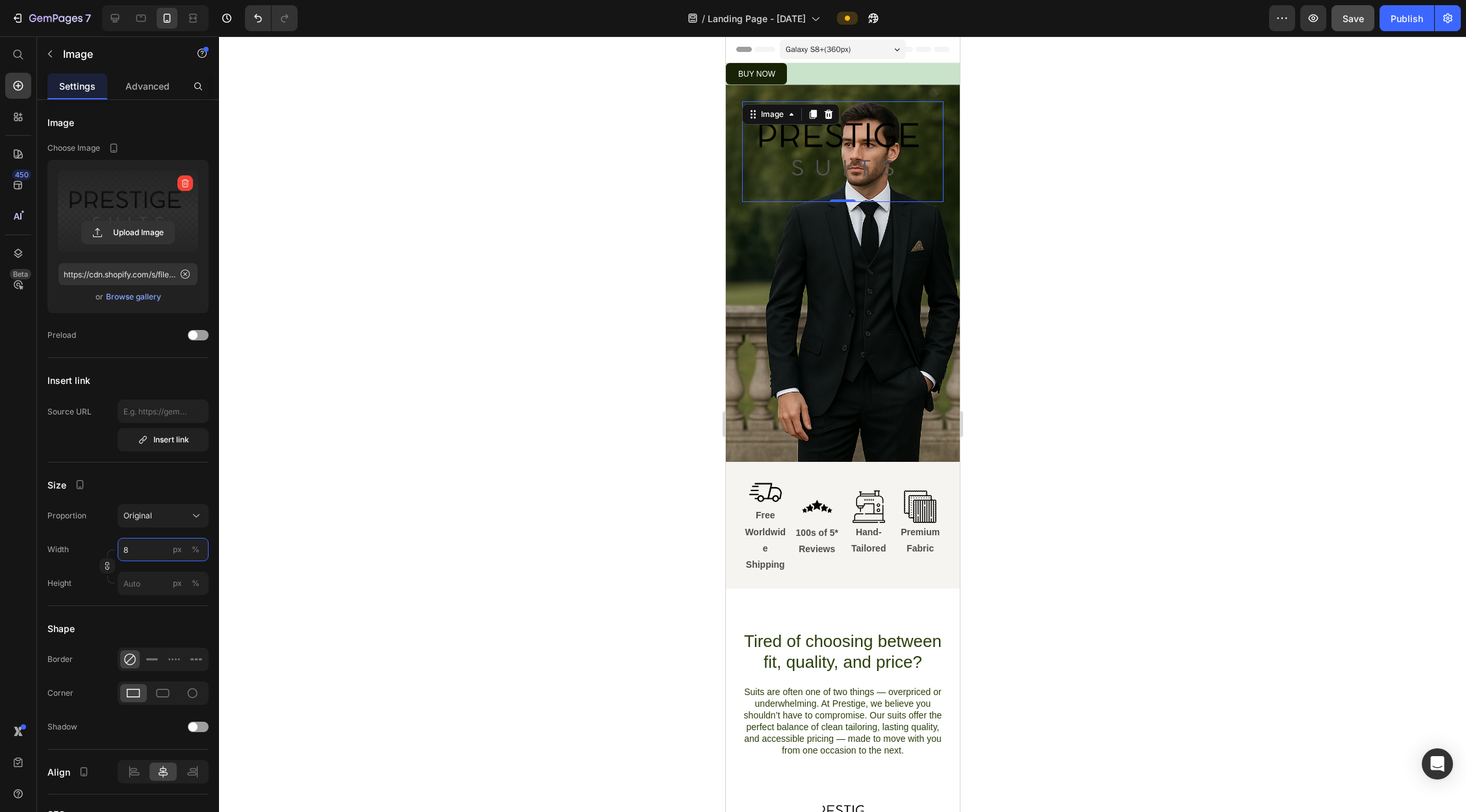 type on "80" 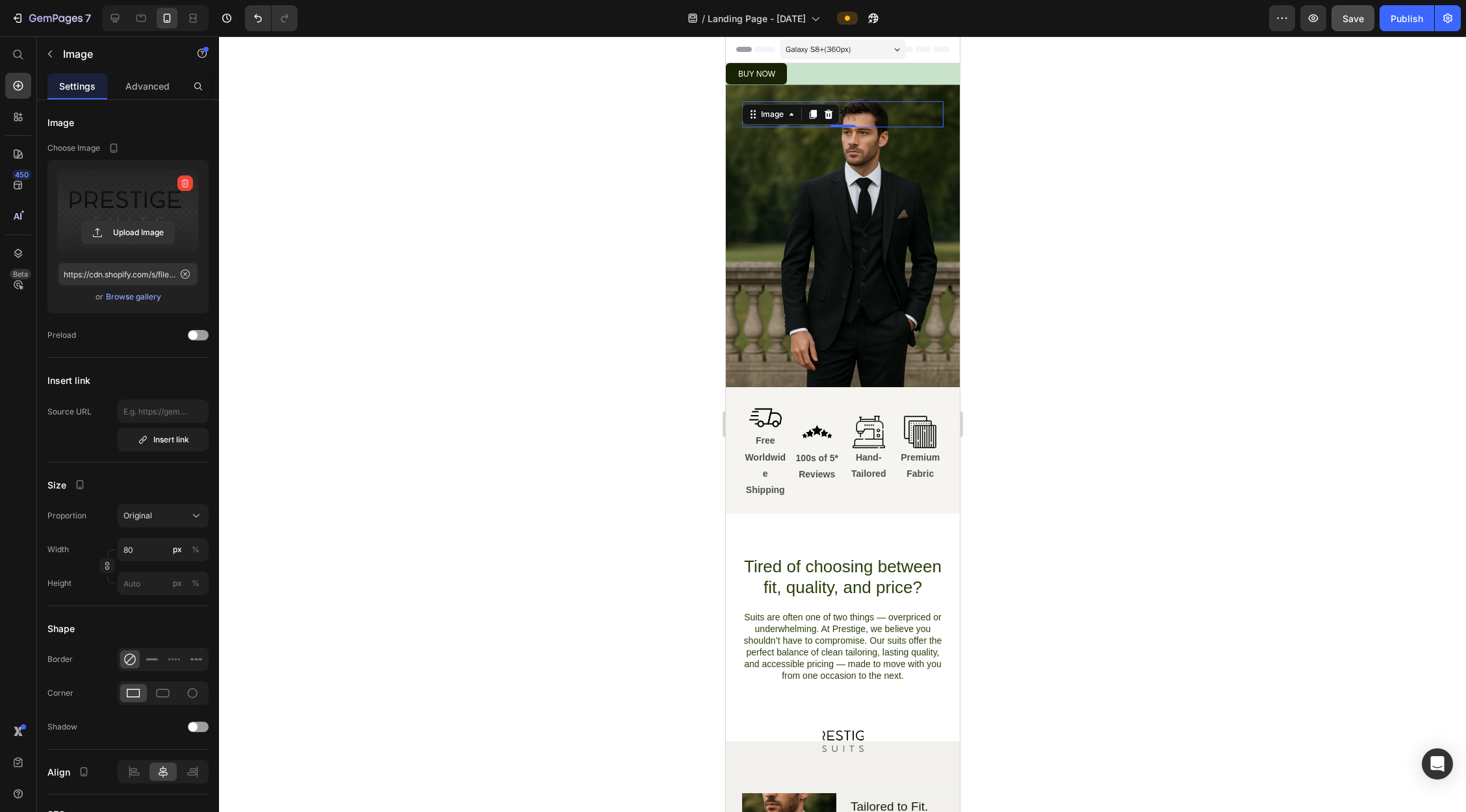 click 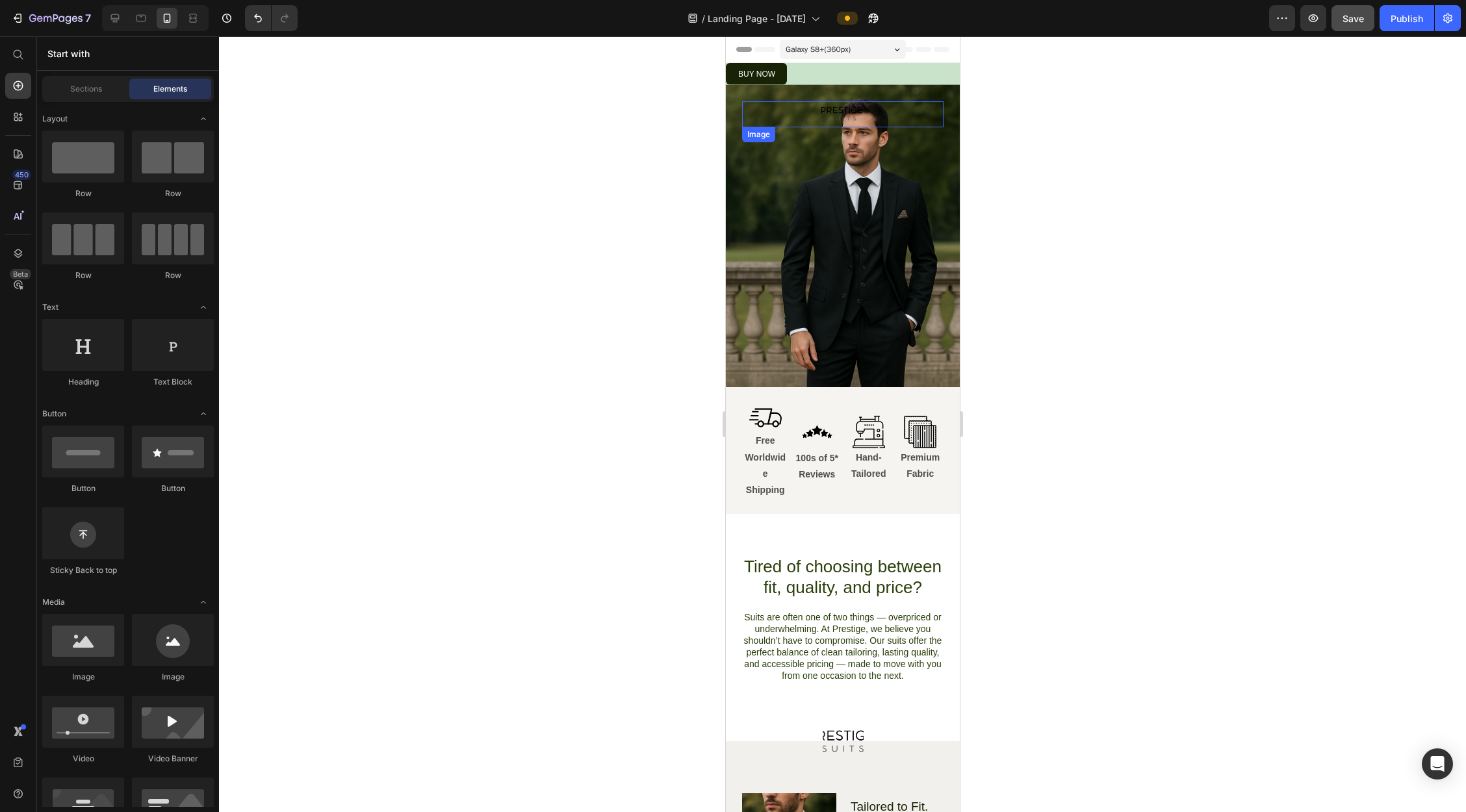 click at bounding box center [842, 114] 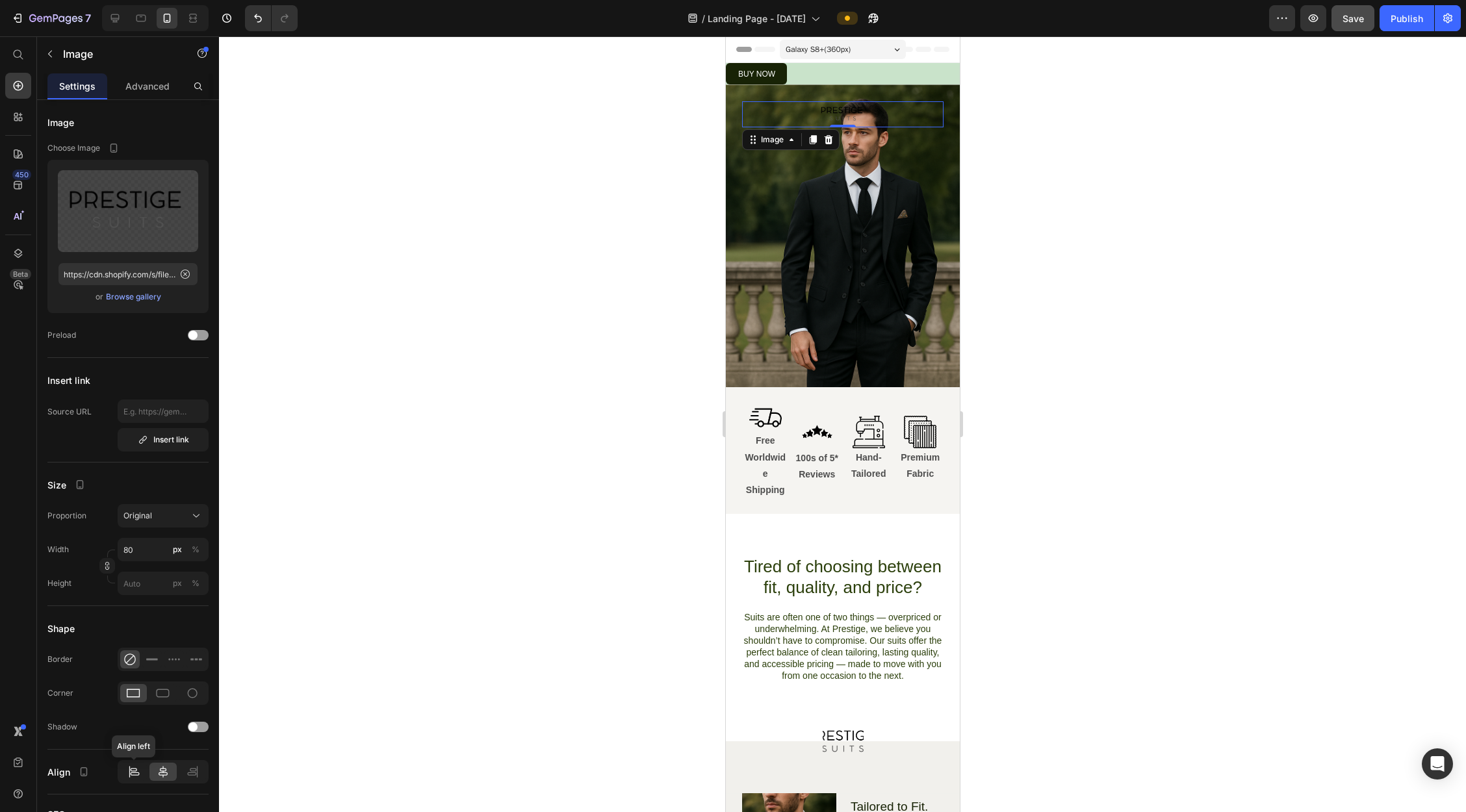 click 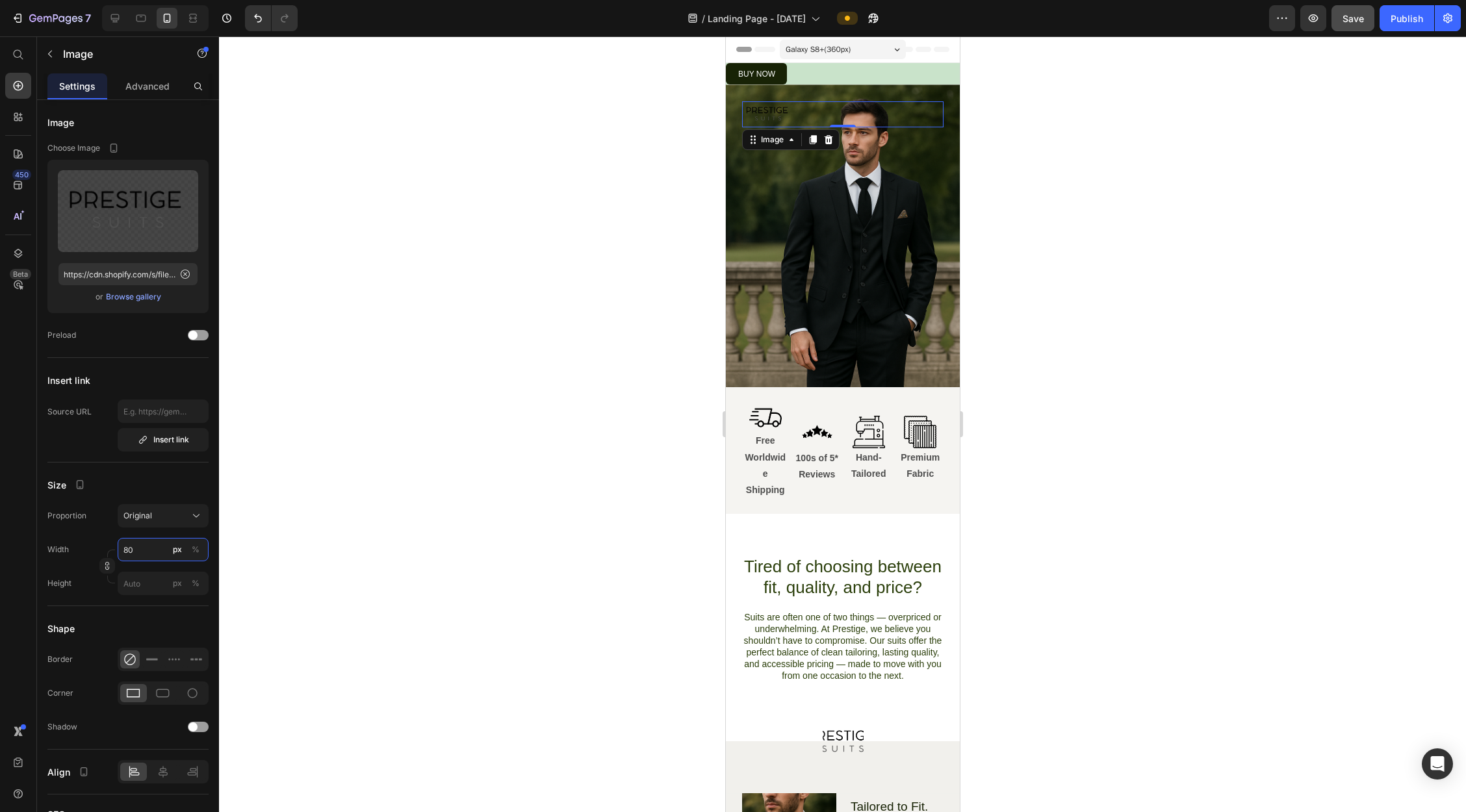 click on "80" at bounding box center (163, 550) 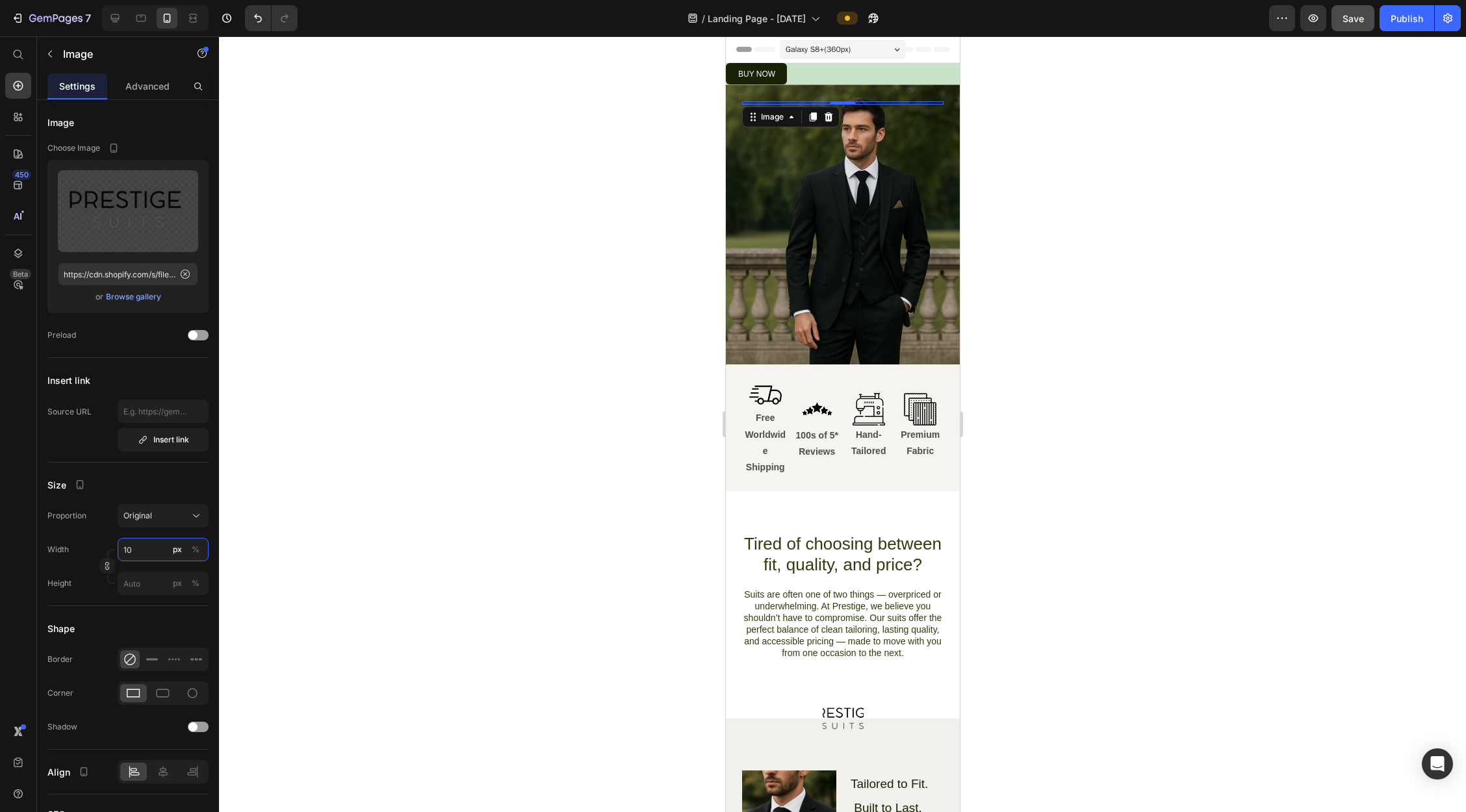 type on "1" 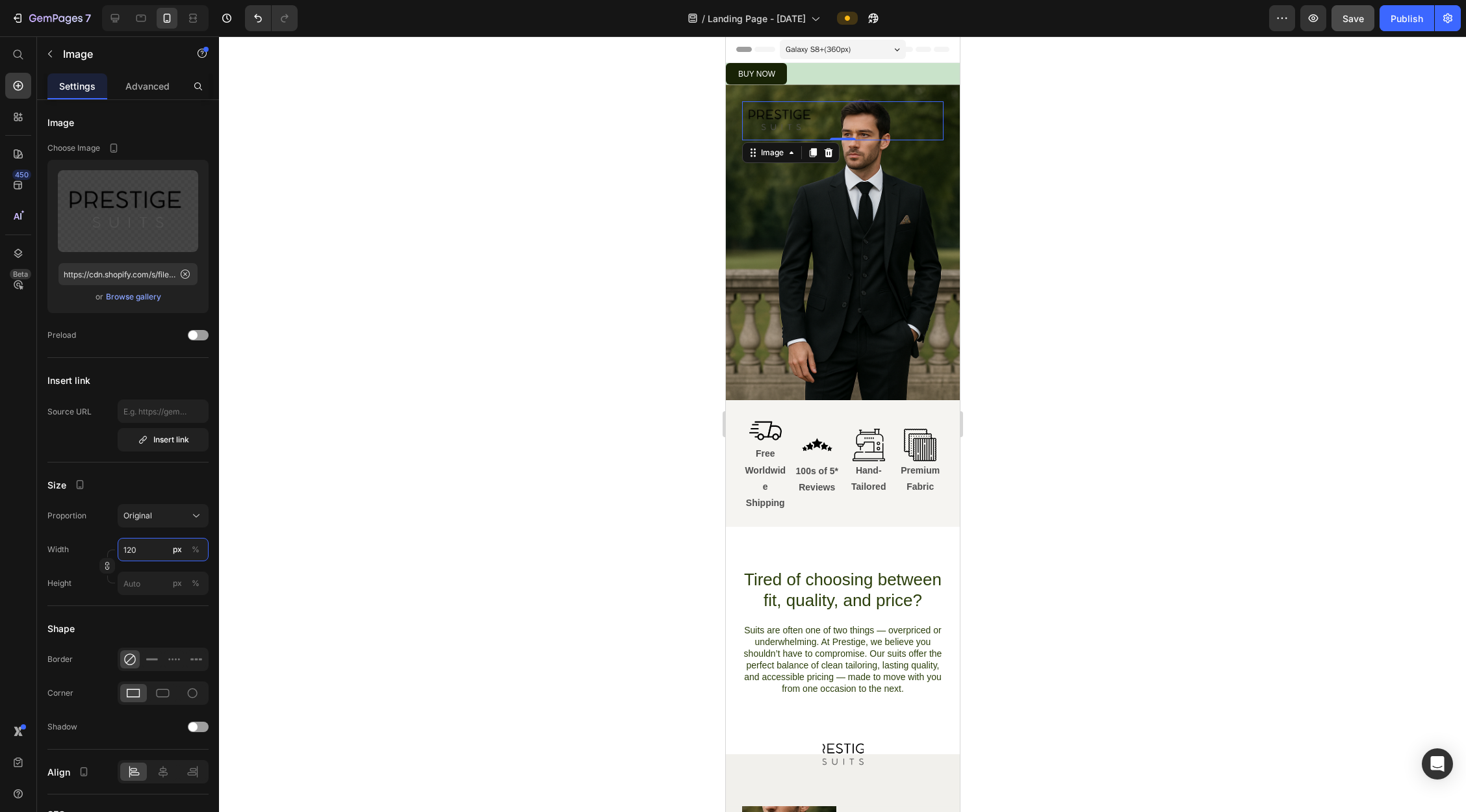 type on "120" 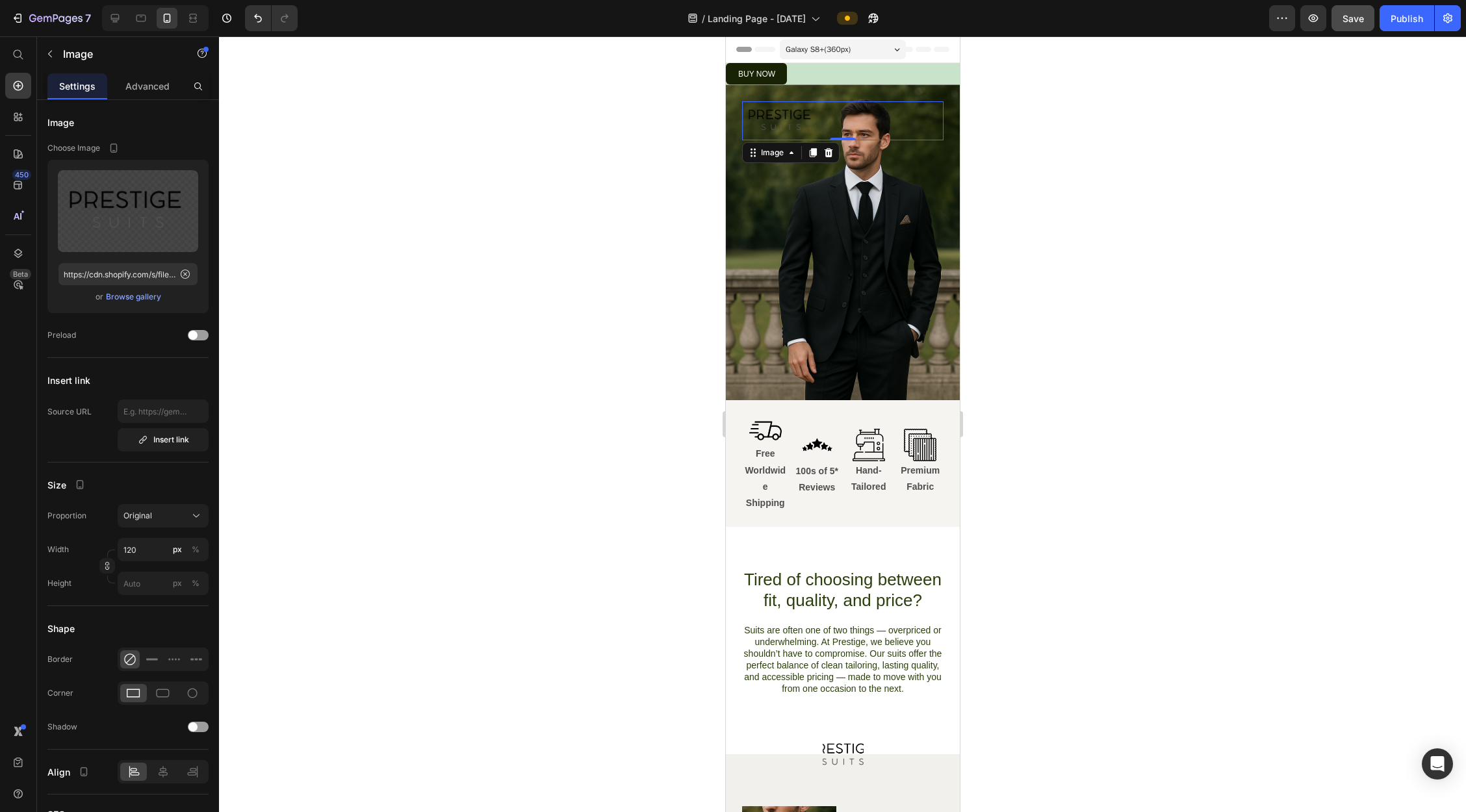 click 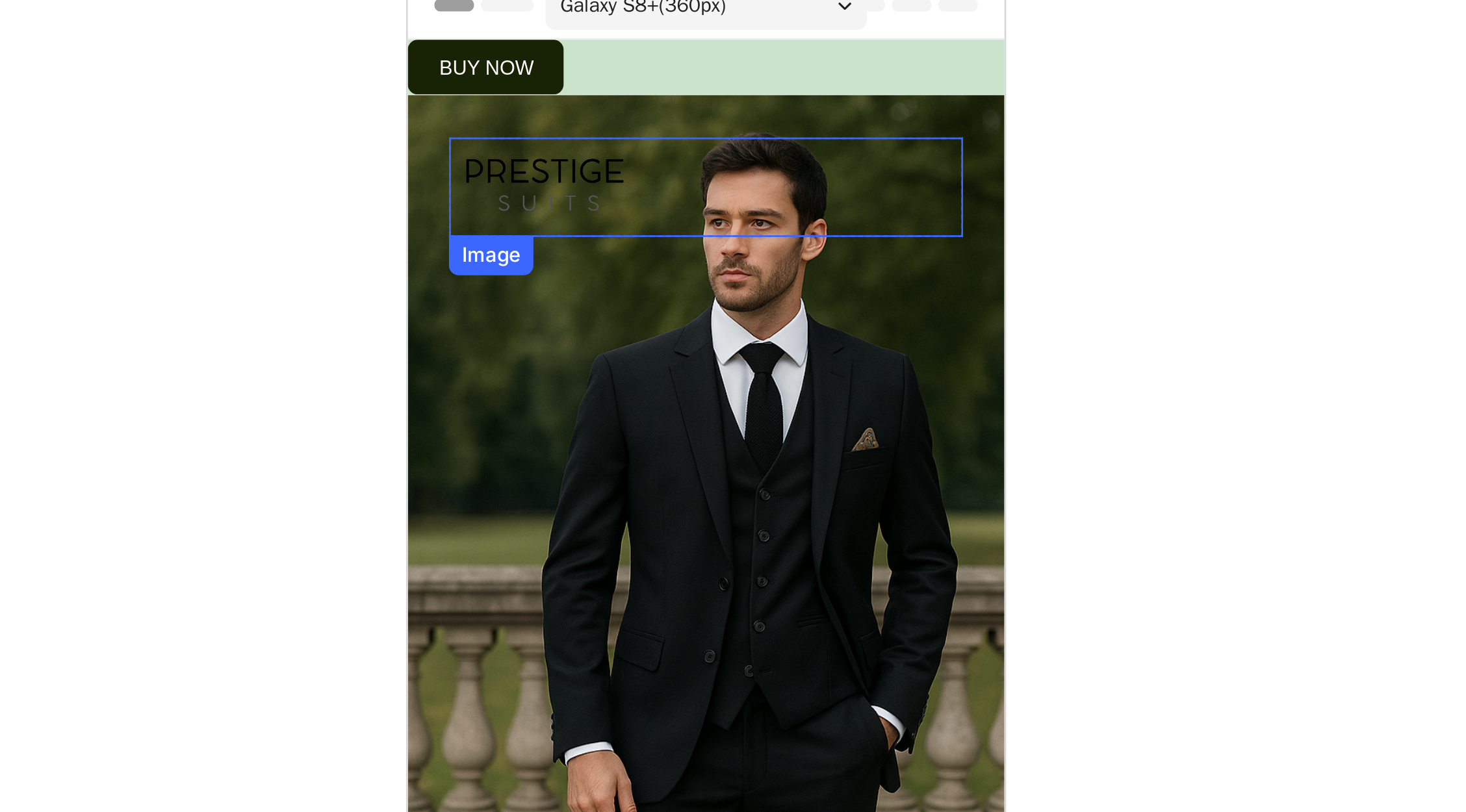 click at bounding box center (524, 57) 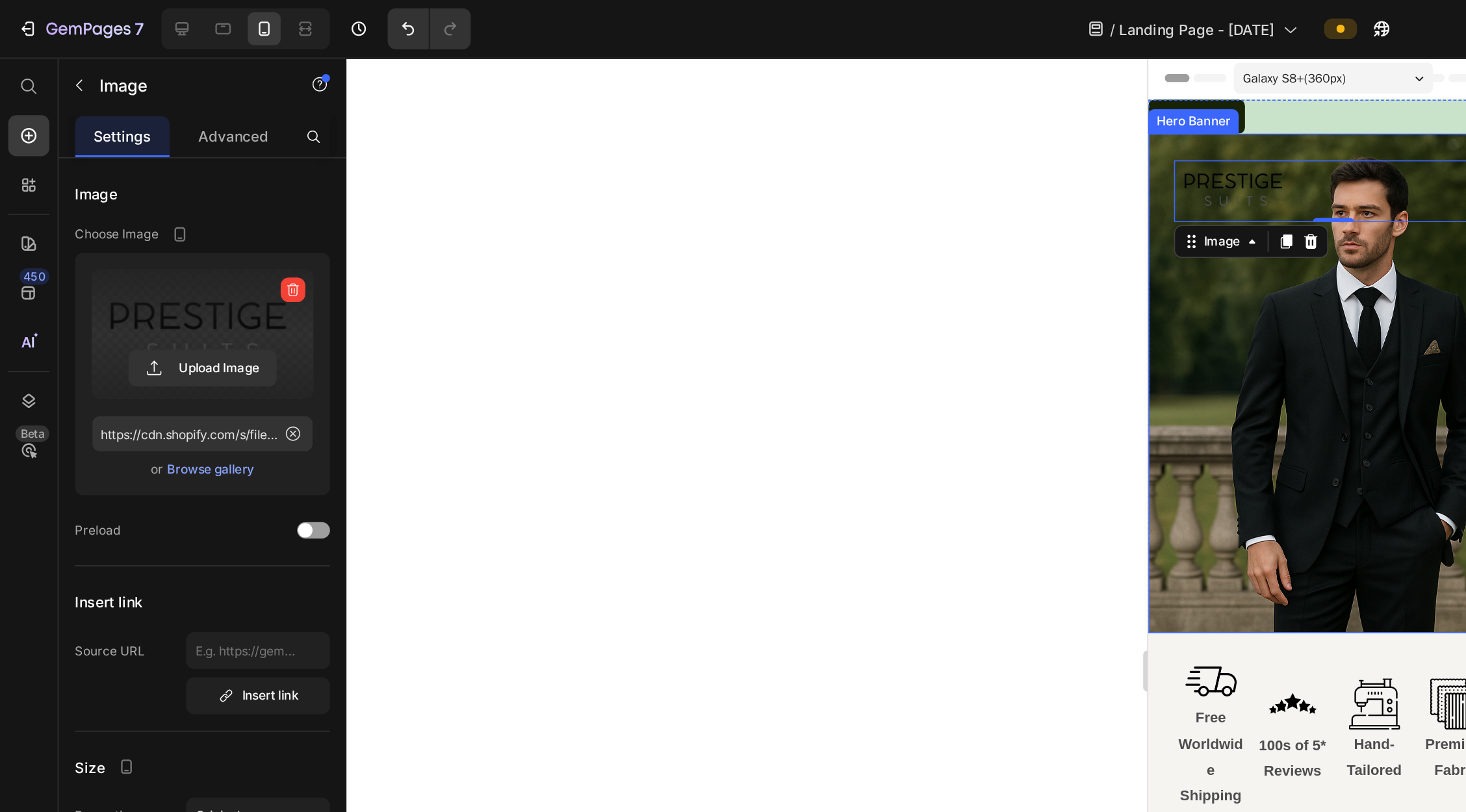 click at bounding box center [128, 211] 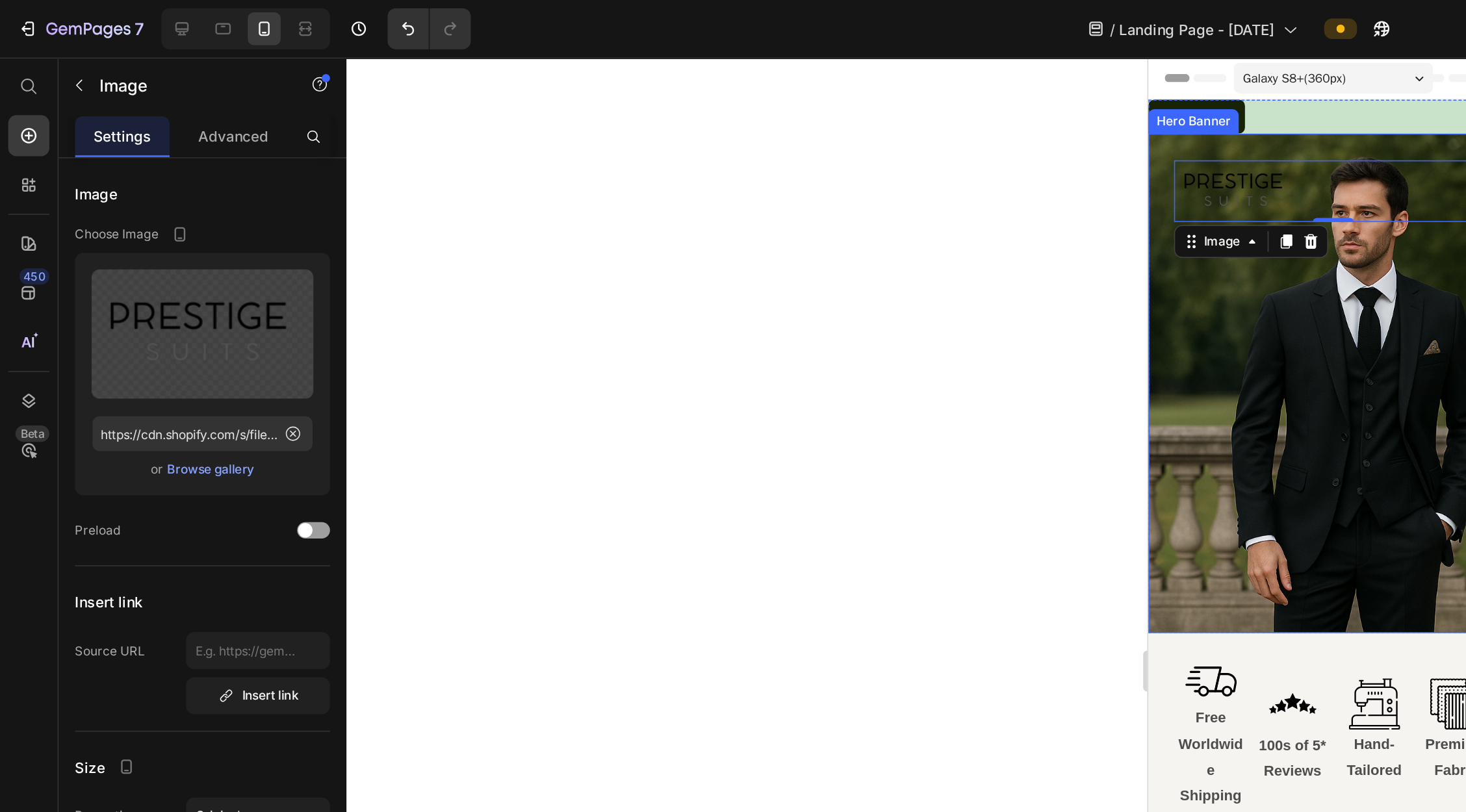 type on "https://cdn.shopify.com/s/files/1/0920/7581/9386/files/gempages_574891826889098469-98fb227b-610e-4fa2-991d-946876f5edf2.png" 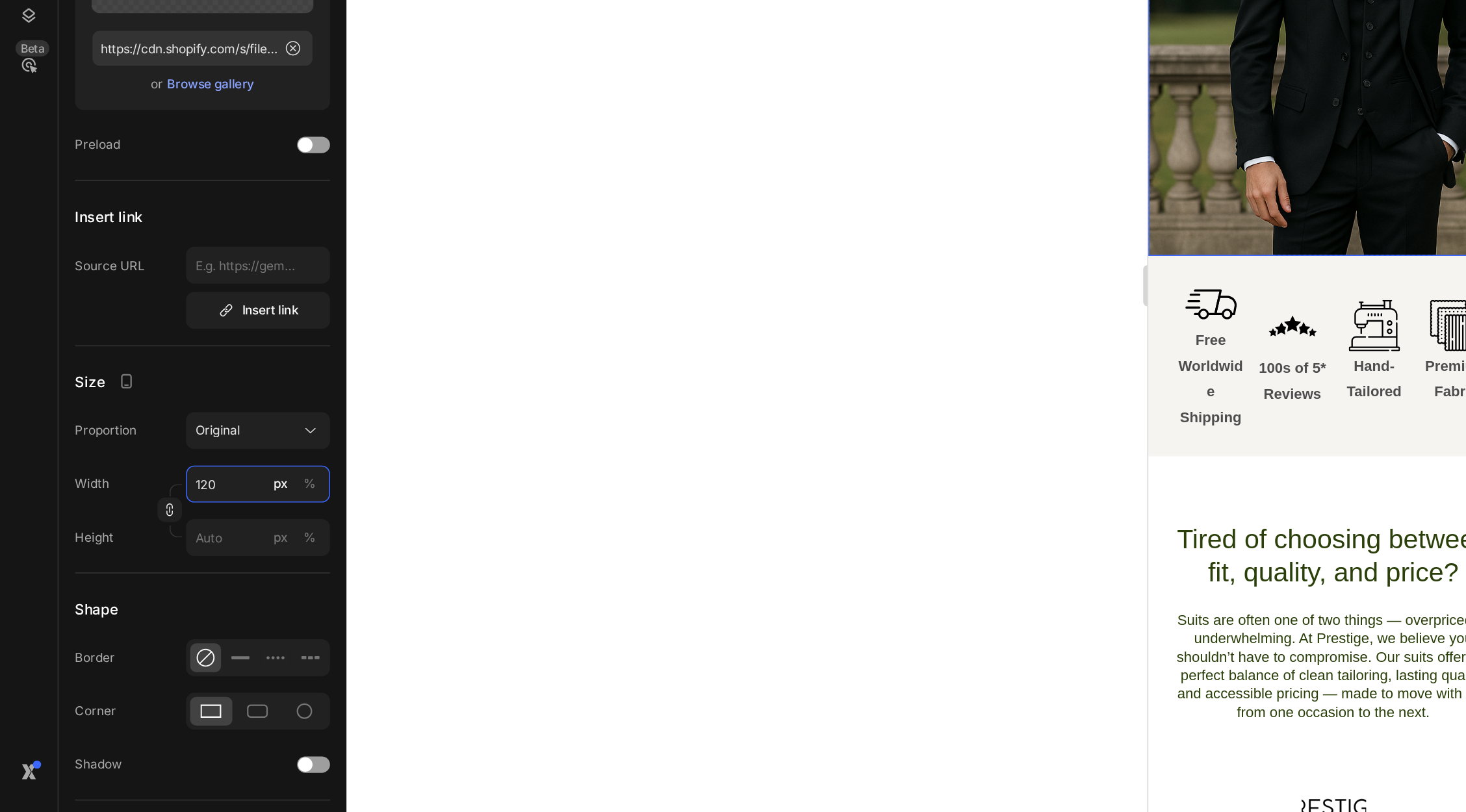 click on "120" at bounding box center (163, 550) 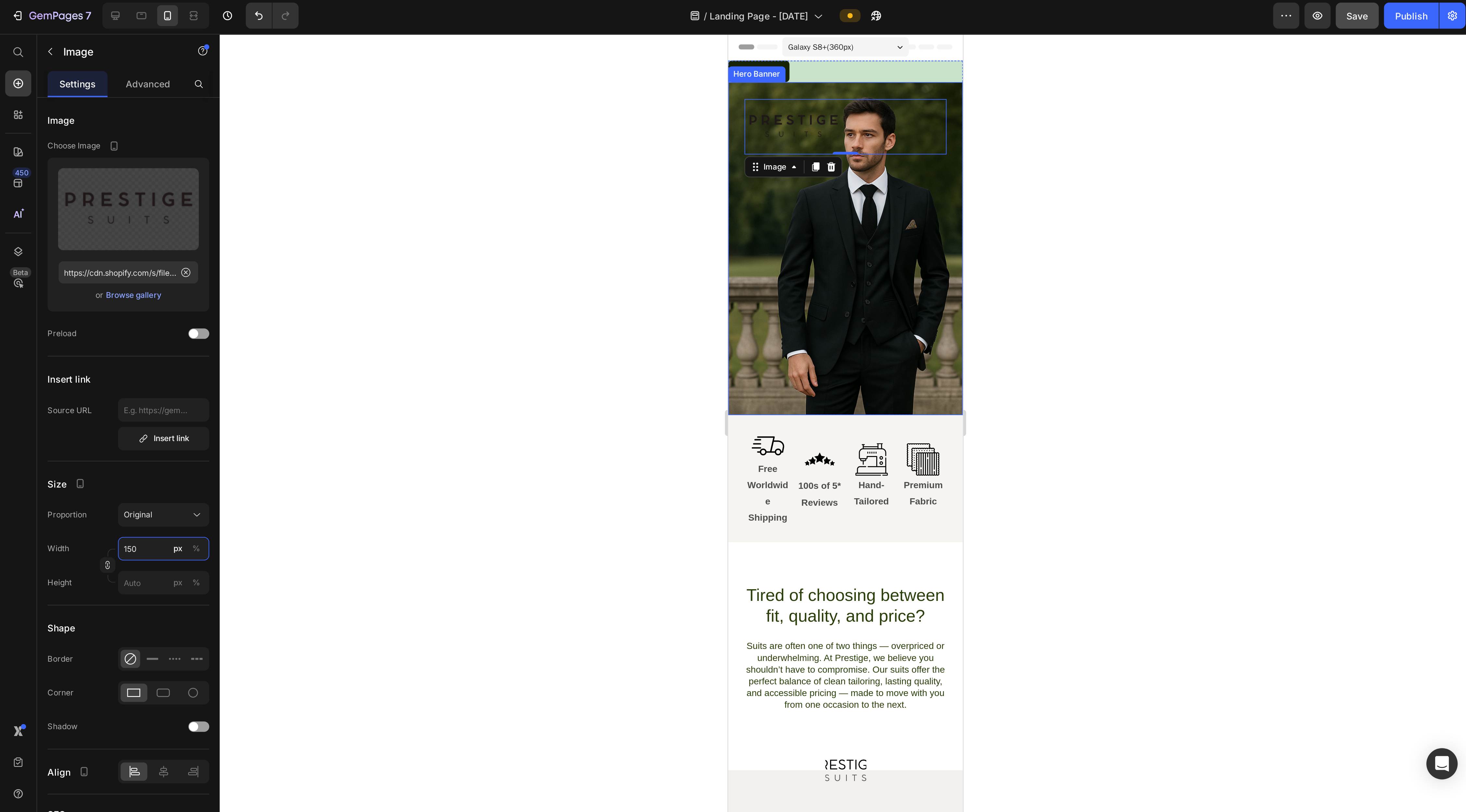 scroll, scrollTop: 0, scrollLeft: 0, axis: both 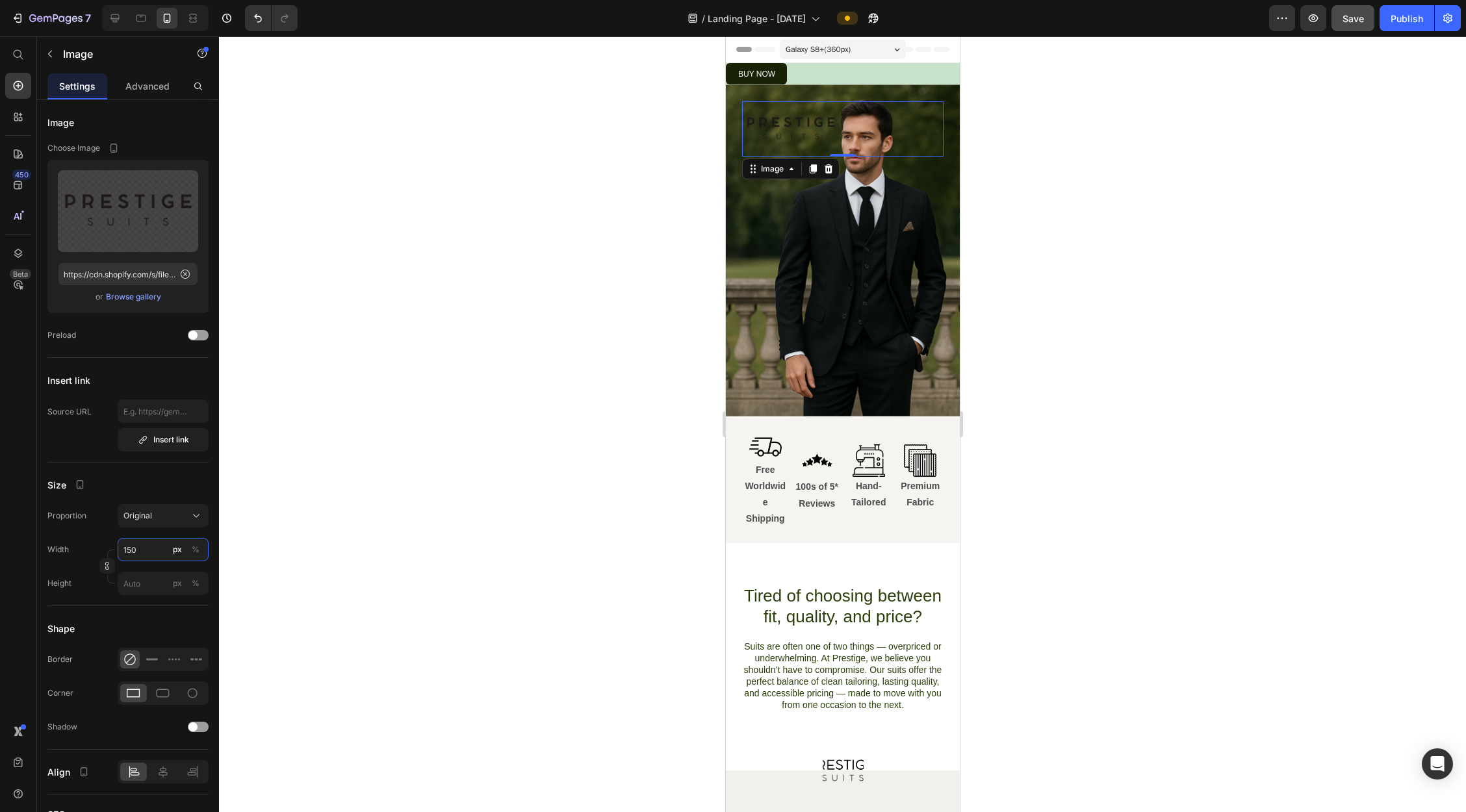 type on "150" 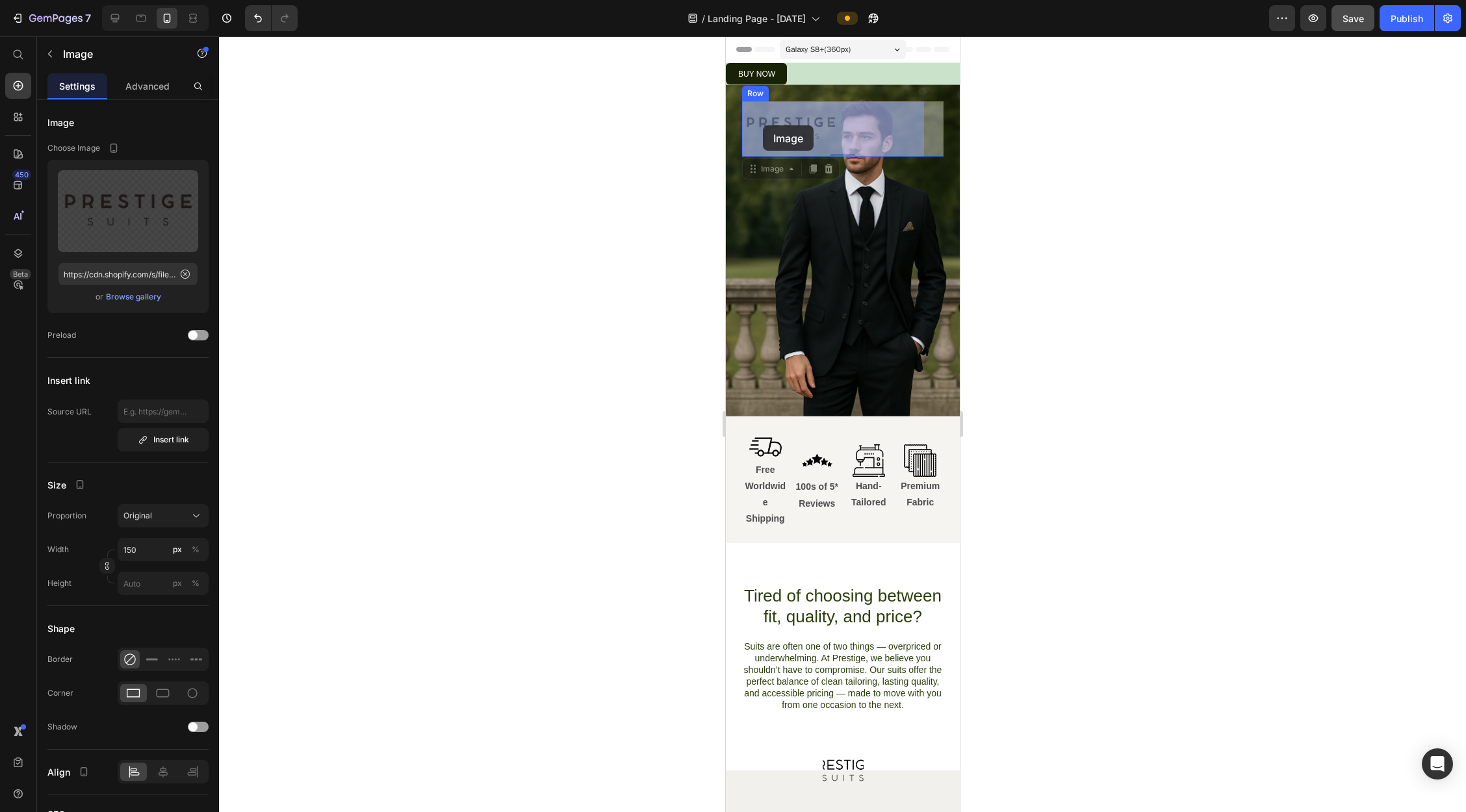 drag, startPoint x: 778, startPoint y: 131, endPoint x: 762, endPoint y: 125, distance: 17.08801 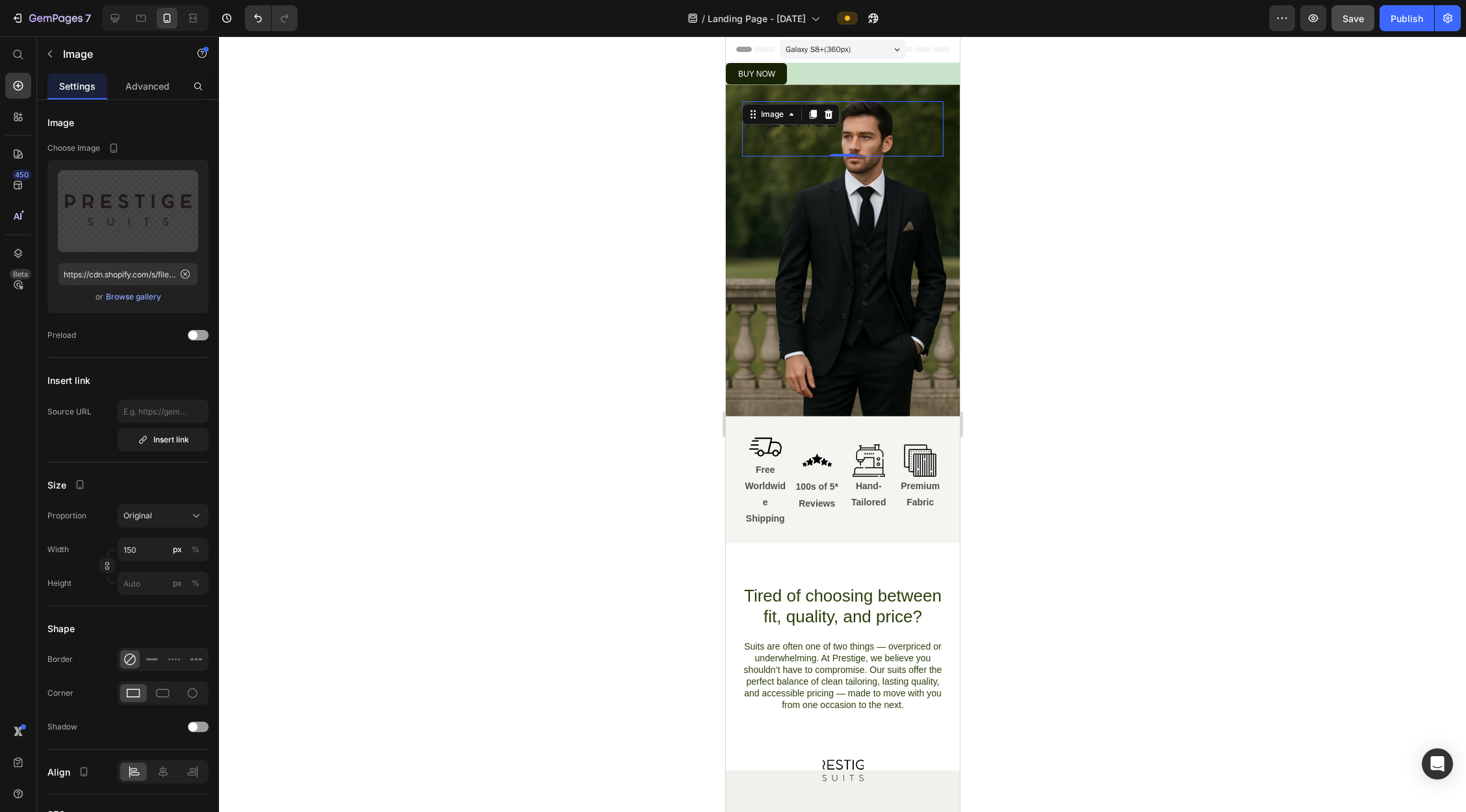 click 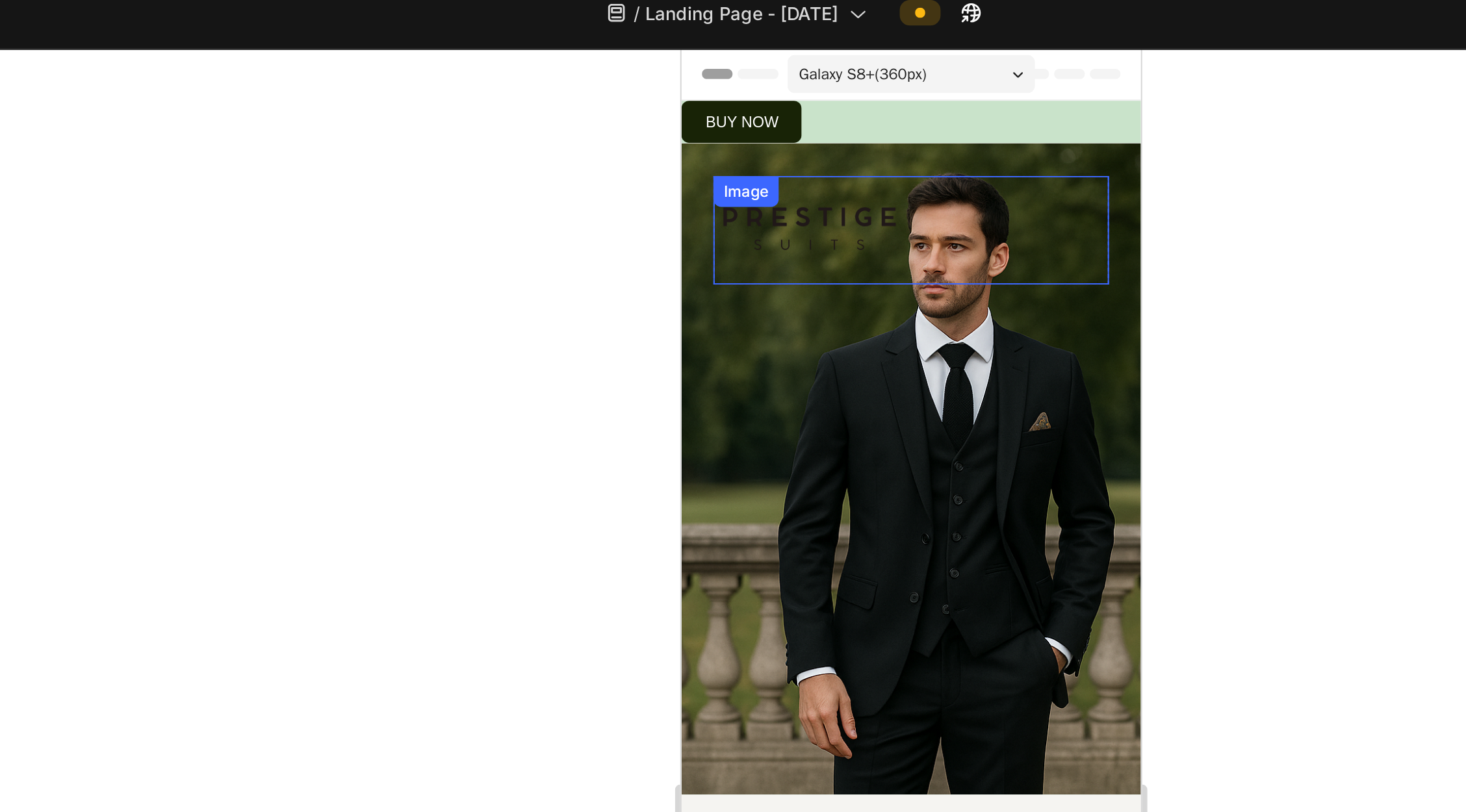 click at bounding box center (797, 140) 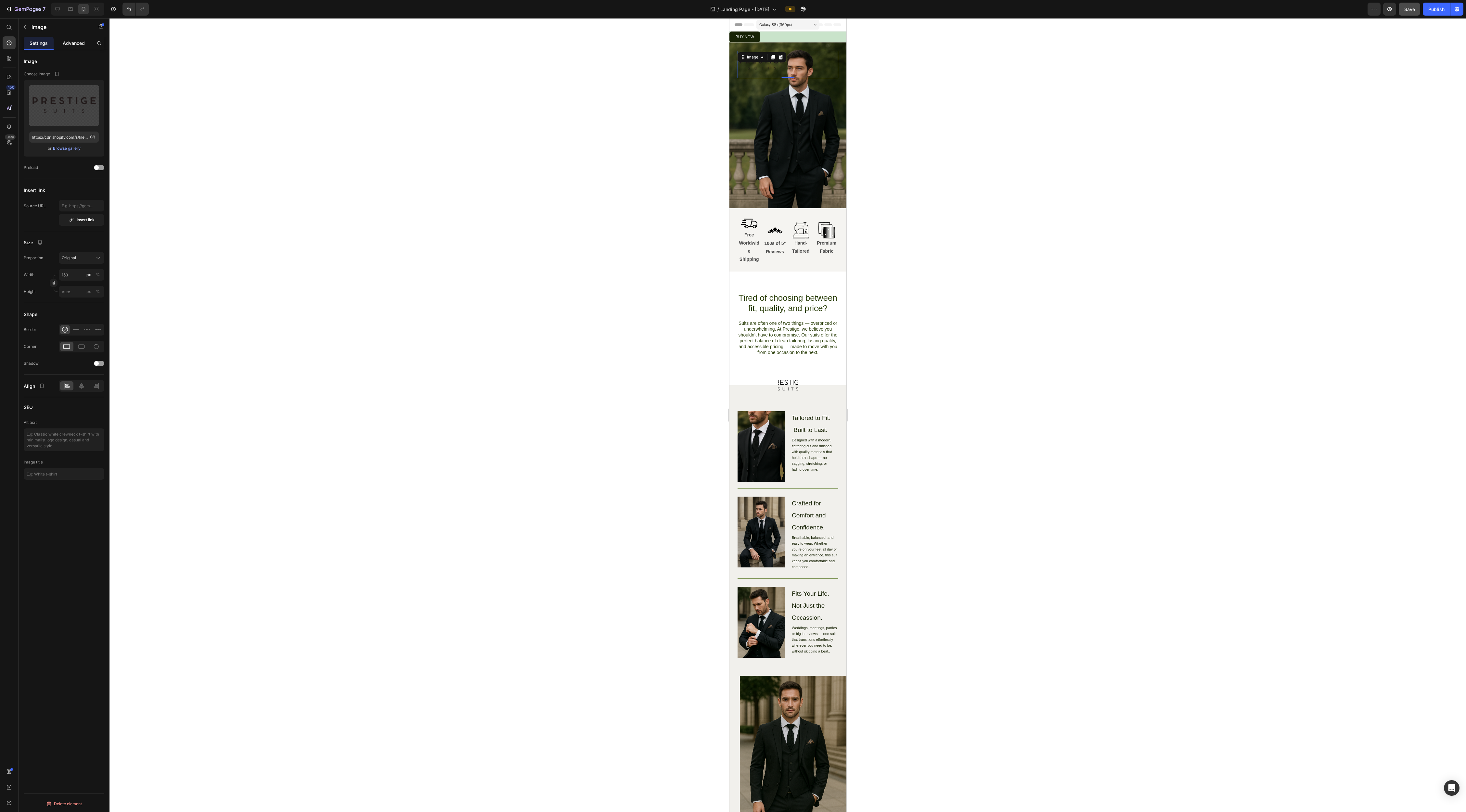 click on "Advanced" 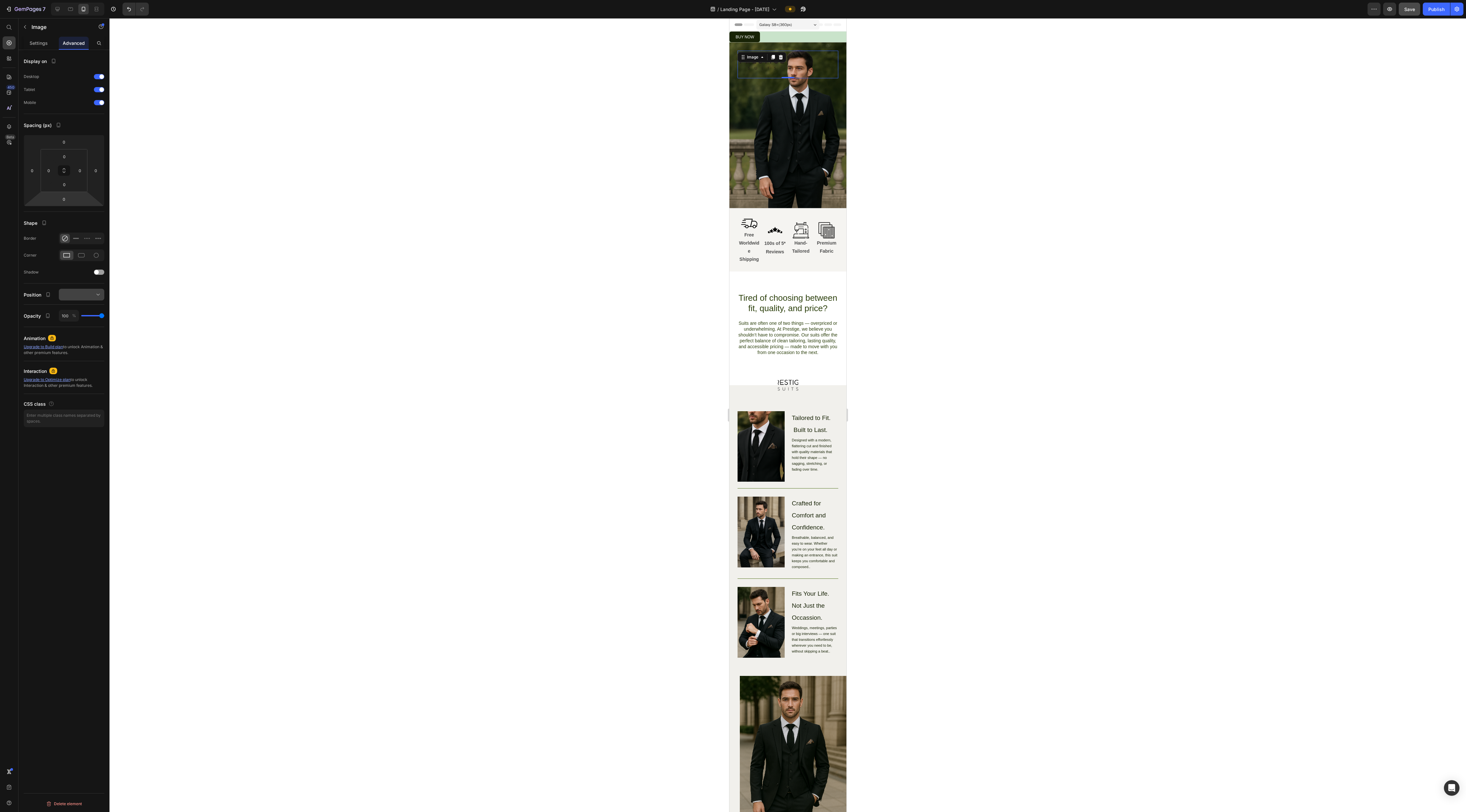 click at bounding box center [82, 295] 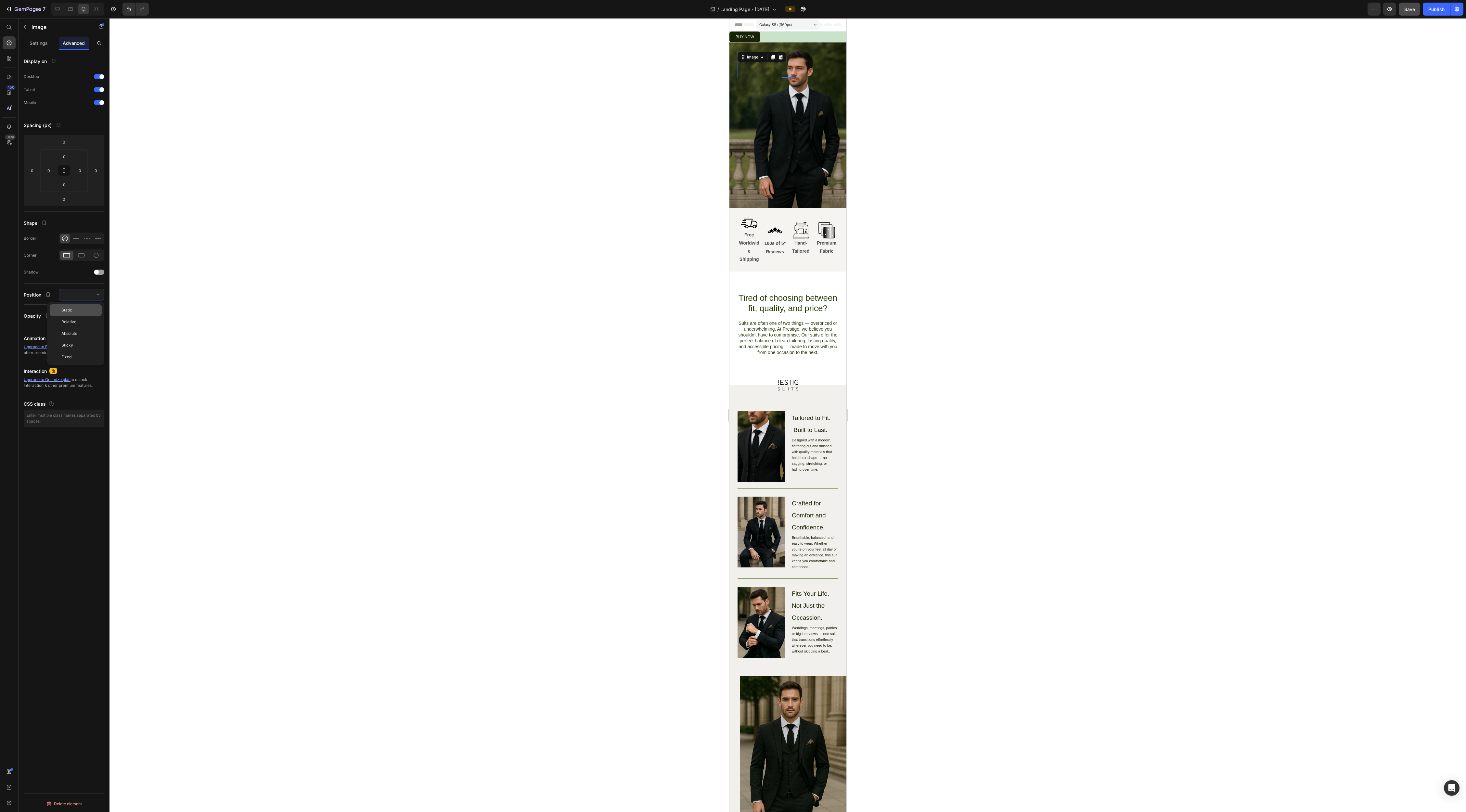 click on "Static" 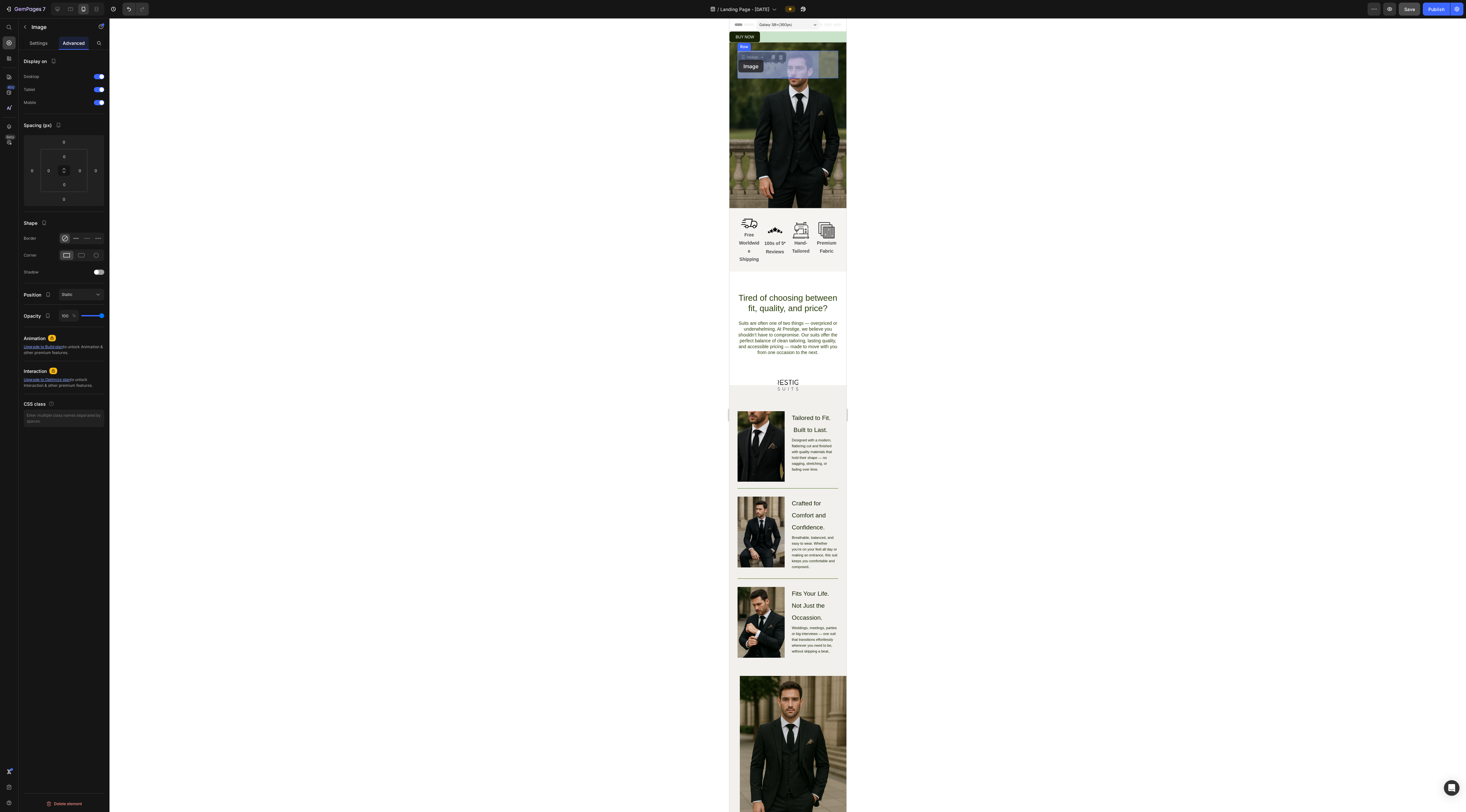 drag, startPoint x: 760, startPoint y: 68, endPoint x: 738, endPoint y: 60, distance: 23.4094 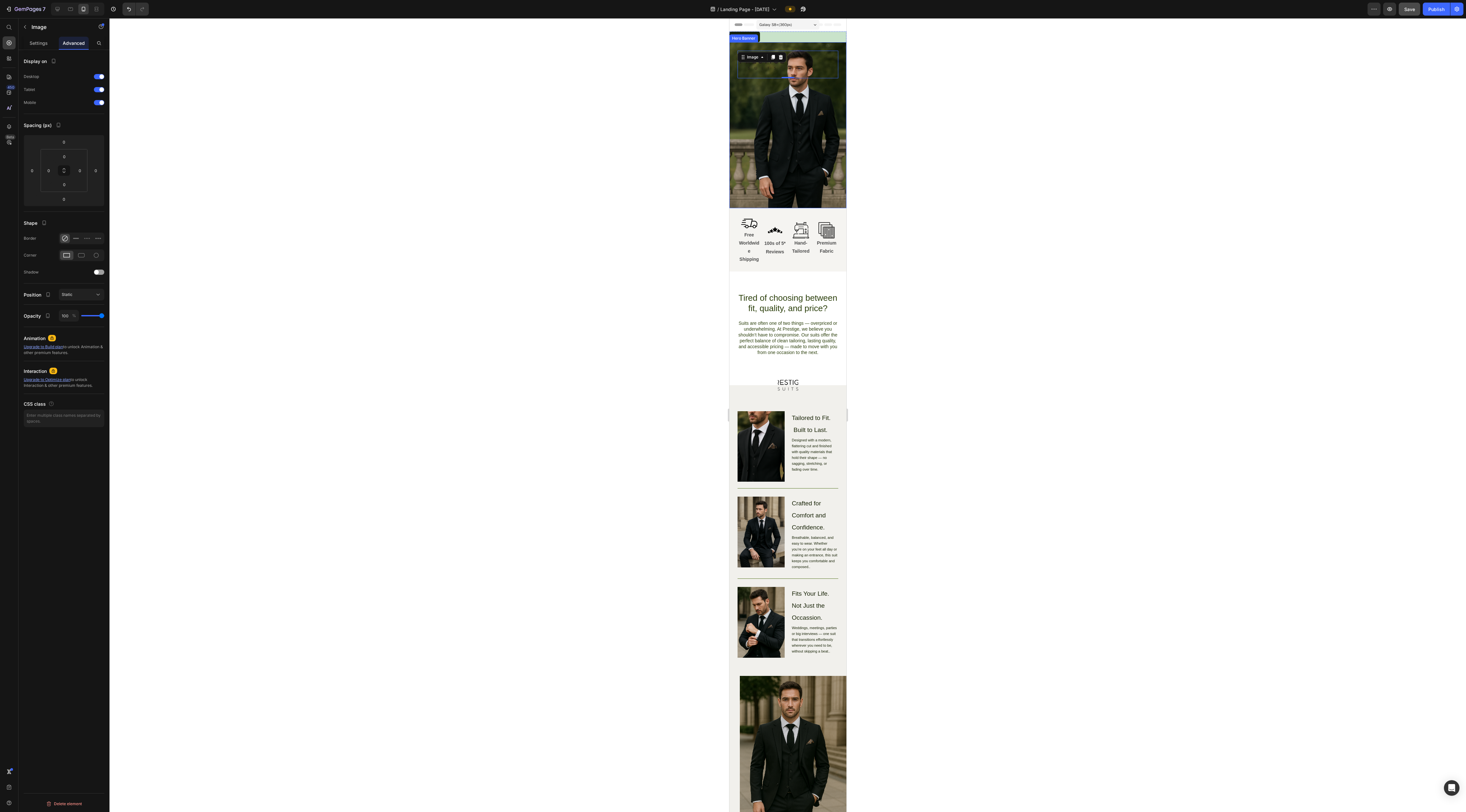 click on "Image   0 Row" at bounding box center (788, 125) 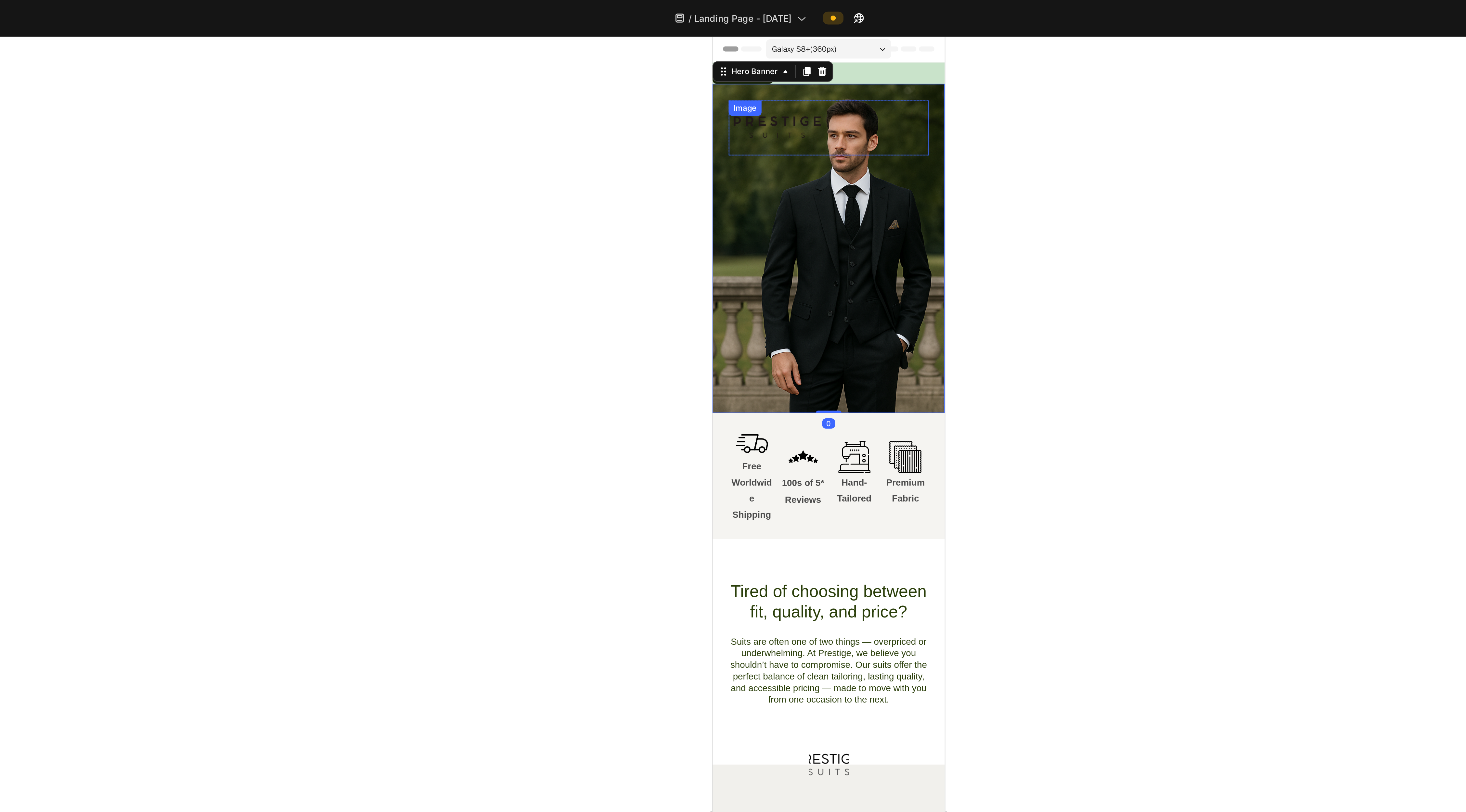 click on "Image" at bounding box center (771, 82) 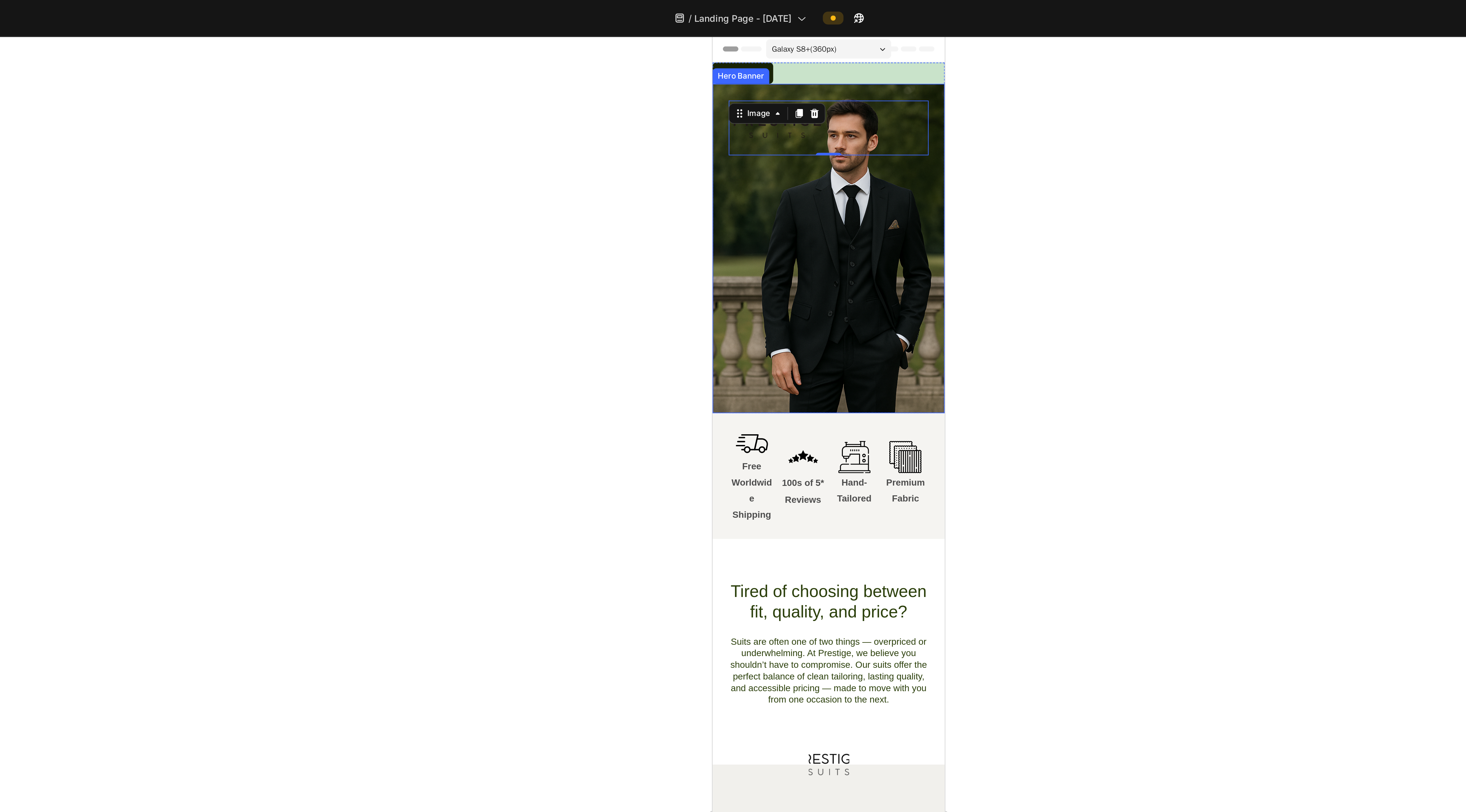 drag, startPoint x: 760, startPoint y: 99, endPoint x: 736, endPoint y: 97, distance: 24.083189 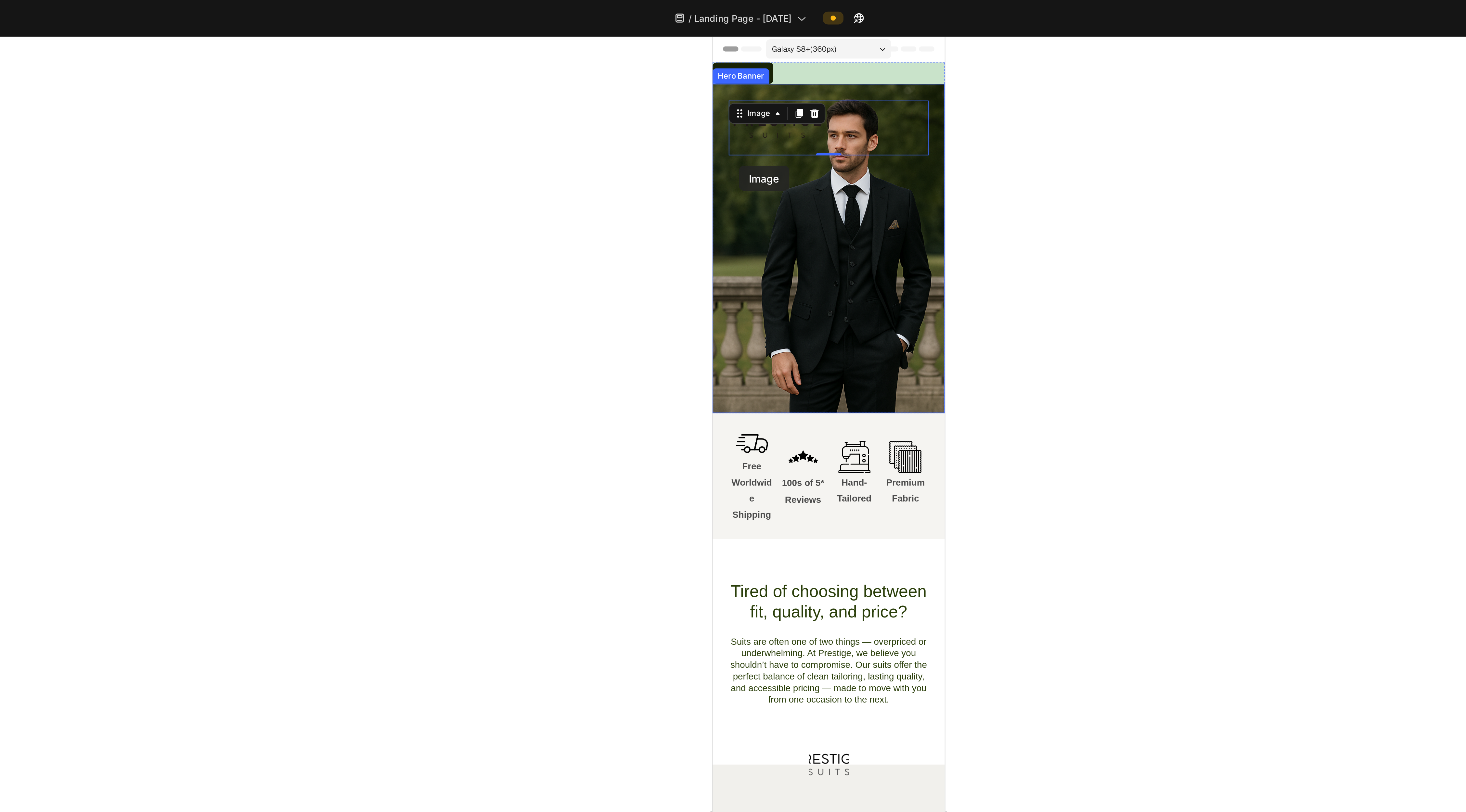 drag, startPoint x: 739, startPoint y: 95, endPoint x: 726, endPoint y: 101, distance: 14.31782 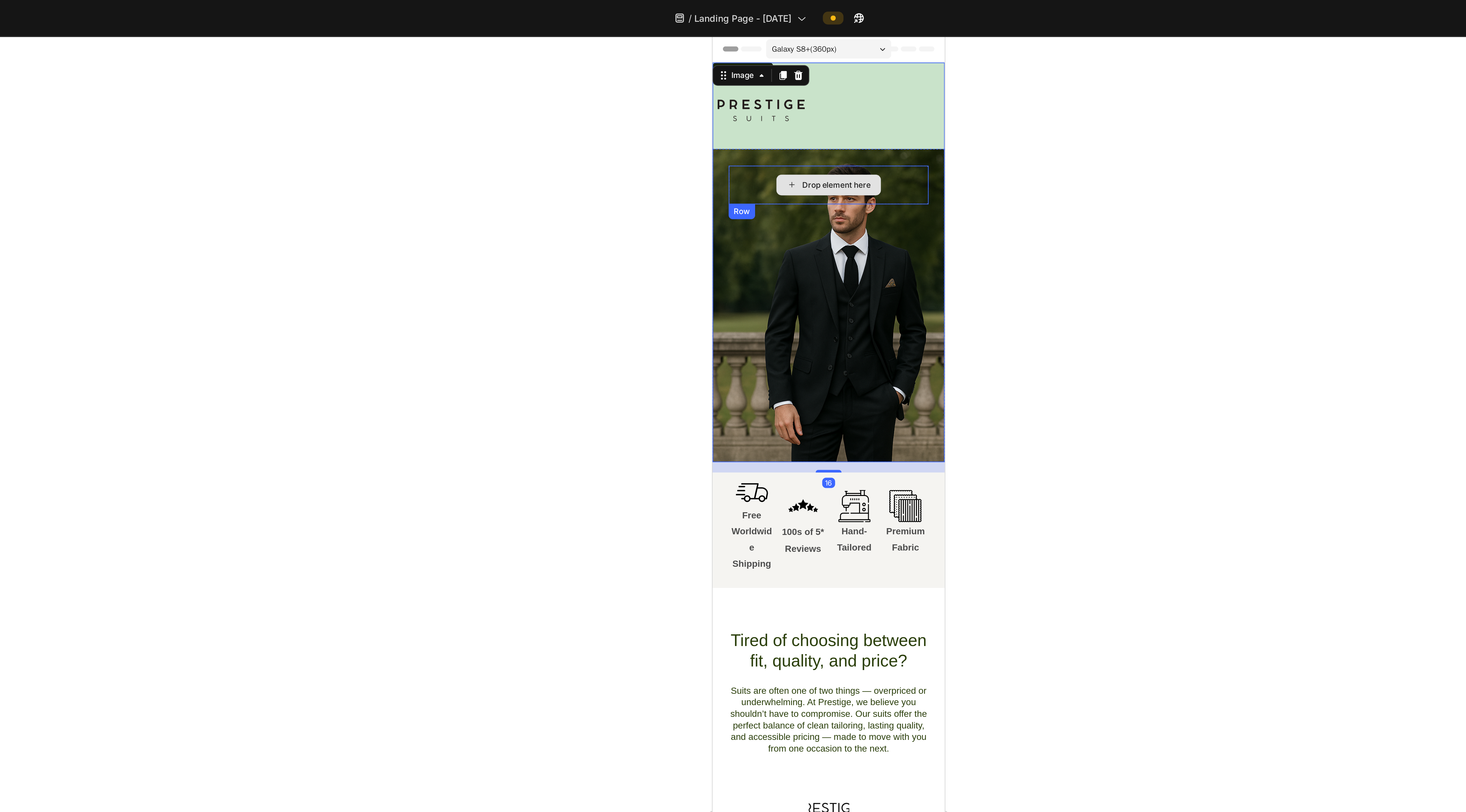 type on "0" 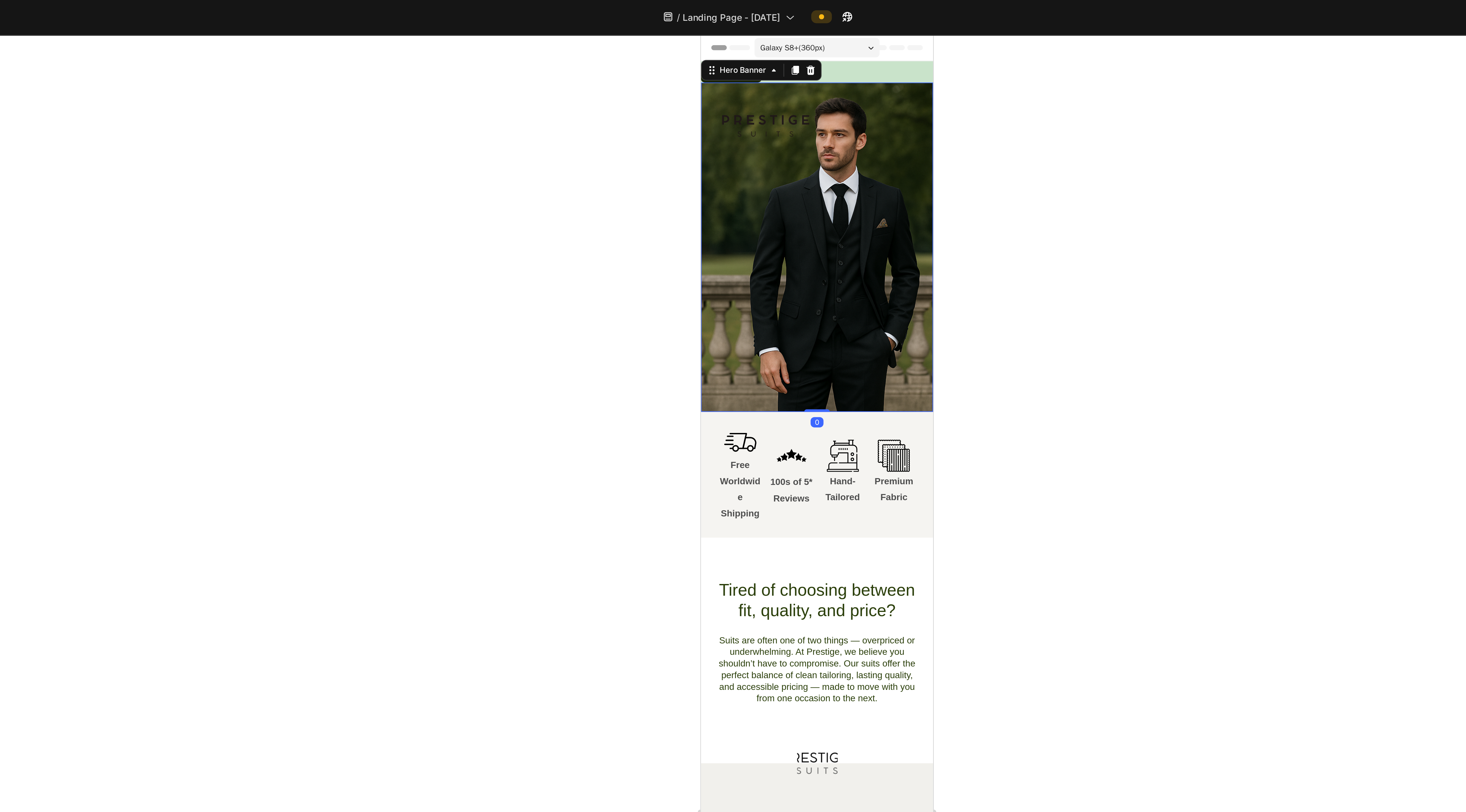 click at bounding box center (759, 81) 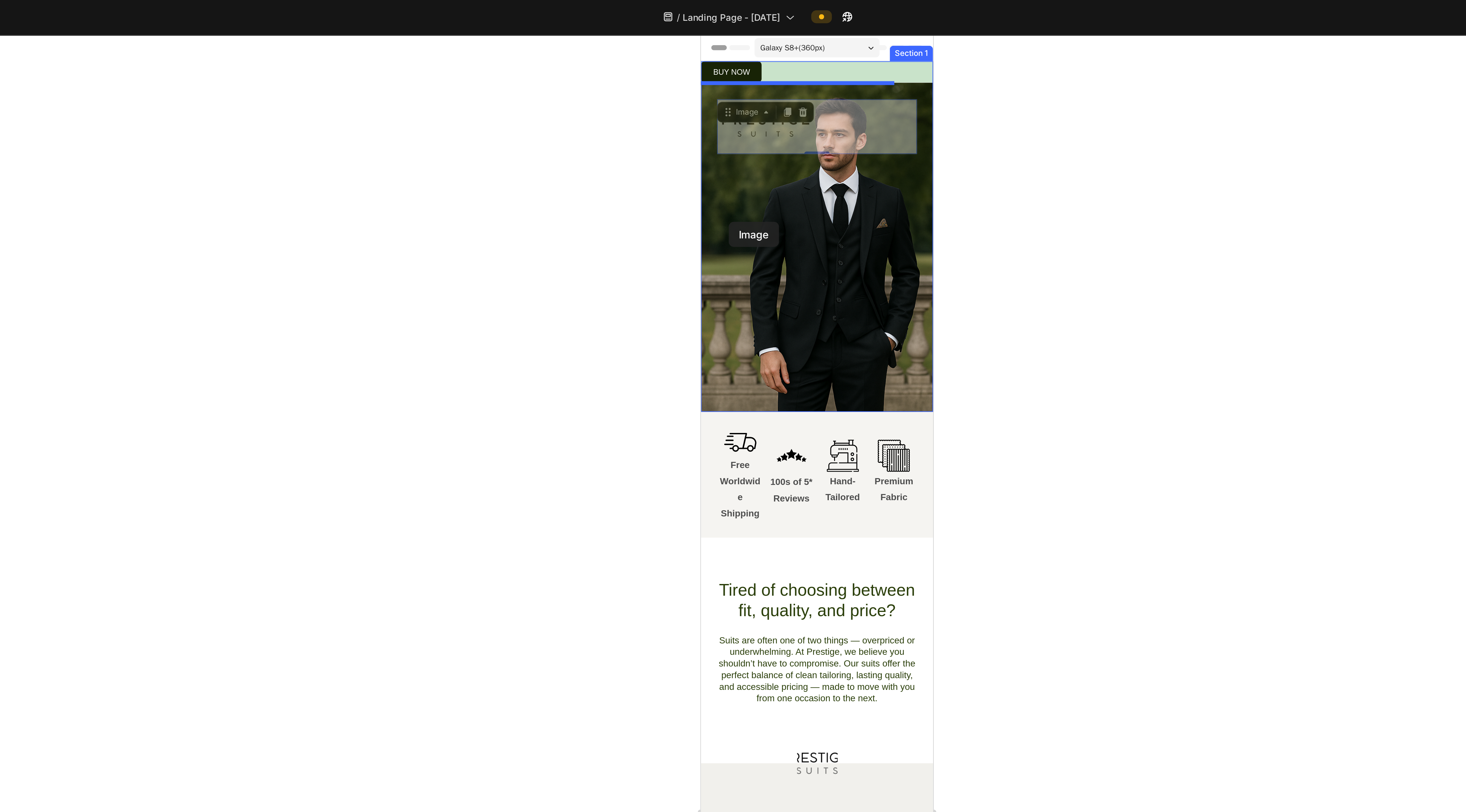drag, startPoint x: 789, startPoint y: 85, endPoint x: 714, endPoint y: 129, distance: 86.95401 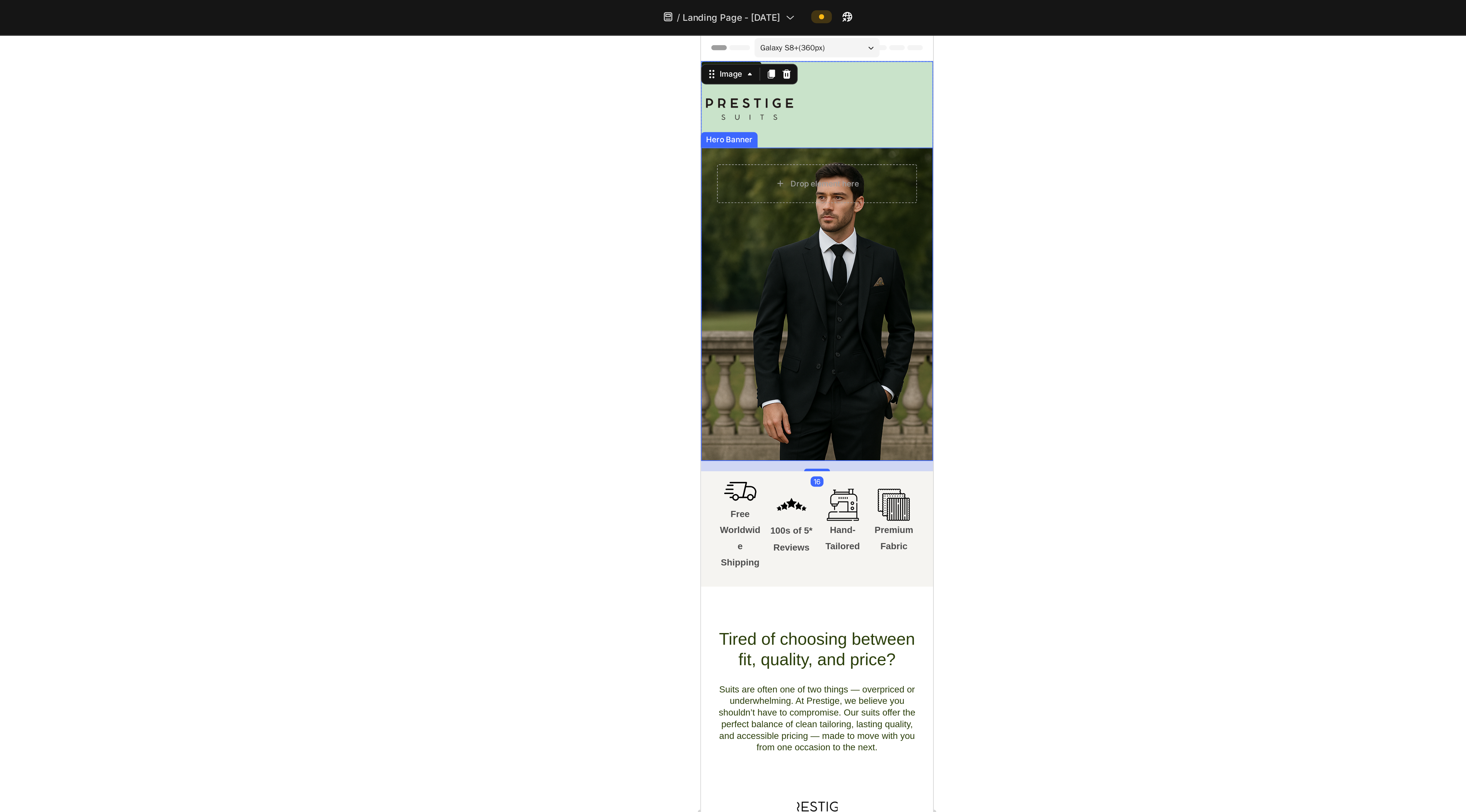 type on "0" 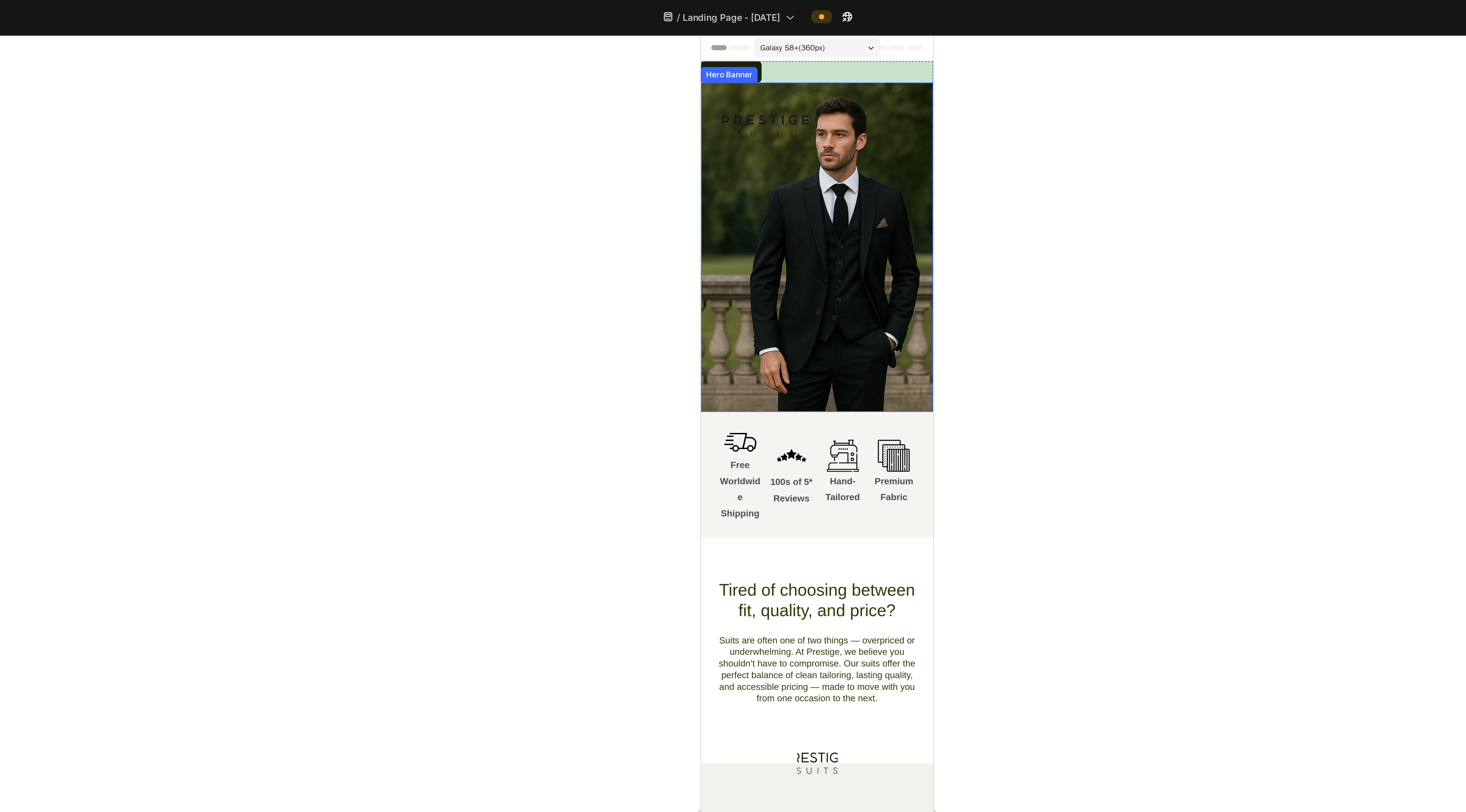 click on "Image Row" at bounding box center [759, 142] 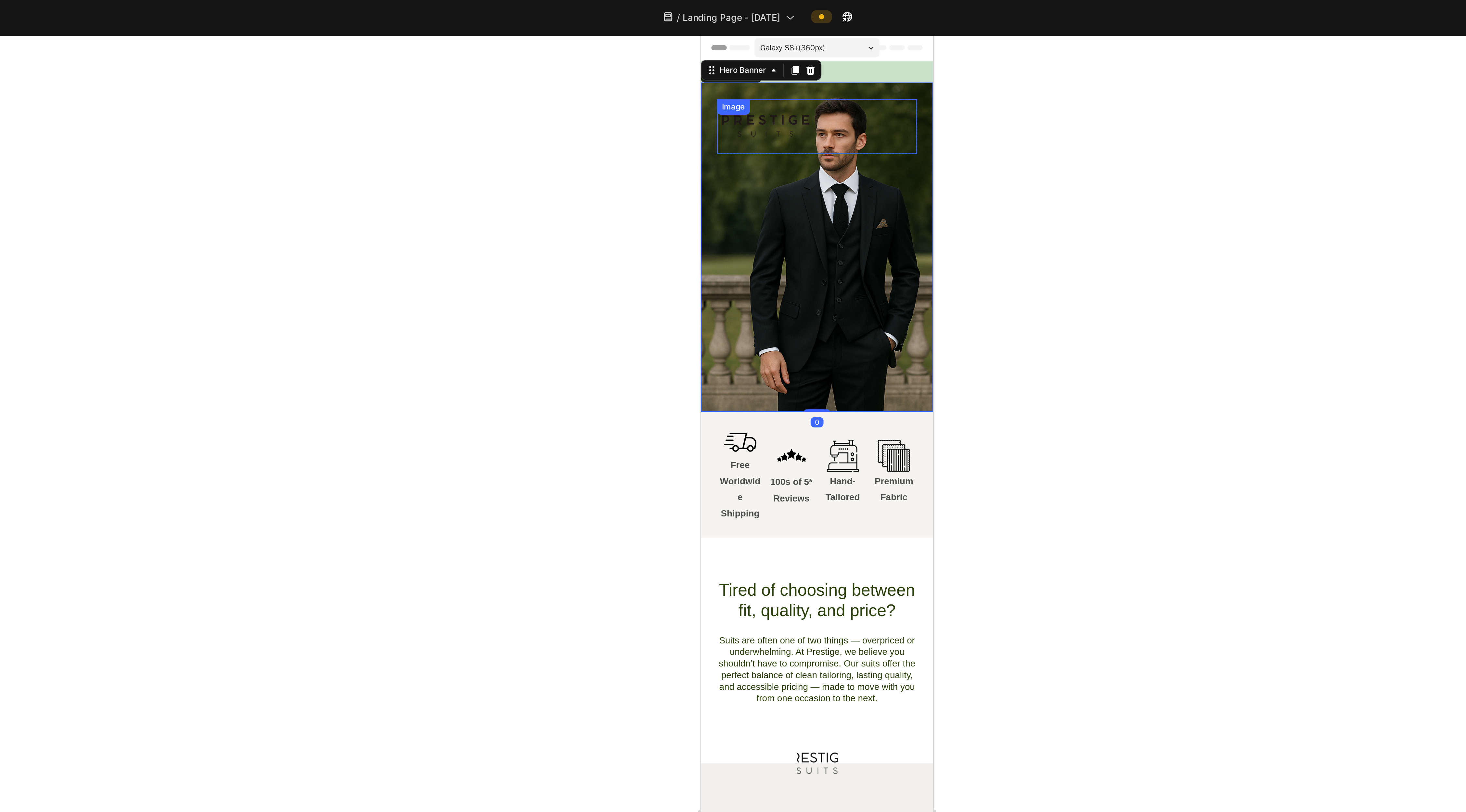 click at bounding box center (759, 81) 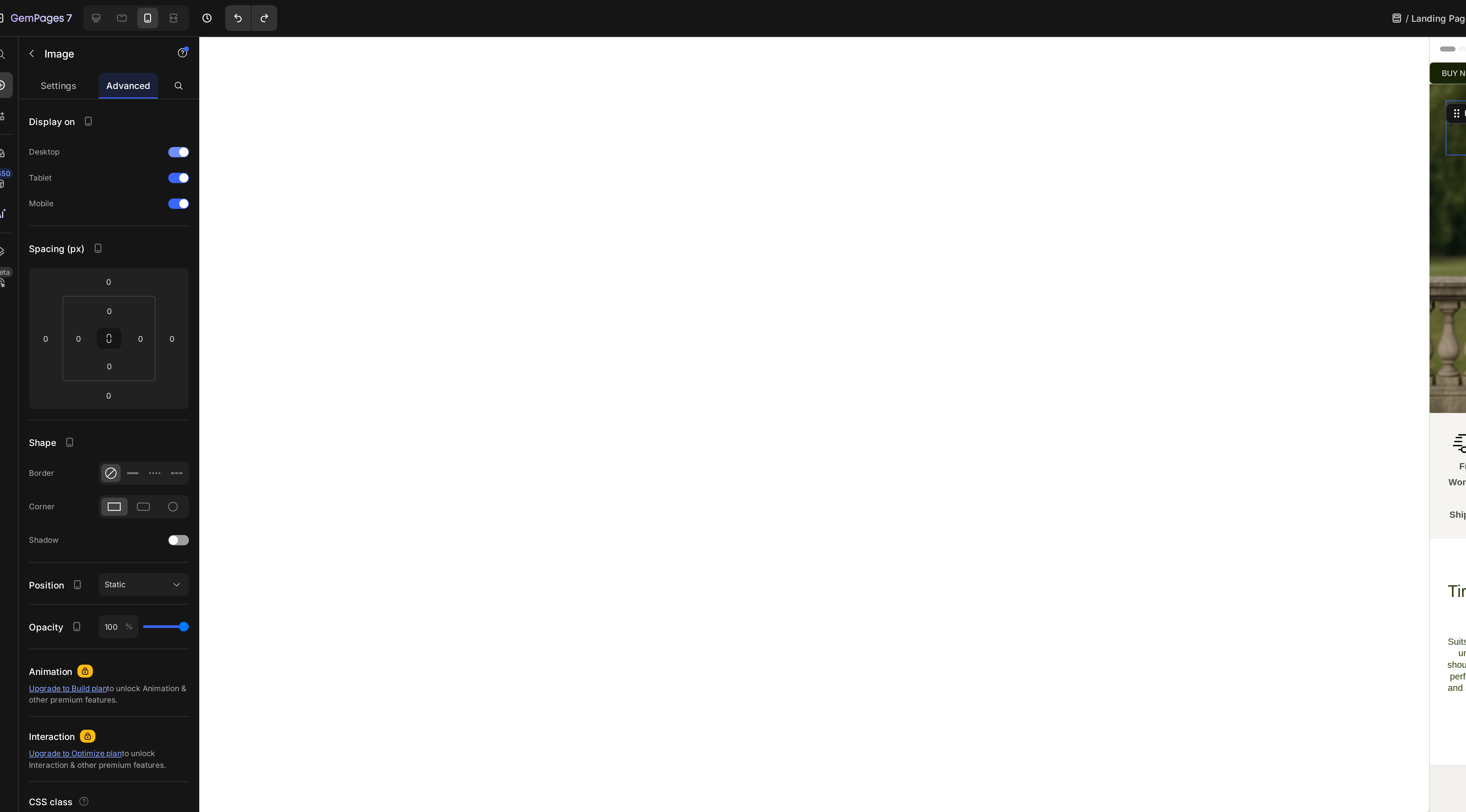 click at bounding box center [99, 77] 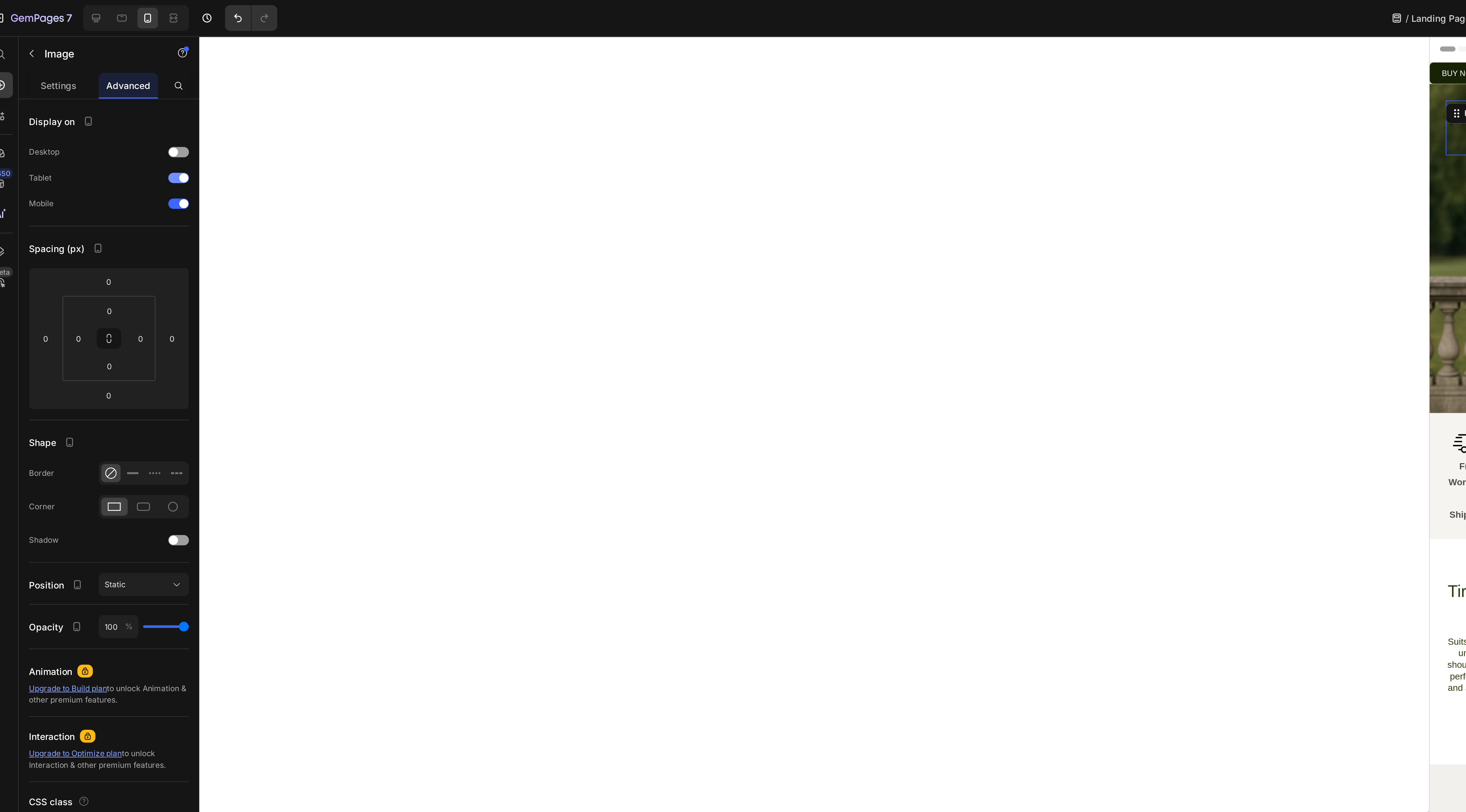 click at bounding box center (99, 90) 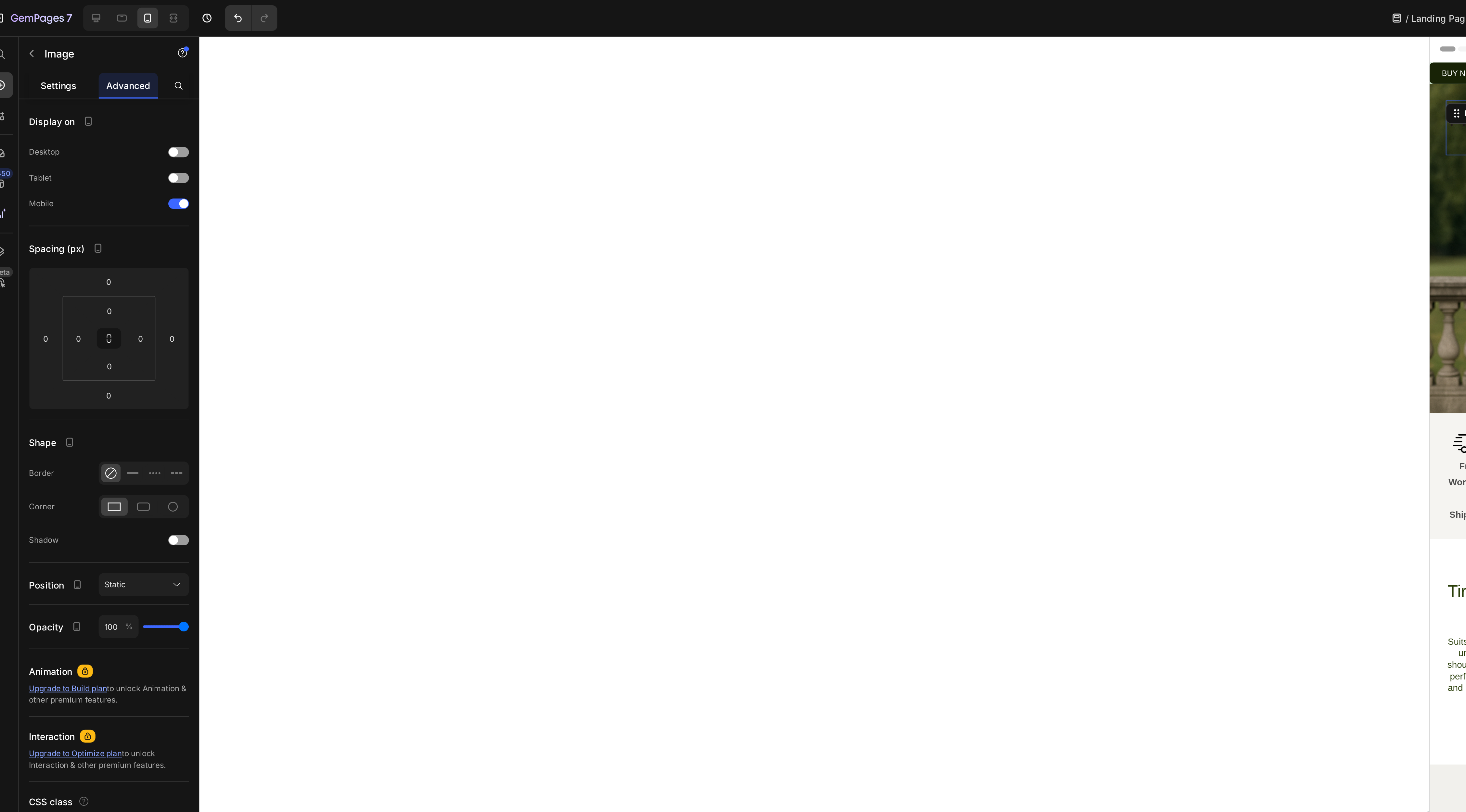 click on "Settings" at bounding box center (39, 43) 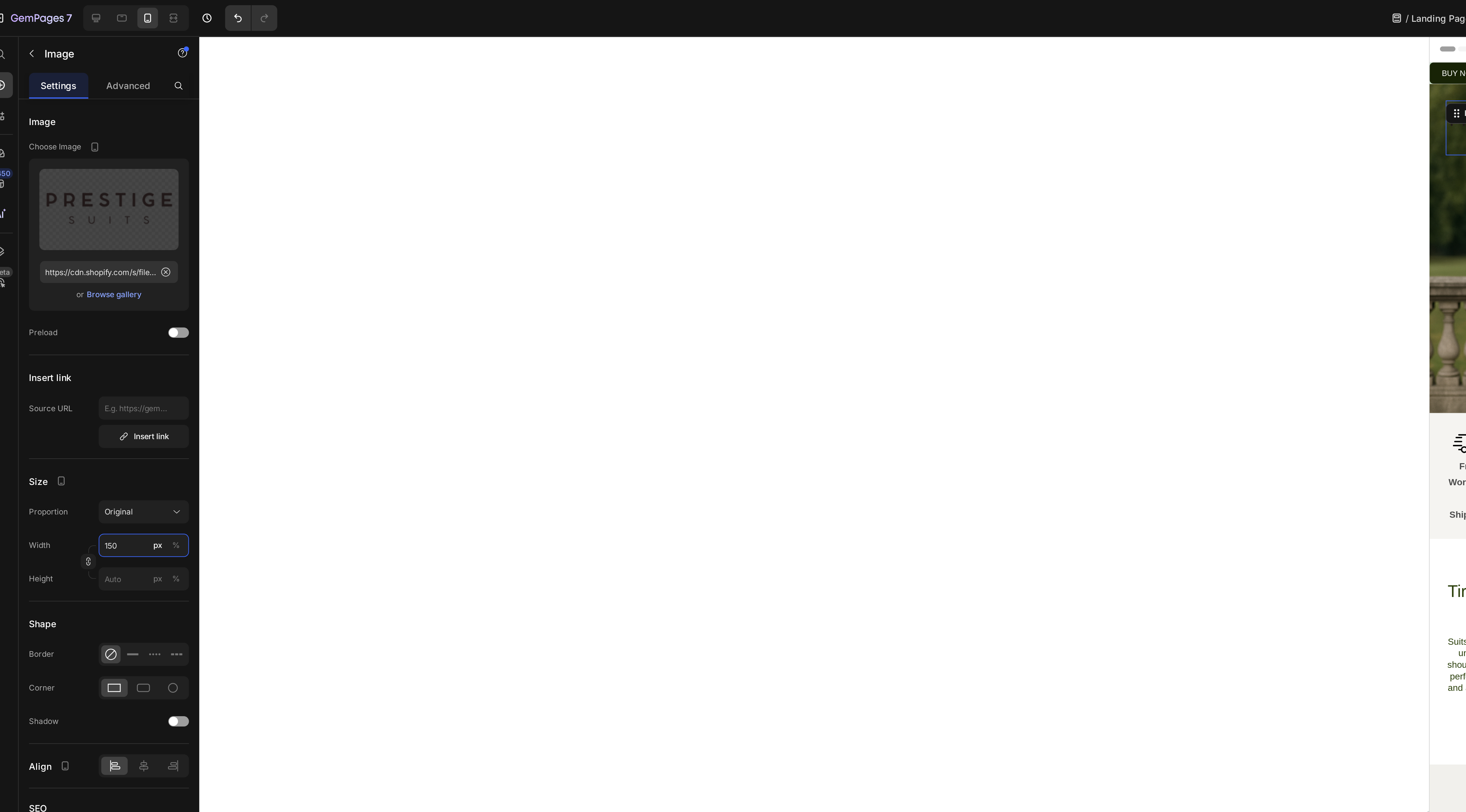 click on "150" at bounding box center (82, 275) 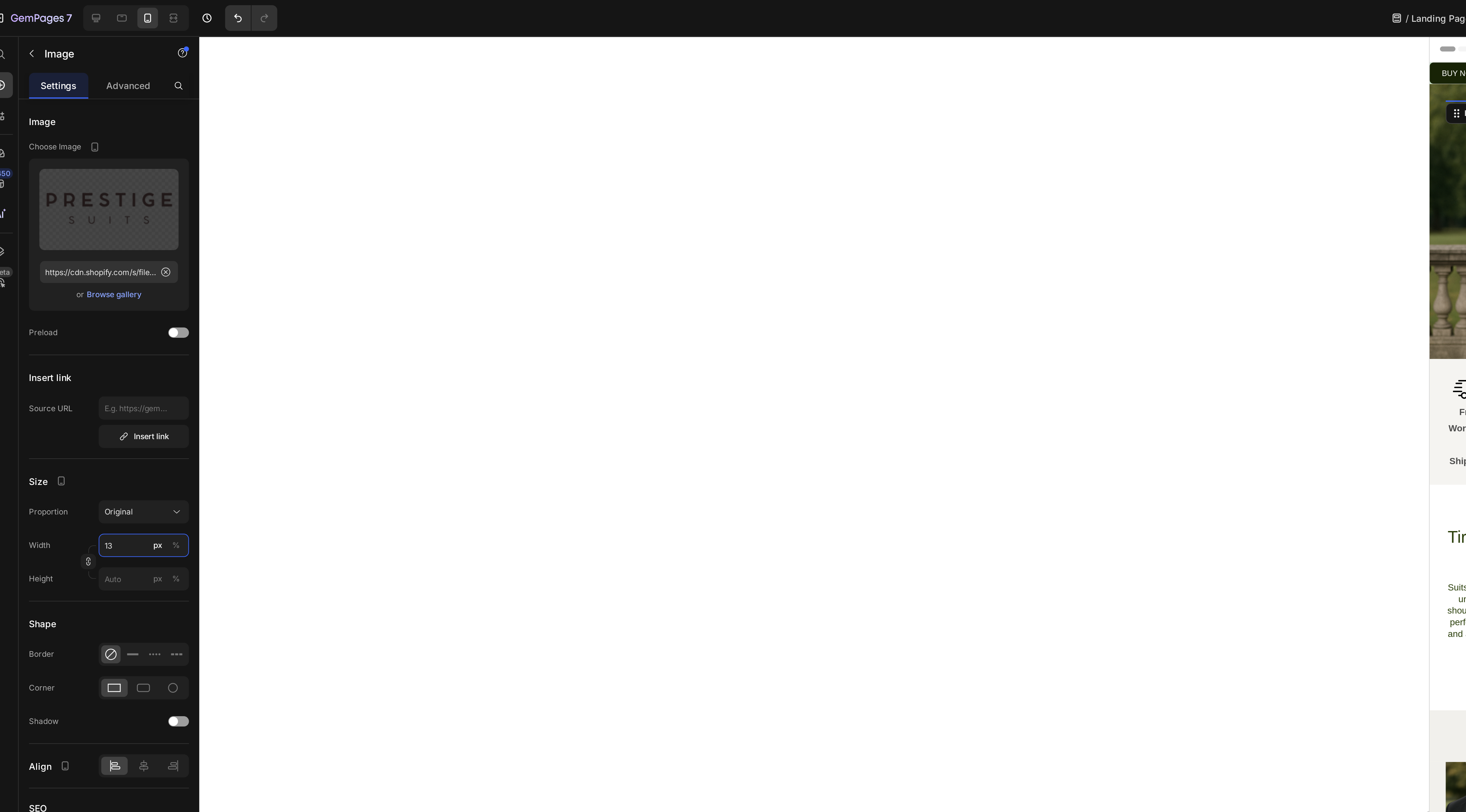 type on "130" 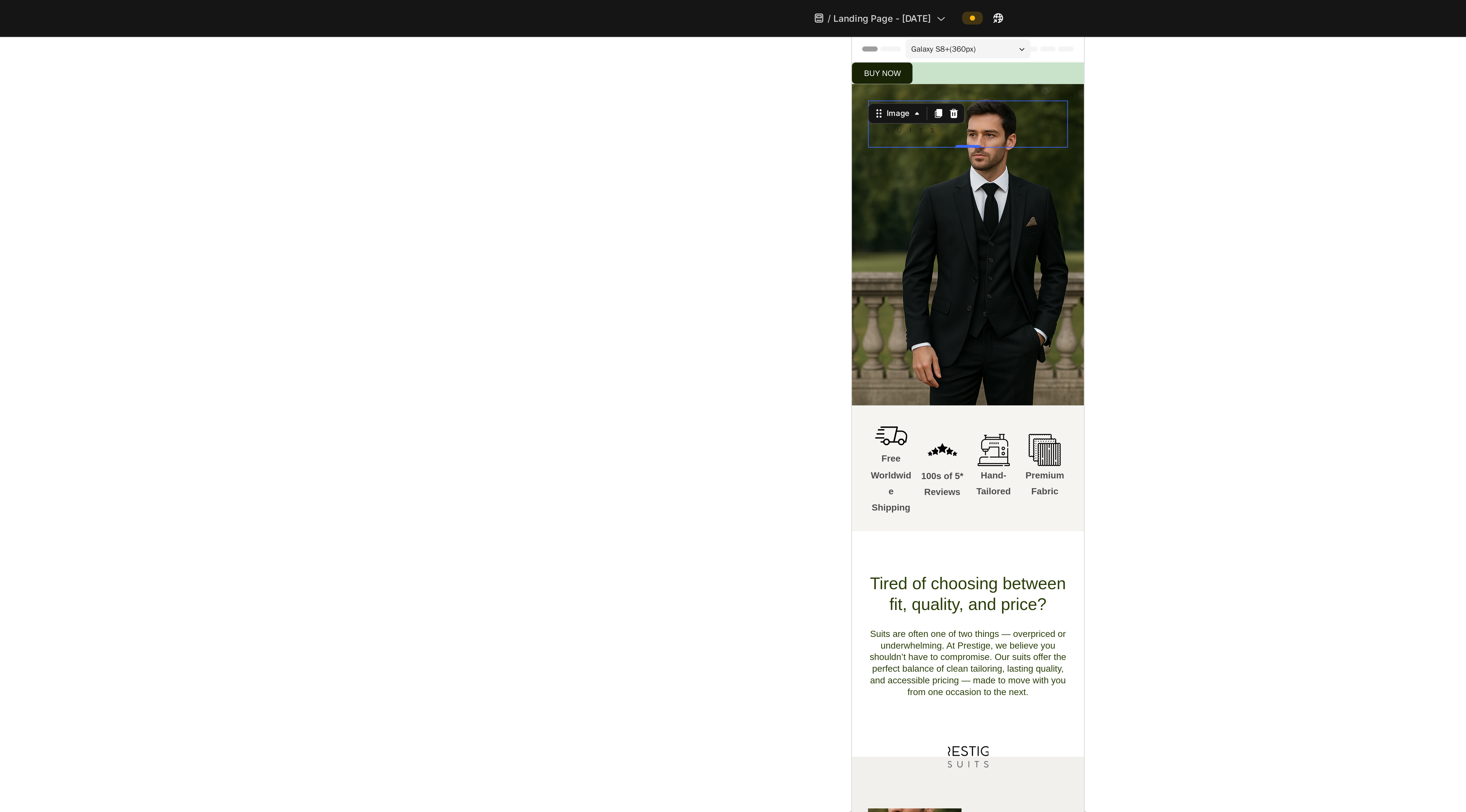click 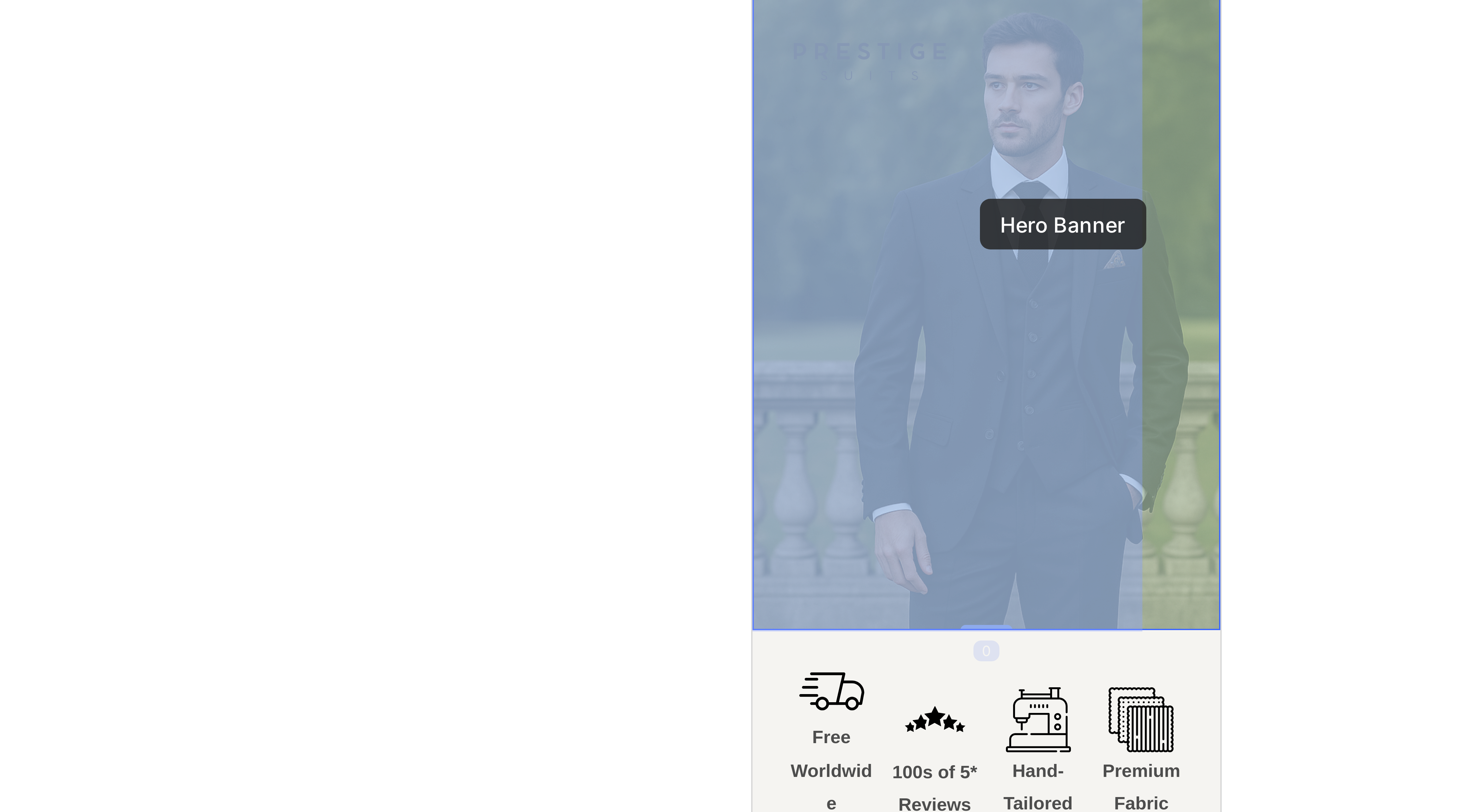 drag, startPoint x: 802, startPoint y: -40, endPoint x: 809, endPoint y: -36, distance: 8.062258 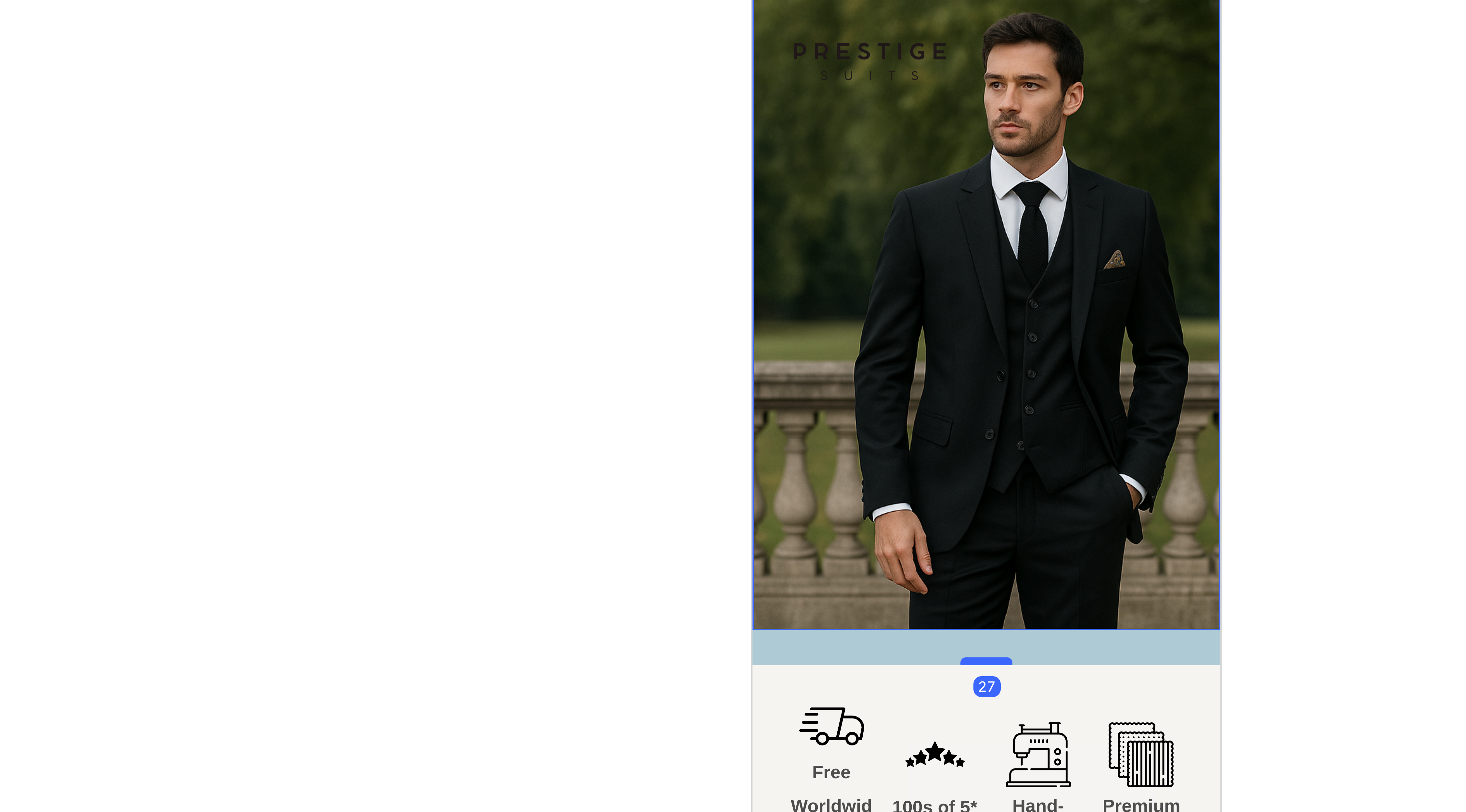 drag, startPoint x: 801, startPoint y: 70, endPoint x: 801, endPoint y: 79, distance: 9 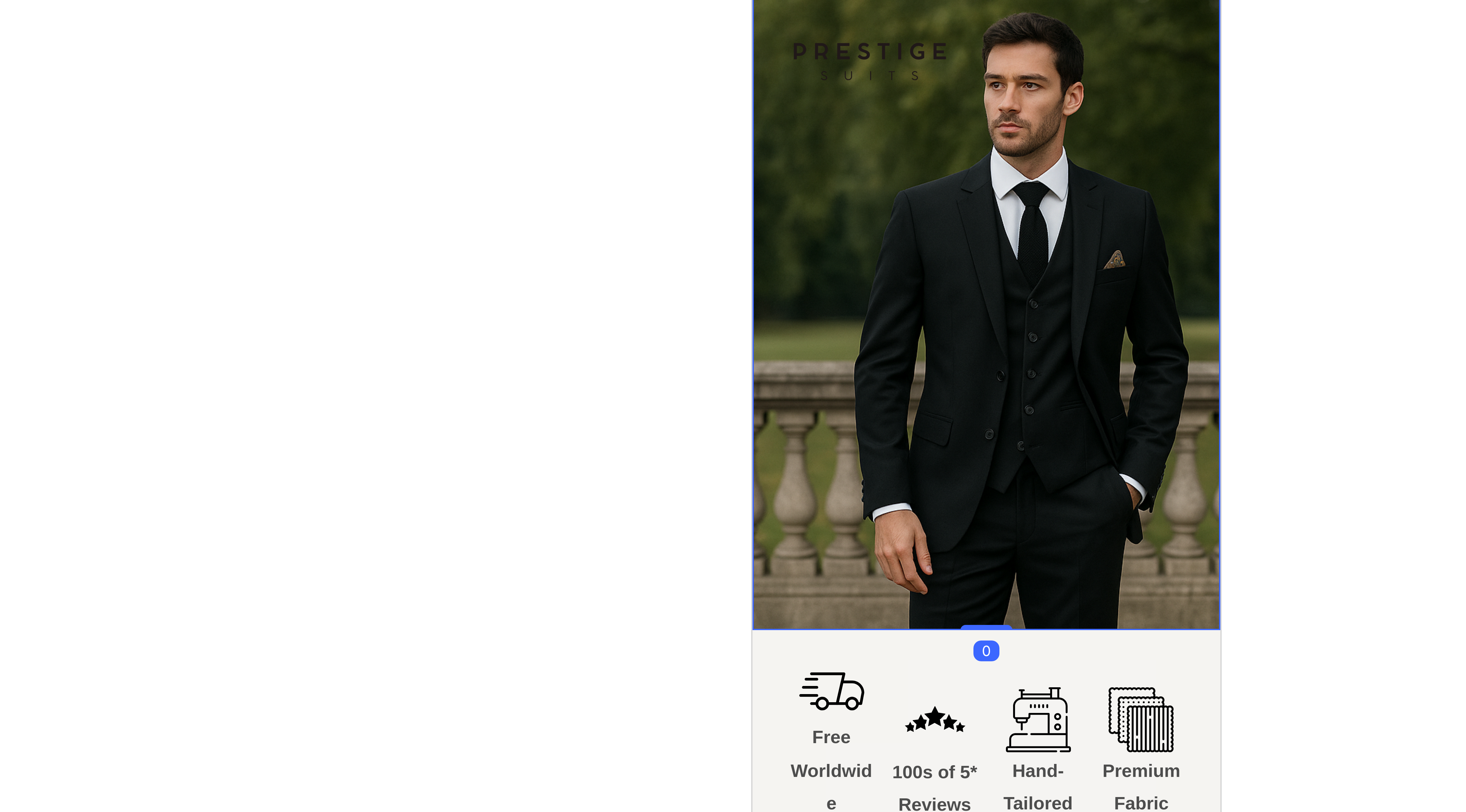 drag, startPoint x: 801, startPoint y: 79, endPoint x: 801, endPoint y: 55, distance: 24 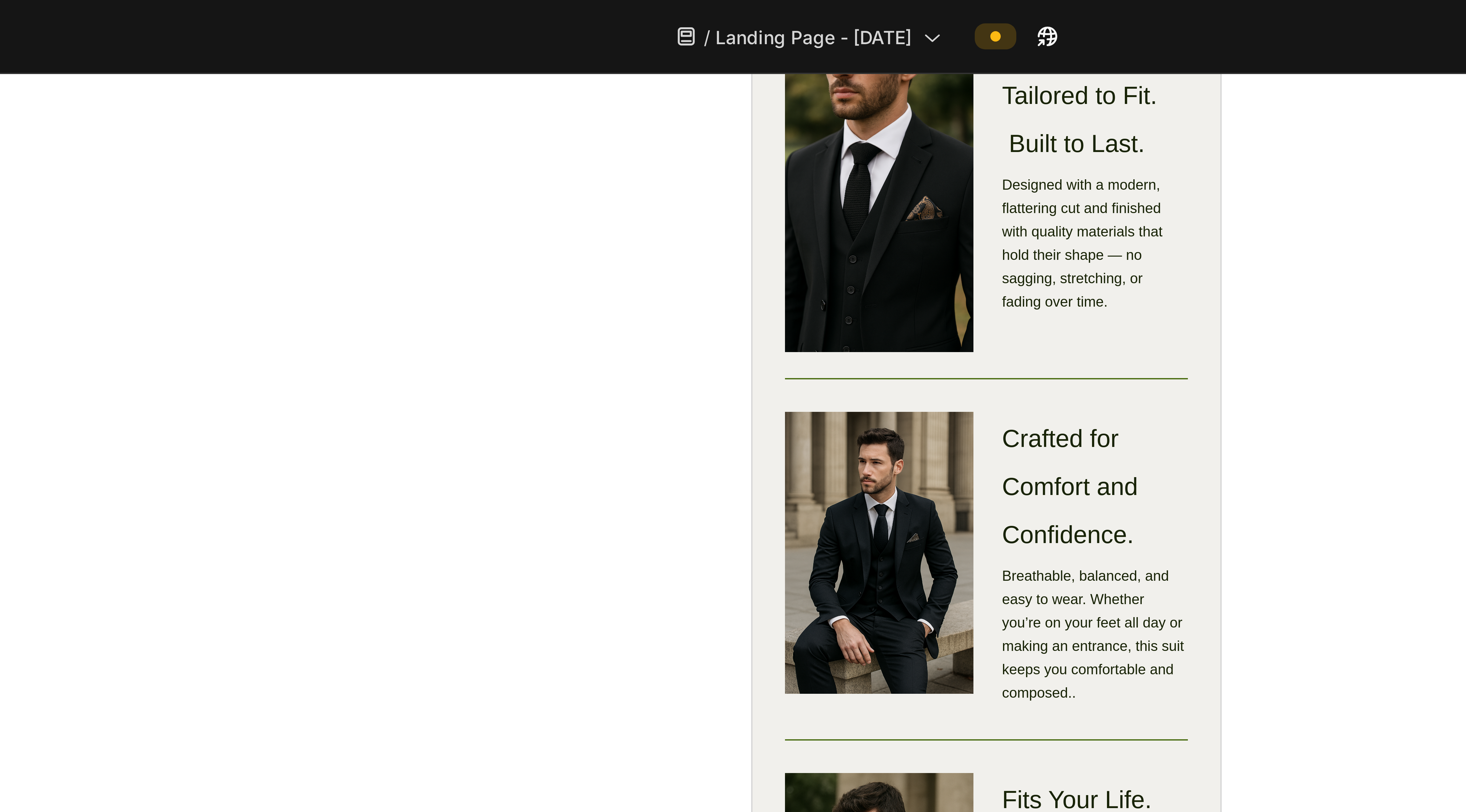 scroll, scrollTop: 507, scrollLeft: 0, axis: vertical 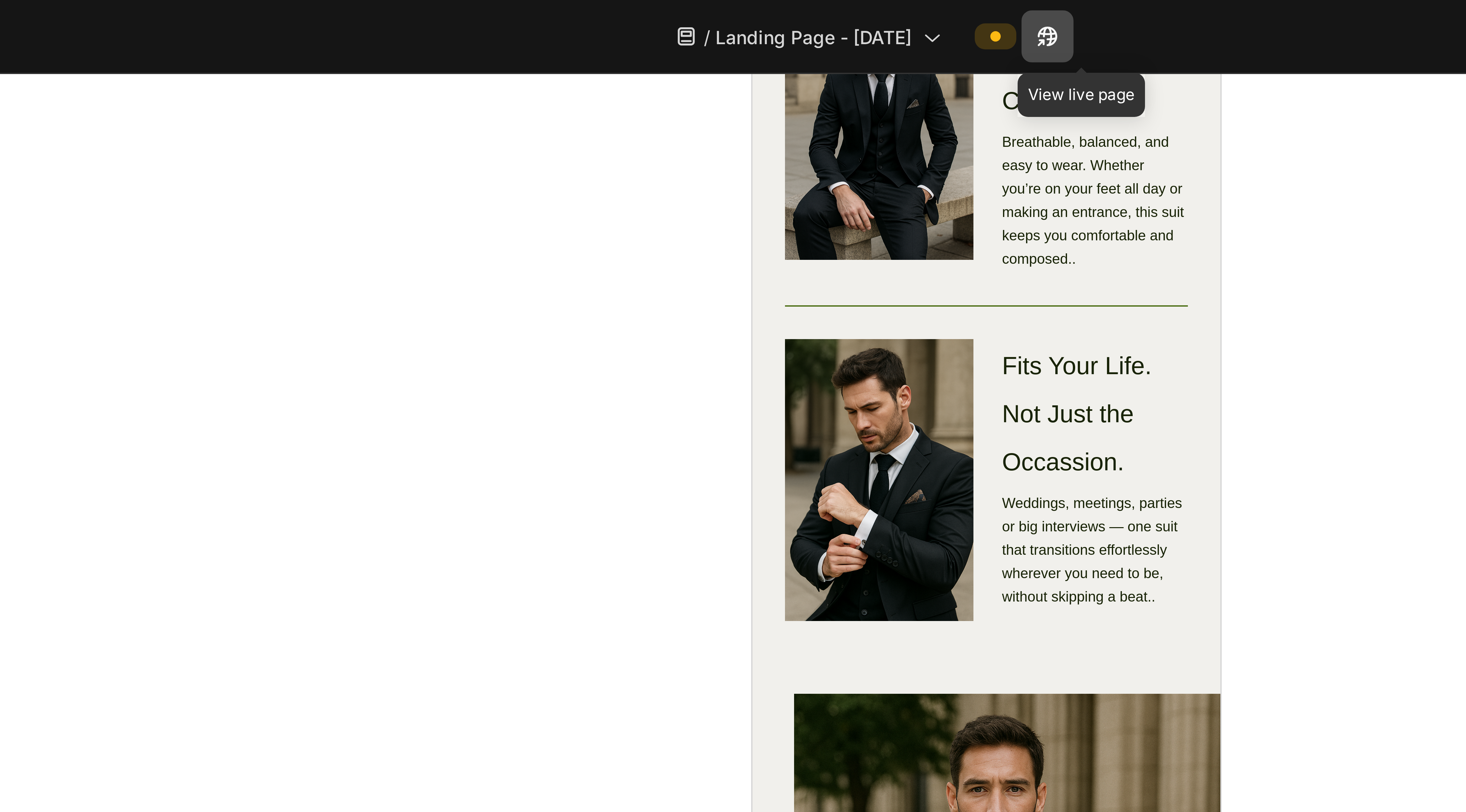 click 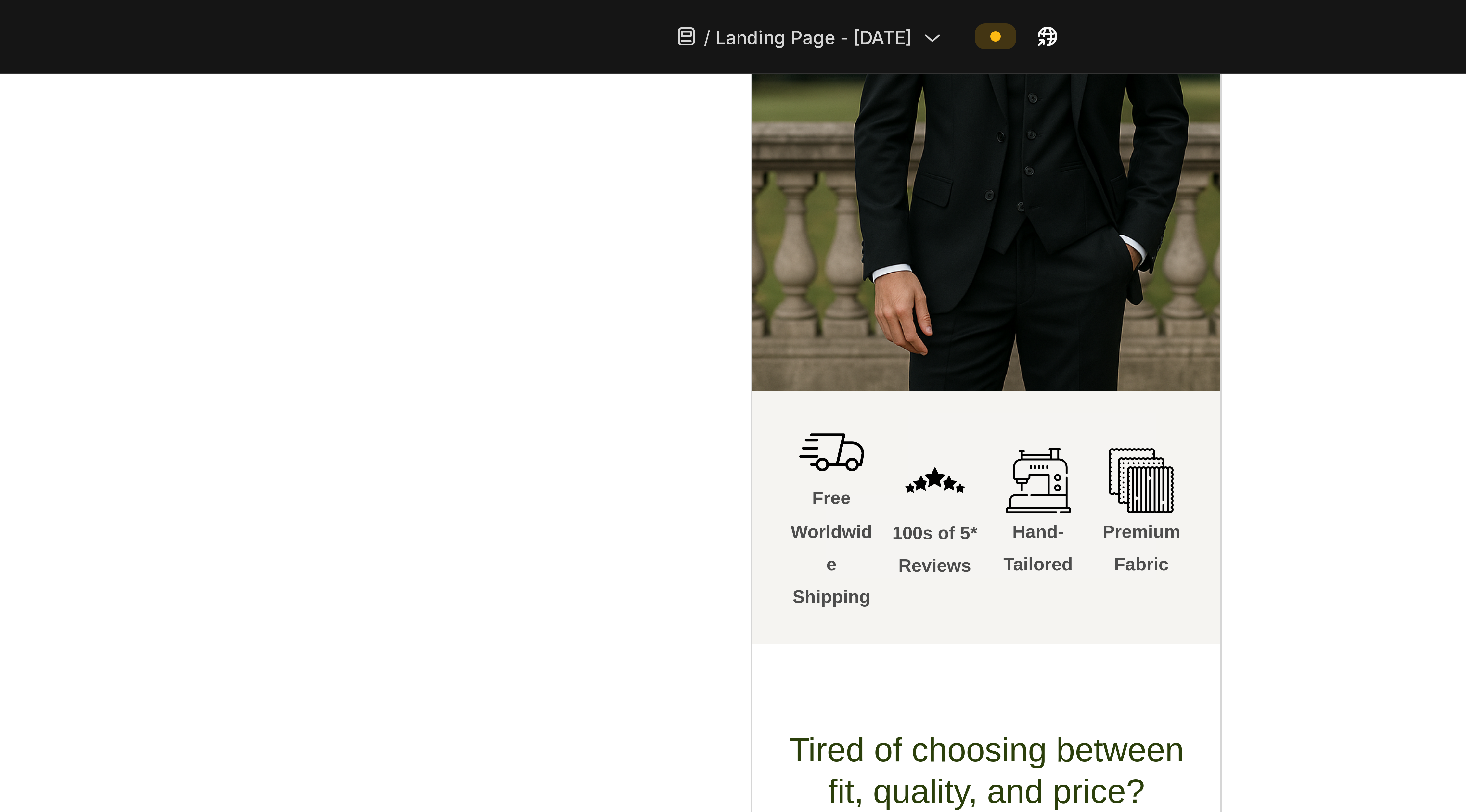scroll, scrollTop: 0, scrollLeft: 0, axis: both 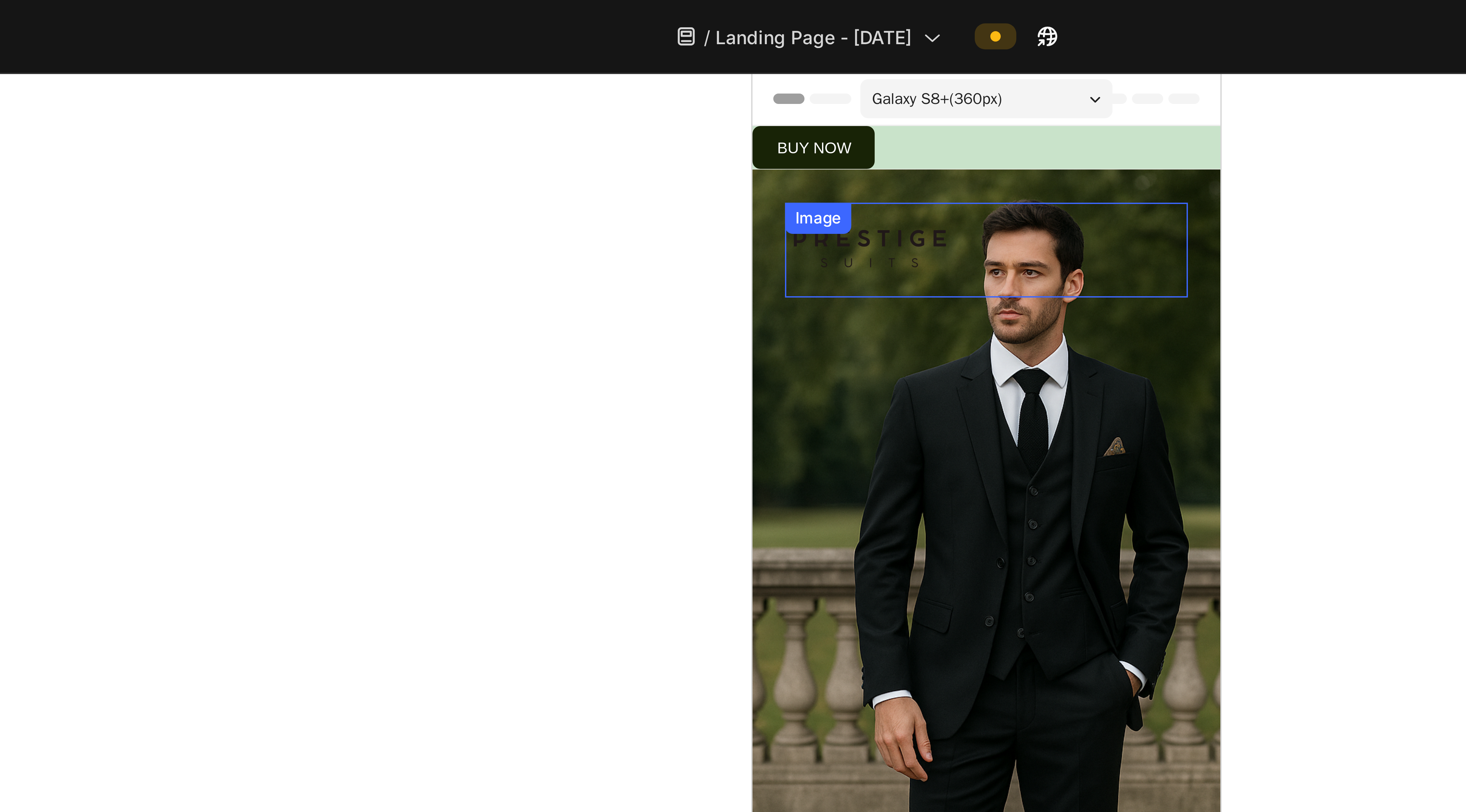 click on "Image" at bounding box center [810, 117] 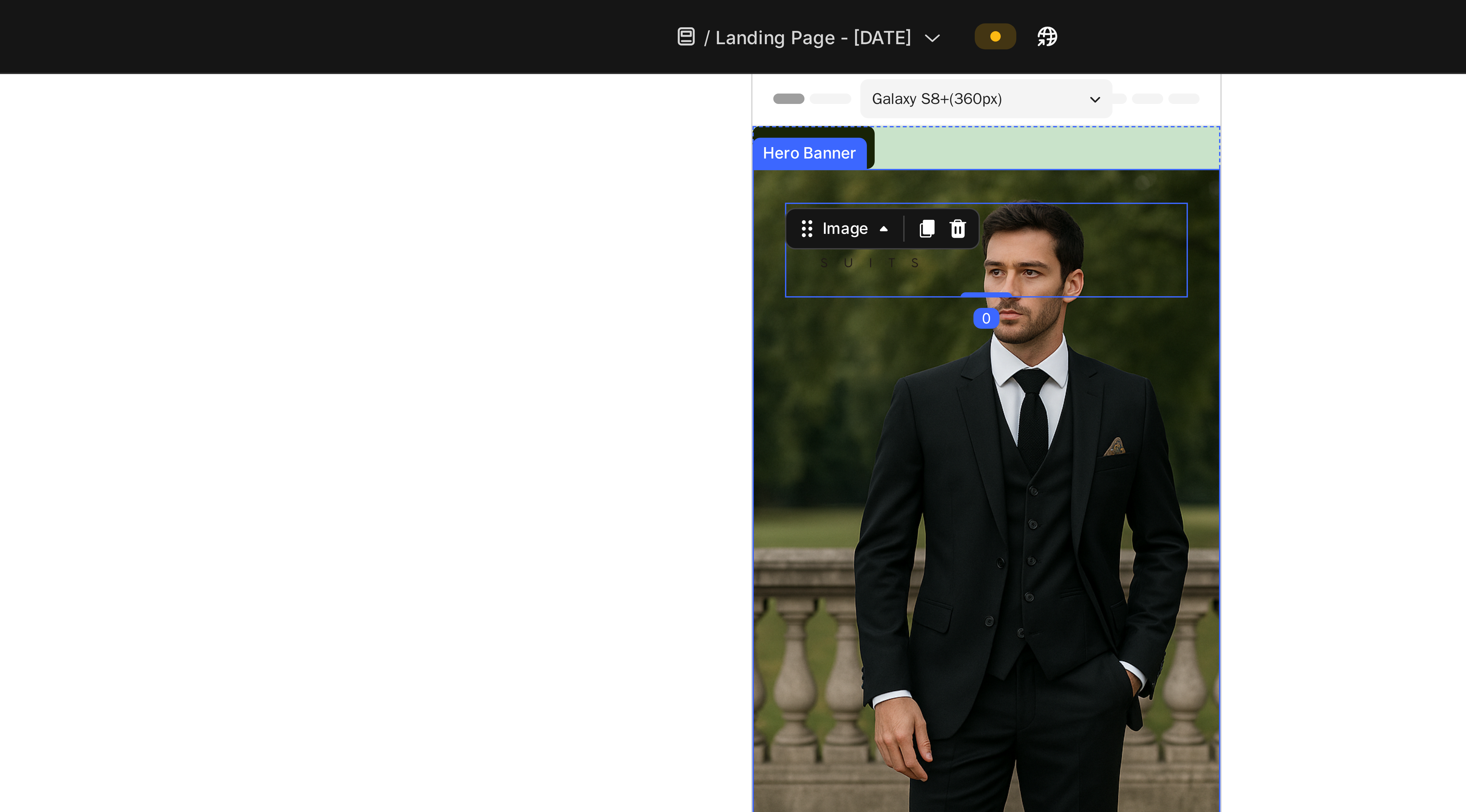 click on "Image   0 Row" at bounding box center [810, 178] 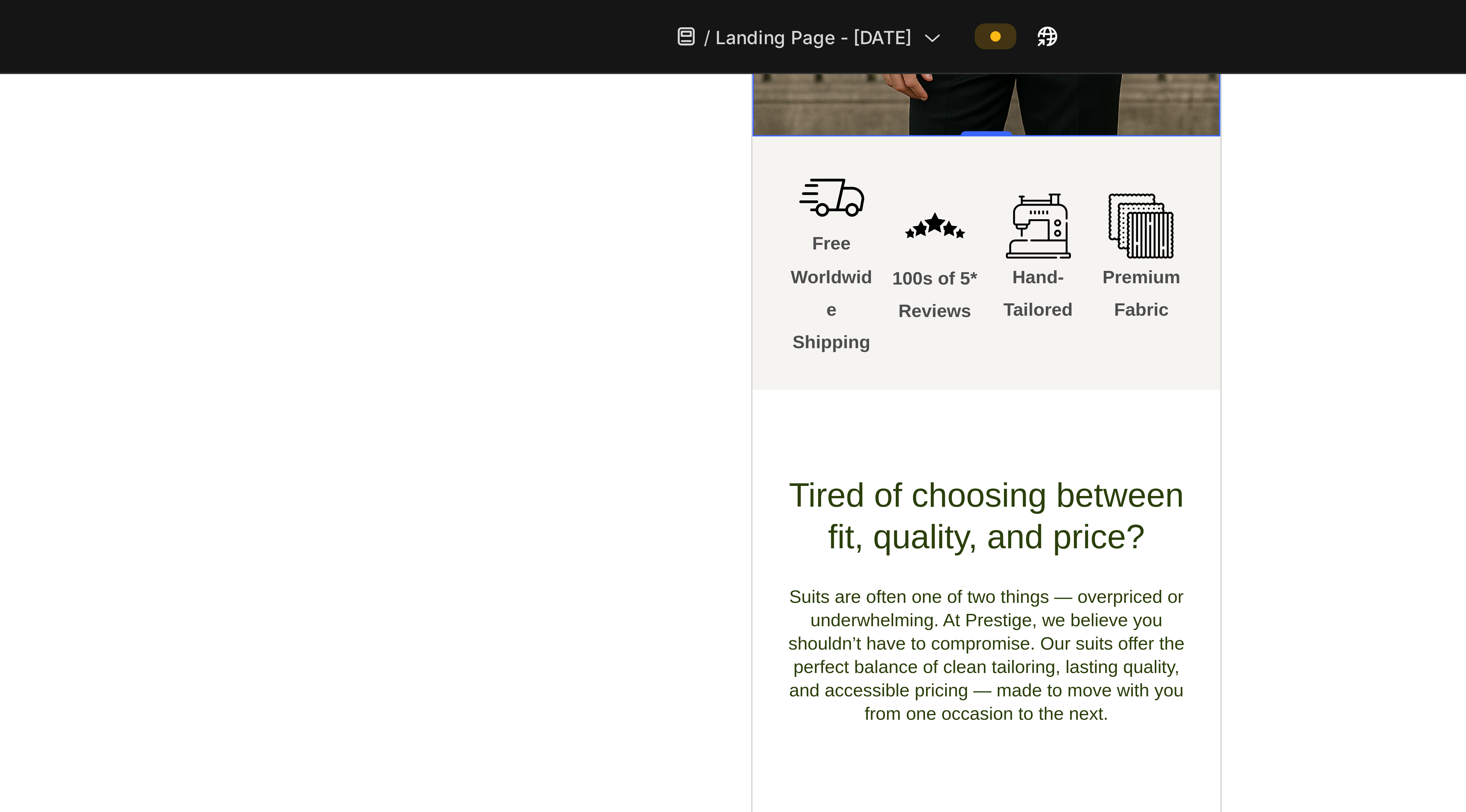 scroll, scrollTop: 170, scrollLeft: 0, axis: vertical 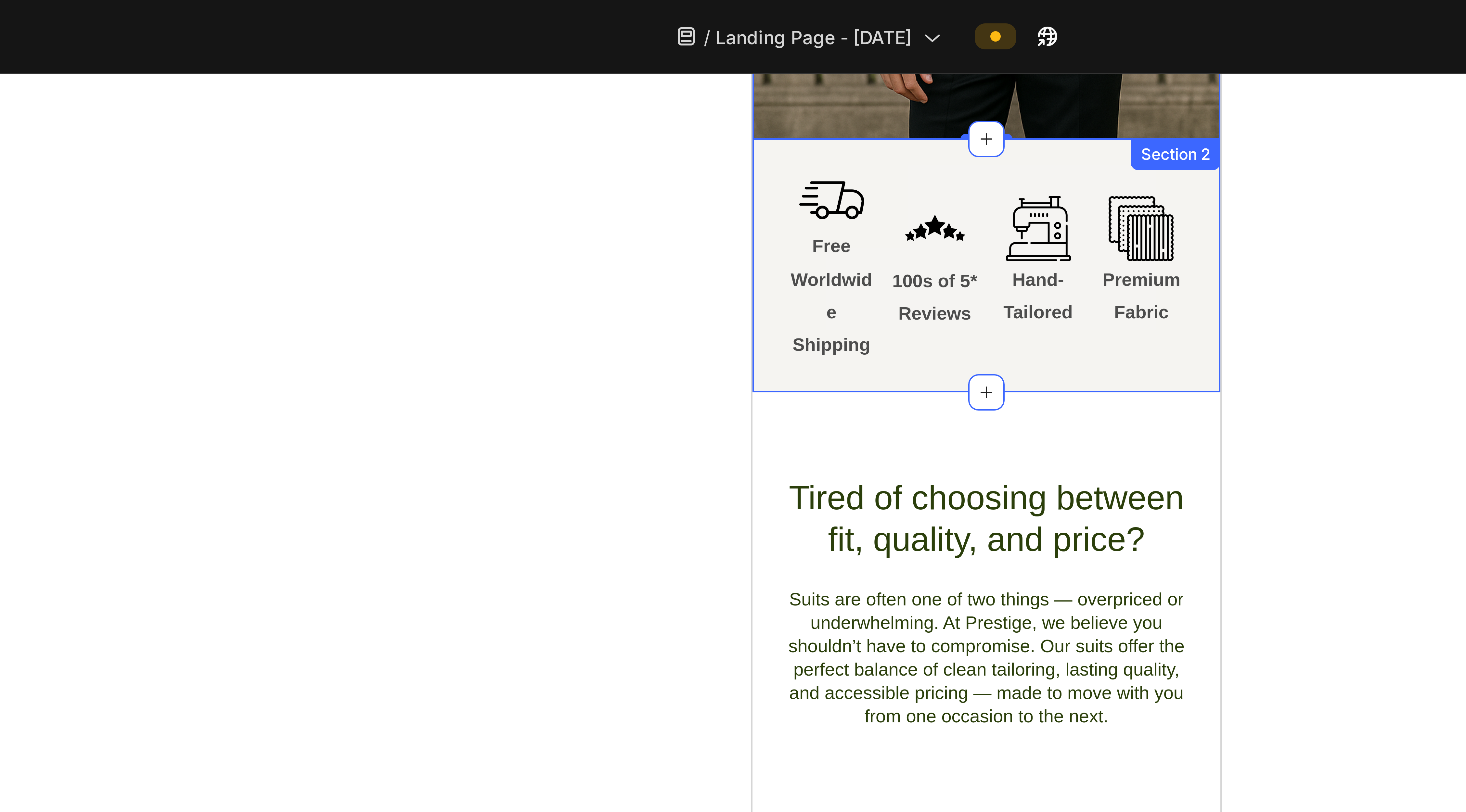 click on "Icon Free Worldwide Shipping Text Block Icon 100s of 5* Reviews Text Block Icon Hand-Tailored Text Block Icon Premium Fabric Text Block Row Section 2" at bounding box center (810, 121) 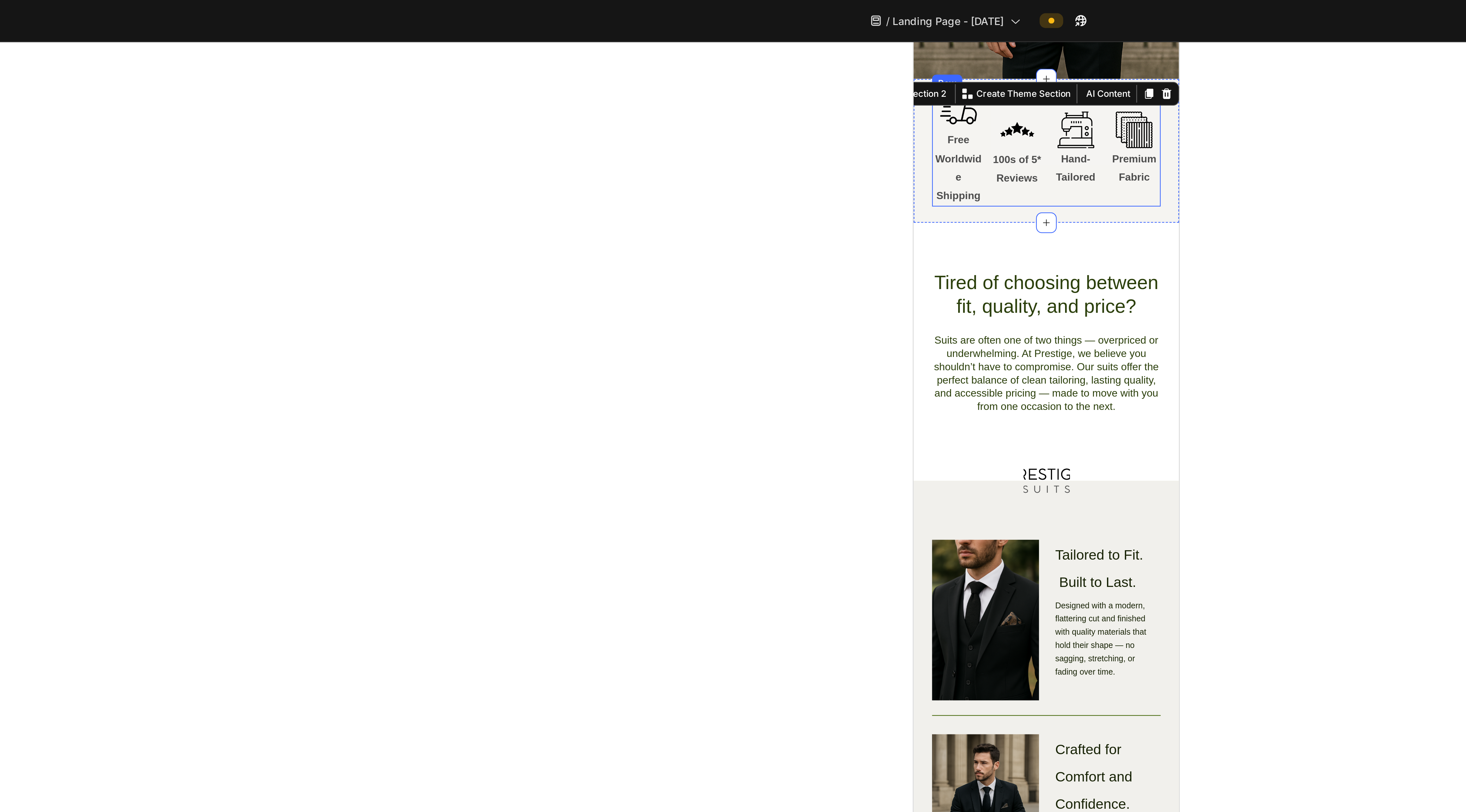 click on "Icon Premium Fabric Text Block" at bounding box center (1010, 89) 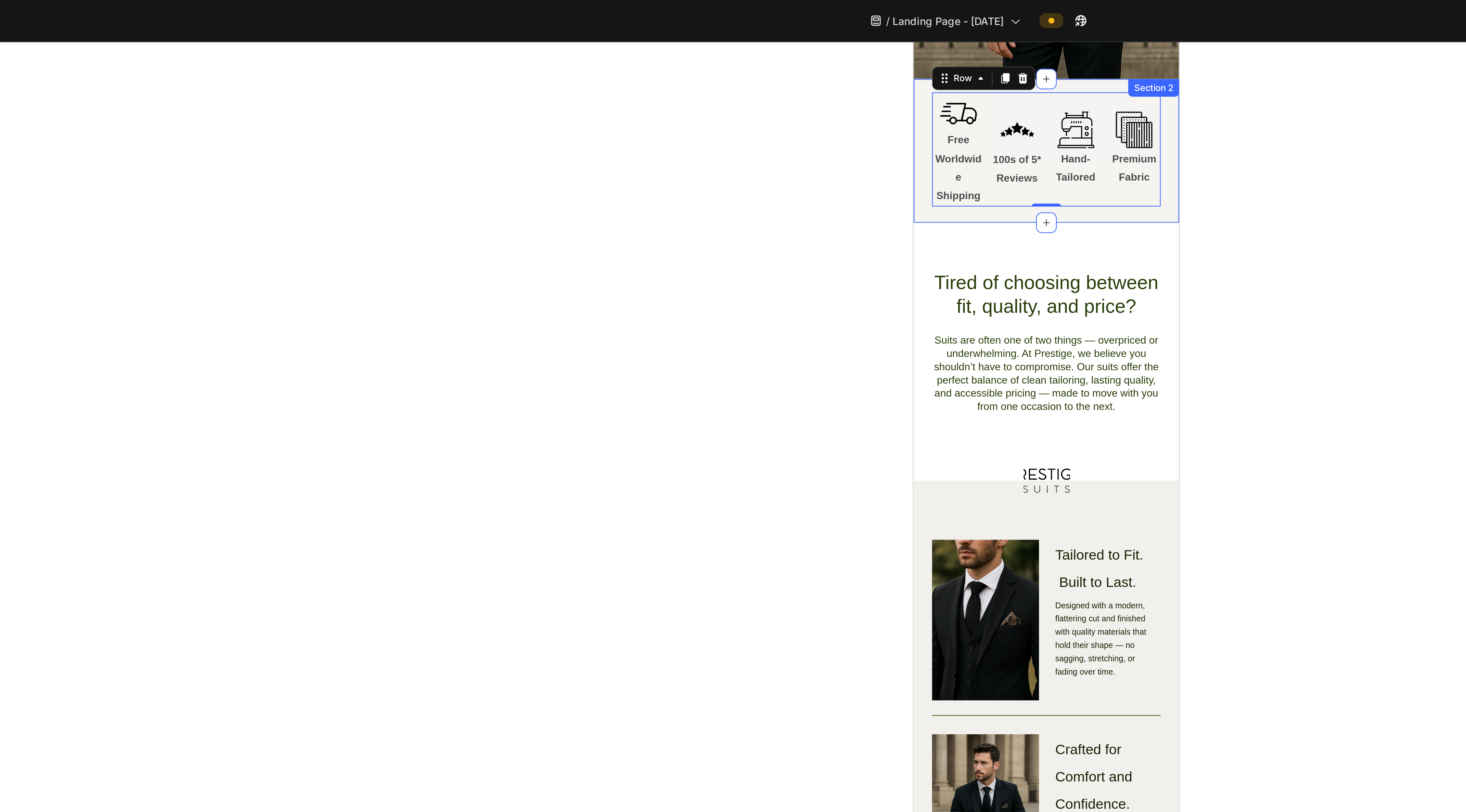 click on "Icon Free Worldwide Shipping Text Block Icon 100s of 5* Reviews Text Block Icon Hand-Tailored Text Block Icon Premium Fabric Text Block Row   0 Section 2" at bounding box center (971, 89) 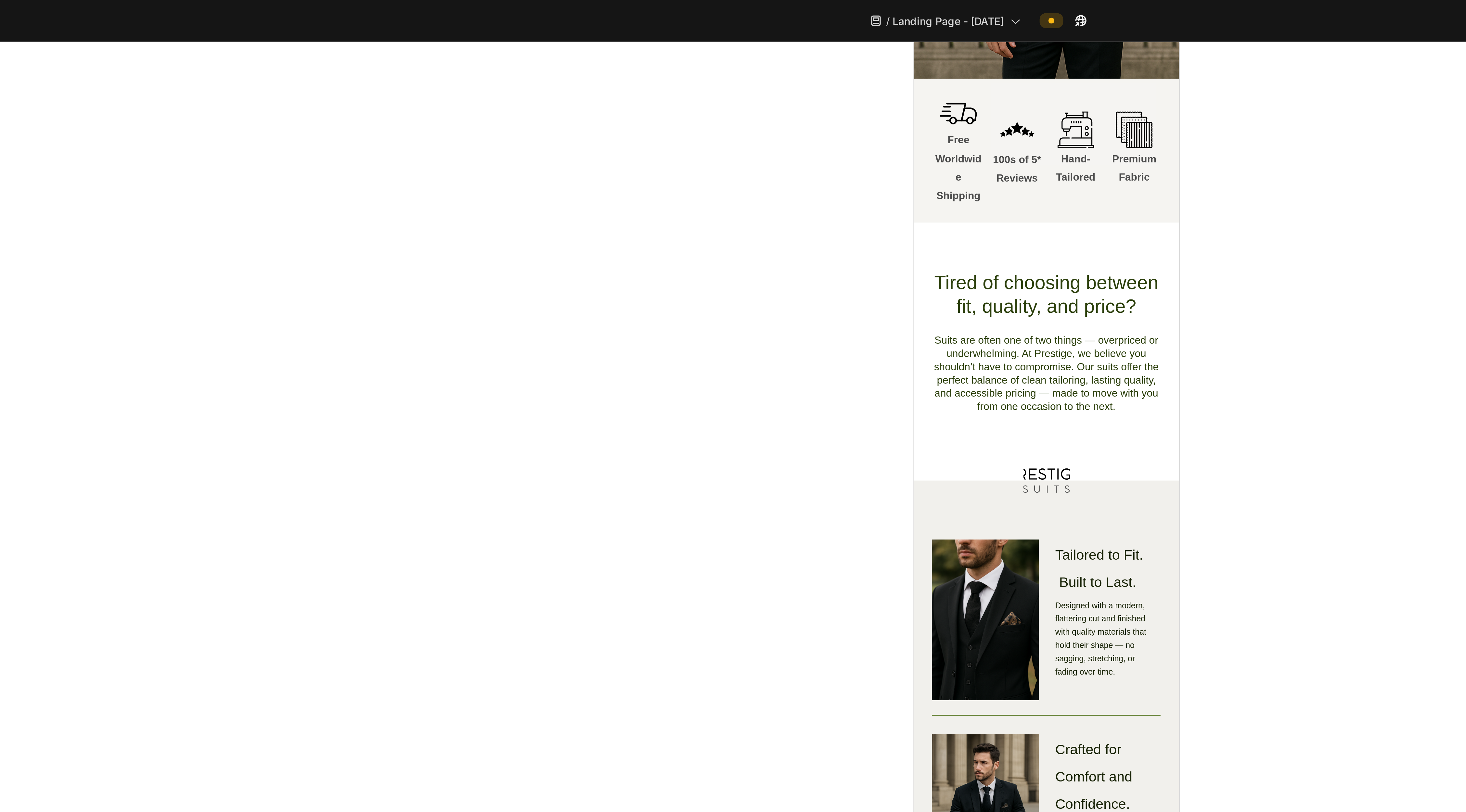 scroll, scrollTop: 0, scrollLeft: 0, axis: both 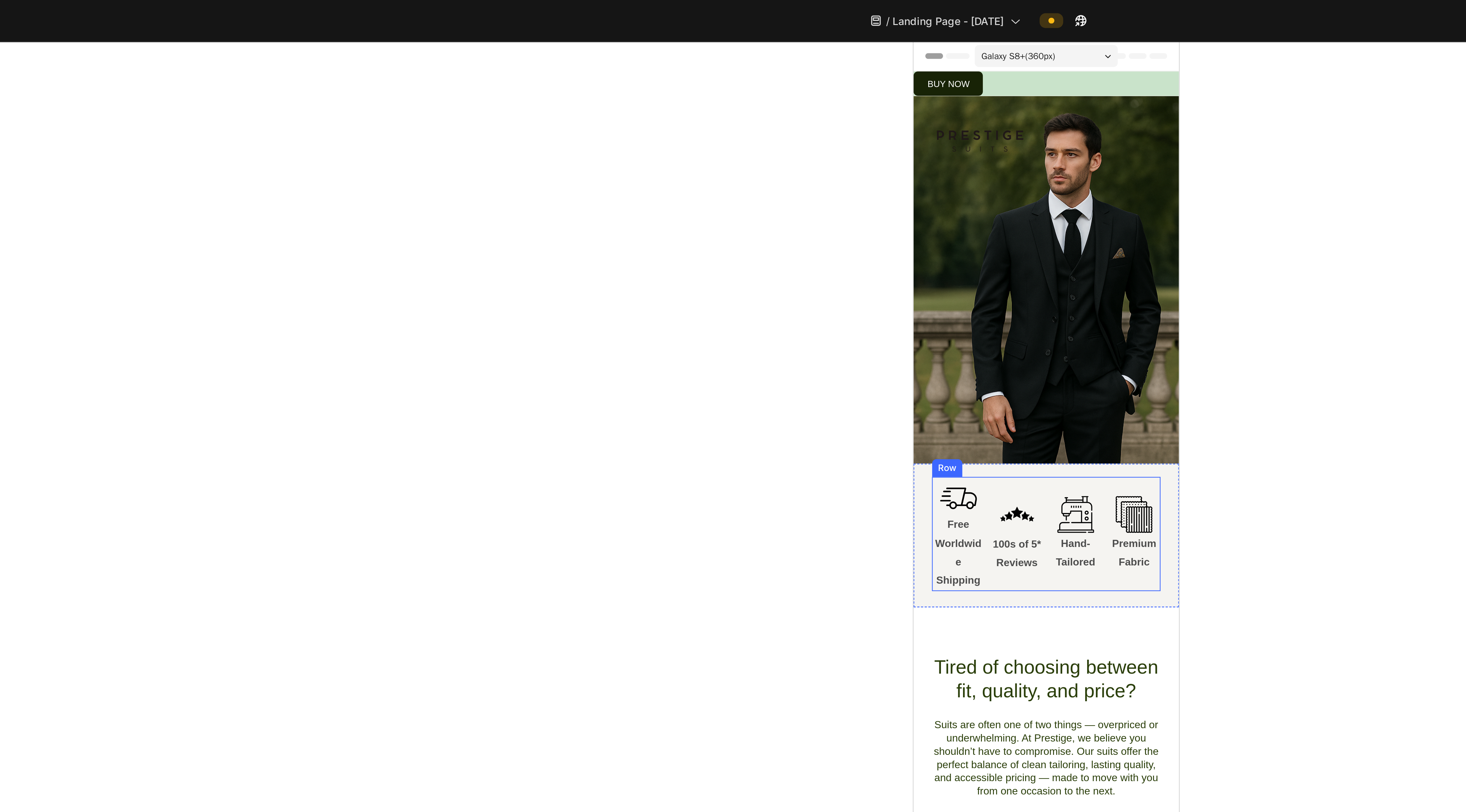 click on "Icon Premium Fabric Text Block" at bounding box center [1010, 258] 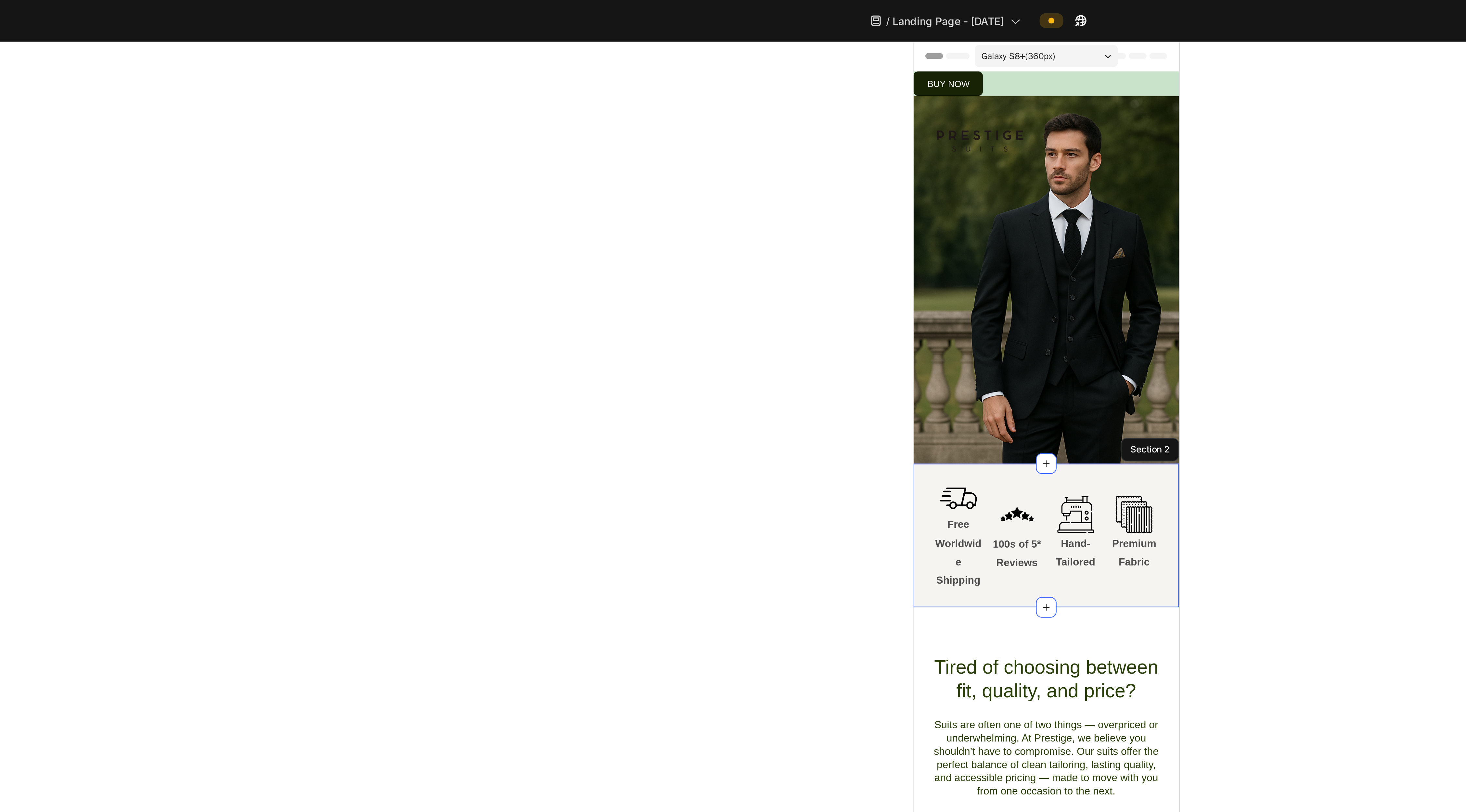 click on "Icon Free Worldwide Shipping Text Block Icon 100s of 5* Reviews Text Block Icon Hand-Tailored Text Block Icon Premium Fabric Text Block Row   0 Section 2" at bounding box center [971, 259] 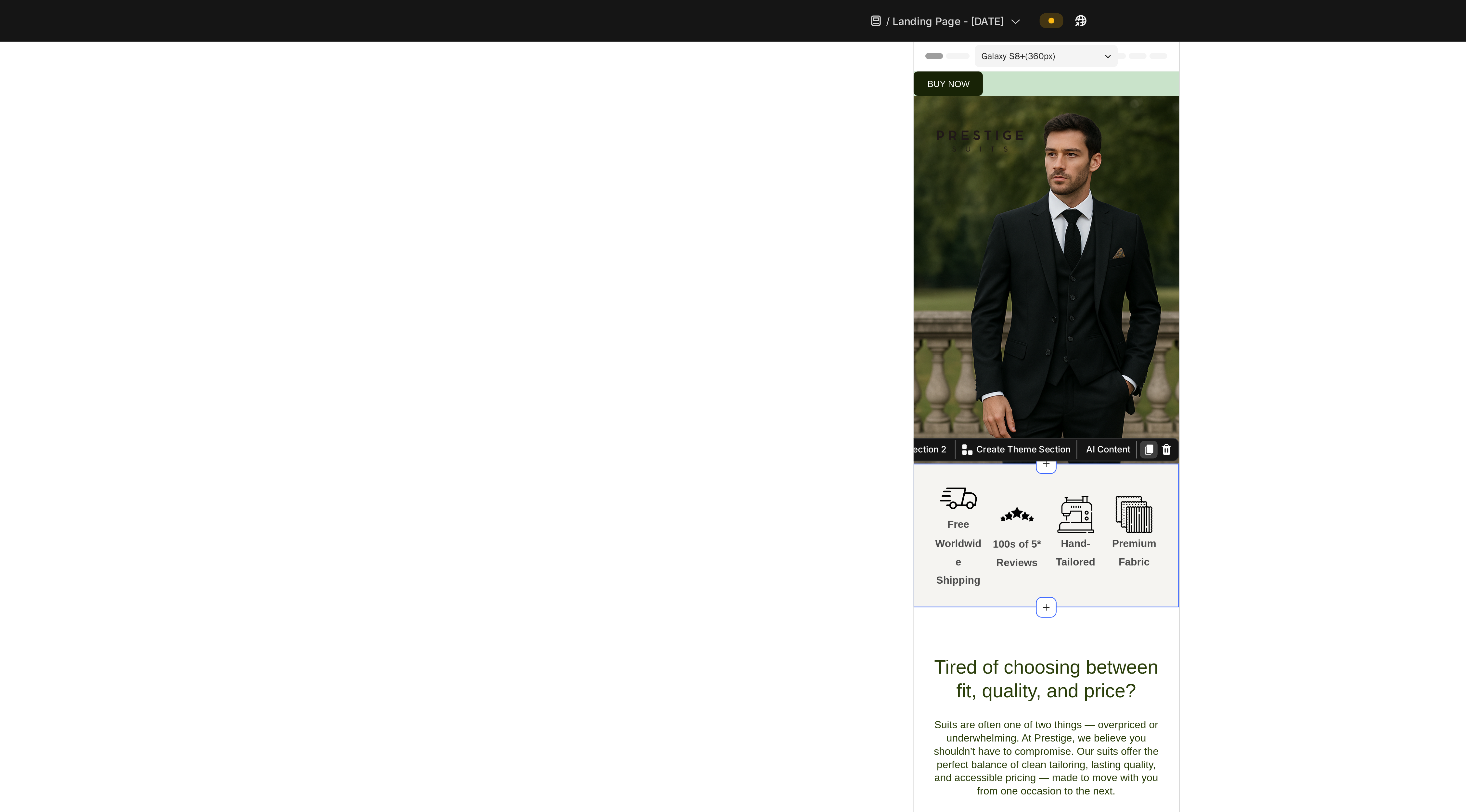 click 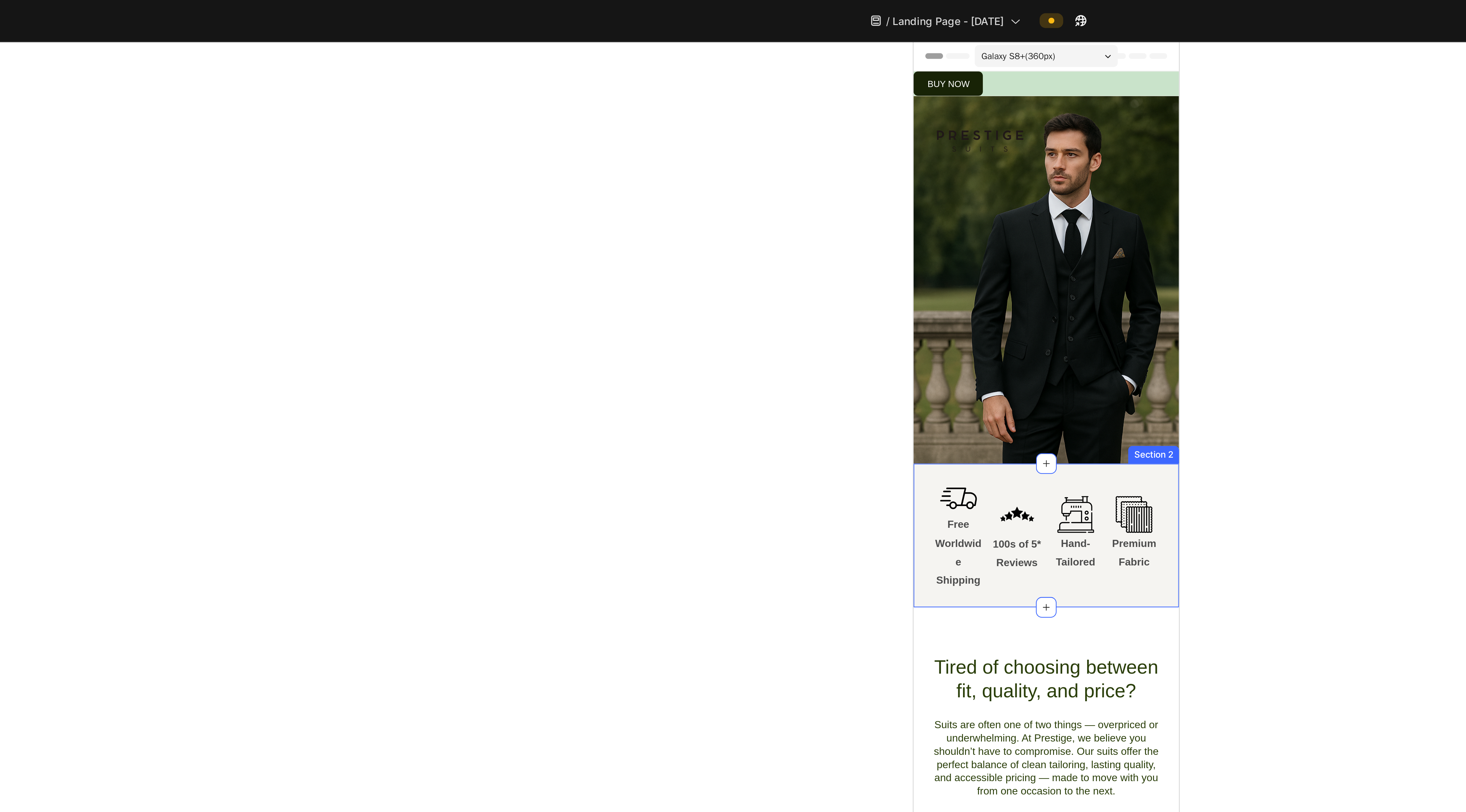 click on "Icon Free Worldwide Shipping Text Block Icon 100s of 5* Reviews Text Block Icon Hand-Tailored Text Block Icon Premium Fabric Text Block Row Section 2" at bounding box center [971, 259] 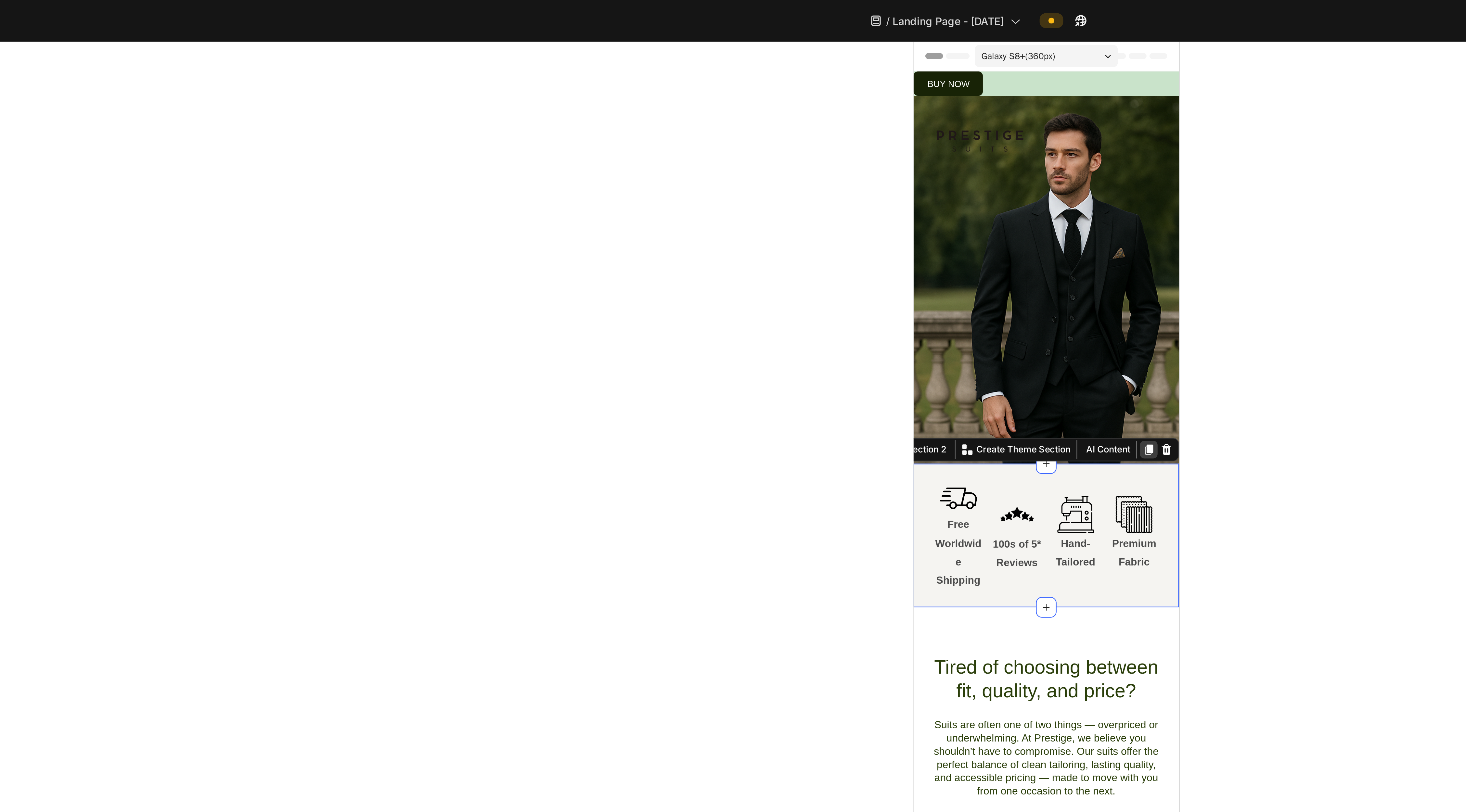 click 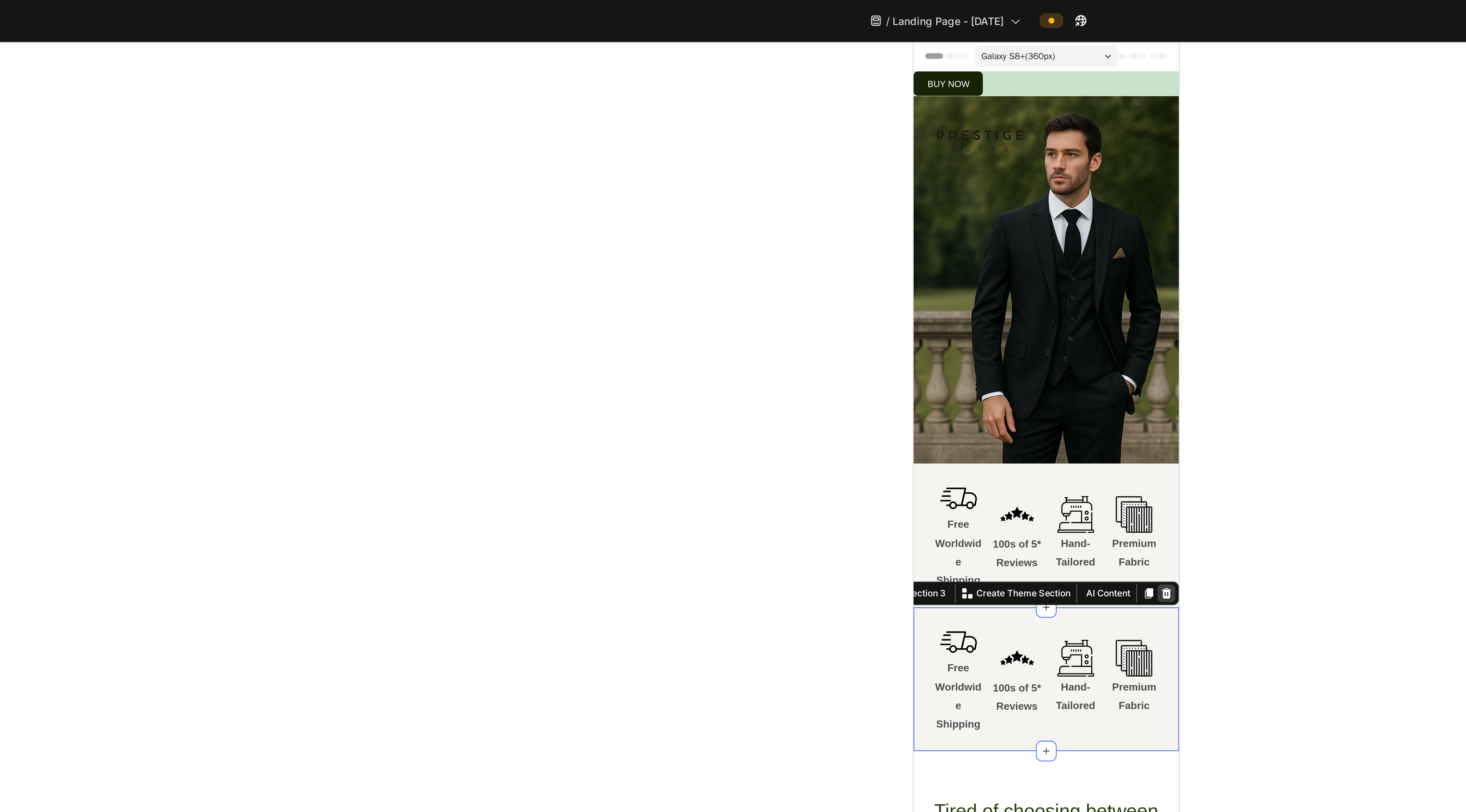 click 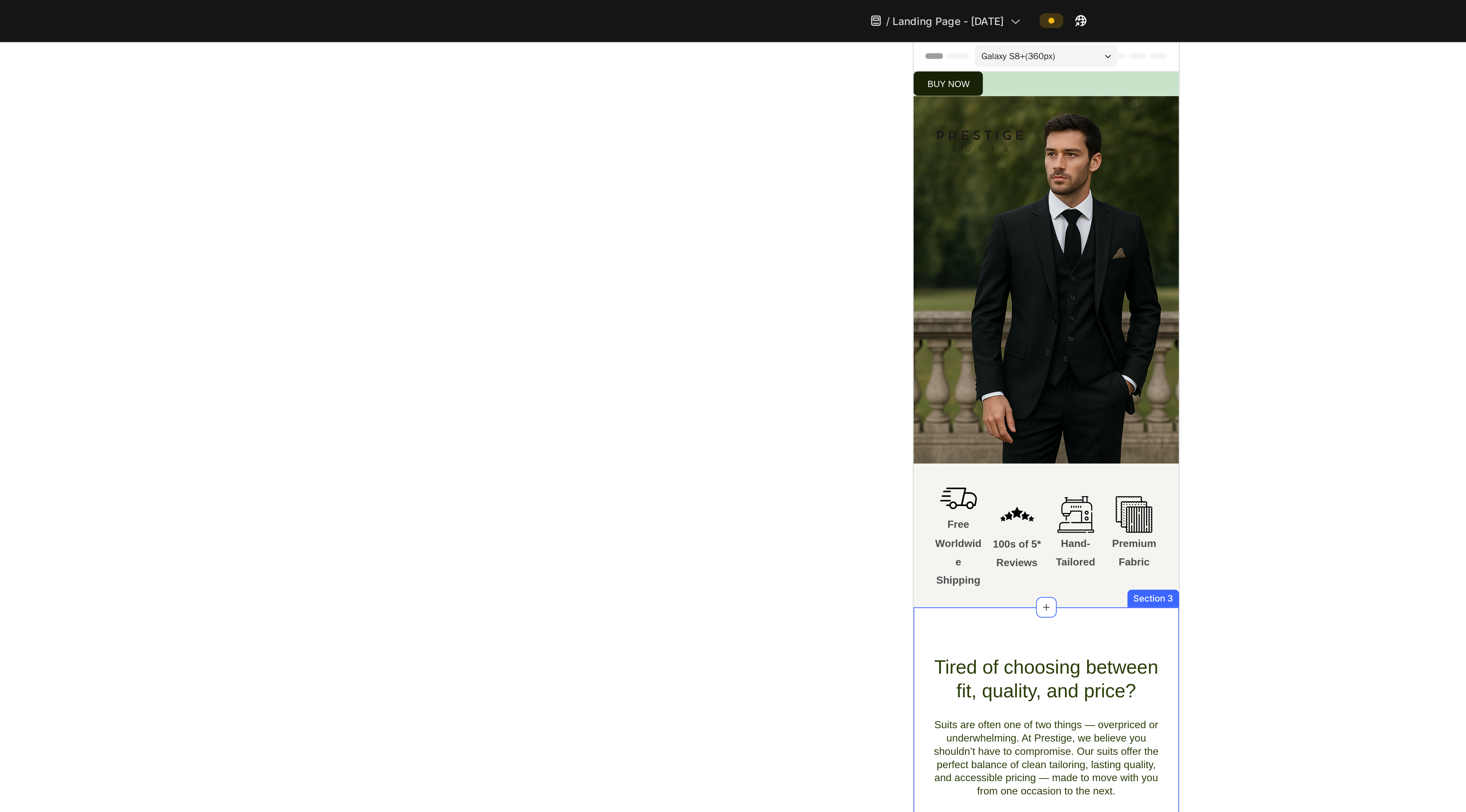 scroll, scrollTop: 190, scrollLeft: 0, axis: vertical 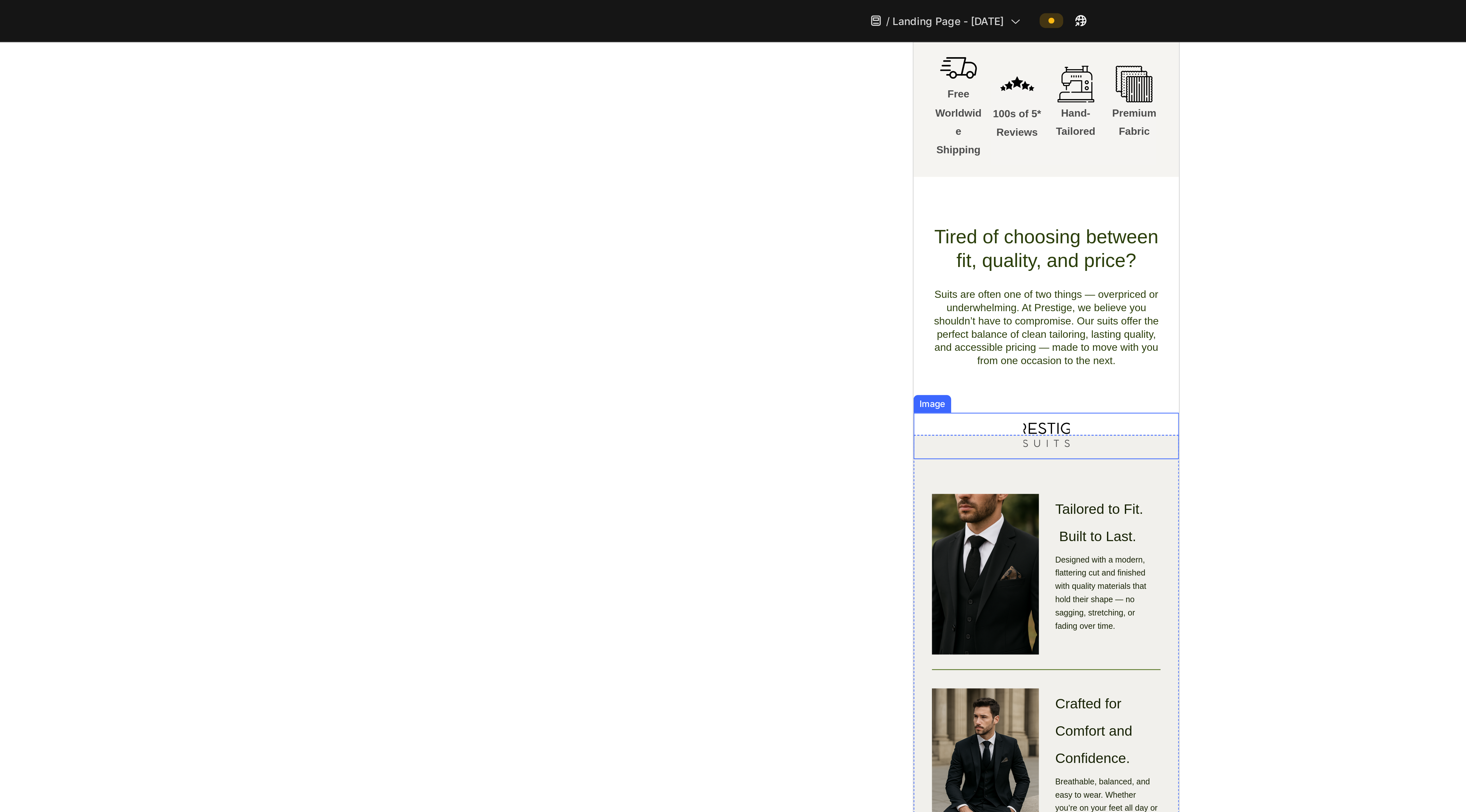 click at bounding box center (971, 215) 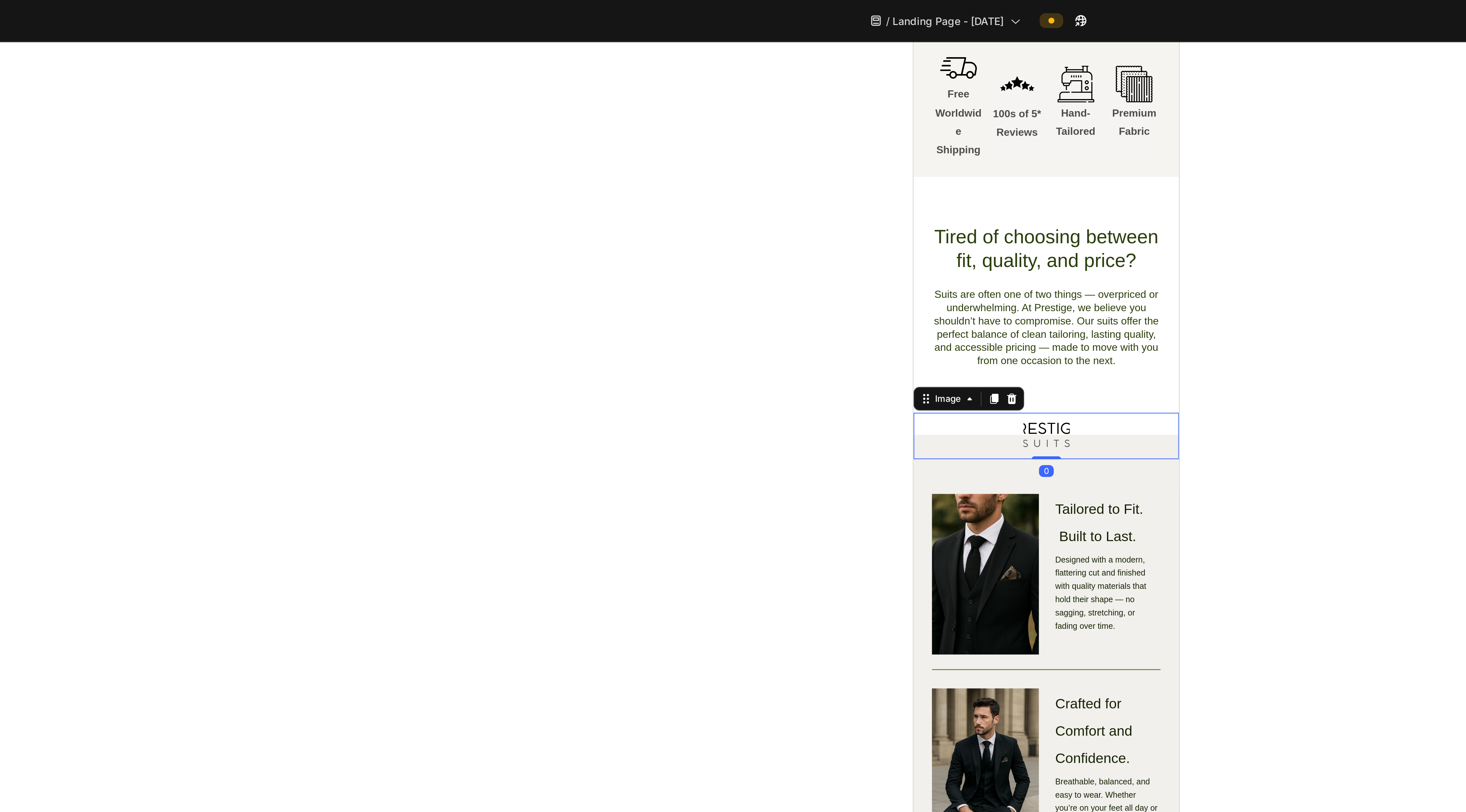 click at bounding box center [971, 215] 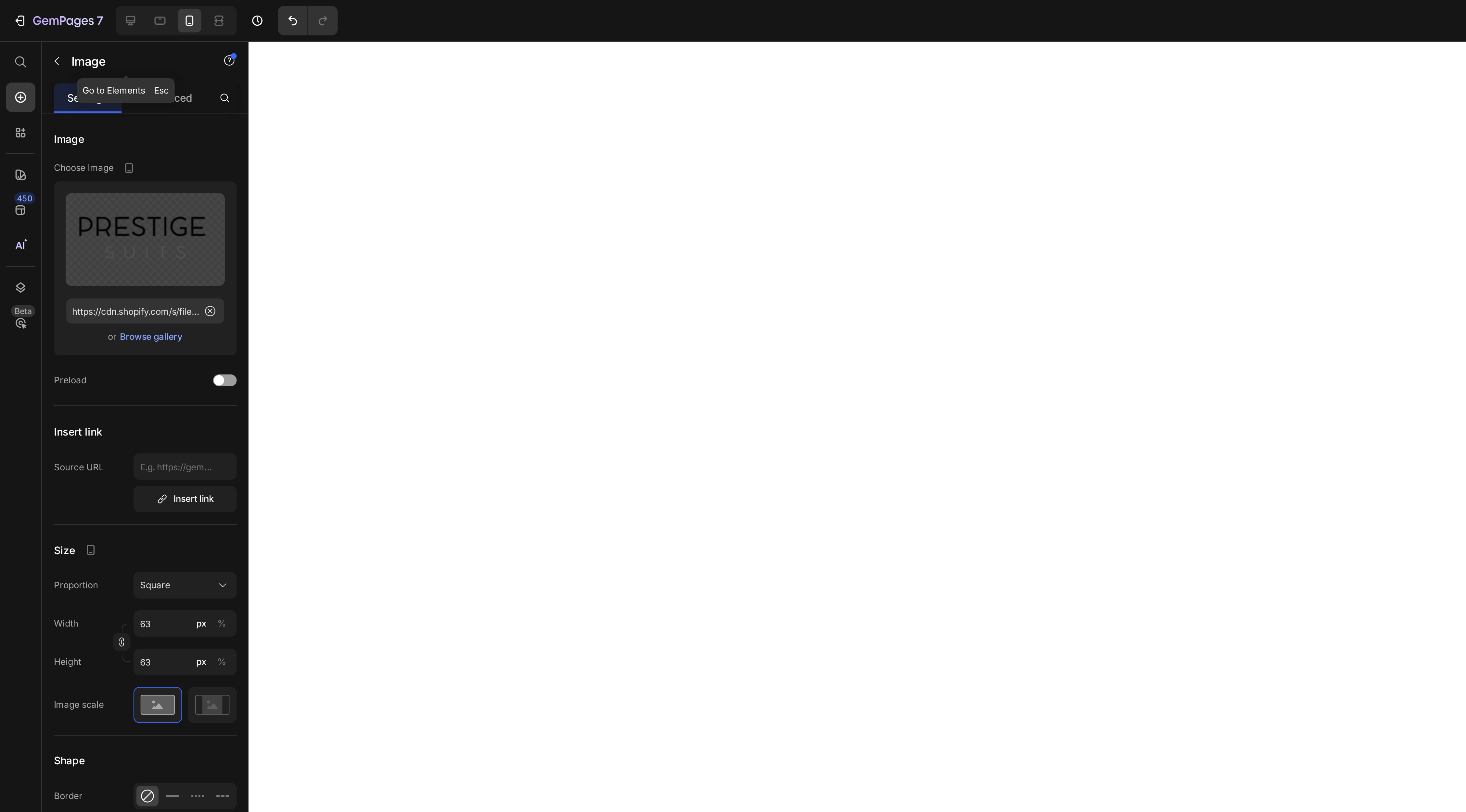 click on "Image" 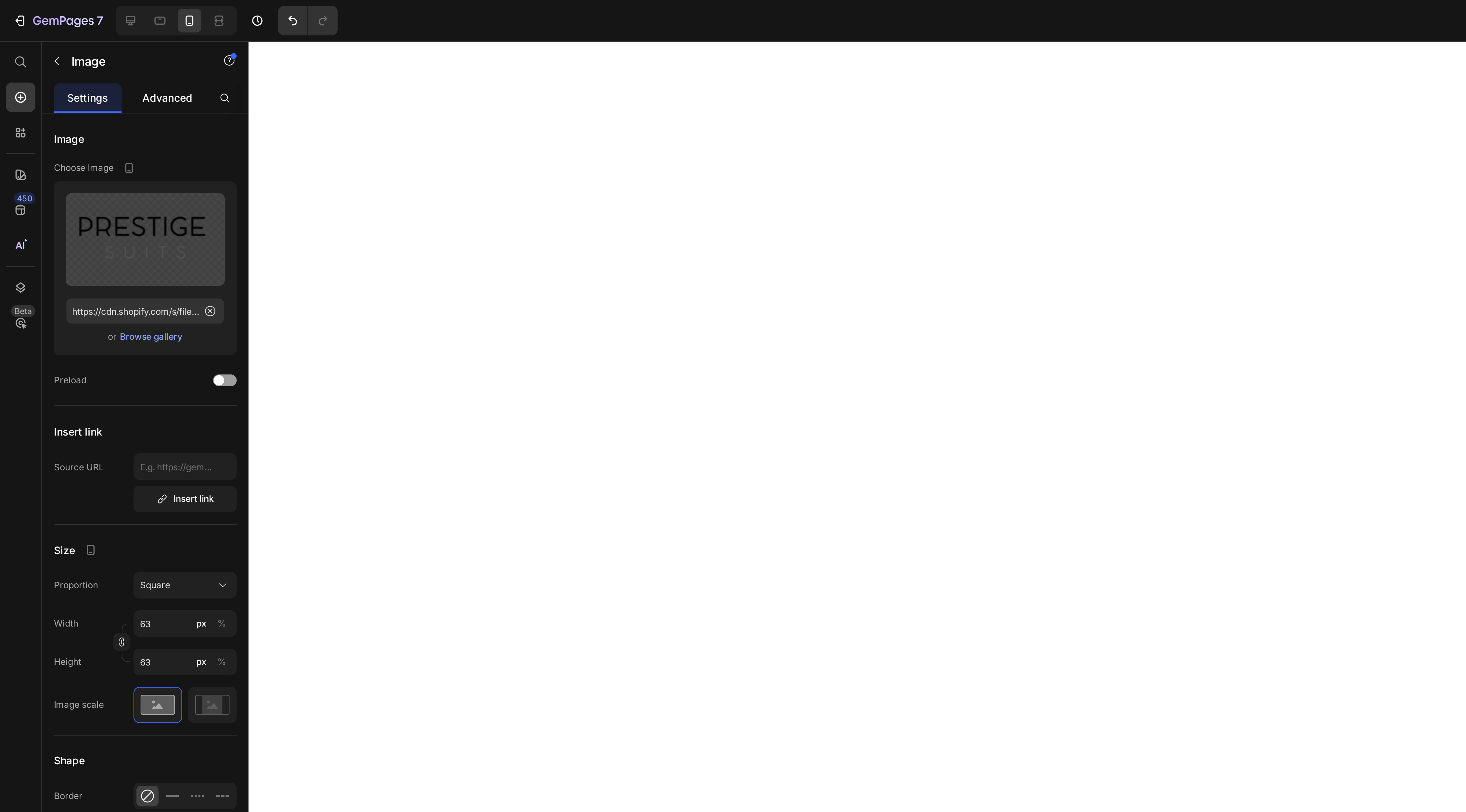click on "Advanced" at bounding box center (74, 43) 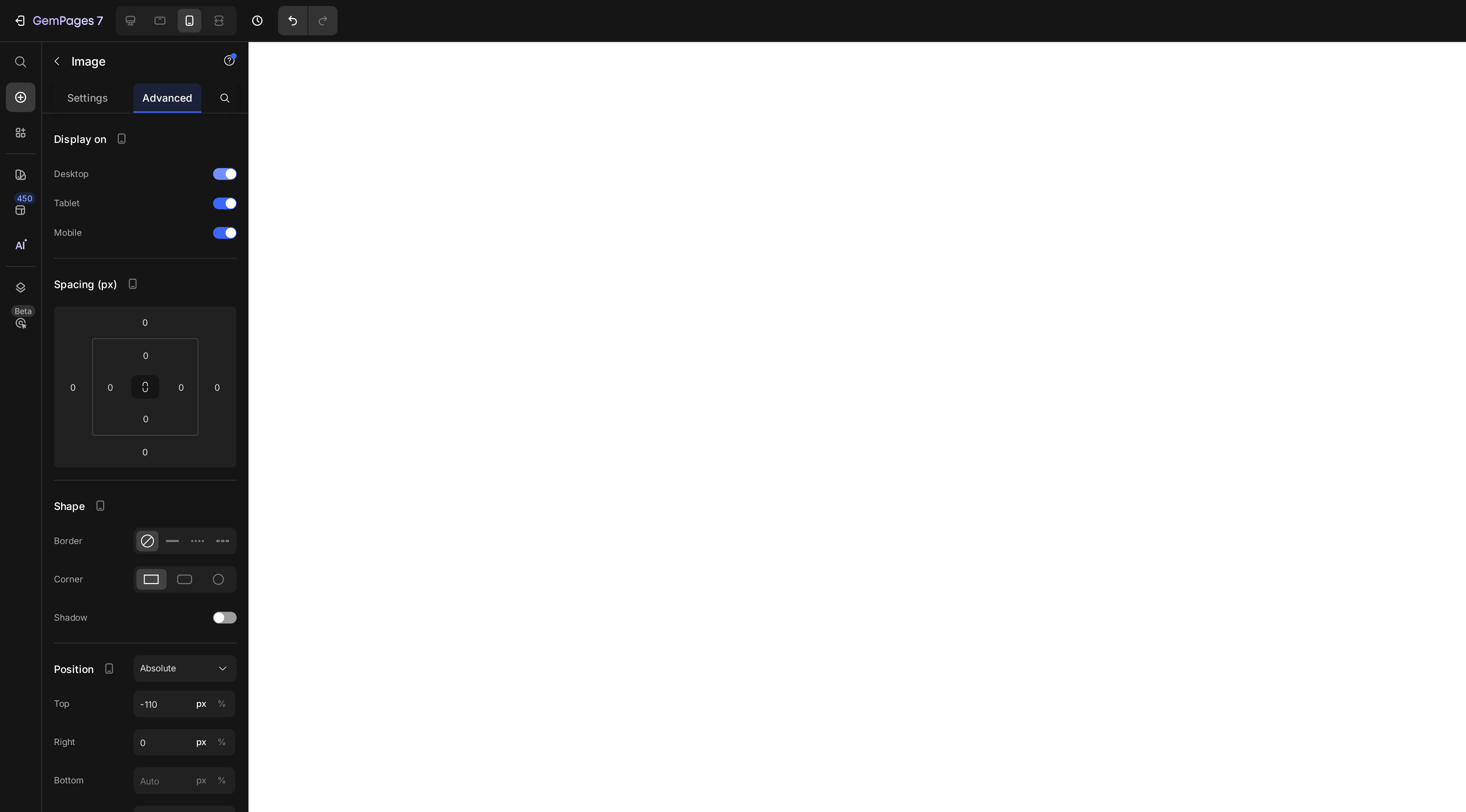 click at bounding box center (99, 77) 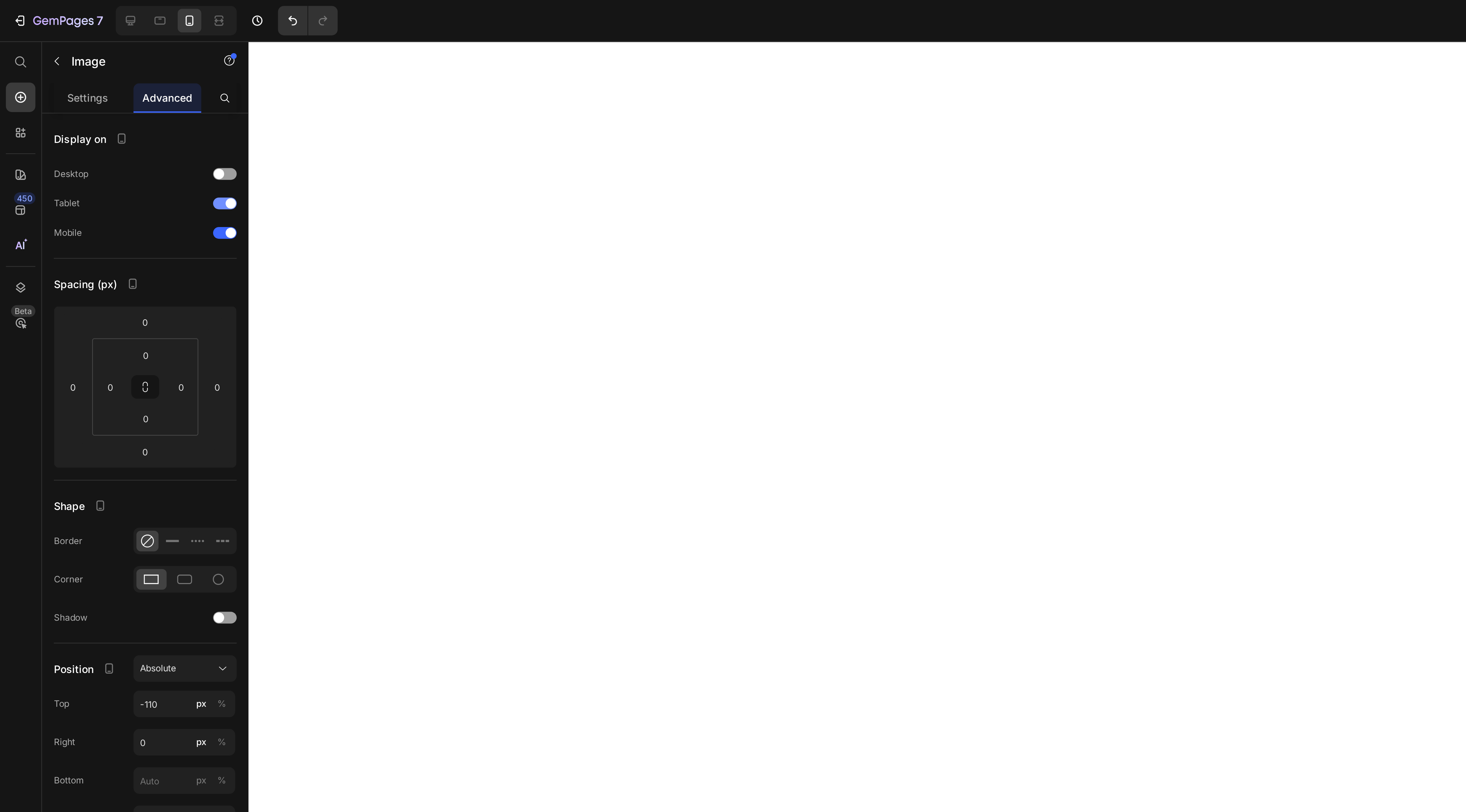 click on "Tablet" at bounding box center [64, 90] 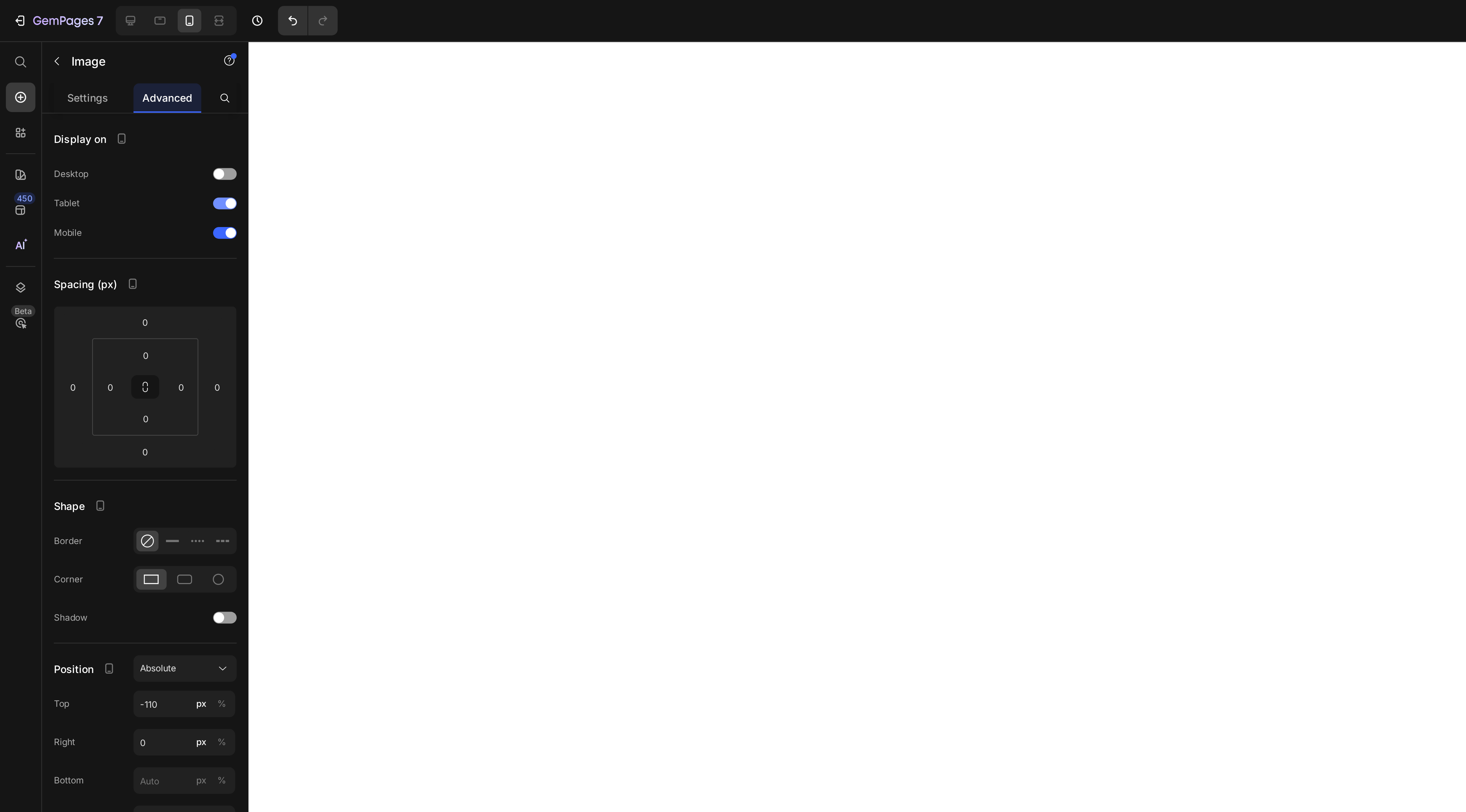 click at bounding box center (102, 90) 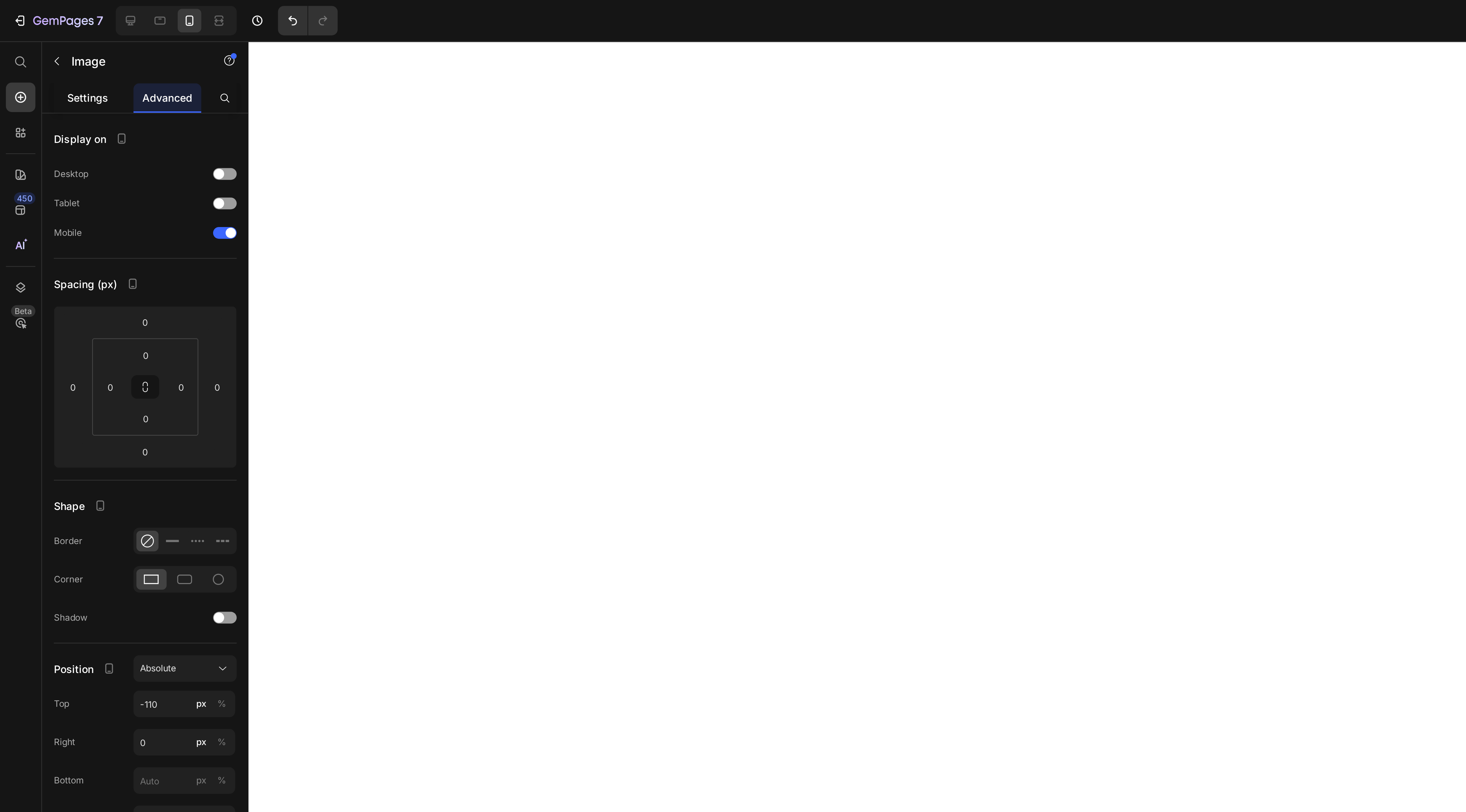 click on "Settings" 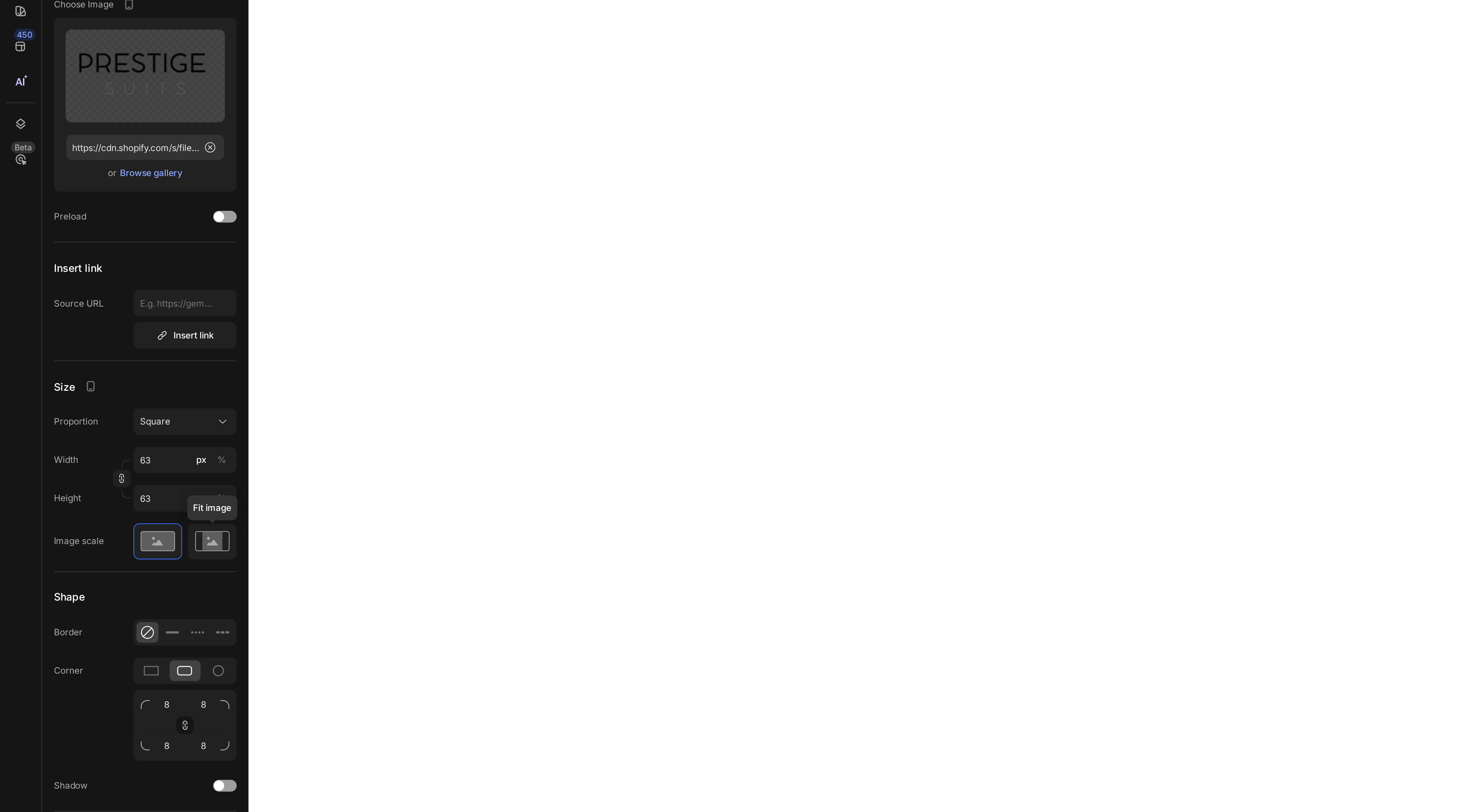 click 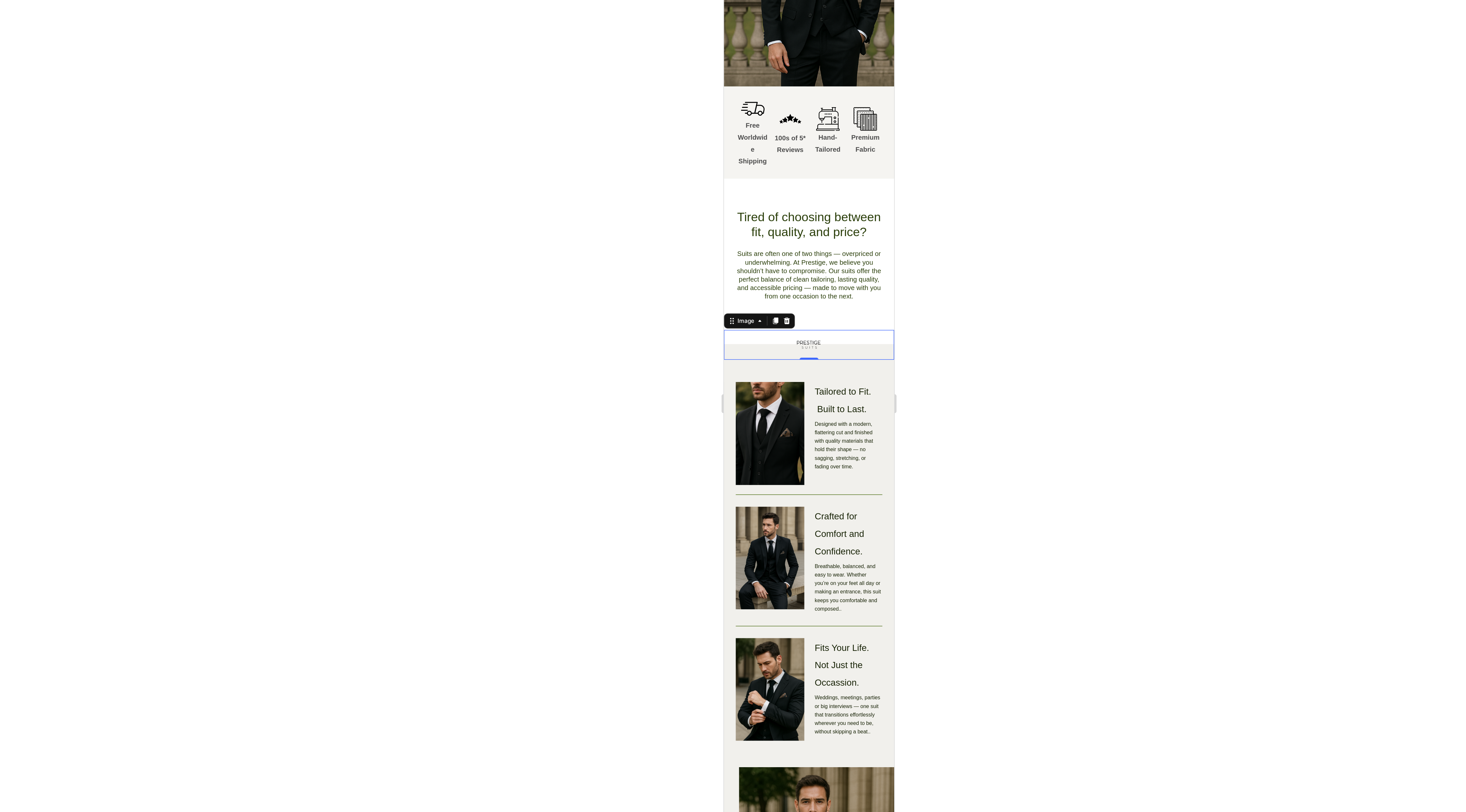 scroll, scrollTop: 0, scrollLeft: 0, axis: both 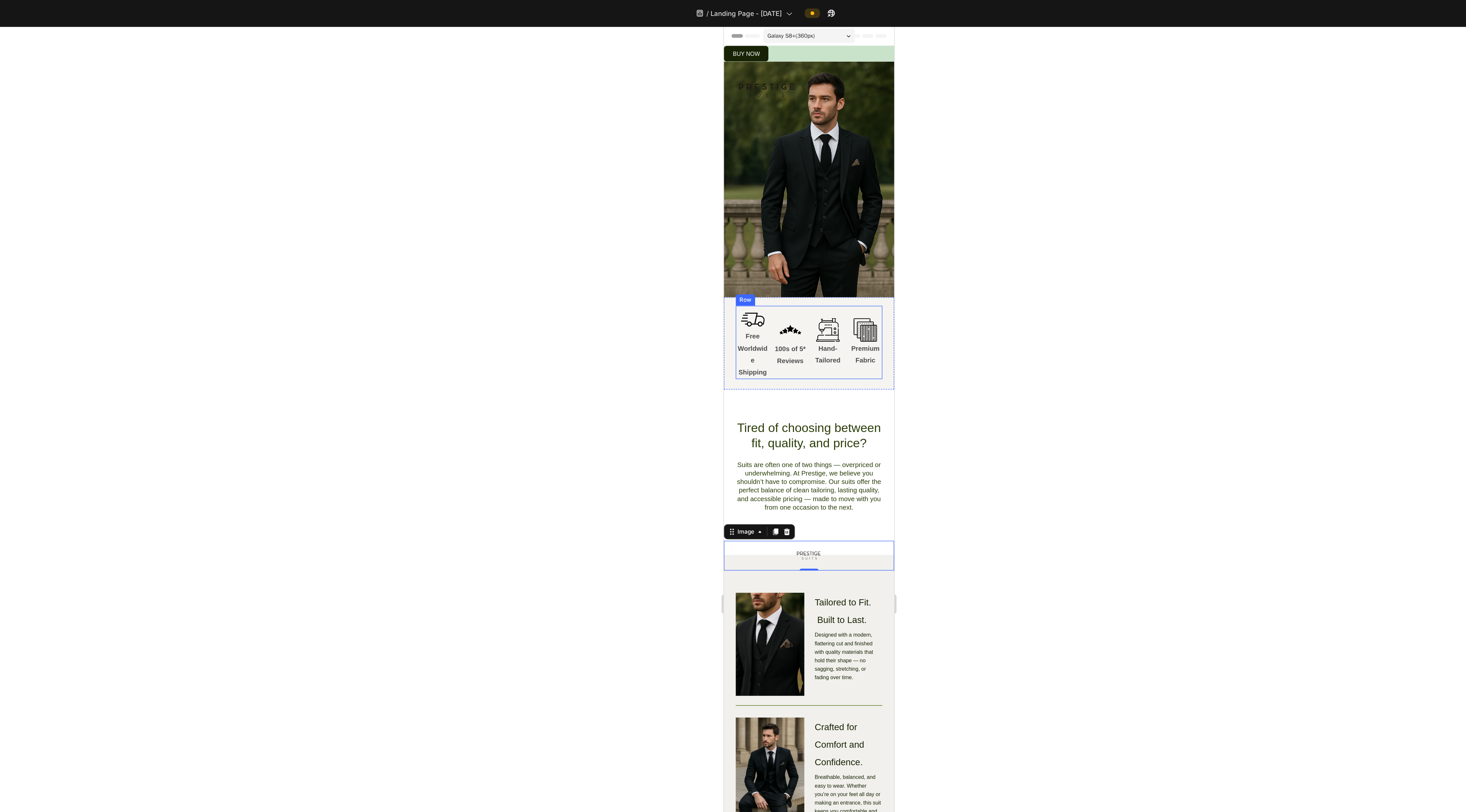 click on "Icon Free Worldwide Shipping Text Block Icon 100s of 5* Reviews Text Block Icon Hand-Tailored Text Block Icon Premium Fabric Text Block Row" at bounding box center (782, 243) 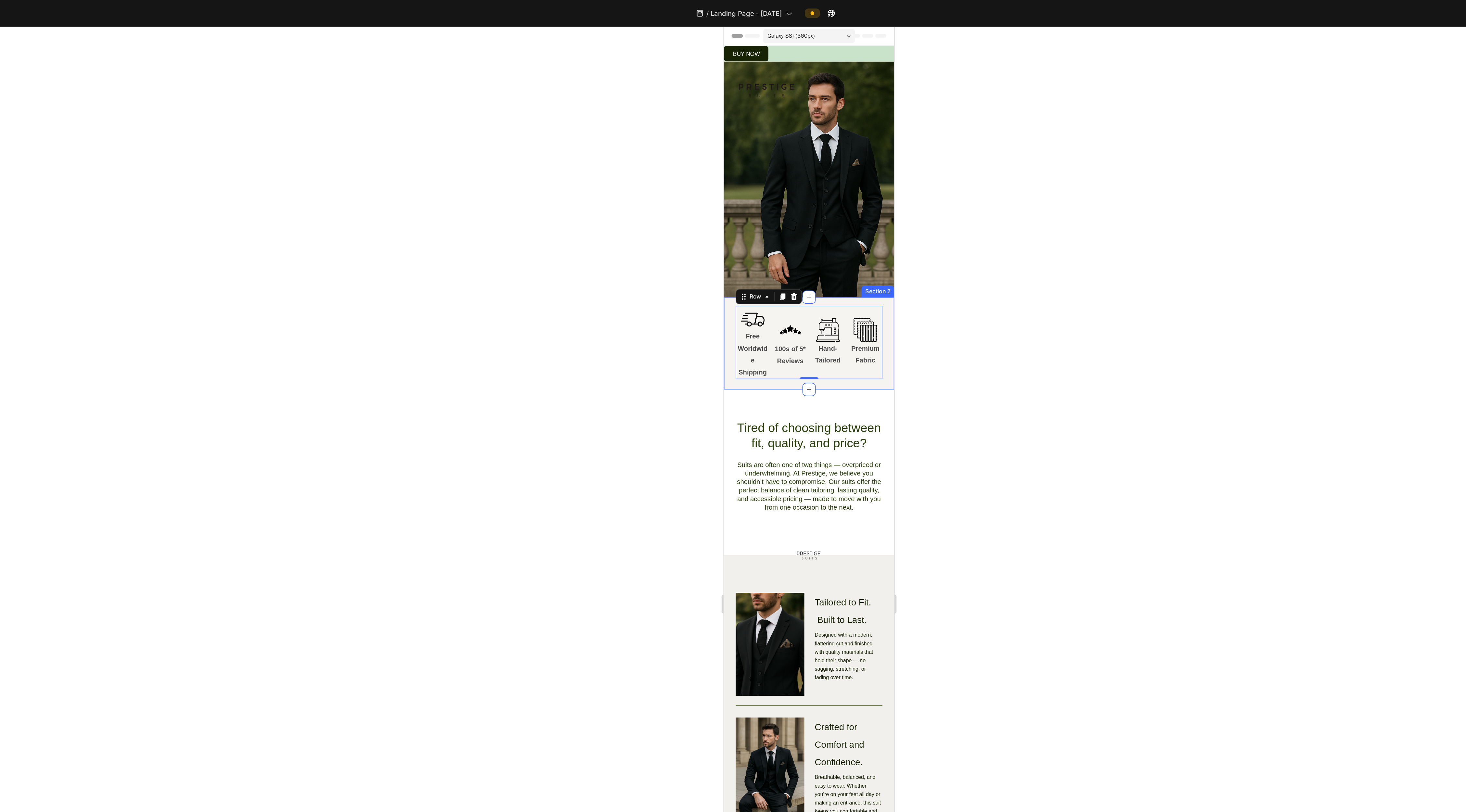 click on "Icon Free Worldwide Shipping Text Block Icon 100s of 5* Reviews Text Block Icon Hand-Tailored Text Block Icon Premium Fabric Text Block Row   0 Section 2" at bounding box center [782, 244] 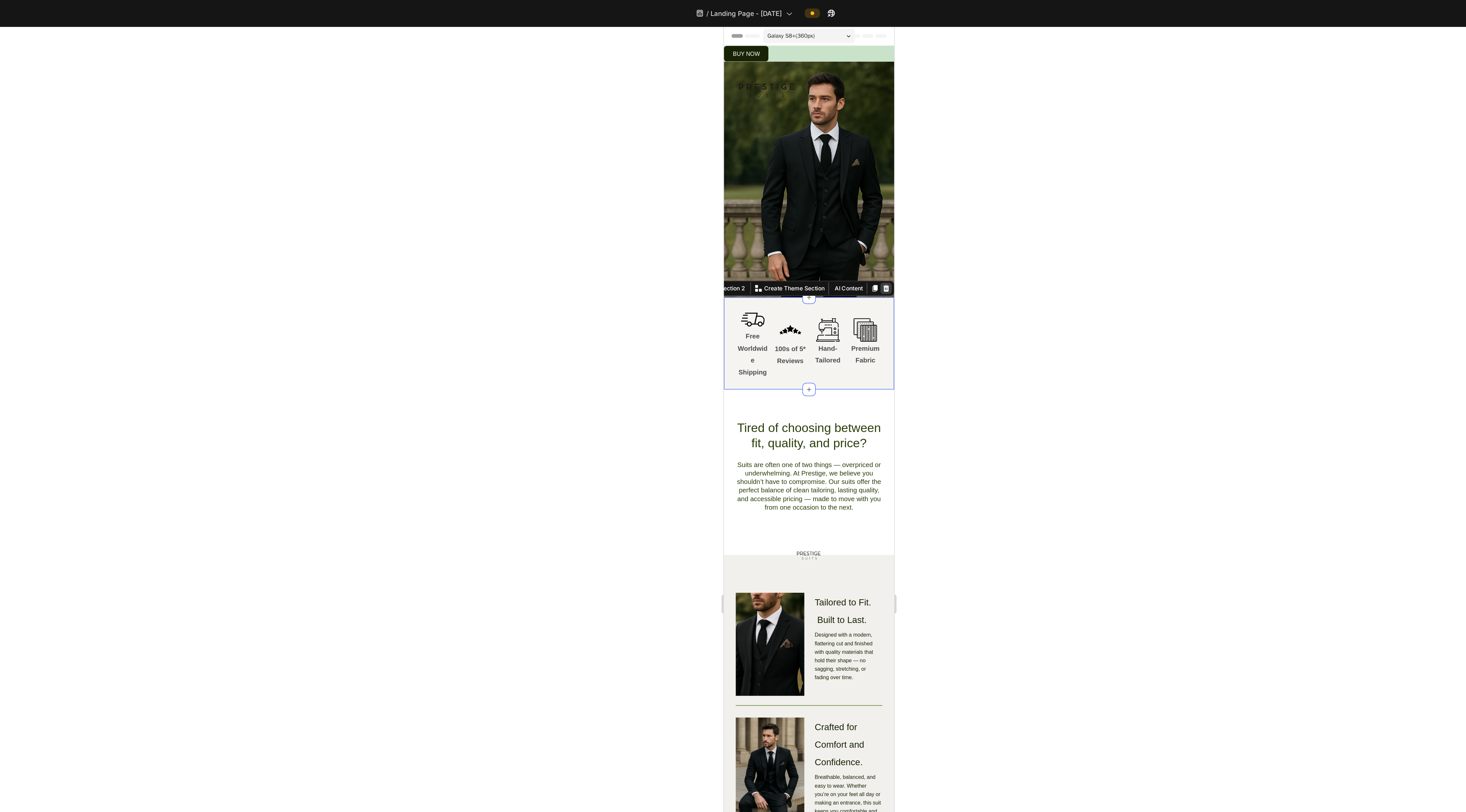 click 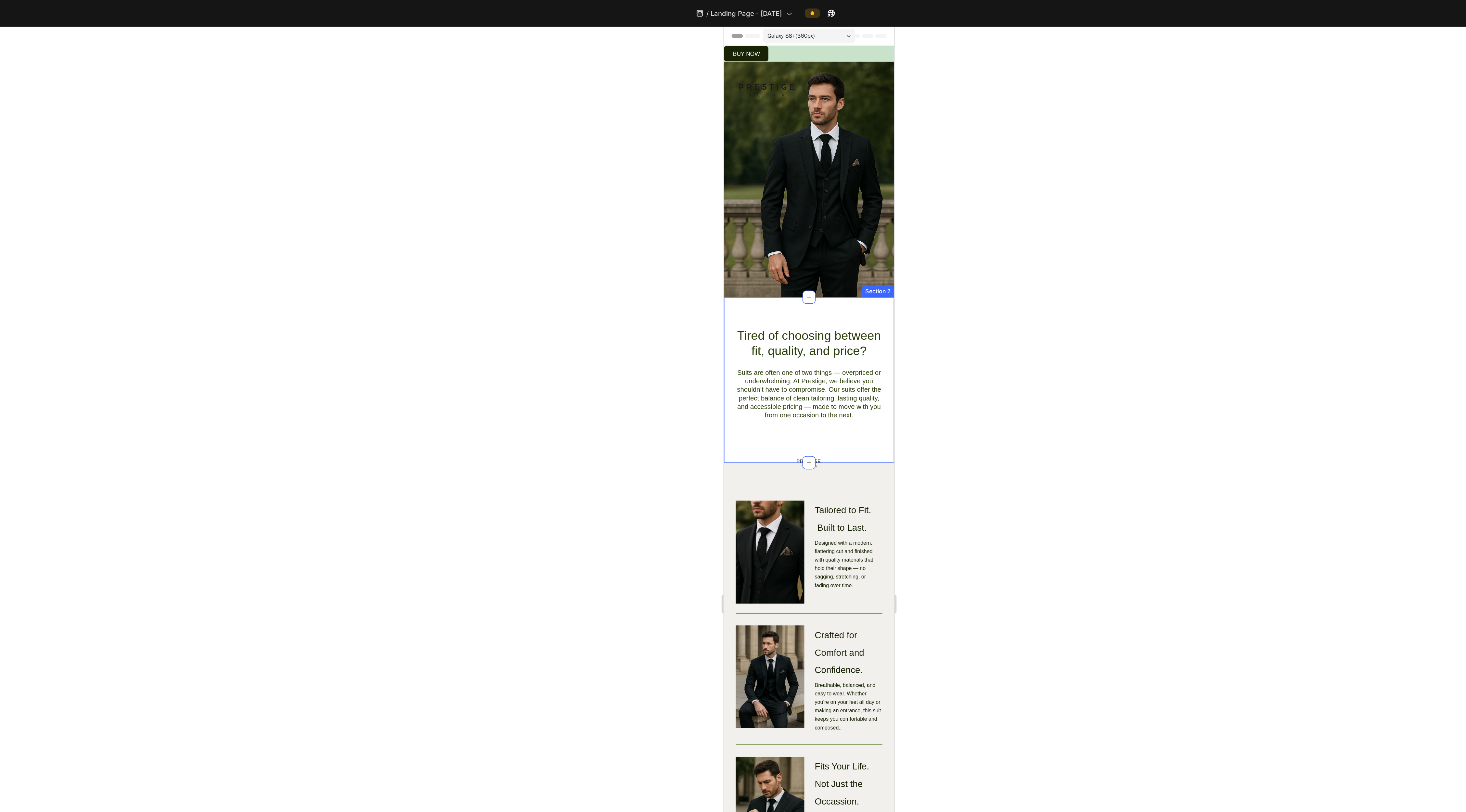 click on "Tired of choosing between fit, quality, and price? Heading Suits are often one of two things — overpriced or underwhelming. At Prestige, we believe you shouldn’t have to compromise. Our suits offer the perfect balance of clean tailoring, lasting quality, and accessible pricing — made to move with you from one occasion to the next. Text Block Row Section 2" at bounding box center (782, 269) 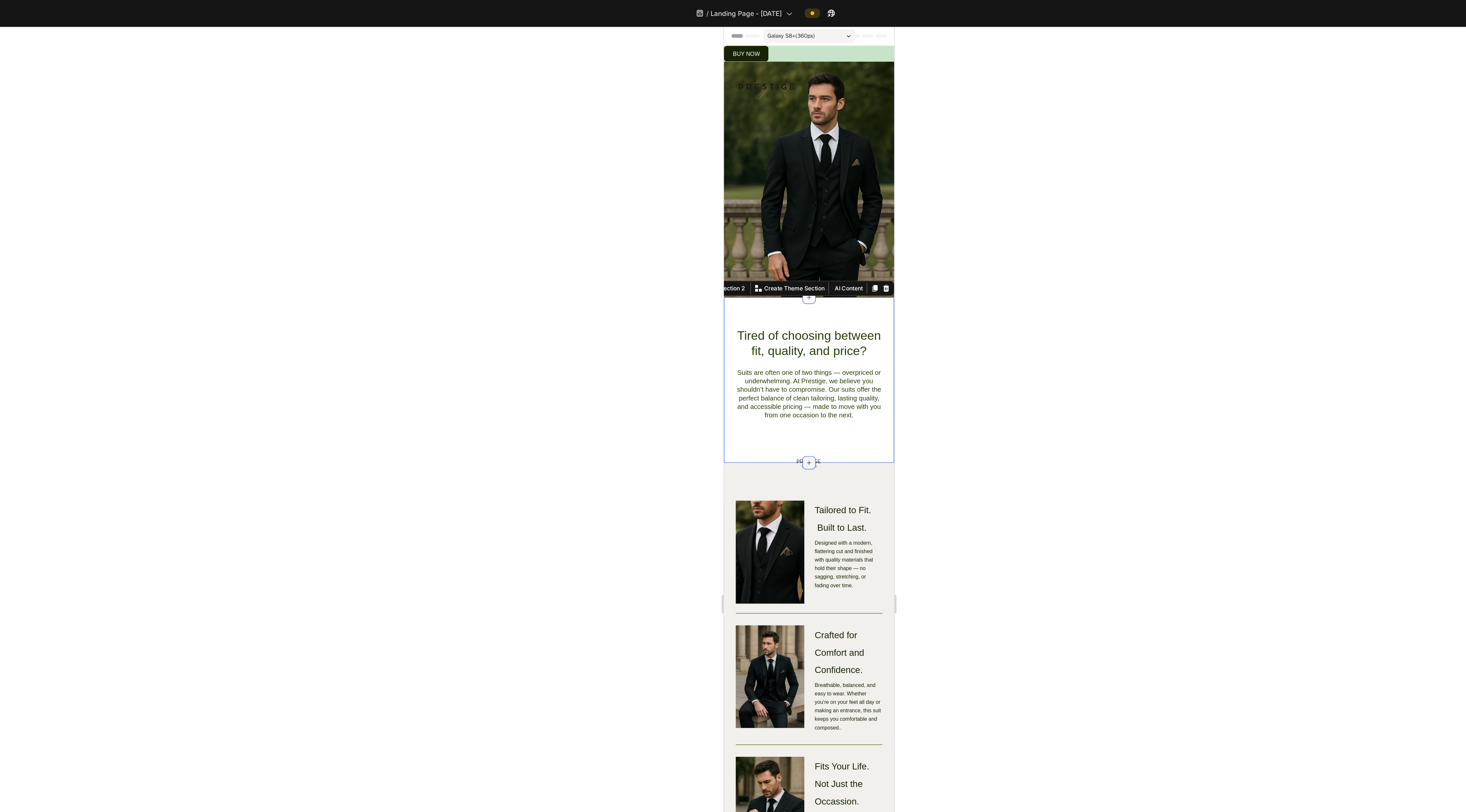 click 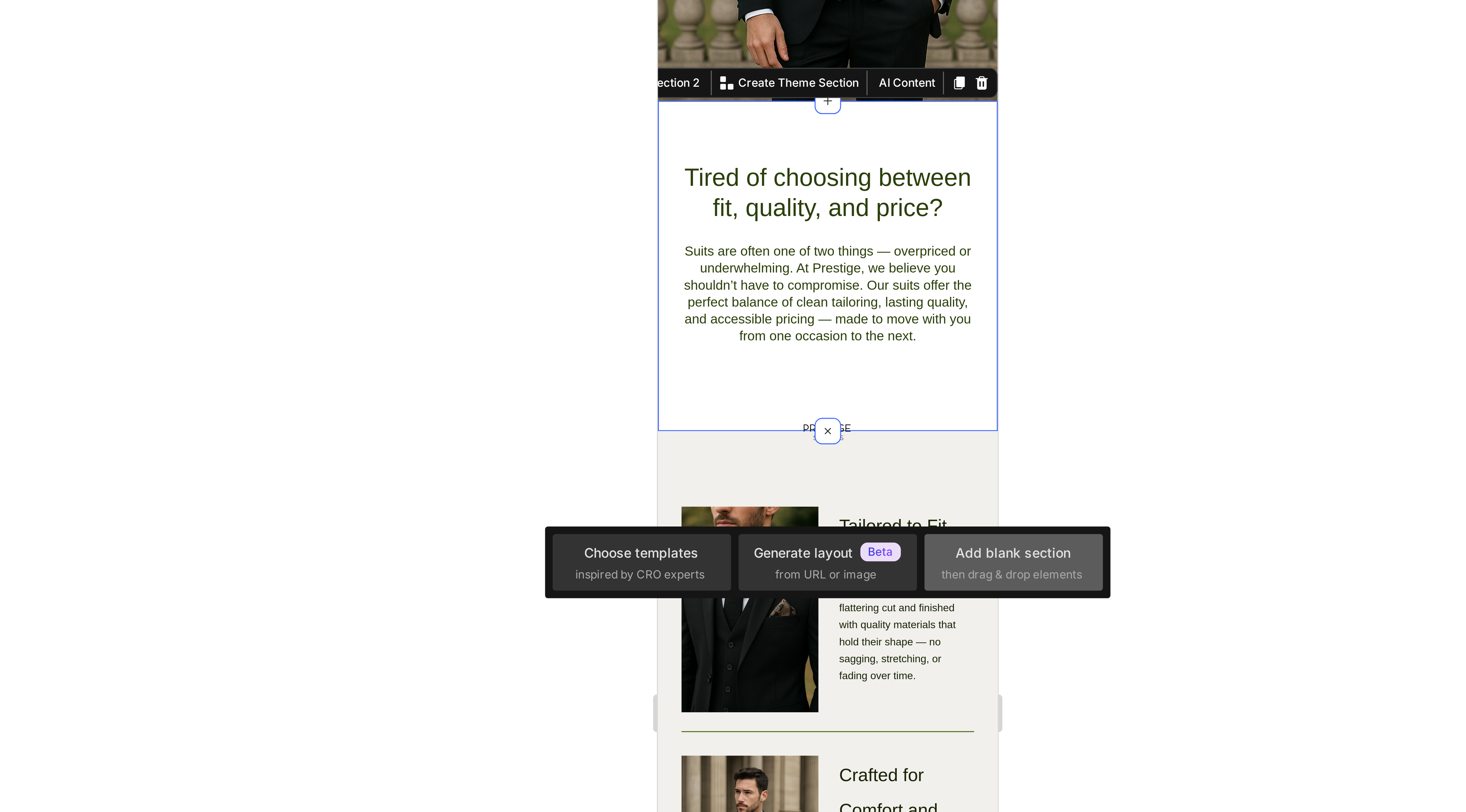 click on "Add blank section" at bounding box center [852, 360] 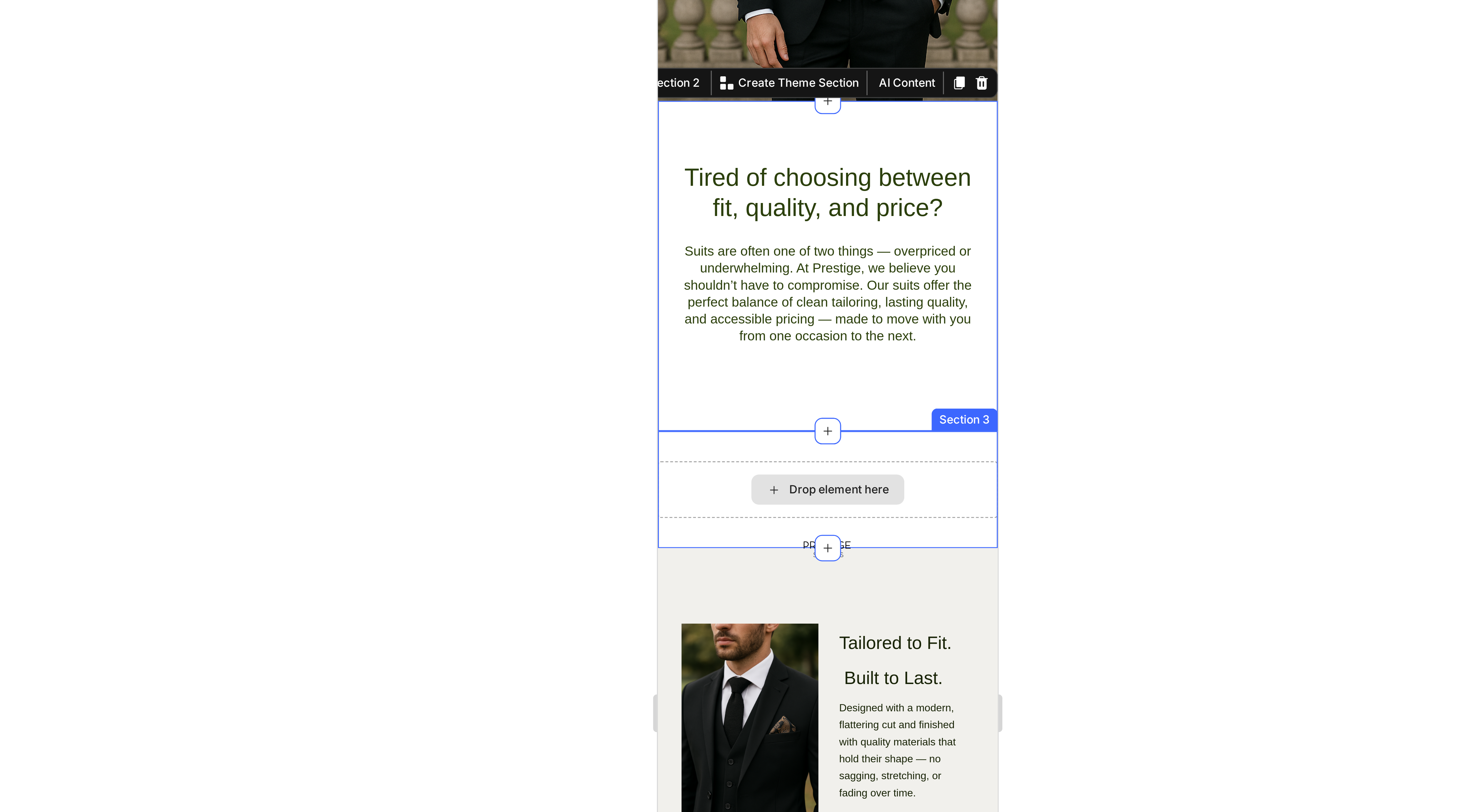 click on "Drop element here" at bounding box center [716, -120] 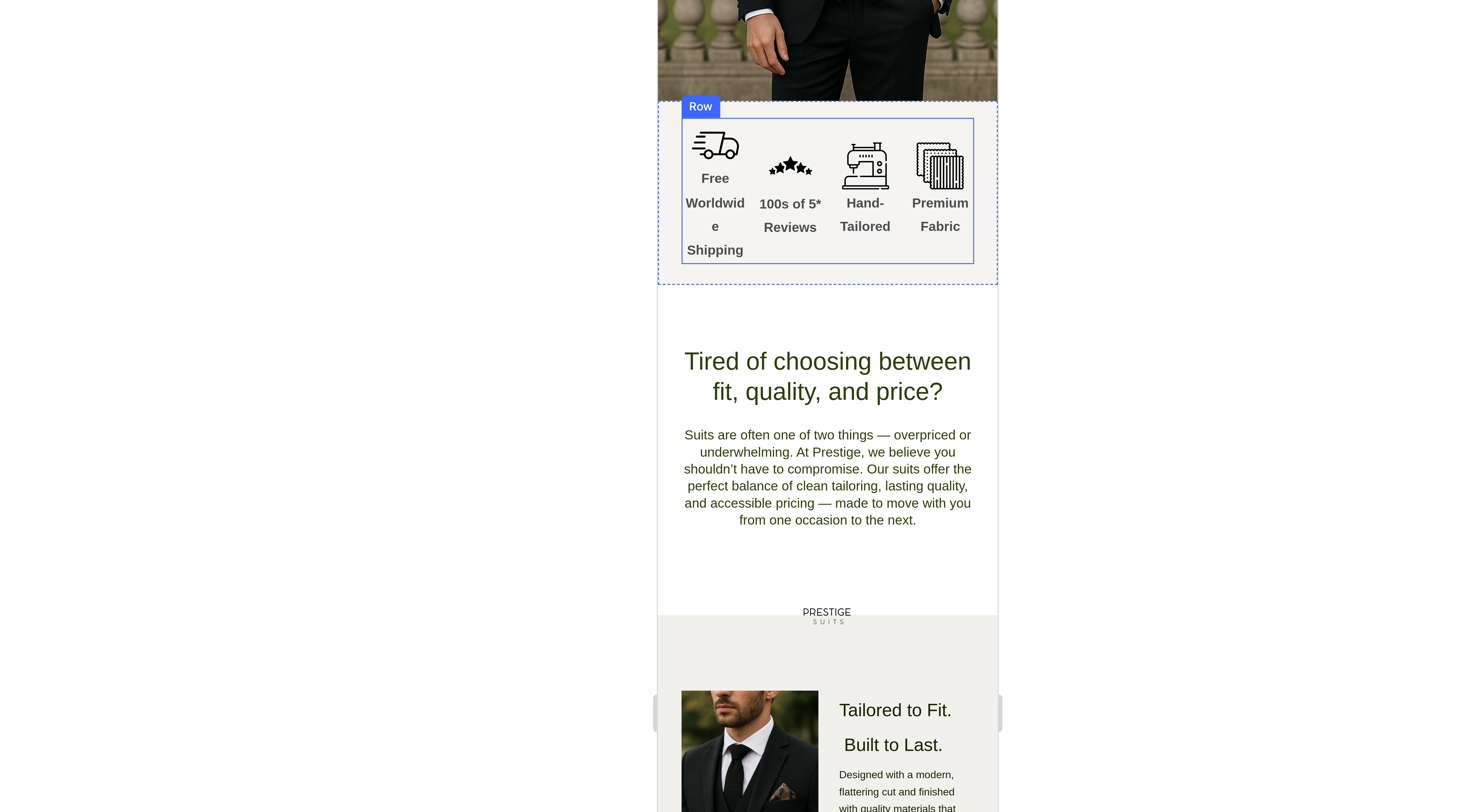 click on "Icon Hand-Tailored Text Block" at bounding box center (729, -222) 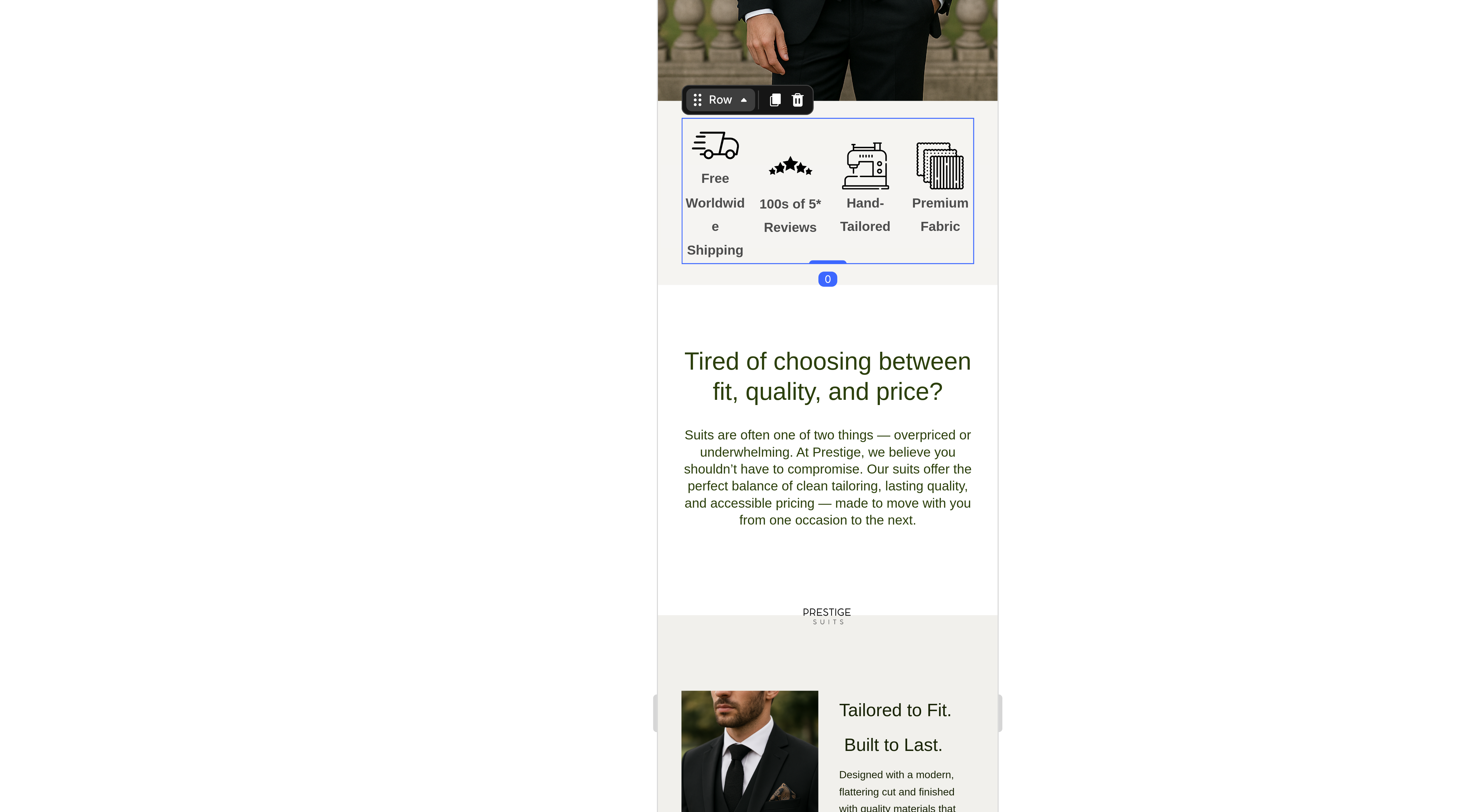 click 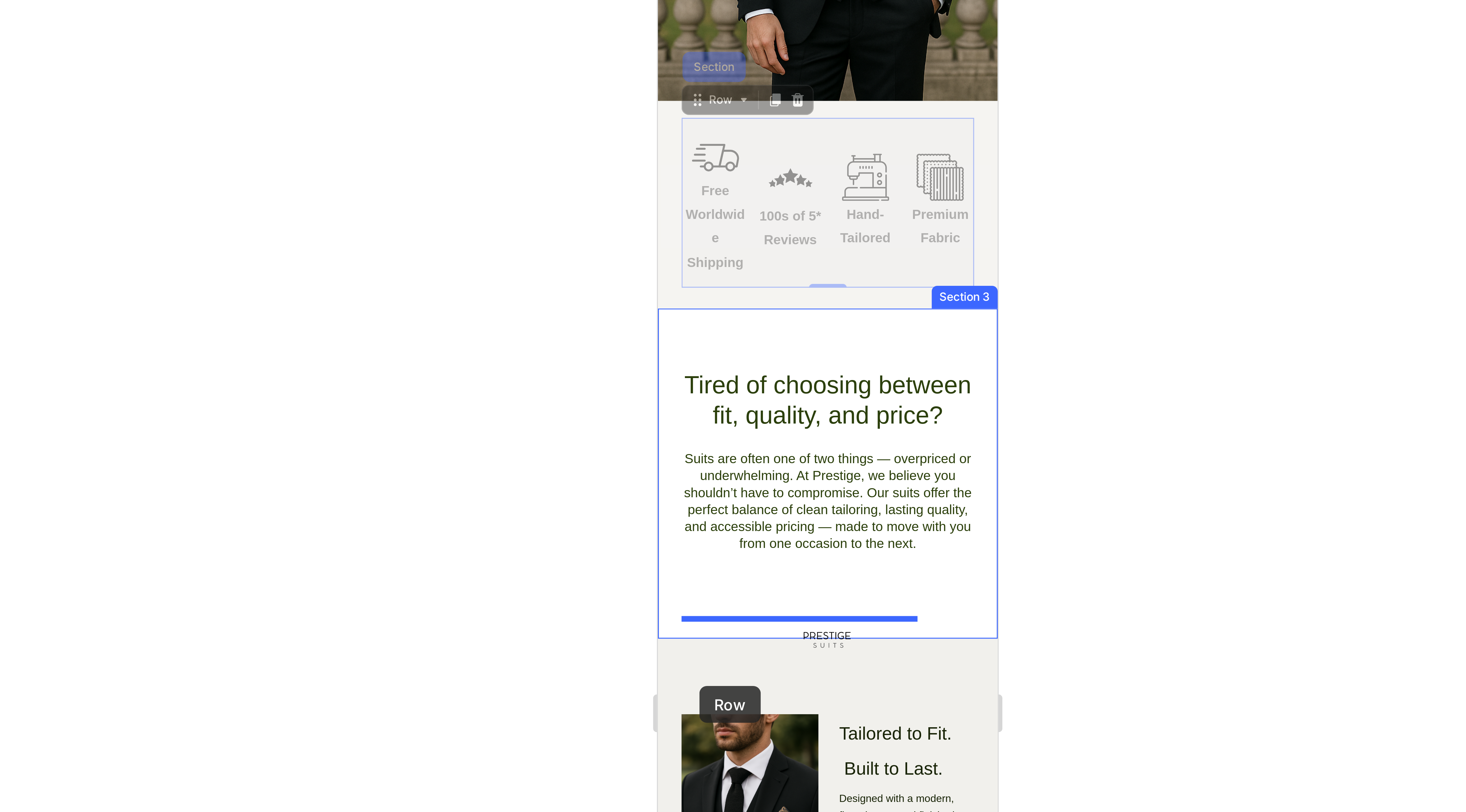 drag, startPoint x: 685, startPoint y: -252, endPoint x: 672, endPoint y: -52, distance: 200.42205 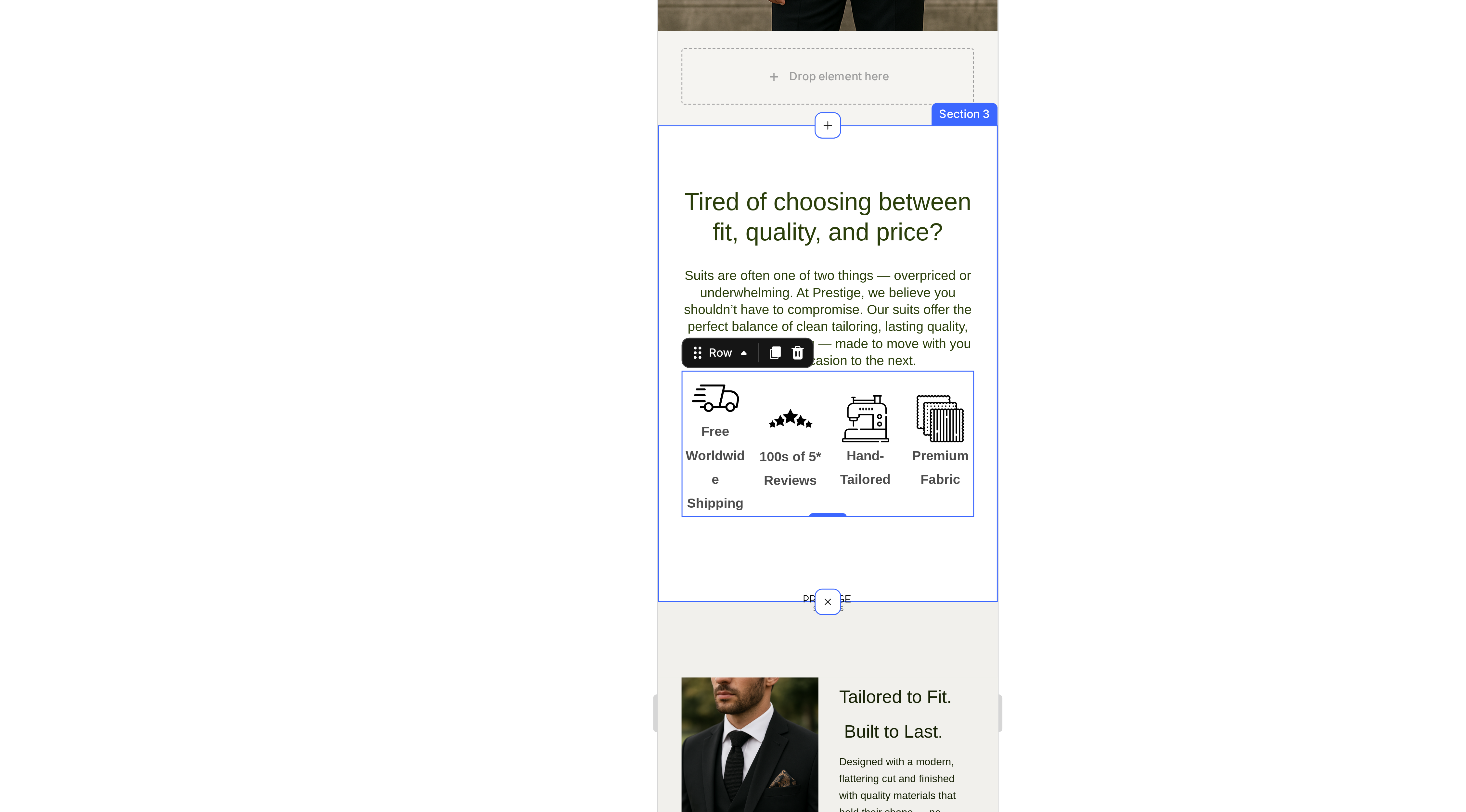 scroll, scrollTop: 23, scrollLeft: 0, axis: vertical 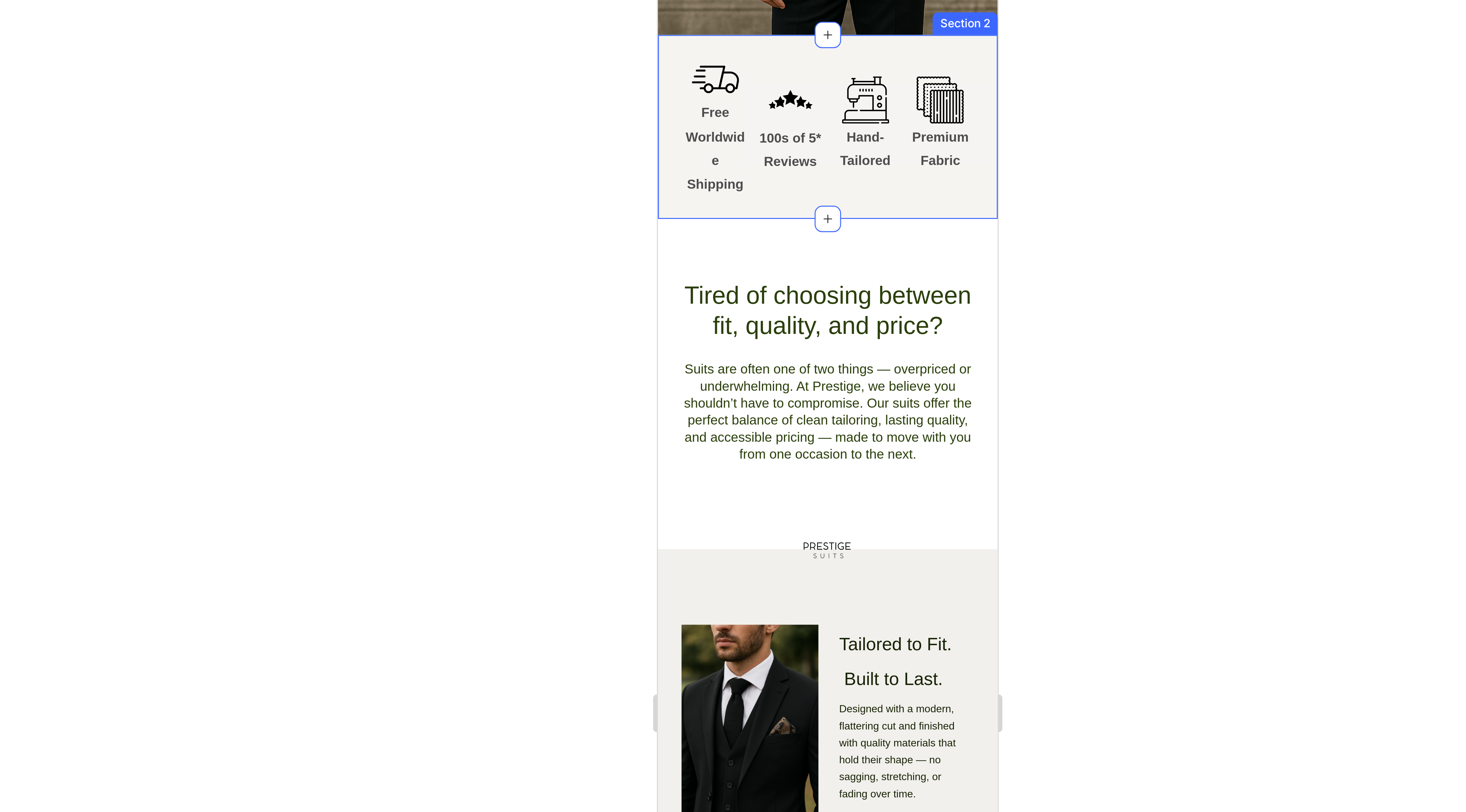click on "Icon Free Worldwide Shipping Text Block Icon 100s of 5* Reviews Text Block Icon Hand-Tailored Text Block Icon Premium Fabric Text Block Row Section 2" at bounding box center (716, -245) 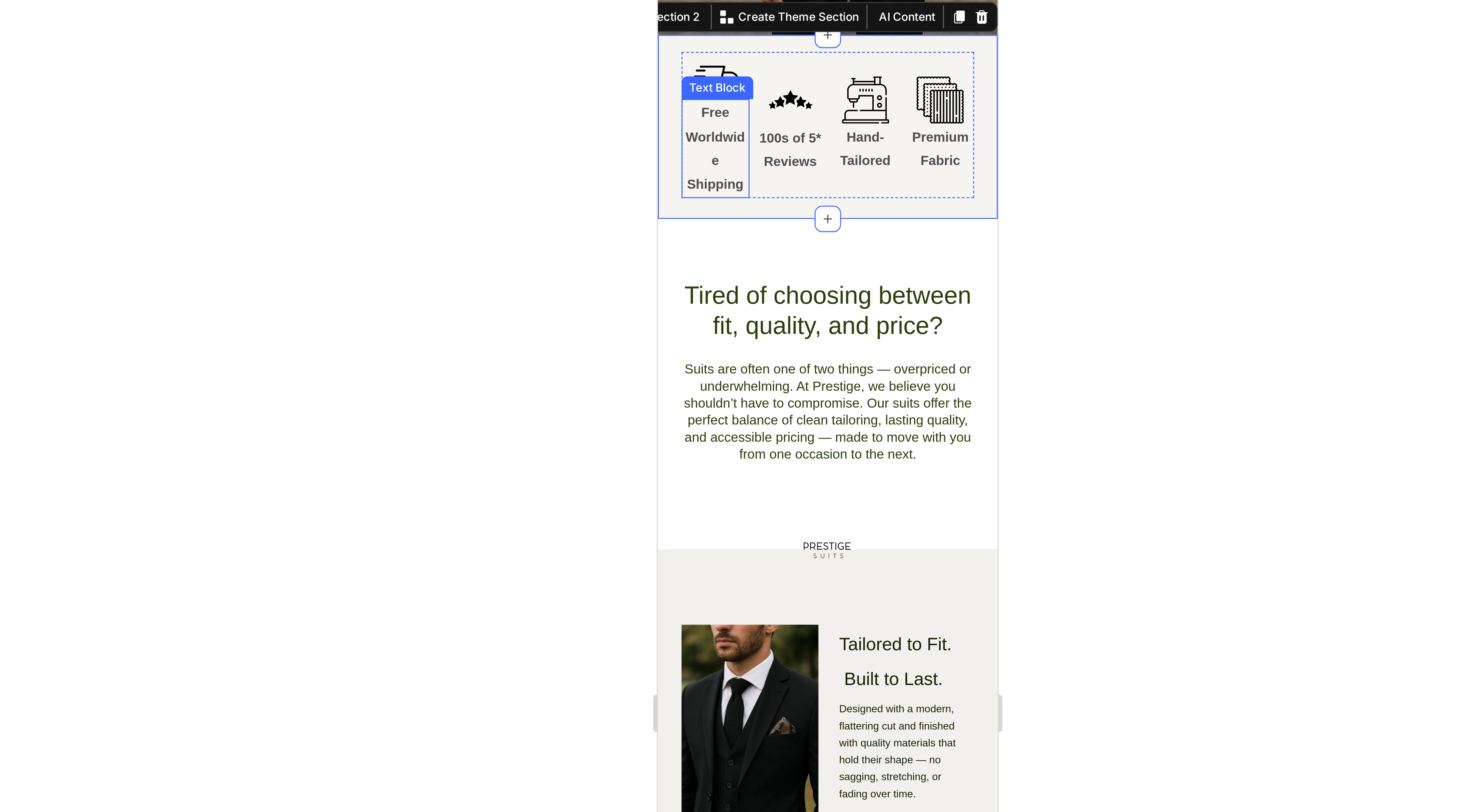 scroll, scrollTop: 0, scrollLeft: 0, axis: both 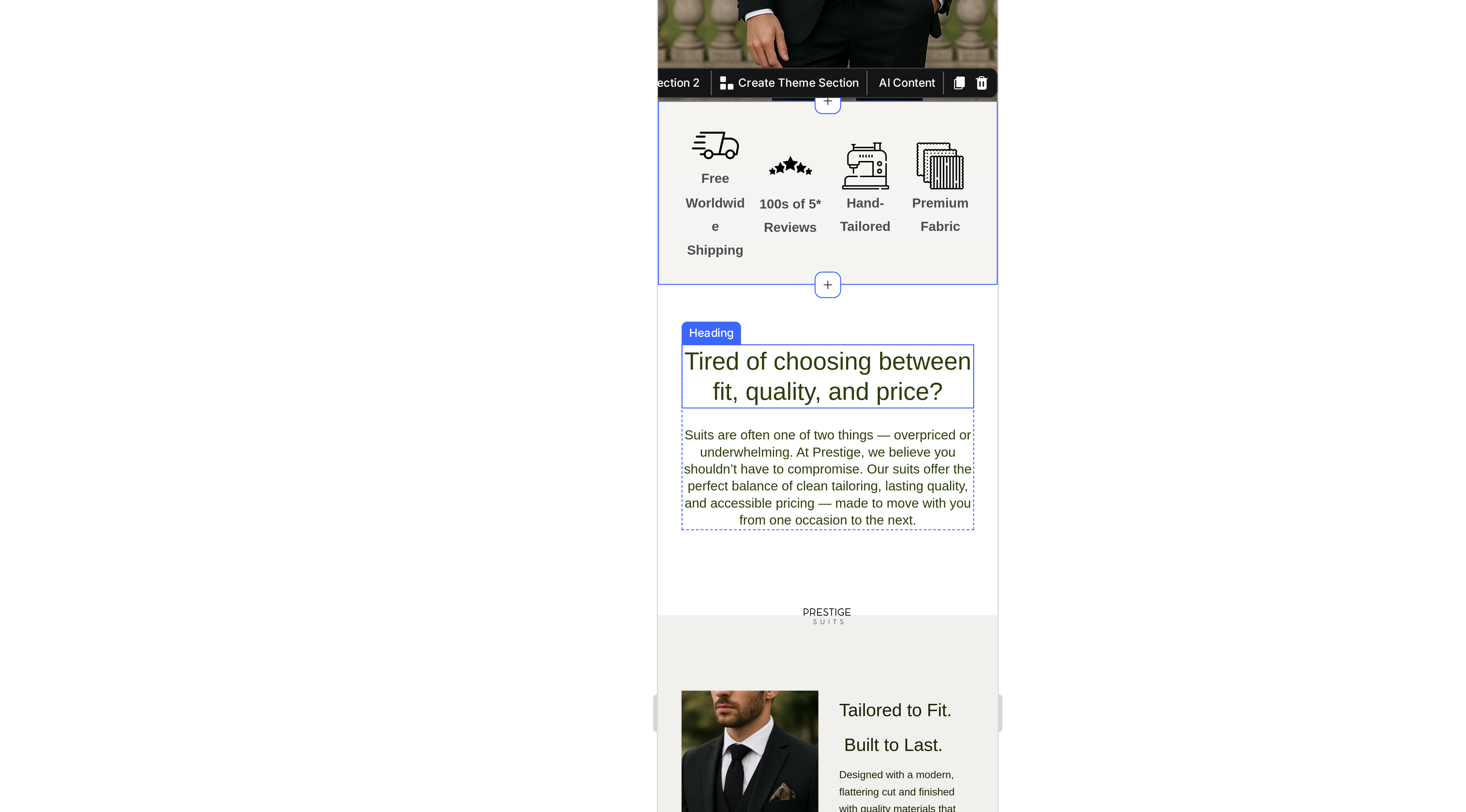 click on "Tired of choosing between fit, quality, and price?" at bounding box center (716, -159) 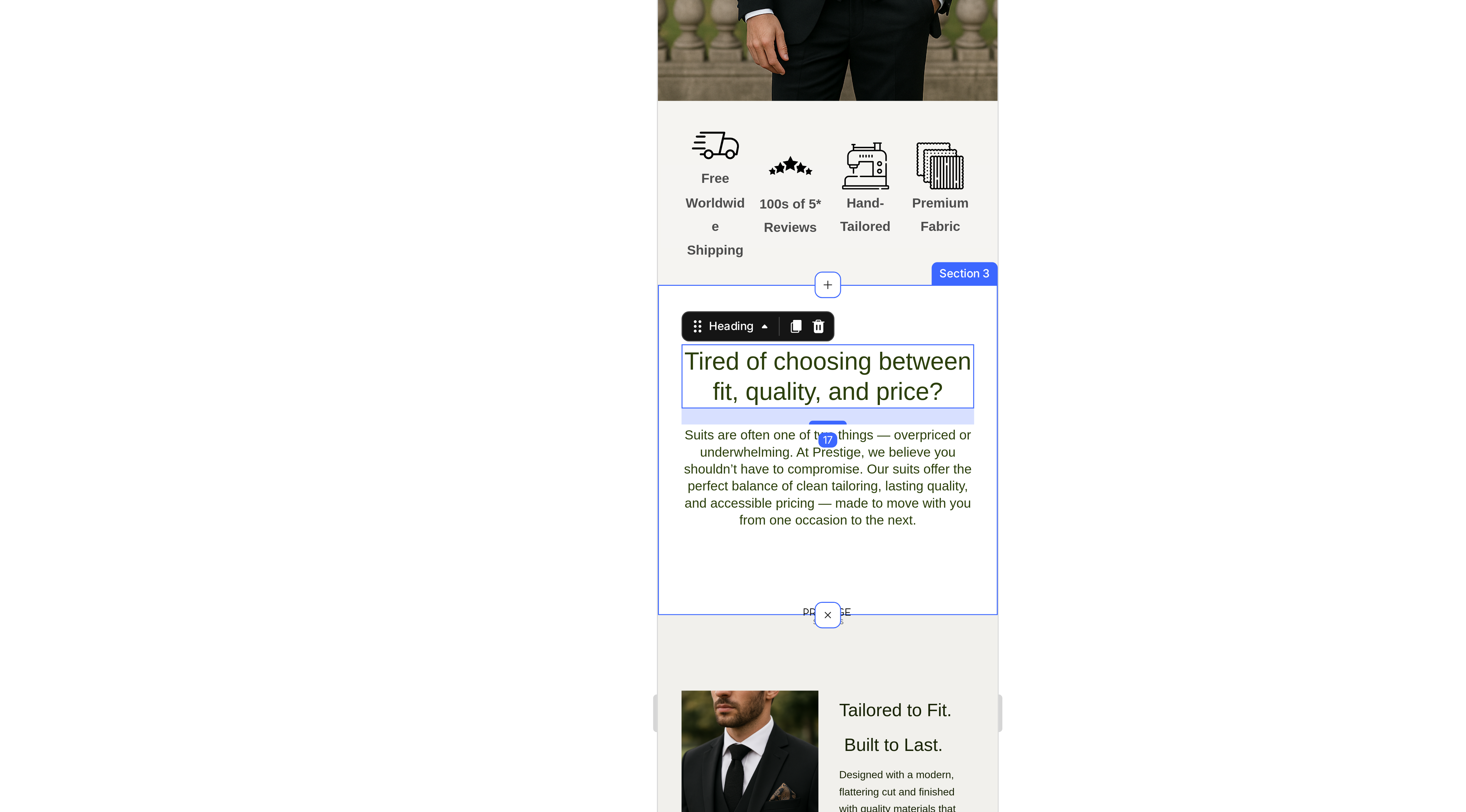 click on "Tired of choosing between fit, quality, and price? Heading   17 Suits are often one of two things — overpriced or underwhelming. At Prestige, we believe you shouldn’t have to compromise. Our suits offer the perfect balance of clean tailoring, lasting quality, and accessible pricing — made to move with you from one occasion to the next. Text Block Row Section 3" at bounding box center (716, -133) 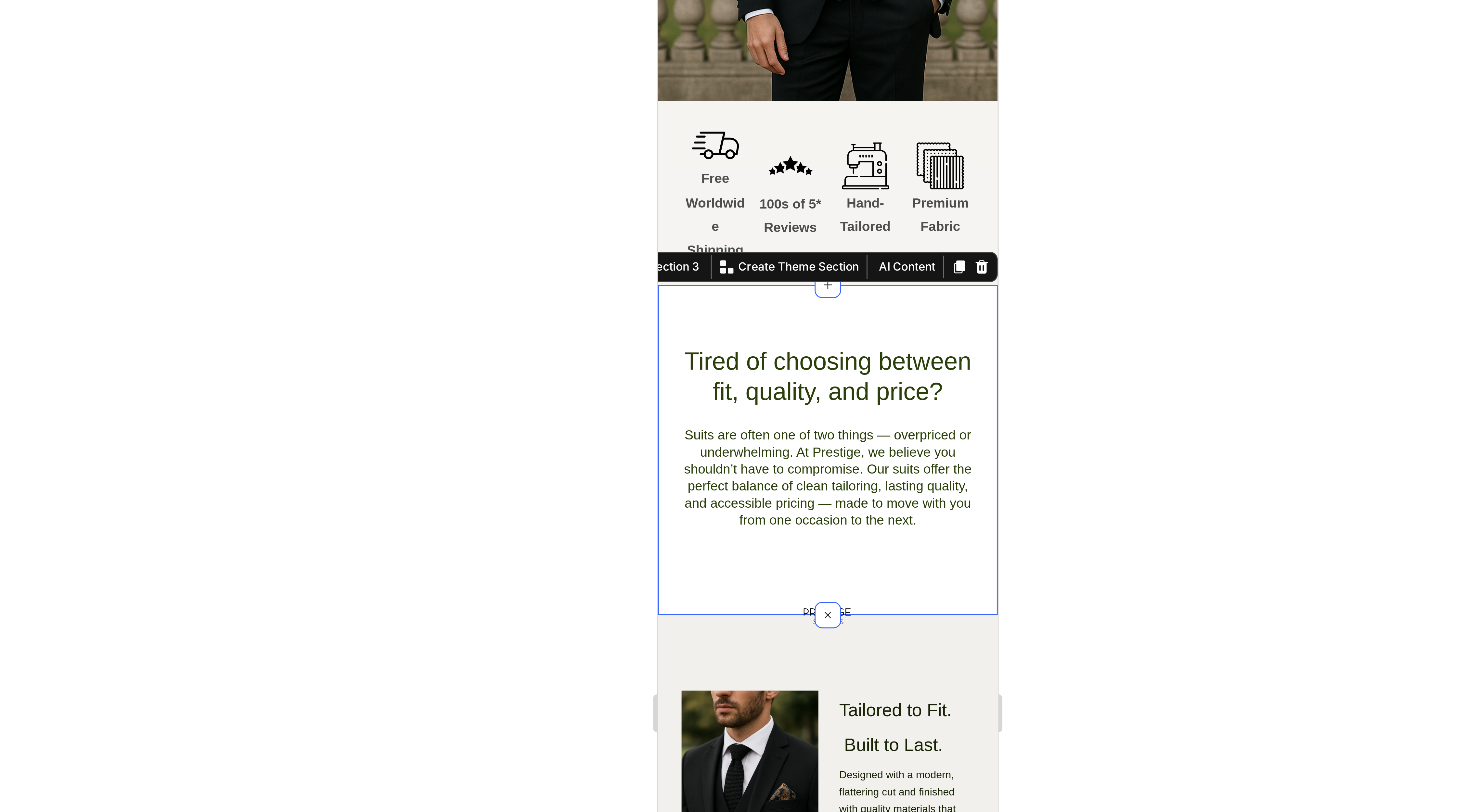 click on "Tired of choosing between fit, quality, and price? Heading Suits are often one of two things — overpriced or underwhelming. At Prestige, we believe you shouldn’t have to compromise. Our suits offer the perfect balance of clean tailoring, lasting quality, and accessible pricing — made to move with you from one occasion to the next. Text Block Row Section 3   You can create reusable sections Create Theme Section AI Content Write with GemAI What would you like to describe here? Tone and Voice Persuasive Product Three-Piece Tailored Classic Suit - Black Show more Generate" at bounding box center [716, -133] 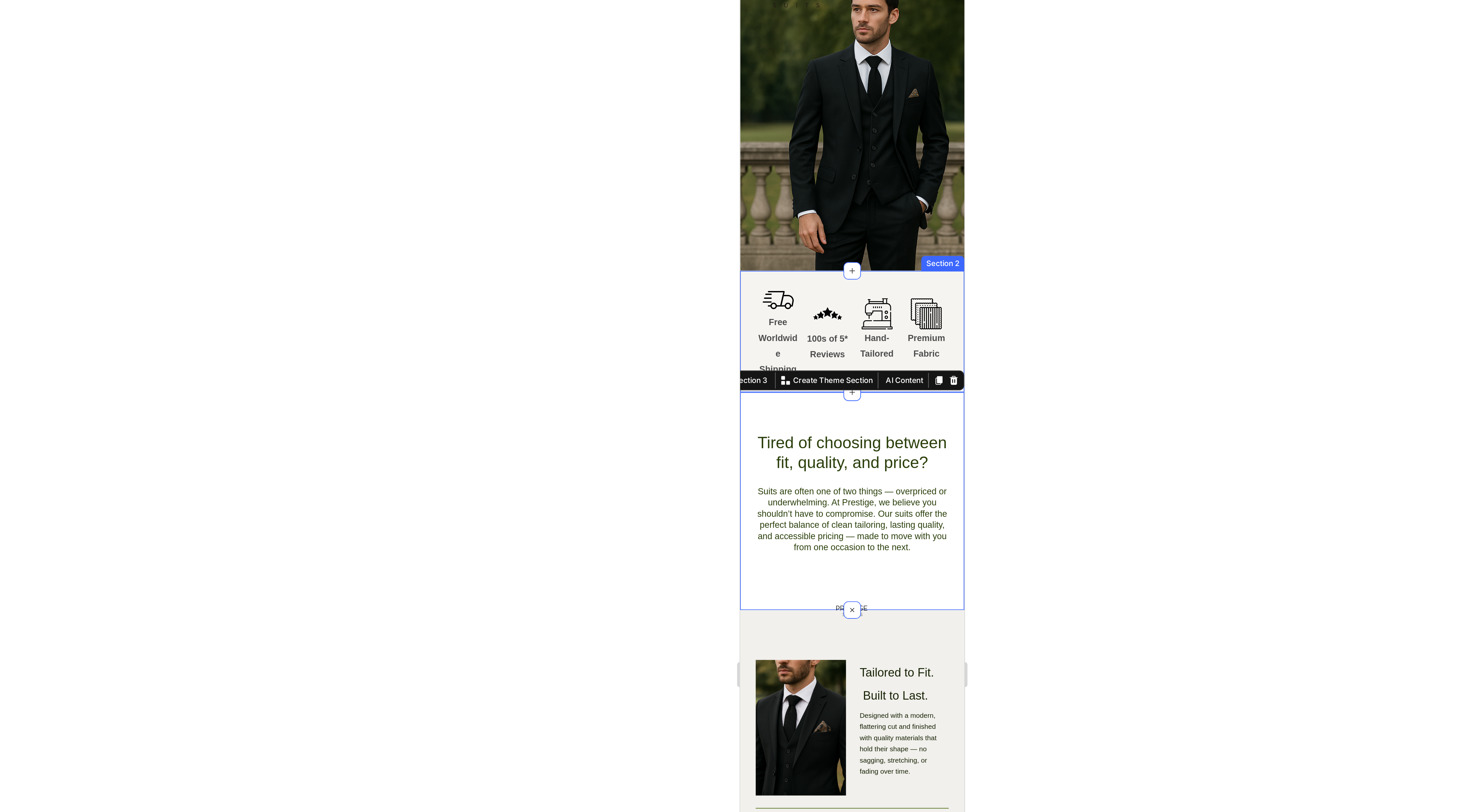 click on "Icon Free Worldwide Shipping Text Block Icon 100s of 5* Reviews Text Block Icon Hand-Tailored Text Block Icon Premium Fabric Text Block Row Section 2" at bounding box center [798, 132] 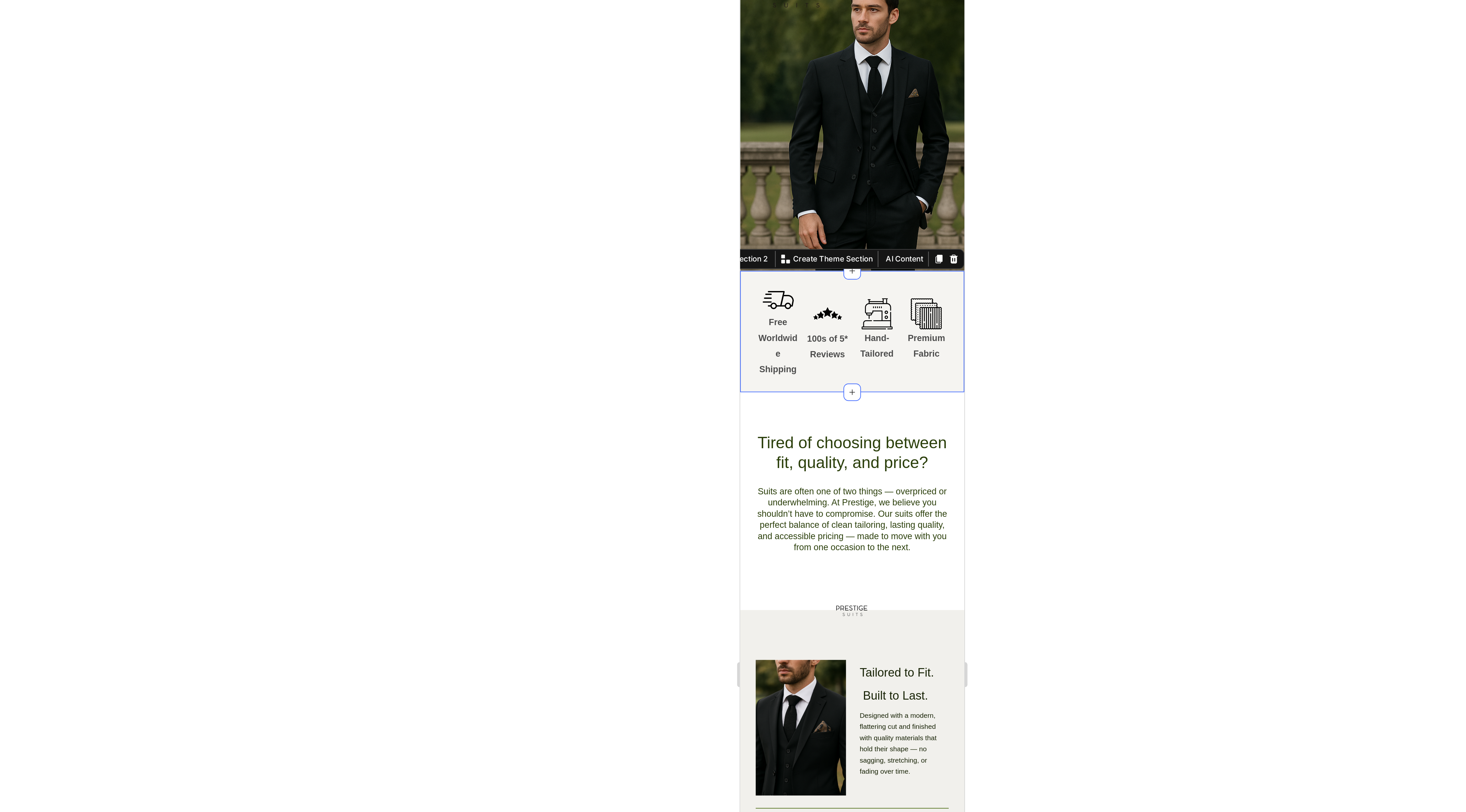 click on "Icon Free Worldwide Shipping Text Block Icon 100s of 5* Reviews Text Block Icon Hand-Tailored Text Block Icon Premium Fabric Text Block Row Section 2   You can create reusable sections Create Theme Section AI Content Write with GemAI What would you like to describe here? Tone and Voice Persuasive Product Three-Piece Tailored Classic Suit - Black Show more Generate" at bounding box center [798, 132] 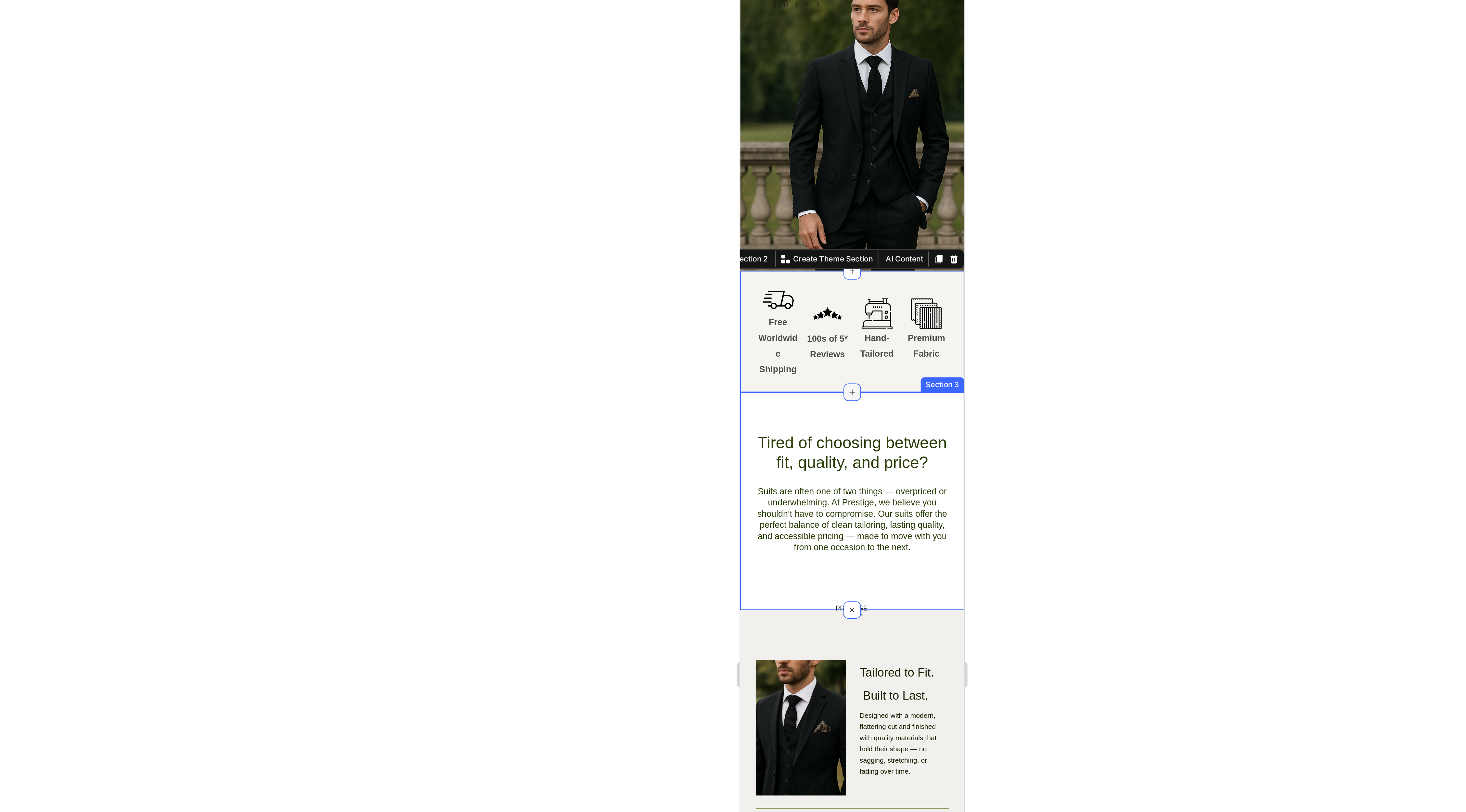 click 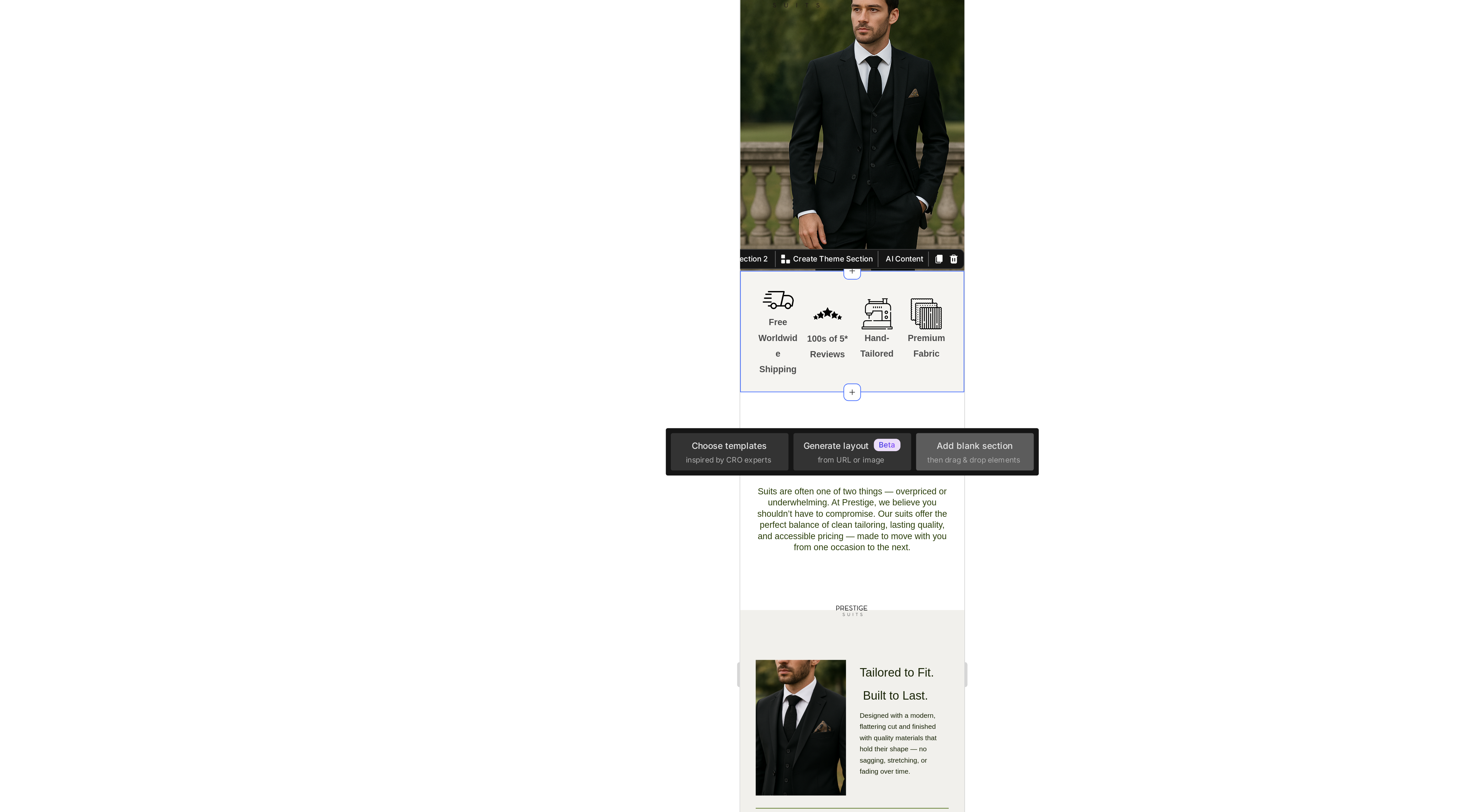 click on "Add blank section" at bounding box center (852, 295) 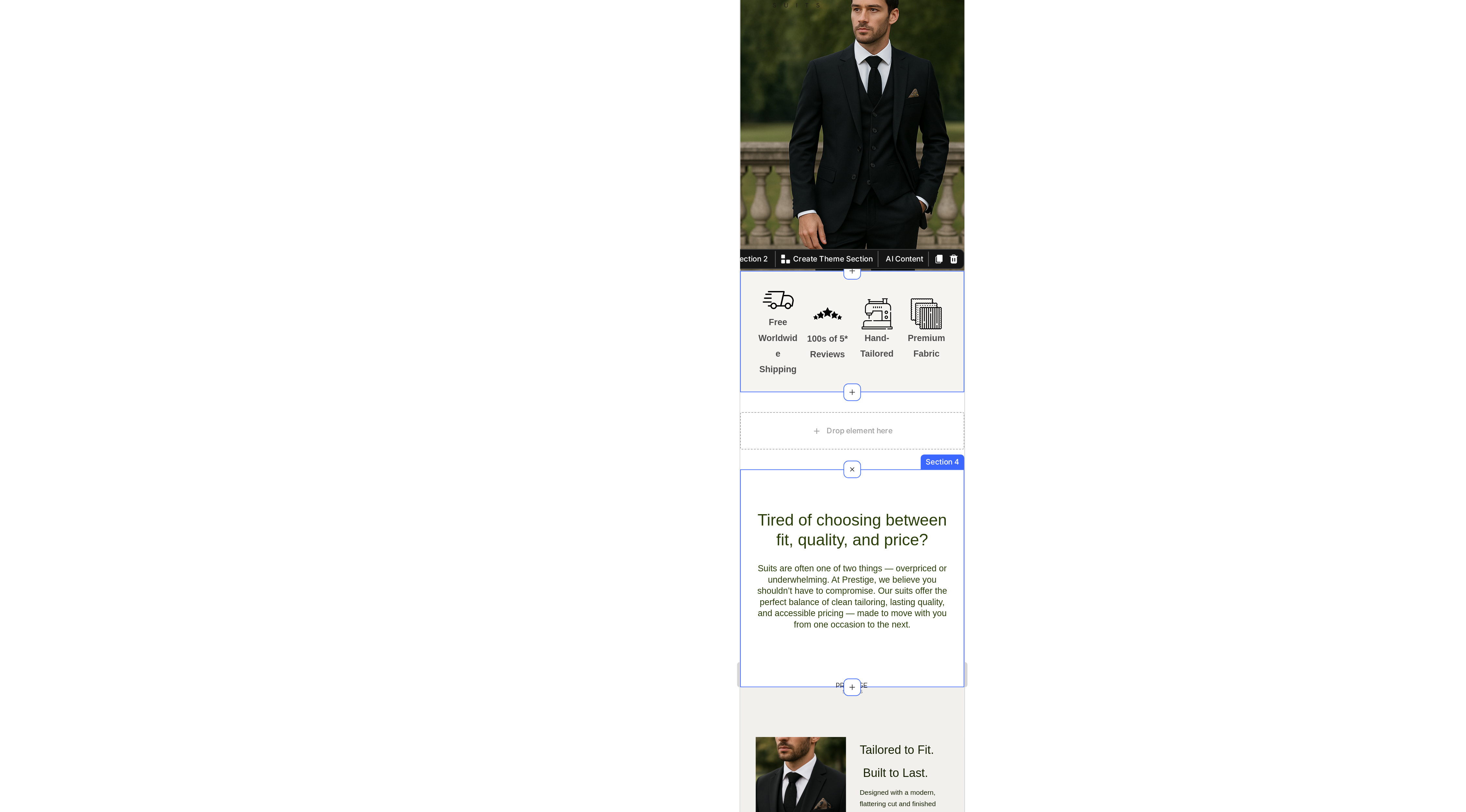 click on "Tired of choosing between fit, quality, and price? Heading Suits are often one of two things — overpriced or underwhelming. At Prestige, we believe you shouldn’t have to compromise. Our suits offer the perfect balance of clean tailoring, lasting quality, and accessible pricing — made to move with you from one occasion to the next. Text Block Row Section 4" at bounding box center [798, 261] 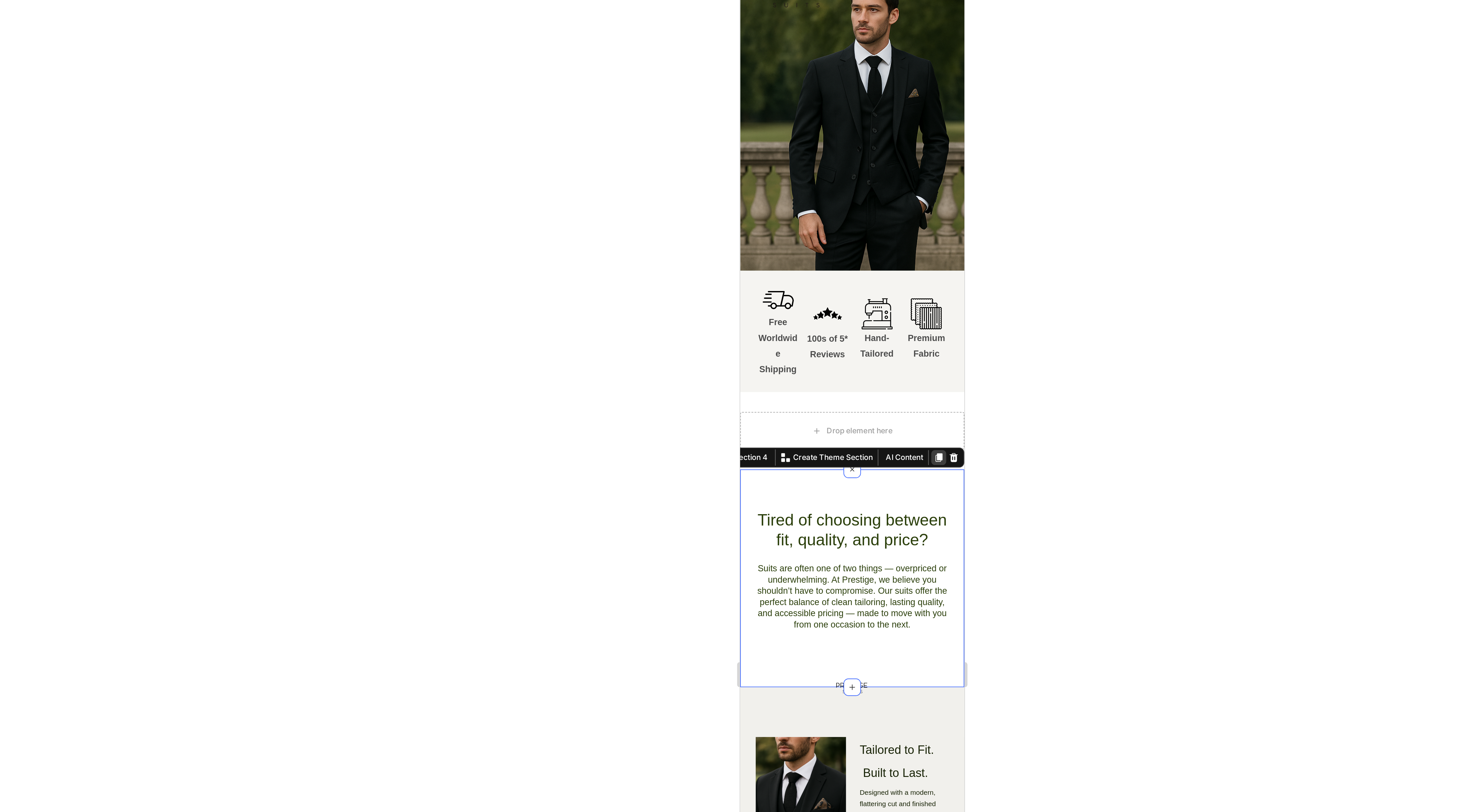click at bounding box center (843, 198) 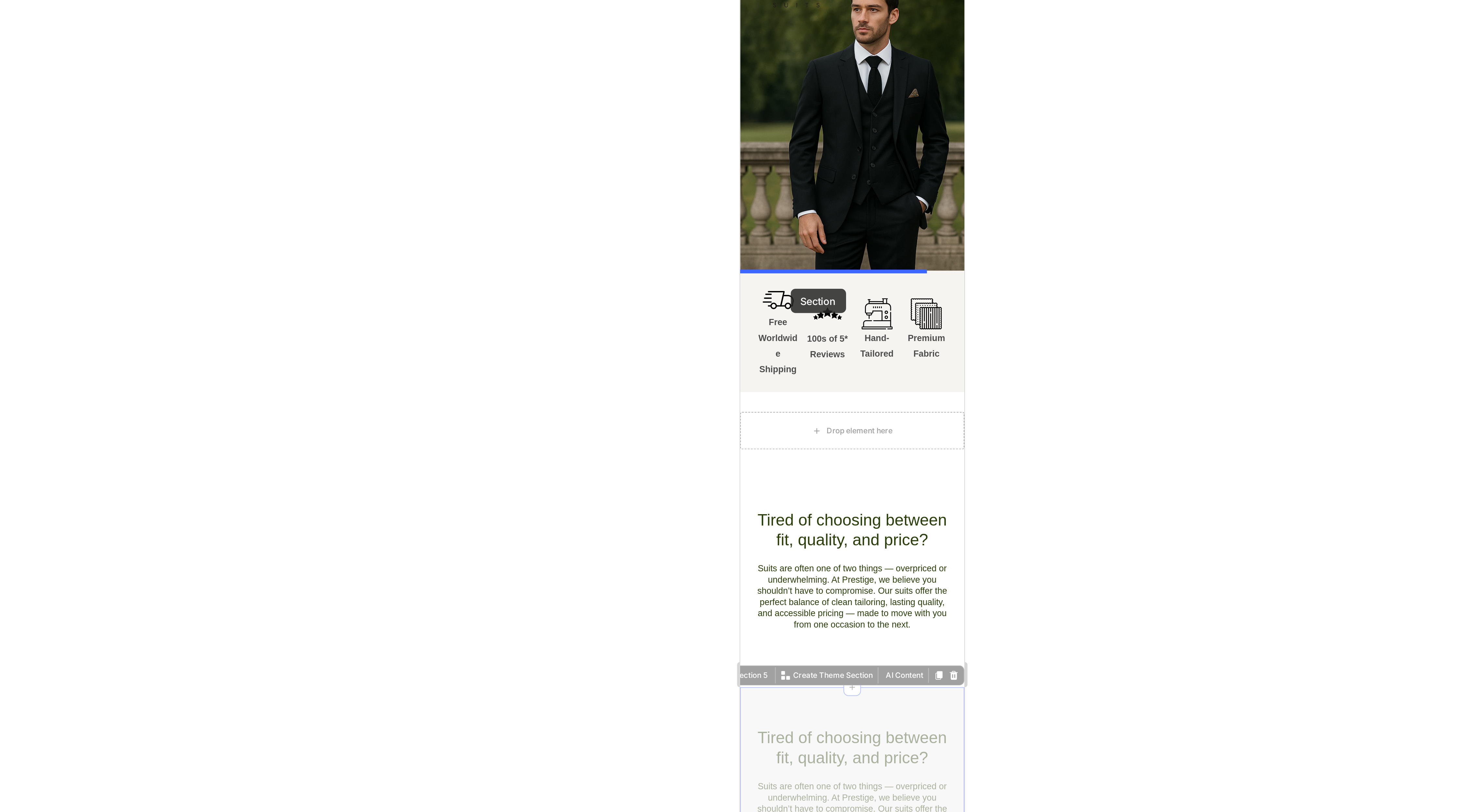 drag, startPoint x: 800, startPoint y: 360, endPoint x: 766, endPoint y: 110, distance: 252.3014 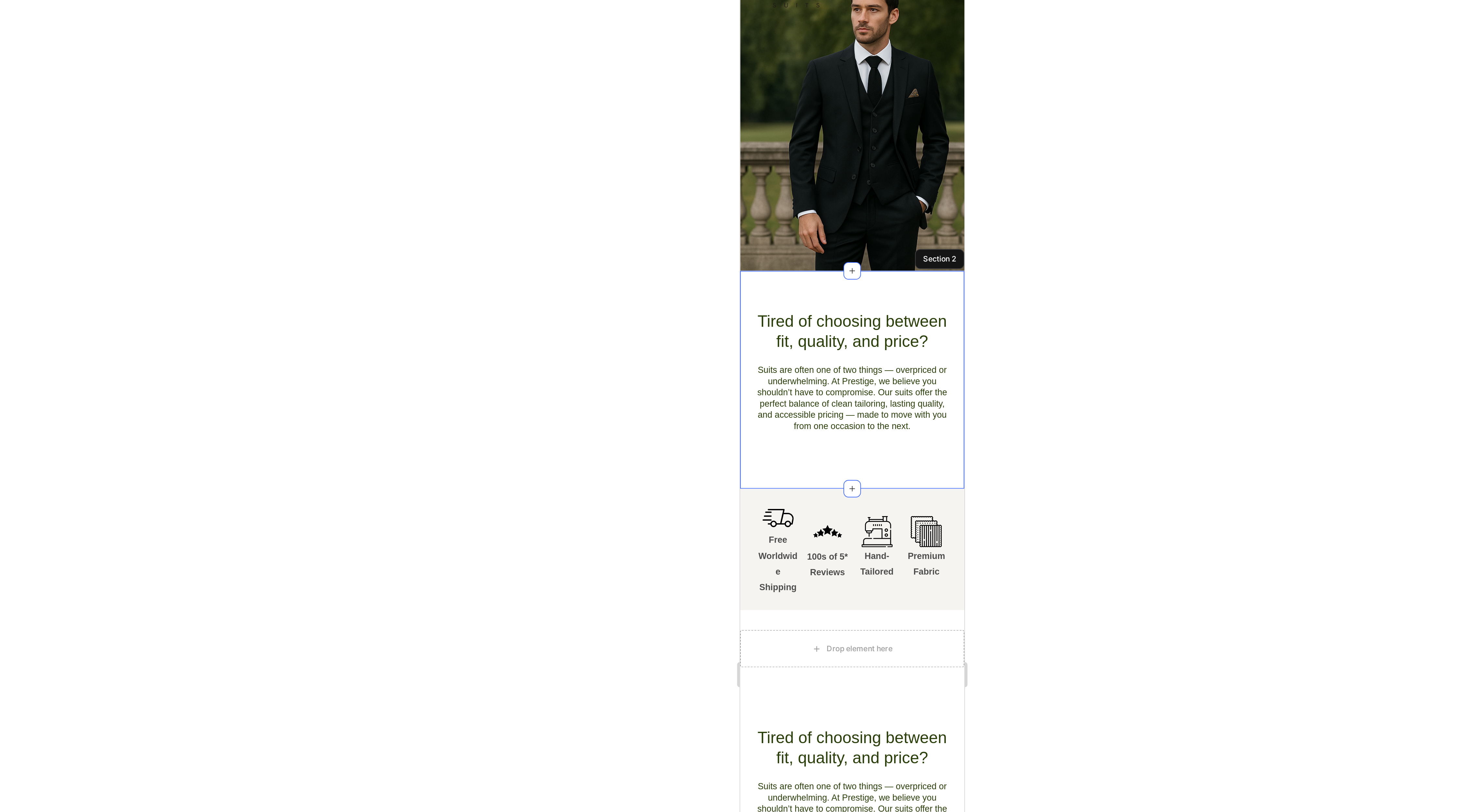 click 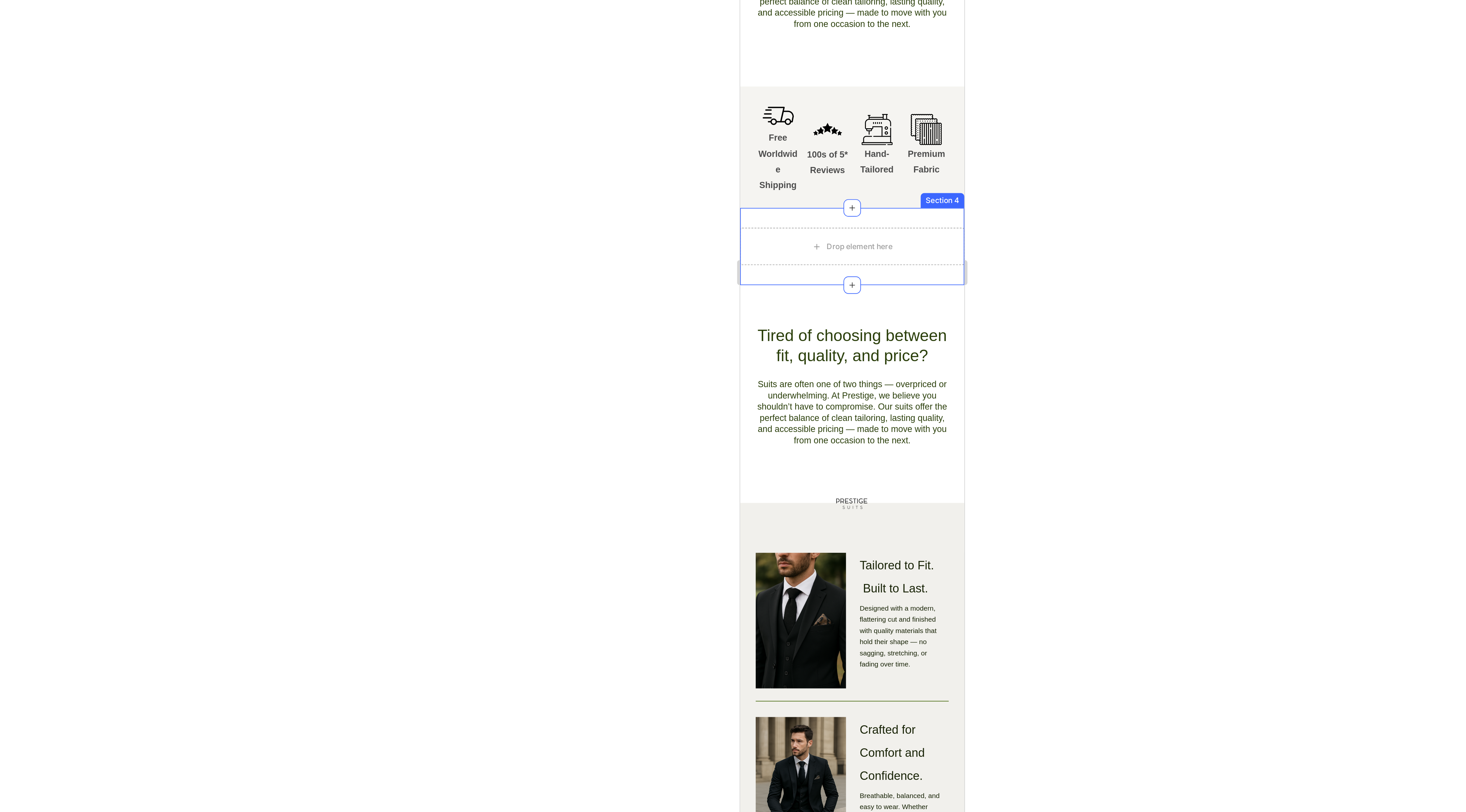 click on "Drop element here Section 4" at bounding box center (798, -105) 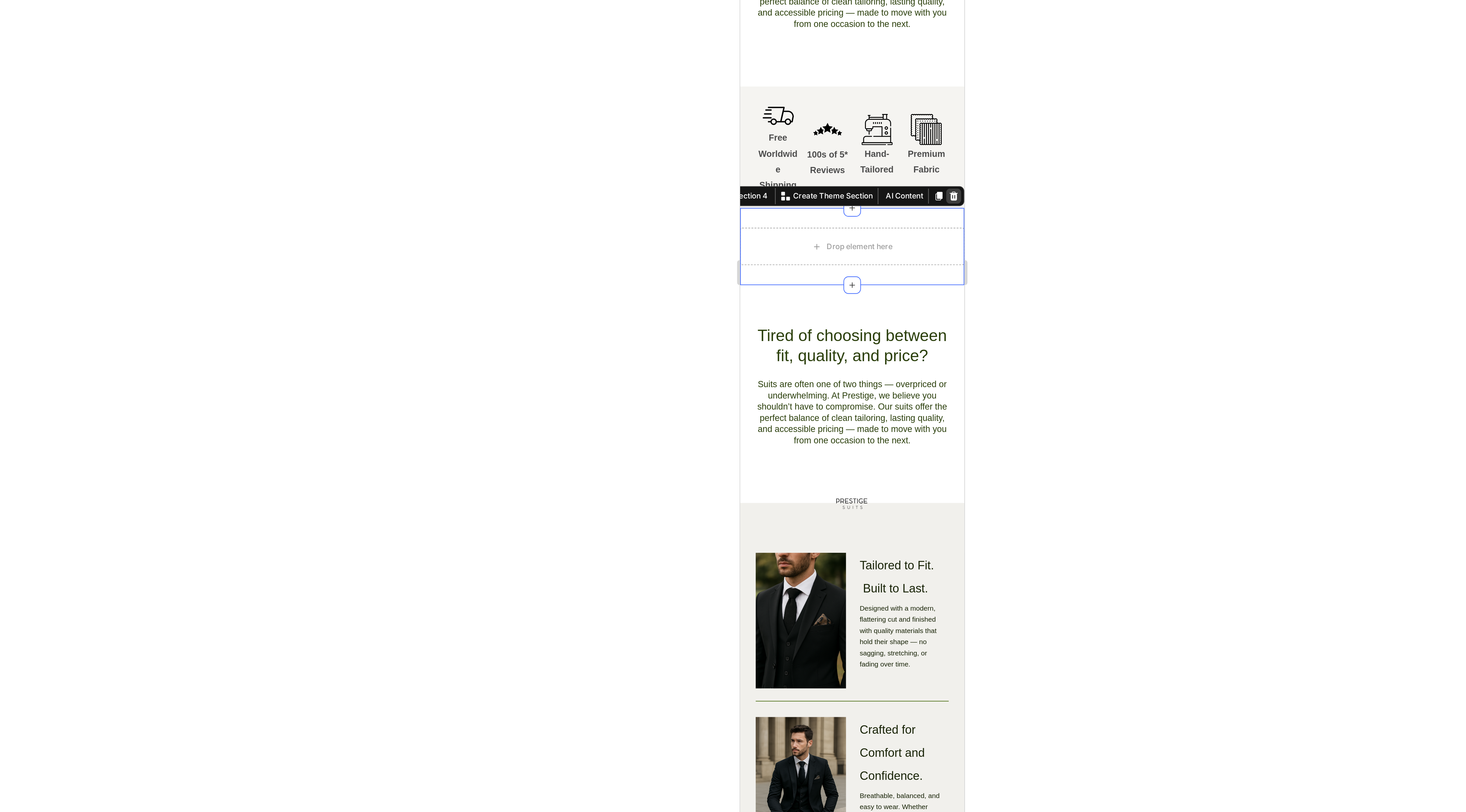 click 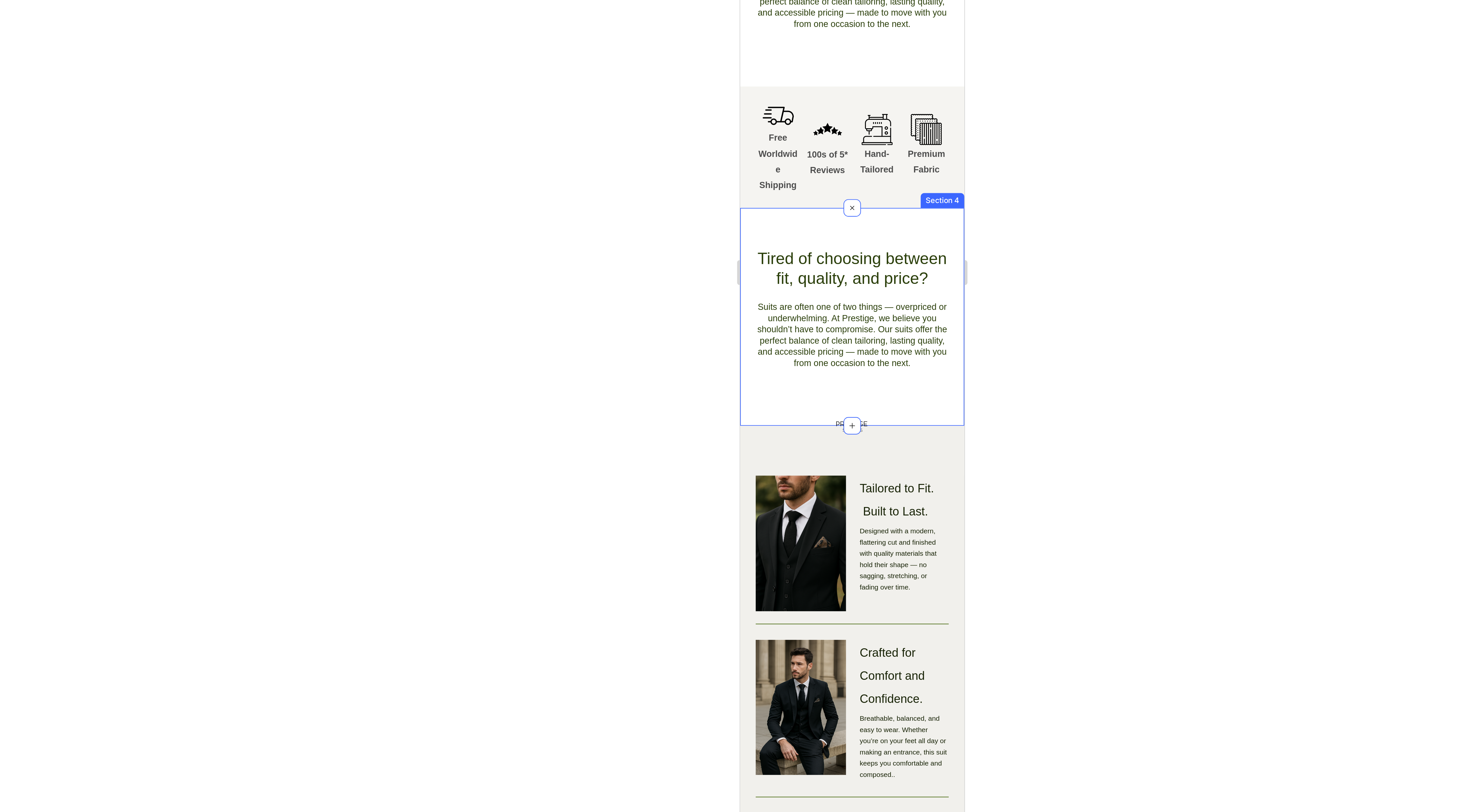 click on "Tired of choosing between fit, quality, and price? Heading Suits are often one of two things — overpriced or underwhelming. At Prestige, we believe you shouldn’t have to compromise. Our suits offer the perfect balance of clean tailoring, lasting quality, and accessible pricing — made to move with you from one occasion to the next. Text Block Row Section 4" at bounding box center (798, -68) 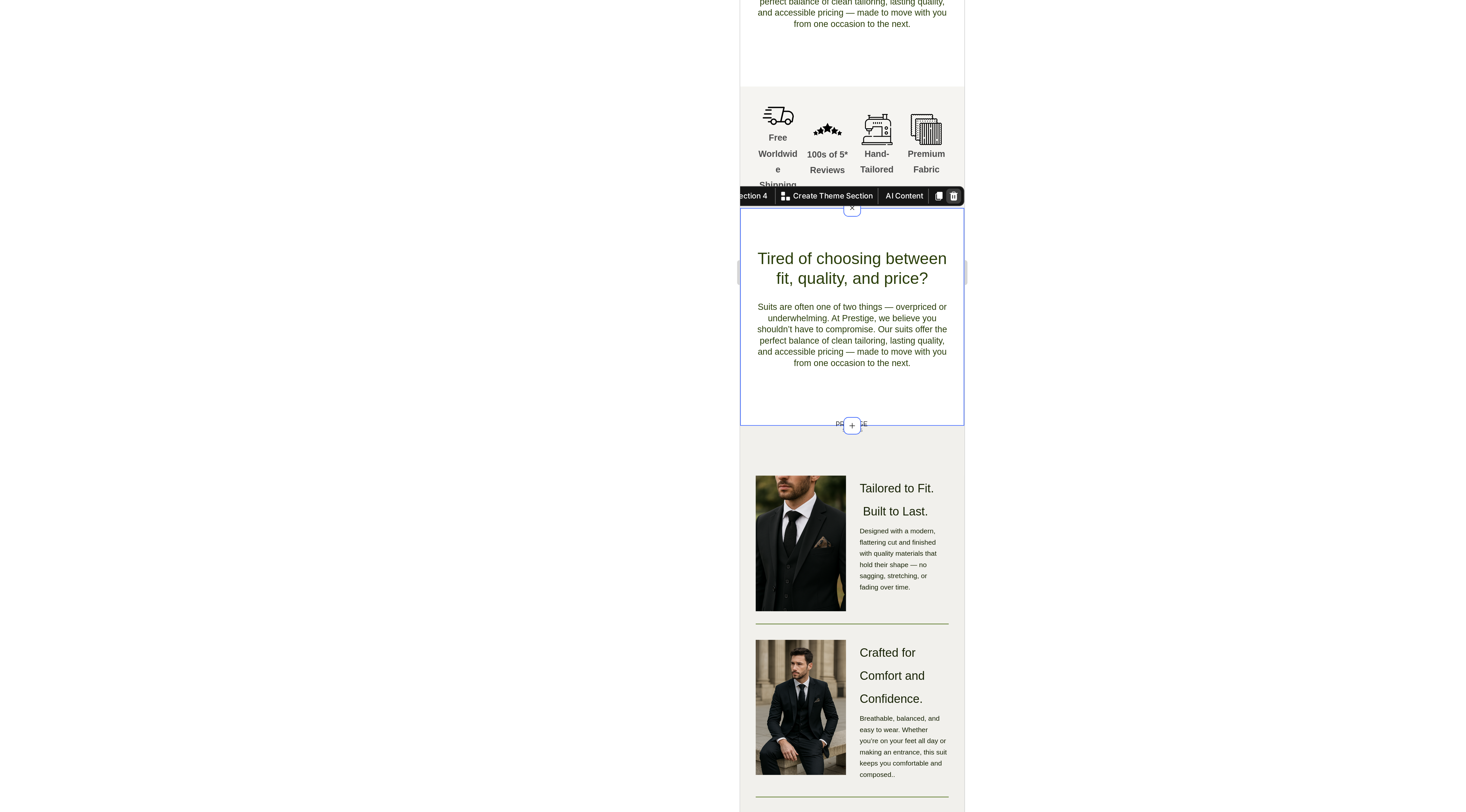 click 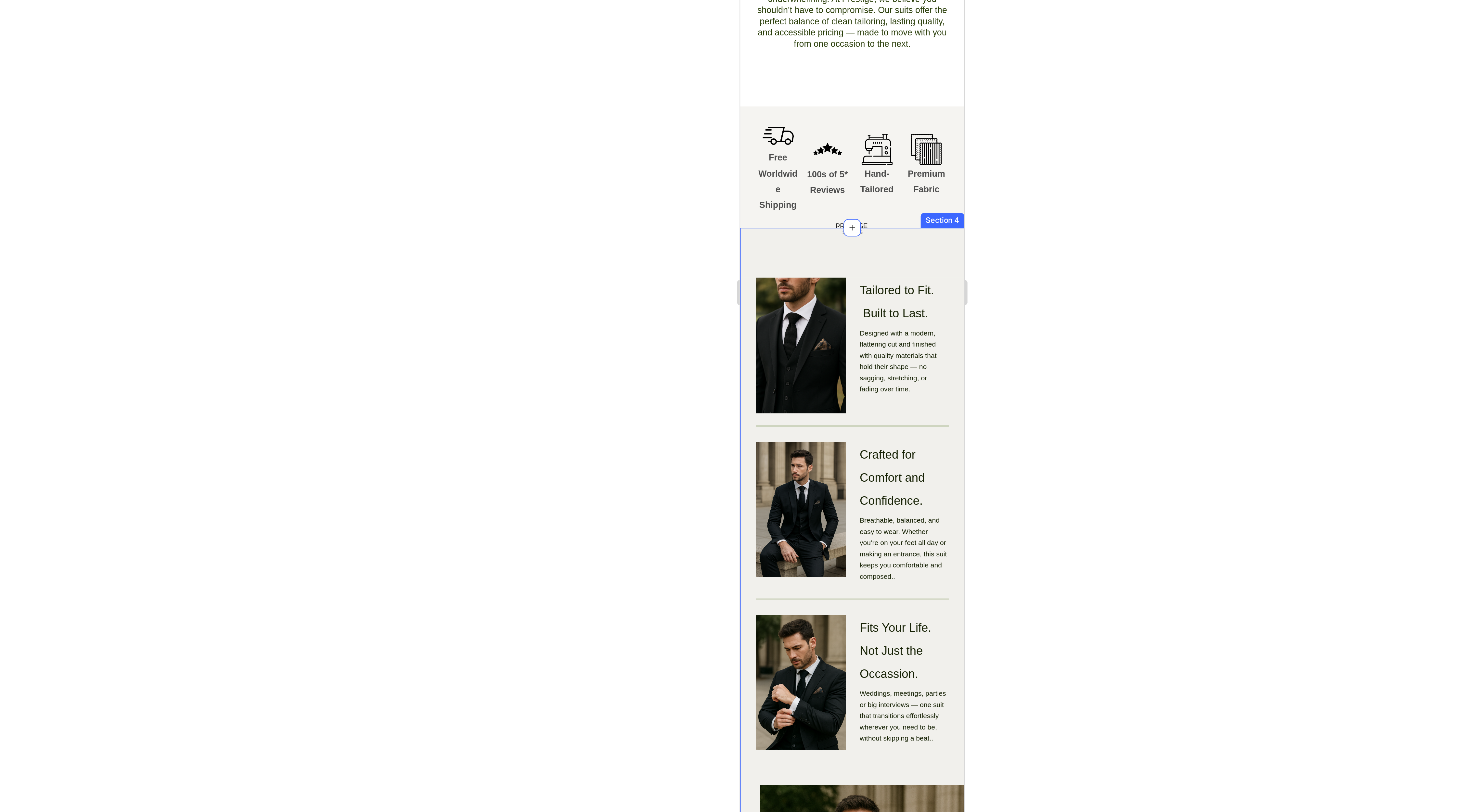 click on "Image One Suit. Every Occasion. Heading Row Image Tailored to Fit.  Built to Last. Heading Designed with a modern, flattering cut and finished with quality materials that hold their shape — no sagging, stretching, or fading over time. Text Block Row Image Crafted for Comfort and Confidence. Heading Breathable, balanced, and easy to wear. Whether you’re on your feet all day or making an entrance, this suit keeps you comfortable and composed.. Text Block Row Image Fits Your Life. Not Just the Occassion. Heading Weddings, meetings, parties or big interviews — one suit that transitions effortlessly wherever you need to be, without skipping a beat.. Text Block Row Row Image Buy Now Button Hero Banner Section 4" at bounding box center (798, 200) 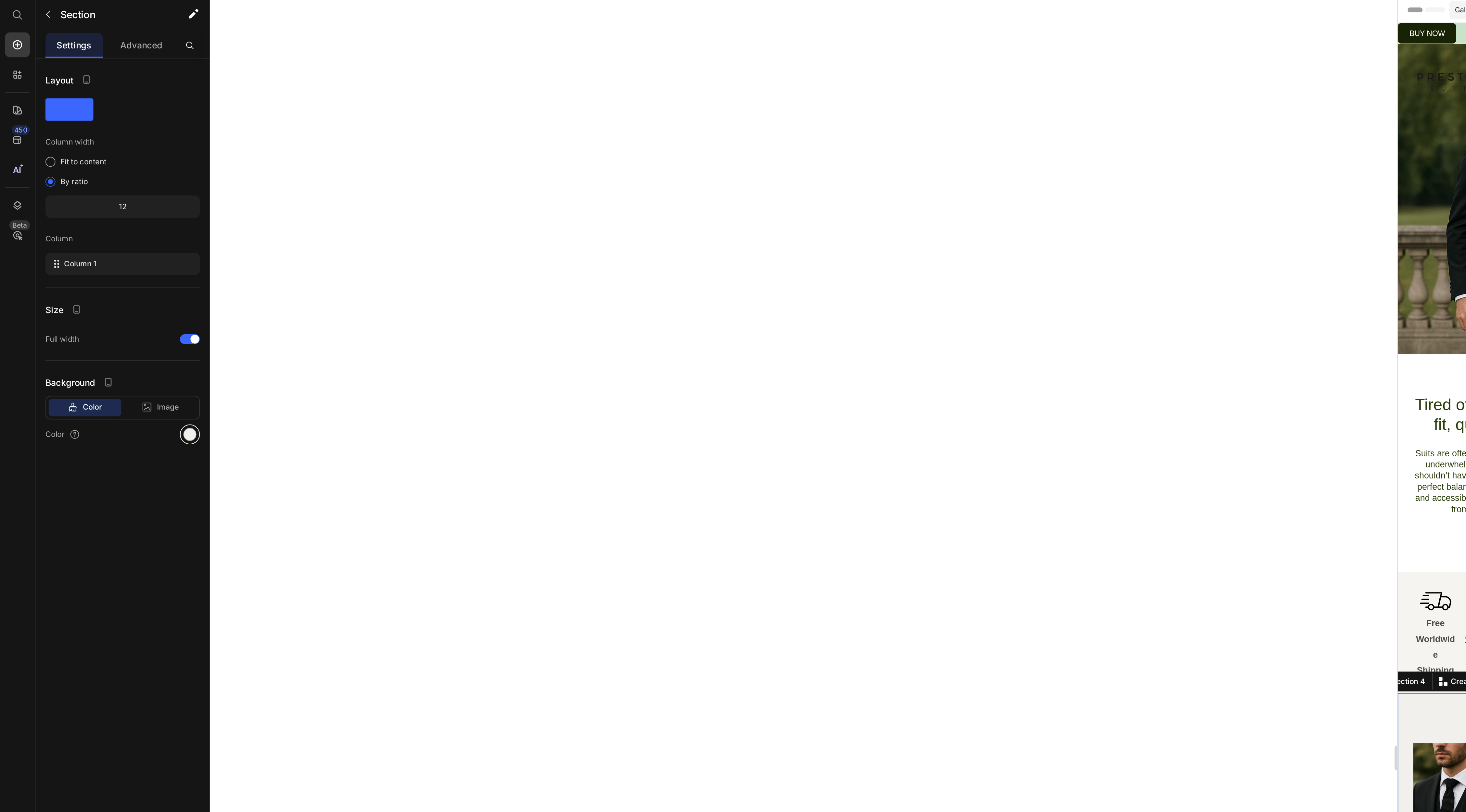 click at bounding box center [99, 246] 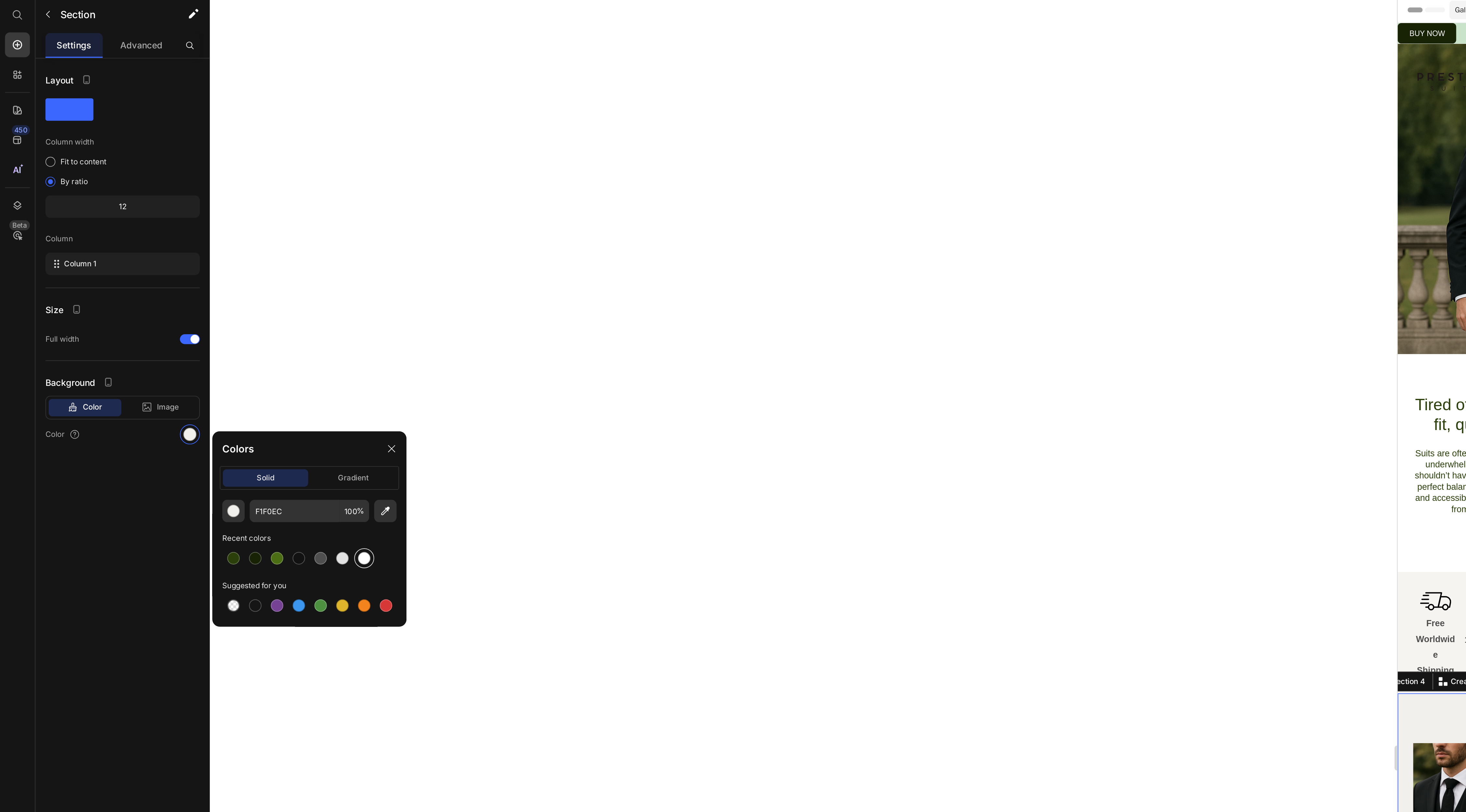 click at bounding box center (190, 311) 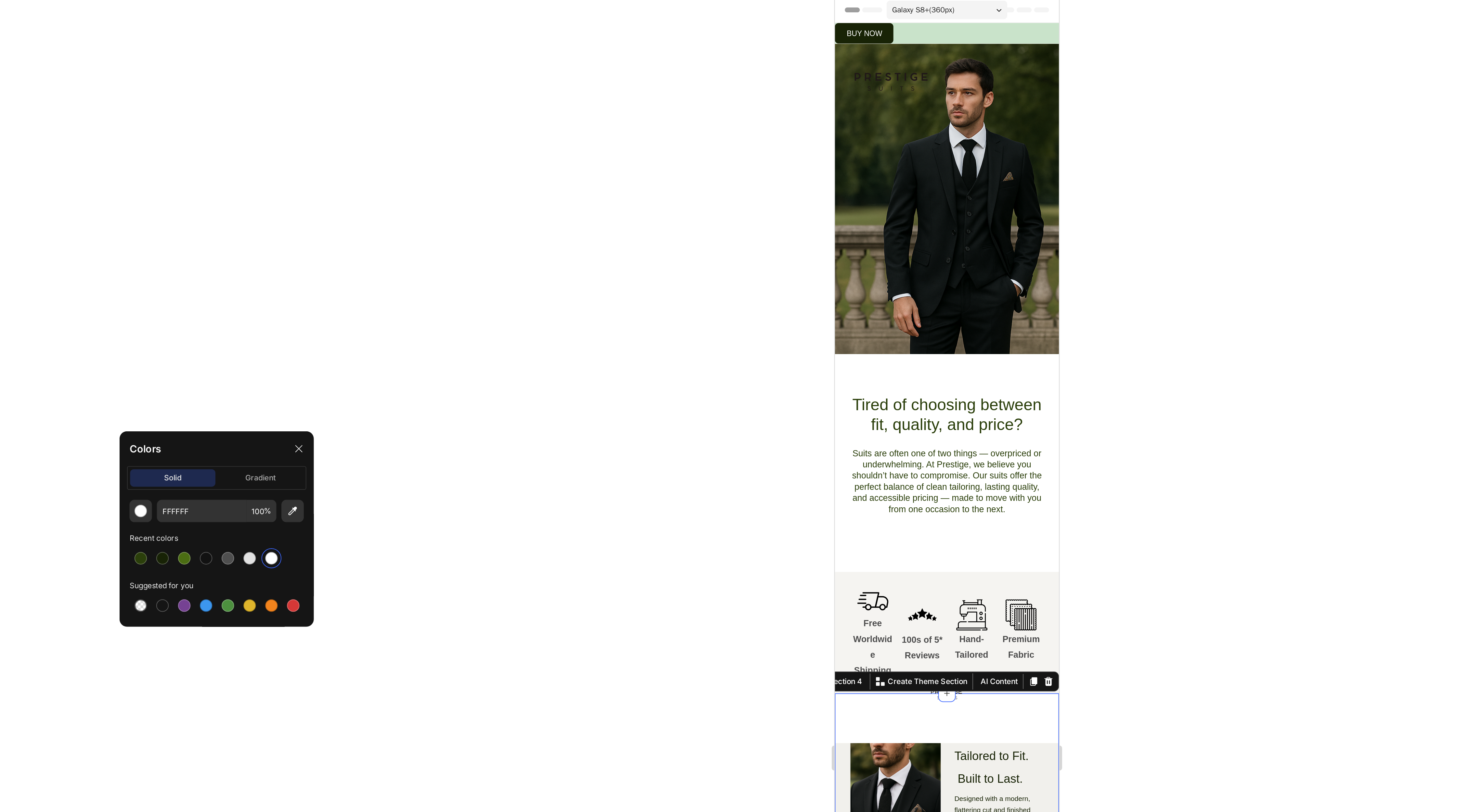 click 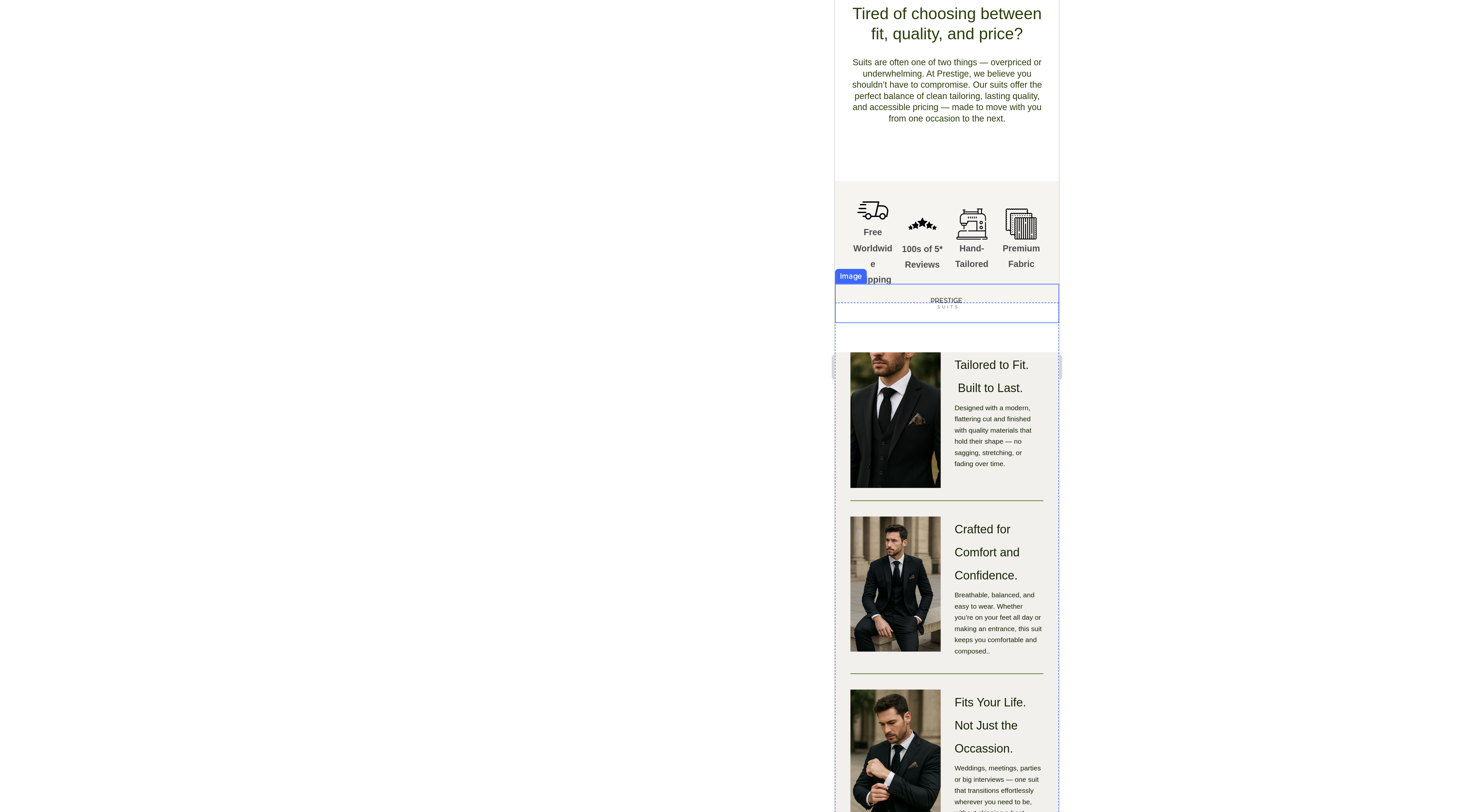 click at bounding box center (893, -30) 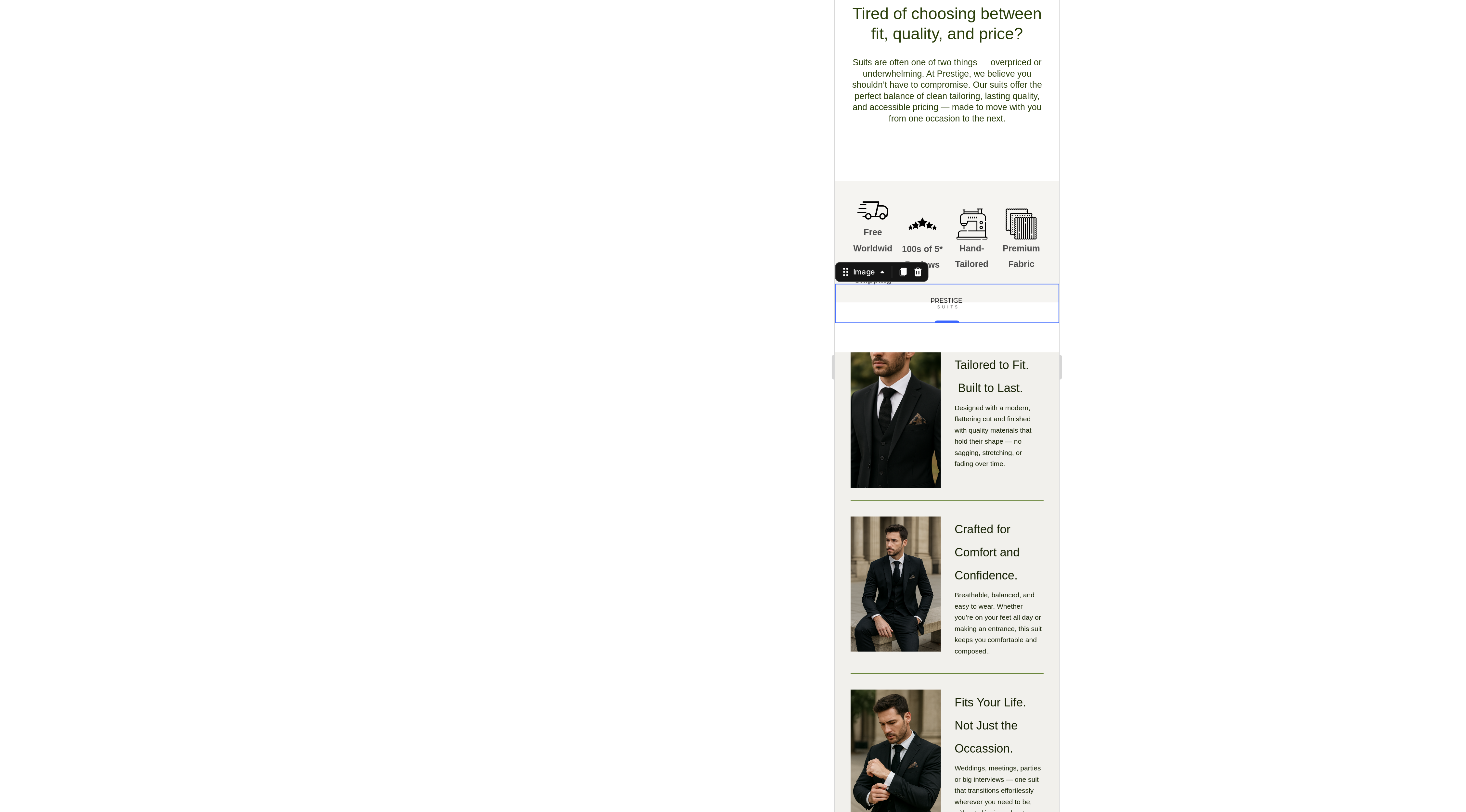 click at bounding box center (893, -30) 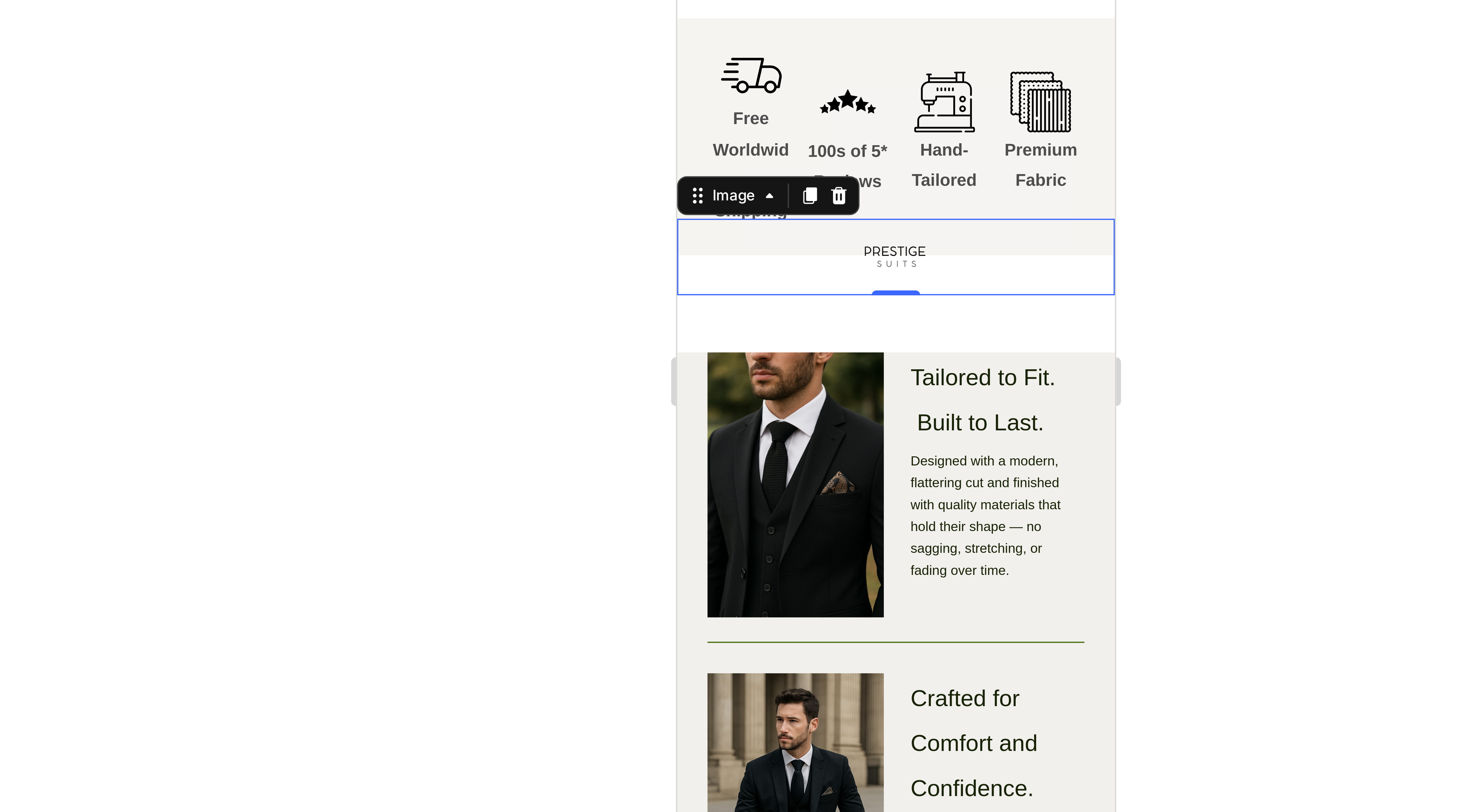 click at bounding box center [735, -740] 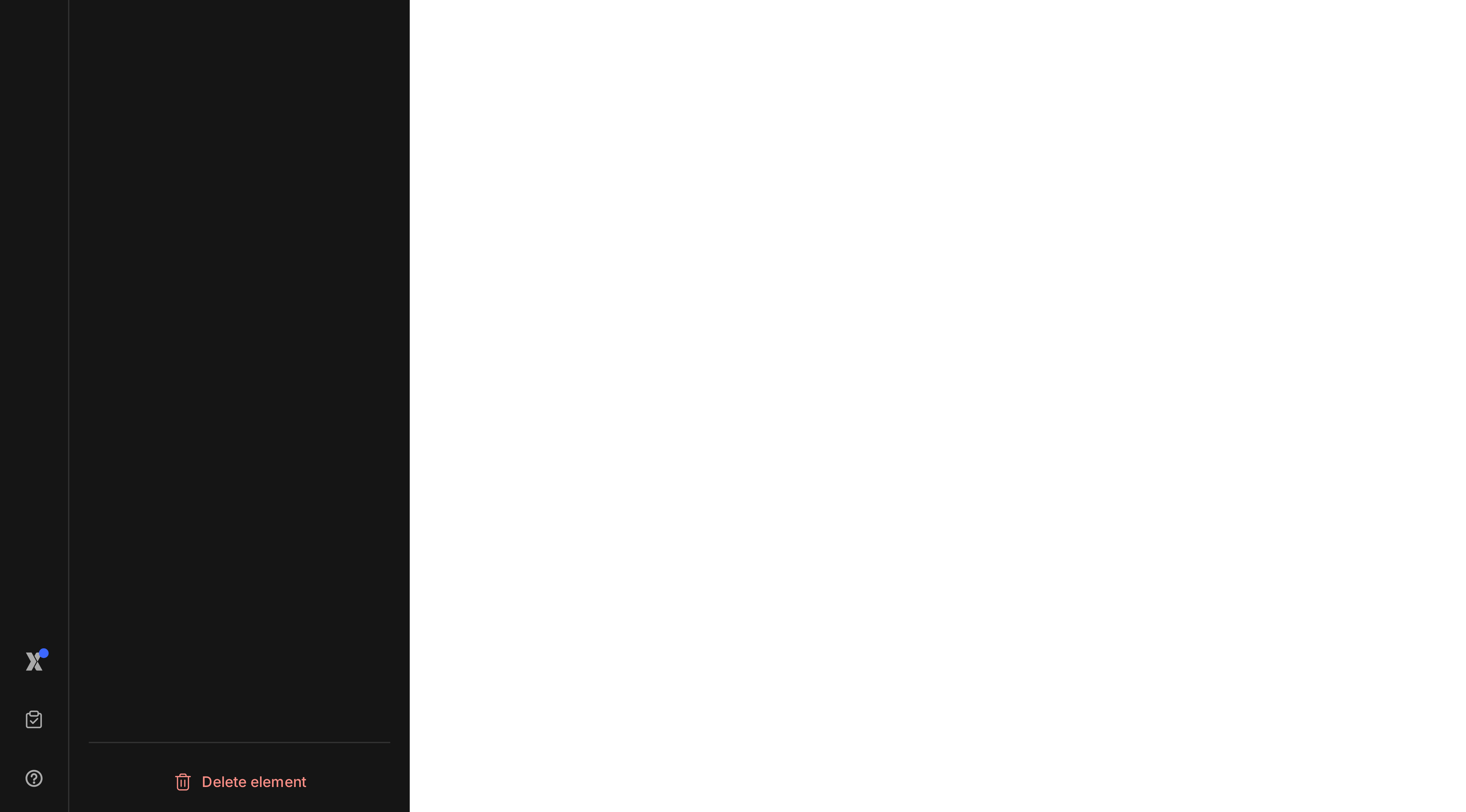 scroll, scrollTop: 0, scrollLeft: 0, axis: both 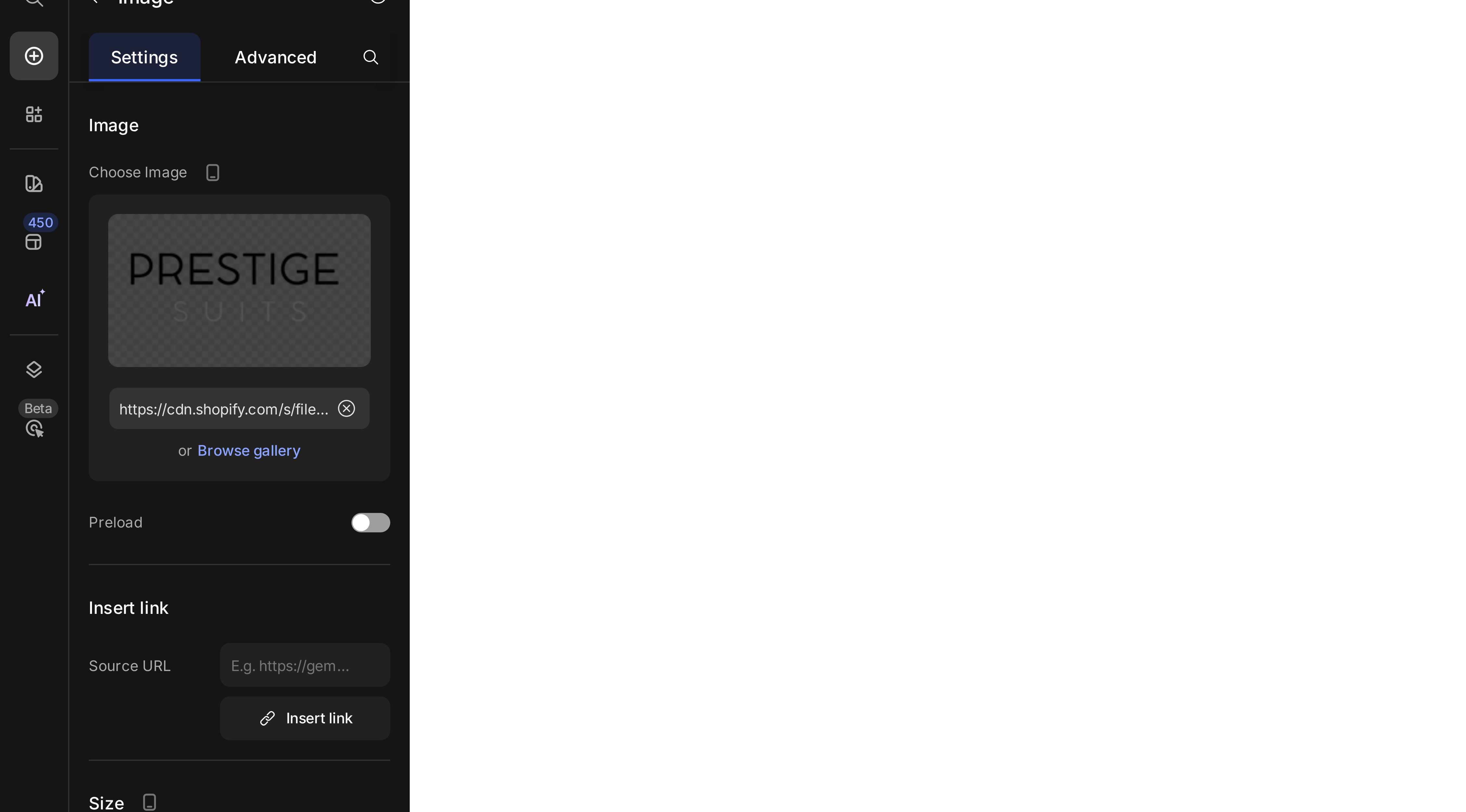 click on "Advanced" at bounding box center [74, 43] 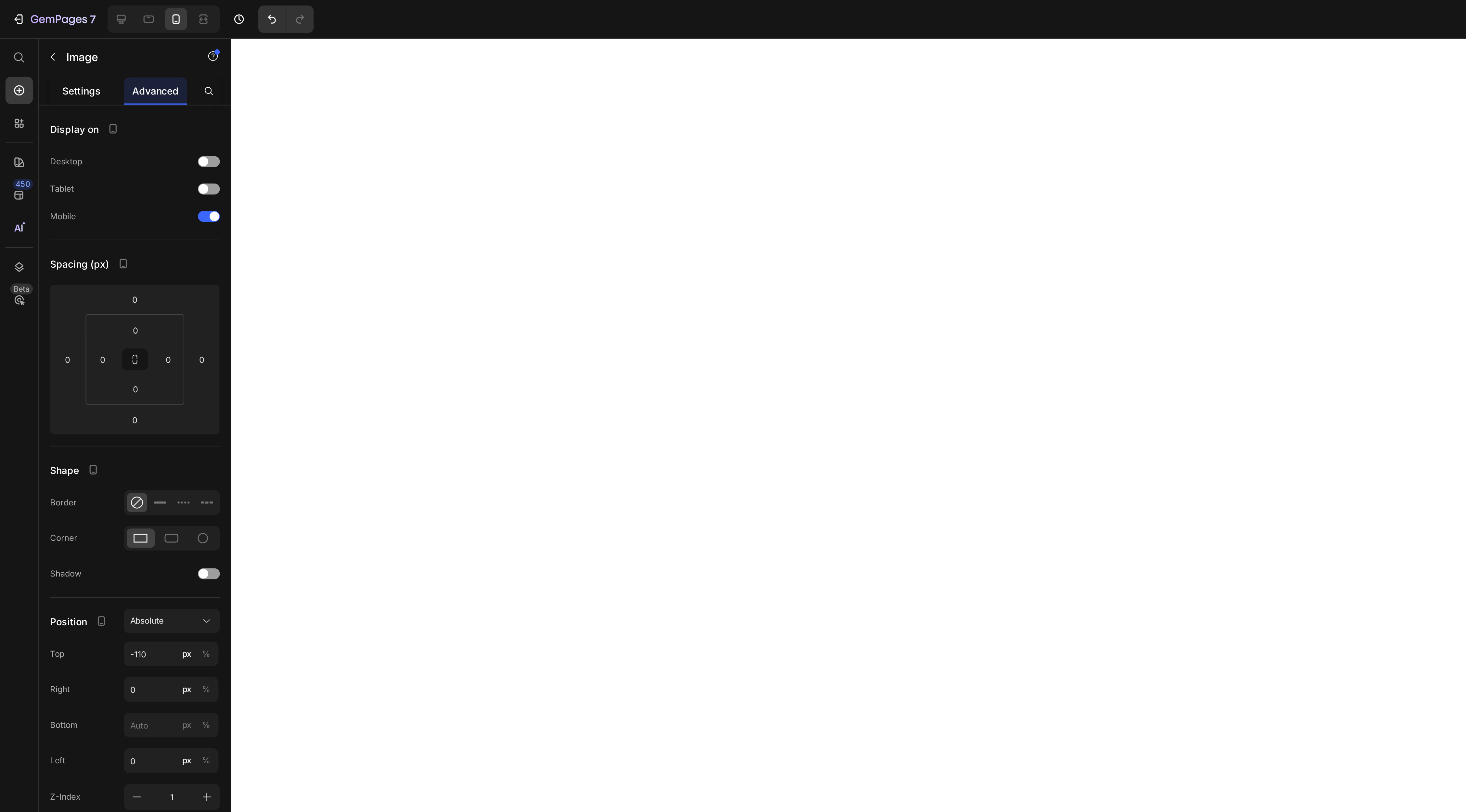 click on "Settings" at bounding box center (39, 43) 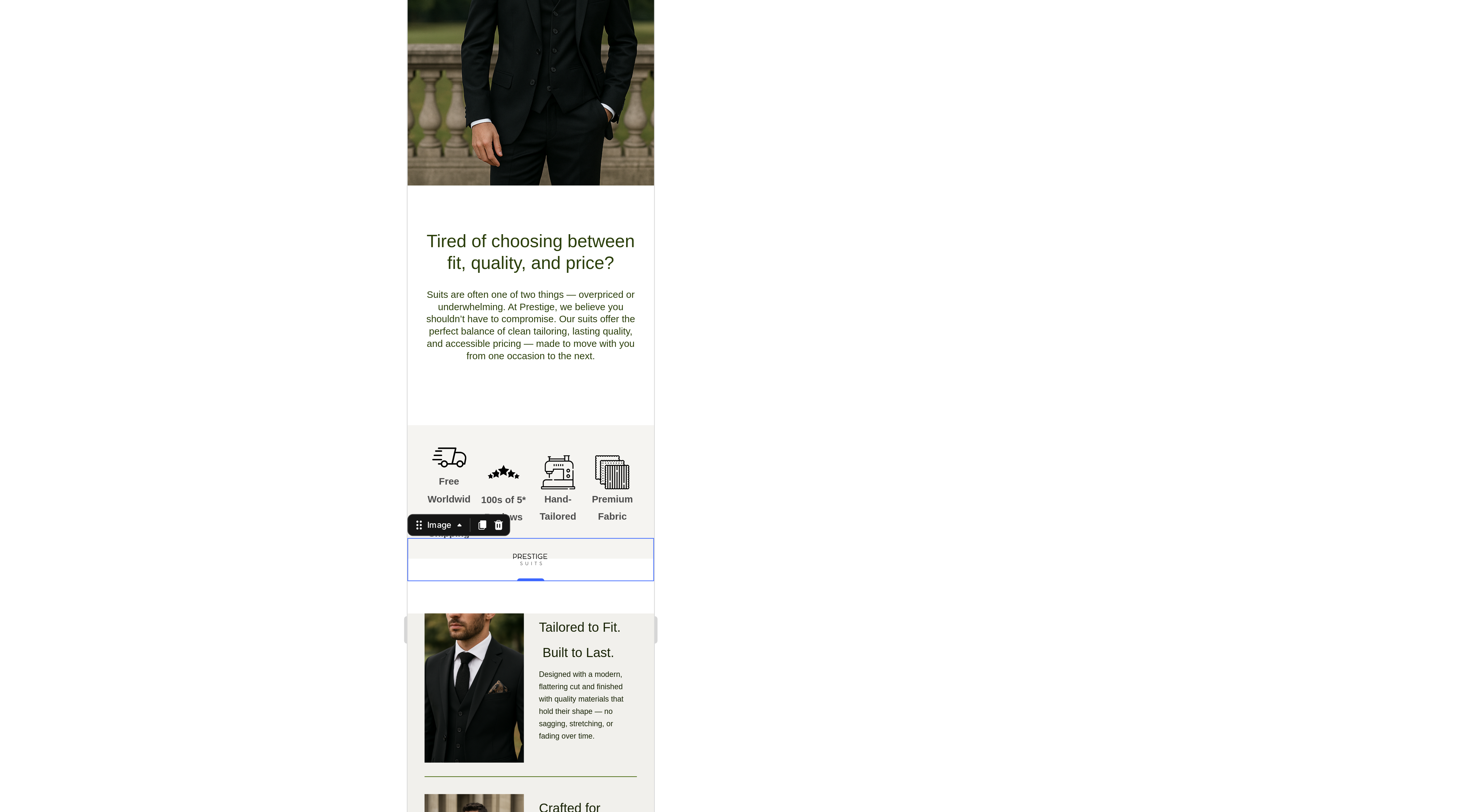 click at bounding box center (466, 157) 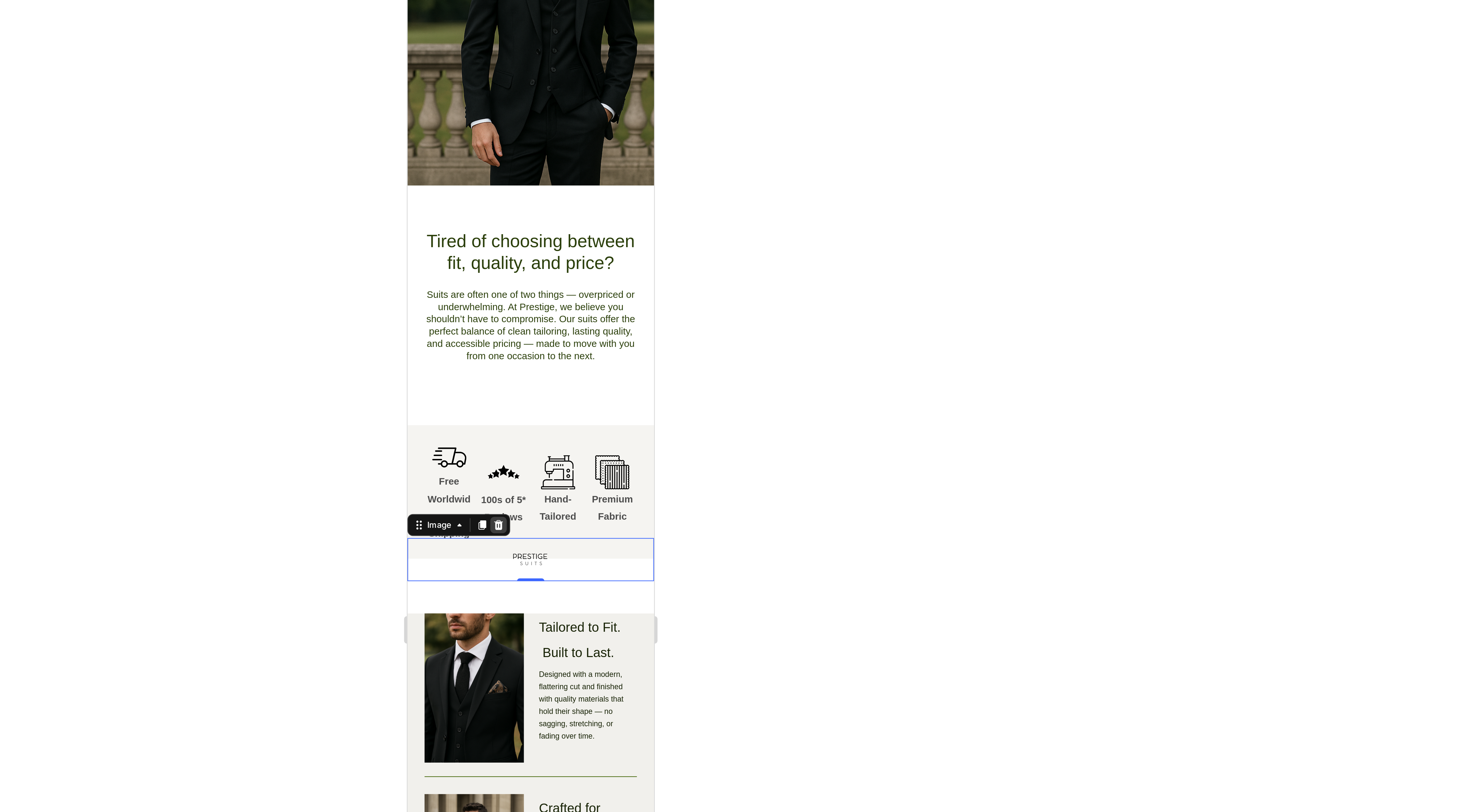 click 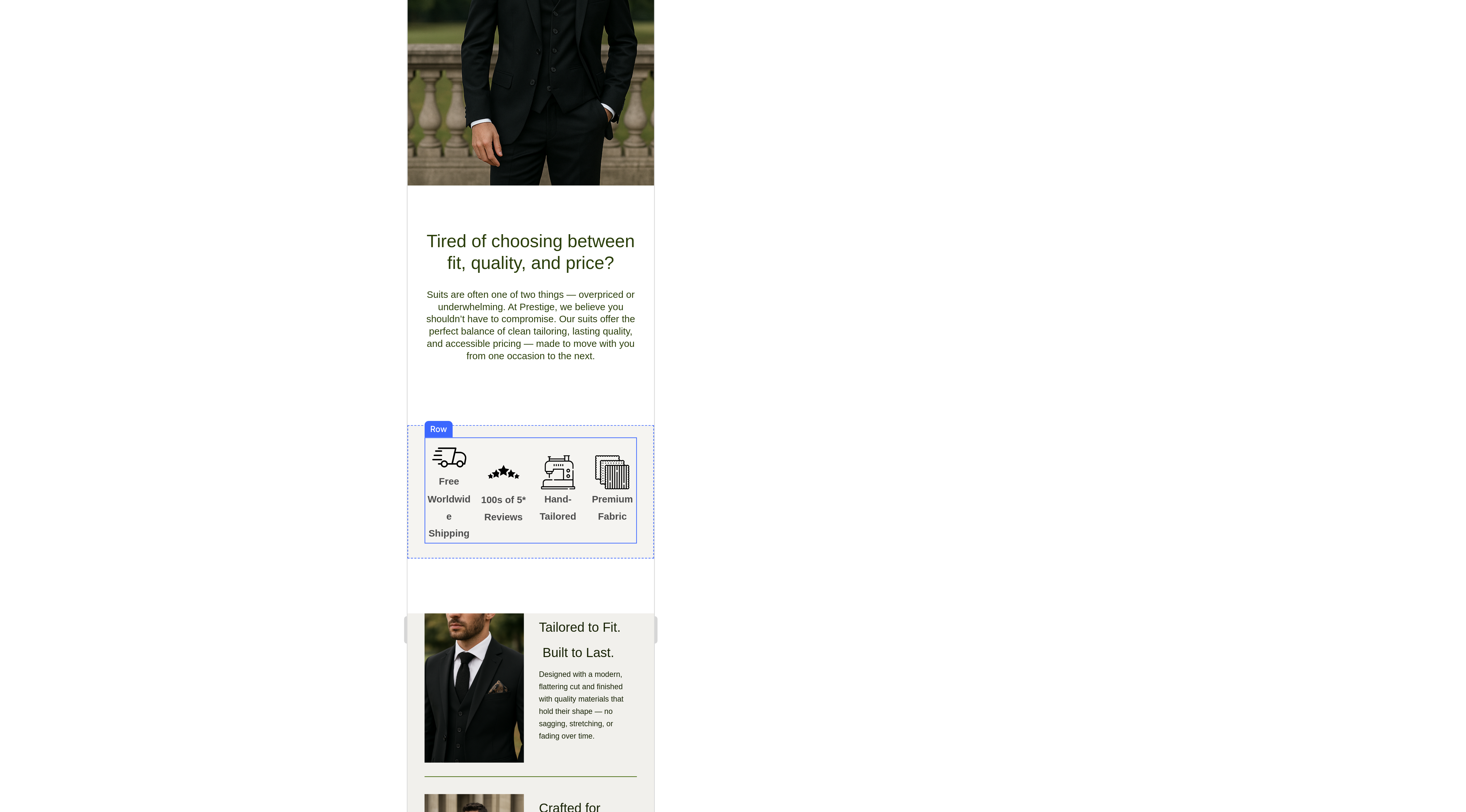 click on "Icon Hand-Tailored Text Block" at bounding box center (479, 124) 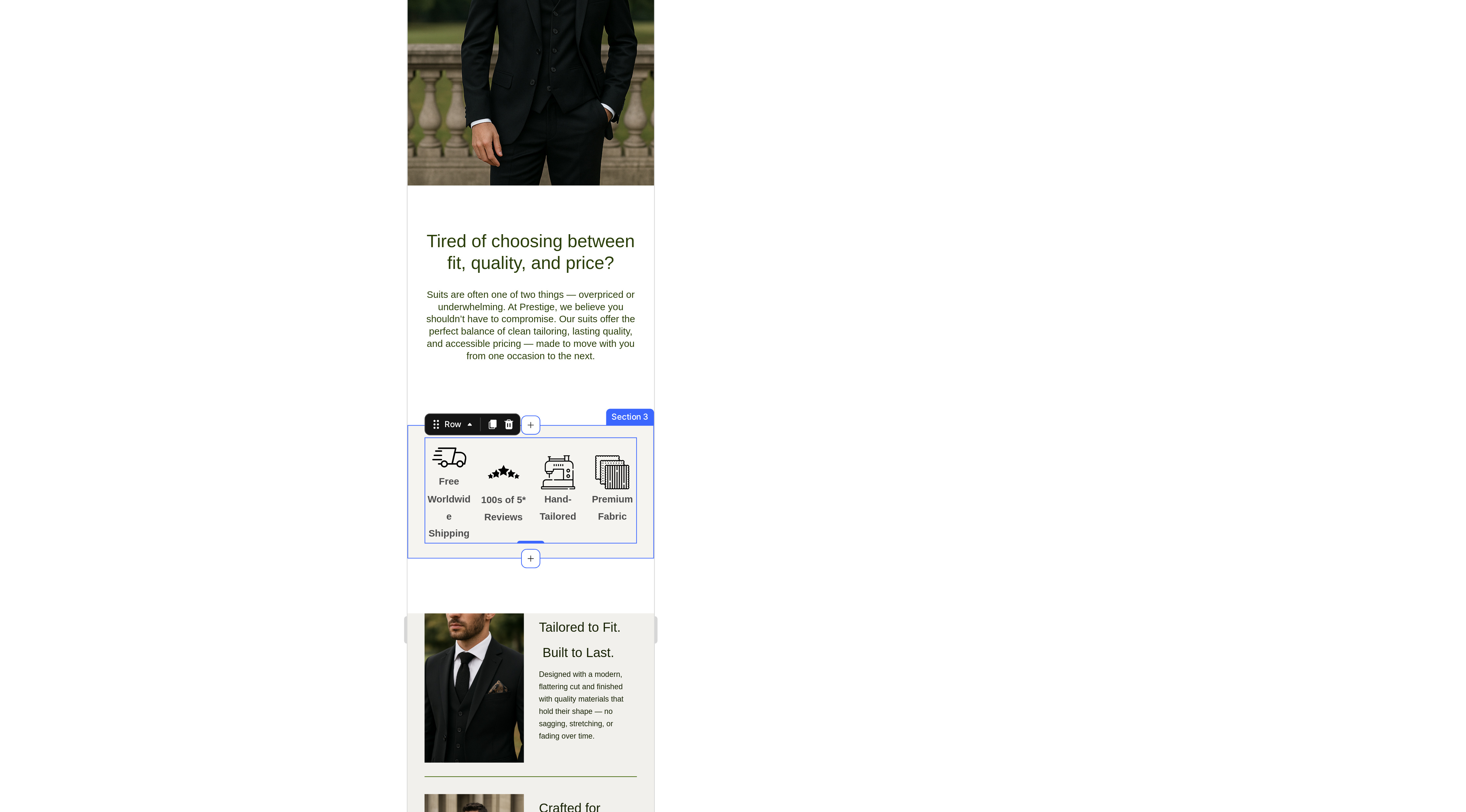 click on "Icon Free Worldwide Shipping Text Block Icon 100s of 5* Reviews Text Block Icon Hand-Tailored Text Block Icon Premium Fabric Text Block Row   0 Section 3" at bounding box center [466, 125] 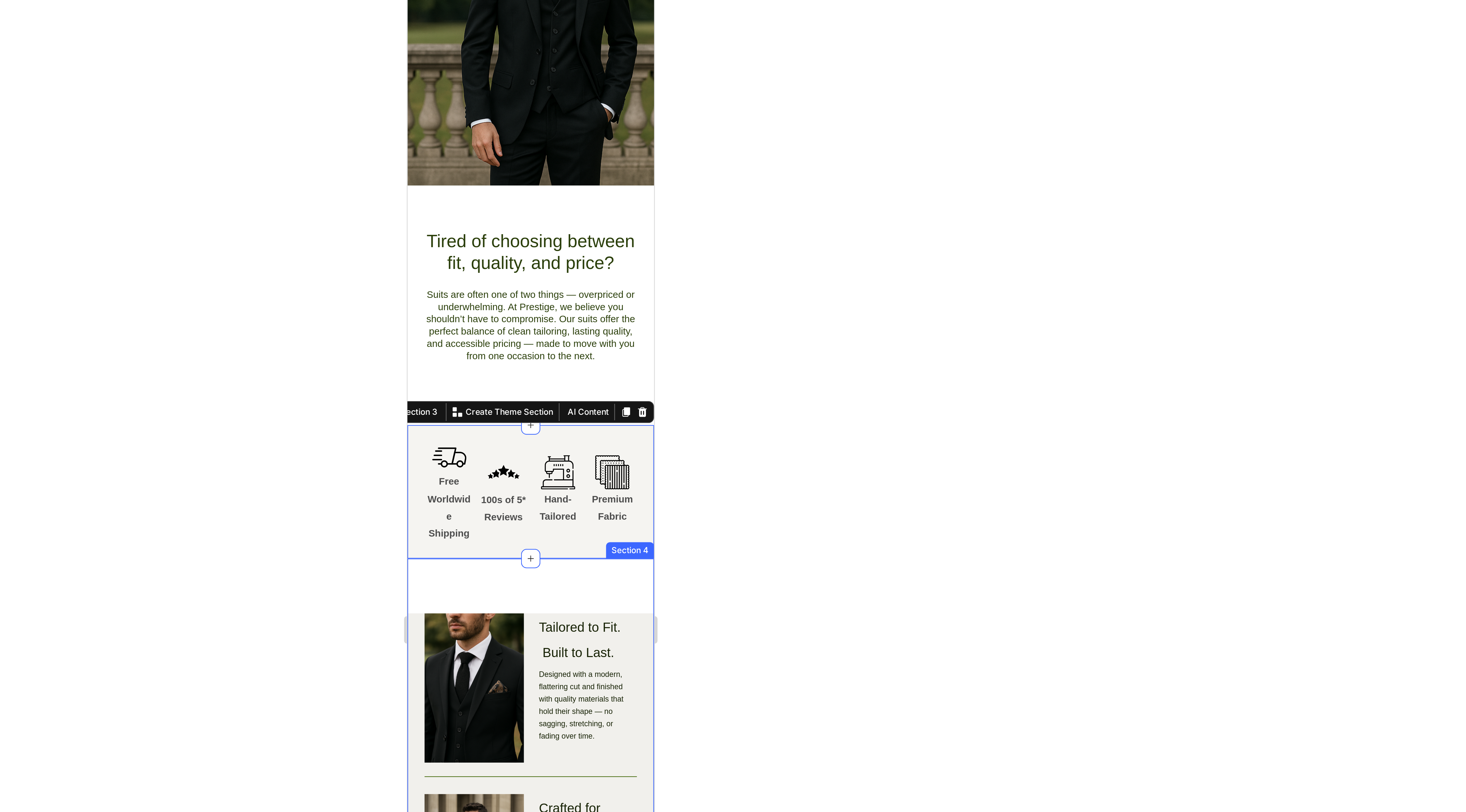 click on "One Suit. Every Occasion. Heading Row Image Tailored to Fit.  Built to Last. Heading Designed with a modern, flattering cut and finished with quality materials that hold their shape — no sagging, stretching, or fading over time. Text Block Row Image Crafted for Comfort and Confidence. Heading Breathable, balanced, and easy to wear. Whether you’re on your feet all day or making an entrance, this suit keeps you comfortable and composed.. Text Block Row Image Fits Your Life. Not Just the Occassion. Heading Weddings, meetings, parties or big interviews — one suit that transitions effortlessly wherever you need to be, without skipping a beat.. Text Block Row Row Image Buy Now Button Hero Banner Section 4" at bounding box center (466, 461) 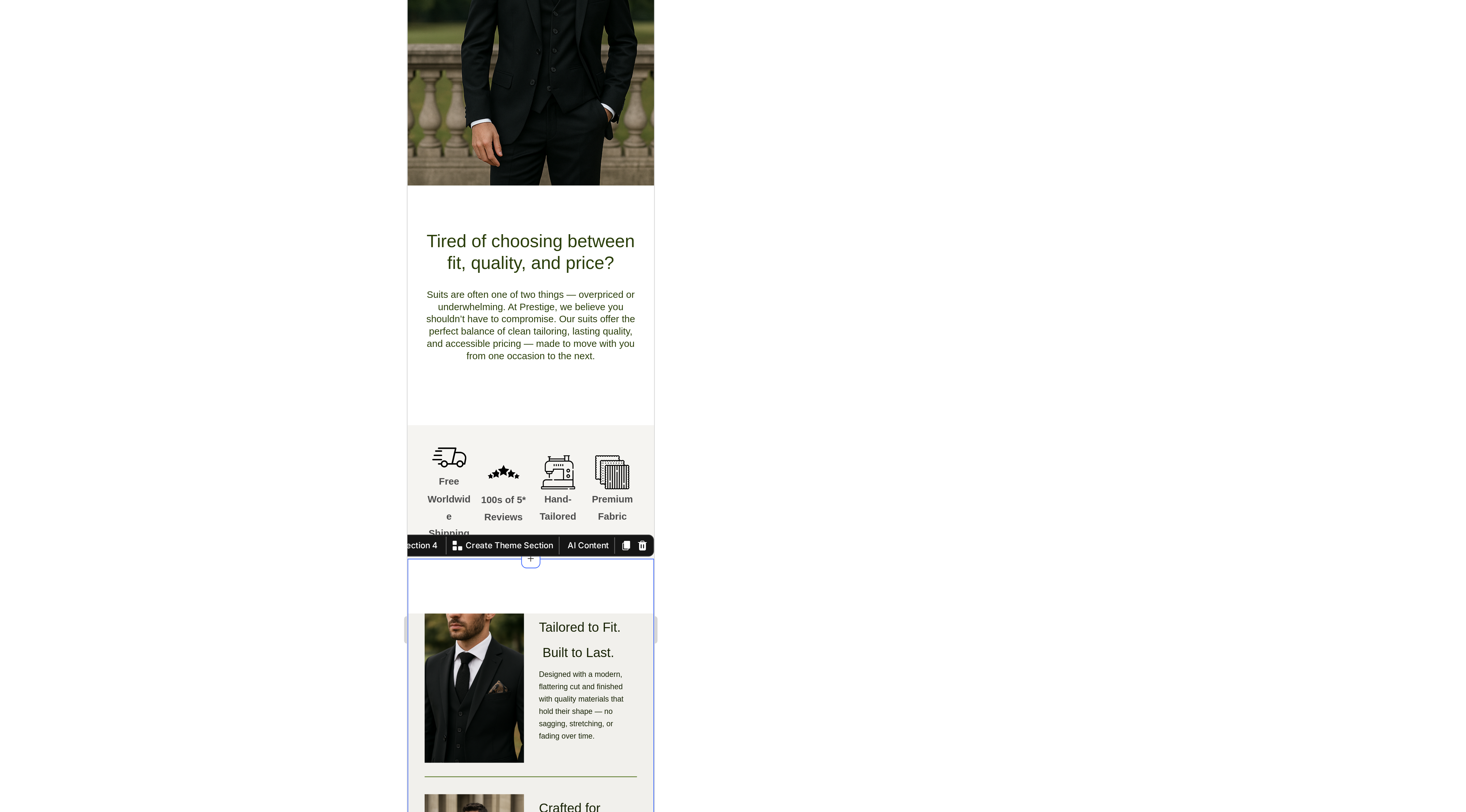 click on "One Suit. Every Occasion. Heading Row Image Tailored to Fit.  Built to Last. Heading Designed with a modern, flattering cut and finished with quality materials that hold their shape — no sagging, stretching, or fading over time. Text Block Row Image Crafted for Comfort and Confidence. Heading Breathable, balanced, and easy to wear. Whether you’re on your feet all day or making an entrance, this suit keeps you comfortable and composed.. Text Block Row Image Fits Your Life. Not Just the Occassion. Heading Weddings, meetings, parties or big interviews — one suit that transitions effortlessly wherever you need to be, without skipping a beat.. Text Block Row Row Image Buy Now Button Hero Banner Section 4   You can create reusable sections Create Theme Section AI Content Write with GemAI What would you like to describe here? Tone and Voice Persuasive Product Three-Piece Tailored Classic Suit - Black Show more Generate" at bounding box center (466, 461) 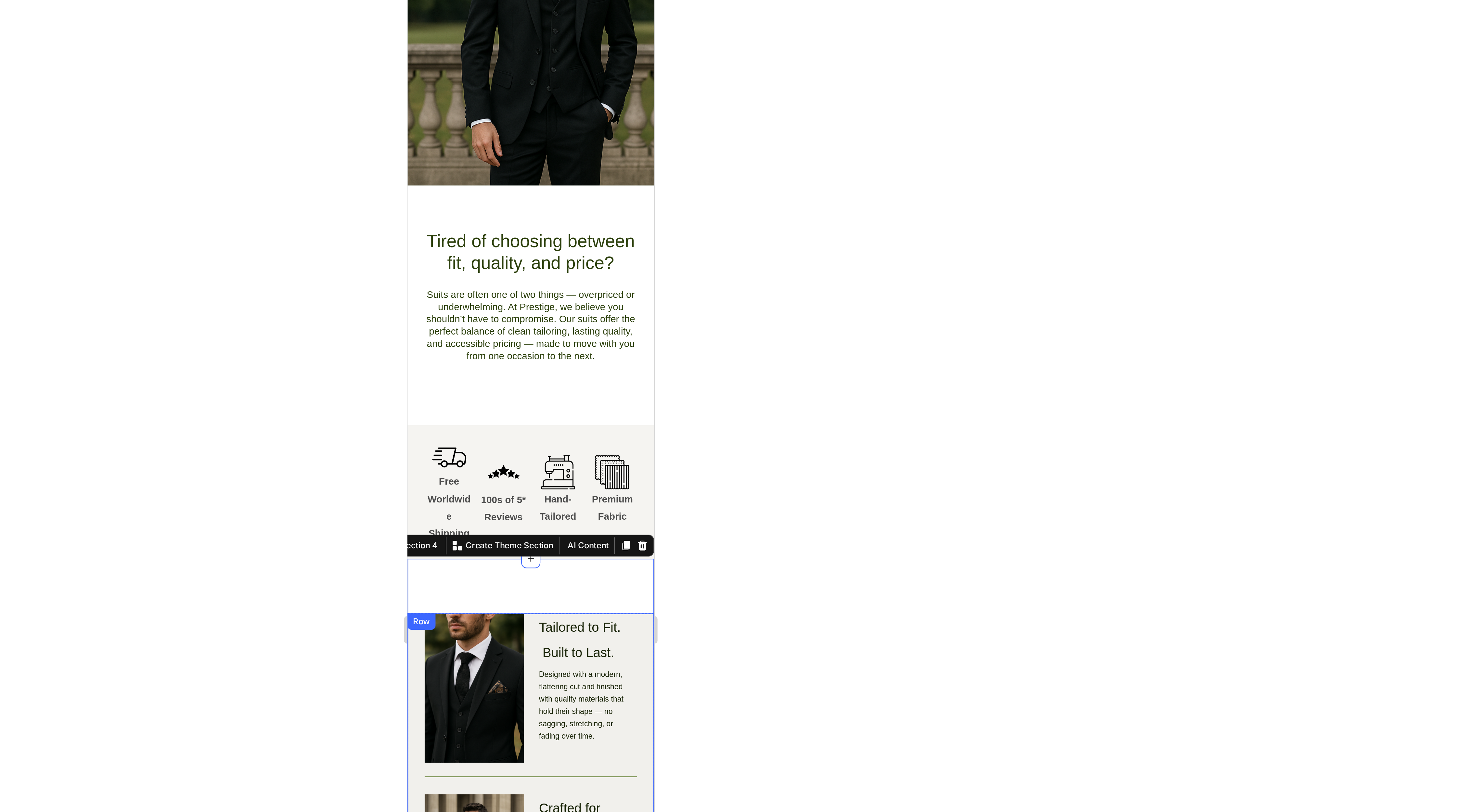 click on "Image Tailored to Fit.  Built to Last. Heading Designed with a modern, flattering cut and finished with quality materials that hold their shape — no sagging, stretching, or fading over time. Text Block Row Image Crafted for Comfort and Confidence. Heading Breathable, balanced, and easy to wear. Whether you’re on your feet all day or making an entrance, this suit keeps you comfortable and composed.. Text Block Row Image Fits Your Life. Not Just the Occassion. Heading Weddings, meetings, parties or big interviews — one suit that transitions effortlessly wherever you need to be, without skipping a beat.. Text Block Row Row" at bounding box center [466, 315] 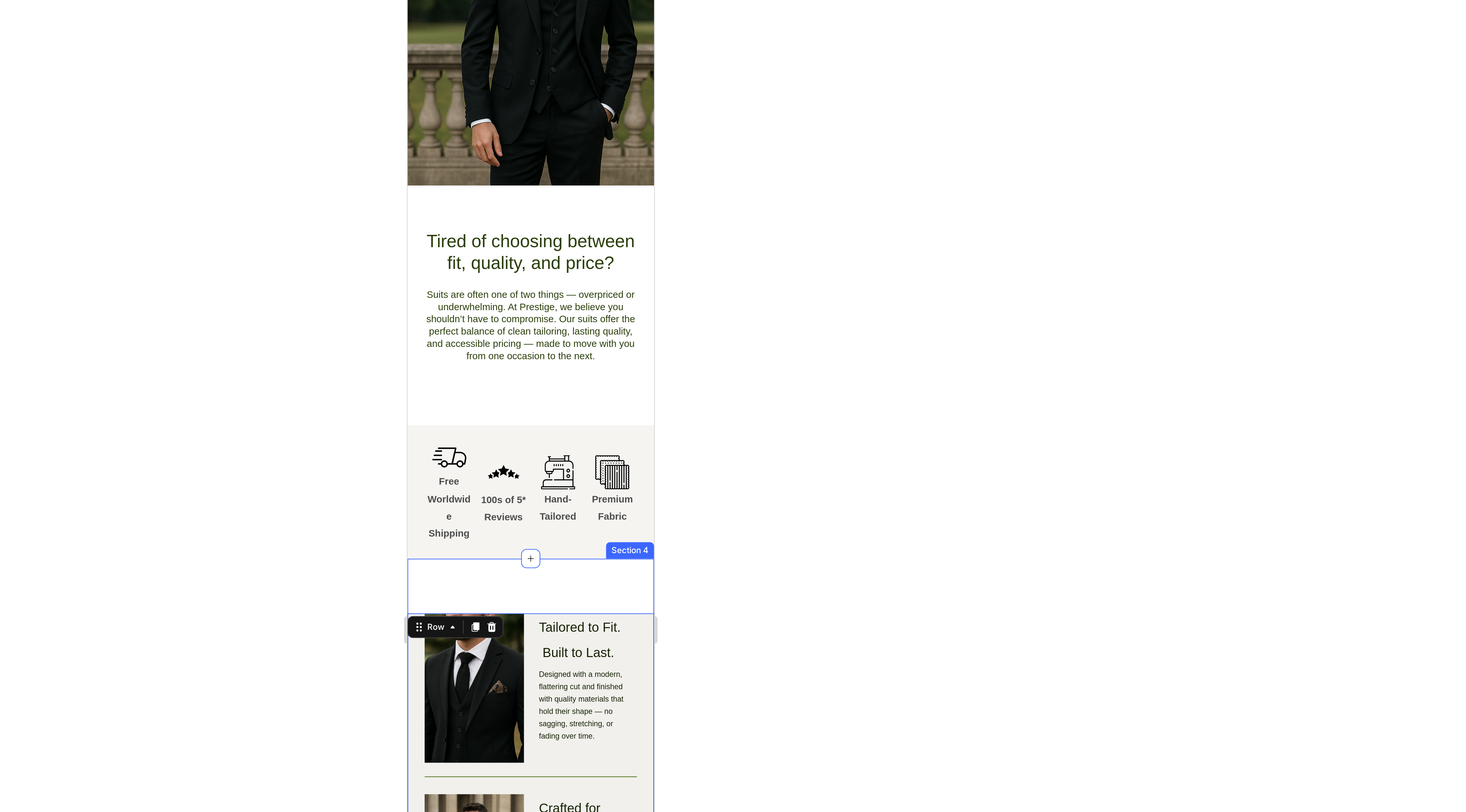 click on "One Suit. Every Occasion. Heading Row Image Tailored to Fit.  Built to Last. Heading Designed with a modern, flattering cut and finished with quality materials that hold their shape — no sagging, stretching, or fading over time. Text Block Row Image Crafted for Comfort and Confidence. Heading Breathable, balanced, and easy to wear. Whether you’re on your feet all day or making an entrance, this suit keeps you comfortable and composed.. Text Block Row Image Fits Your Life. Not Just the Occassion. Heading Weddings, meetings, parties or big interviews — one suit that transitions effortlessly wherever you need to be, without skipping a beat.. Text Block Row Row   0 Image Buy Now Button Hero Banner Section 4" at bounding box center (466, 461) 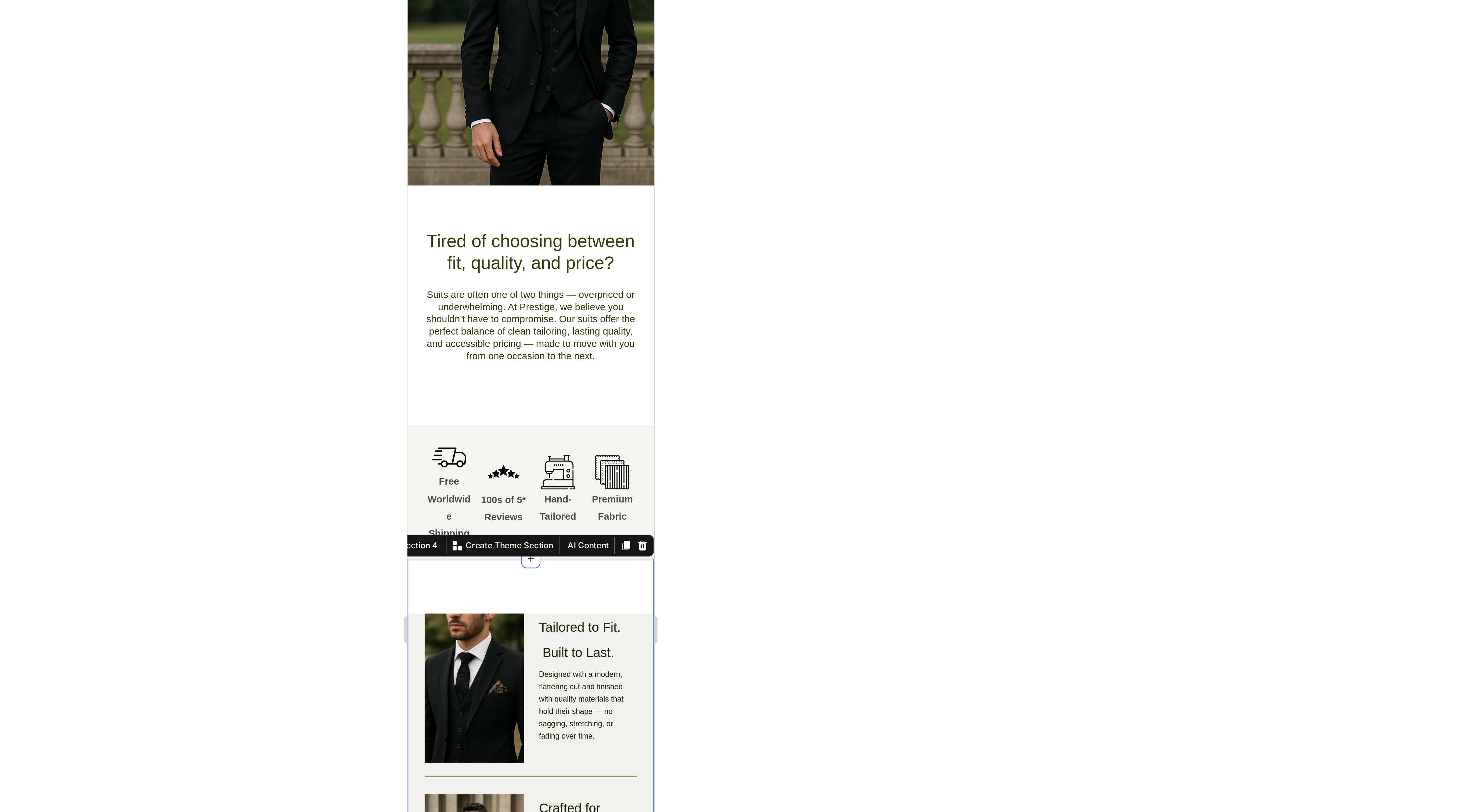drag, startPoint x: 453, startPoint y: 189, endPoint x: 453, endPoint y: 207, distance: 18 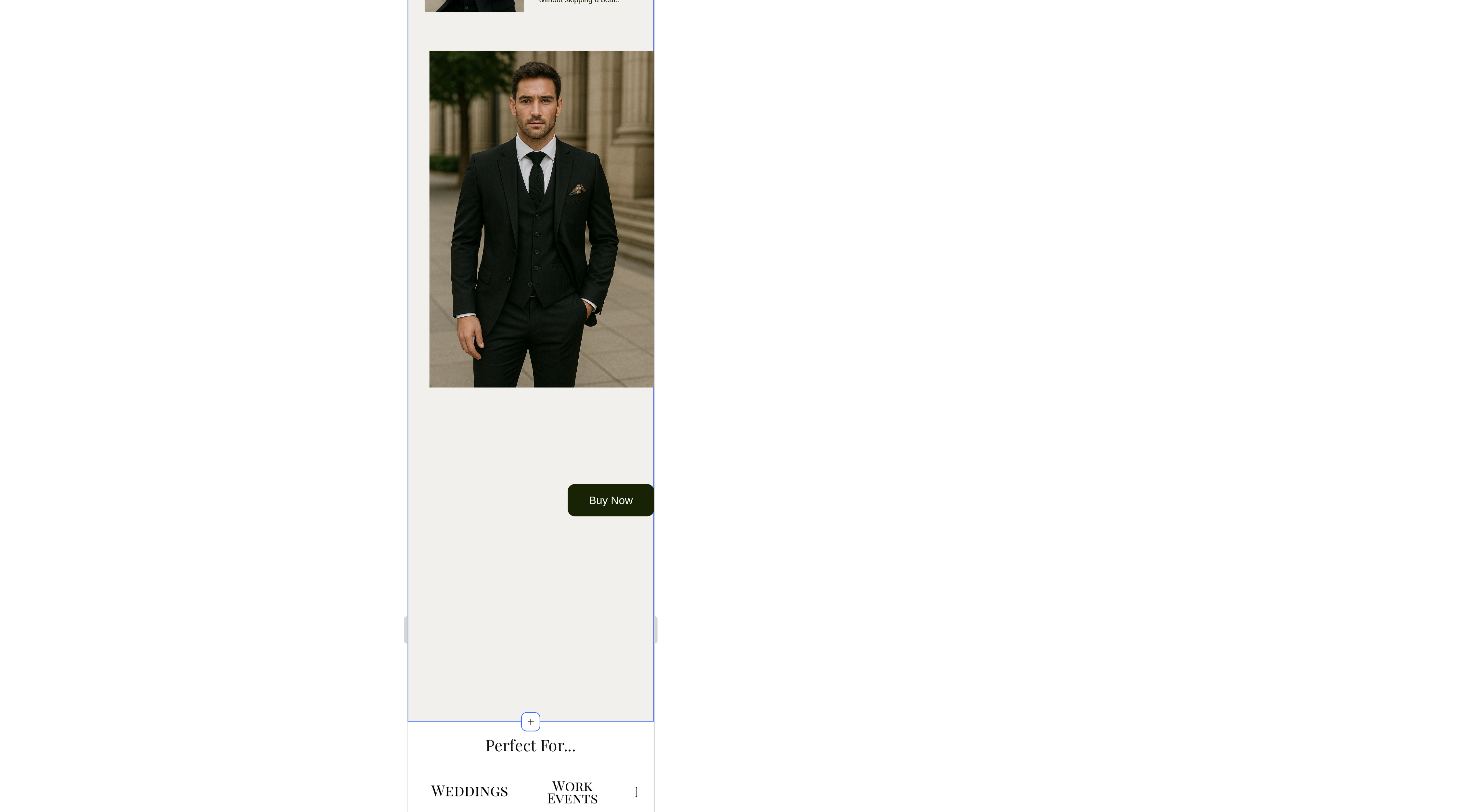 scroll, scrollTop: 576, scrollLeft: 0, axis: vertical 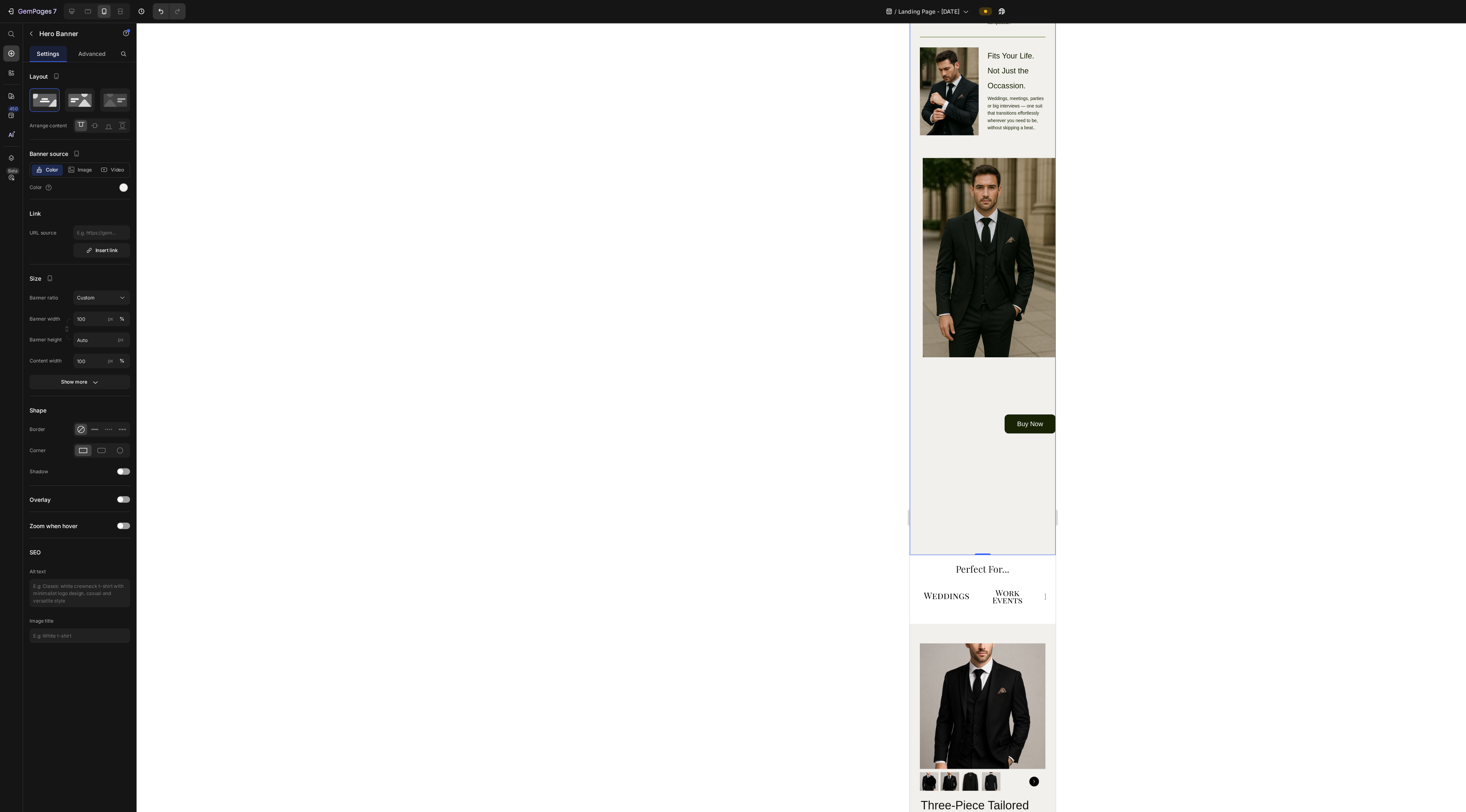 click 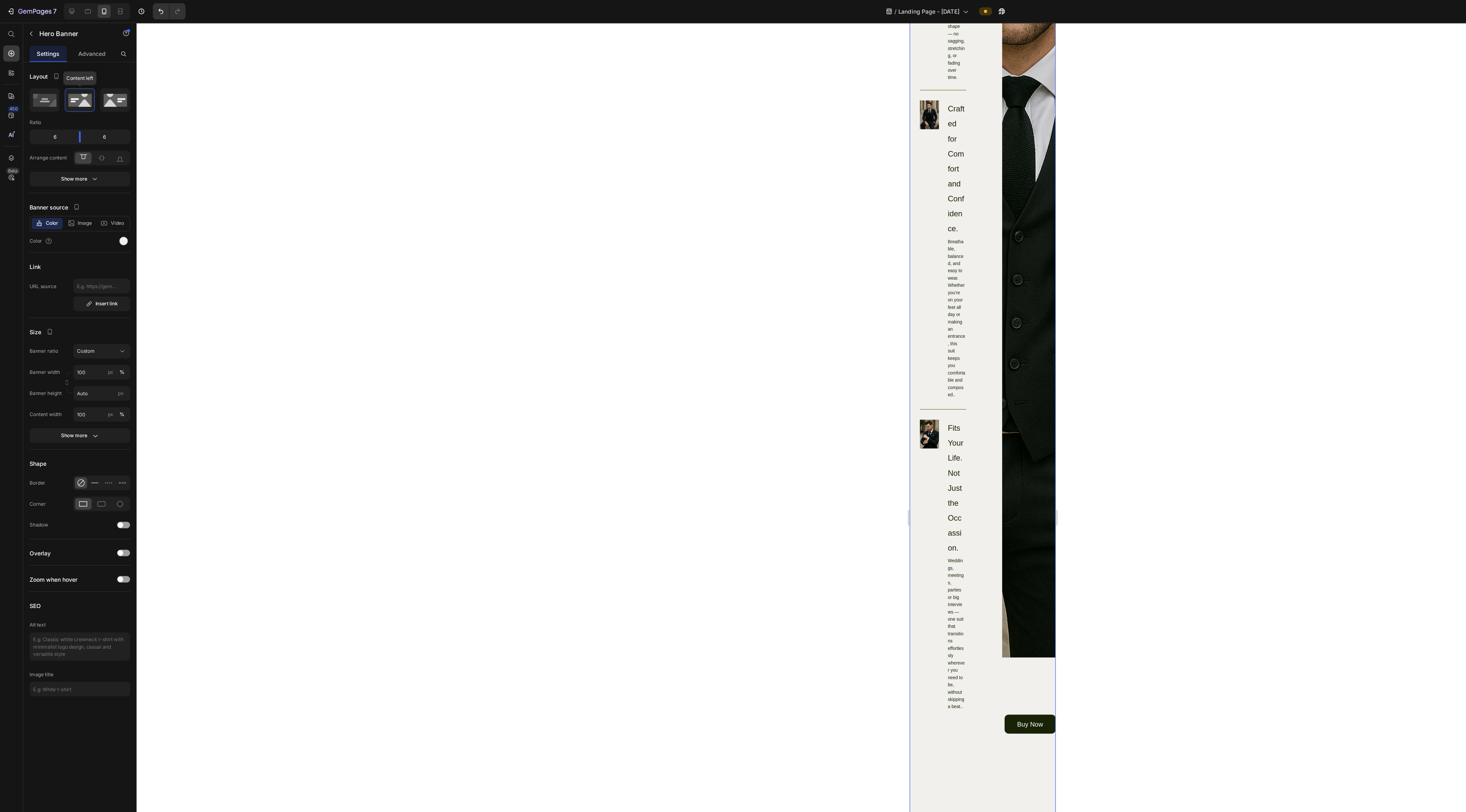 click 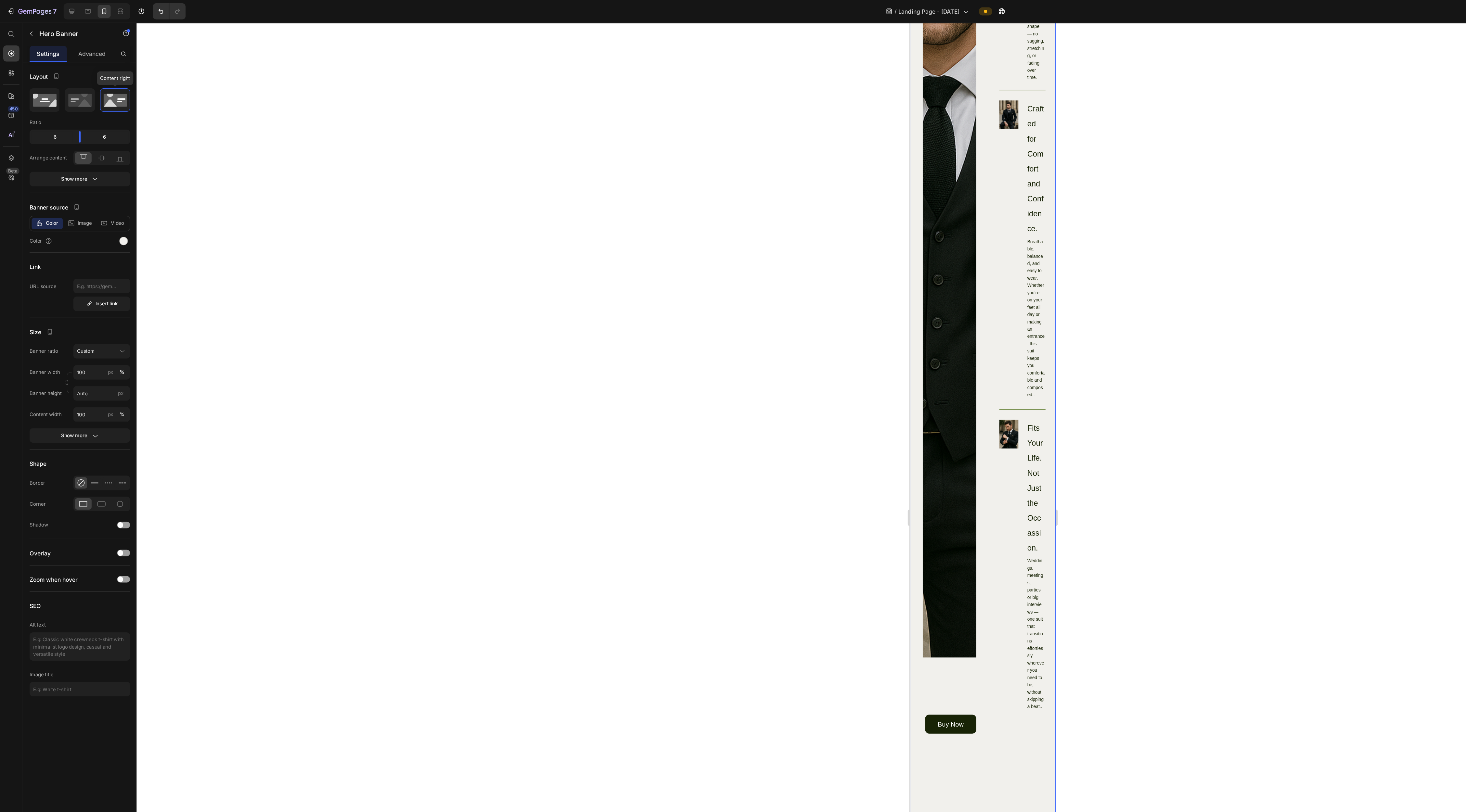 click 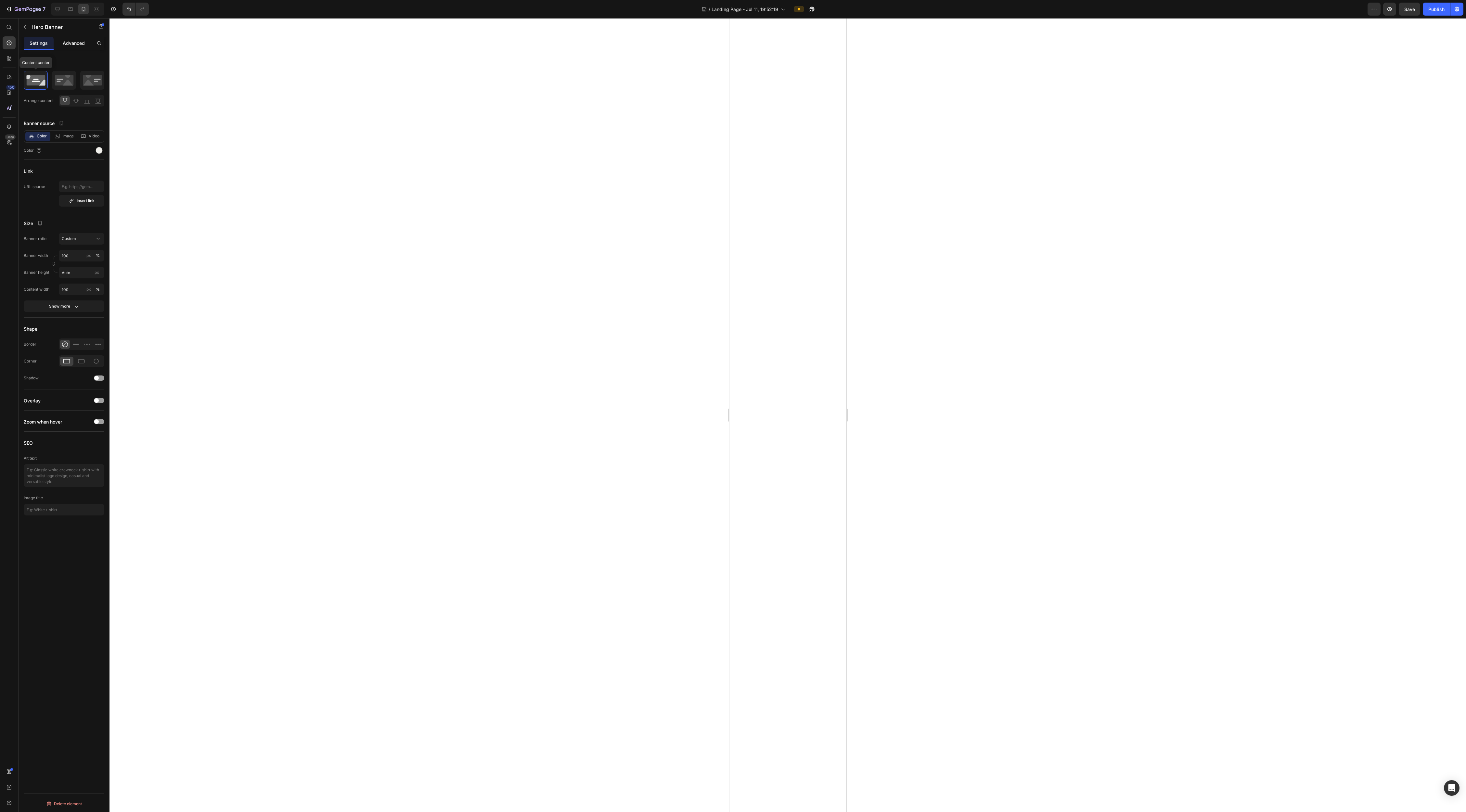 click on "Advanced" at bounding box center [74, 43] 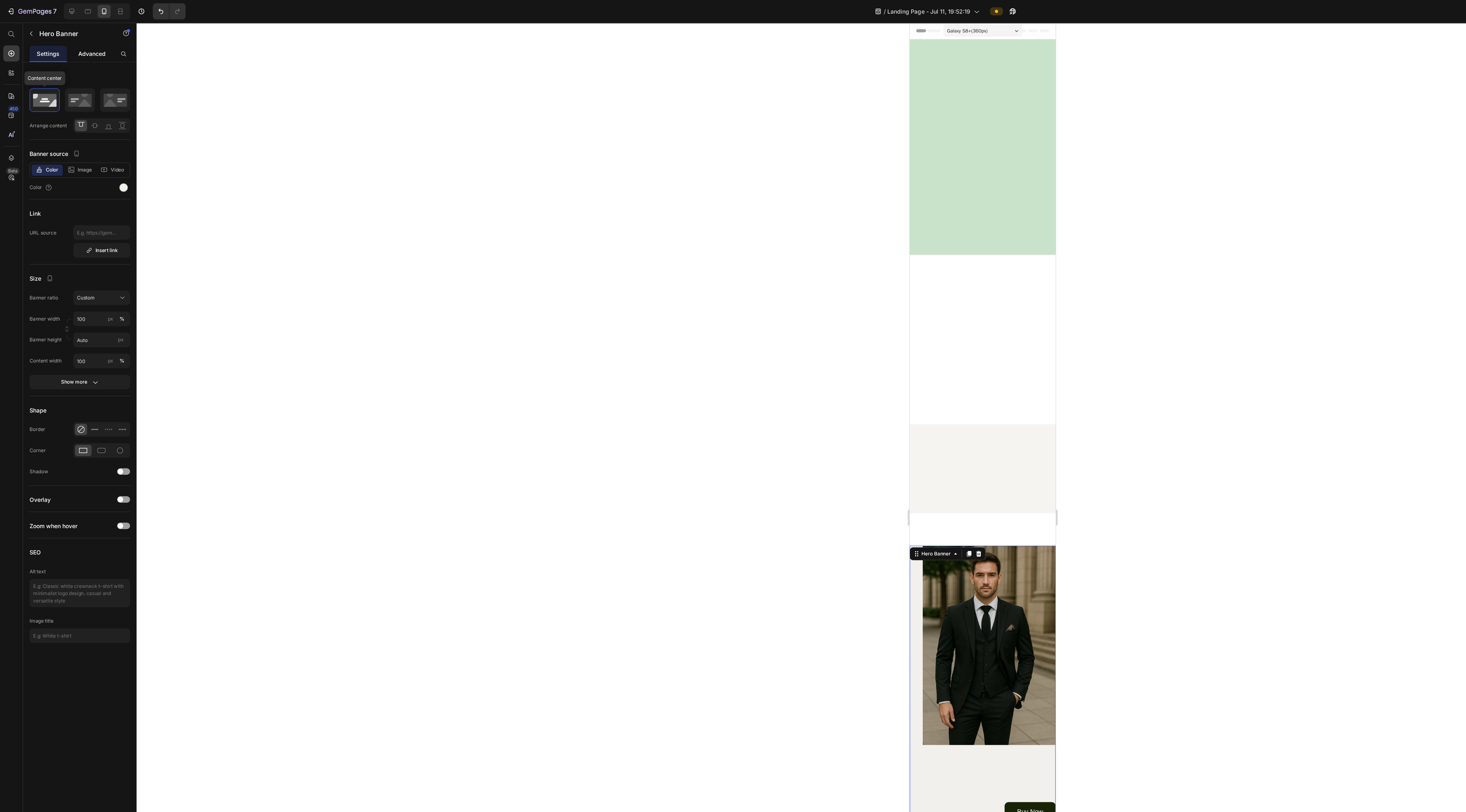 scroll, scrollTop: 0, scrollLeft: 0, axis: both 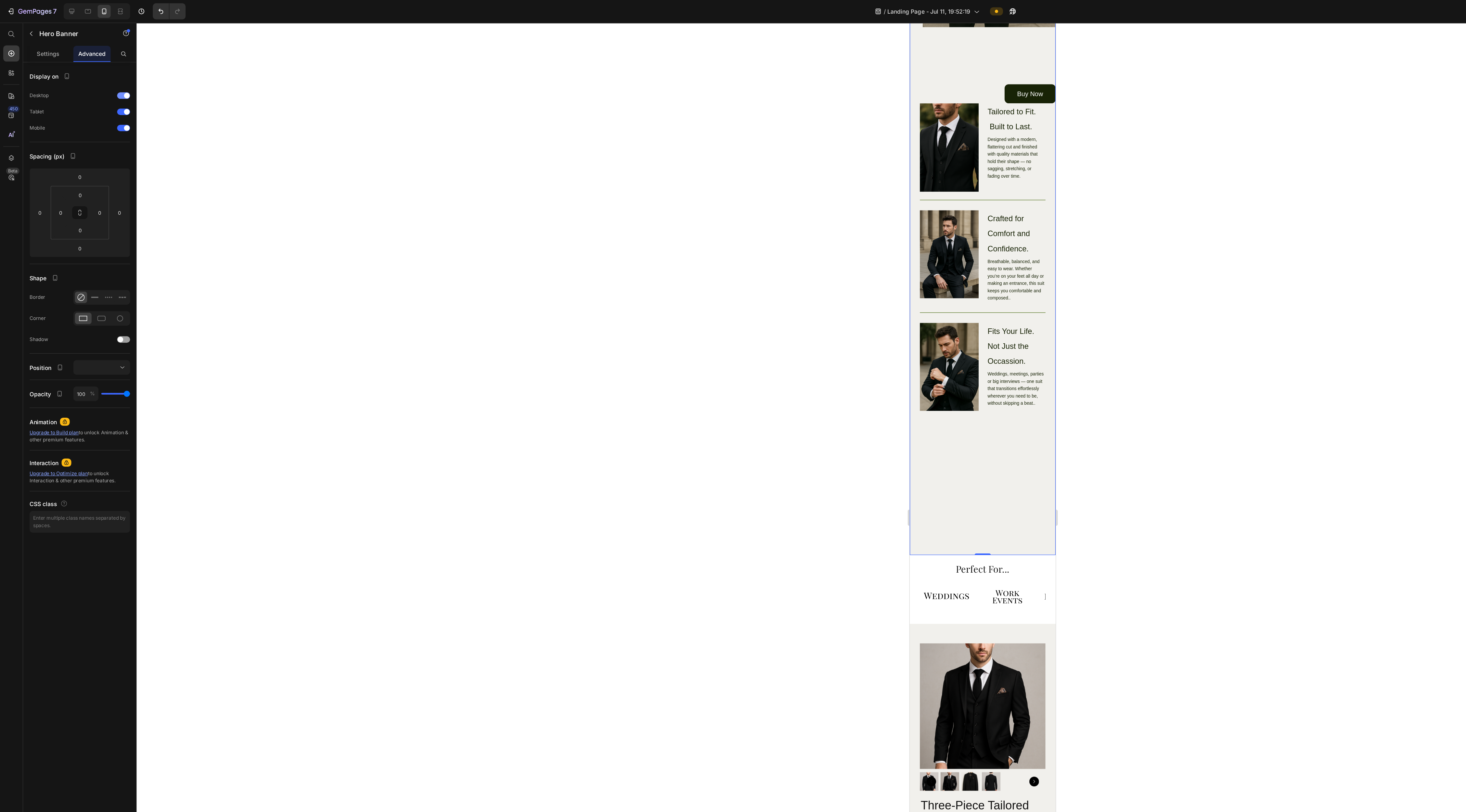 click at bounding box center [99, 77] 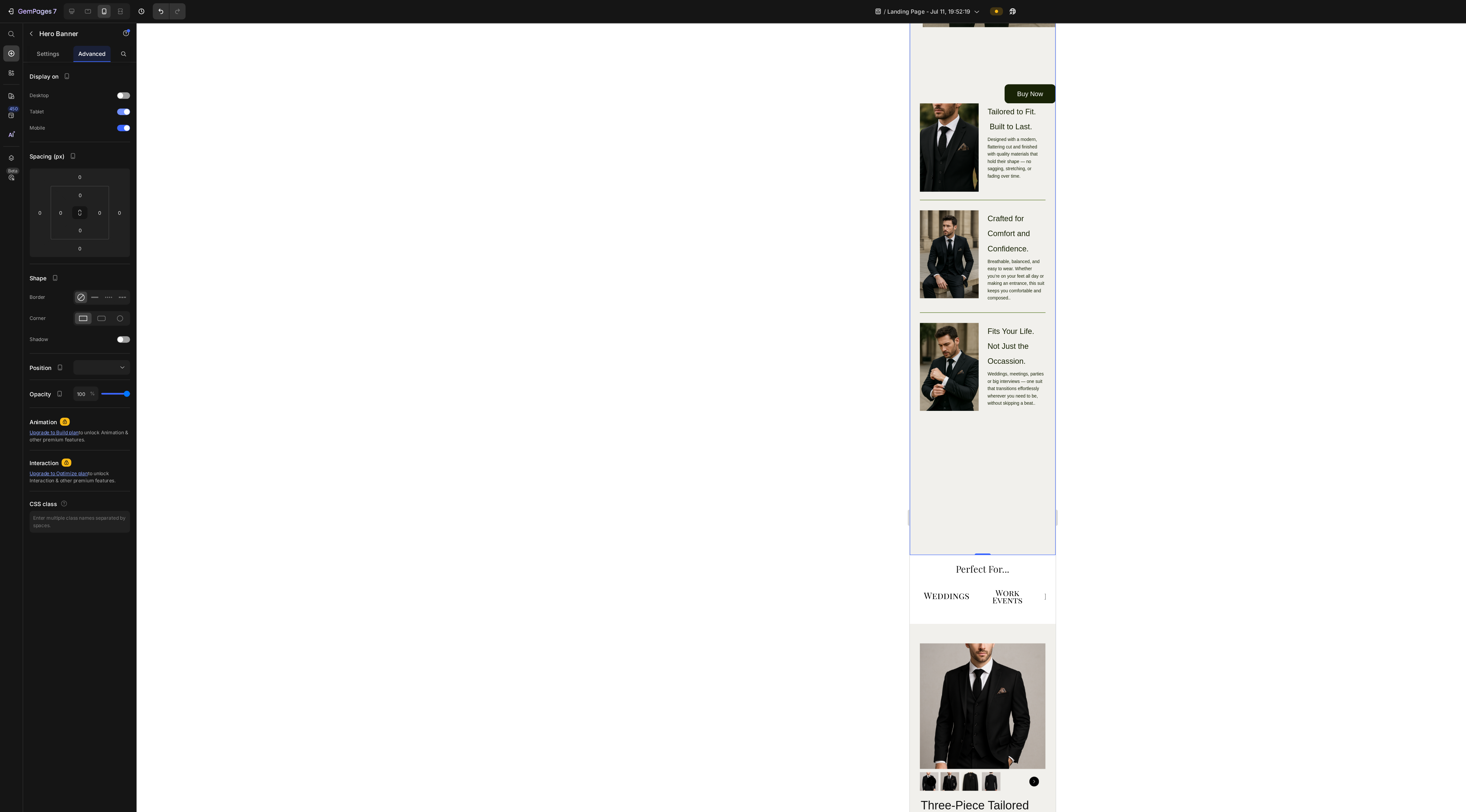 click at bounding box center [102, 90] 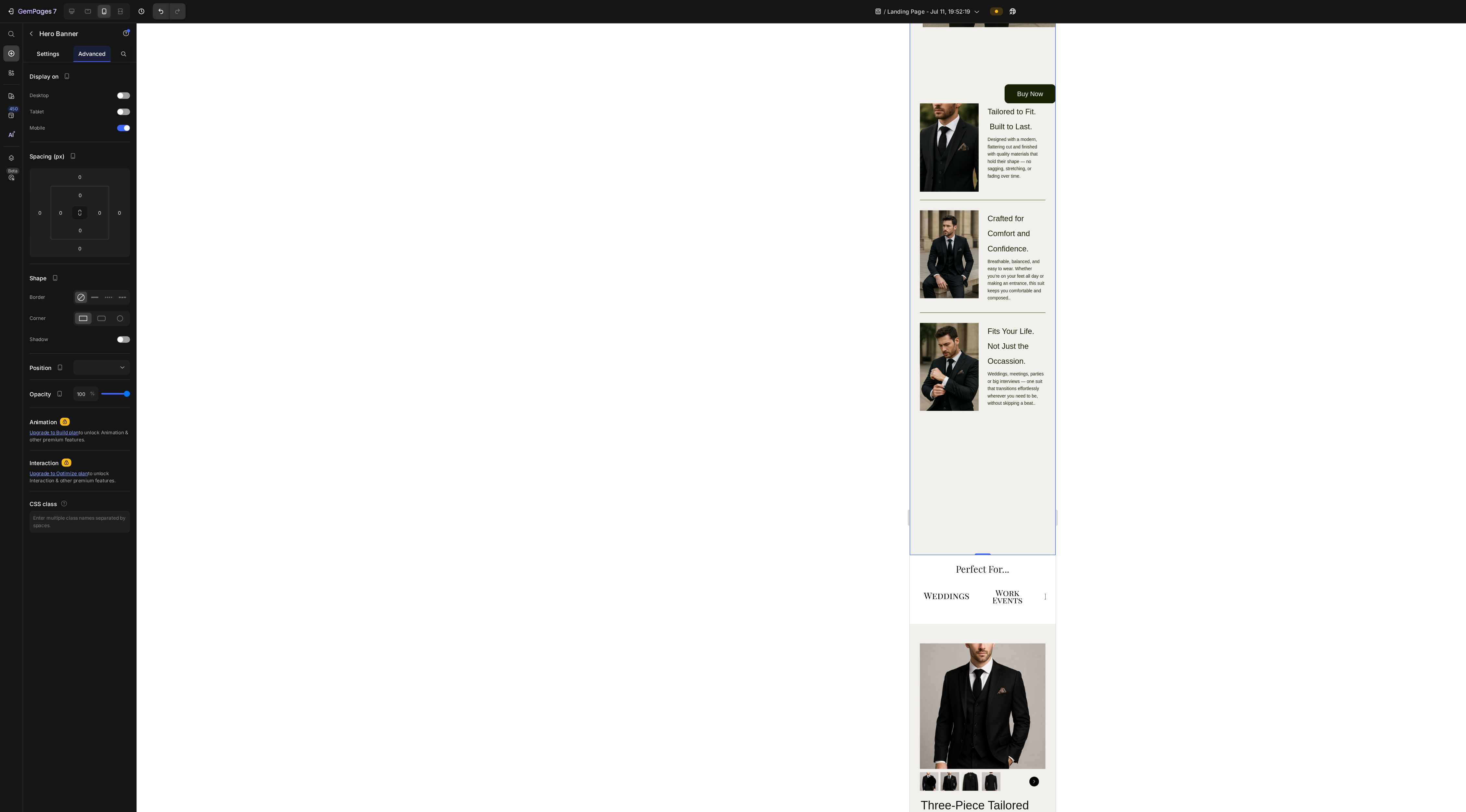 click on "Settings" at bounding box center (39, 43) 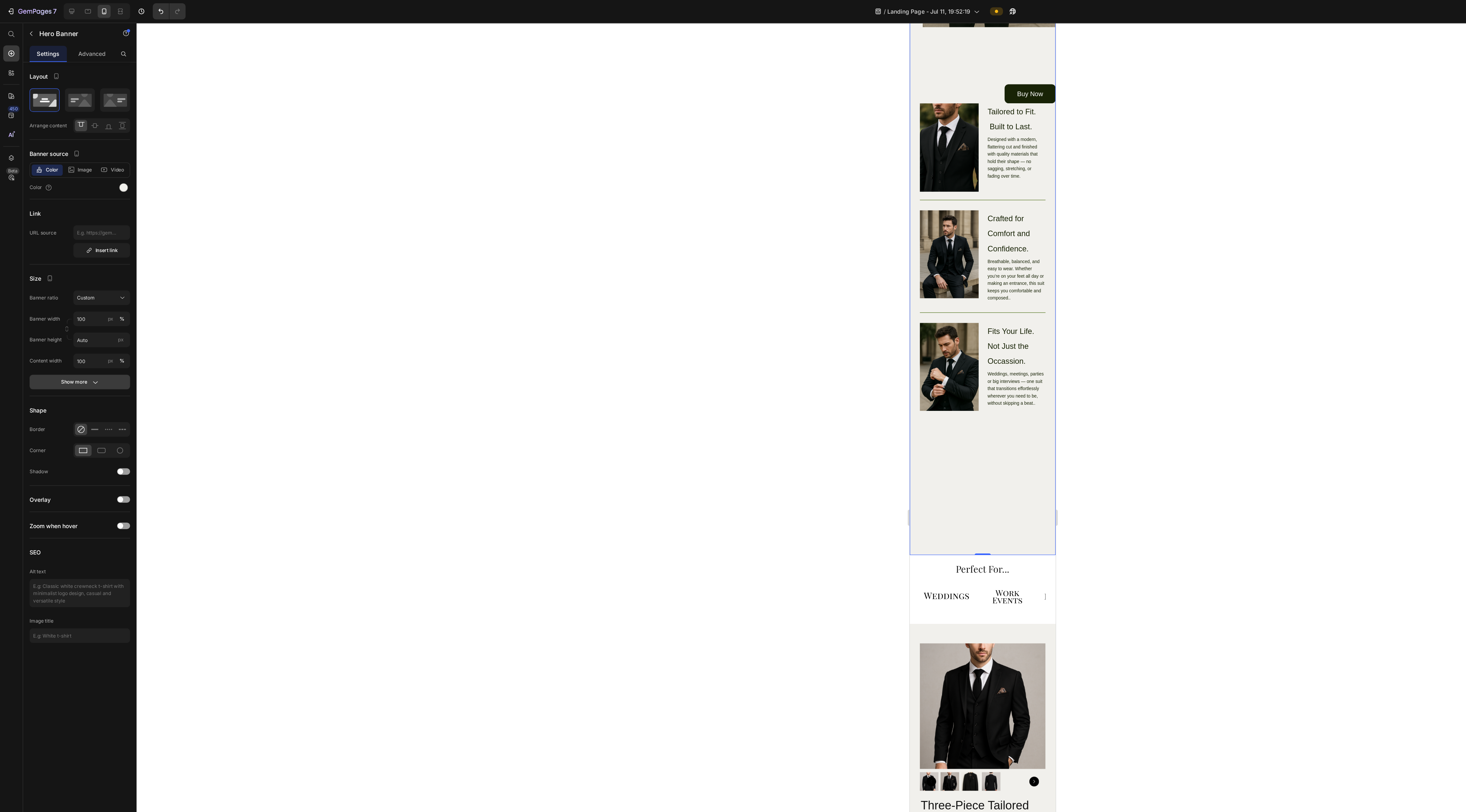 click 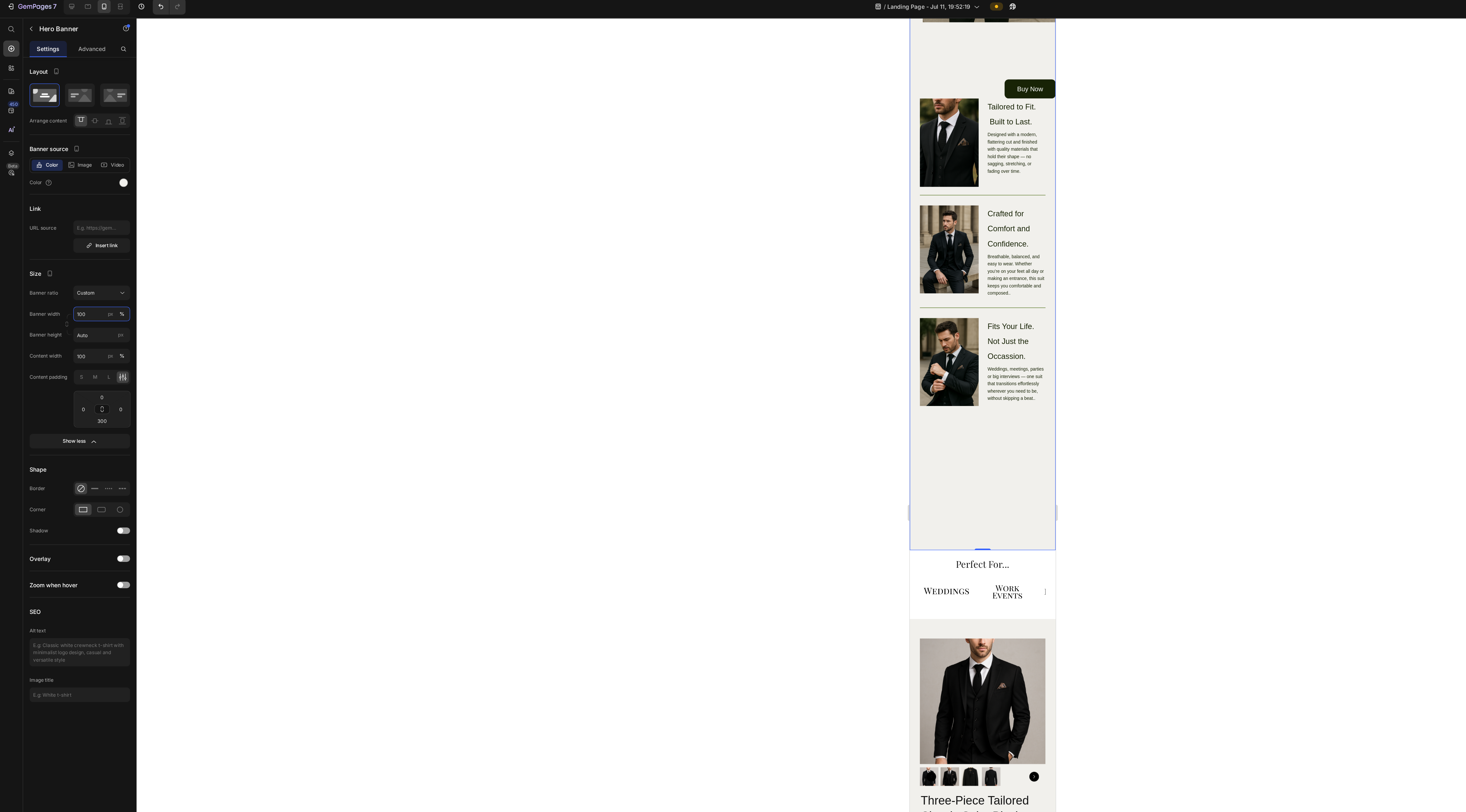click on "100" at bounding box center (82, 256) 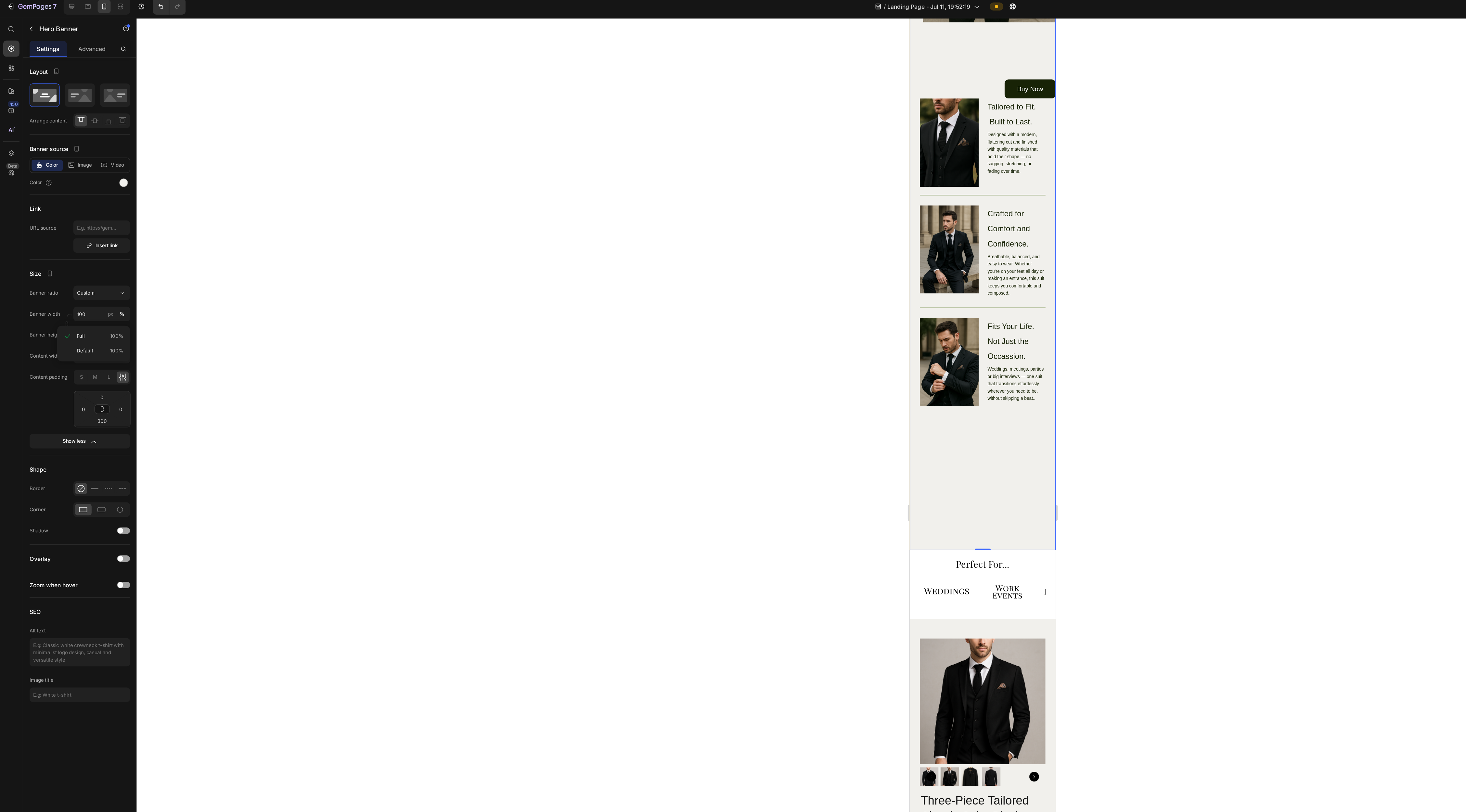 click on "Content padding S M L 0 0 300 0" 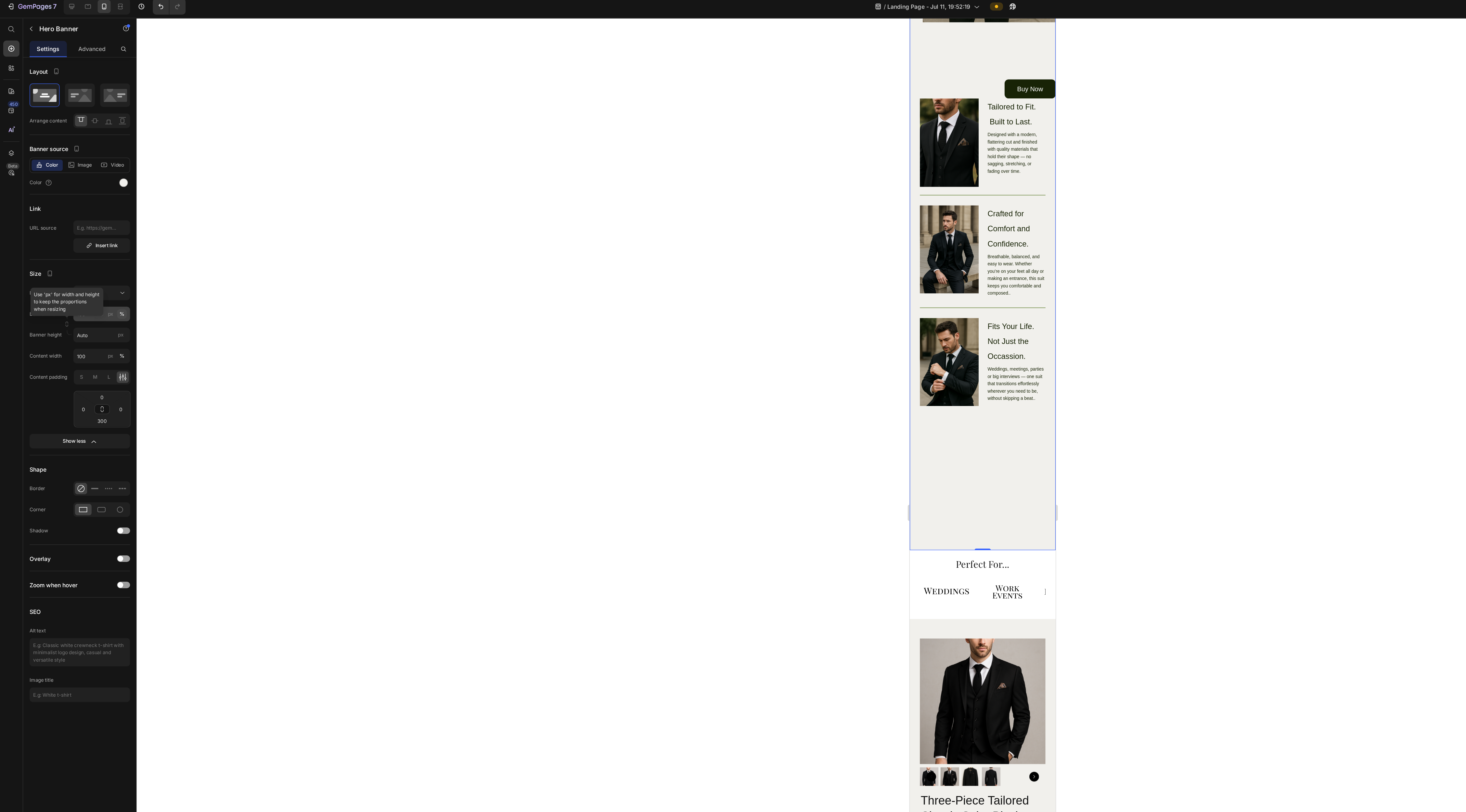click on "%" at bounding box center [98, 256] 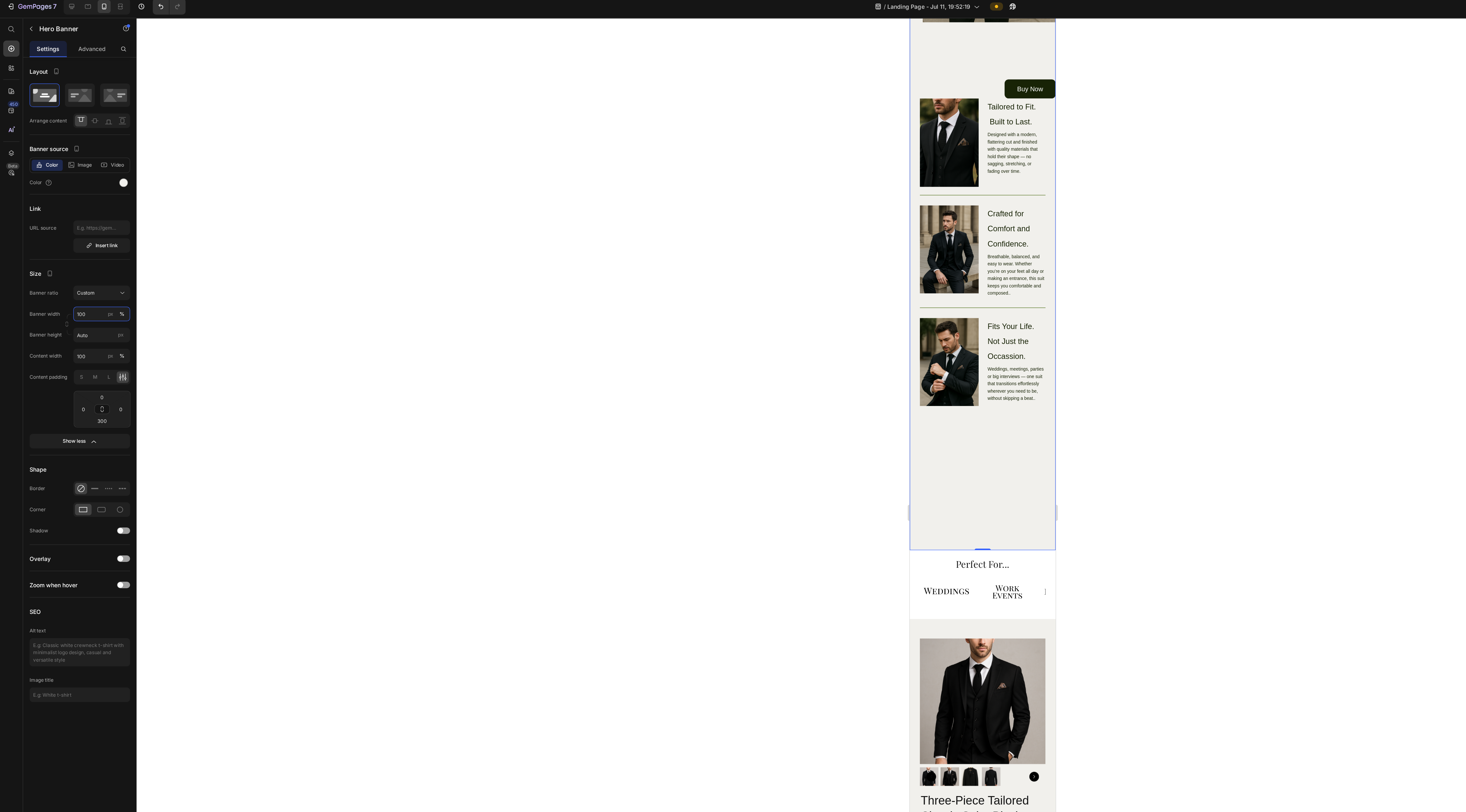 click on "100" at bounding box center [82, 256] 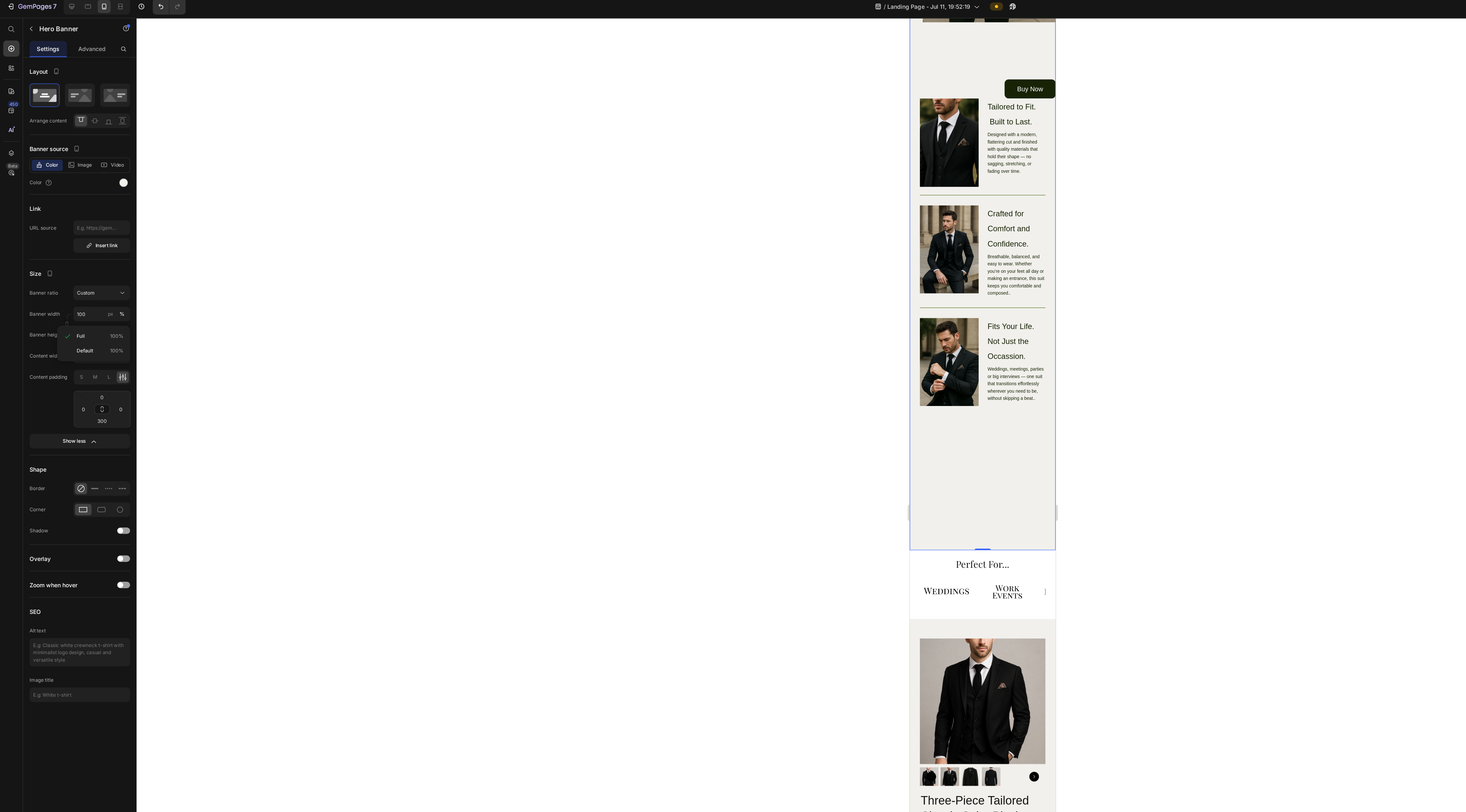 click 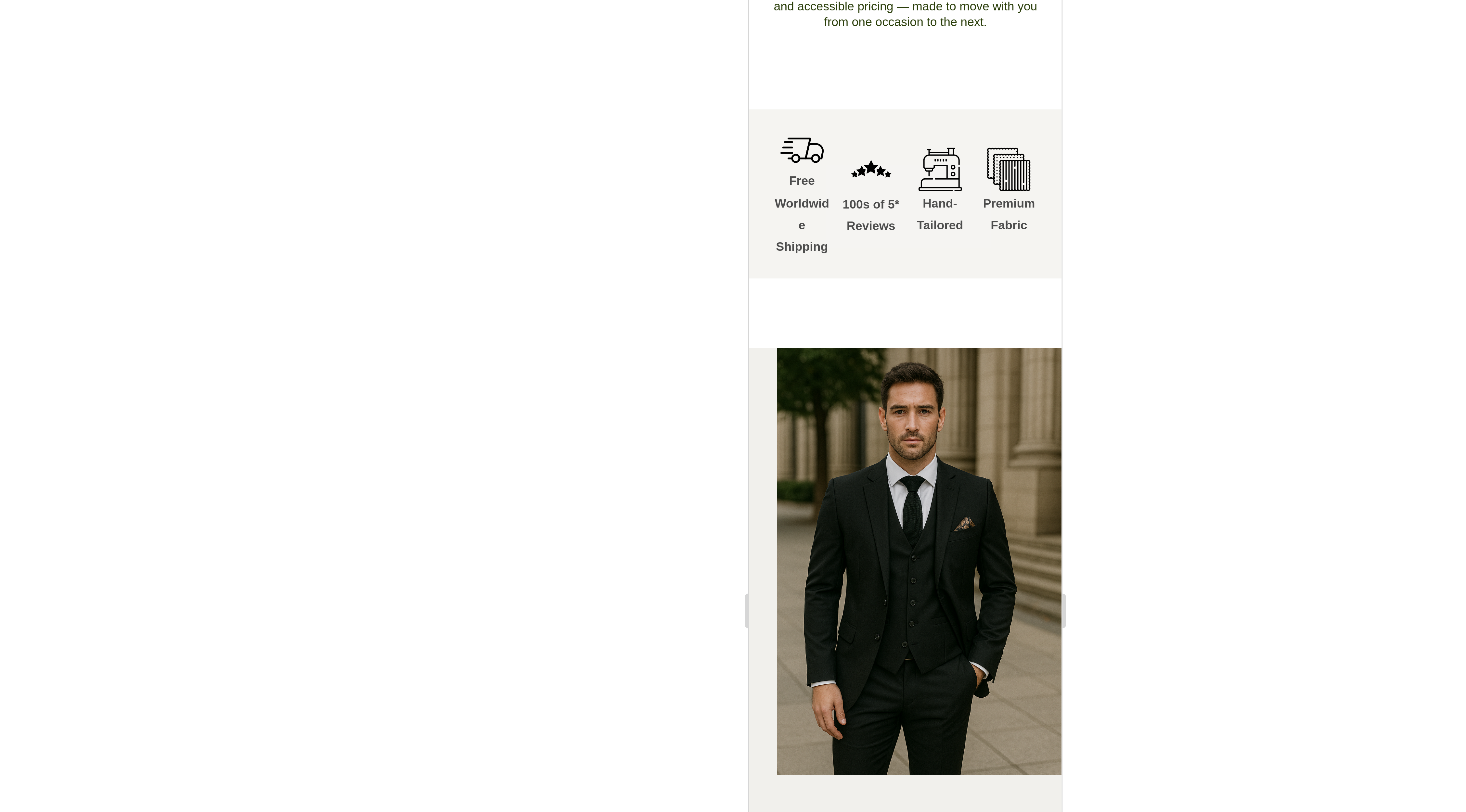 scroll, scrollTop: 324, scrollLeft: 0, axis: vertical 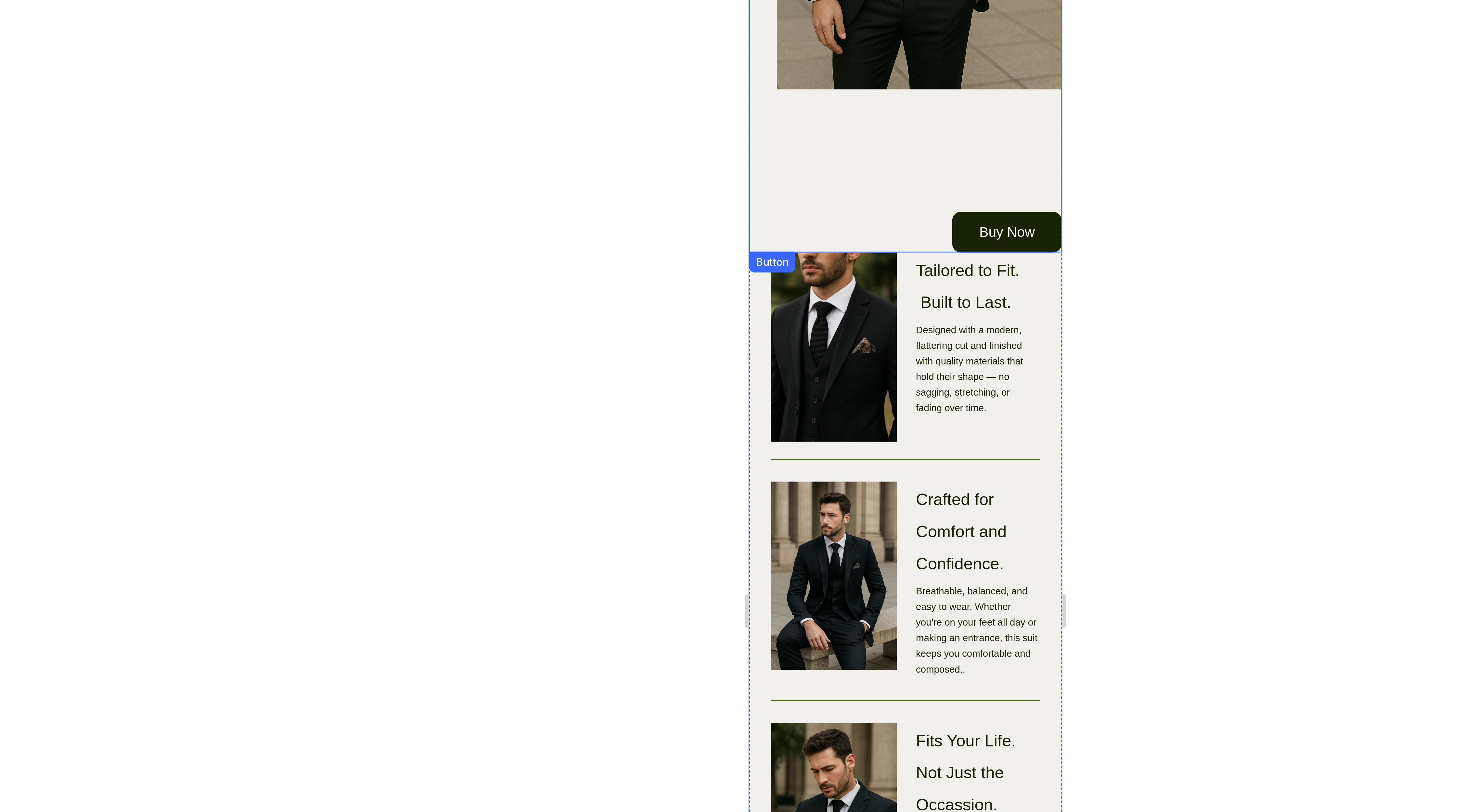 click on "Buy Now Button" at bounding box center (807, -194) 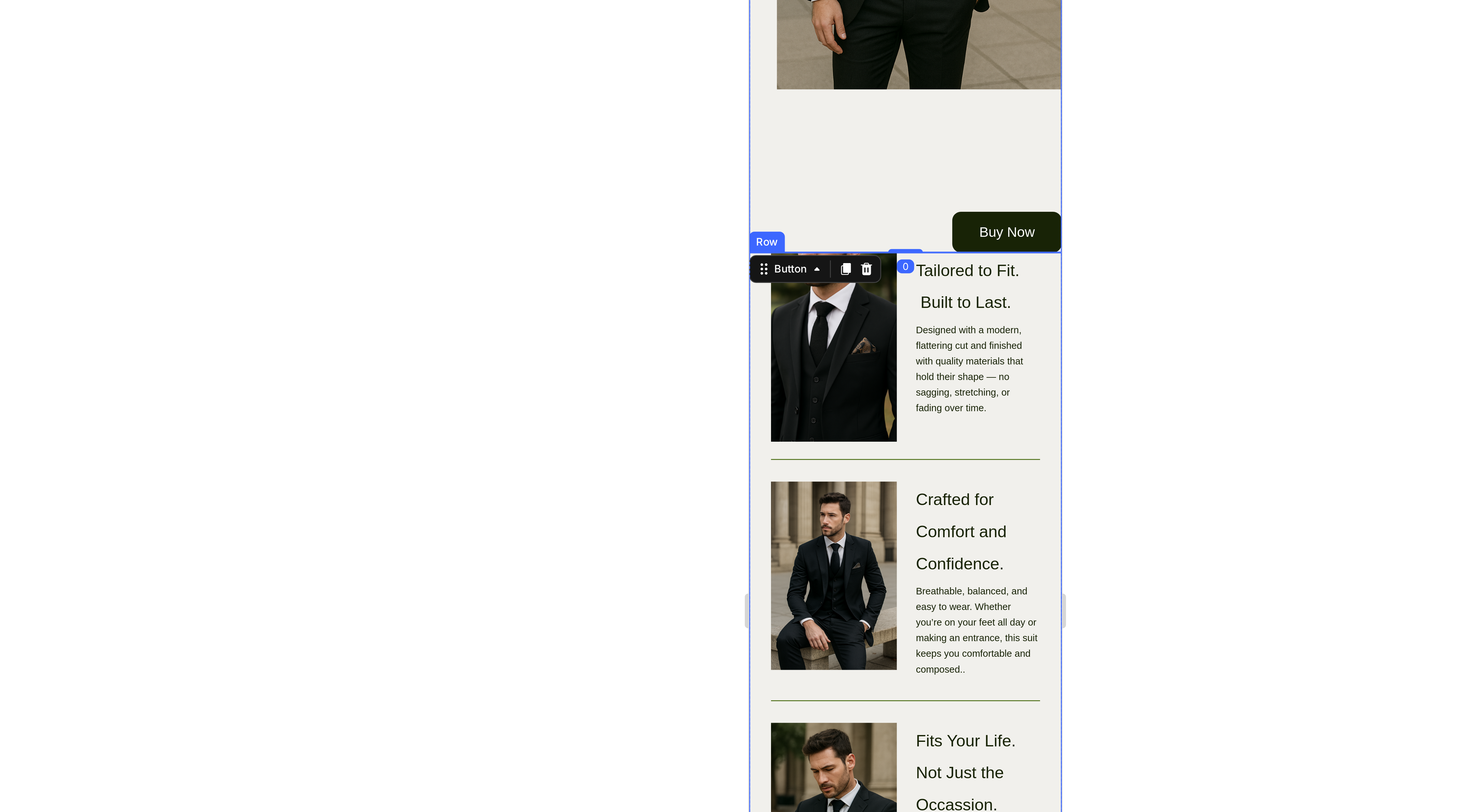 click on "Image Tailored to Fit.  Built to Last. Heading Designed with a modern, flattering cut and finished with quality materials that hold their shape — no sagging, stretching, or fading over time. Text Block Row Image Crafted for Comfort and Confidence. Heading Breathable, balanced, and easy to wear. Whether you’re on your feet all day or making an entrance, this suit keeps you comfortable and composed.. Text Block Row Image Fits Your Life. Not Just the Occassion. Heading Weddings, meetings, parties or big interviews — one suit that transitions effortlessly wherever you need to be, without skipping a beat.. Text Block Row Row" at bounding box center (807, -54) 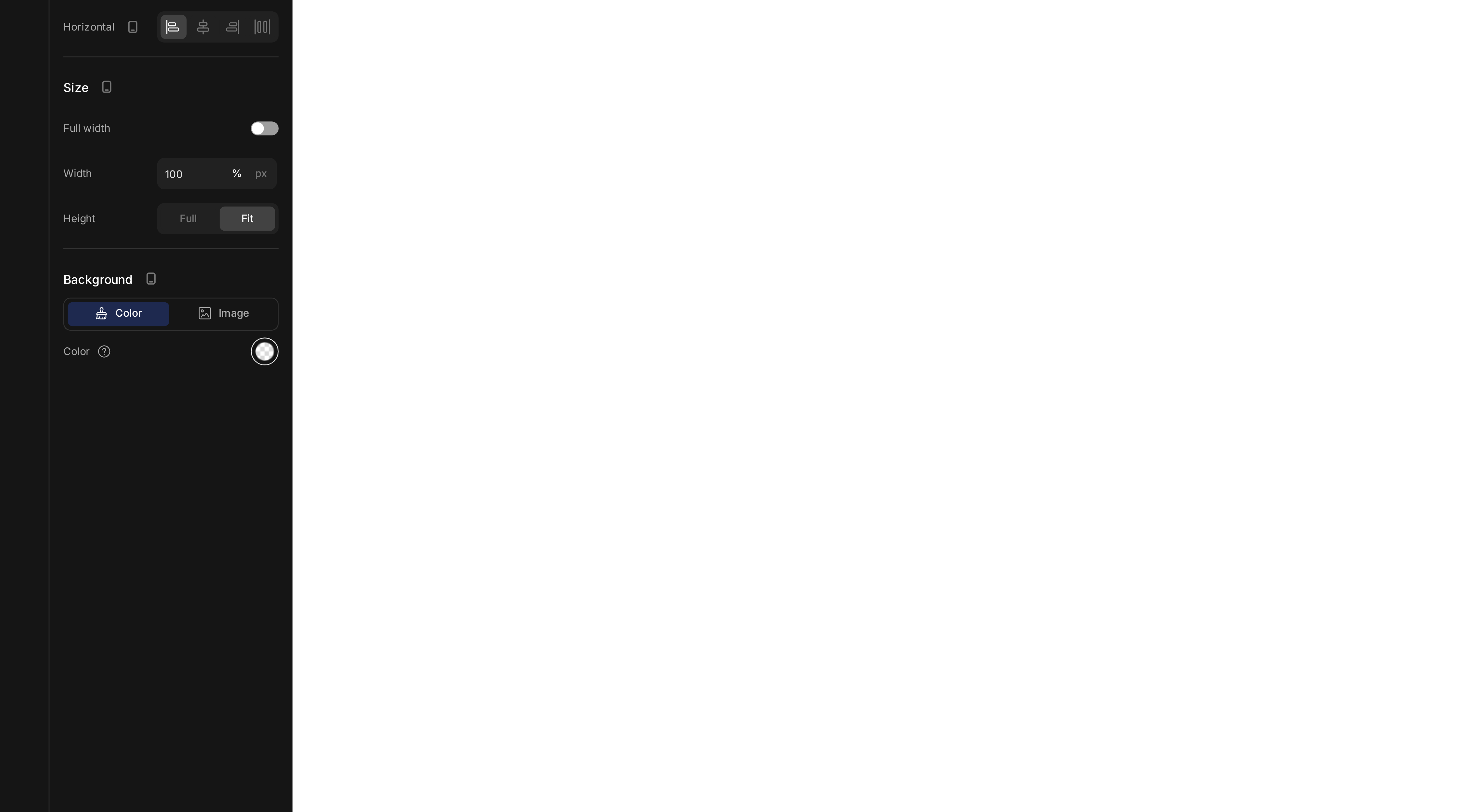 click at bounding box center (99, 318) 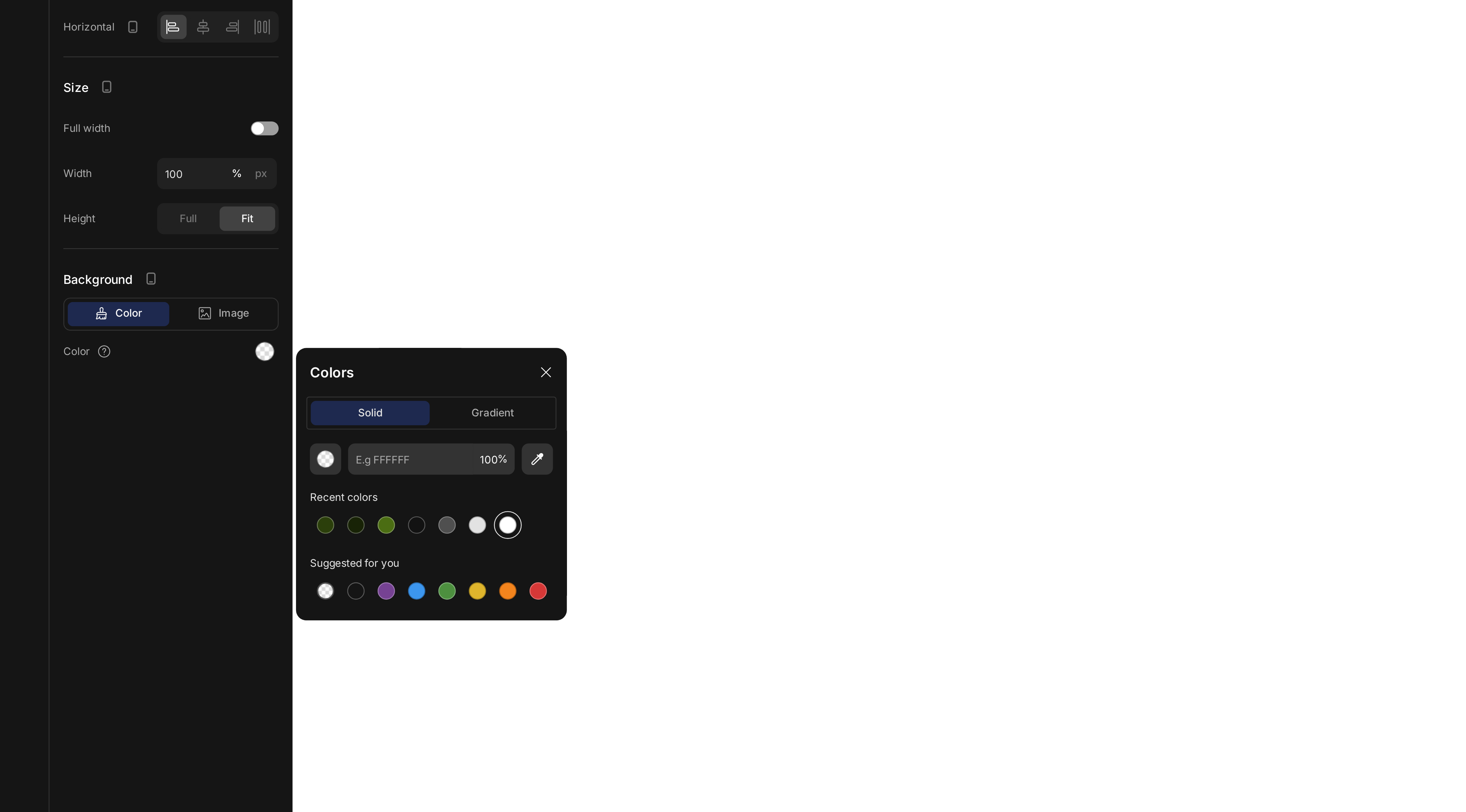 click at bounding box center [190, 383] 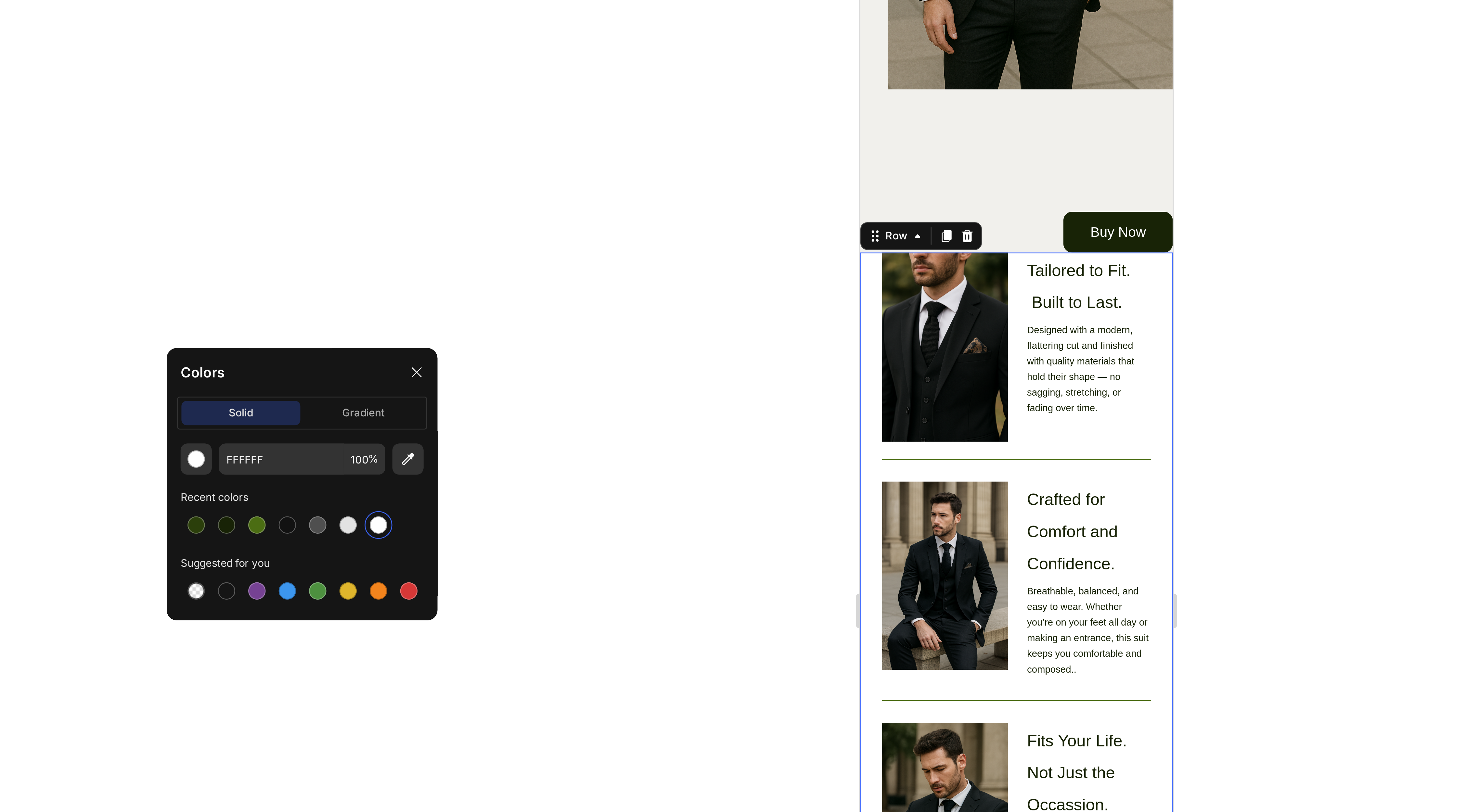 click 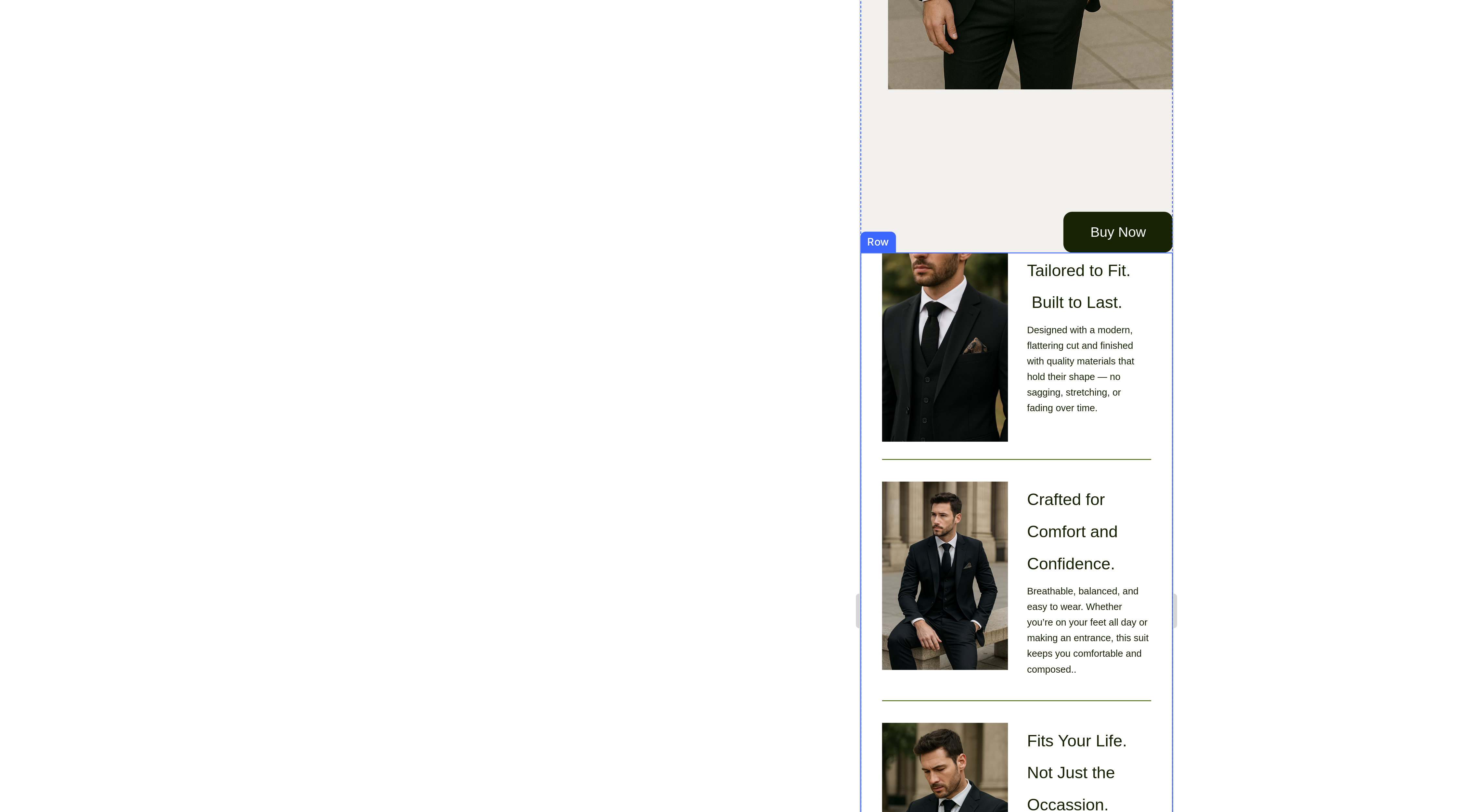 click on "Image Tailored to Fit.  Built to Last. Heading Designed with a modern, flattering cut and finished with quality materials that hold their shape — no sagging, stretching, or fading over time. Text Block Row Image Crafted for Comfort and Confidence. Heading Breathable, balanced, and easy to wear. Whether you’re on your feet all day or making an entrance, this suit keeps you comfortable and composed.. Text Block Row Image Fits Your Life. Not Just the Occassion. Heading Weddings, meetings, parties or big interviews — one suit that transitions effortlessly wherever you need to be, without skipping a beat.. Text Block Row Row" at bounding box center (918, -54) 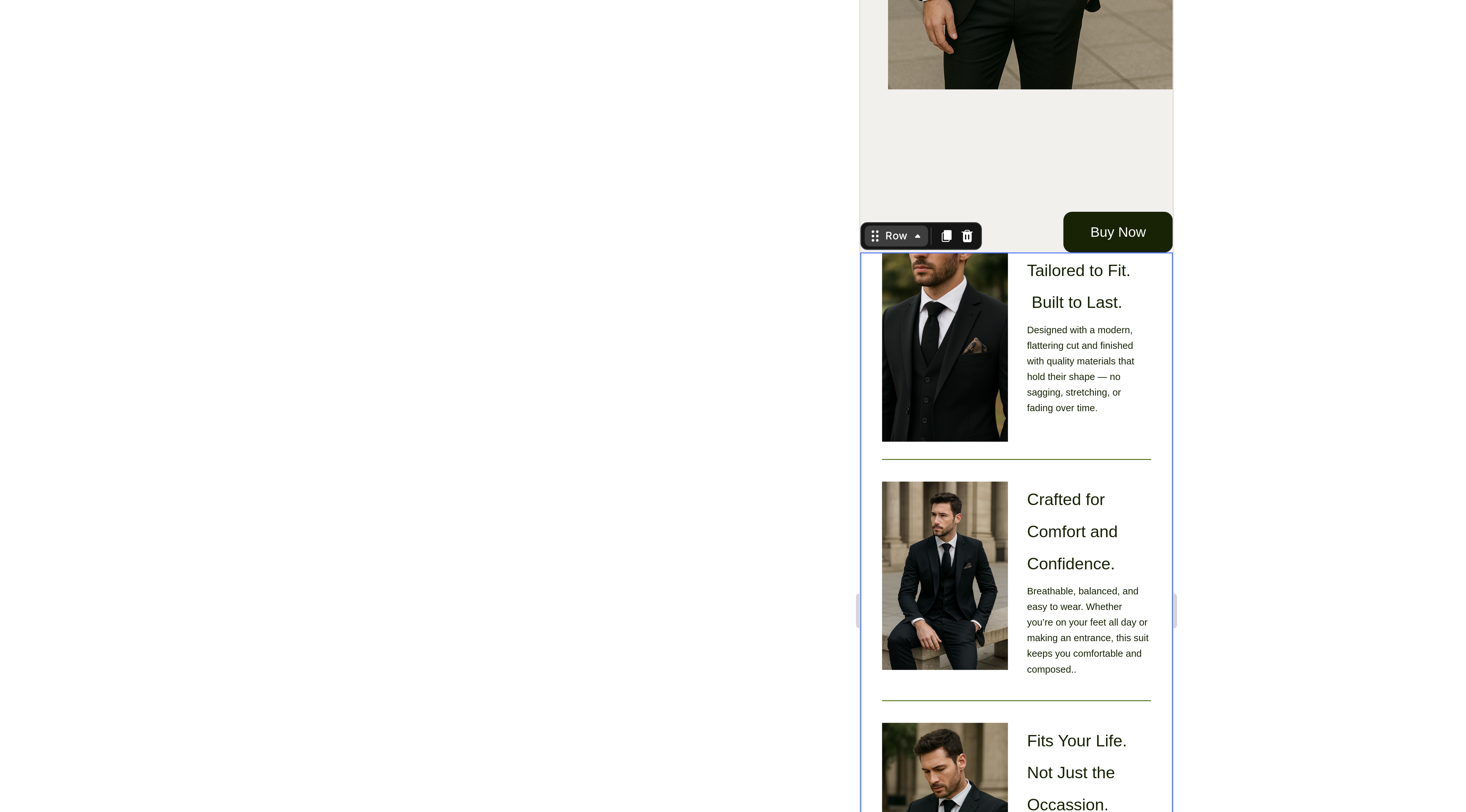 click on "Row" at bounding box center (873, -193) 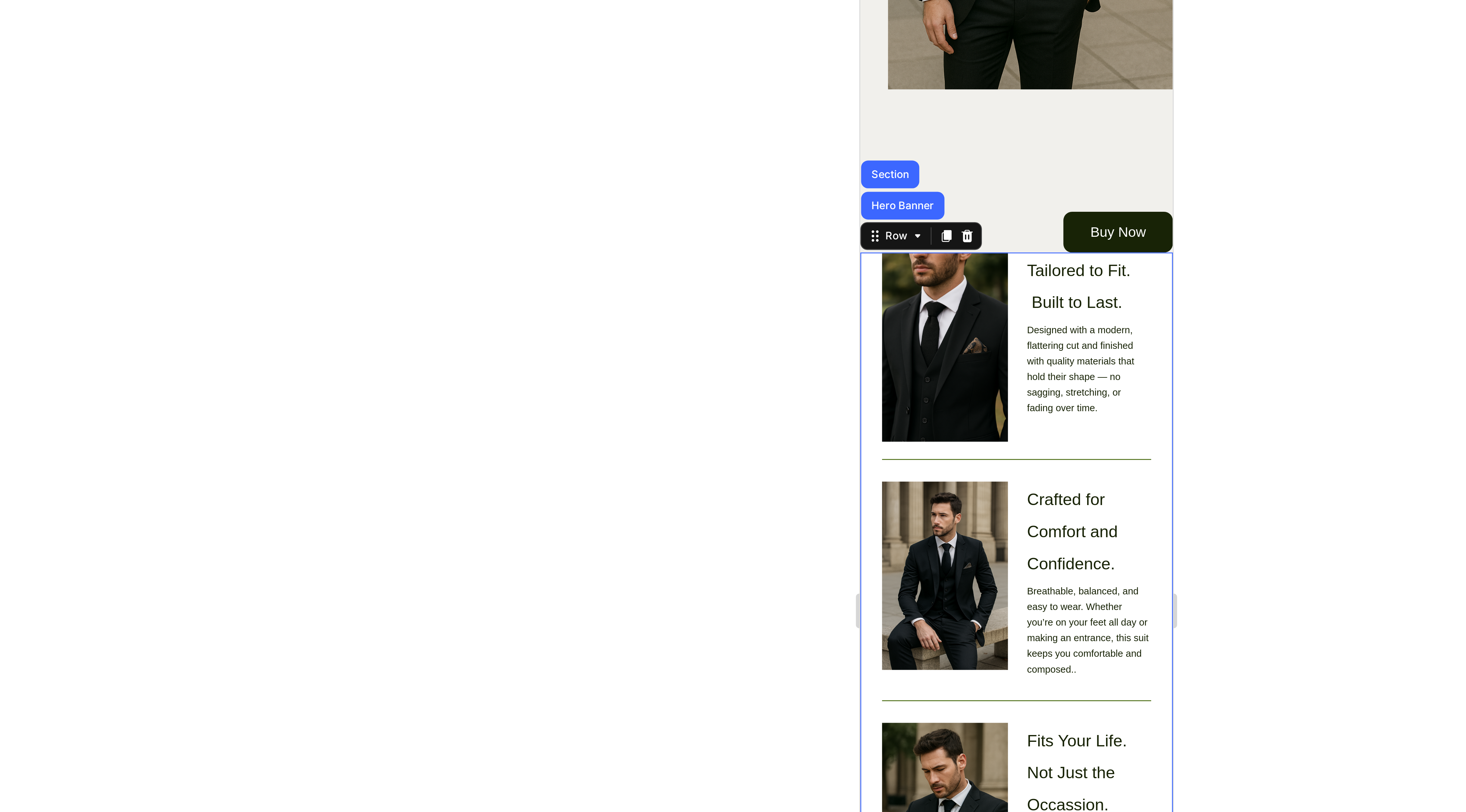 click 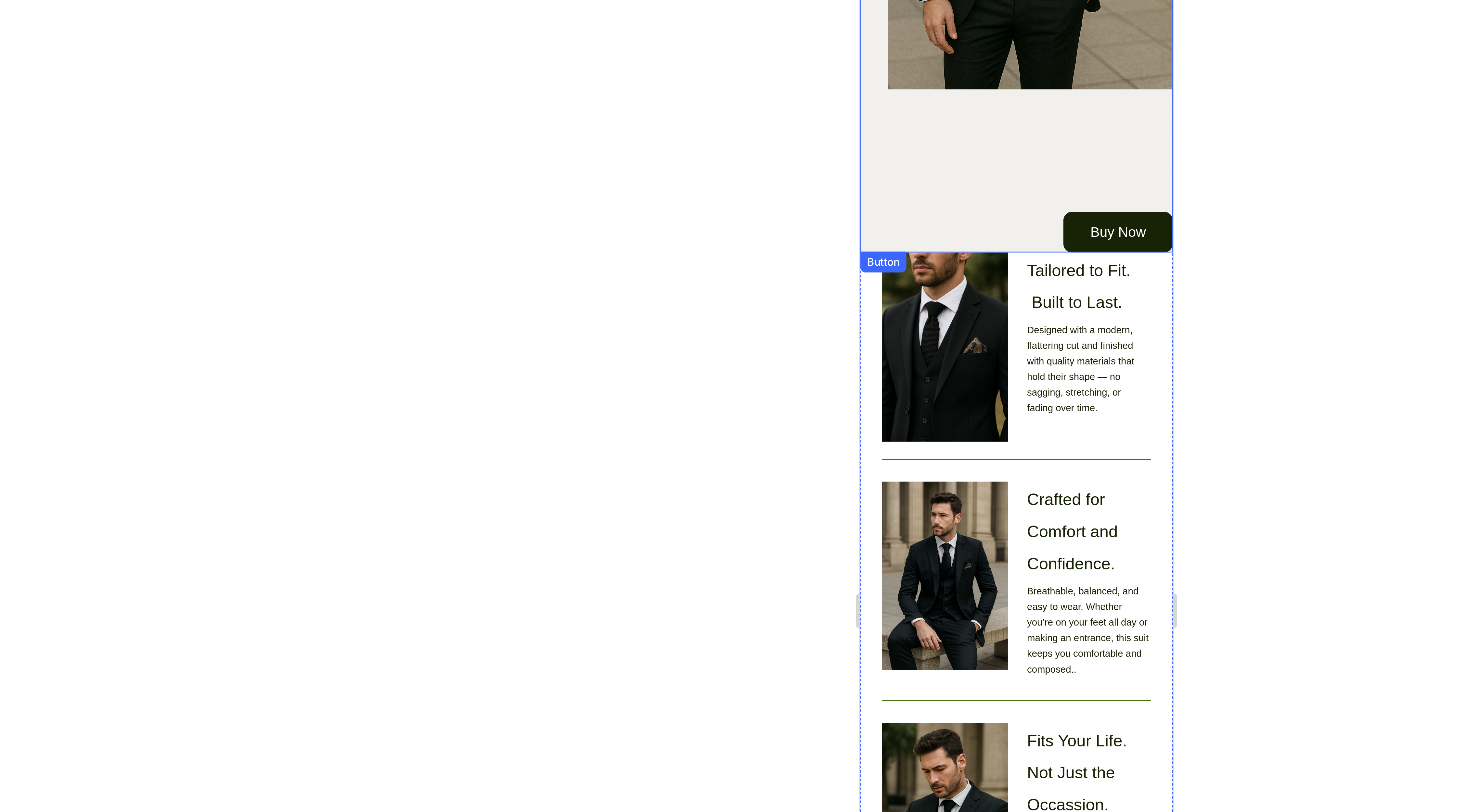 click on "Buy Now Button" at bounding box center [918, -194] 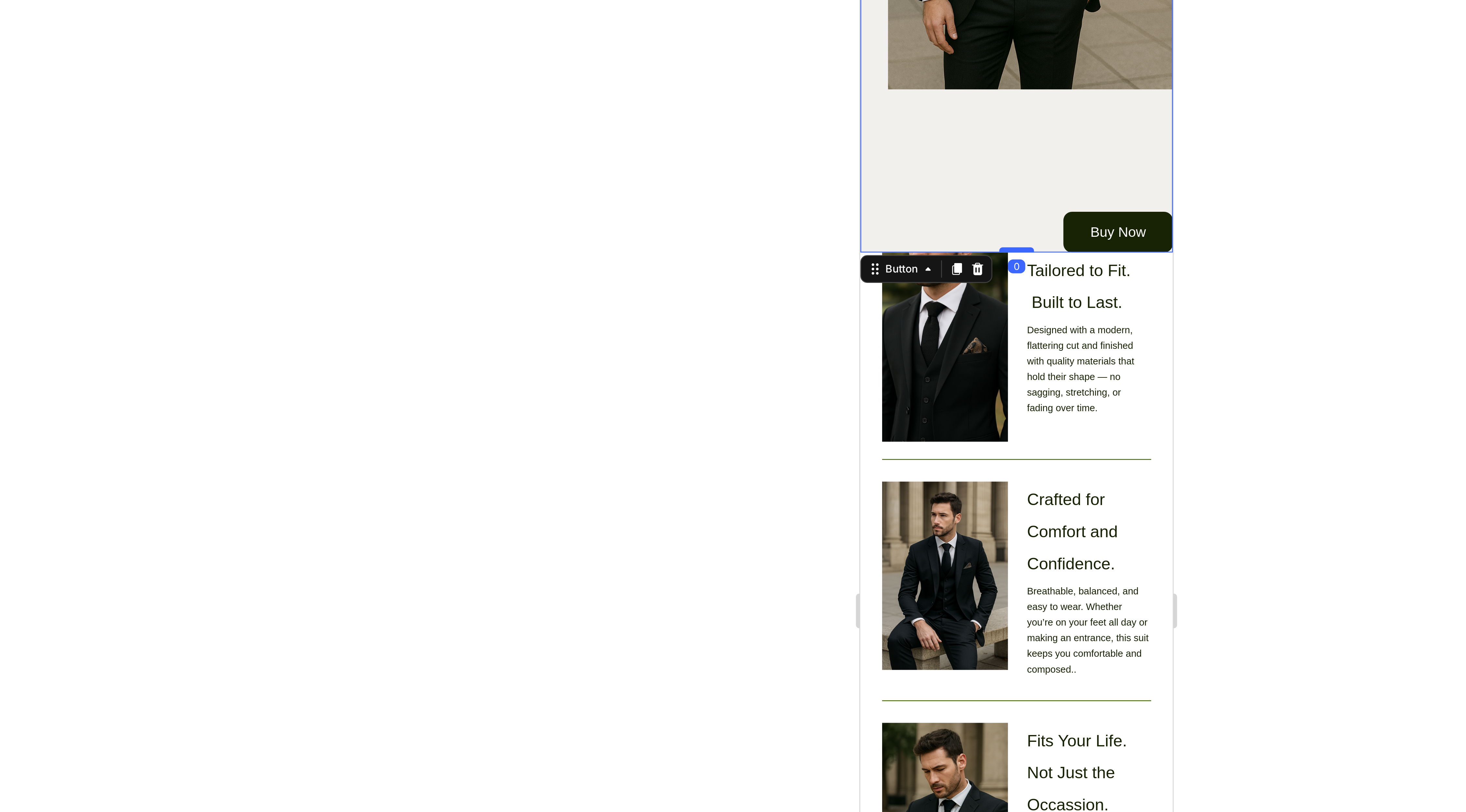 click at bounding box center (918, -187) 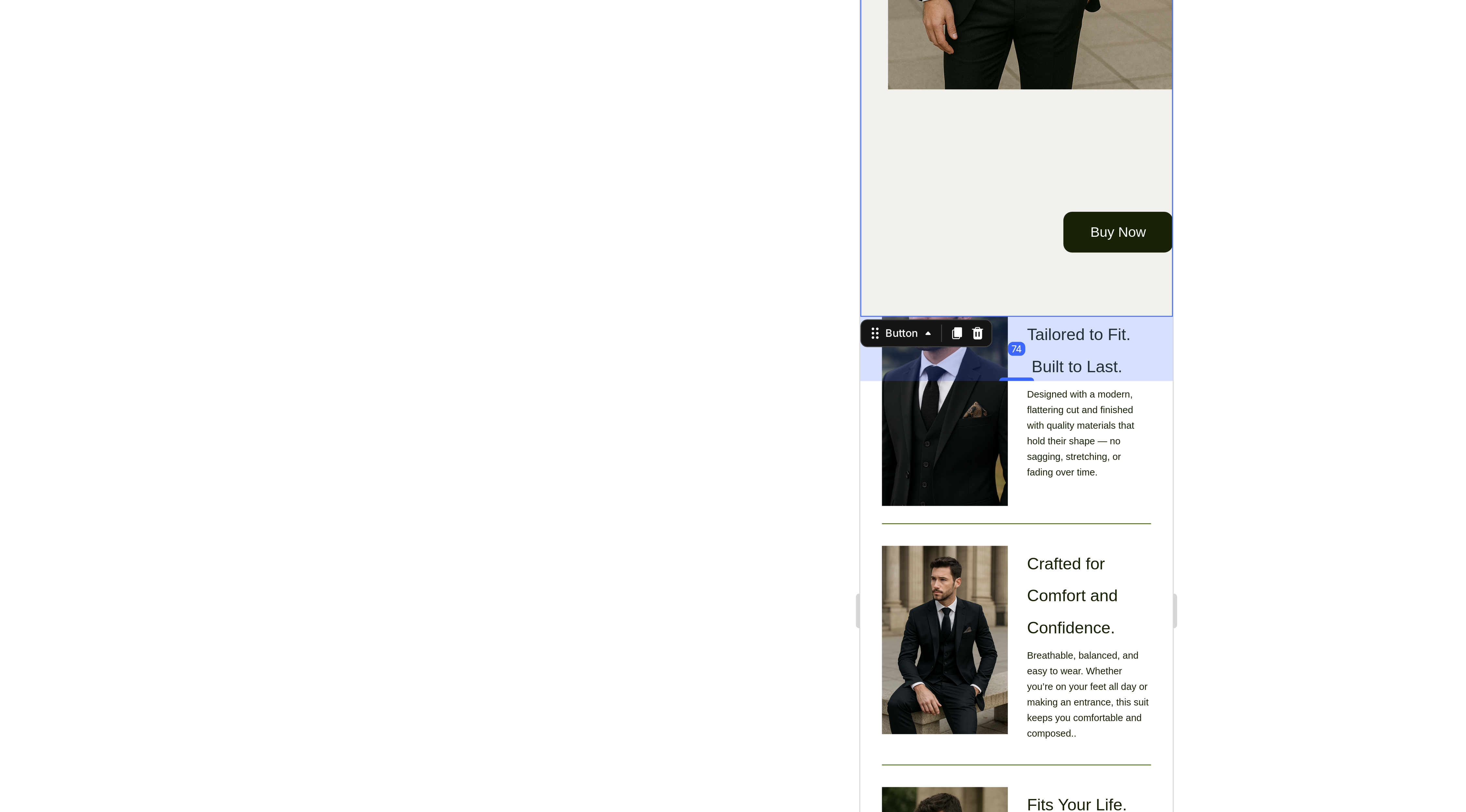drag, startPoint x: 913, startPoint y: -162, endPoint x: 912, endPoint y: -138, distance: 24.02082 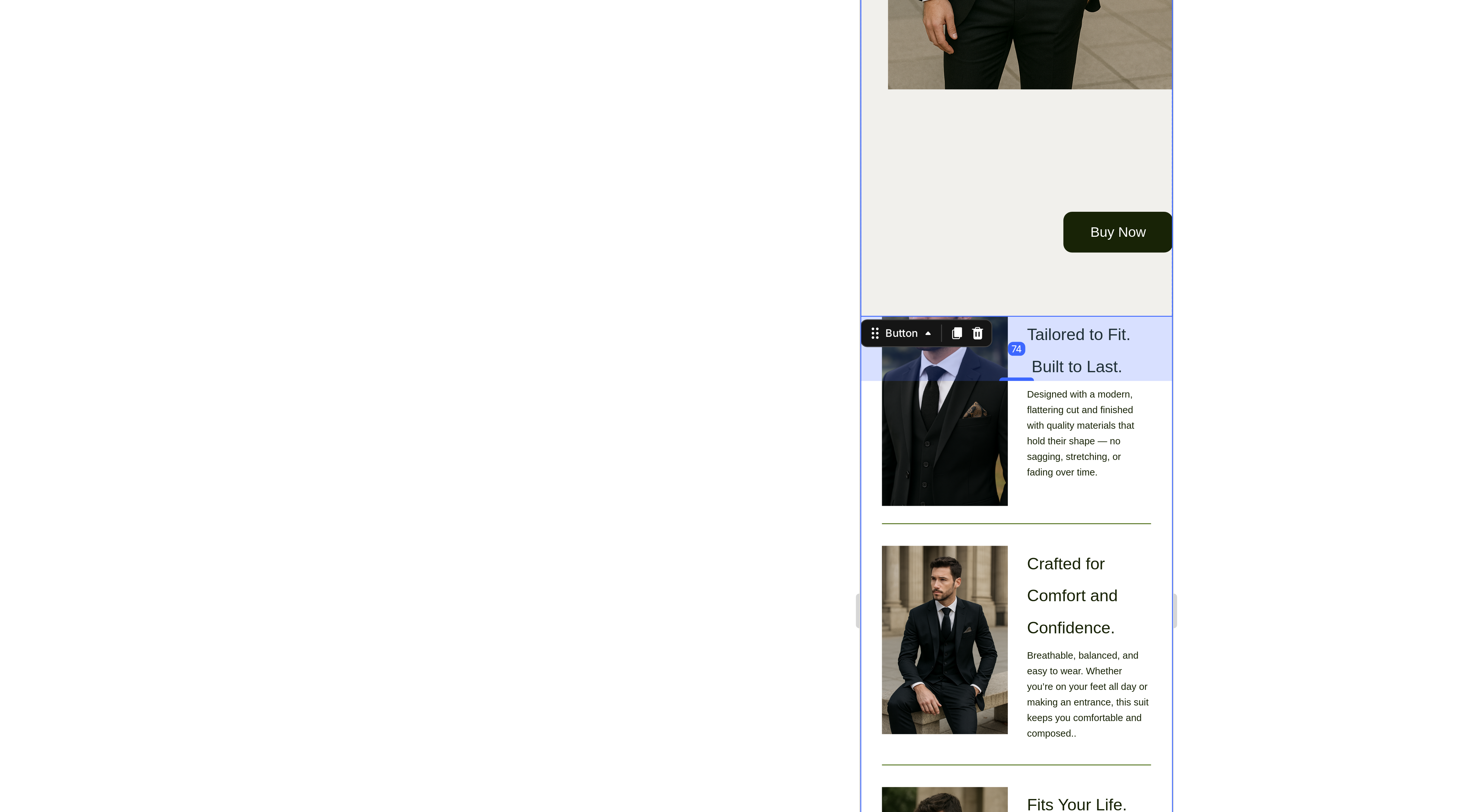 click 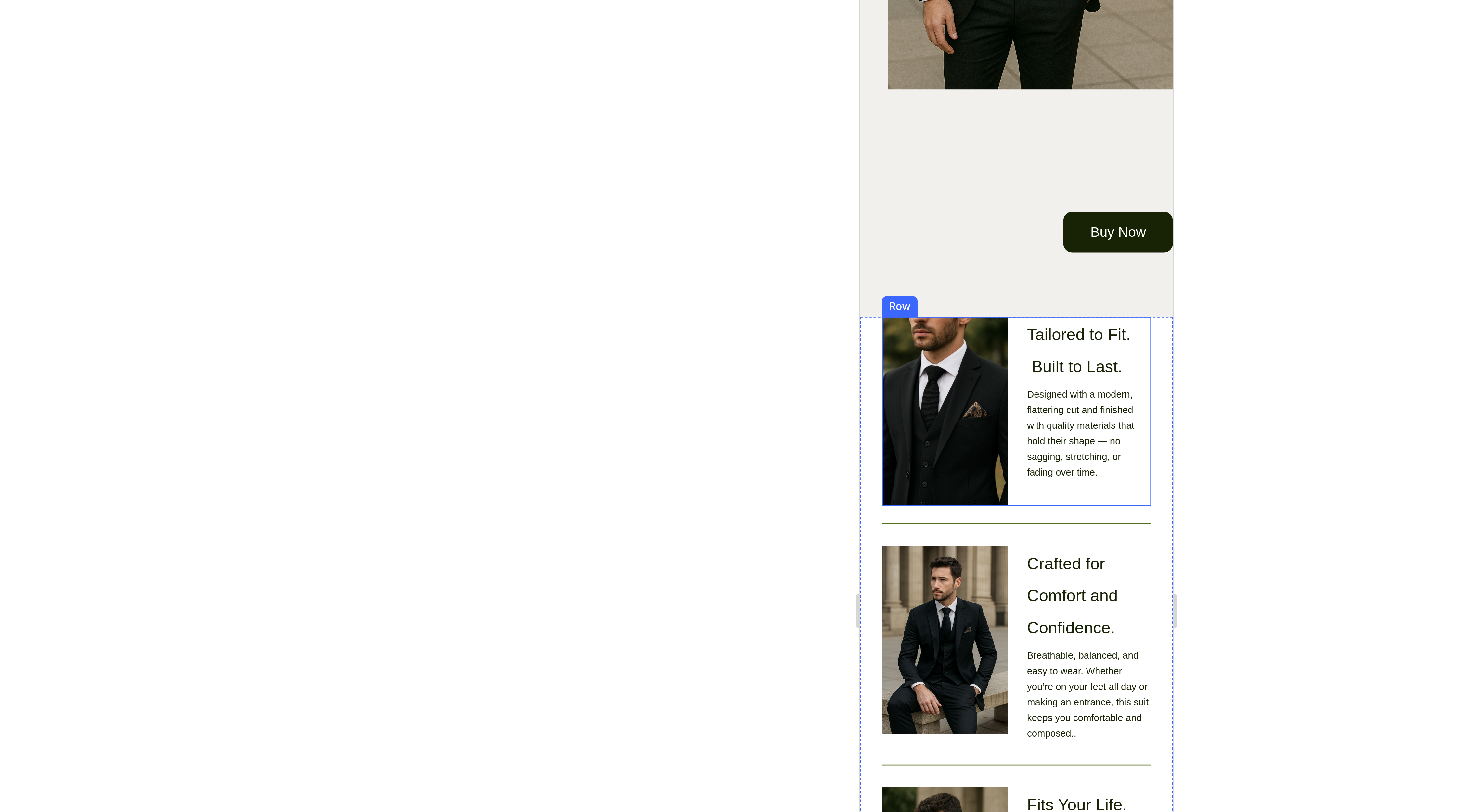 click on "Image" at bounding box center (891, -127) 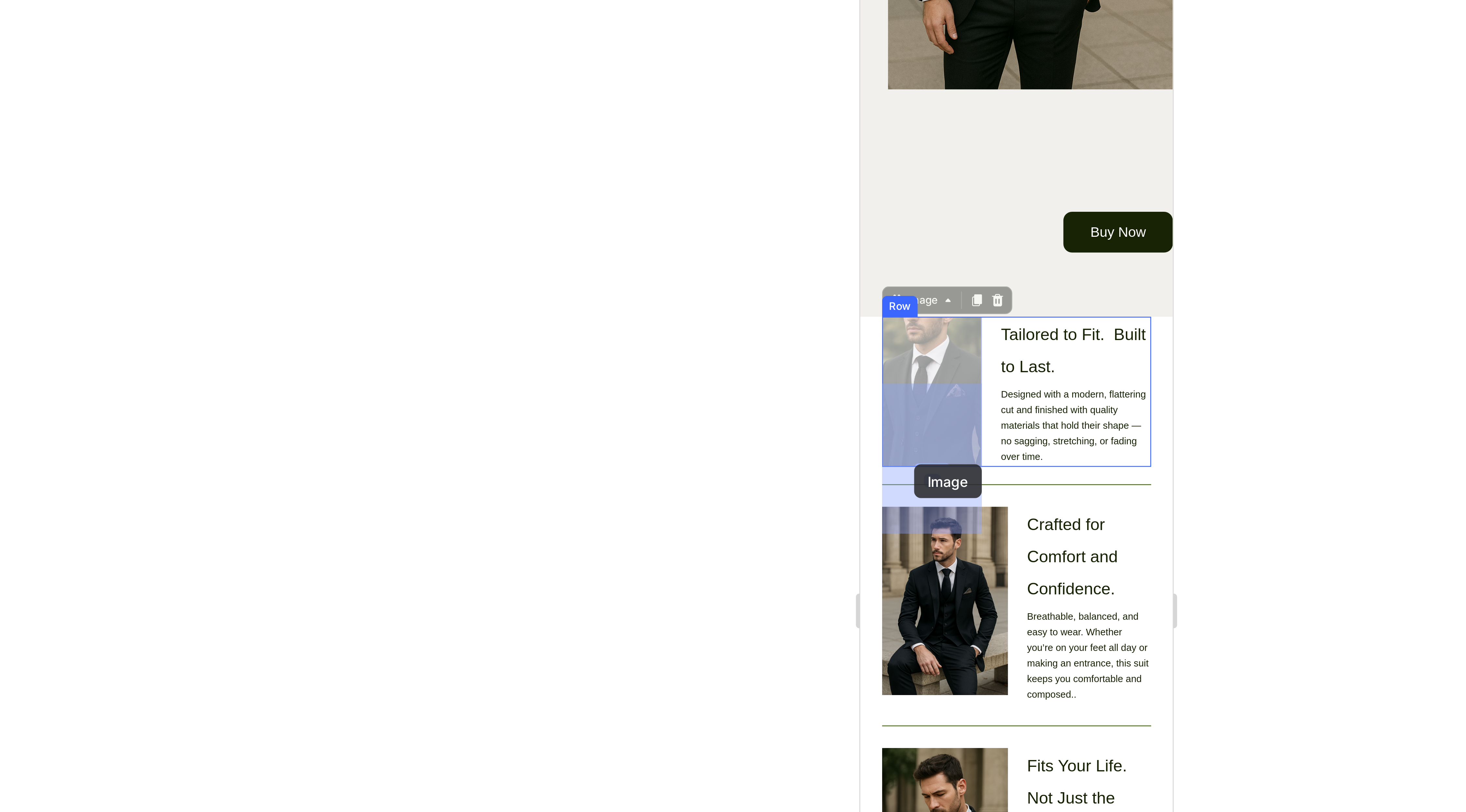 drag, startPoint x: 876, startPoint y: -116, endPoint x: 880, endPoint y: -107, distance: 9.848858 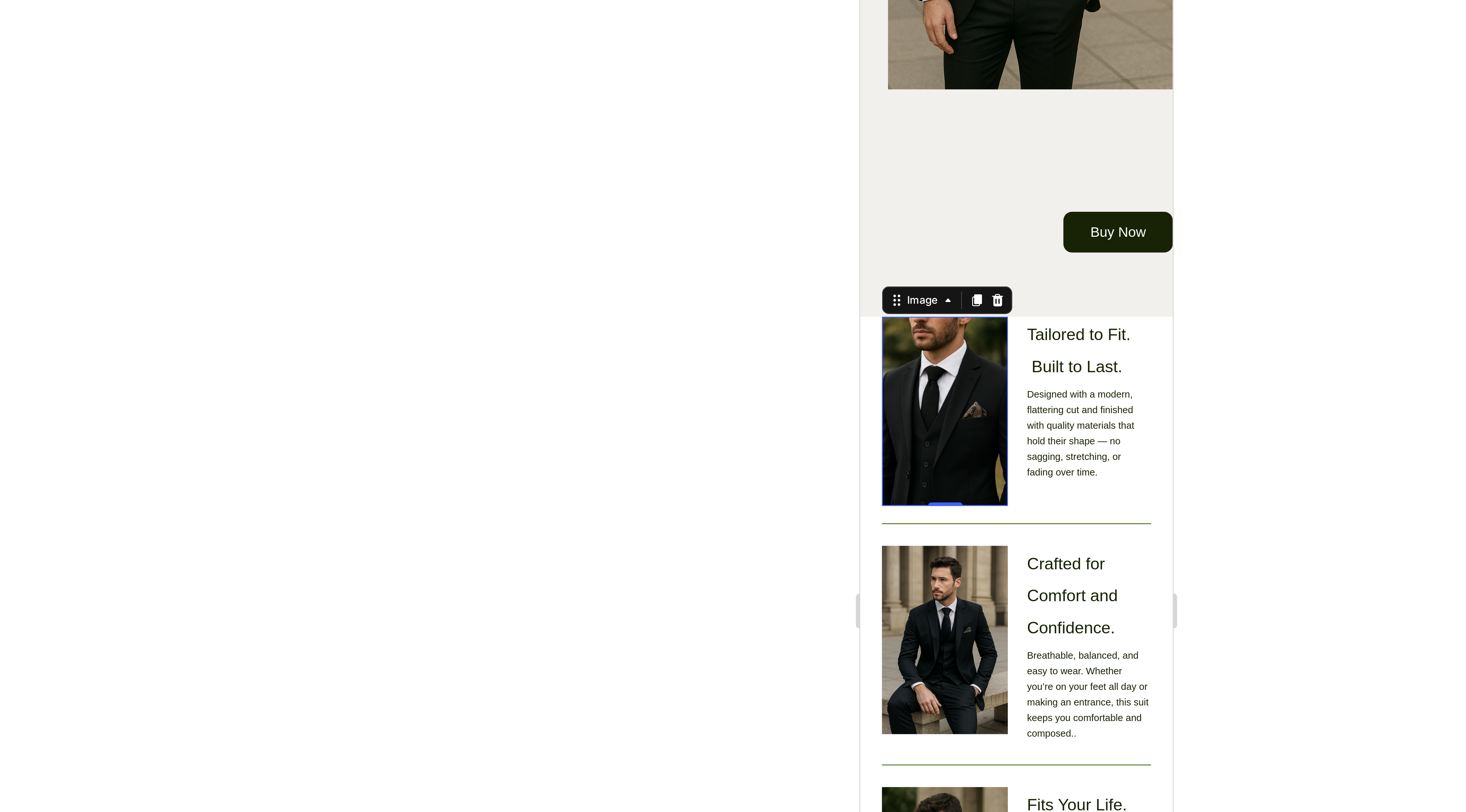 click at bounding box center (891, -127) 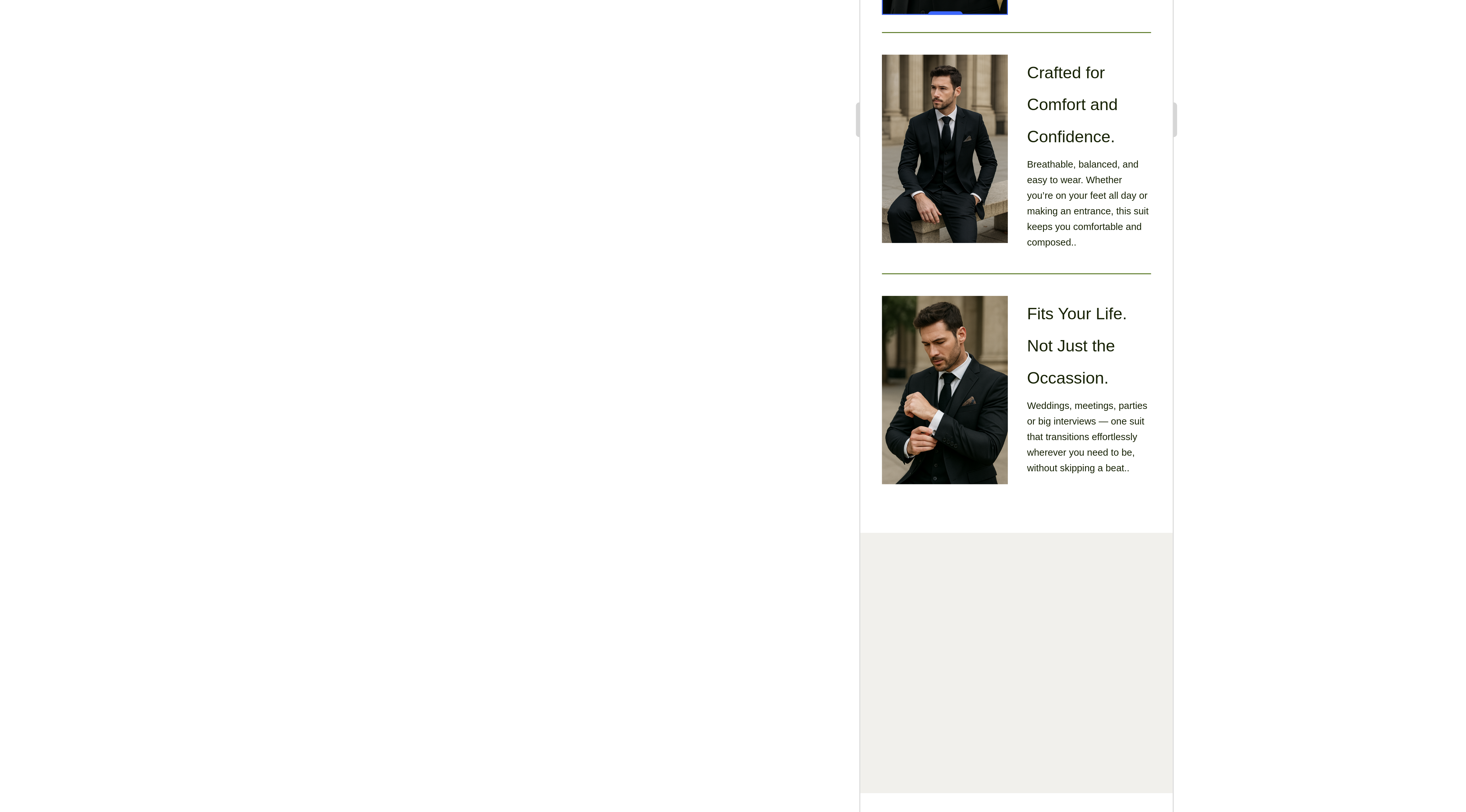 scroll, scrollTop: 0, scrollLeft: 0, axis: both 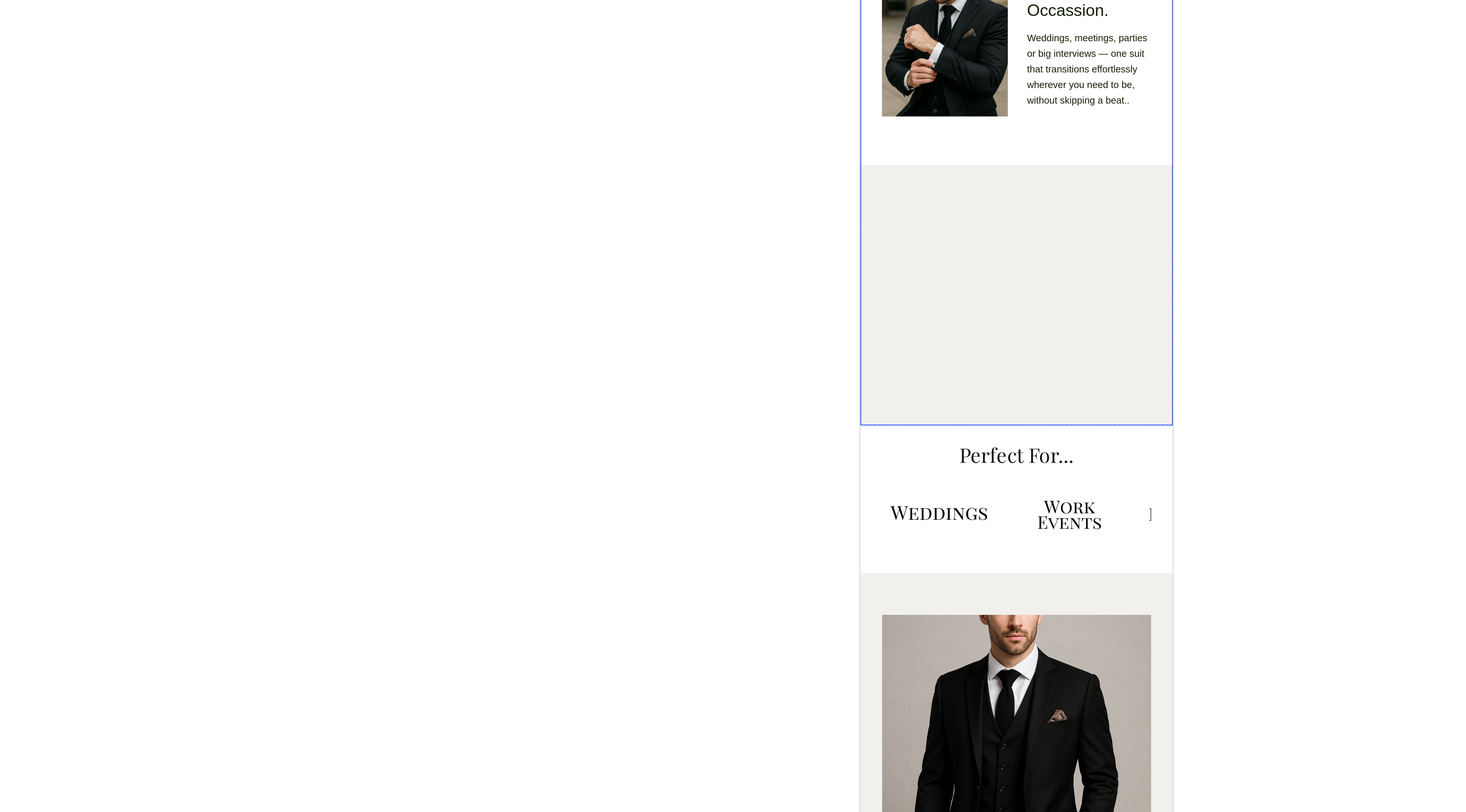 click on "Image   0 Tailored to Fit.  Built to Last. Heading Designed with a modern, flattering cut and finished with quality materials that hold their shape — no sagging, stretching, or fading over time. Text Block Row Image Crafted for Comfort and Confidence. Heading Breathable, balanced, and easy to wear. Whether you’re on your feet all day or making an entrance, this suit keeps you comfortable and composed.. Text Block Row Image Fits Your Life. Not Just the Occassion. Heading Weddings, meetings, parties or big interviews — one suit that transitions effortlessly wherever you need to be, without skipping a beat.. Text Block Row Row Image Buy Now Button" at bounding box center [918, -963] 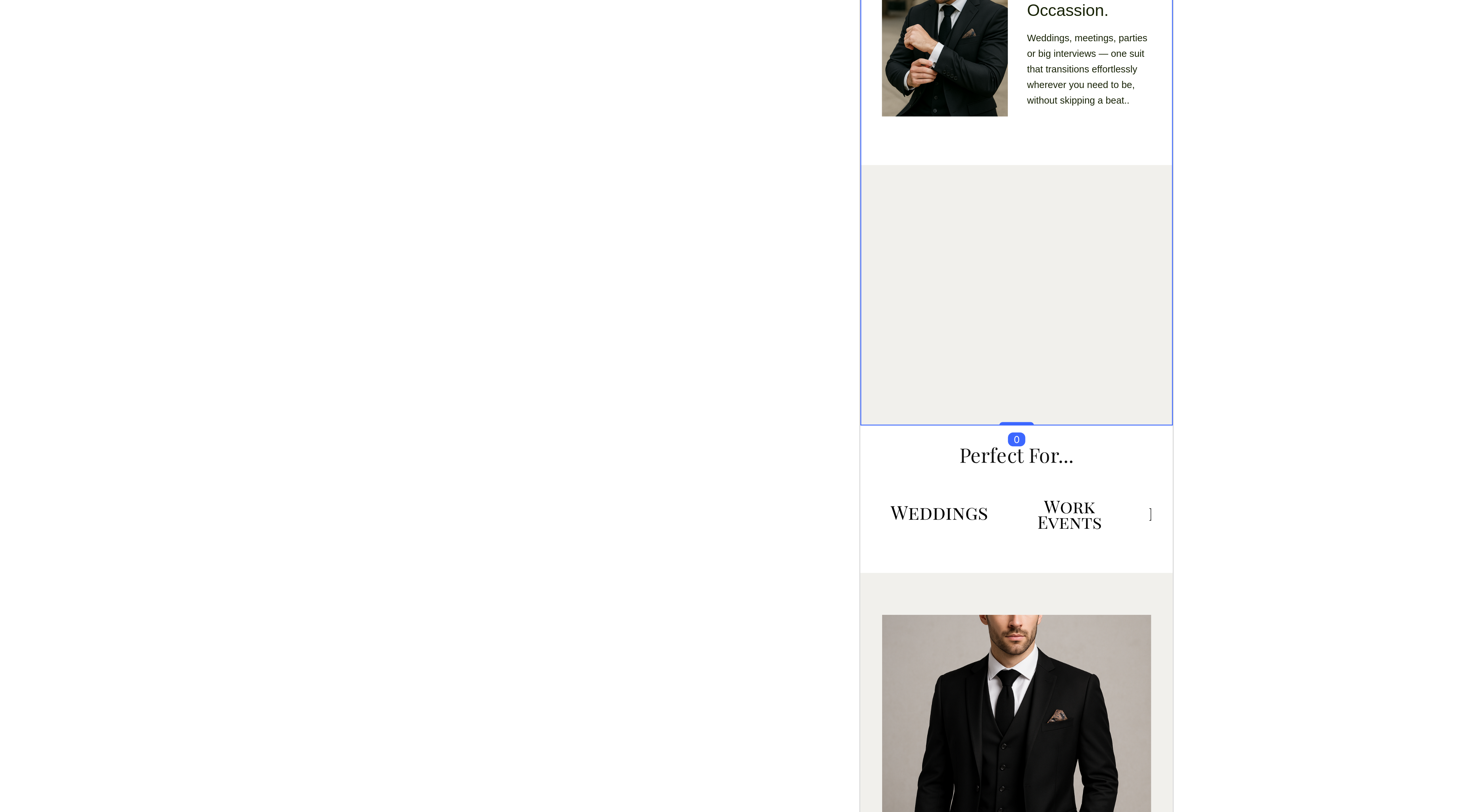 click on "Image Tailored to Fit.  Built to Last. Heading Designed with a modern, flattering cut and finished with quality materials that hold their shape — no sagging, stretching, or fading over time. Text Block Row Image Crafted for Comfort and Confidence. Heading Breathable, balanced, and easy to wear. Whether you’re on your feet all day or making an entrance, this suit keeps you comfortable and composed.. Text Block Row Image Fits Your Life. Not Just the Occassion. Heading Weddings, meetings, parties or big interviews — one suit that transitions effortlessly wherever you need to be, without skipping a beat.. Text Block Row Row Image Buy Now Button" at bounding box center (918, -963) 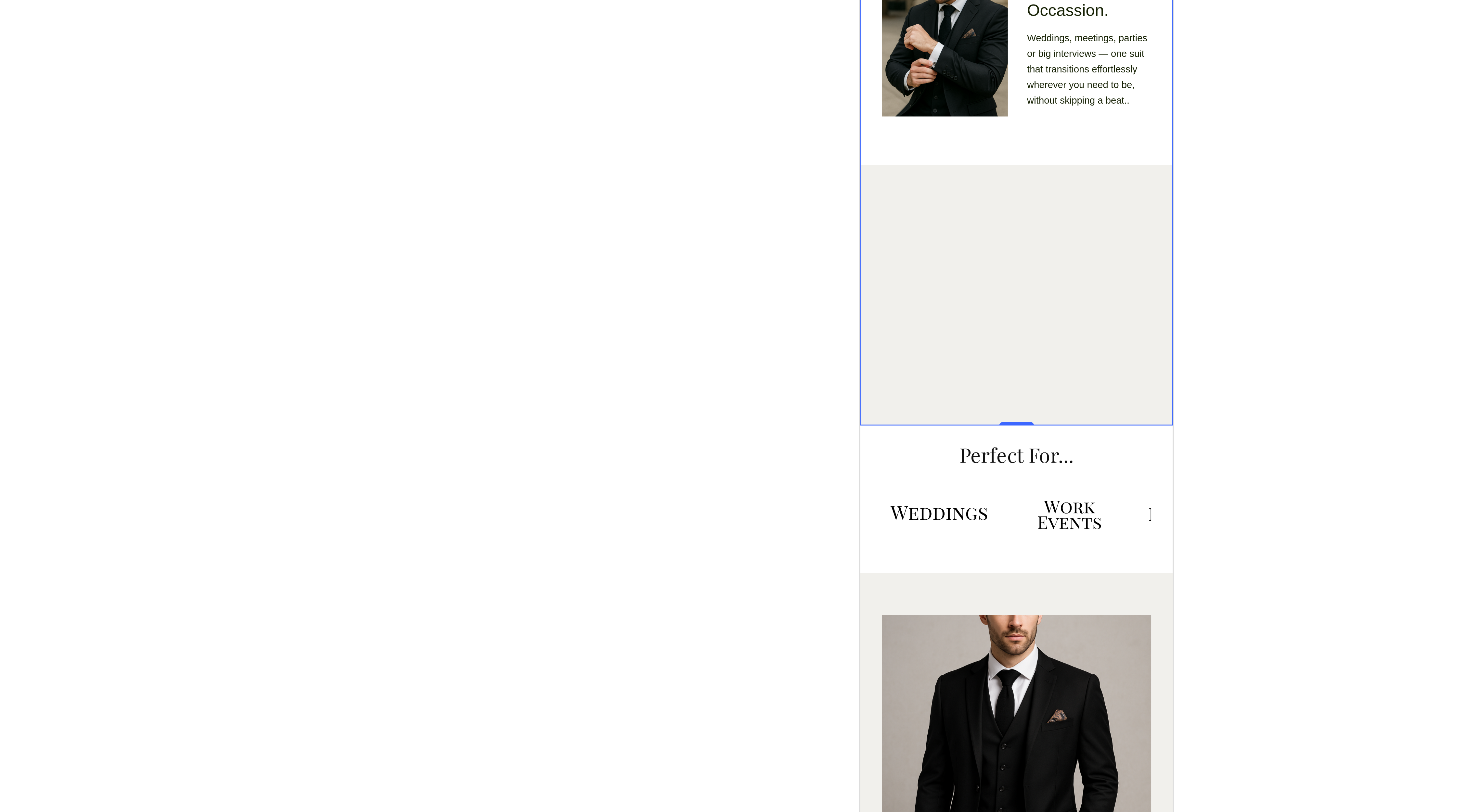 click on "Image Tailored to Fit.  Built to Last. Heading Designed with a modern, flattering cut and finished with quality materials that hold their shape — no sagging, stretching, or fading over time. Text Block Row Image Crafted for Comfort and Confidence. Heading Breathable, balanced, and easy to wear. Whether you’re on your feet all day or making an entrance, this suit keeps you comfortable and composed.. Text Block Row Image Fits Your Life. Not Just the Occassion. Heading Weddings, meetings, parties or big interviews — one suit that transitions effortlessly wherever you need to be, without skipping a beat.. Text Block Row Row Image Buy Now Button" at bounding box center (918, -963) 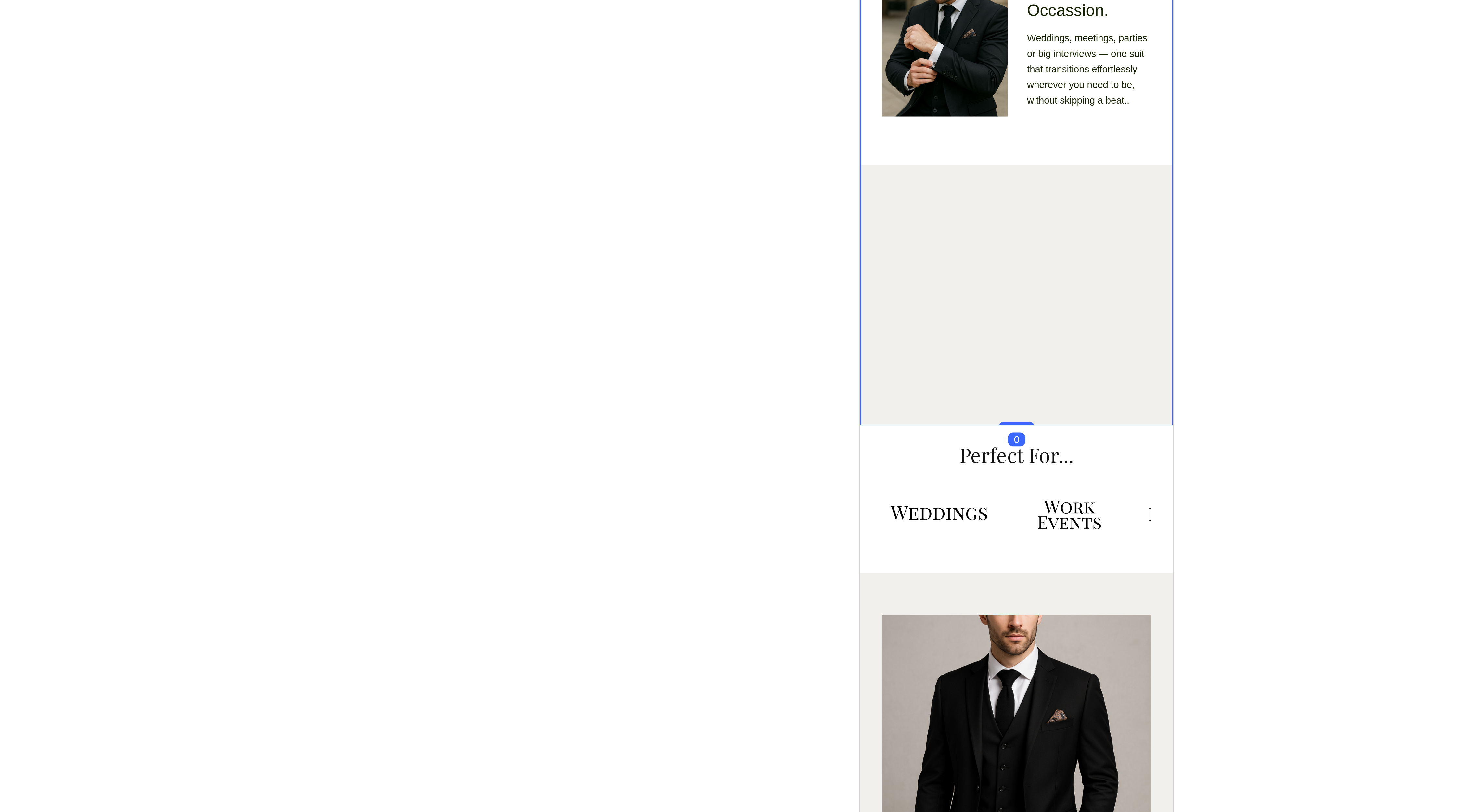 drag, startPoint x: 908, startPoint y: -588, endPoint x: 902, endPoint y: -686, distance: 98.1835 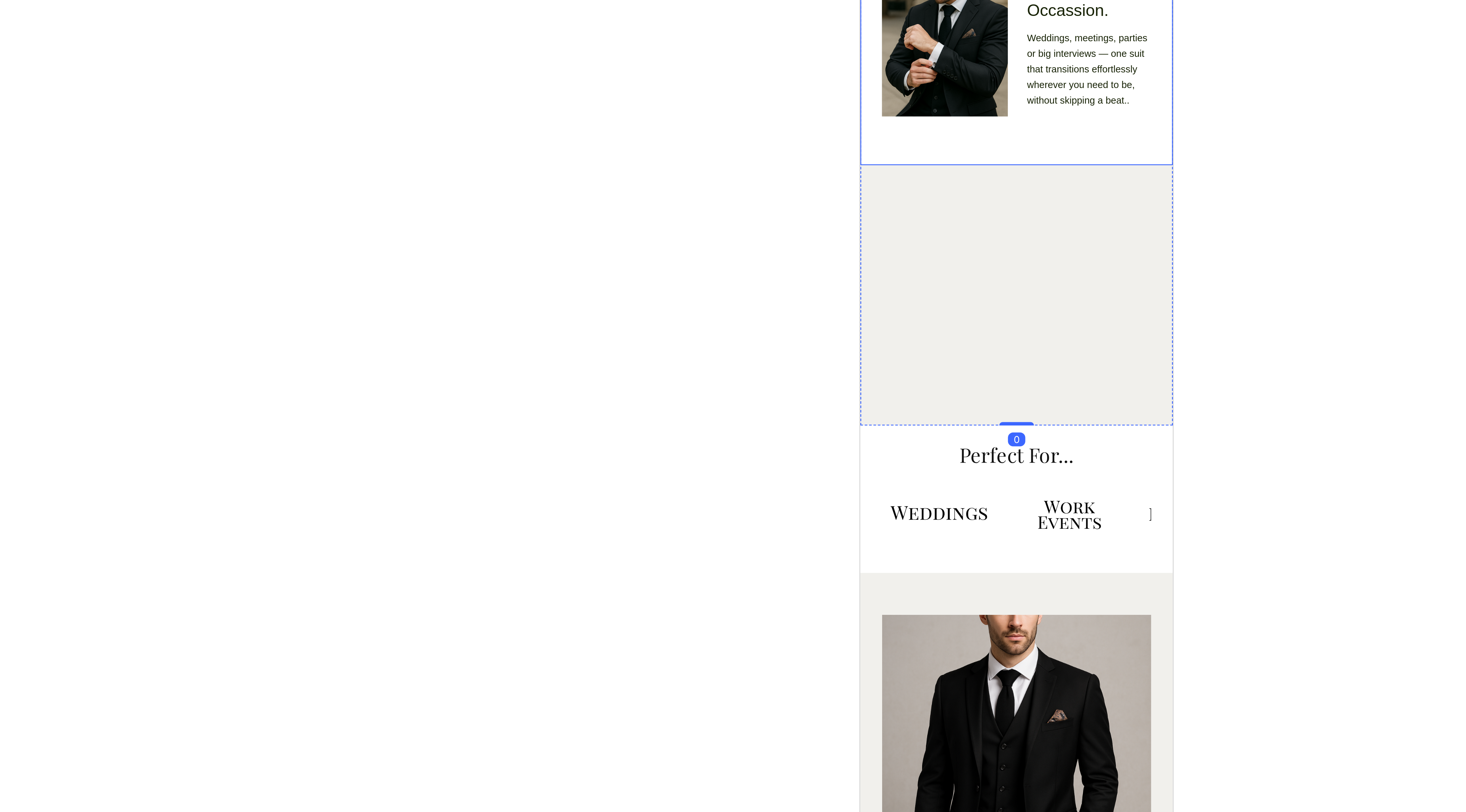click on "Image Tailored to Fit.  Built to Last. Heading Designed with a modern, flattering cut and finished with quality materials that hold their shape — no sagging, stretching, or fading over time. Text Block Row Image Crafted for Comfort and Confidence. Heading Breathable, balanced, and easy to wear. Whether you’re on your feet all day or making an entrance, this suit keeps you comfortable and composed.. Text Block Row Image Fits Your Life. Not Just the Occassion. Heading Weddings, meetings, parties or big interviews — one suit that transitions effortlessly wherever you need to be, without skipping a beat.. Text Block Row" at bounding box center (918, -889) 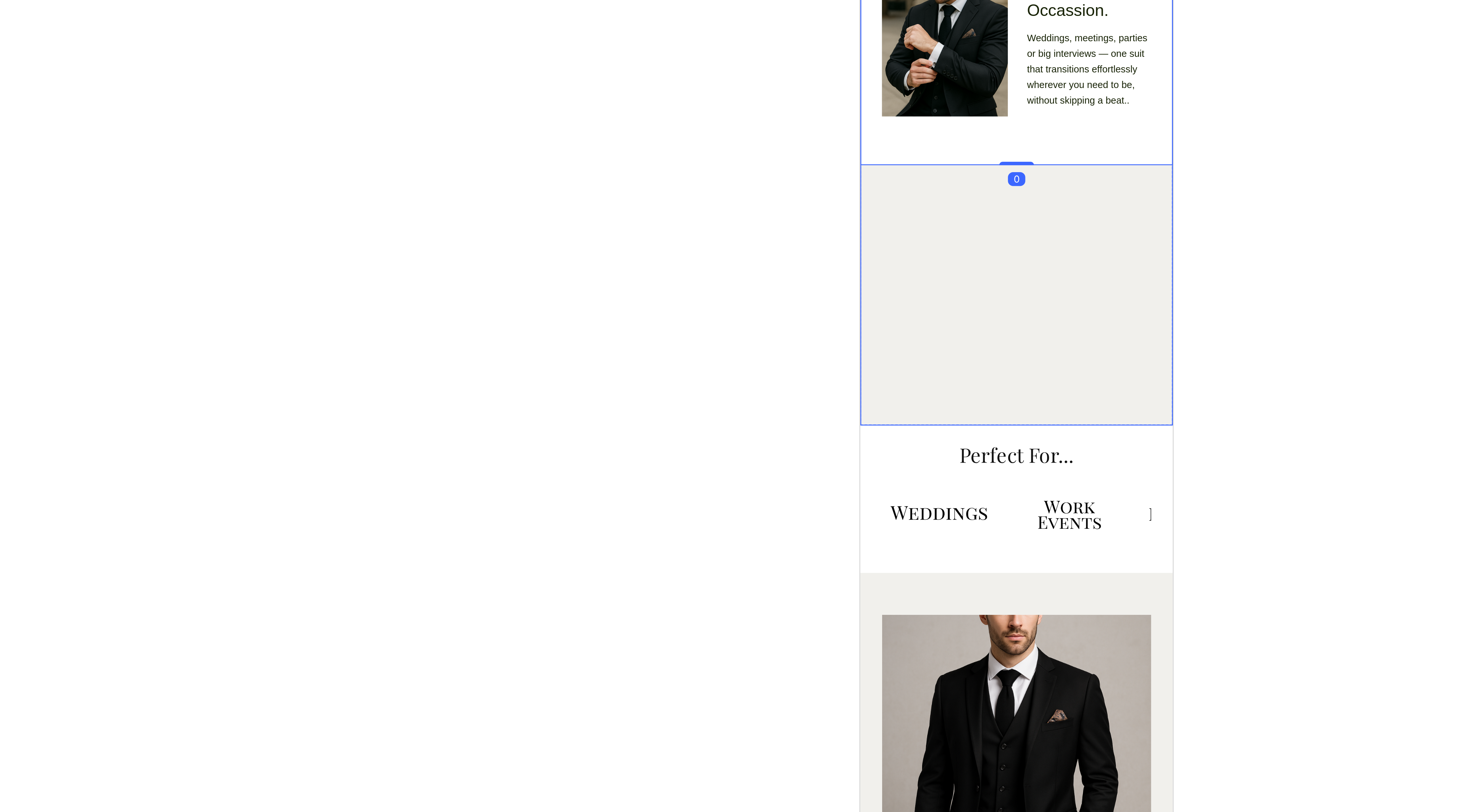 click on "Image Tailored to Fit.  Built to Last. Heading Designed with a modern, flattering cut and finished with quality materials that hold their shape — no sagging, stretching, or fading over time. Text Block Row Image Crafted for Comfort and Confidence. Heading Breathable, balanced, and easy to wear. Whether you’re on your feet all day or making an entrance, this suit keeps you comfortable and composed.. Text Block Row Image Fits Your Life. Not Just the Occassion. Heading Weddings, meetings, parties or big interviews — one suit that transitions effortlessly wherever you need to be, without skipping a beat.. Text Block Row Row   0 Image Buy Now Button" at bounding box center [918, -963] 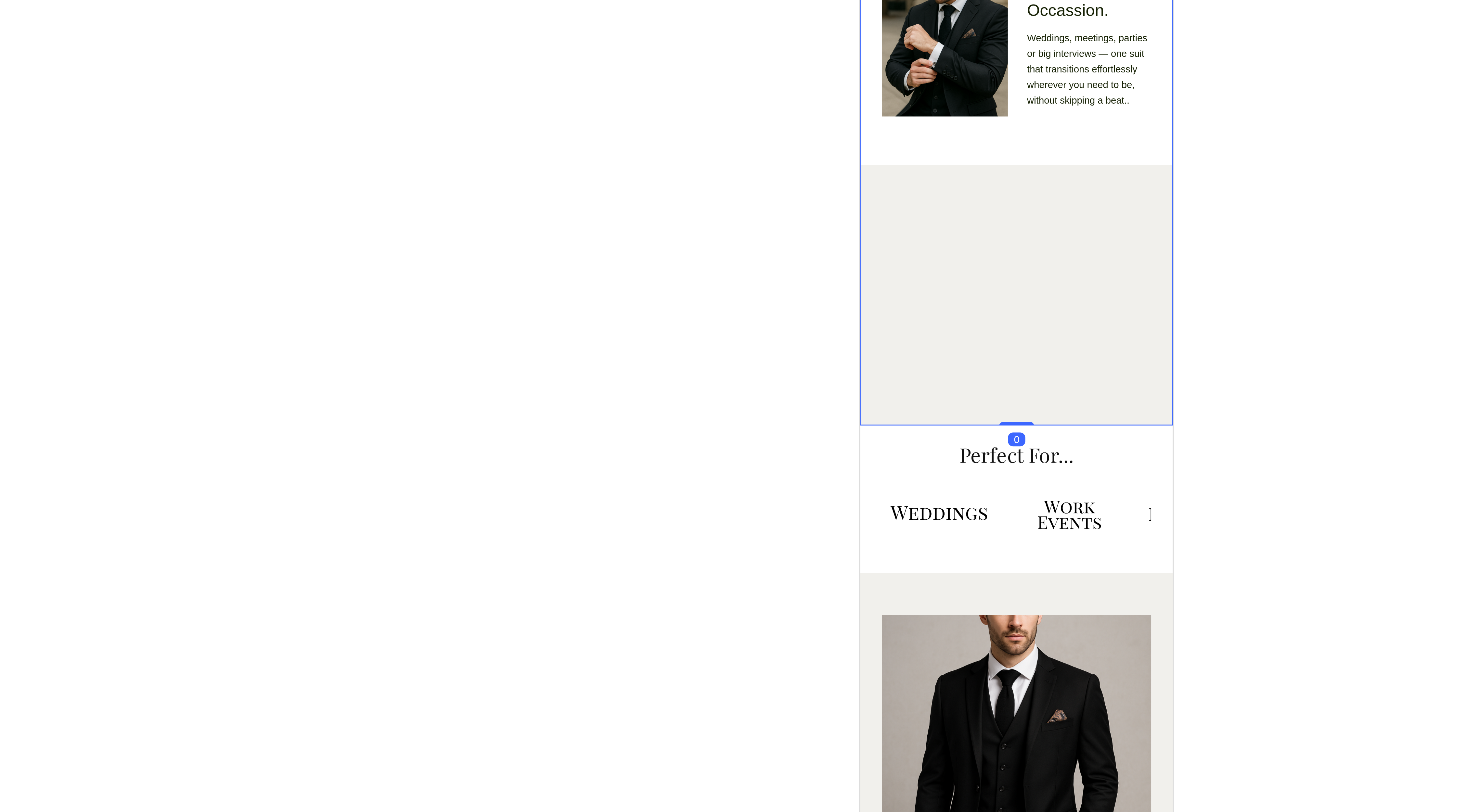 click on "Image Tailored to Fit.  Built to Last. Heading Designed with a modern, flattering cut and finished with quality materials that hold their shape — no sagging, stretching, or fading over time. Text Block Row Image Crafted for Comfort and Confidence. Heading Breathable, balanced, and easy to wear. Whether you’re on your feet all day or making an entrance, this suit keeps you comfortable and composed.. Text Block Row Image Fits Your Life. Not Just the Occassion. Heading Weddings, meetings, parties or big interviews — one suit that transitions effortlessly wherever you need to be, without skipping a beat.. Text Block Row Row Image Buy Now Button" at bounding box center [918, -963] 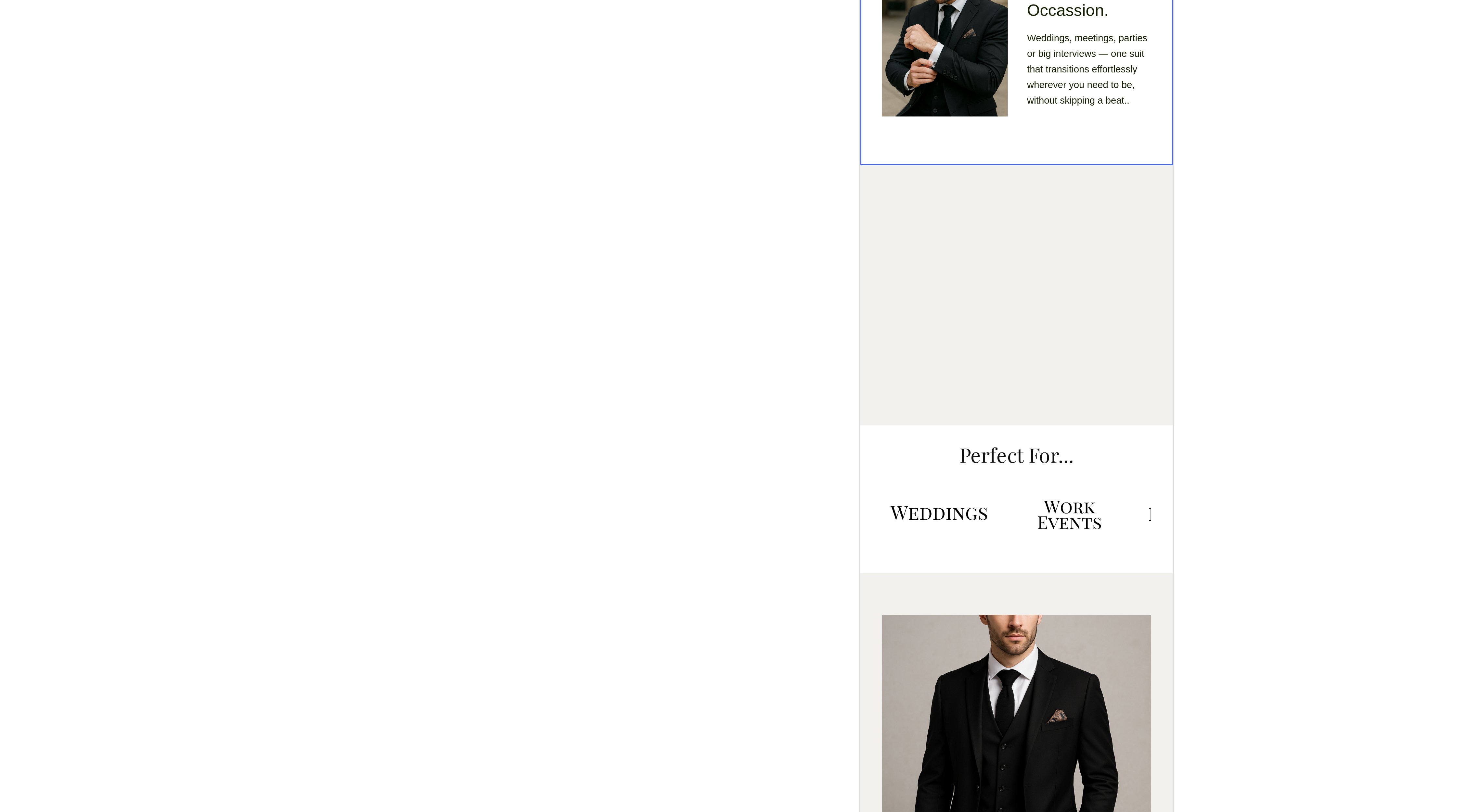 click on "Image Tailored to Fit.  Built to Last. Heading Designed with a modern, flattering cut and finished with quality materials that hold their shape — no sagging, stretching, or fading over time. Text Block Row Image Crafted for Comfort and Confidence. Heading Breathable, balanced, and easy to wear. Whether you’re on your feet all day or making an entrance, this suit keeps you comfortable and composed.. Text Block Row Image Fits Your Life. Not Just the Occassion. Heading Weddings, meetings, parties or big interviews — one suit that transitions effortlessly wherever you need to be, without skipping a beat.. Text Block Row" at bounding box center [918, -889] 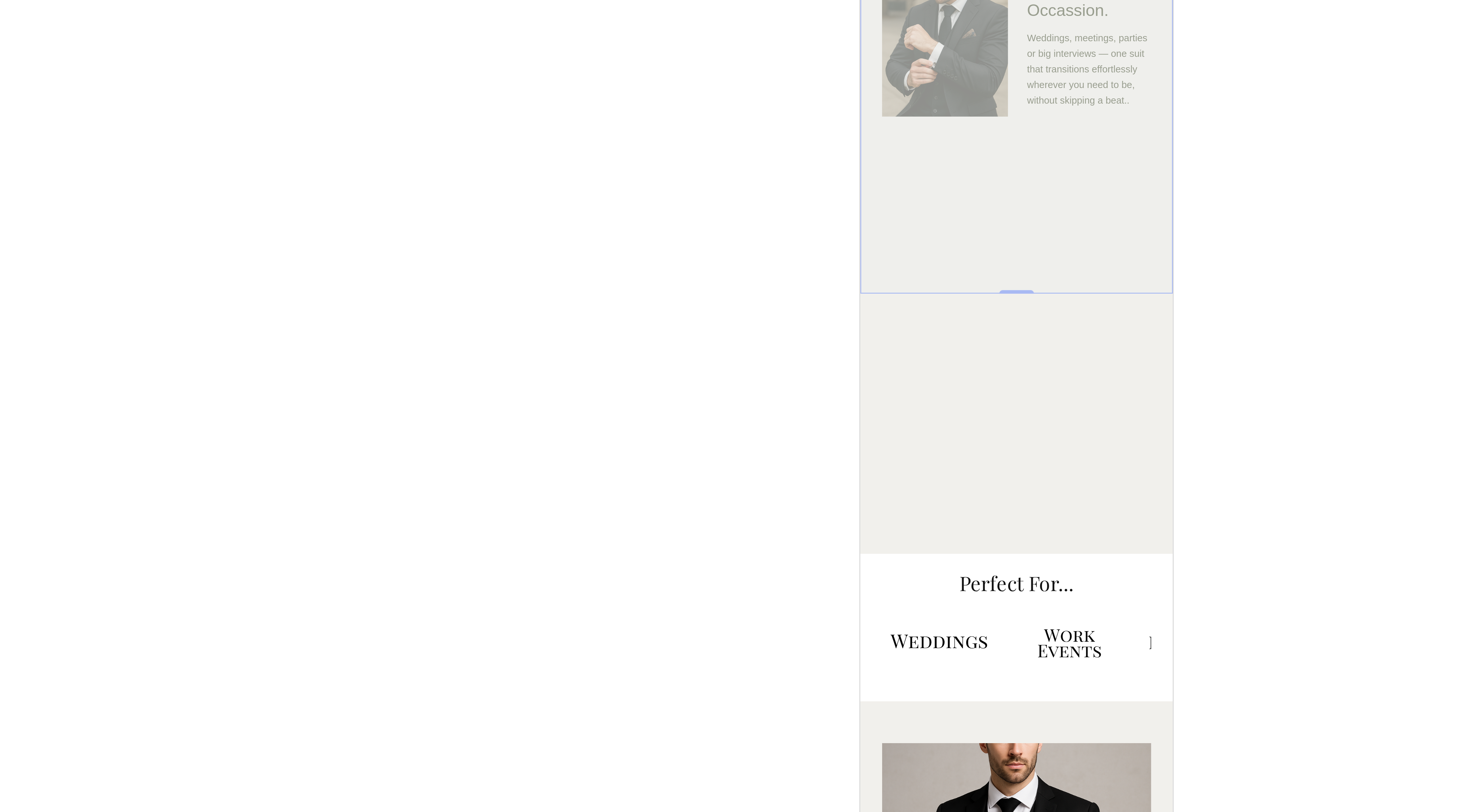 drag, startPoint x: 908, startPoint y: -686, endPoint x: 910, endPoint y: -694, distance: 8.246211 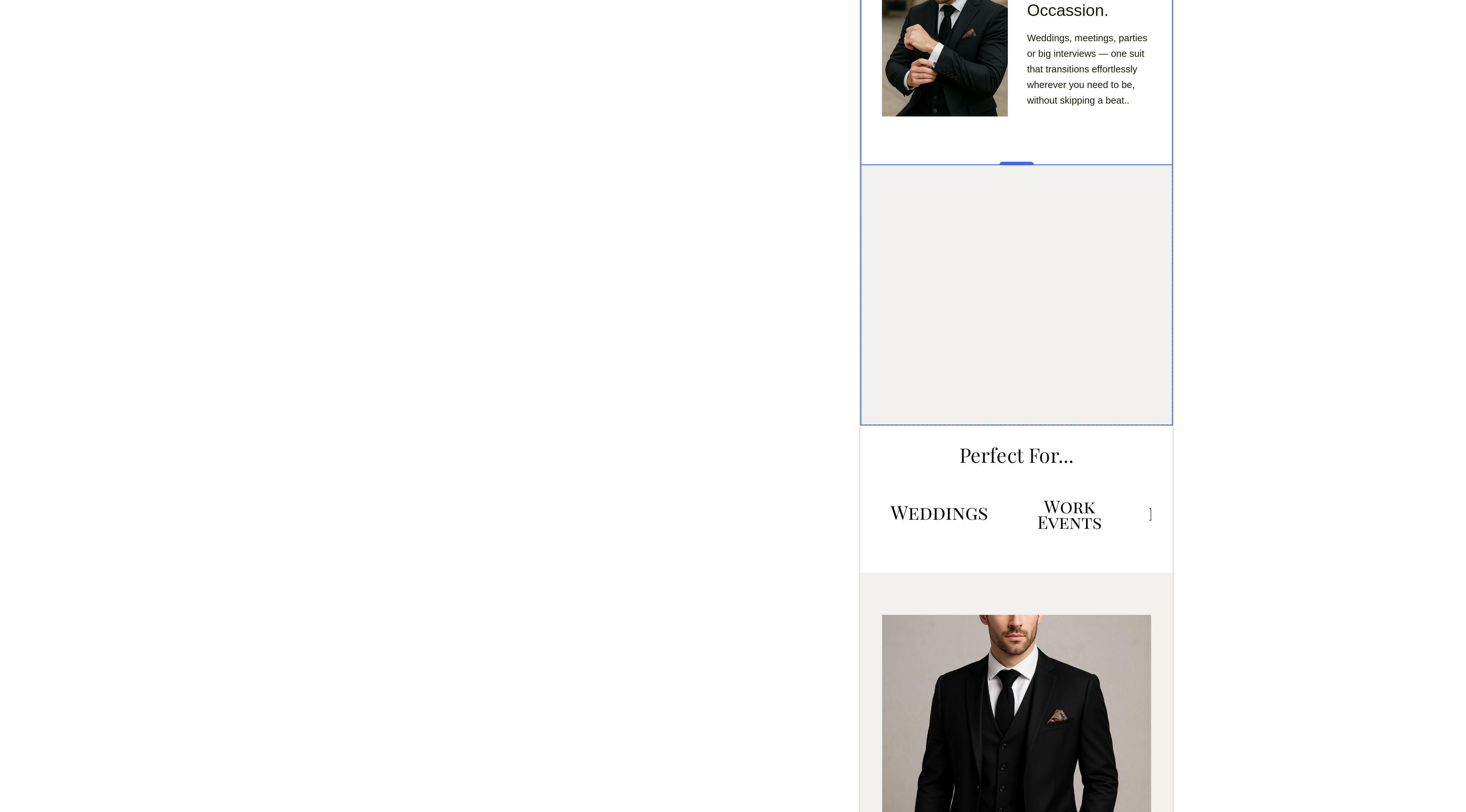 click on "Image Tailored to Fit.  Built to Last. Heading Designed with a modern, flattering cut and finished with quality materials that hold their shape — no sagging, stretching, or fading over time. Text Block Row Image Crafted for Comfort and Confidence. Heading Breathable, balanced, and easy to wear. Whether you’re on your feet all day or making an entrance, this suit keeps you comfortable and composed.. Text Block Row Image Fits Your Life. Not Just the Occassion. Heading Weddings, meetings, parties or big interviews — one suit that transitions effortlessly wherever you need to be, without skipping a beat.. Text Block Row Row   0 Image Buy Now Button" at bounding box center (918, -963) 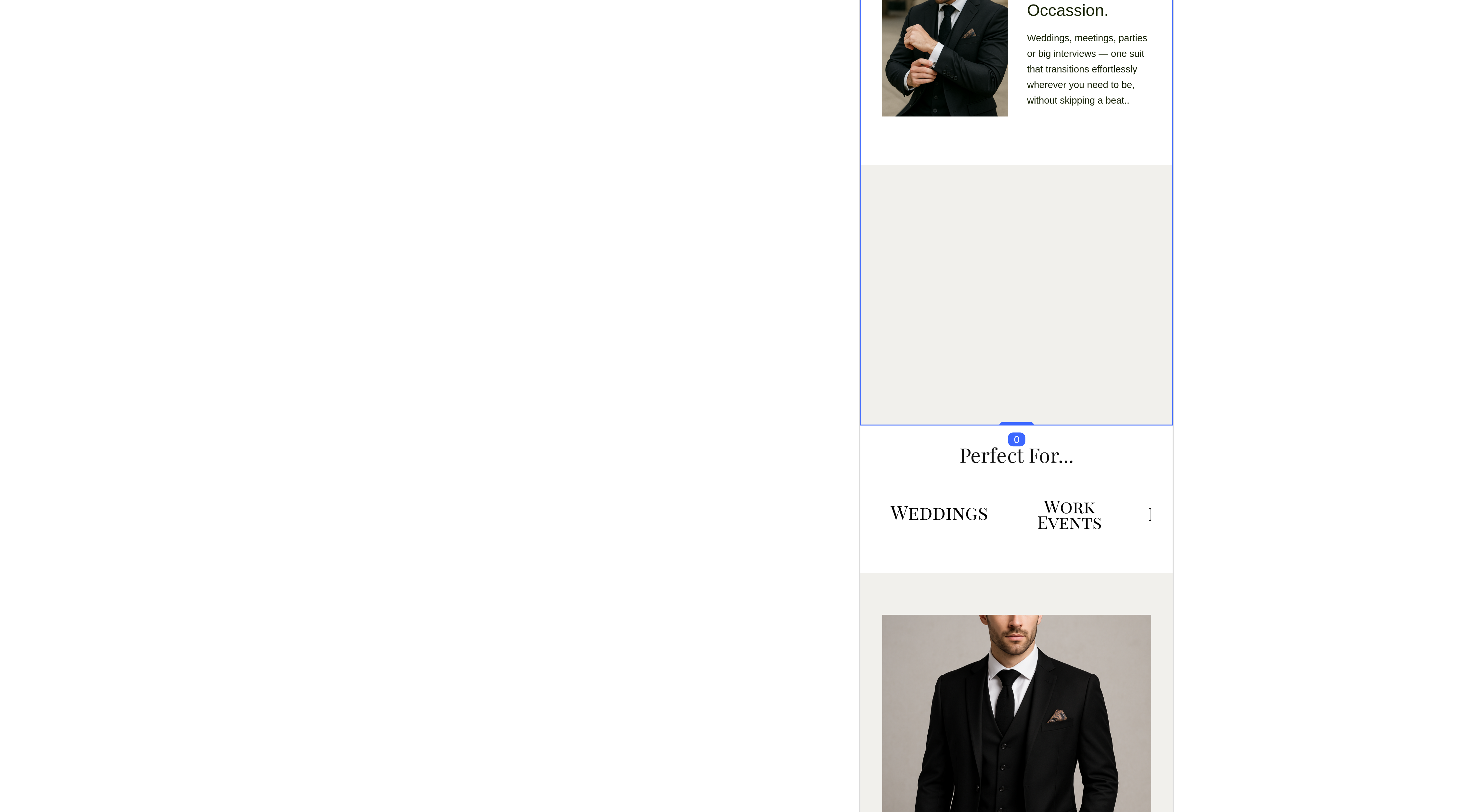 click on "Image Tailored to Fit.  Built to Last. Heading Designed with a modern, flattering cut and finished with quality materials that hold their shape — no sagging, stretching, or fading over time. Text Block Row Image Crafted for Comfort and Confidence. Heading Breathable, balanced, and easy to wear. Whether you’re on your feet all day or making an entrance, this suit keeps you comfortable and composed.. Text Block Row Image Fits Your Life. Not Just the Occassion. Heading Weddings, meetings, parties or big interviews — one suit that transitions effortlessly wherever you need to be, without skipping a beat.. Text Block Row Row Image Buy Now Button" at bounding box center [918, -963] 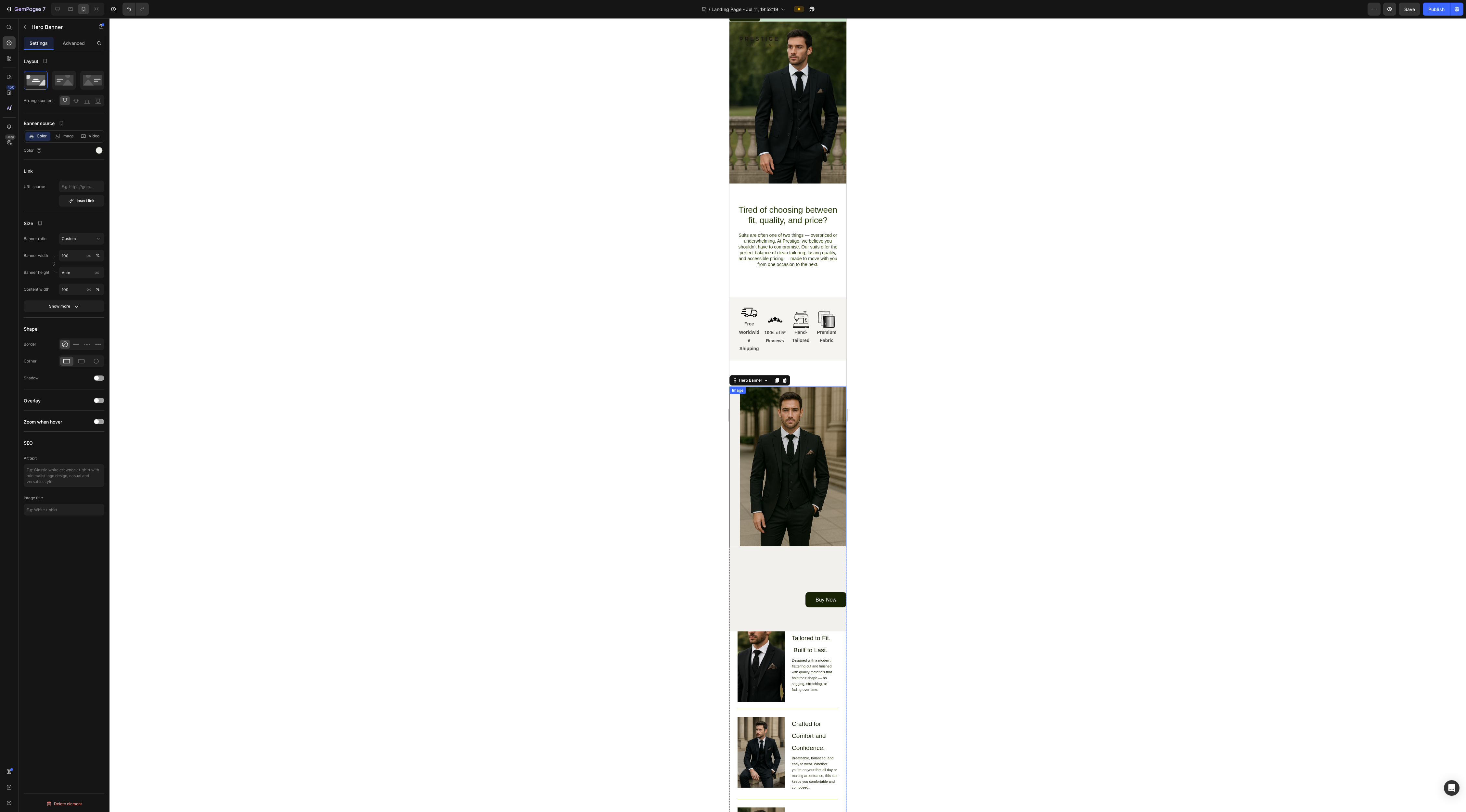 scroll, scrollTop: 22, scrollLeft: 0, axis: vertical 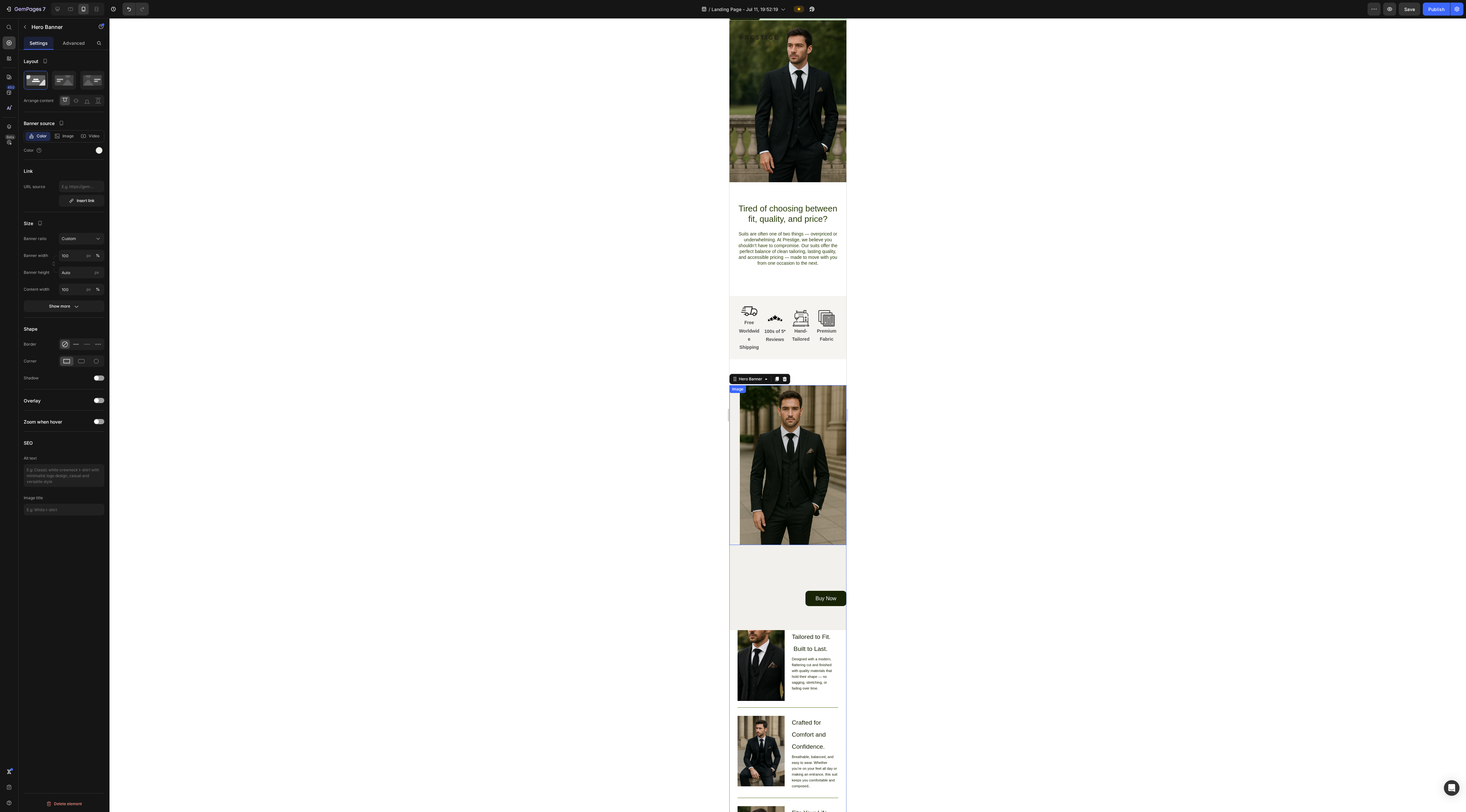 click at bounding box center [788, 465] 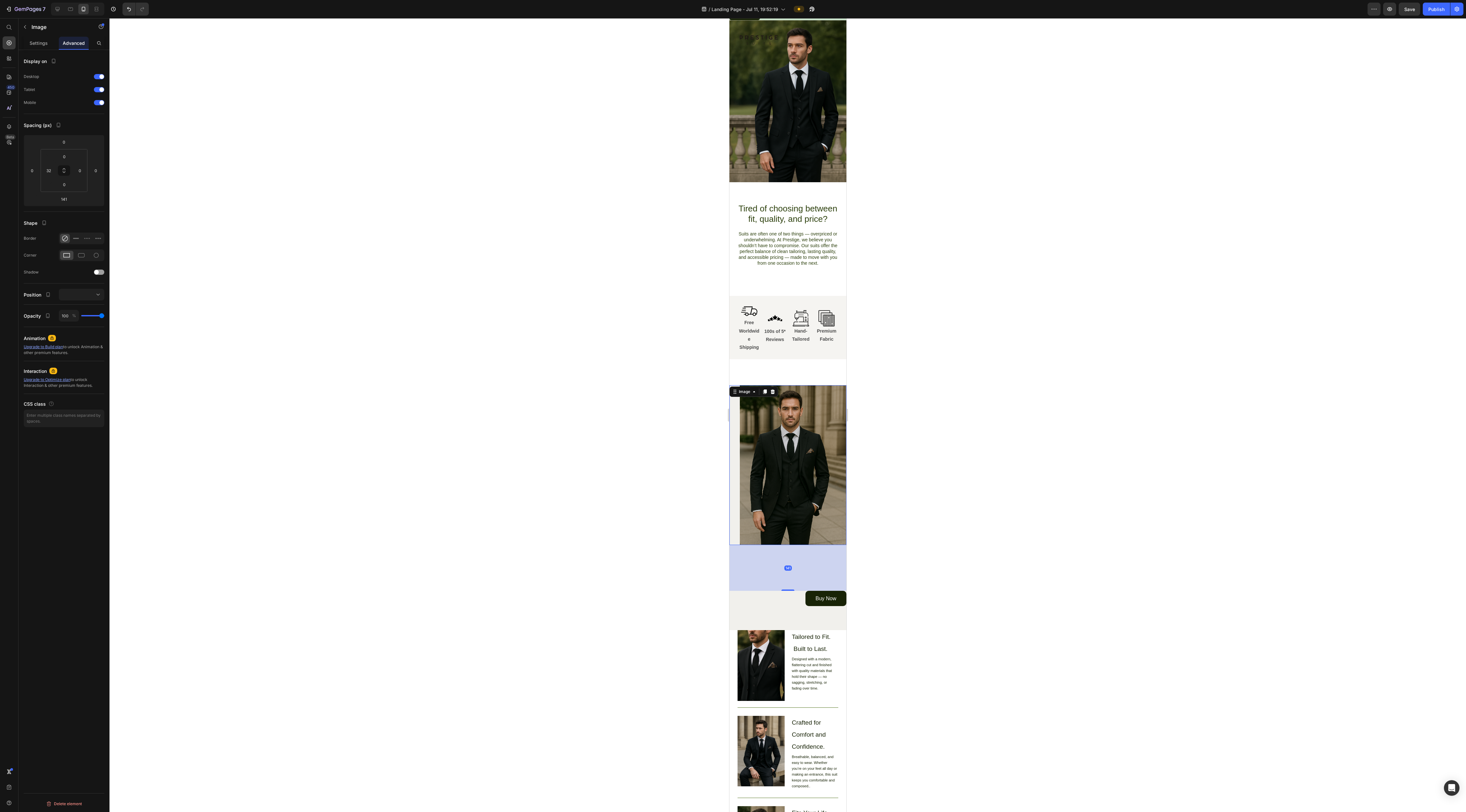 click on "141" at bounding box center (788, 568) 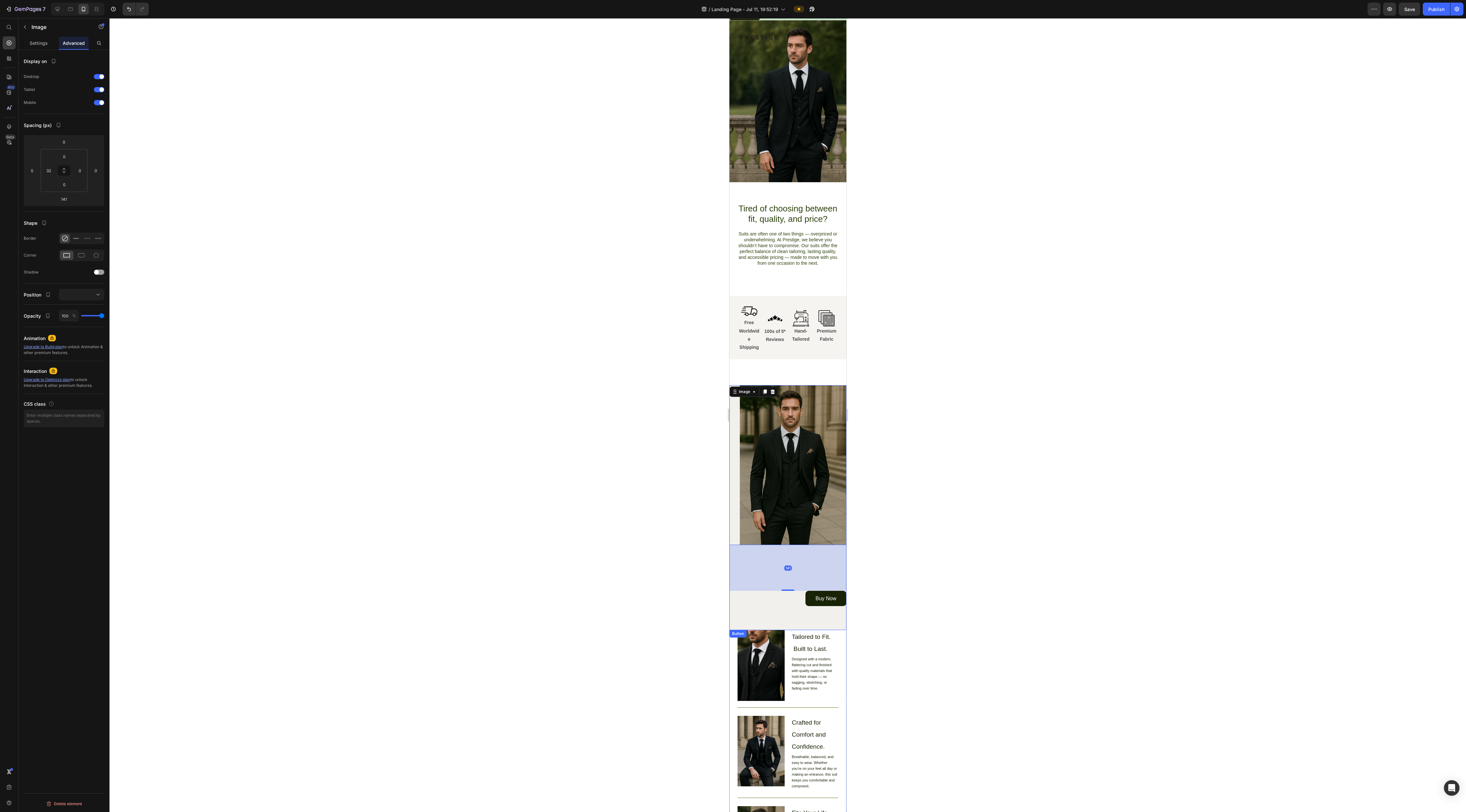 click on "Image   141 Buy Now Button" at bounding box center [788, 508] 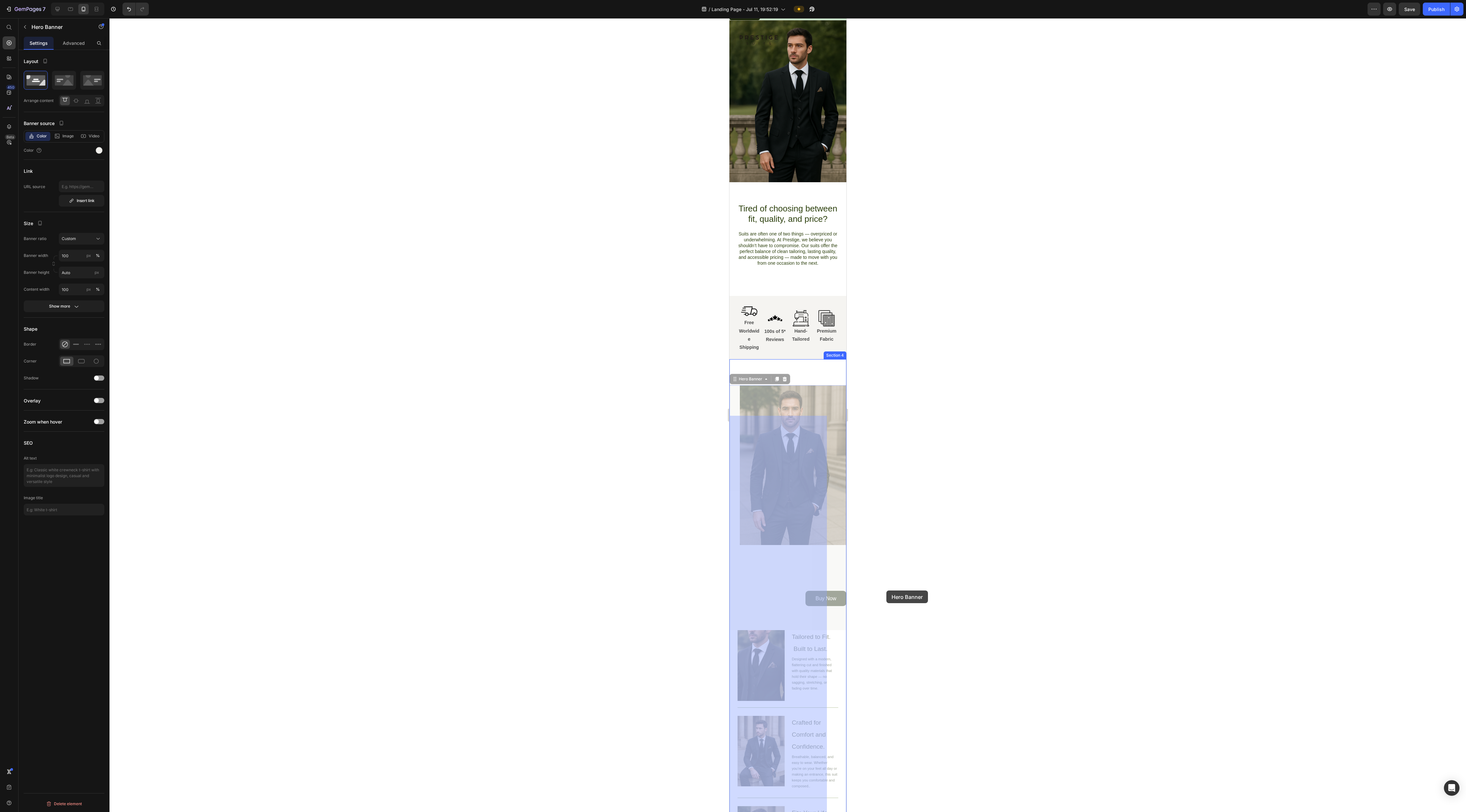 drag, startPoint x: 754, startPoint y: 609, endPoint x: 886, endPoint y: 590, distance: 133.36041 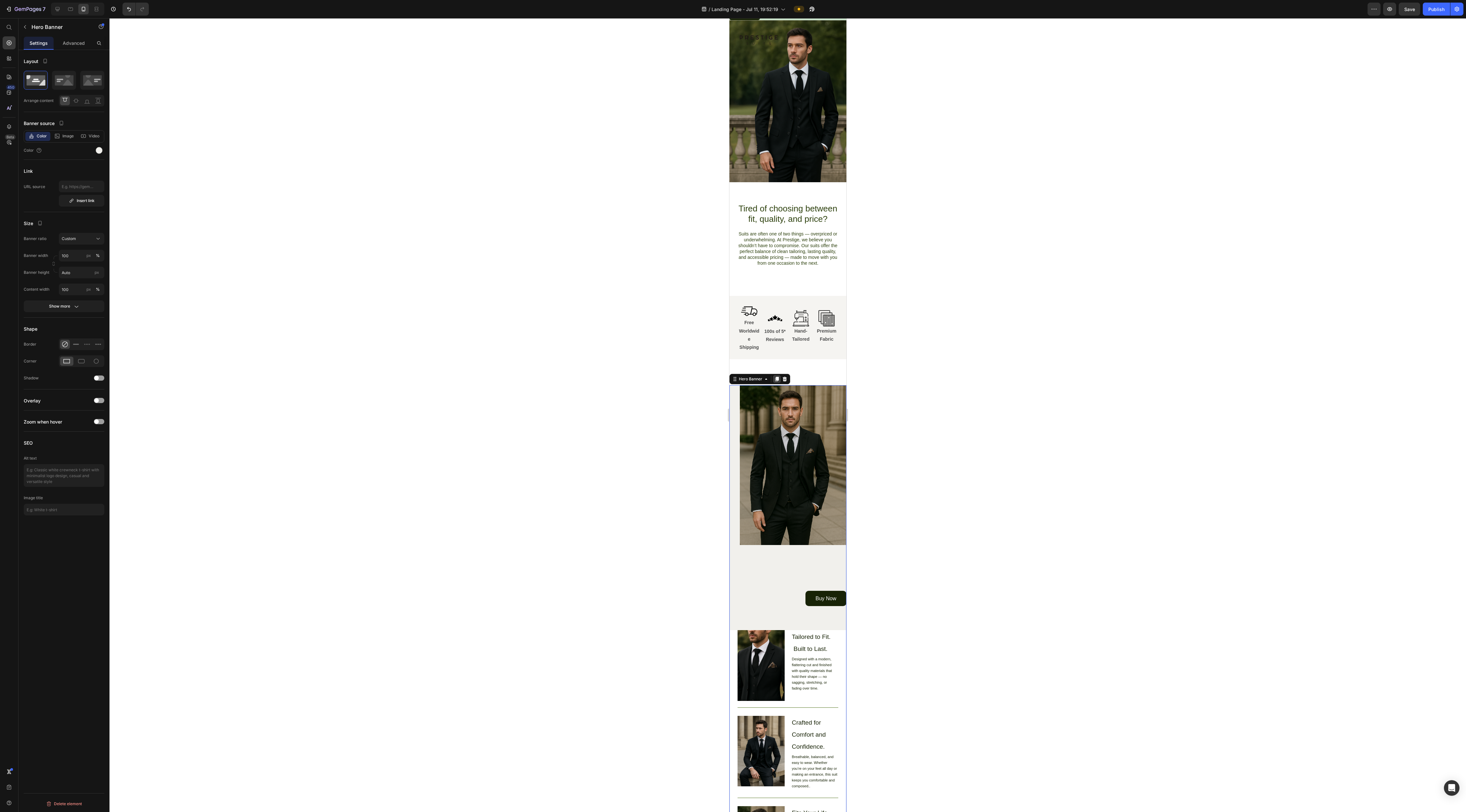 click 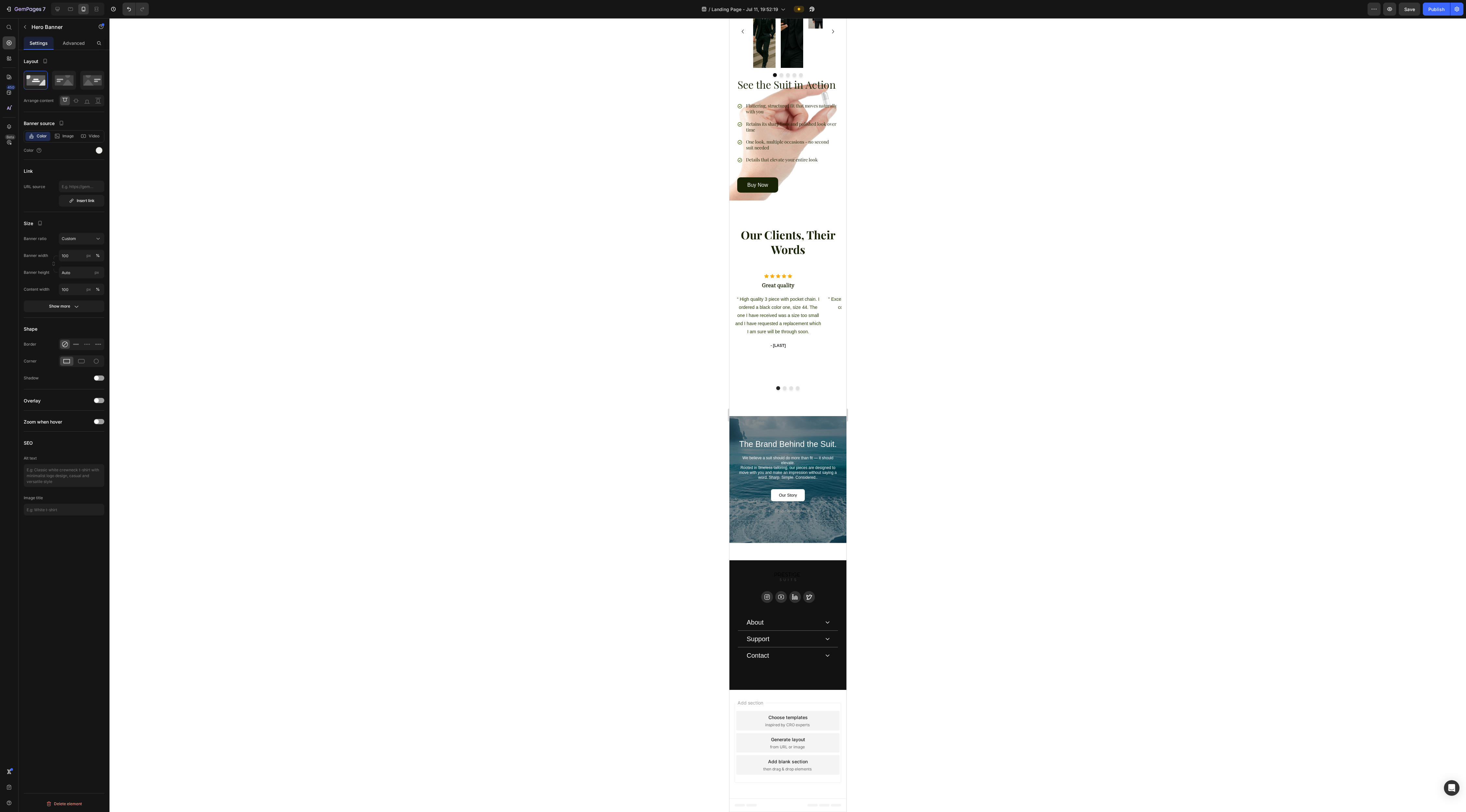 scroll, scrollTop: 2226, scrollLeft: 0, axis: vertical 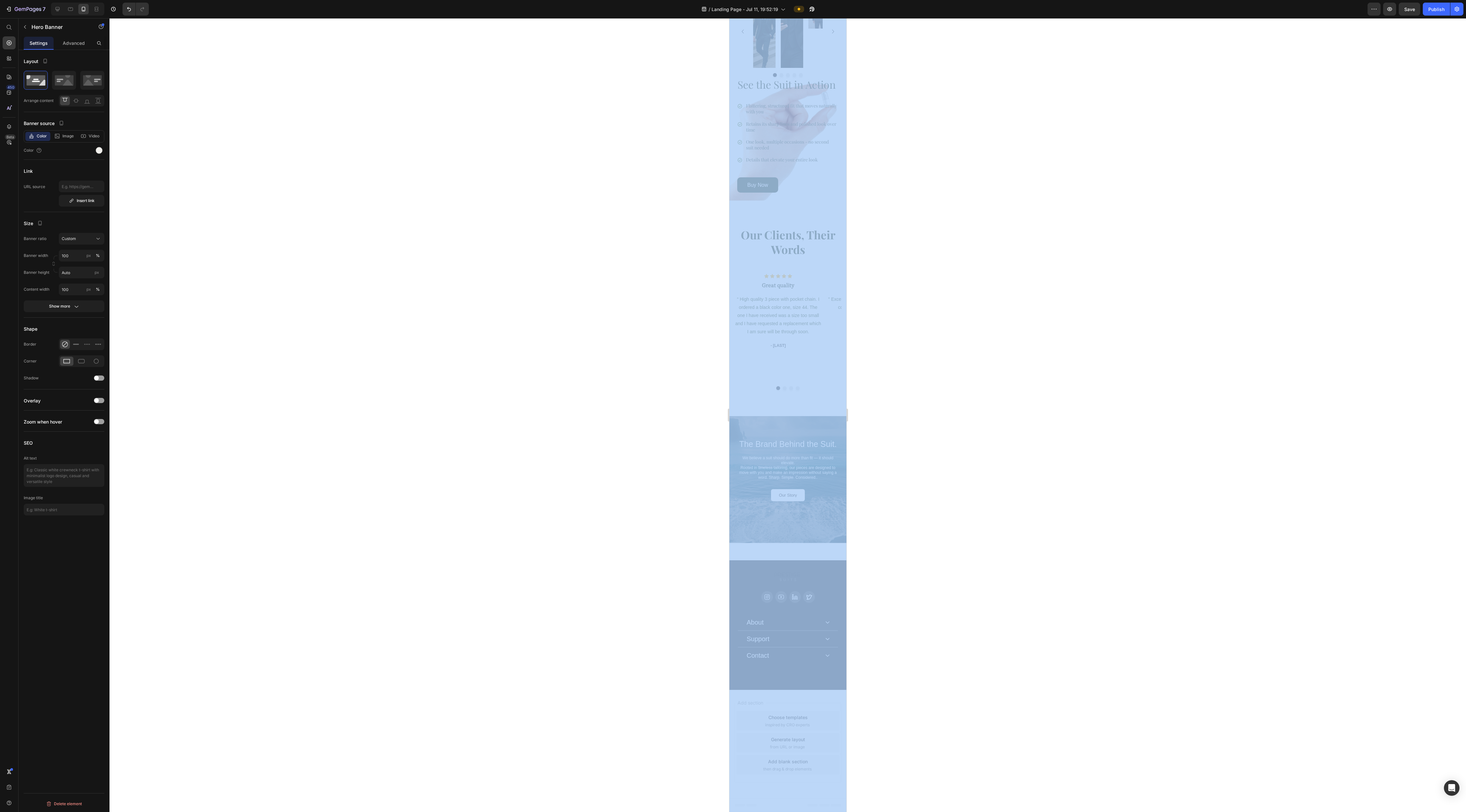 drag, startPoint x: 1402, startPoint y: 783, endPoint x: 839, endPoint y: 500, distance: 630.1254 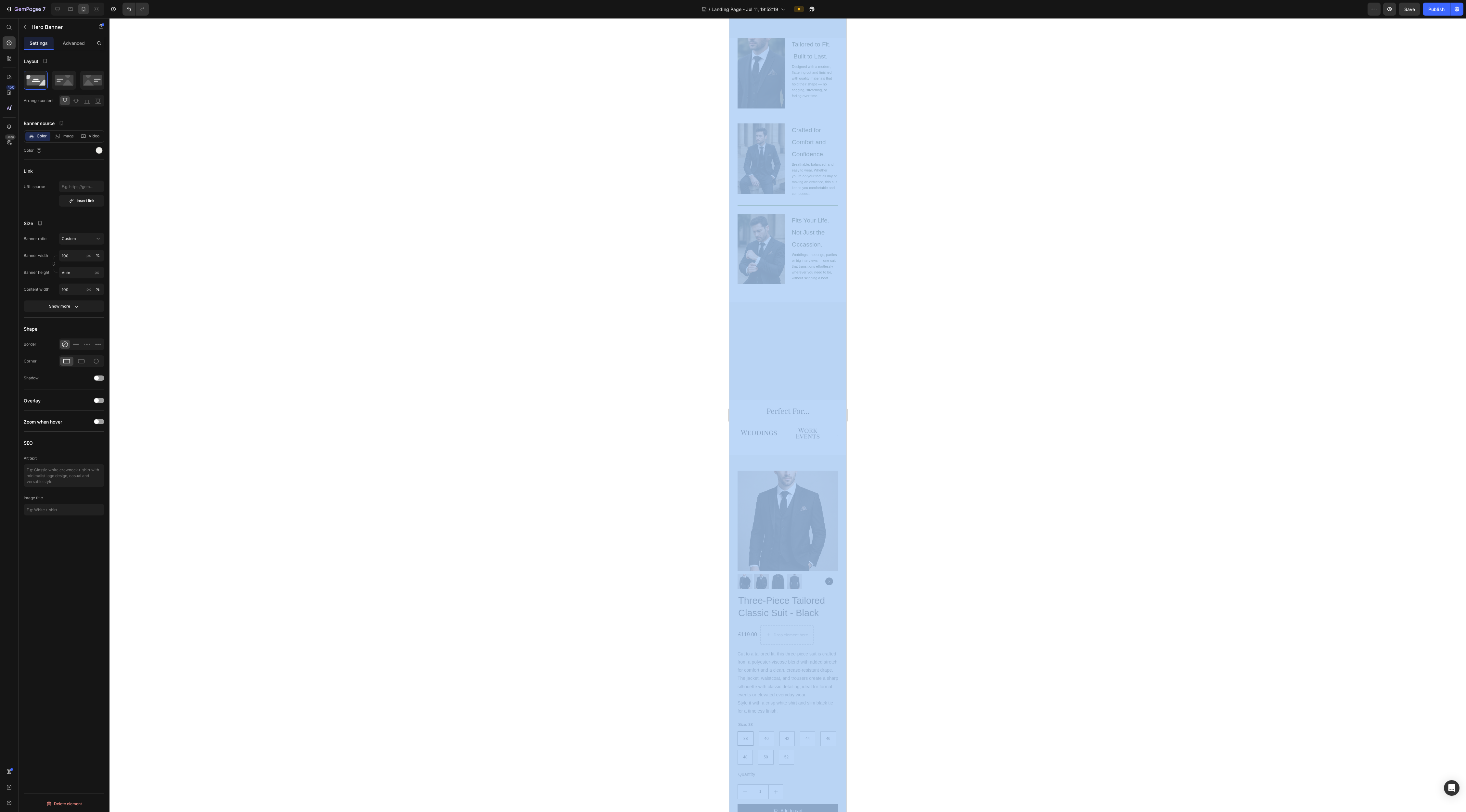 scroll, scrollTop: 1209, scrollLeft: 0, axis: vertical 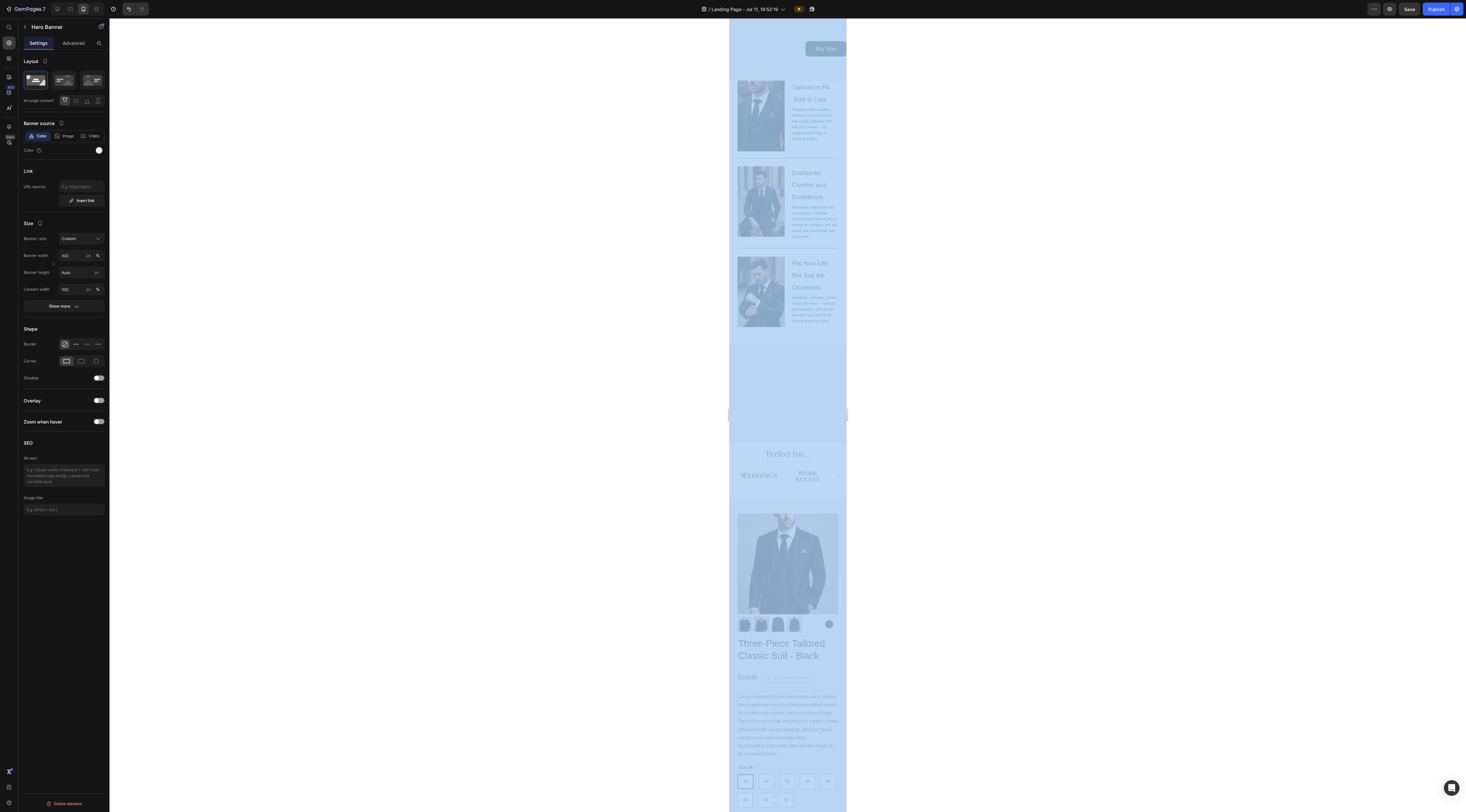 click 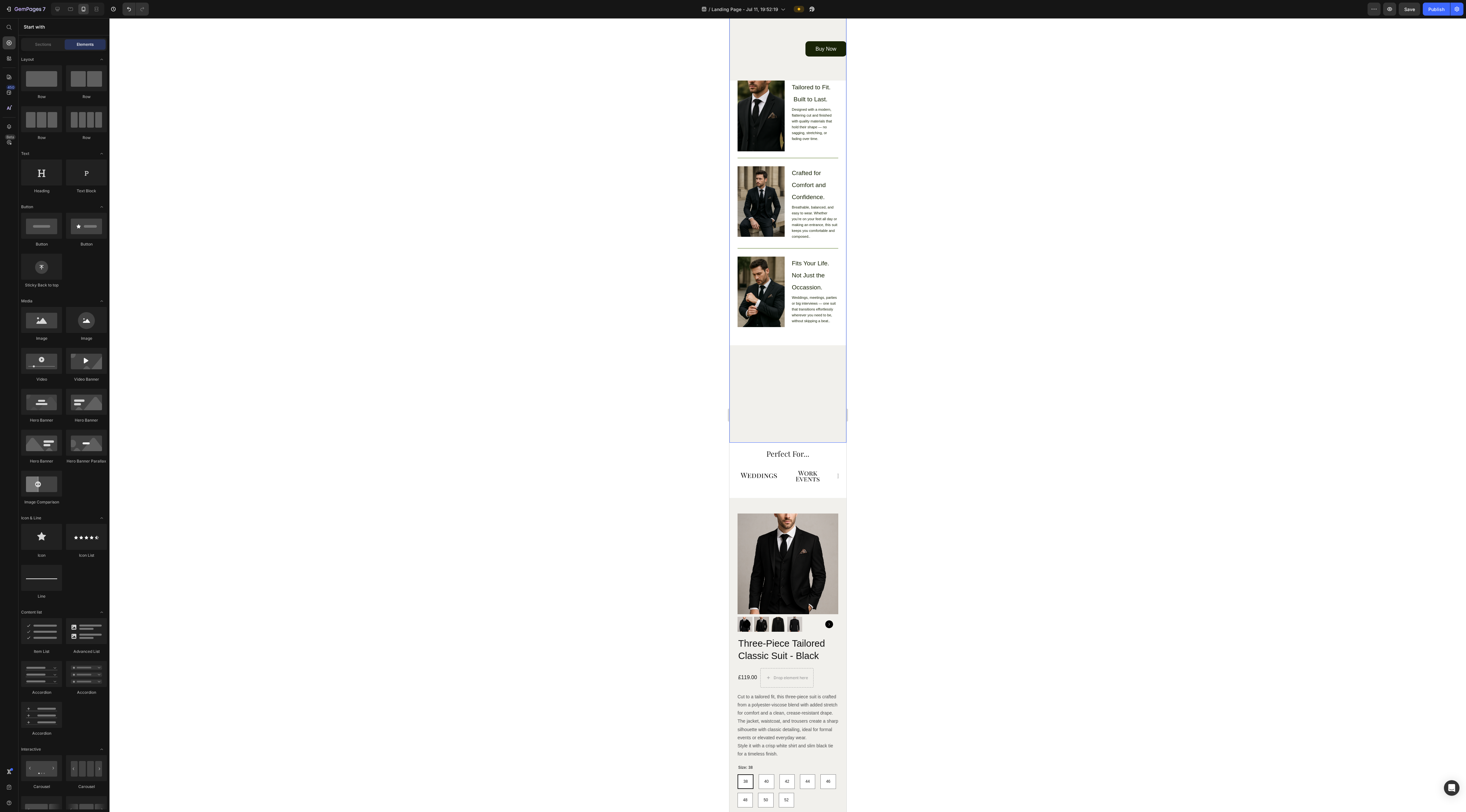 click on "Image Tailored to Fit.  Built to Last. Heading Designed with a modern, flattering cut and finished with quality materials that hold their shape — no sagging, stretching, or fading over time. Text Block Row Image Crafted for Comfort and Confidence. Heading Breathable, balanced, and easy to wear. Whether you’re on your feet all day or making an entrance, this suit keeps you comfortable and composed.. Text Block Row Image Fits Your Life. Not Just the Occassion. Heading Weddings, meetings, parties or big interviews — one suit that transitions effortlessly wherever you need to be, without skipping a beat.. Text Block Row Row Image Buy Now Button" at bounding box center [788, 139] 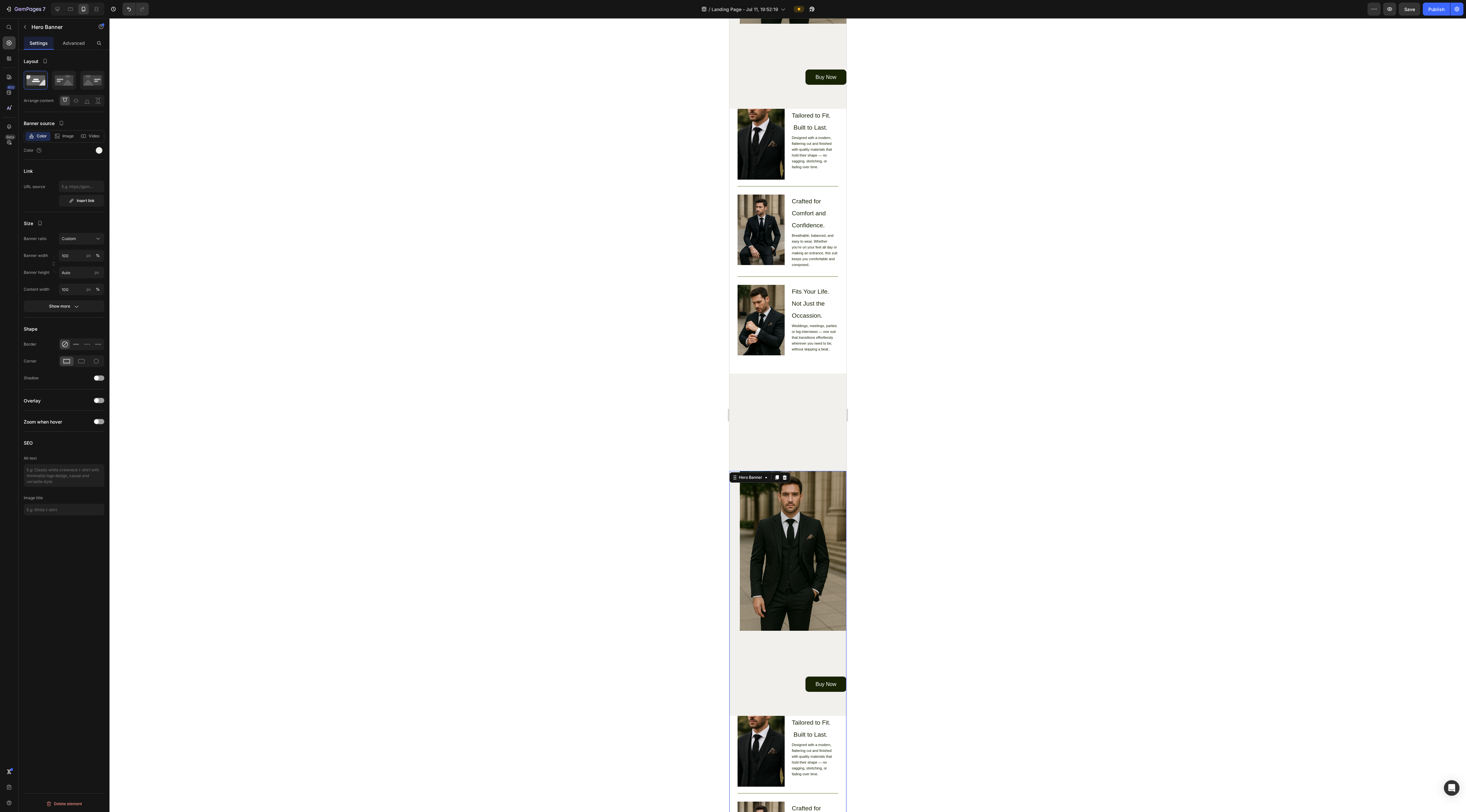 scroll, scrollTop: 598, scrollLeft: 0, axis: vertical 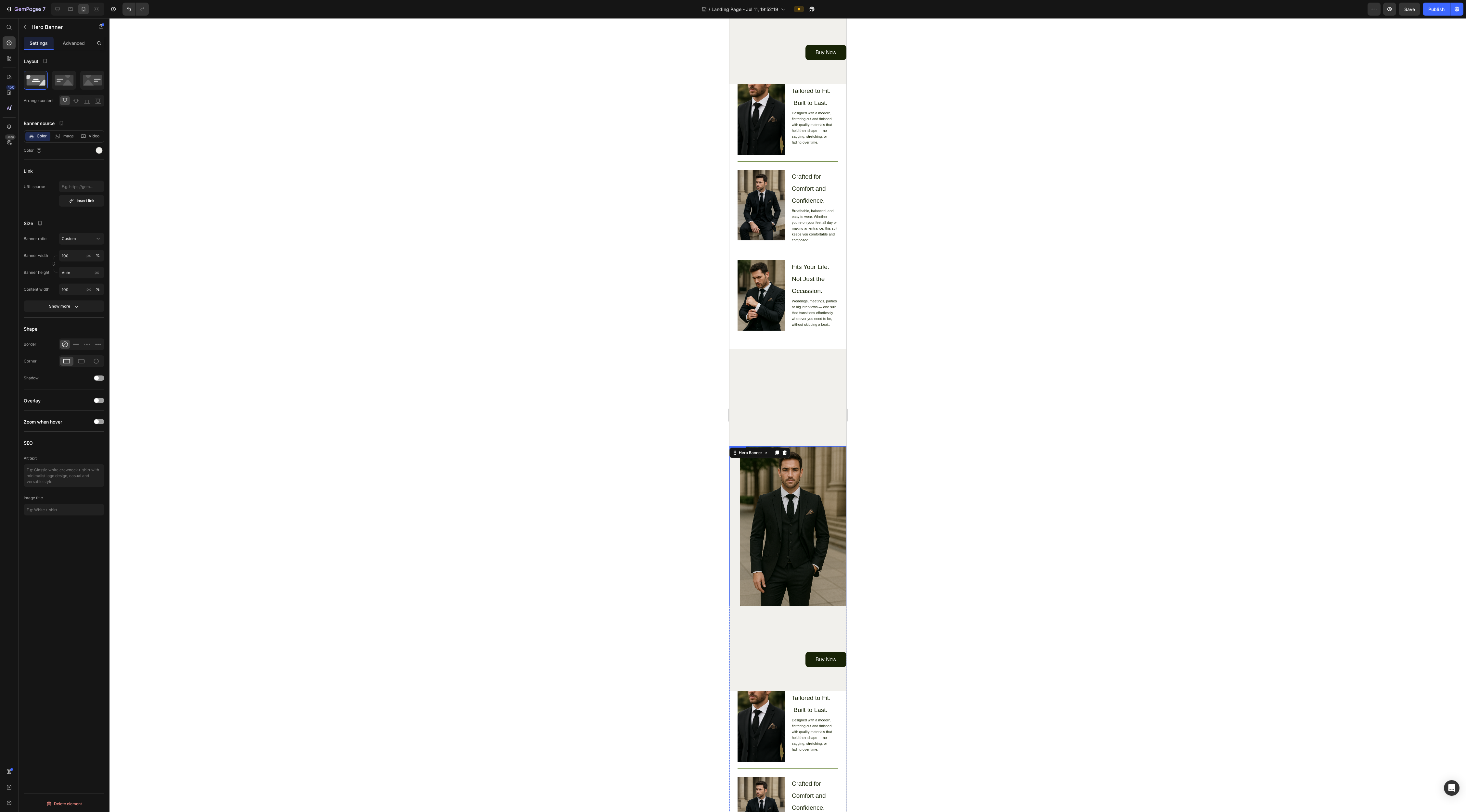 click at bounding box center [788, 526] 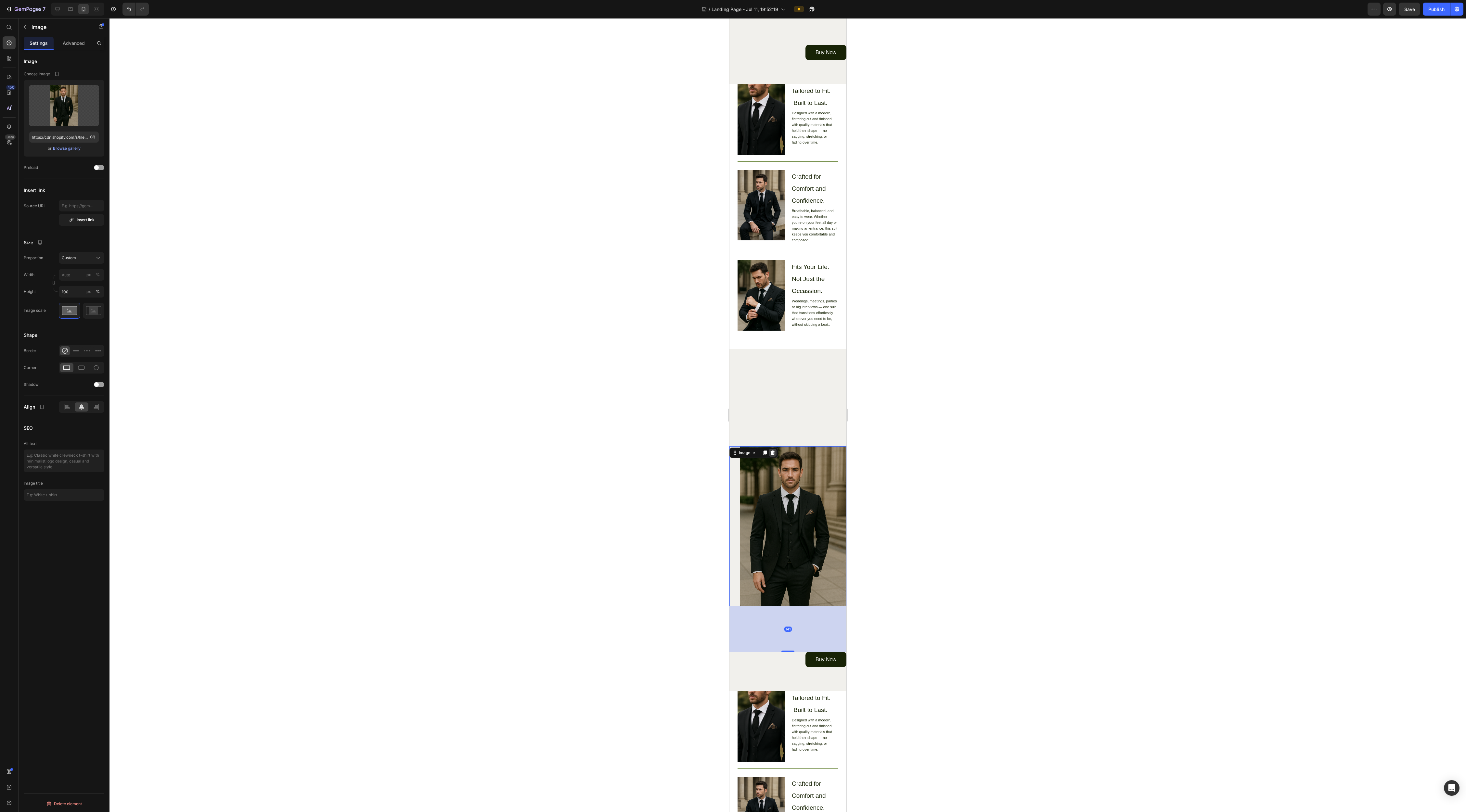 click 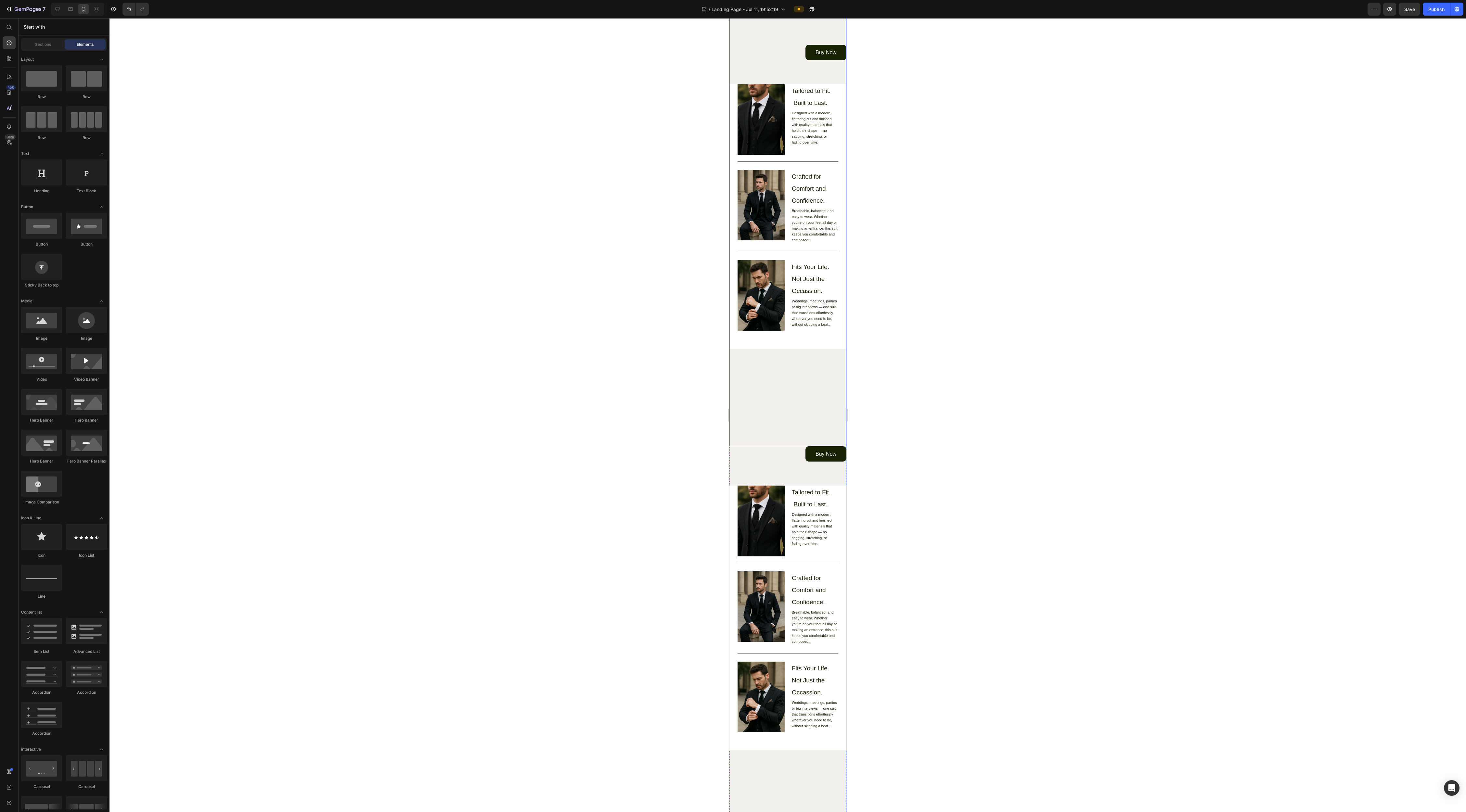 click on "Image Tailored to Fit.  Built to Last. Heading Designed with a modern, flattering cut and finished with quality materials that hold their shape — no sagging, stretching, or fading over time. Text Block Row Image Crafted for Comfort and Confidence. Heading Breathable, balanced, and easy to wear. Whether you’re on your feet all day or making an entrance, this suit keeps you comfortable and composed.. Text Block Row Image Fits Your Life. Not Just the Occassion. Heading Weddings, meetings, parties or big interviews — one suit that transitions effortlessly wherever you need to be, without skipping a beat.. Text Block Row Row Image Buy Now Button" at bounding box center (788, 143) 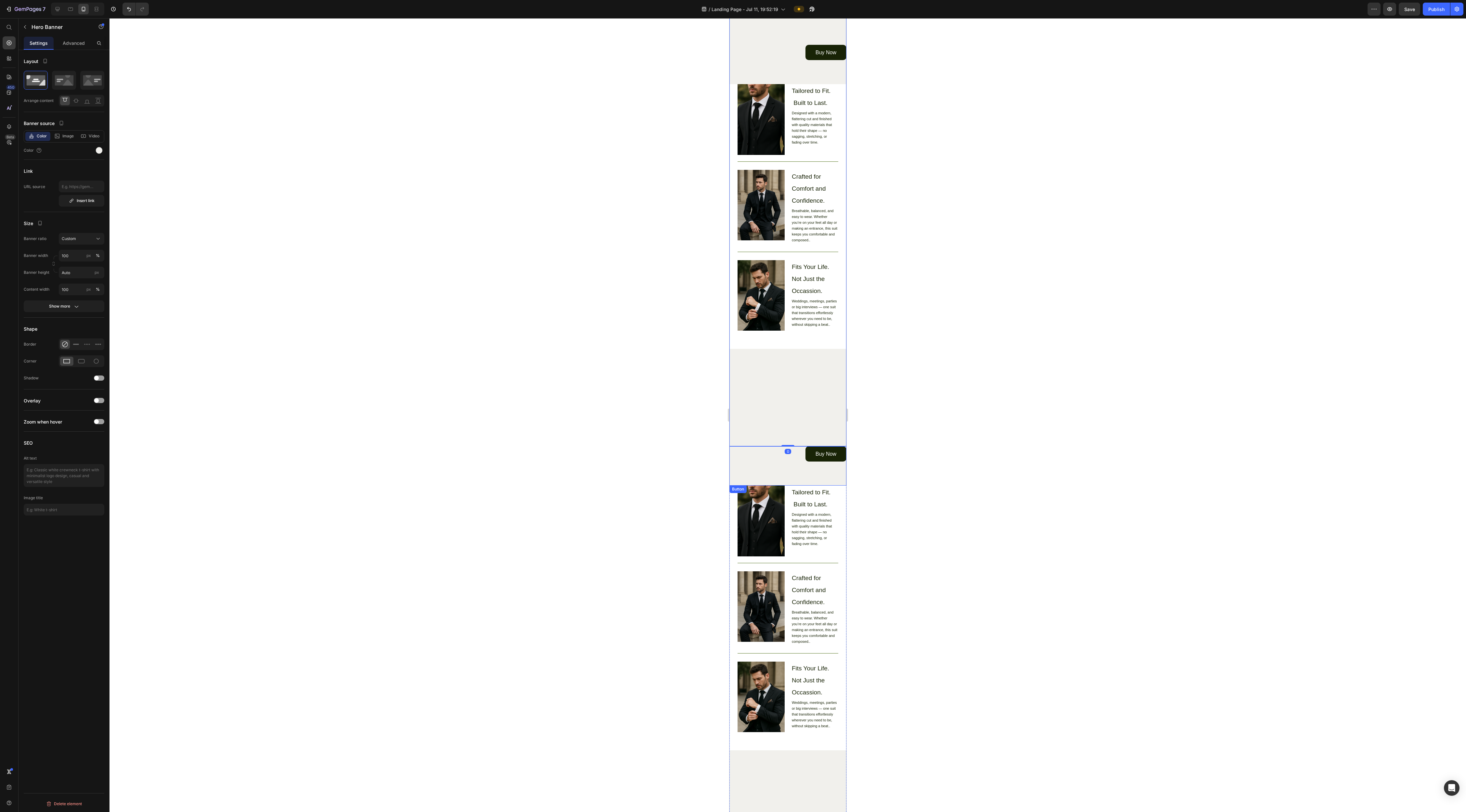 click on "Buy Now Button" at bounding box center (788, 454) 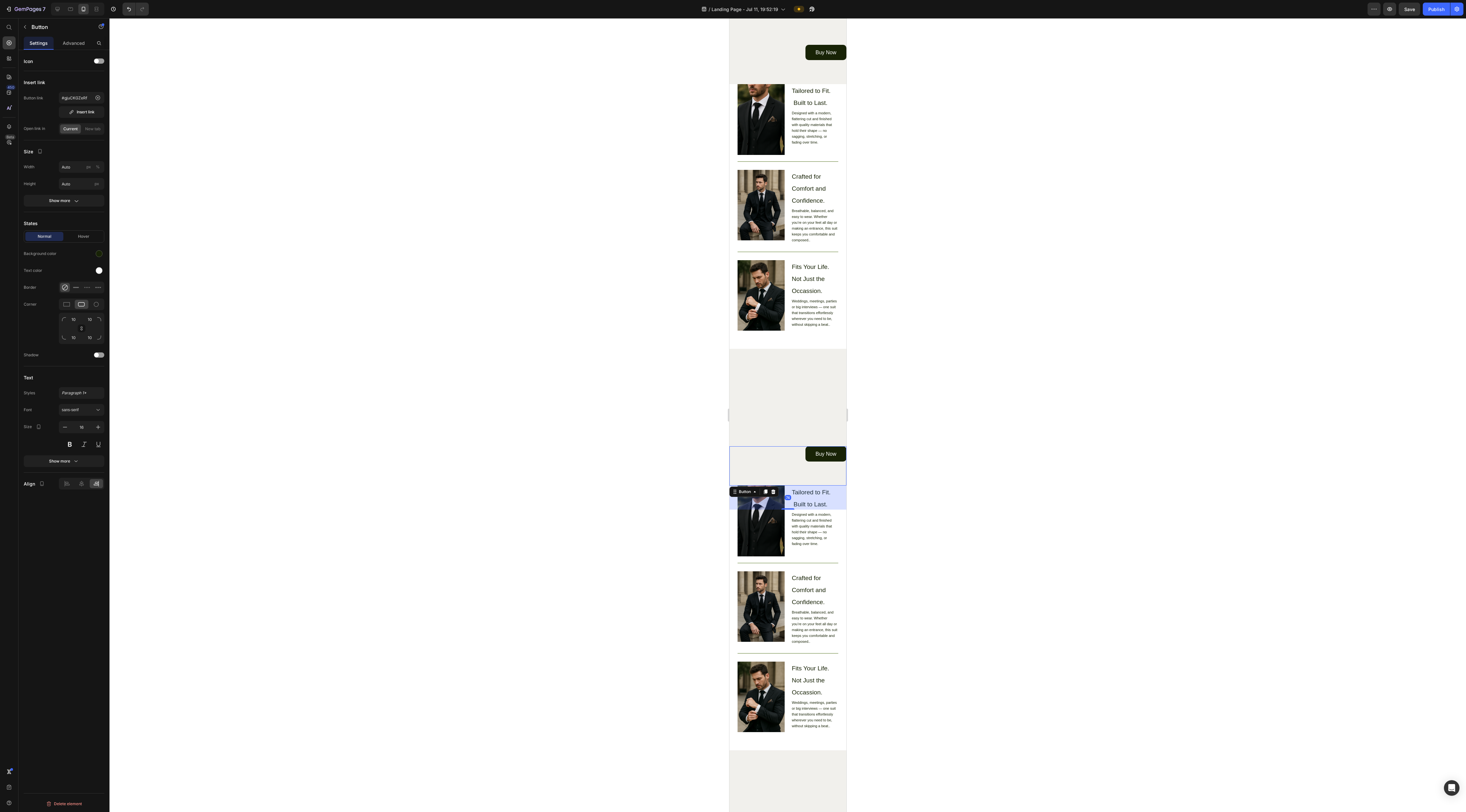 click on "Buy Now Button   74" at bounding box center [788, 454] 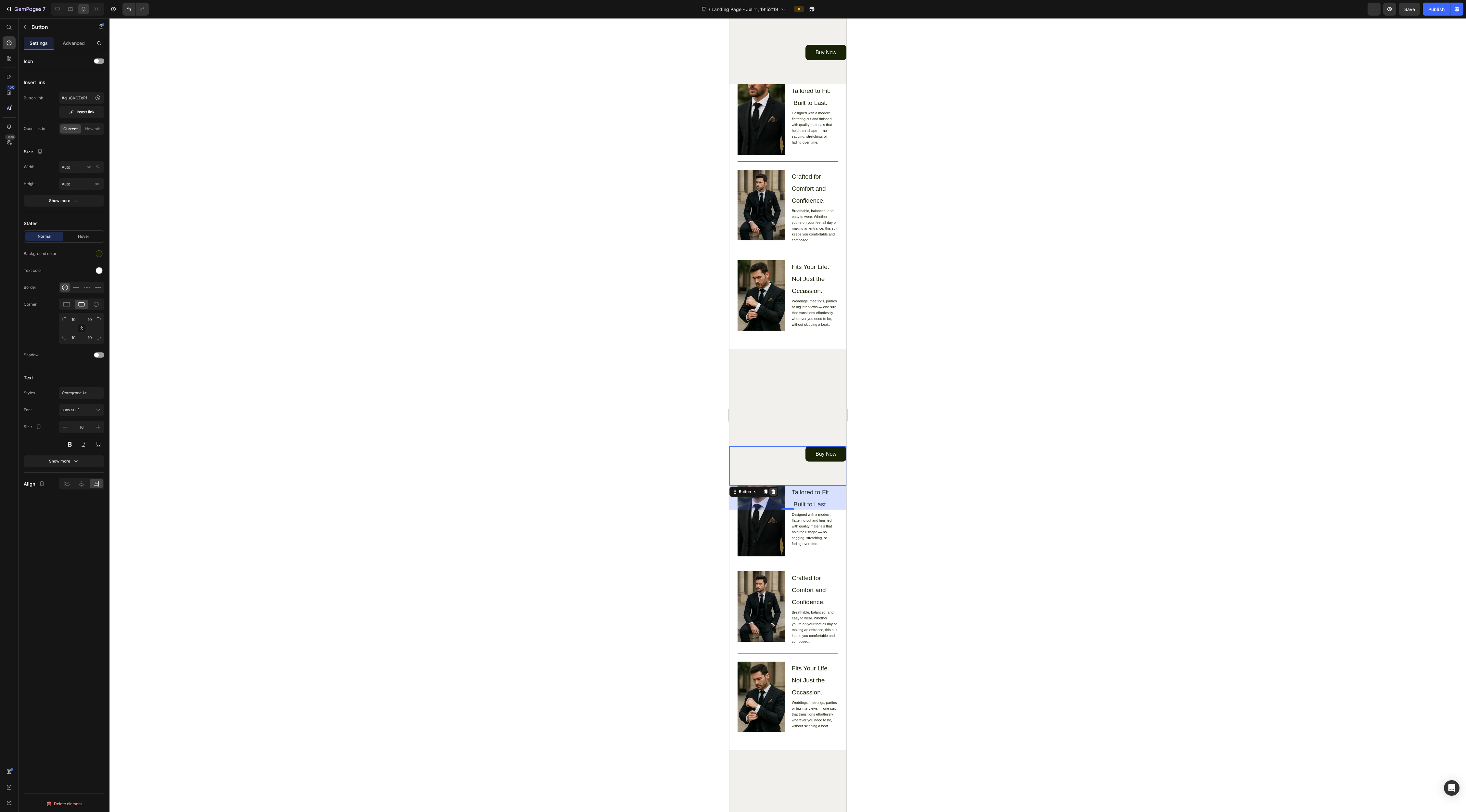 click 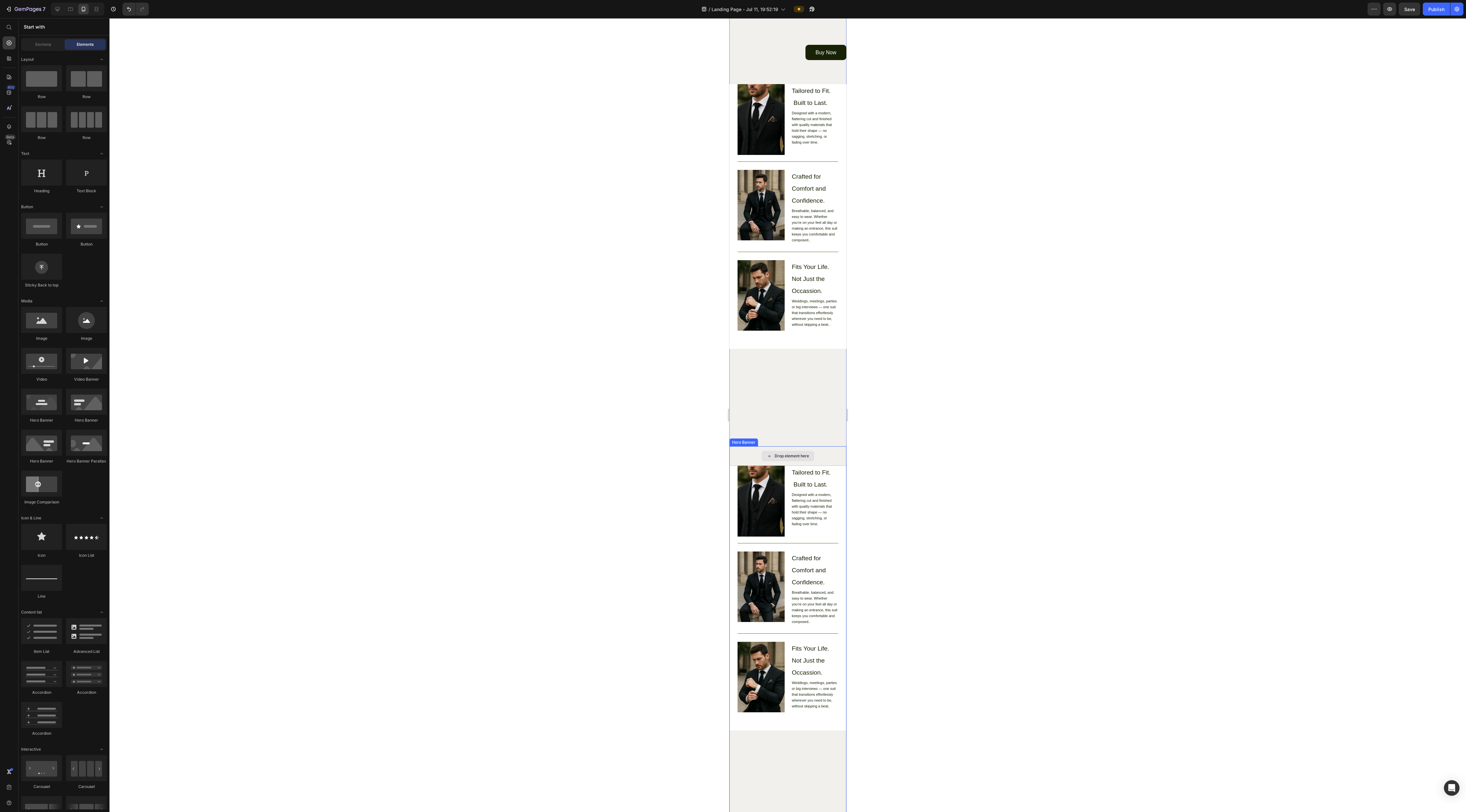 click on "Drop element here" at bounding box center (788, 456) 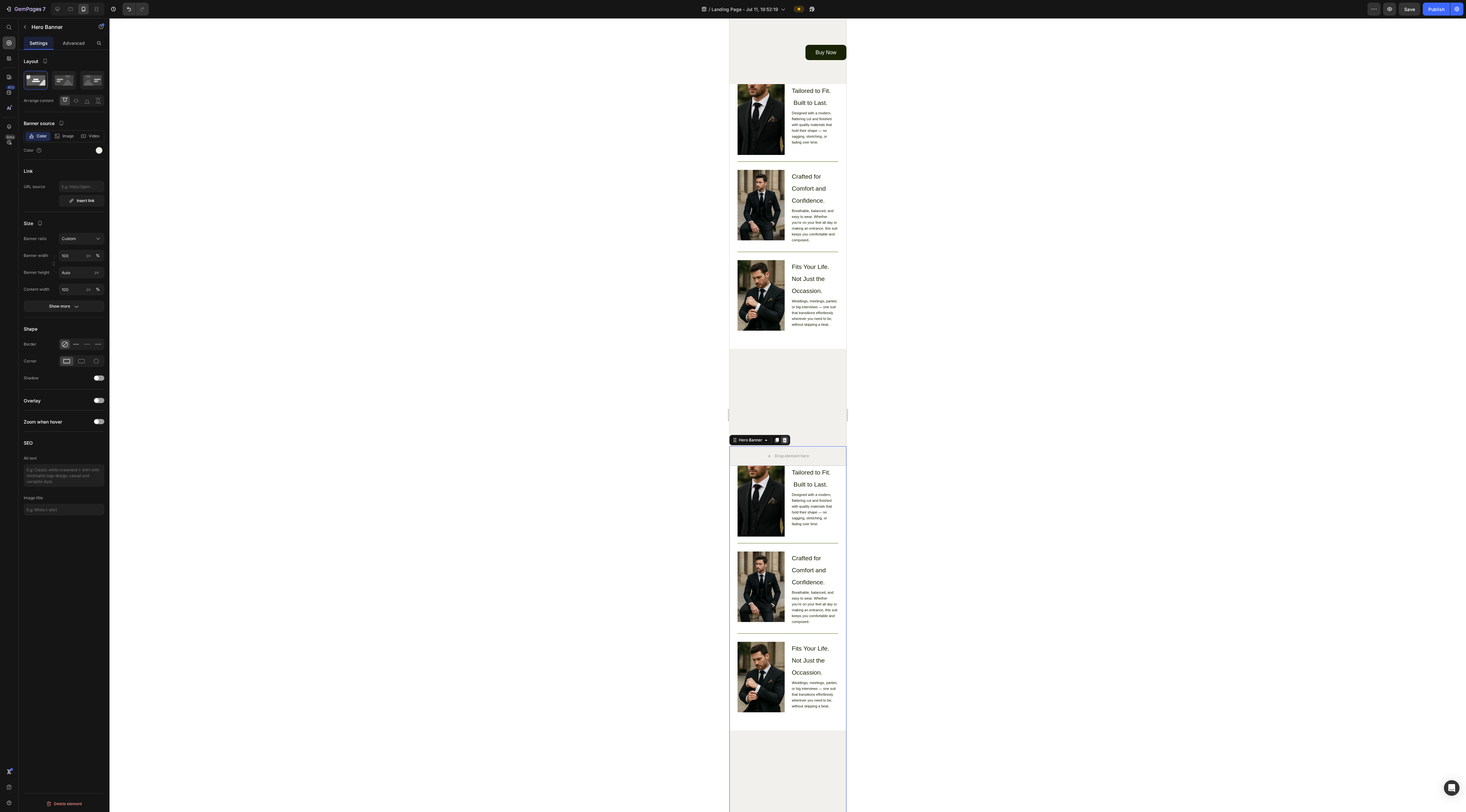 click 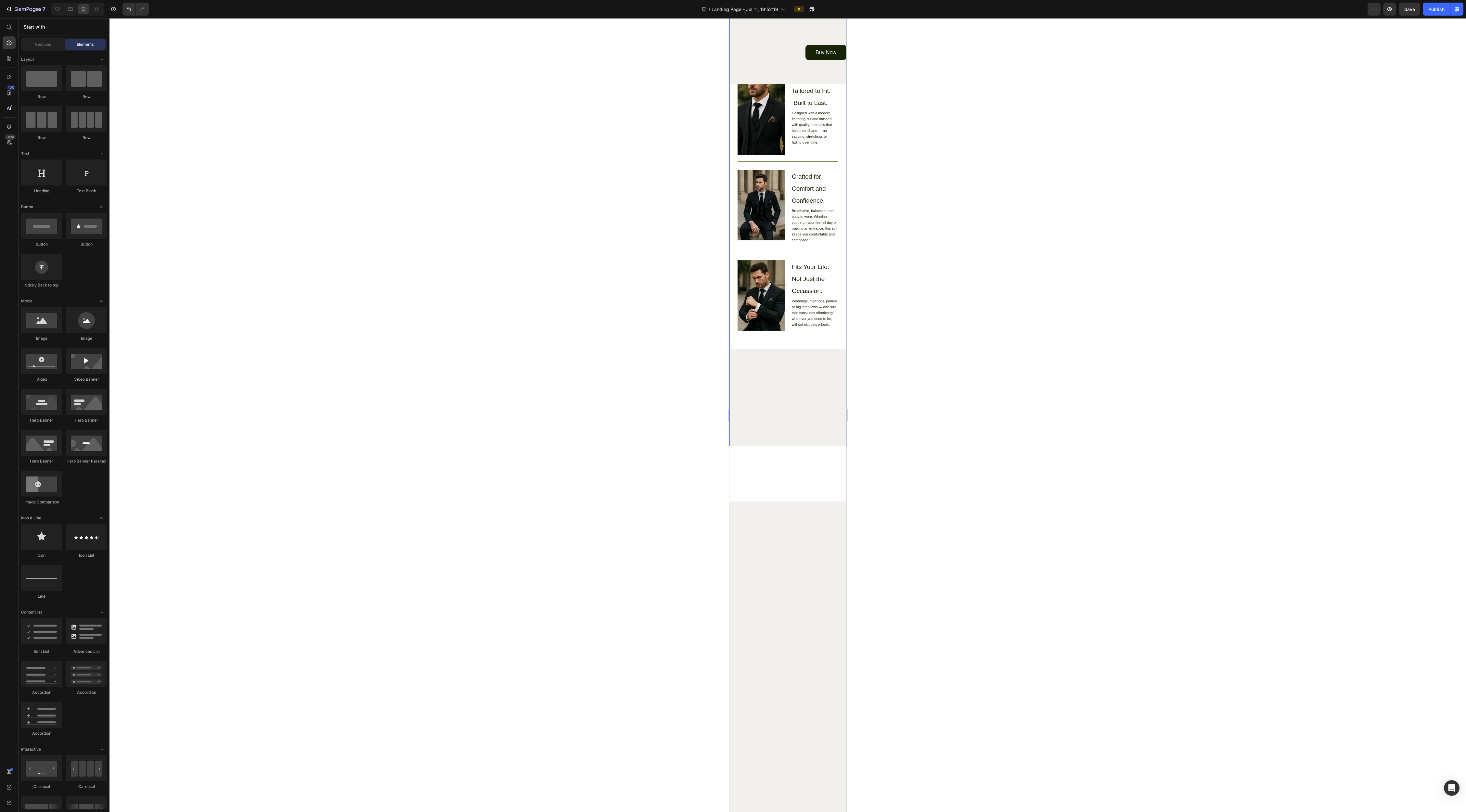 click on "Image Tailored to Fit.  Built to Last. Heading Designed with a modern, flattering cut and finished with quality materials that hold their shape — no sagging, stretching, or fading over time. Text Block Row Image Crafted for Comfort and Confidence. Heading Breathable, balanced, and easy to wear. Whether you’re on your feet all day or making an entrance, this suit keeps you comfortable and composed.. Text Block Row Image Fits Your Life. Not Just the Occassion. Heading Weddings, meetings, parties or big interviews — one suit that transitions effortlessly wherever you need to be, without skipping a beat.. Text Block Row Row Image Buy Now Button" at bounding box center (788, 143) 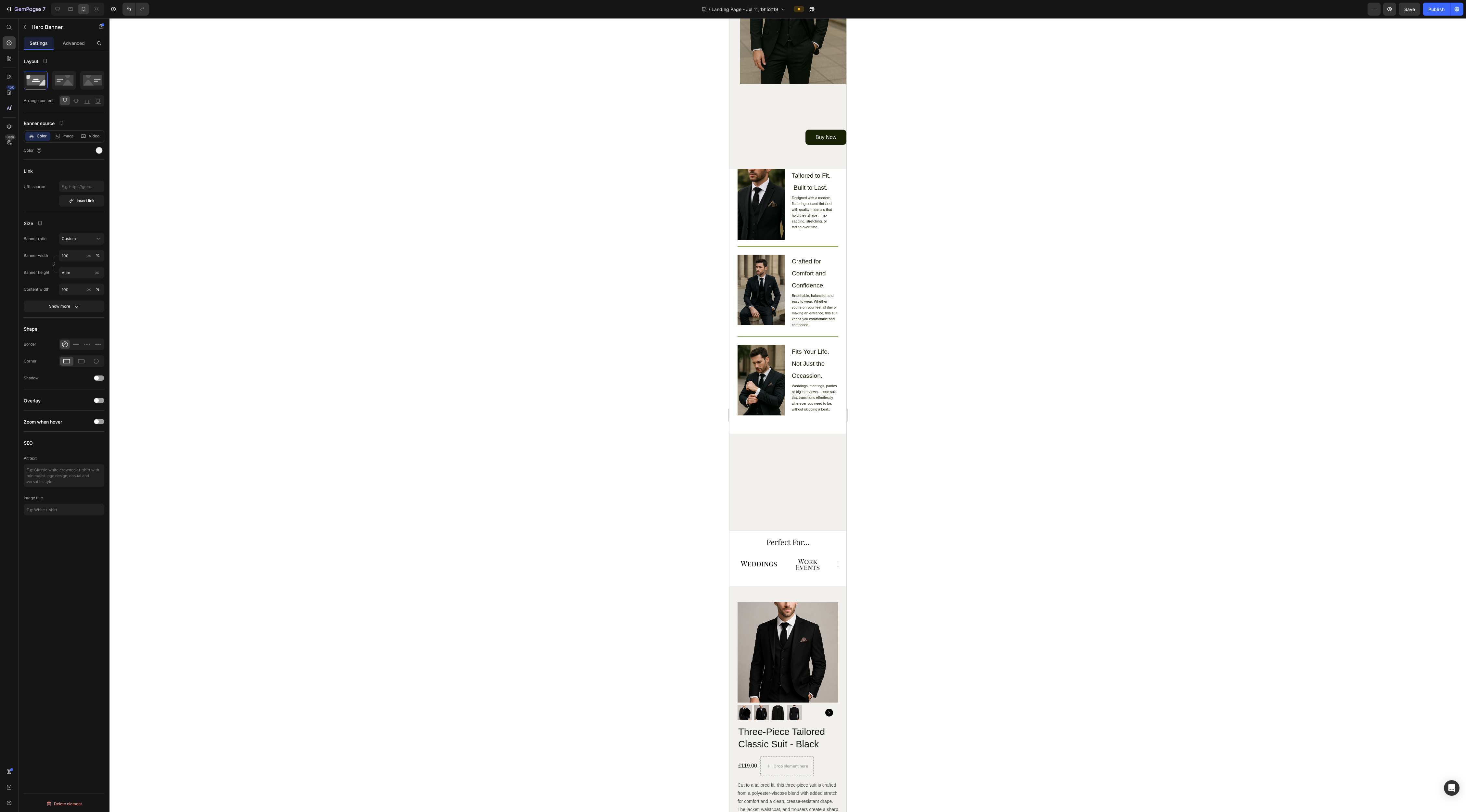 scroll, scrollTop: 516, scrollLeft: 0, axis: vertical 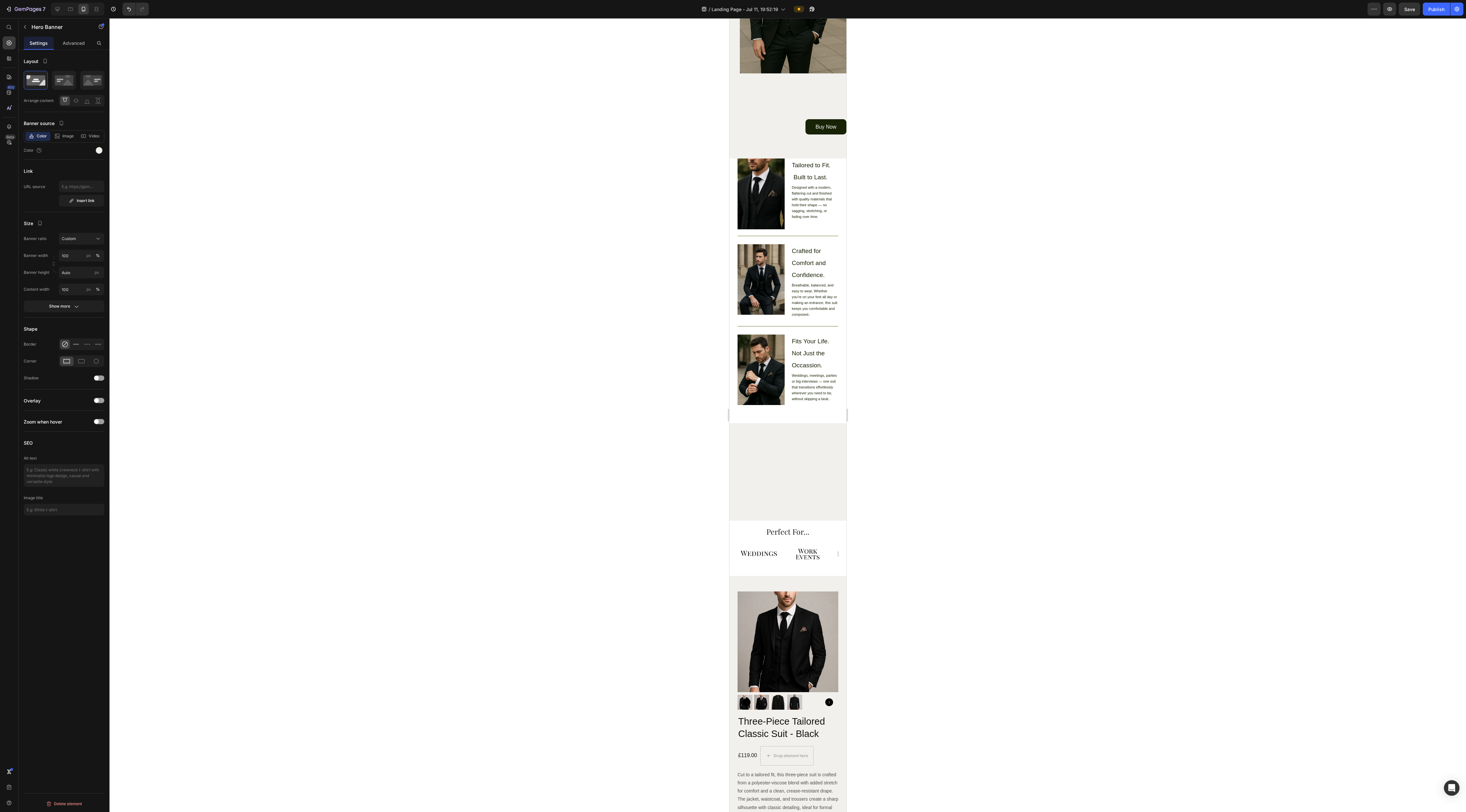 click on "Image Tailored to Fit.  Built to Last. Heading Designed with a modern, flattering cut and finished with quality materials that hold their shape — no sagging, stretching, or fading over time. Text Block Row Image Crafted for Comfort and Confidence. Heading Breathable, balanced, and easy to wear. Whether you’re on your feet all day or making an entrance, this suit keeps you comfortable and composed.. Text Block Row Image Fits Your Life. Not Just the Occassion. Heading Weddings, meetings, parties or big interviews — one suit that transitions effortlessly wherever you need to be, without skipping a beat.. Text Block Row Row Image Buy Now Button" at bounding box center [788, 217] 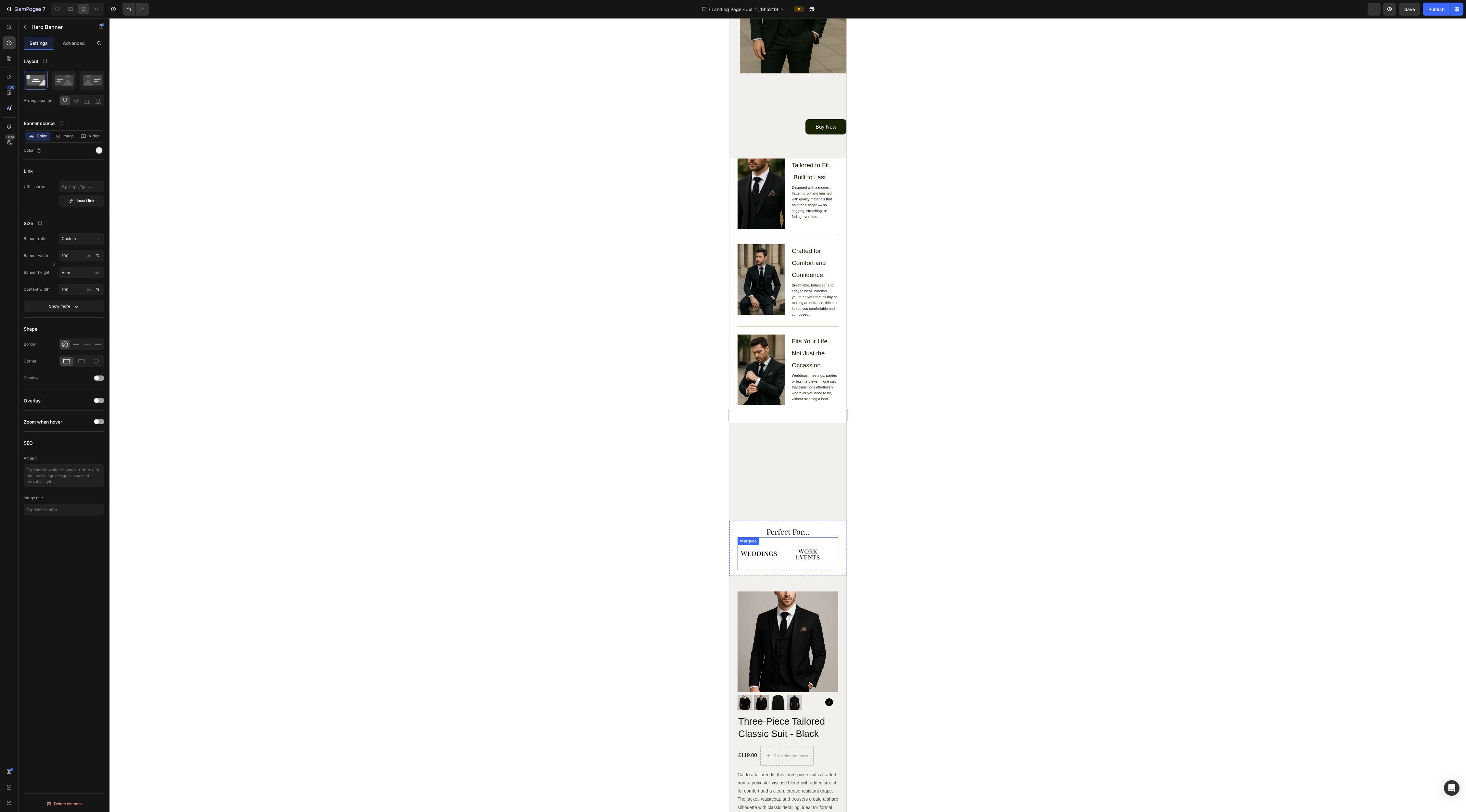 click on "Image" at bounding box center [762, 554] 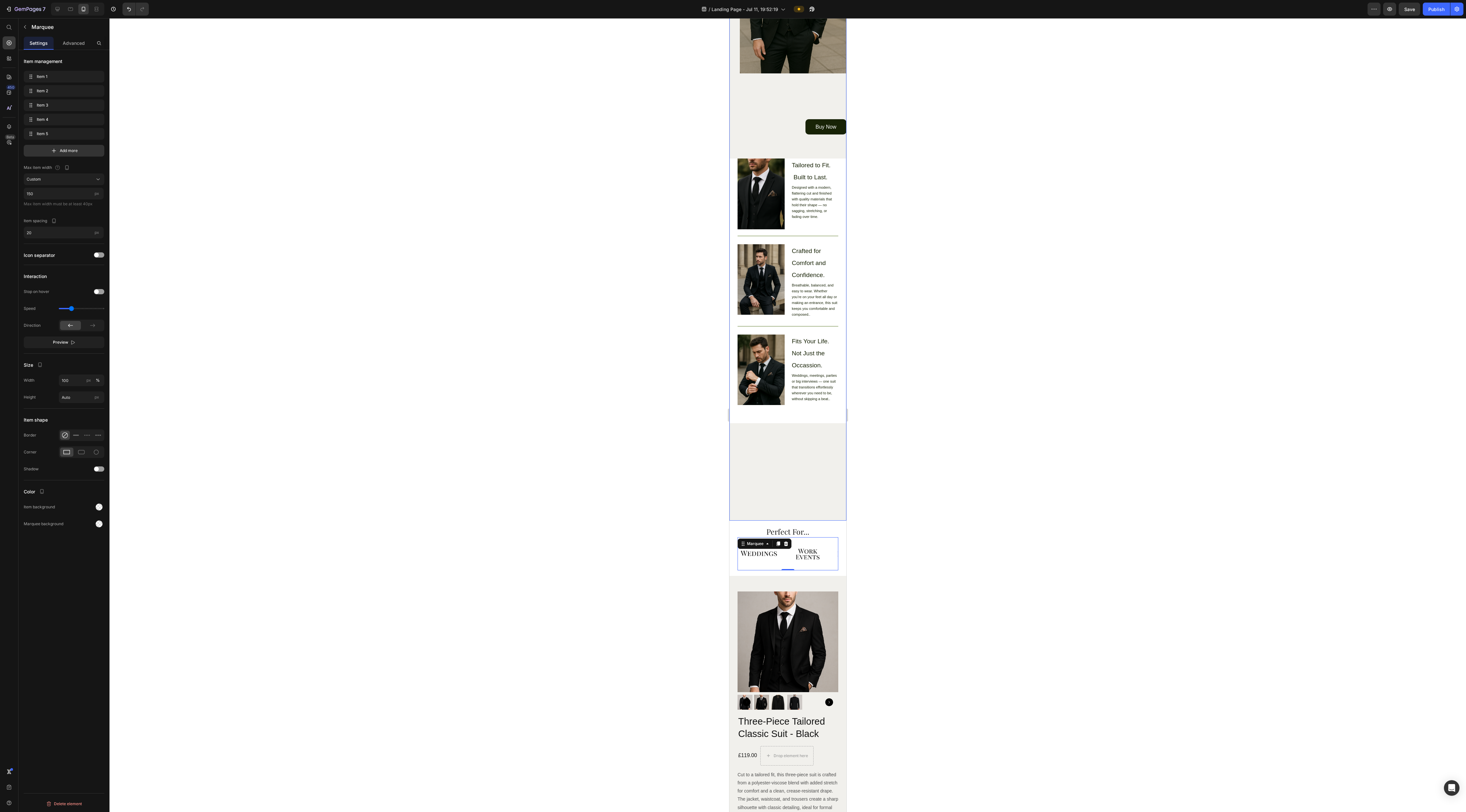 click on "Image Tailored to Fit.  Built to Last. Heading Designed with a modern, flattering cut and finished with quality materials that hold their shape — no sagging, stretching, or fading over time. Text Block Row Image Crafted for Comfort and Confidence. Heading Breathable, balanced, and easy to wear. Whether you’re on your feet all day or making an entrance, this suit keeps you comfortable and composed.. Text Block Row Image Fits Your Life. Not Just the Occassion. Heading Weddings, meetings, parties or big interviews — one suit that transitions effortlessly wherever you need to be, without skipping a beat.. Text Block Row Row Image Buy Now Button" at bounding box center (788, 217) 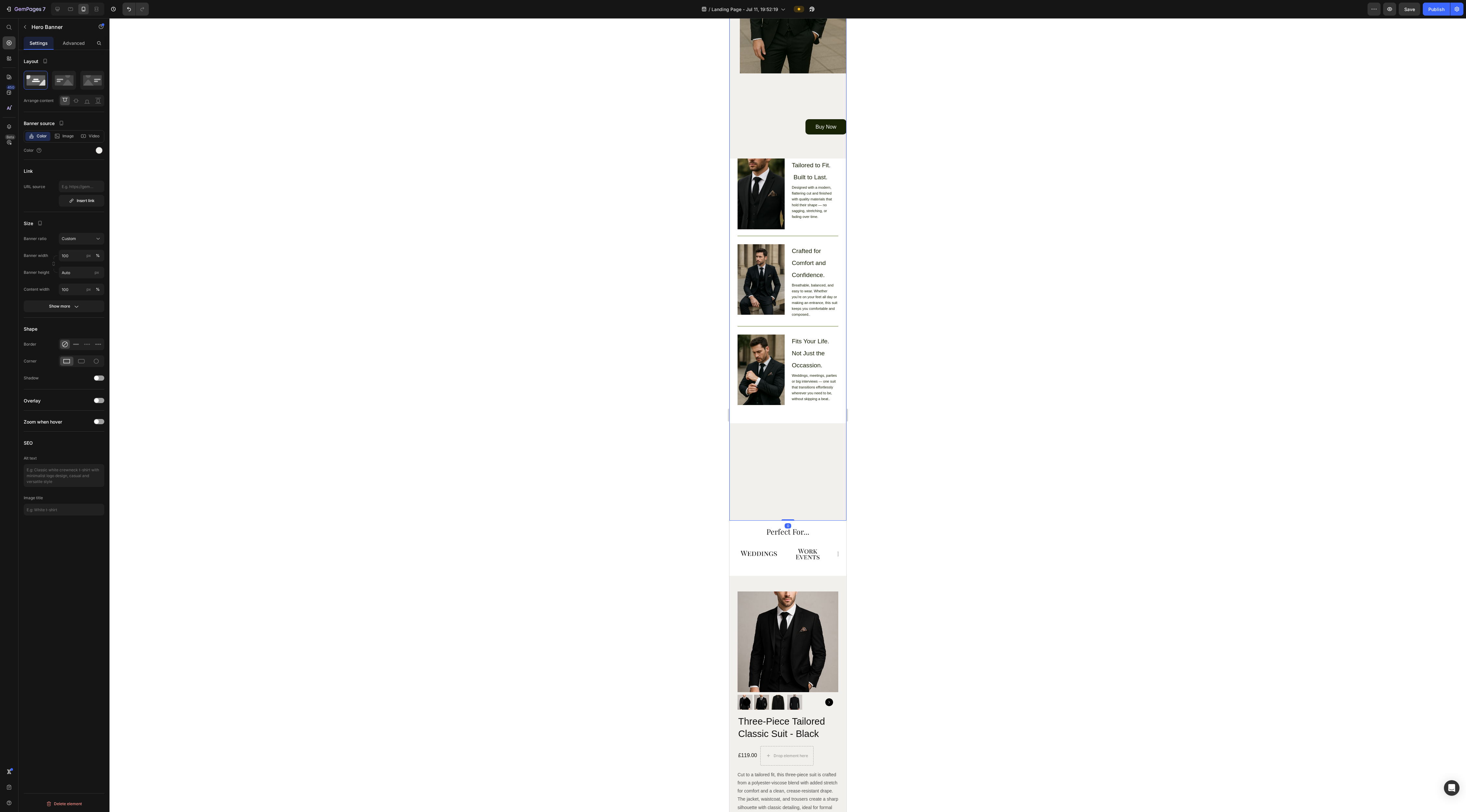 drag, startPoint x: 778, startPoint y: 547, endPoint x: 777, endPoint y: 450, distance: 97.00515 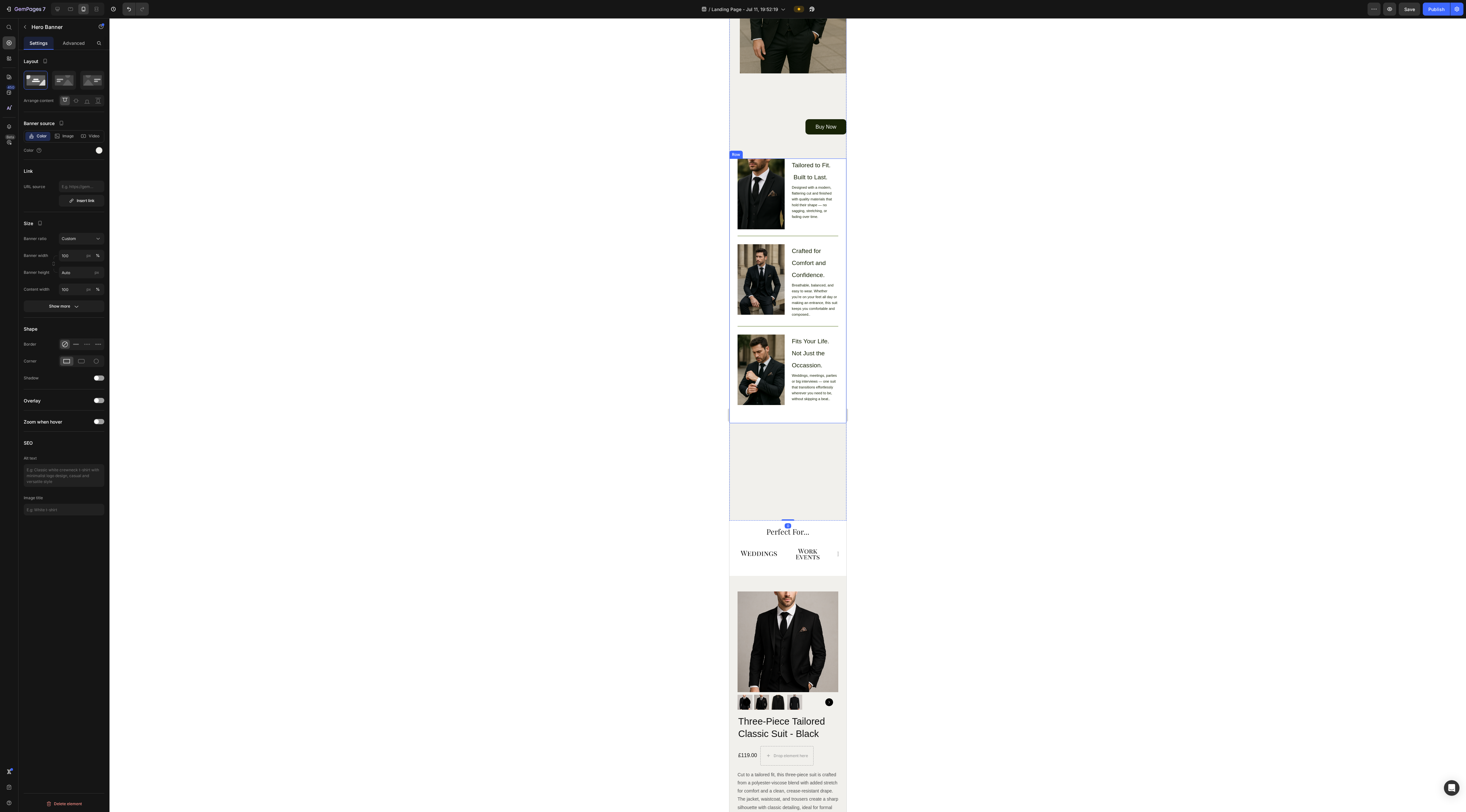 click on "Image Tailored to Fit.  Built to Last. Heading Designed with a modern, flattering cut and finished with quality materials that hold their shape — no sagging, stretching, or fading over time. Text Block Row Image Crafted for Comfort and Confidence. Heading Breathable, balanced, and easy to wear. Whether you’re on your feet all day or making an entrance, this suit keeps you comfortable and composed.. Text Block Row Image Fits Your Life. Not Just the Occassion. Heading Weddings, meetings, parties or big interviews — one suit that transitions effortlessly wherever you need to be, without skipping a beat.. Text Block Row" at bounding box center (788, 291) 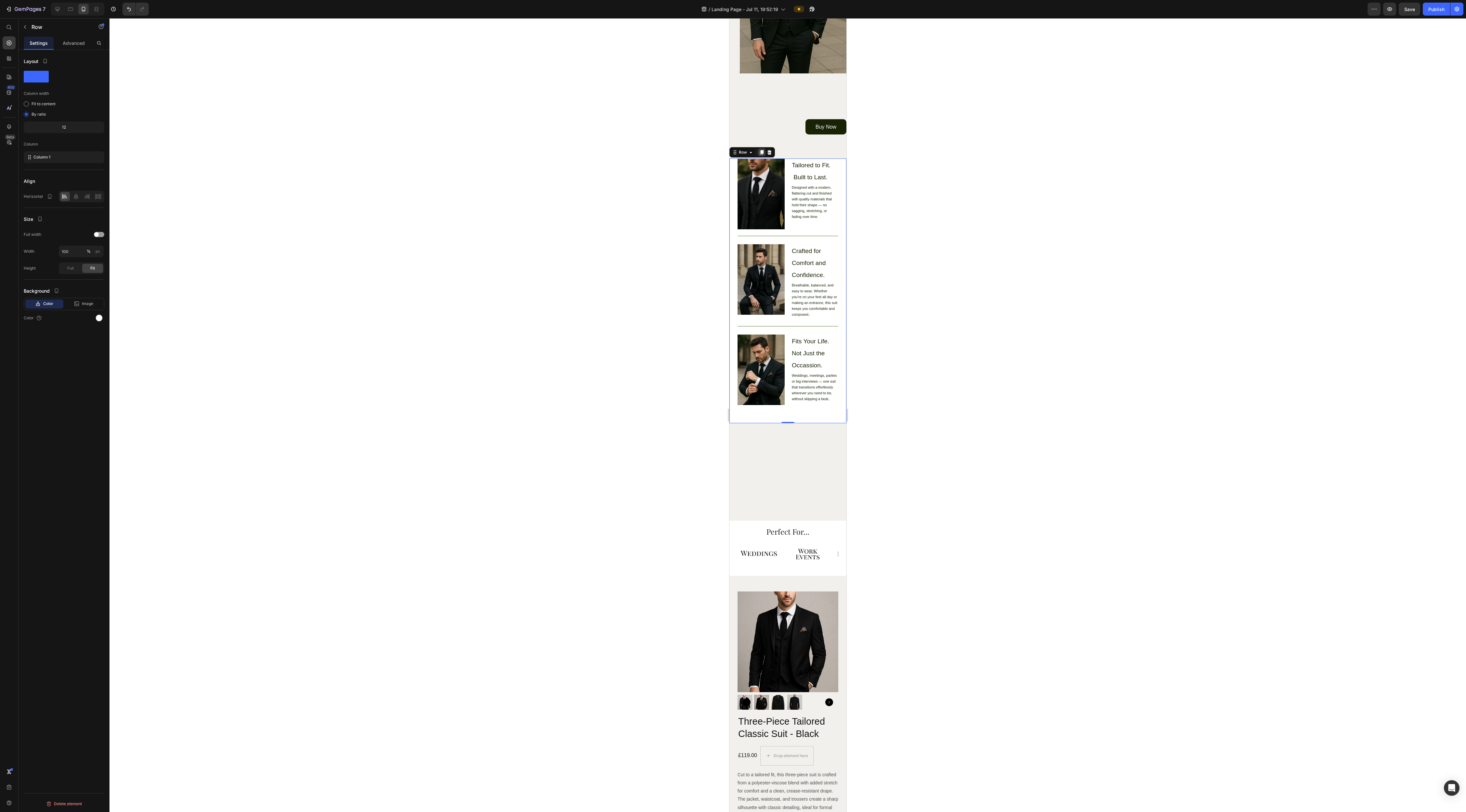 click at bounding box center [761, 152] 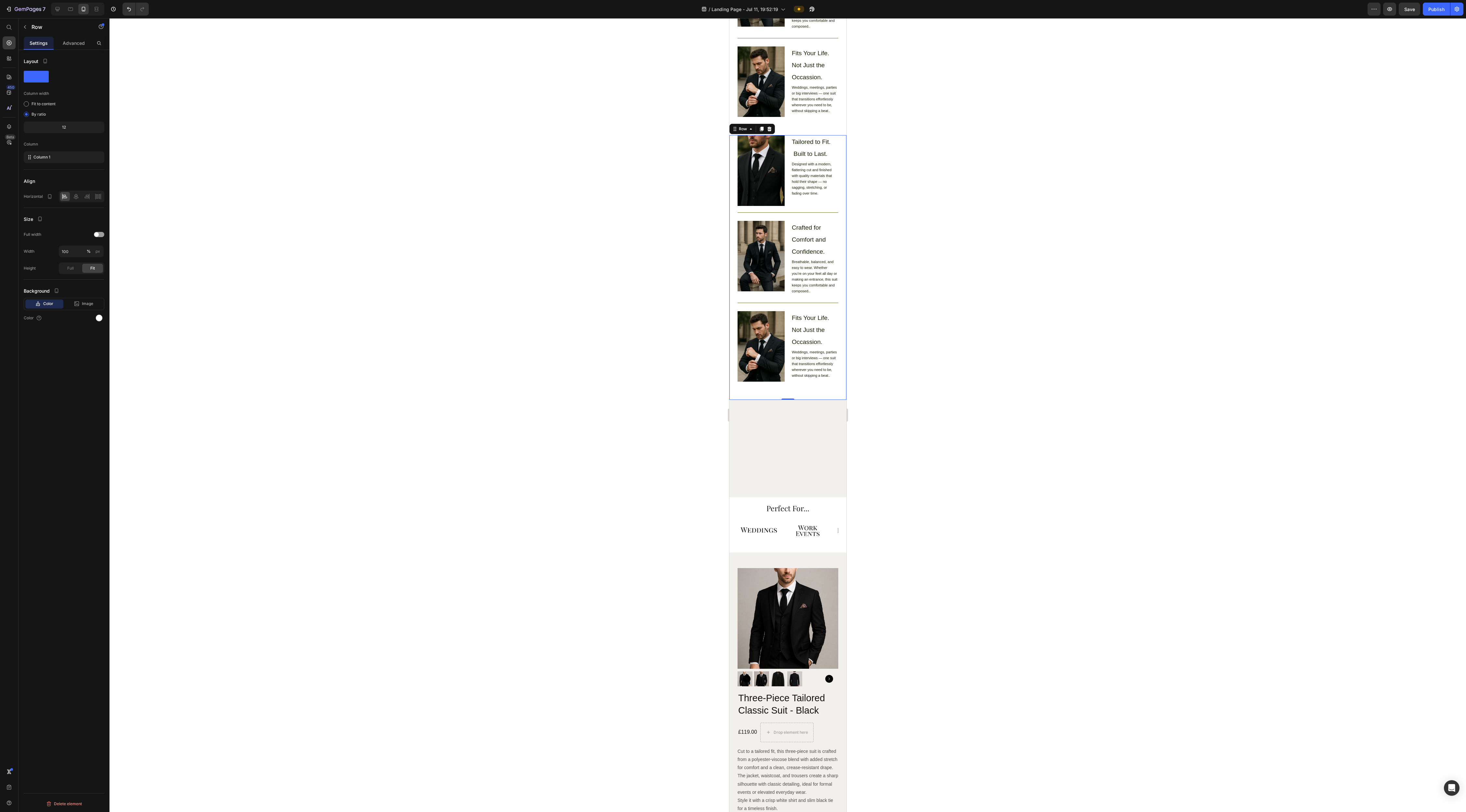 scroll, scrollTop: 421, scrollLeft: 0, axis: vertical 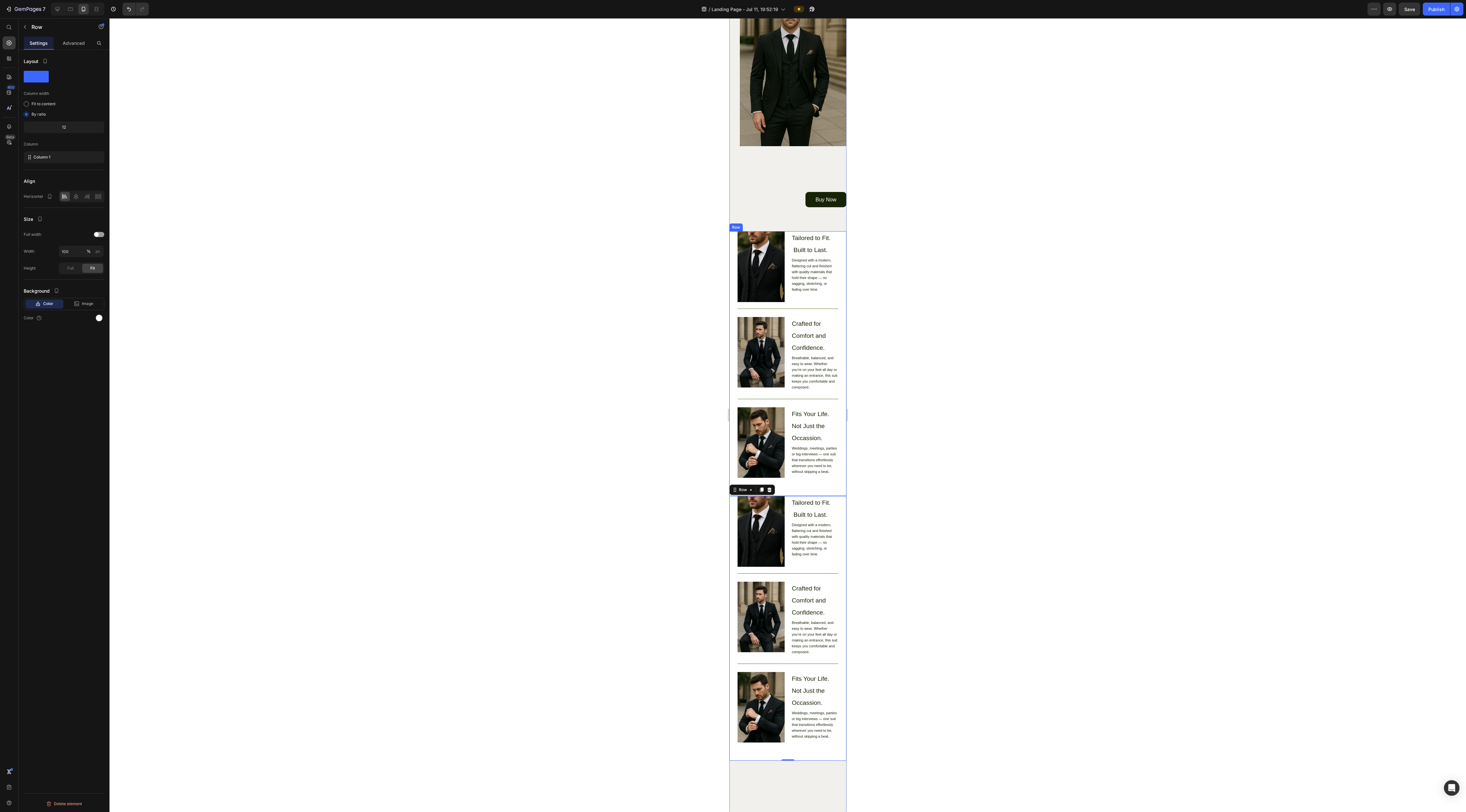 click on "Image Tailored to Fit.  Built to Last. Heading Designed with a modern, flattering cut and finished with quality materials that hold their shape — no sagging, stretching, or fading over time. Text Block Row Image Crafted for Comfort and Confidence. Heading Breathable, balanced, and easy to wear. Whether you’re on your feet all day or making an entrance, this suit keeps you comfortable and composed.. Text Block Row Image Fits Your Life. Not Just the Occassion. Heading Weddings, meetings, parties or big interviews — one suit that transitions effortlessly wherever you need to be, without skipping a beat.. Text Block Row Row" at bounding box center [788, 363] 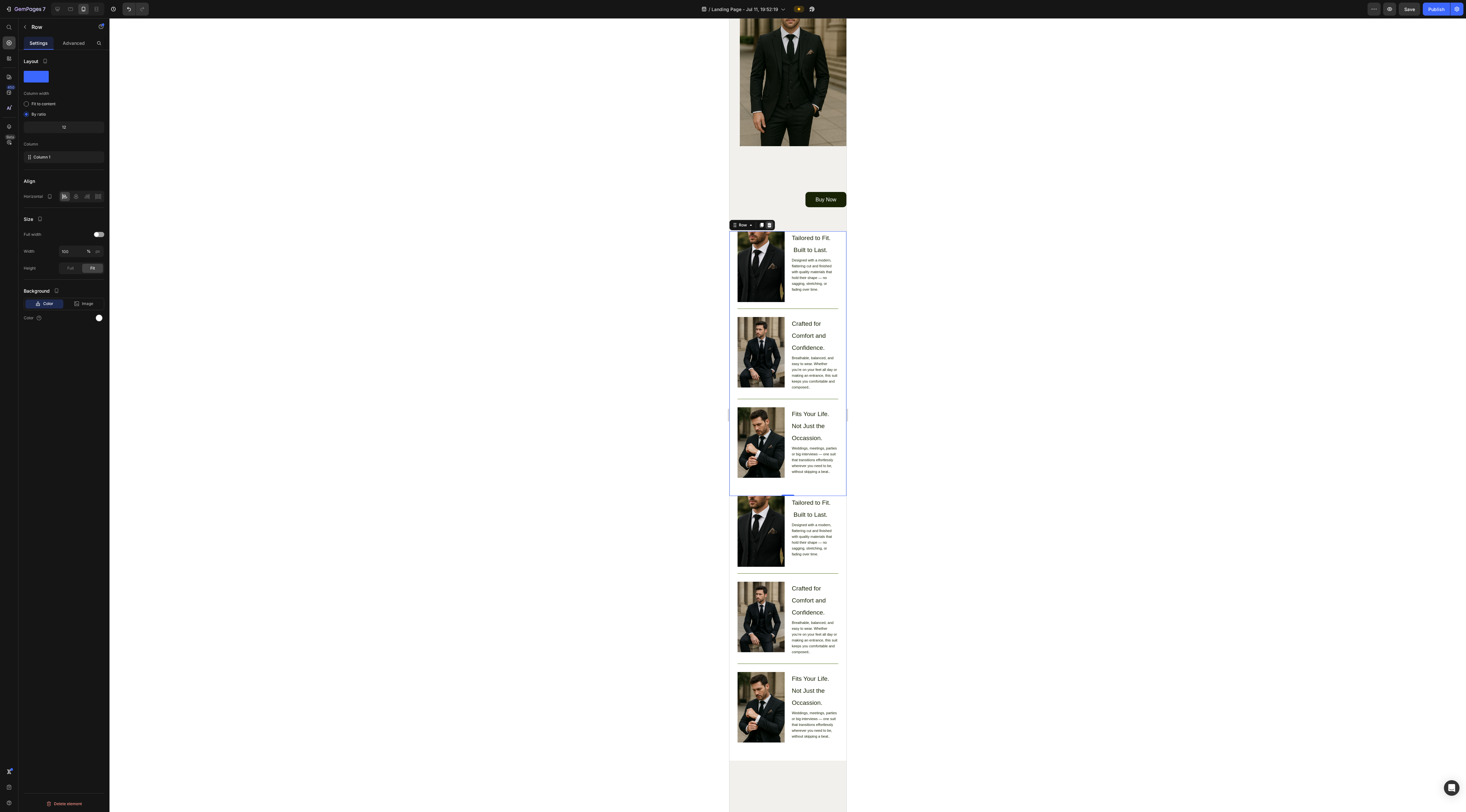 click 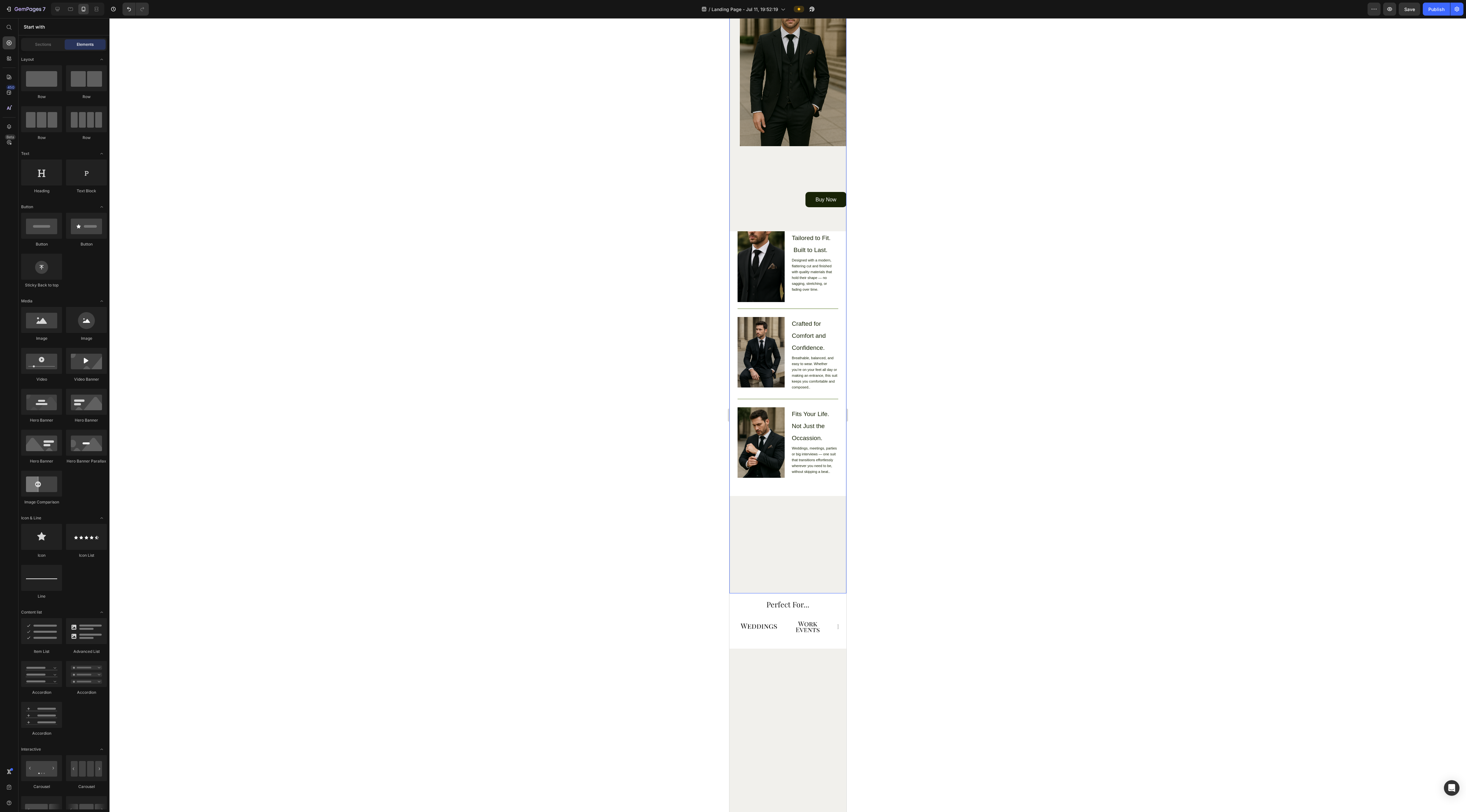 click on "Image Tailored to Fit.  Built to Last. Heading Designed with a modern, flattering cut and finished with quality materials that hold their shape — no sagging, stretching, or fading over time. Text Block Row Image Crafted for Comfort and Confidence. Heading Breathable, balanced, and easy to wear. Whether you’re on your feet all day or making an entrance, this suit keeps you comfortable and composed.. Text Block Row Image Fits Your Life. Not Just the Occassion. Heading Weddings, meetings, parties or big interviews — one suit that transitions effortlessly wherever you need to be, without skipping a beat.. Text Block Row Row Image Buy Now Button" at bounding box center [788, 290] 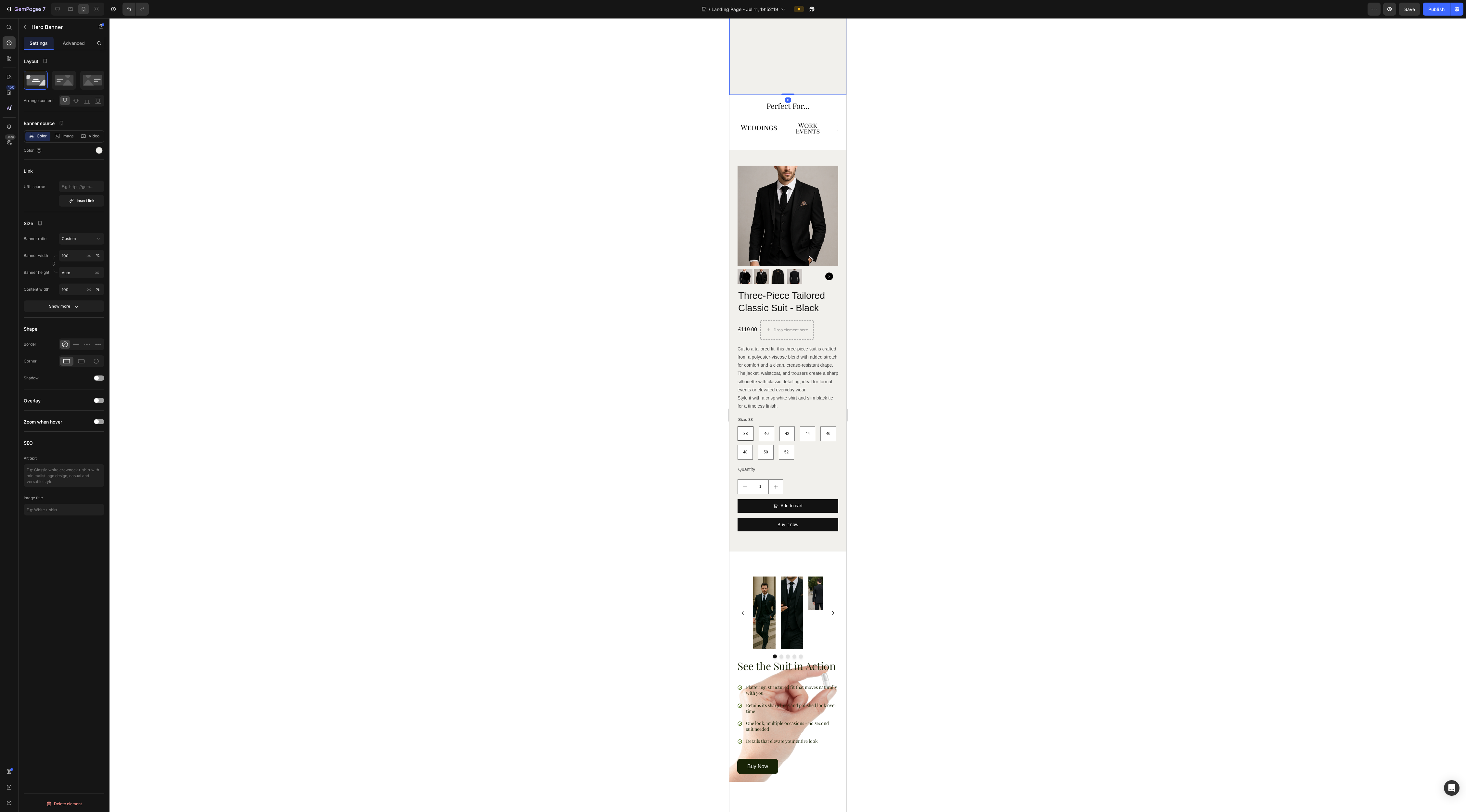 scroll, scrollTop: 948, scrollLeft: 0, axis: vertical 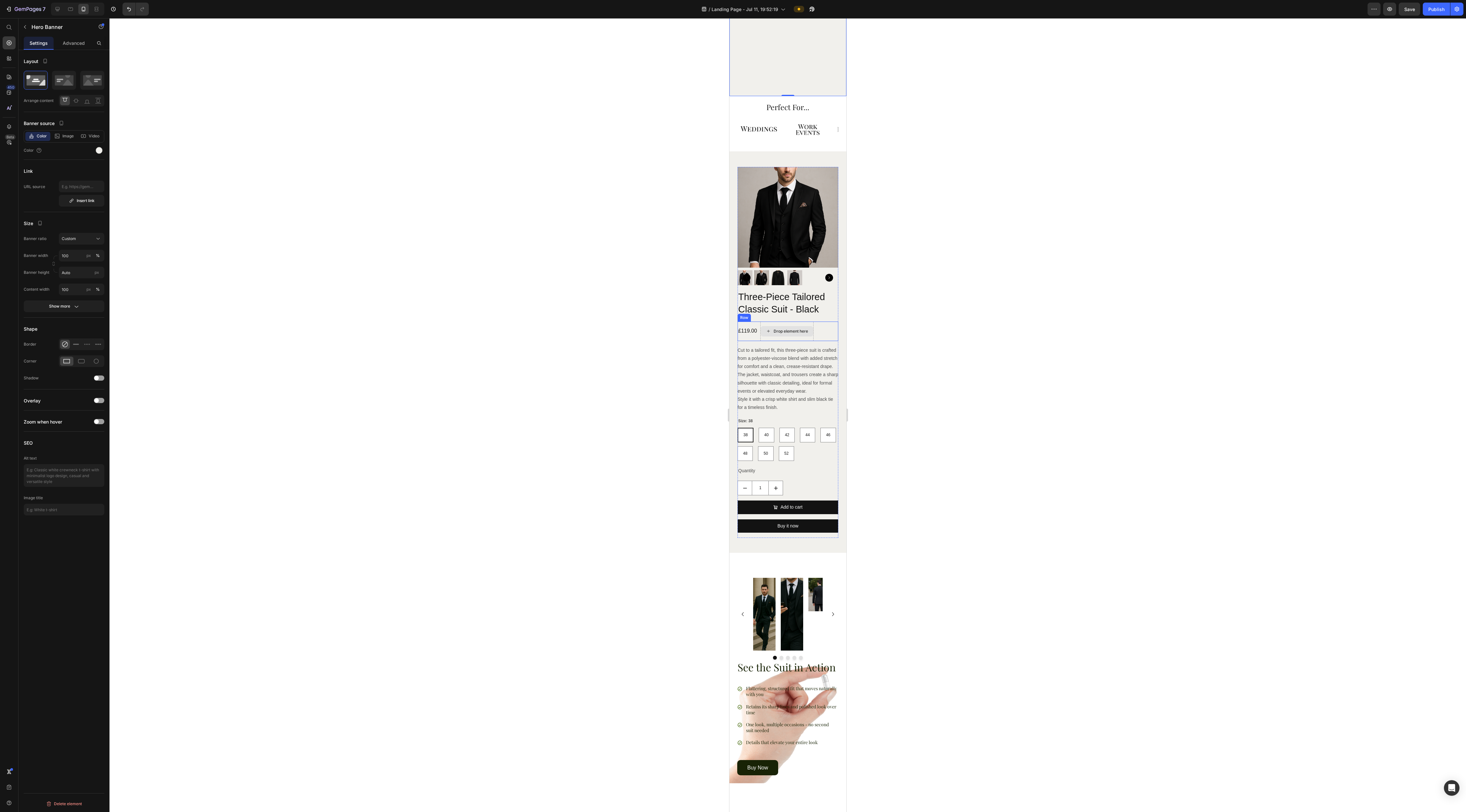 click on "Drop element here" at bounding box center (791, 331) 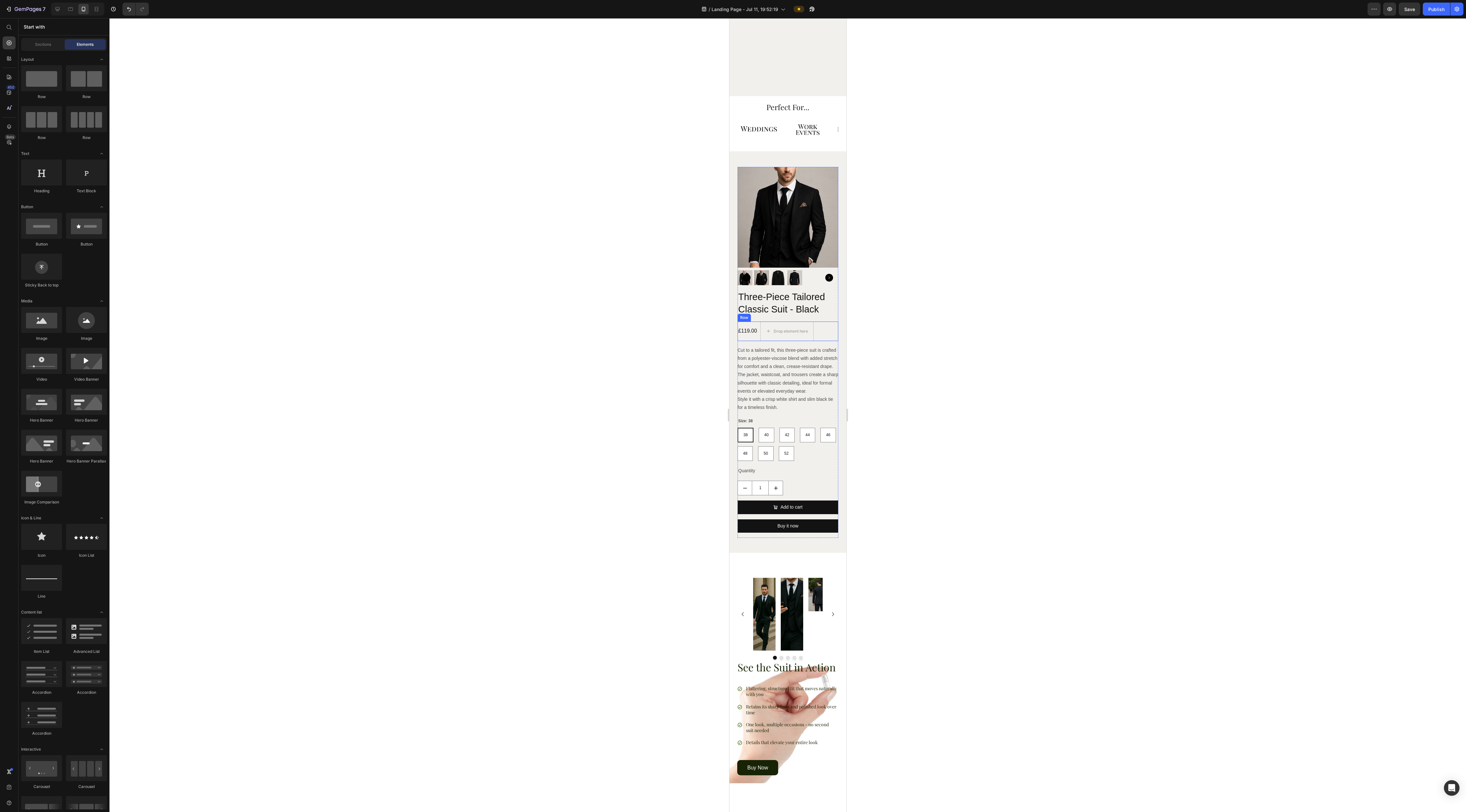 click on "£119.00 Product Price
Drop element here Row" at bounding box center (788, 331) 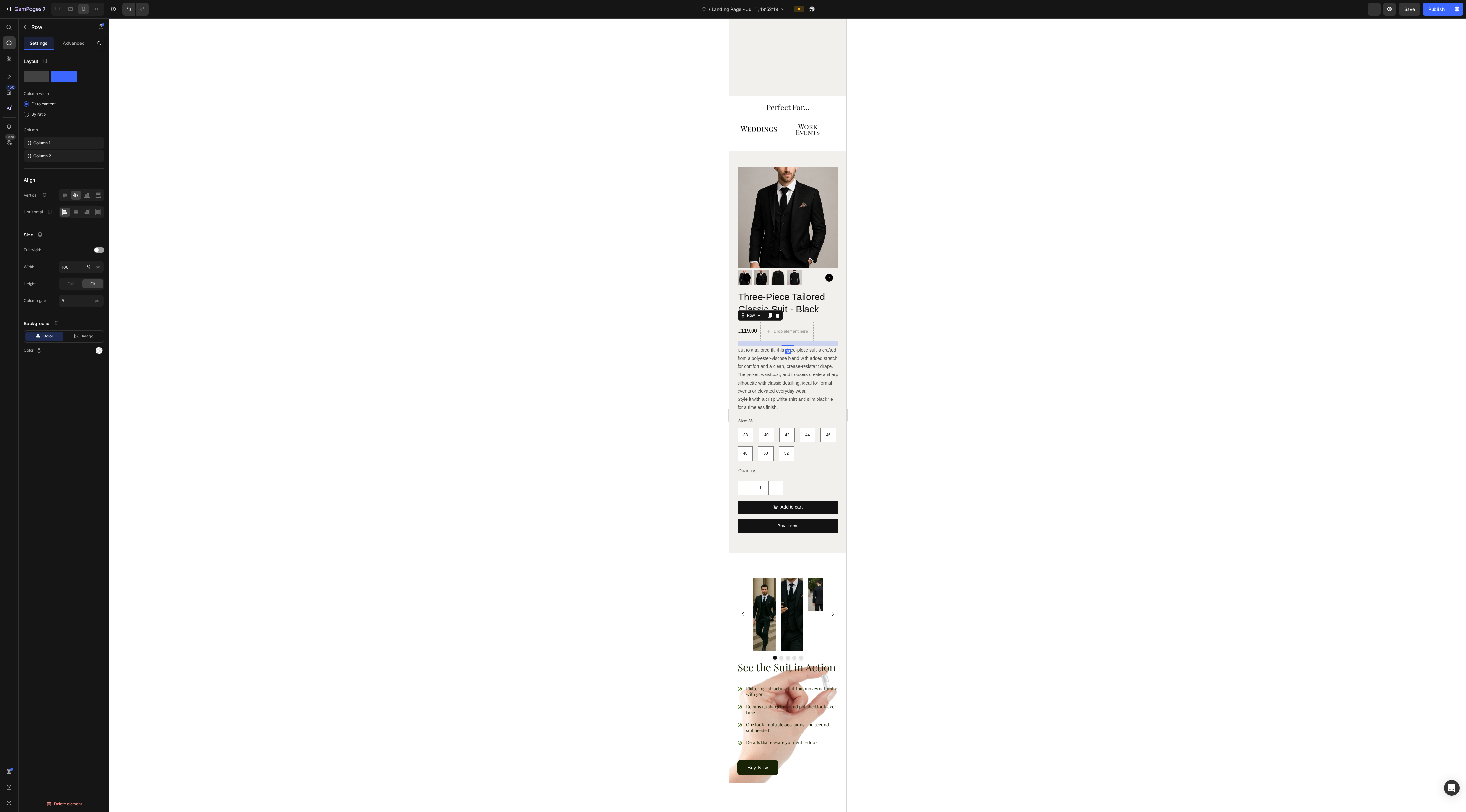 click 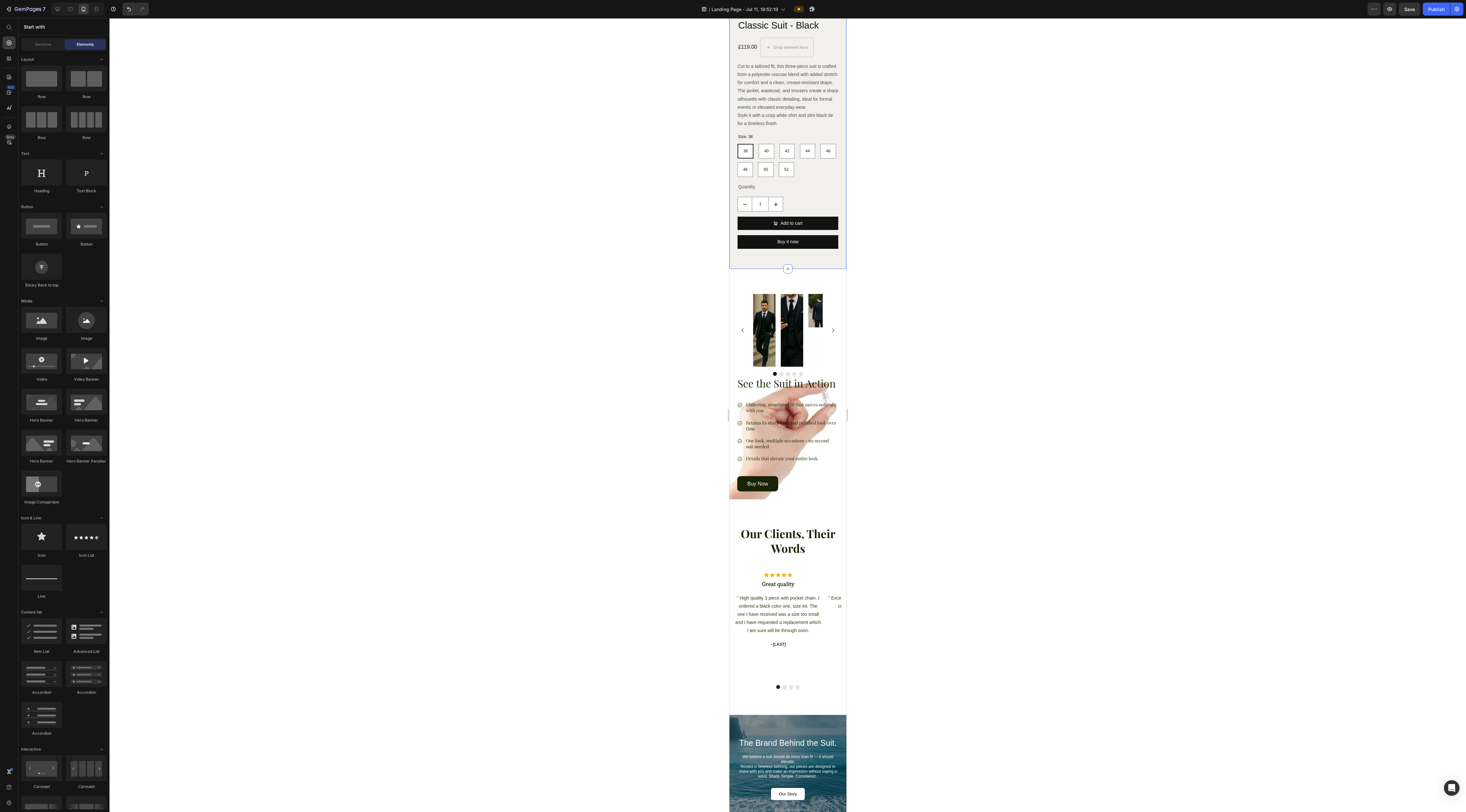 scroll, scrollTop: 1289, scrollLeft: 0, axis: vertical 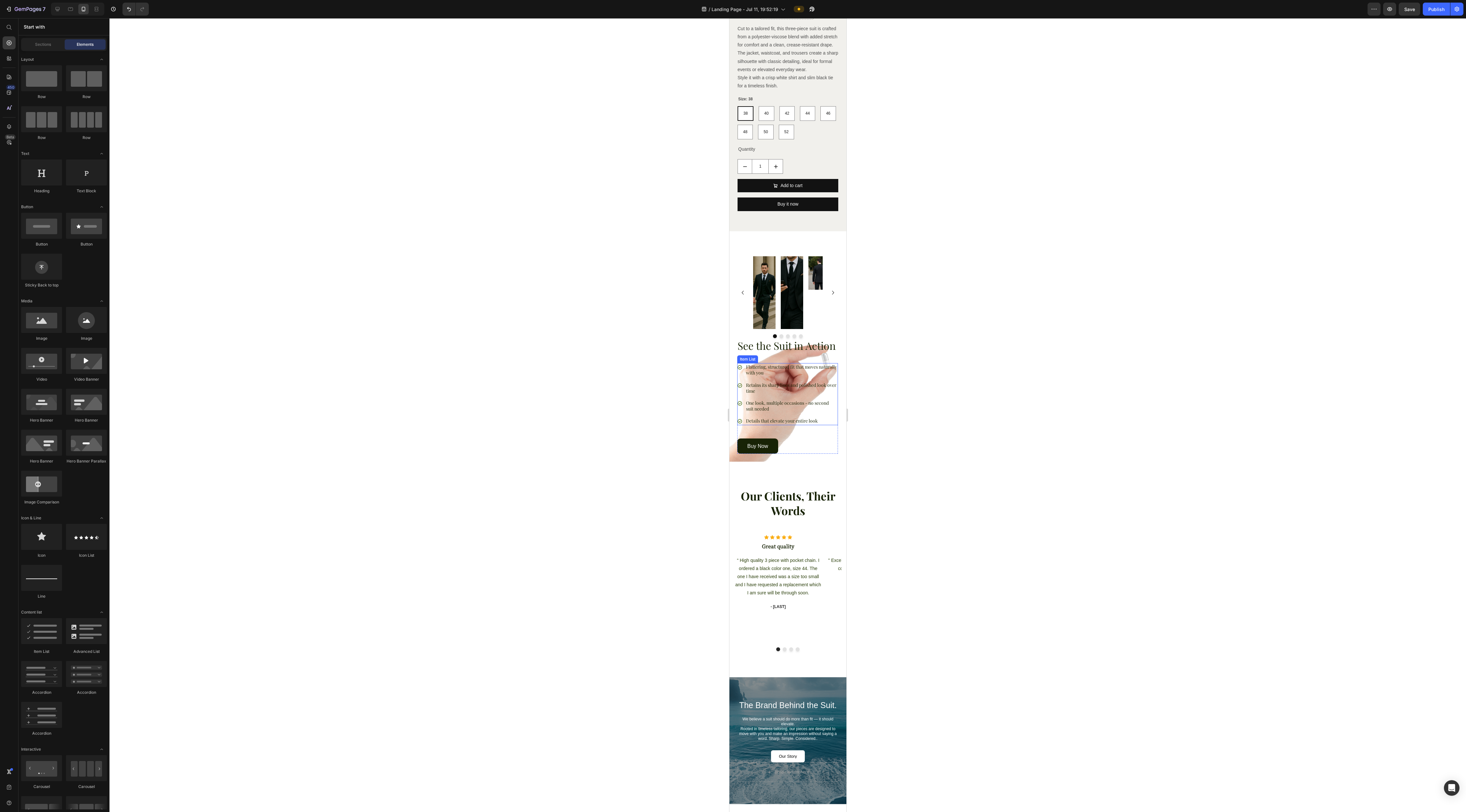 click on "One look, multiple occasions - no second suit needed" at bounding box center [791, 406] 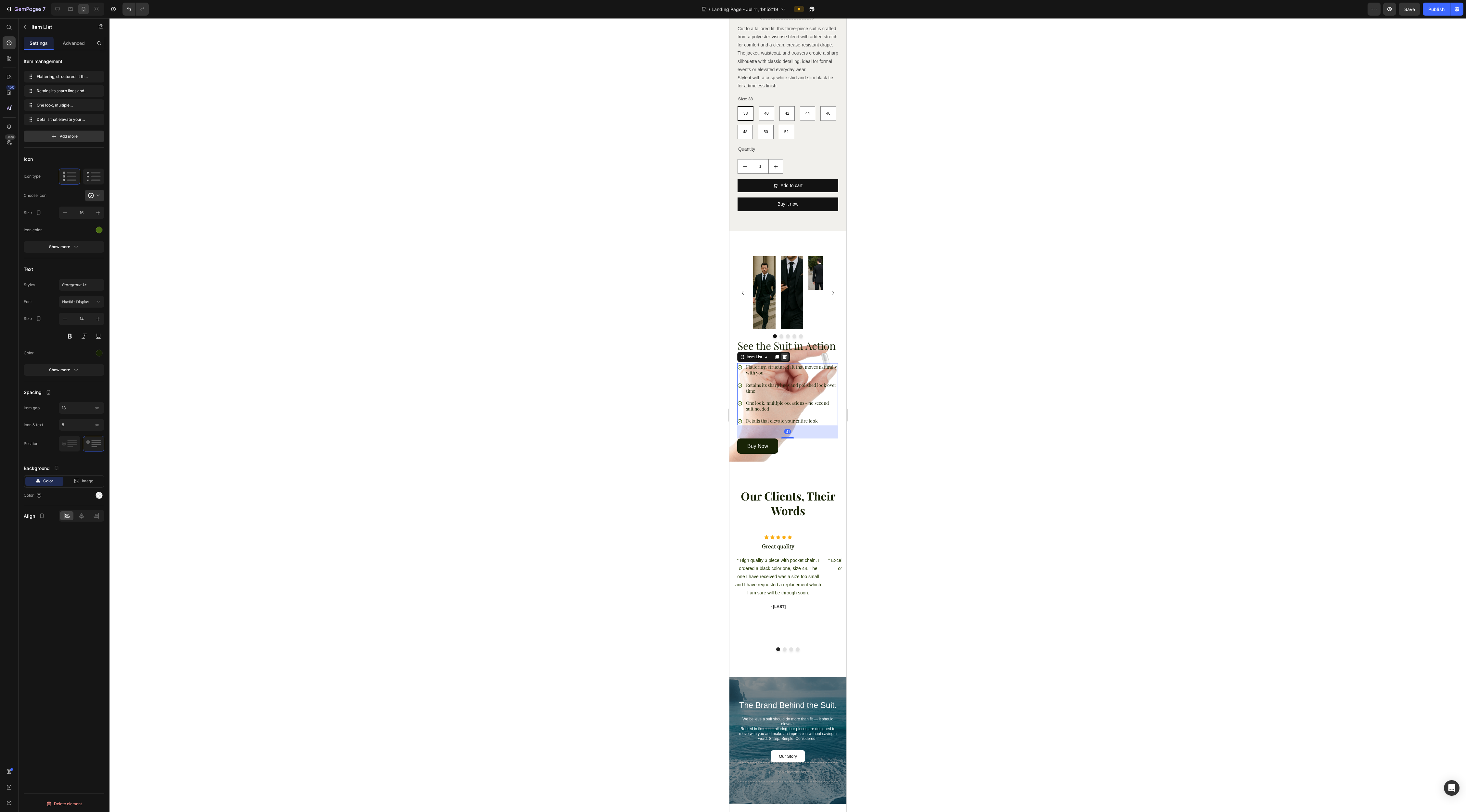 click 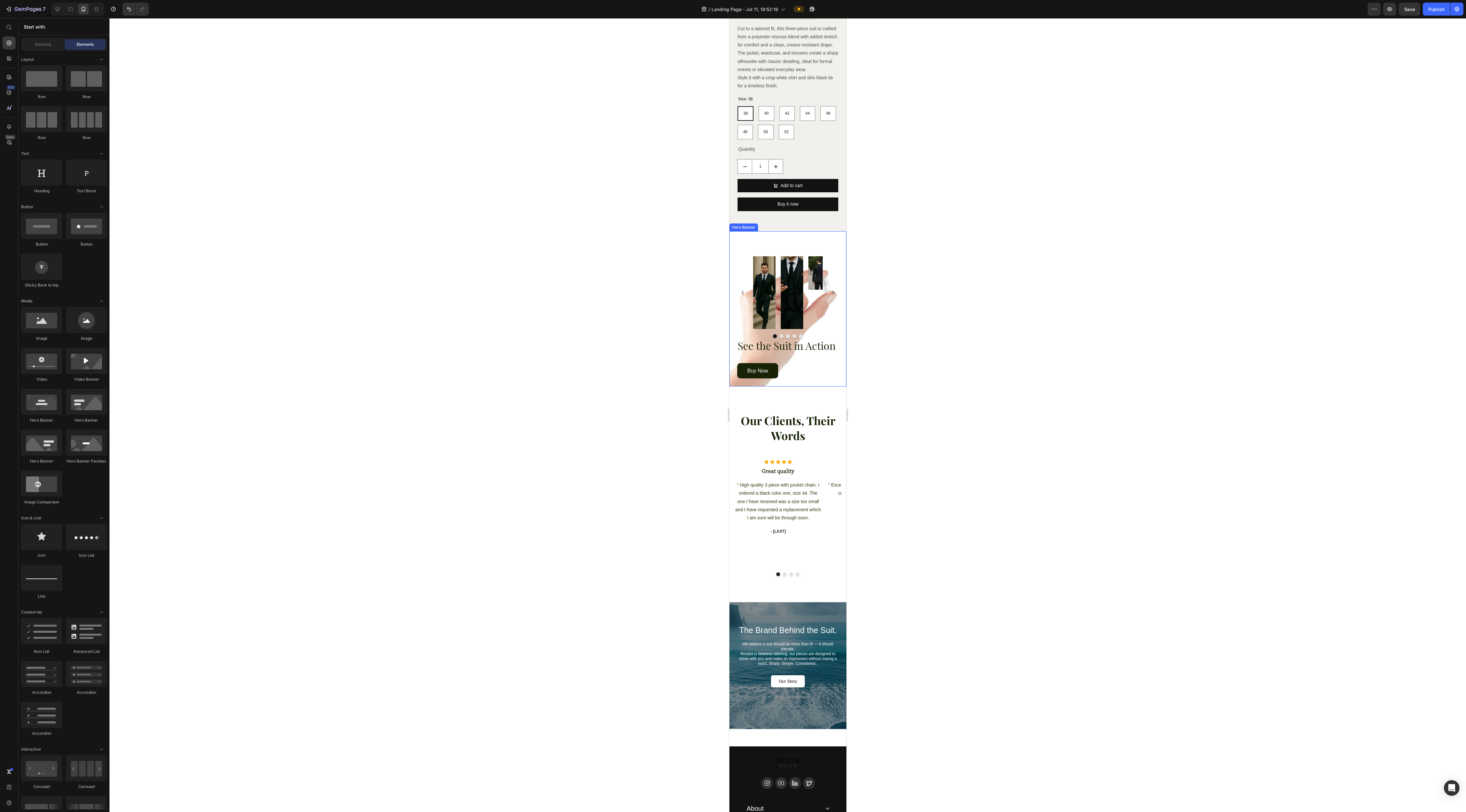 scroll, scrollTop: 1517, scrollLeft: 0, axis: vertical 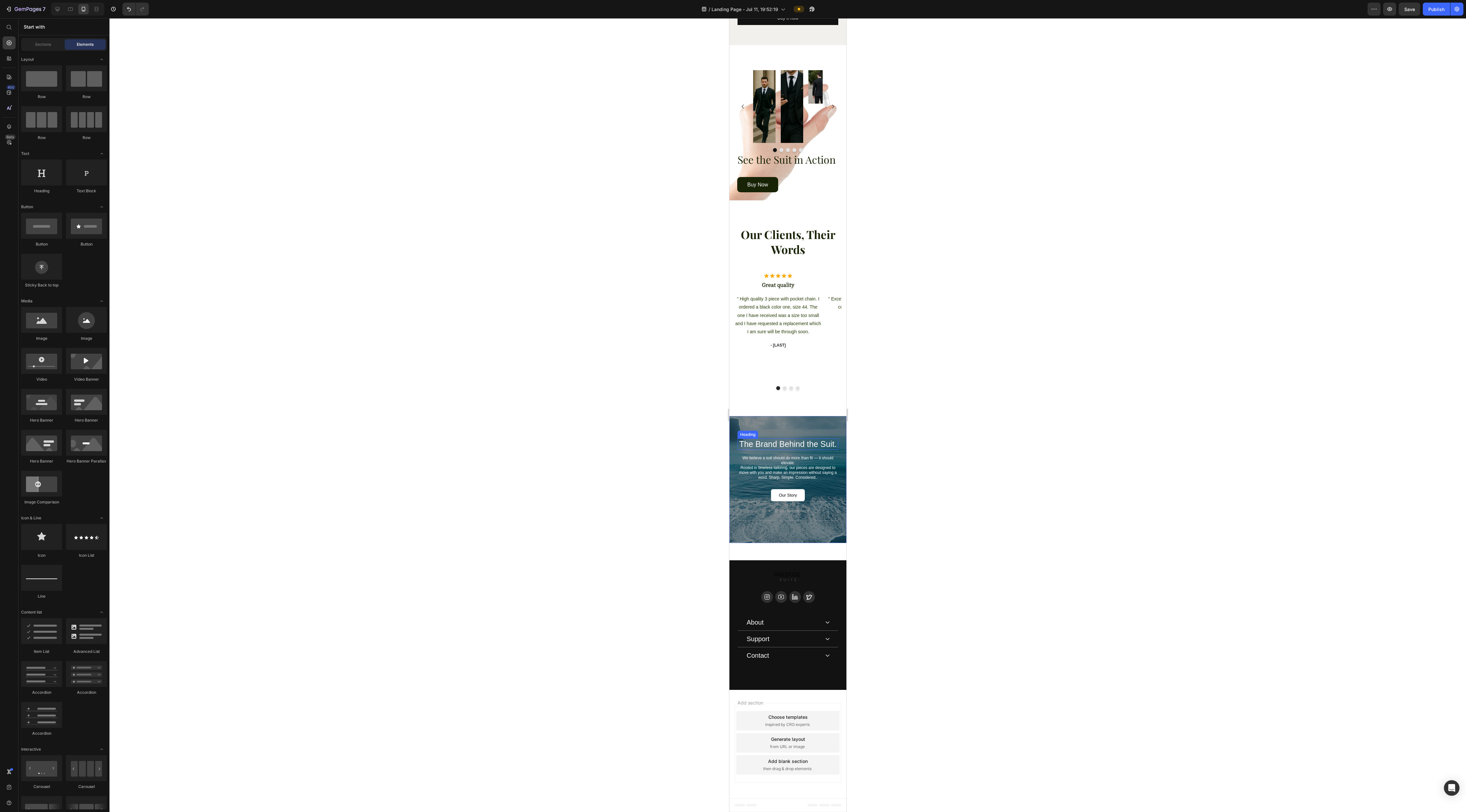 click on "The Brand Behind the Suit." at bounding box center [788, 444] 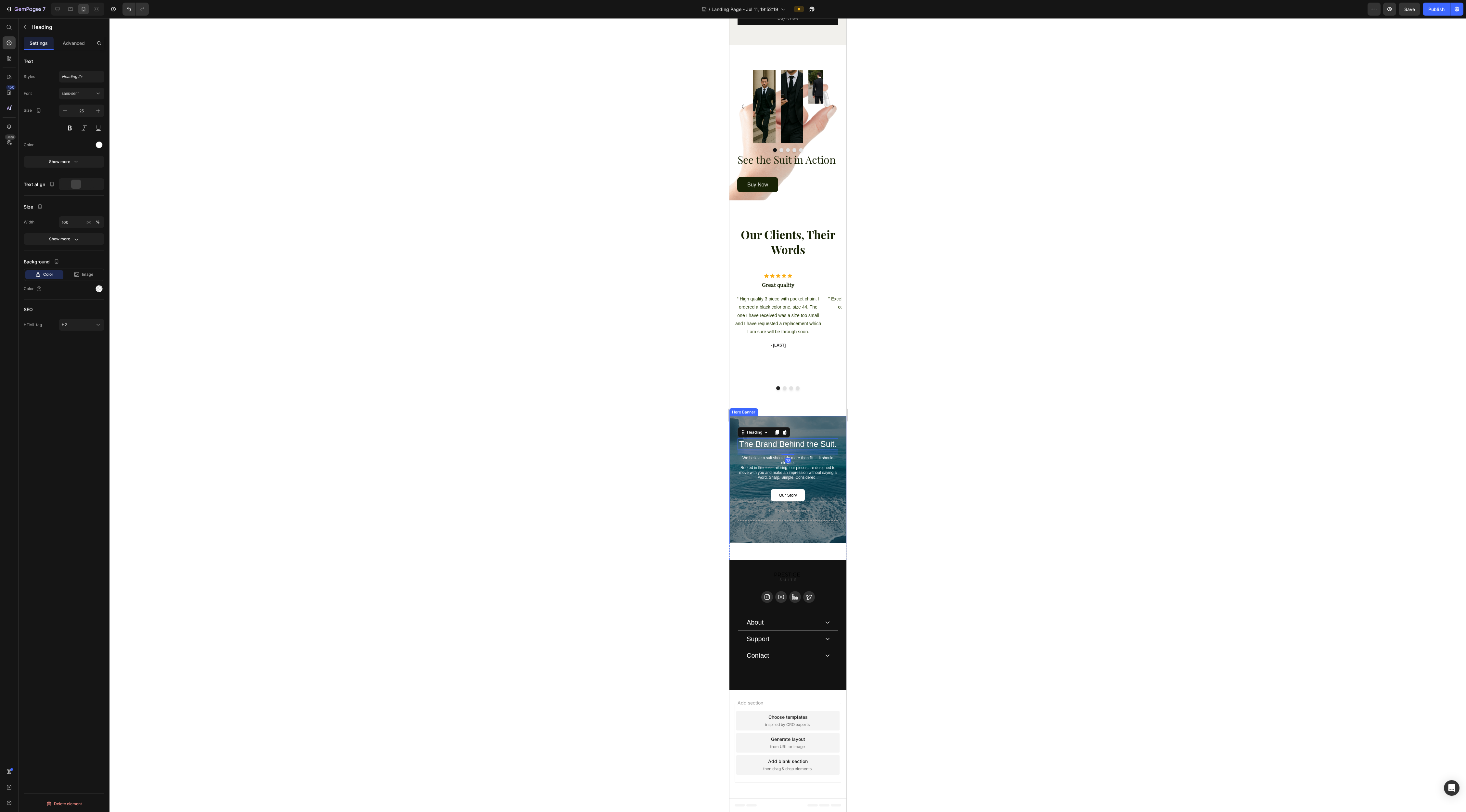 click on "The Brand Behind the Suit. Heading   16 We believe a suit should do more than fit — it should elevate. Rooted in timeless tailoring, our pieces are designed to move with you and make an impression without saying a word. Sharp. Simple. Considered.. Text Block Our Story Button
Drop element here" at bounding box center [788, 479] 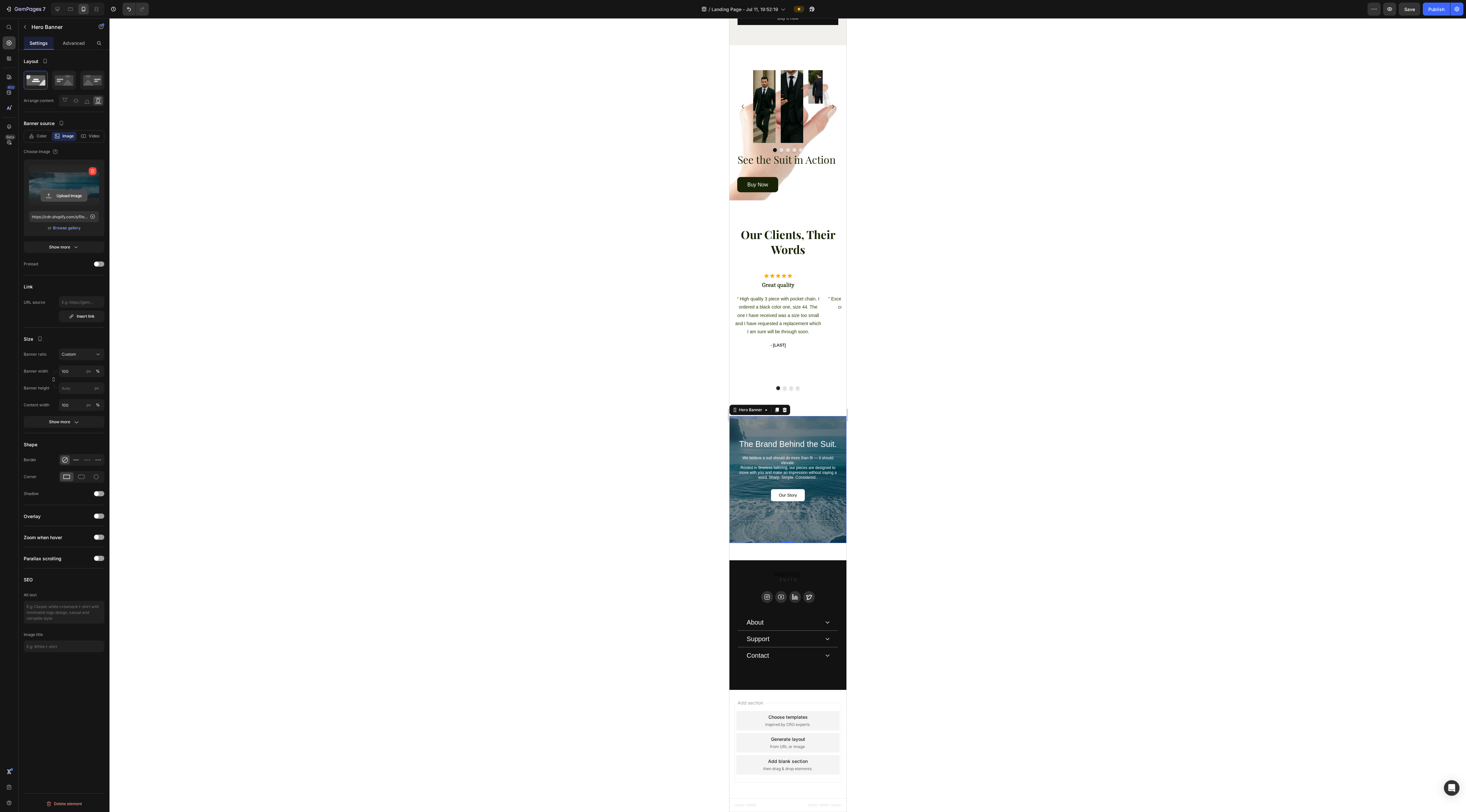 click 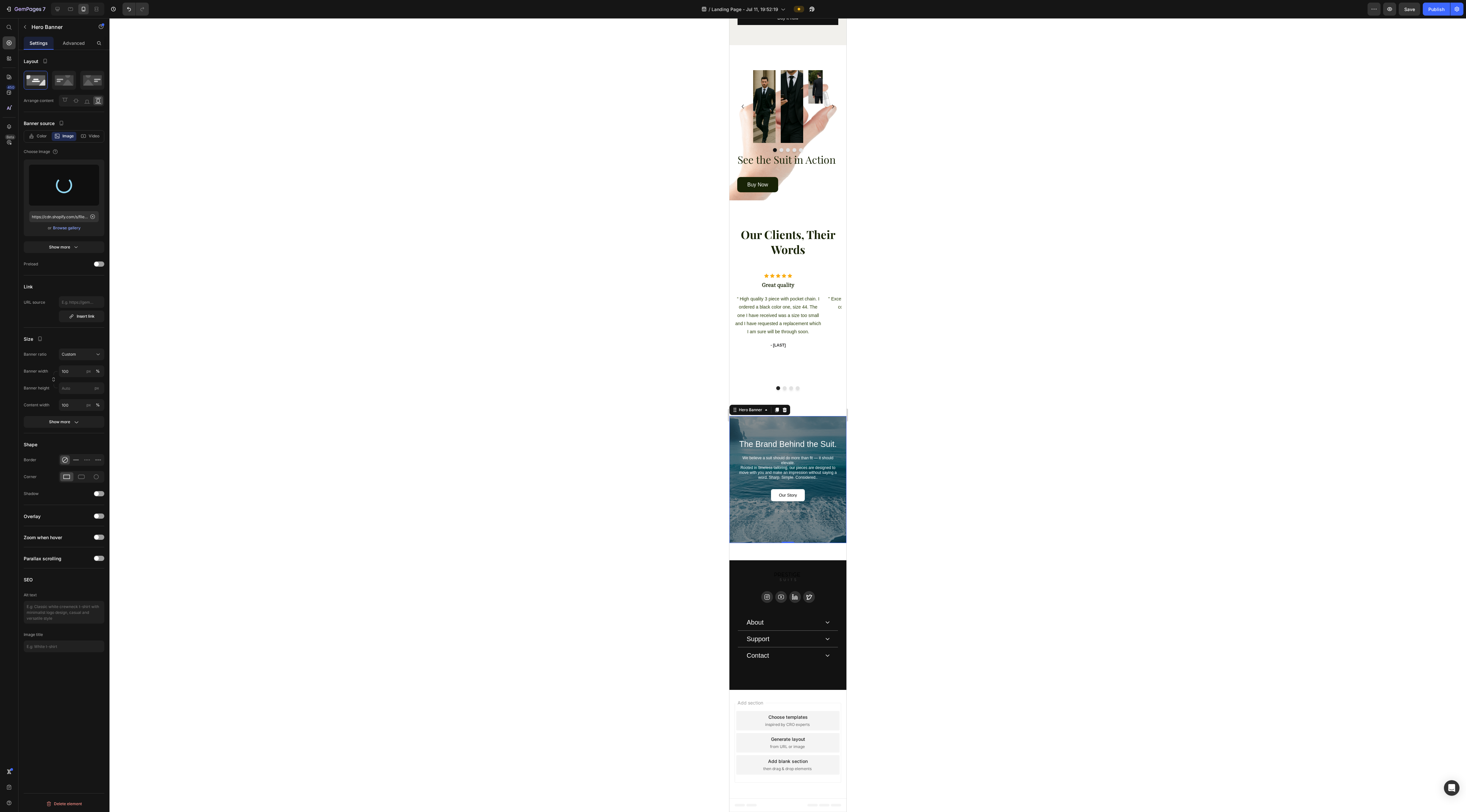 type on "https://cdn.shopify.com/s/files/1/0920/7581/9386/files/gempages_574891826889098469-c34ecf95-1021-4255-9fbb-57d7dc9ba1de.png" 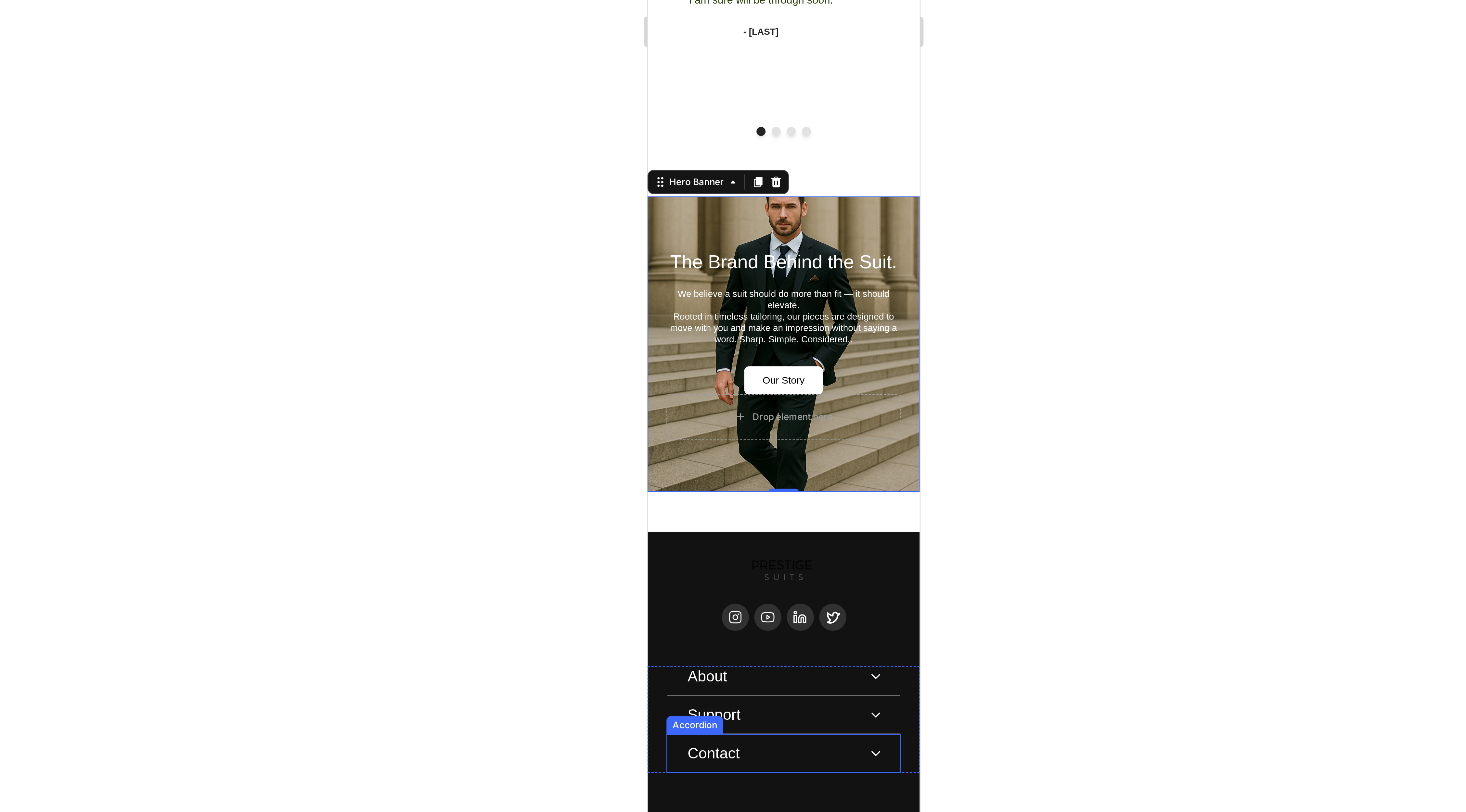 scroll, scrollTop: 1406, scrollLeft: 0, axis: vertical 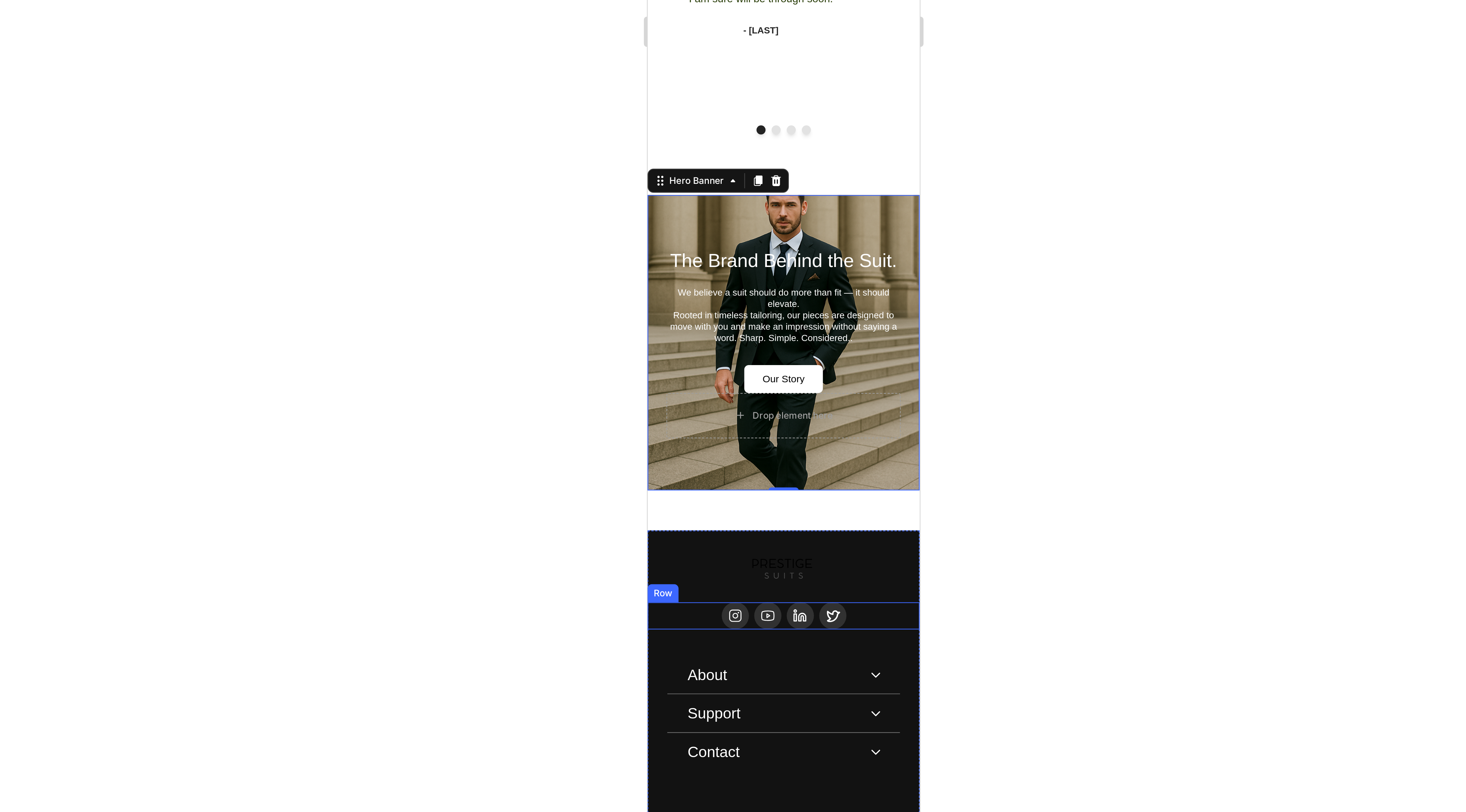 click on "Icon
Icon
Icon
Icon Row" at bounding box center (706, -243) 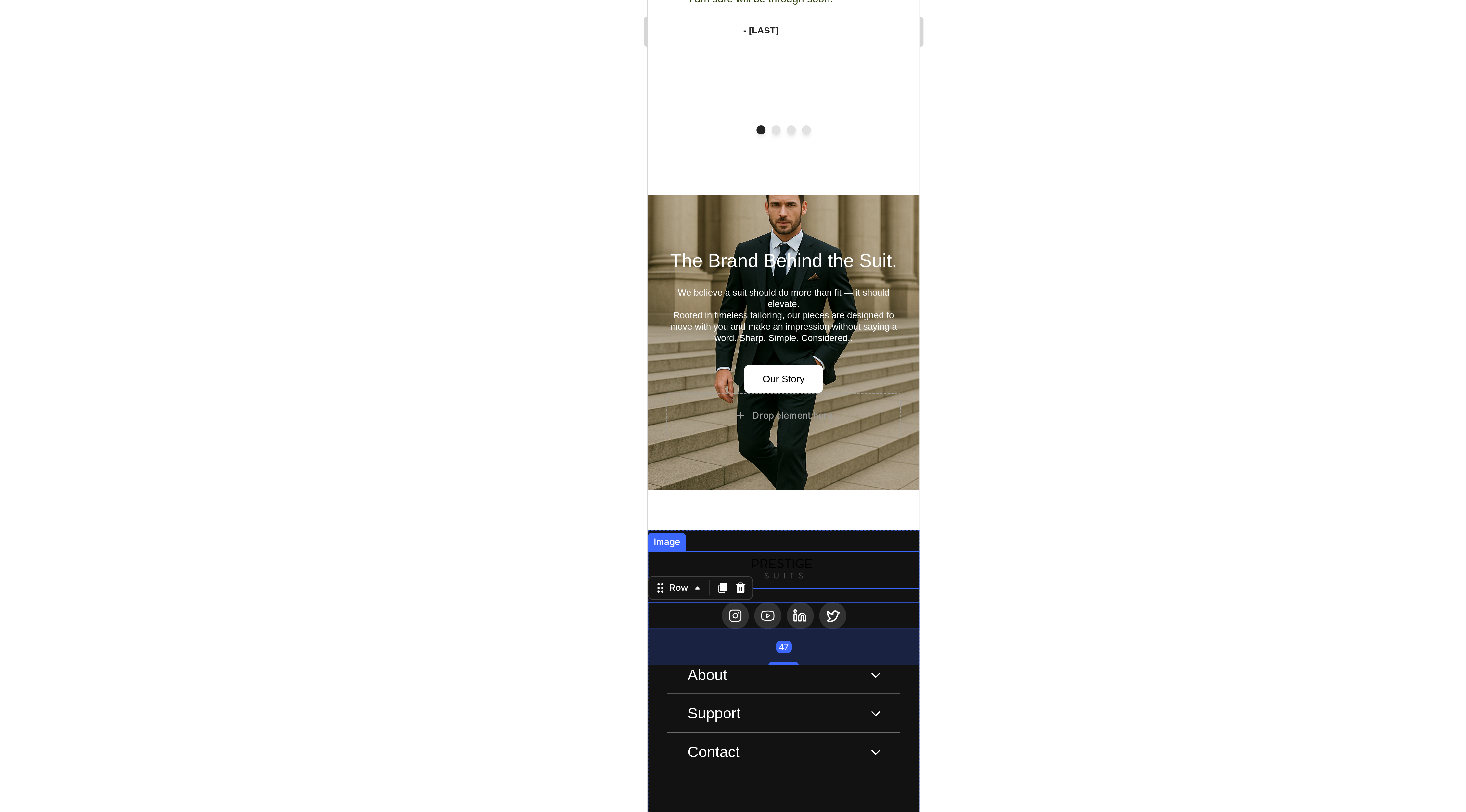 click at bounding box center [706, -263] 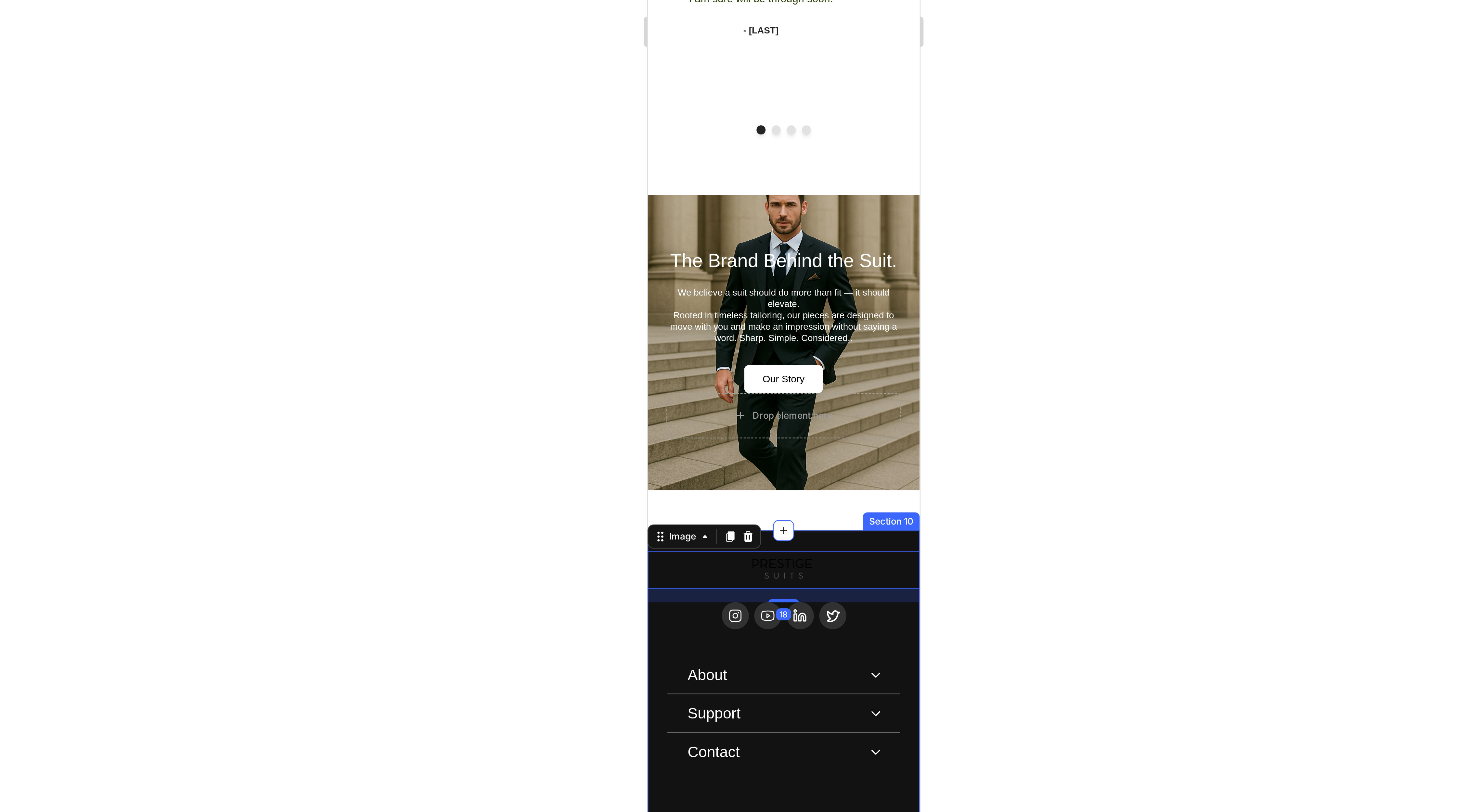 click on "Image   18
Icon
Icon
Icon
Icon Row
About Accordion
Support Accordion
Contact Accordion Row About Heading Our Story Button Blogs Button Row Support Heading FAQs Button Terms & Conditions Button Row Contact Heading Button Row Row Row" at bounding box center (706, -215) 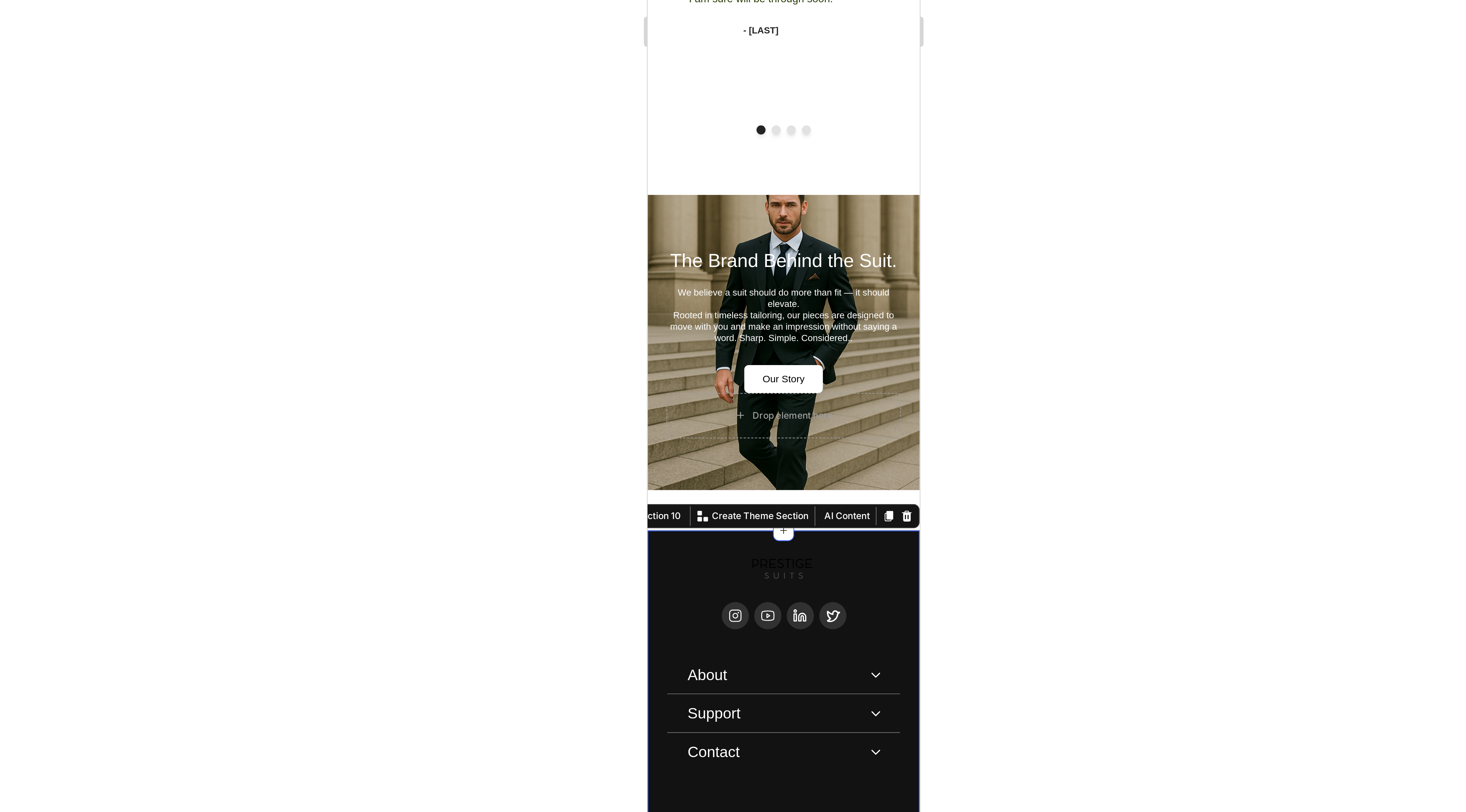 click on "Image
Icon
Icon
Icon
Icon Row
About Accordion
Support Accordion
Contact Accordion Row About Heading Our Story Button Blogs Button Row Support Heading FAQs Button Terms & Conditions Button Row Contact Heading Button Row Row Row" at bounding box center [706, -215] 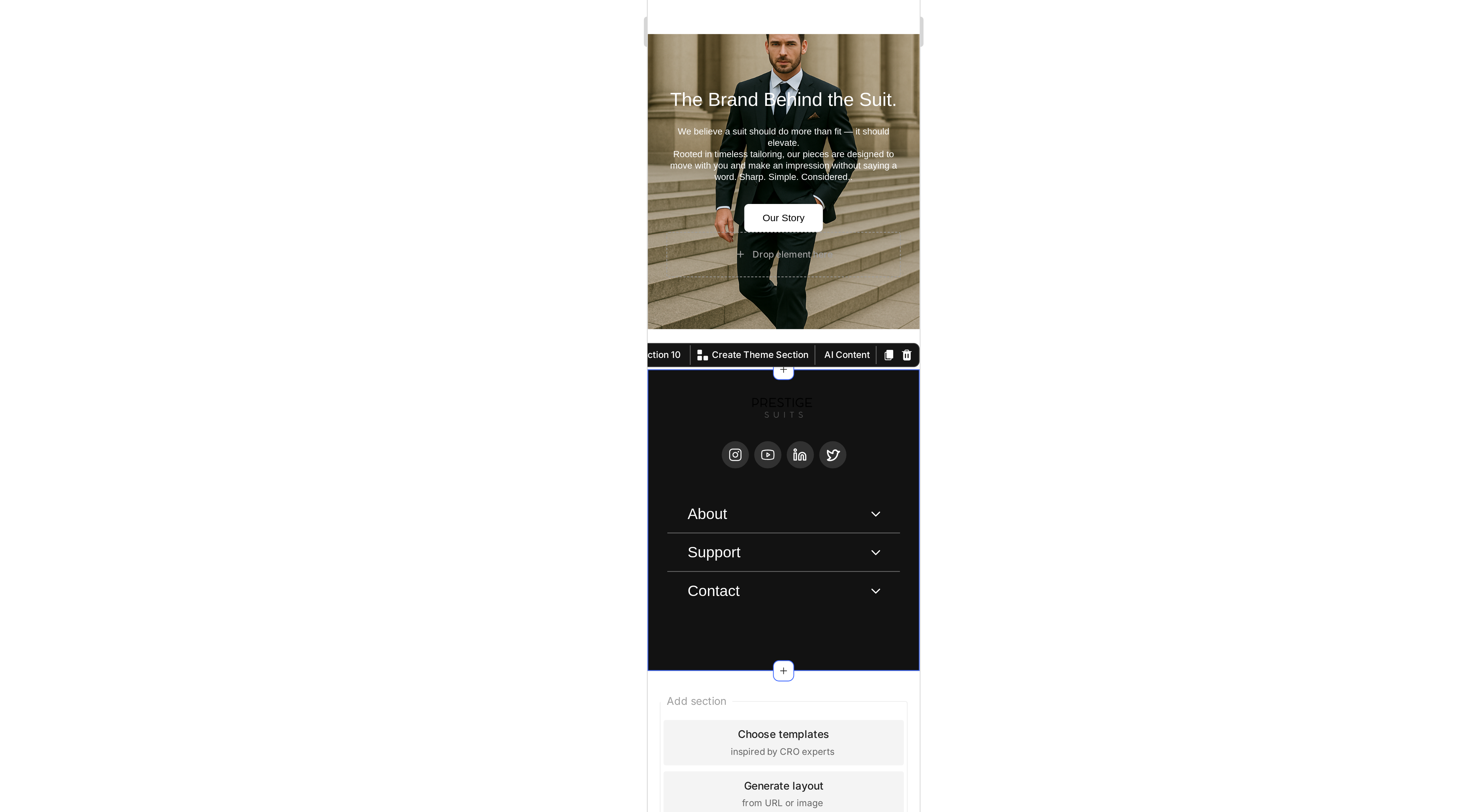 click on "Image
Icon
Icon
Icon
Icon Row
About Accordion
Support Accordion
Contact Accordion Row About Heading Our Story Button Blogs Button Row Support Heading FAQs Button Terms & Conditions Button Row Contact Heading Button Row Row Row Section 10   You can create reusable sections Create Theme Section AI Content Write with GemAI What would you like to describe here? Tone and Voice Persuasive Product Three-Piece Tailored Classic Suit - Black Show more Generate" at bounding box center (706, -285) 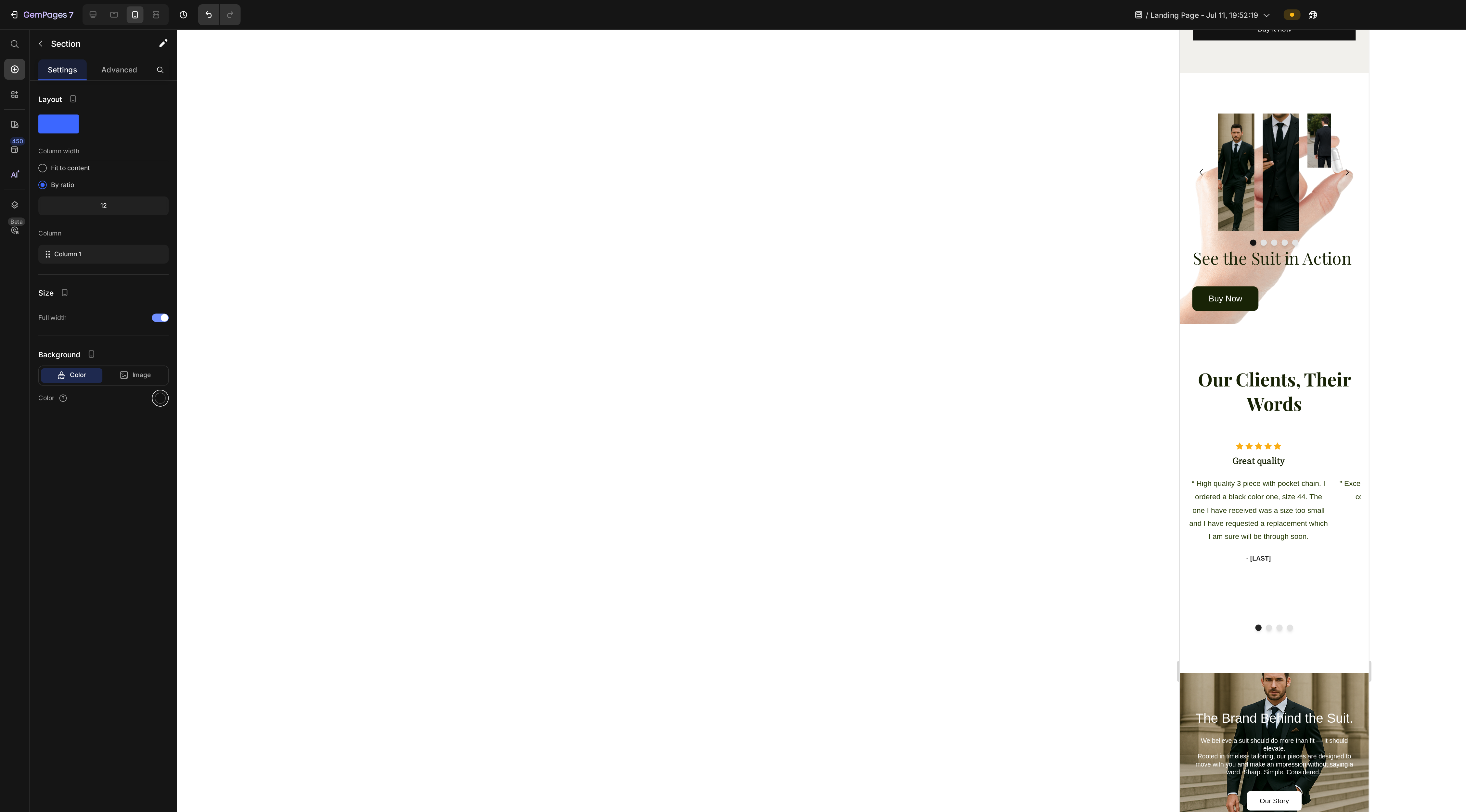 click at bounding box center (99, 246) 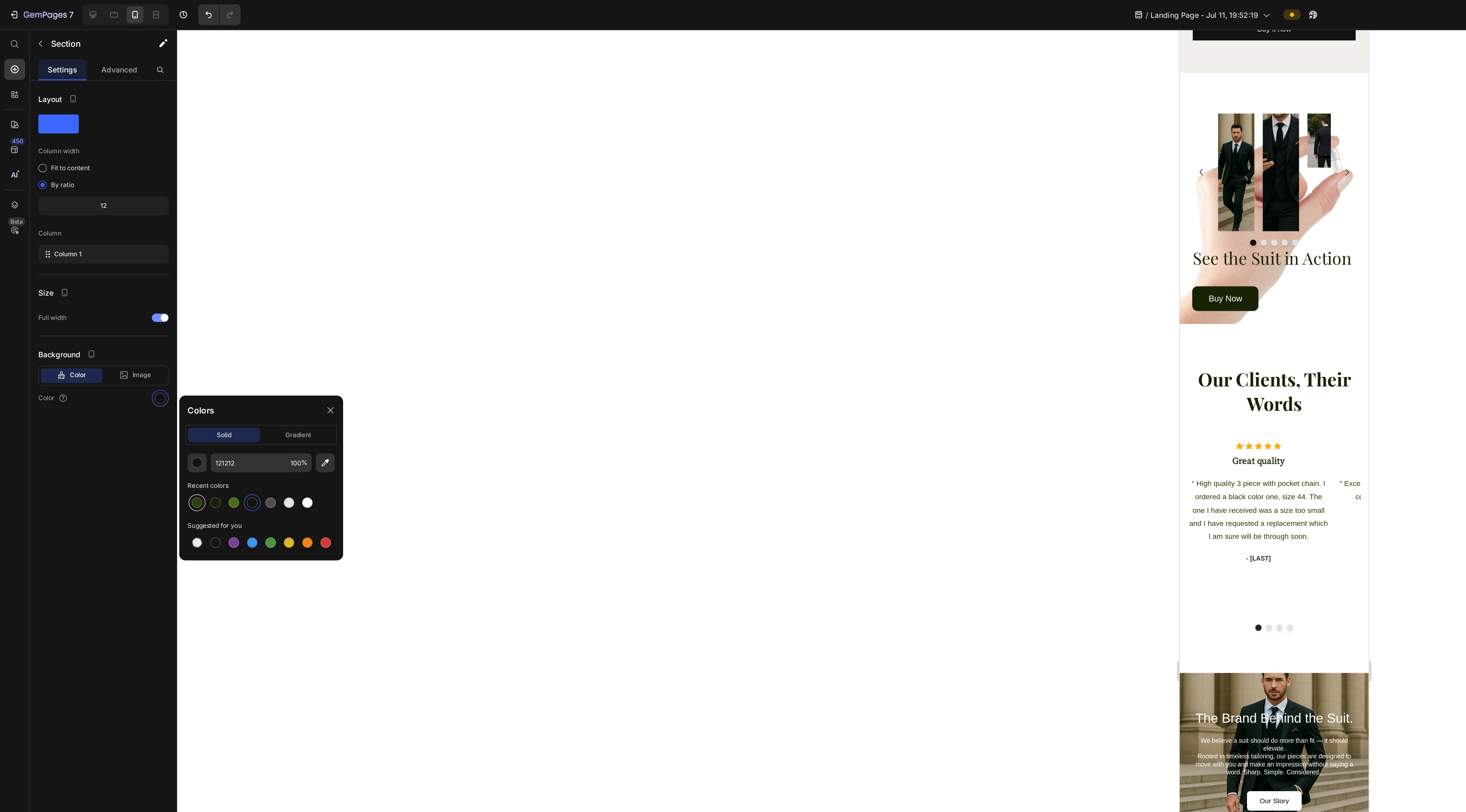 click at bounding box center [122, 311] 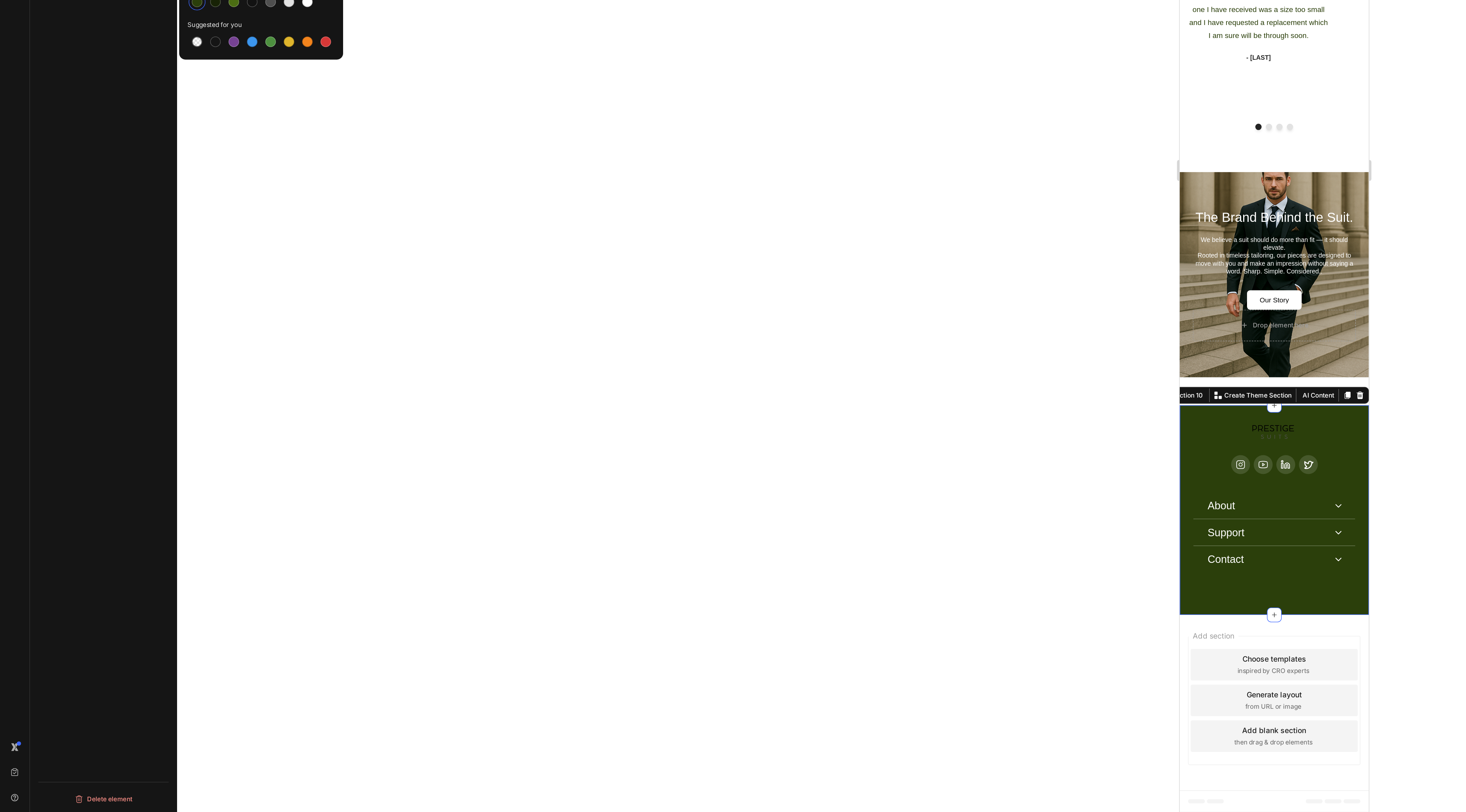 scroll, scrollTop: 0, scrollLeft: 0, axis: both 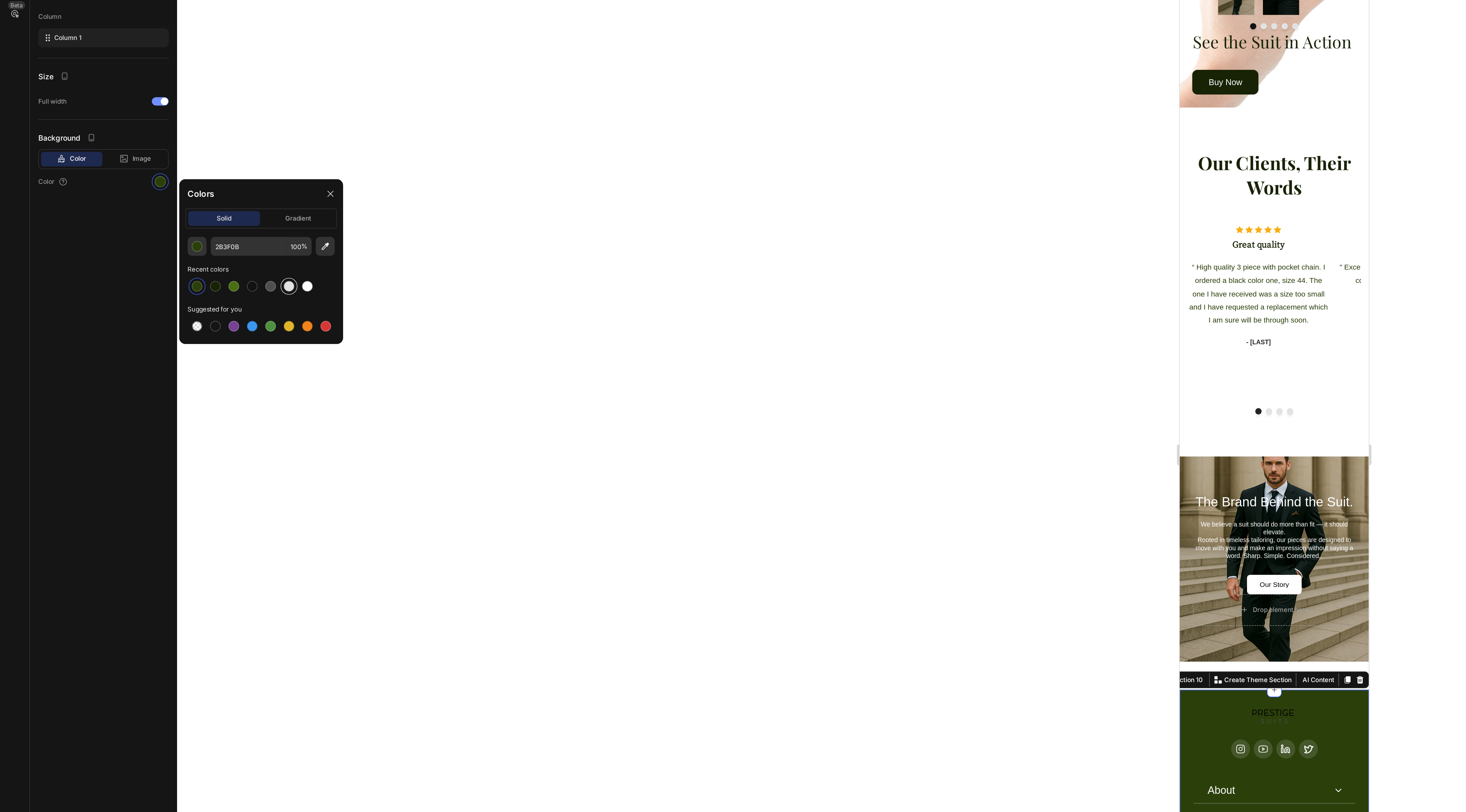 click at bounding box center [179, 311] 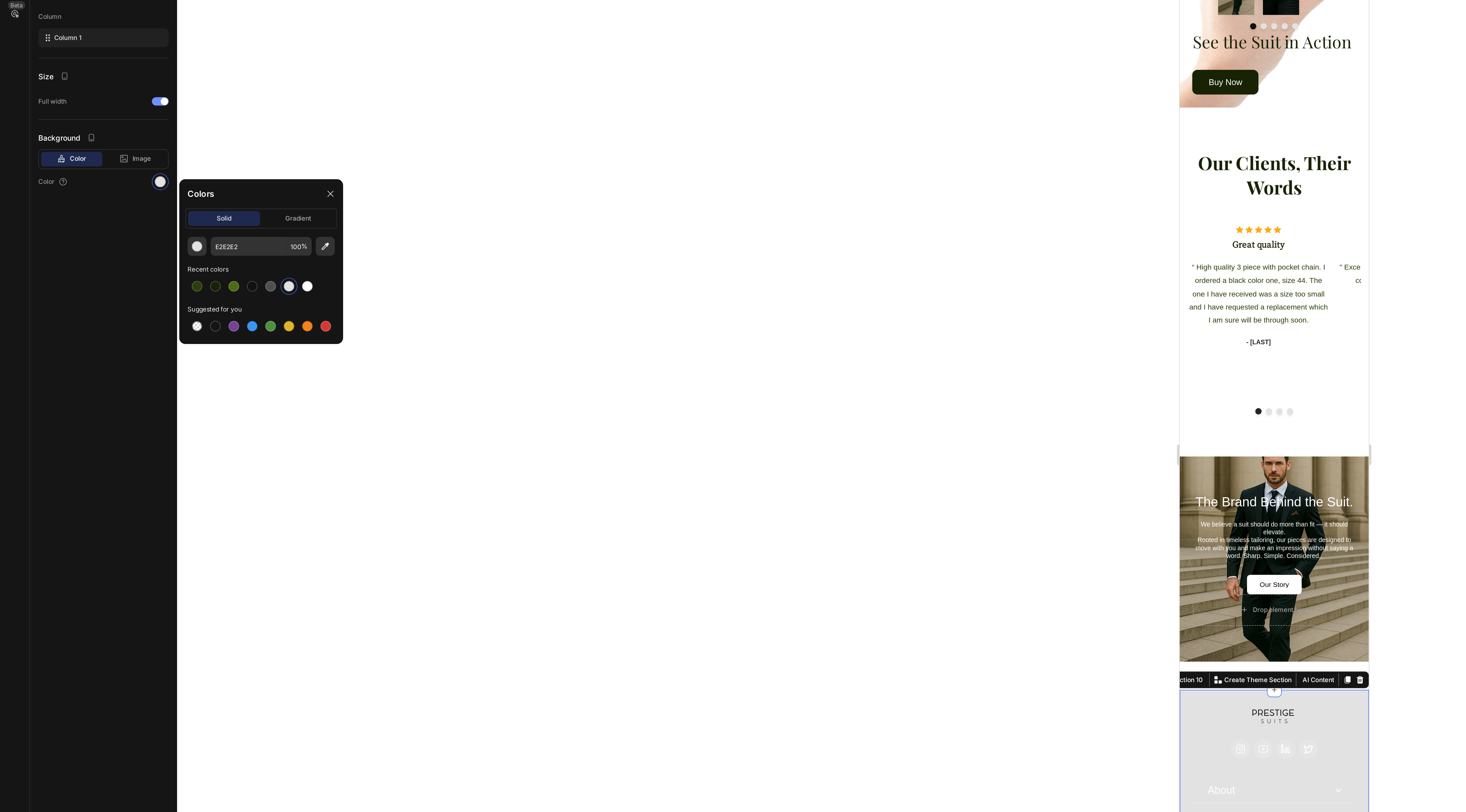 click 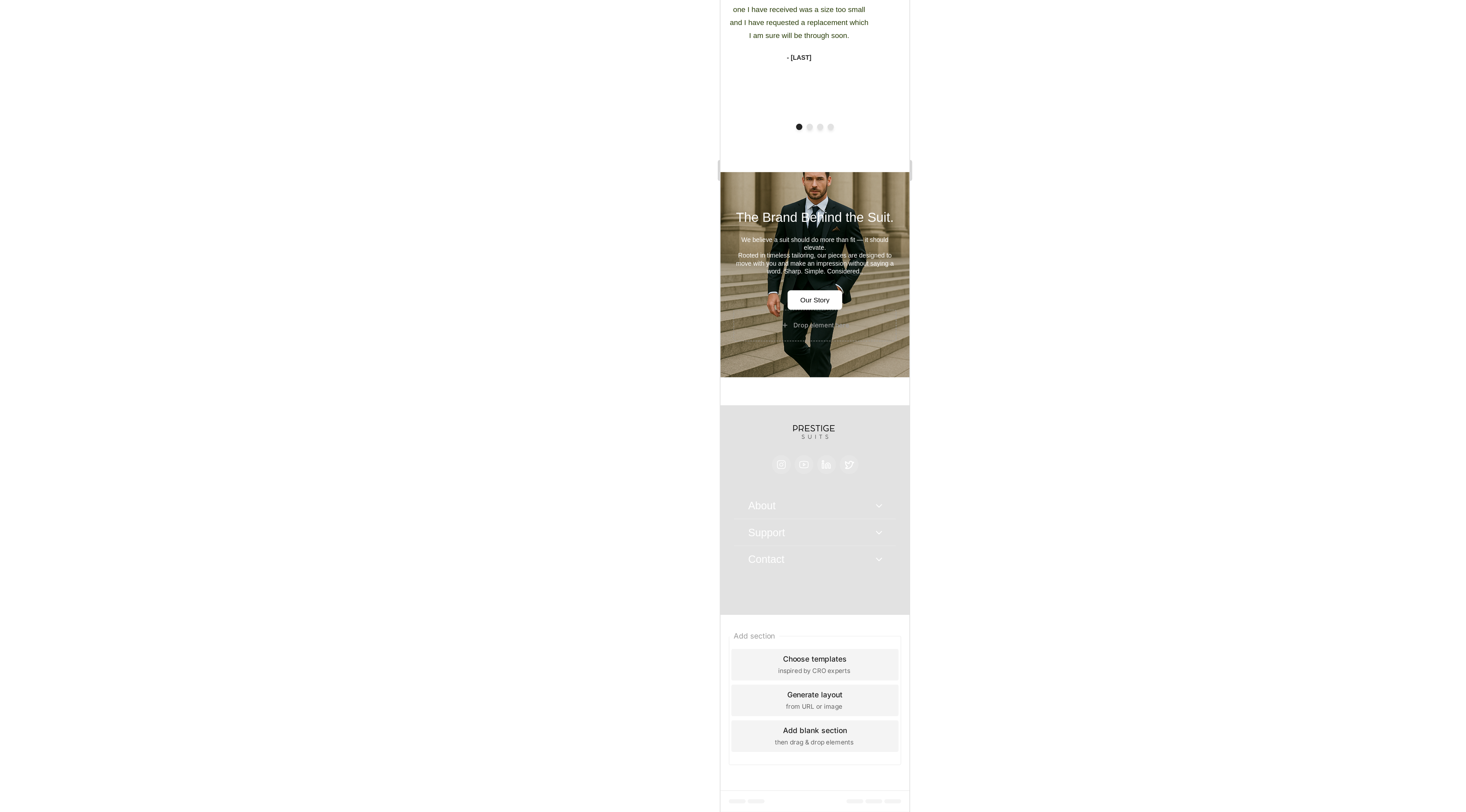 scroll, scrollTop: 0, scrollLeft: 0, axis: both 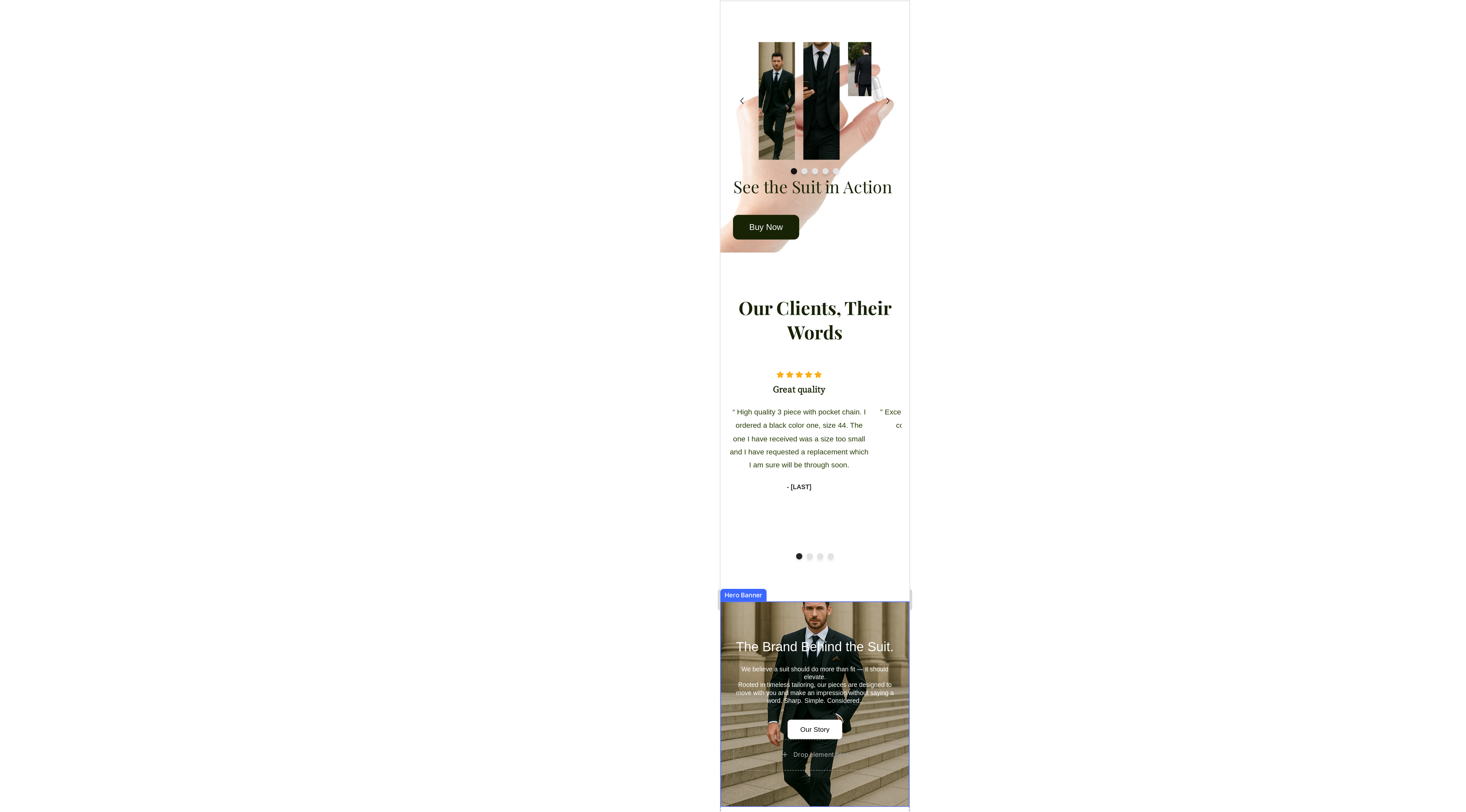 click on "The Brand Behind the Suit. Heading We believe a suit should do more than fit — it should elevate. Rooted in timeless tailoring, our pieces are designed to move with you and make an impression without saying a word. Sharp. Simple. Considered.. Text Block Our Story Button
Drop element here" at bounding box center [778, 419] 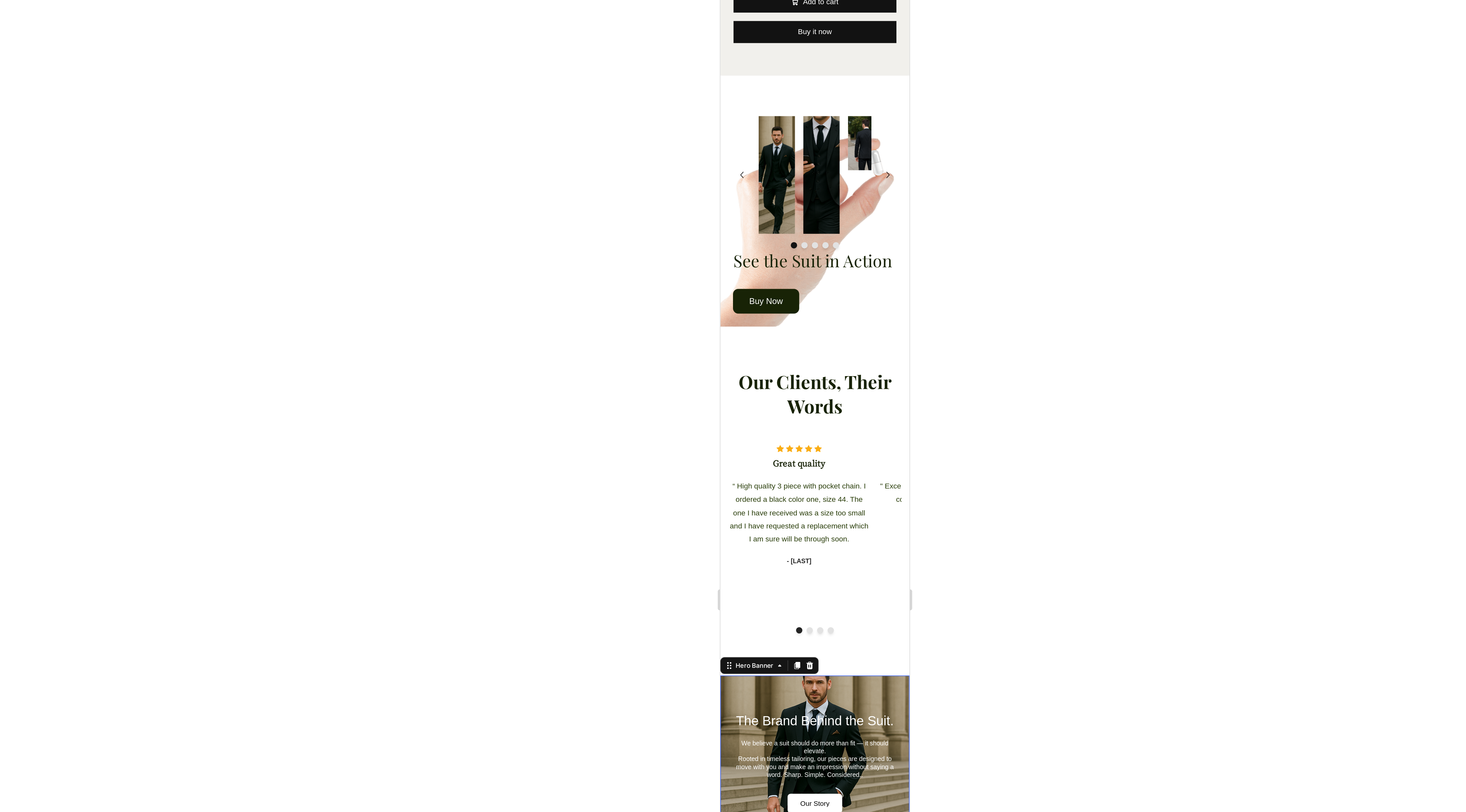 scroll, scrollTop: 1428, scrollLeft: 0, axis: vertical 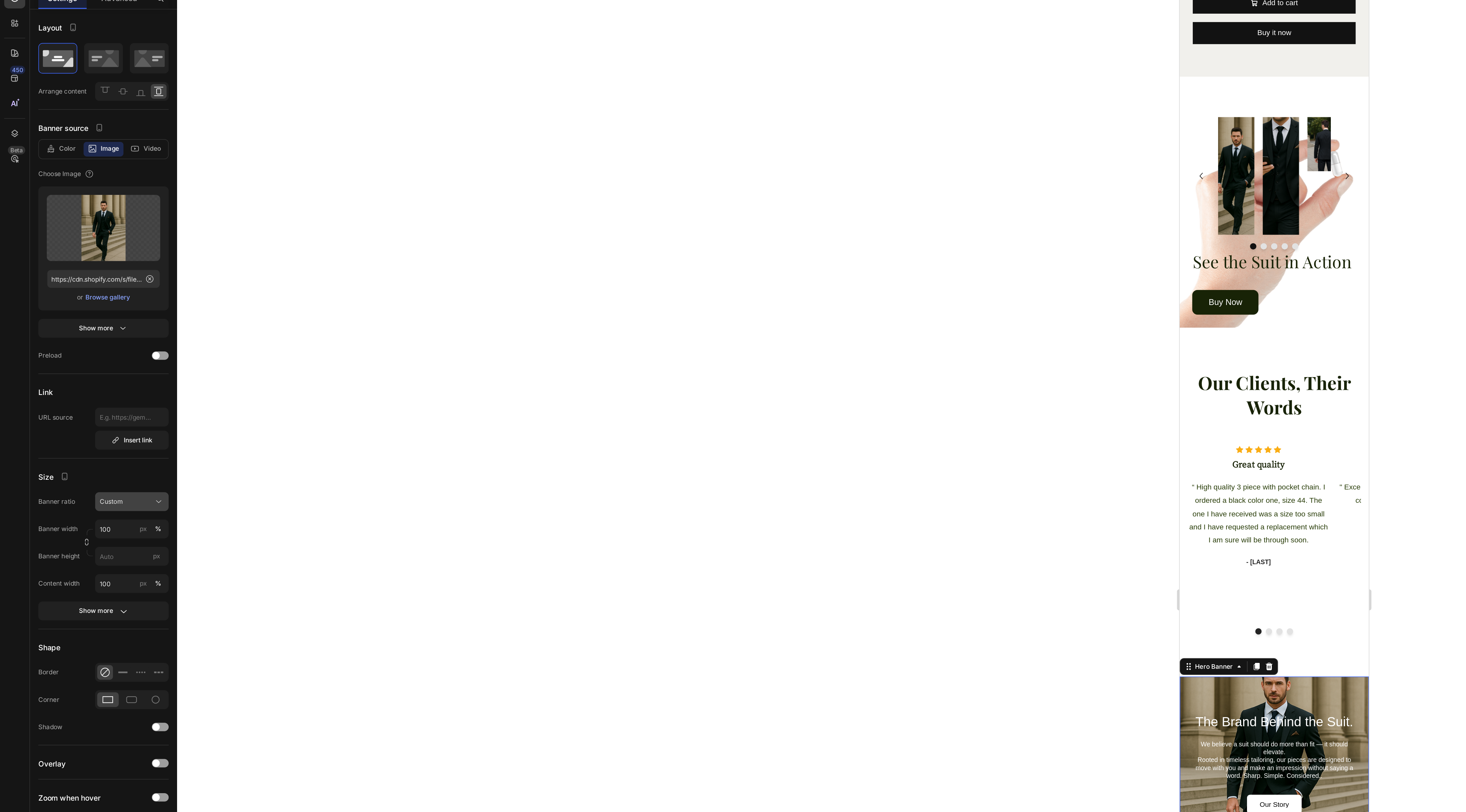 click on "Custom" 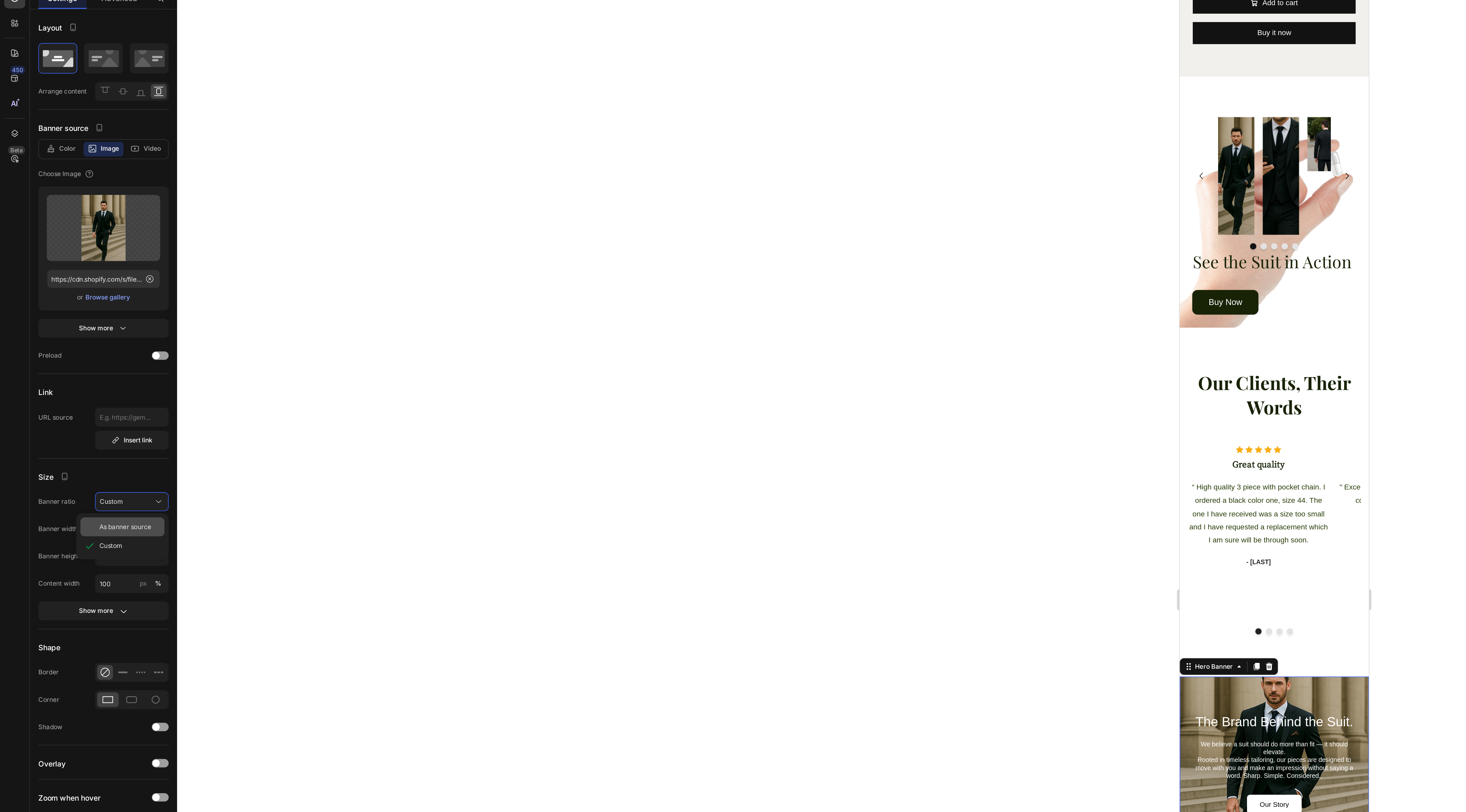 click on "As banner source" at bounding box center (77, 370) 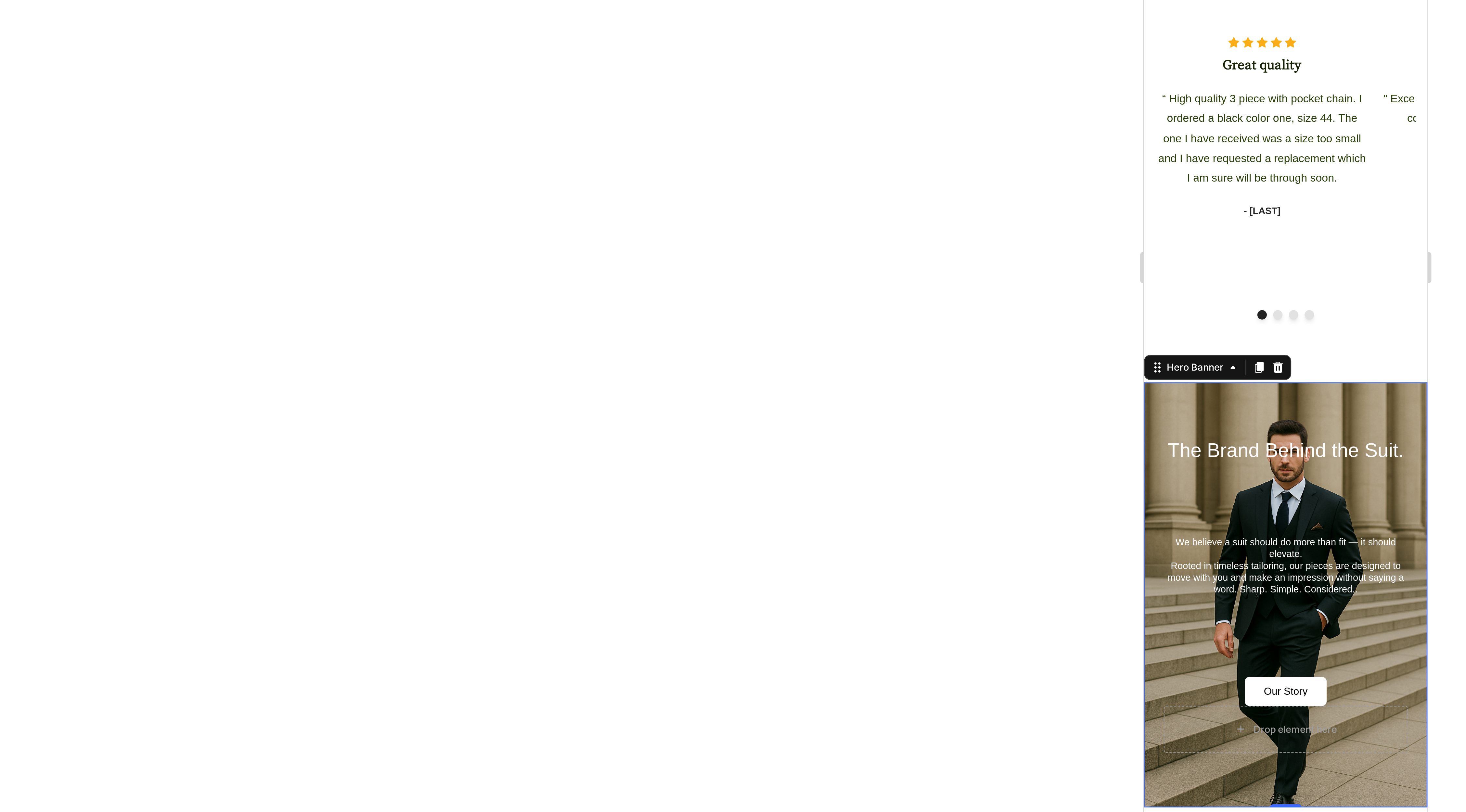 click on "The Brand Behind the Suit. Heading We believe a suit should do more than fit — it should elevate. Rooted in timeless tailoring, our pieces are designed to move with you and make an impression without saying a word. Sharp. Simple. Considered.. Text Block Our Story Button
Drop element here" at bounding box center (1202, -162) 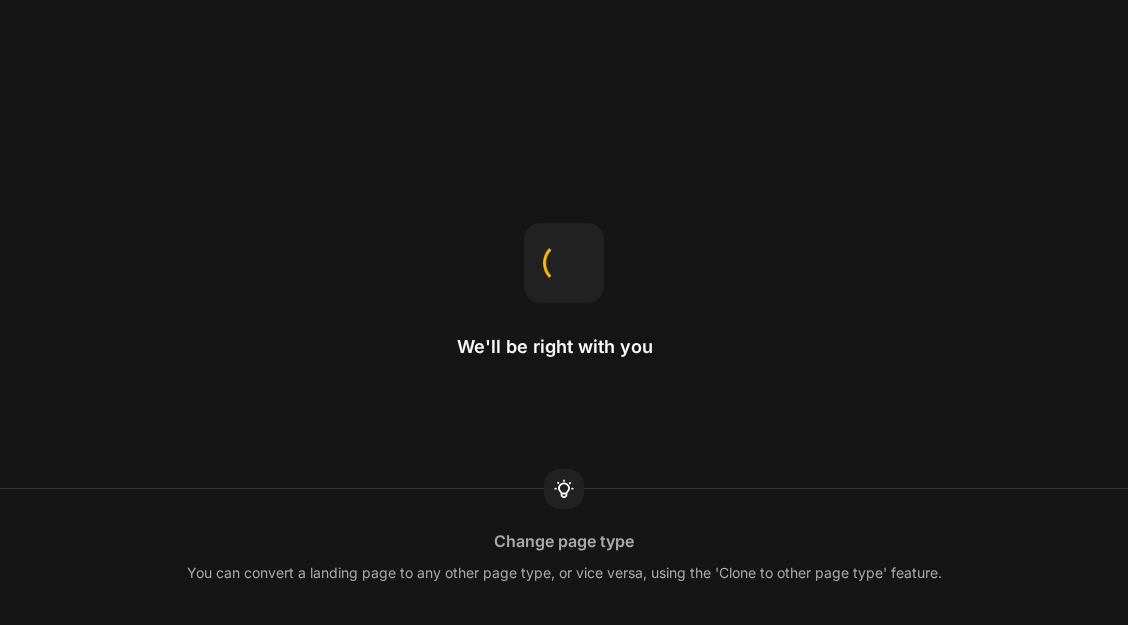 scroll, scrollTop: 0, scrollLeft: 0, axis: both 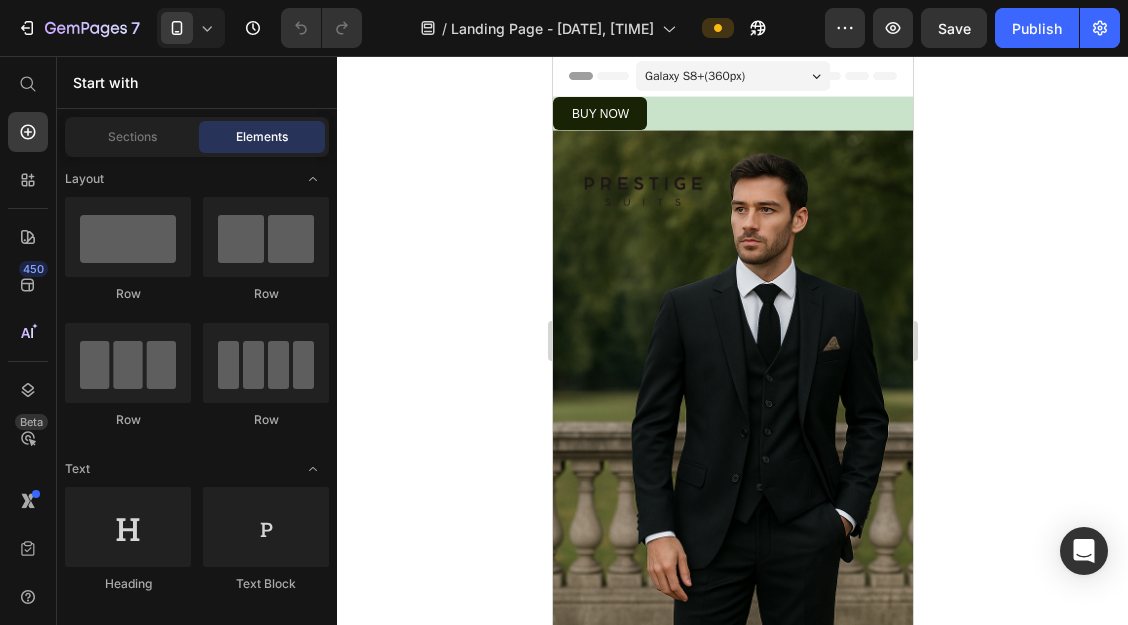click on "Galaxy S8+  ( 360 px)" at bounding box center (732, 76) 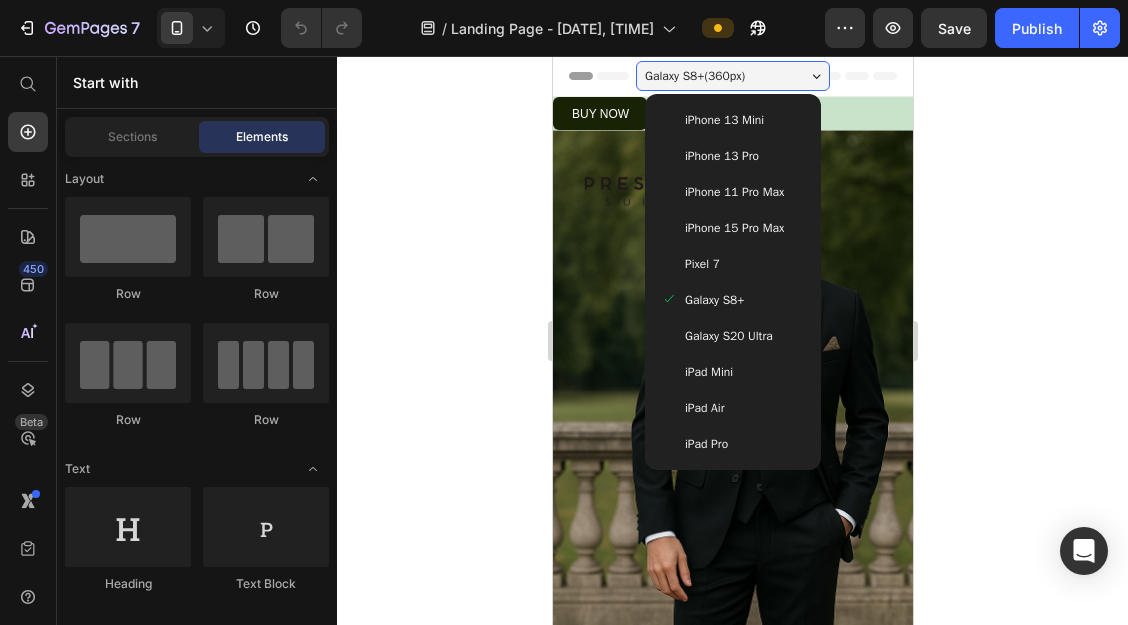 click on "iPhone 11 Pro Max" at bounding box center [733, 192] 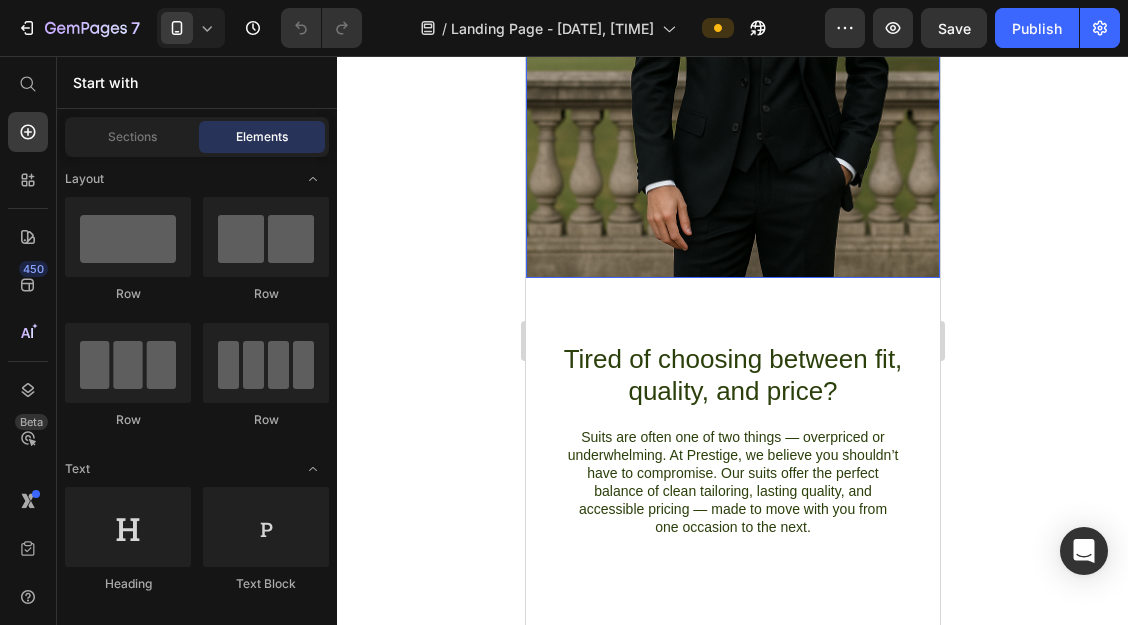 scroll, scrollTop: 0, scrollLeft: 0, axis: both 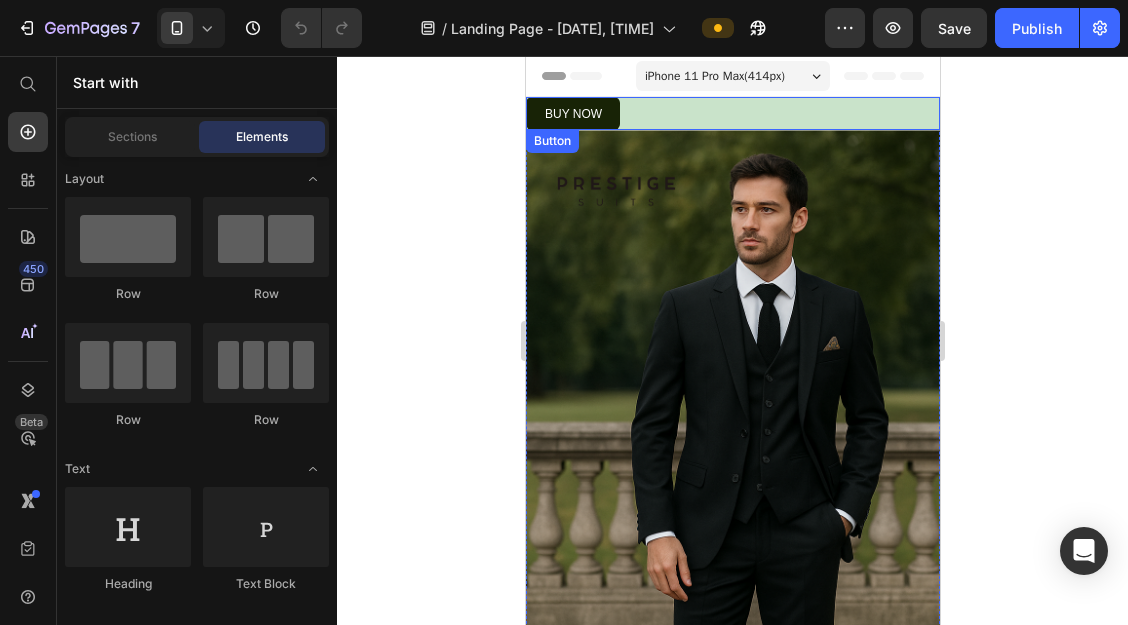 click on "buy now Button" at bounding box center [732, 113] 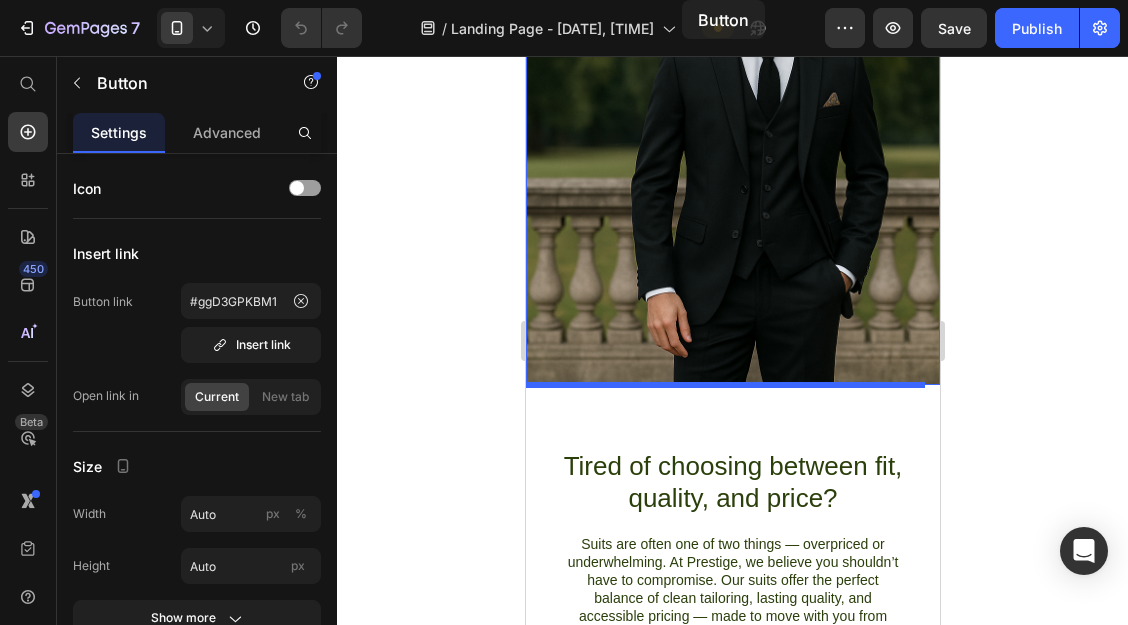 scroll, scrollTop: 0, scrollLeft: 0, axis: both 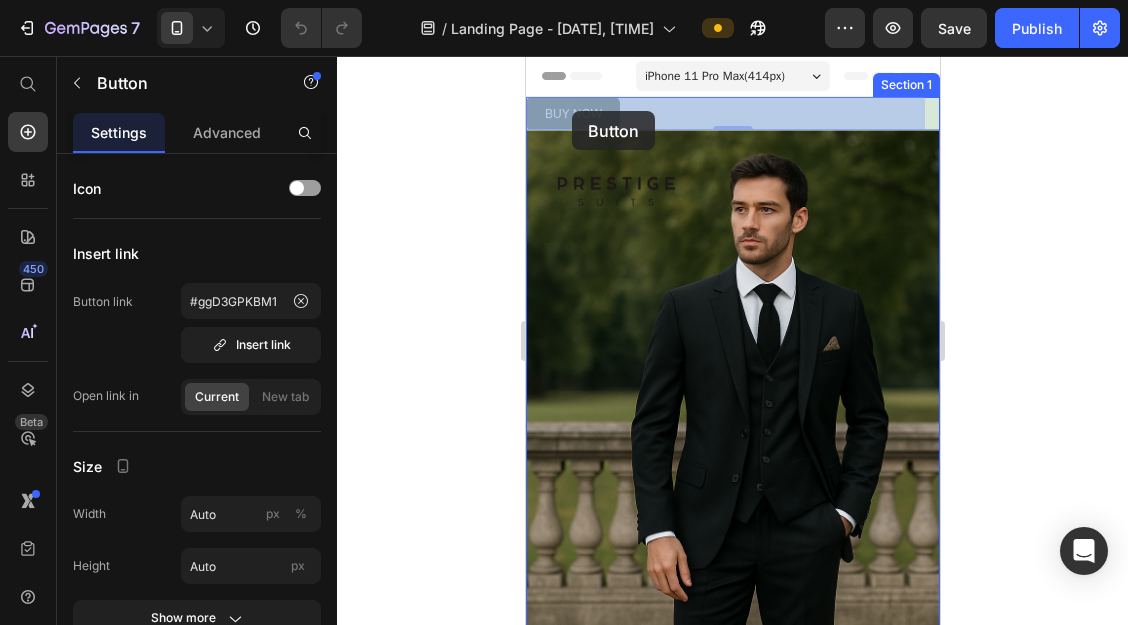 drag, startPoint x: 551, startPoint y: 156, endPoint x: 571, endPoint y: 111, distance: 49.24429 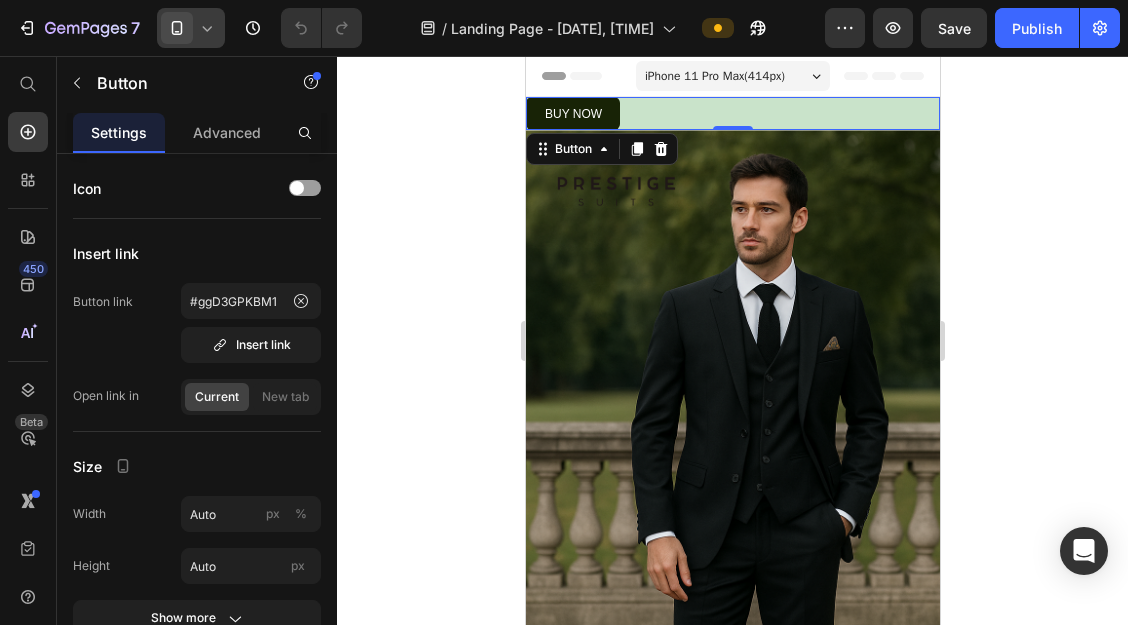 click 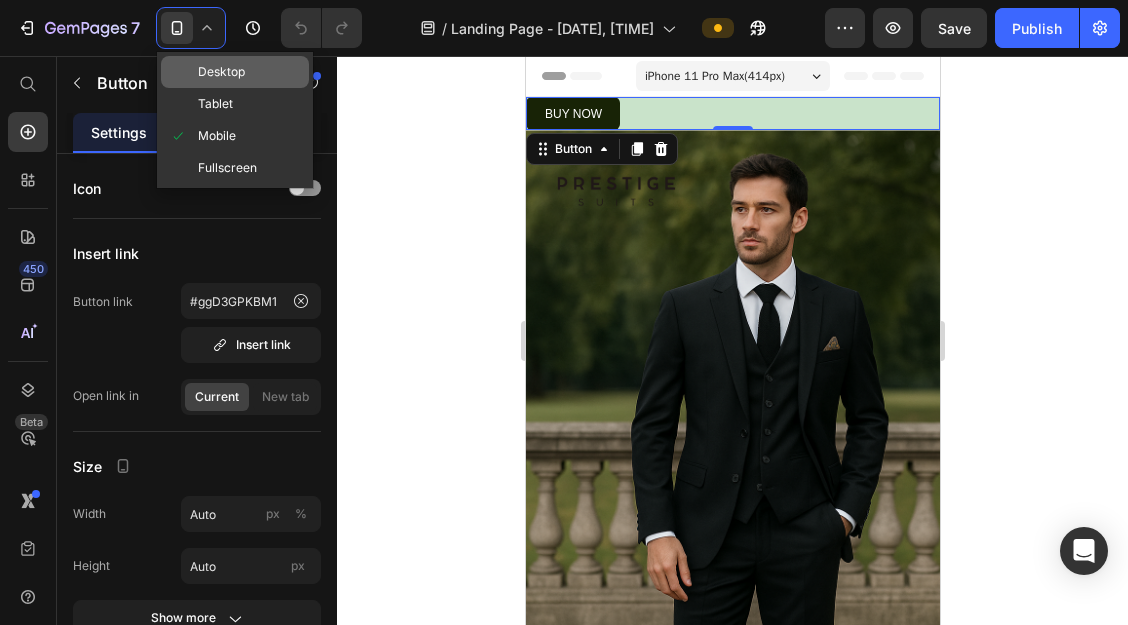 click on "Desktop" at bounding box center (221, 72) 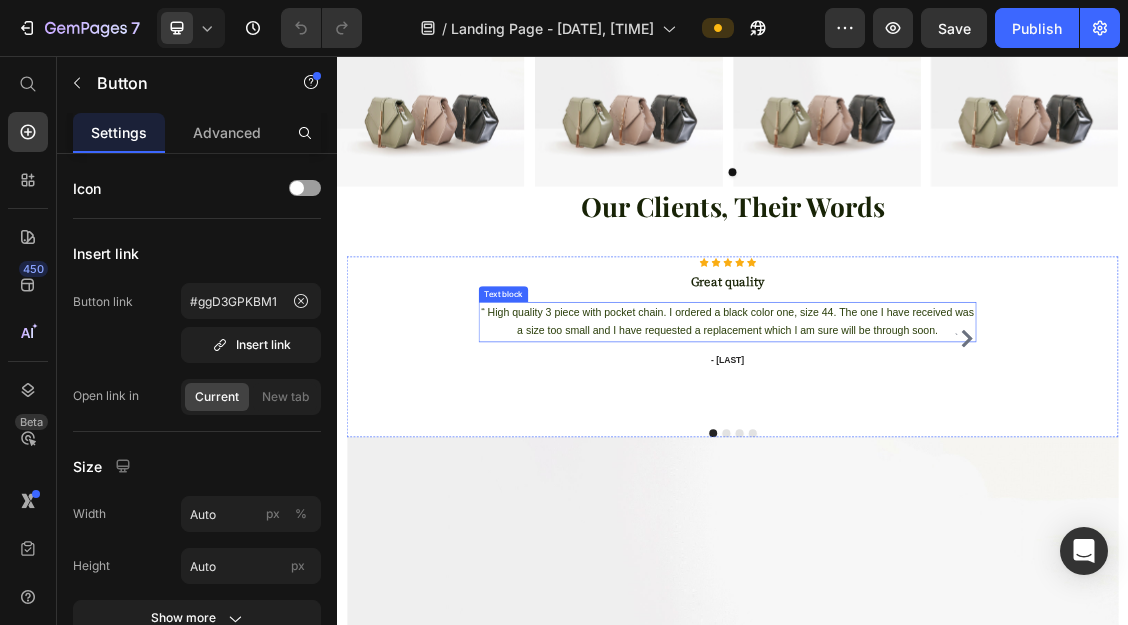 scroll, scrollTop: 2785, scrollLeft: 0, axis: vertical 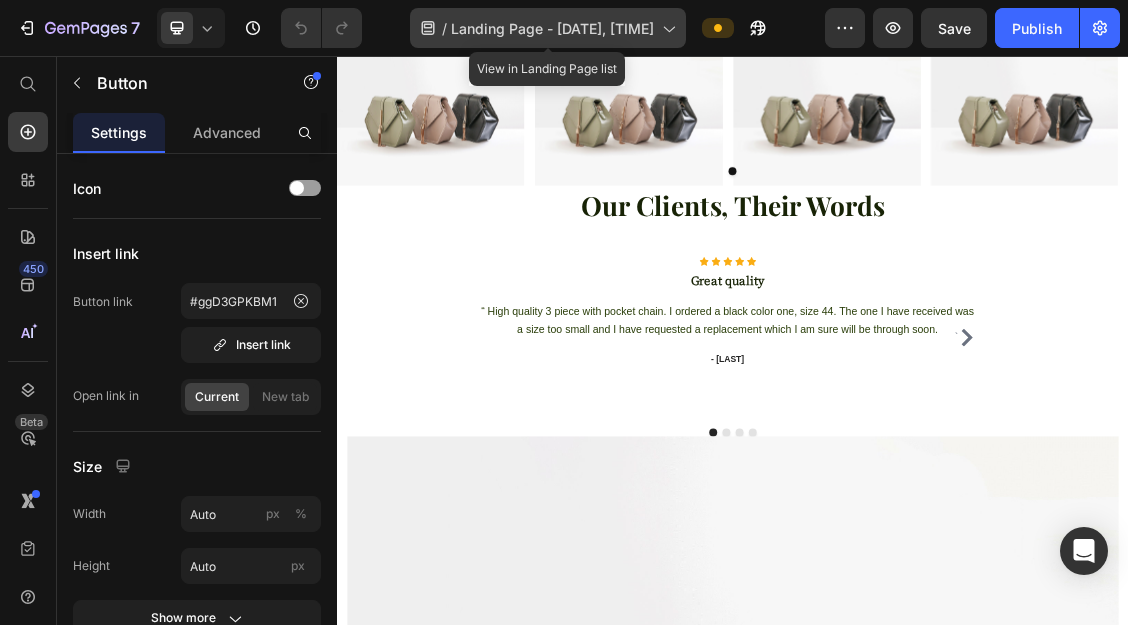 click 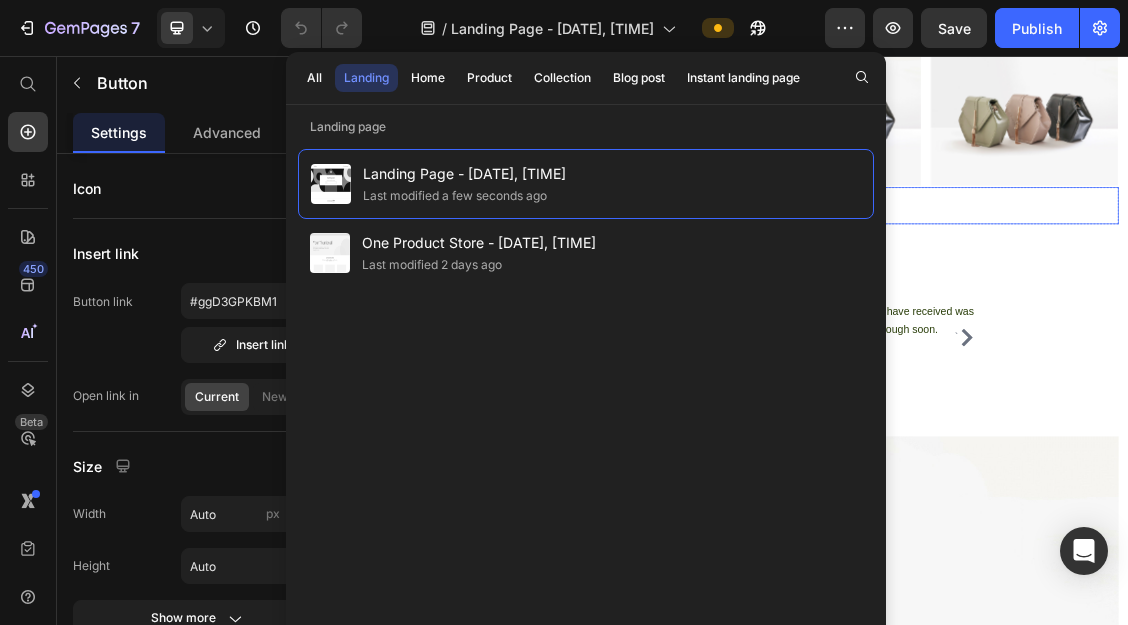 click on "Our Clients, Their Words" at bounding box center (937, 283) 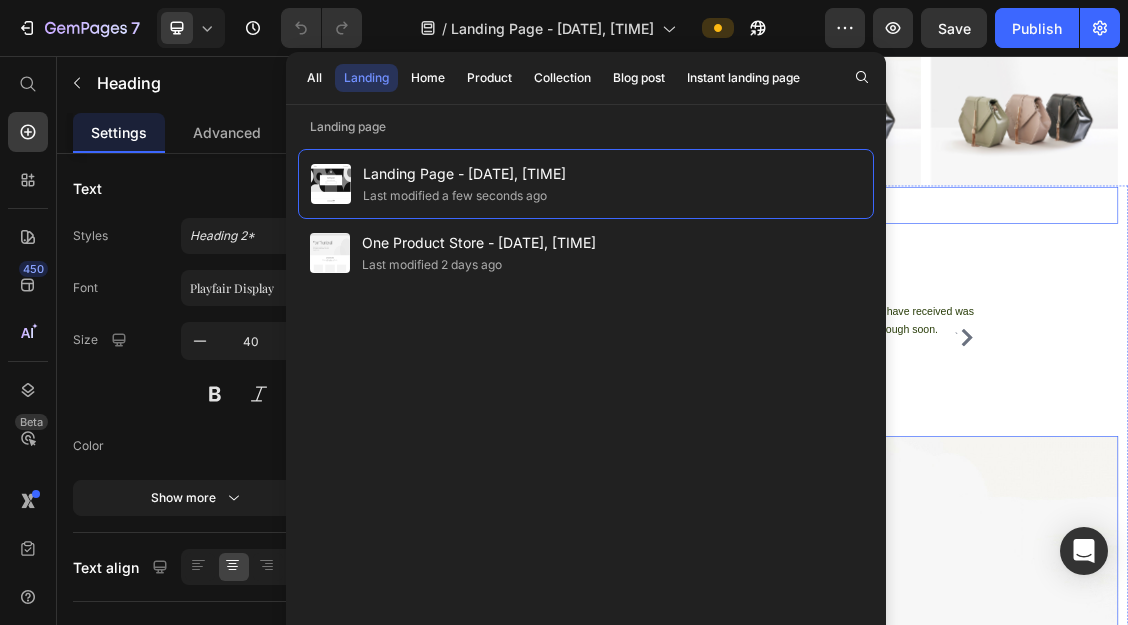click at bounding box center [937, 1072] 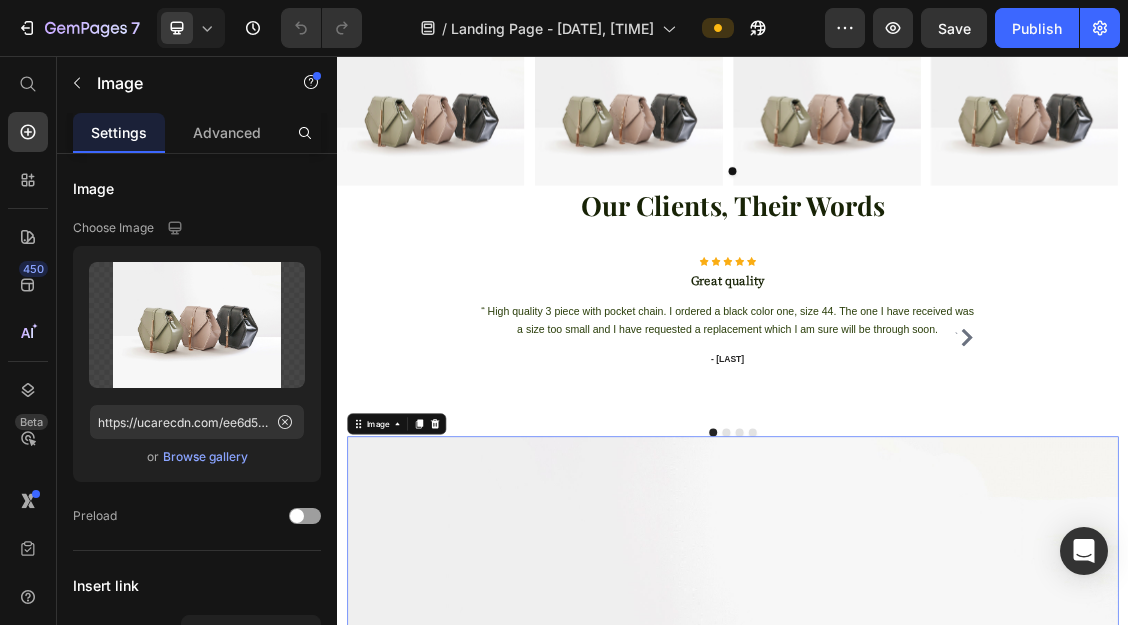 click on "/  Landing Page - Jul 11, 19:52:19" 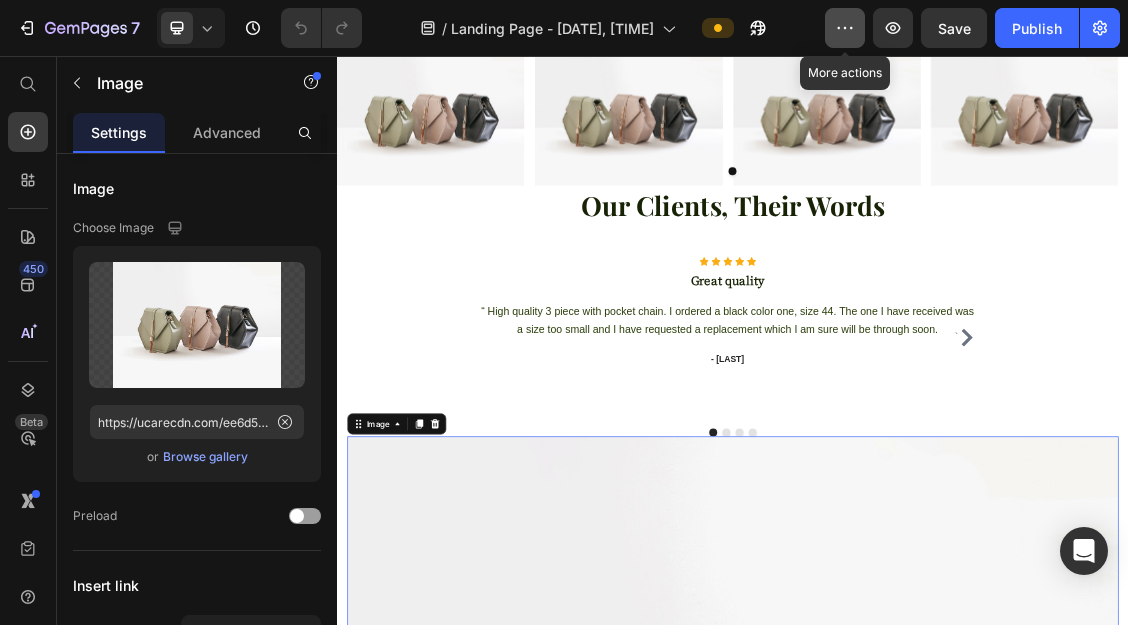 click 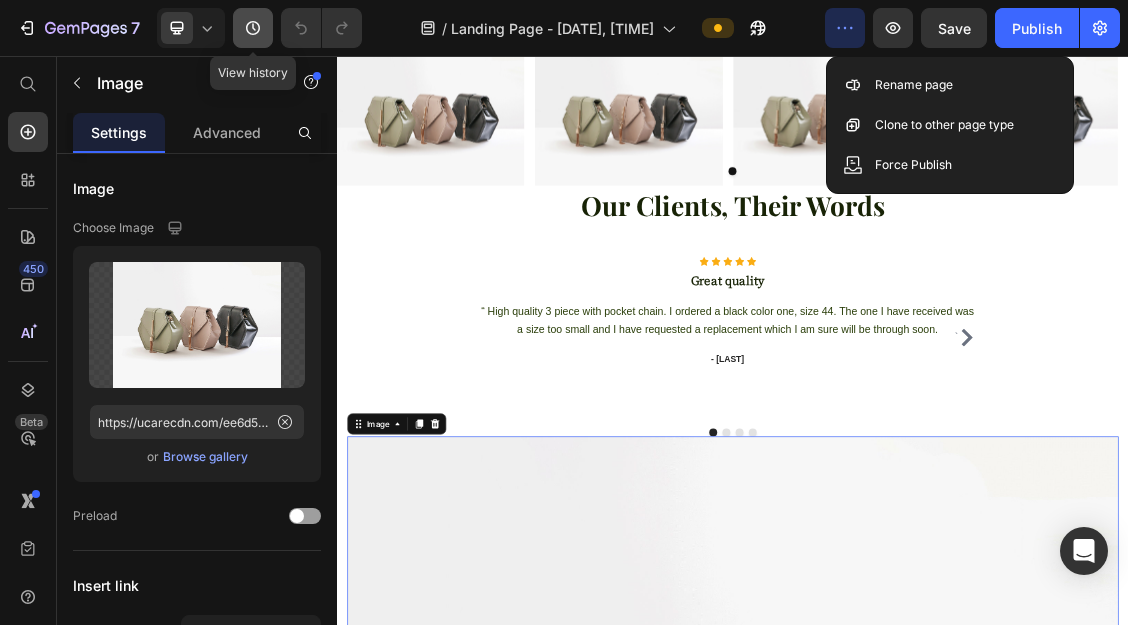 click 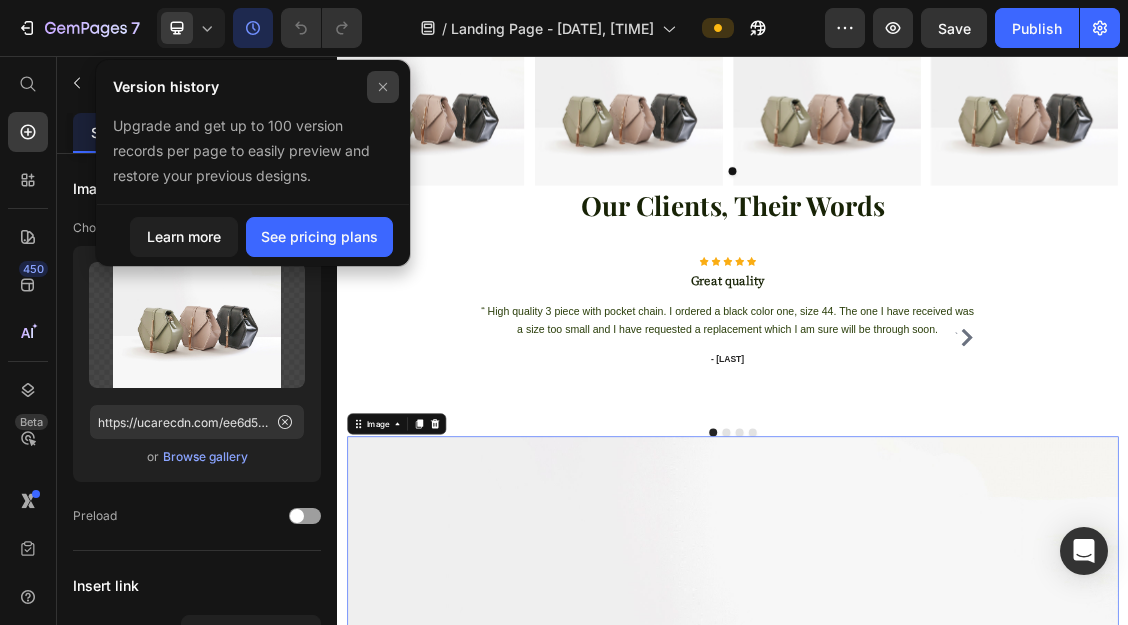 click 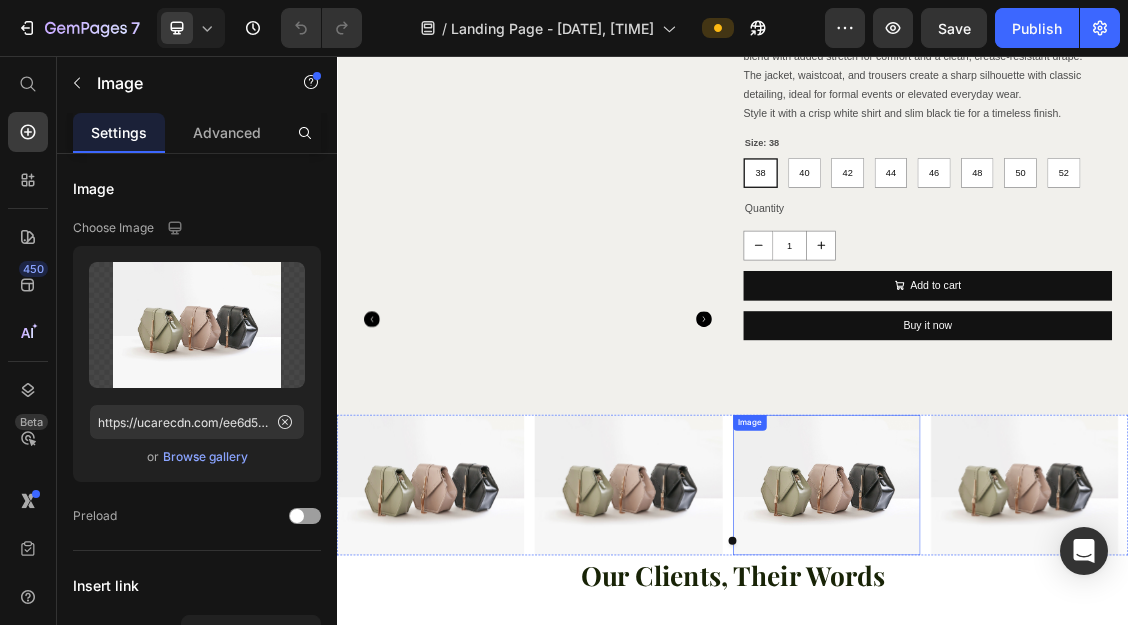 scroll, scrollTop: 2222, scrollLeft: 0, axis: vertical 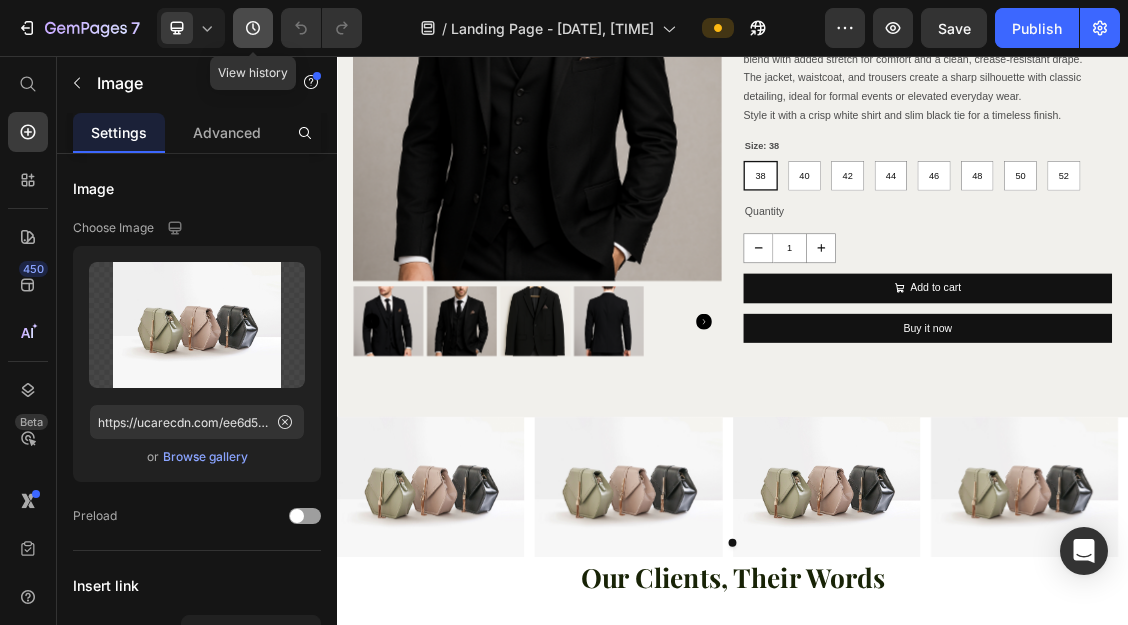 click 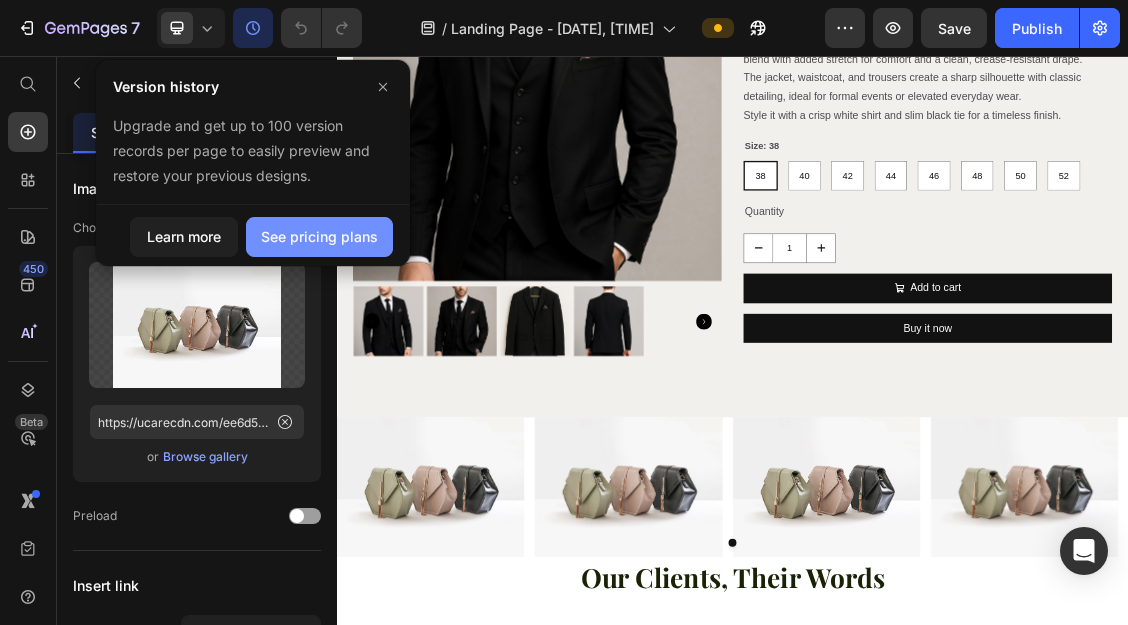 click on "See pricing plans" at bounding box center [319, 236] 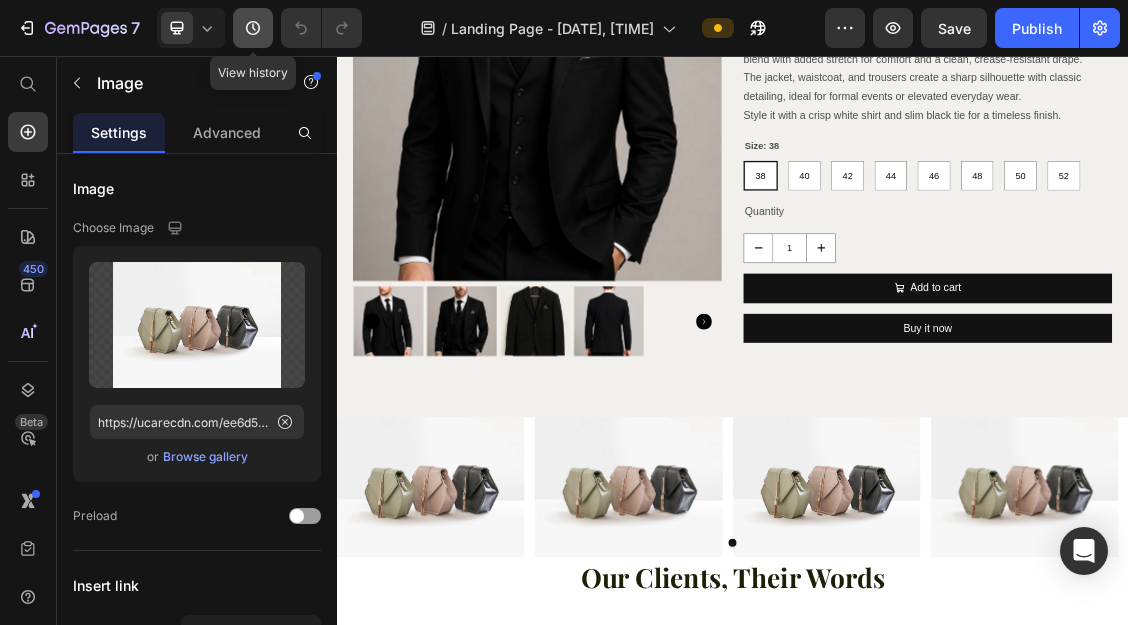 click 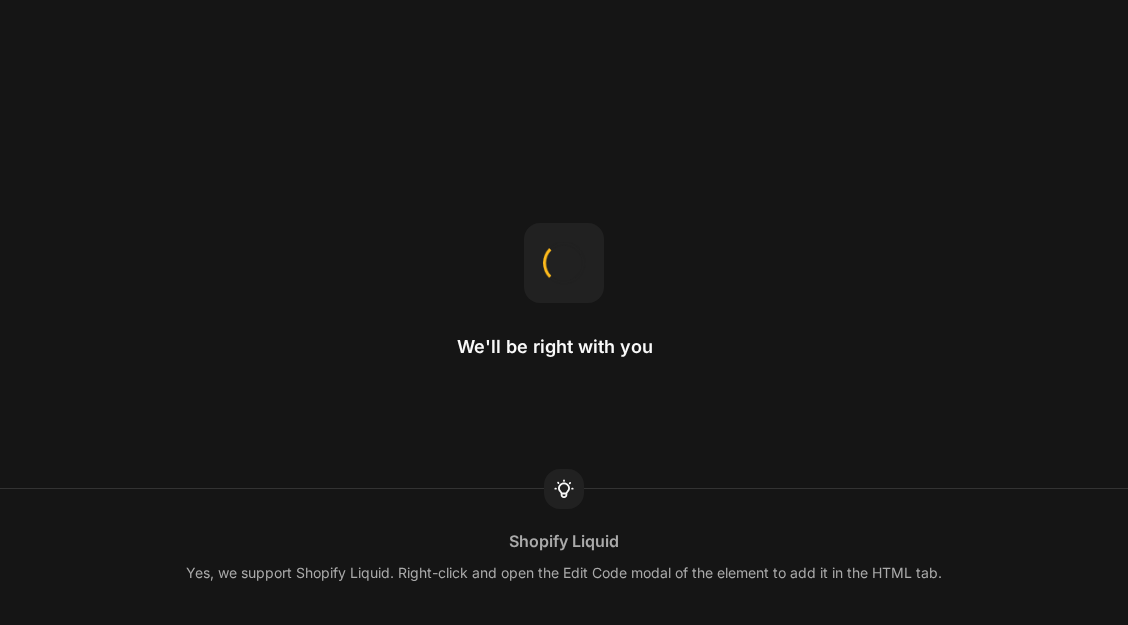 scroll, scrollTop: 0, scrollLeft: 0, axis: both 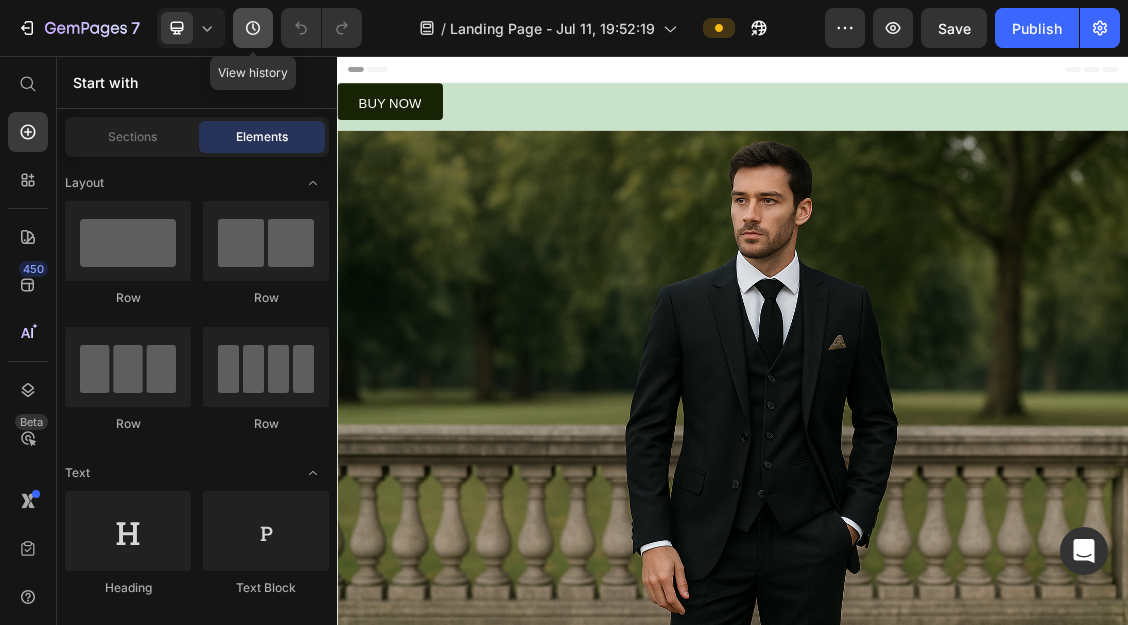 click 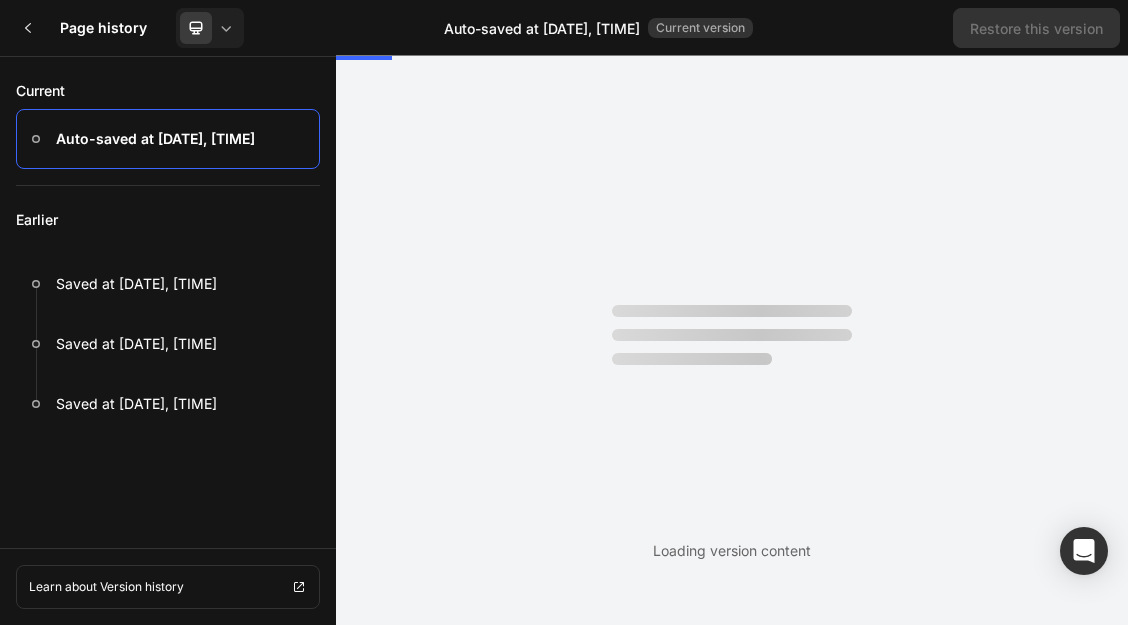 scroll, scrollTop: 0, scrollLeft: 0, axis: both 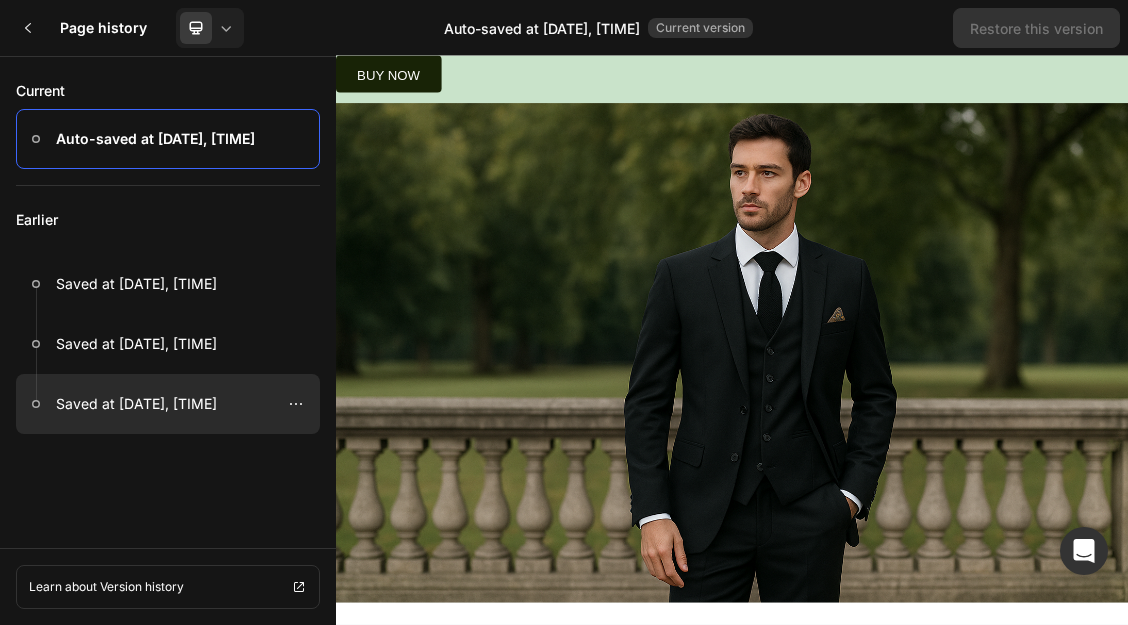 click on "Saved at [DATE], [TIME]" at bounding box center (136, 404) 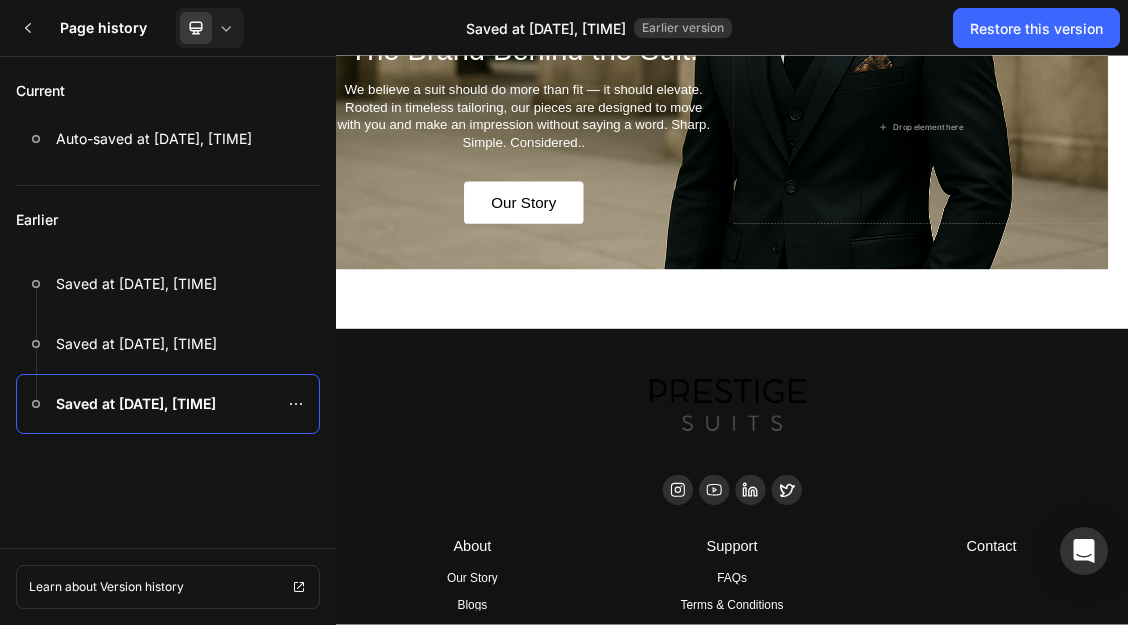 scroll, scrollTop: 5556, scrollLeft: 0, axis: vertical 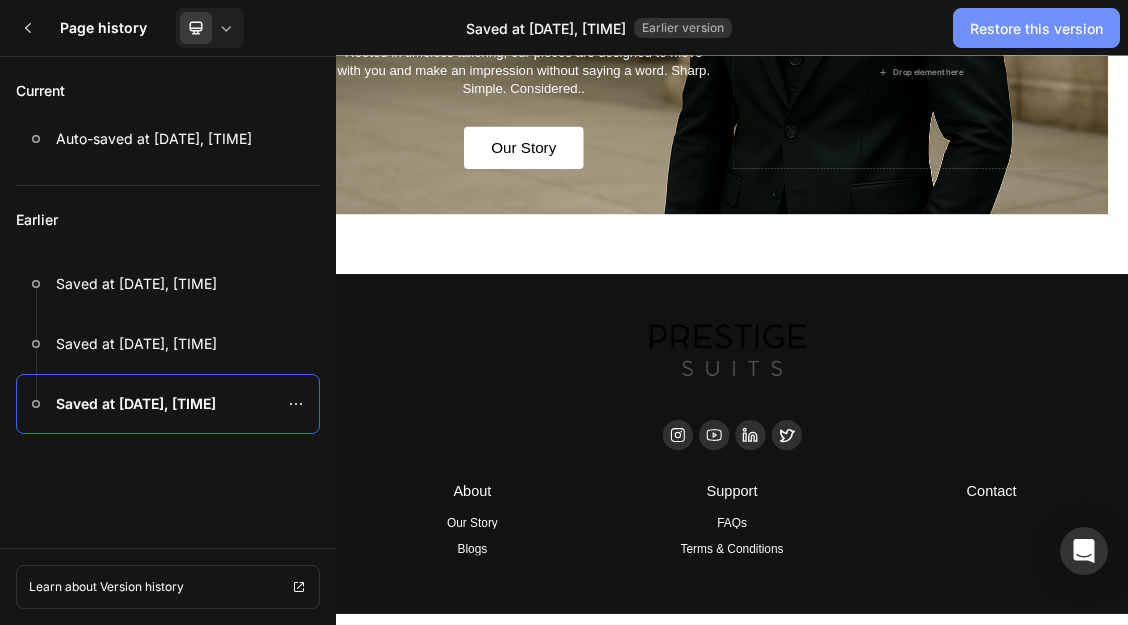 click on "Restore this version" at bounding box center [1036, 28] 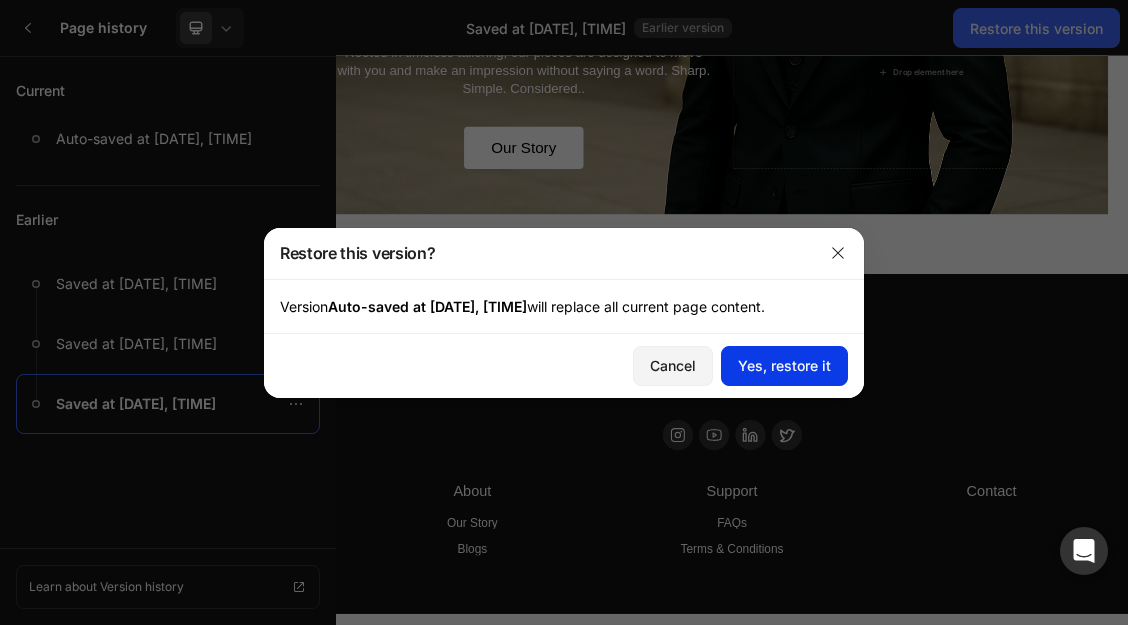 click on "Yes, restore it" at bounding box center (784, 365) 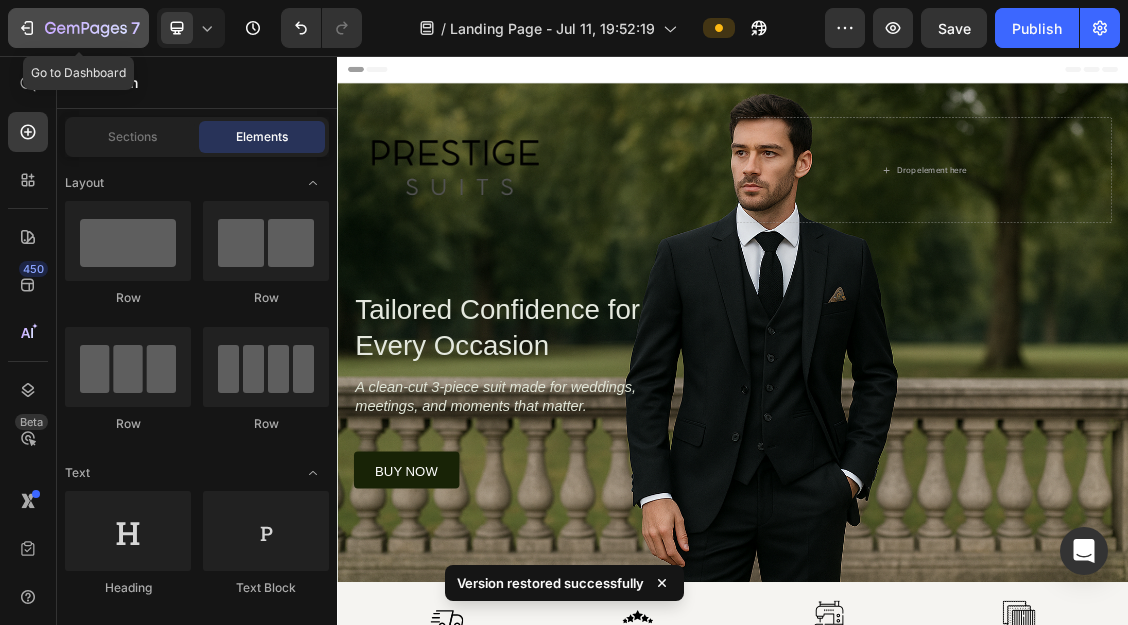 click 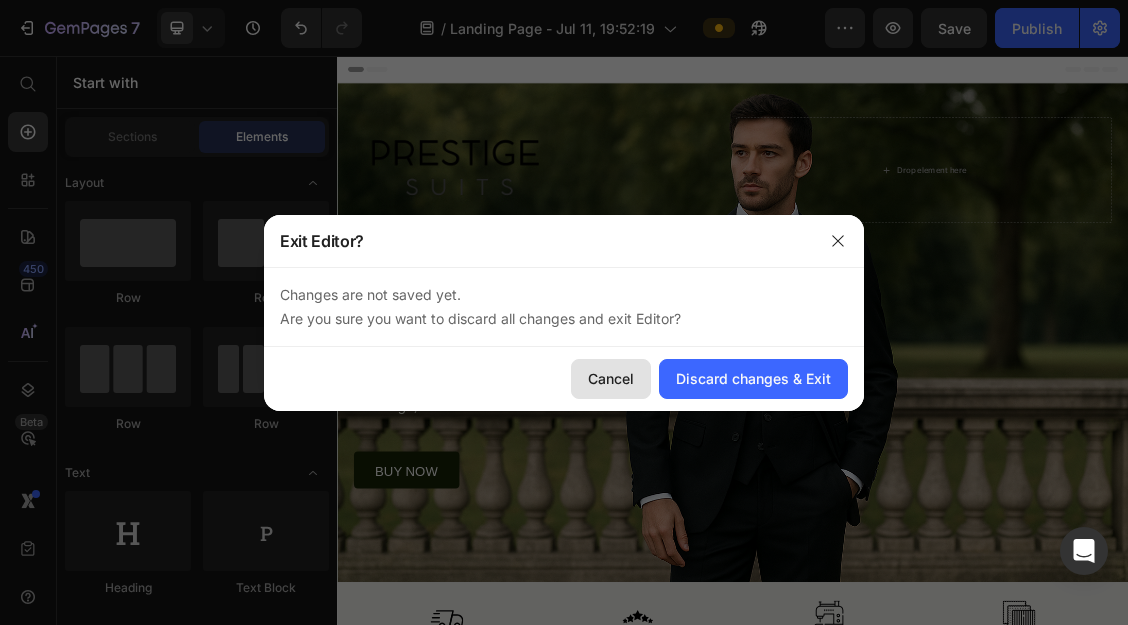 click on "Cancel" at bounding box center (611, 378) 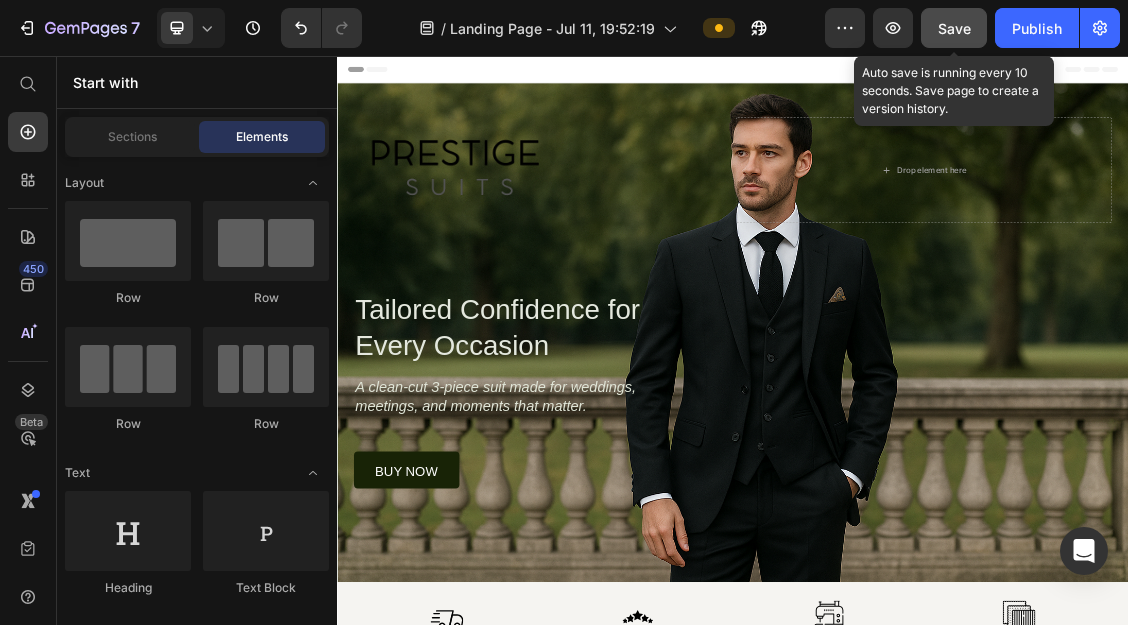 click on "Save" 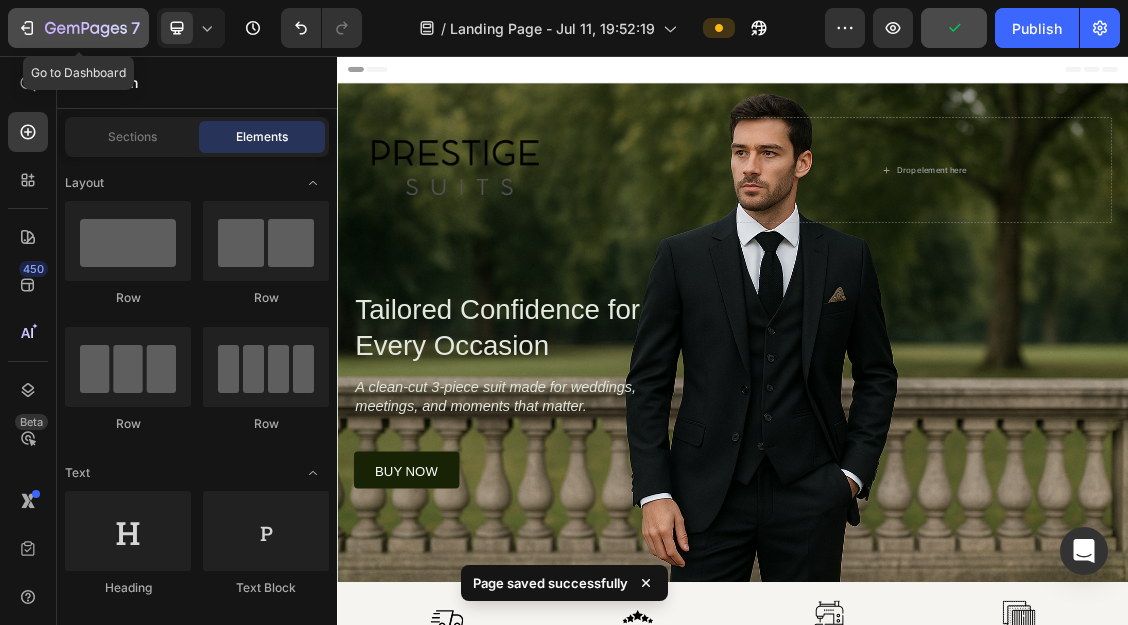 click 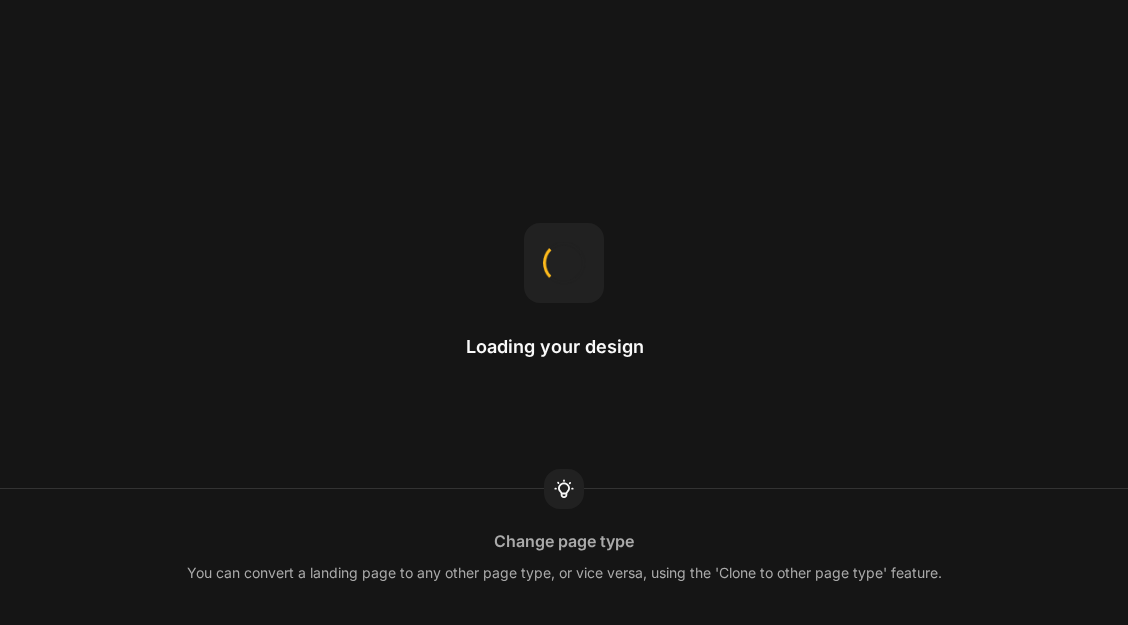 scroll, scrollTop: 0, scrollLeft: 0, axis: both 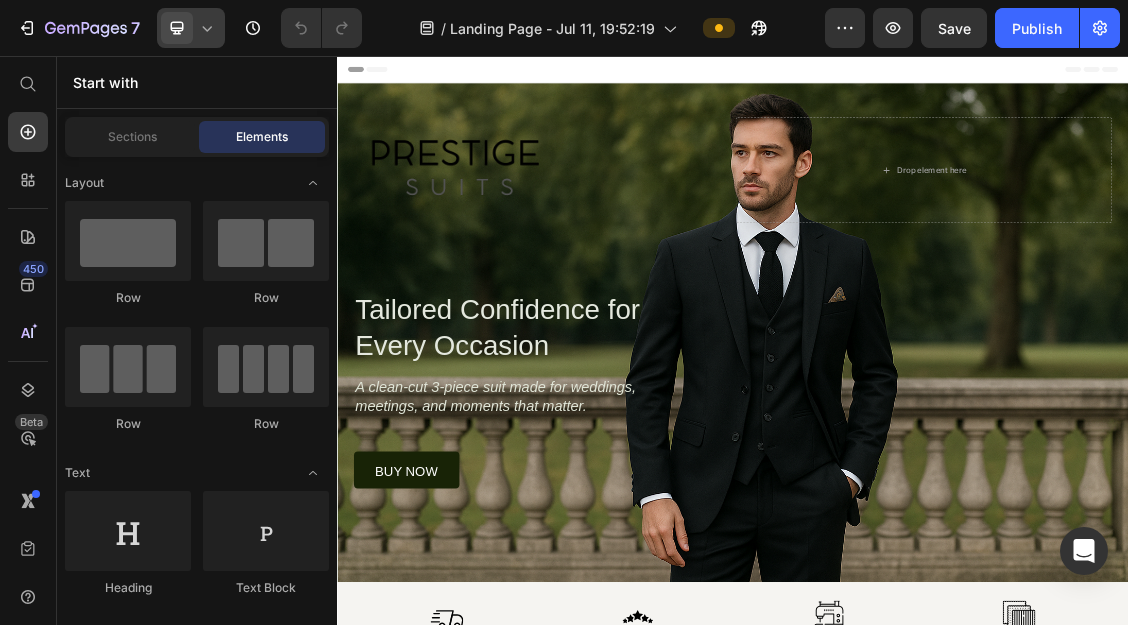 click 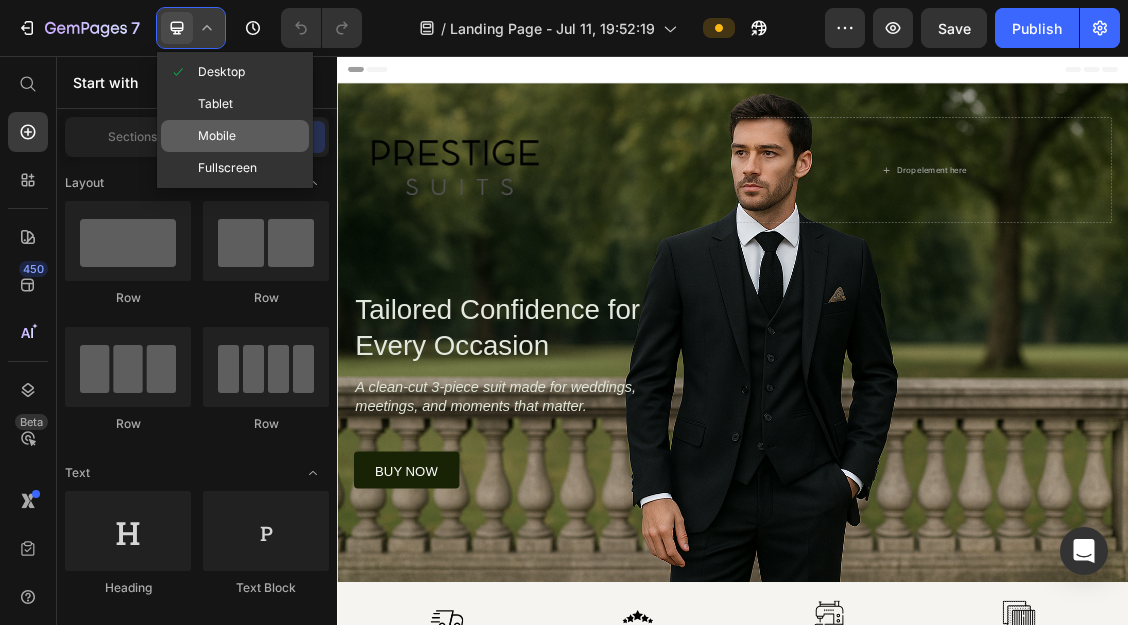 click on "Mobile" at bounding box center [217, 136] 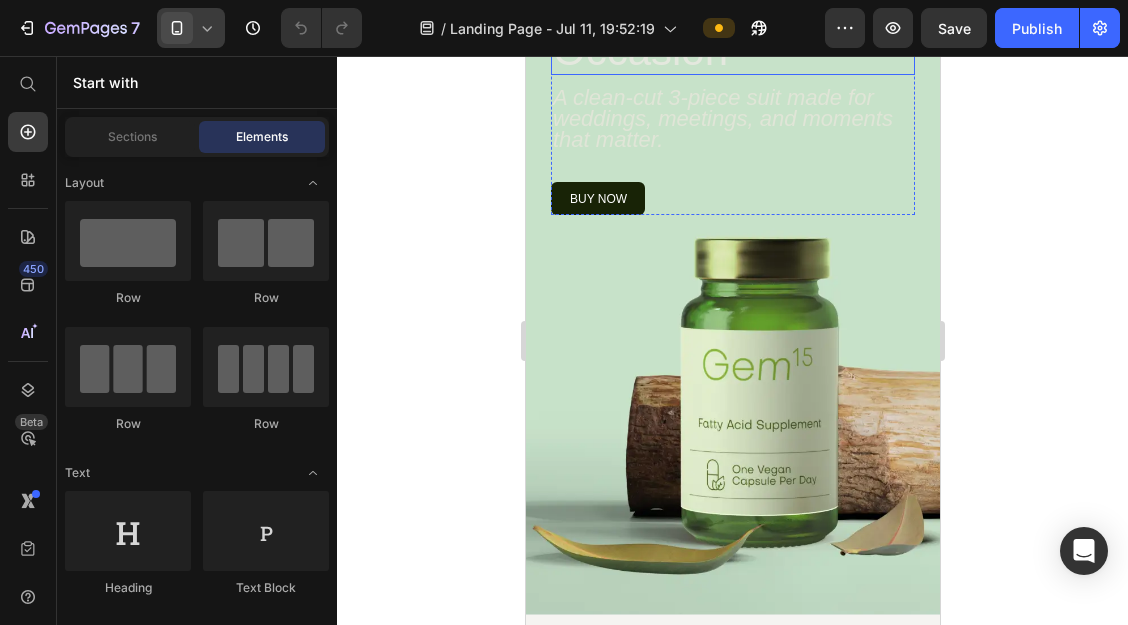scroll, scrollTop: 317, scrollLeft: 0, axis: vertical 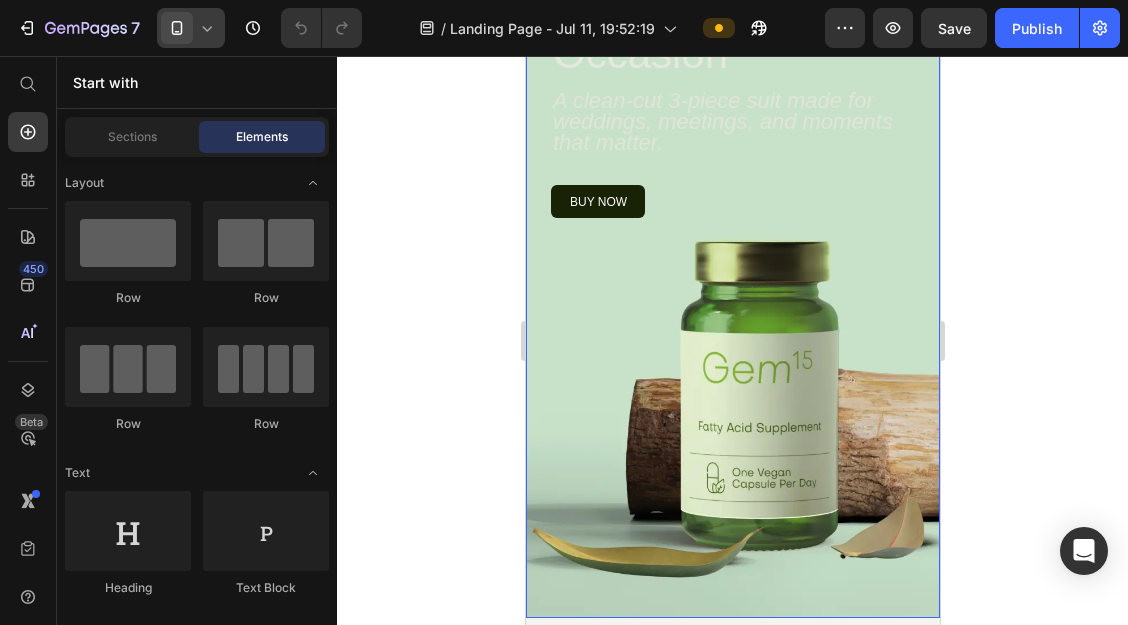 click on "Image
Drop element here Row Tailored Confidence for Every Occasion Heading A clean-cut 3-piece suit made for weddings, meetings, and moments that matter. Text Block buy now Button Row Row" at bounding box center (732, 199) 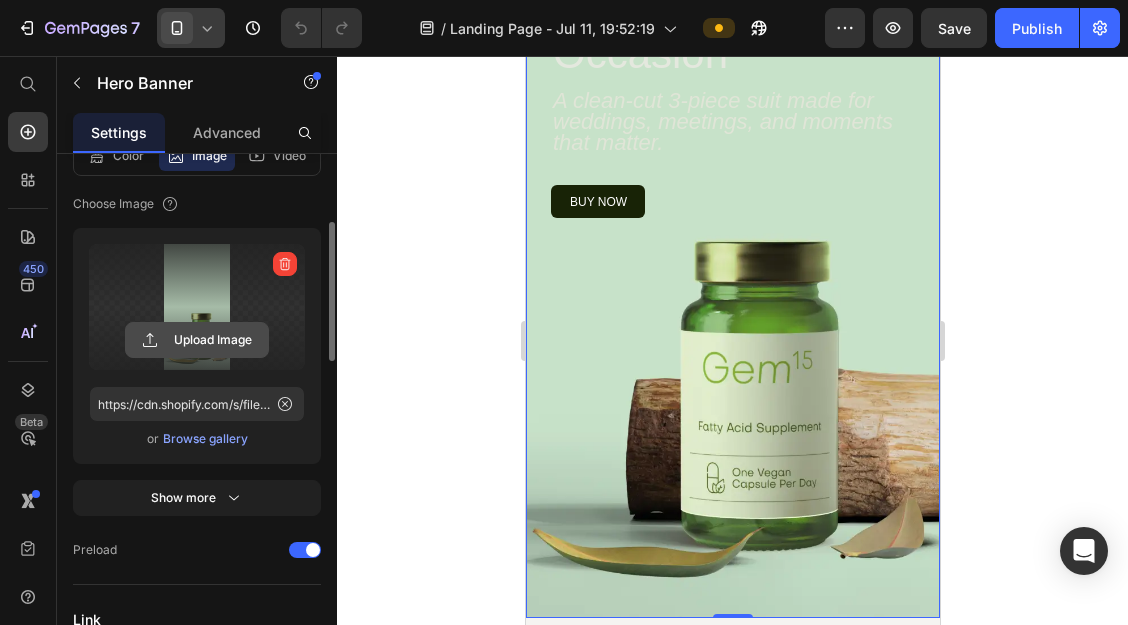 scroll, scrollTop: 264, scrollLeft: 0, axis: vertical 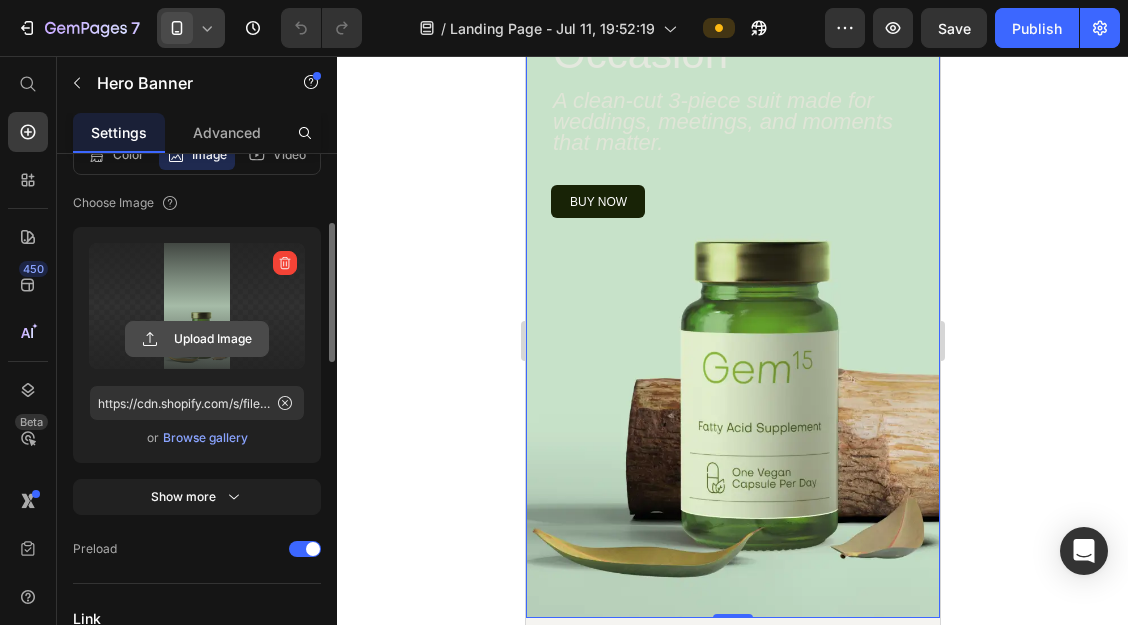 click 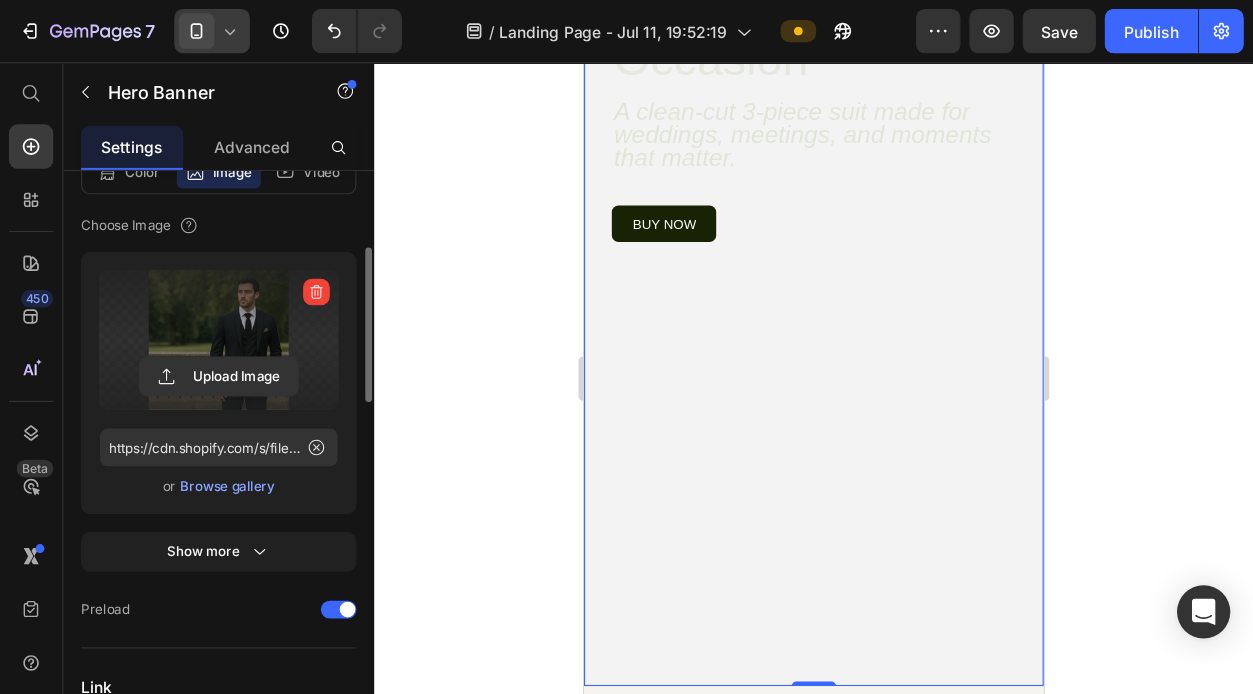 scroll, scrollTop: 315, scrollLeft: 0, axis: vertical 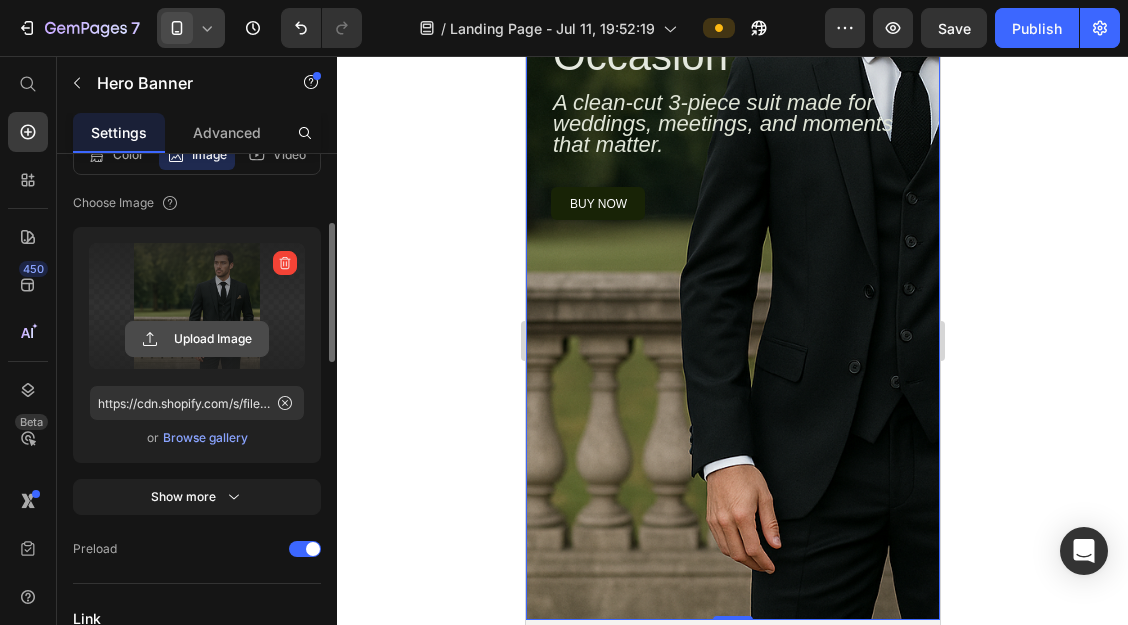 click 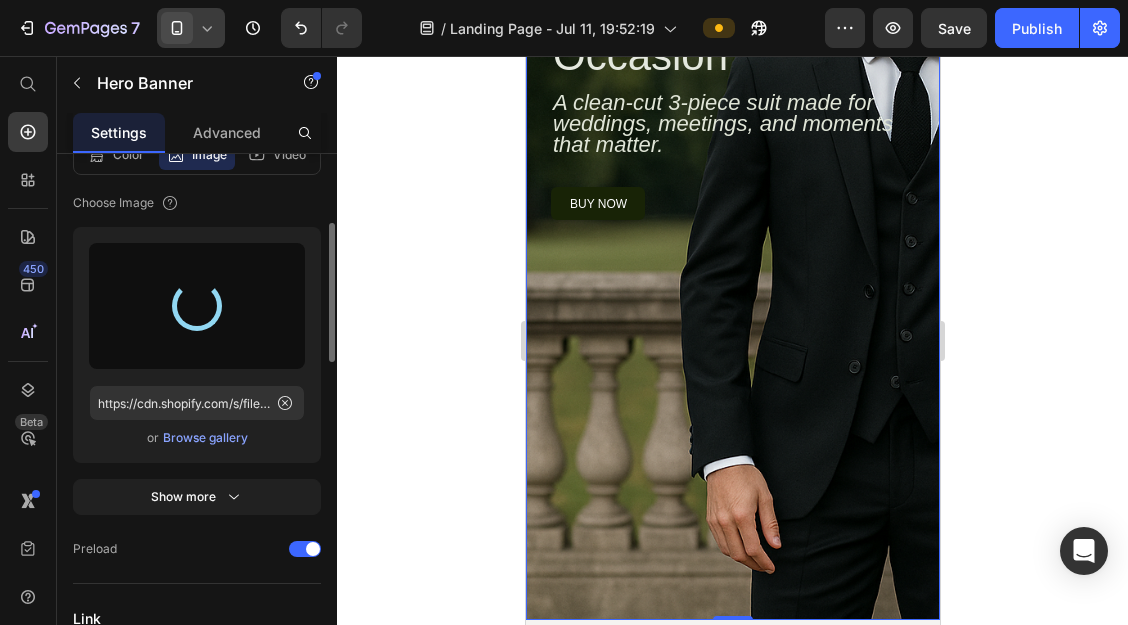 type on "https://cdn.shopify.com/s/files/1/0920/7581/9386/files/gempages_574891826889098469-d256642b-bac9-4318-8cc5-612a15ce7280.png" 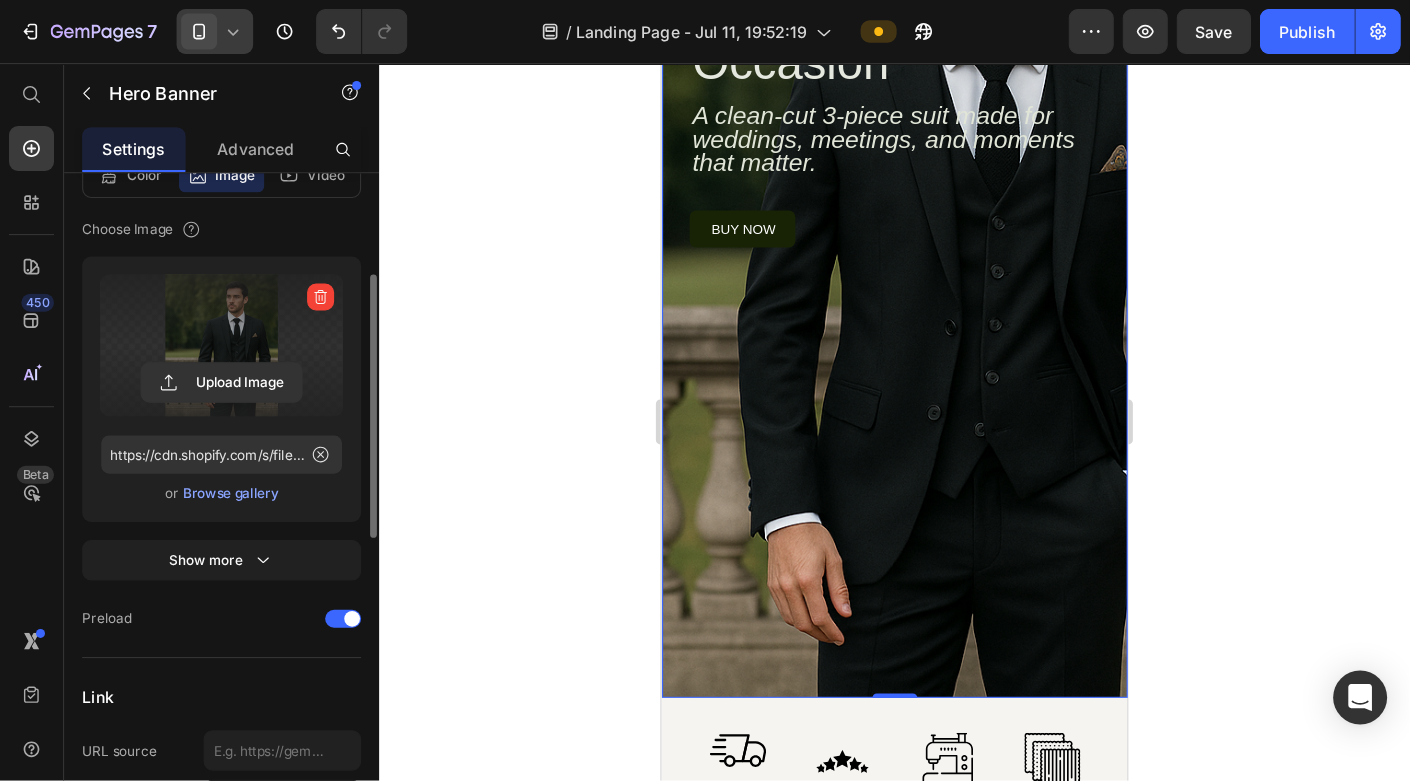 scroll, scrollTop: 263, scrollLeft: 0, axis: vertical 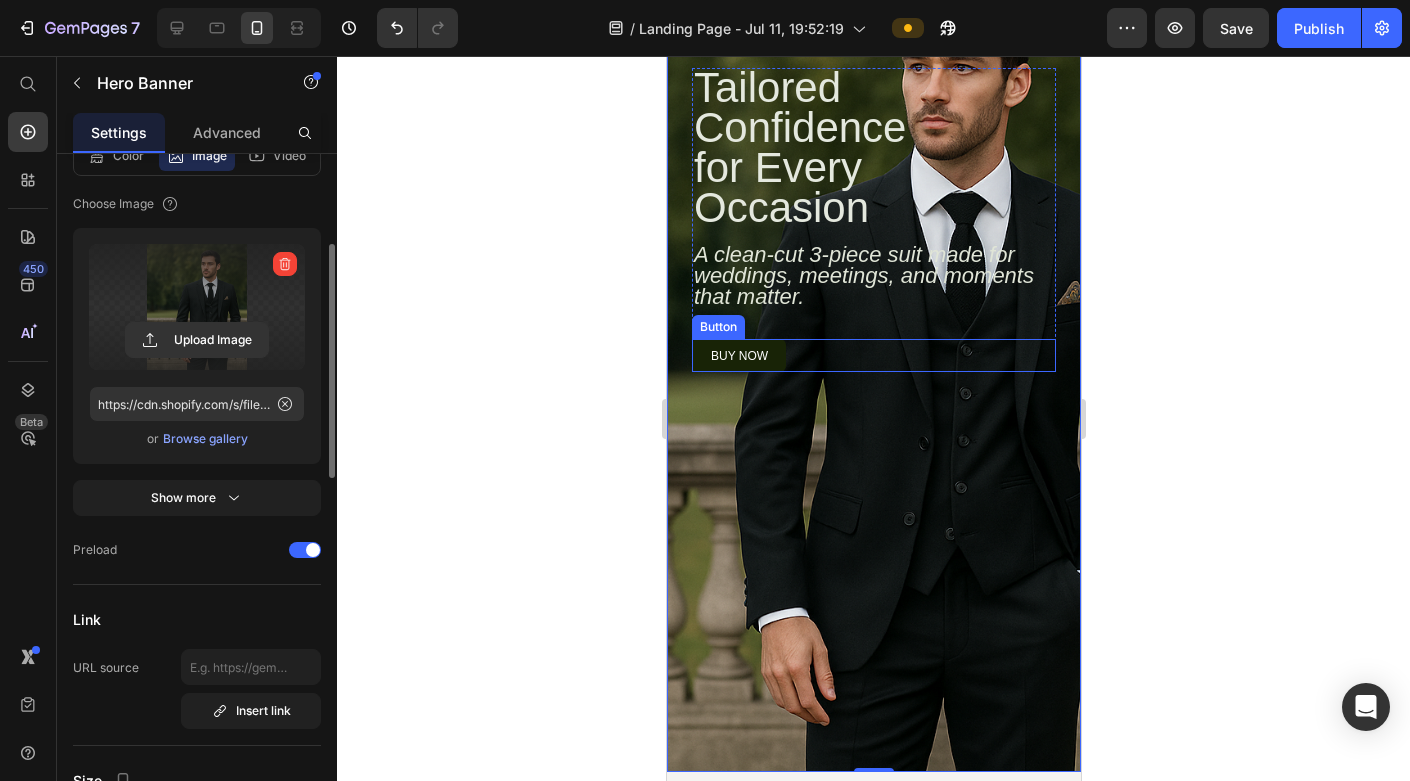 click on "Button" at bounding box center (717, 327) 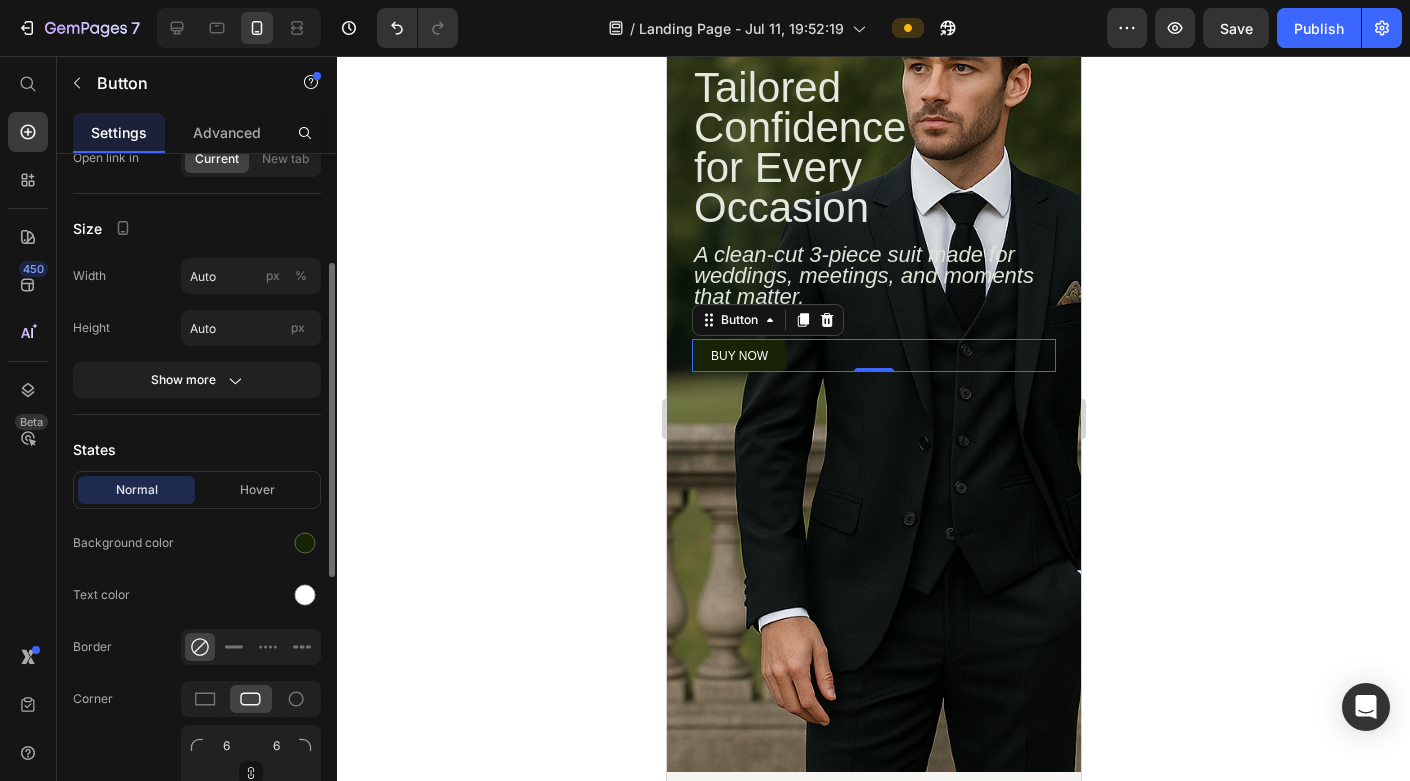 scroll, scrollTop: 241, scrollLeft: 0, axis: vertical 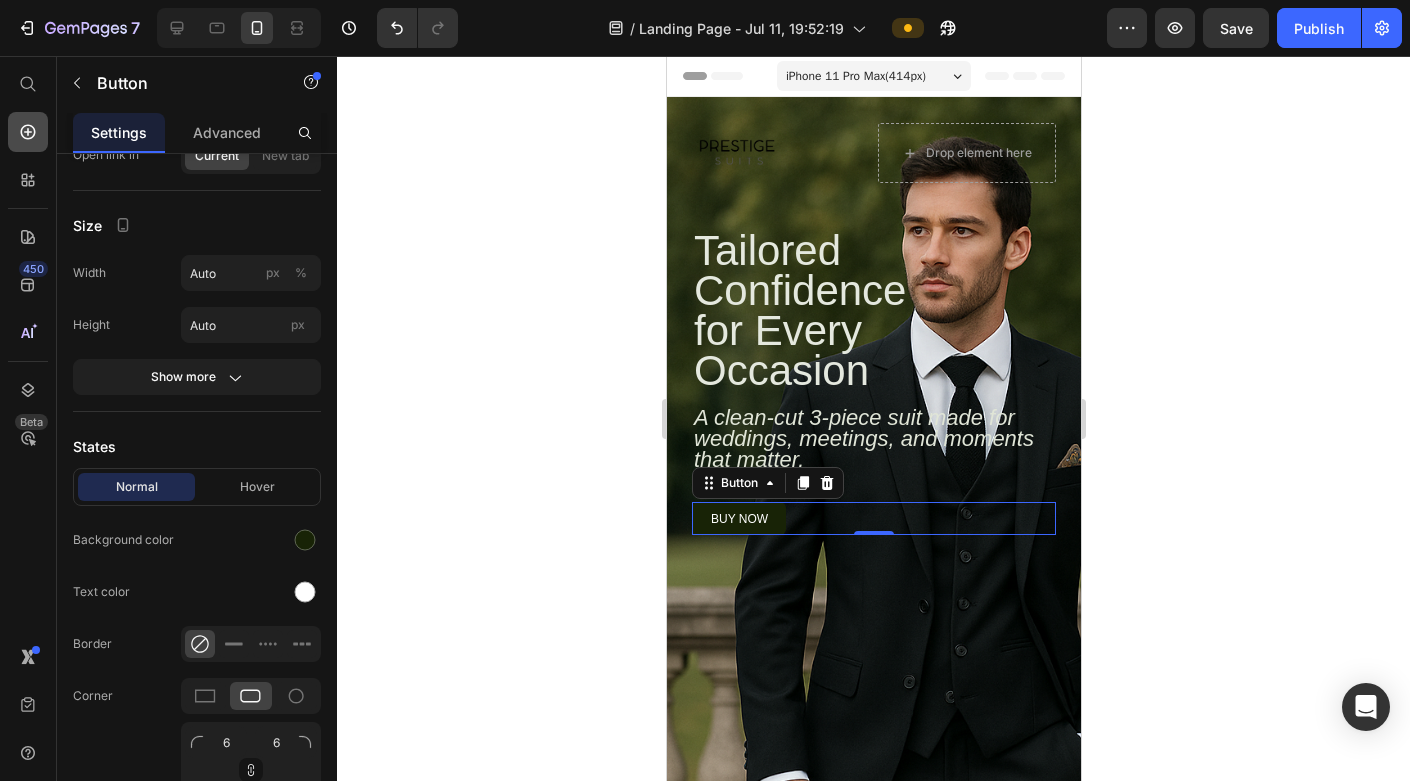click 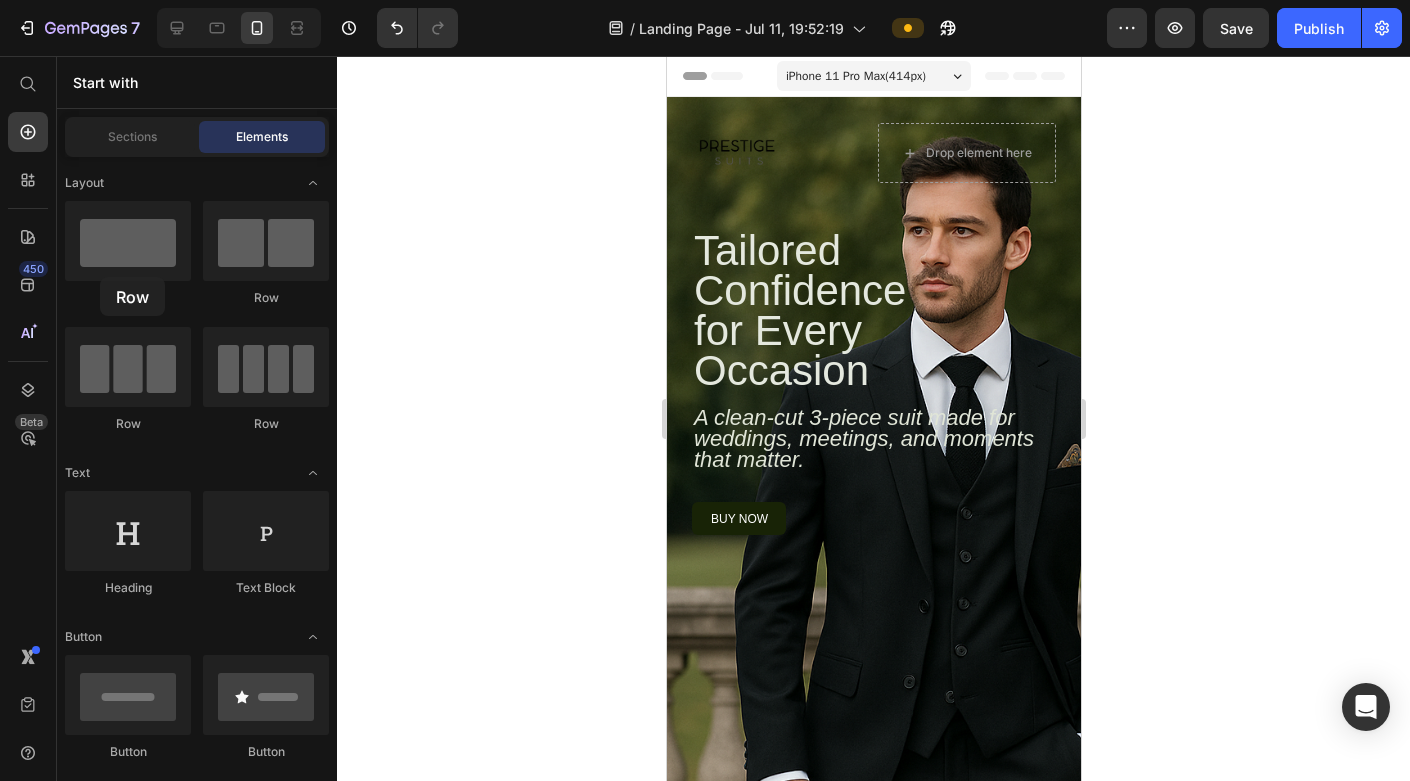 drag, startPoint x: 113, startPoint y: 243, endPoint x: 448, endPoint y: 267, distance: 335.8586 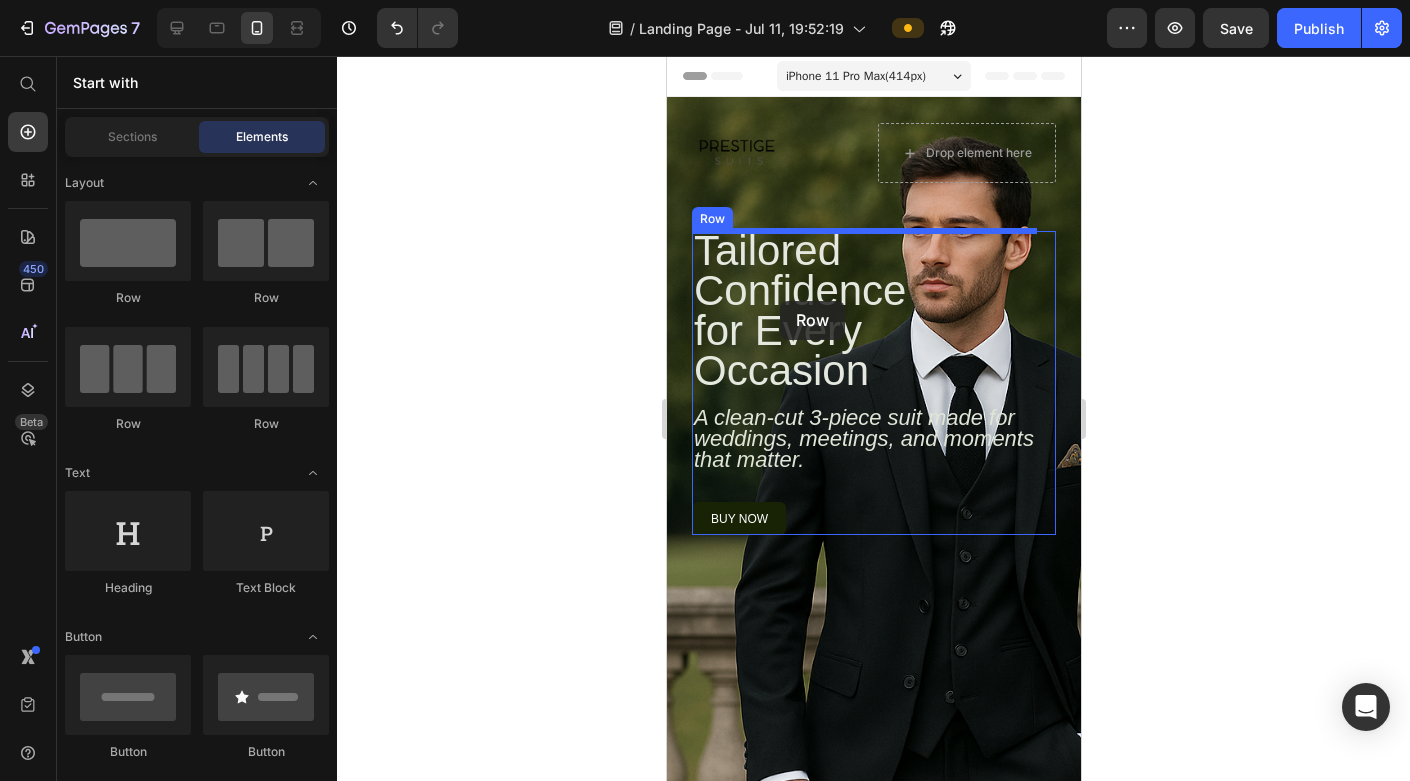 drag, startPoint x: 781, startPoint y: 322, endPoint x: 780, endPoint y: 301, distance: 21.023796 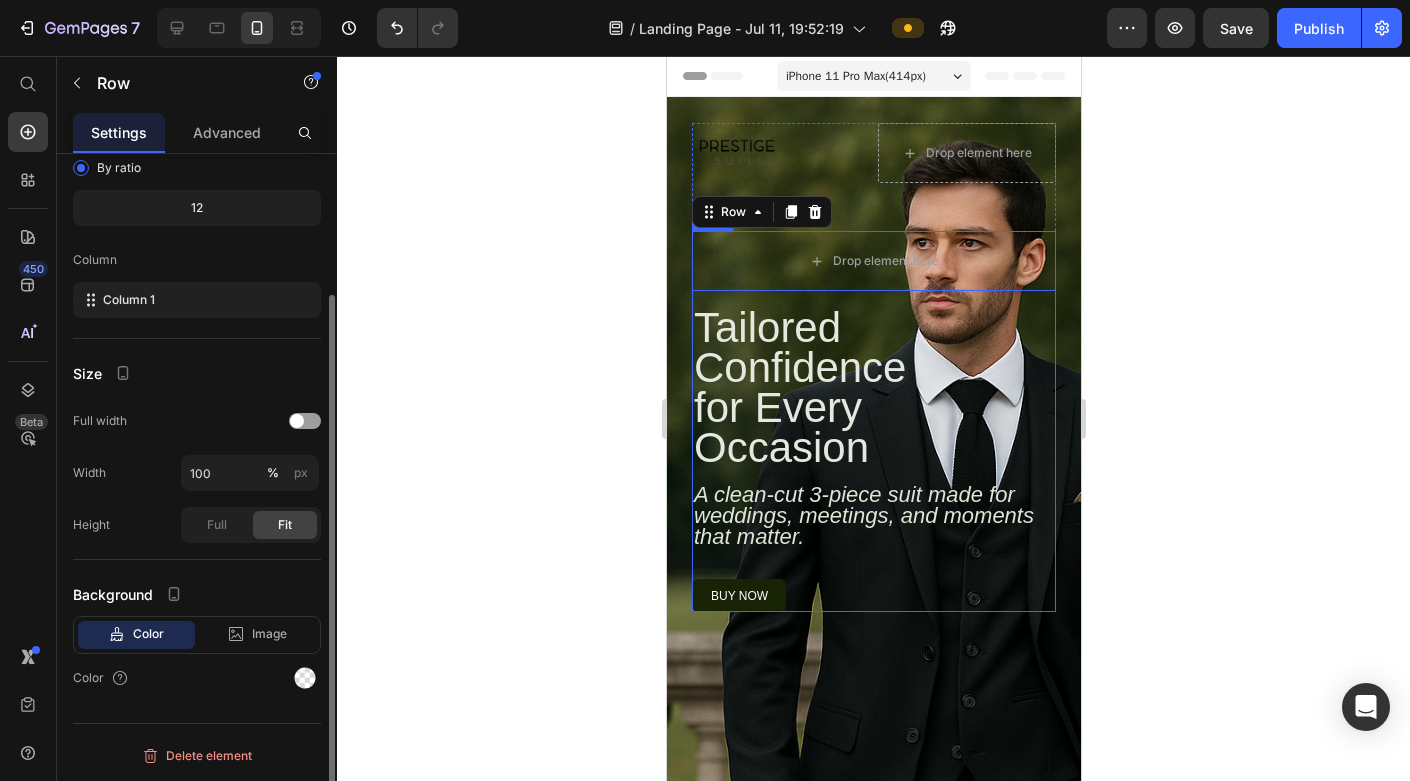 scroll, scrollTop: 0, scrollLeft: 0, axis: both 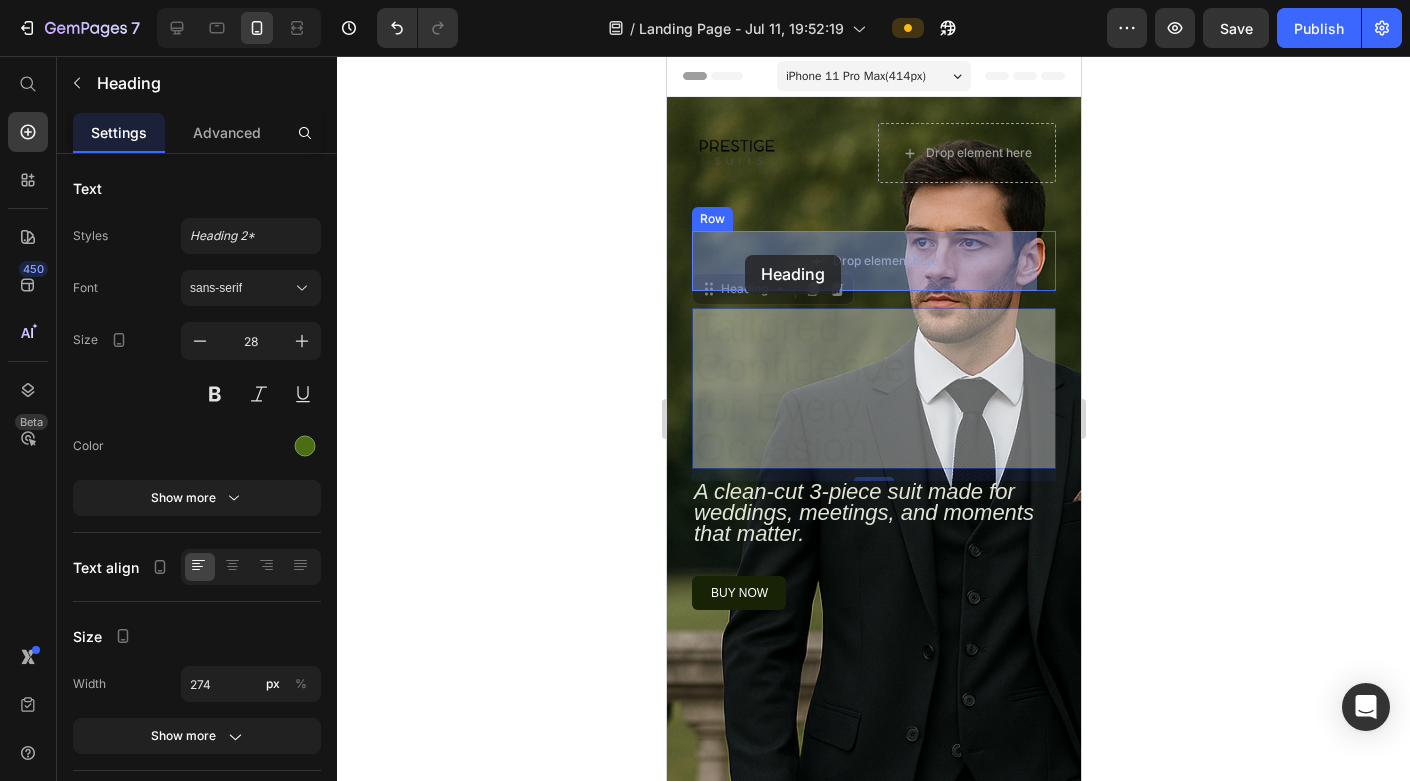 drag, startPoint x: 723, startPoint y: 303, endPoint x: 745, endPoint y: 255, distance: 52.801514 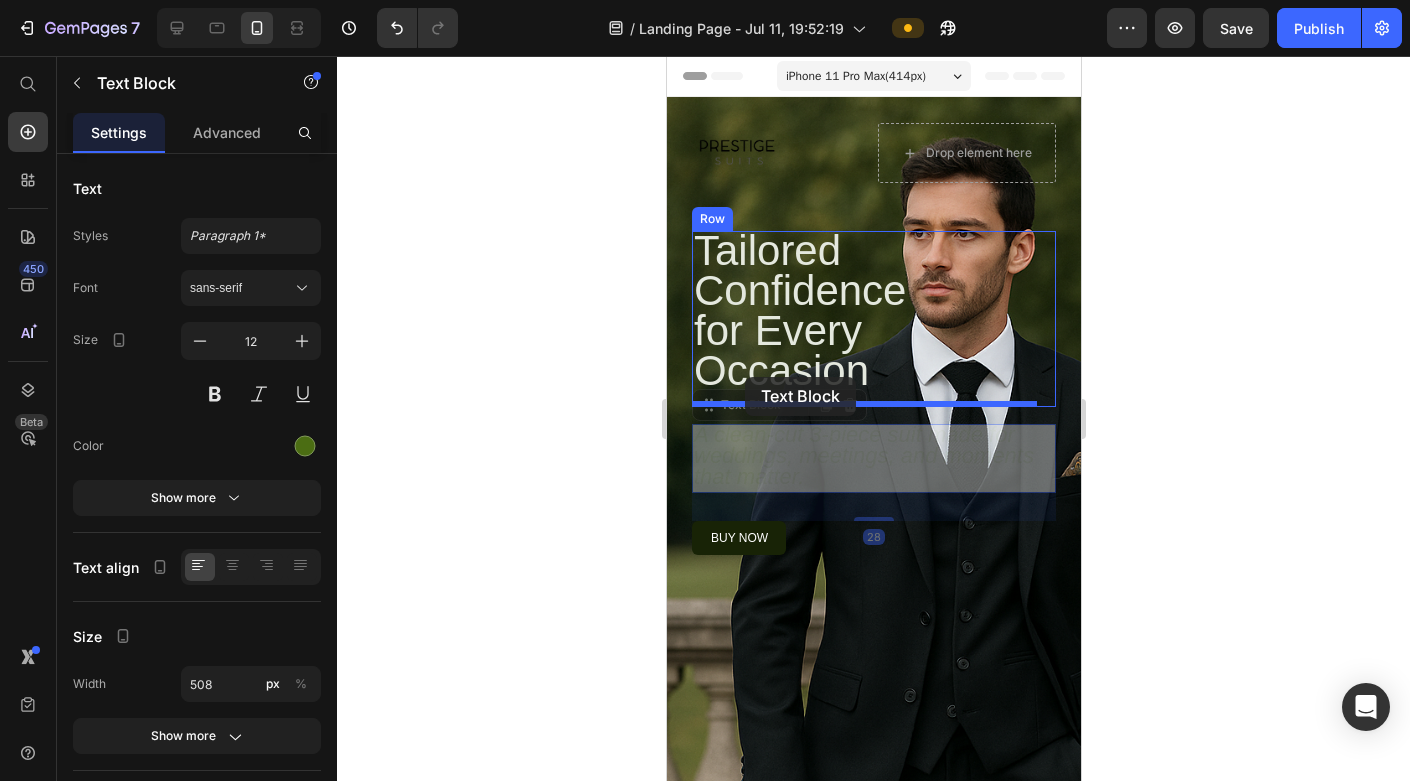 drag, startPoint x: 717, startPoint y: 416, endPoint x: 745, endPoint y: 377, distance: 48.010414 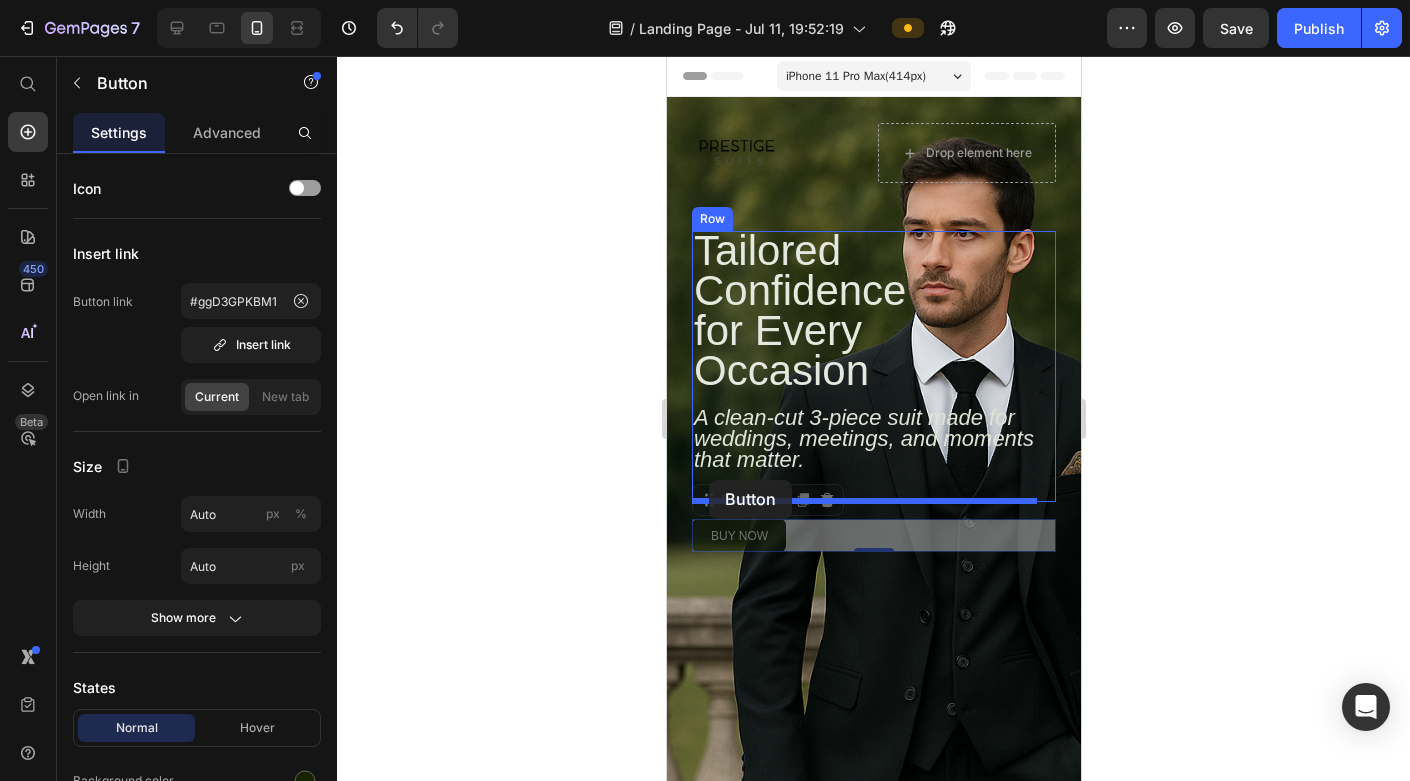 drag, startPoint x: 702, startPoint y: 507, endPoint x: 709, endPoint y: 480, distance: 27.89265 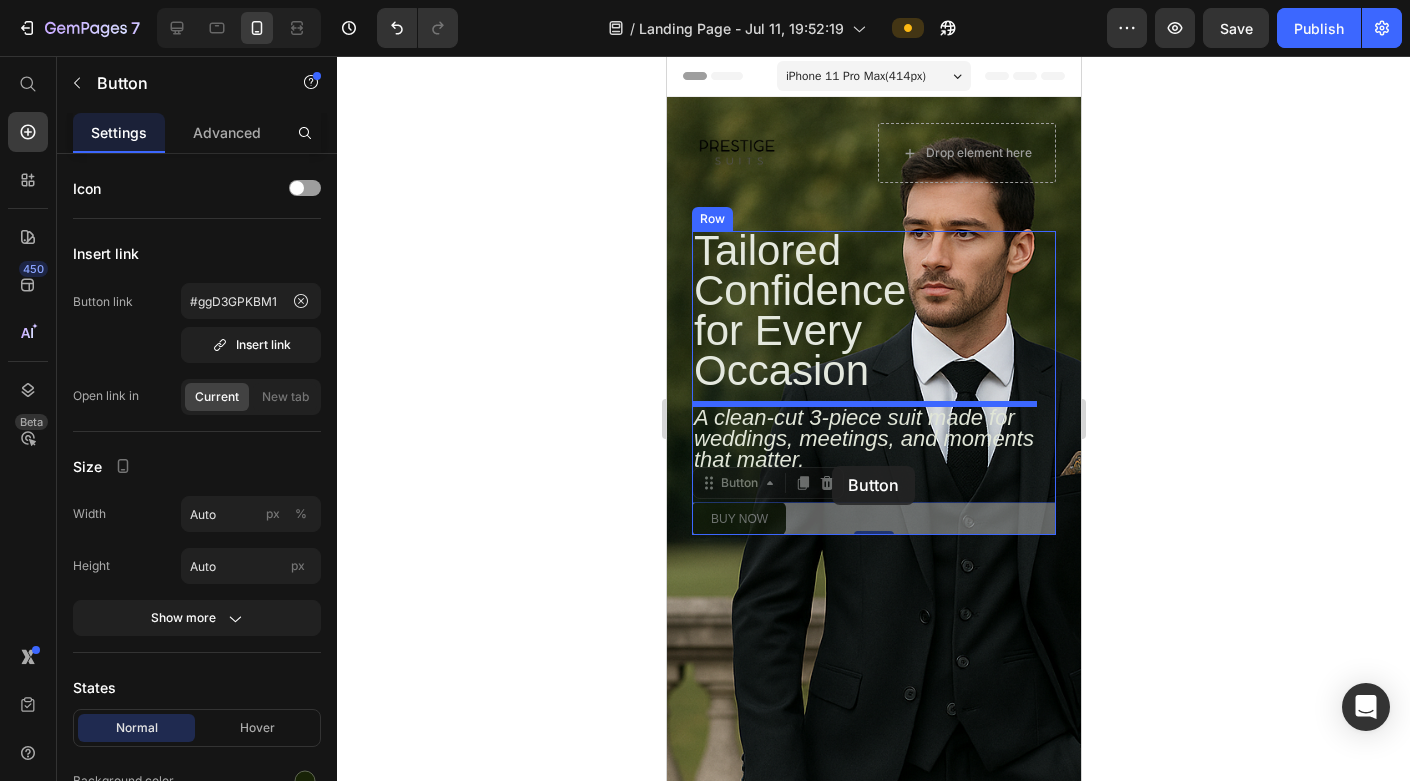 drag, startPoint x: 726, startPoint y: 487, endPoint x: 832, endPoint y: 466, distance: 108.060165 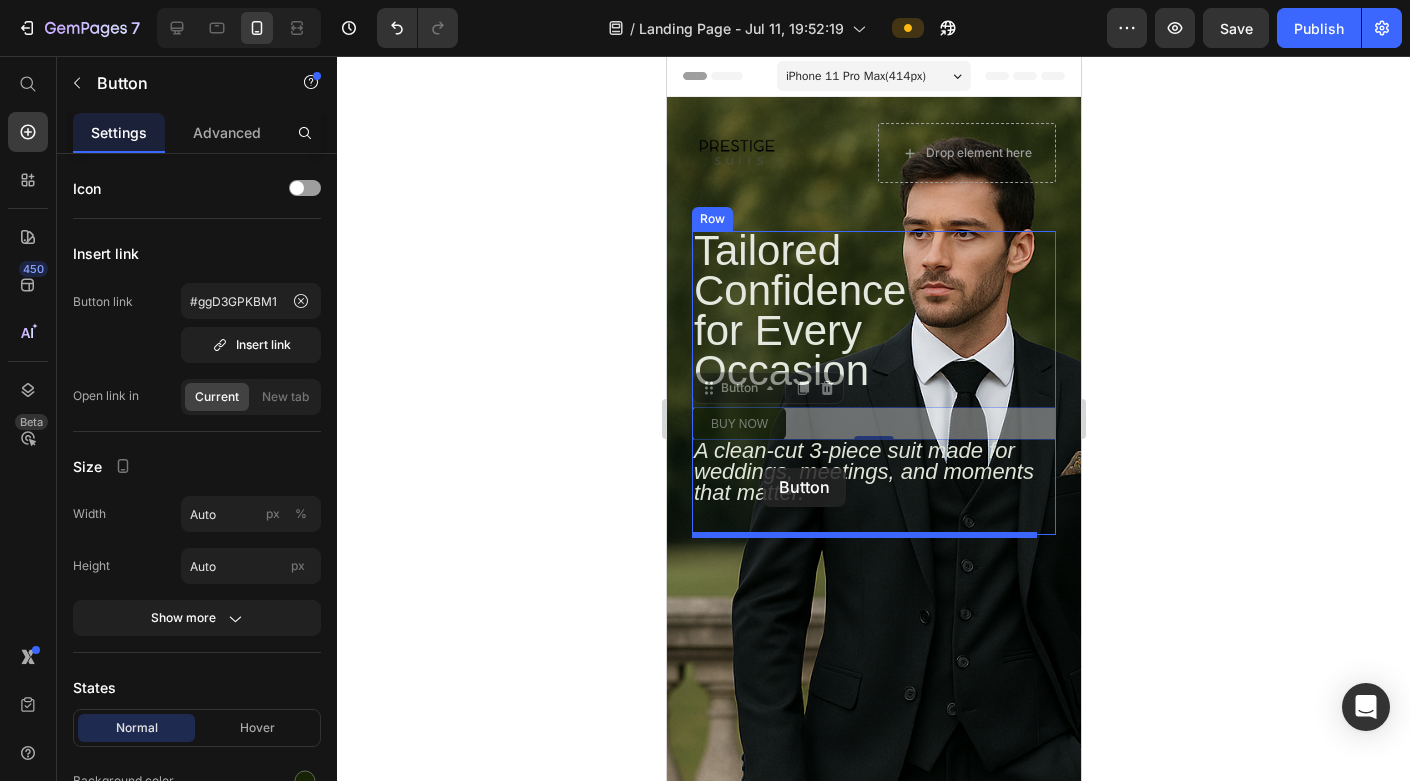 drag, startPoint x: 708, startPoint y: 395, endPoint x: 763, endPoint y: 468, distance: 91.400215 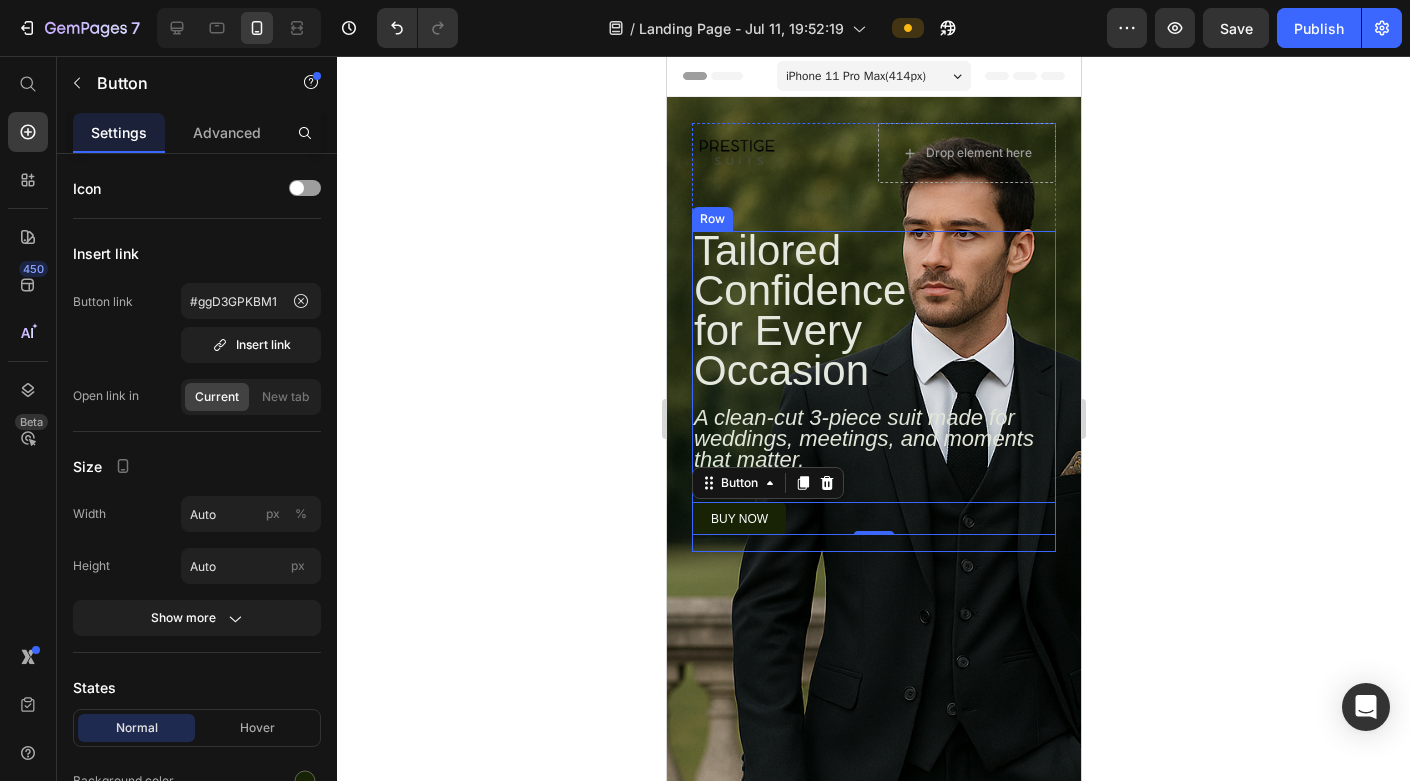 click on "Tailored Confidence for Every Occasion Heading A clean-cut 3-piece suit made for weddings, meetings, and moments that matter. Text Block buy now Button   0 Row" at bounding box center (873, 391) 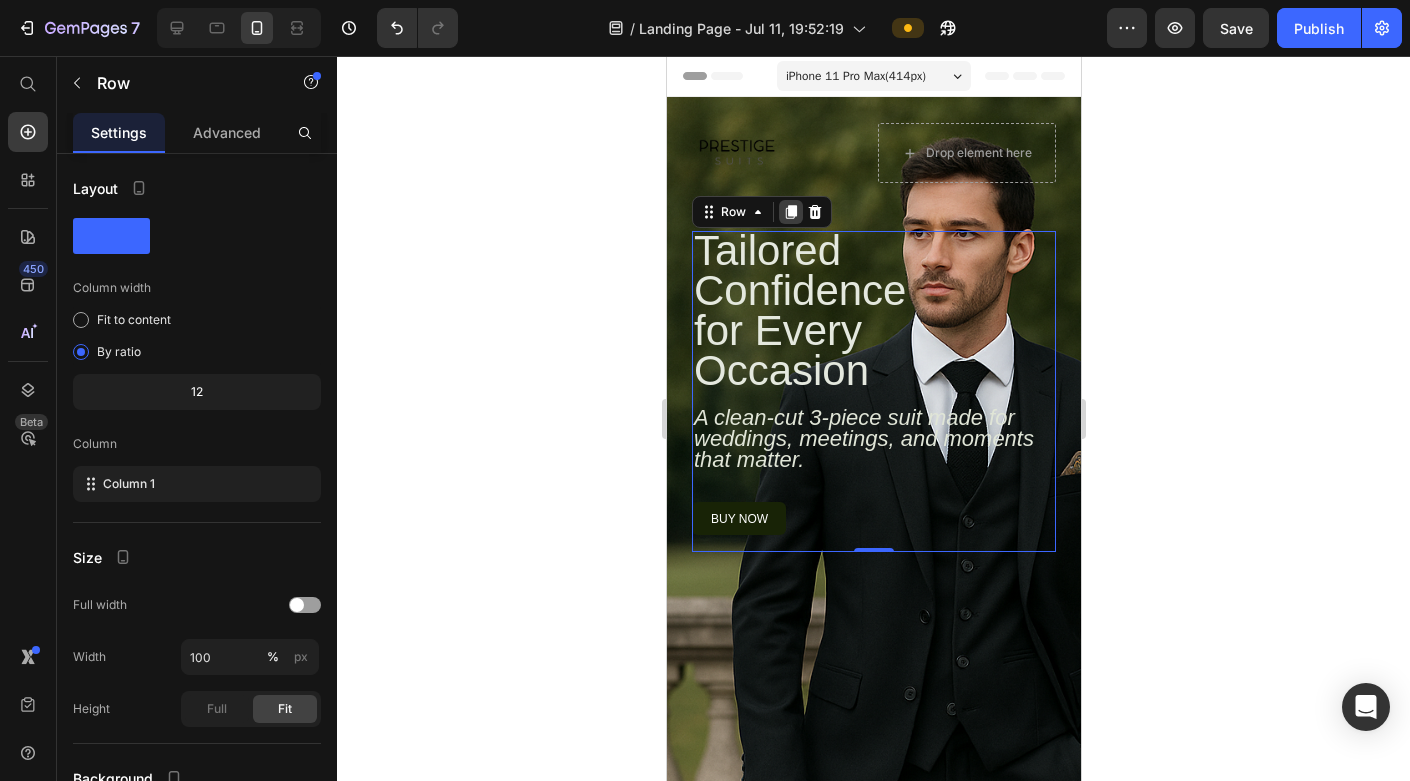 click 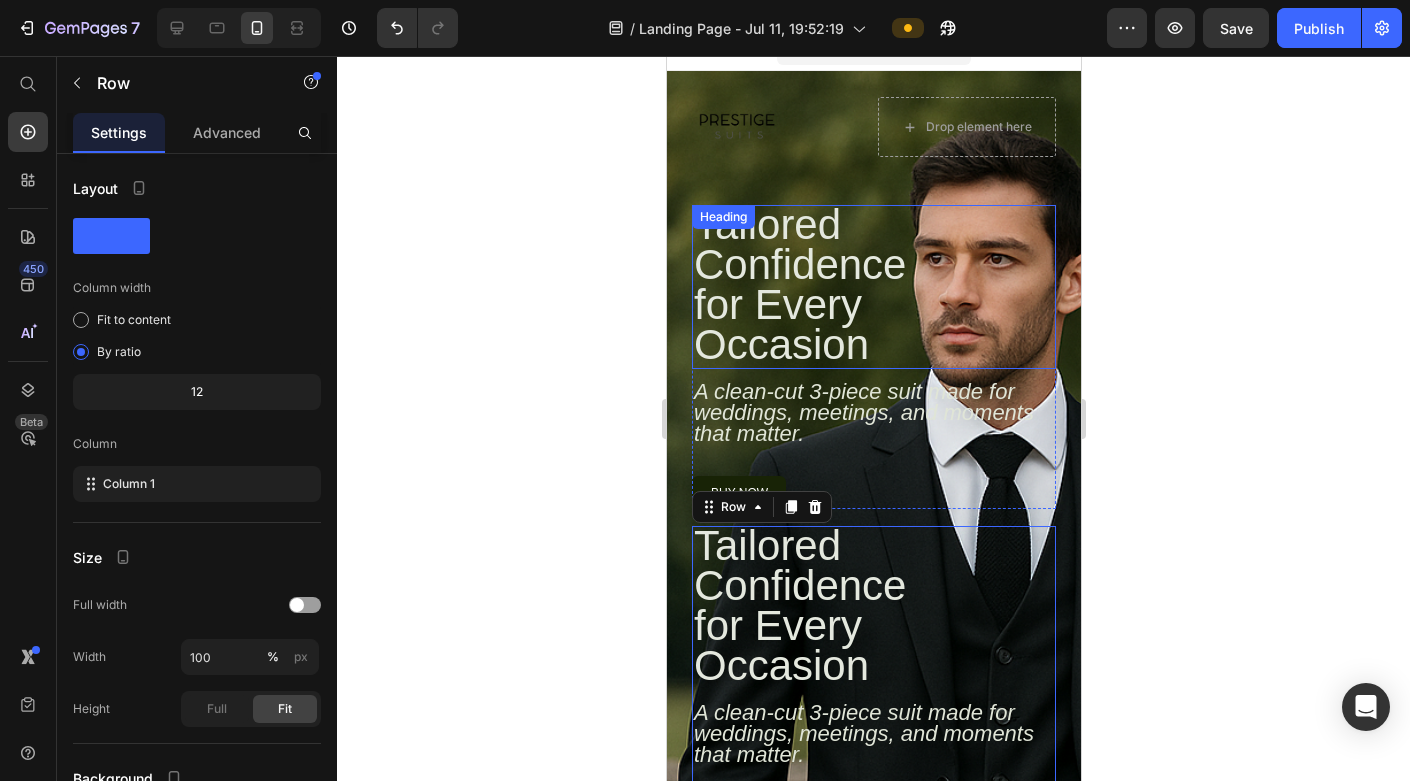 scroll, scrollTop: 25, scrollLeft: 0, axis: vertical 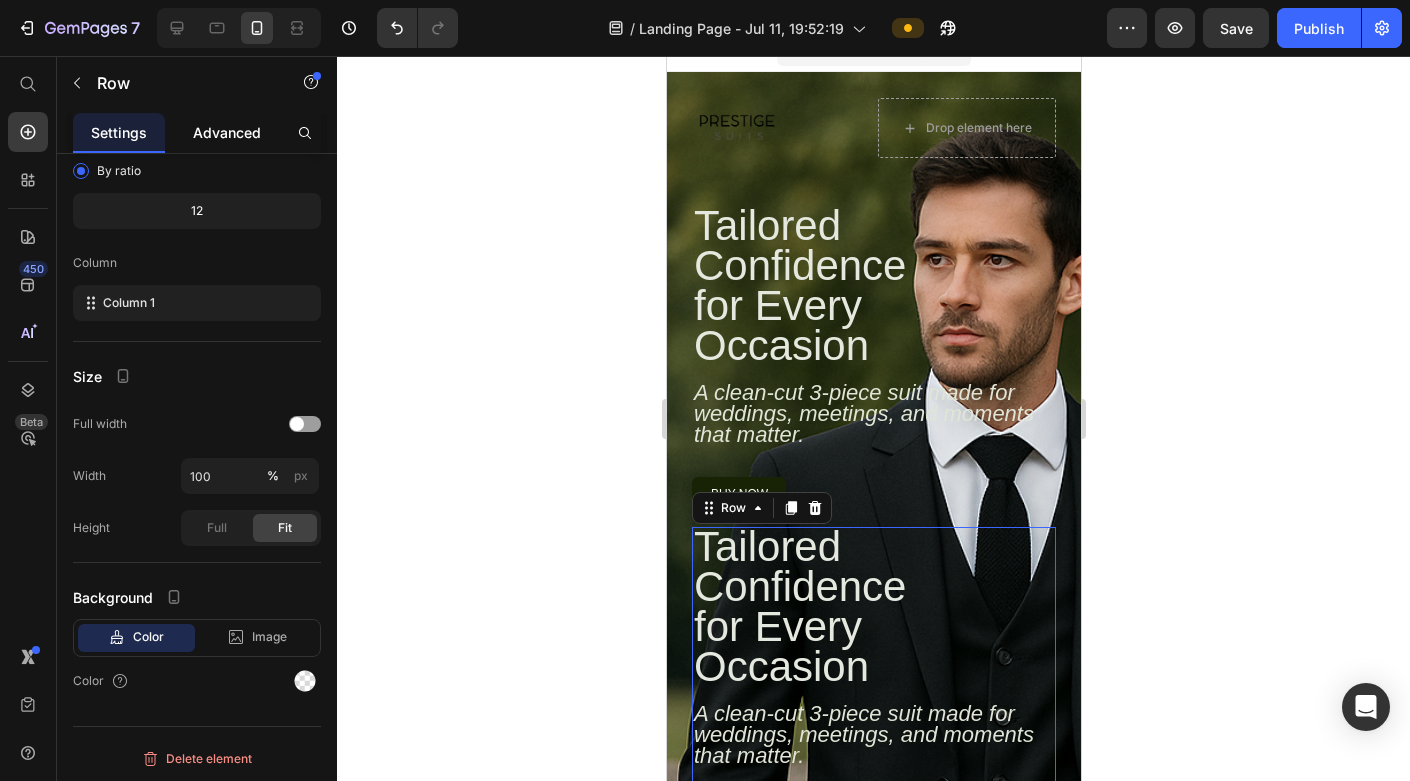 click on "Advanced" at bounding box center [227, 132] 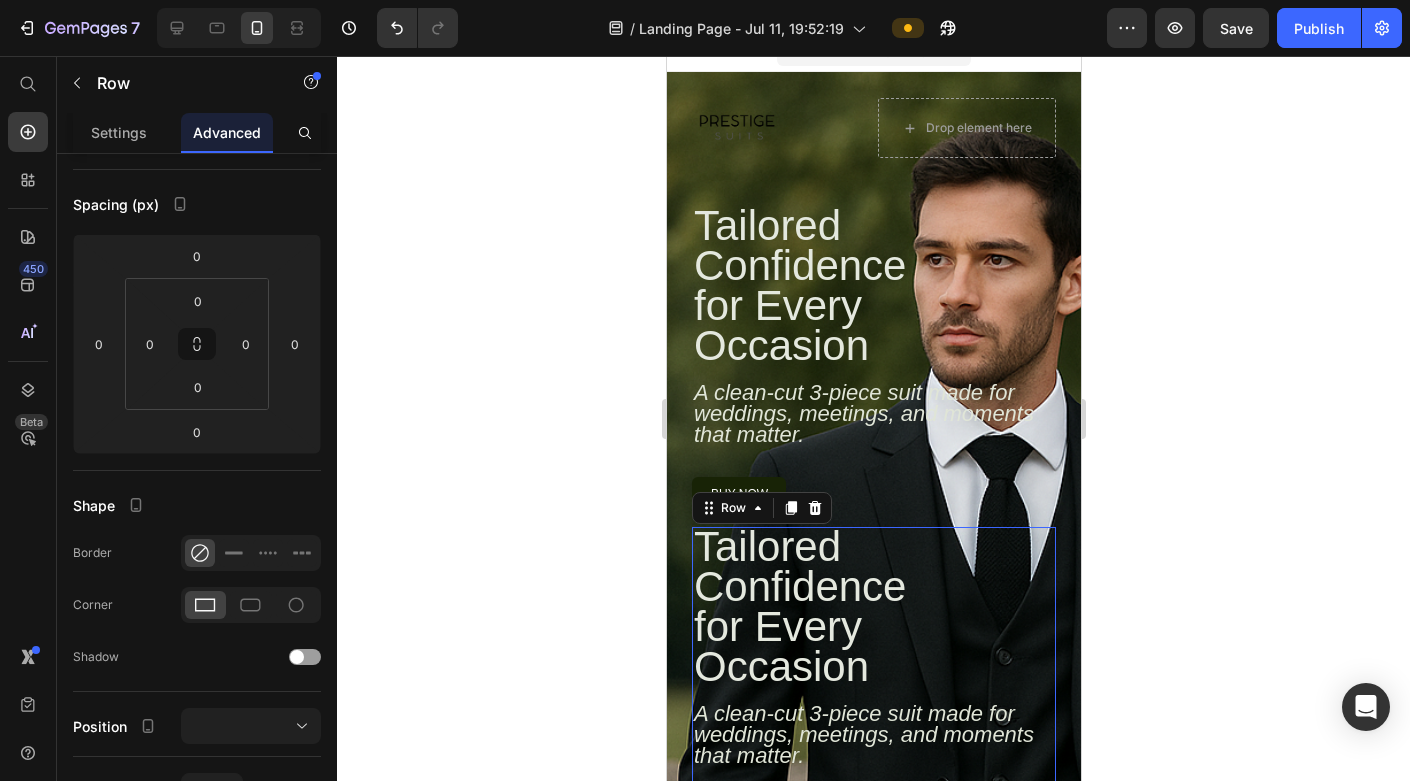 scroll, scrollTop: 0, scrollLeft: 0, axis: both 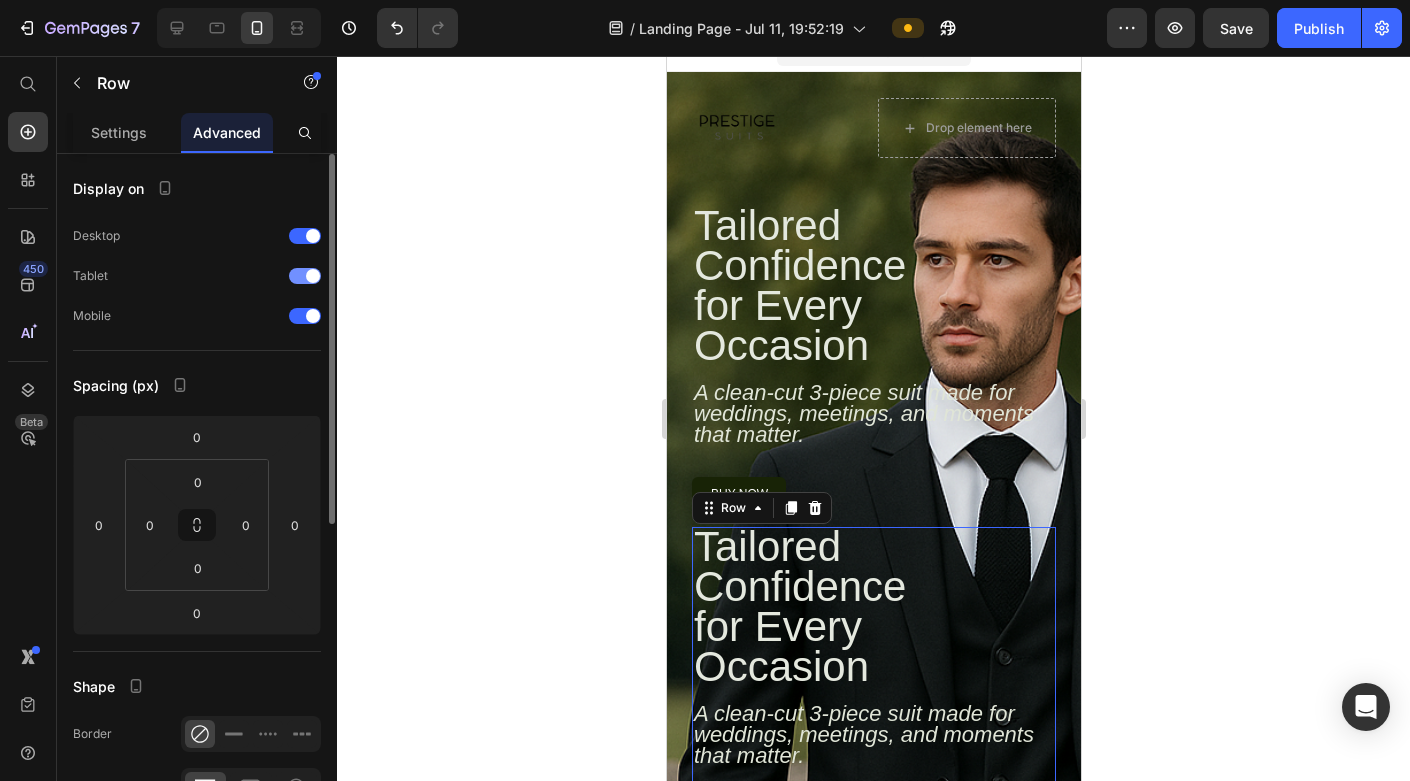 click at bounding box center [305, 276] 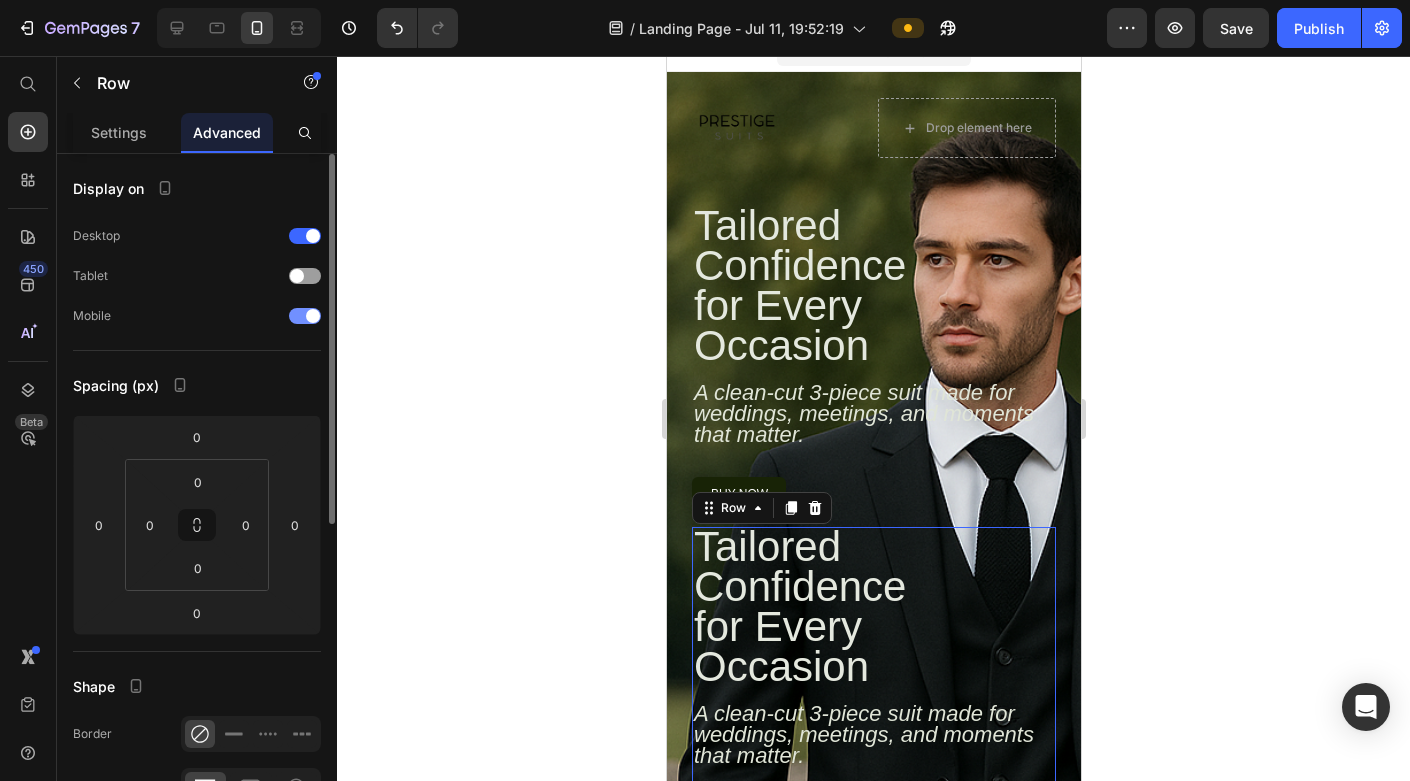 click at bounding box center (313, 316) 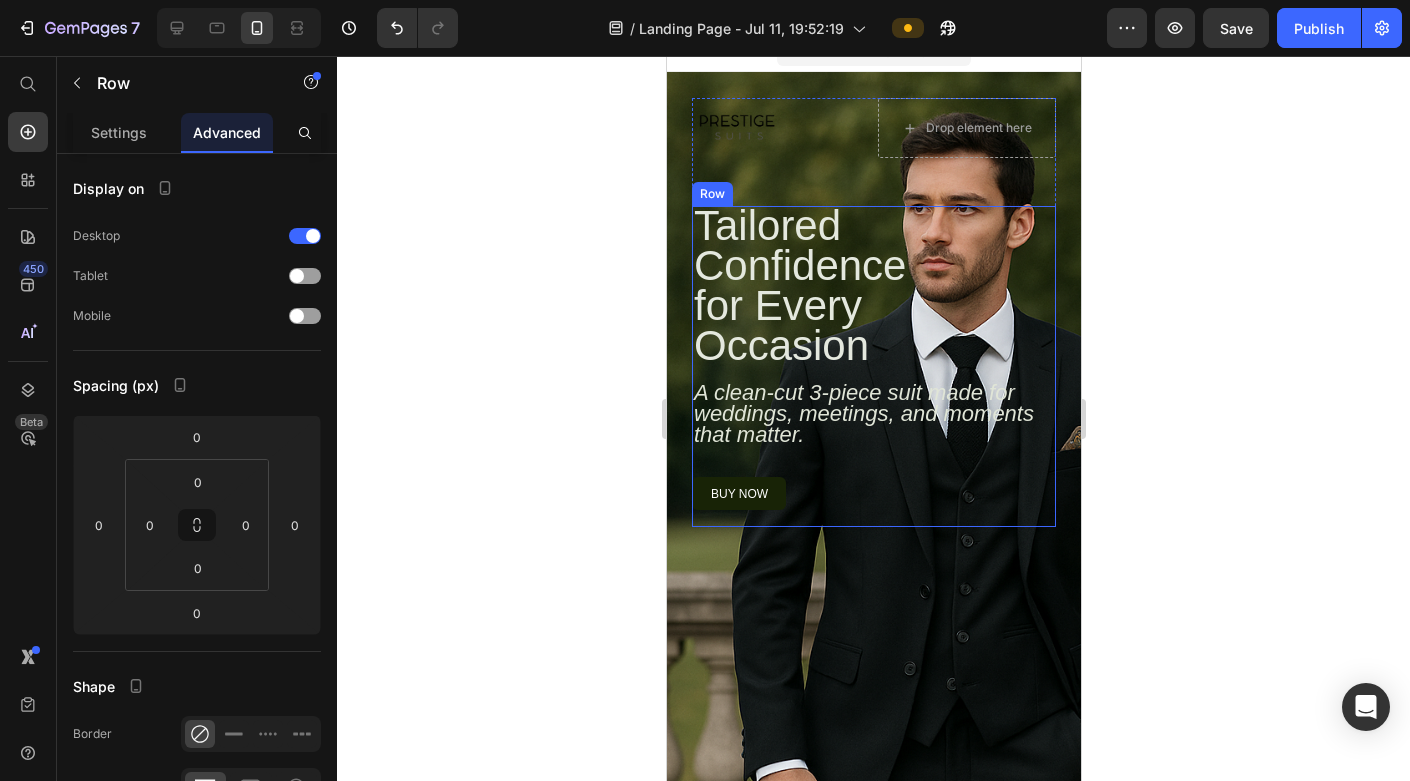 click on "Tailored Confidence for Every Occasion Heading A clean-cut 3-piece suit made for weddings, meetings, and moments that matter. Text Block buy now Button Row" at bounding box center [873, 366] 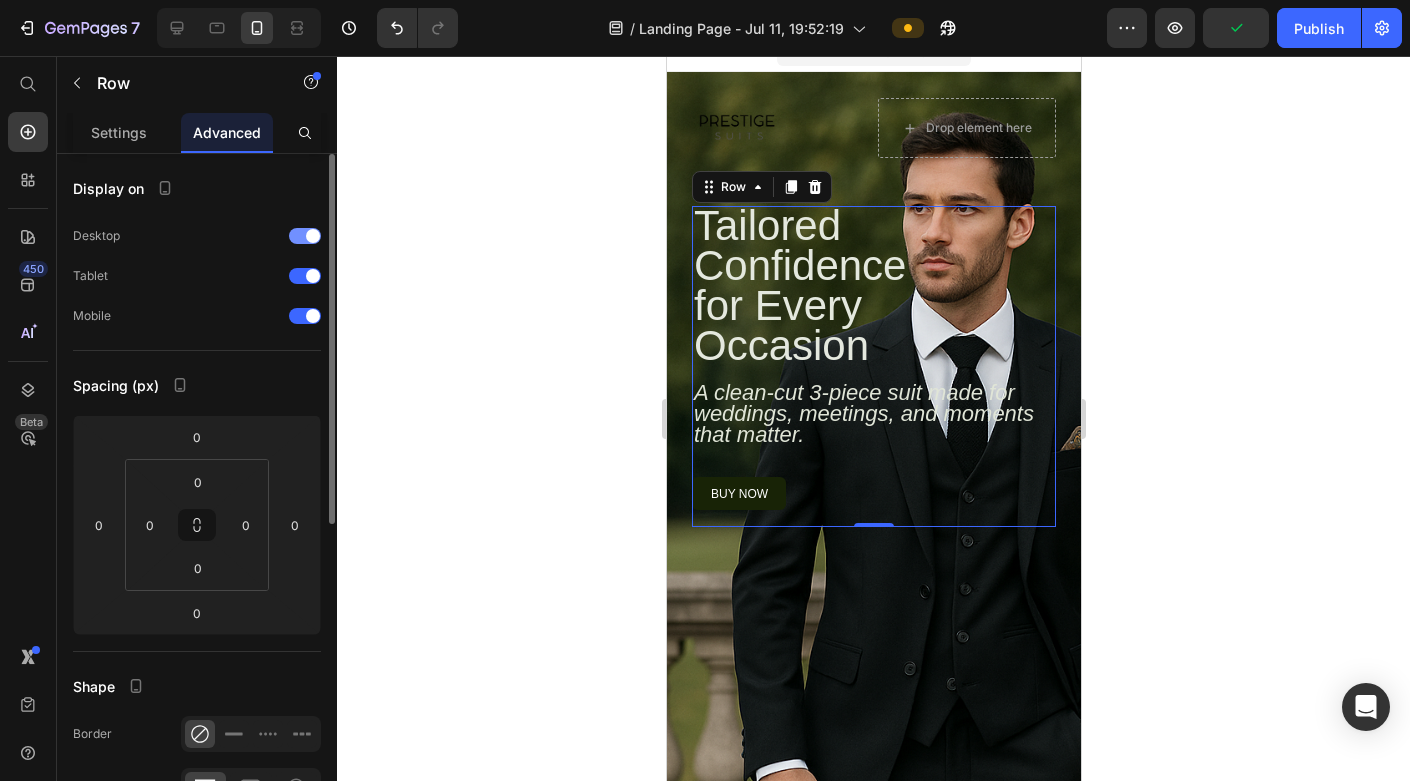 click at bounding box center [313, 236] 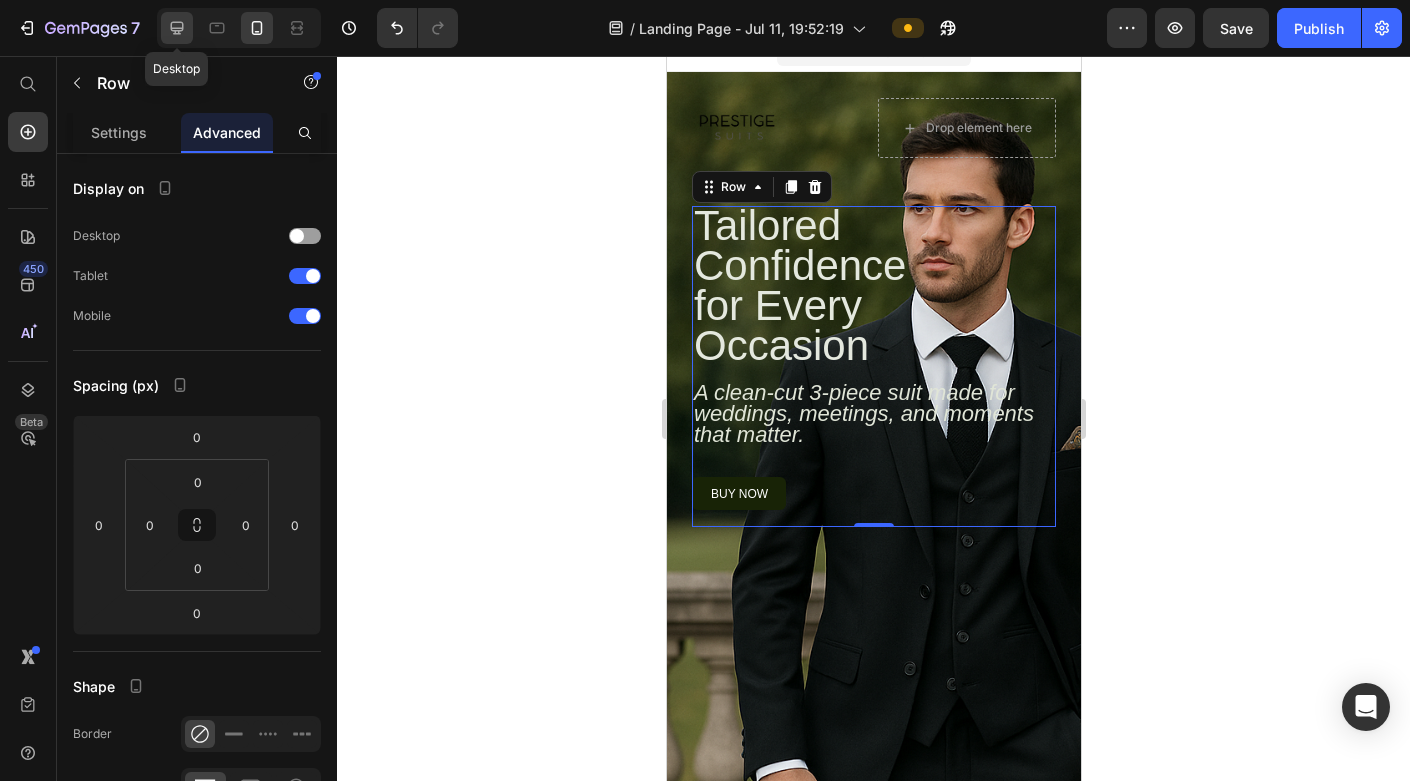 click 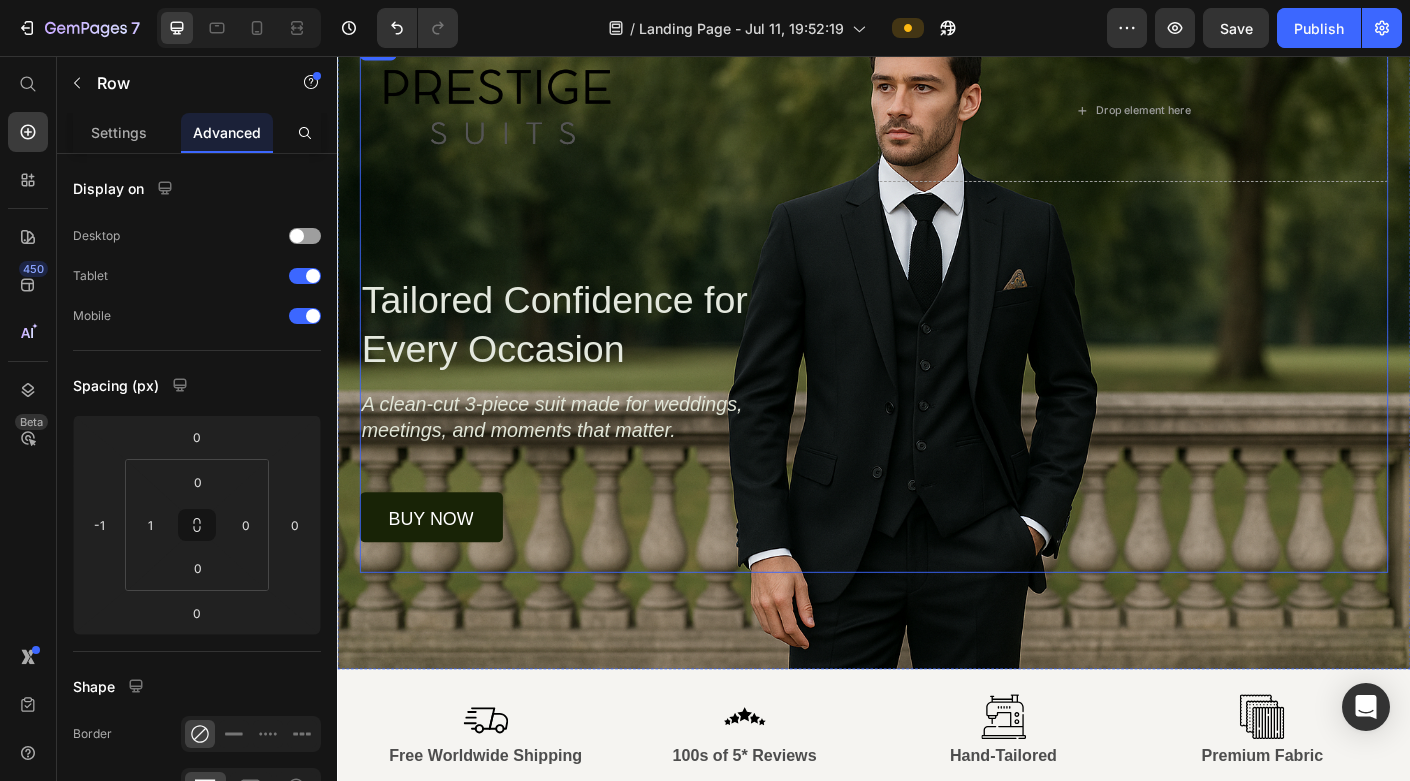 scroll, scrollTop: 20, scrollLeft: 0, axis: vertical 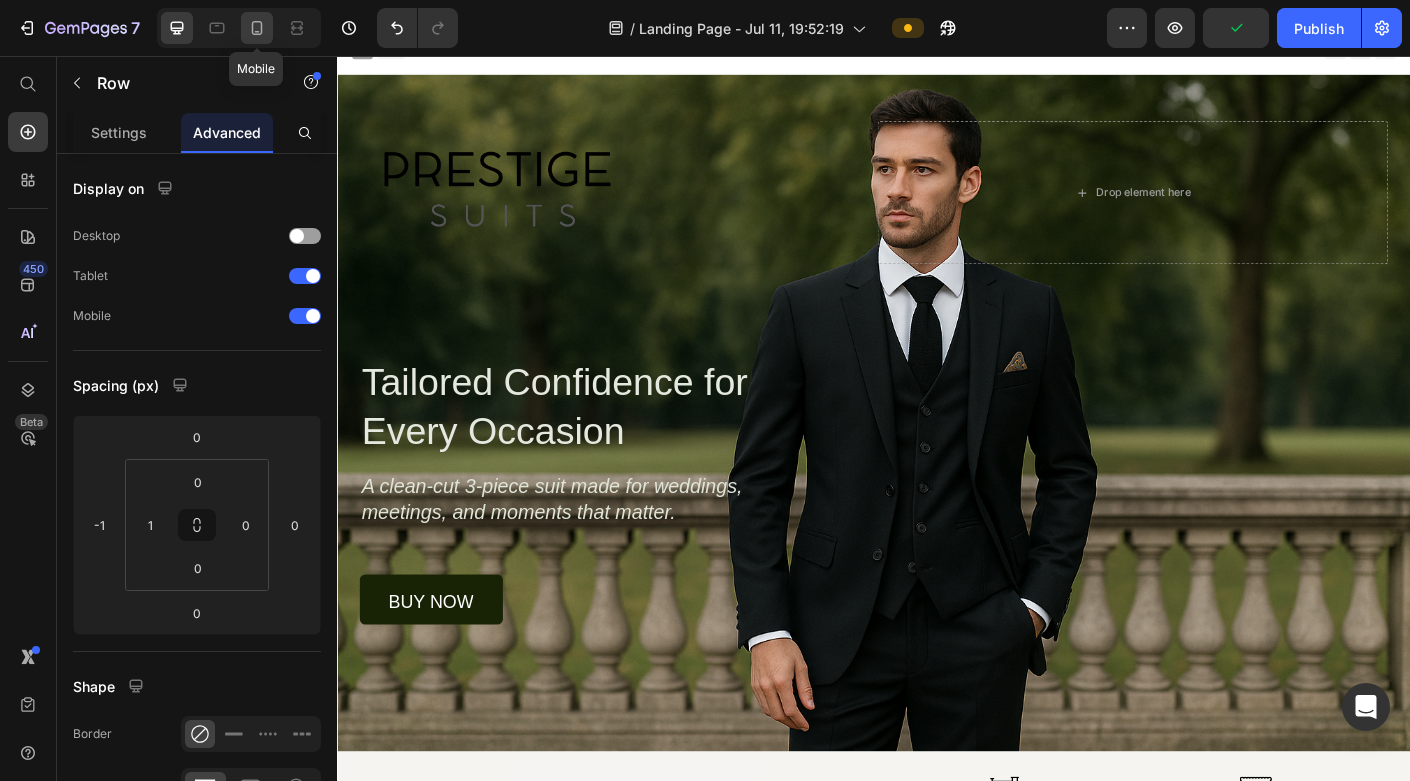 click 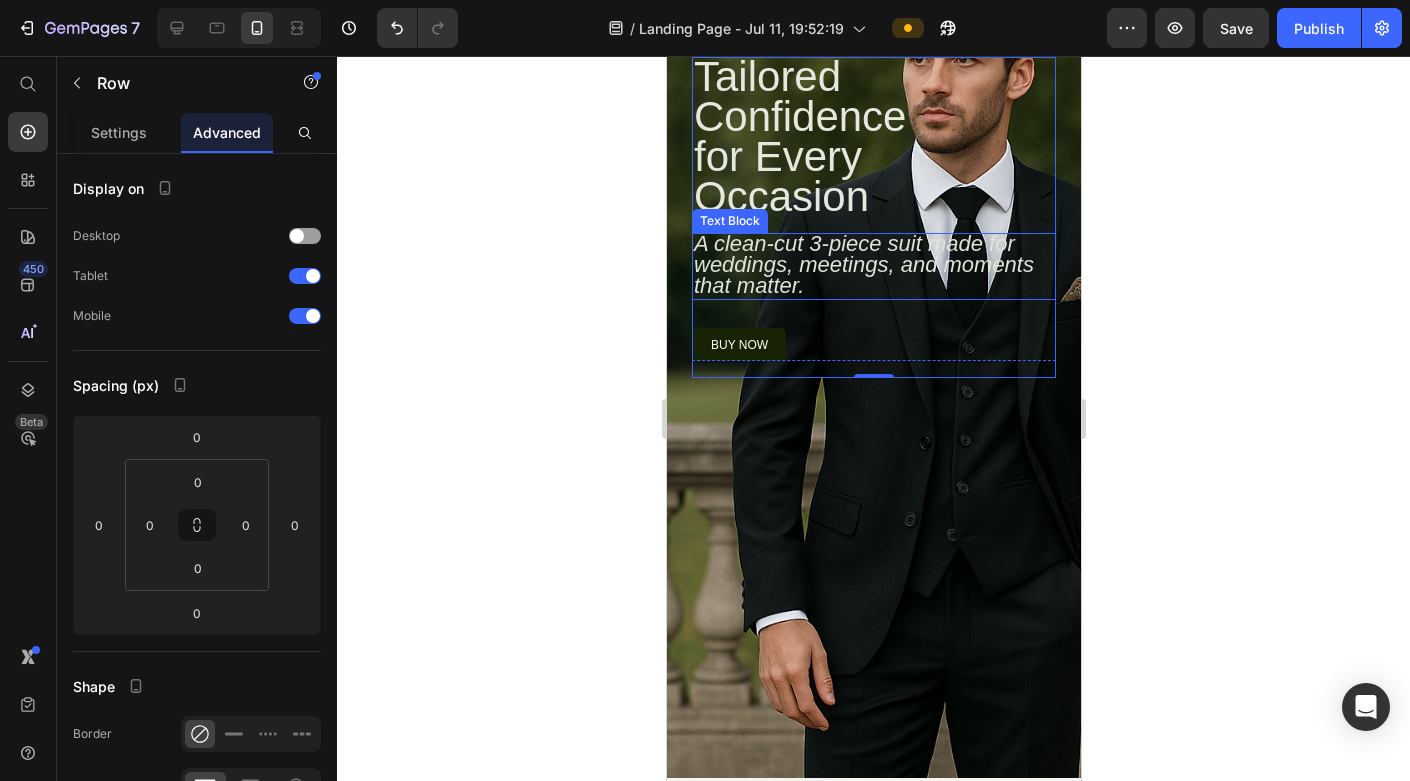 scroll, scrollTop: 0, scrollLeft: 0, axis: both 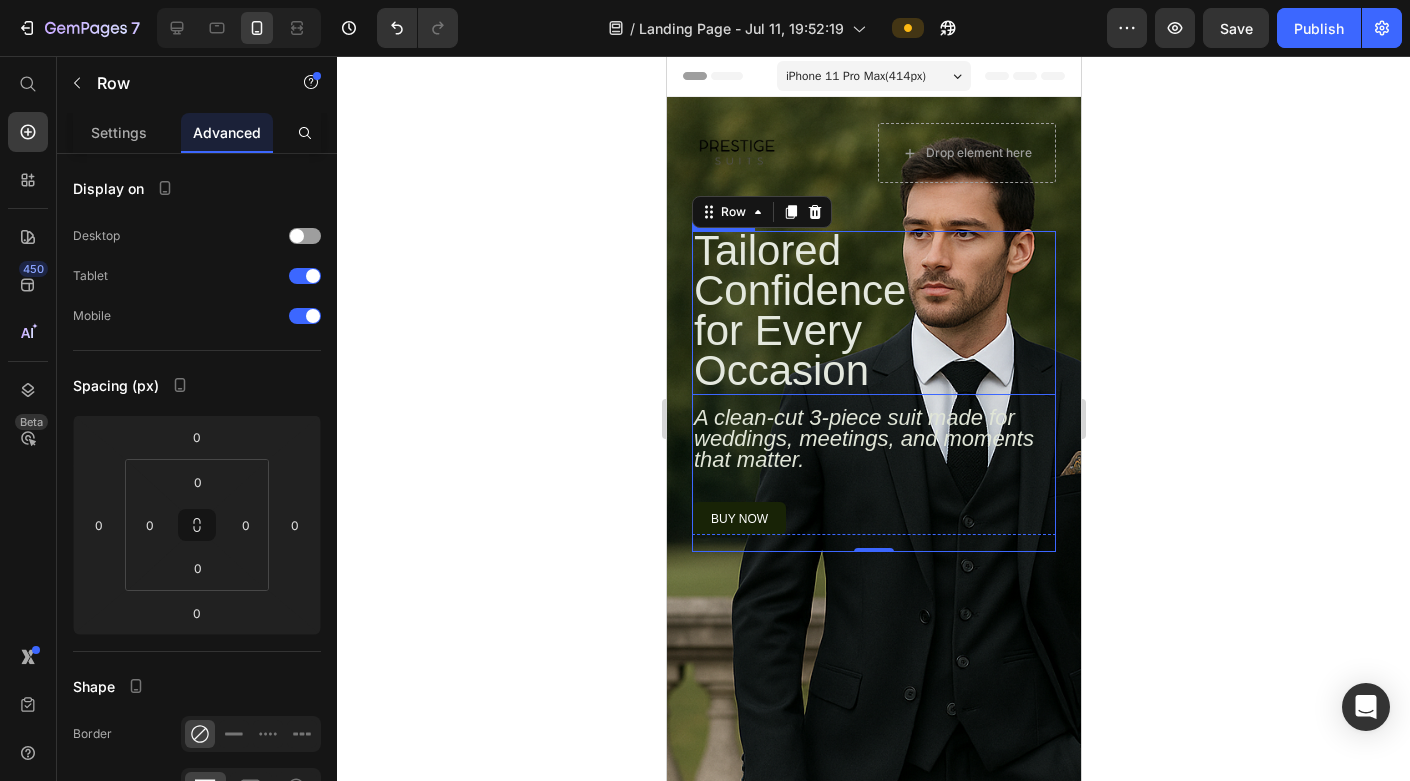 click on "Tailored Confidence for Every Occasion" at bounding box center (799, 310) 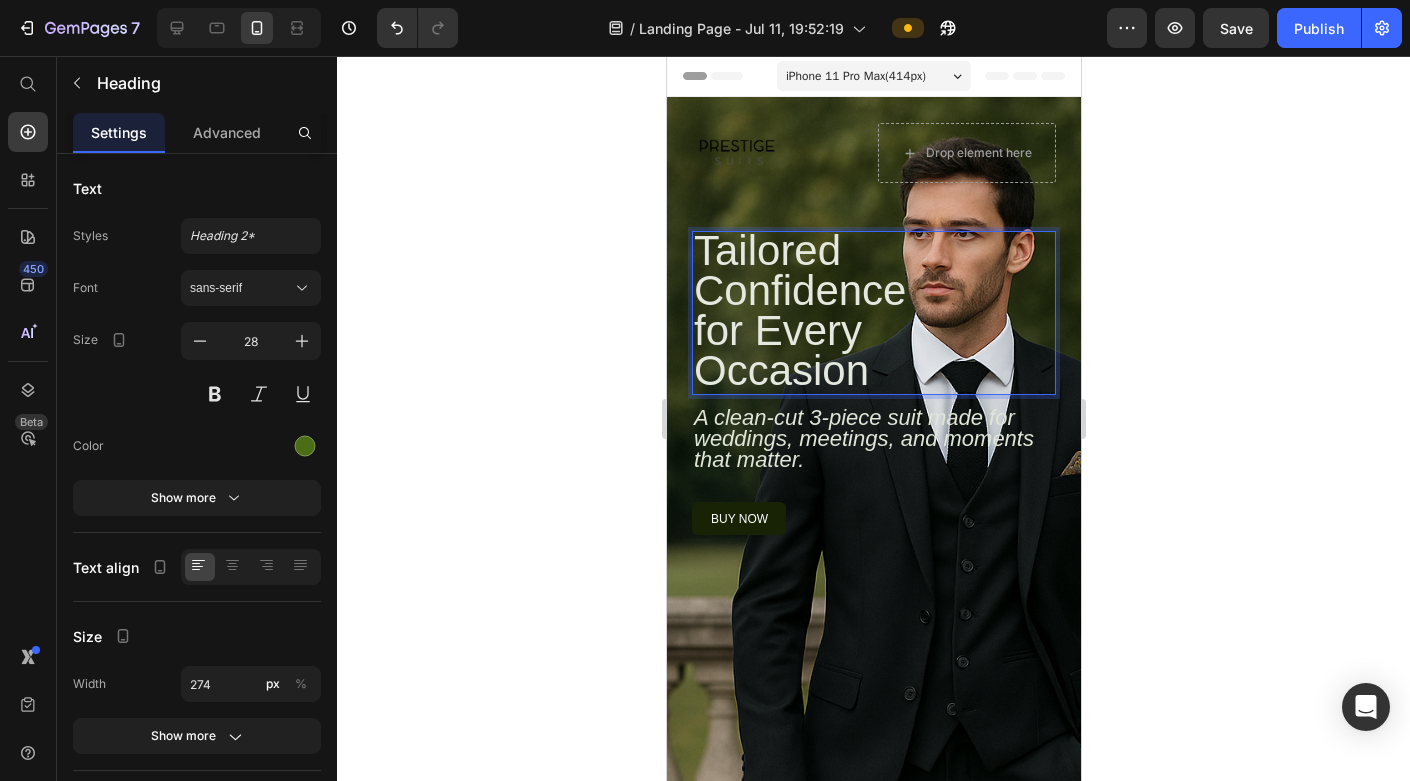 click on "Tailored Confidence for Every Occasion" at bounding box center [828, 313] 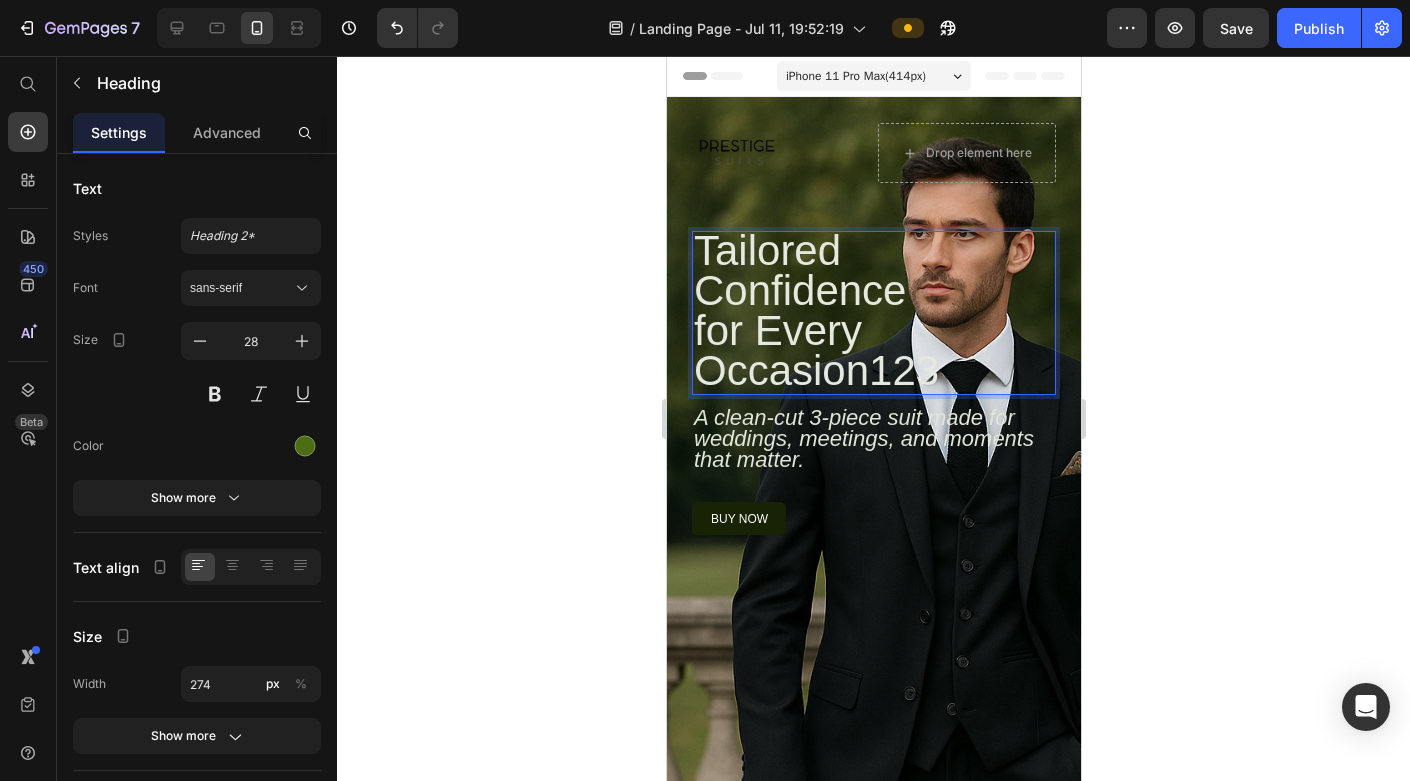 click 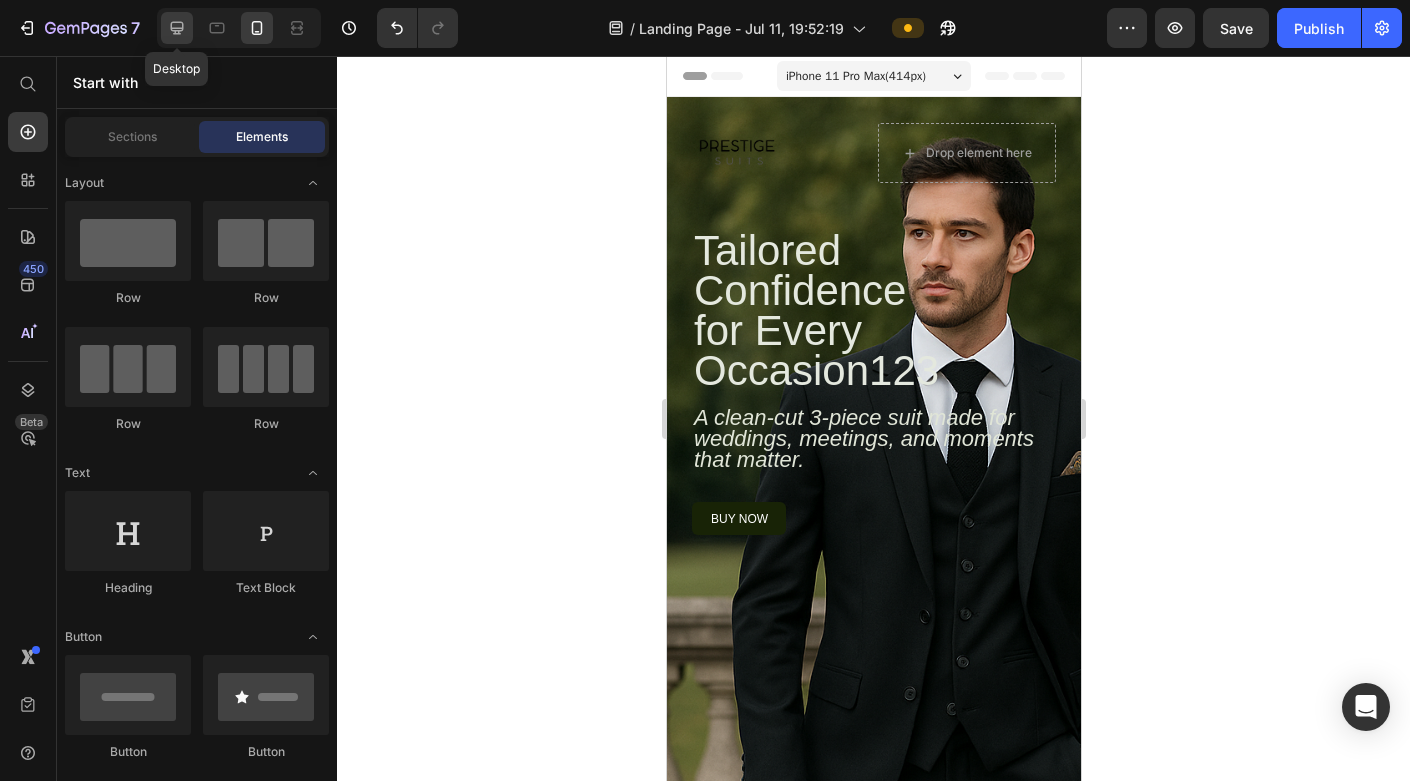 click 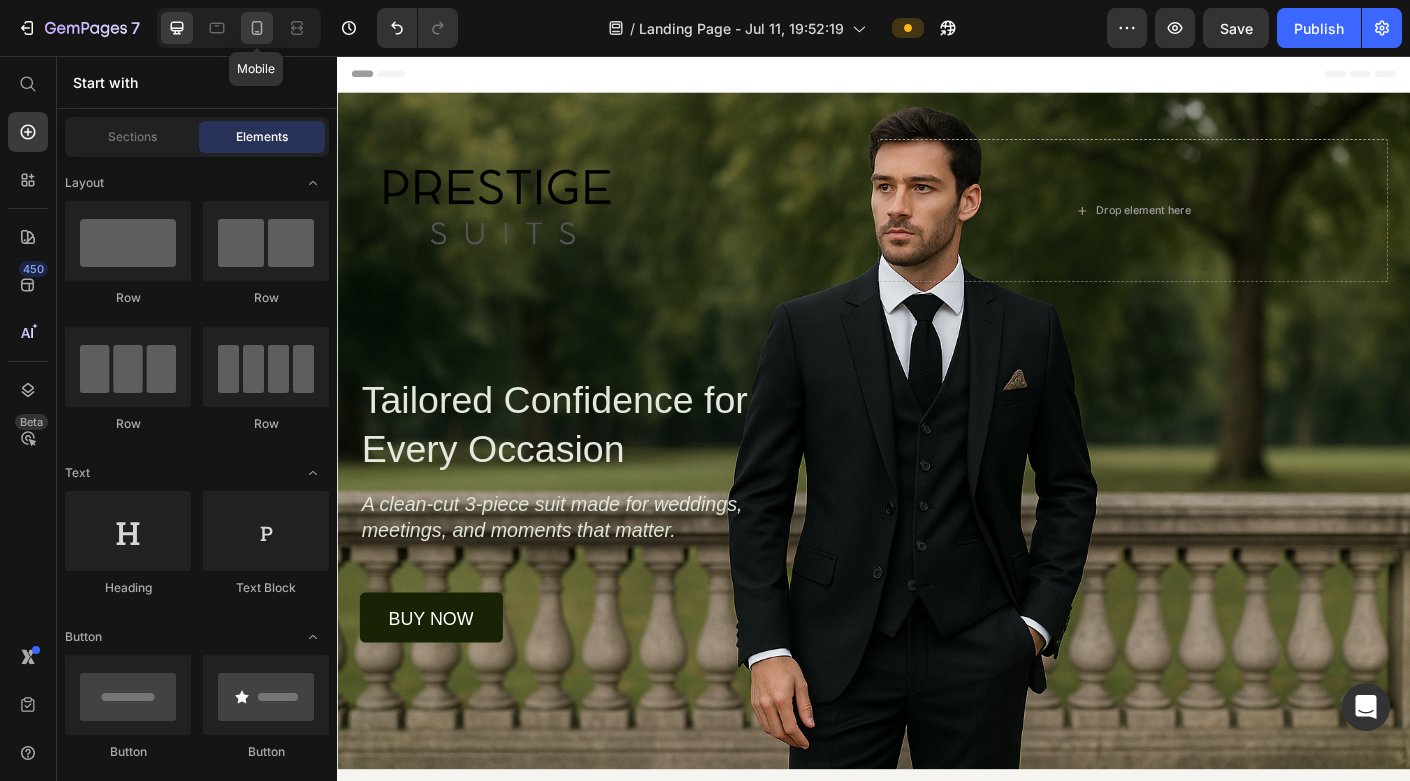 click 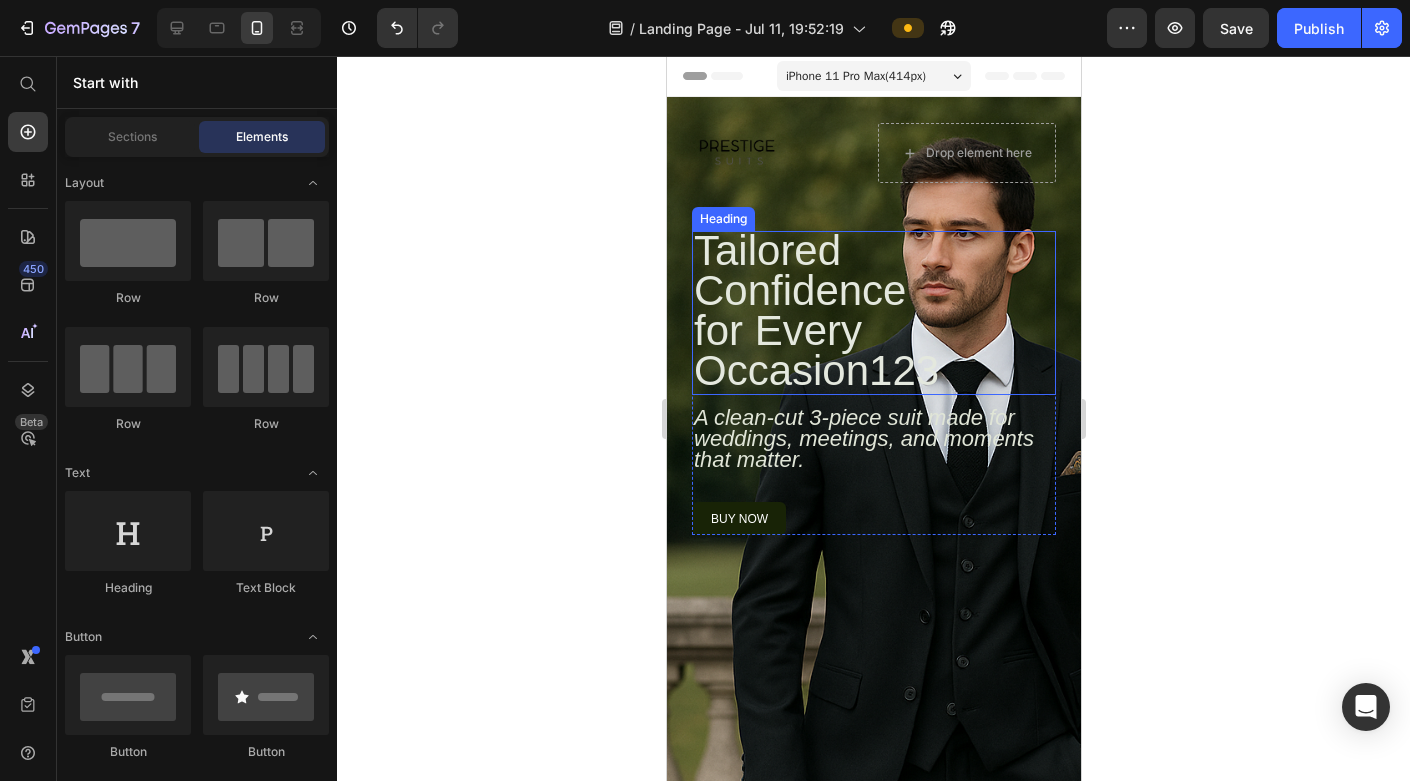 click on "Tailored Confidence for Every Occasion123" at bounding box center (815, 310) 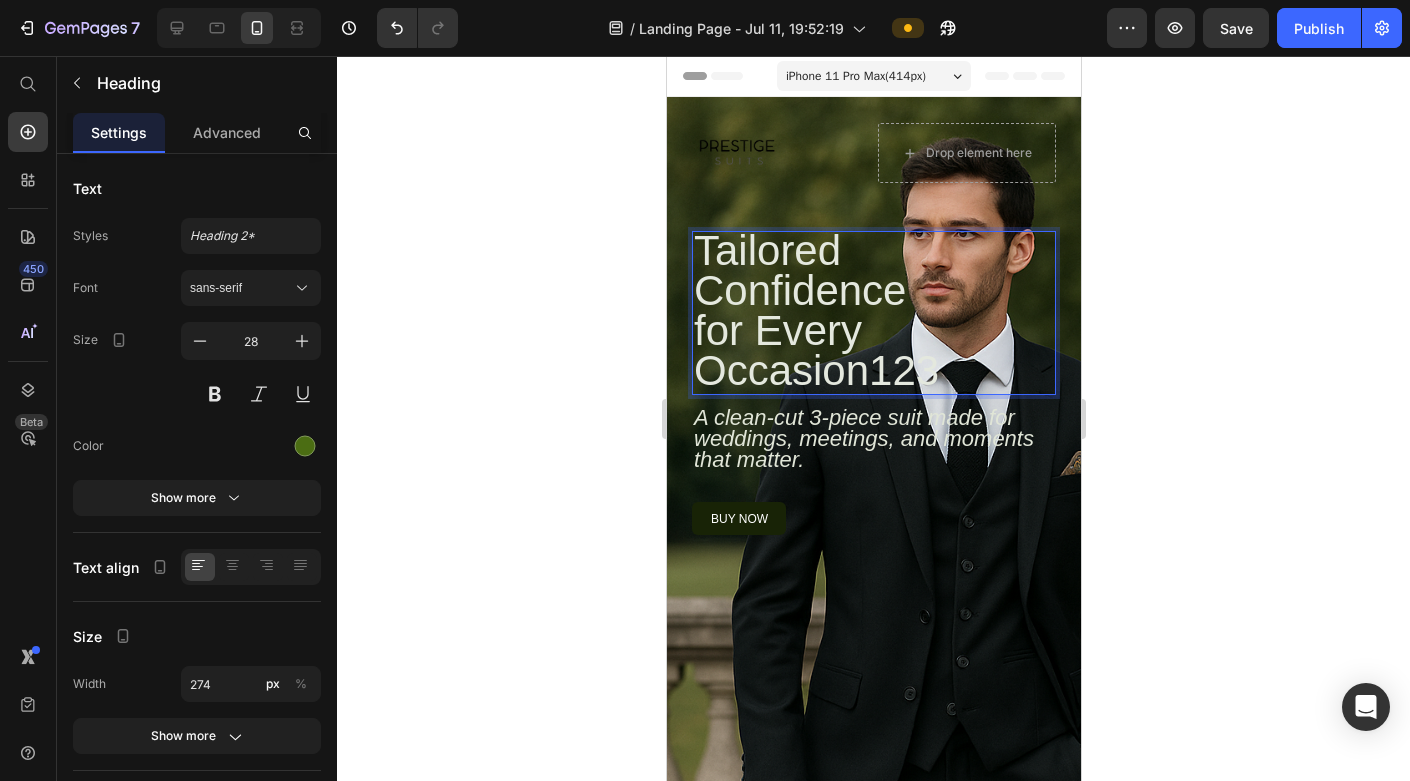 click on "Tailored Confidence for Every Occasion123" at bounding box center [815, 310] 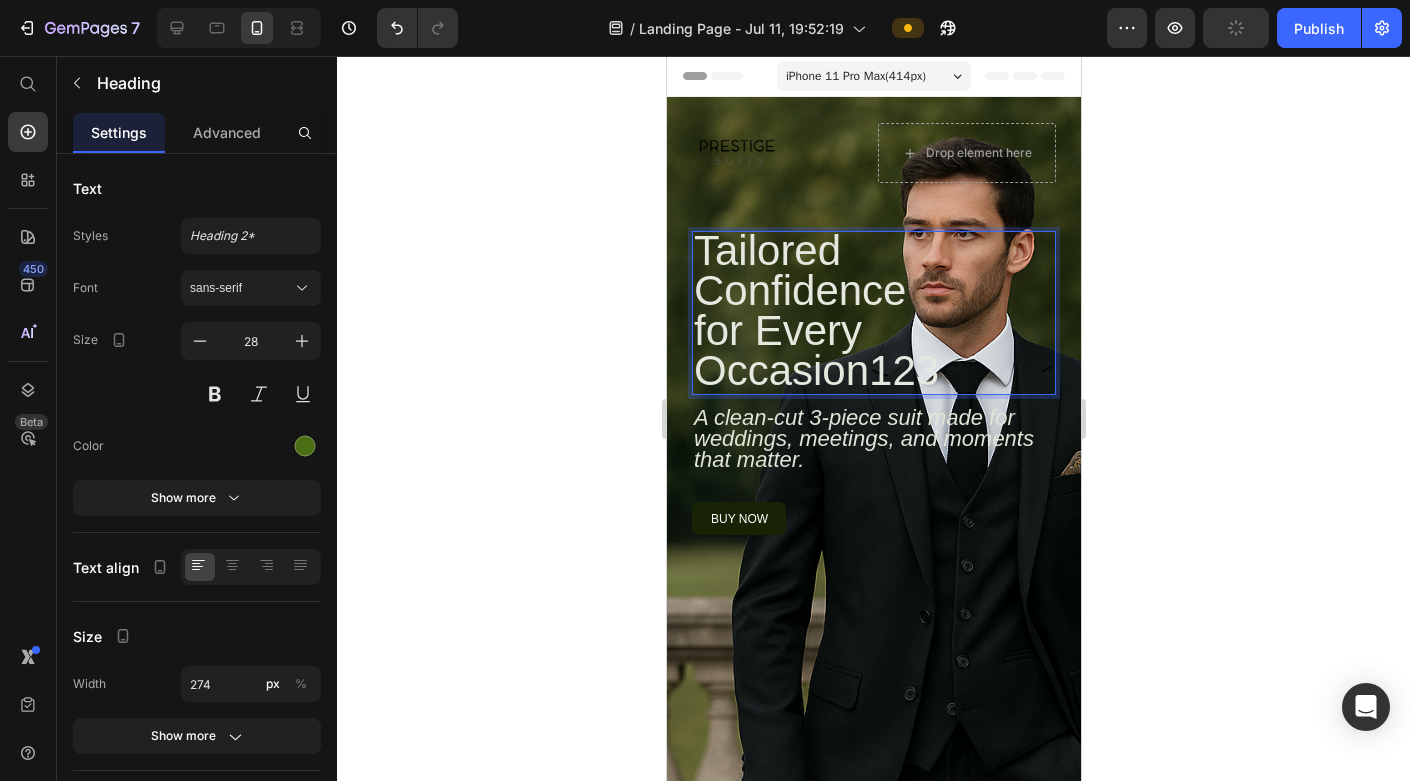 click on "Tailored Confidence for Every Occasion123" at bounding box center [815, 310] 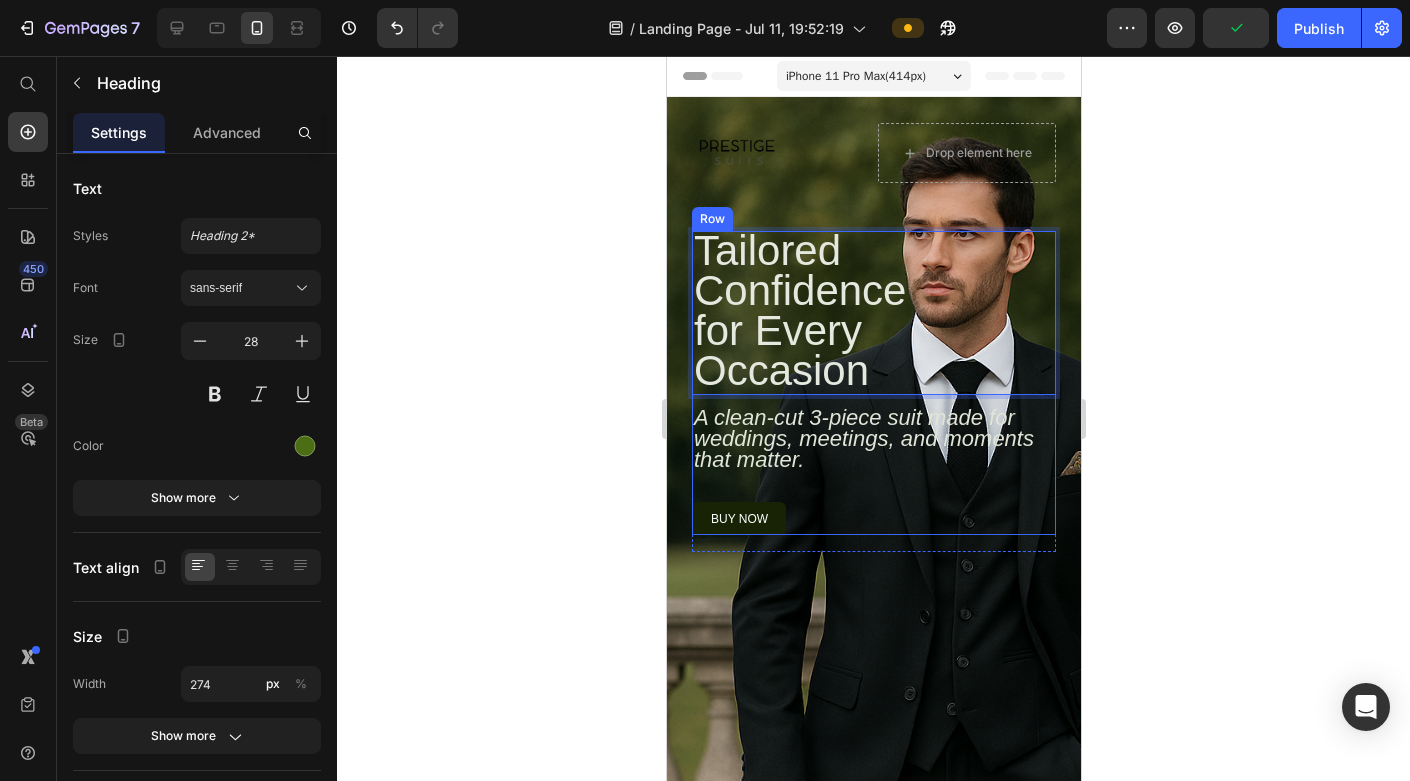 click on "Tailored Confidence for Every Occasion Heading   12 A clean-cut 3-piece suit made for weddings, meetings, and moments that matter. Text Block buy now Button" at bounding box center [873, 383] 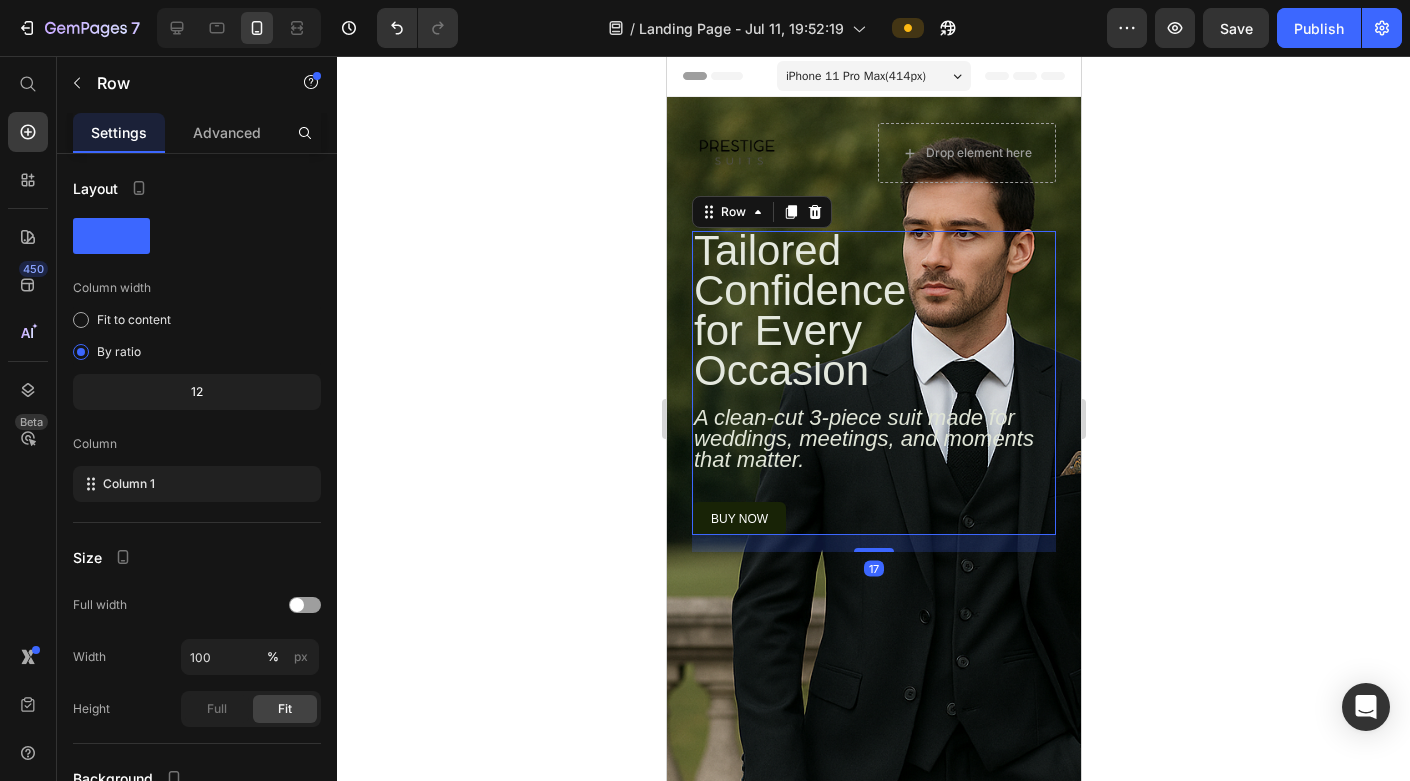 click 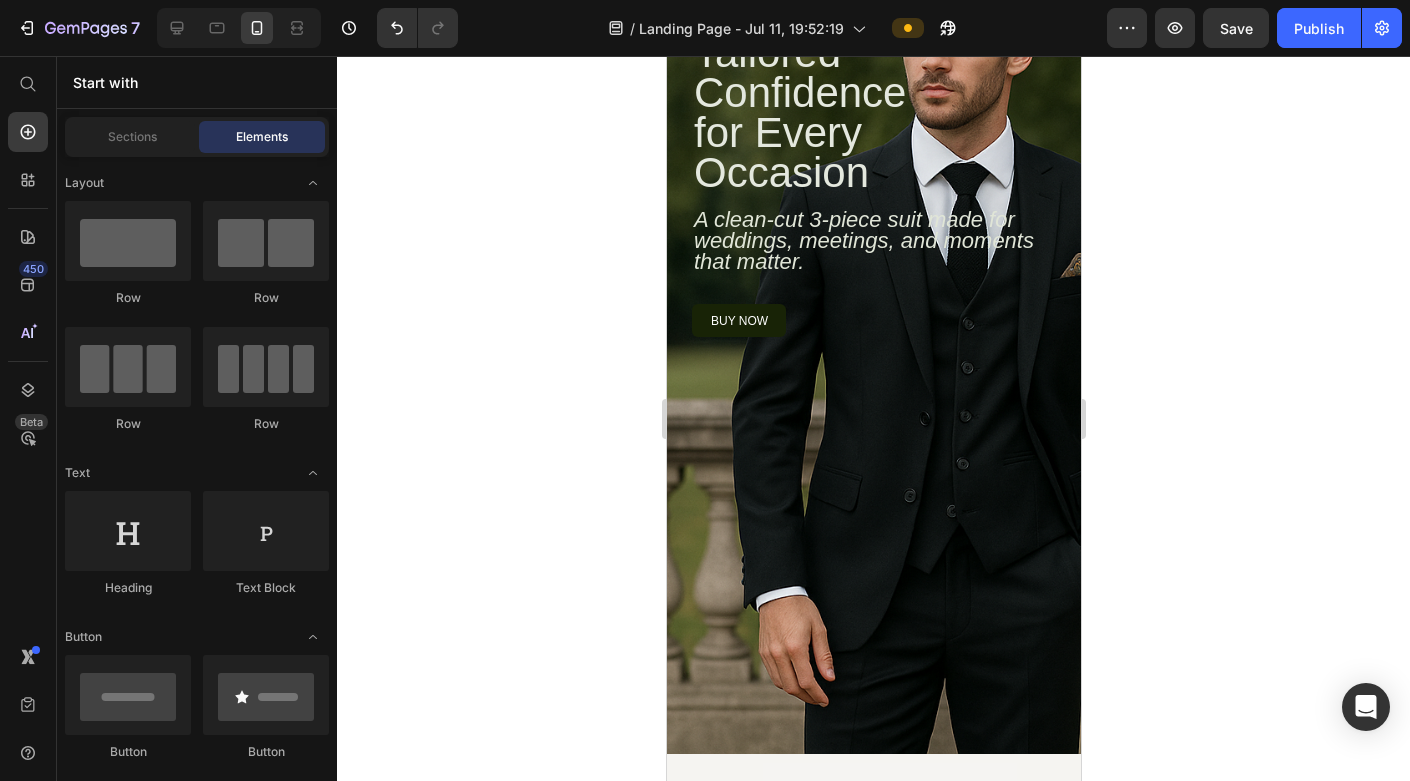 scroll, scrollTop: 0, scrollLeft: 0, axis: both 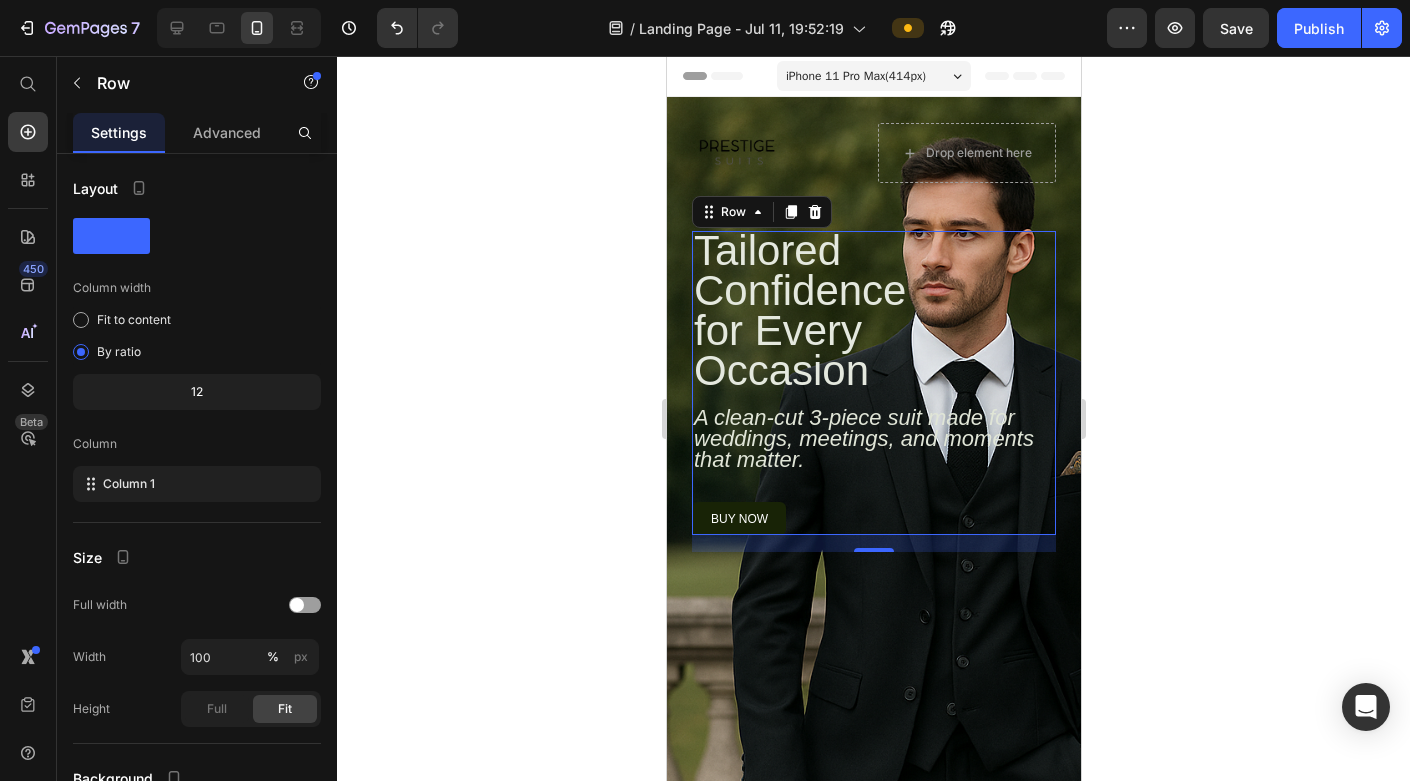 click on "Tailored Confidence for Every Occasion Heading A clean-cut 3-piece suit made for weddings, meetings, and moments that matter. Text Block buy now Button" at bounding box center [873, 383] 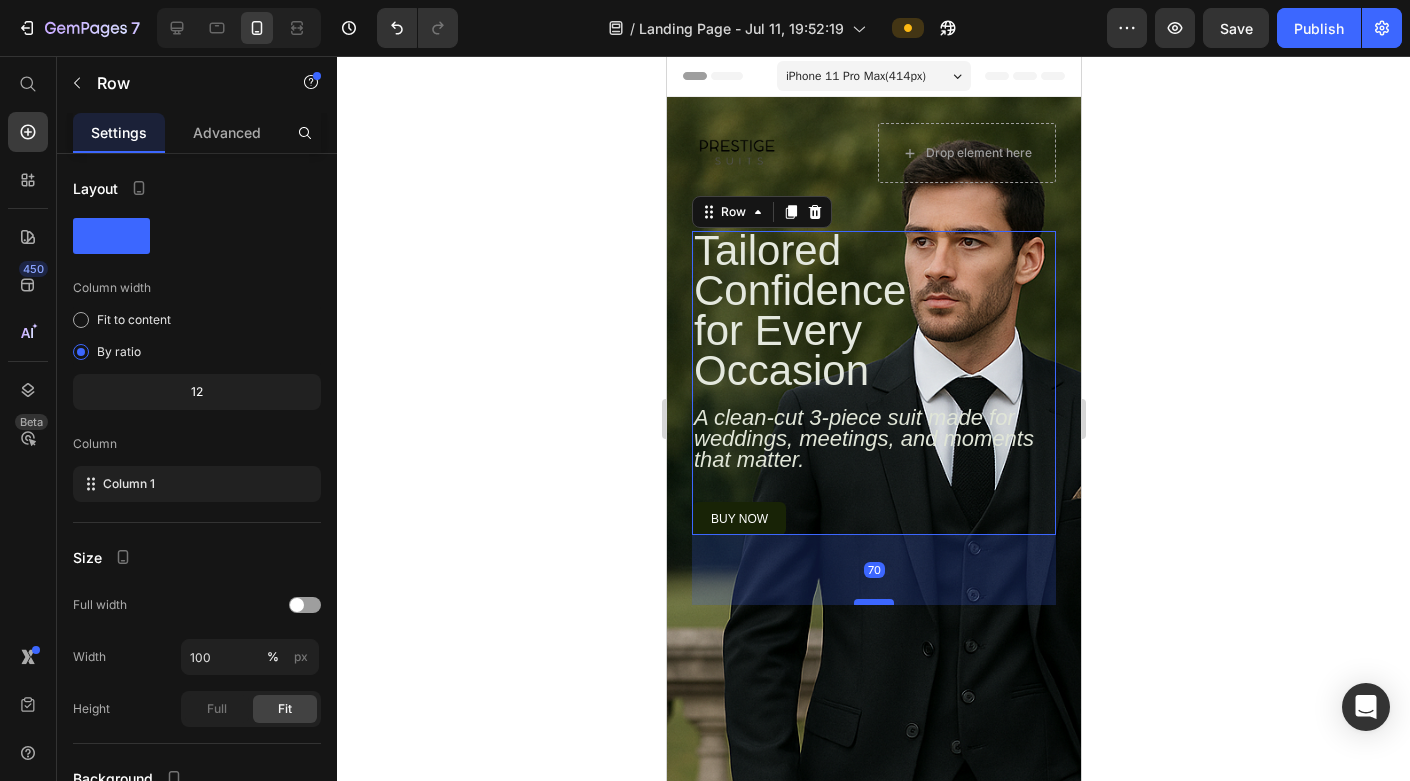 drag, startPoint x: 860, startPoint y: 549, endPoint x: 866, endPoint y: 601, distance: 52.34501 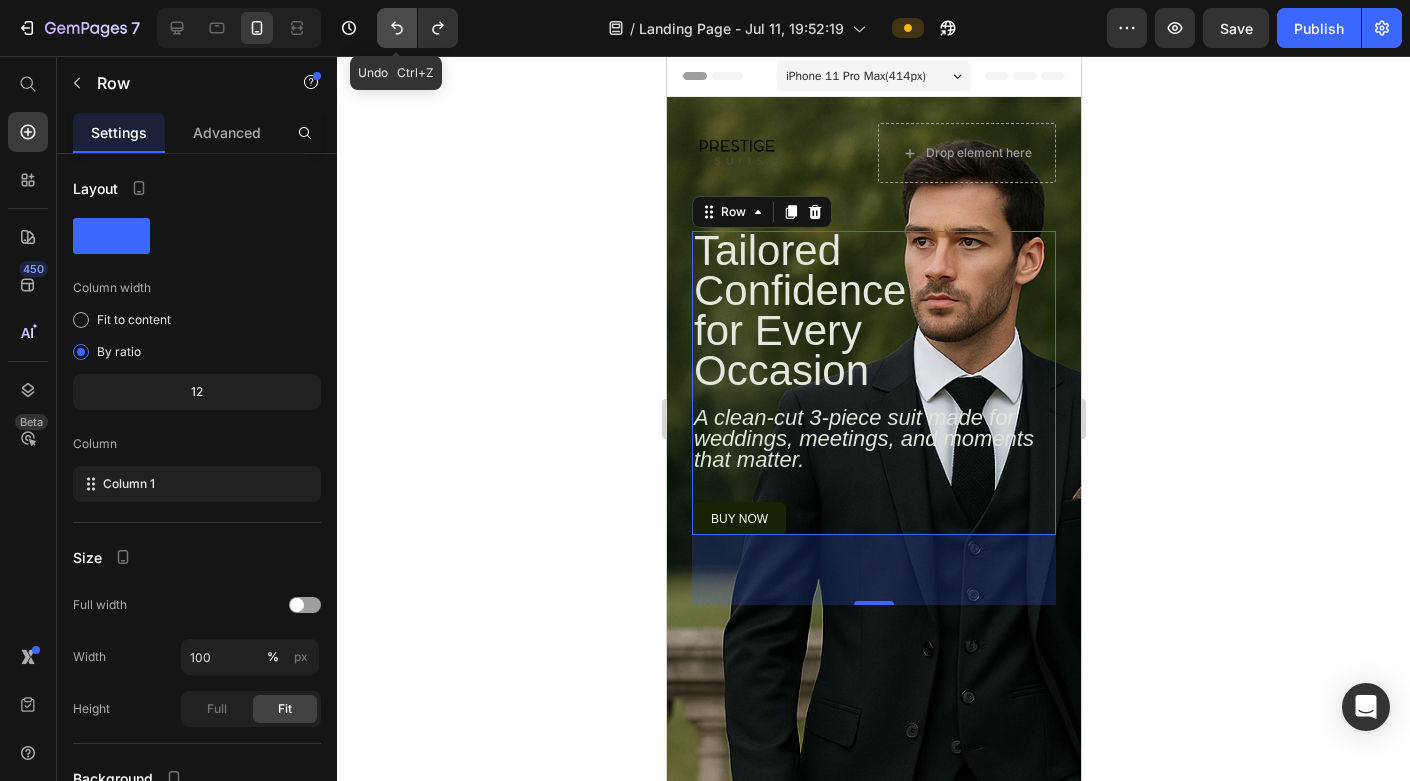 click 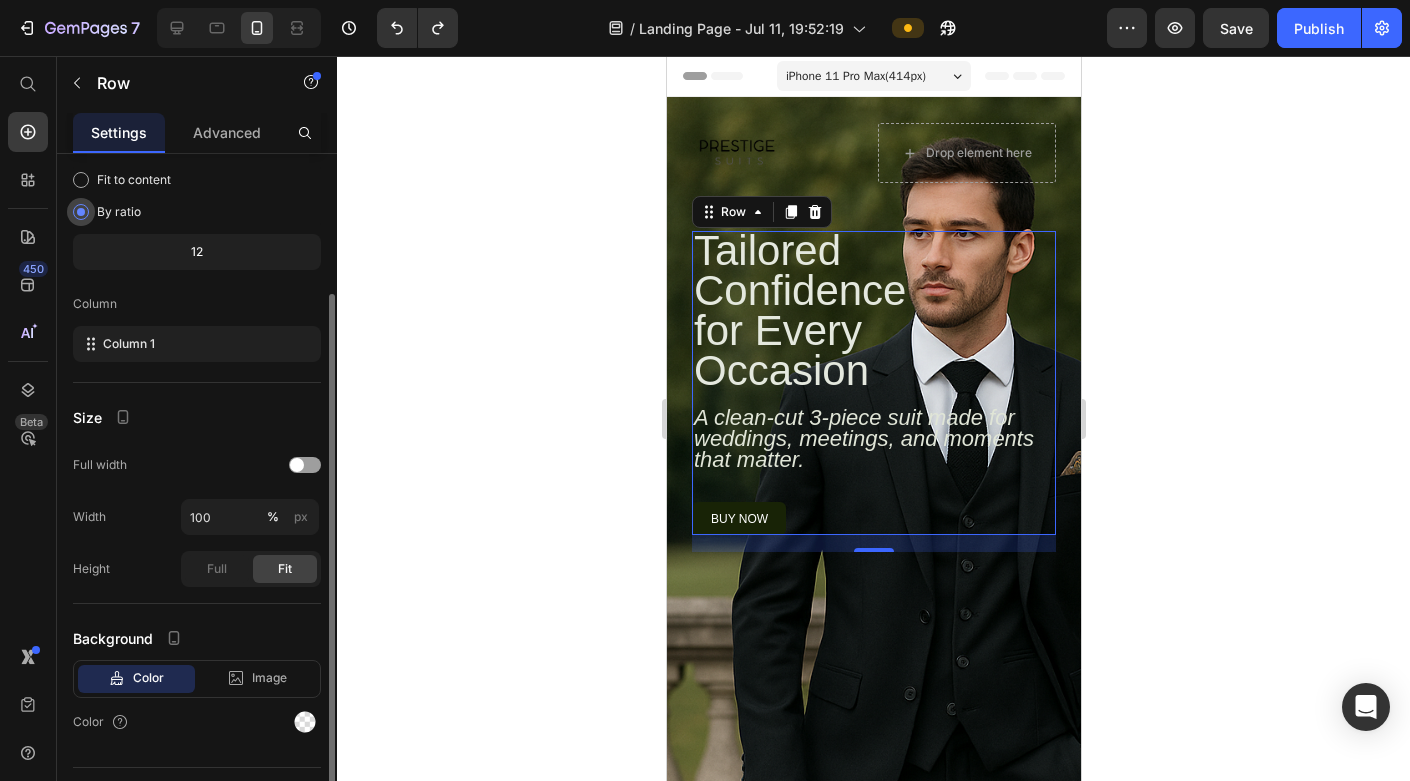 scroll, scrollTop: 181, scrollLeft: 0, axis: vertical 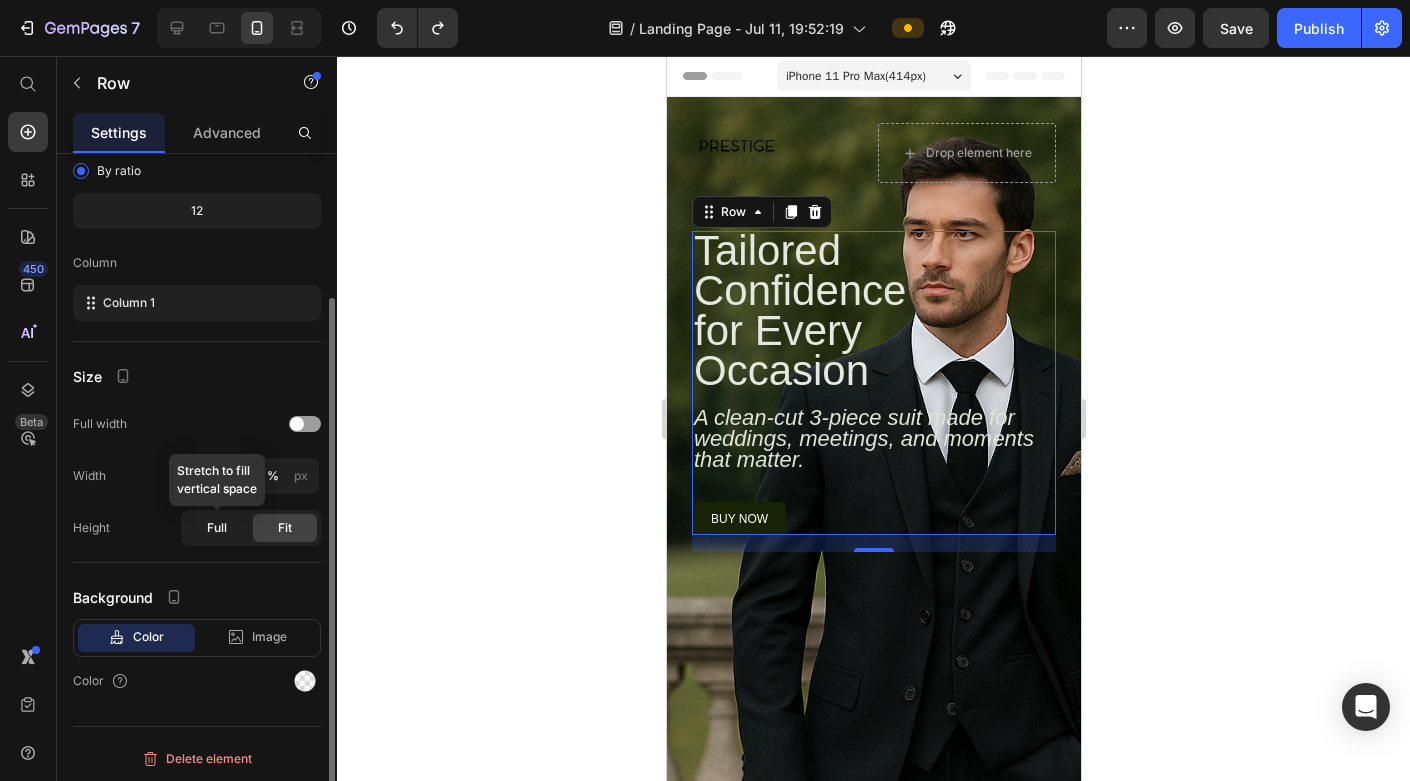 click on "Full" 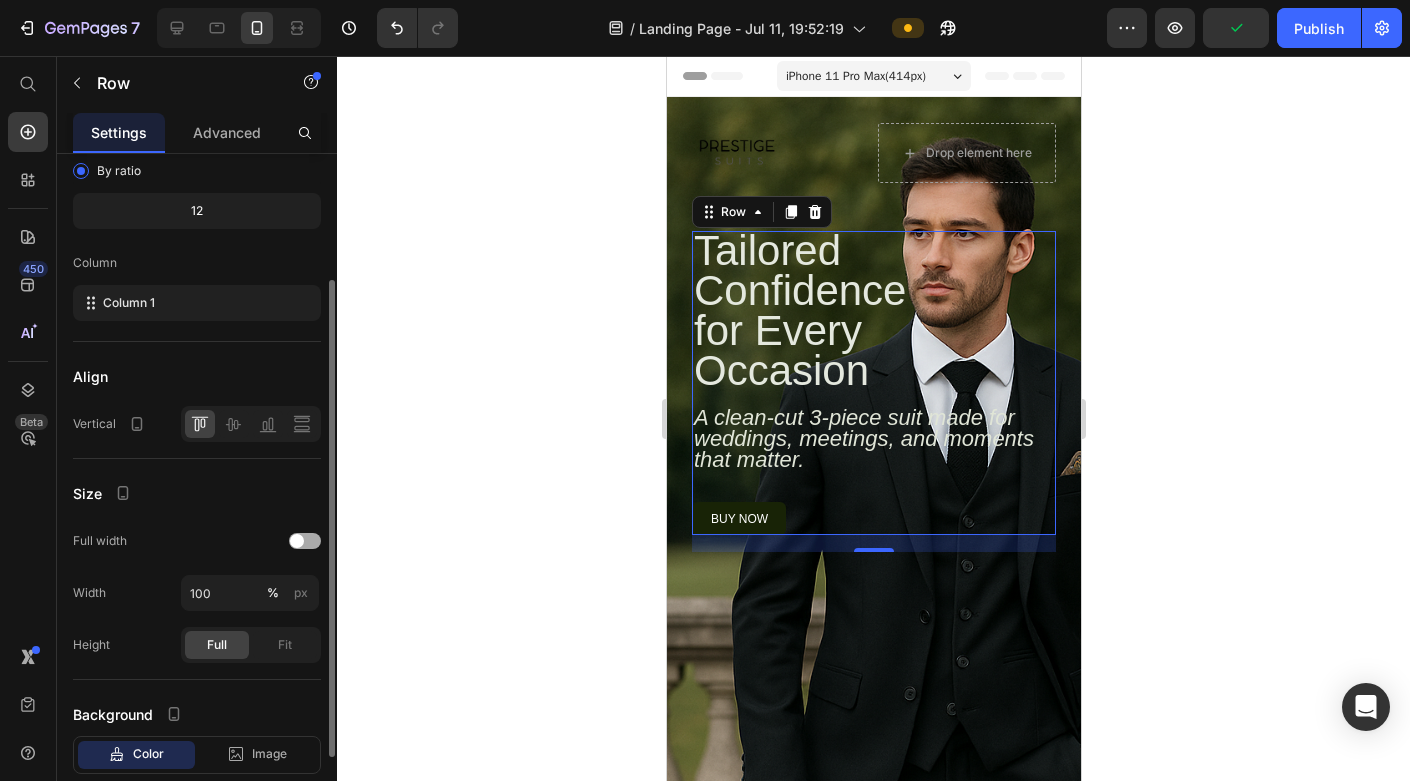 scroll, scrollTop: 298, scrollLeft: 0, axis: vertical 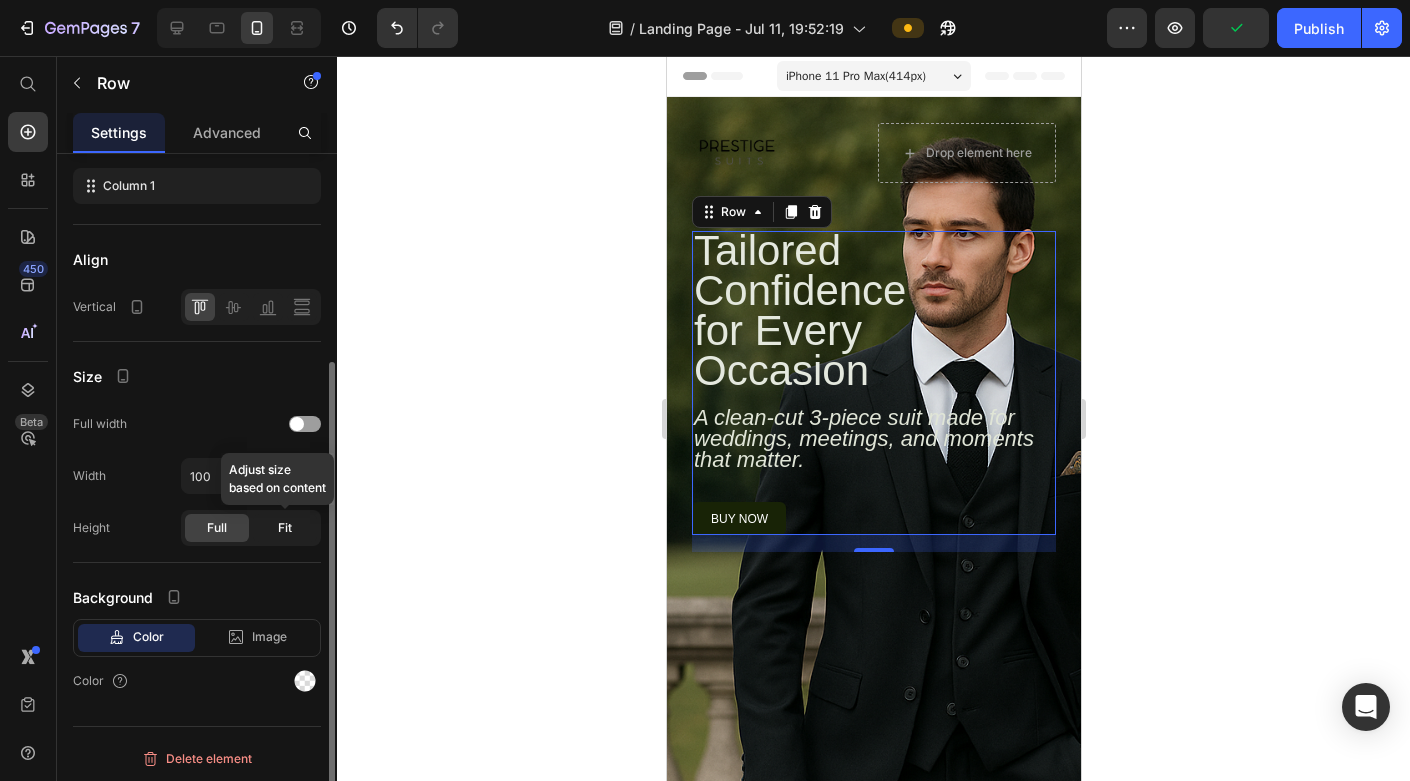 click on "Fit" 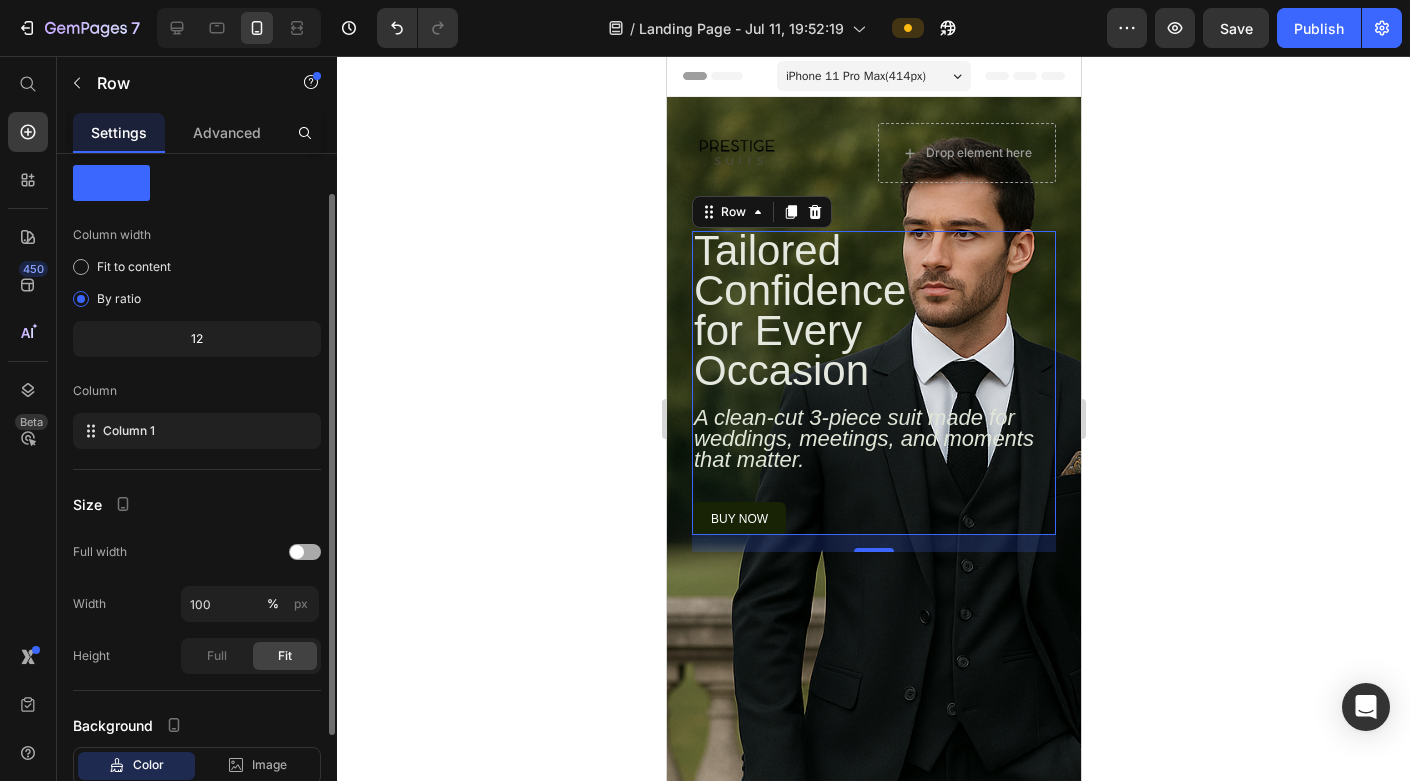 scroll, scrollTop: 51, scrollLeft: 0, axis: vertical 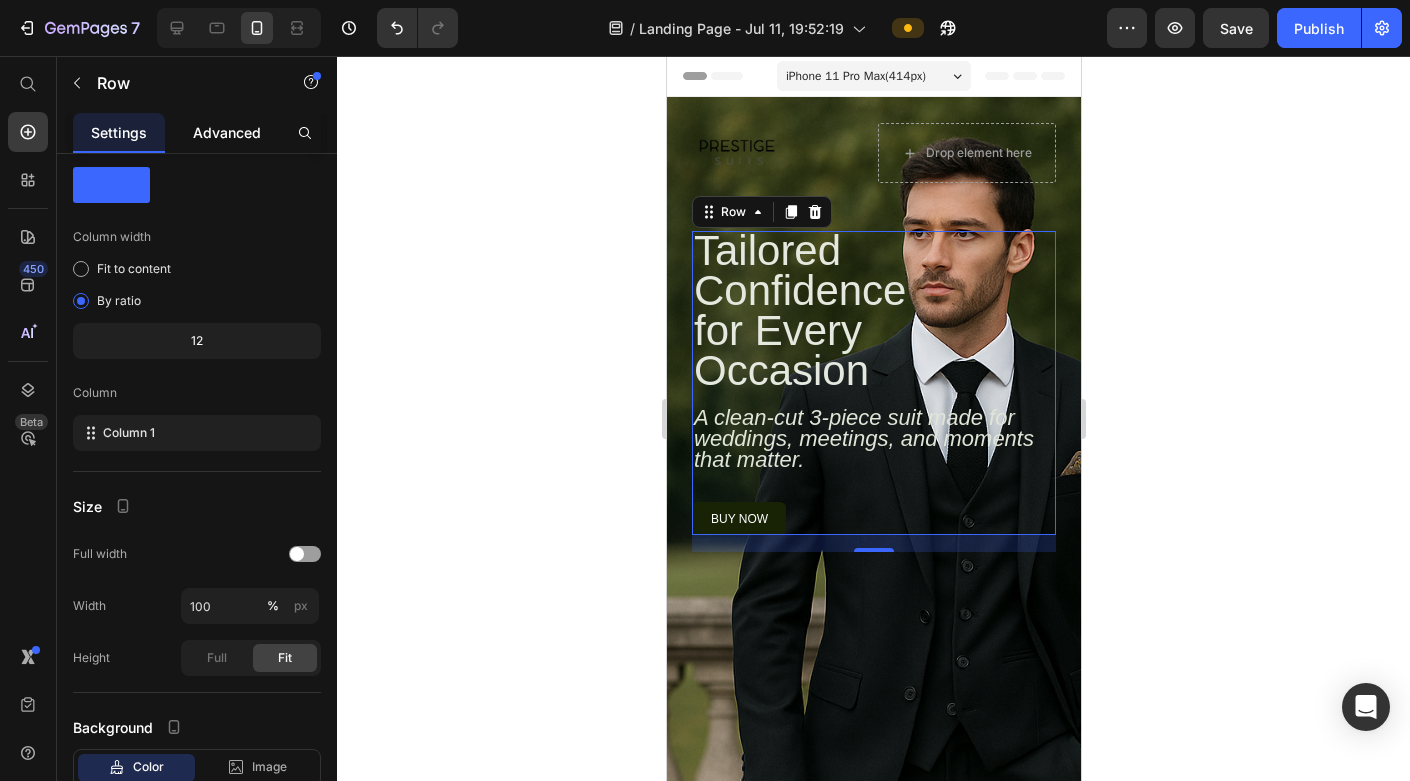 click on "Advanced" at bounding box center [227, 132] 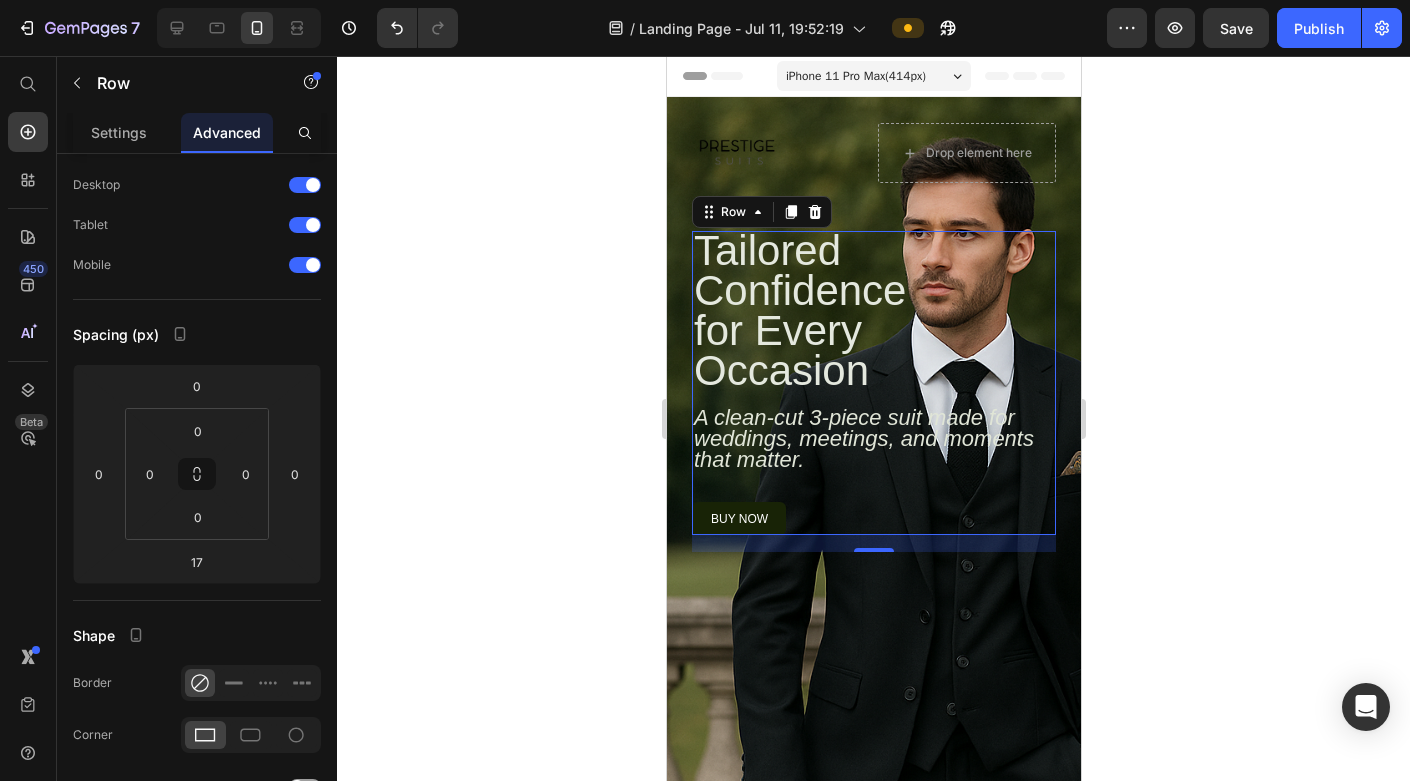scroll, scrollTop: 0, scrollLeft: 0, axis: both 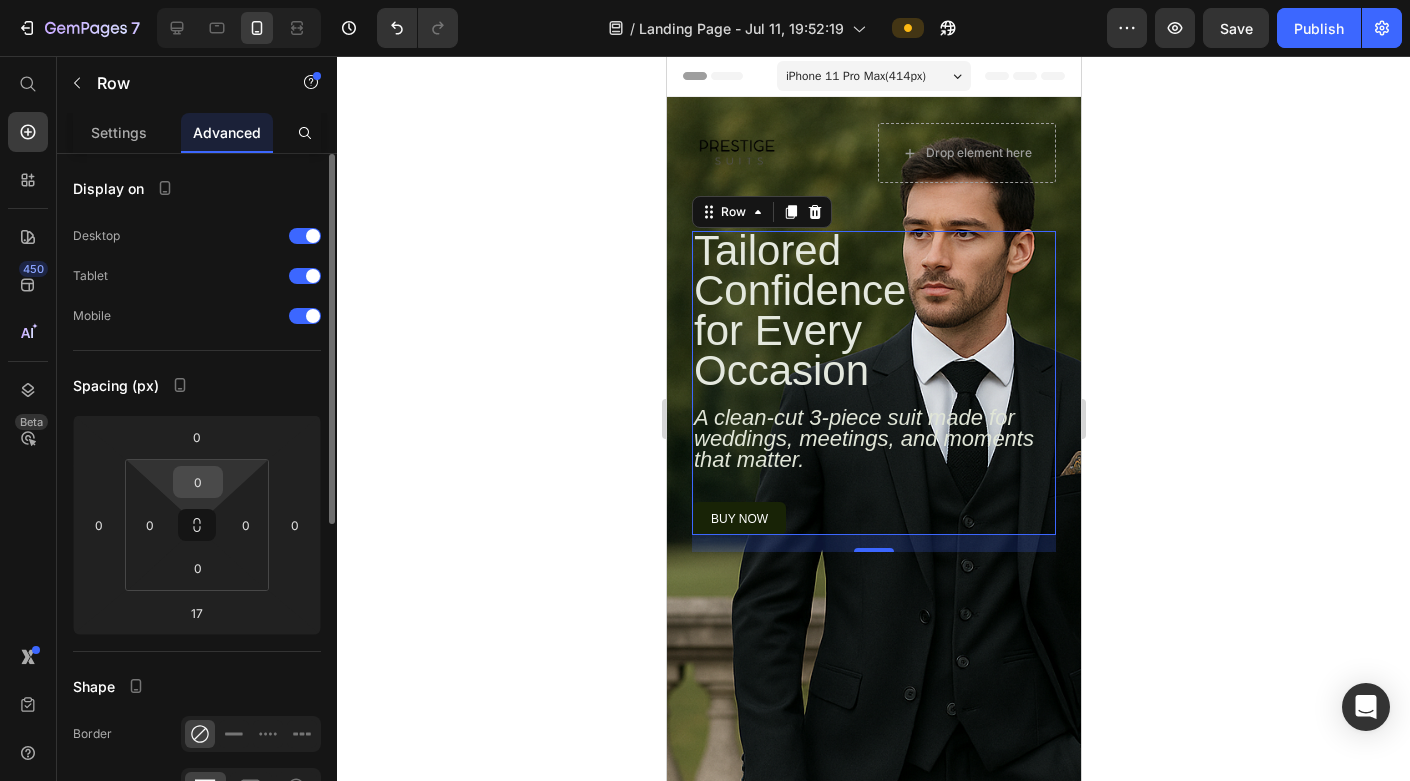 click on "0" at bounding box center (198, 482) 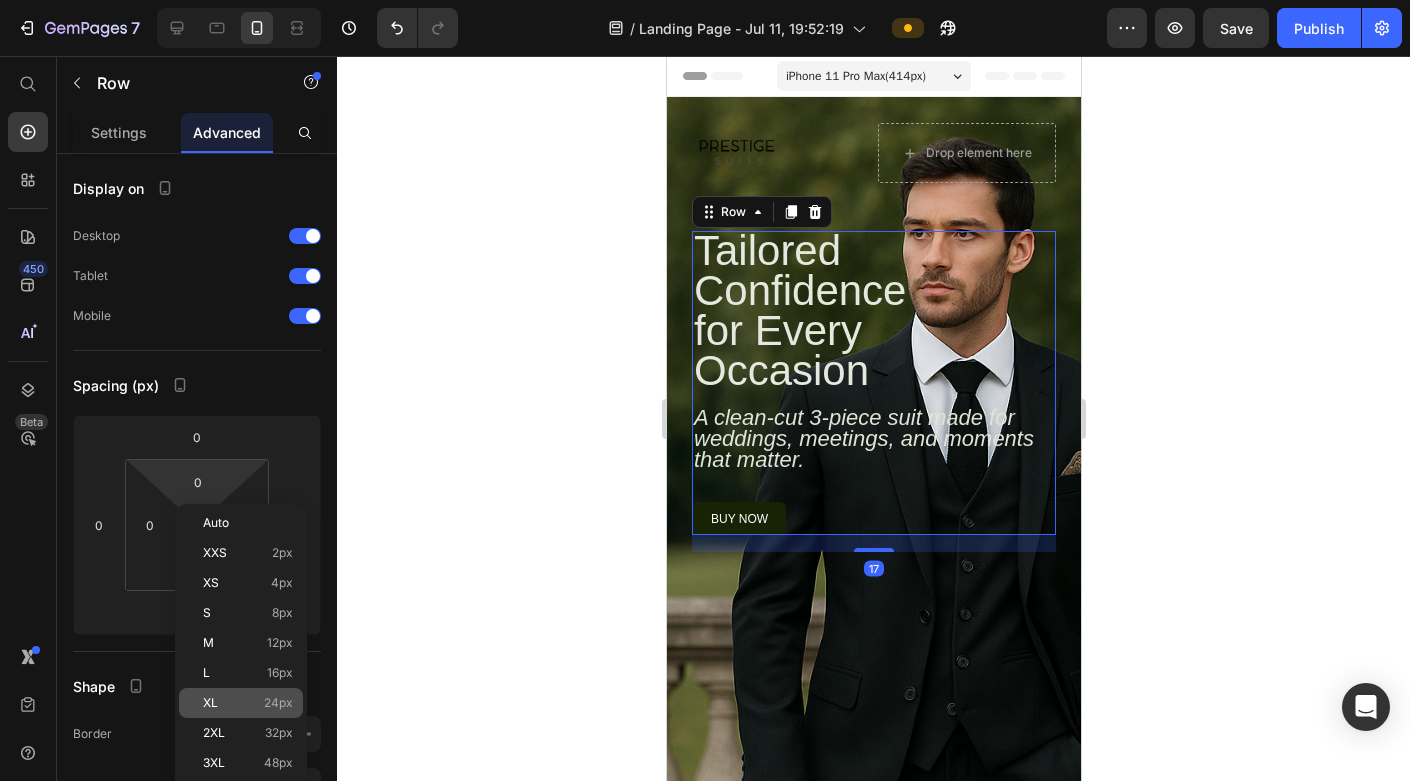 click on "XL 24px" at bounding box center (248, 703) 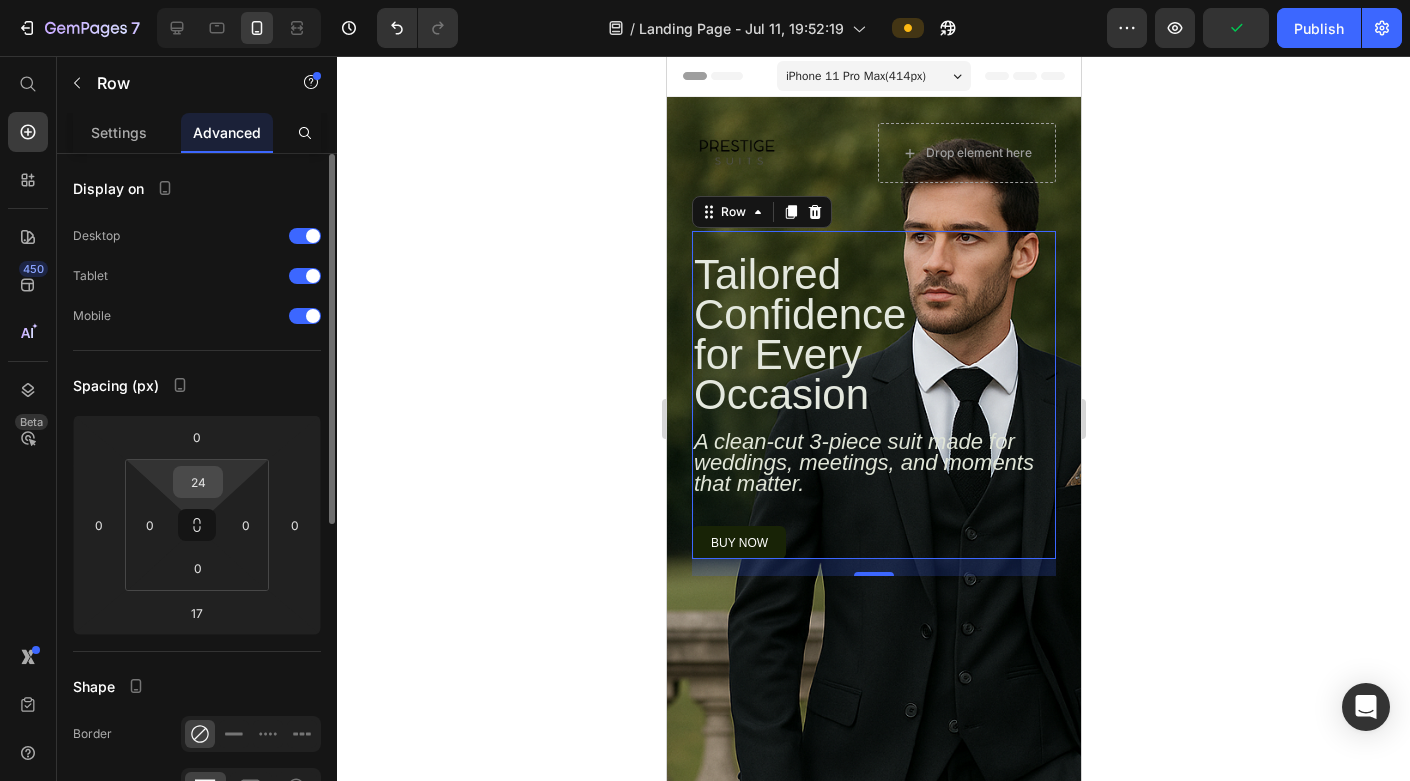 click on "24" at bounding box center [198, 482] 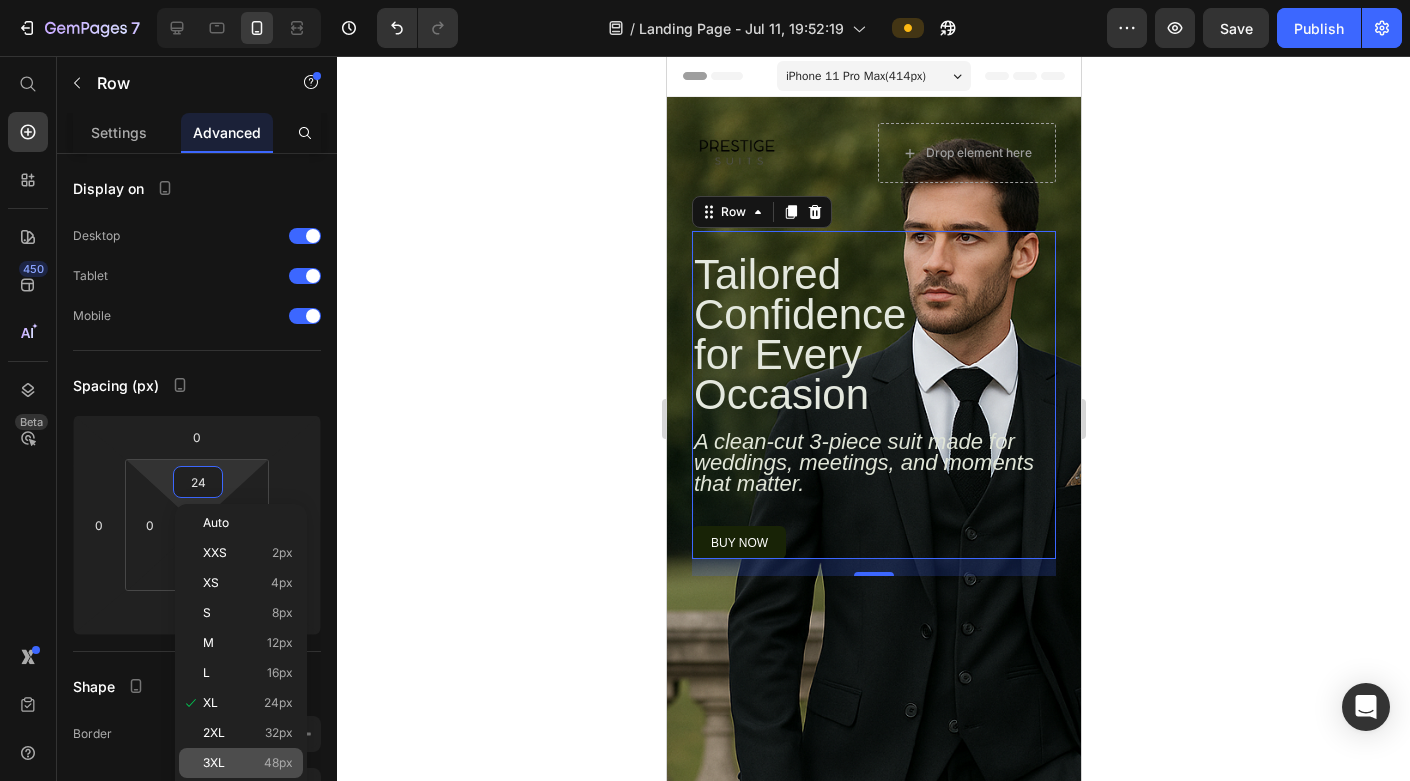 click on "3XL 48px" at bounding box center [248, 763] 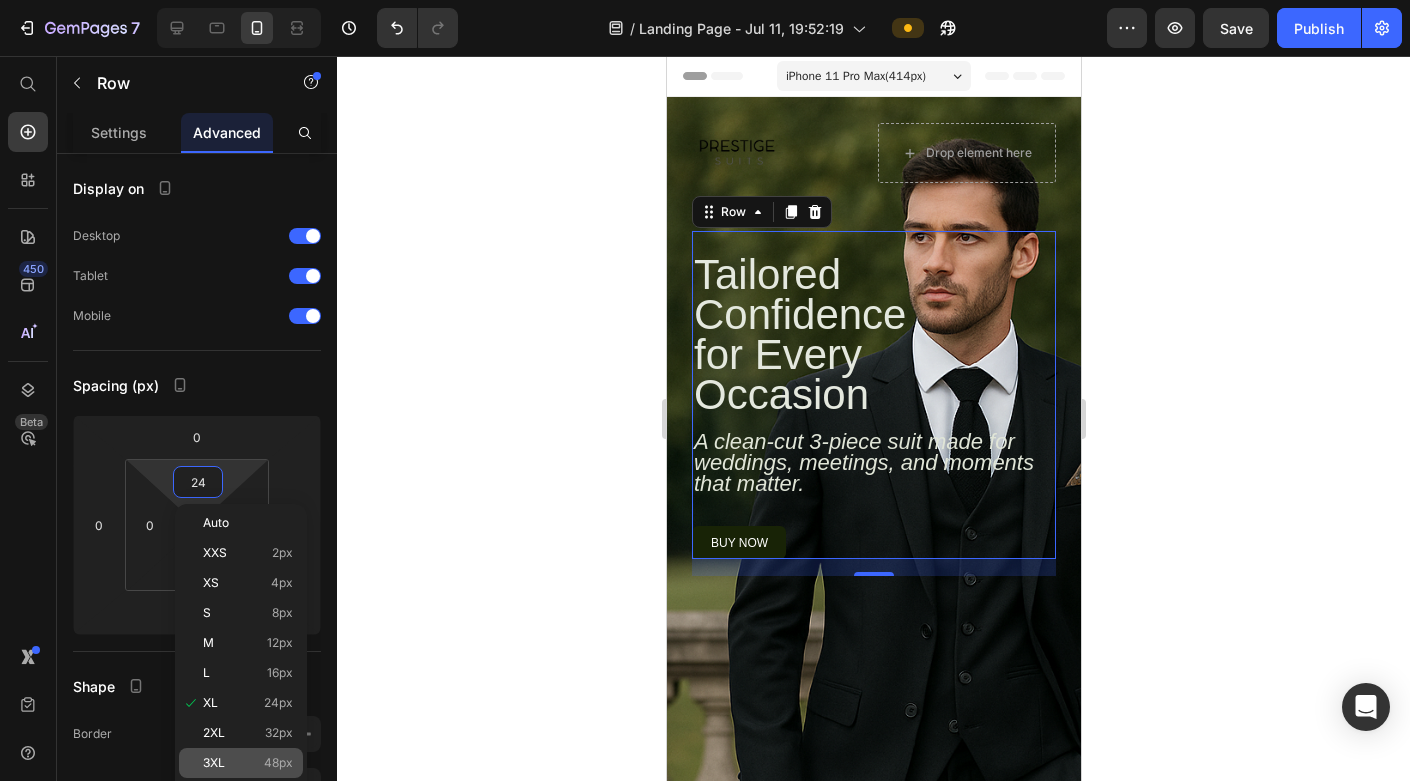 type on "48" 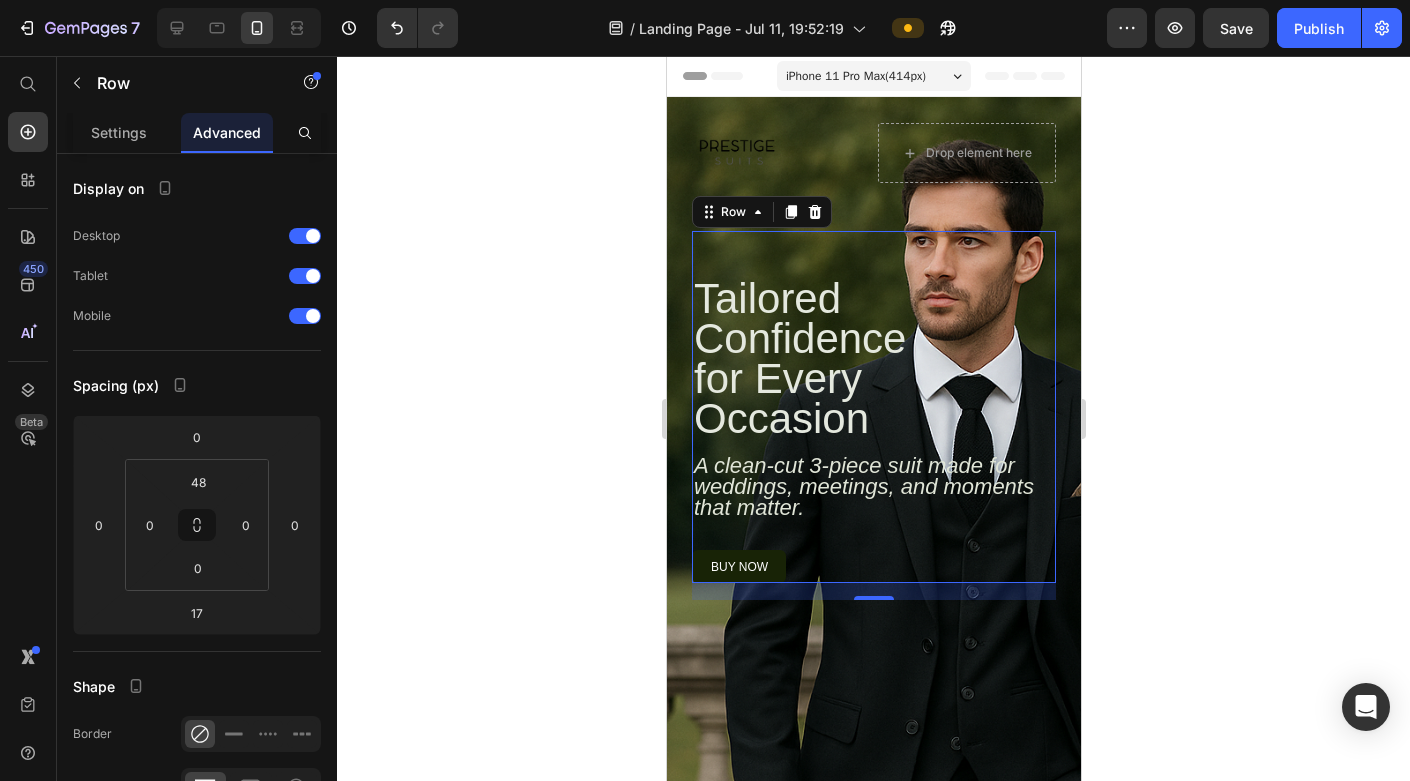 click 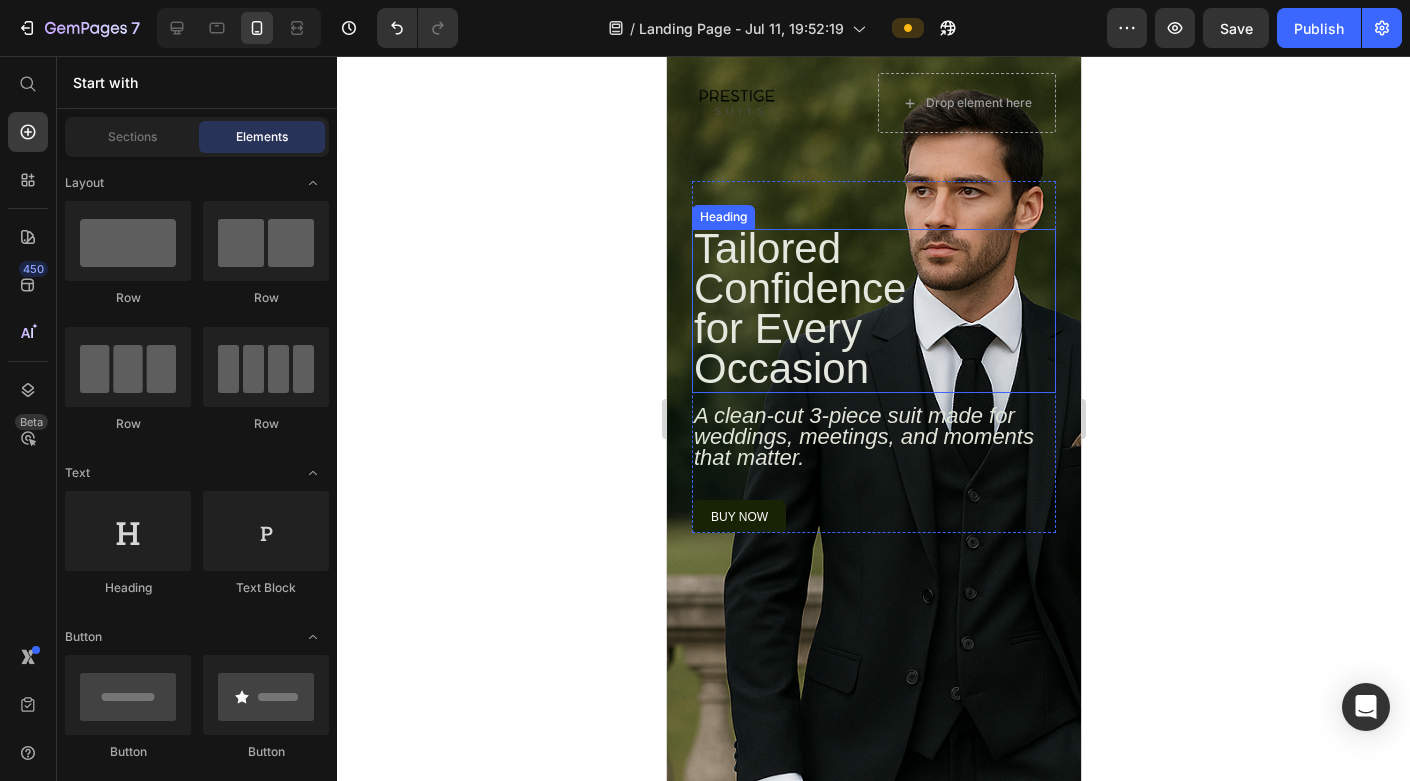 scroll, scrollTop: 42, scrollLeft: 0, axis: vertical 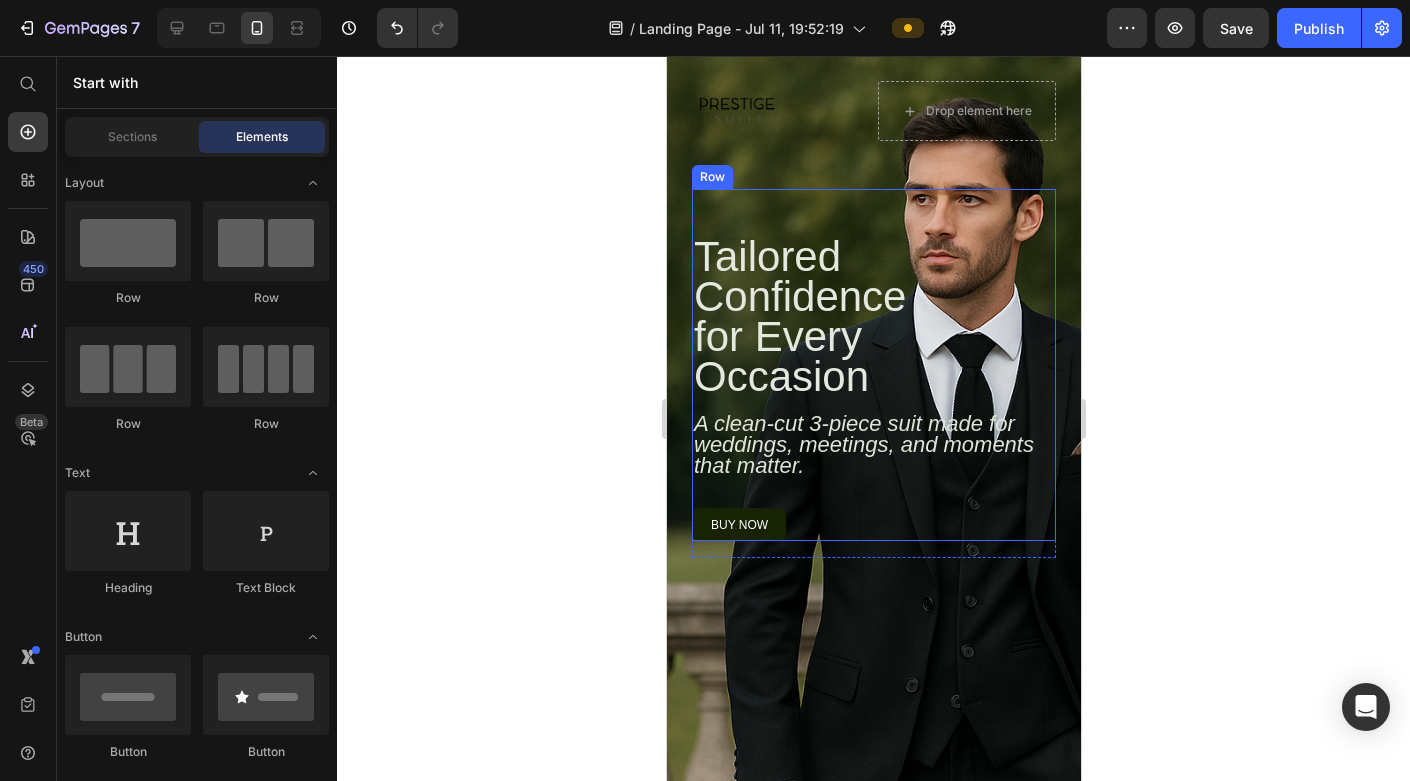 click on "Tailored Confidence for Every Occasion Heading A clean-cut 3-piece suit made for weddings, meetings, and moments that matter. Text Block buy now Button Row" at bounding box center [873, 365] 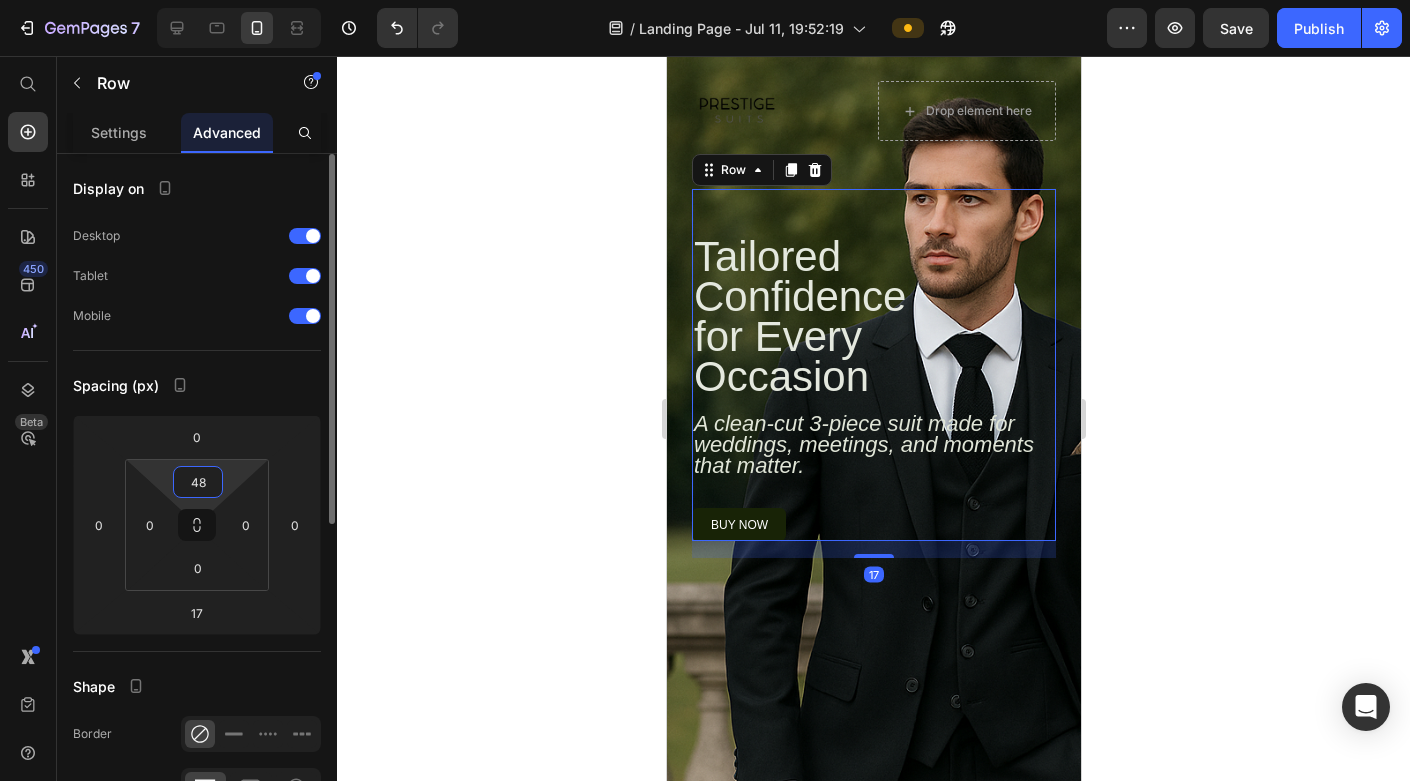 click on "48" at bounding box center (198, 482) 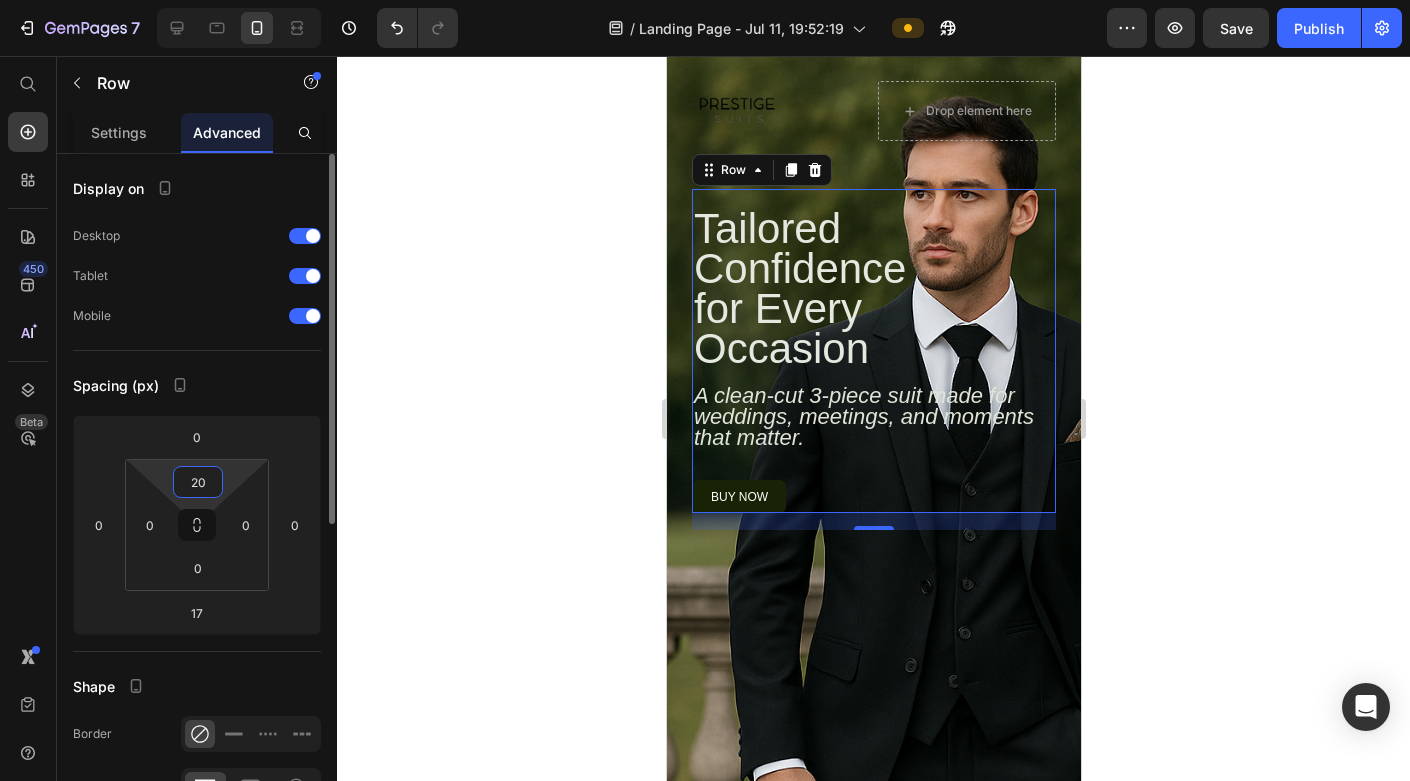type on "2" 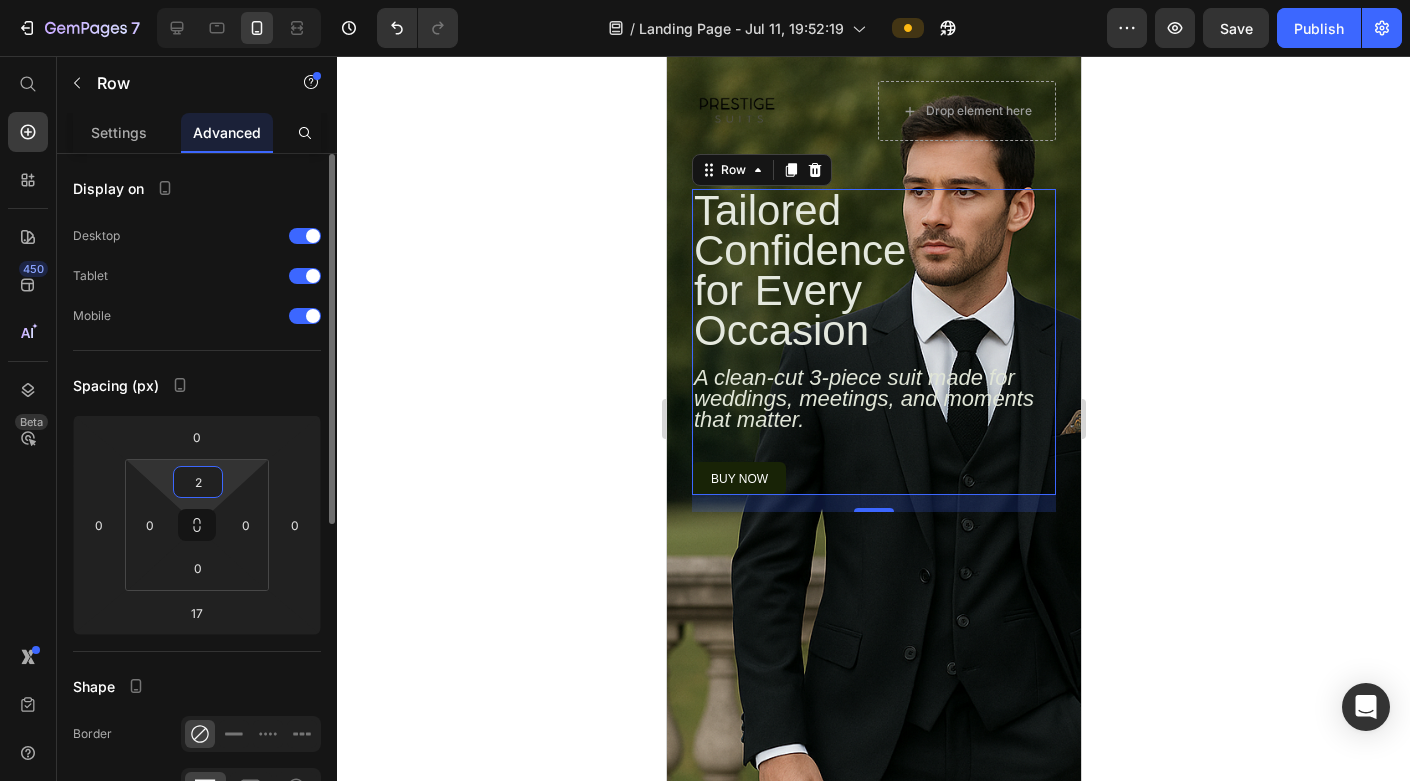 type 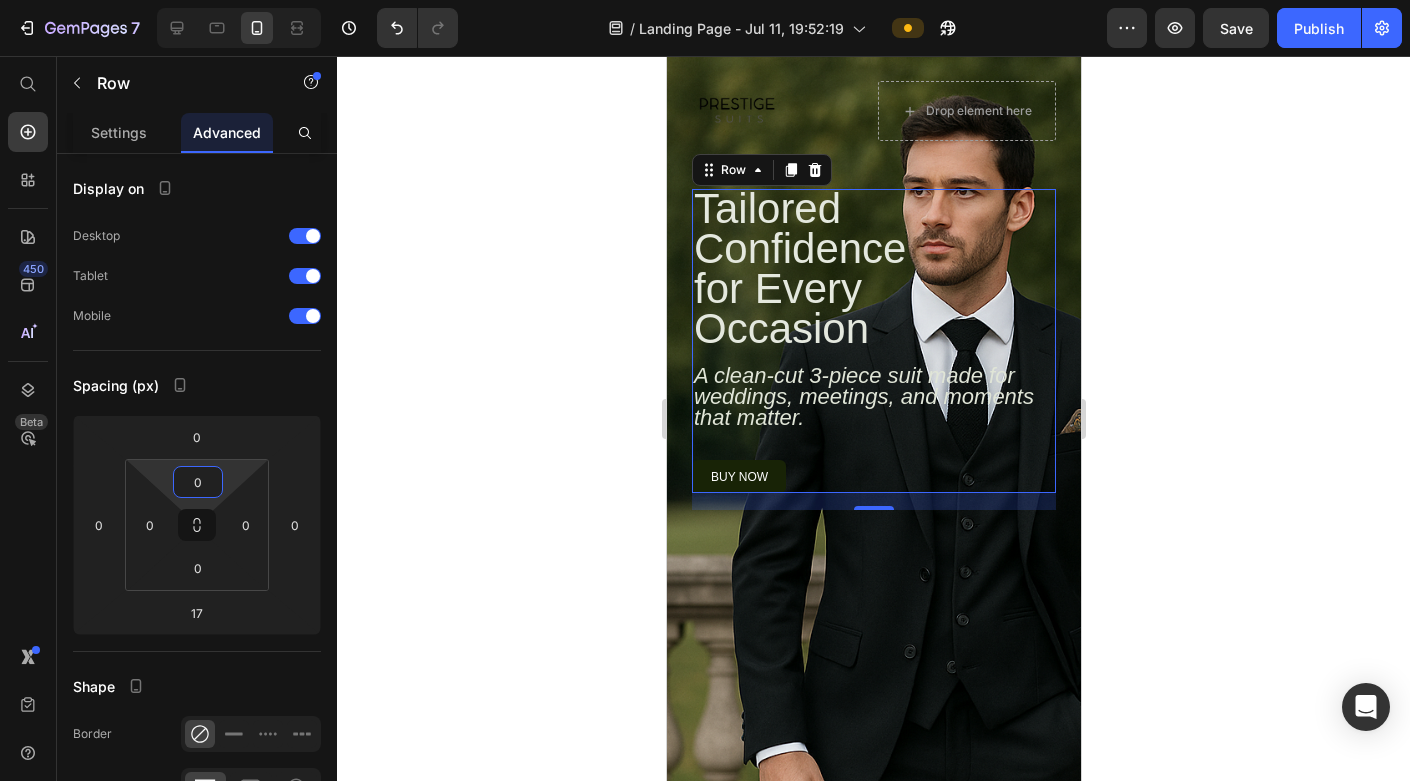 click 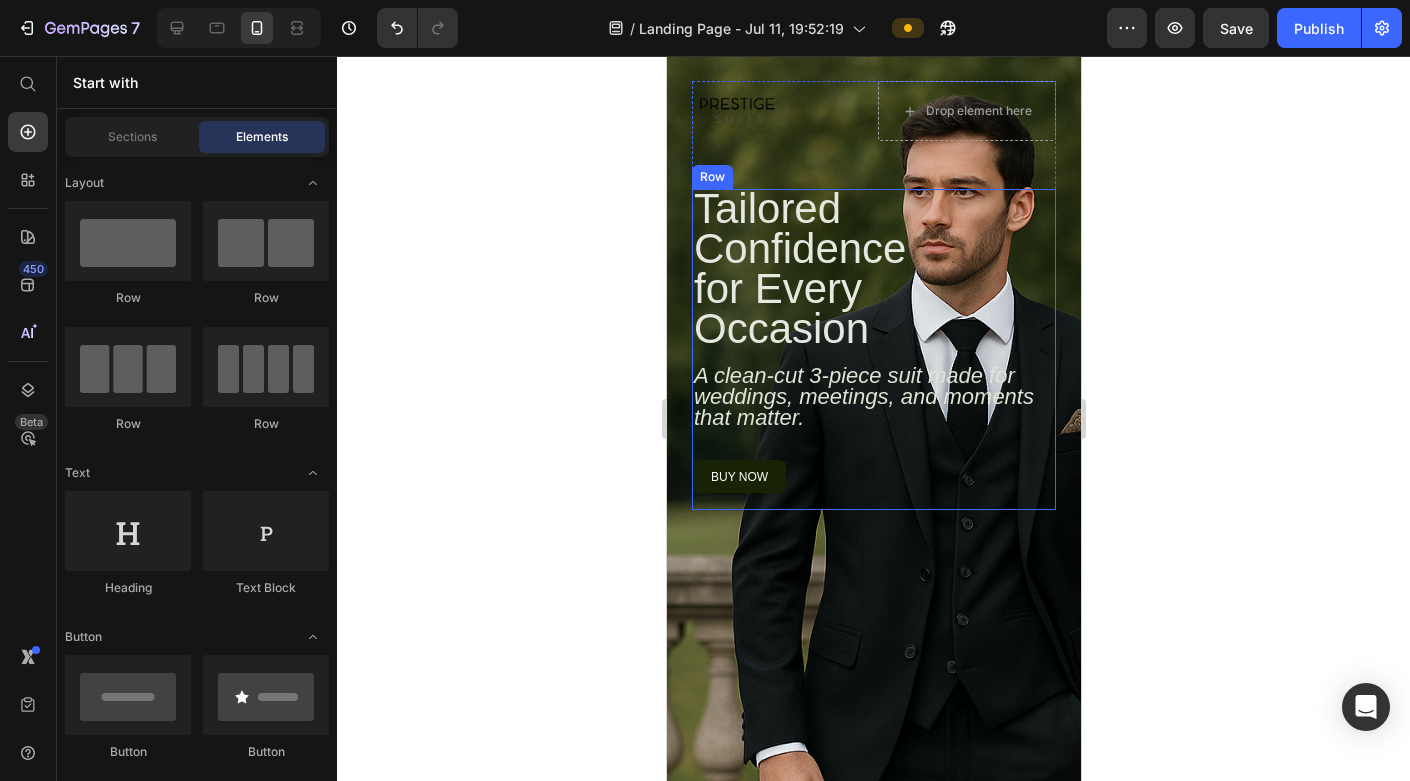 click on "Tailored Confidence for Every Occasion Heading A clean-cut 3-piece suit made for weddings, meetings, and moments that matter. Text Block buy now Button Row" at bounding box center [873, 349] 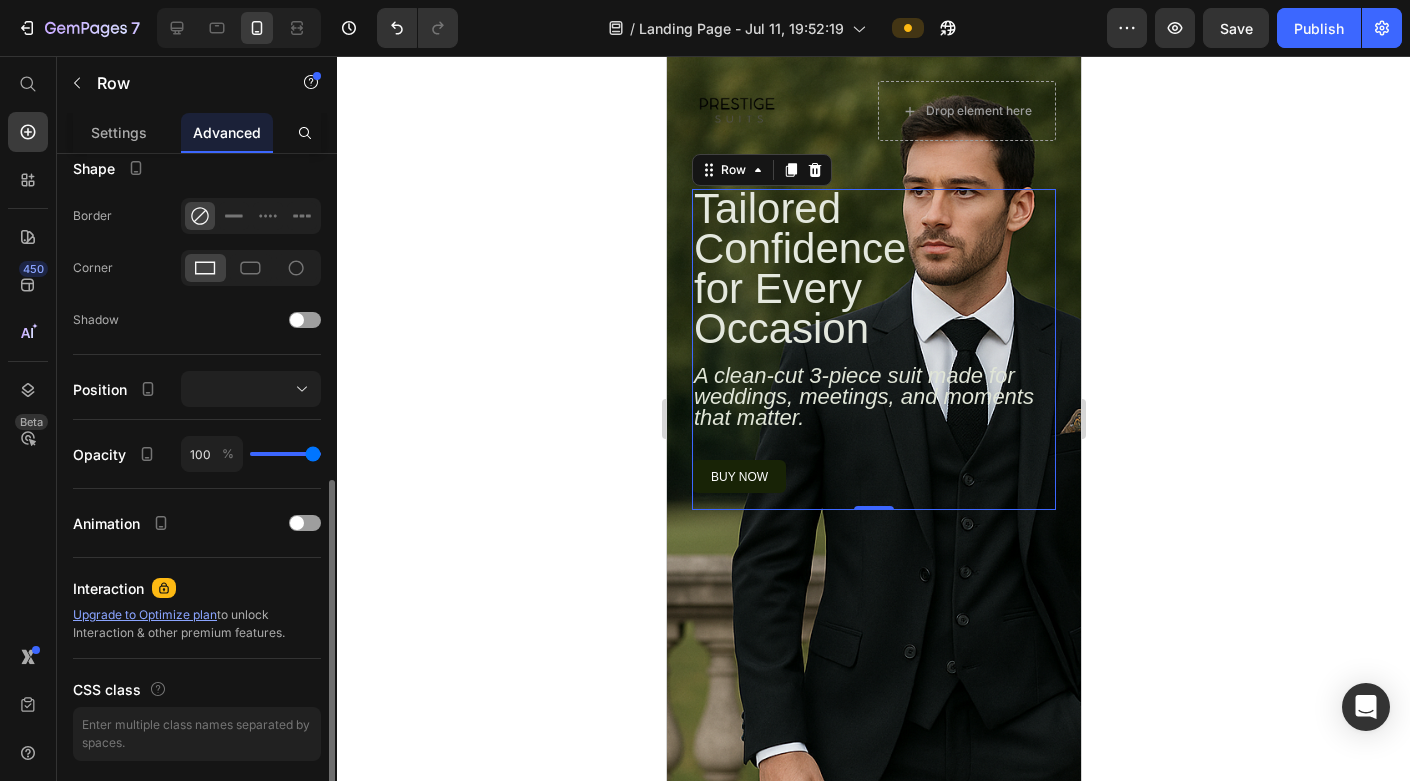 scroll, scrollTop: 558, scrollLeft: 0, axis: vertical 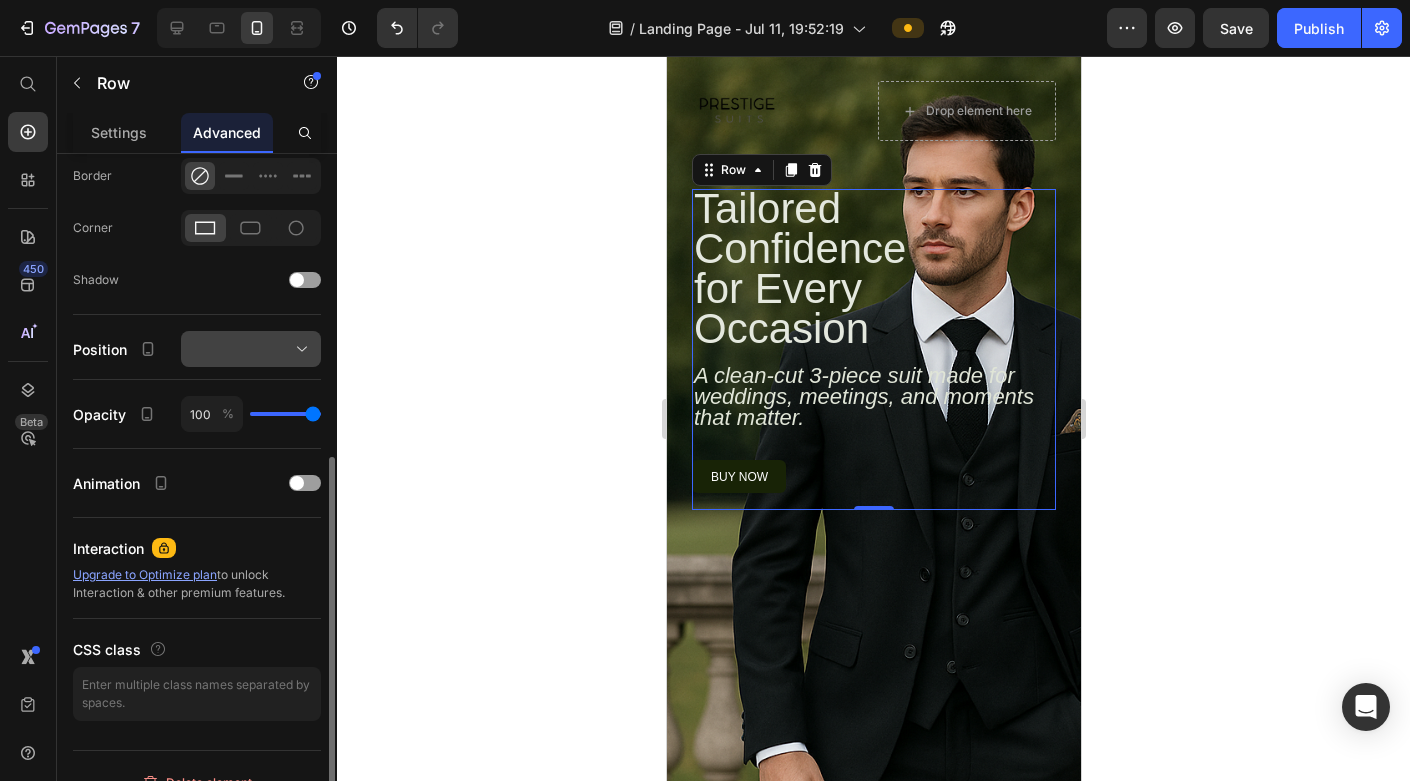 click at bounding box center [251, 349] 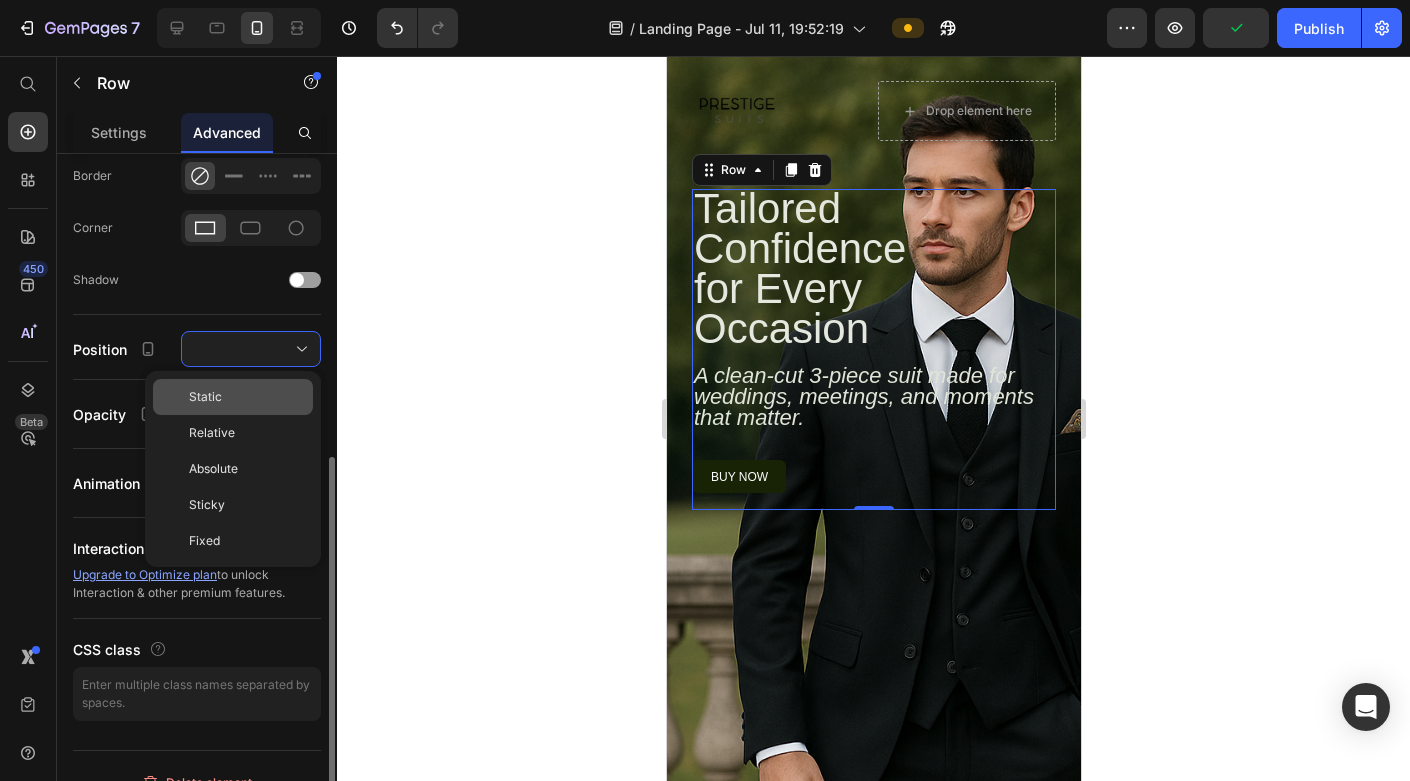 click on "Static" at bounding box center [247, 397] 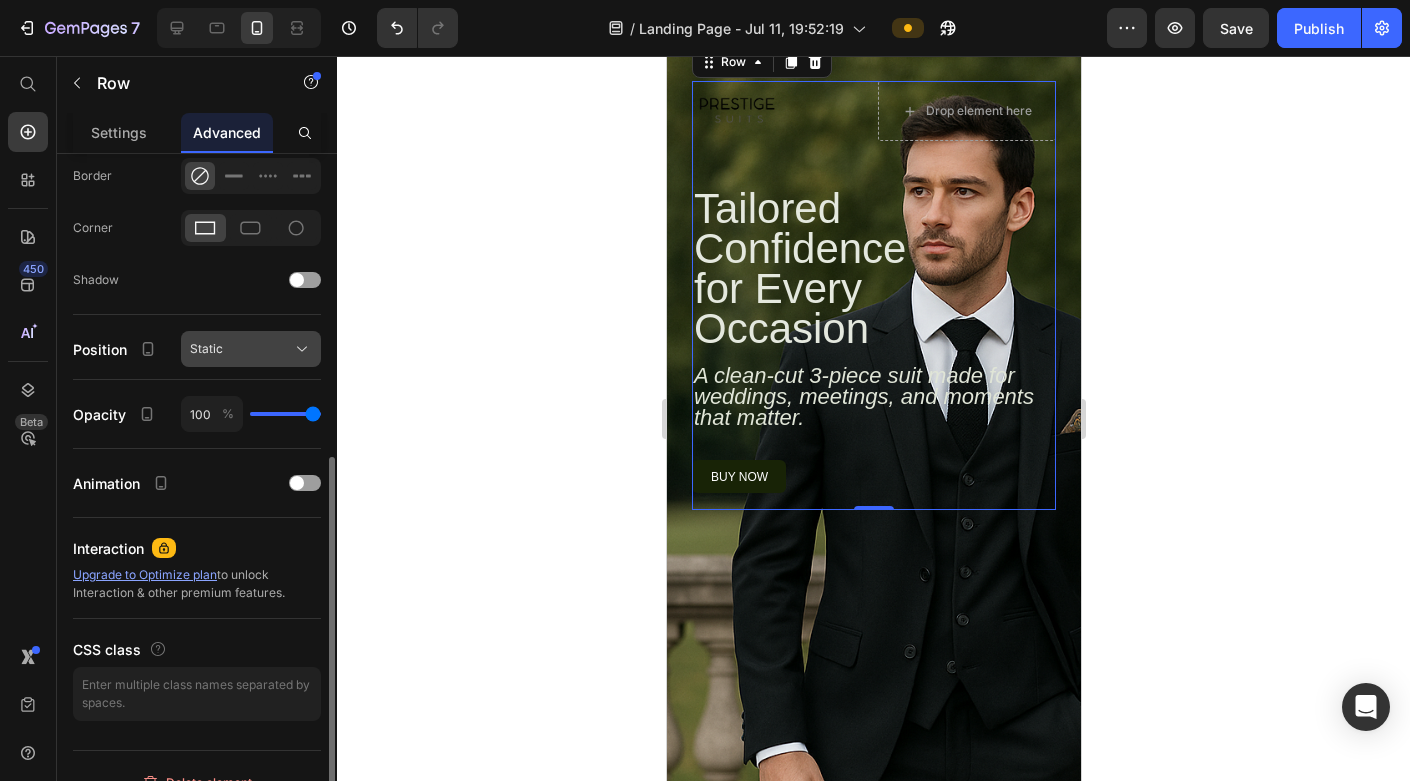 click on "Static" 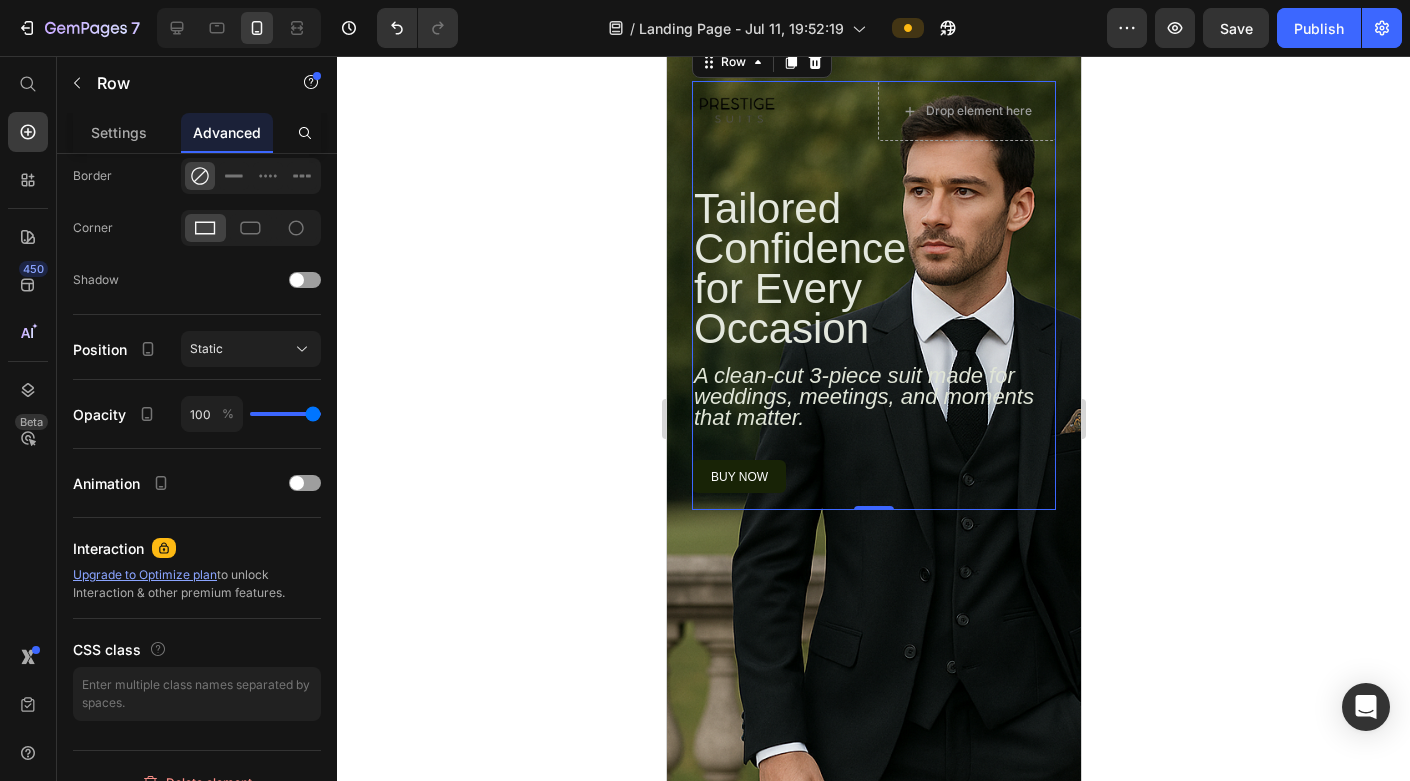 click 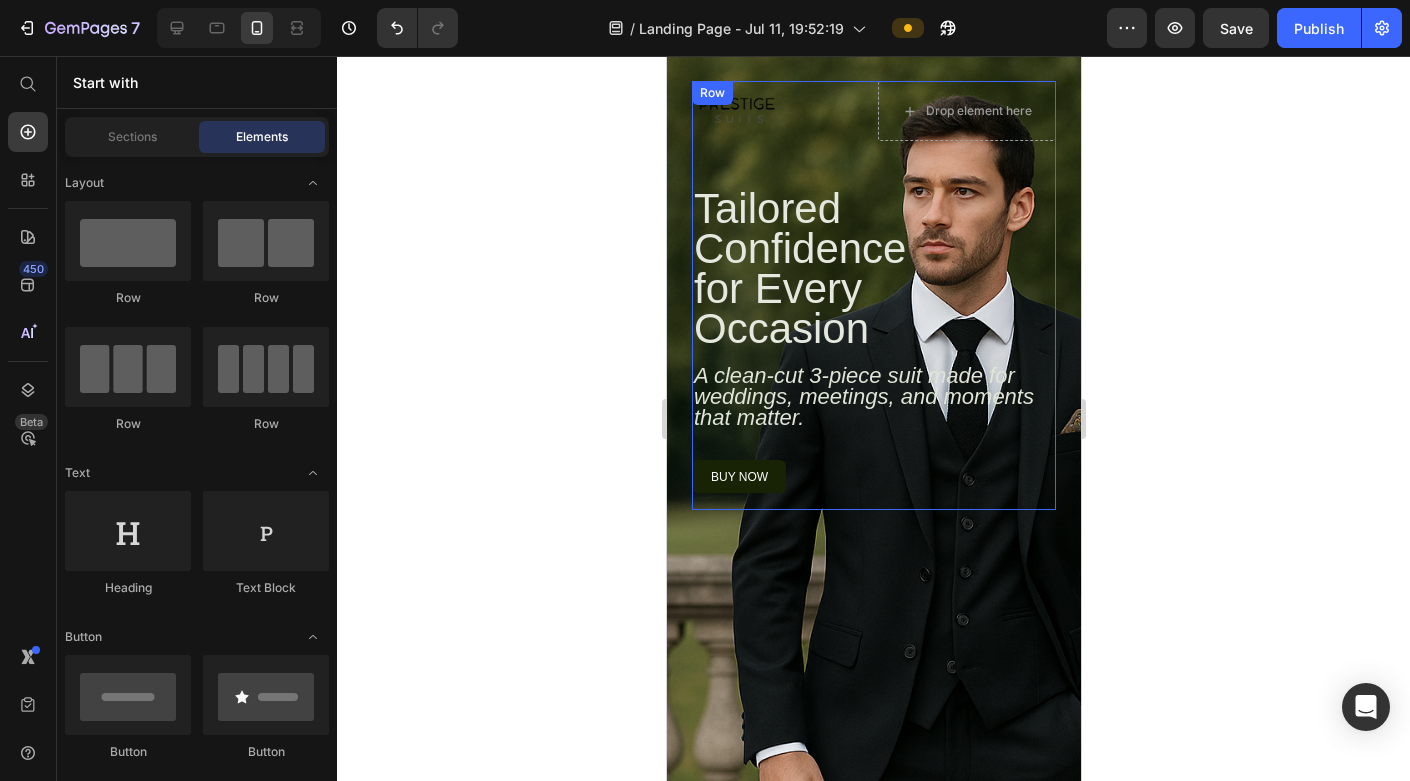 click on "Tailored Confidence for Every Occasion Heading A clean-cut 3-piece suit made for weddings, meetings, and moments that matter. Text Block buy now Button Row" at bounding box center [873, 349] 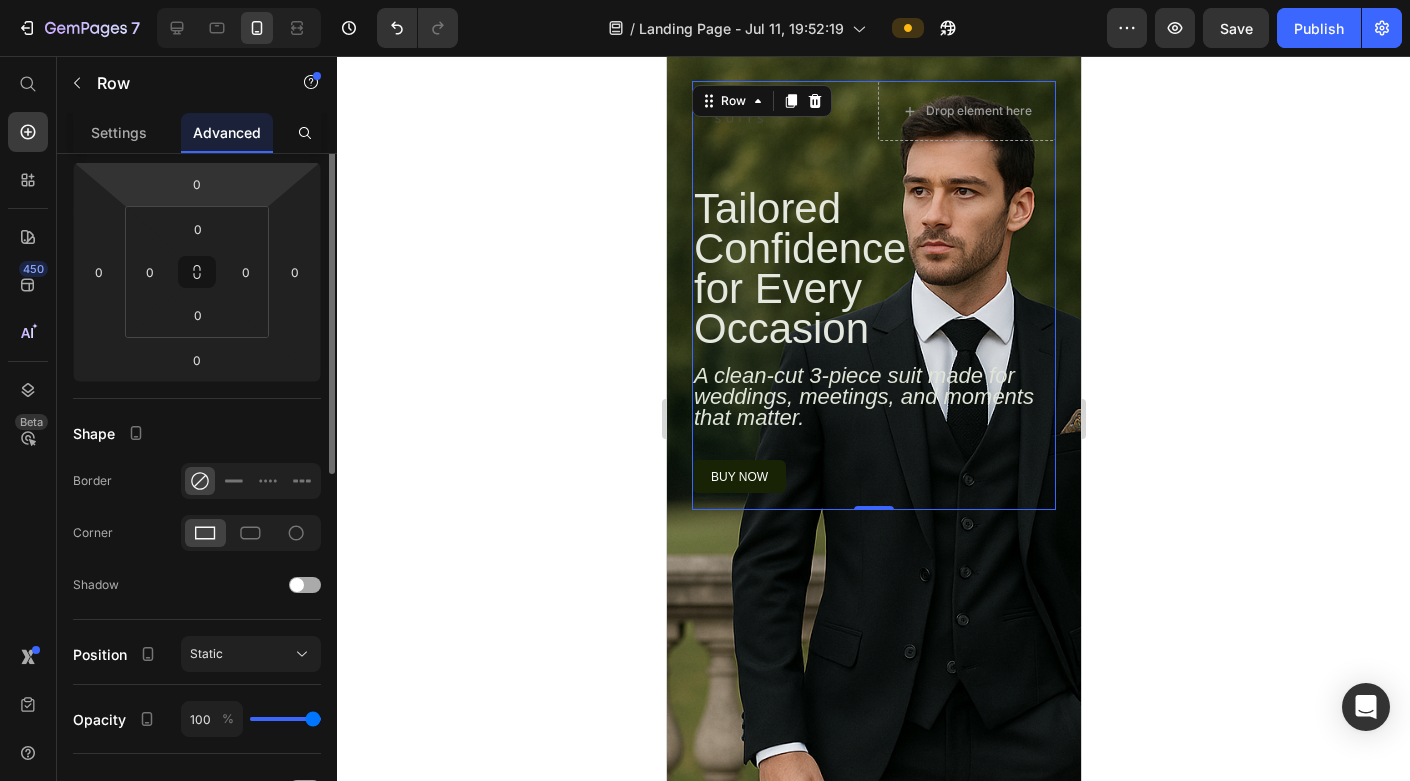scroll, scrollTop: 0, scrollLeft: 0, axis: both 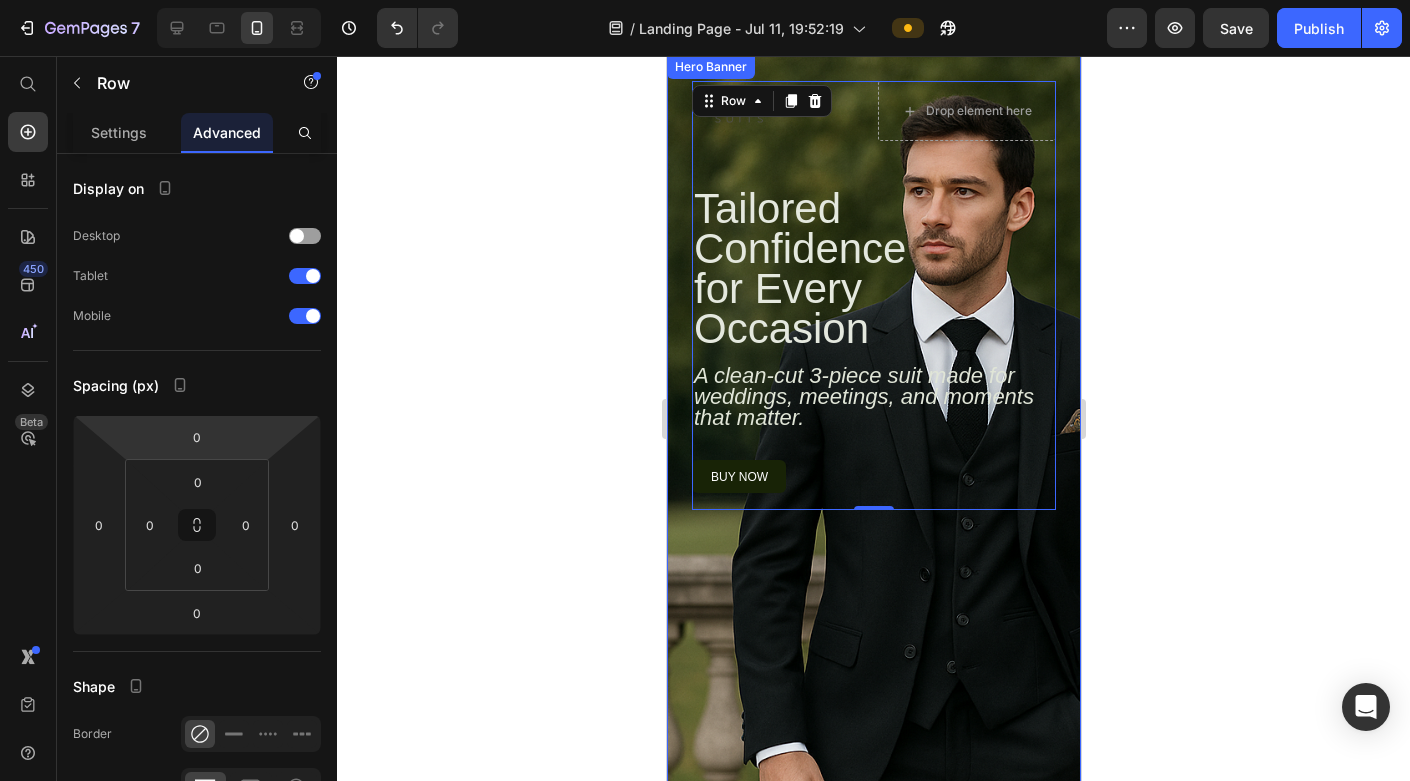 click on "Image
Drop element here Row Tailored Confidence for Every Occasion Heading A clean-cut 3-piece suit made for weddings, meetings, and moments that matter. Text Block buy now Button Row Row   0 Tailored Confidence for Every Occasion Heading A clean-cut 3-piece suit made for weddings, meetings, and moments that matter. Text Block buy now Button Row Row Row" at bounding box center [873, 482] 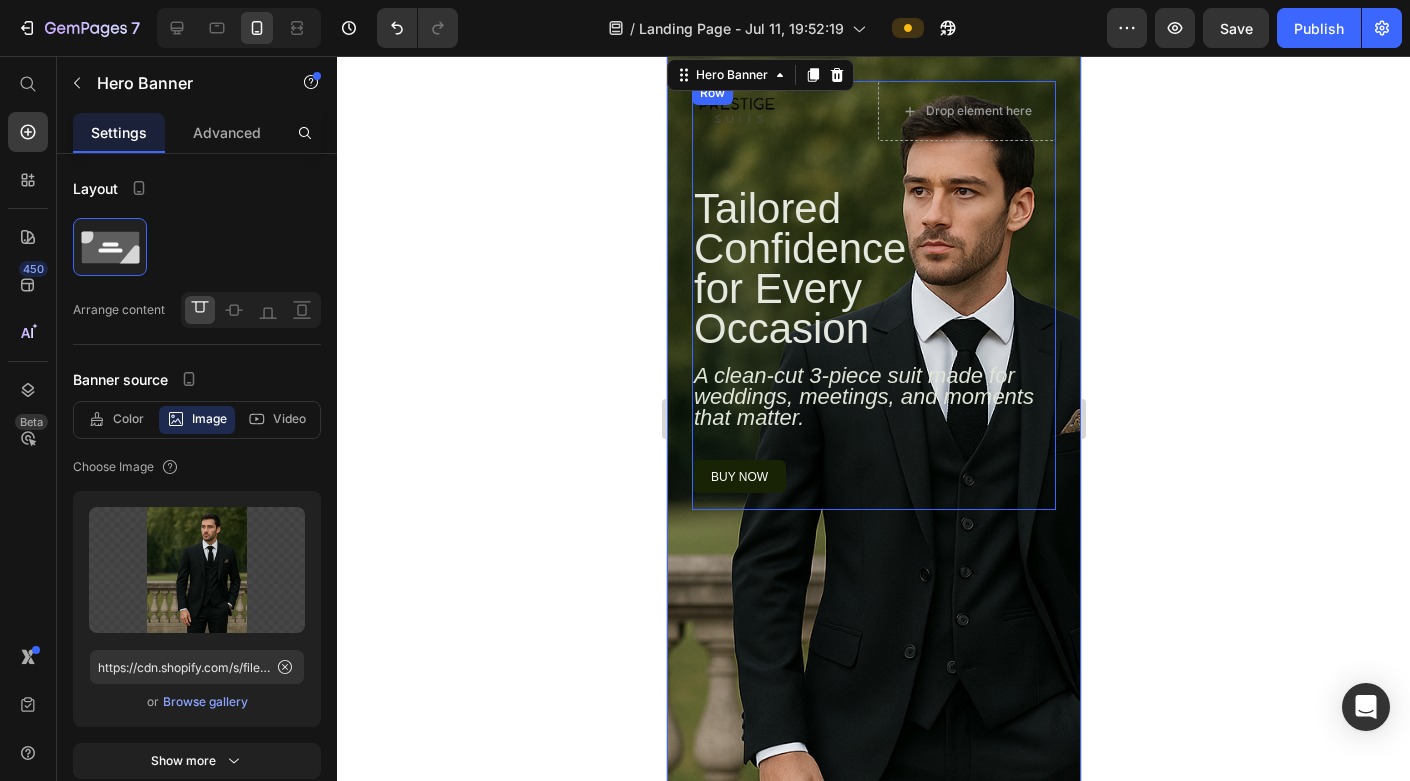 click on "Tailored Confidence for Every Occasion Heading A clean-cut 3-piece suit made for weddings, meetings, and moments that matter. Text Block buy now Button Row" at bounding box center [873, 349] 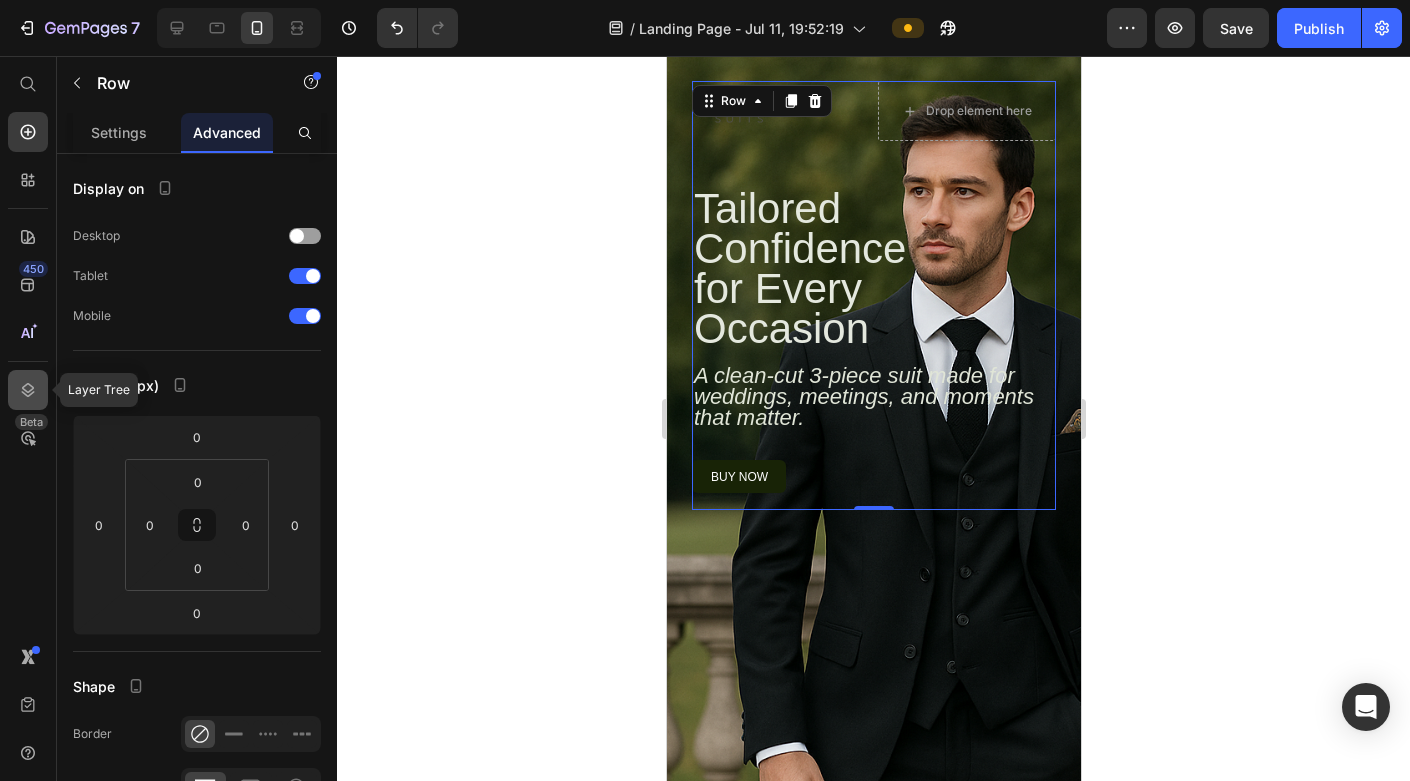 click 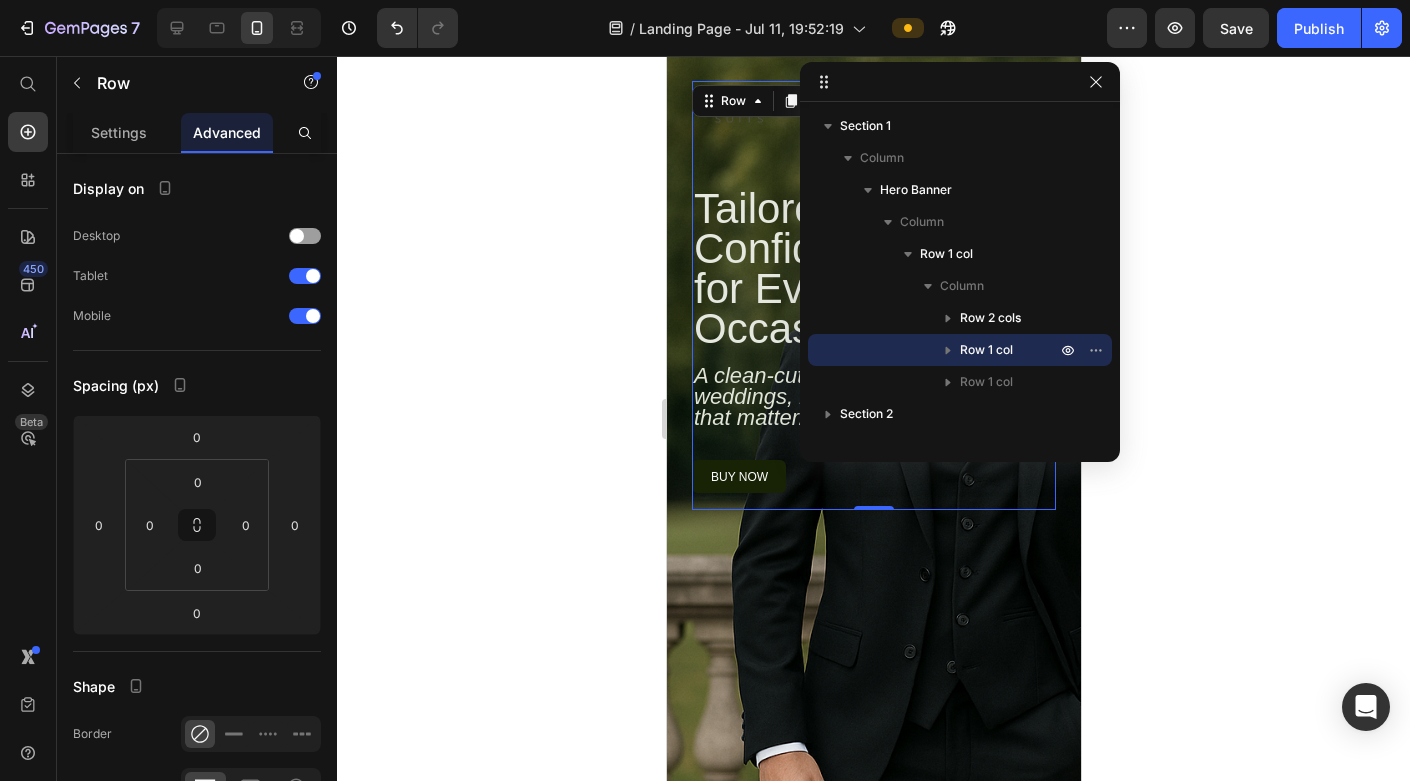 click 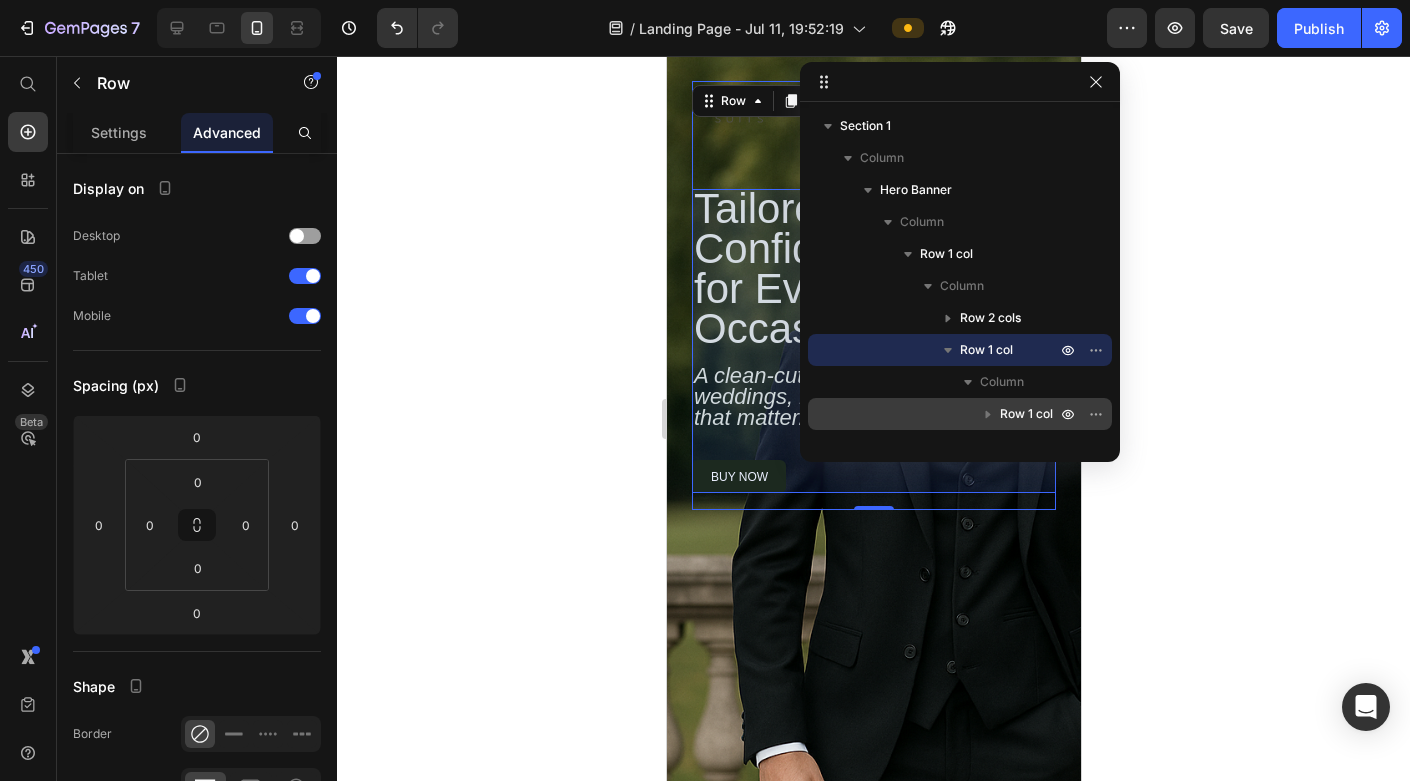 click on "Row 1 col" at bounding box center [1026, 414] 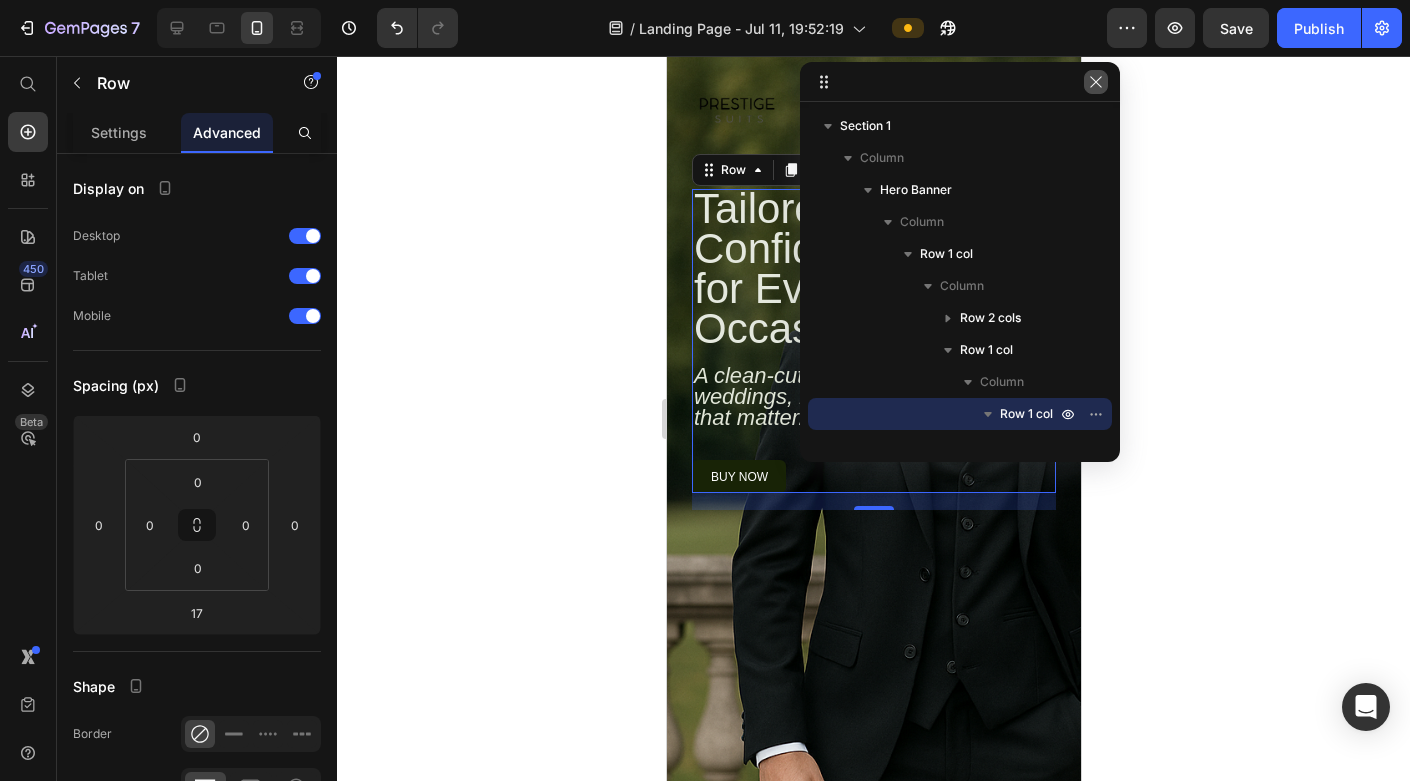 click 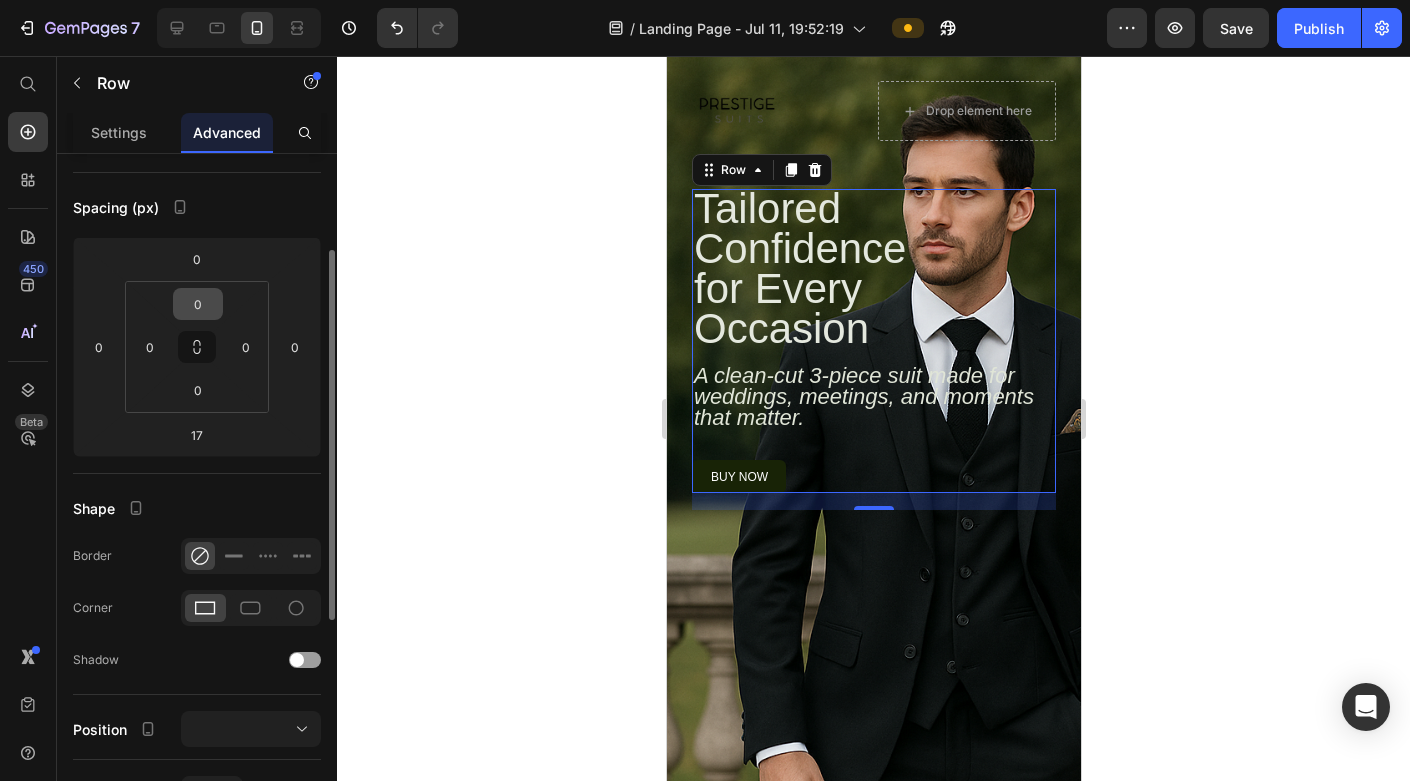 scroll, scrollTop: 0, scrollLeft: 0, axis: both 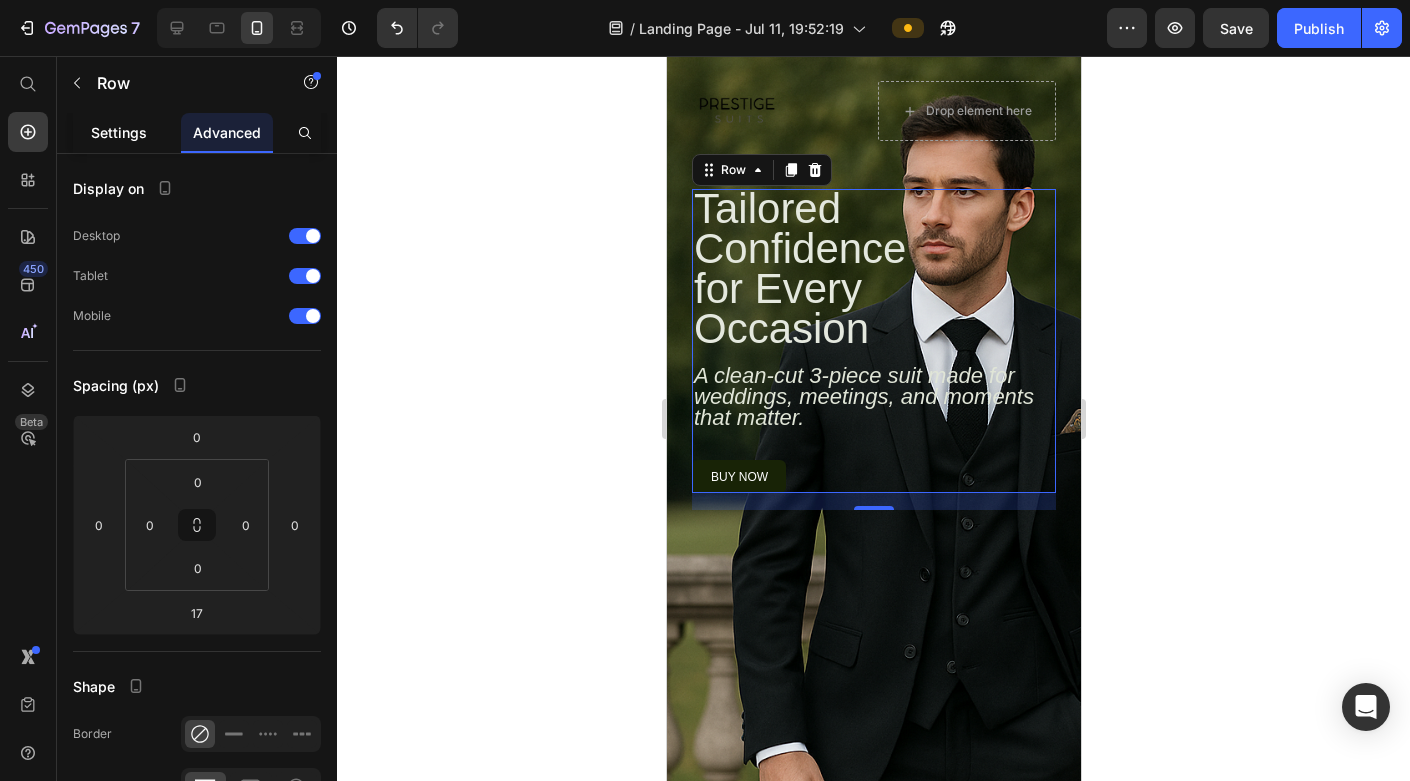 click on "Settings" at bounding box center (119, 132) 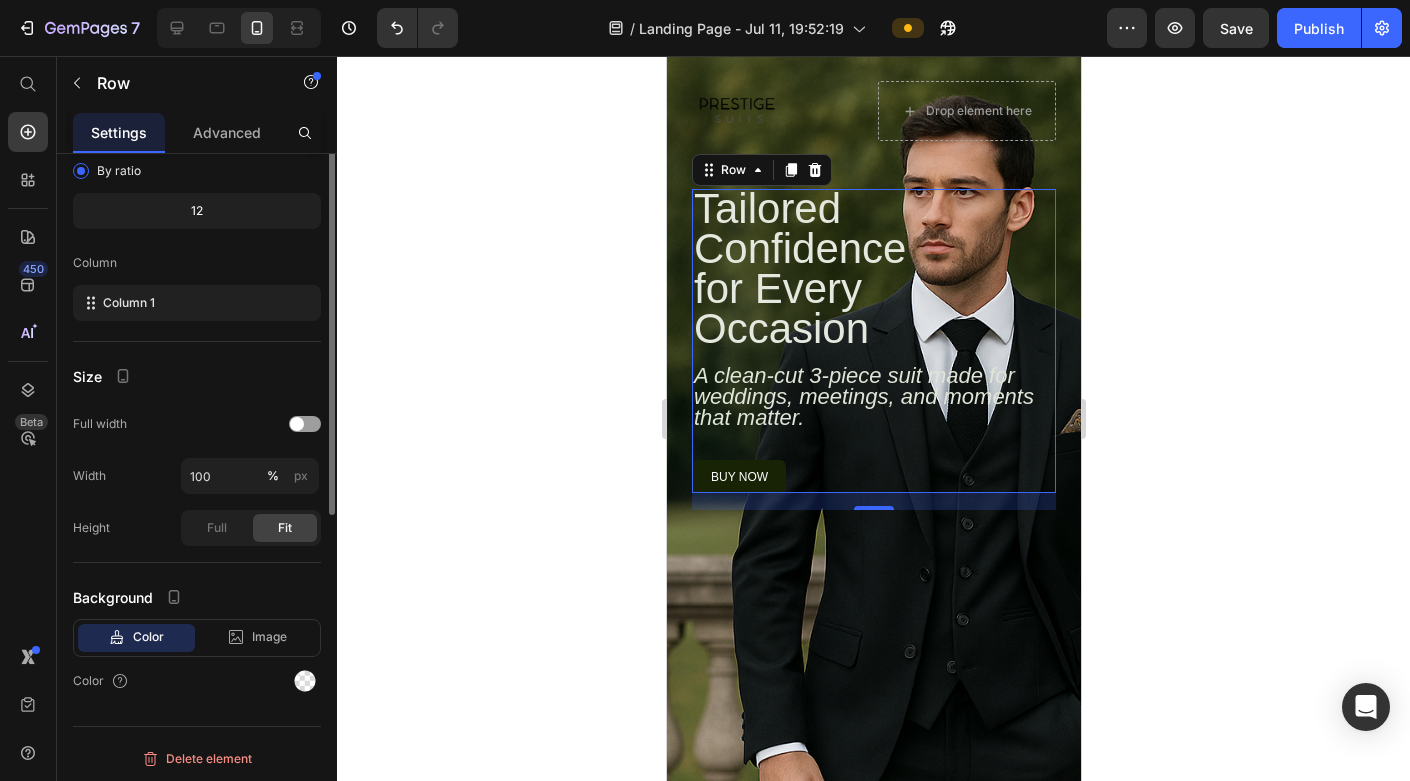 scroll, scrollTop: 0, scrollLeft: 0, axis: both 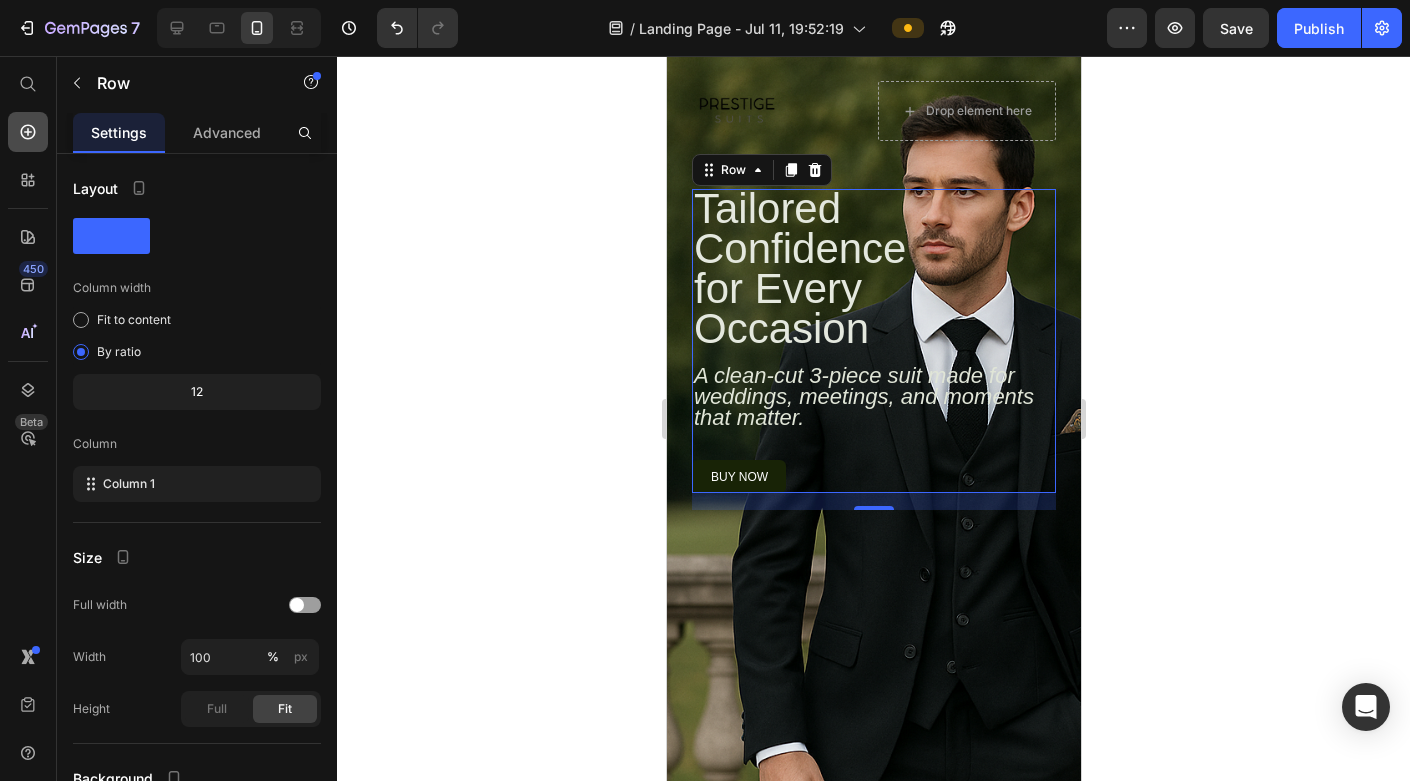 click 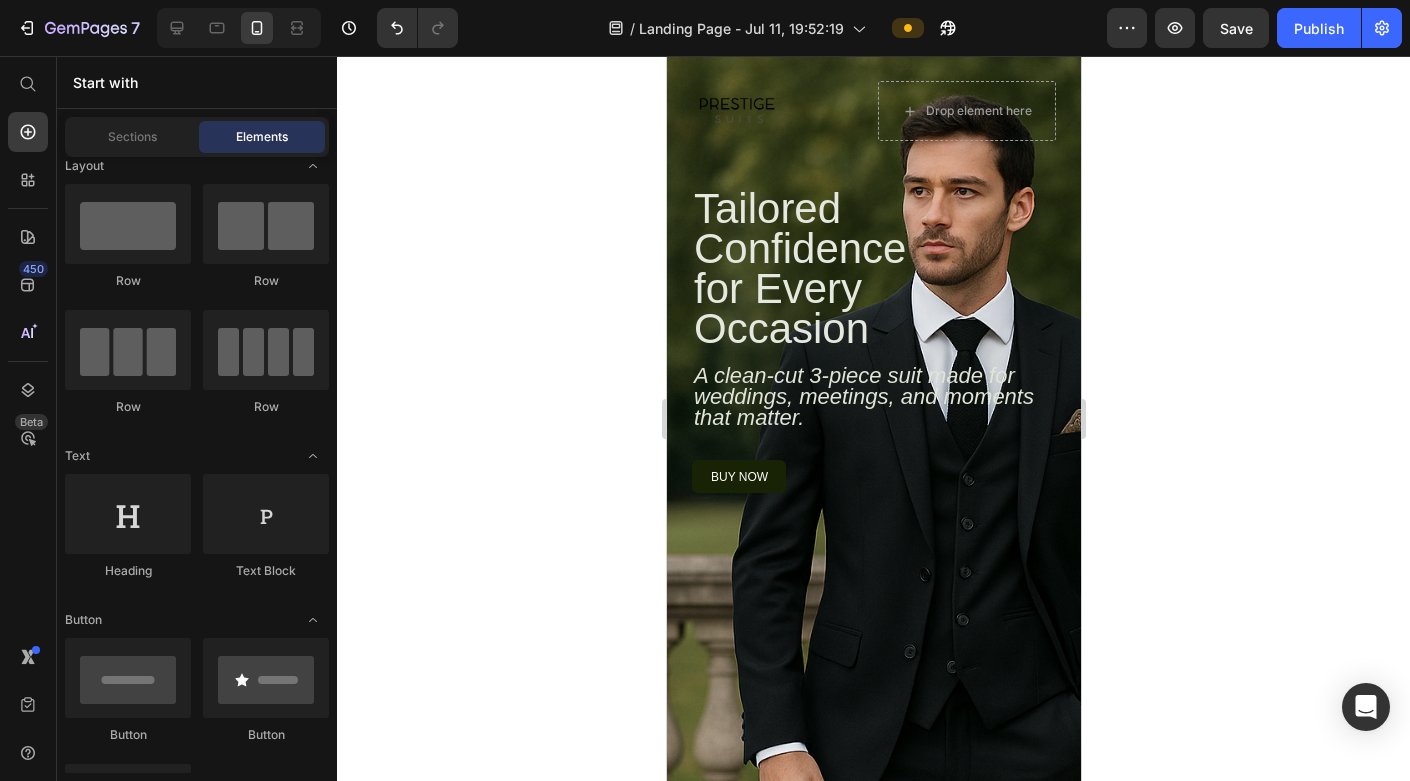 scroll, scrollTop: 0, scrollLeft: 0, axis: both 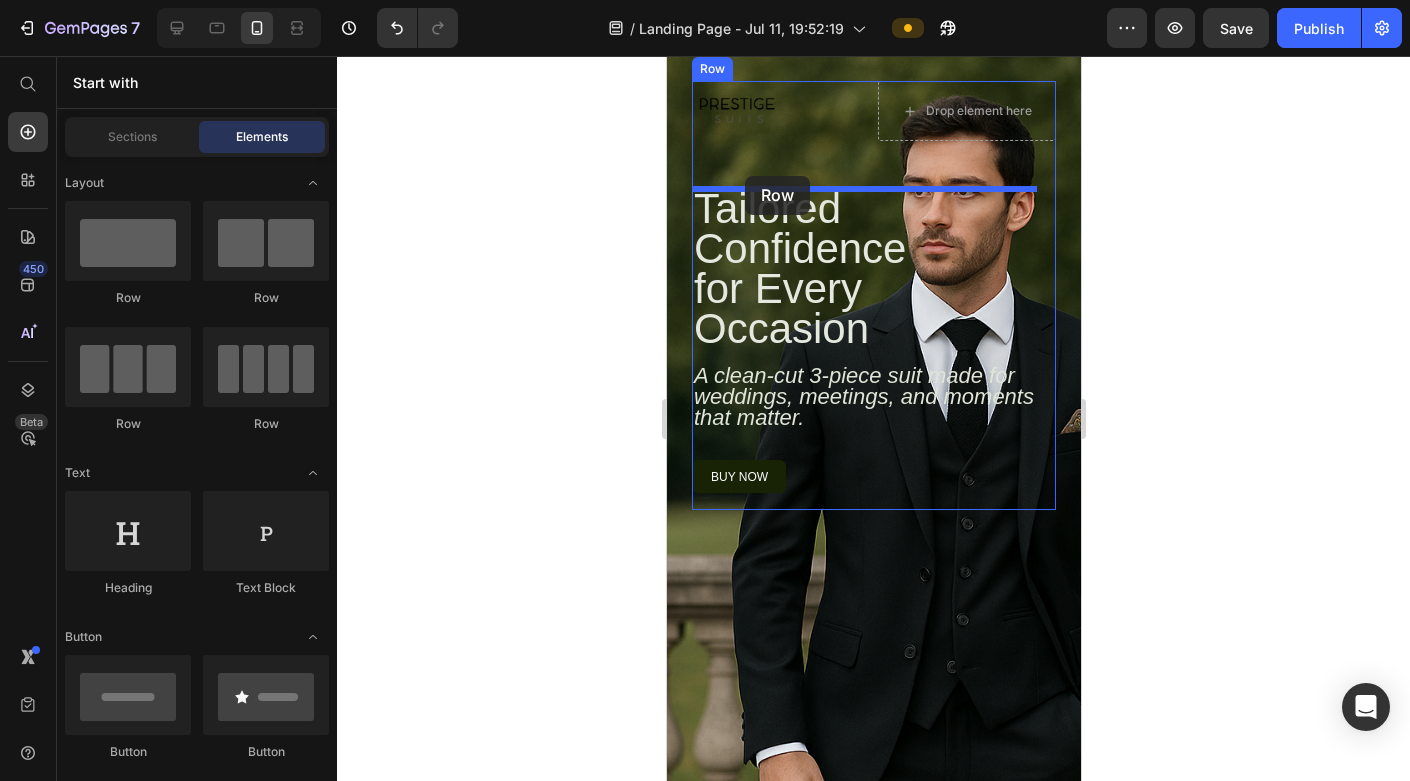 drag, startPoint x: 800, startPoint y: 323, endPoint x: 745, endPoint y: 176, distance: 156.95222 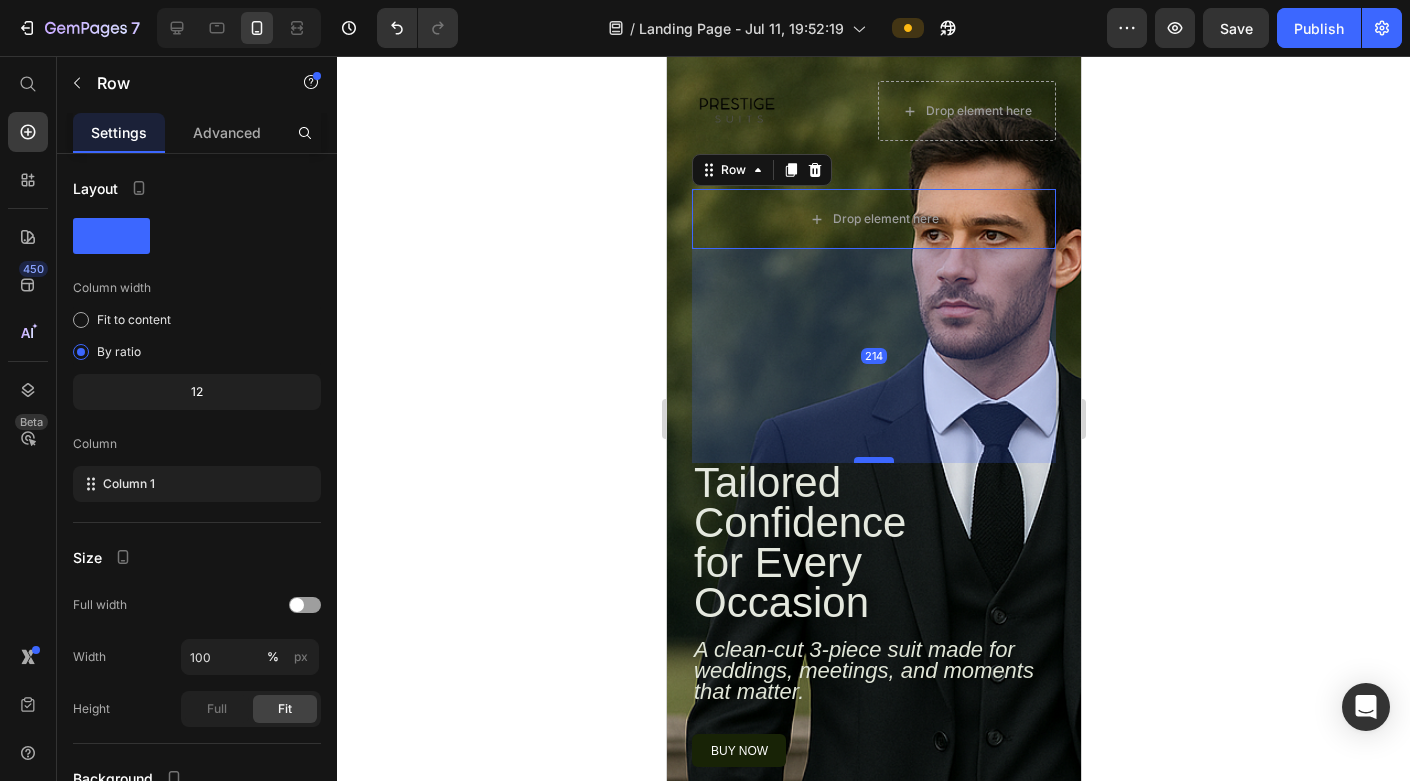 drag, startPoint x: 871, startPoint y: 346, endPoint x: 862, endPoint y: 455, distance: 109.370926 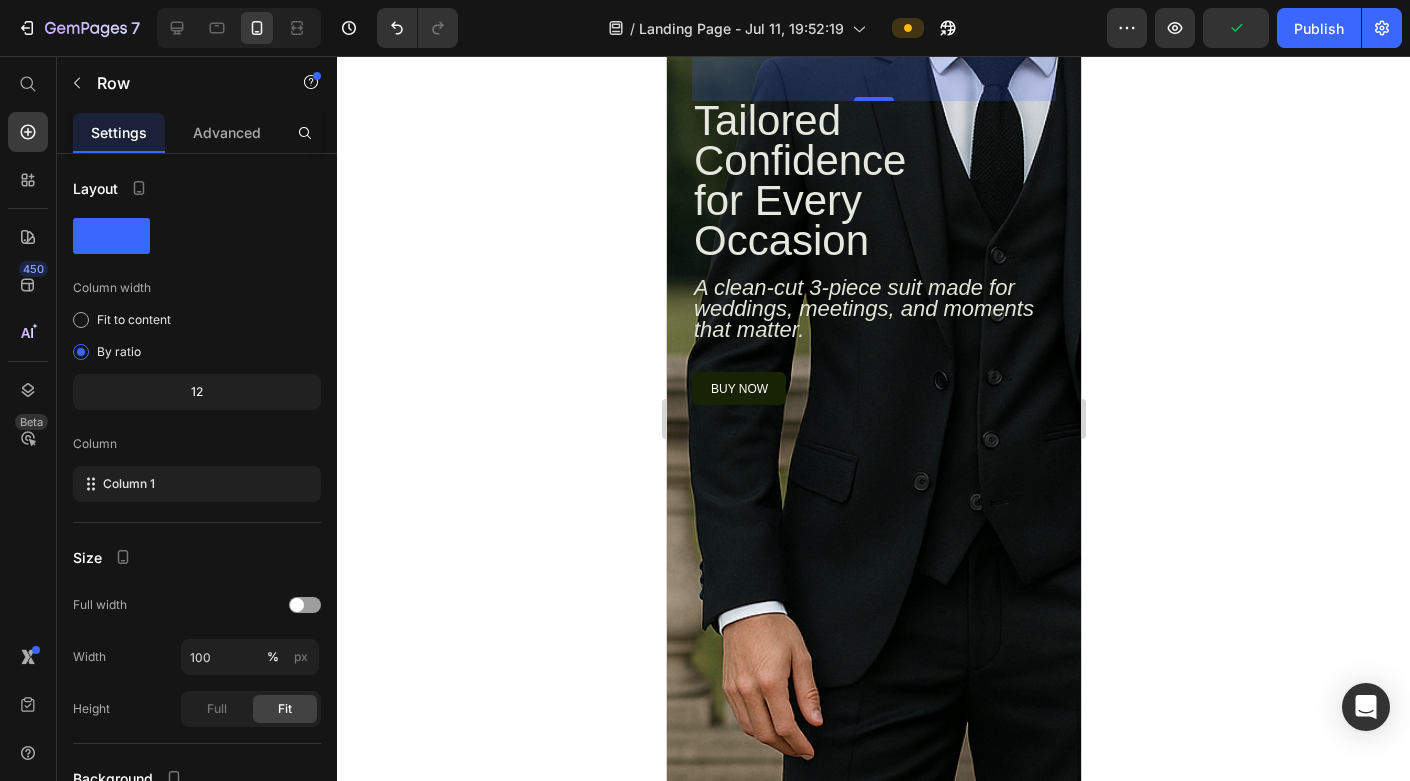 scroll, scrollTop: 191, scrollLeft: 0, axis: vertical 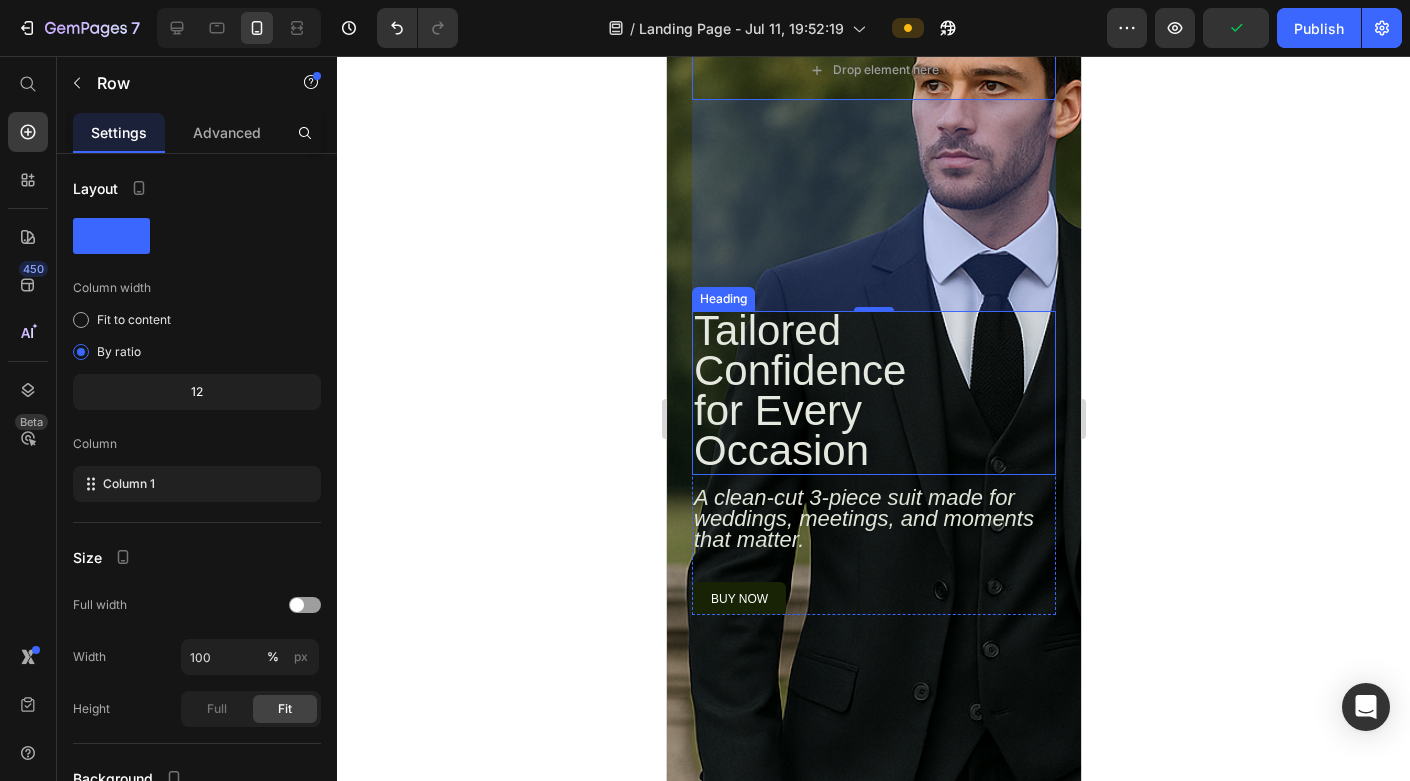 click on "Tailored Confidence for Every Occasion" at bounding box center (828, 393) 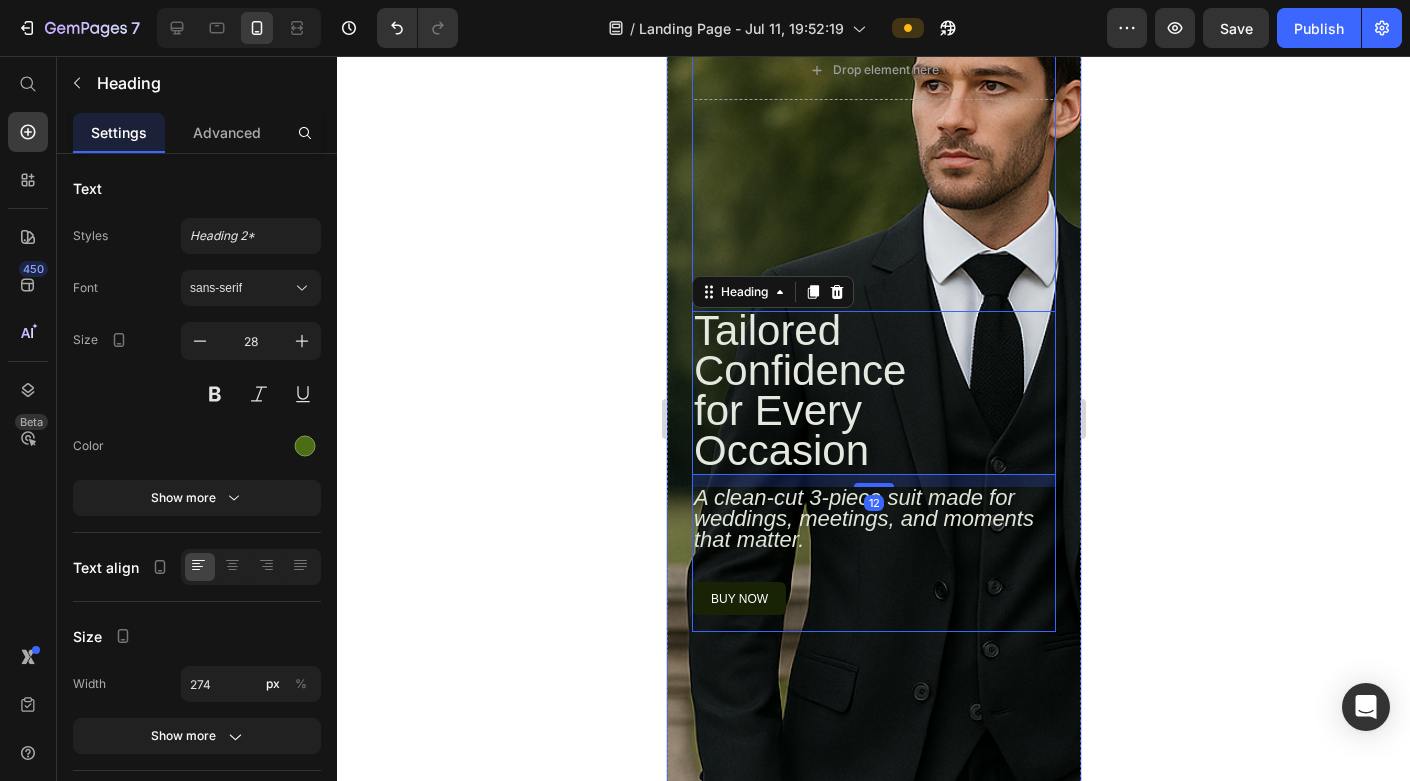 click on "Image
Drop element here Row
Drop element here Row Tailored Confidence for Every Occasion Heading   12 A clean-cut 3-piece suit made for weddings, meetings, and moments that matter. Text Block buy now Button Row Row Tailored Confidence for Every Occasion Heading A clean-cut 3-piece suit made for weddings, meetings, and moments that matter. Text Block buy now Button Row Row" at bounding box center [873, 282] 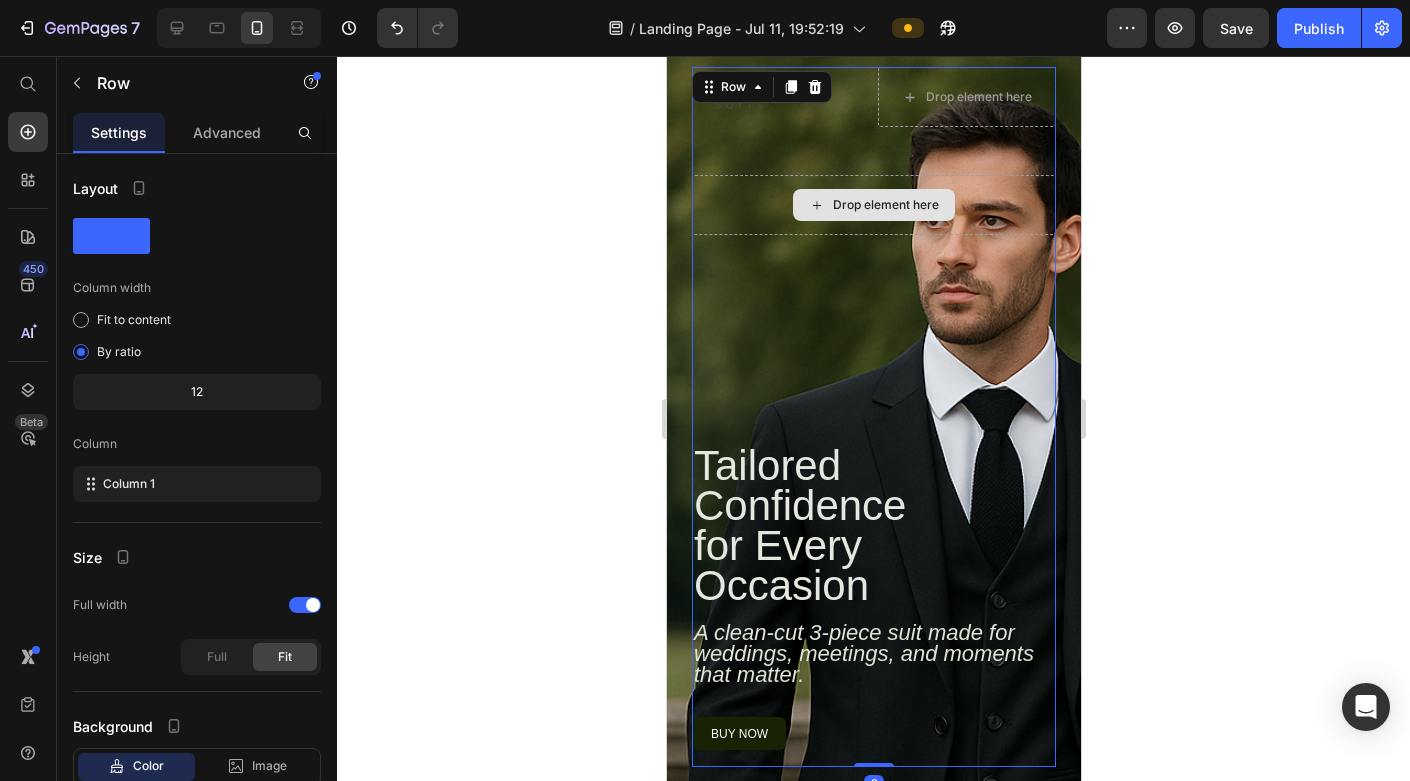 scroll, scrollTop: 55, scrollLeft: 0, axis: vertical 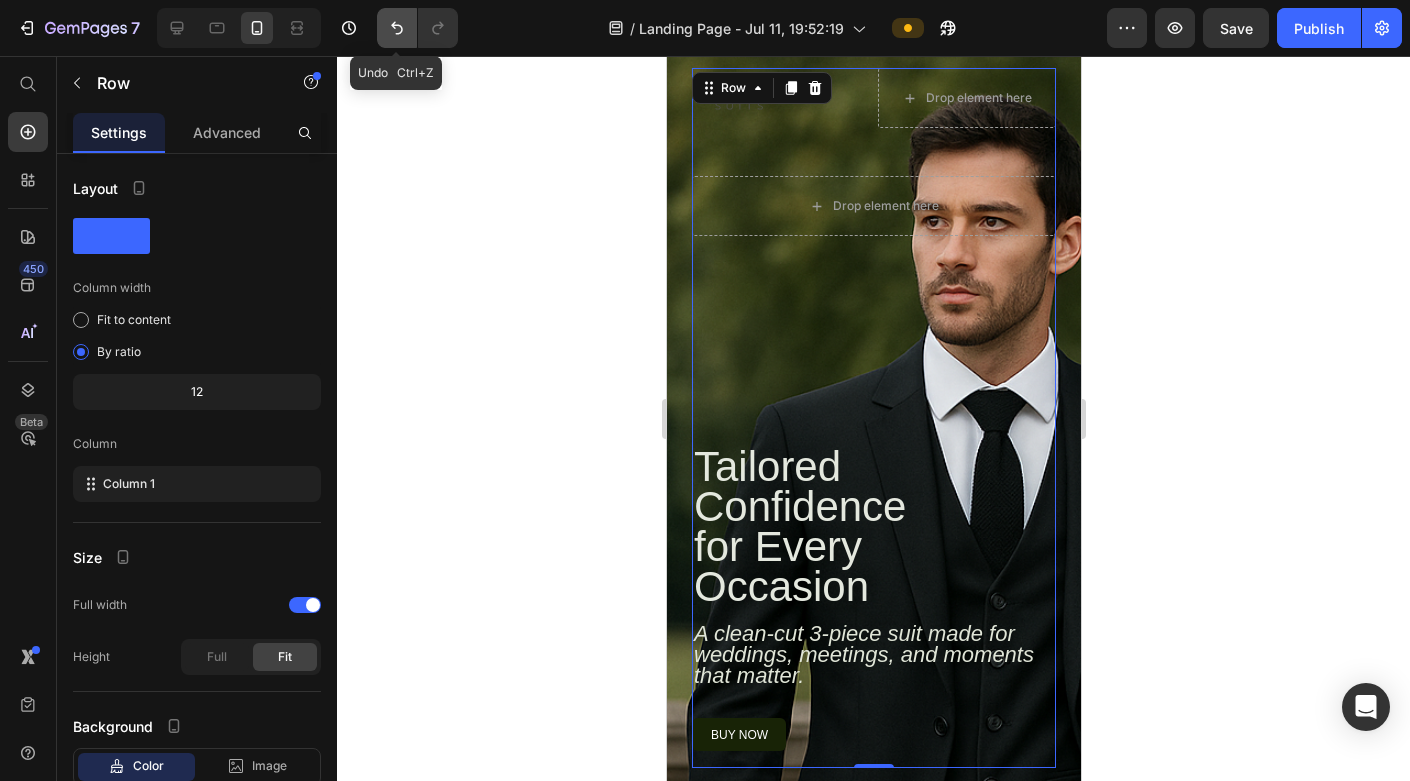 click 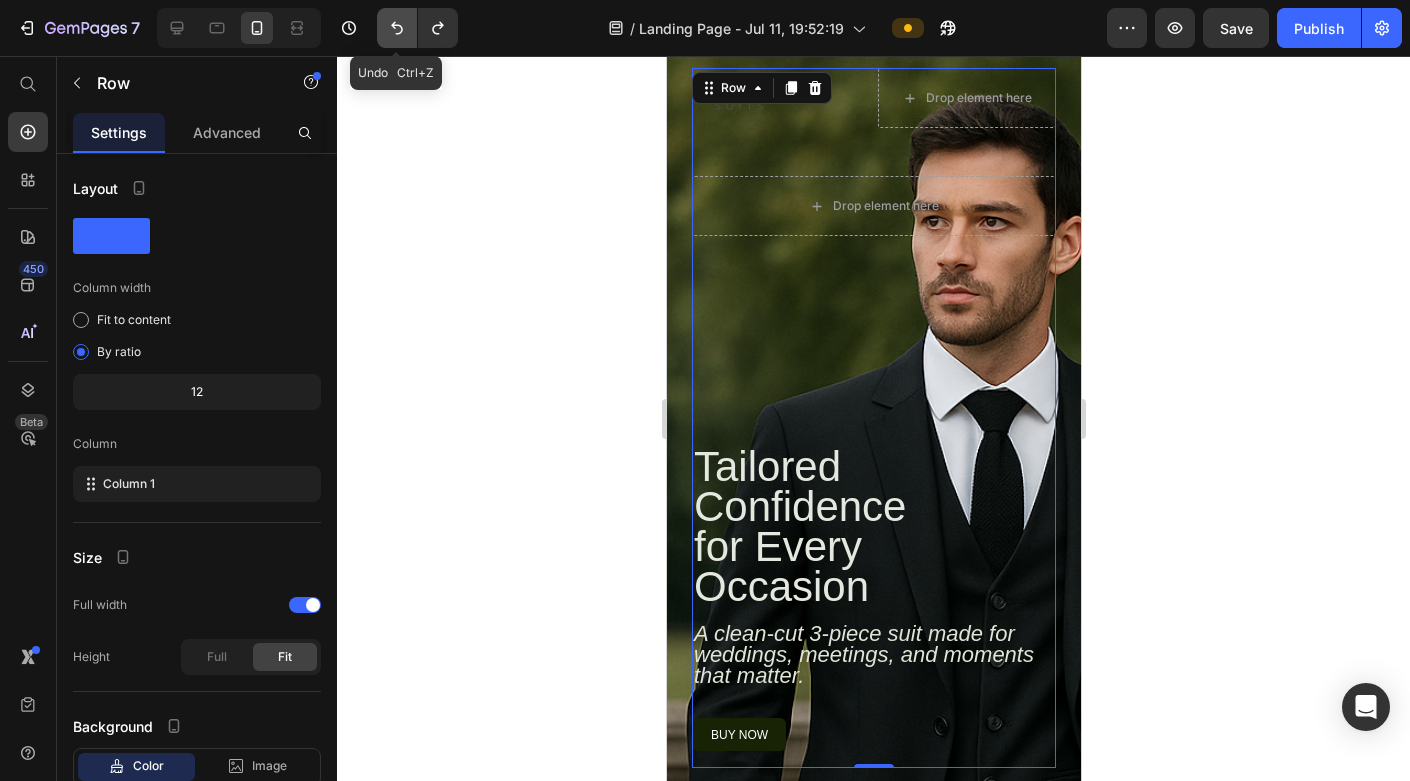 click 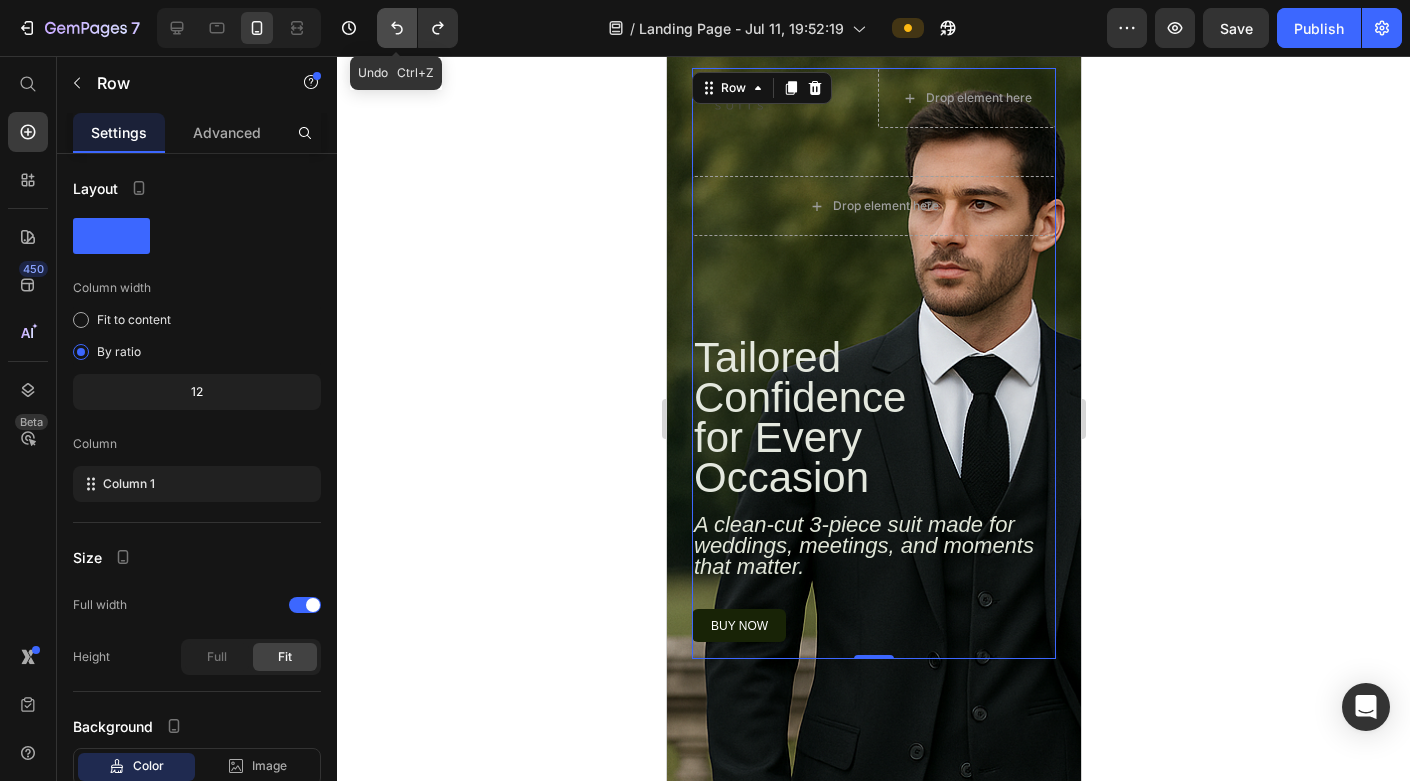 click 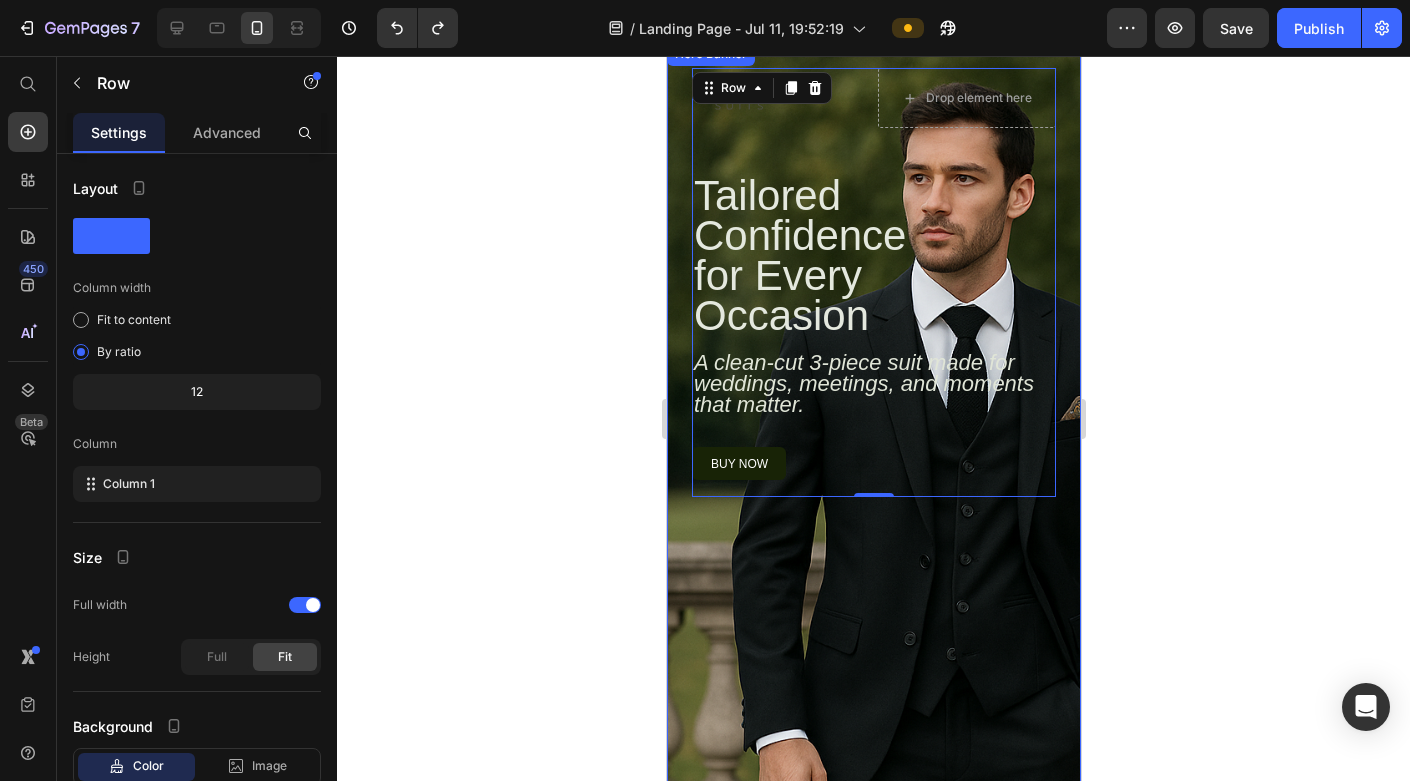 scroll, scrollTop: 298, scrollLeft: 0, axis: vertical 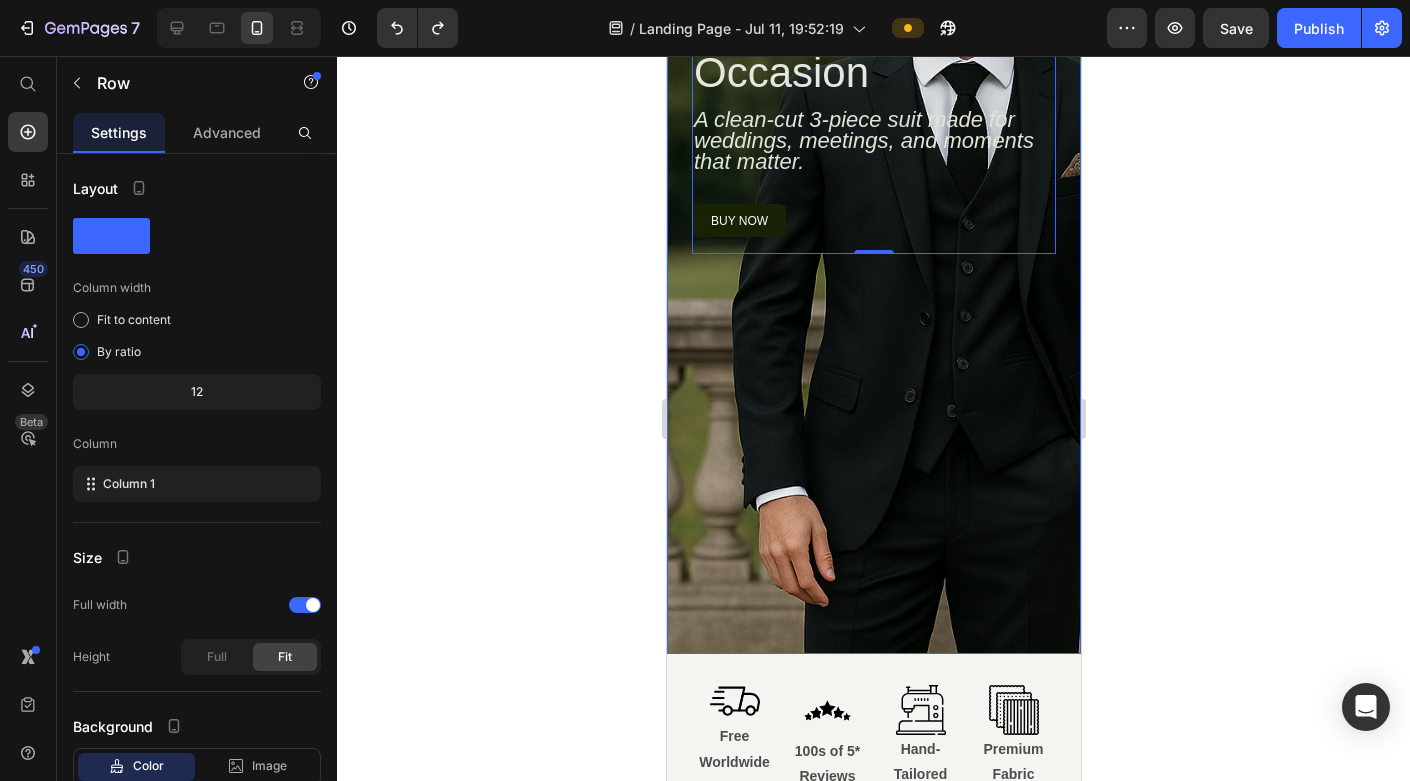 click on "Image
Drop element here Row Tailored Confidence for Every Occasion Heading A clean-cut 3-piece suit made for weddings, meetings, and moments that matter. Text Block buy now Button Row Row Tailored Confidence for Every Occasion Heading A clean-cut 3-piece suit made for weddings, meetings, and moments that matter. Text Block buy now Button Row Row Row   0" at bounding box center [873, 226] 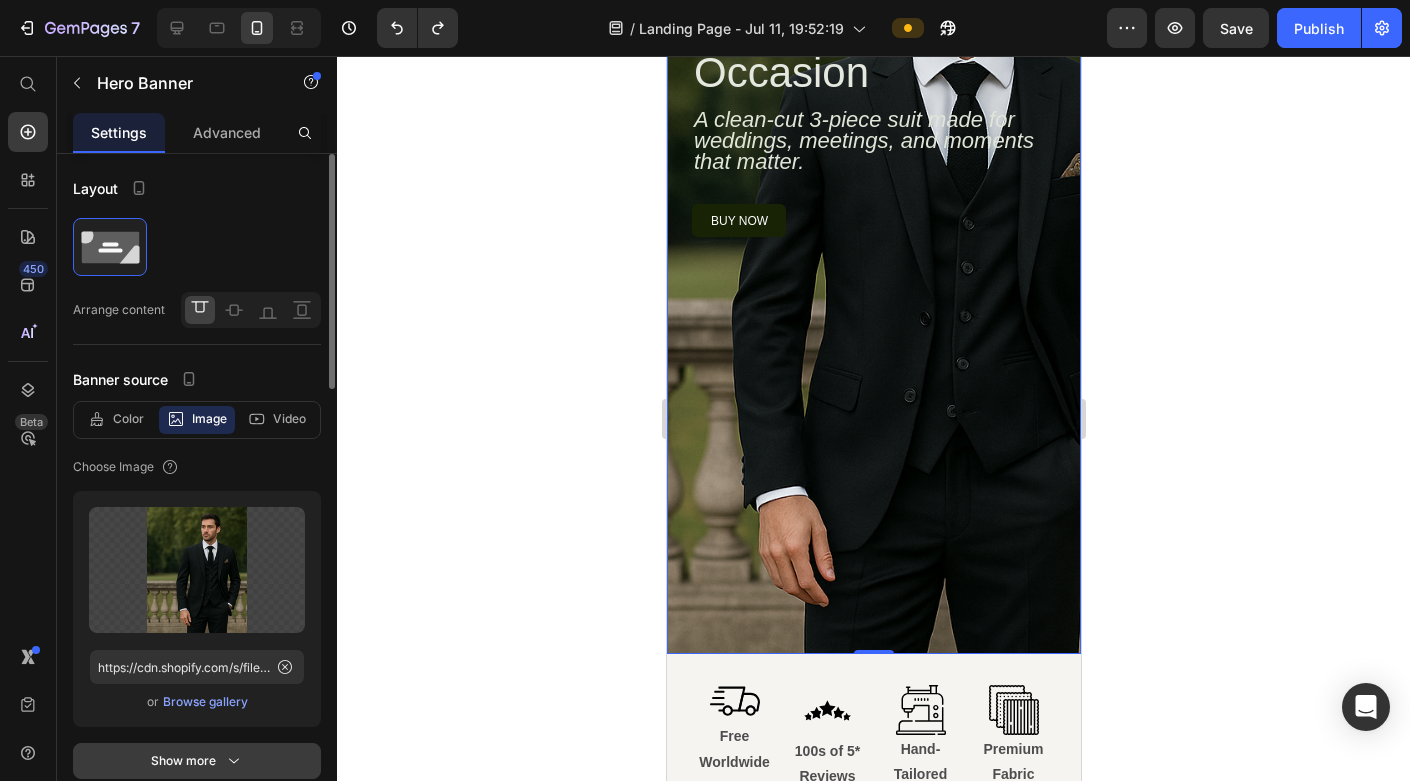 click on "Show more" at bounding box center [197, 761] 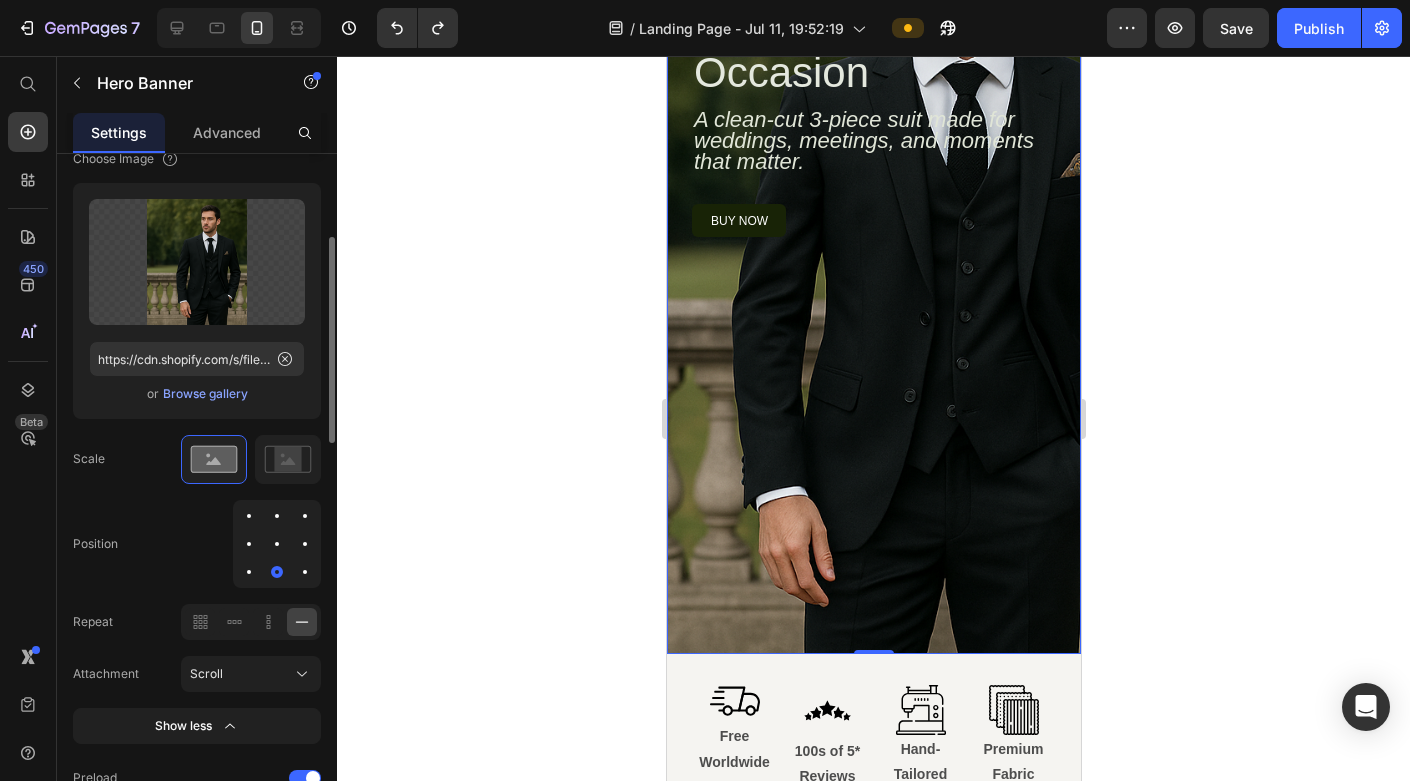 scroll, scrollTop: 312, scrollLeft: 0, axis: vertical 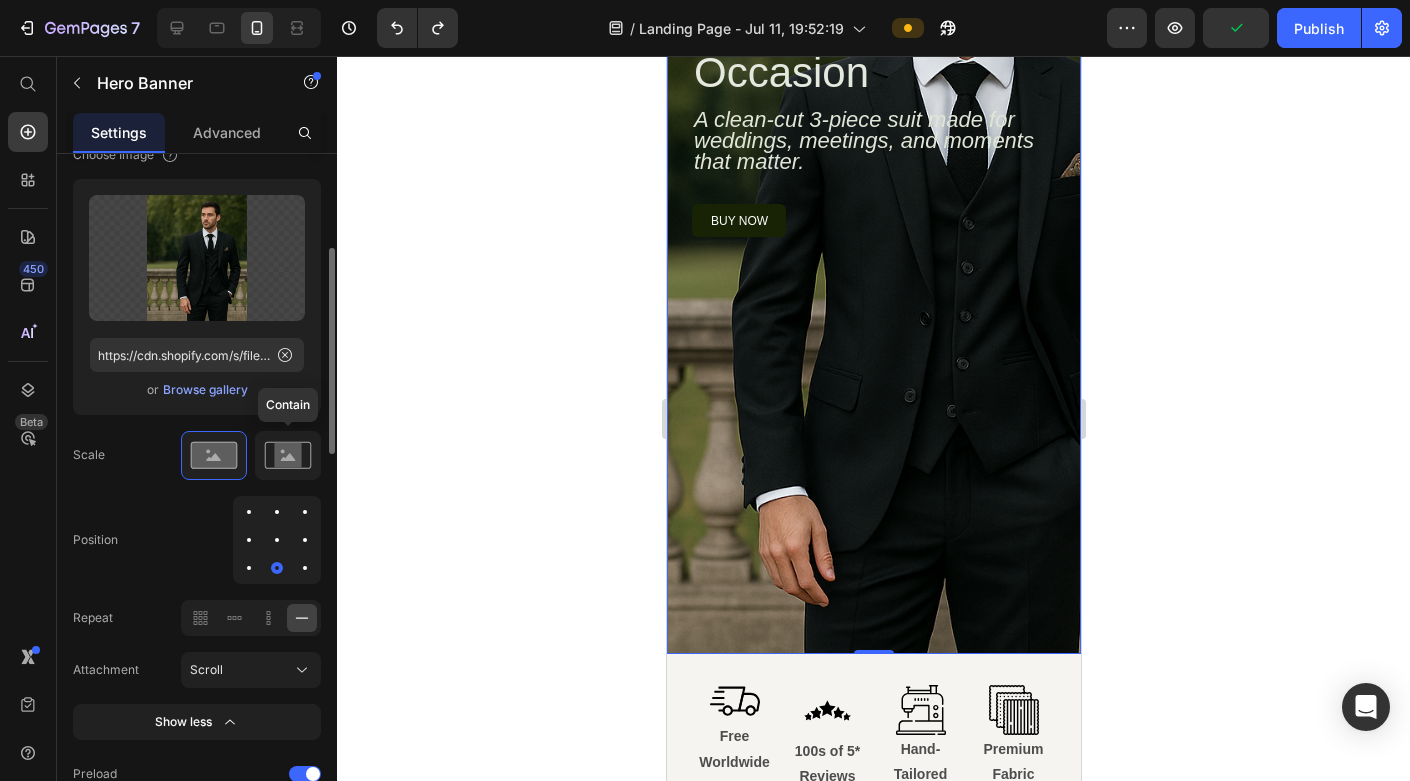 click 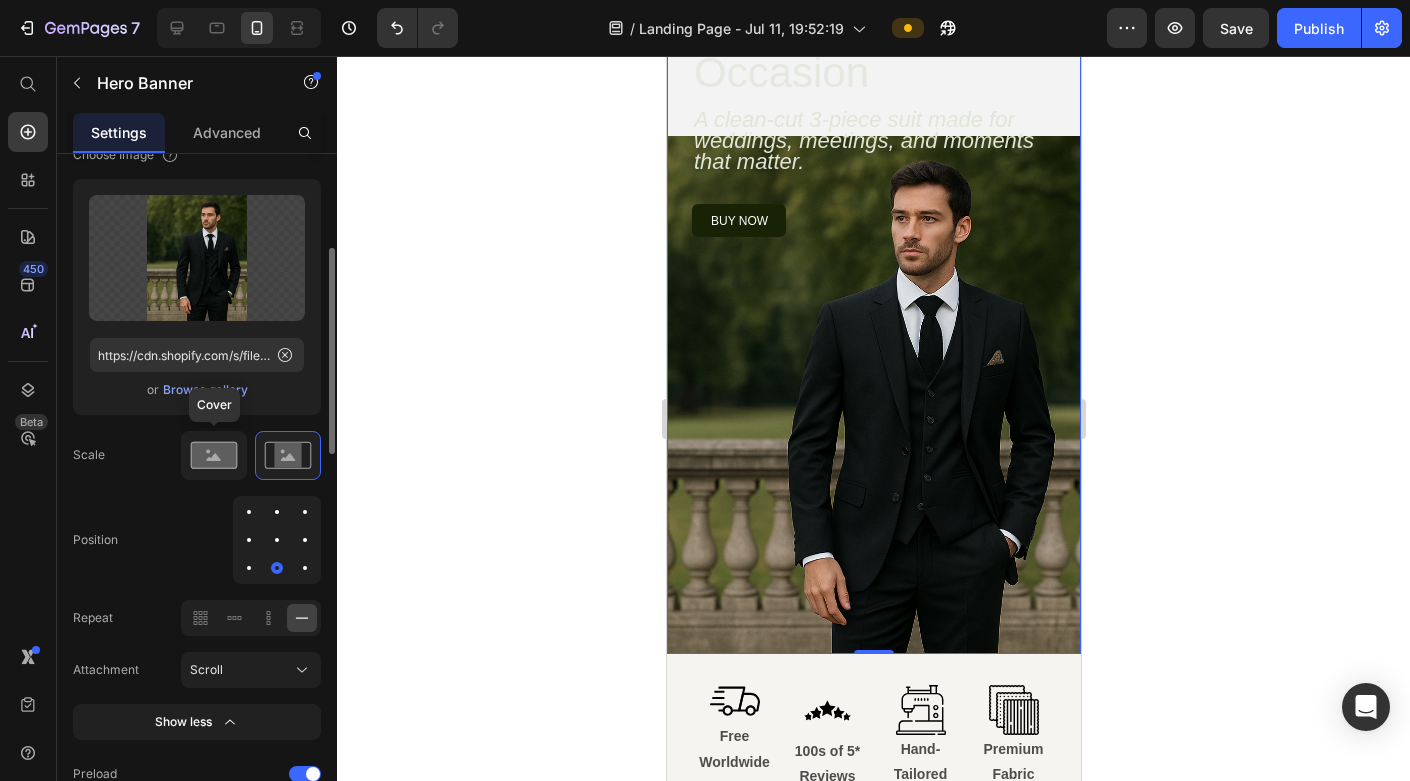 click 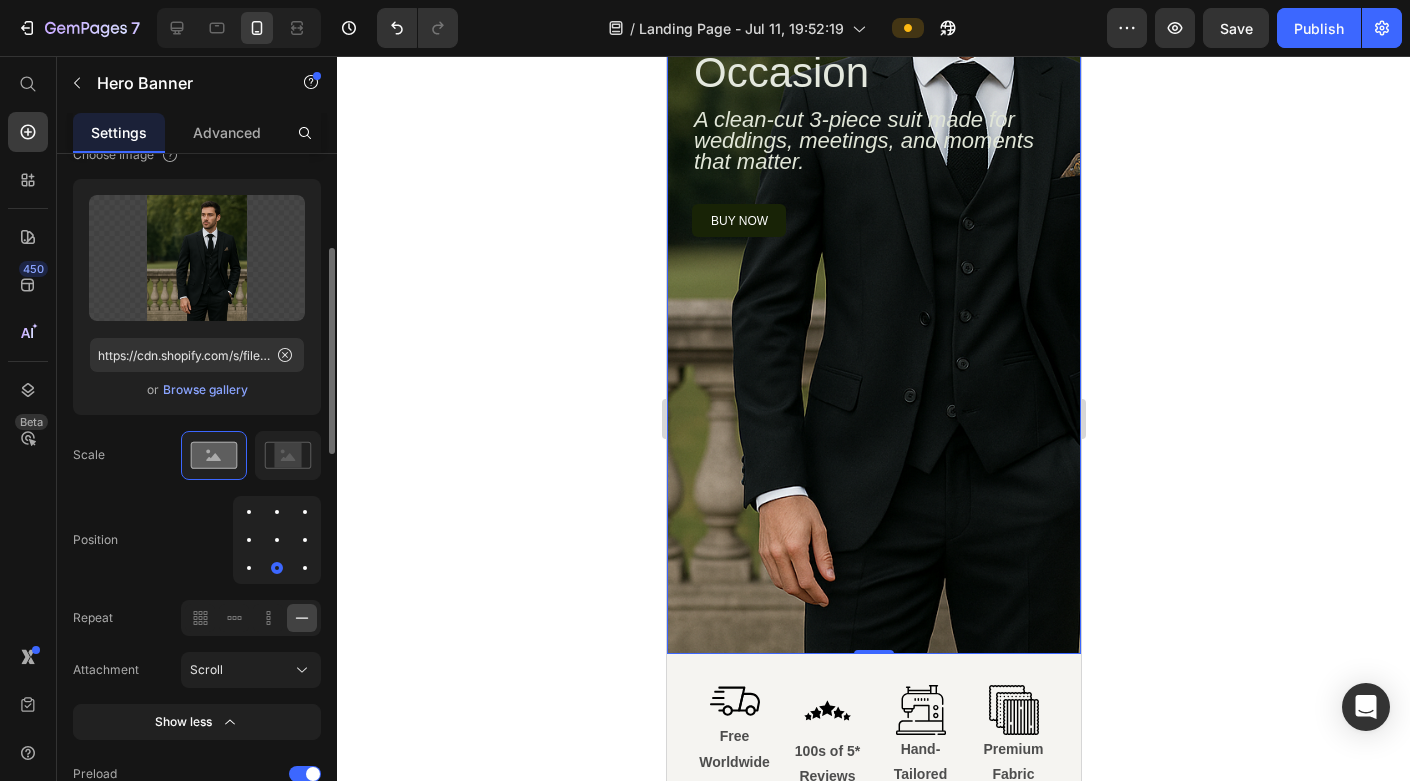 click at bounding box center [277, 540] 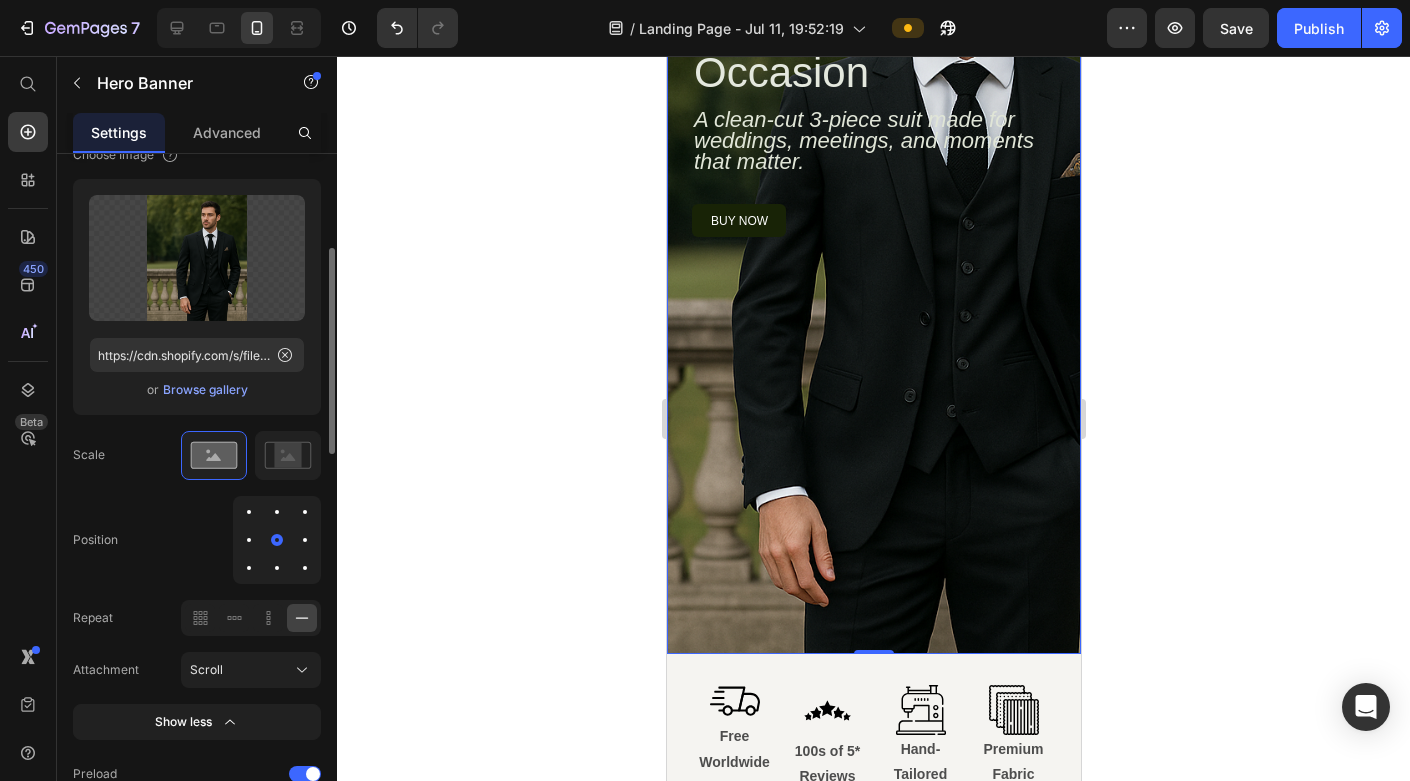 click at bounding box center [277, 568] 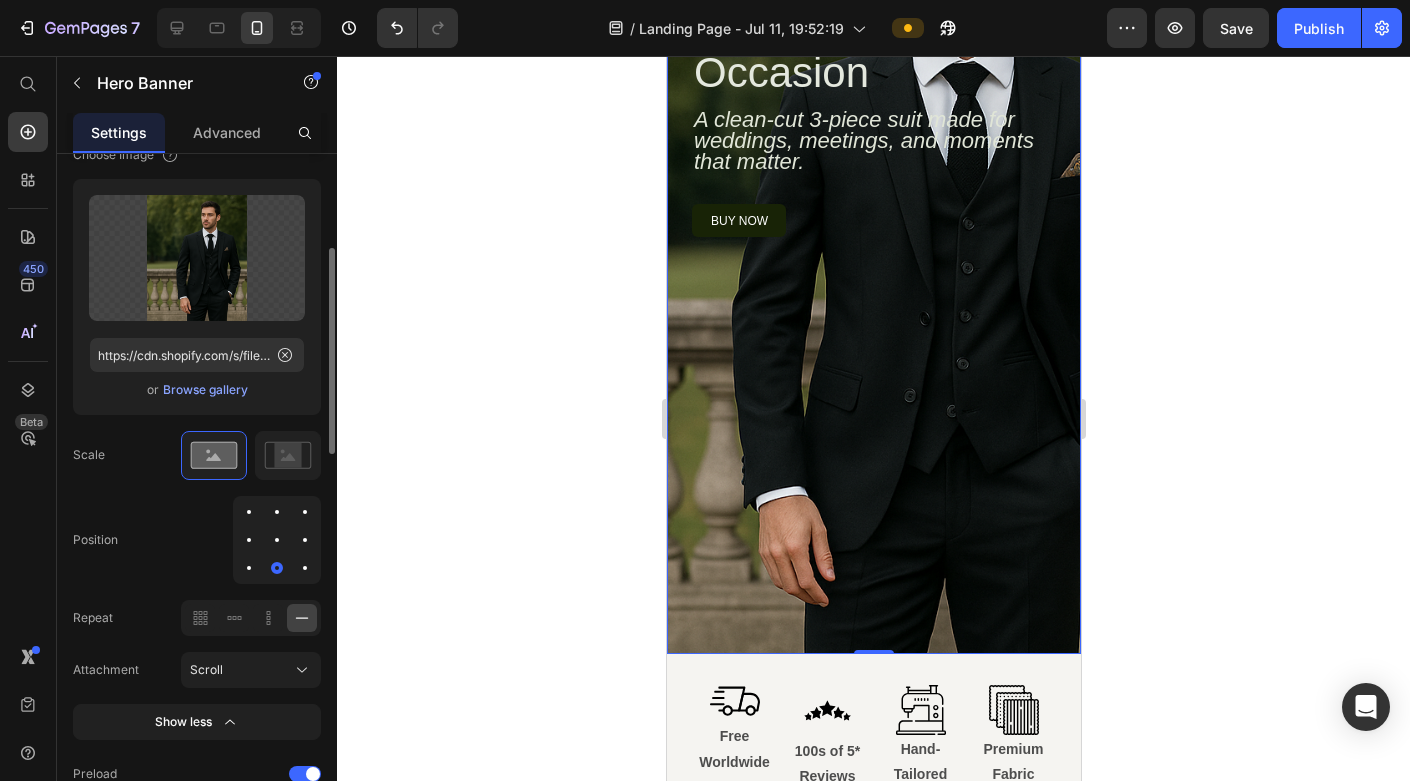 click at bounding box center [277, 540] 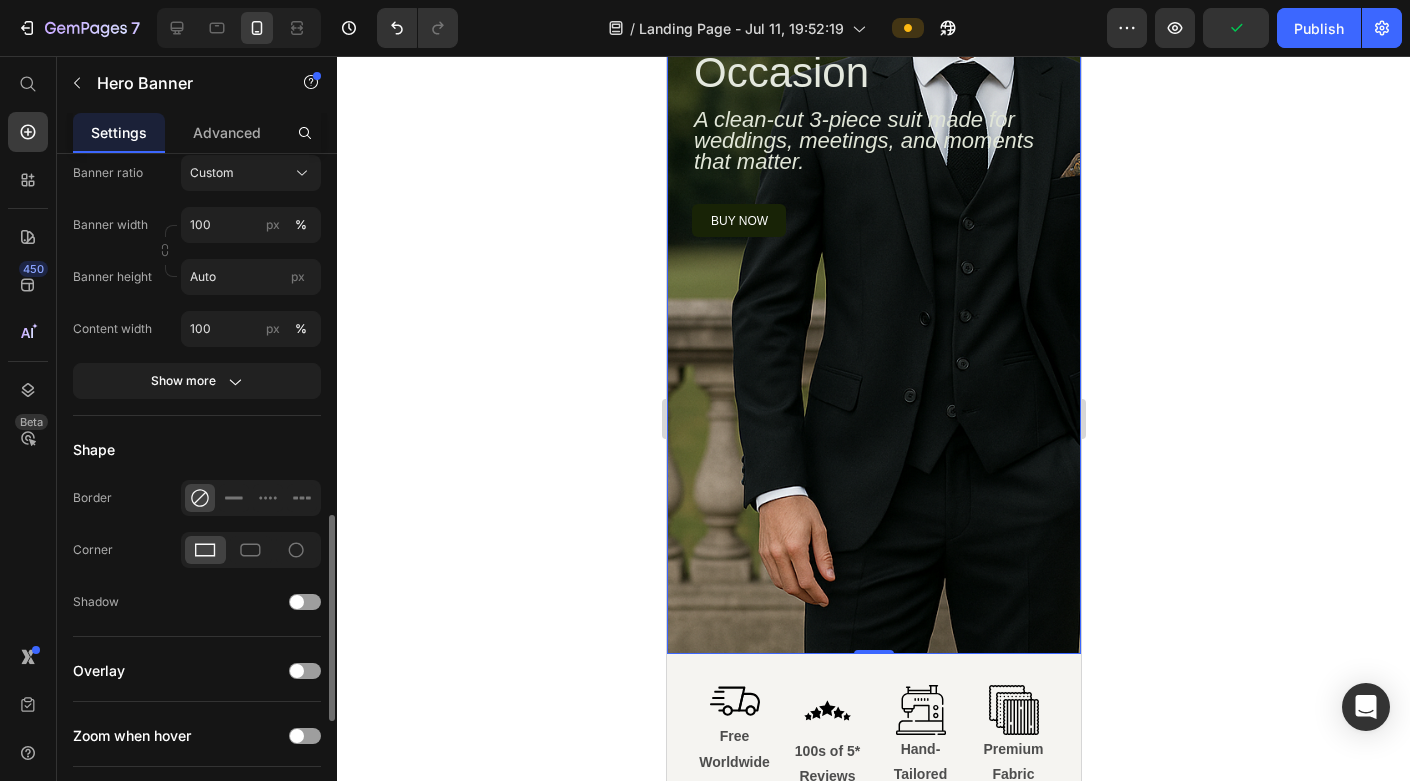scroll, scrollTop: 1192, scrollLeft: 0, axis: vertical 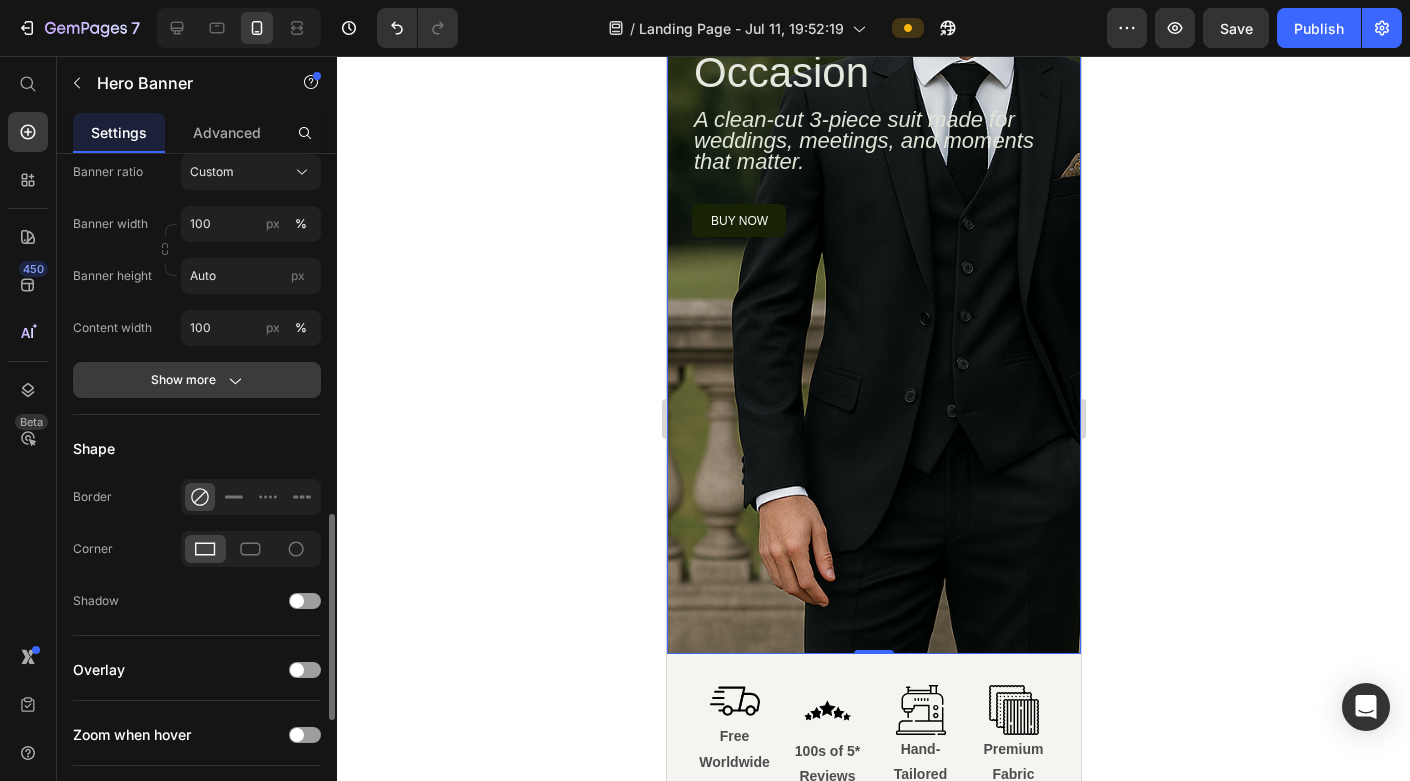click on "Show more" at bounding box center [197, 380] 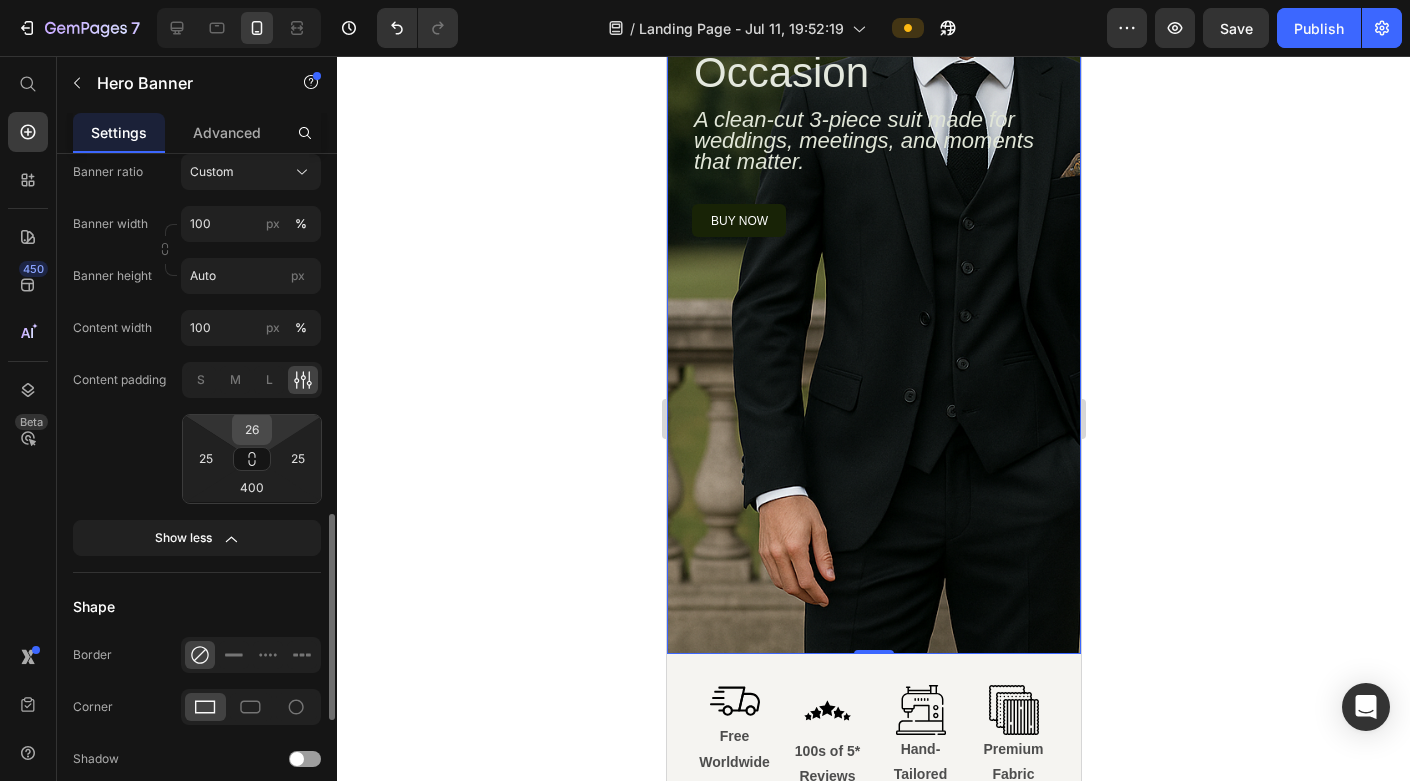 click on "26" at bounding box center (252, 429) 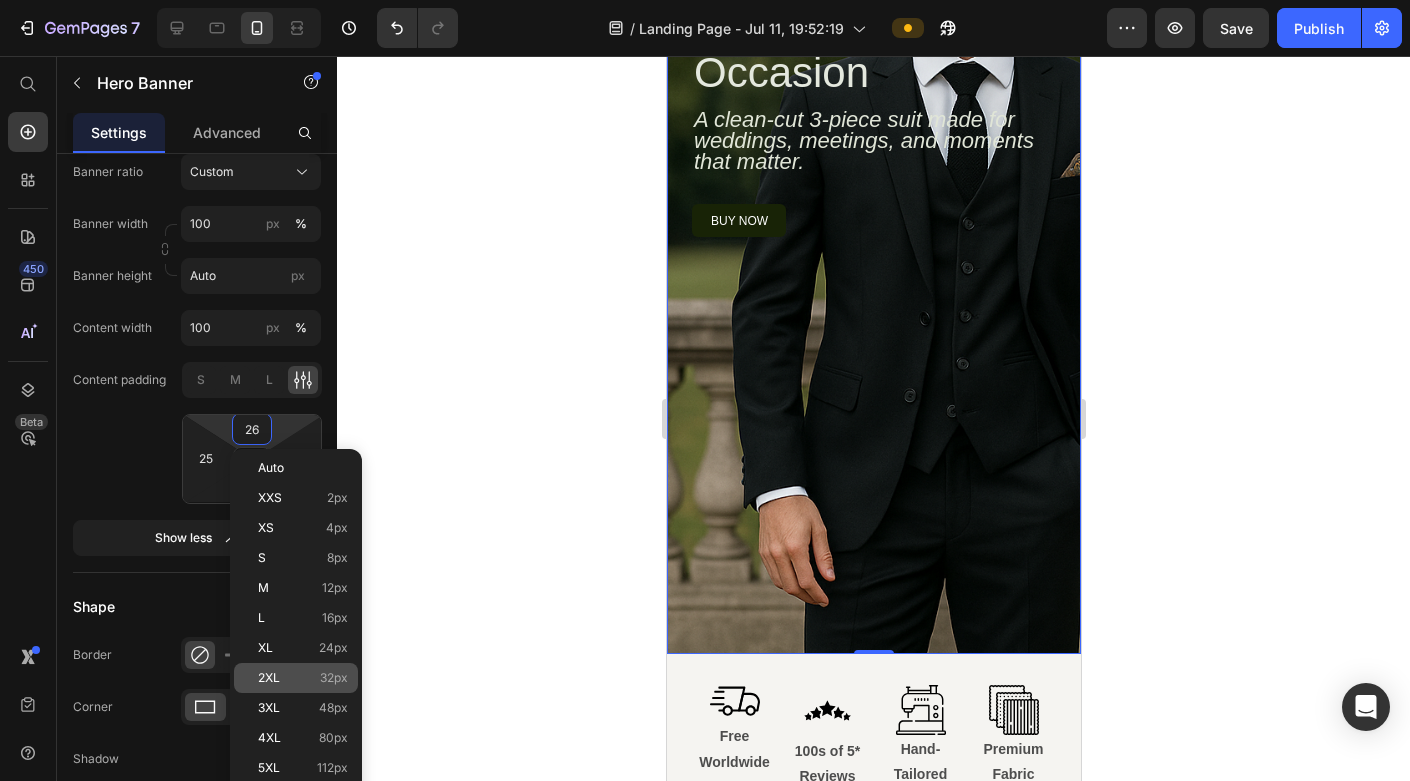 click on "2XL 32px" 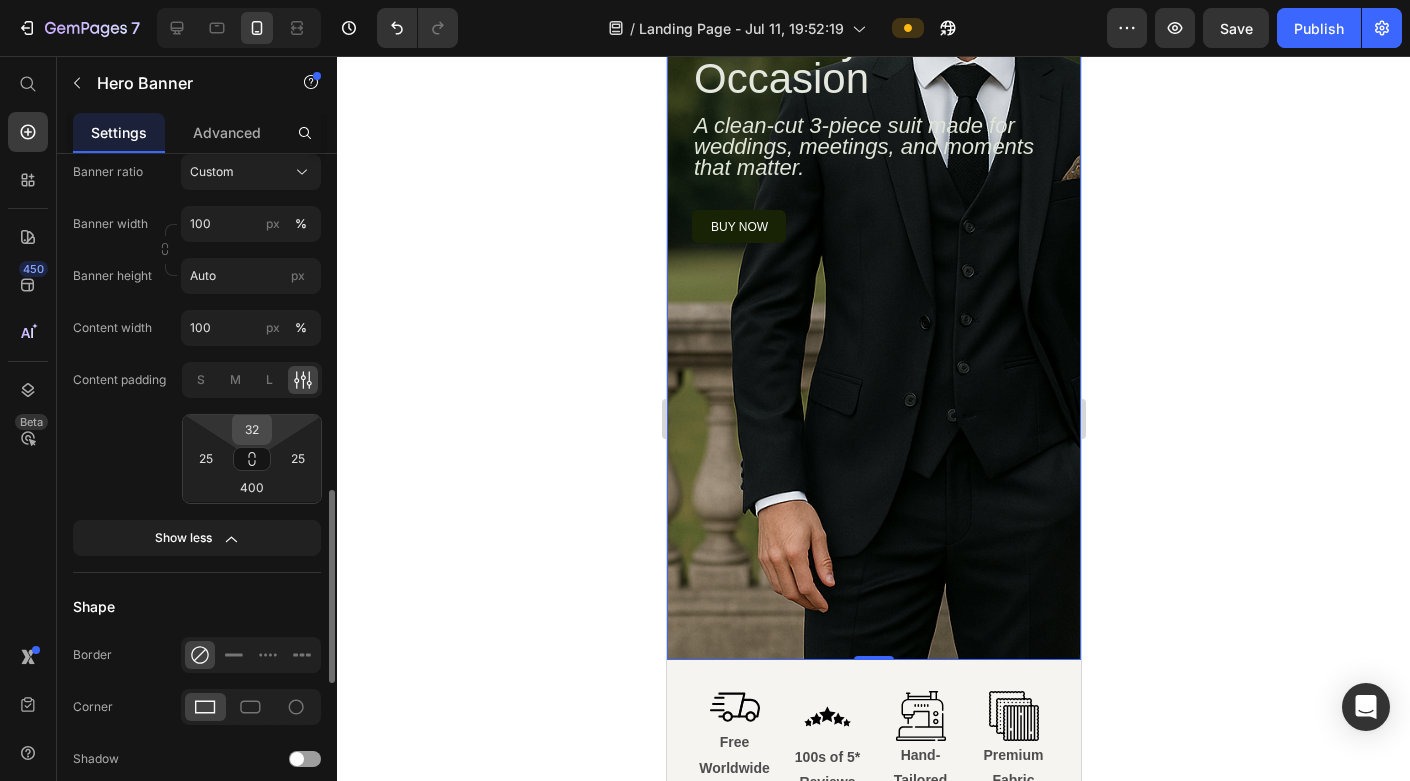 click on "32" at bounding box center (252, 429) 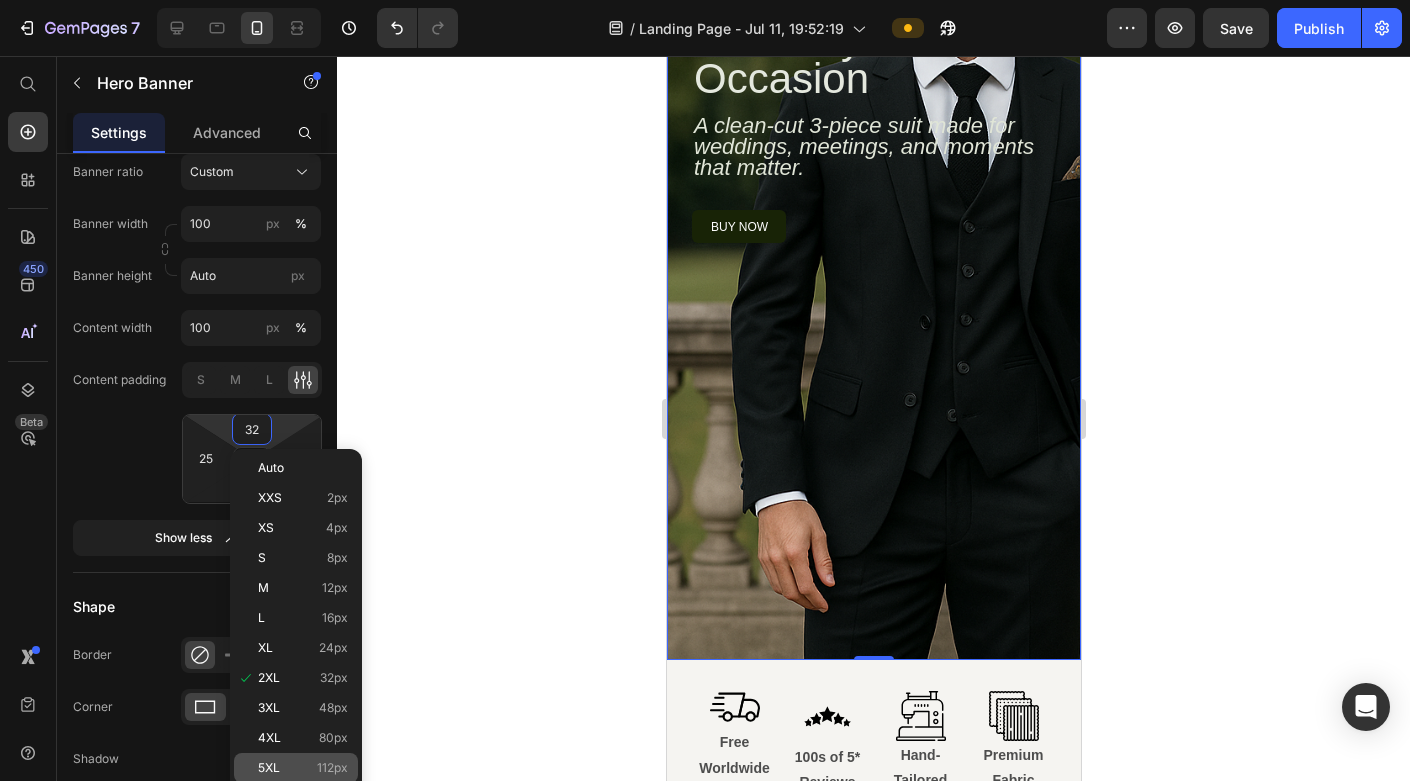 click on "5XL 112px" 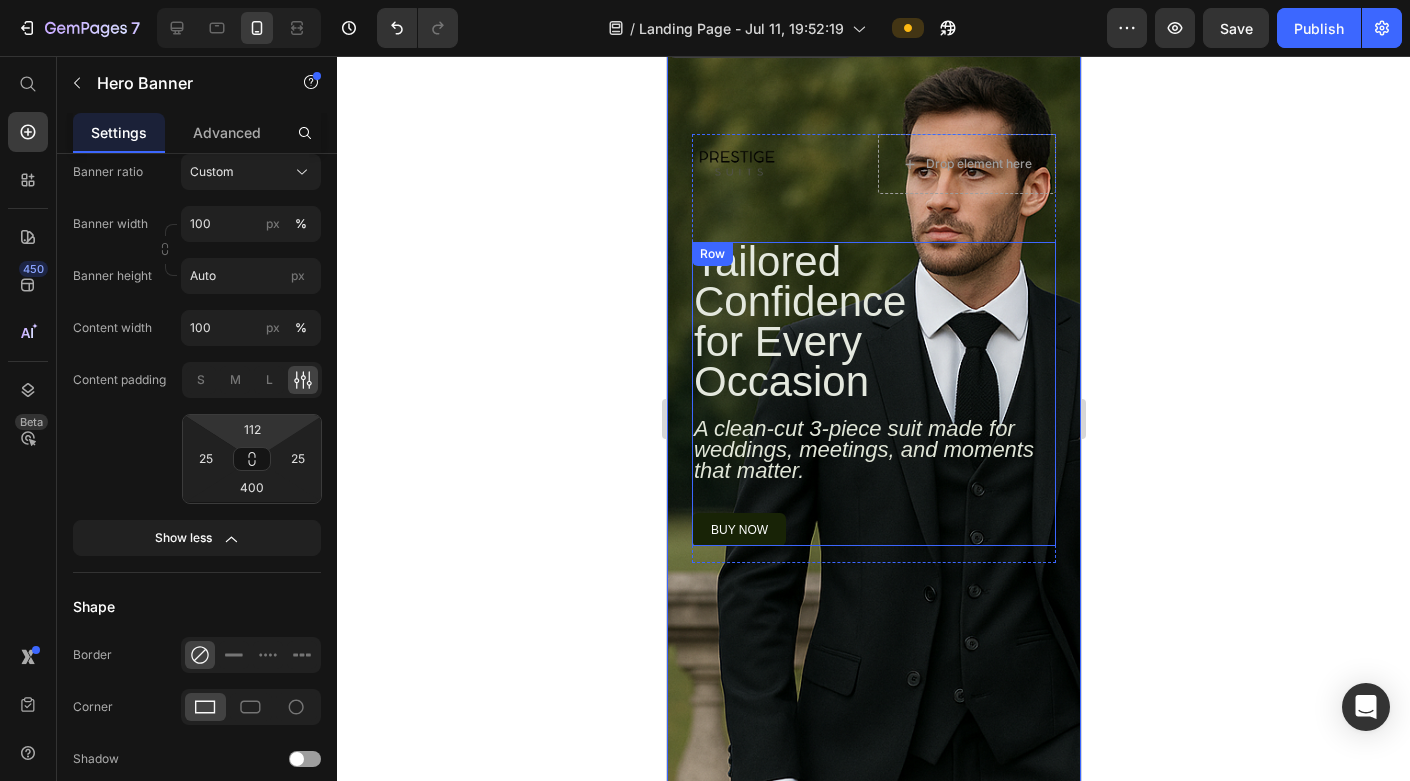 scroll, scrollTop: 235, scrollLeft: 0, axis: vertical 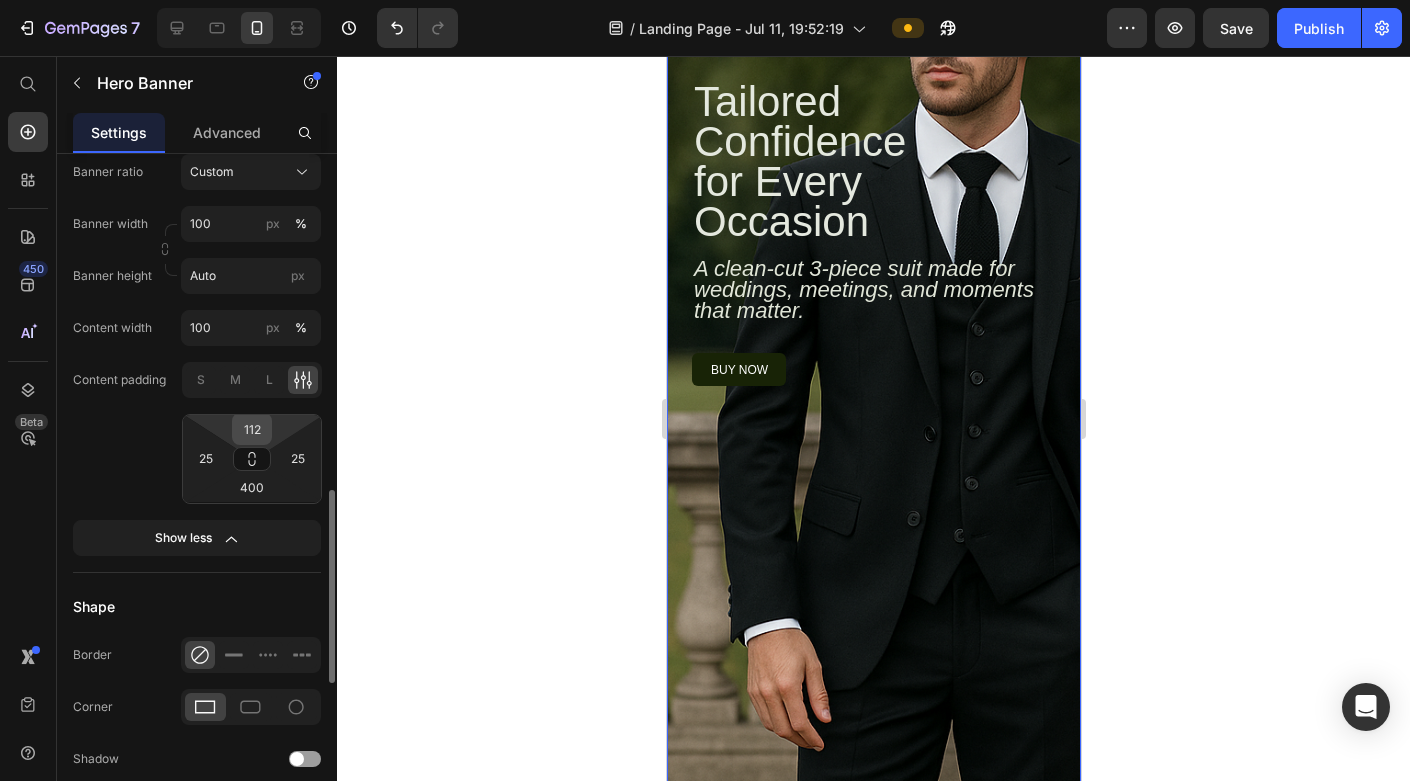 click on "112" at bounding box center (252, 429) 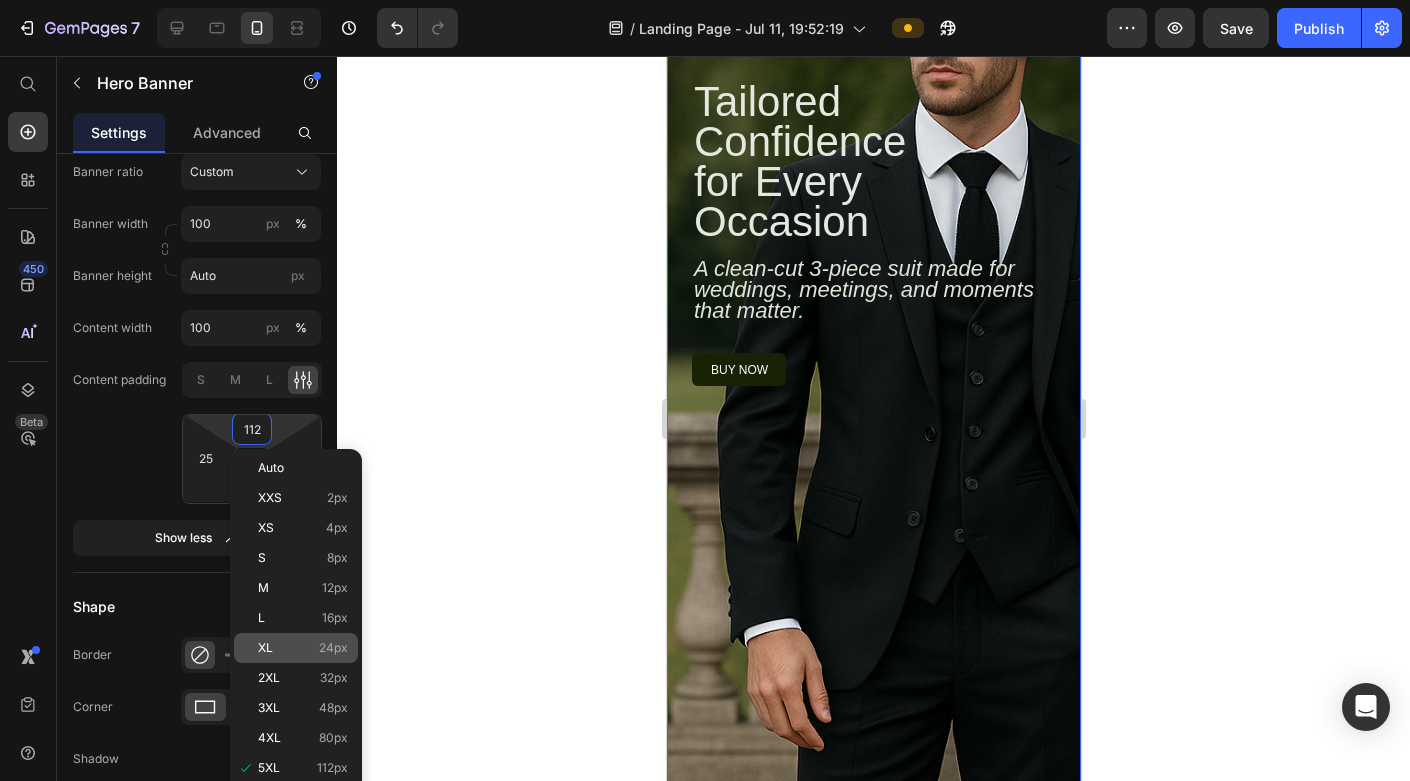 click on "XL 24px" at bounding box center [303, 648] 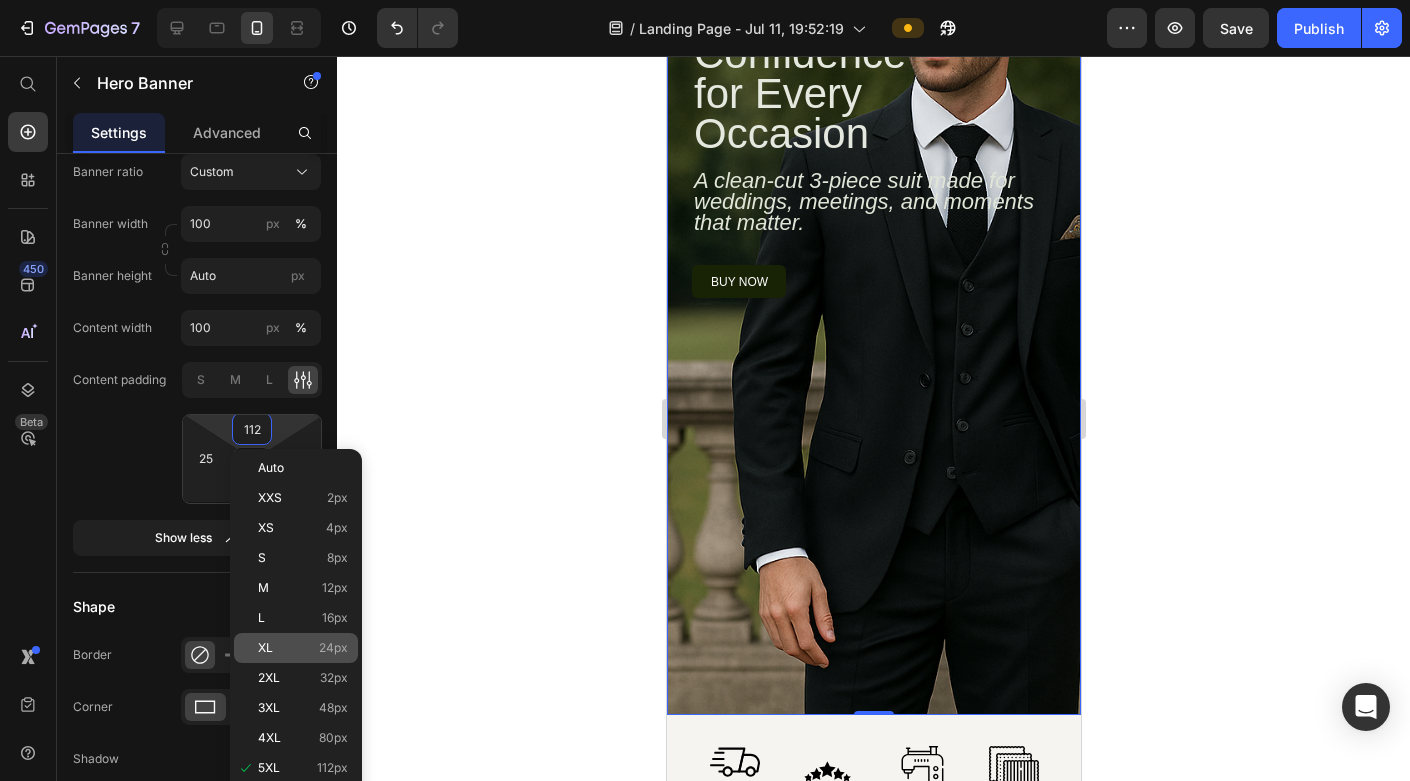 type on "24" 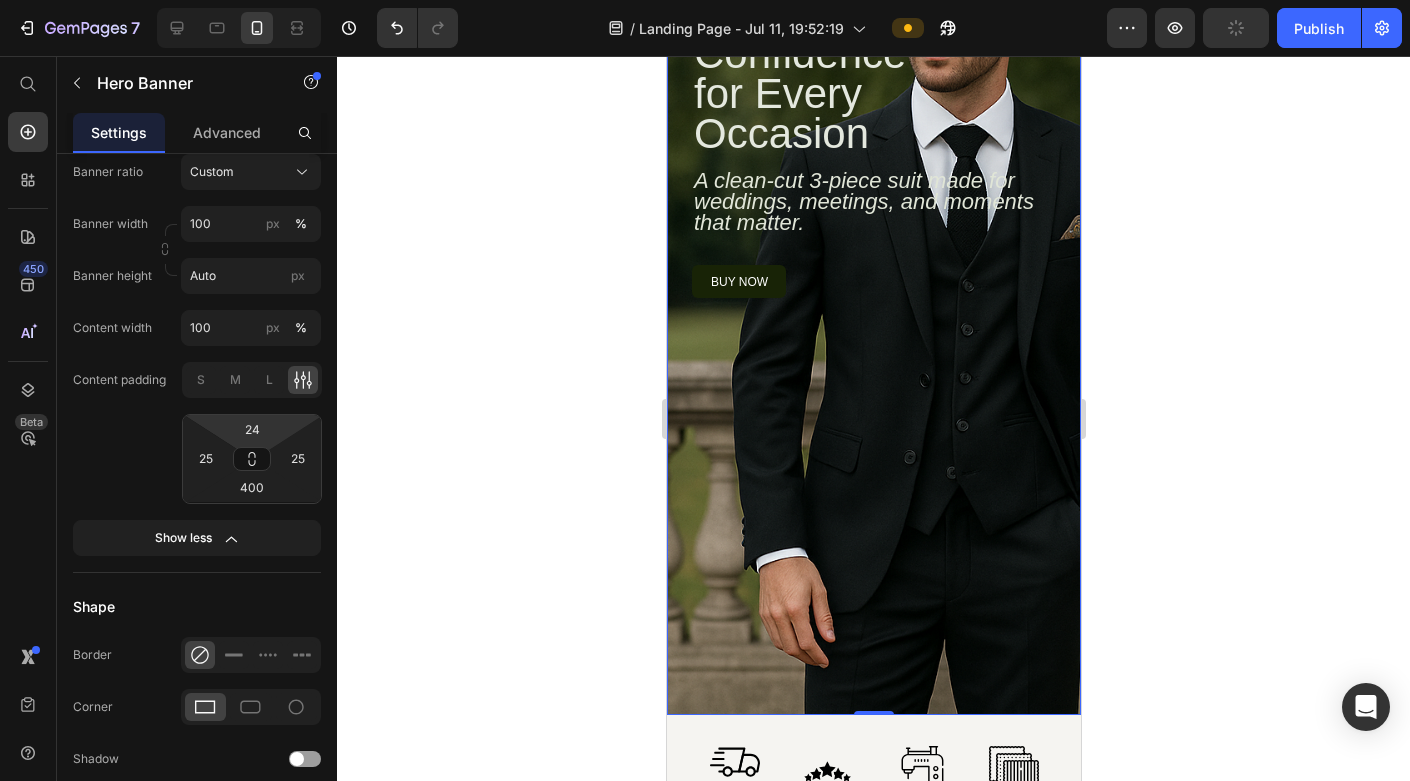 click 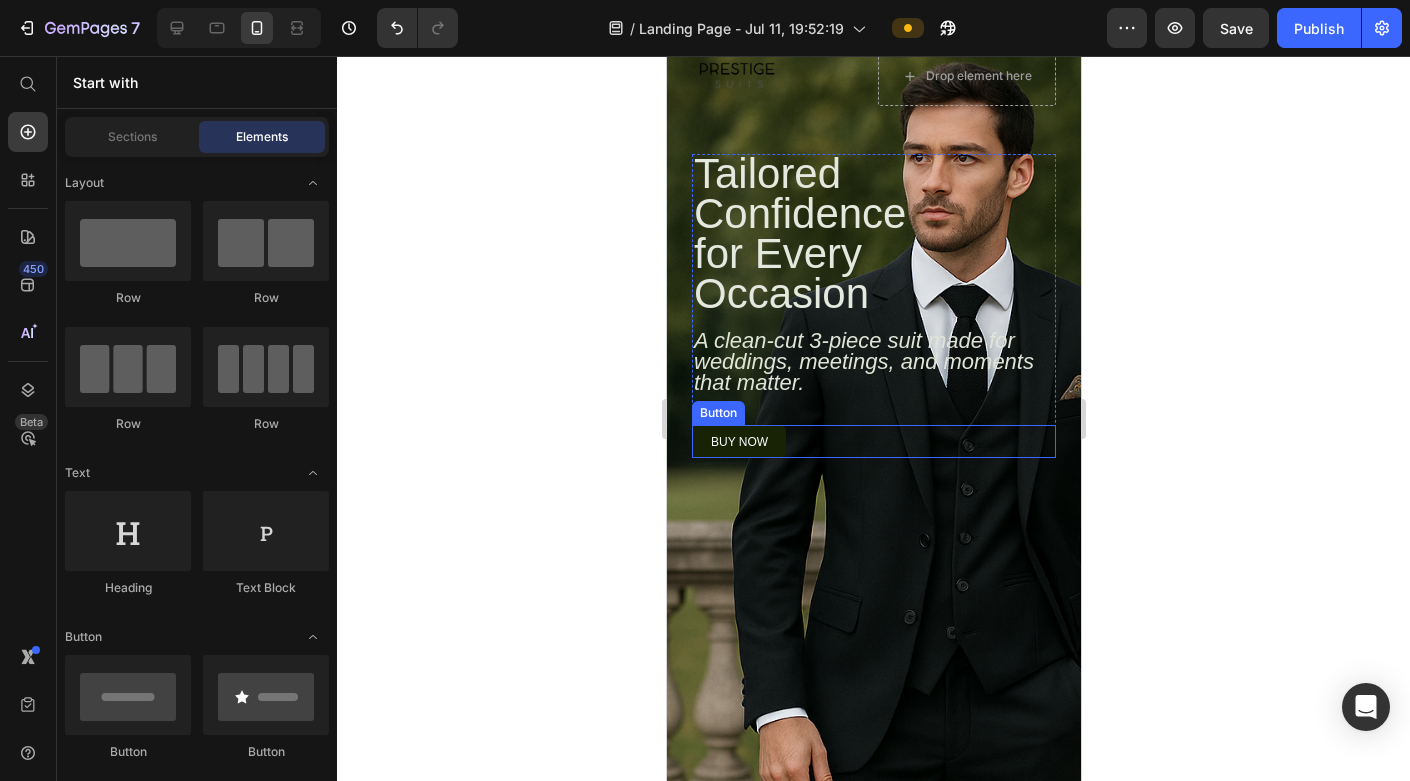 scroll, scrollTop: 73, scrollLeft: 0, axis: vertical 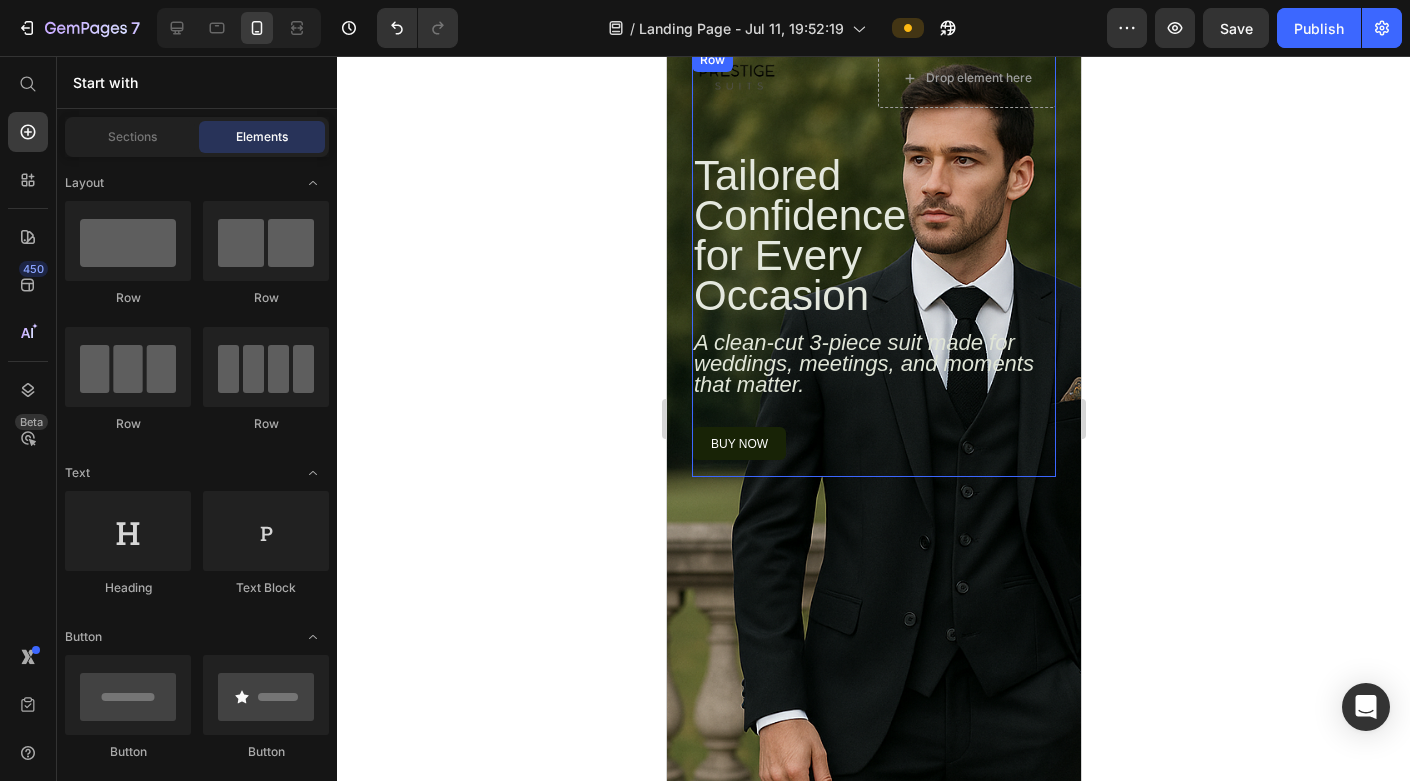click on "Tailored Confidence for Every Occasion Heading A clean-cut 3-piece suit made for weddings, meetings, and moments that matter. Text Block buy now Button Row" at bounding box center (873, 316) 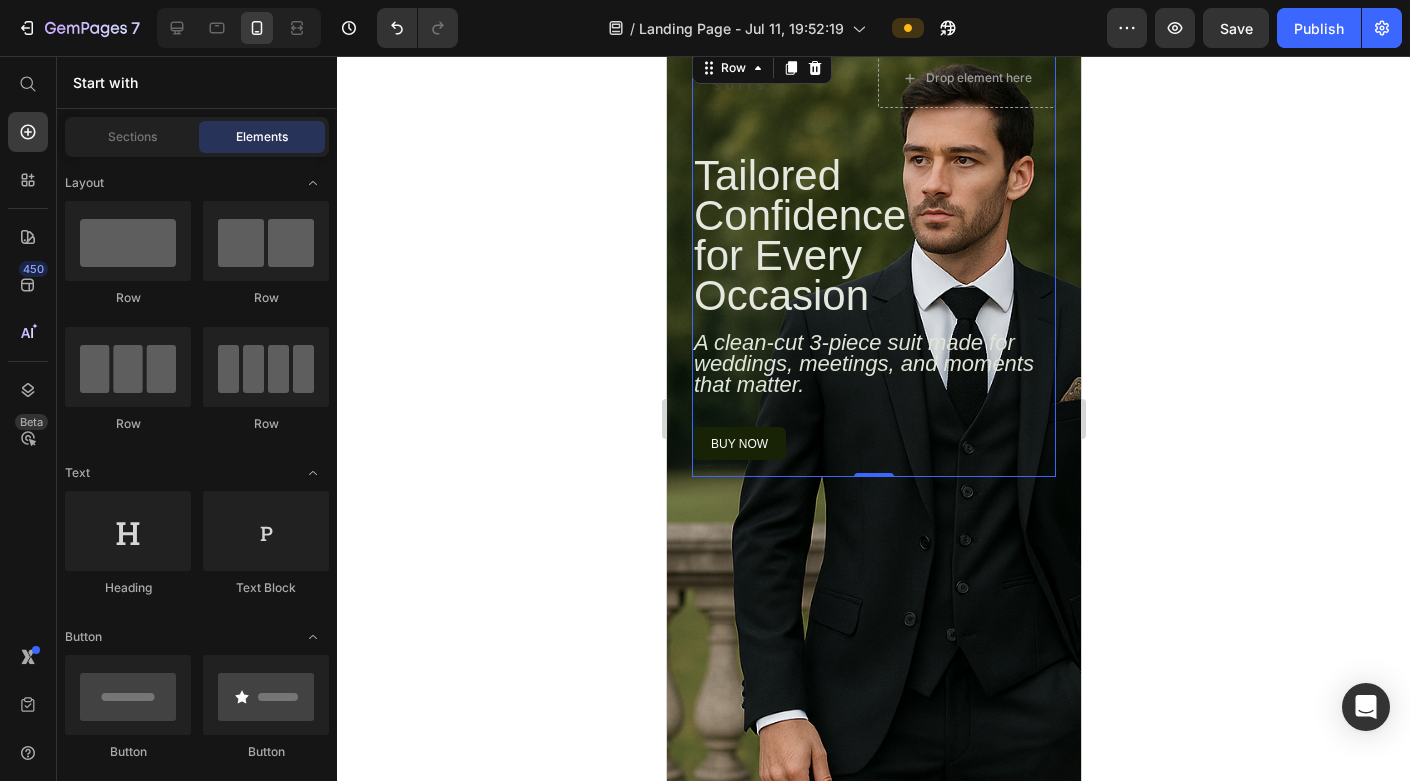 scroll, scrollTop: 0, scrollLeft: 0, axis: both 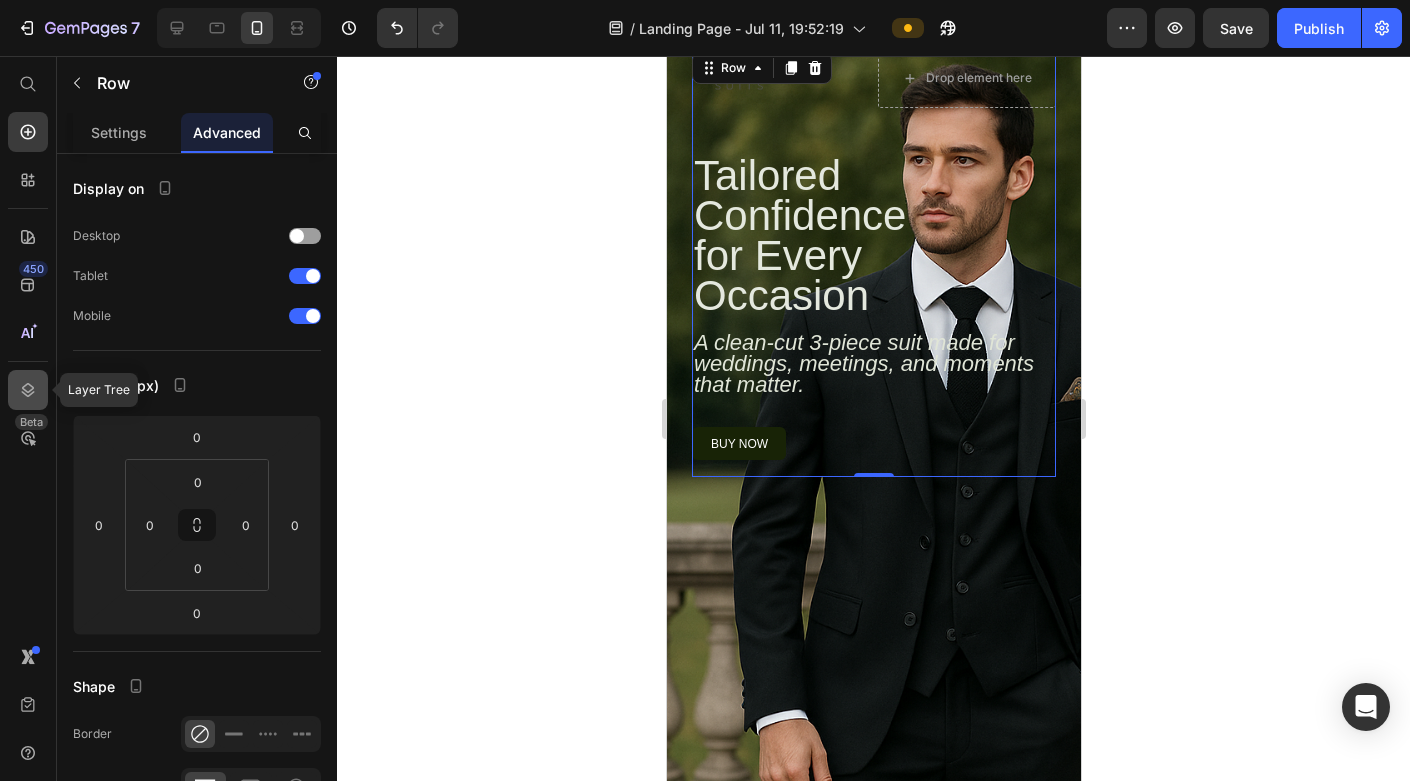click 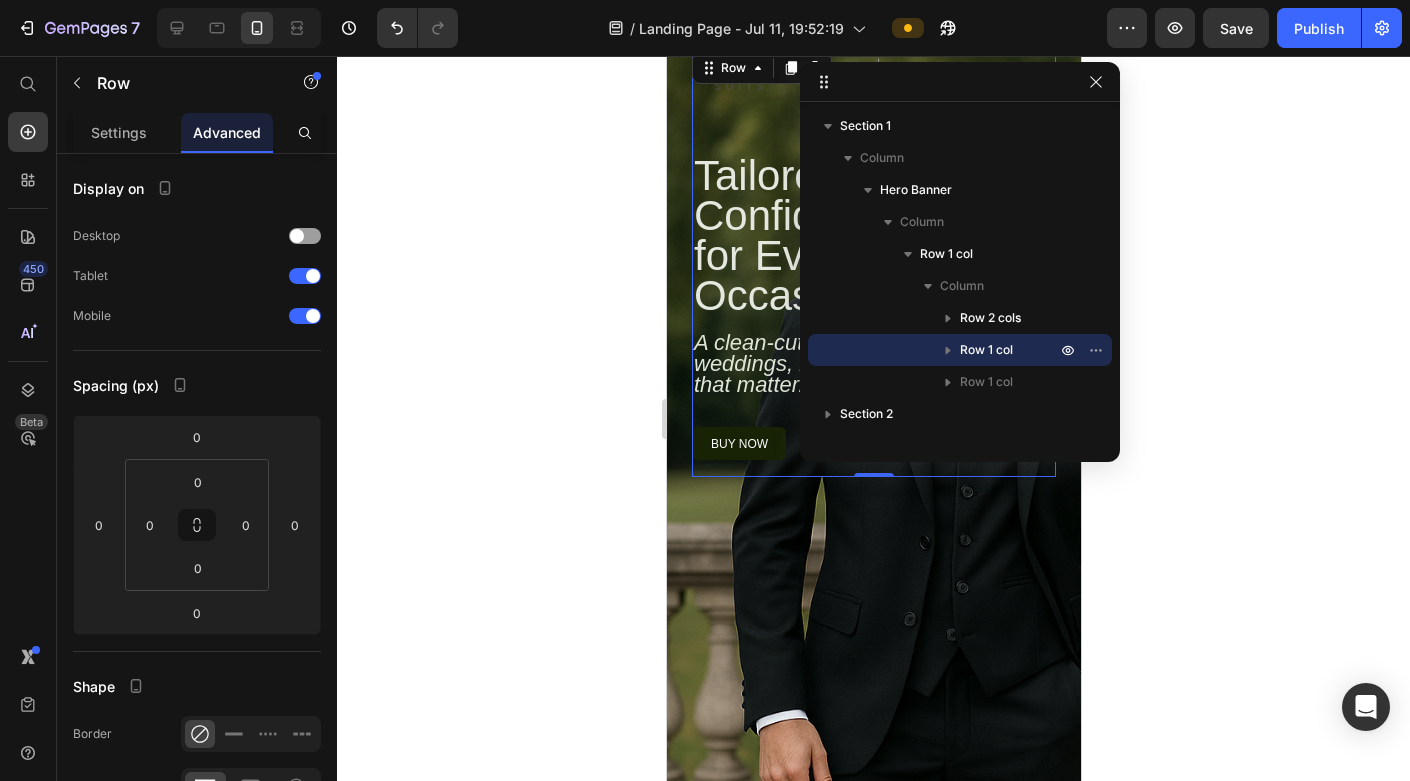 click 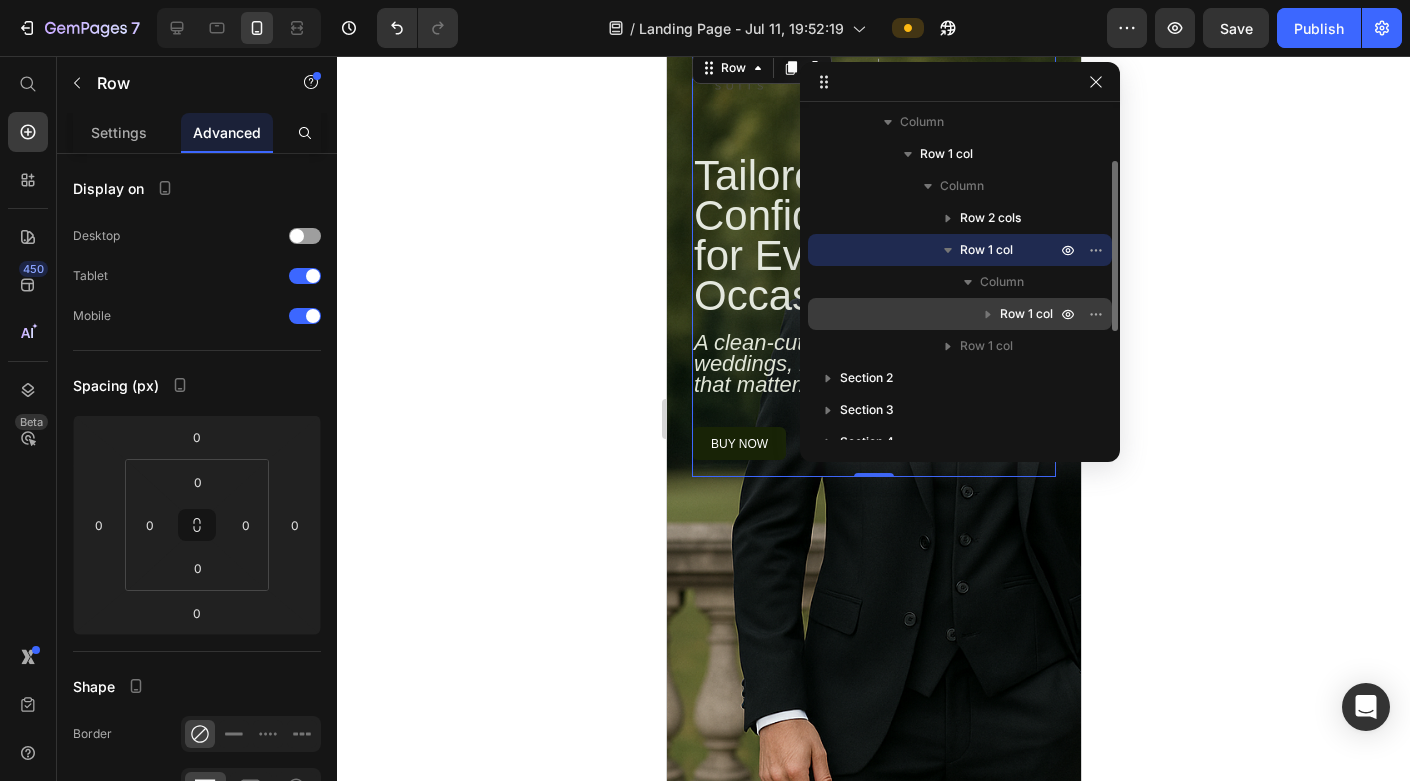 scroll, scrollTop: 101, scrollLeft: 0, axis: vertical 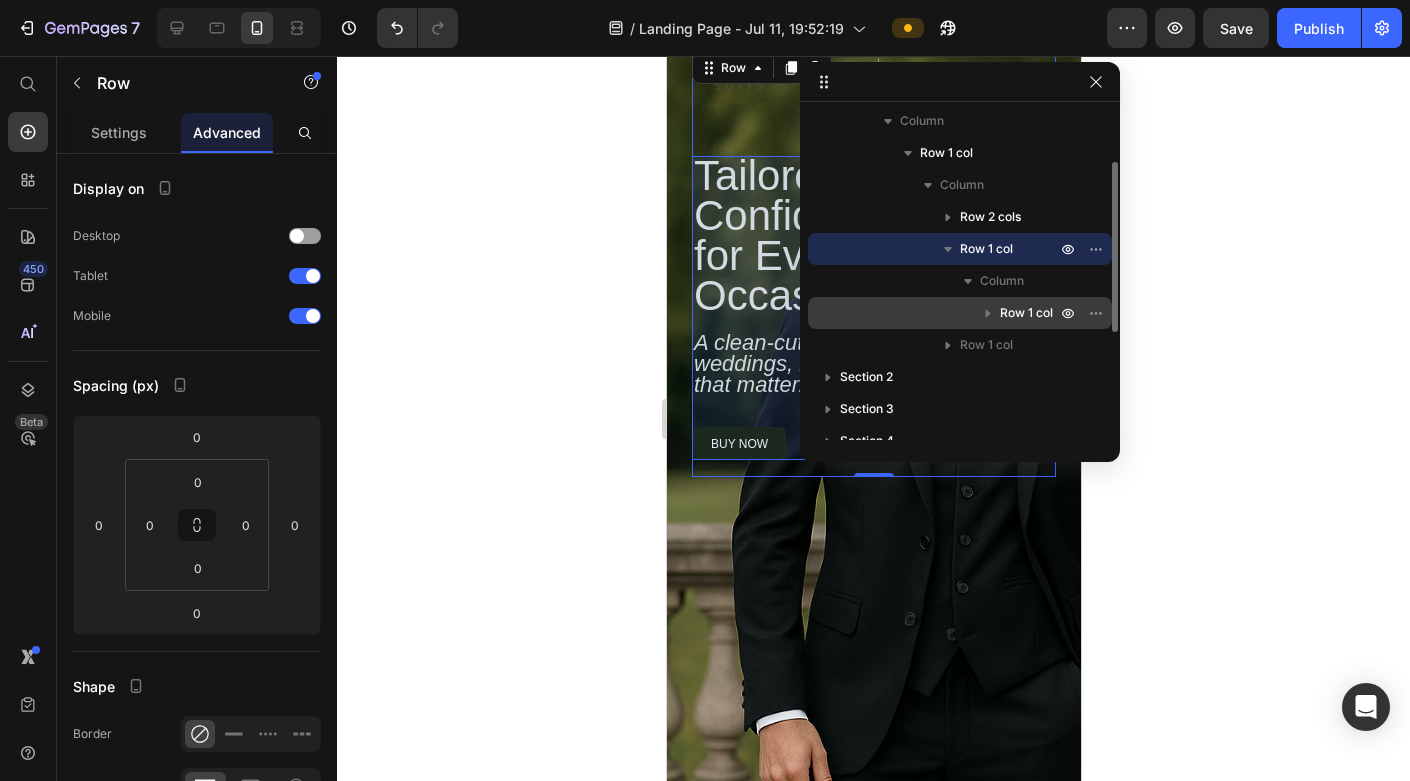 click on "Row 1 col" at bounding box center (960, 313) 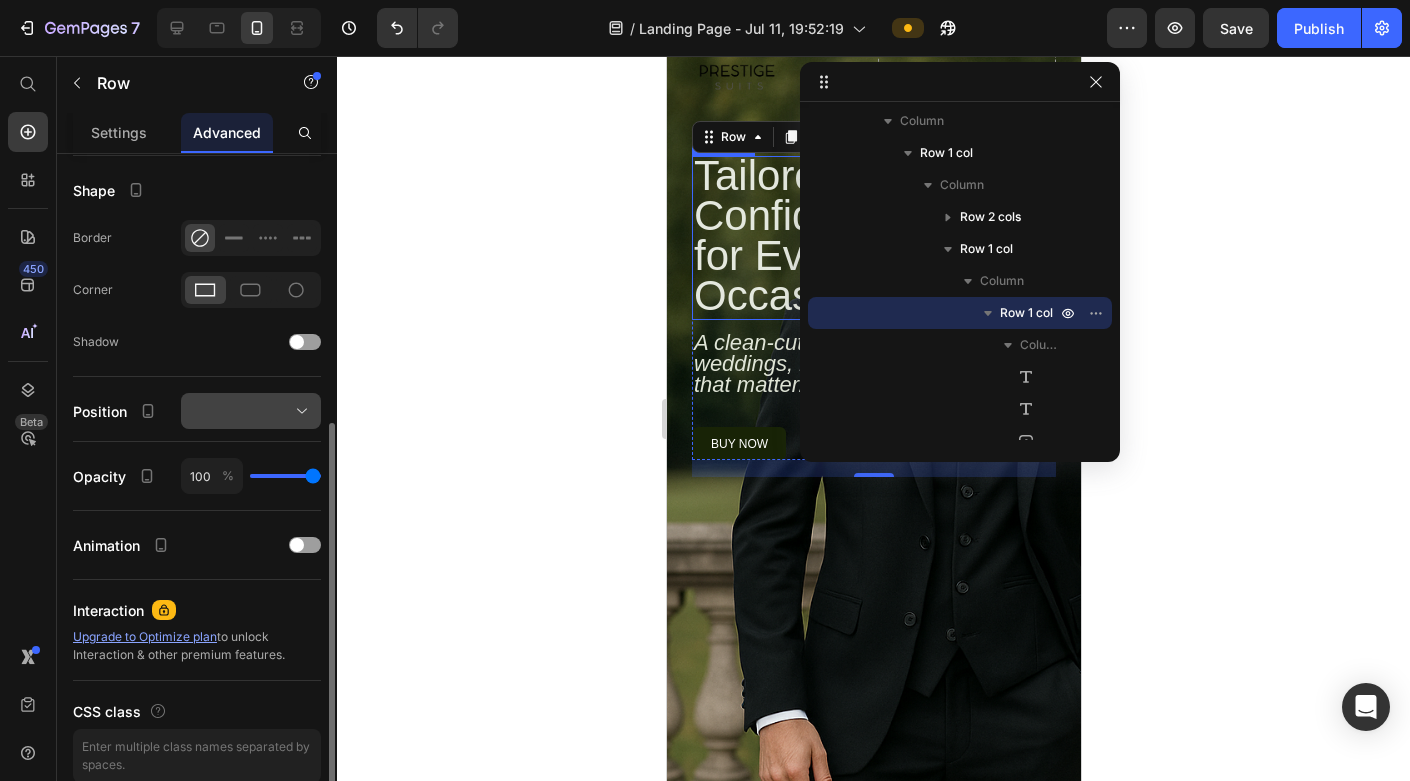 scroll, scrollTop: 497, scrollLeft: 0, axis: vertical 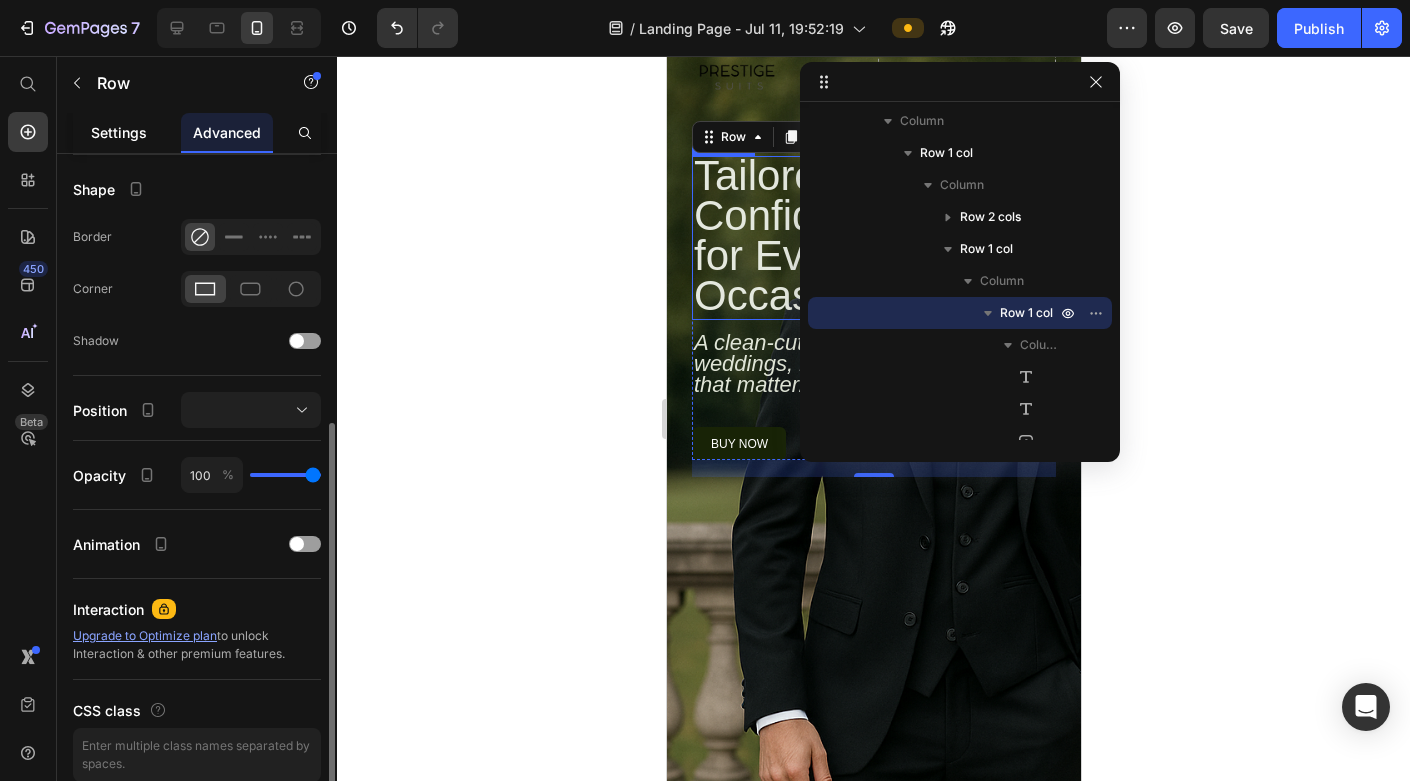 click on "Settings" at bounding box center [119, 132] 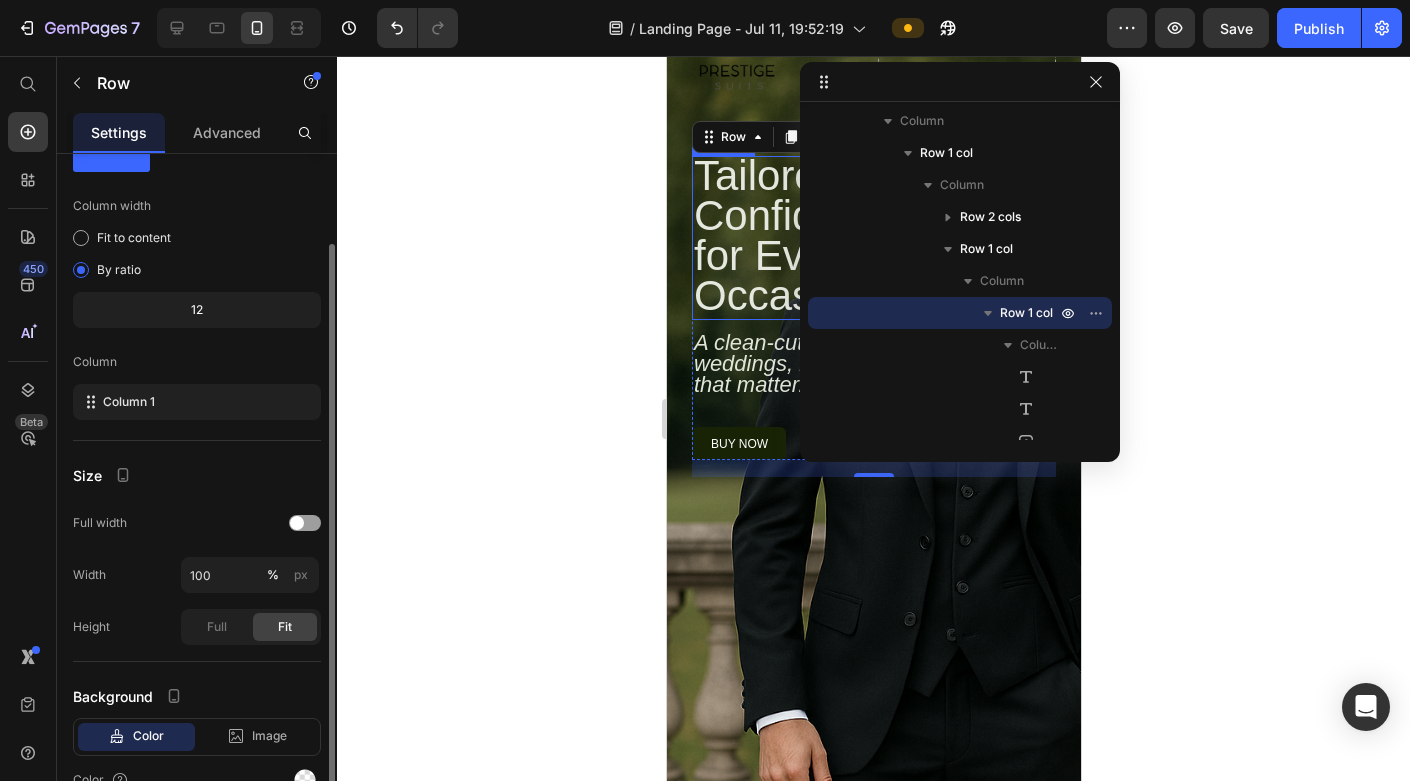 scroll, scrollTop: 181, scrollLeft: 0, axis: vertical 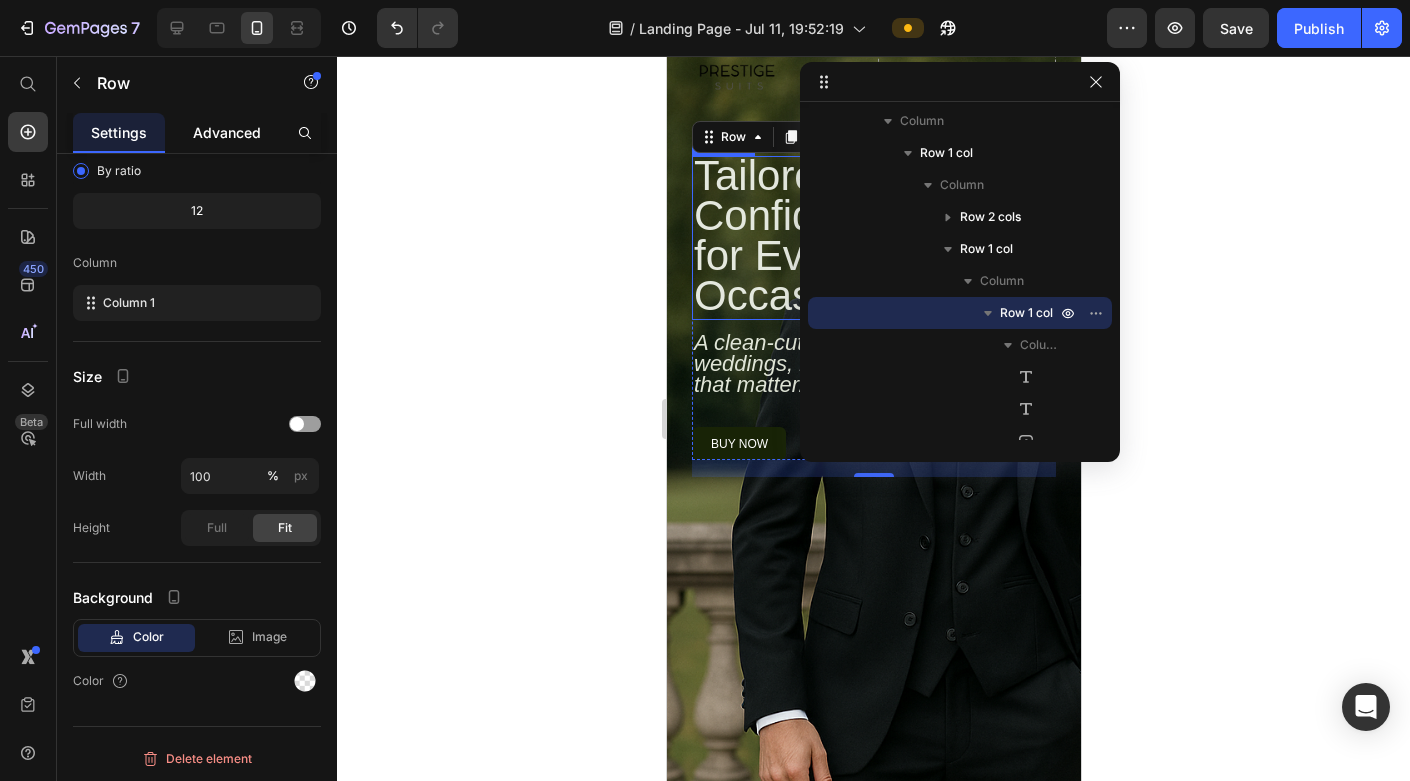 click on "Advanced" at bounding box center (227, 132) 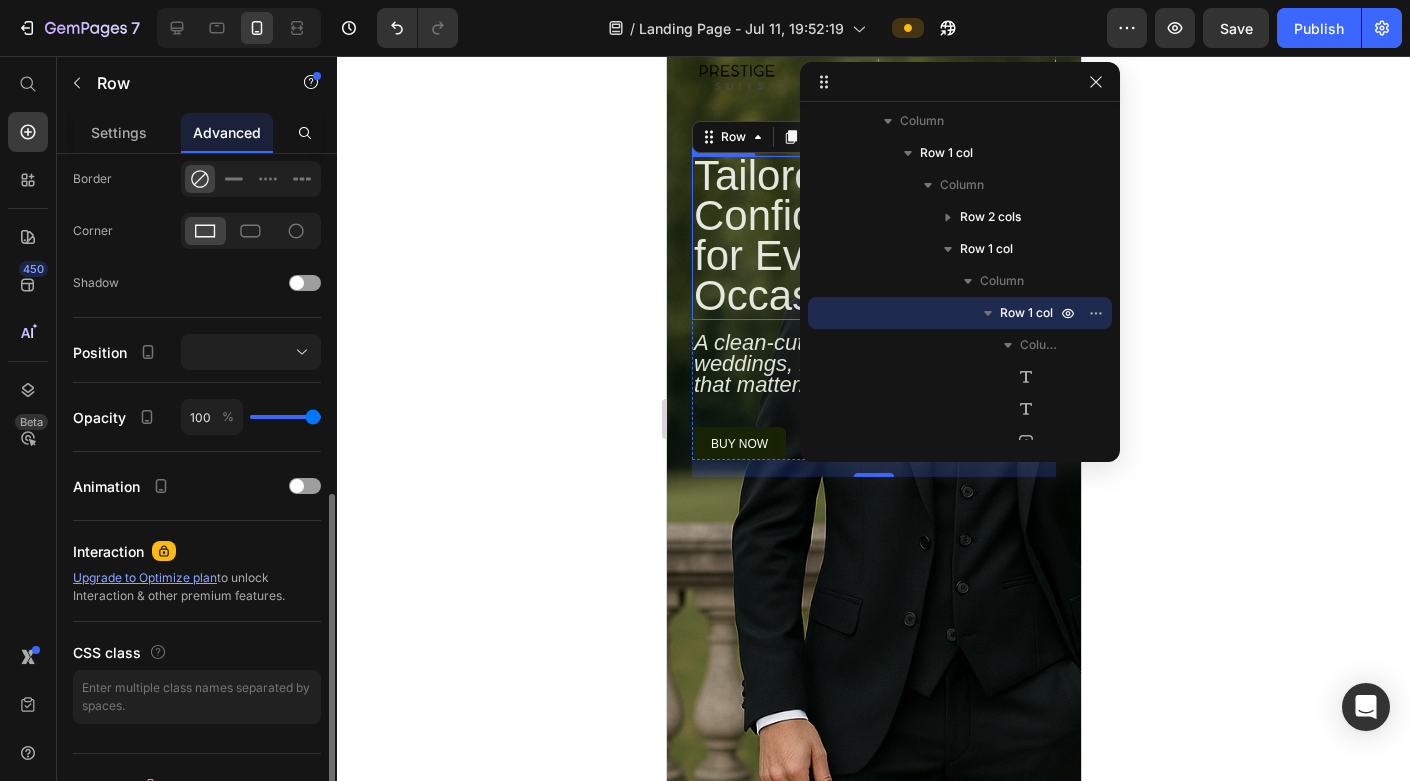 scroll, scrollTop: 580, scrollLeft: 0, axis: vertical 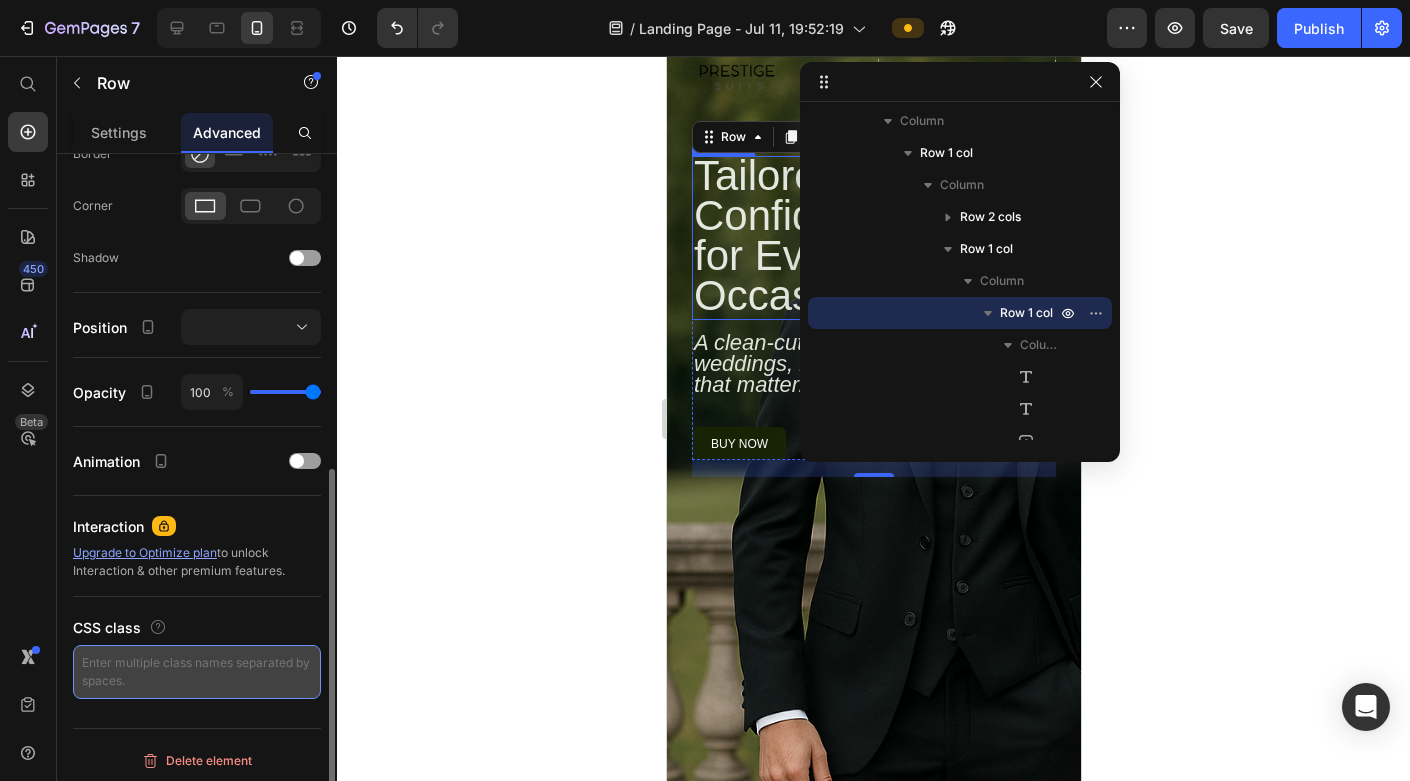 click at bounding box center (197, 672) 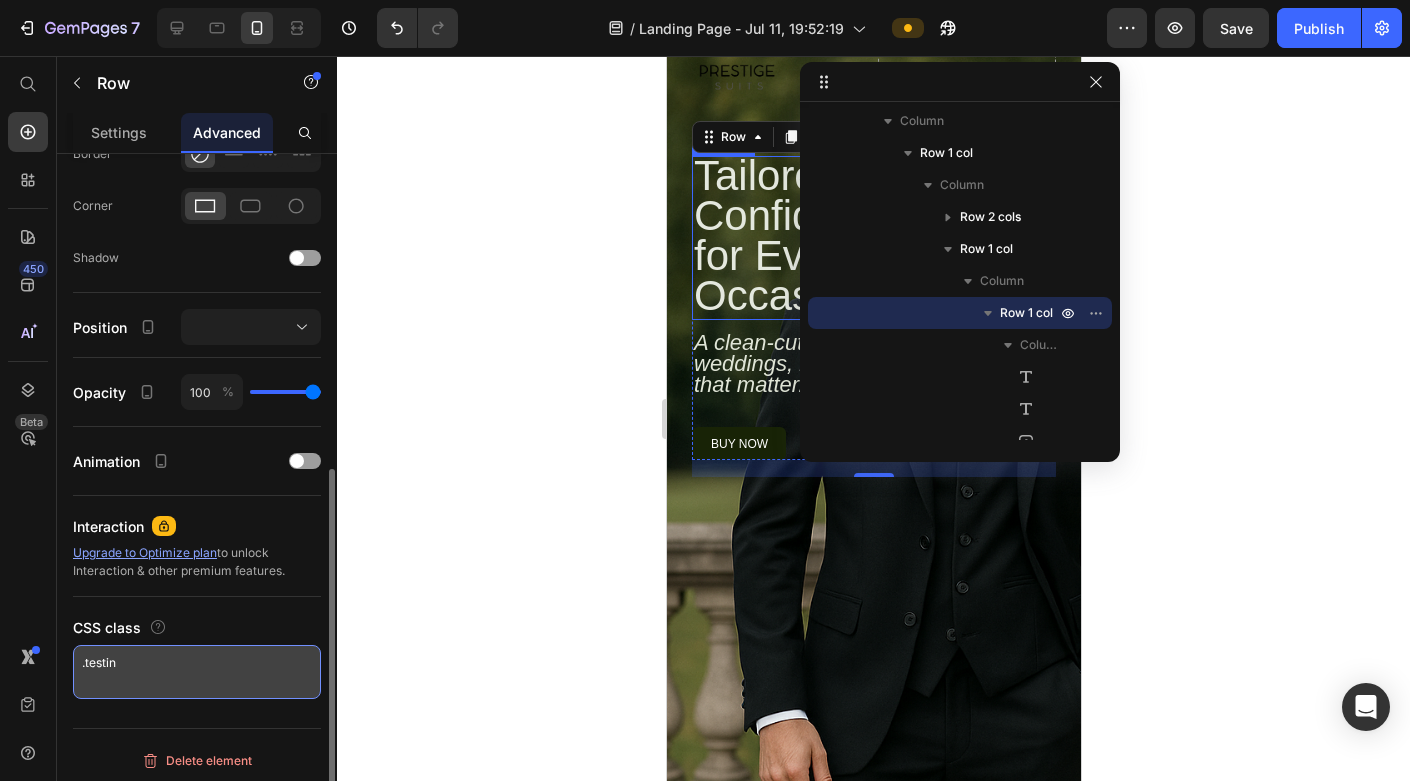 type on ".testing" 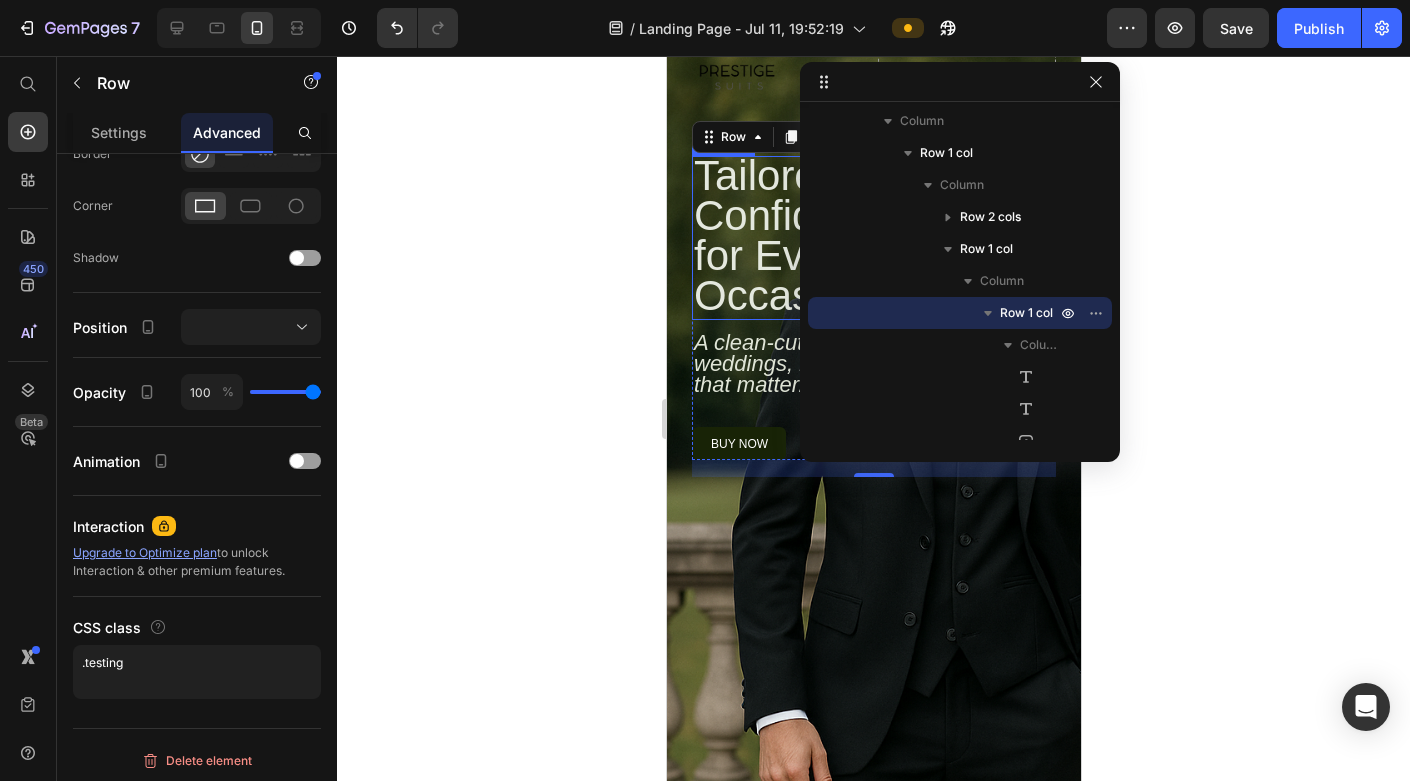 click 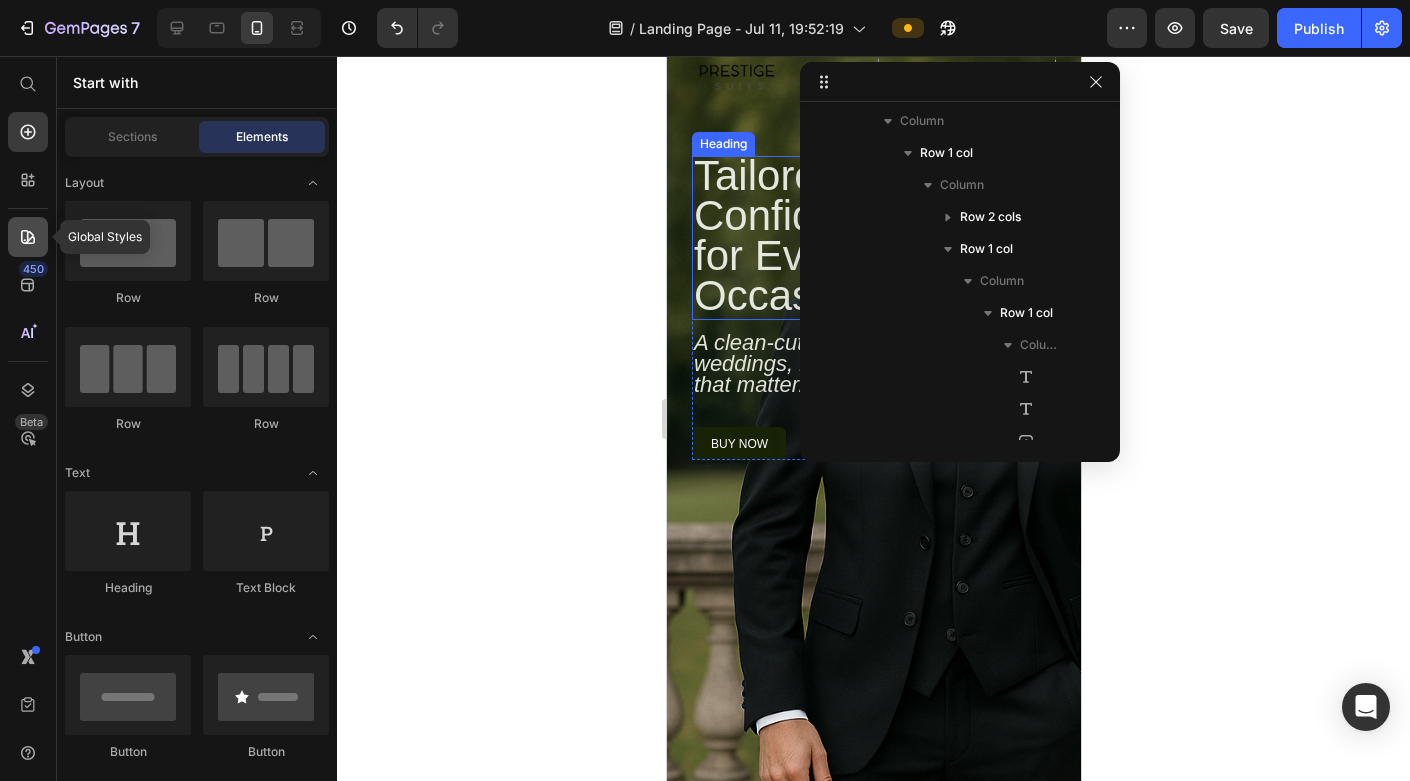 click 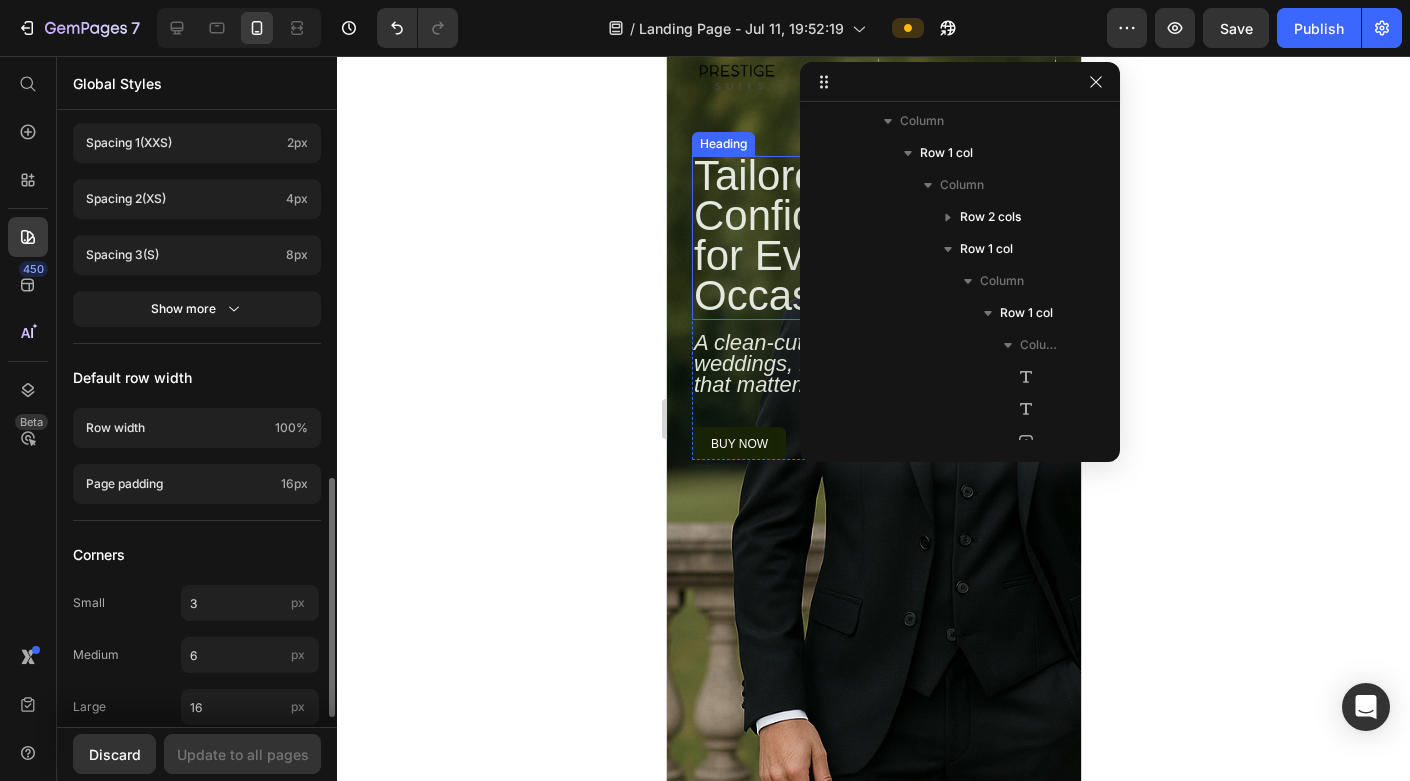 scroll, scrollTop: 956, scrollLeft: 0, axis: vertical 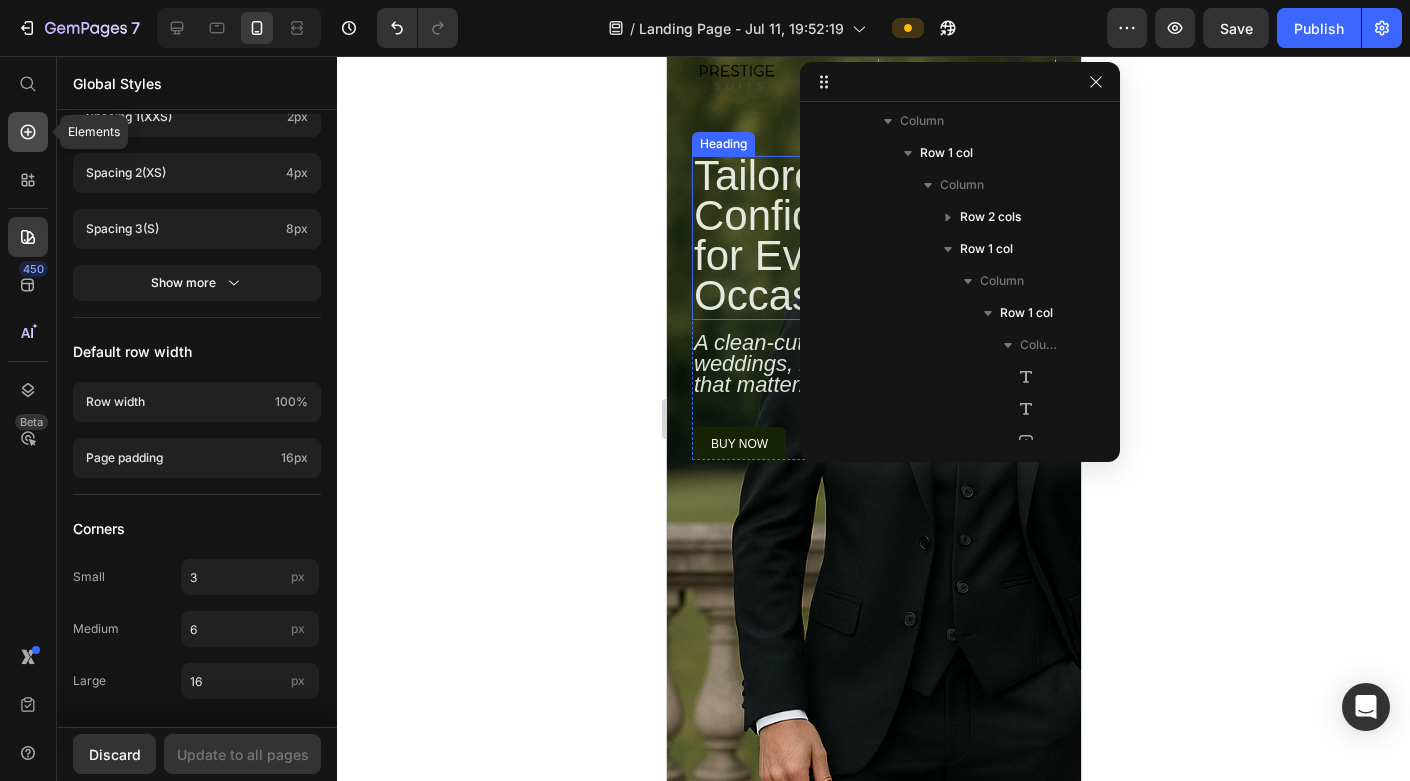 click 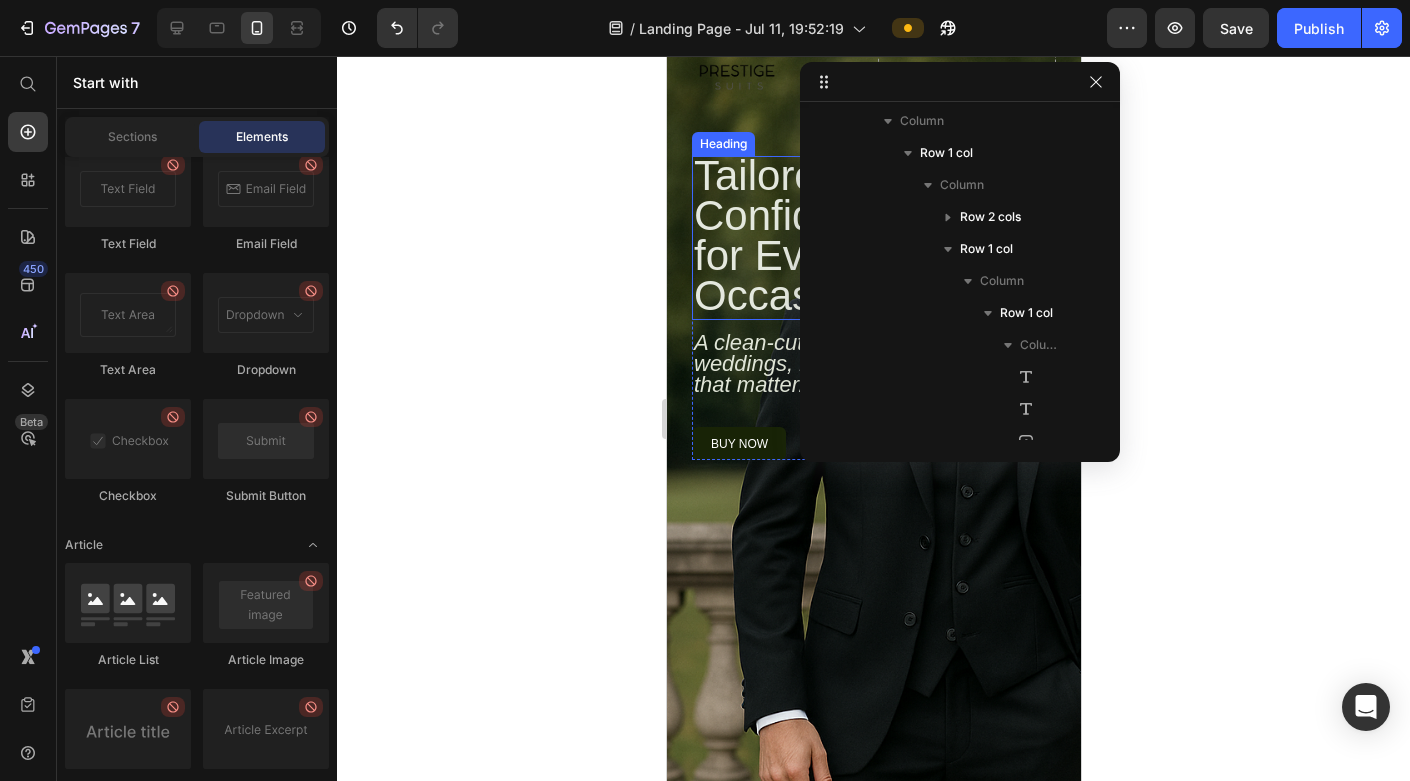 scroll, scrollTop: 5562, scrollLeft: 0, axis: vertical 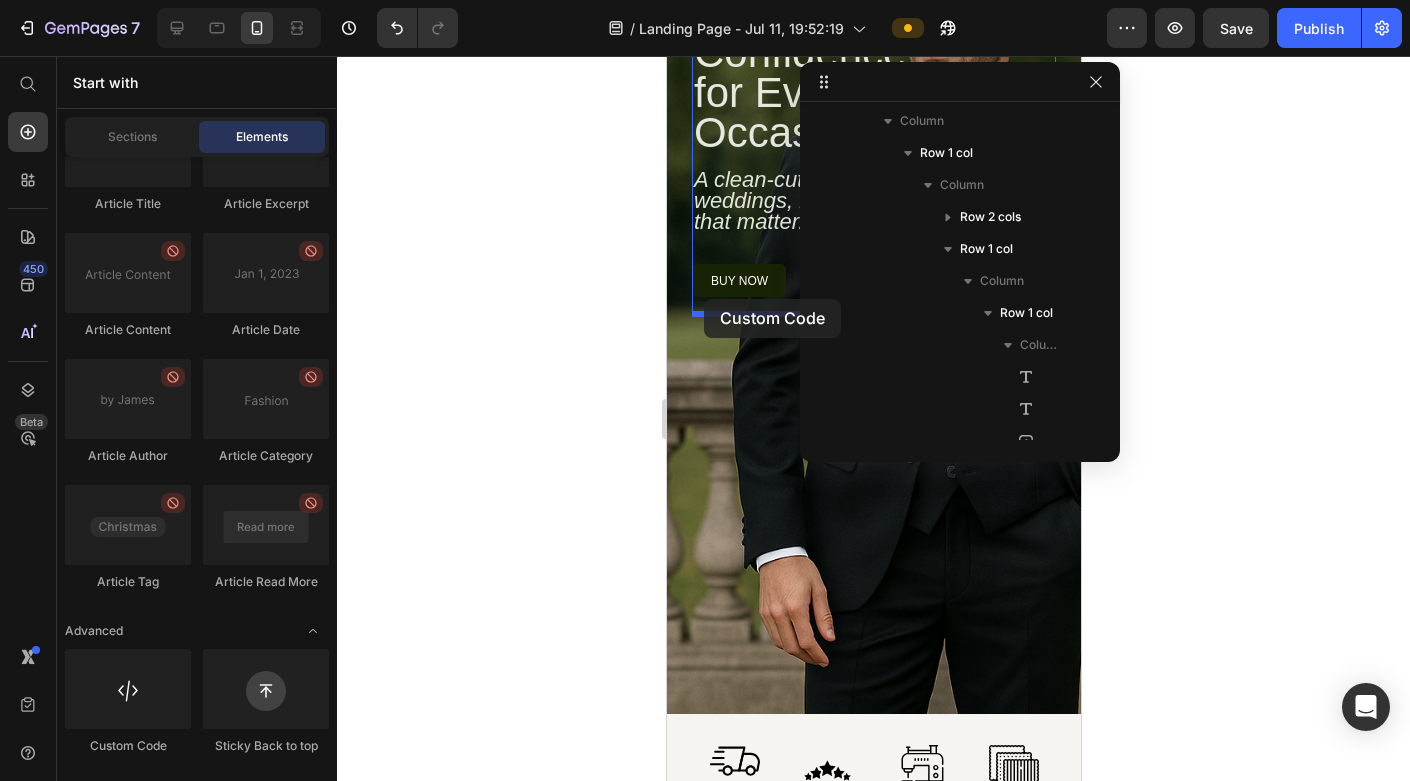 drag, startPoint x: 802, startPoint y: 779, endPoint x: 704, endPoint y: 299, distance: 489.90204 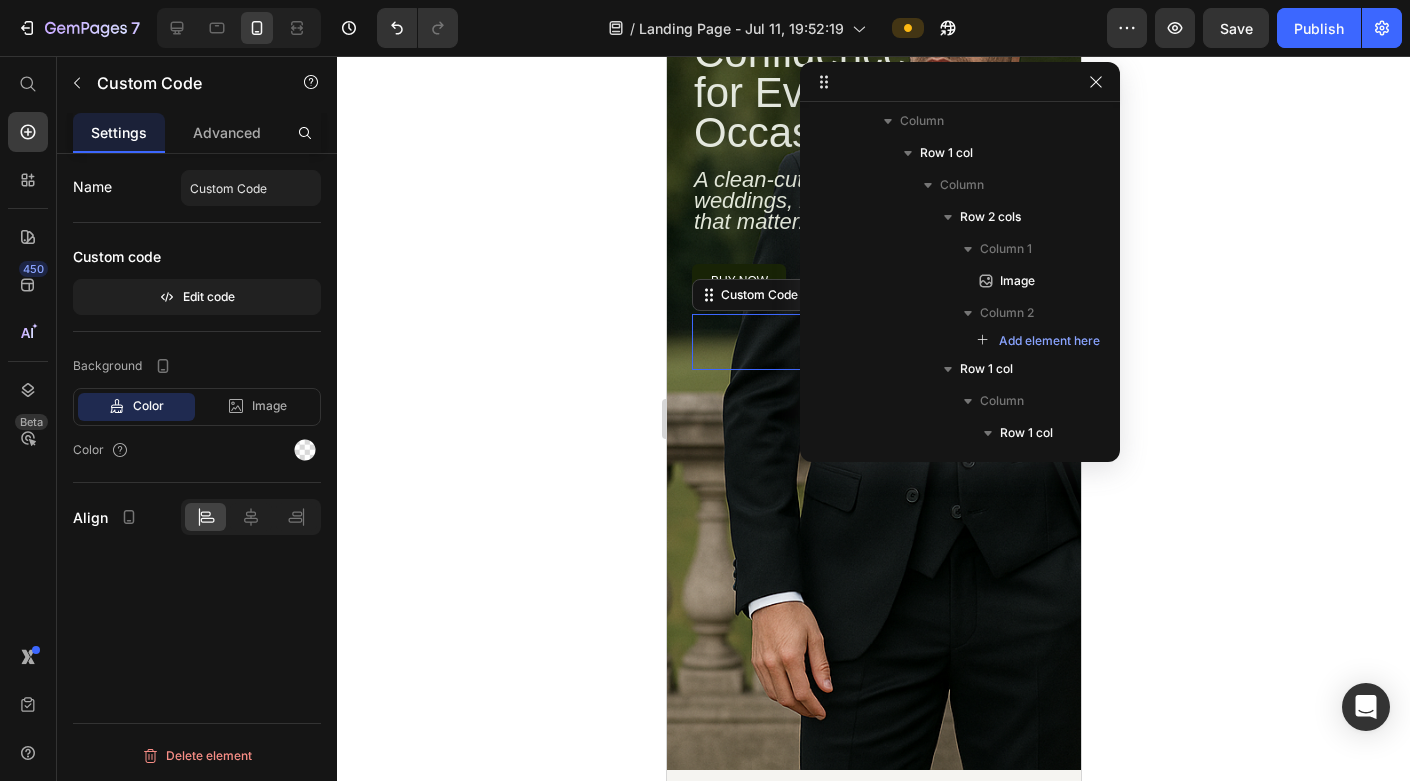 scroll, scrollTop: 434, scrollLeft: 0, axis: vertical 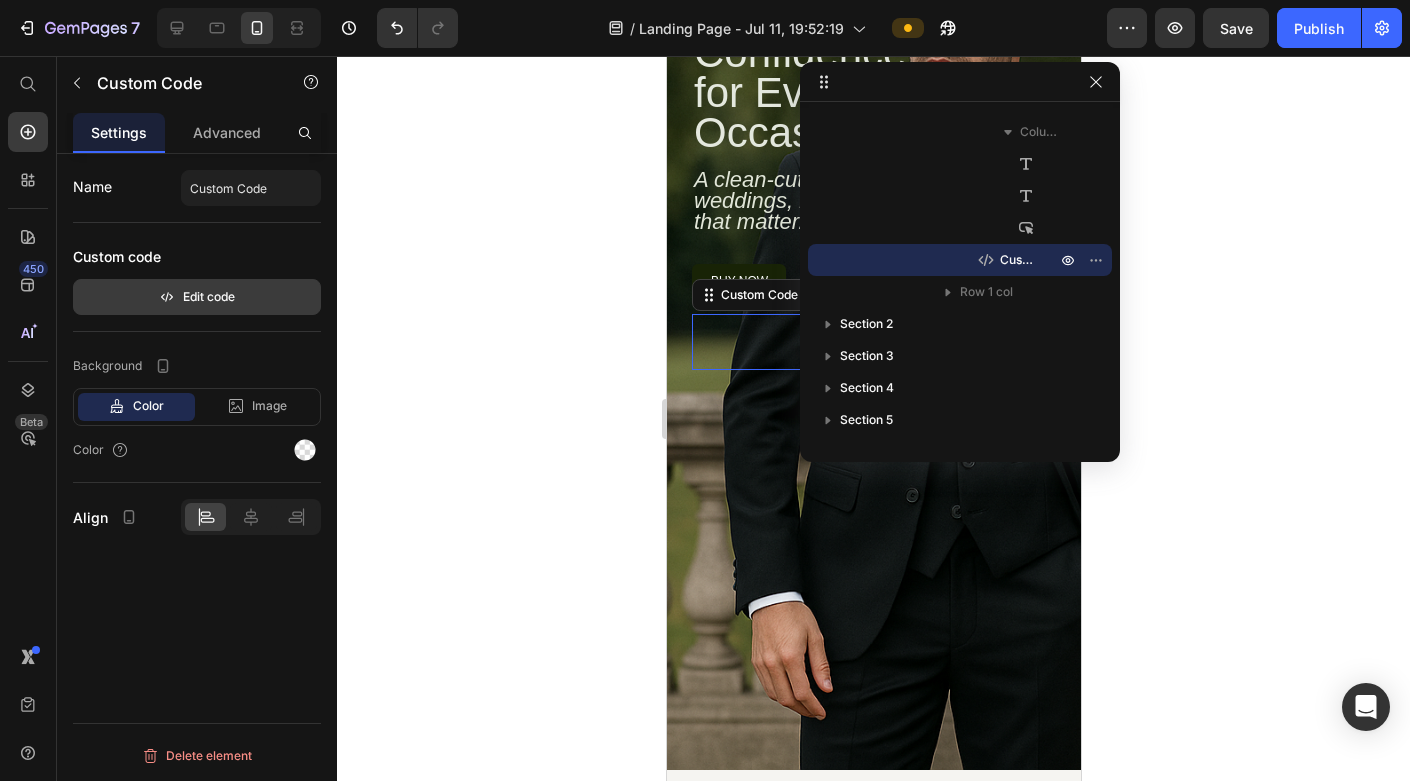 click on "Edit code" at bounding box center (197, 297) 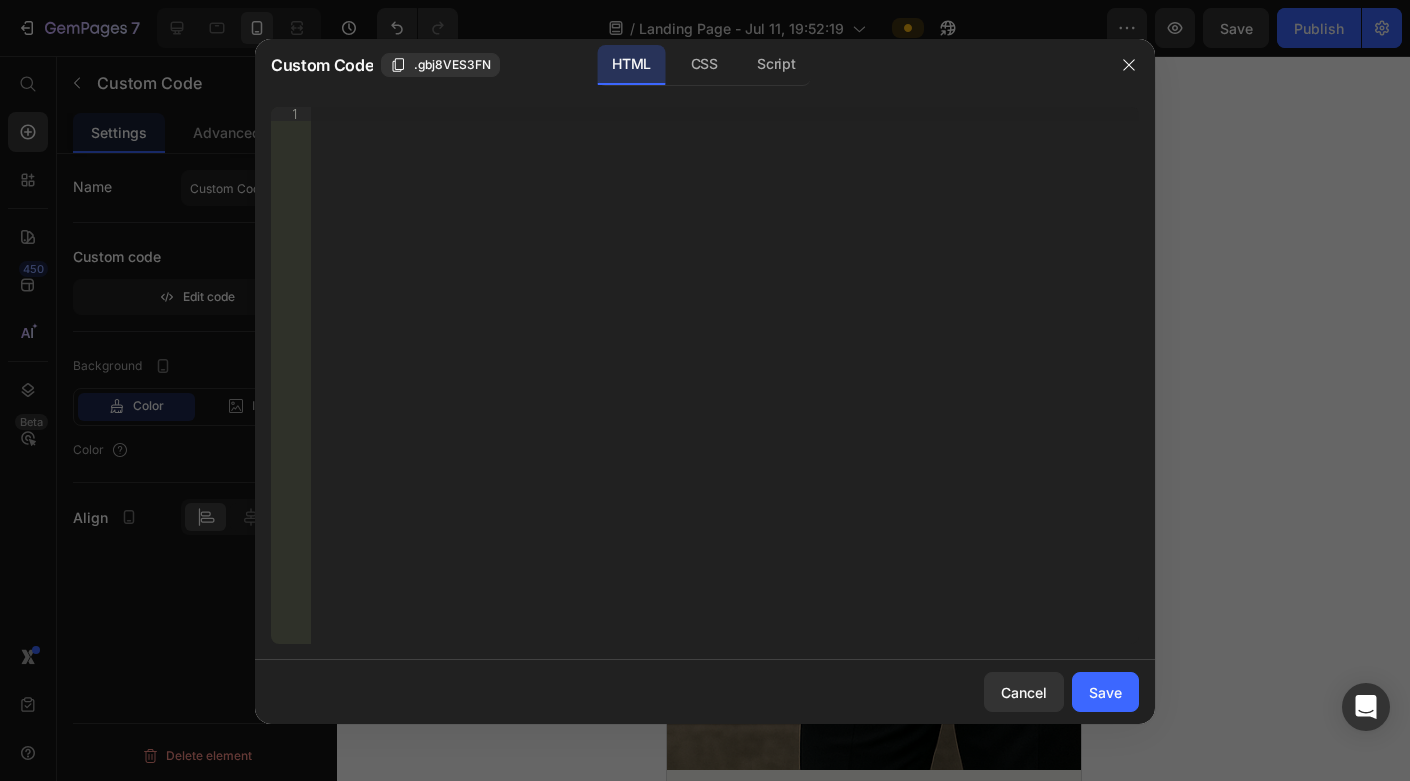 click on "Insert the 3rd-party installation code, HTML code, or Liquid code to display custom content." at bounding box center (725, 389) 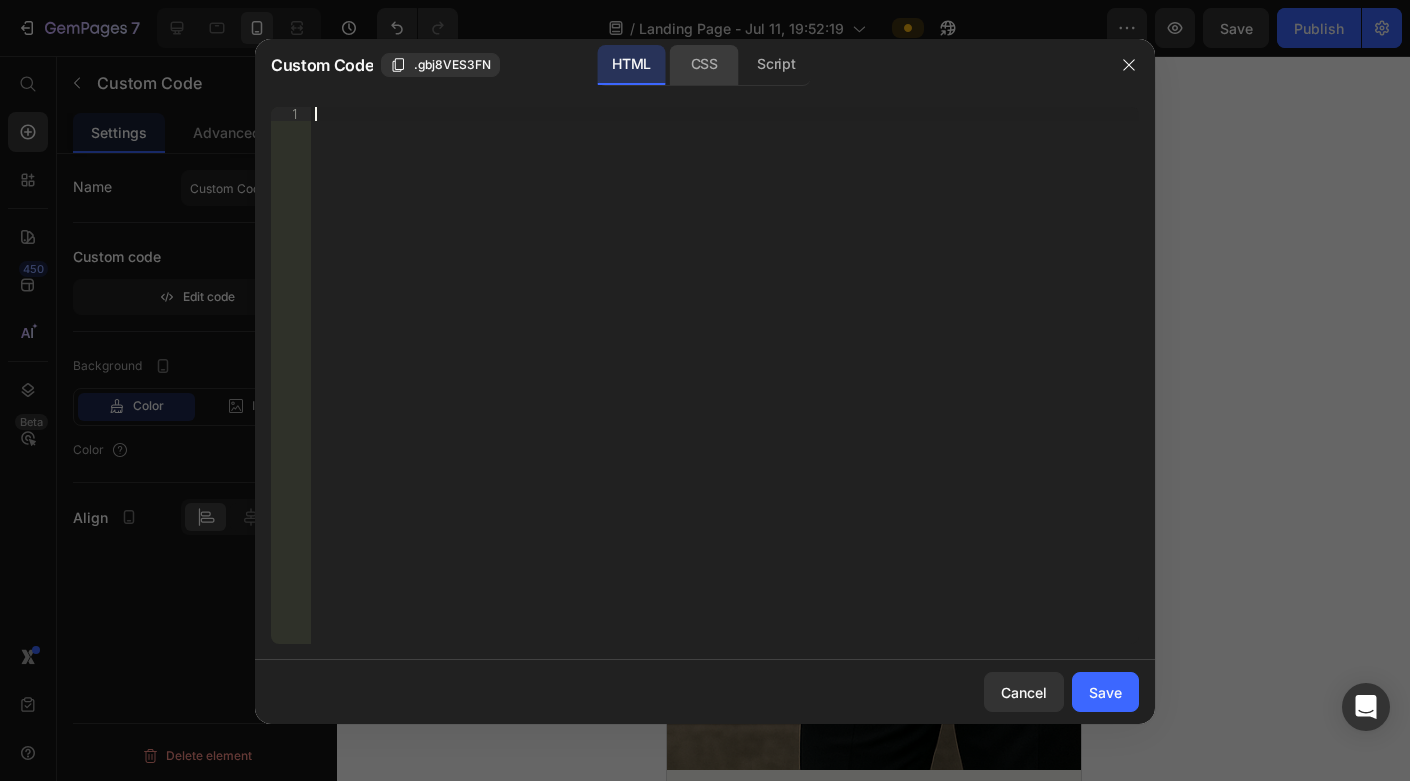 click on "CSS" 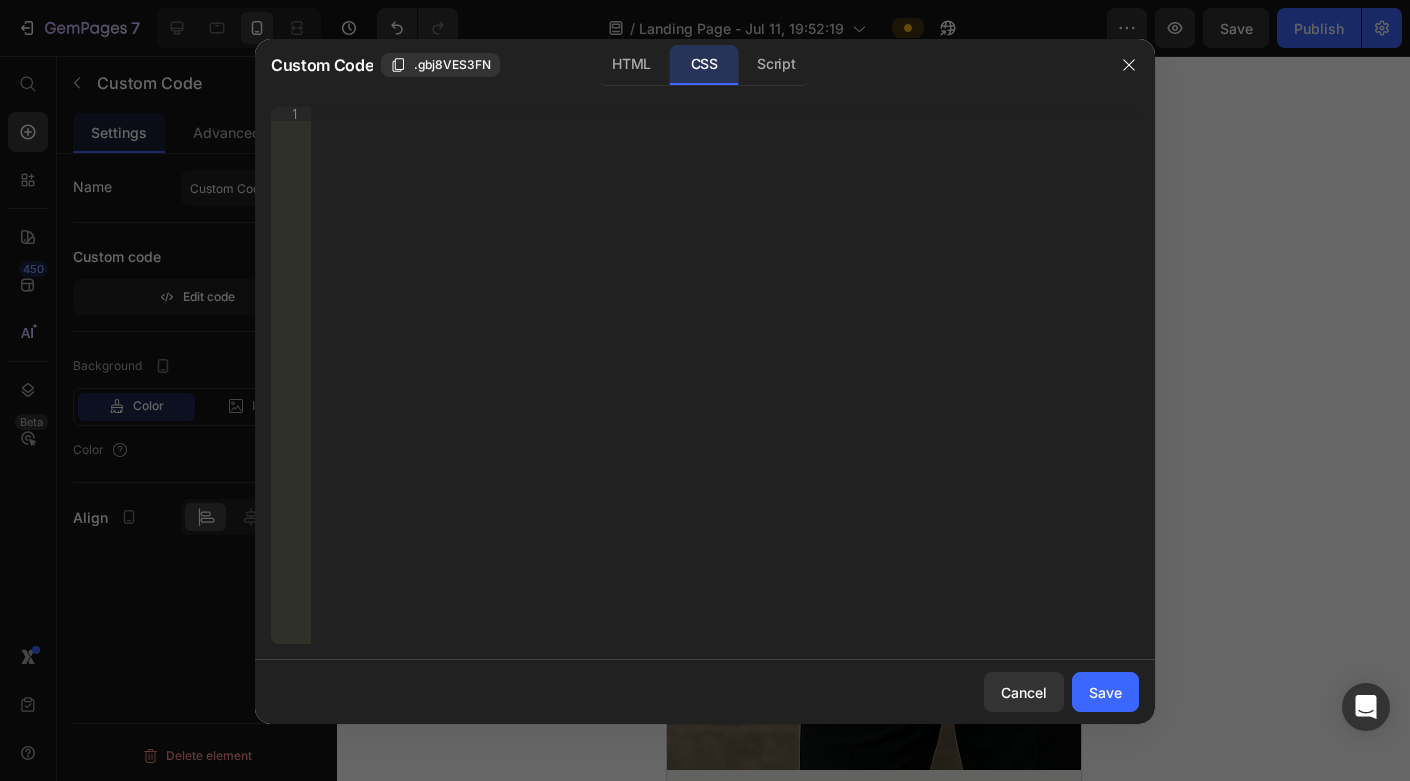 click on "Insert the CSS code to style your content right here." at bounding box center (725, 389) 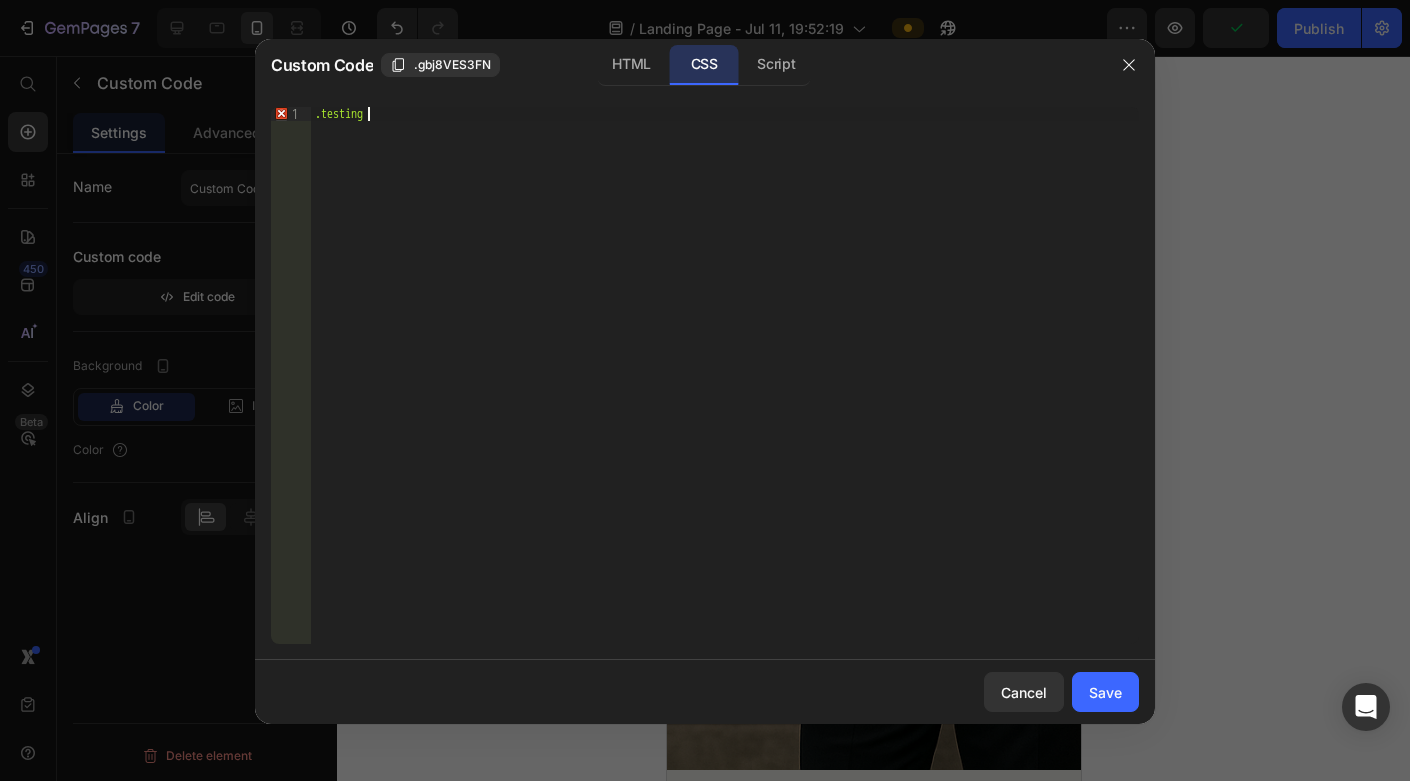 scroll, scrollTop: 0, scrollLeft: 3, axis: horizontal 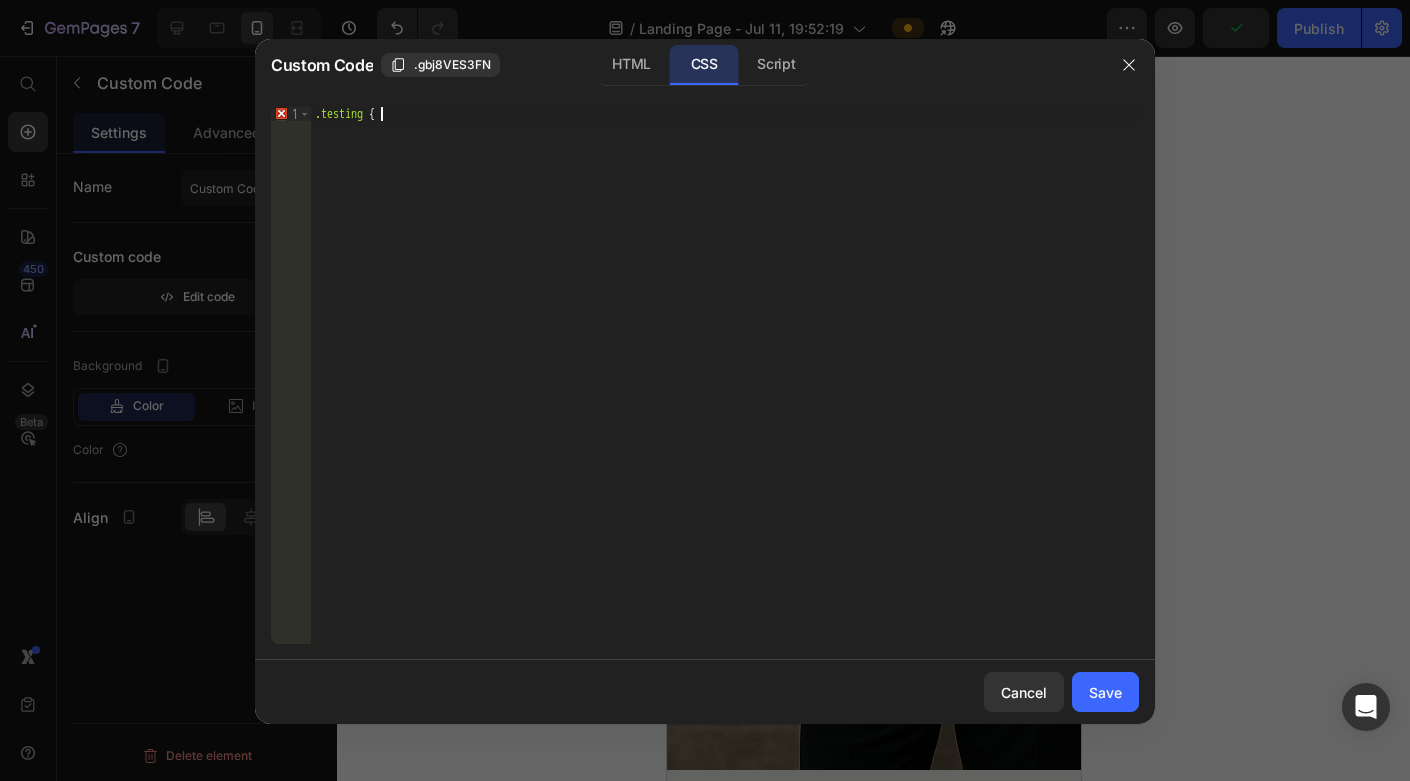 type on ".testing {}" 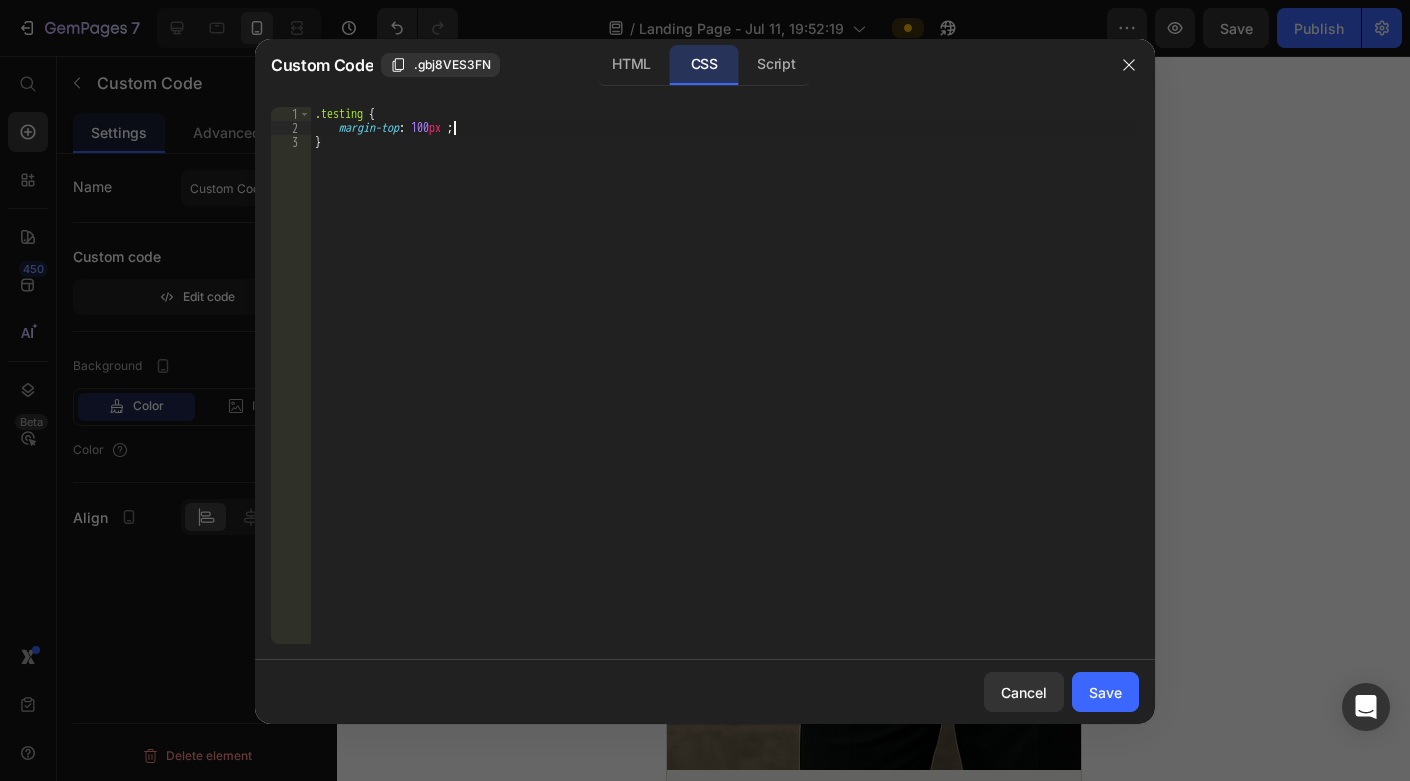 scroll, scrollTop: 0, scrollLeft: 11, axis: horizontal 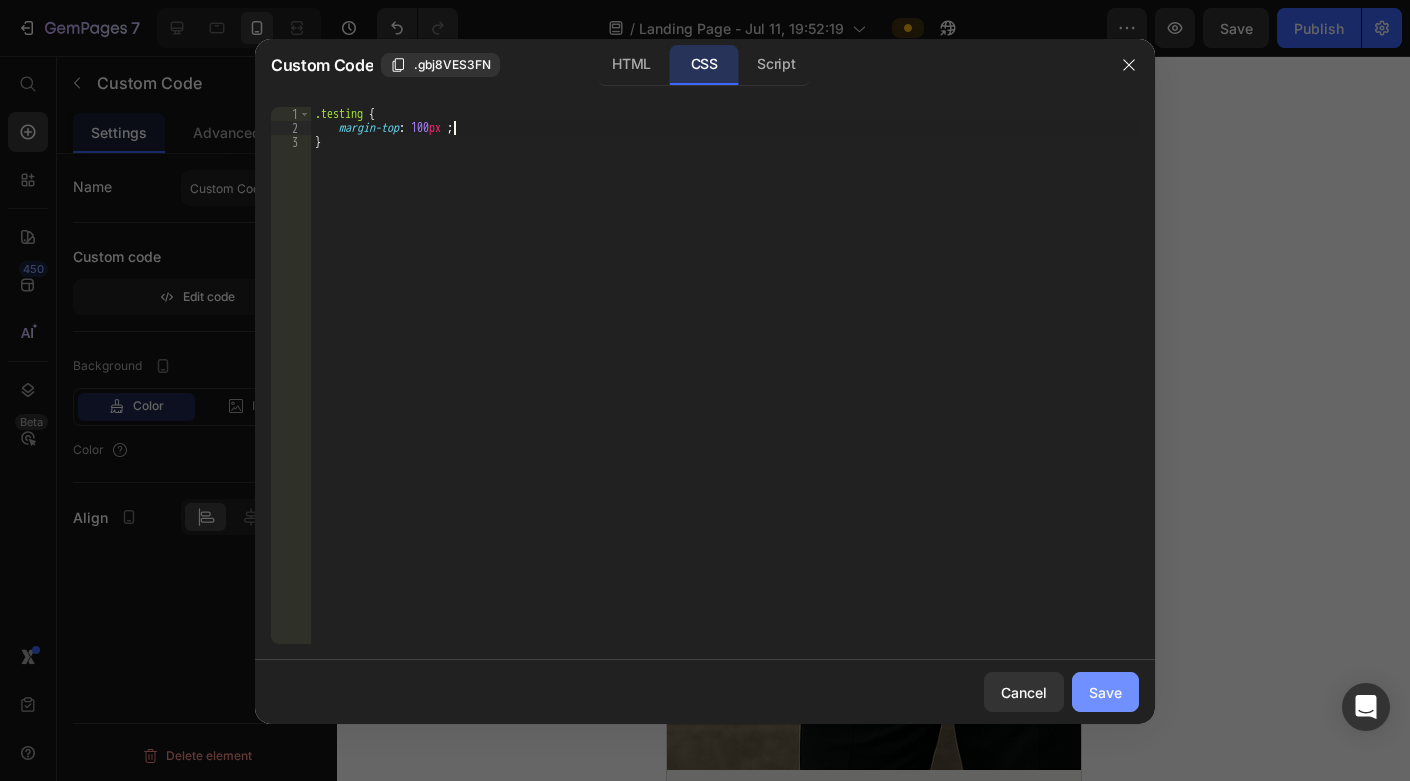 type on "margin-top: 100px ;" 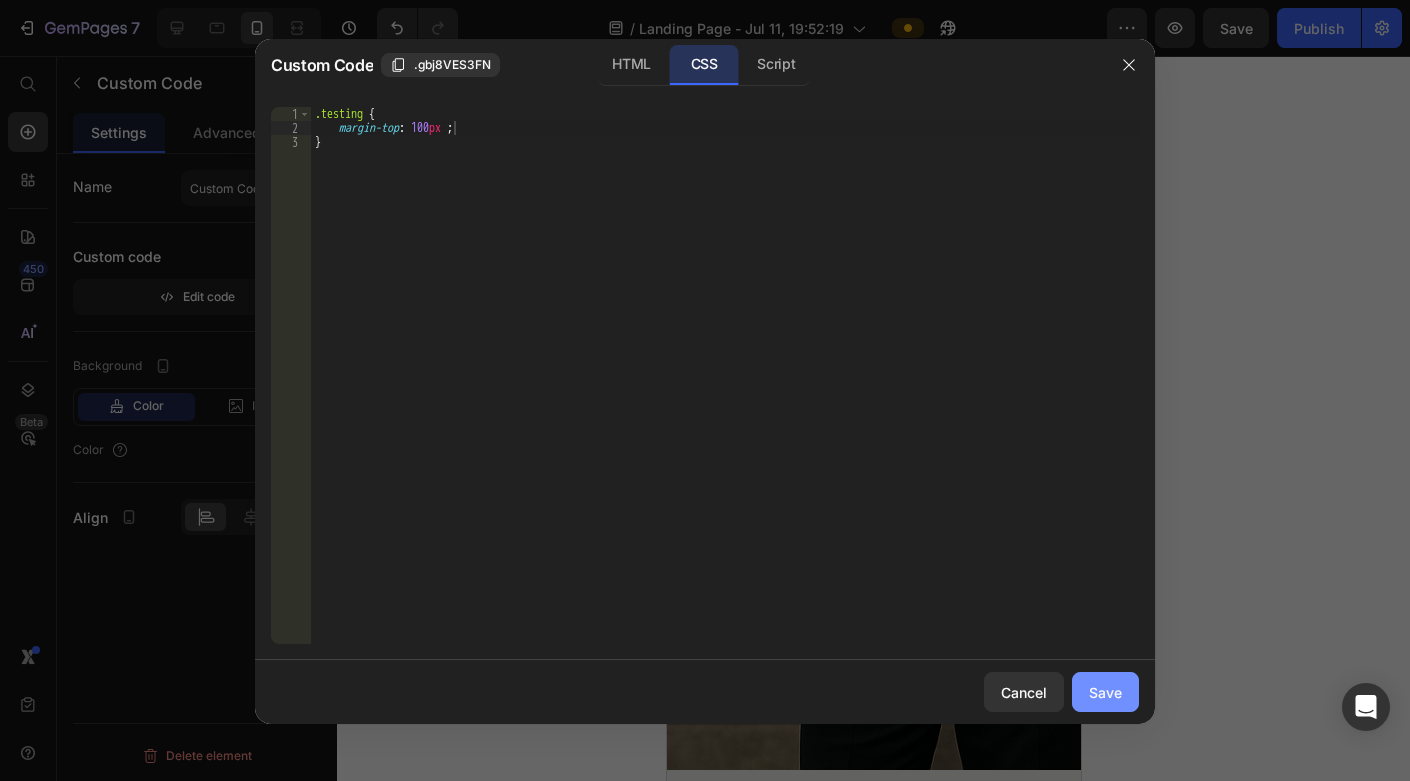 click on "Save" at bounding box center (1105, 692) 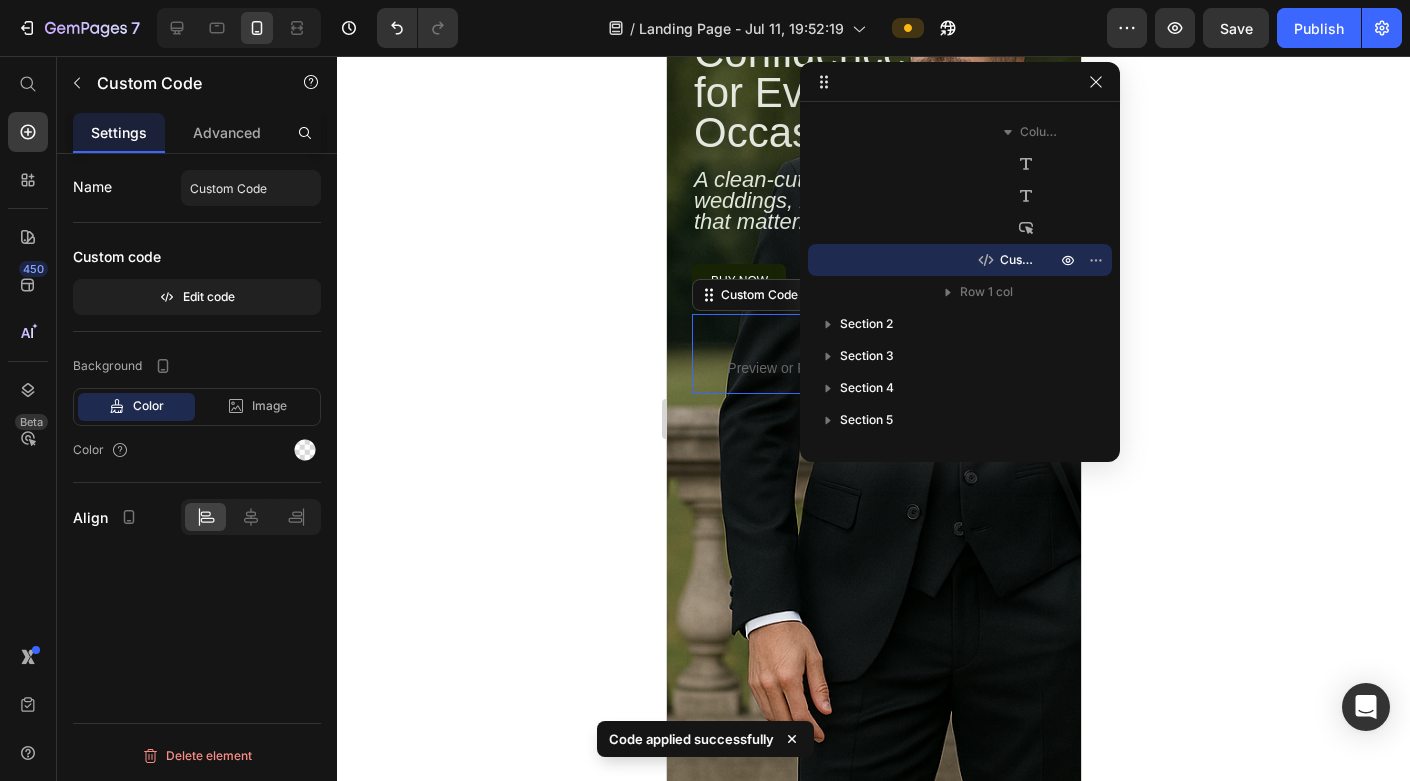 click 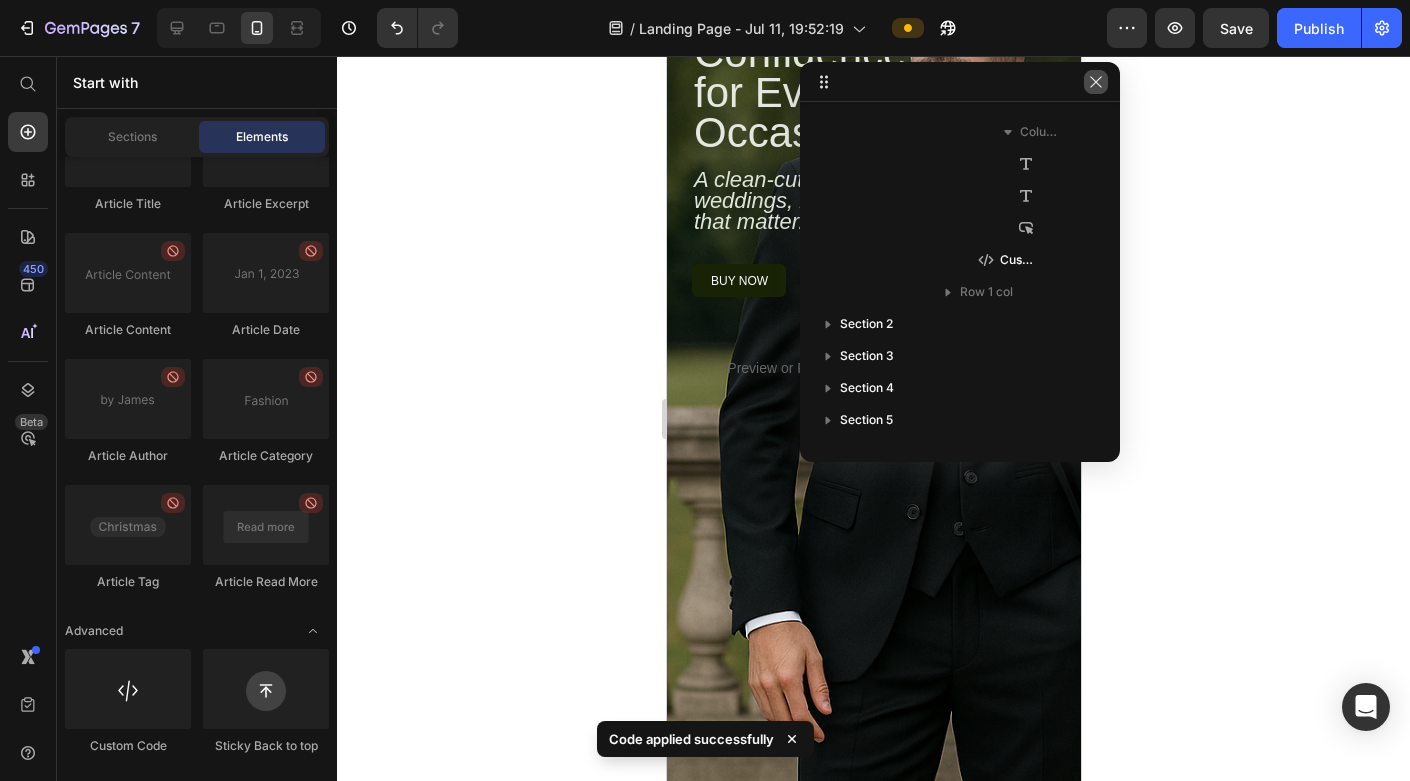 click at bounding box center [1096, 82] 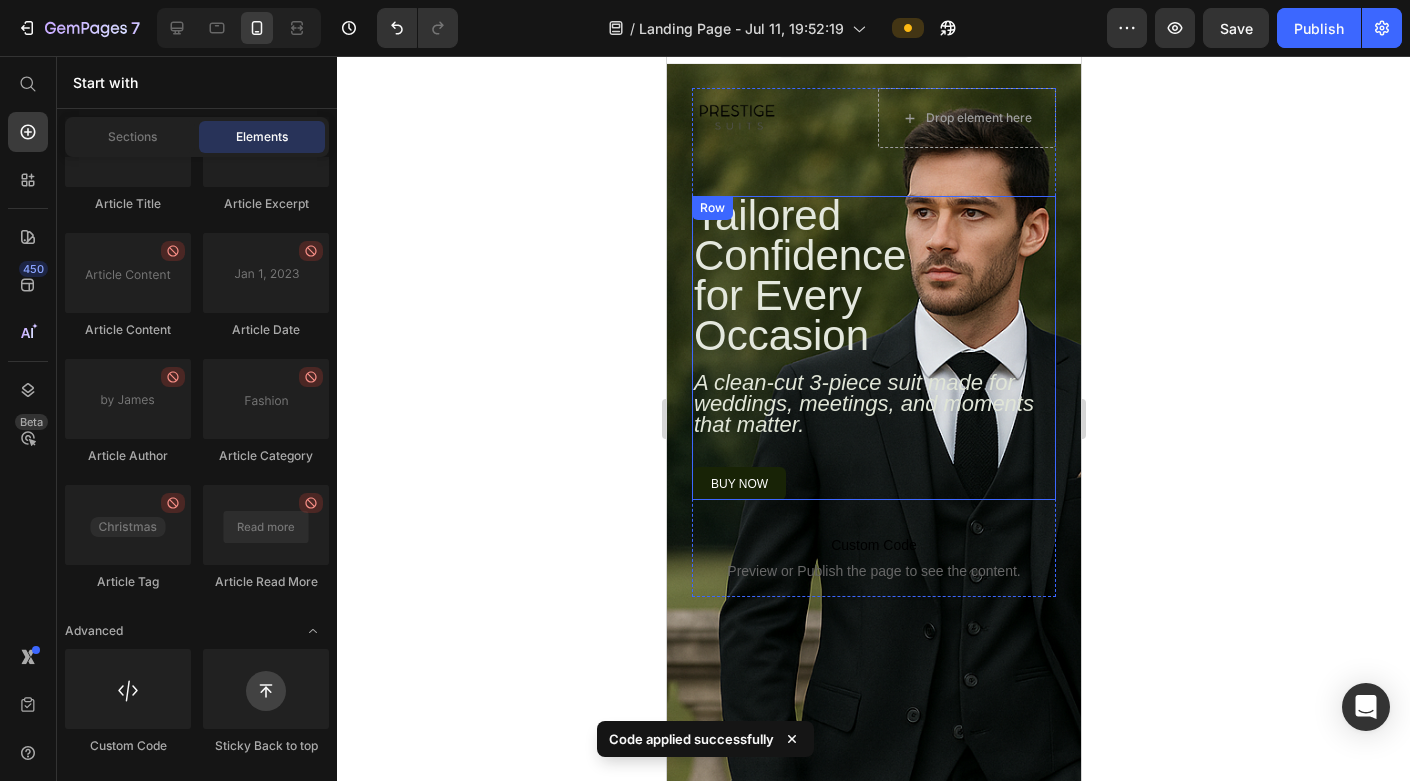scroll, scrollTop: 15, scrollLeft: 0, axis: vertical 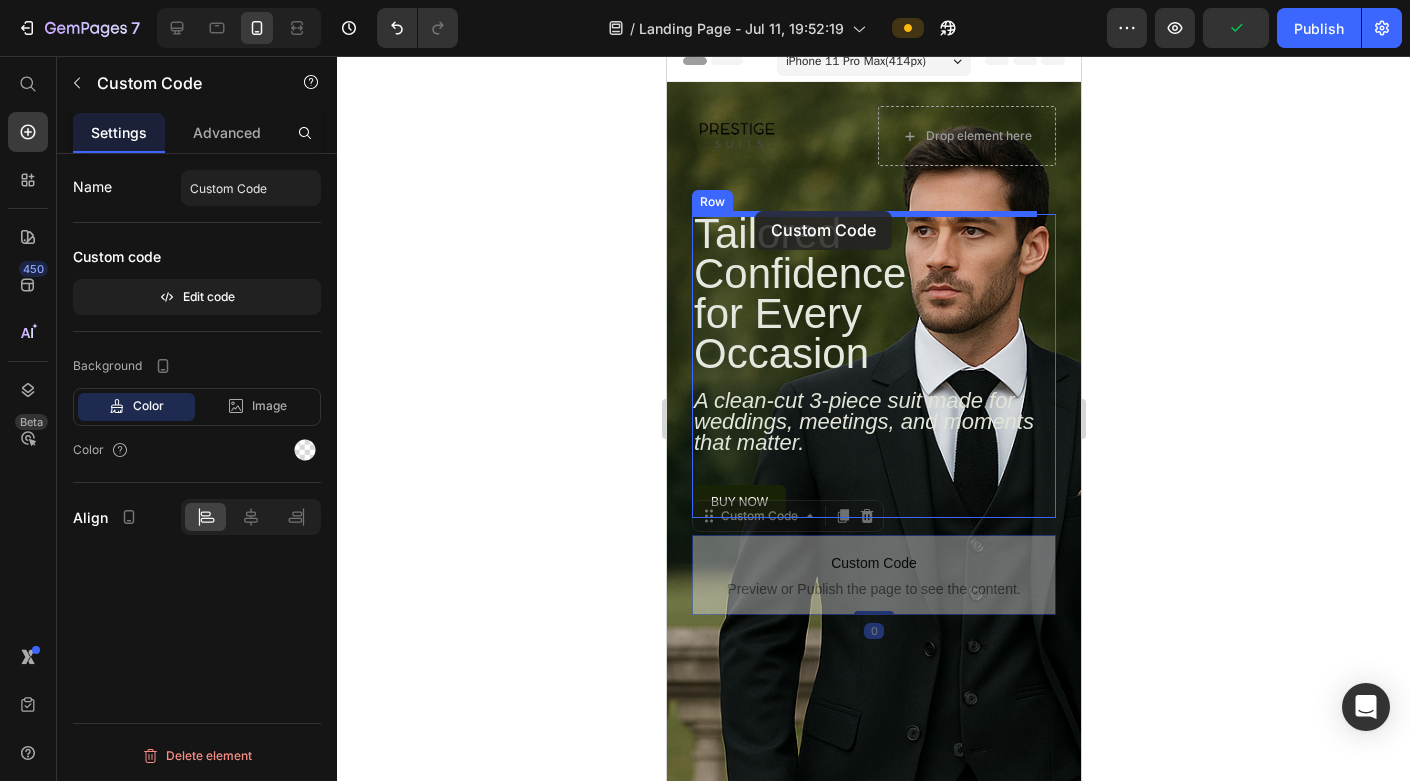 drag, startPoint x: 717, startPoint y: 526, endPoint x: 755, endPoint y: 211, distance: 317.28378 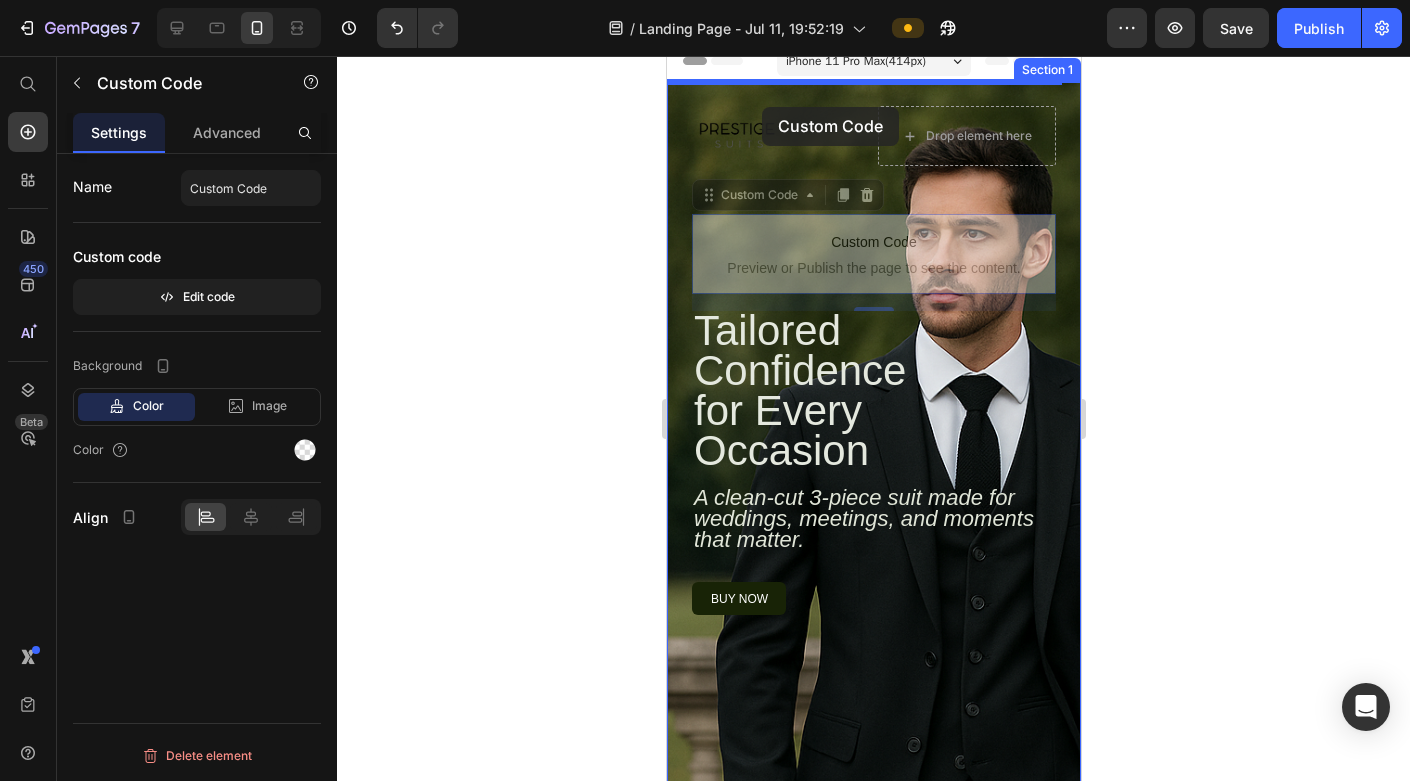 scroll, scrollTop: 0, scrollLeft: 0, axis: both 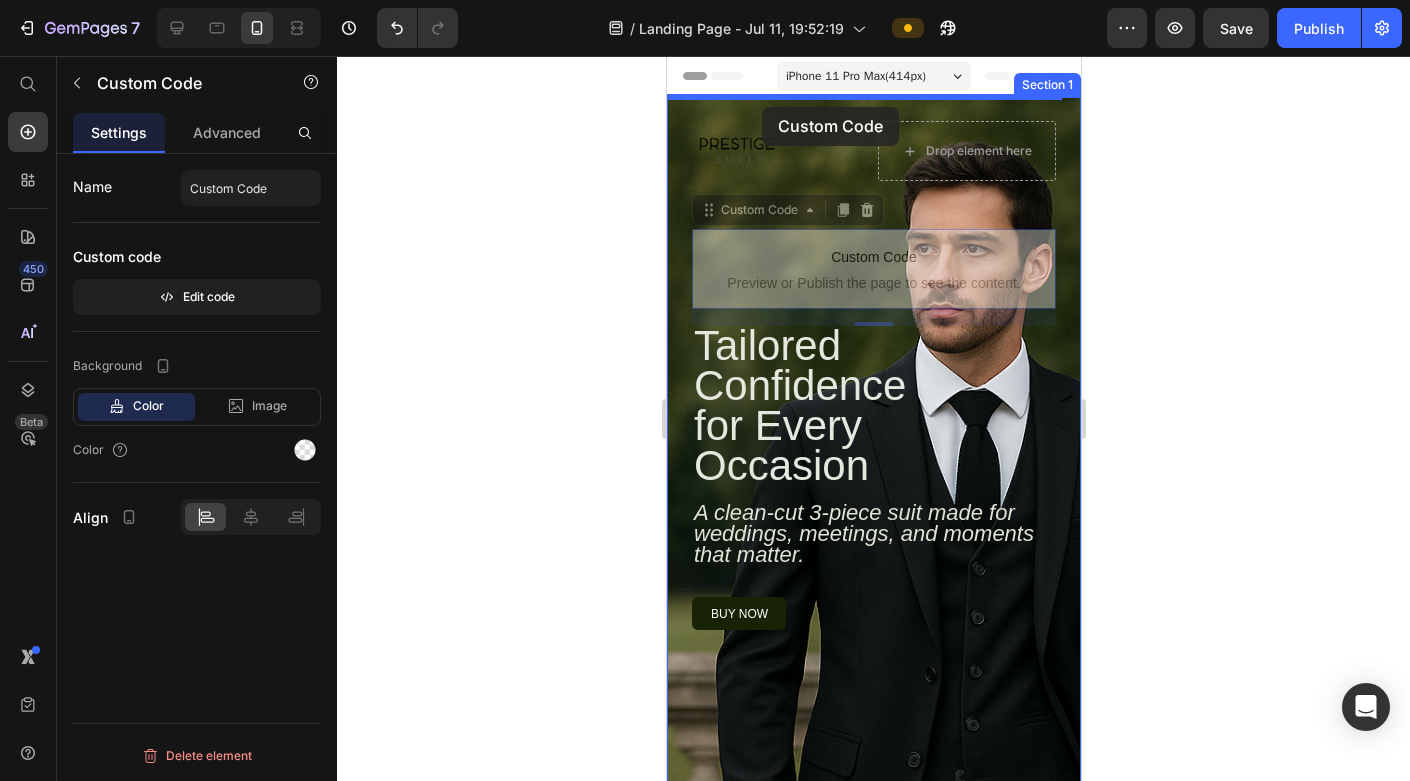 drag, startPoint x: 701, startPoint y: 206, endPoint x: 762, endPoint y: 107, distance: 116.284134 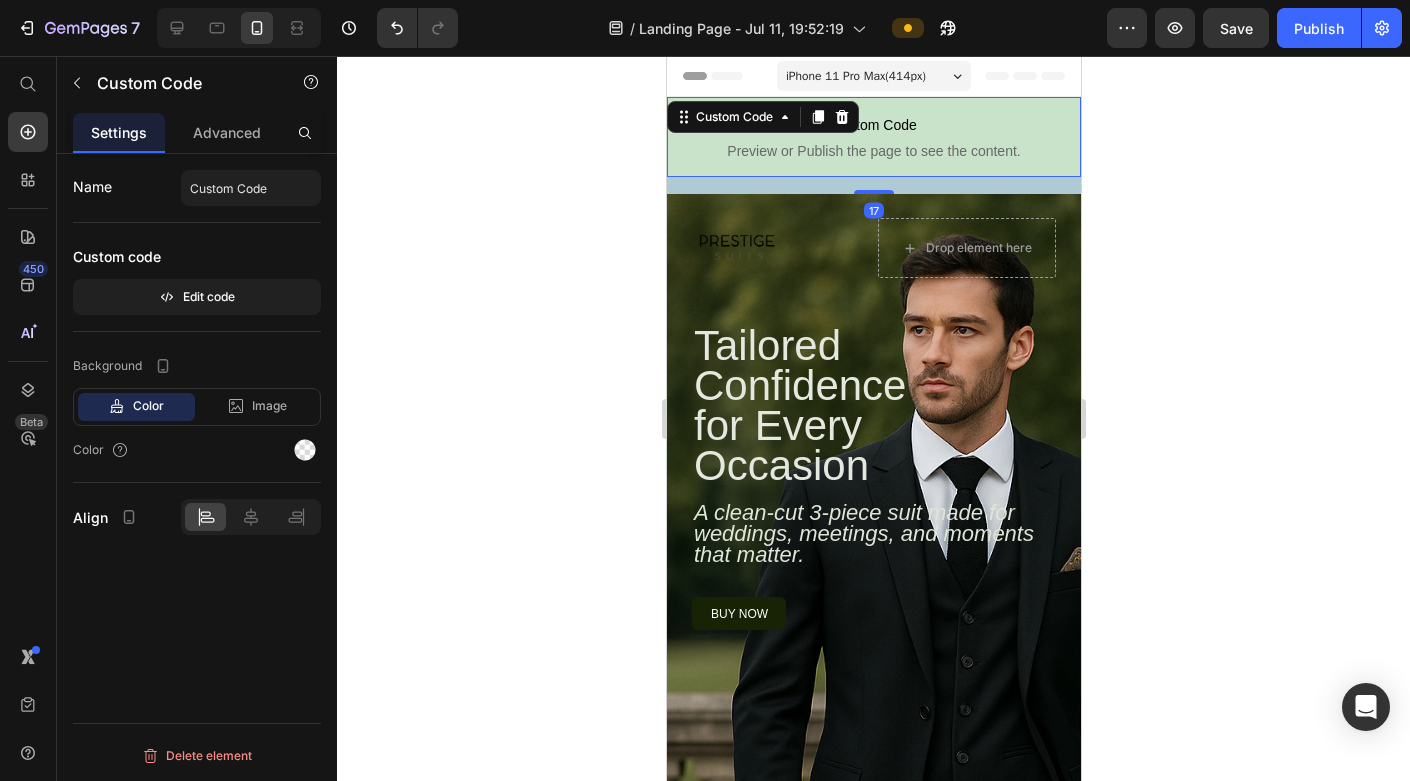 click 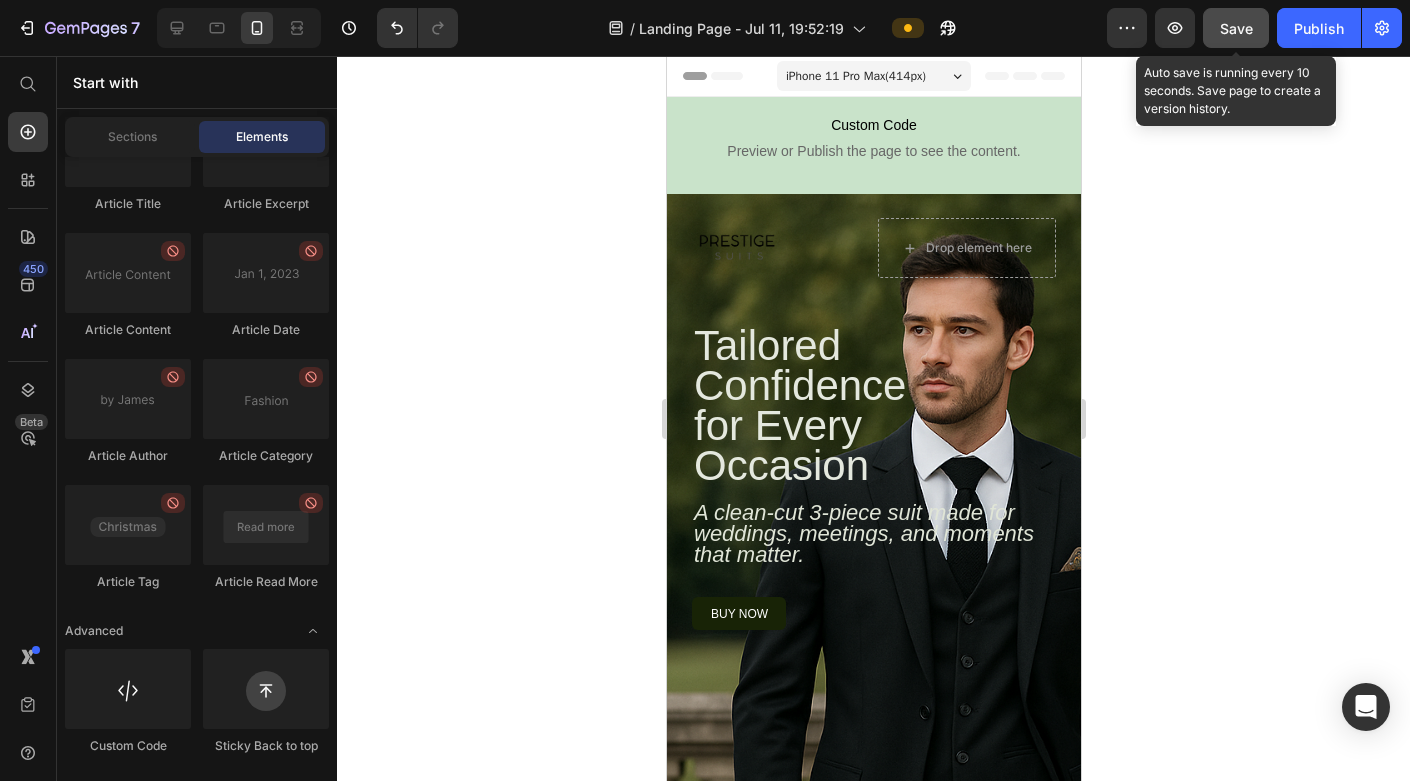 click on "Save" at bounding box center [1236, 28] 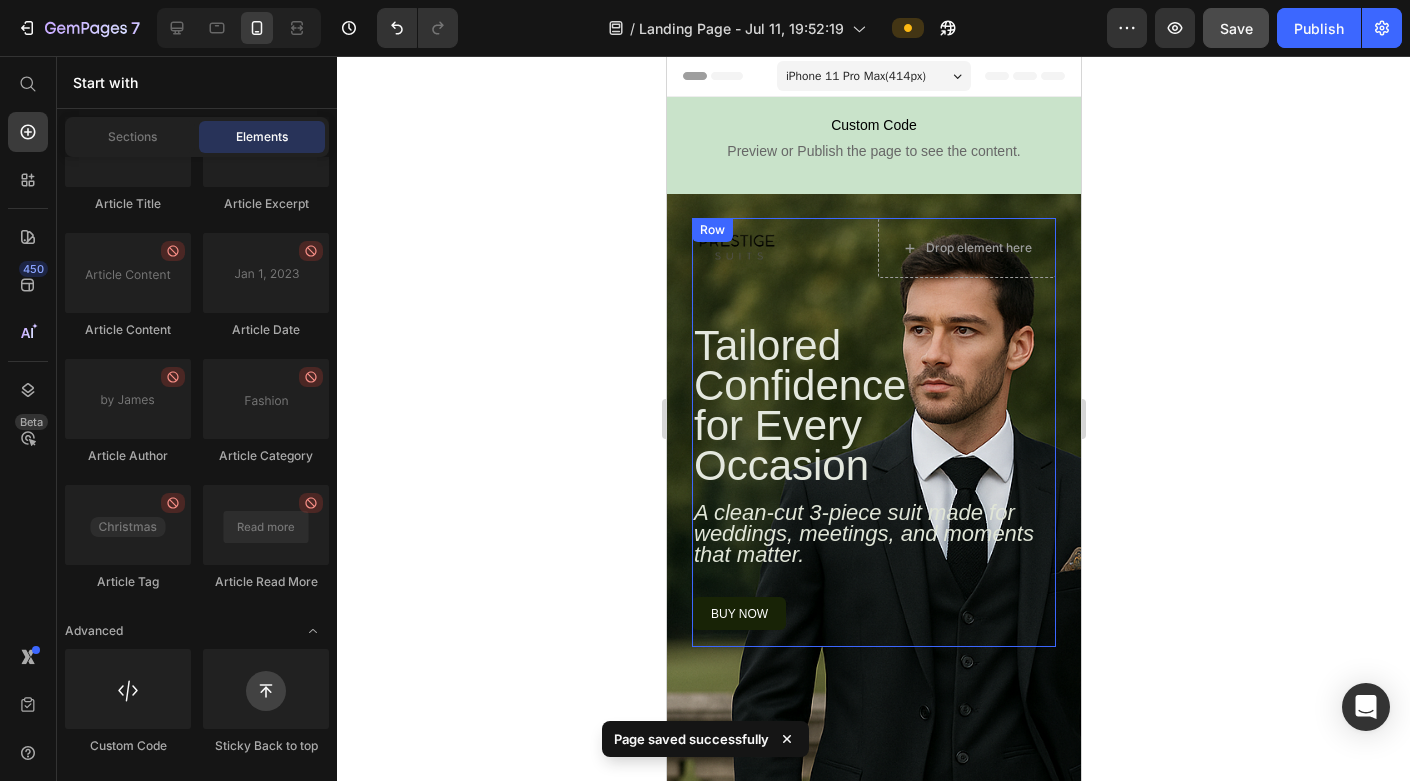 click on "Tailored Confidence for Every Occasion Heading A clean-cut 3-piece suit made for weddings, meetings, and moments that matter. Text Block buy now Button Row" at bounding box center [873, 486] 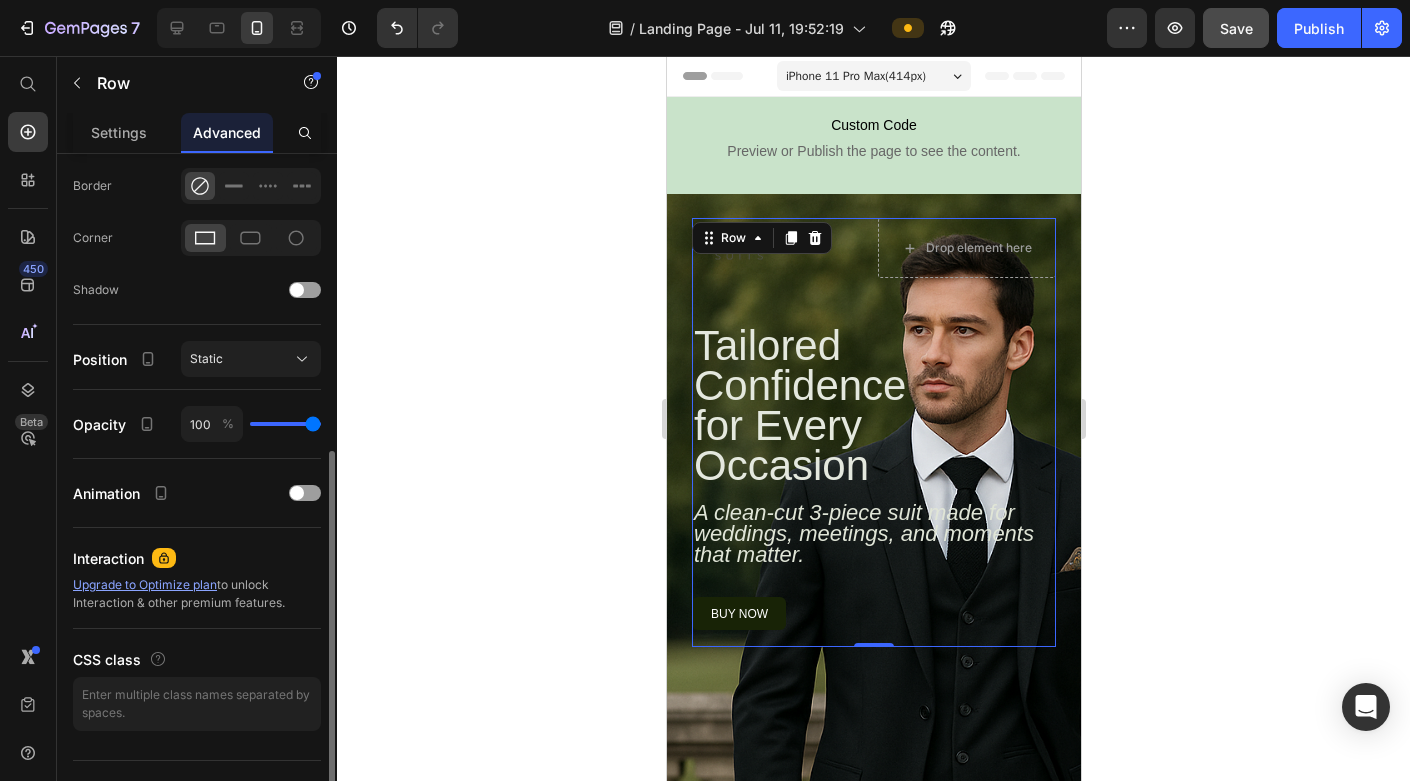 scroll, scrollTop: 580, scrollLeft: 0, axis: vertical 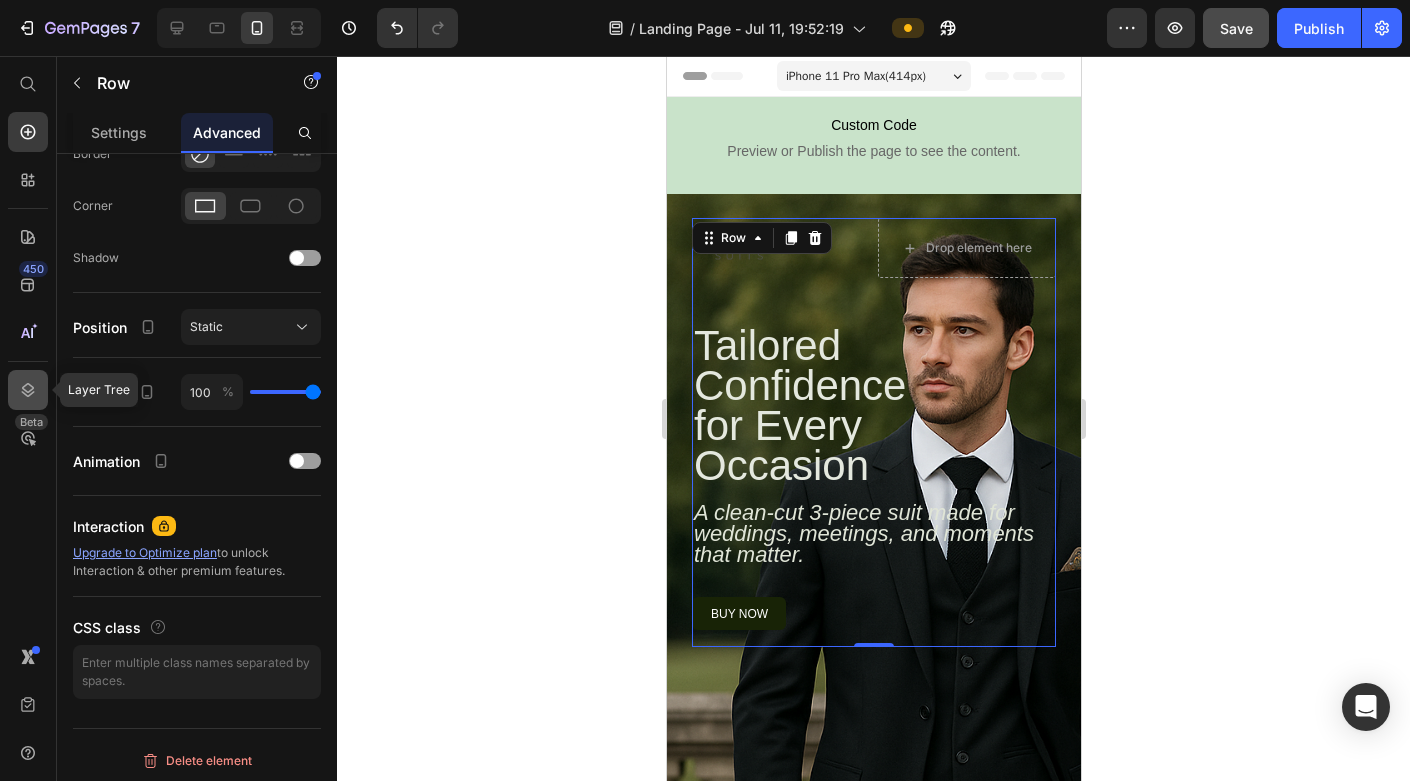 click 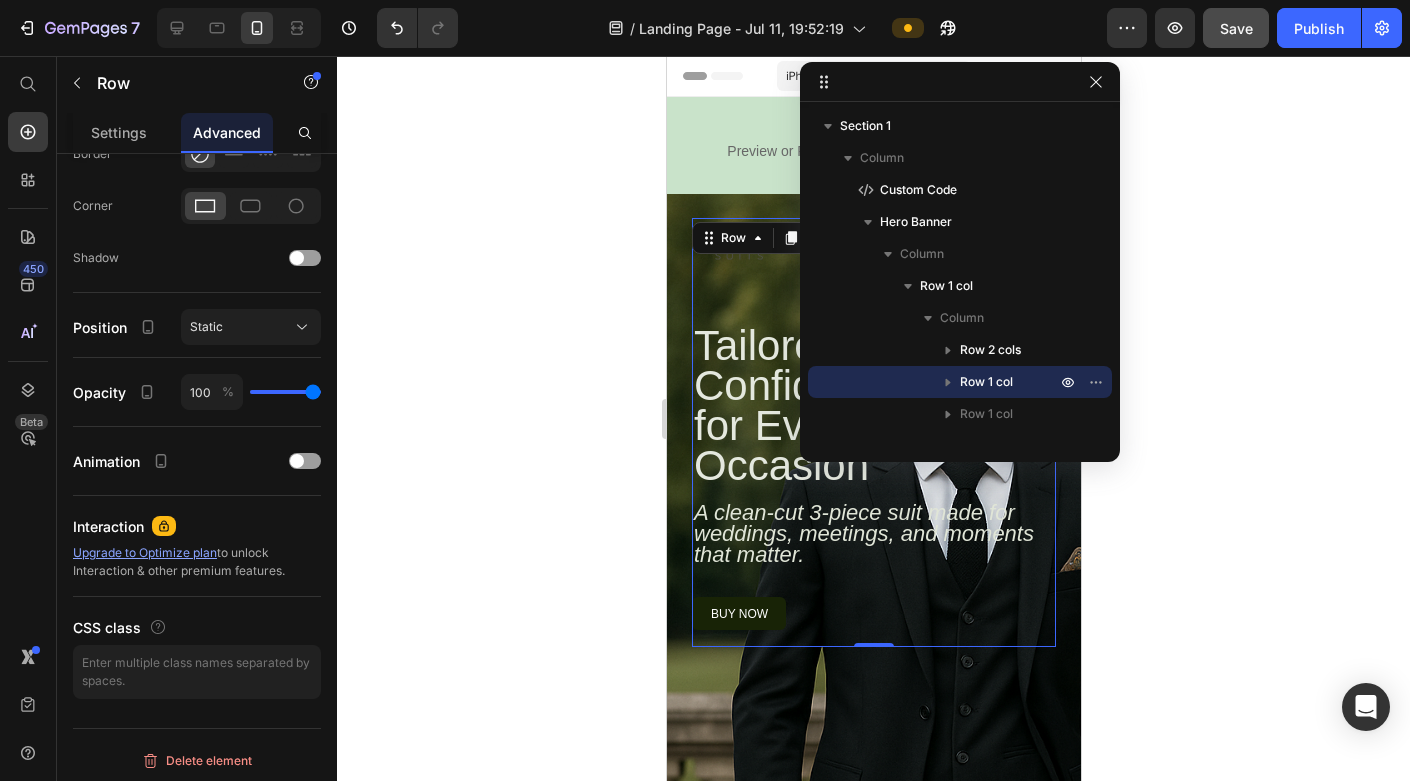 click 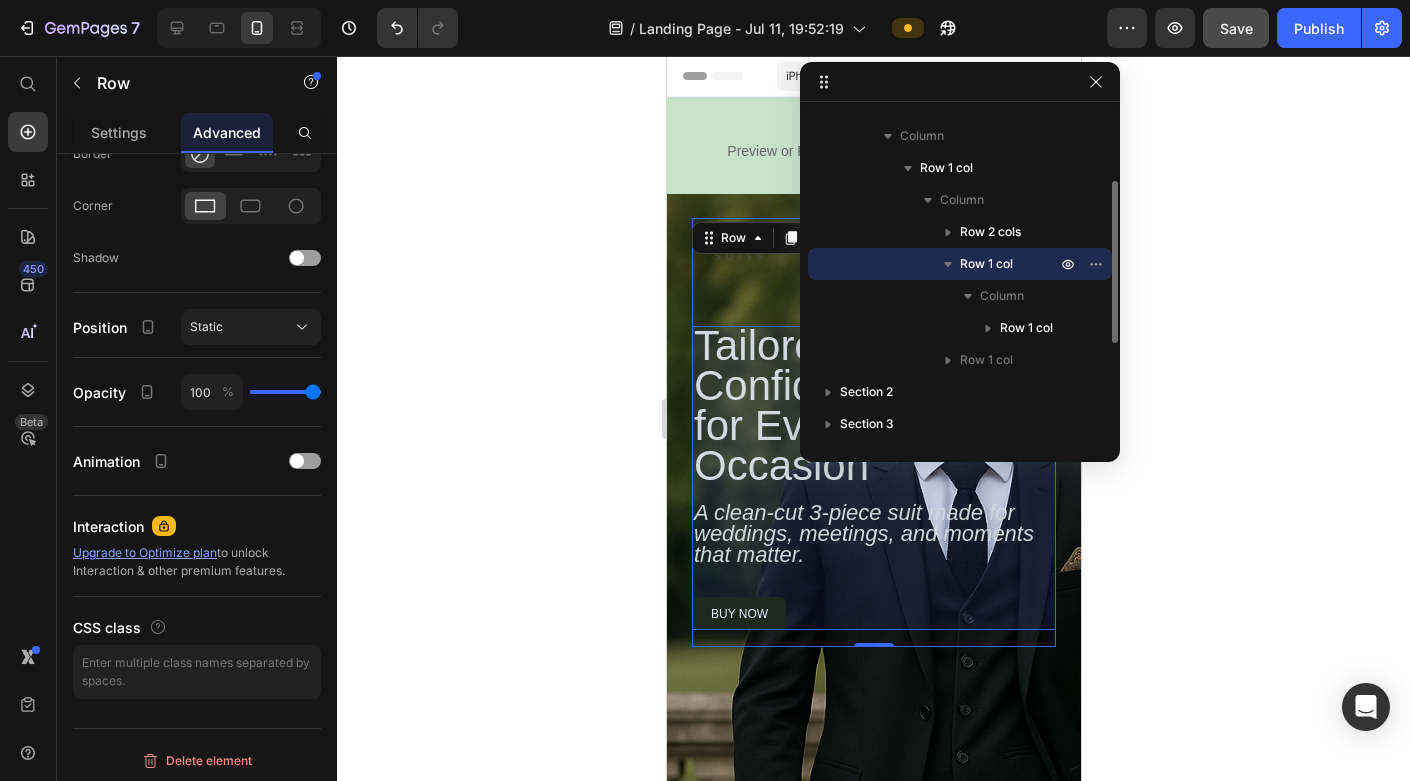 scroll, scrollTop: 128, scrollLeft: 0, axis: vertical 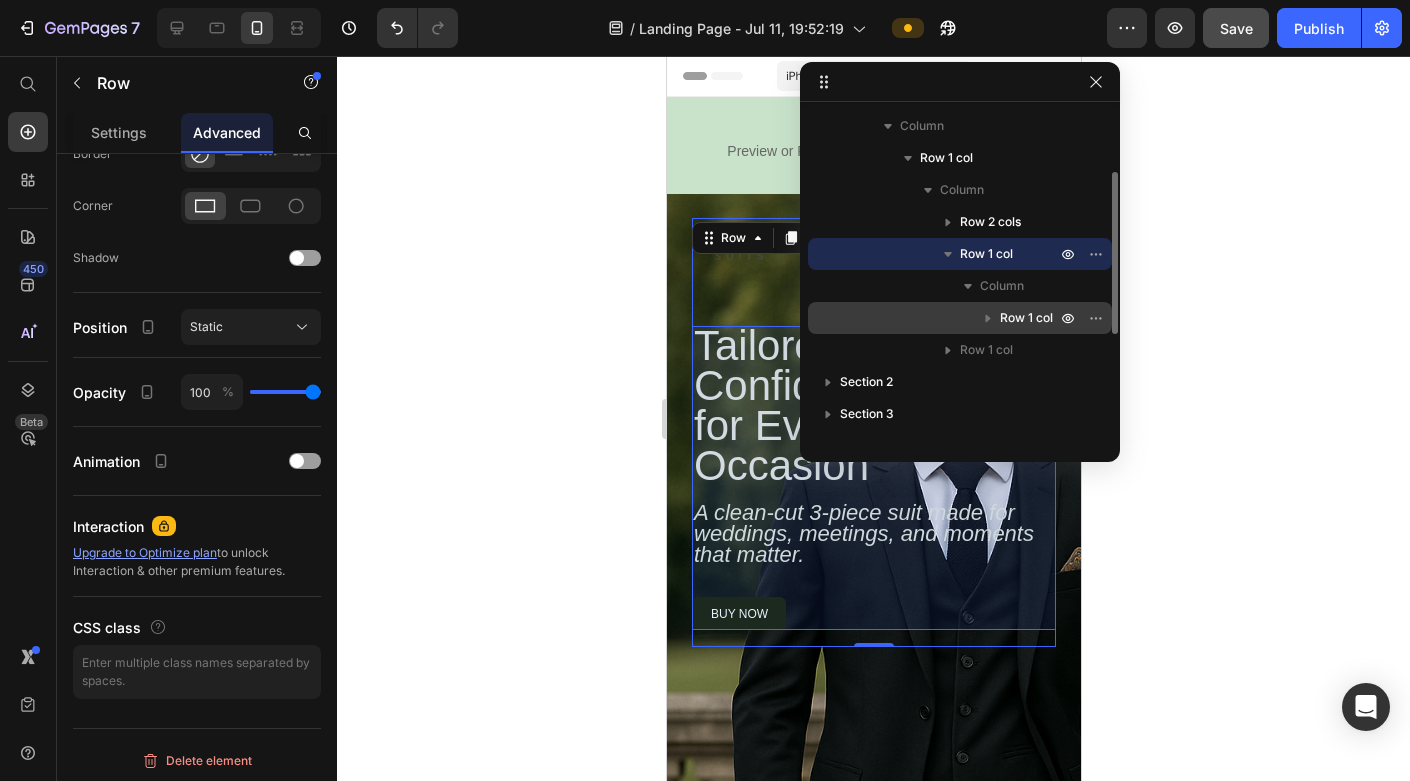 click on "Row 1 col" at bounding box center (1026, 318) 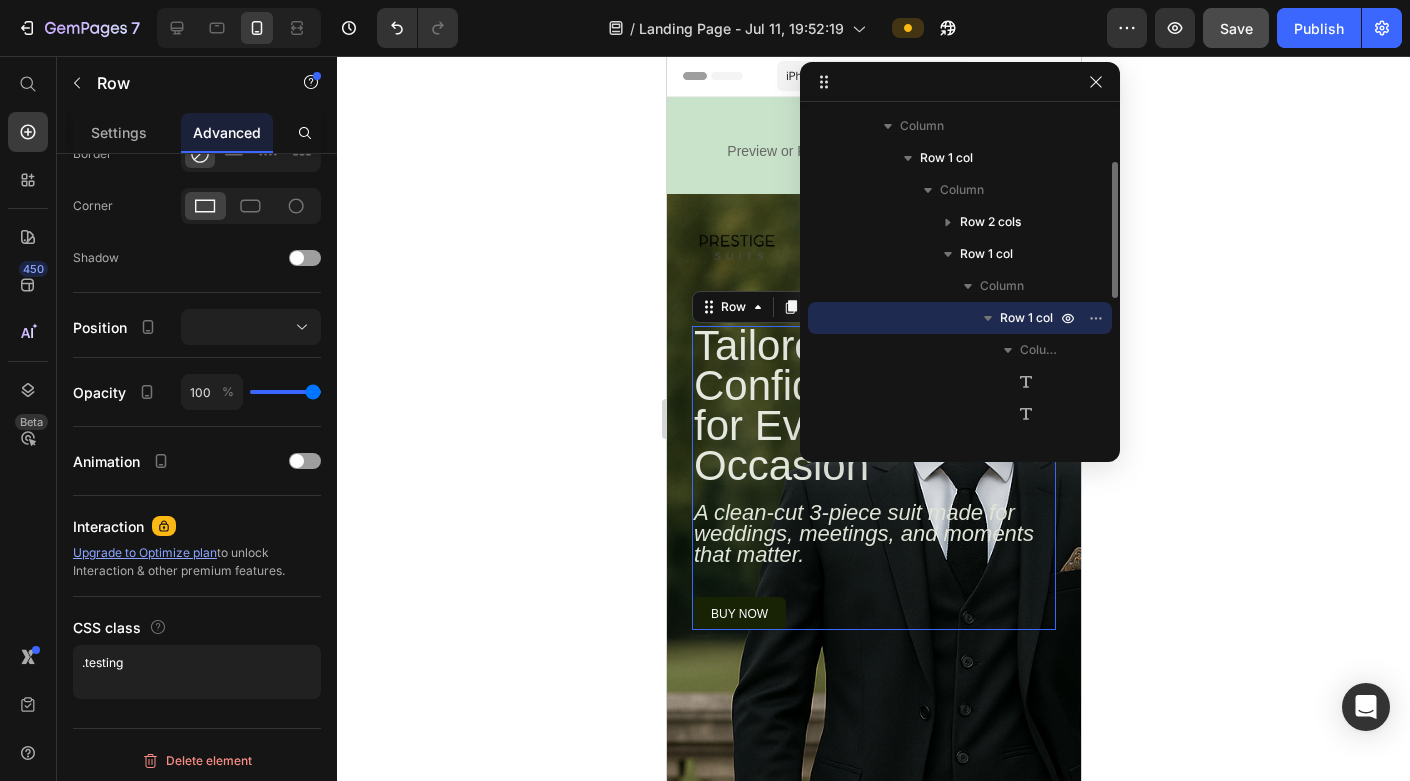 scroll, scrollTop: 580, scrollLeft: 0, axis: vertical 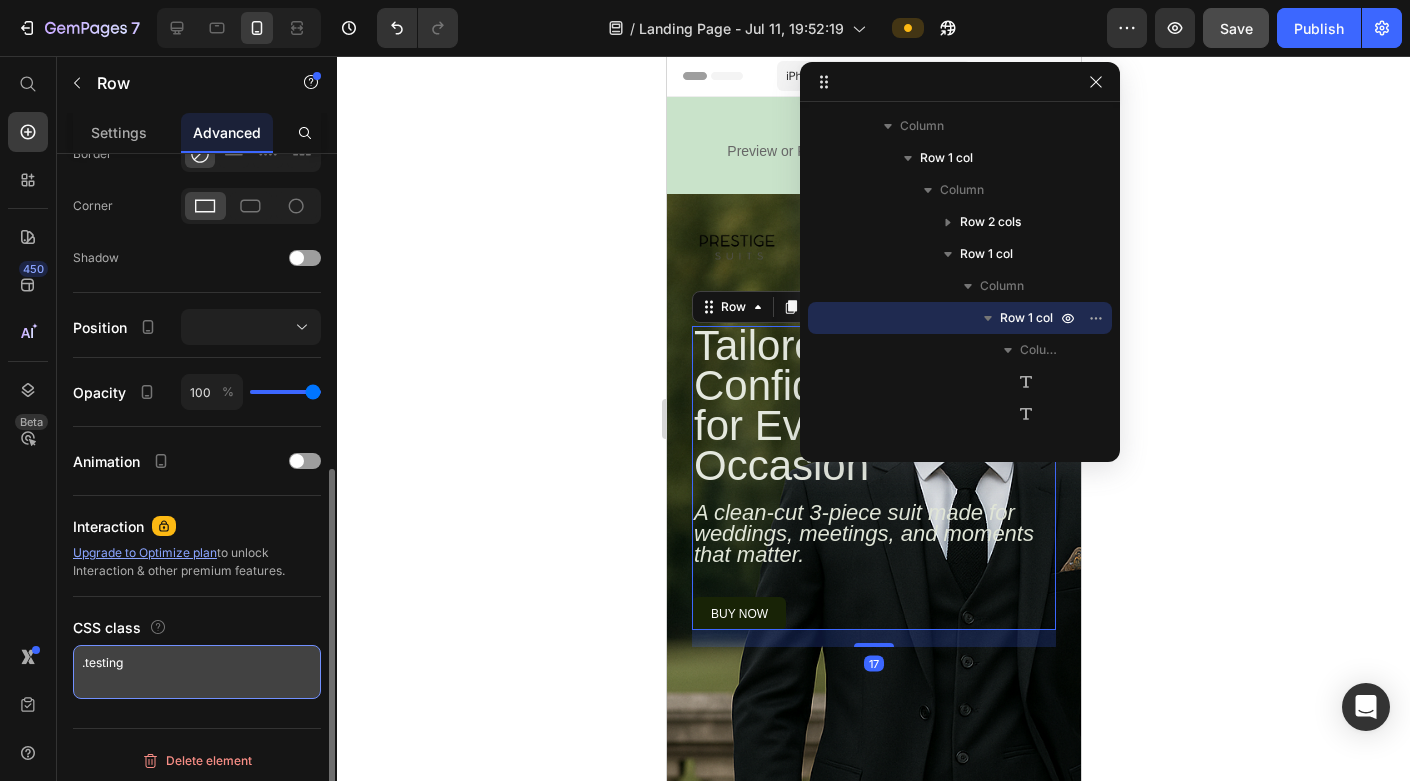 click on ".testing" at bounding box center (197, 672) 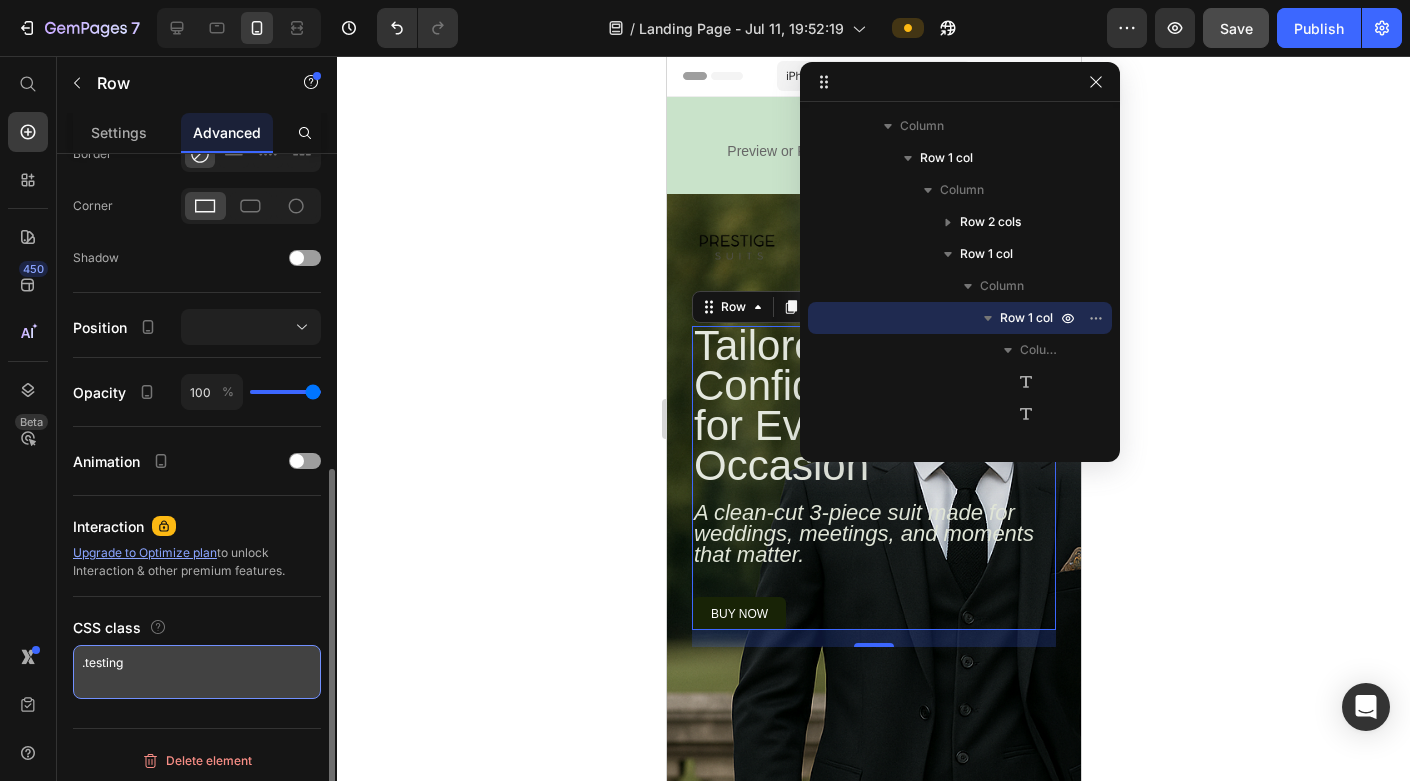 click on ".testing" at bounding box center [197, 672] 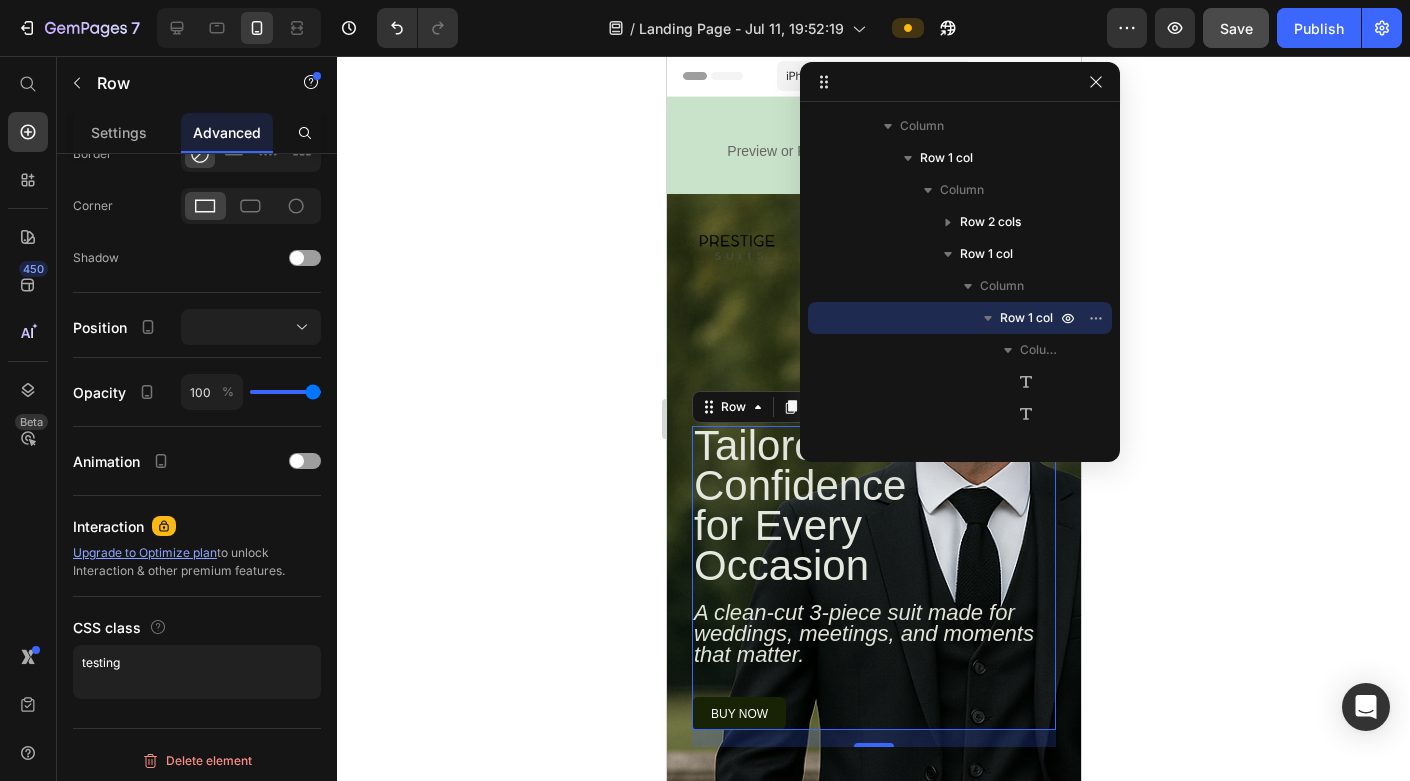 click 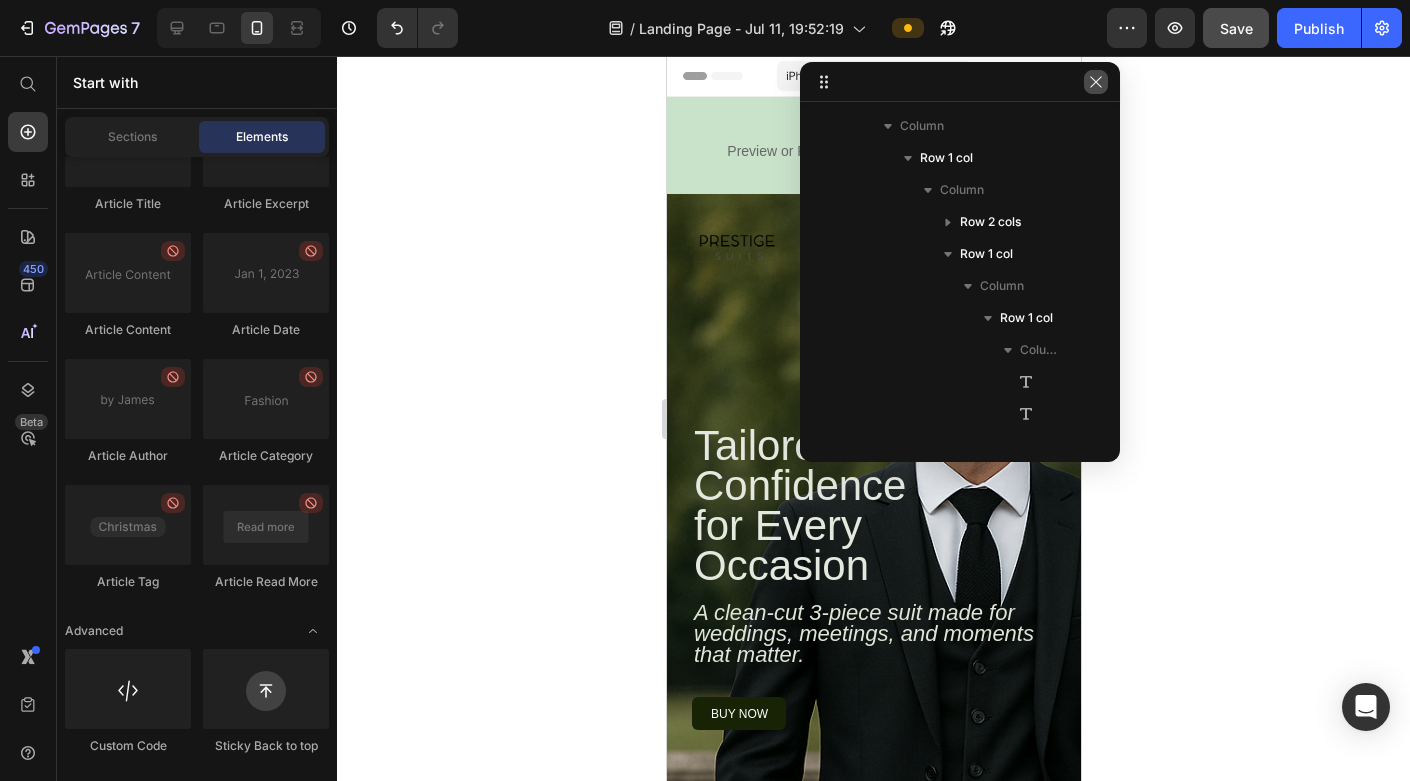 click 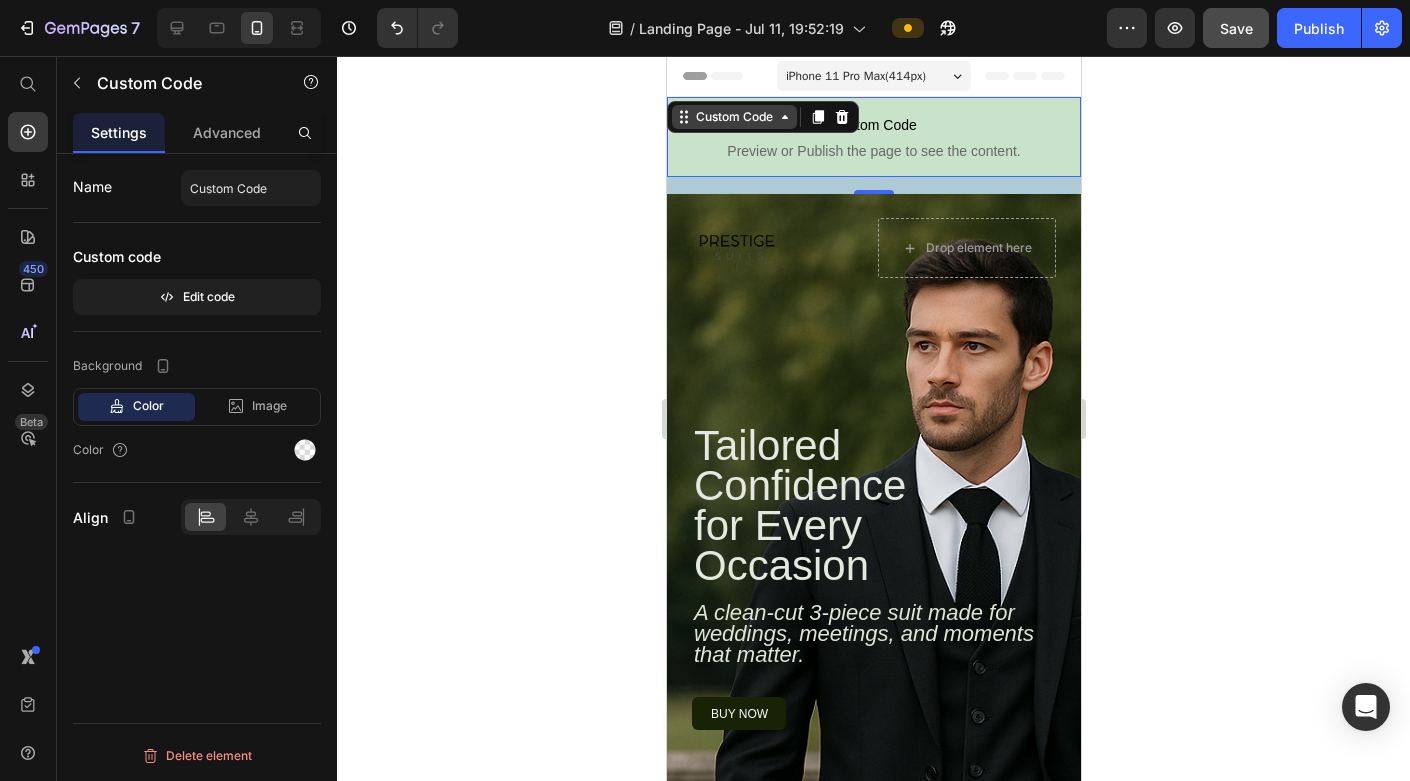 scroll, scrollTop: 0, scrollLeft: 0, axis: both 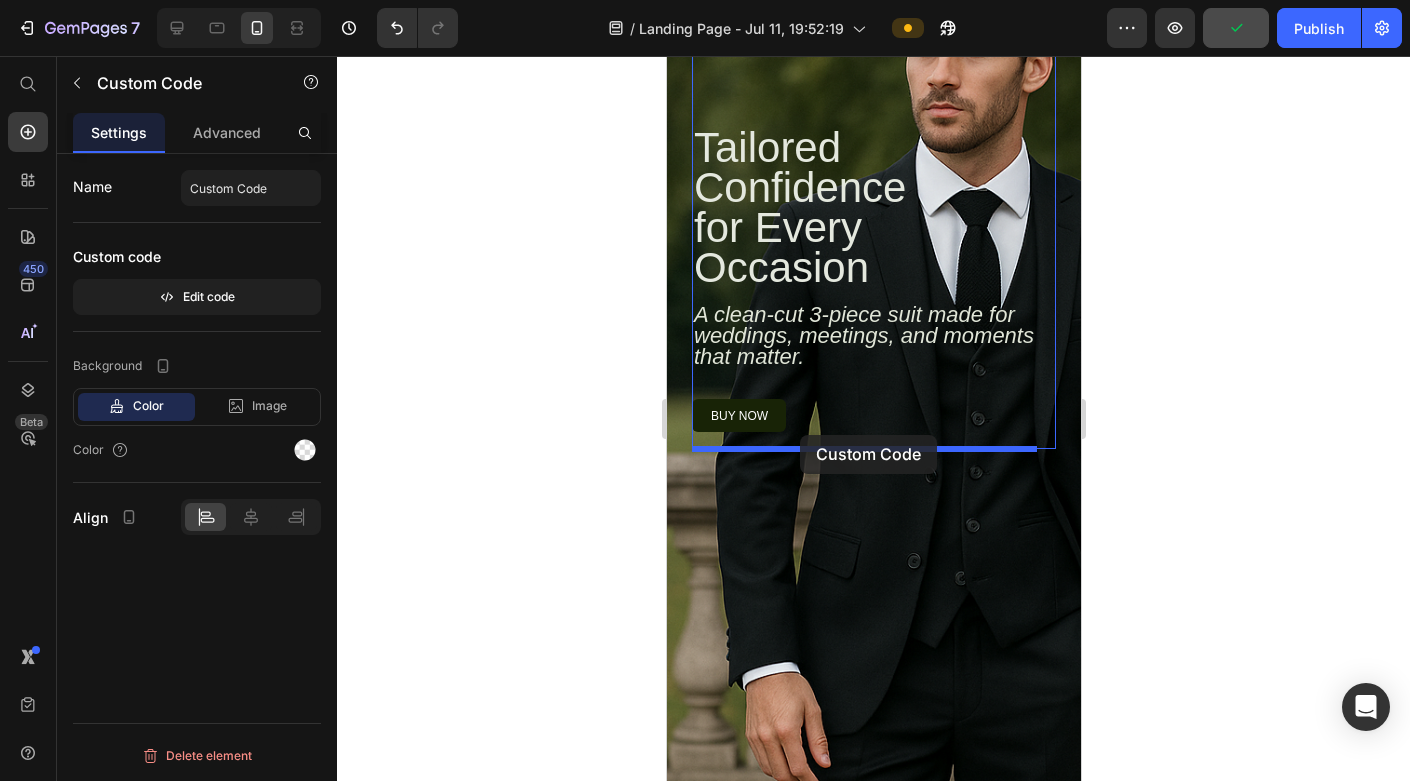 drag, startPoint x: 695, startPoint y: 114, endPoint x: 800, endPoint y: 435, distance: 337.73657 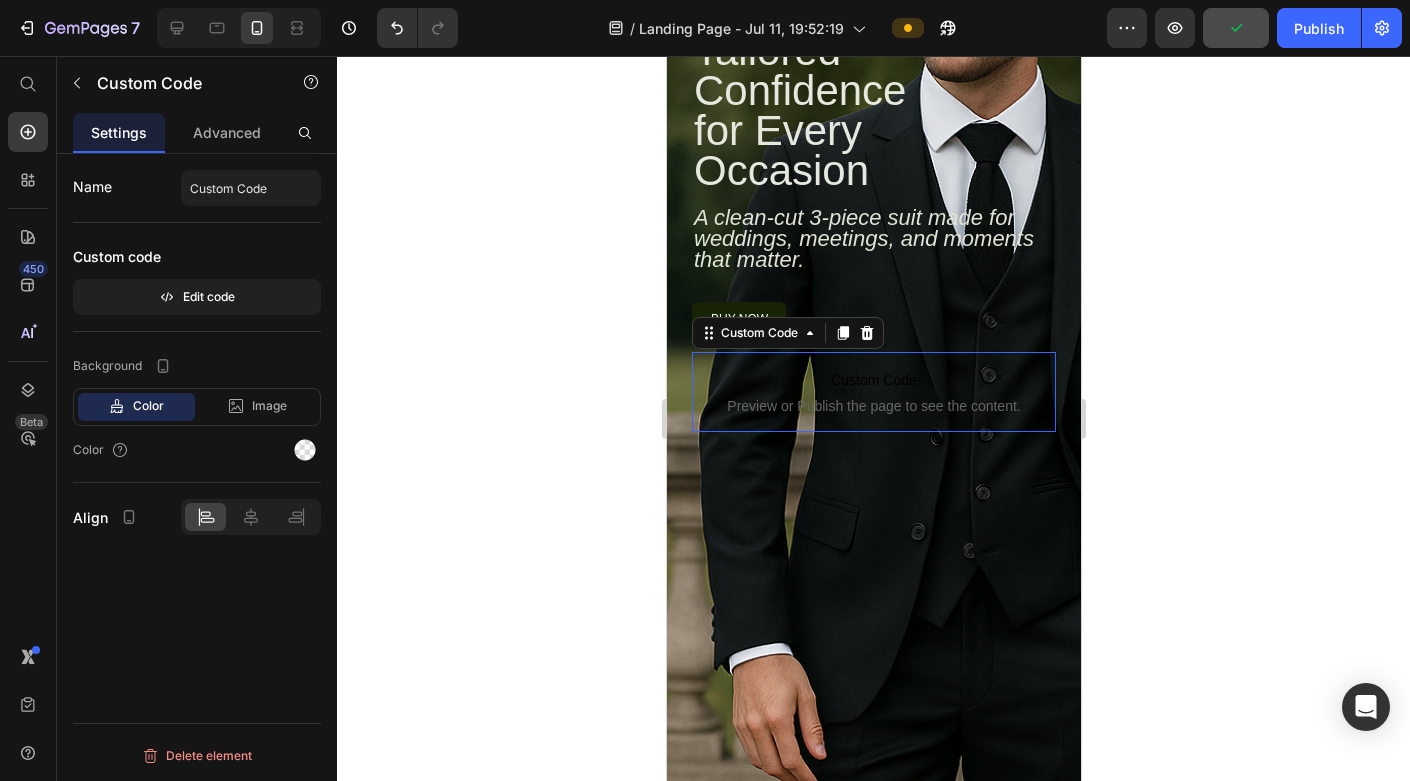 scroll, scrollTop: 201, scrollLeft: 0, axis: vertical 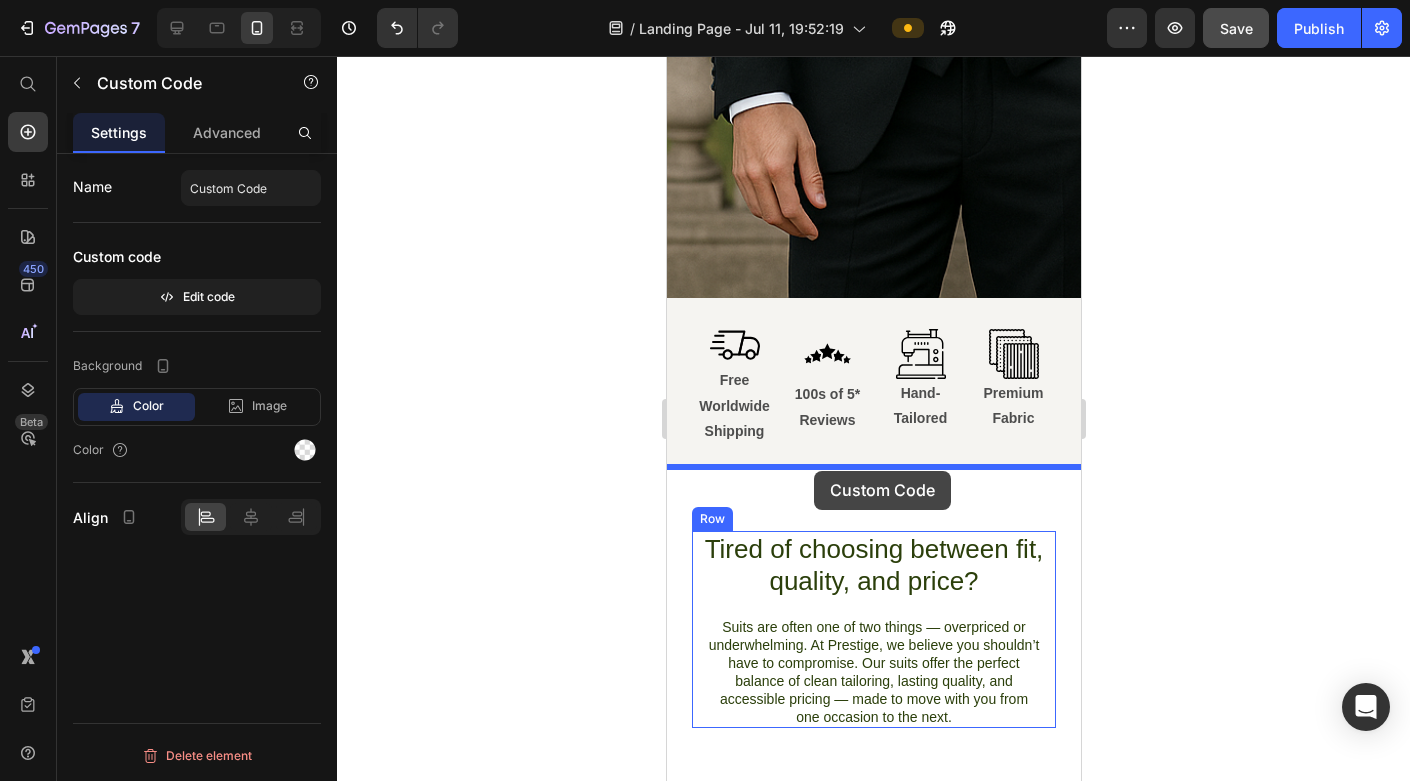 drag, startPoint x: 710, startPoint y: 432, endPoint x: 814, endPoint y: 471, distance: 111.07205 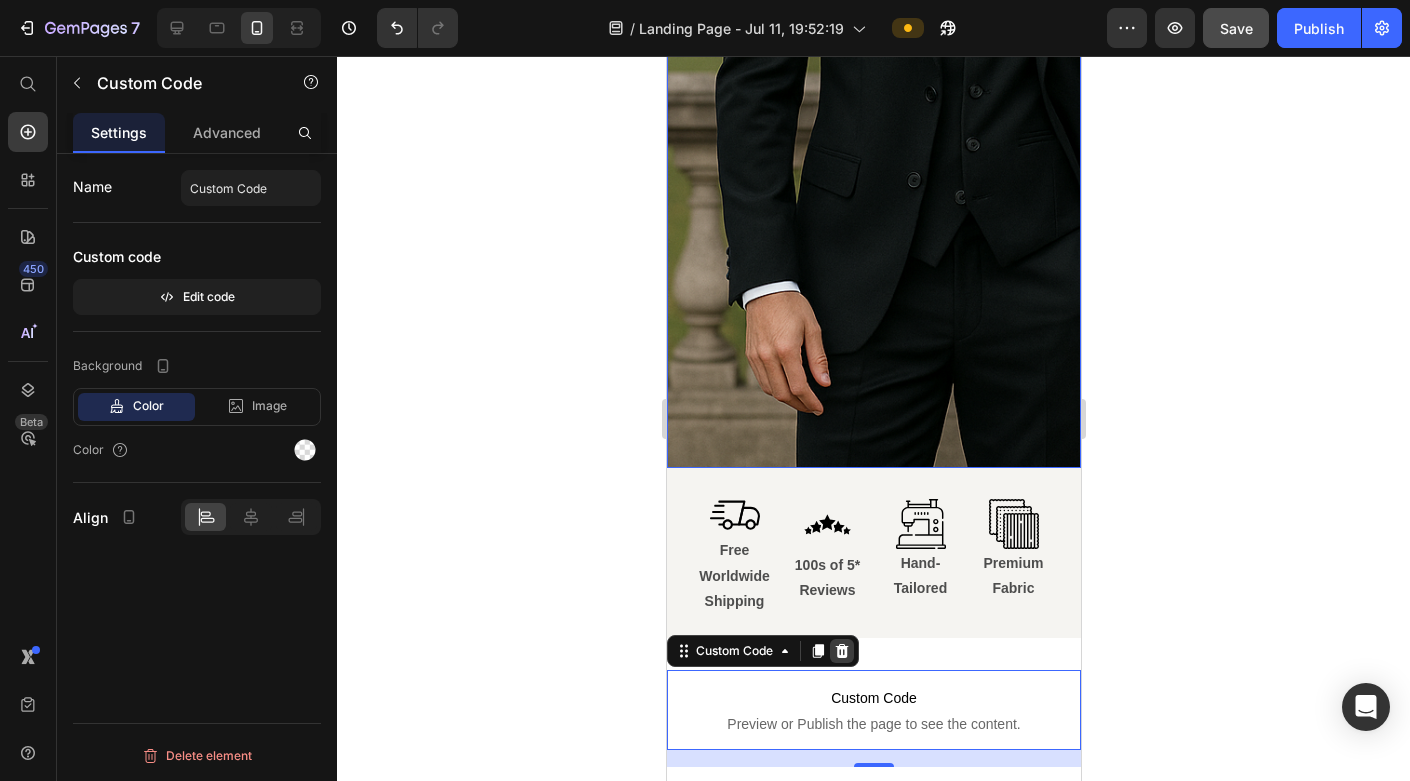 scroll, scrollTop: 583, scrollLeft: 0, axis: vertical 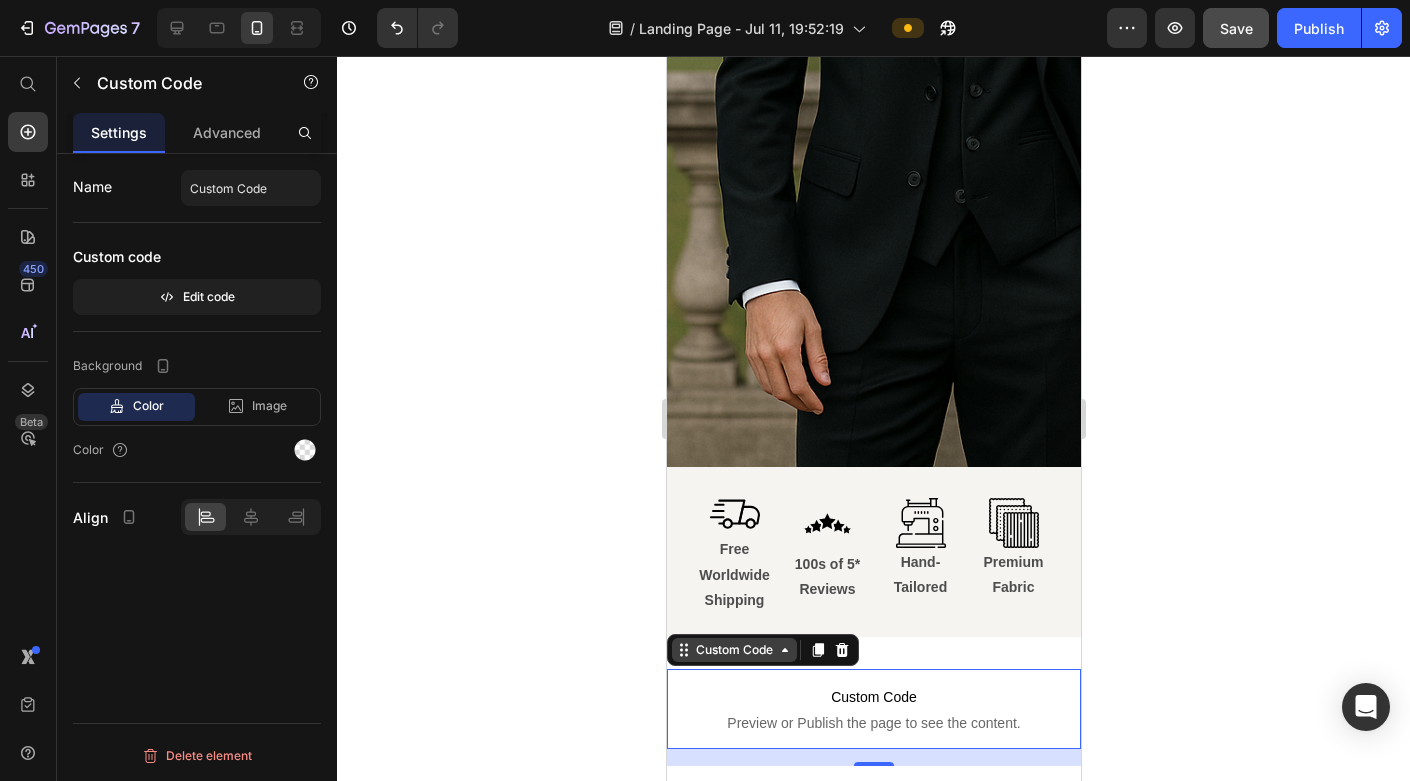 click on "Custom Code" at bounding box center (733, 650) 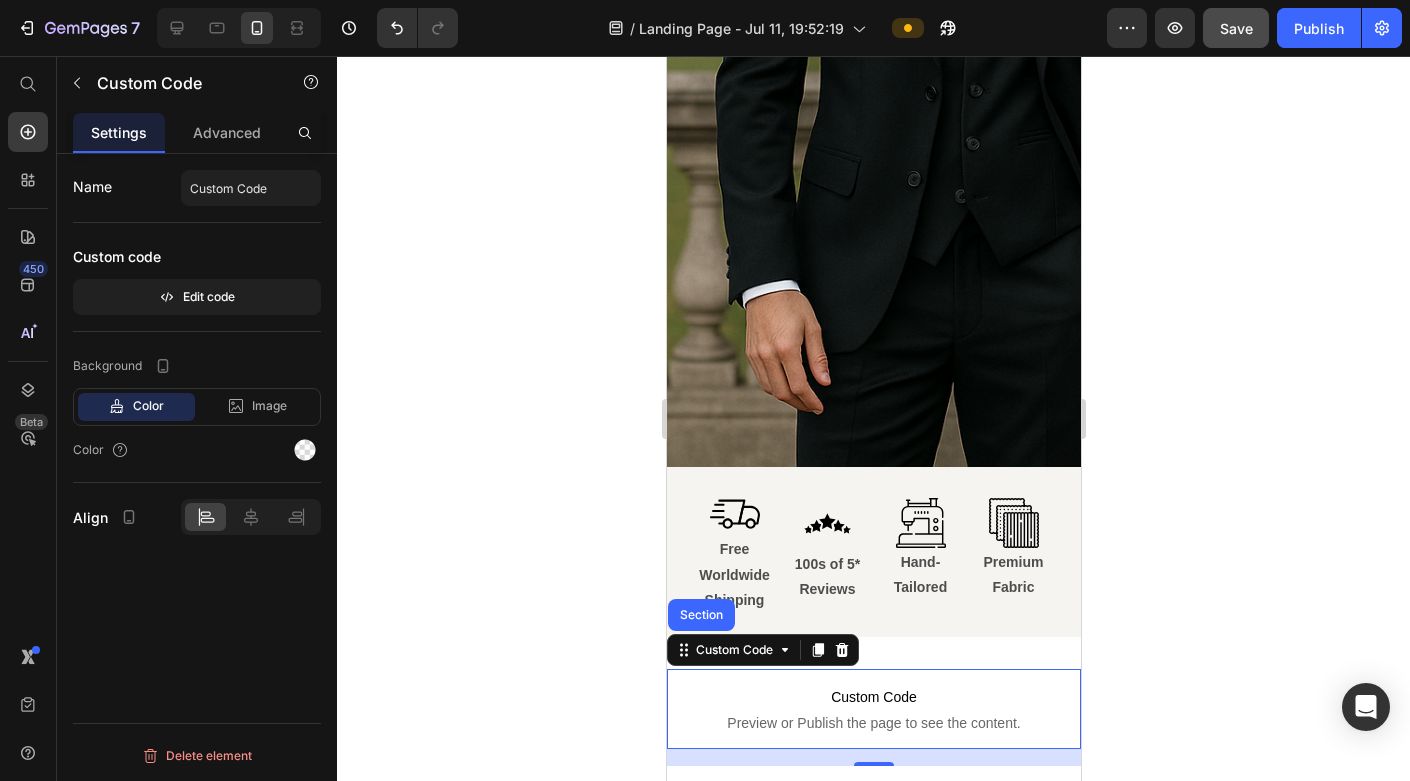 click on "Preview or Publish the page to see the content." at bounding box center [873, 723] 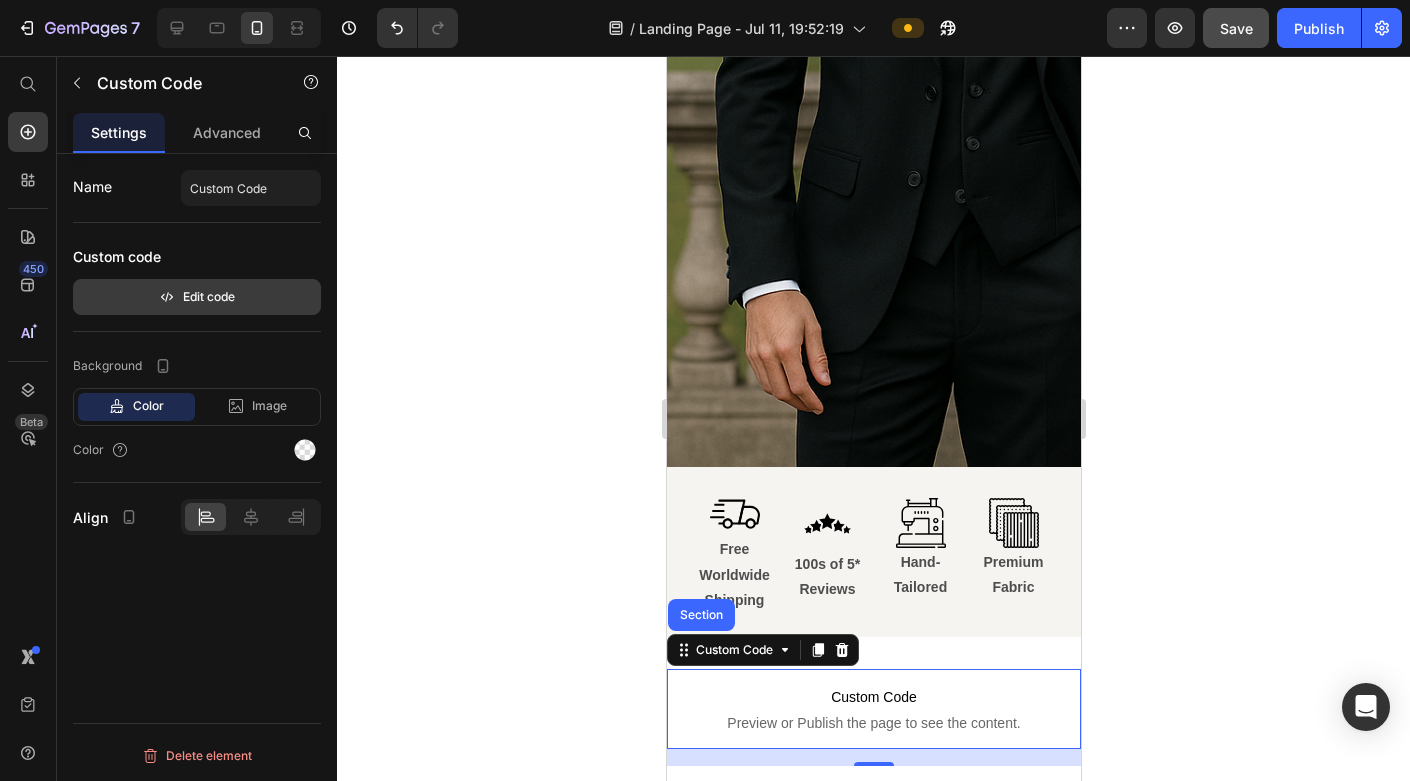 click on "Edit code" at bounding box center [197, 297] 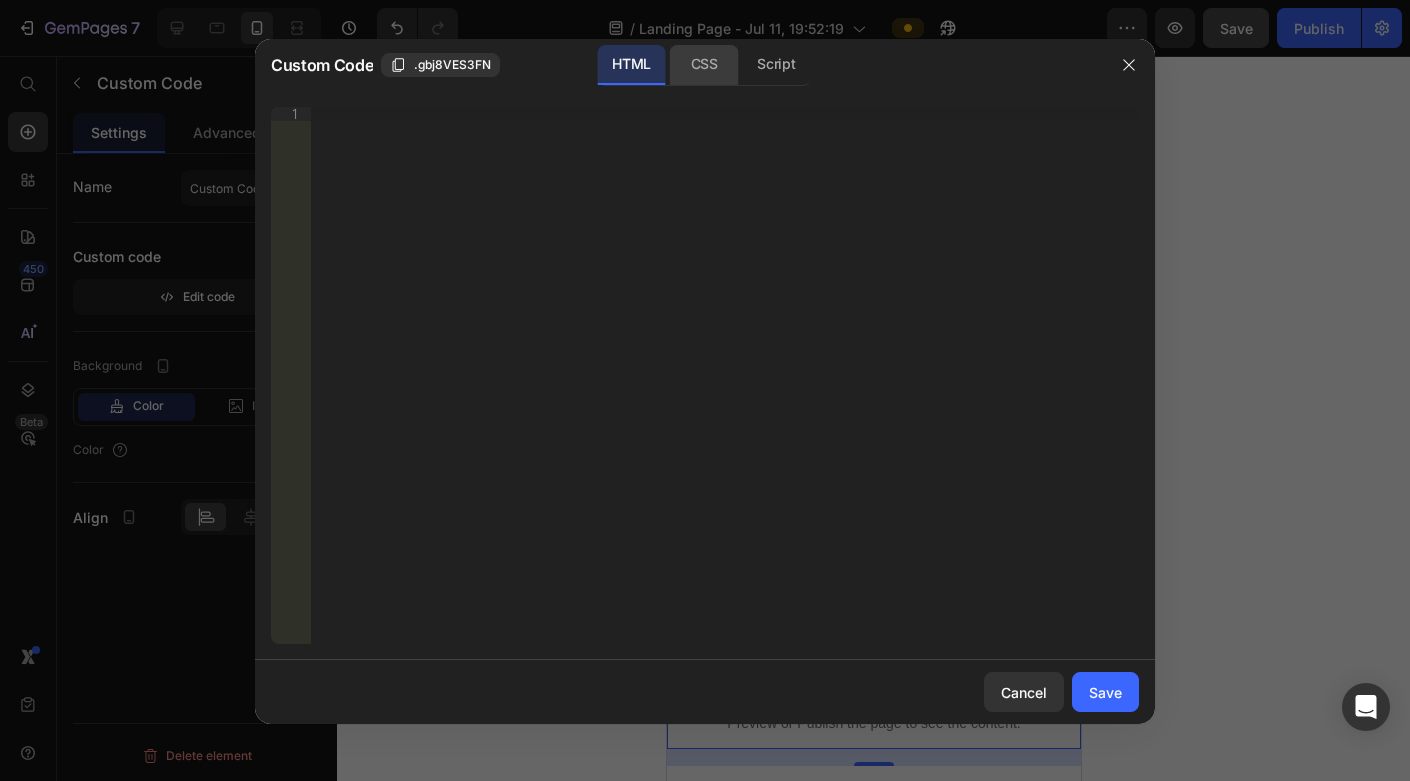 click on "CSS" 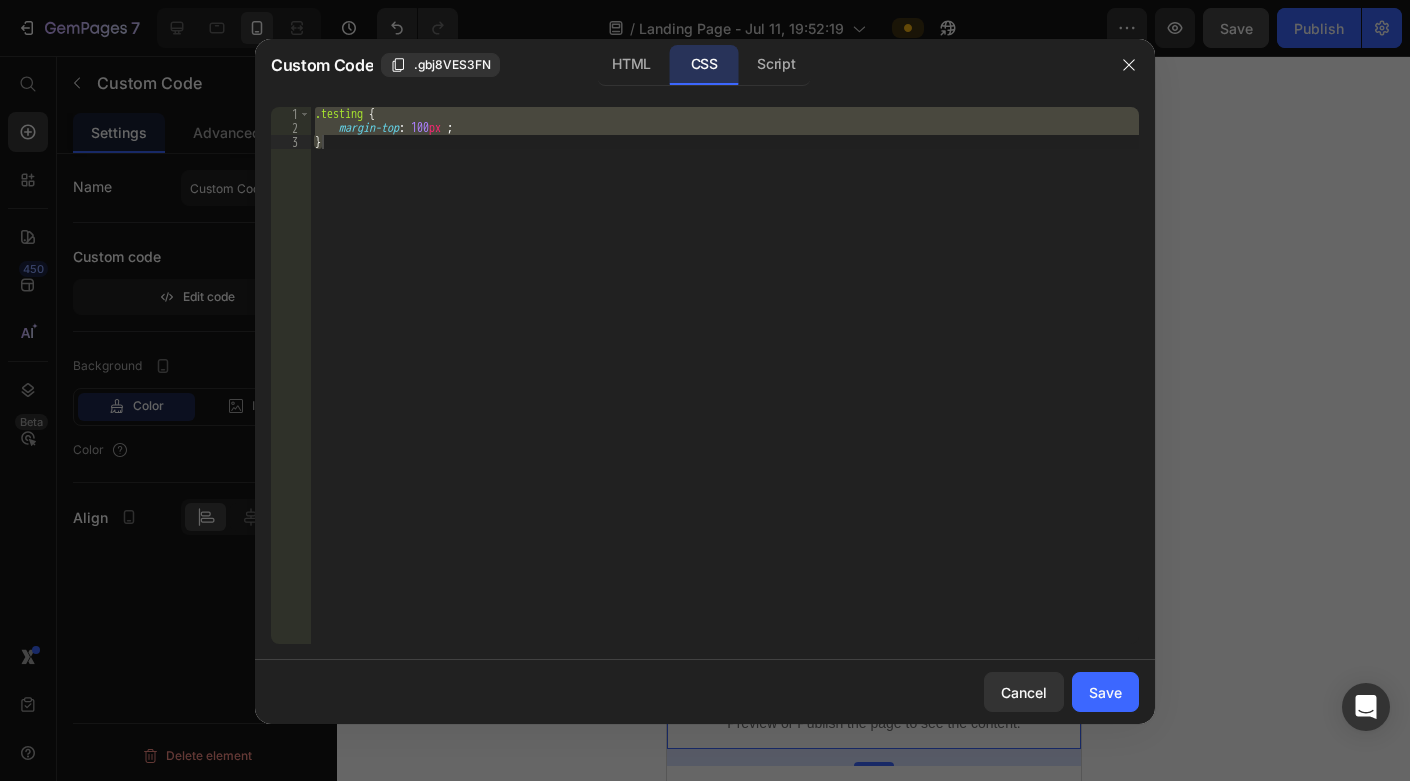 click on ".testing   {      margin-top :   100 px   ; }" at bounding box center [725, 375] 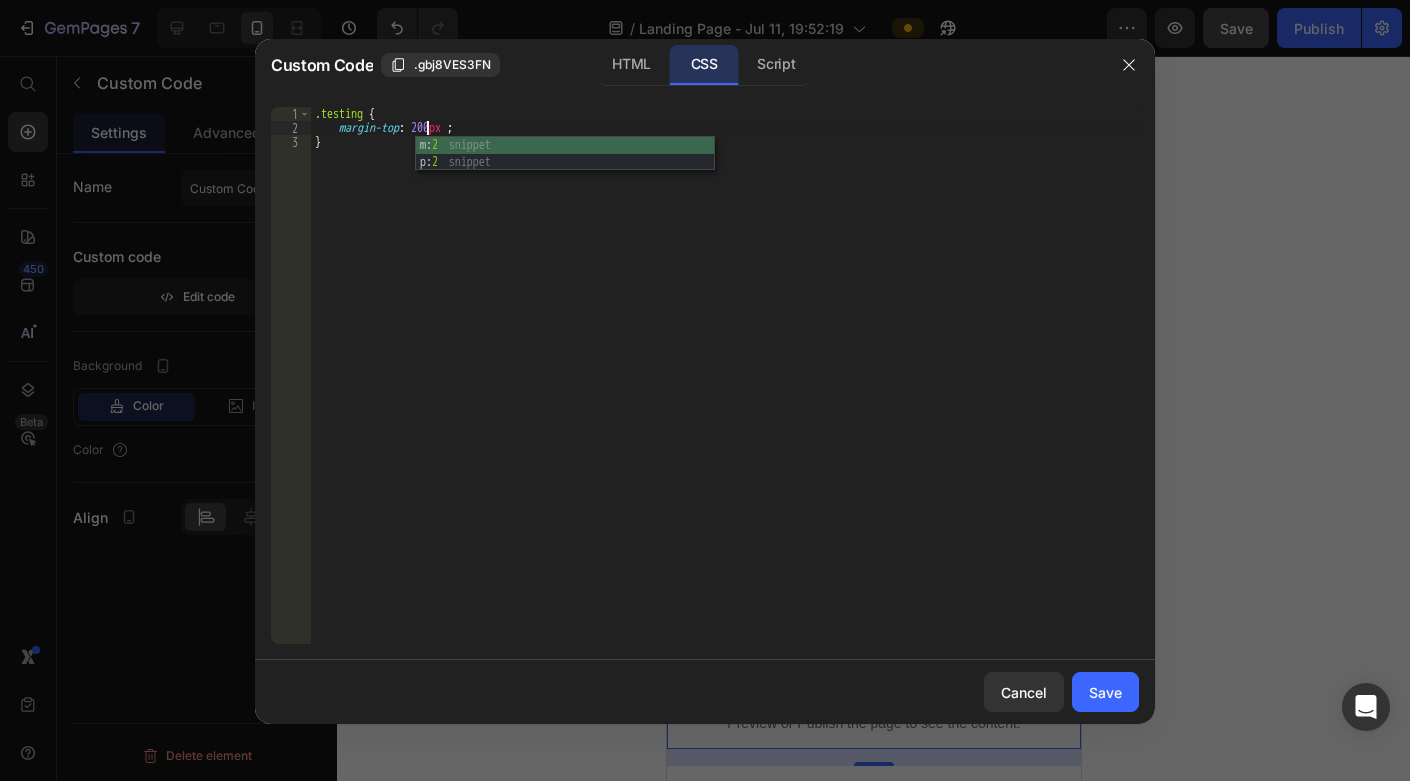 scroll, scrollTop: 0, scrollLeft: 8, axis: horizontal 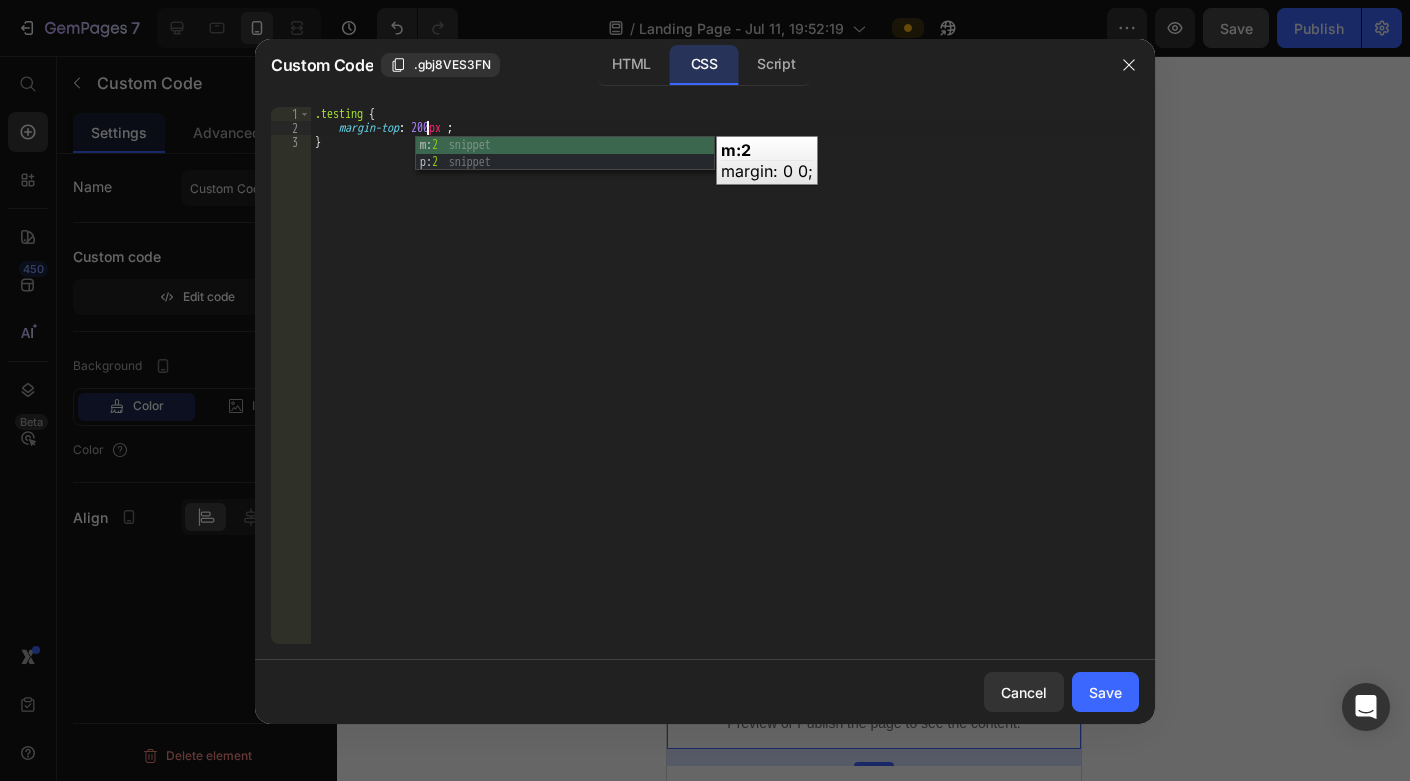 click on ".testing   {      margin-top :   200 px   ; }" at bounding box center (725, 389) 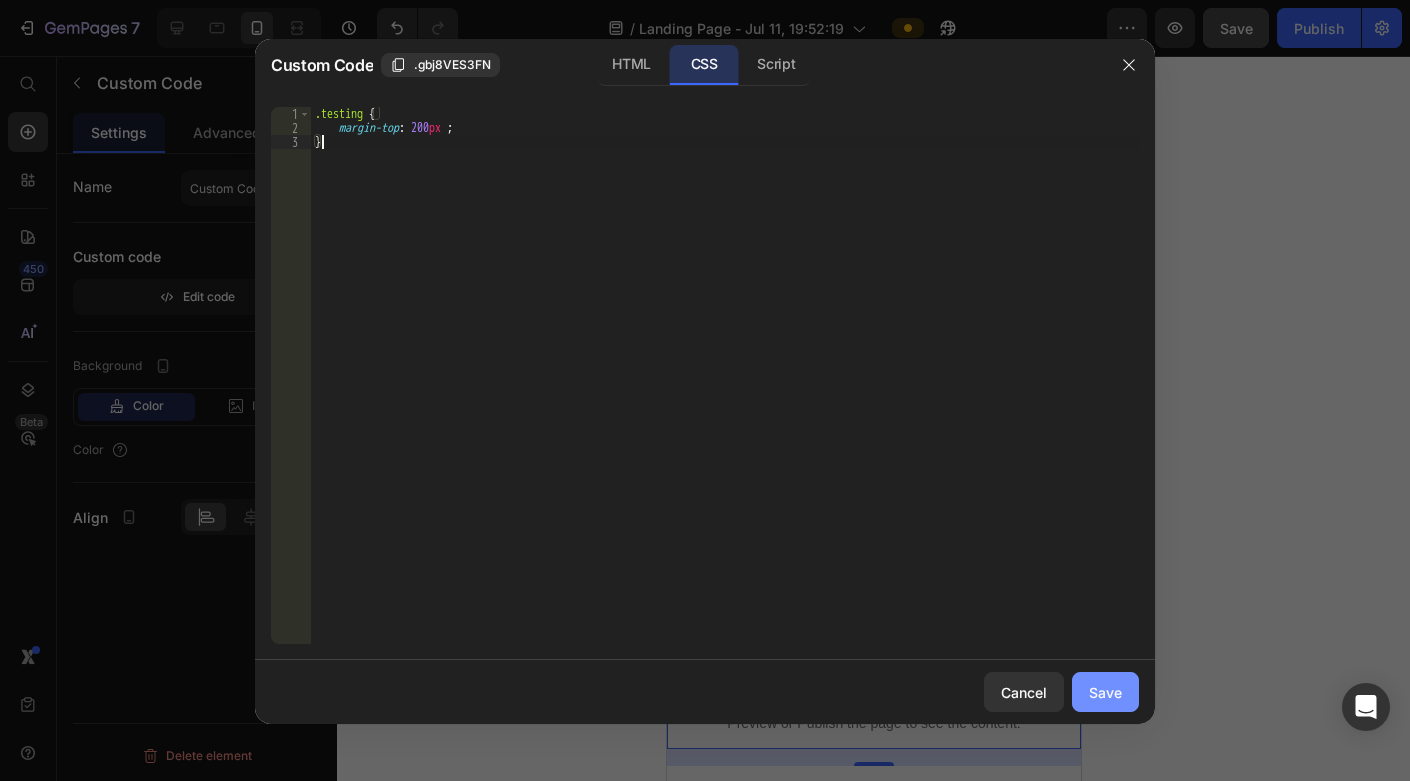 type on "}" 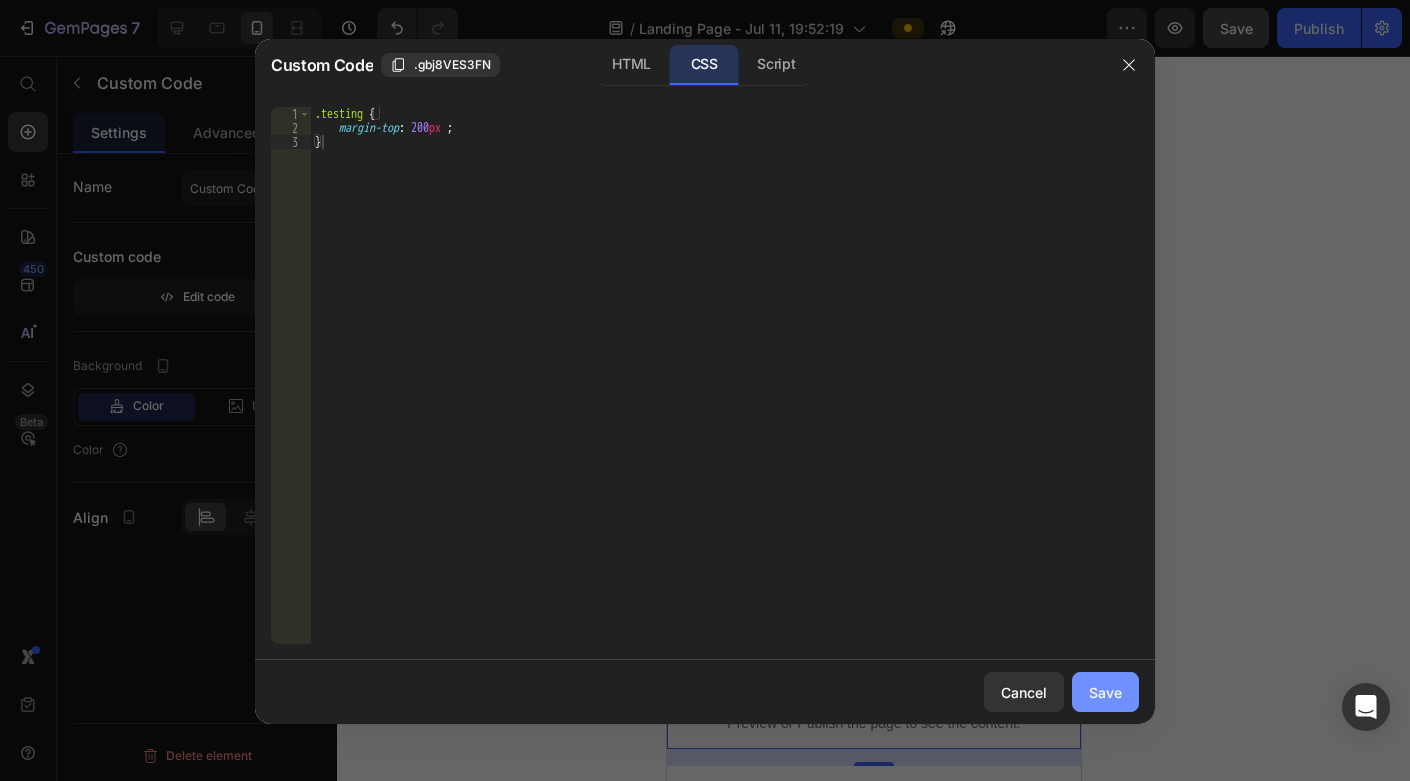 click on "Save" at bounding box center [1105, 692] 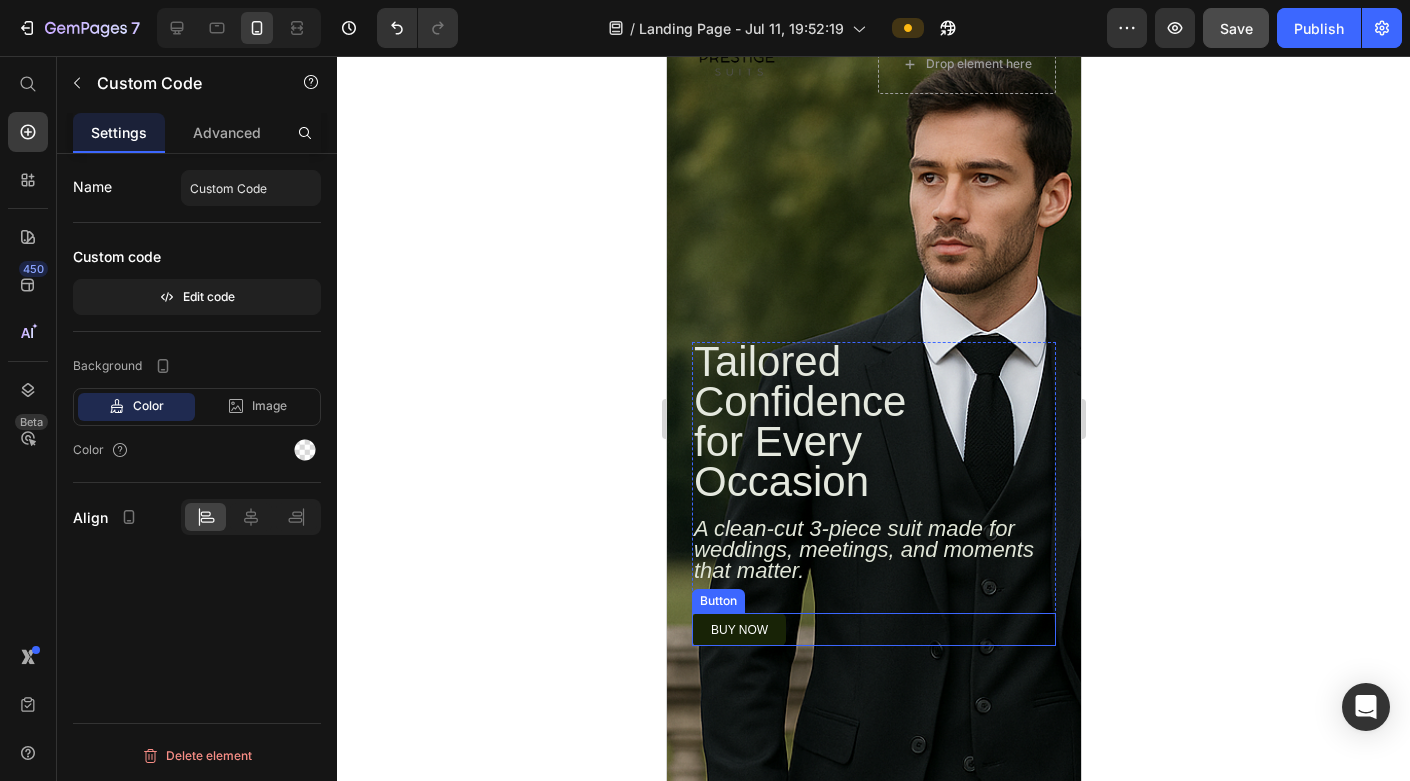 scroll, scrollTop: 86, scrollLeft: 0, axis: vertical 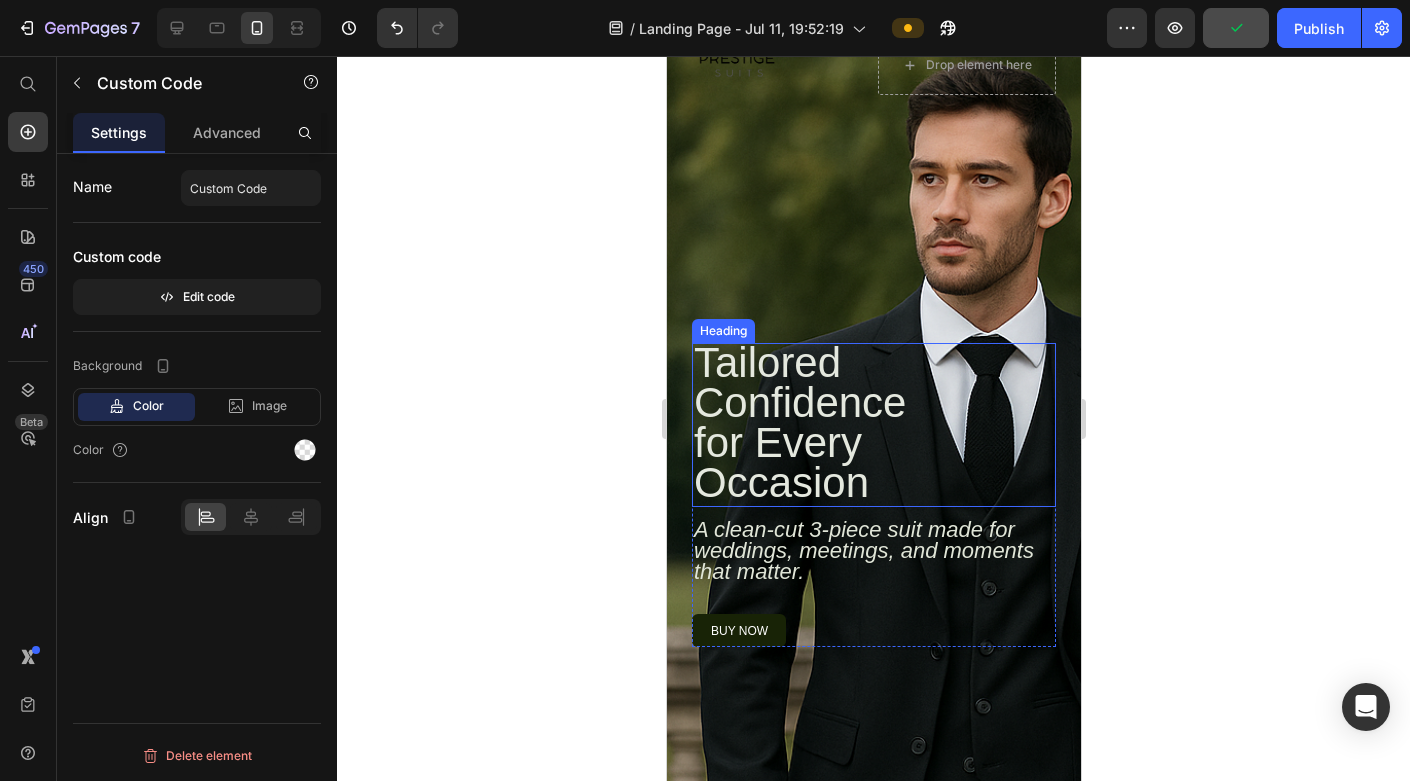 click on "Tailored Confidence for Every Occasion" at bounding box center (799, 422) 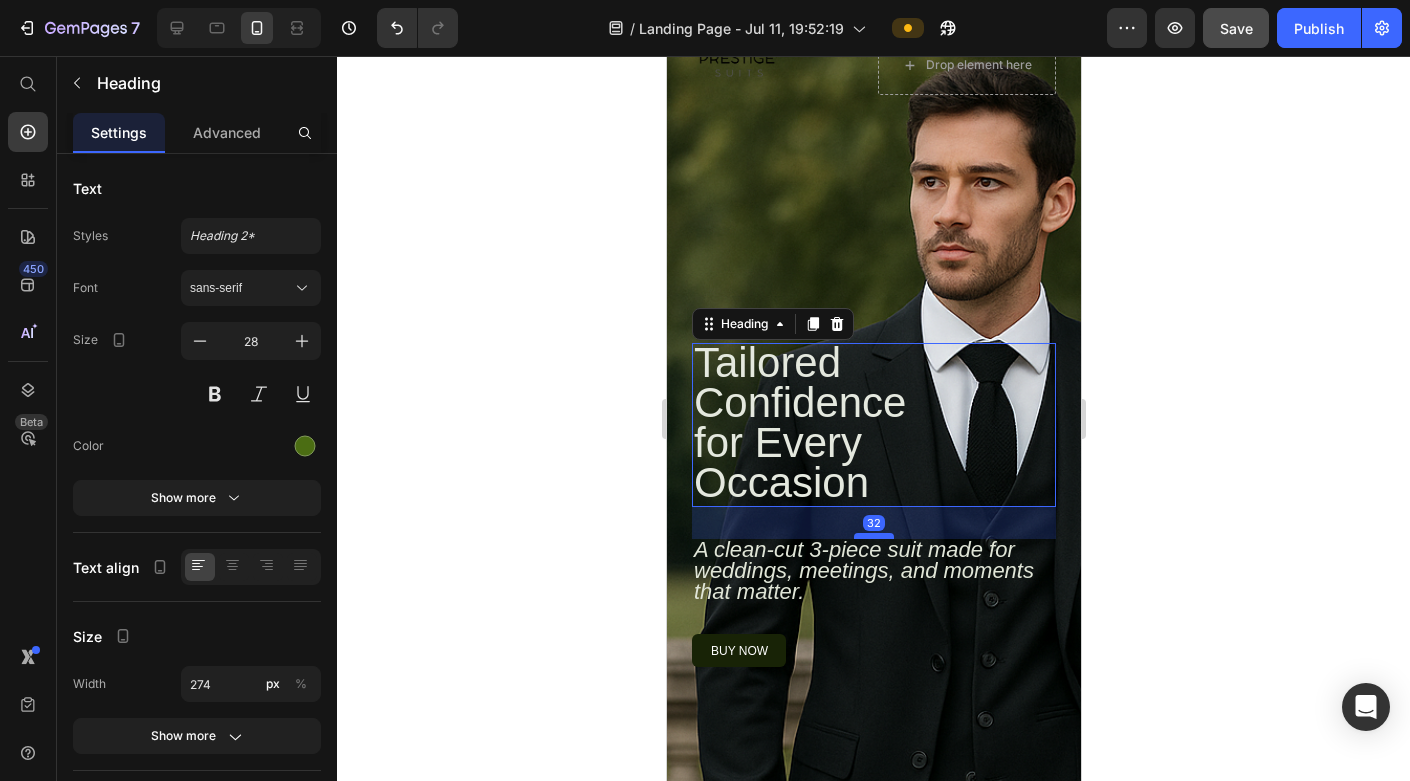 drag, startPoint x: 869, startPoint y: 514, endPoint x: 866, endPoint y: 534, distance: 20.22375 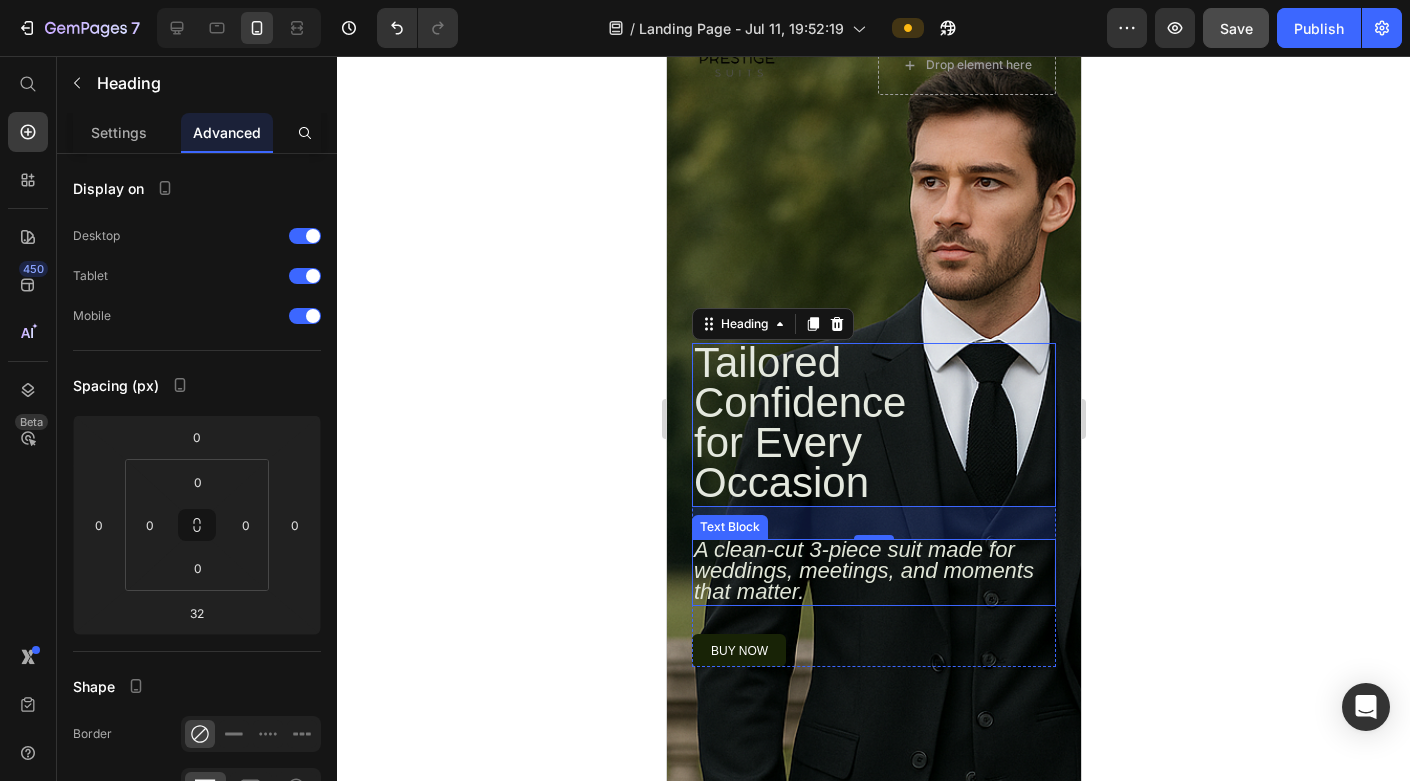 click on "A clean-cut 3-piece suit made for weddings, meetings, and moments that matter." at bounding box center (873, 572) 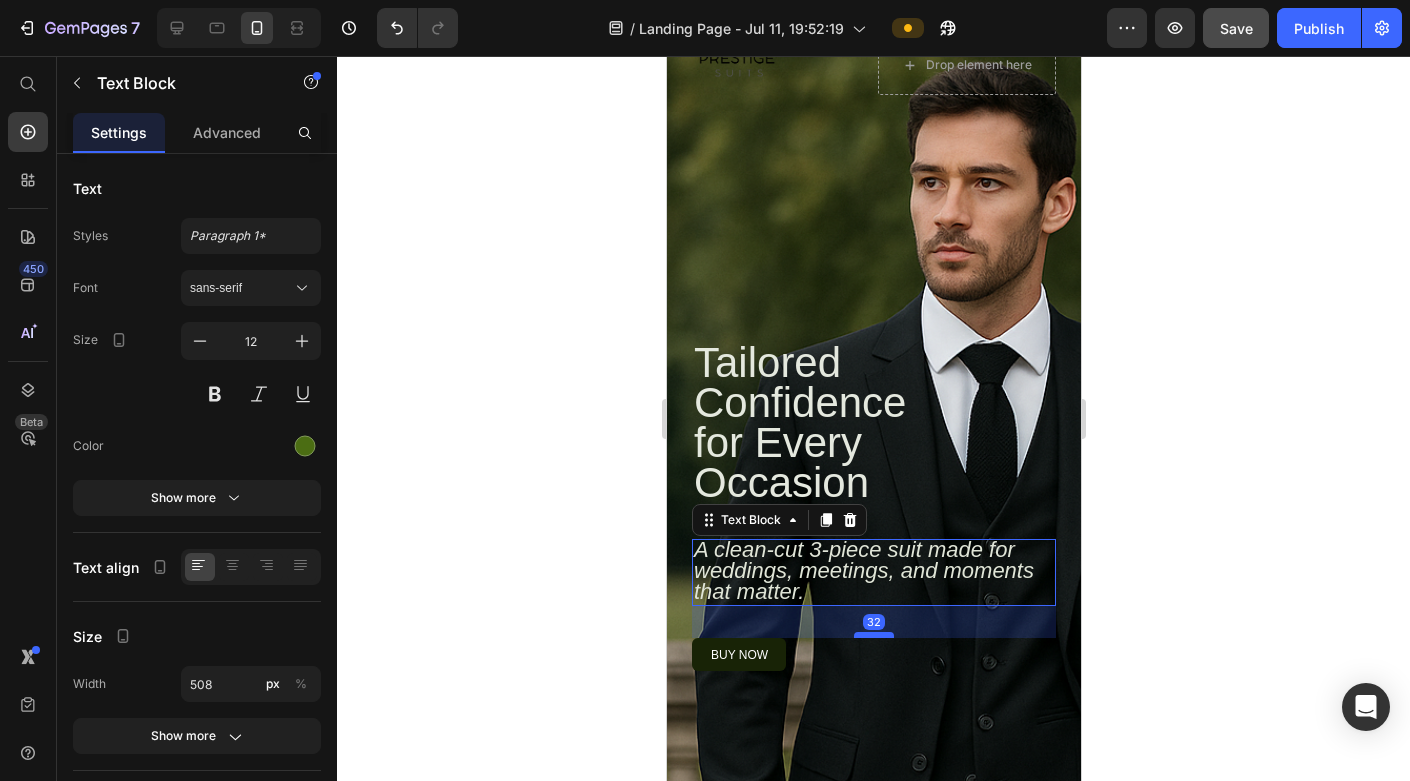 click at bounding box center (873, 635) 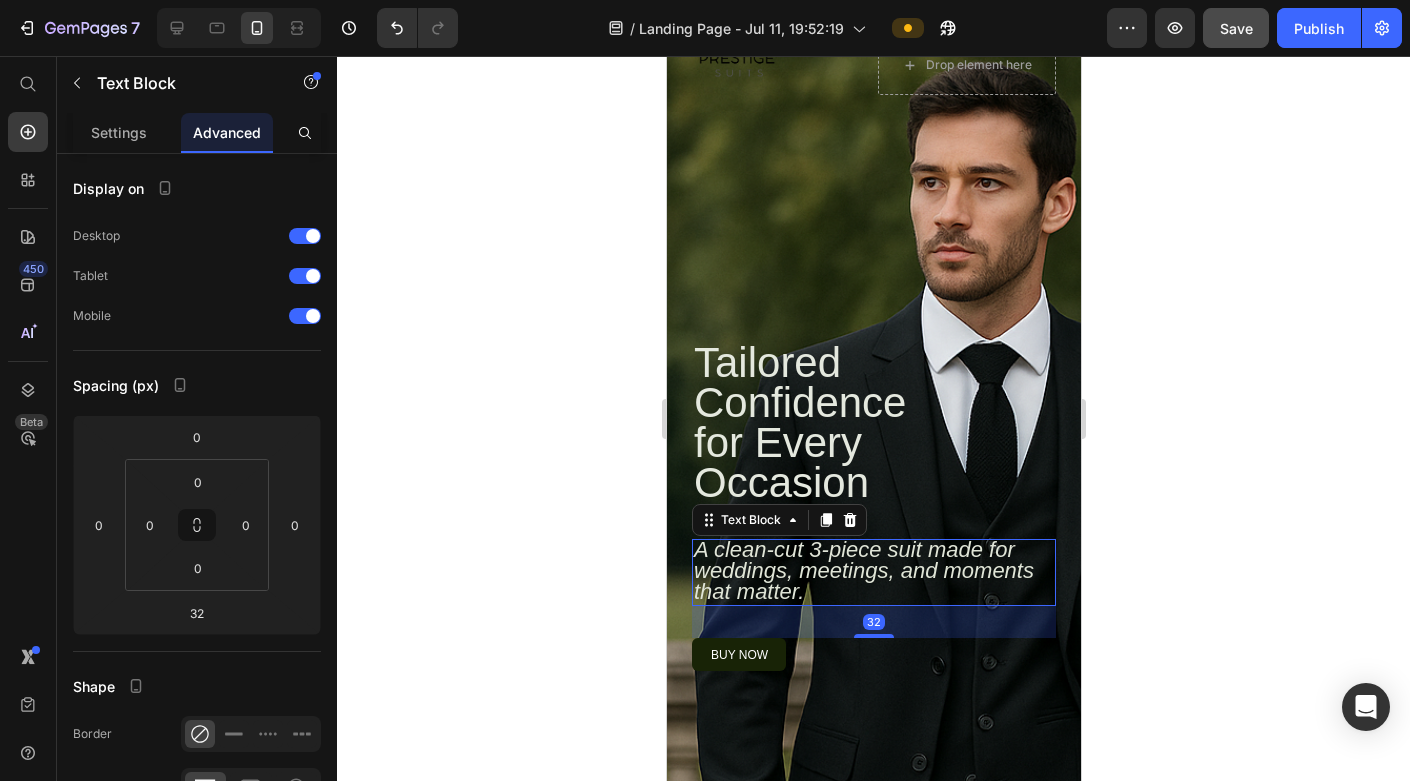 click 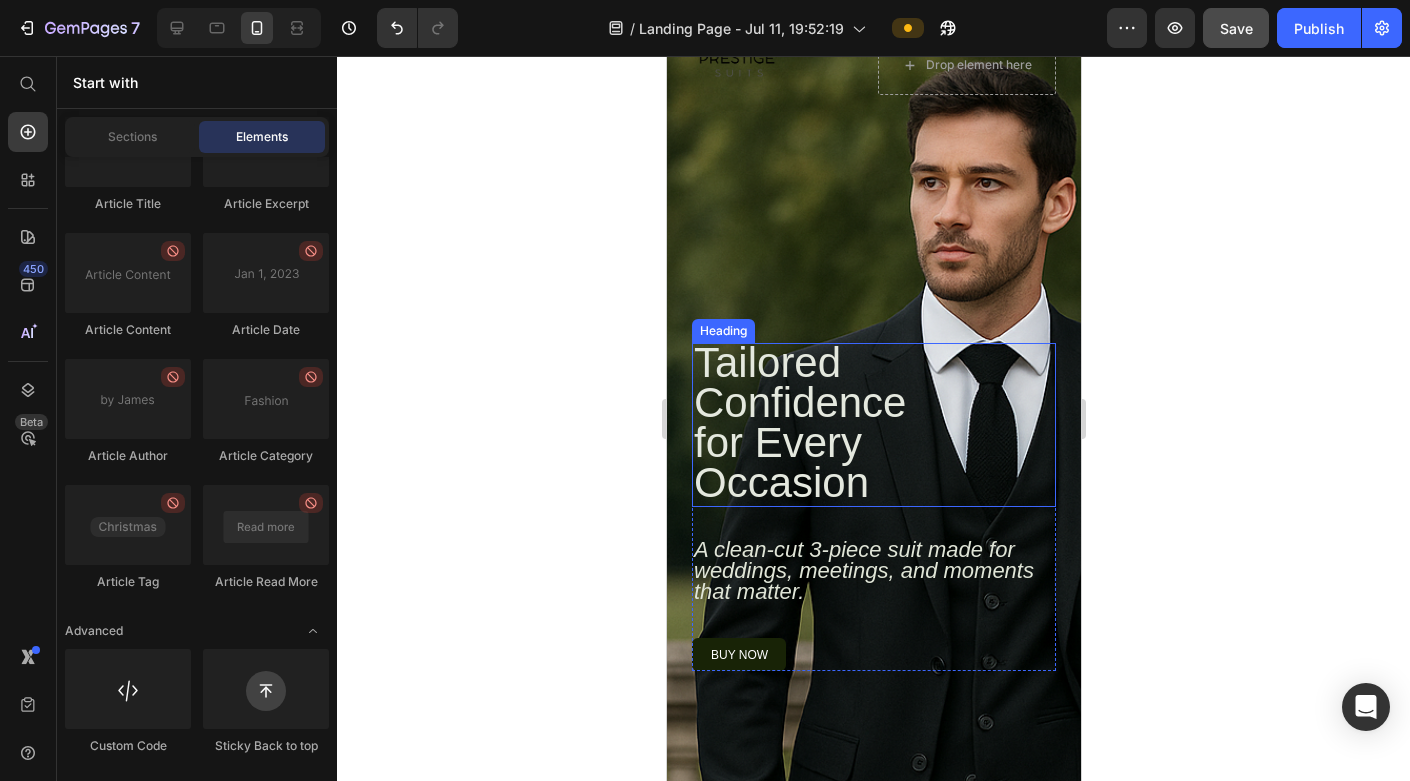 click on "Tailored Confidence for Every Occasion" at bounding box center (799, 422) 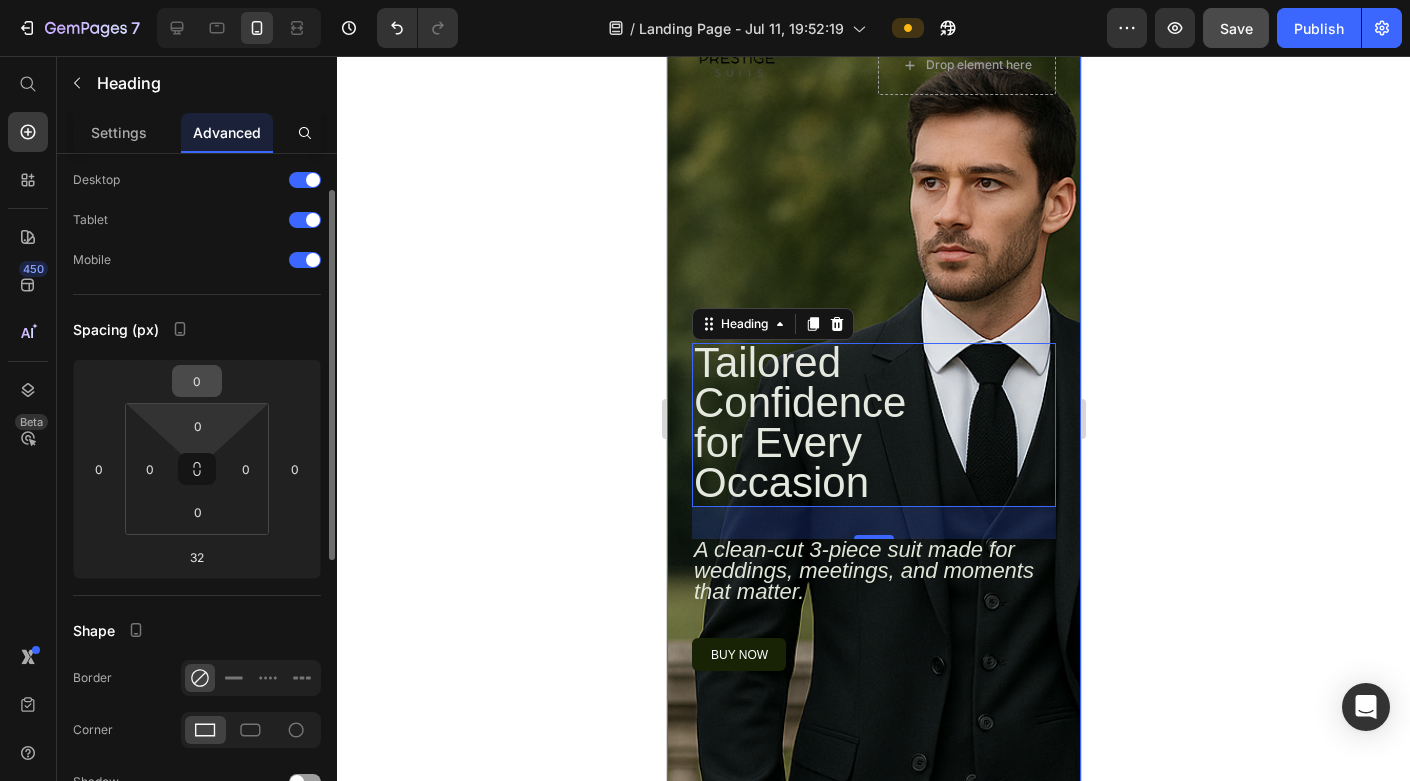 scroll, scrollTop: 55, scrollLeft: 0, axis: vertical 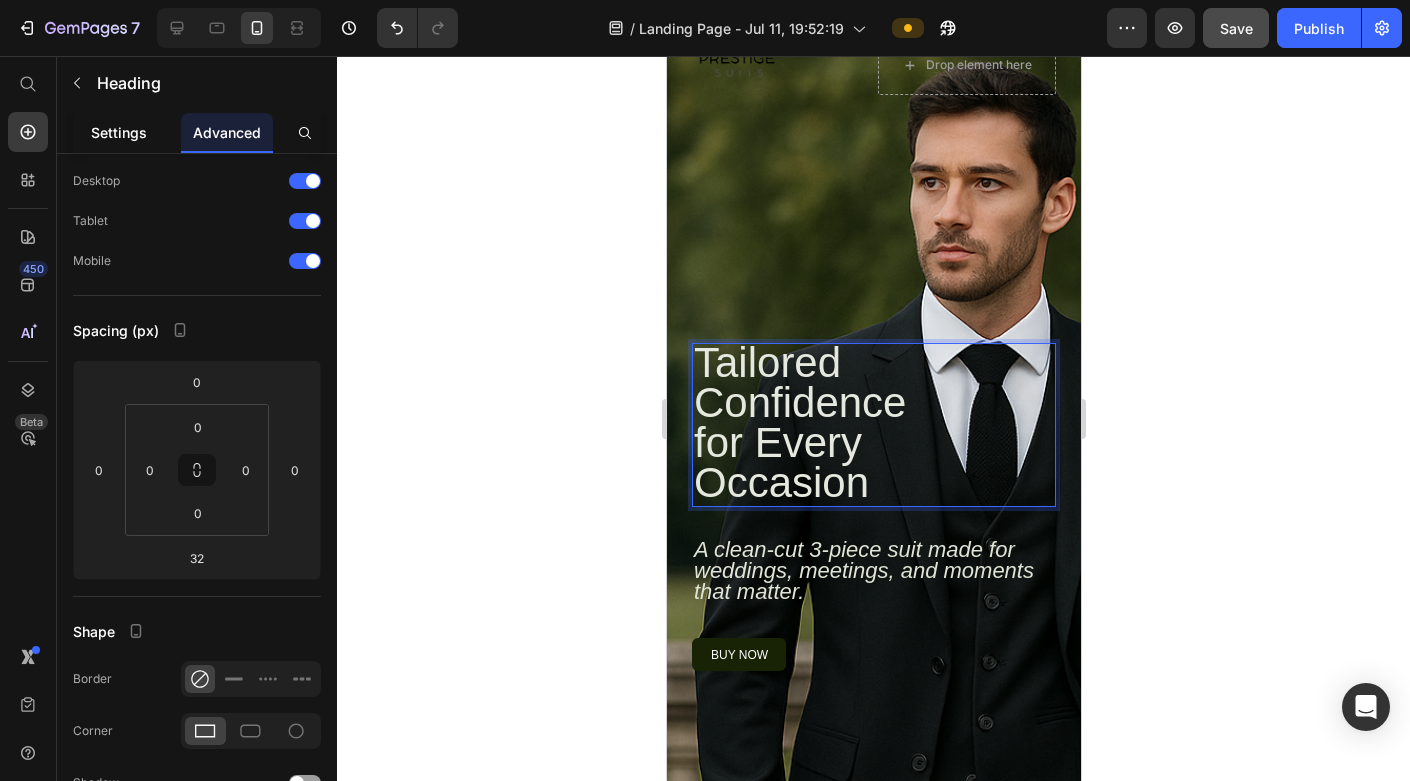 click on "Settings" at bounding box center (119, 132) 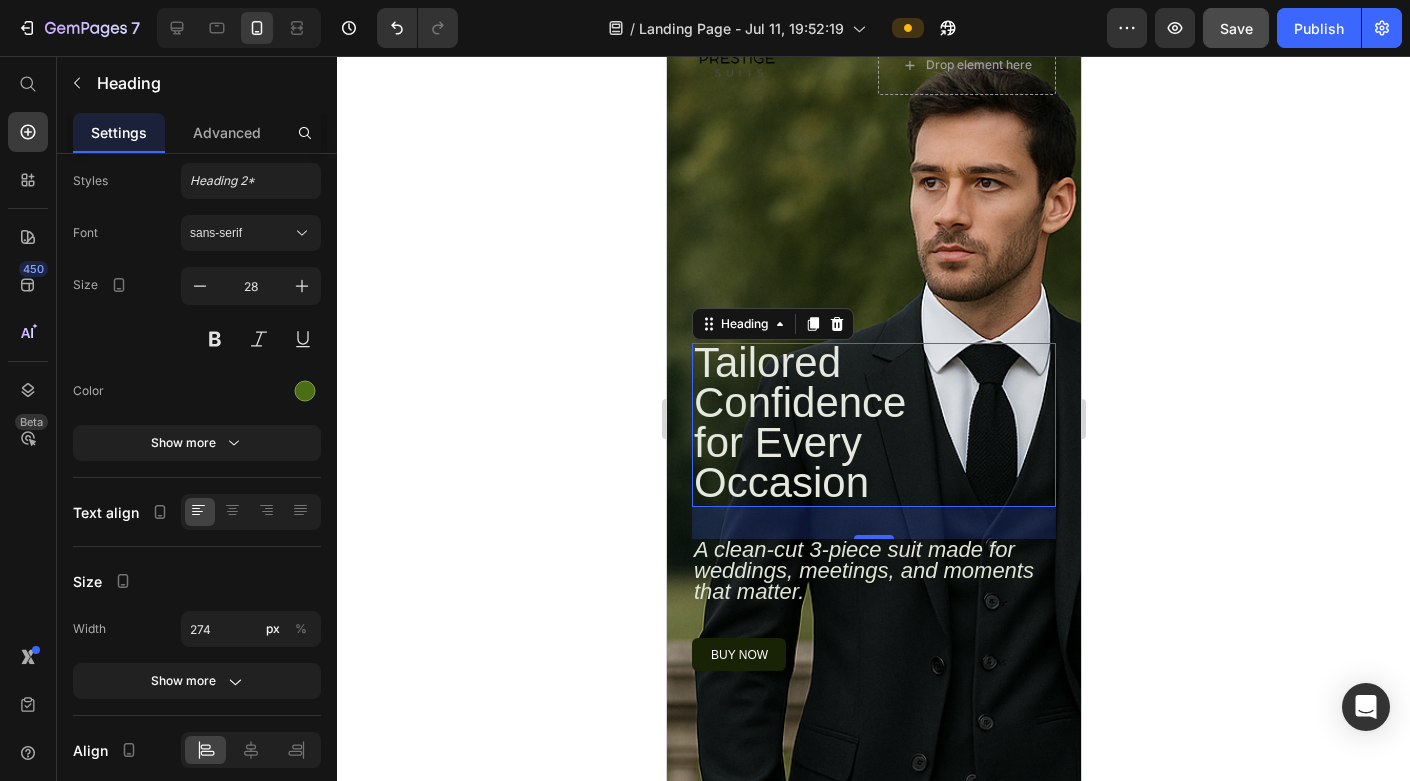 scroll, scrollTop: 0, scrollLeft: 0, axis: both 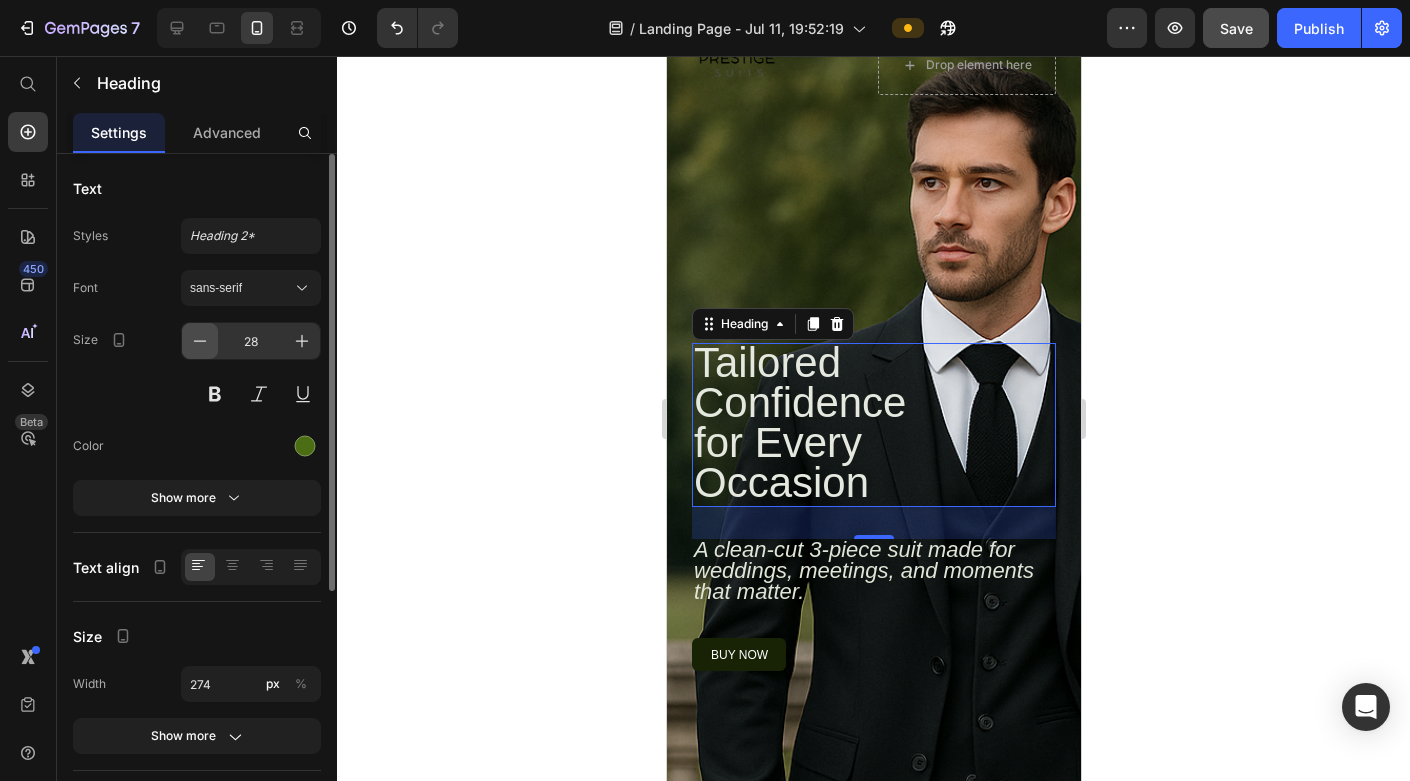 click 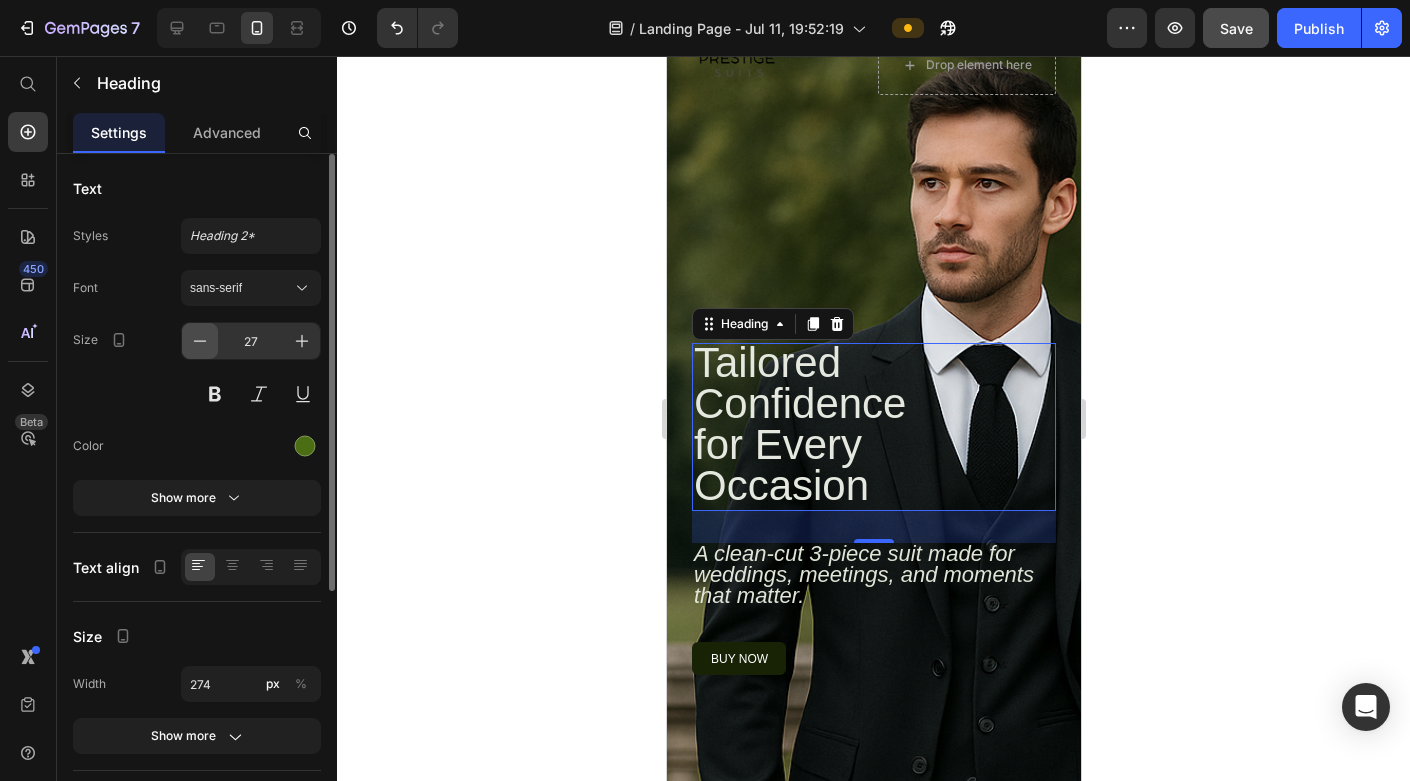 click 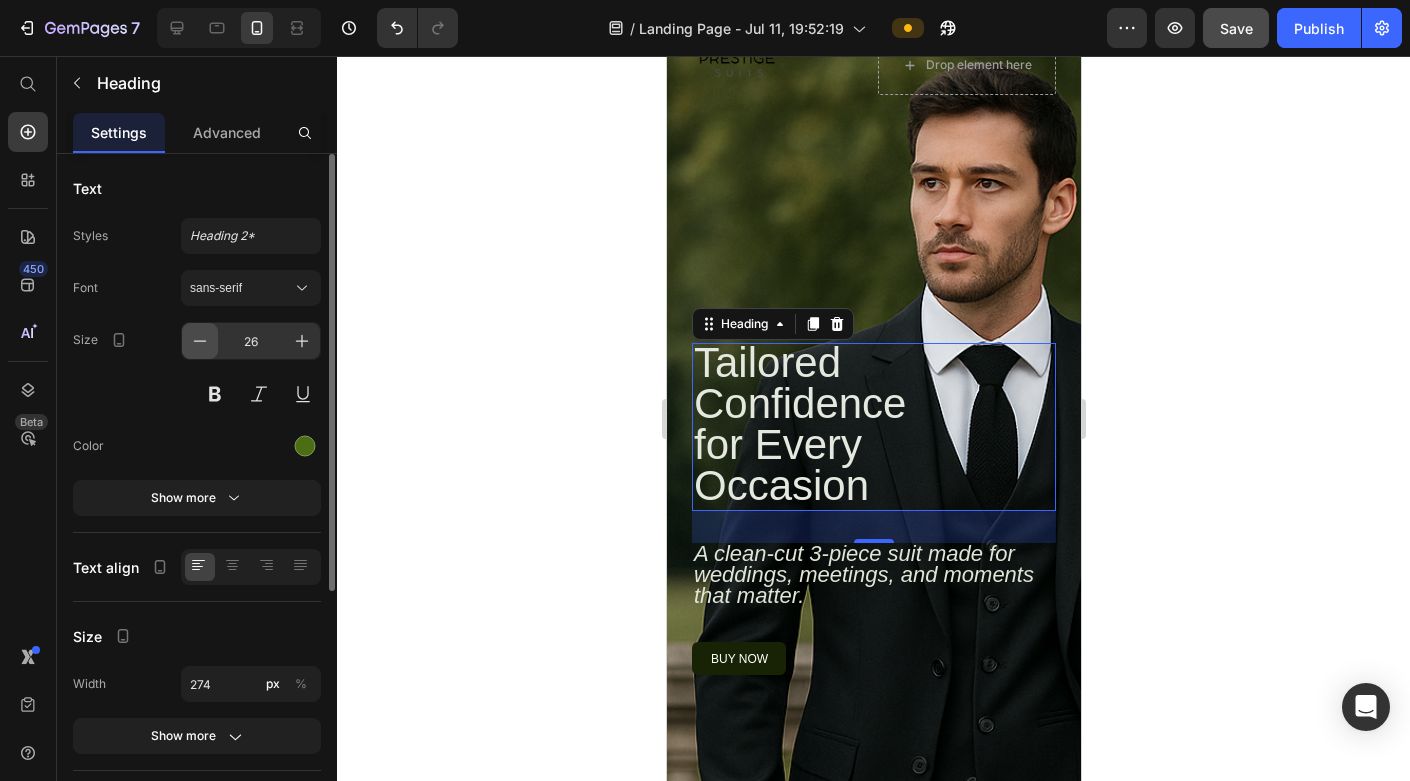 click 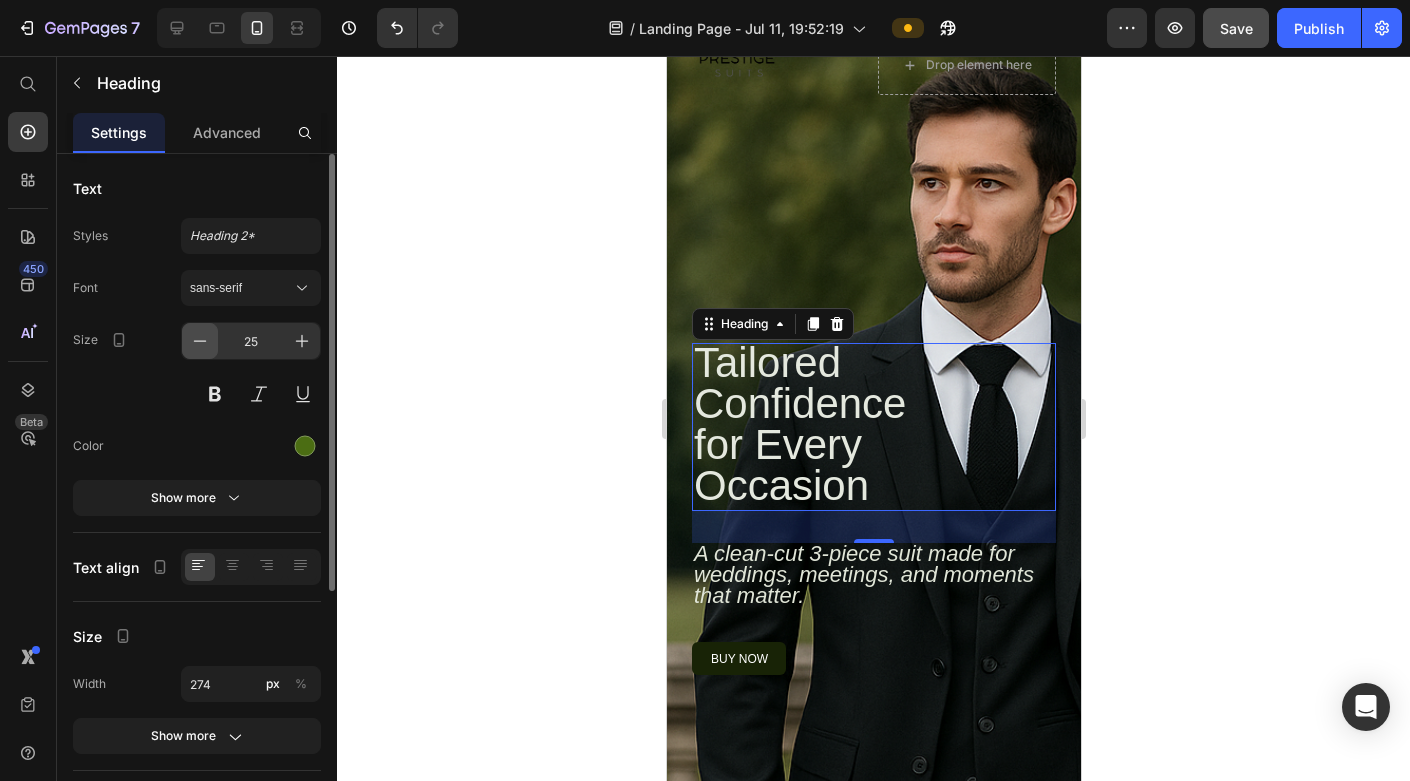 click 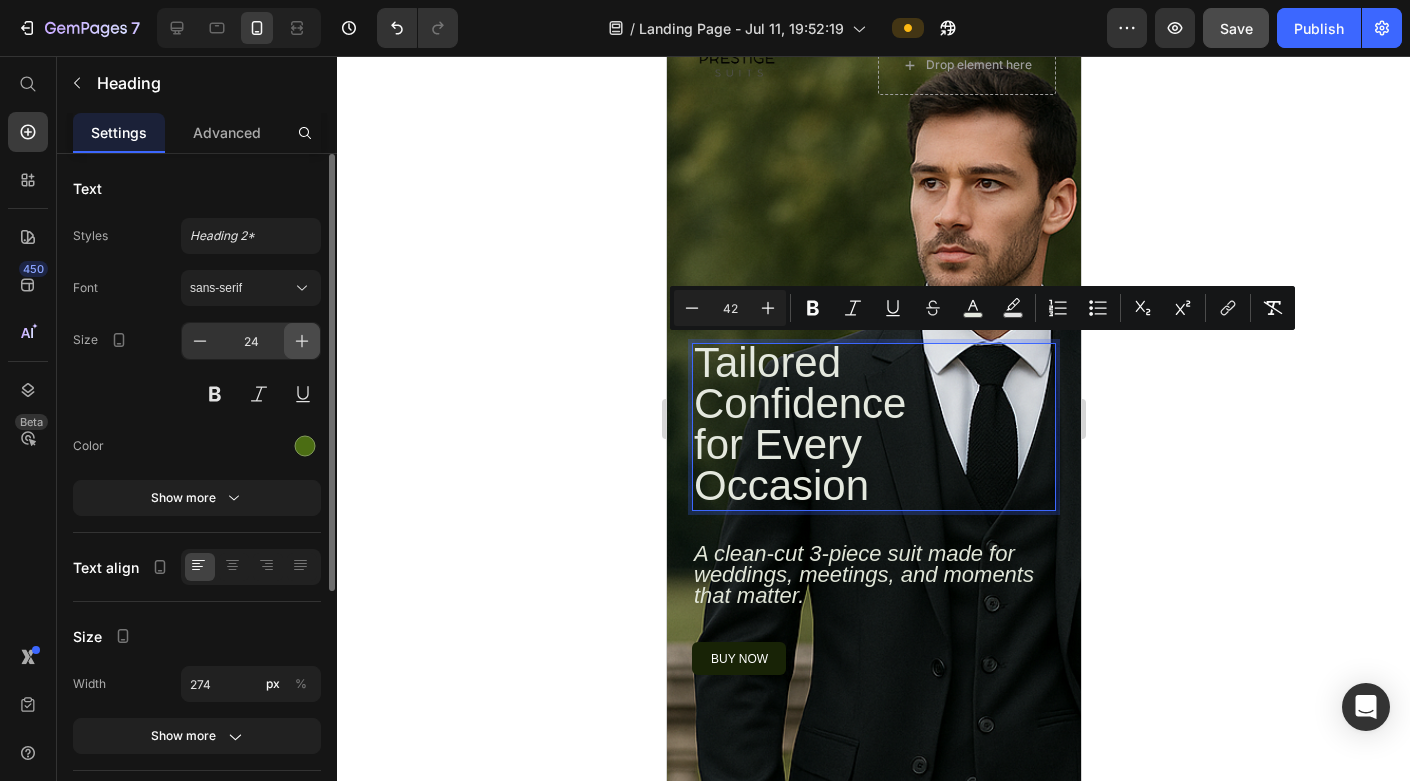 click 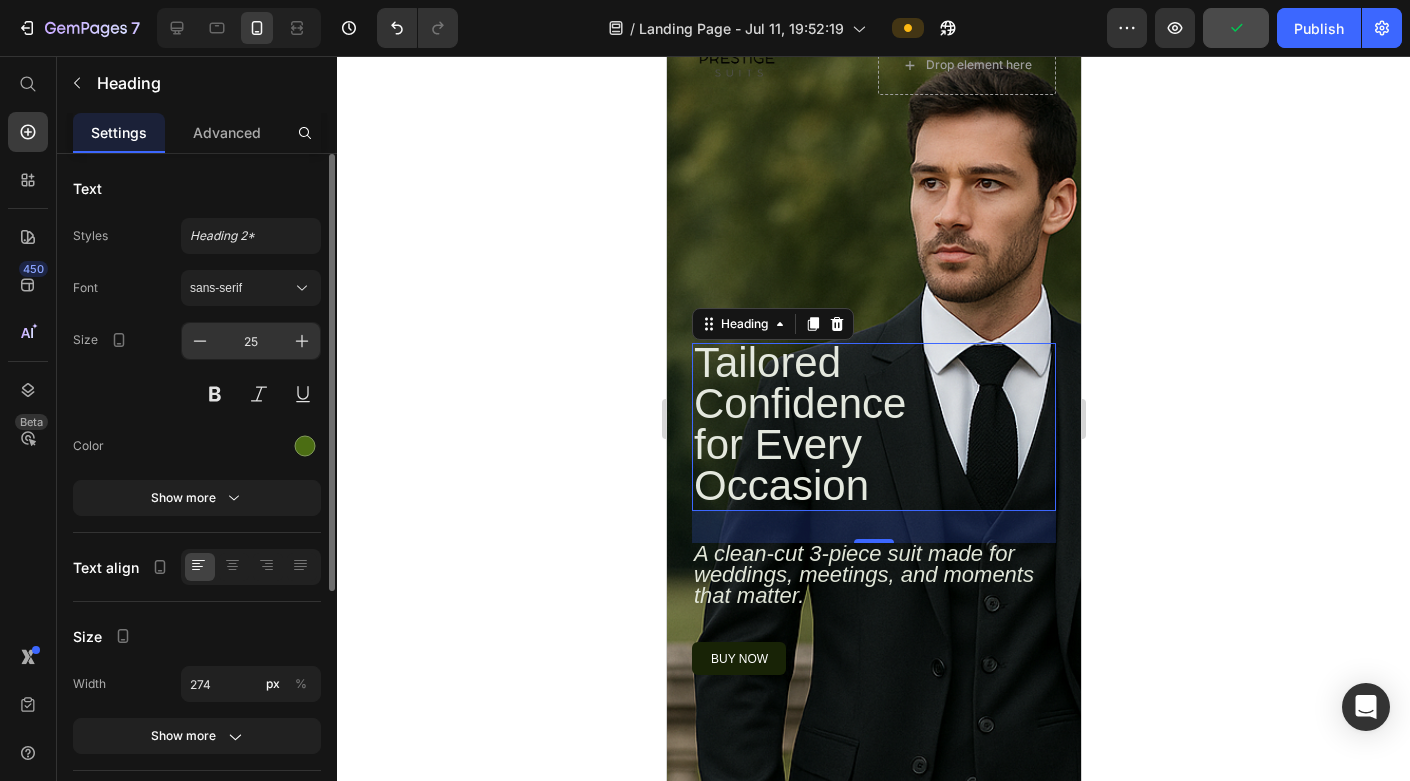 click on "25" at bounding box center [251, 341] 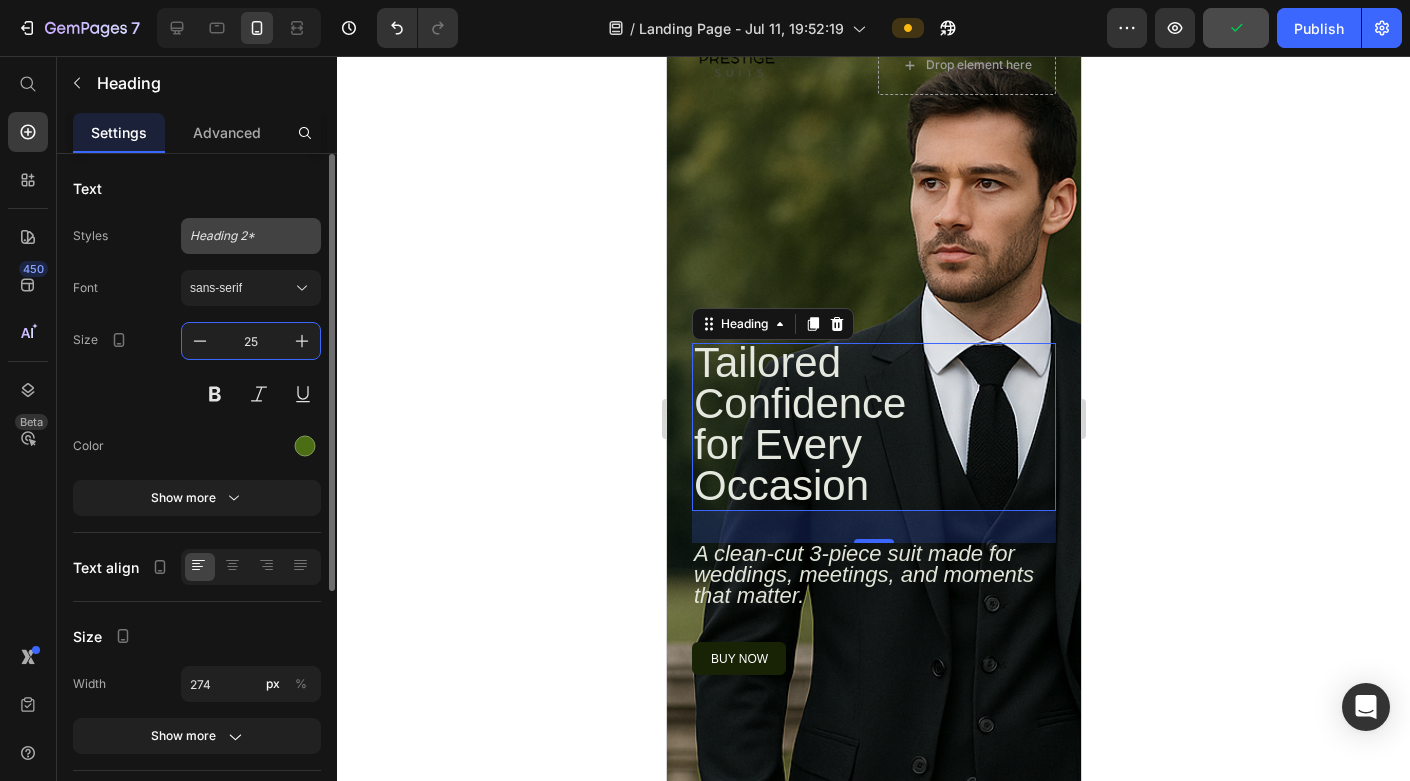 click on "Heading 2*" at bounding box center (239, 236) 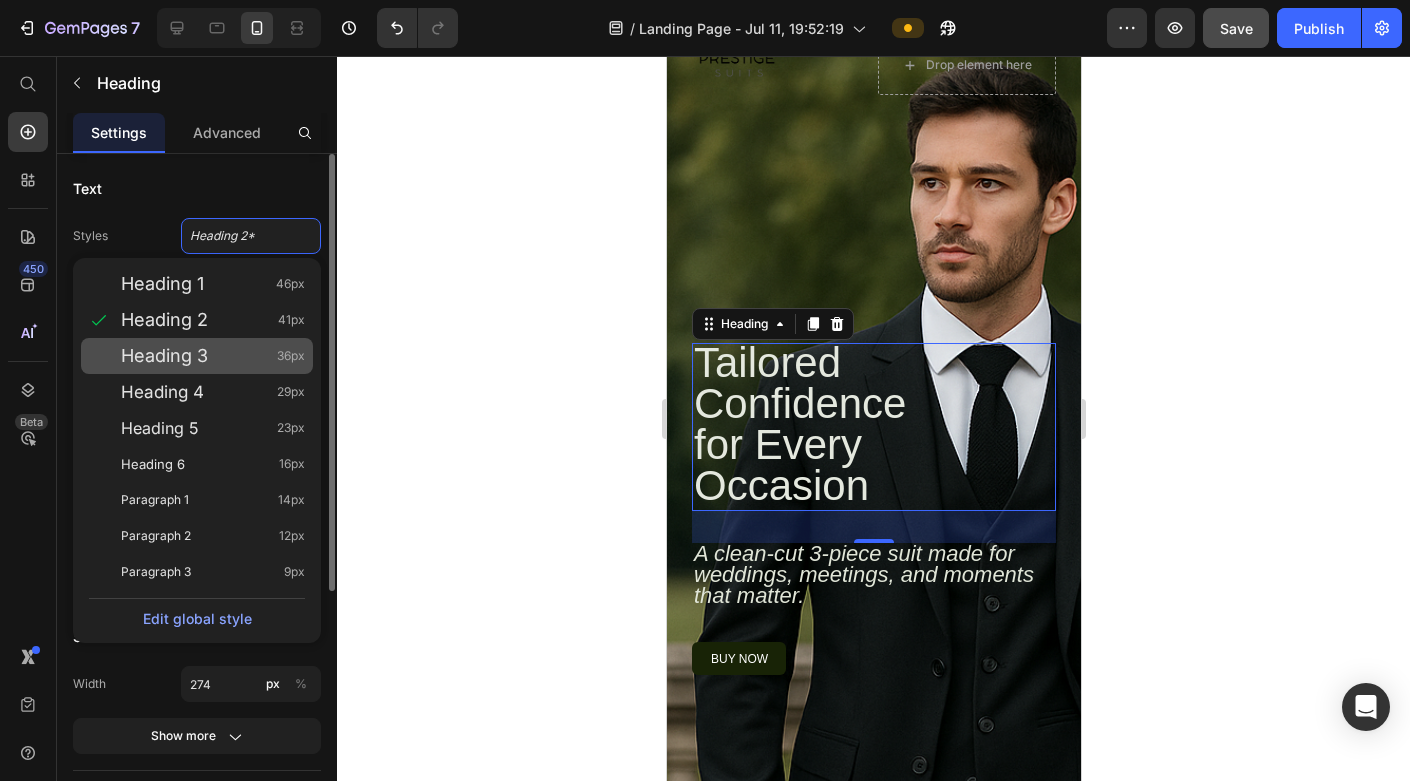 click on "Heading 3 36px" at bounding box center [213, 356] 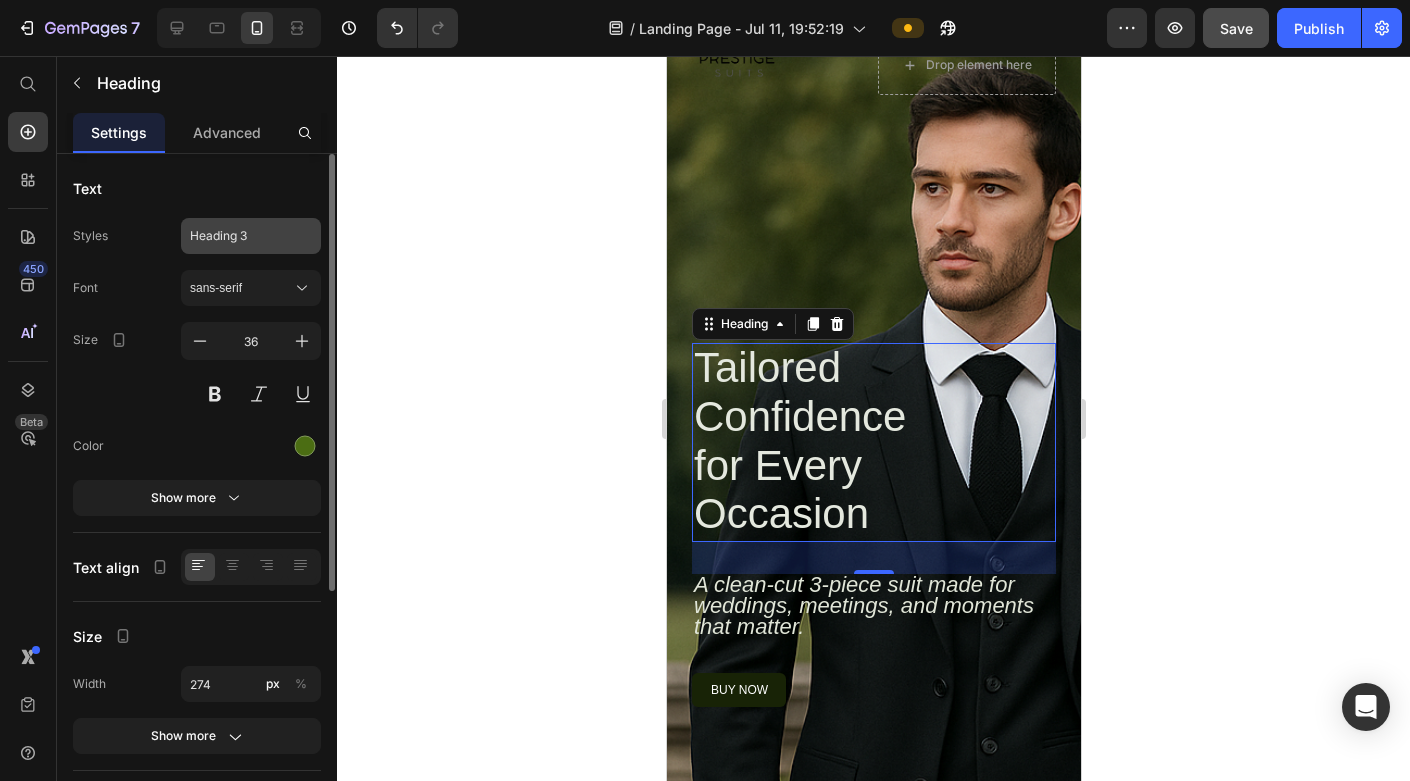 click on "Heading 3" at bounding box center [239, 236] 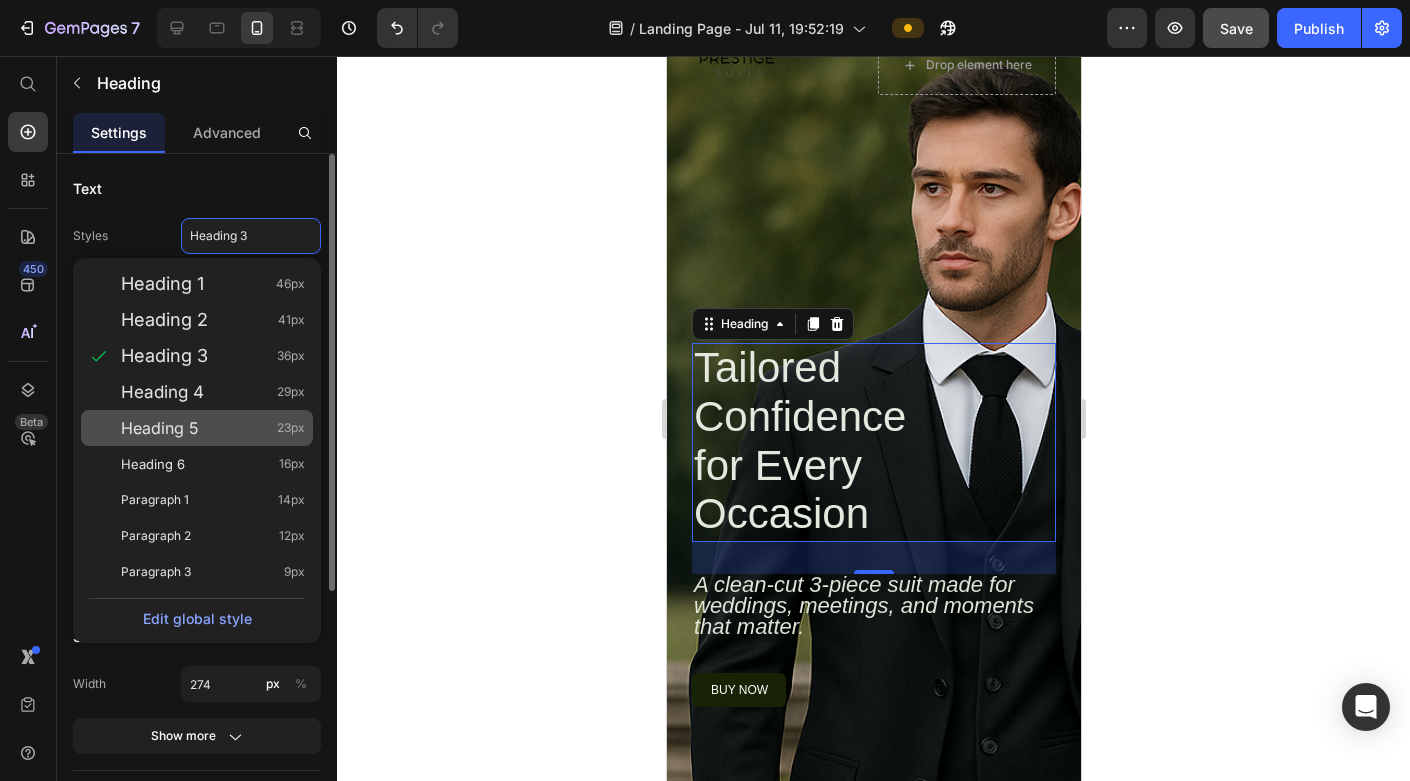 click on "Heading 5 23px" at bounding box center [213, 428] 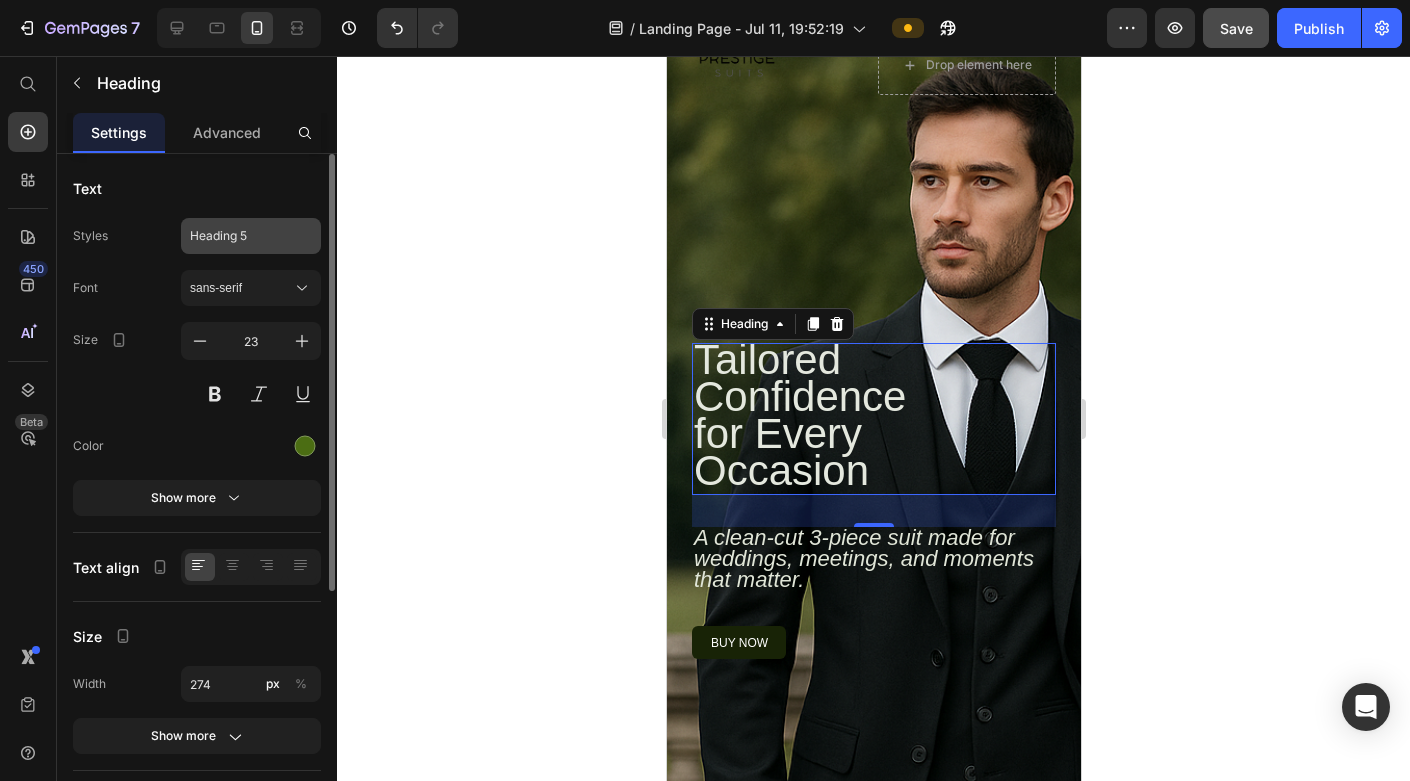 click on "Heading 5" at bounding box center [239, 236] 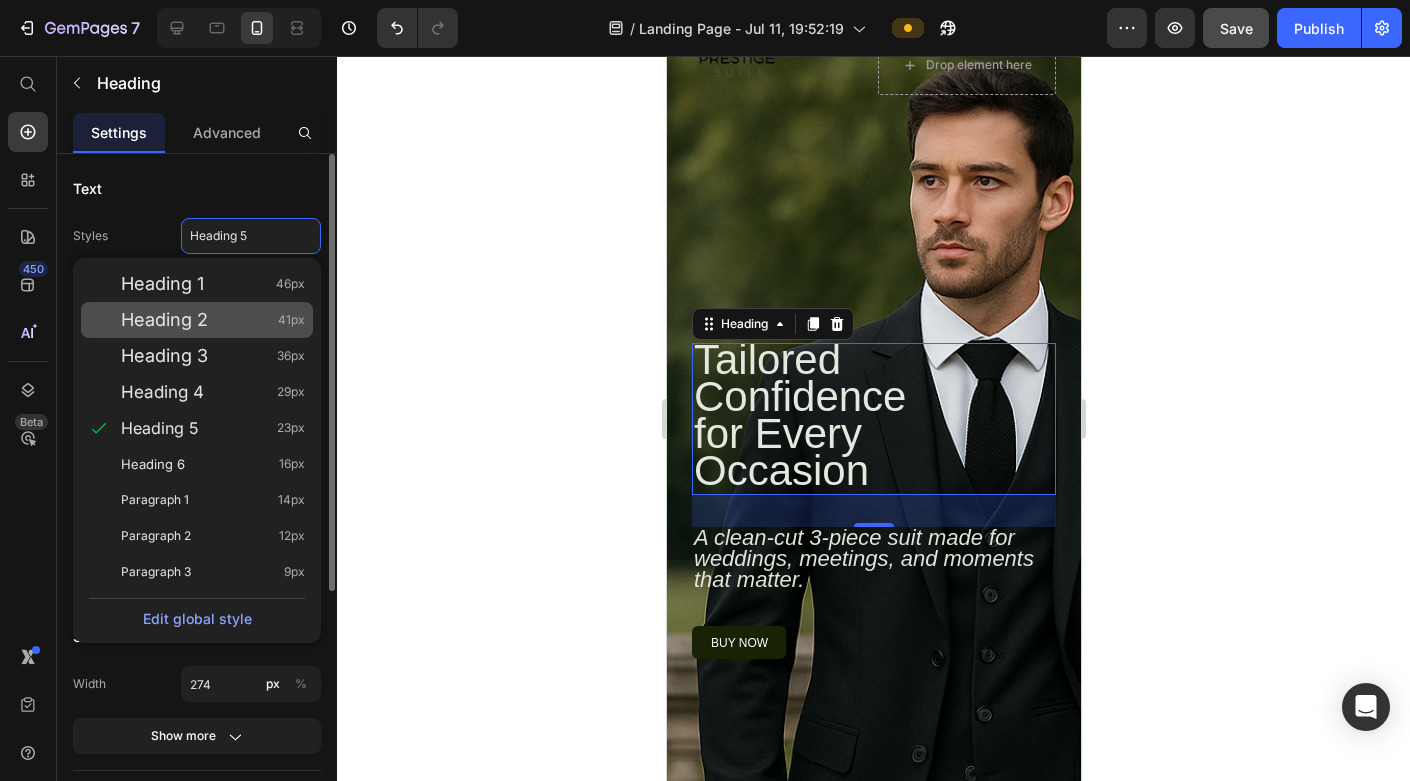 click on "Heading 2 41px" at bounding box center (213, 320) 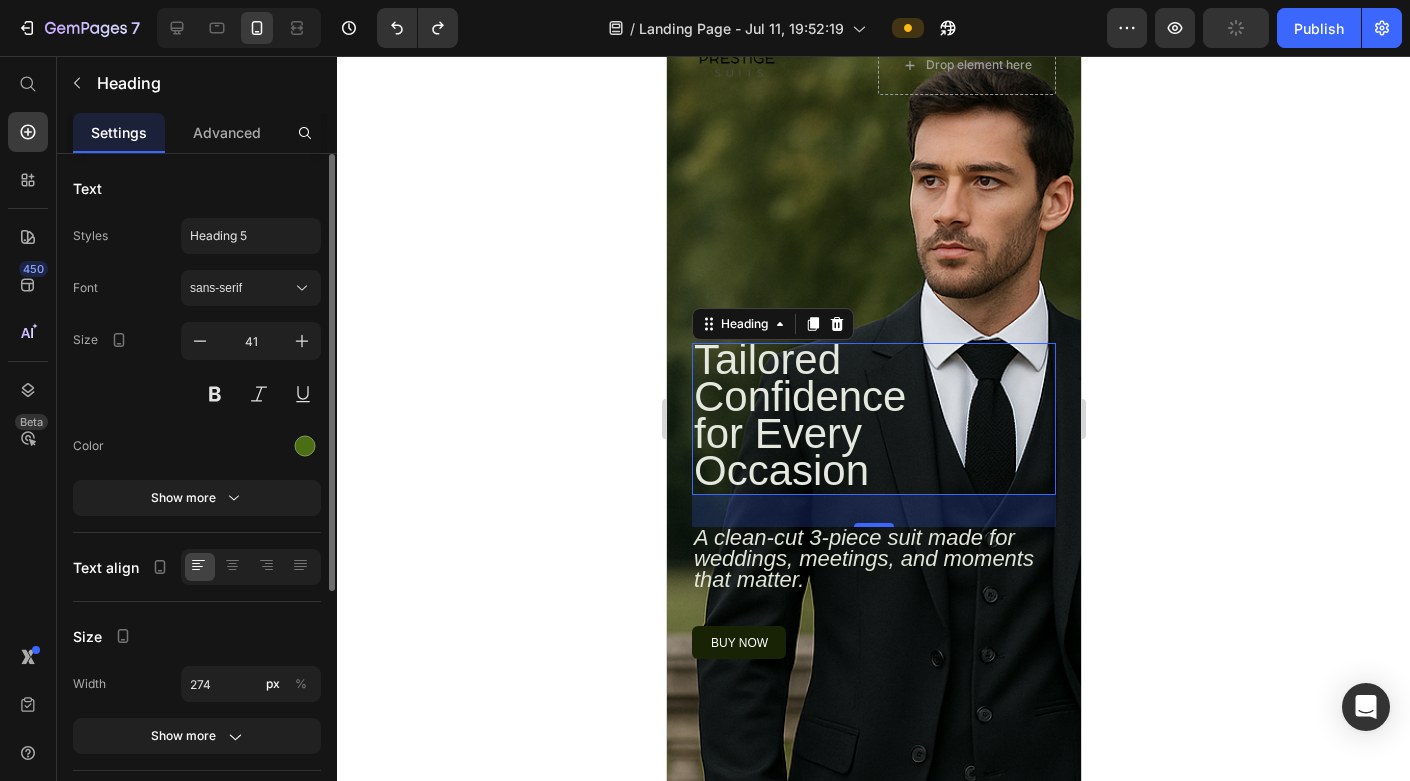 type on "23" 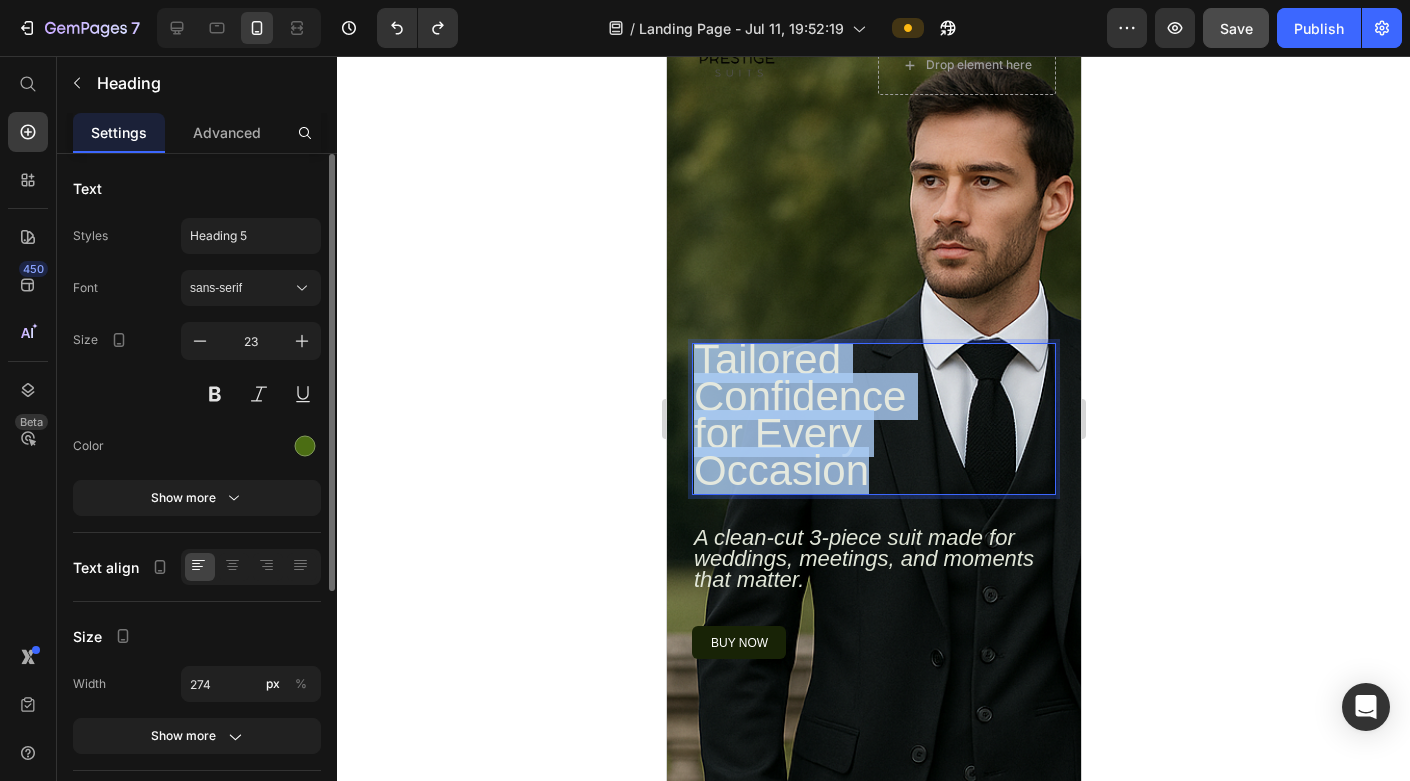 drag, startPoint x: 871, startPoint y: 476, endPoint x: 700, endPoint y: 363, distance: 204.96341 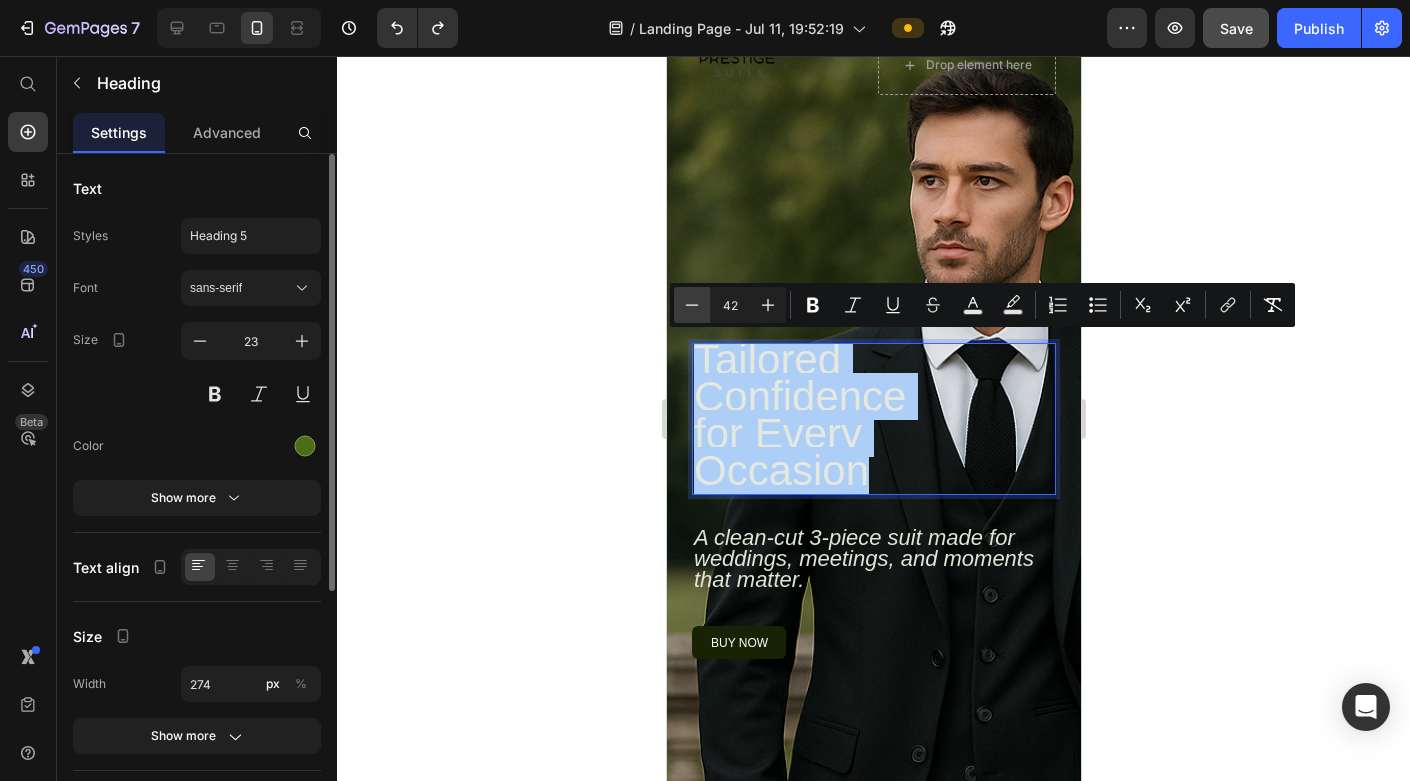 click on "Minus" at bounding box center [692, 305] 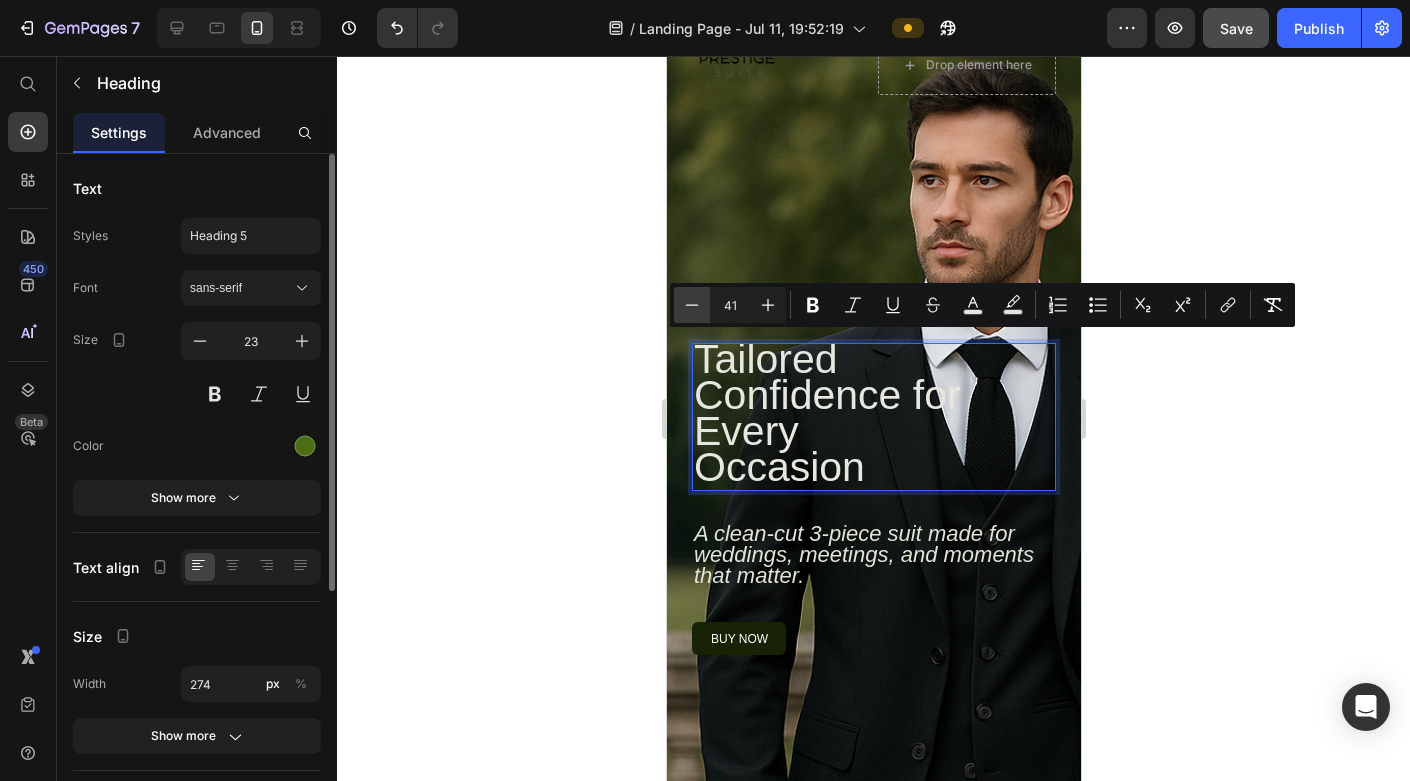 click on "Minus" at bounding box center [692, 305] 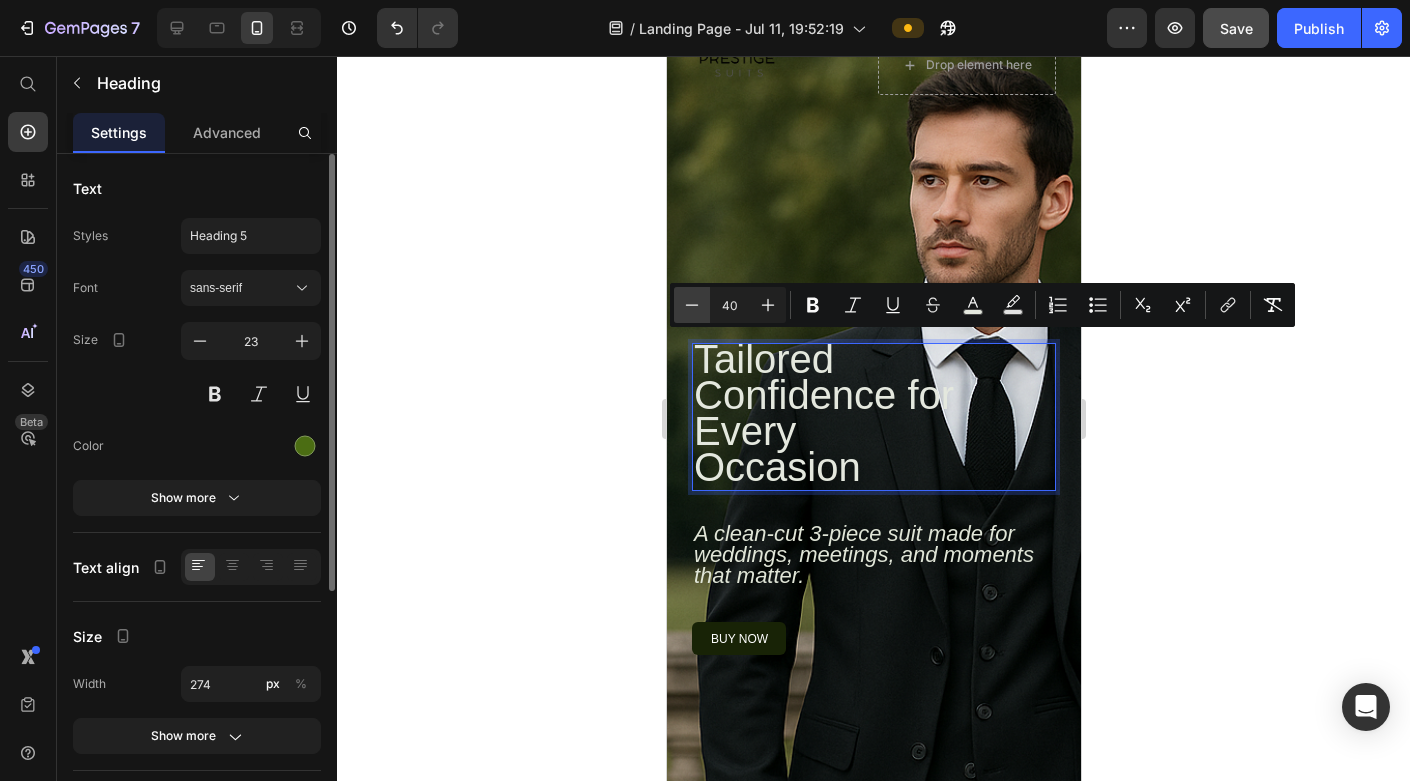 click on "Minus" at bounding box center [692, 305] 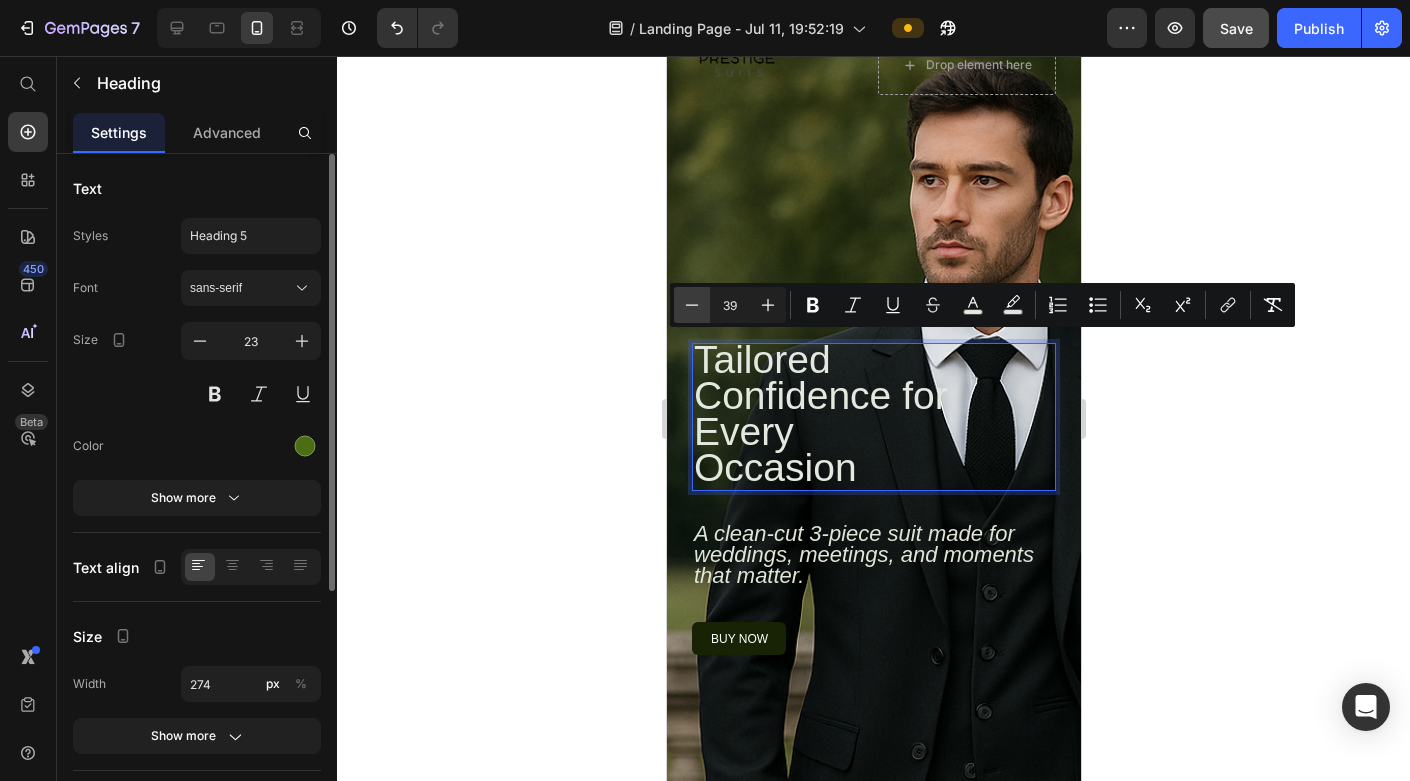 click on "Minus" at bounding box center [692, 305] 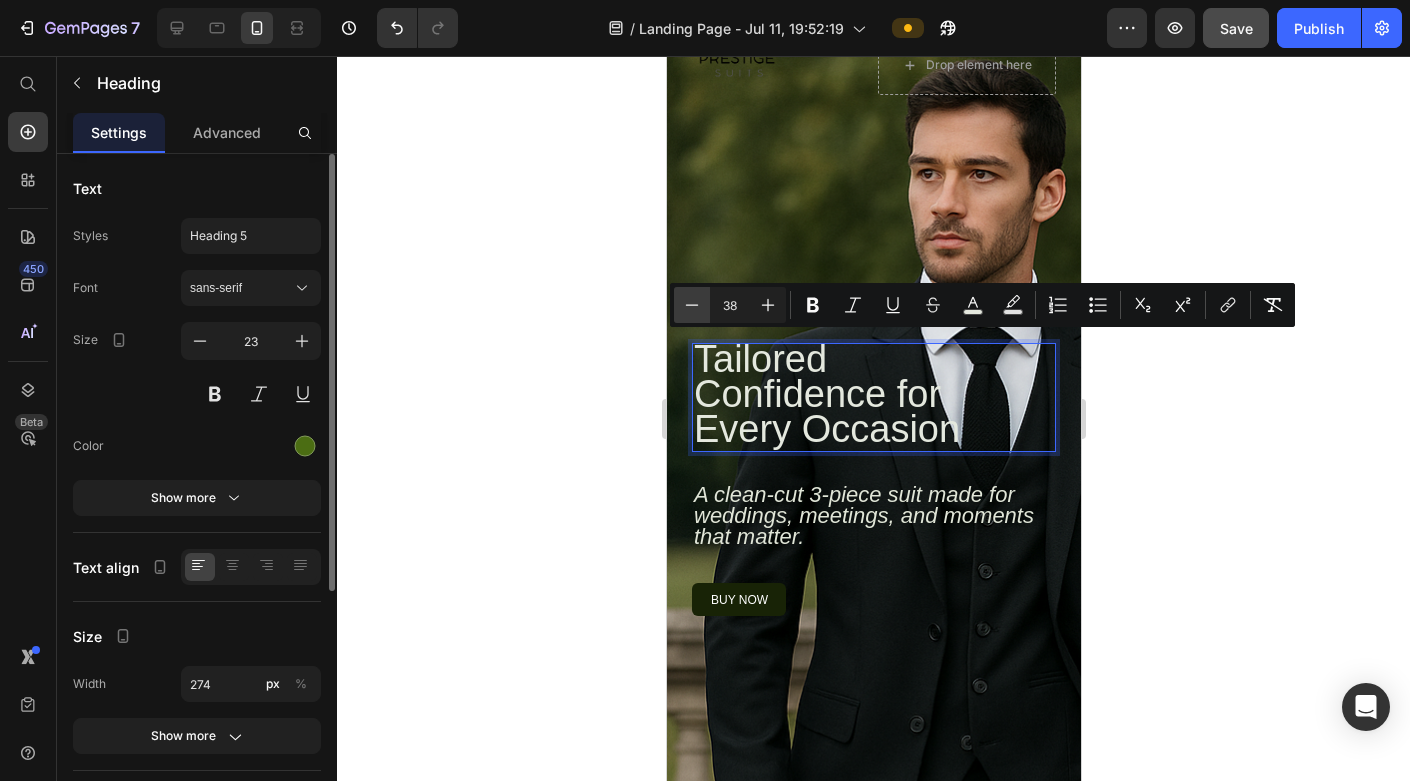 click on "Minus" at bounding box center (692, 305) 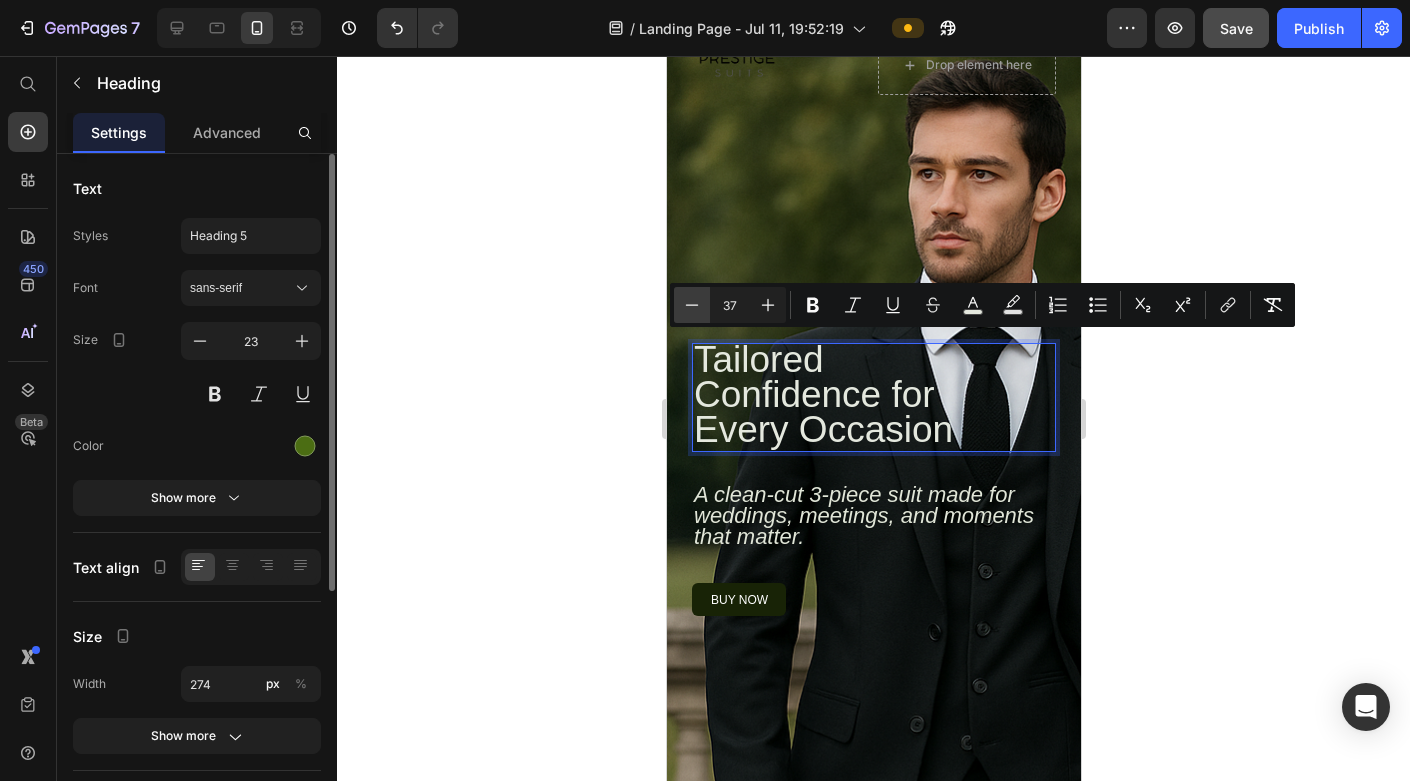 click on "Minus" at bounding box center (692, 305) 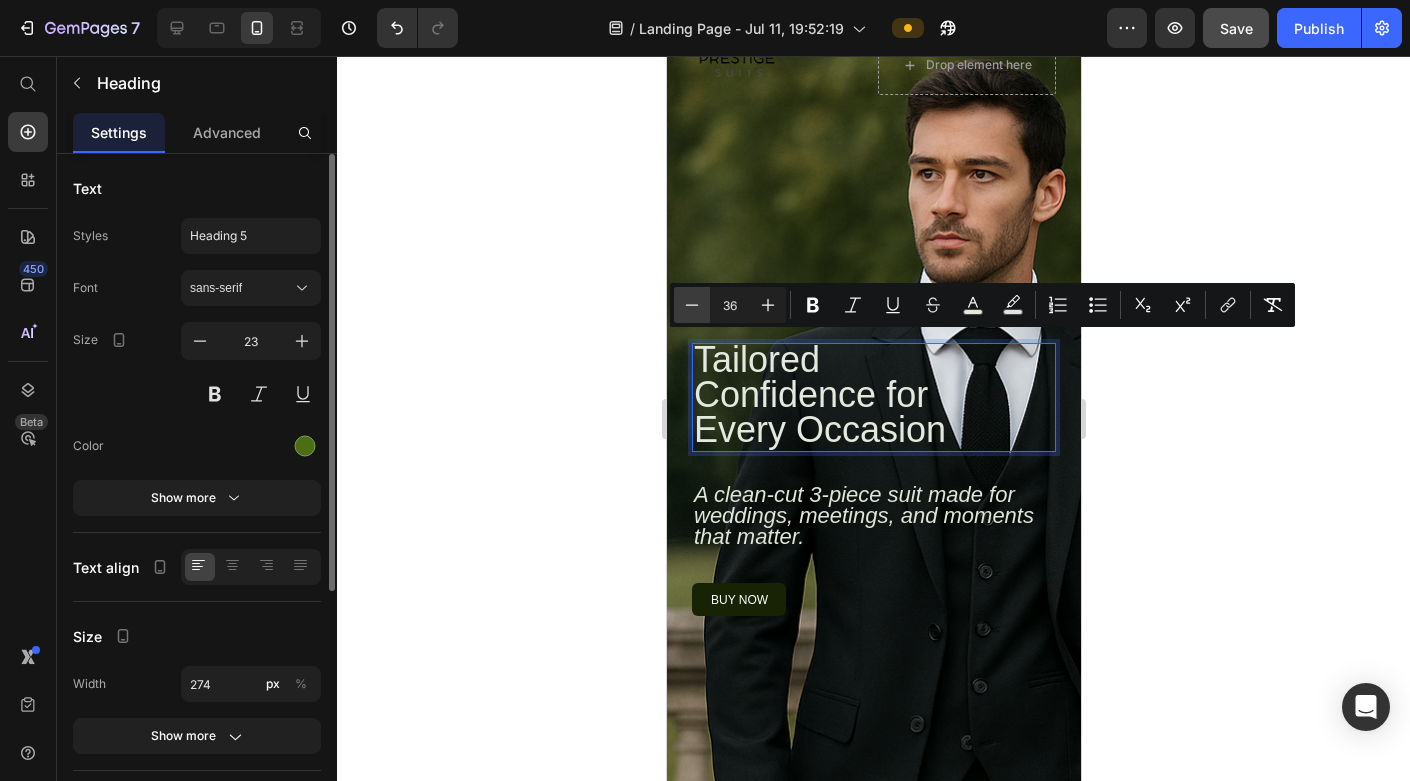 click on "Minus" at bounding box center (692, 305) 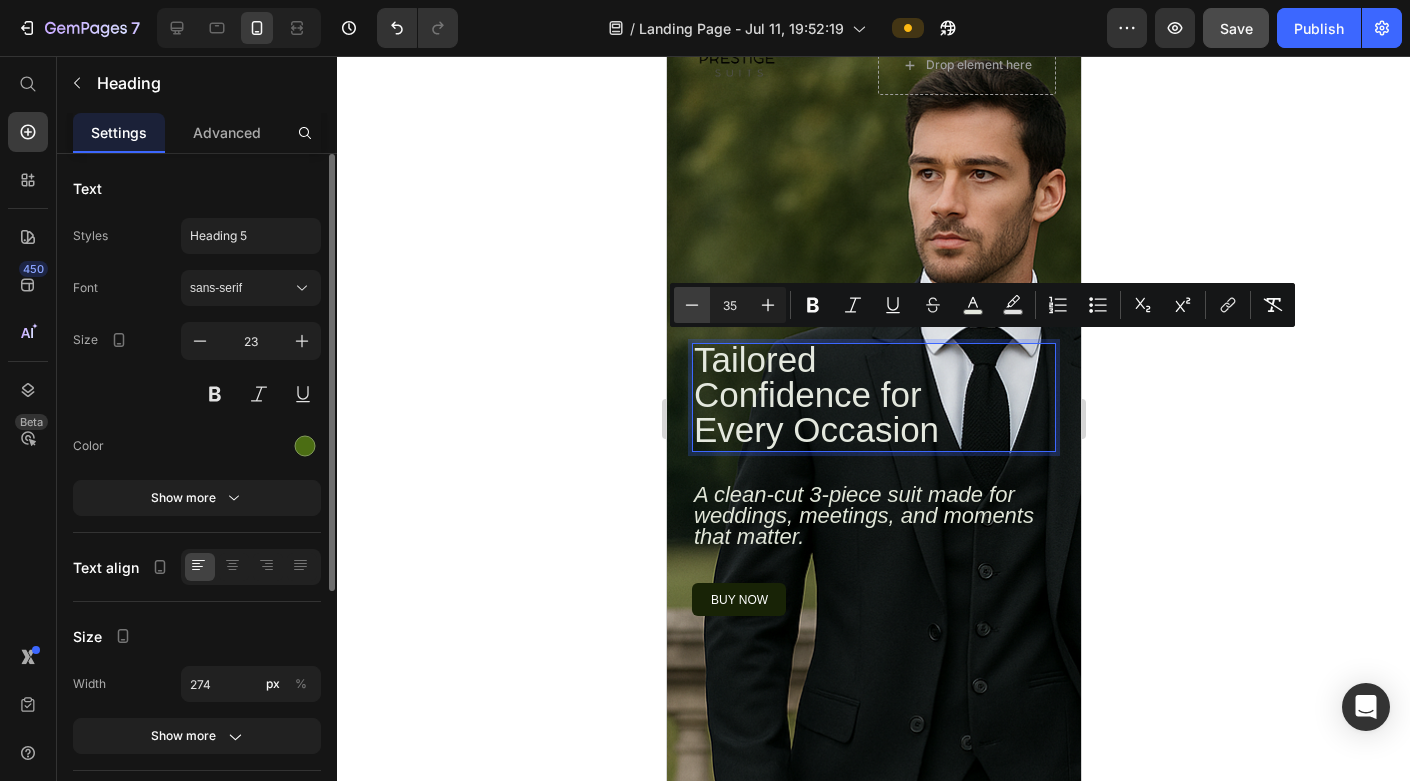 click on "Minus" at bounding box center (692, 305) 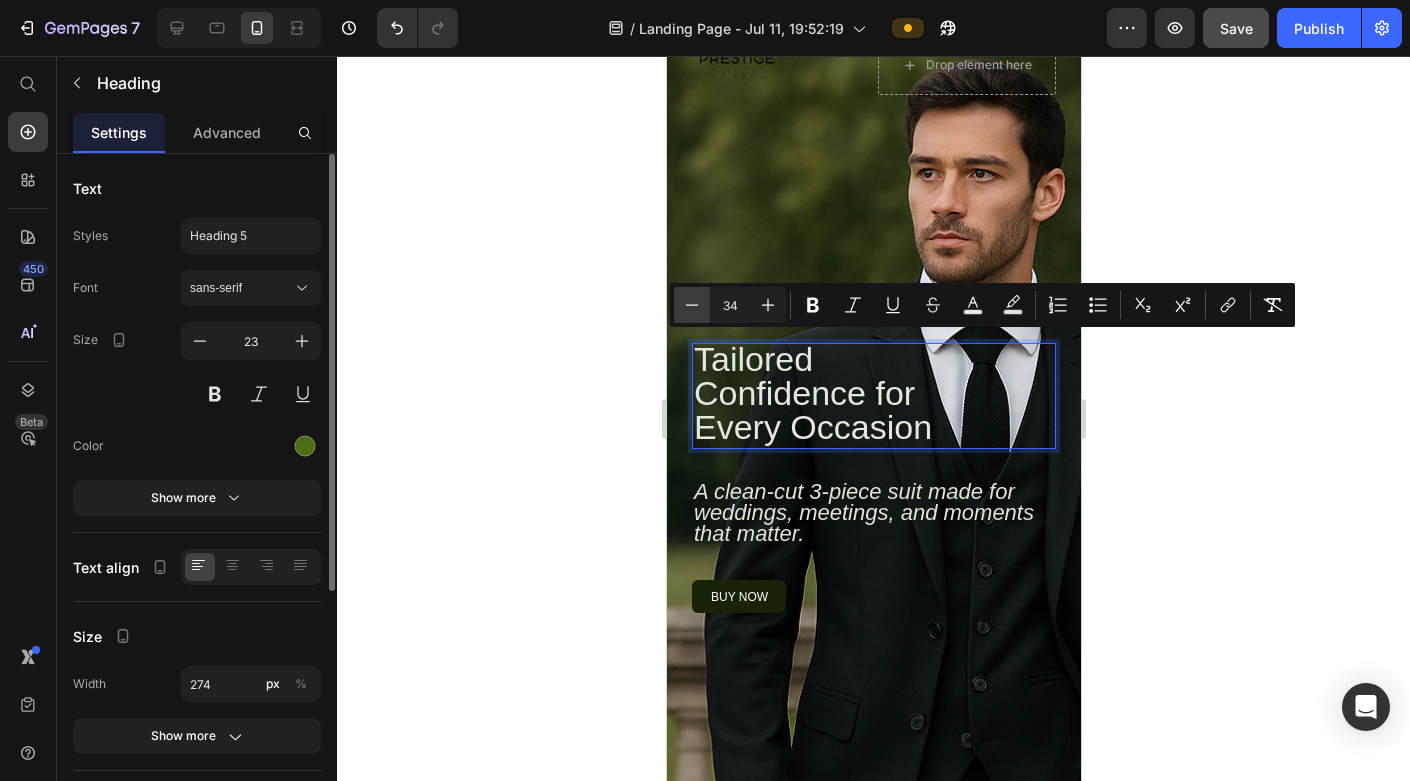 click on "Minus" at bounding box center (692, 305) 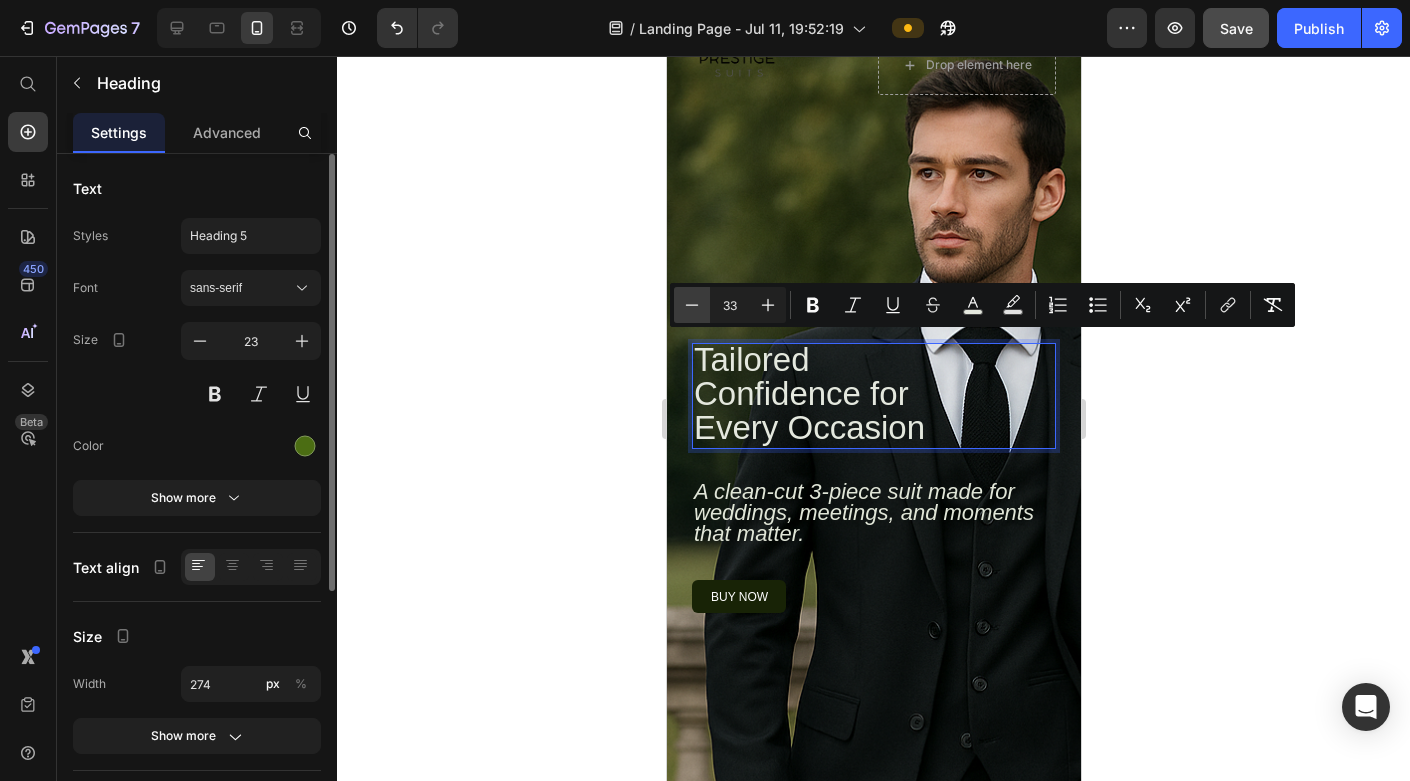 click on "Minus" at bounding box center [692, 305] 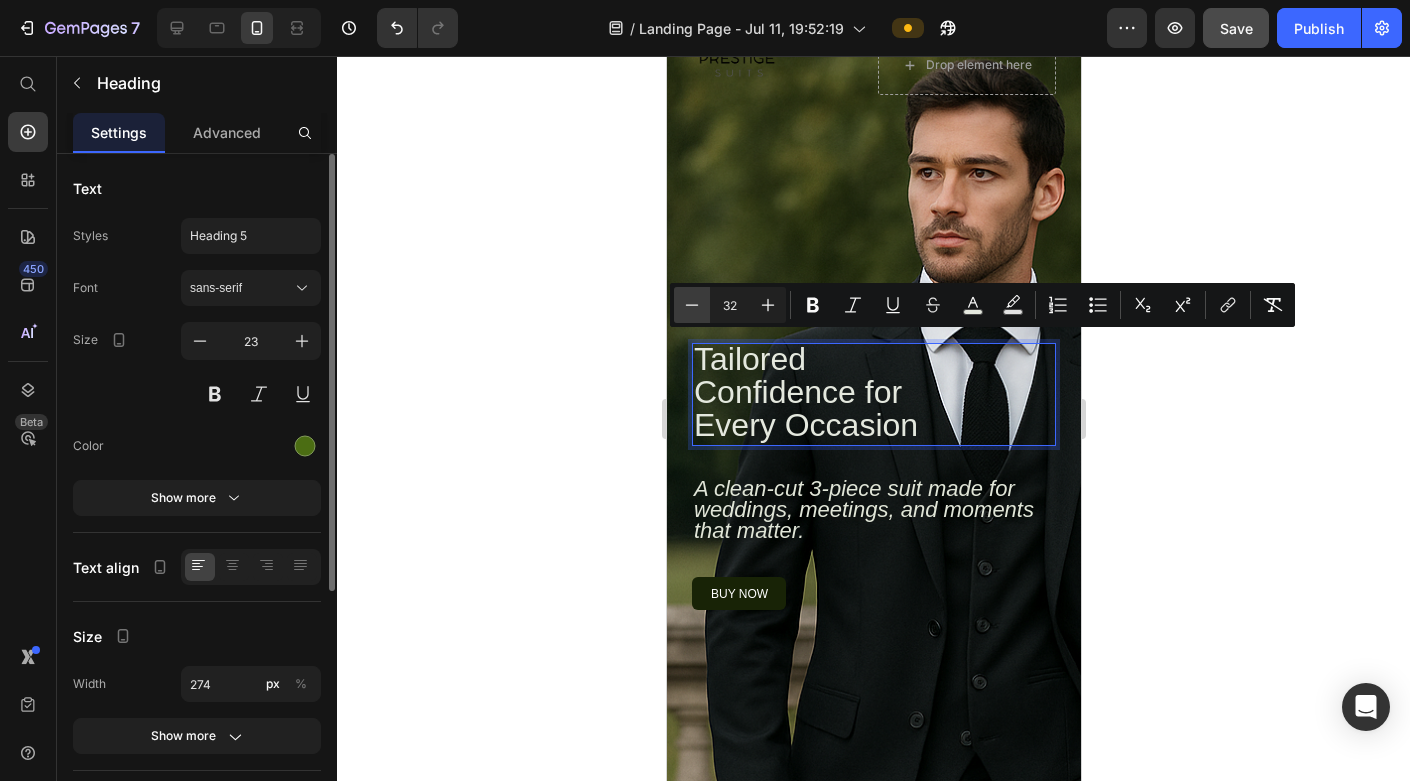 click on "Minus" at bounding box center (692, 305) 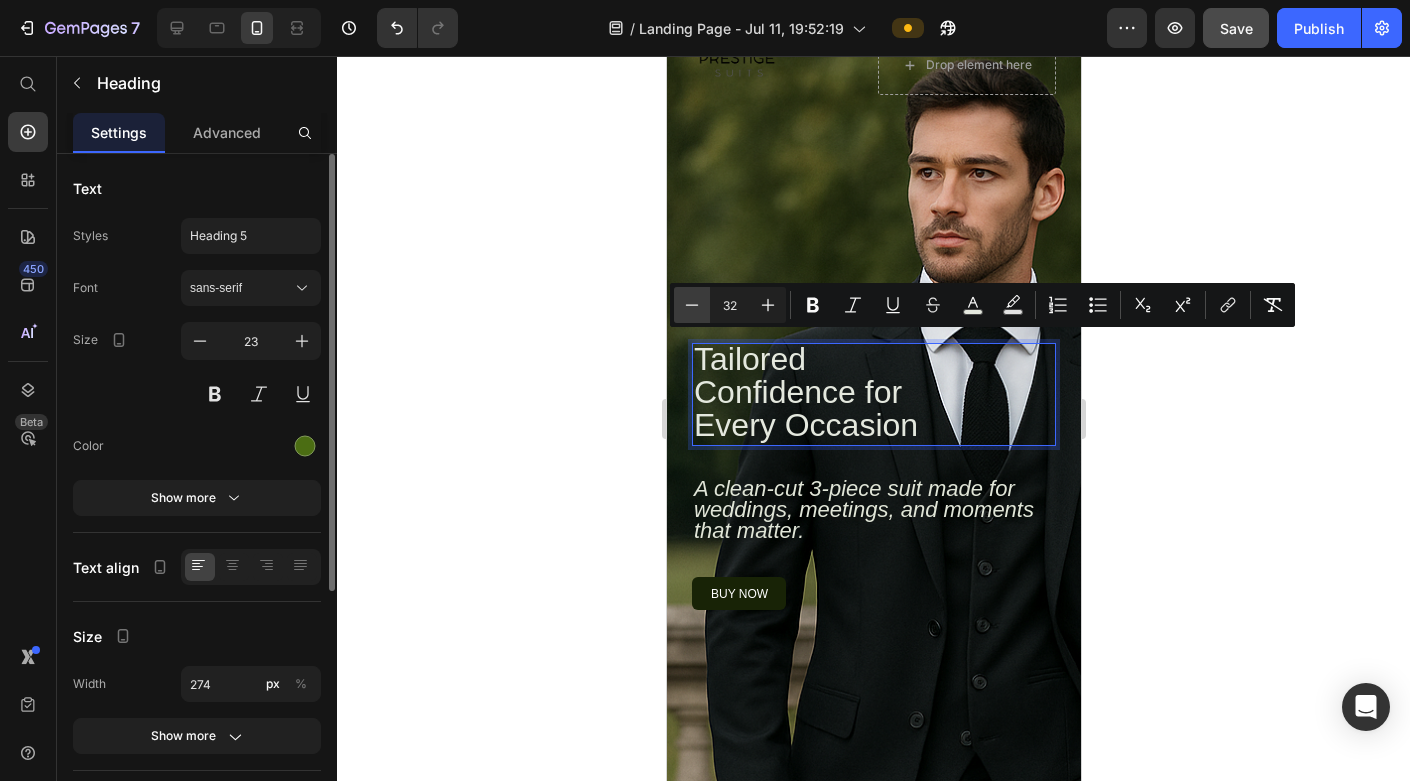 type on "31" 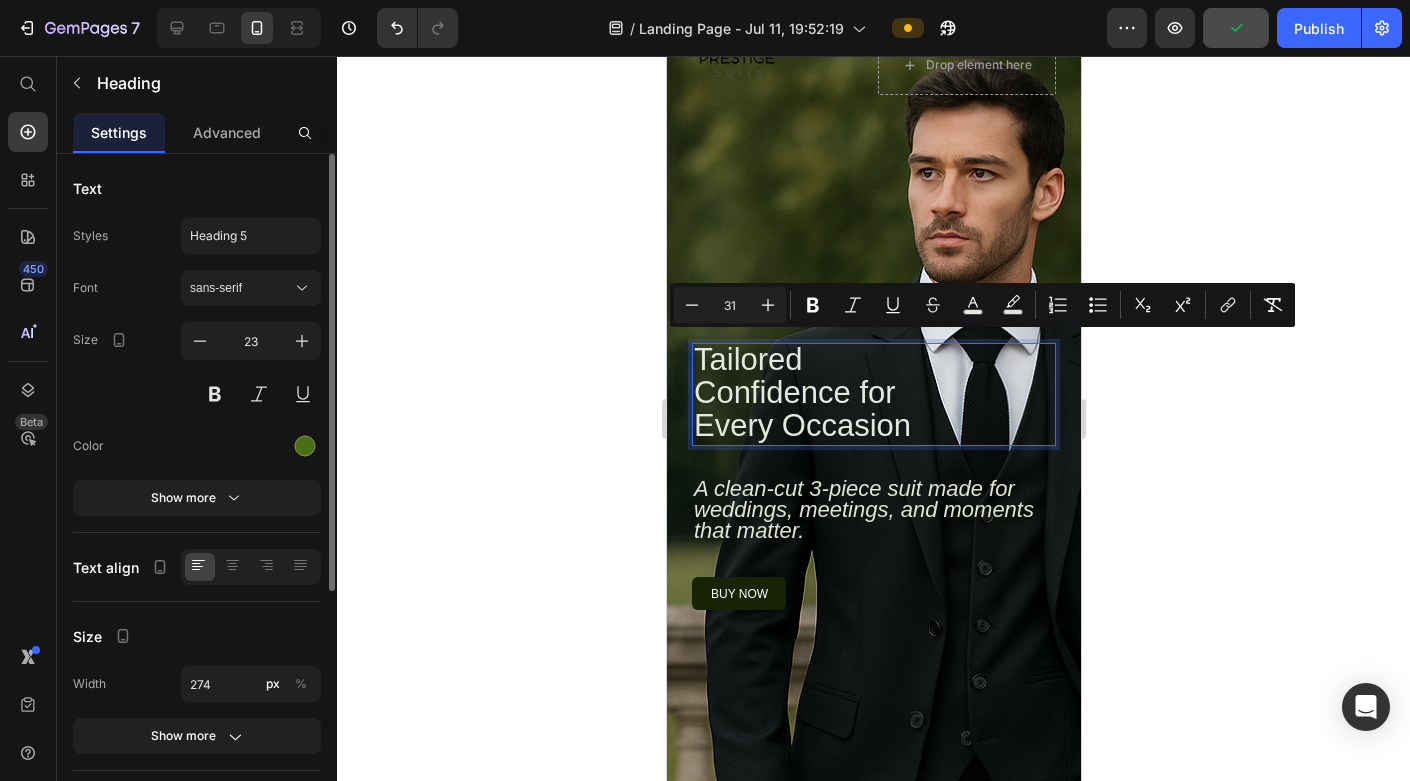 click 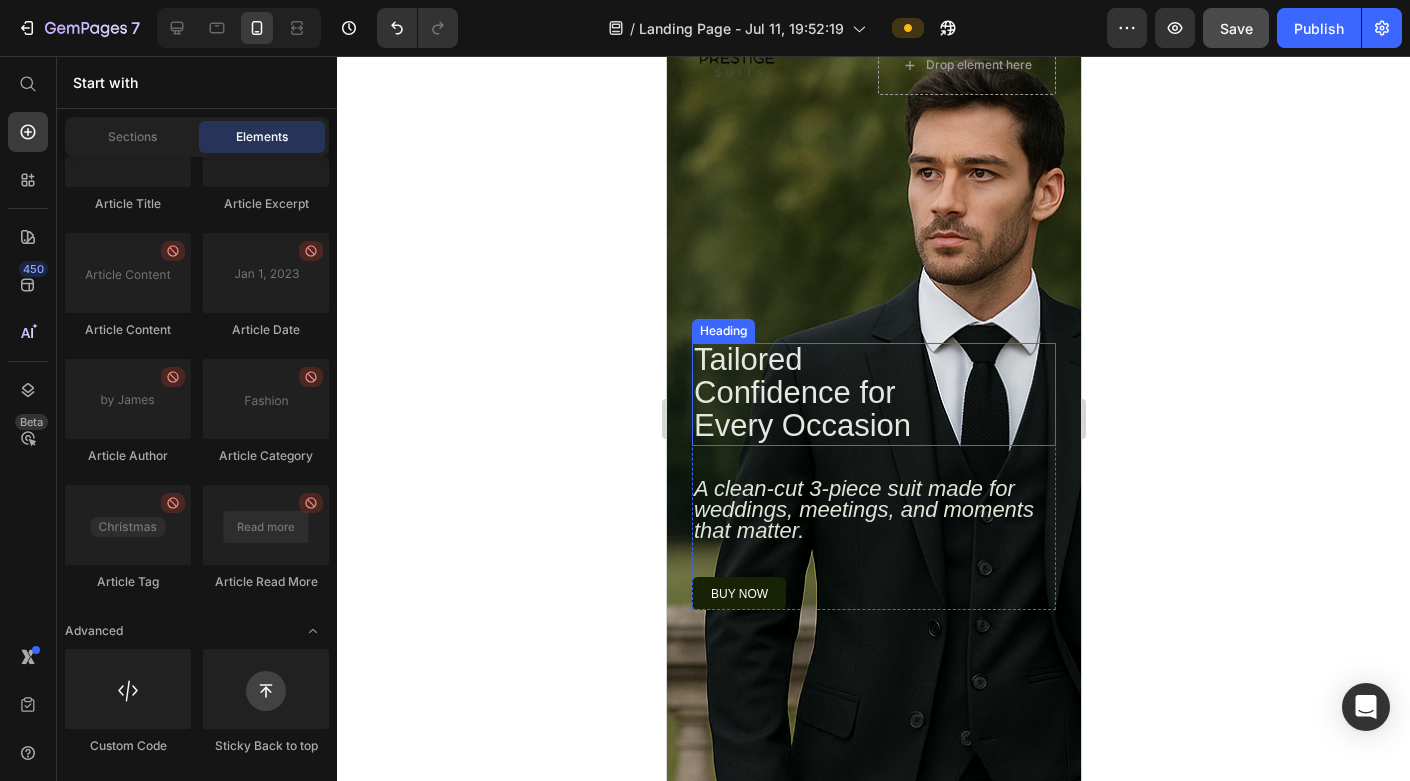click on "Tailored Confidence for Every Occasion" at bounding box center [801, 392] 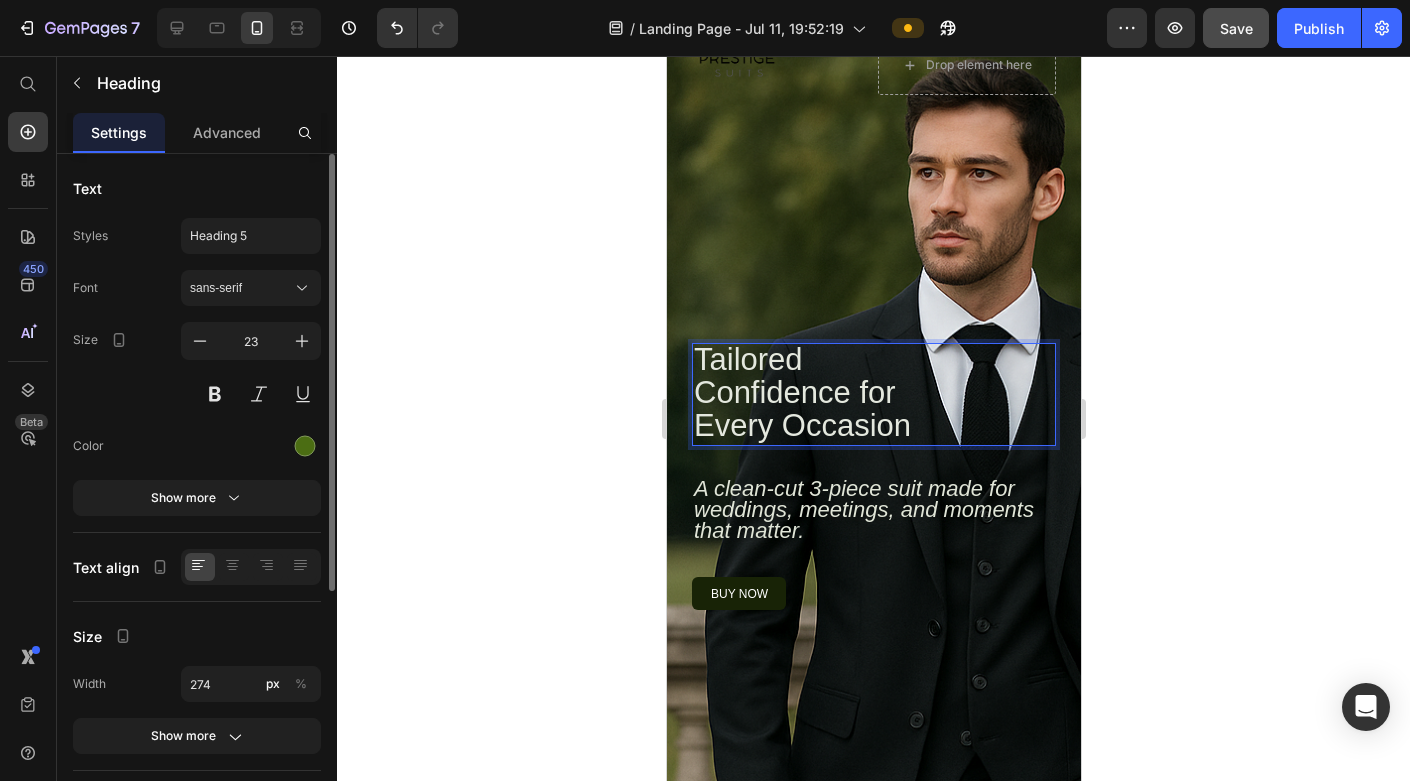 click on "Tailored Confidence for Every Occasion" at bounding box center (801, 392) 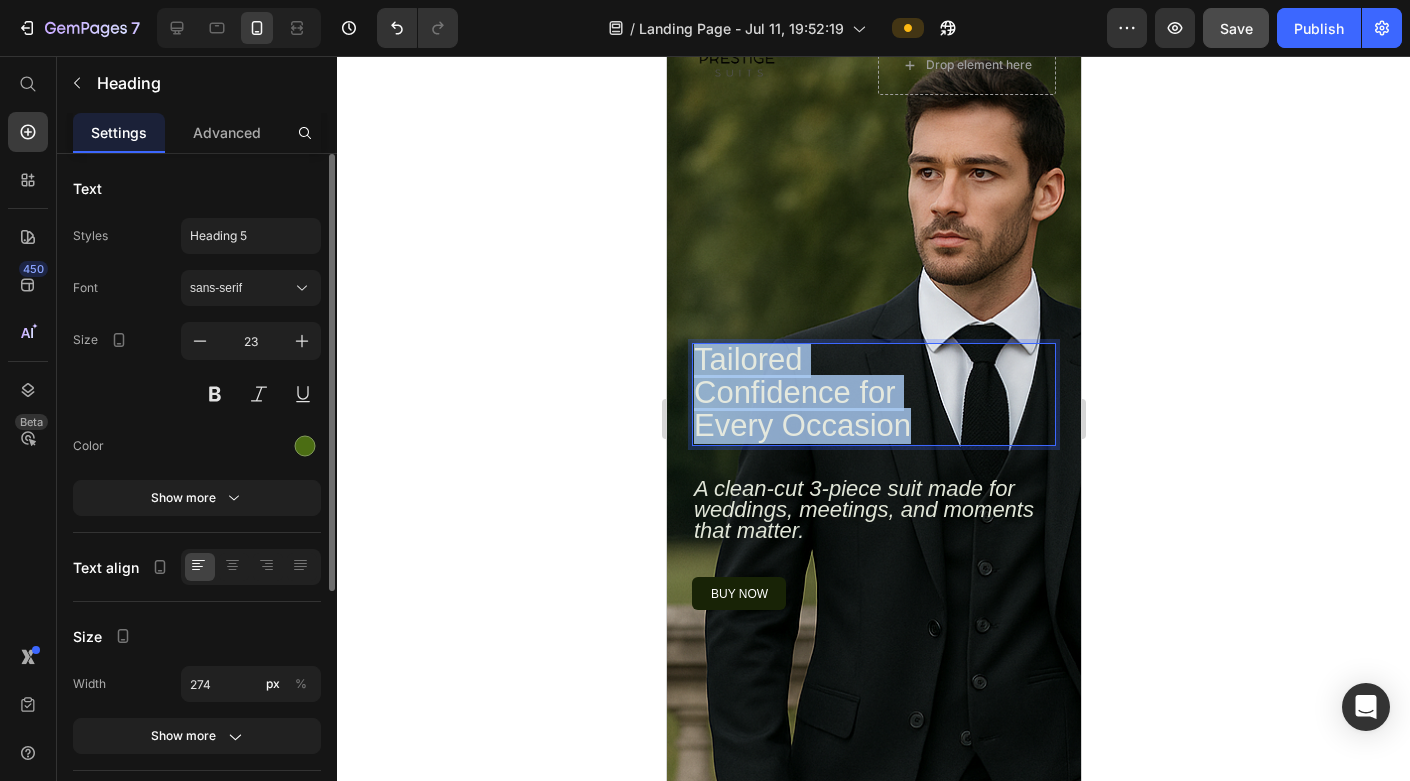 drag, startPoint x: 917, startPoint y: 418, endPoint x: 694, endPoint y: 360, distance: 230.41919 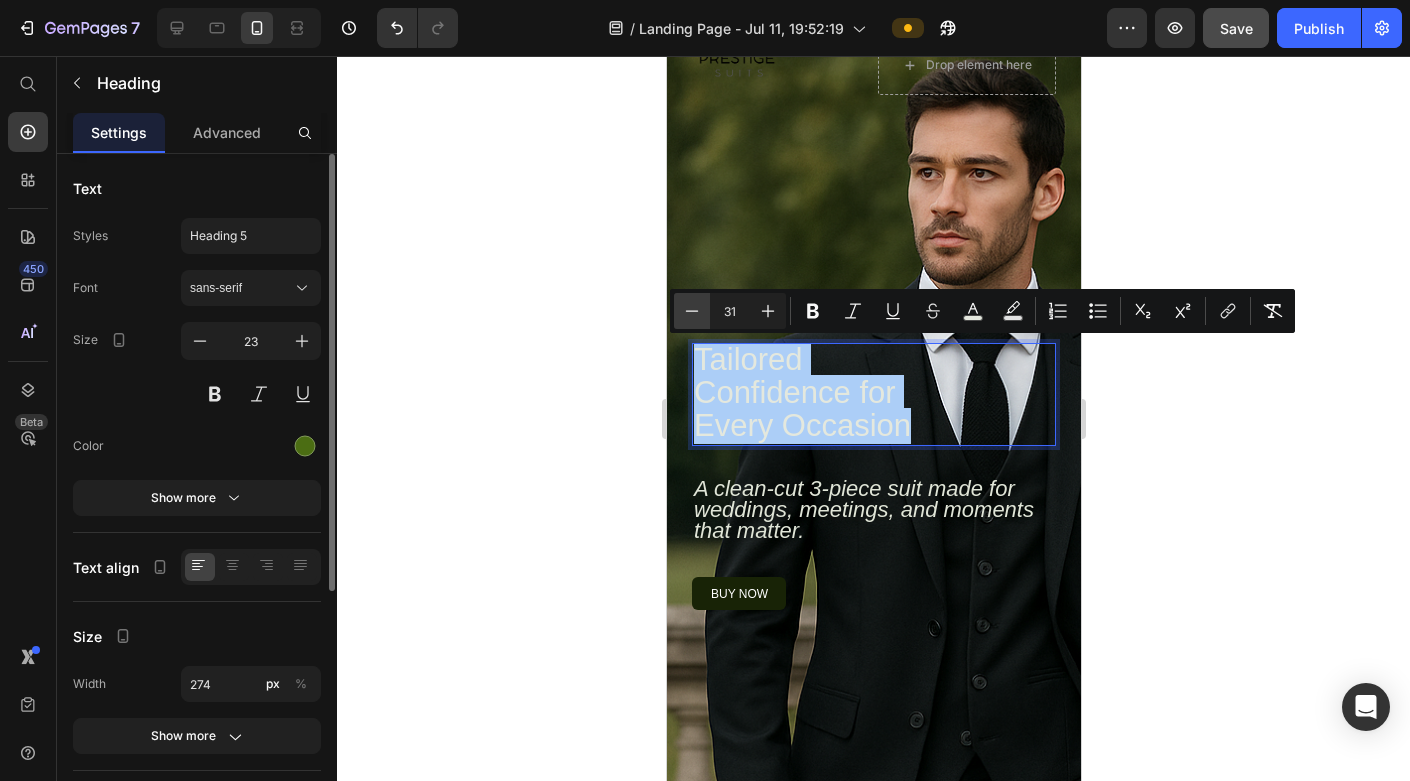 click 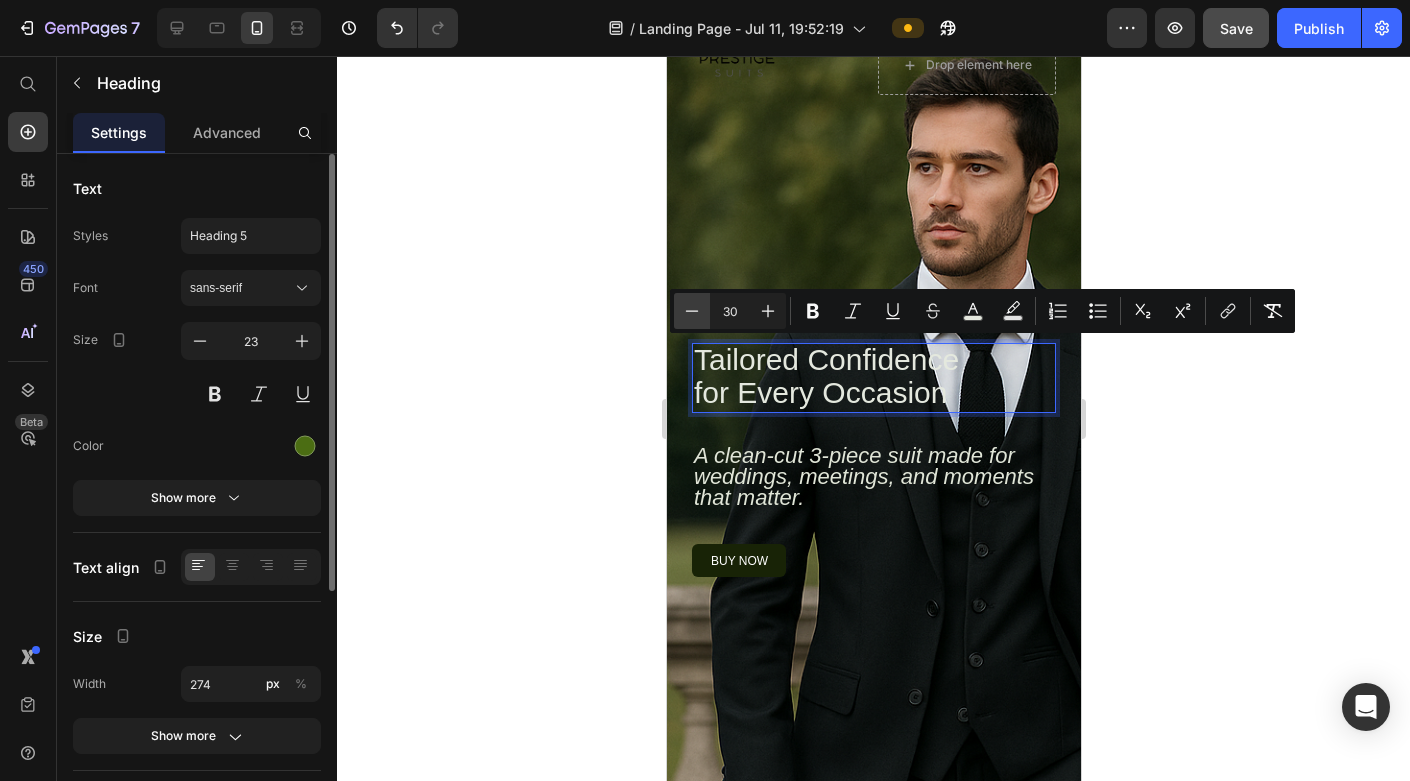 click 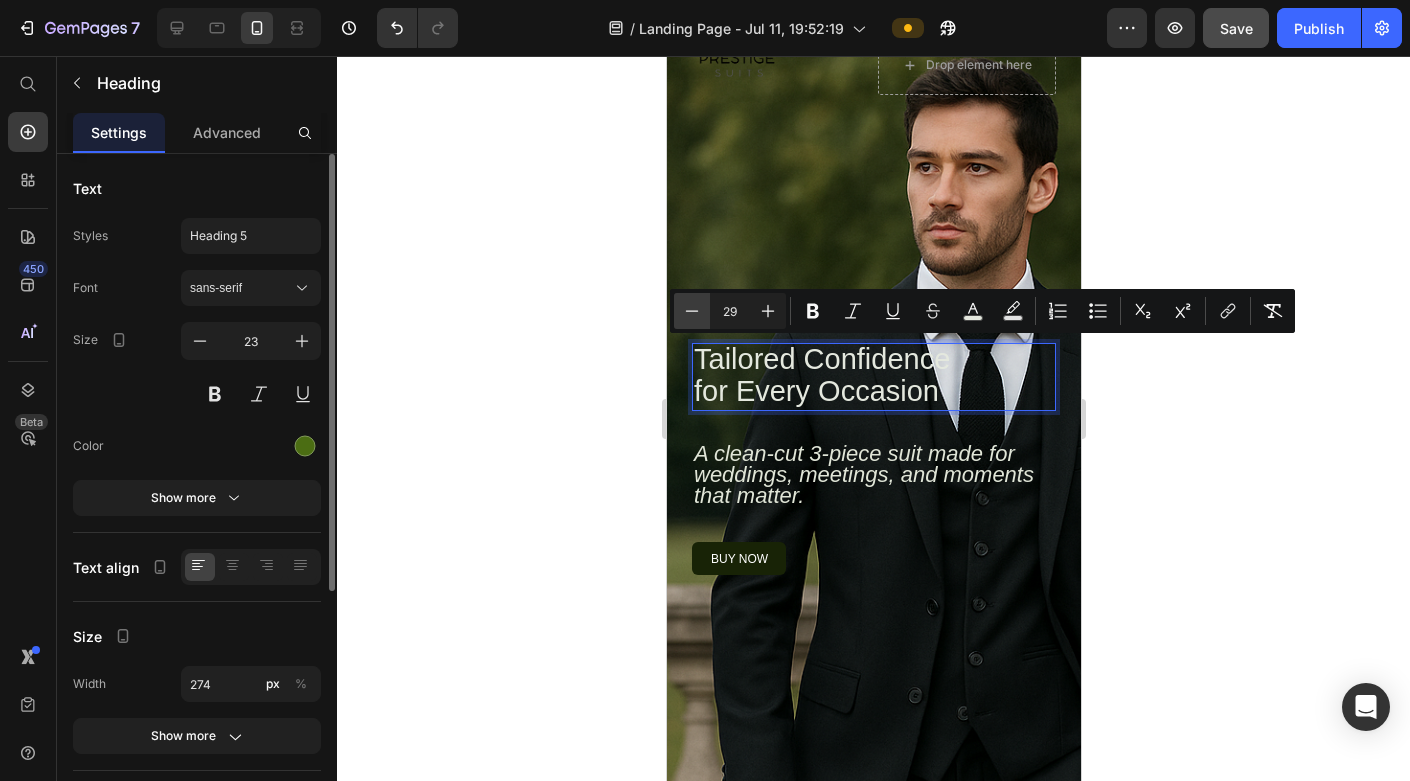 click 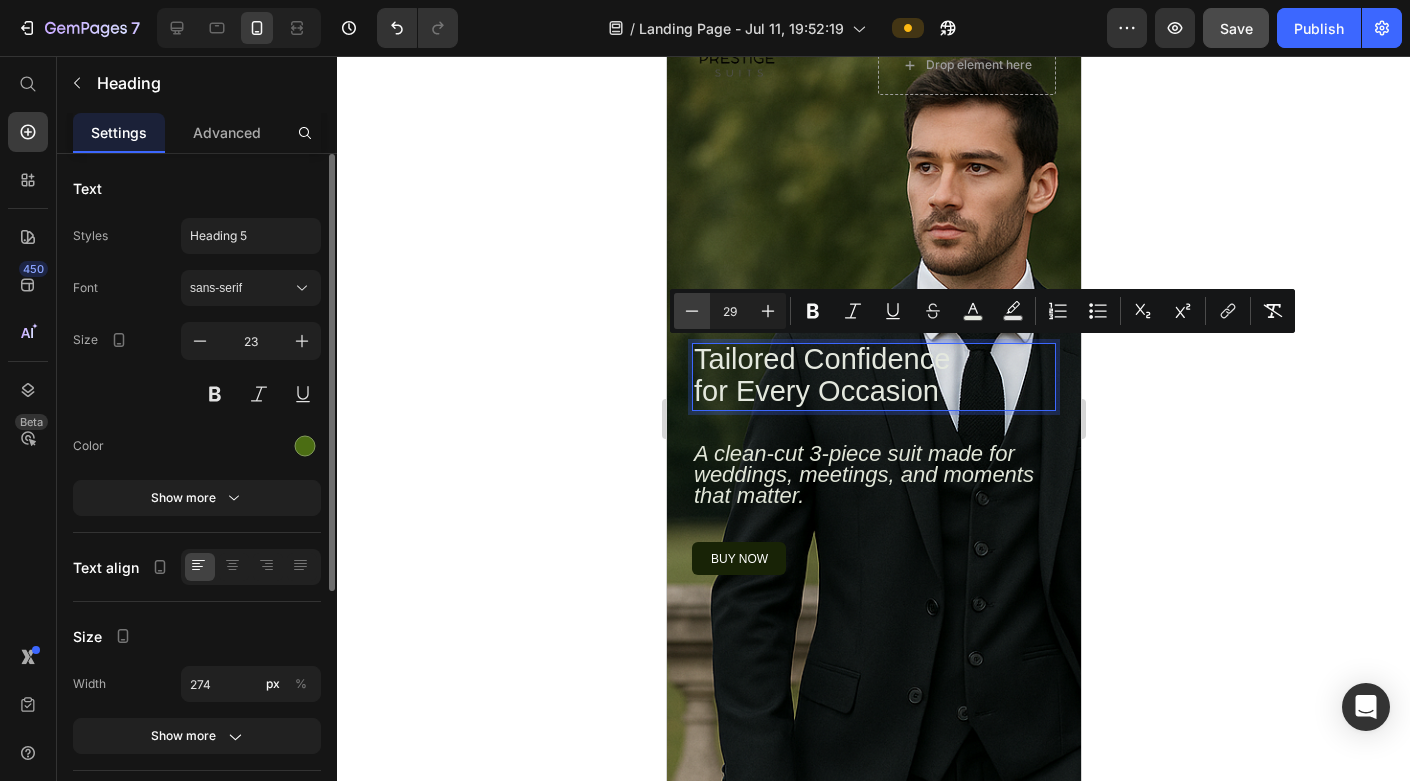 type on "28" 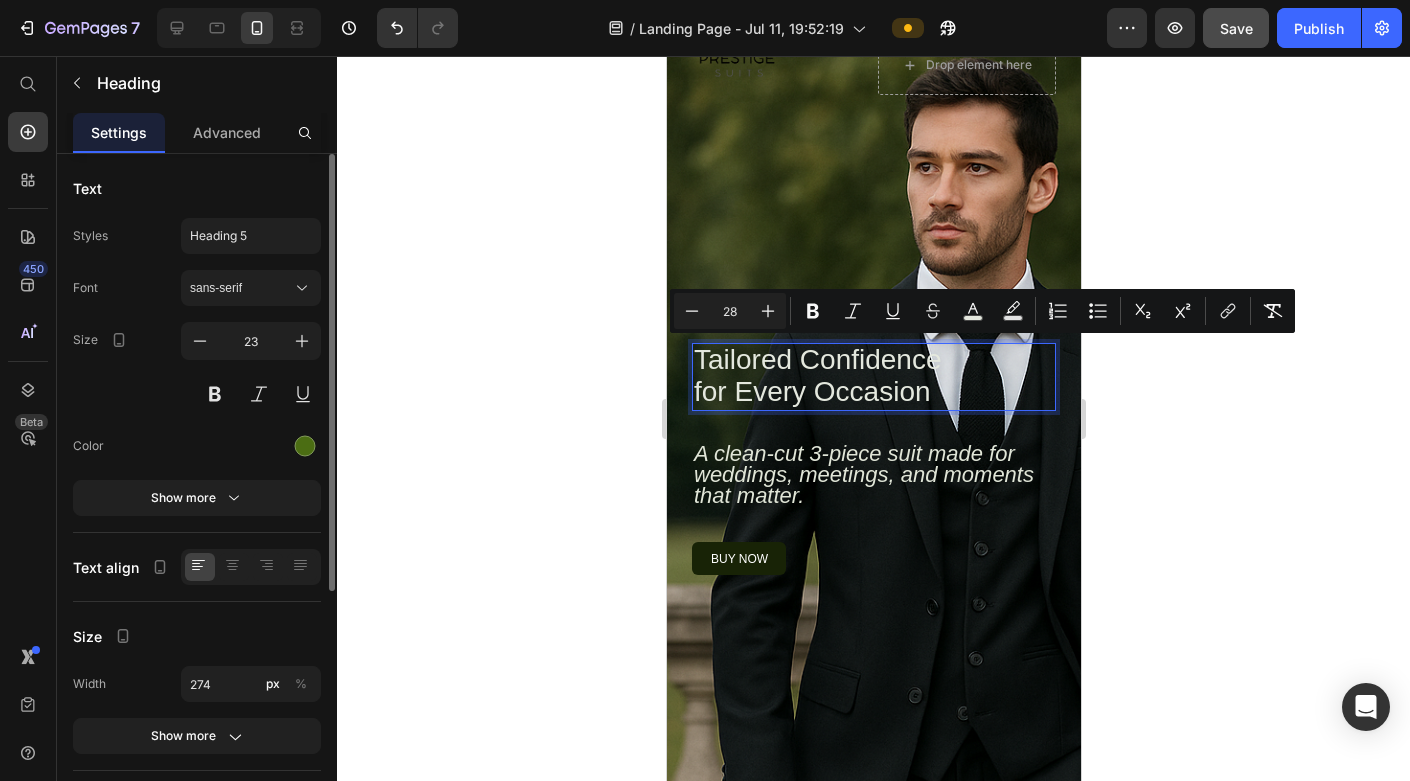 click 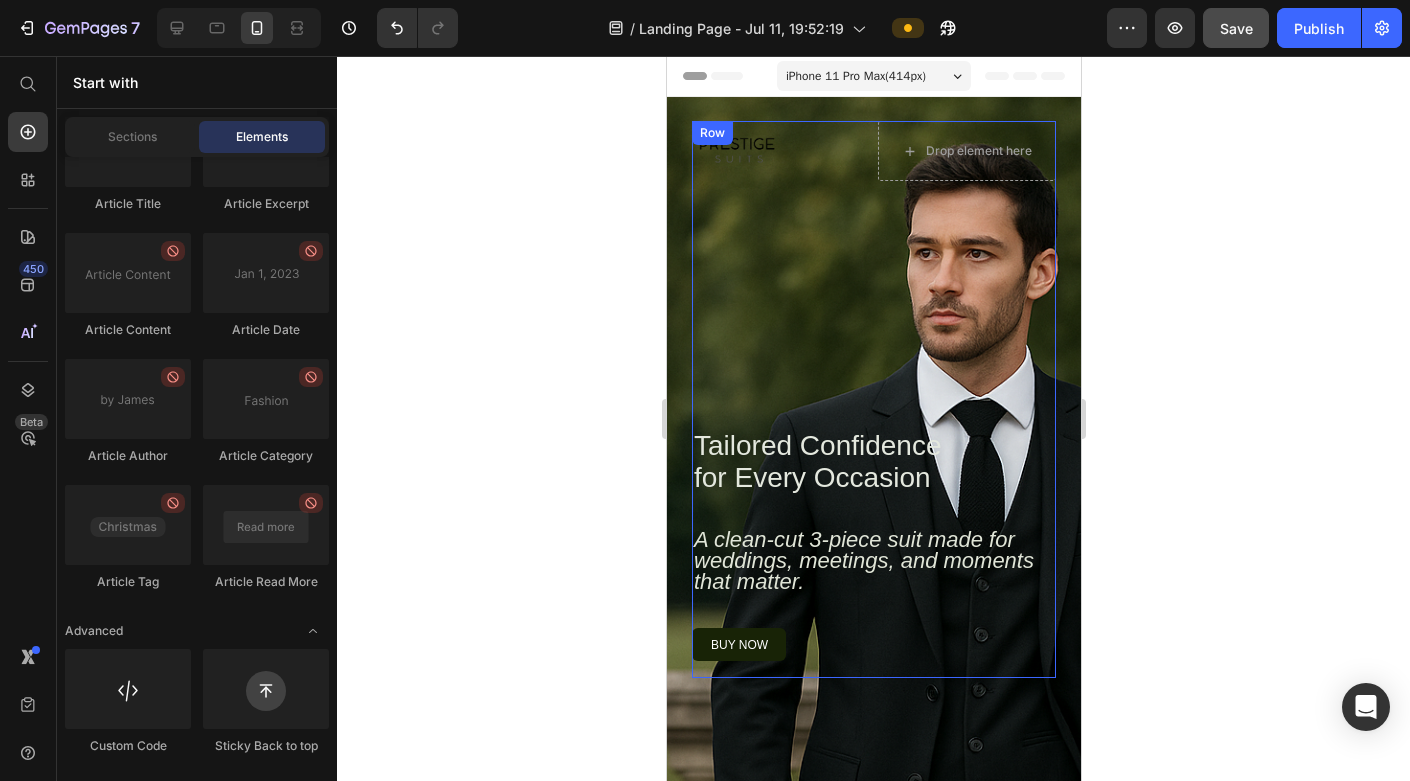scroll, scrollTop: 67, scrollLeft: 0, axis: vertical 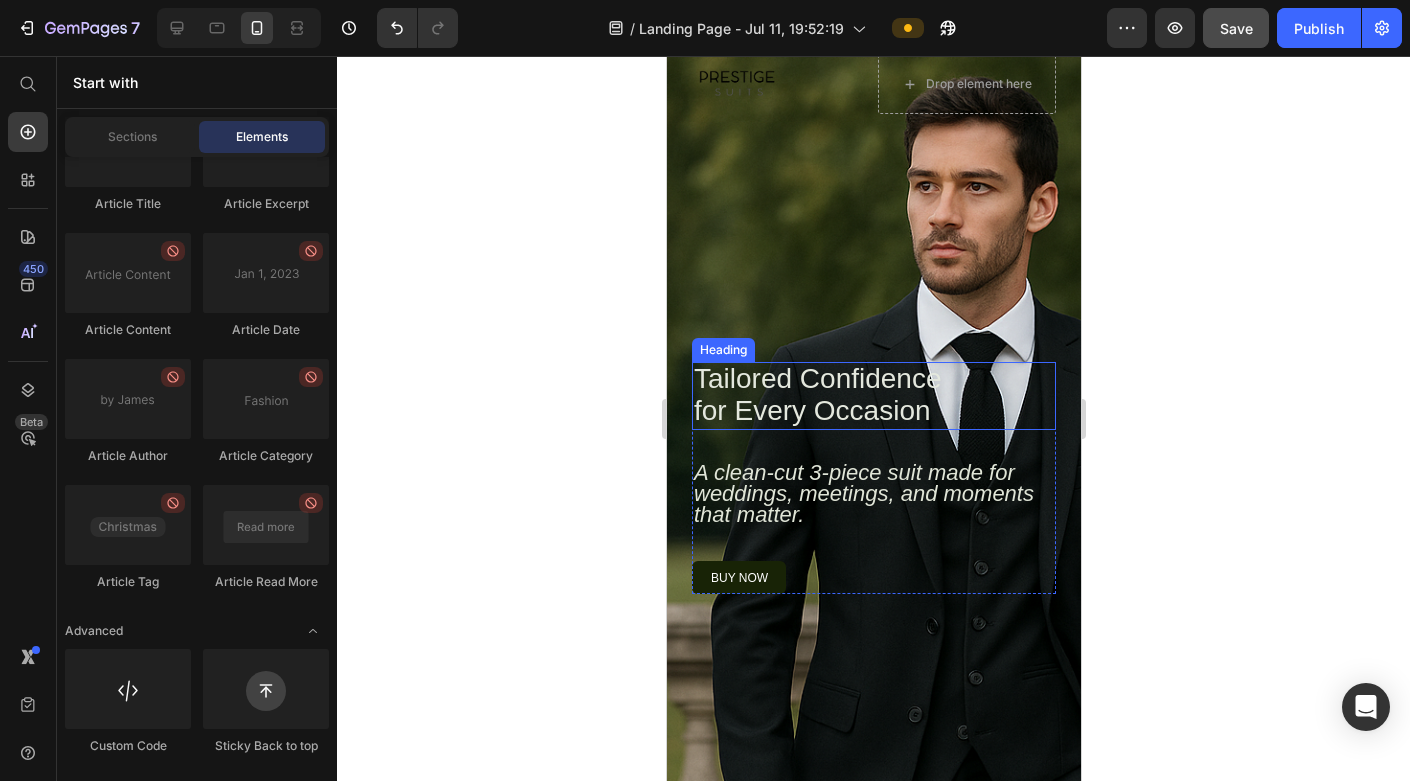 click on "Tailored Confidence for Every Occasion" at bounding box center (817, 394) 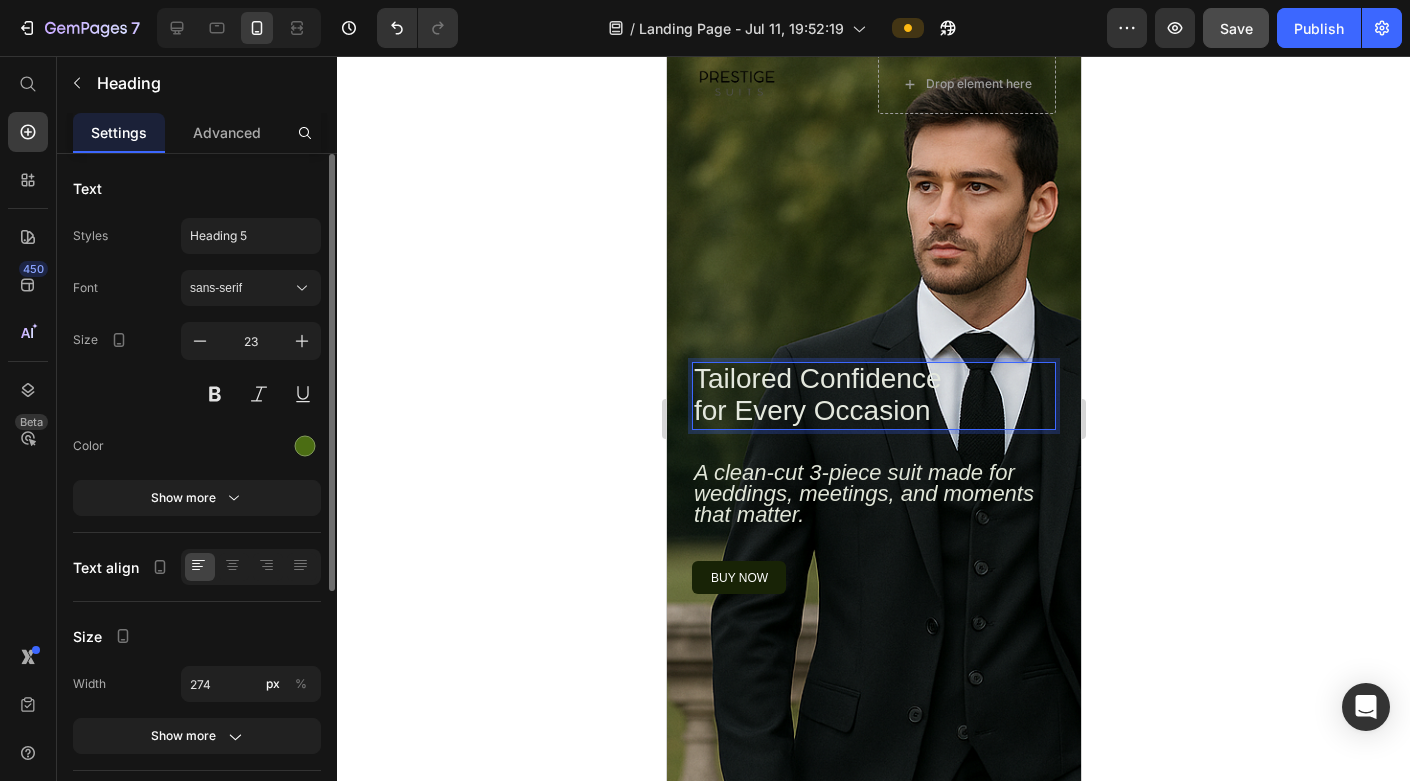 click on "Tailored Confidence for Every Occasion" at bounding box center [828, 396] 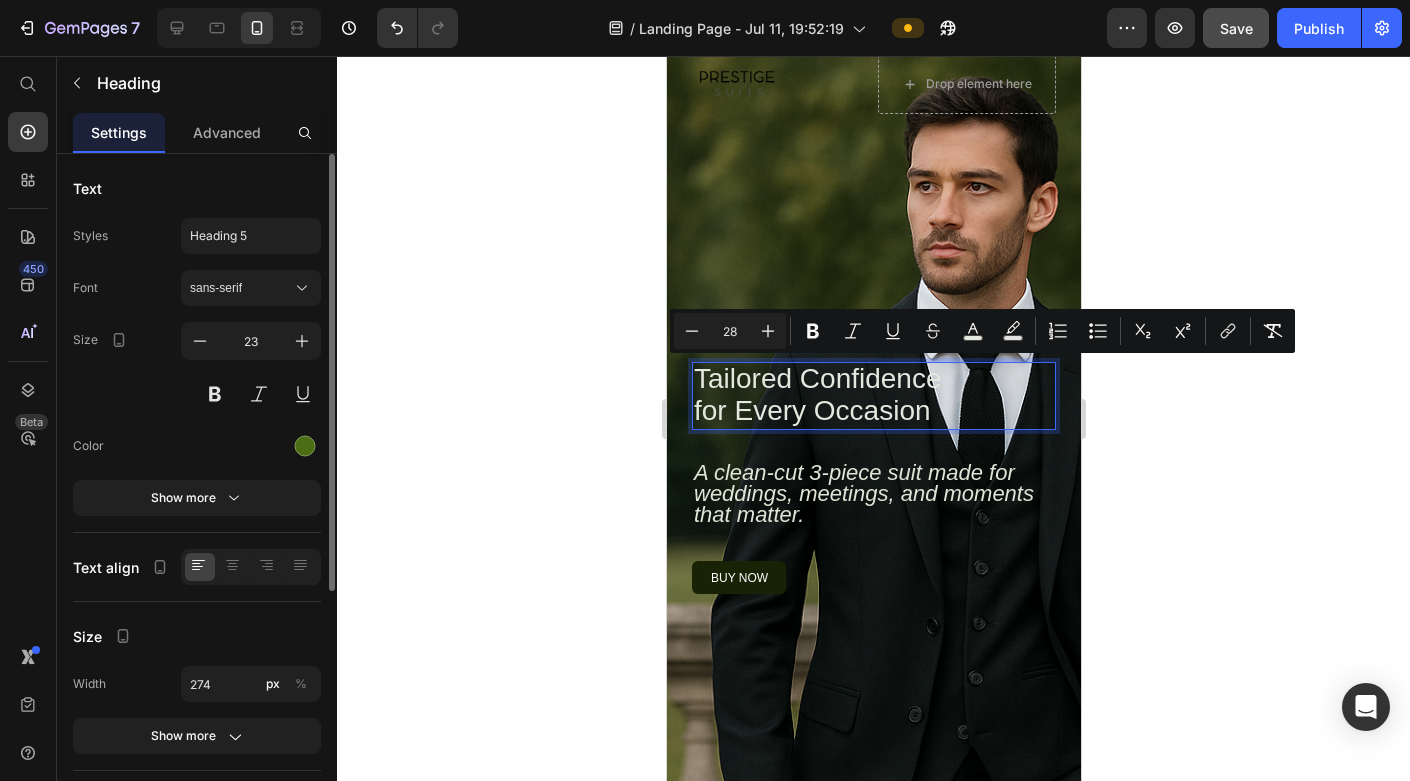 click on "Tailored Confidence for Every Occasion" at bounding box center (828, 396) 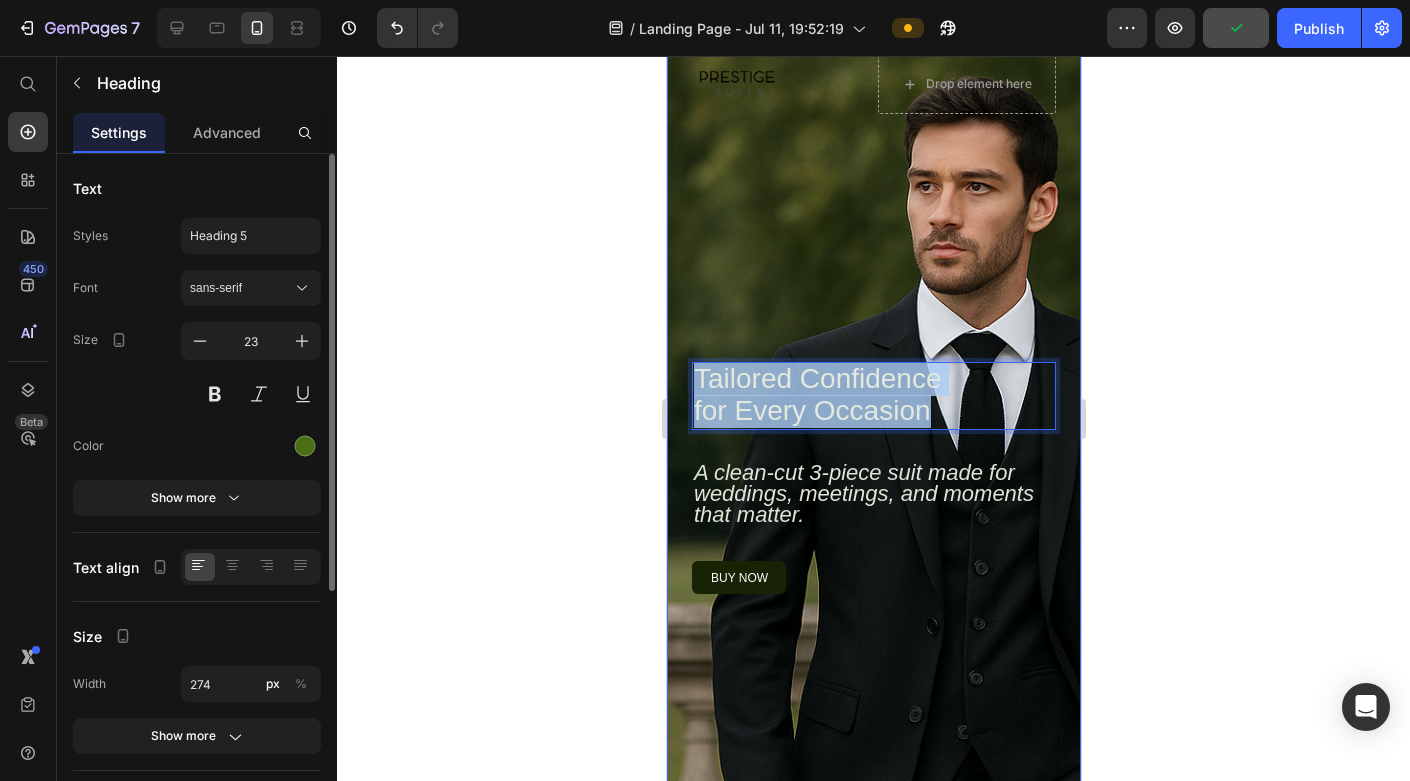 drag, startPoint x: 935, startPoint y: 408, endPoint x: 682, endPoint y: 375, distance: 255.1431 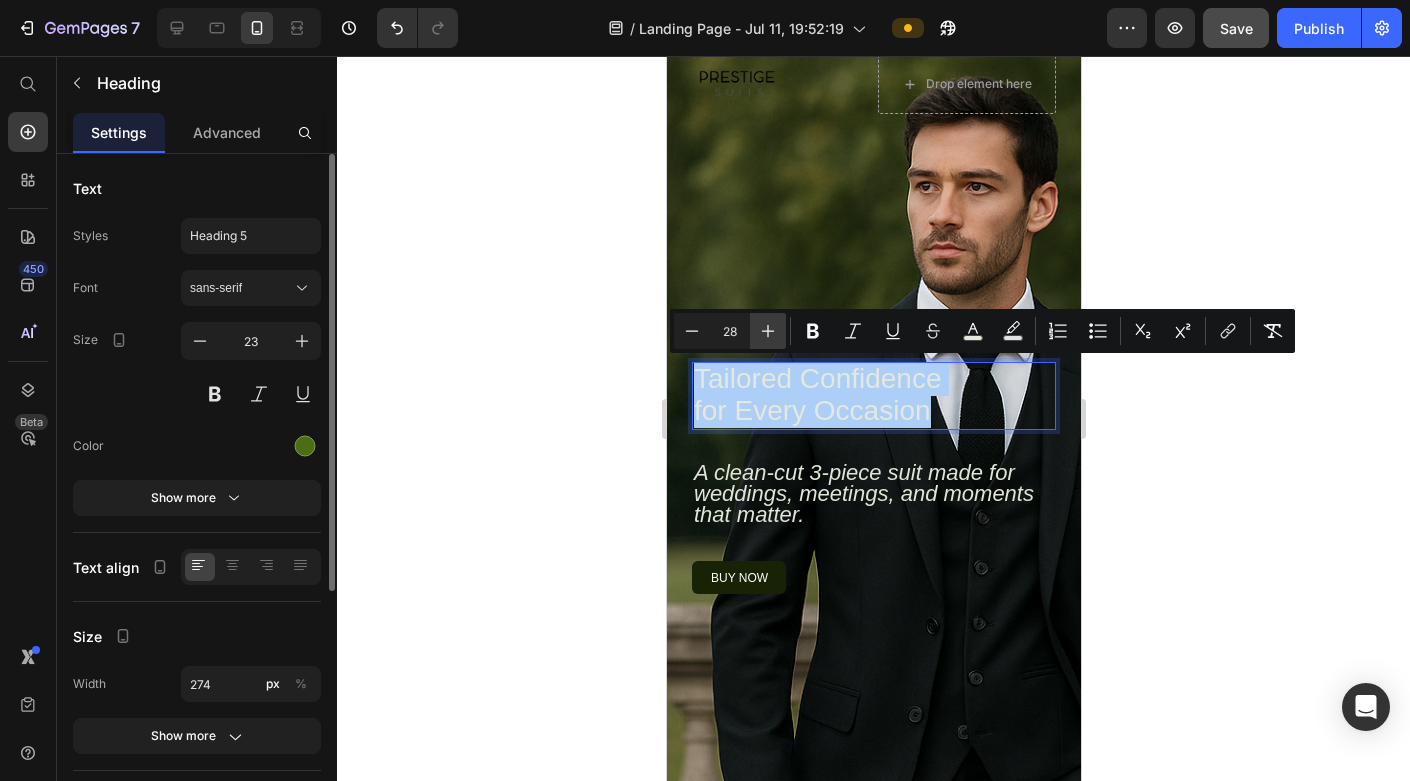 click 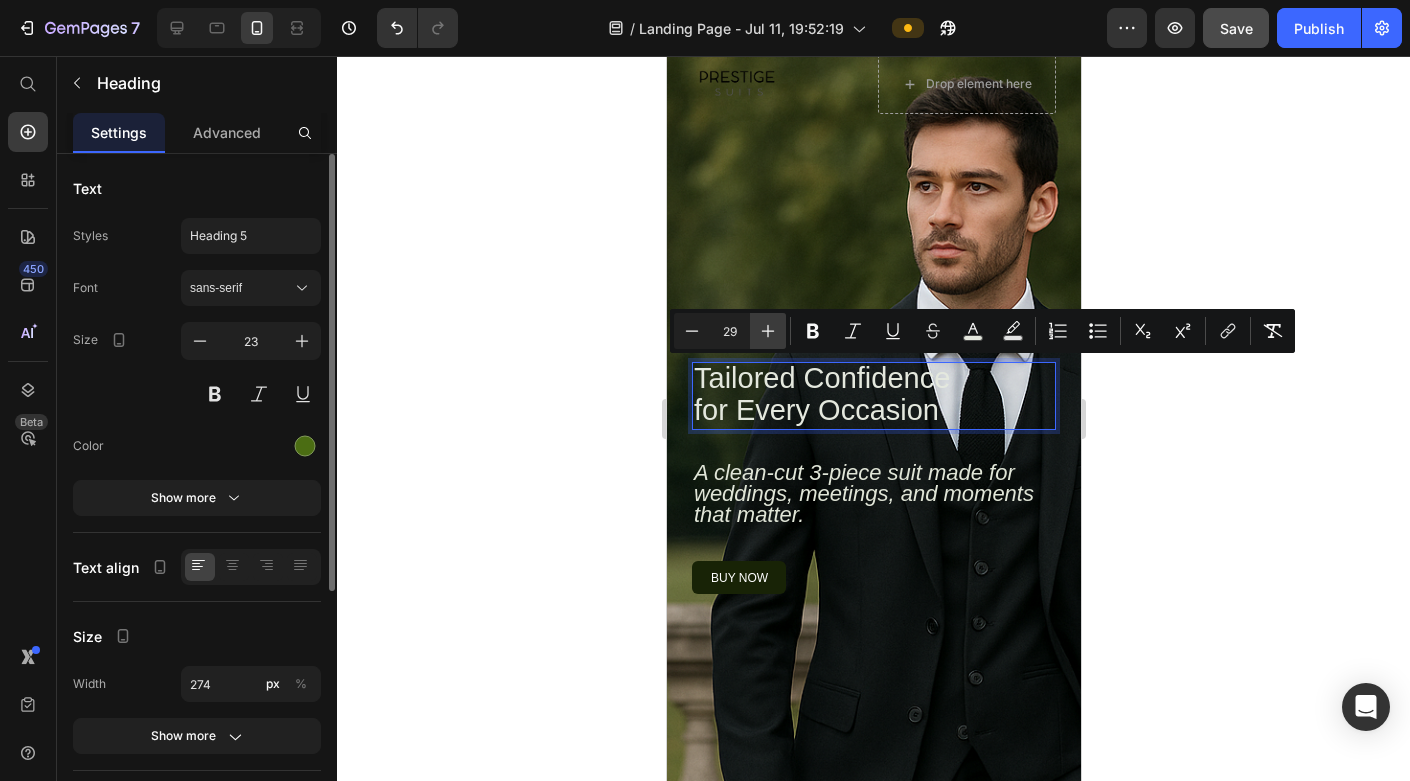 click 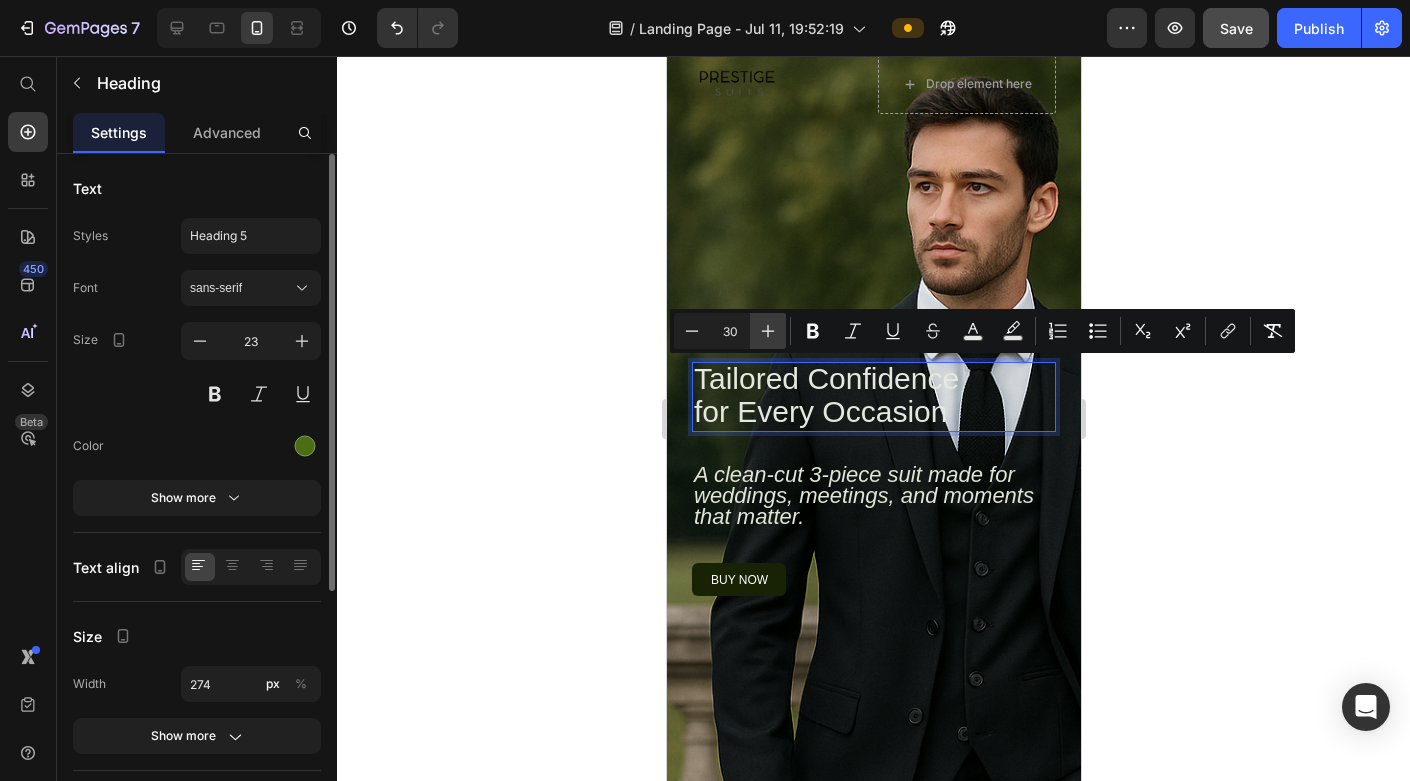 click 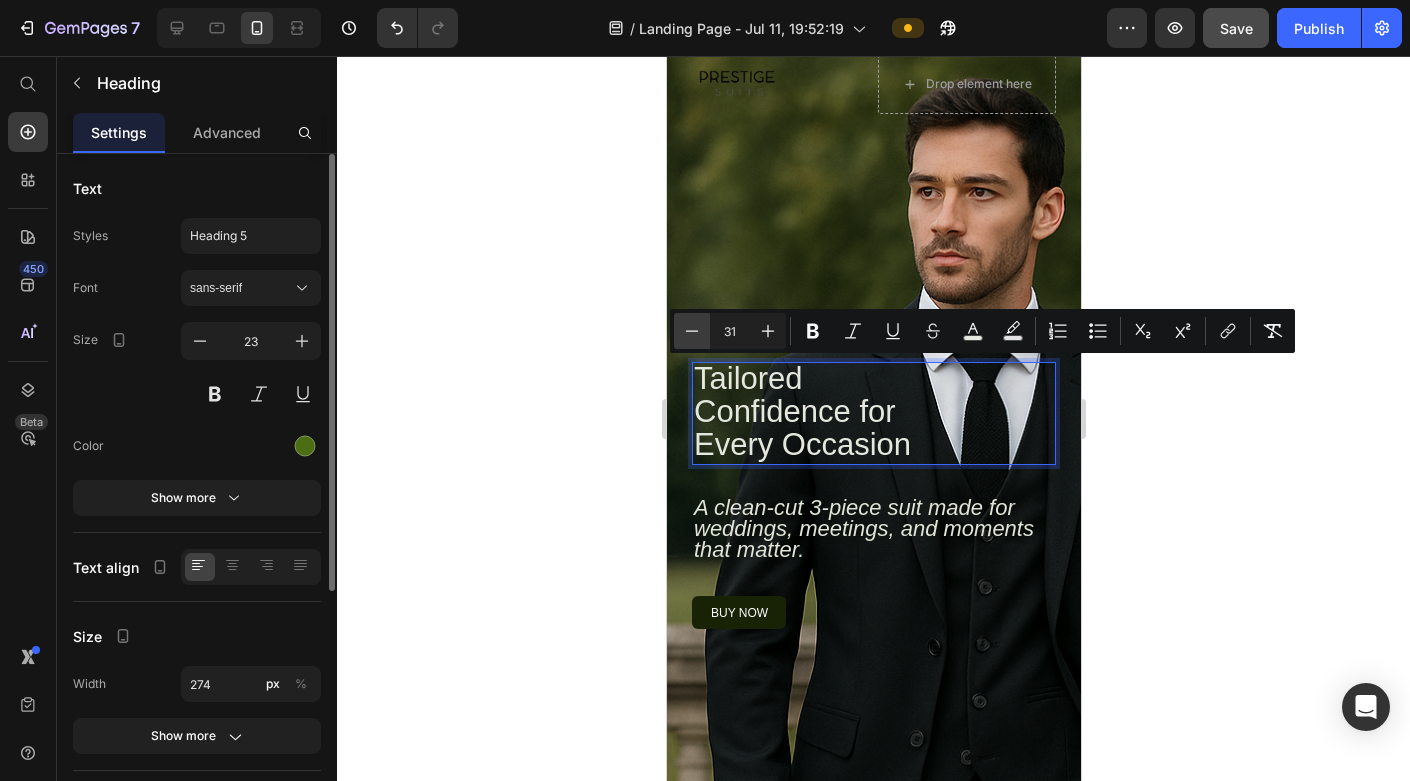 click 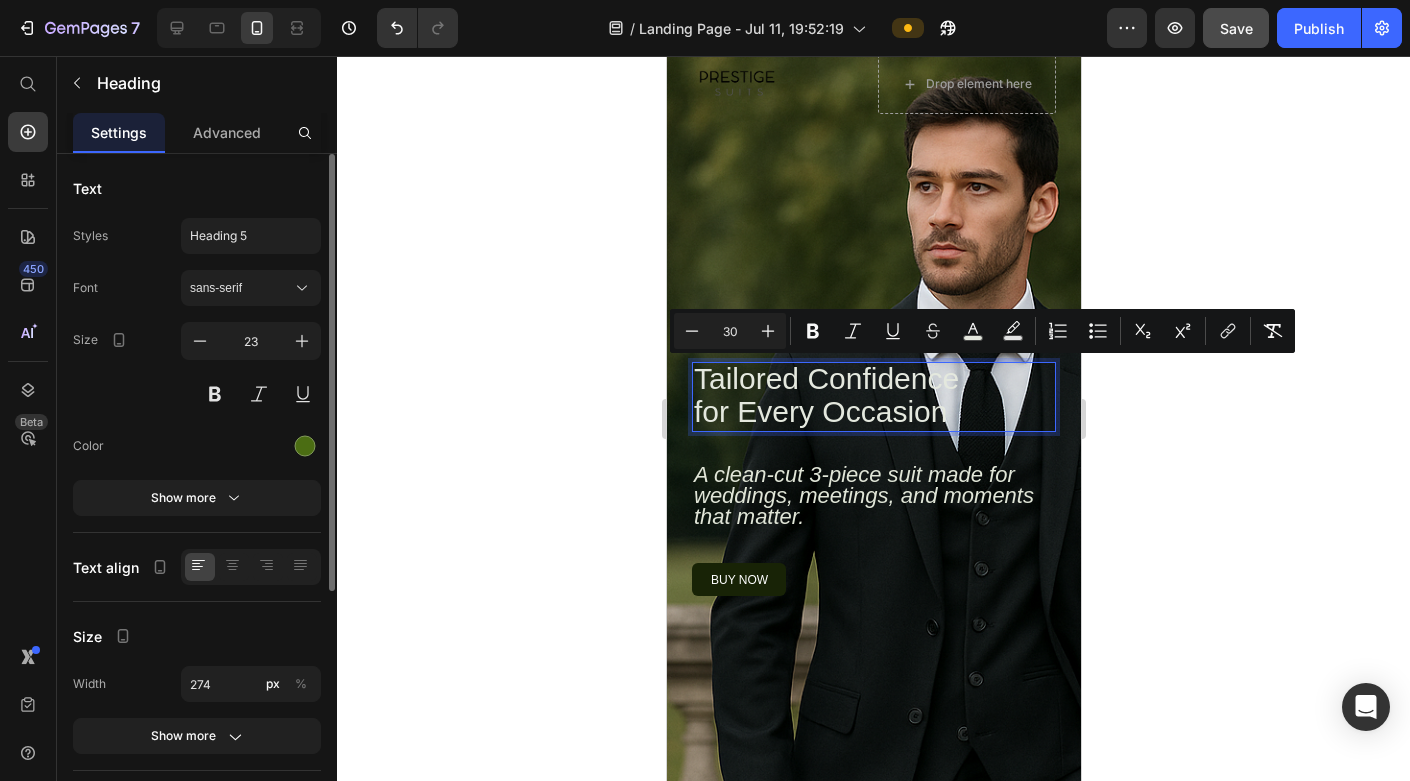 click 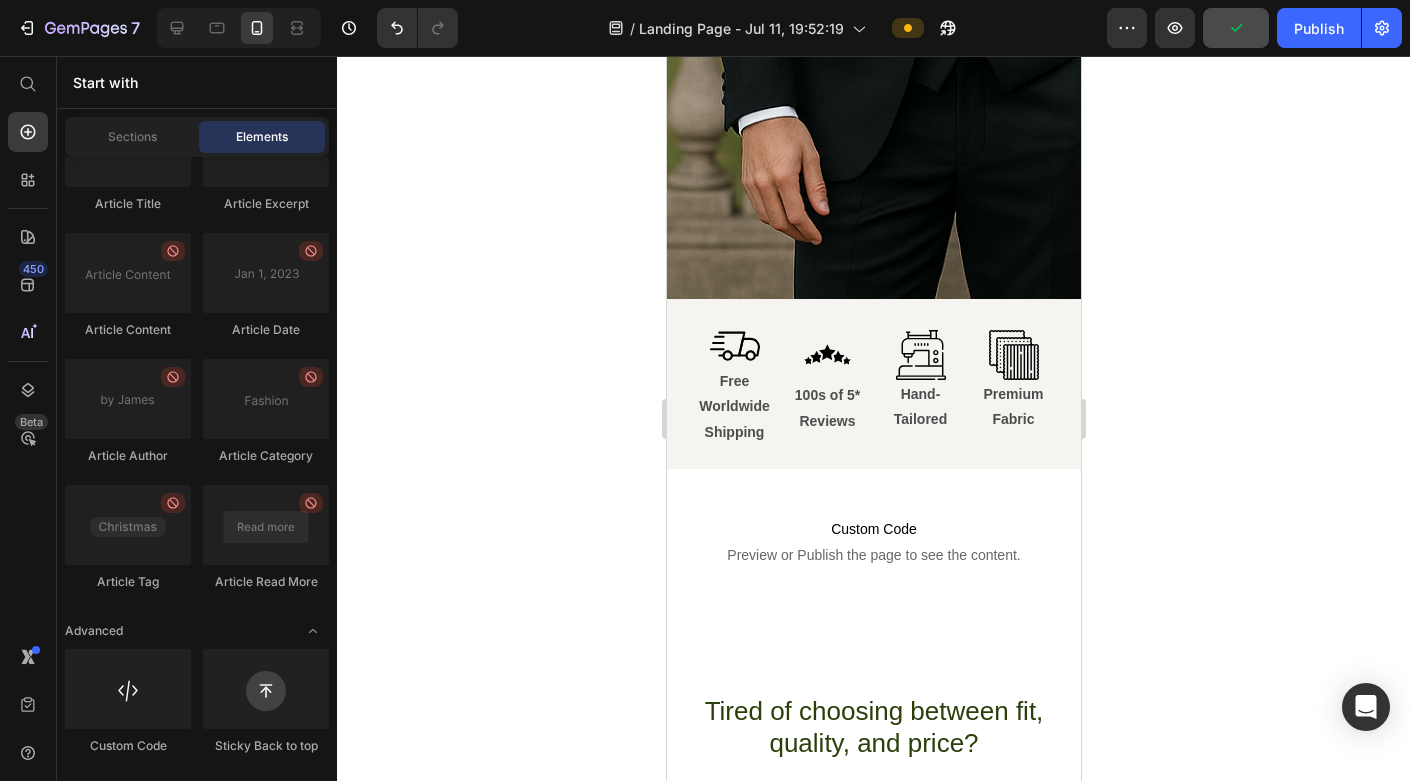 scroll, scrollTop: 783, scrollLeft: 0, axis: vertical 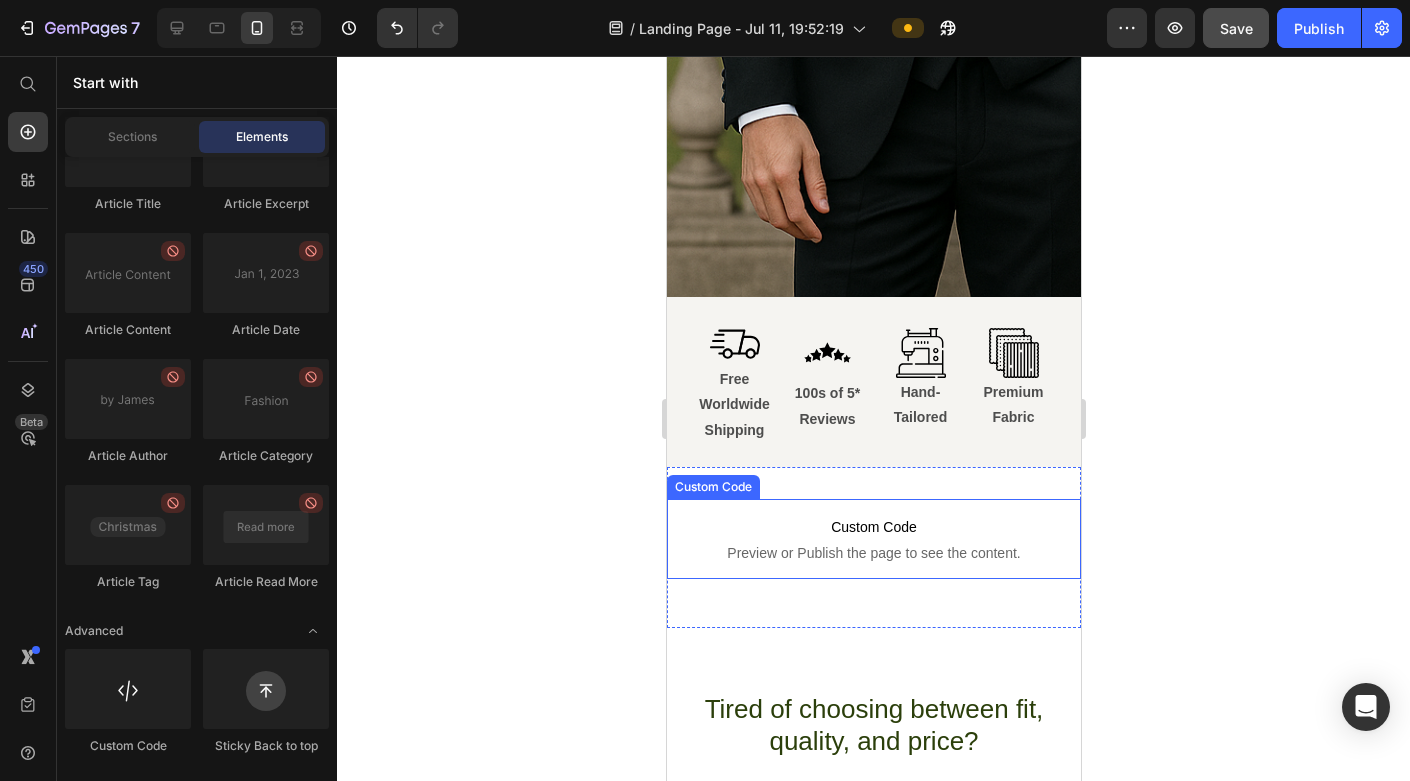 click on "Custom Code" at bounding box center [712, 487] 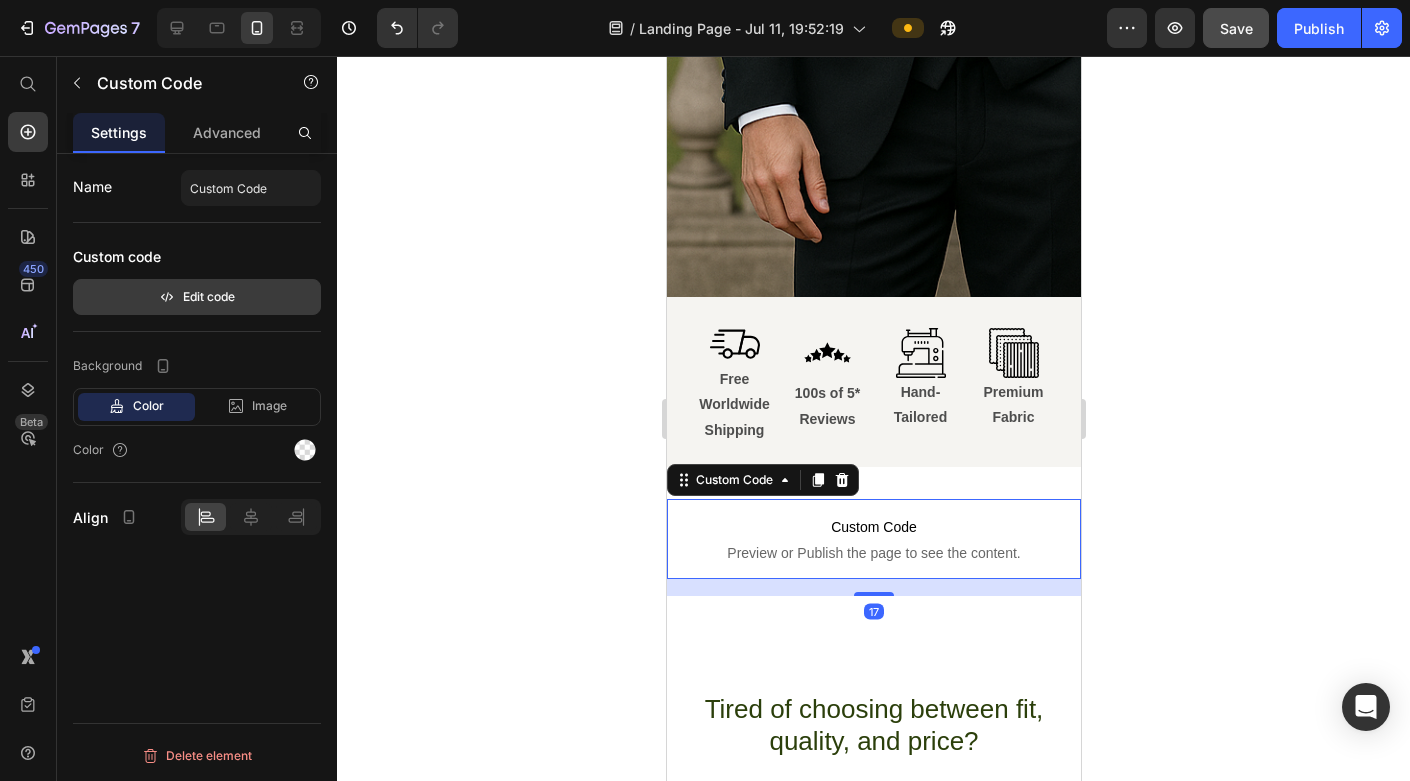 click on "Edit code" at bounding box center (197, 297) 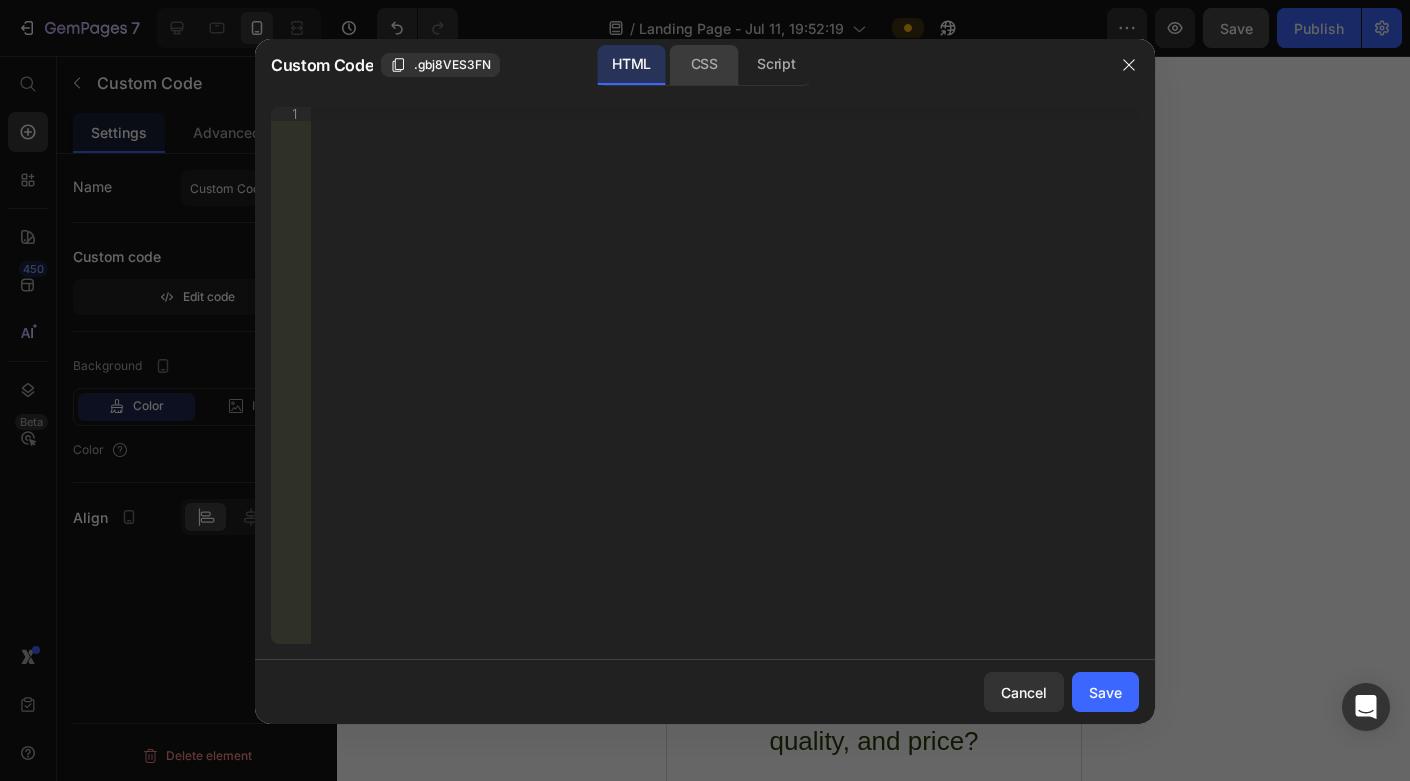 click on "CSS" 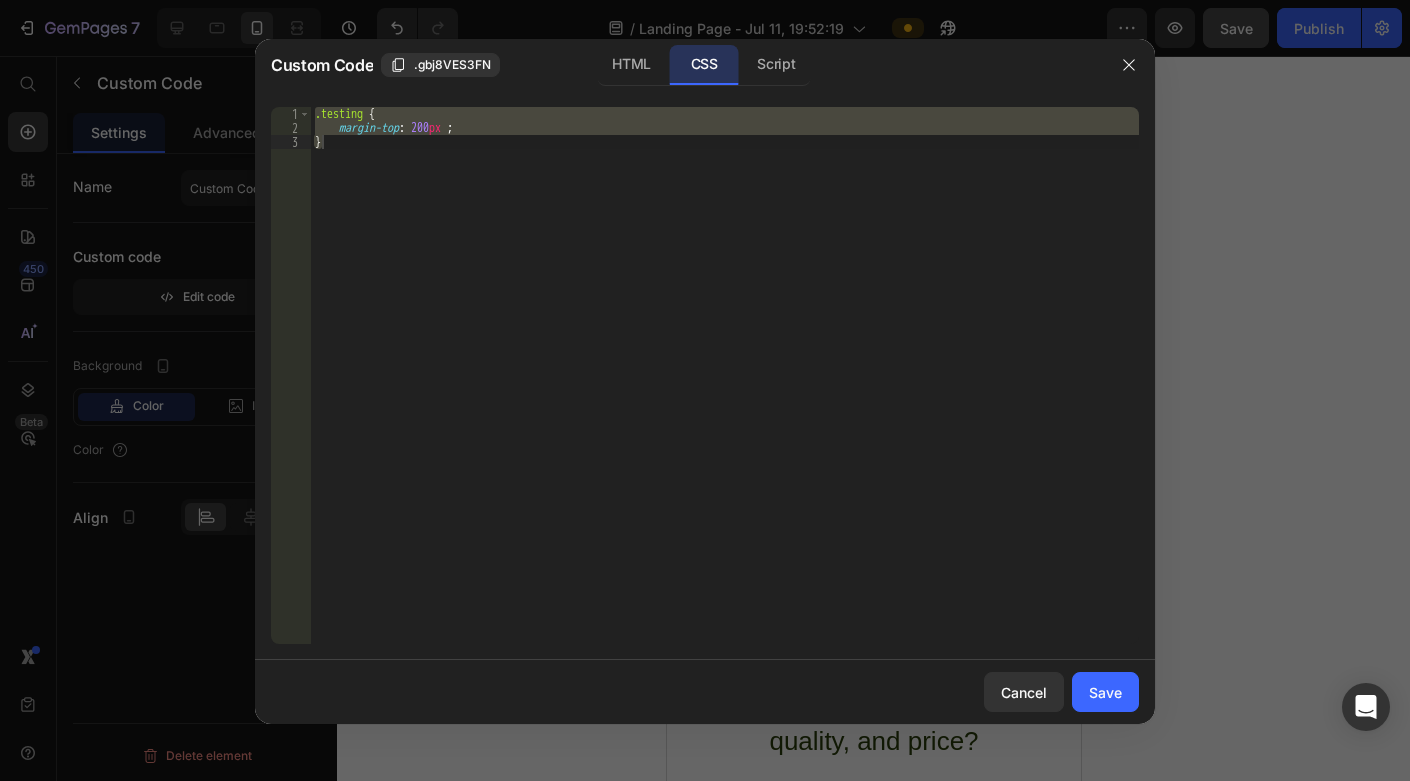 click on ".testing   {      margin-top :   200 px   ; }" at bounding box center (725, 375) 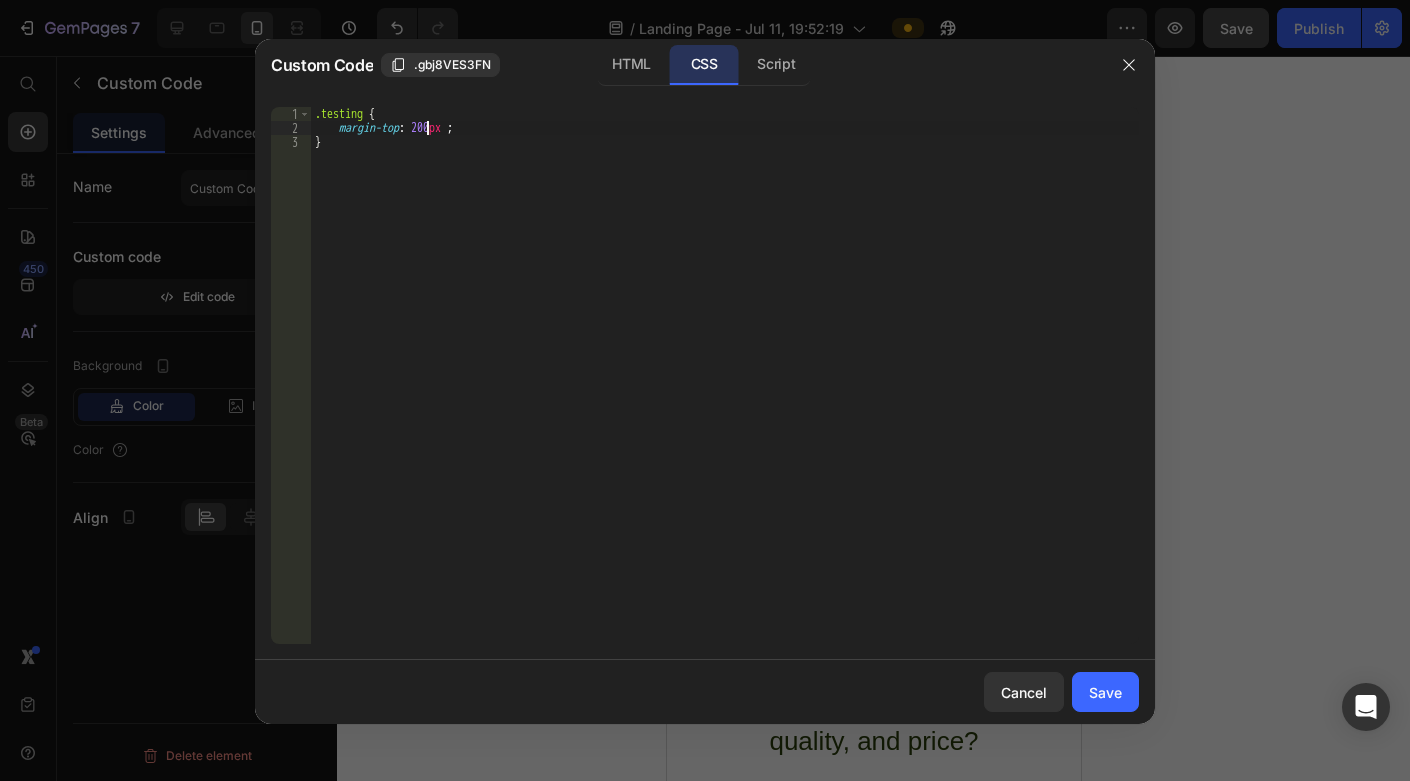 click on ".testing   {      margin-top :   200 px   ; }" at bounding box center (725, 389) 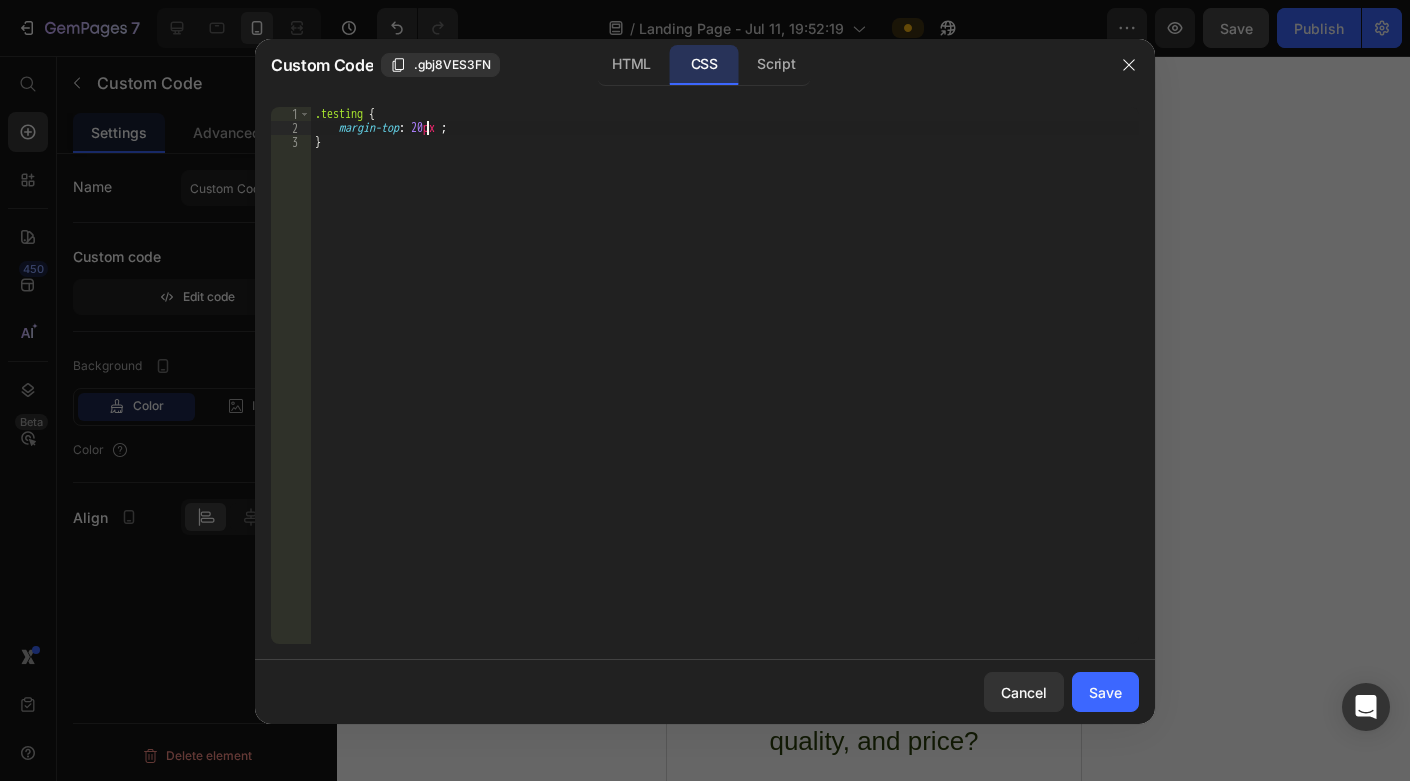 scroll, scrollTop: 0, scrollLeft: 10, axis: horizontal 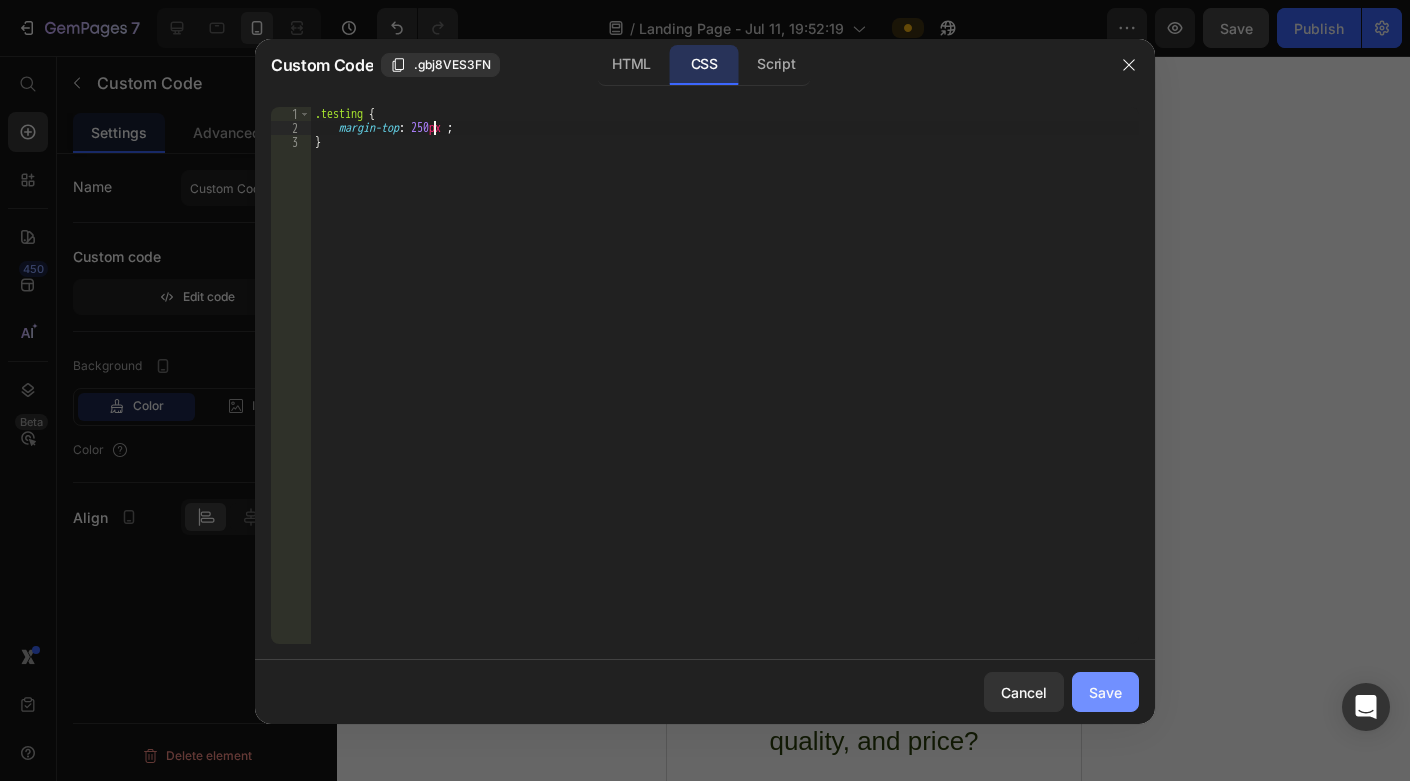 type on "margin-top: 250px ;" 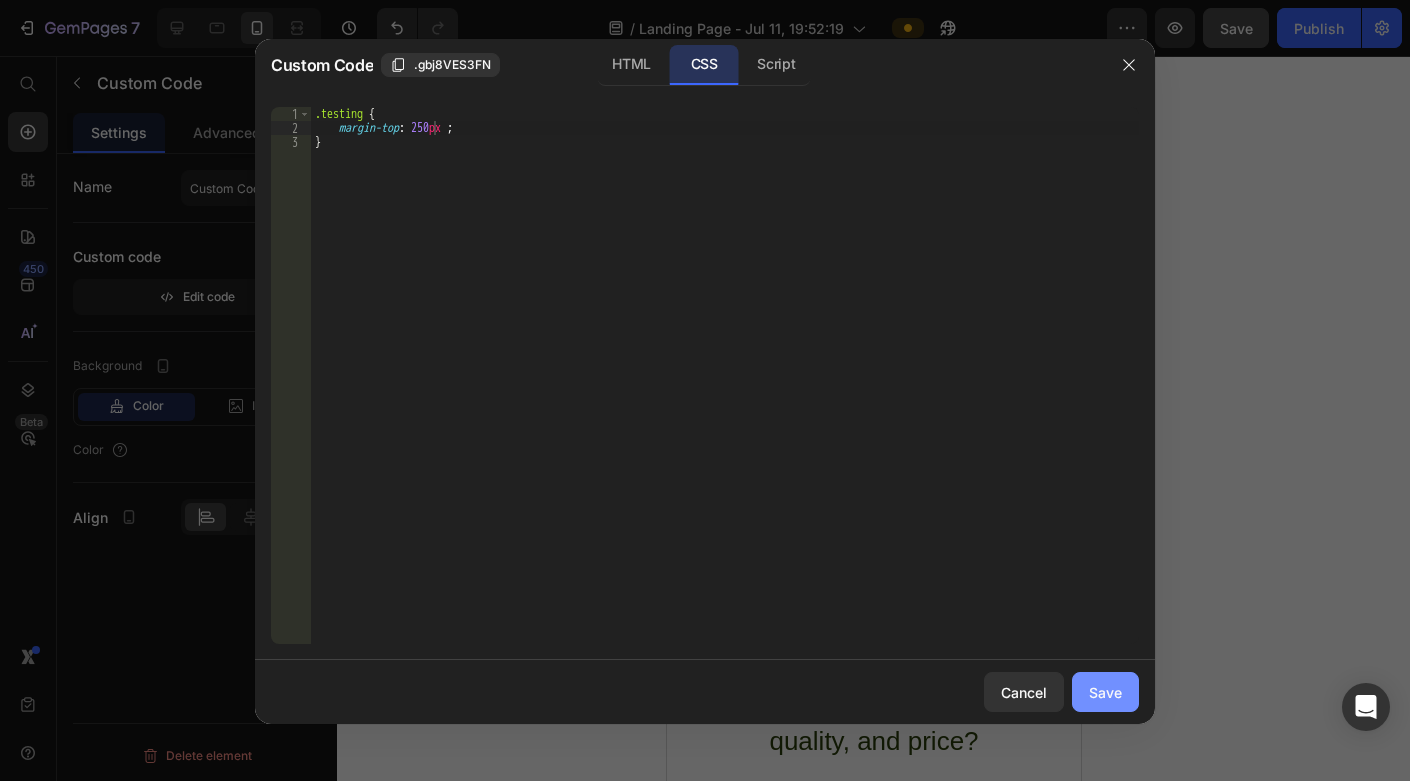 click on "Save" at bounding box center (1105, 692) 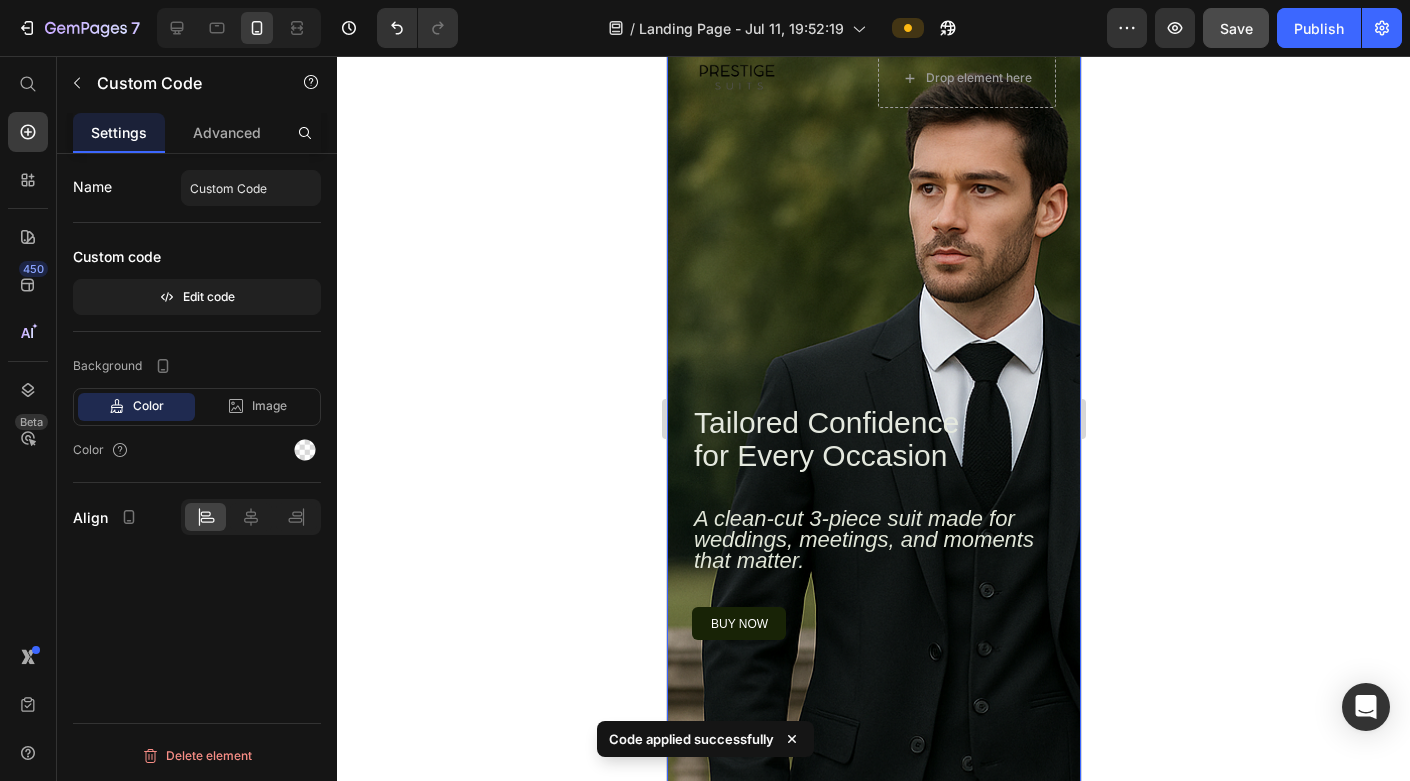 scroll, scrollTop: 72, scrollLeft: 0, axis: vertical 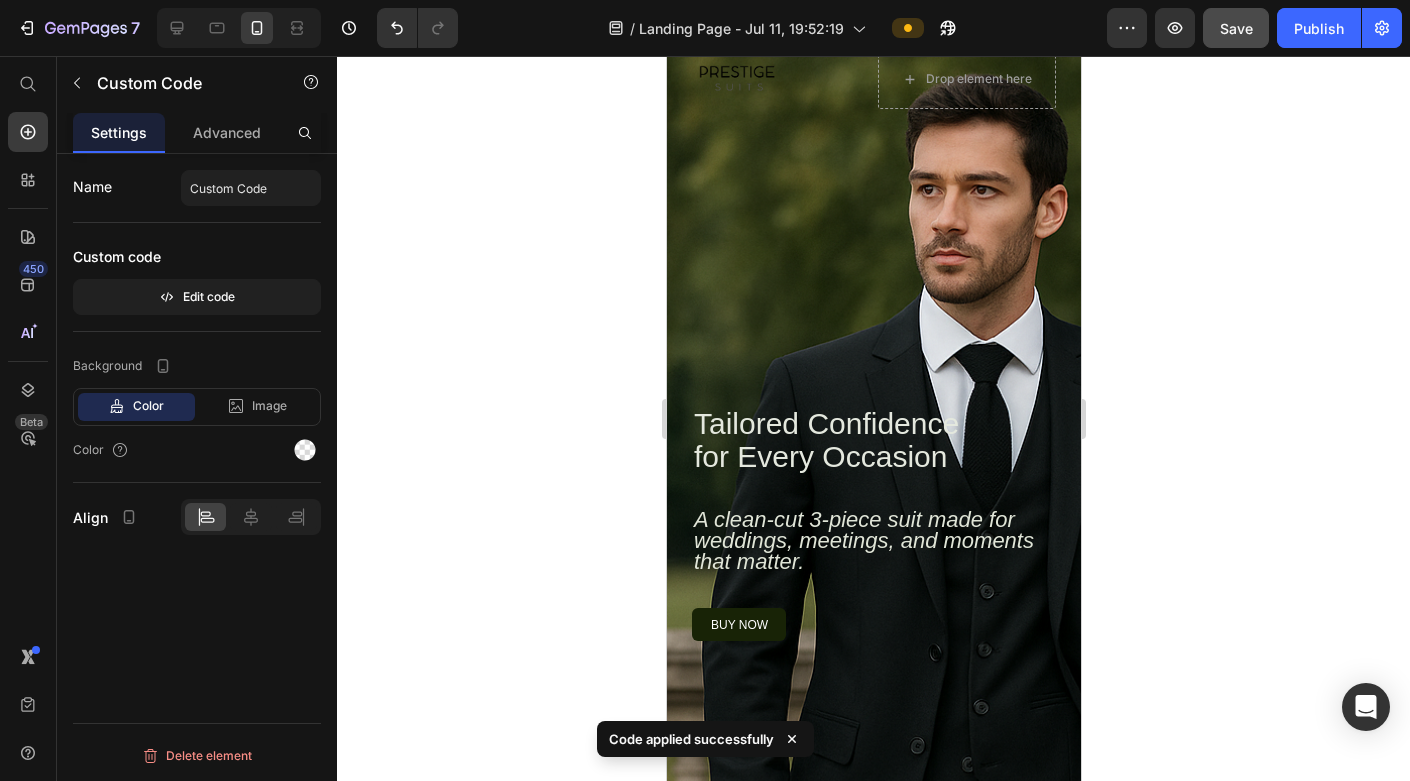 click 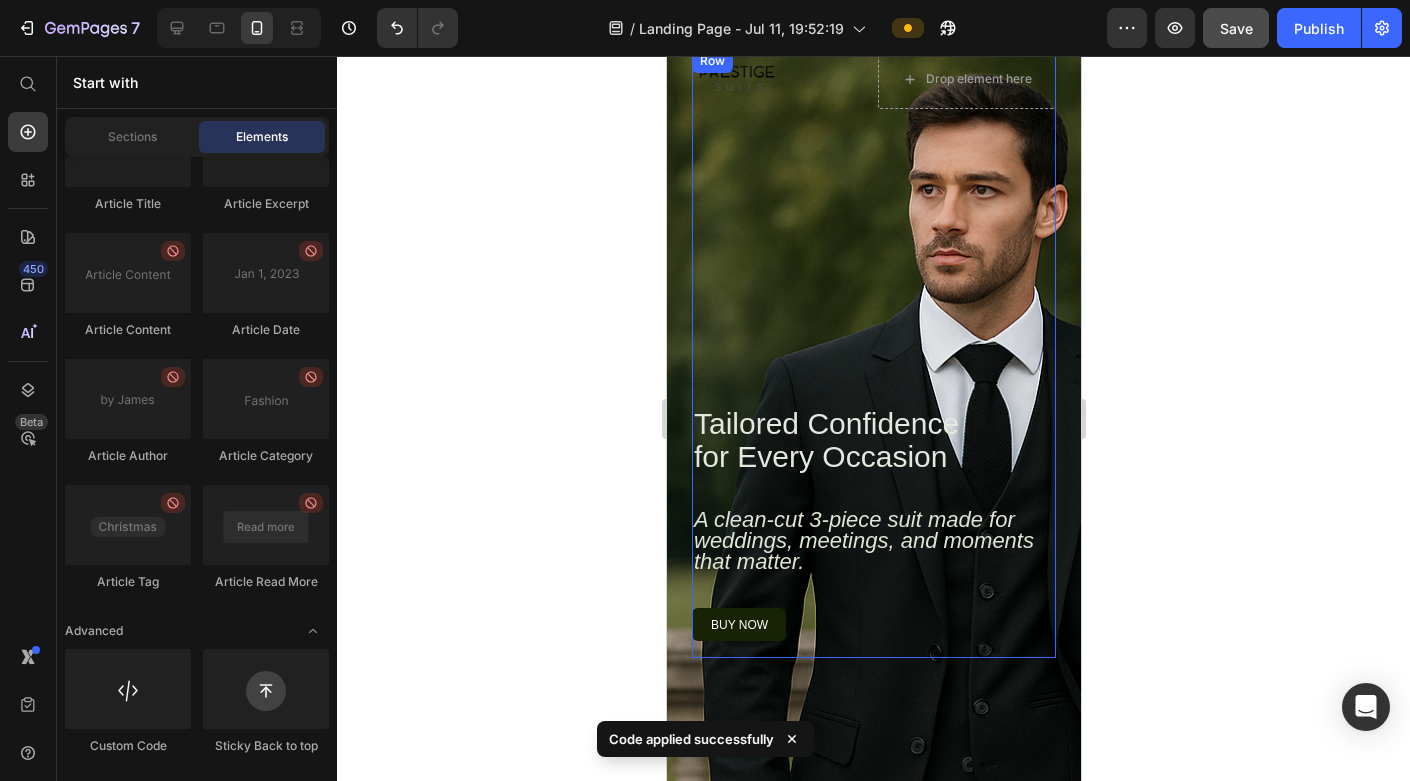 click on "⁠⁠⁠⁠⁠⁠⁠ Tailored Confidence for Every Occasion Heading A clean-cut 3-piece suit made for weddings, meetings, and moments that matter. Text Block buy now Button Row" at bounding box center (873, 407) 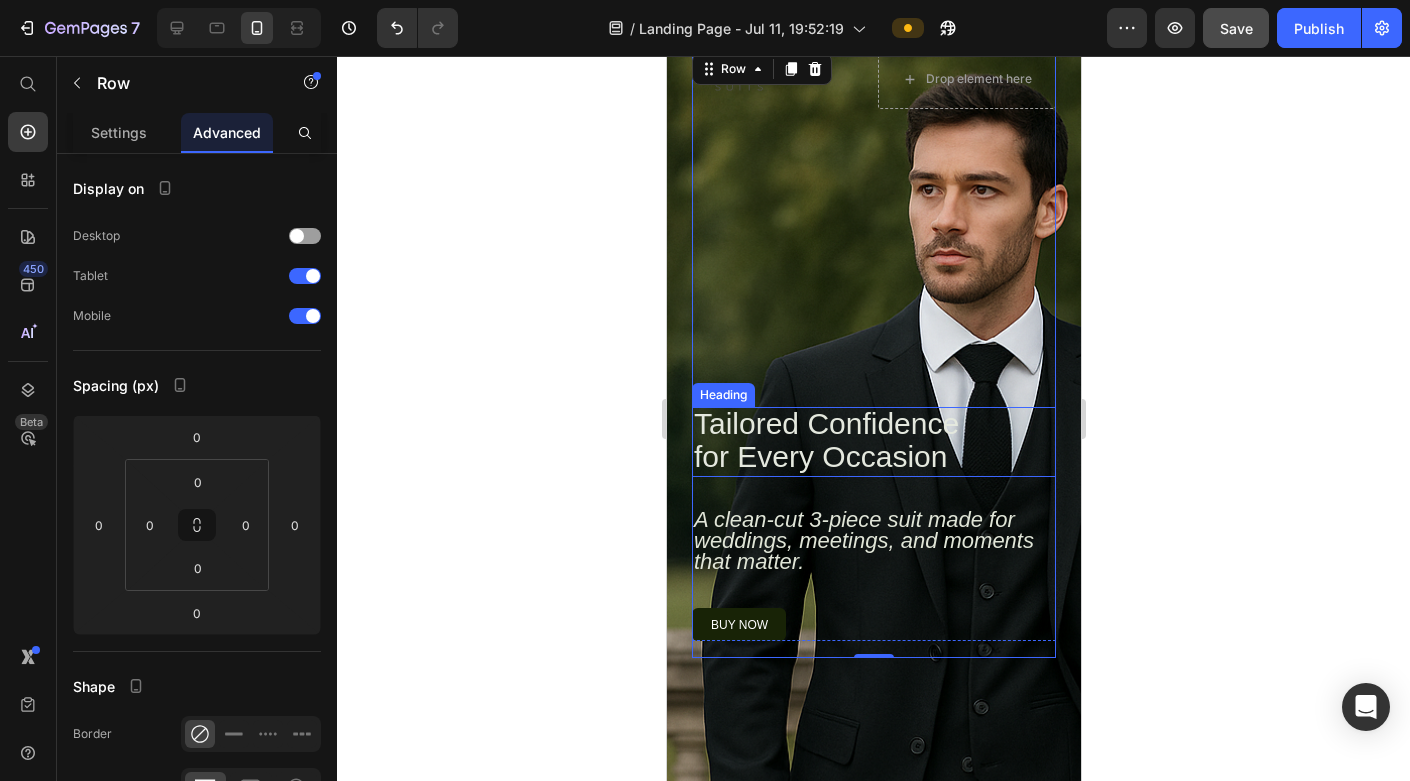 click on "Tailored Confidence for Every Occasion" at bounding box center [825, 440] 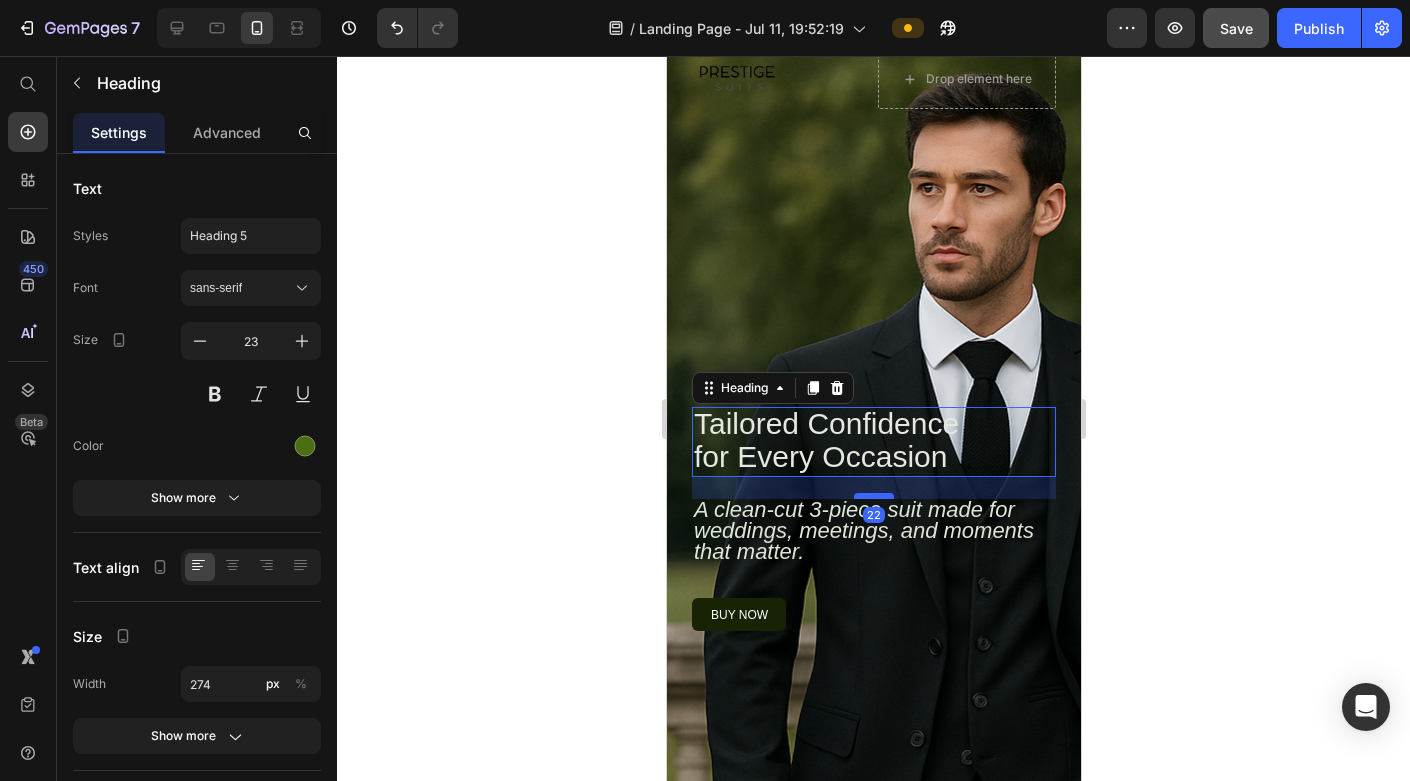click at bounding box center (873, 496) 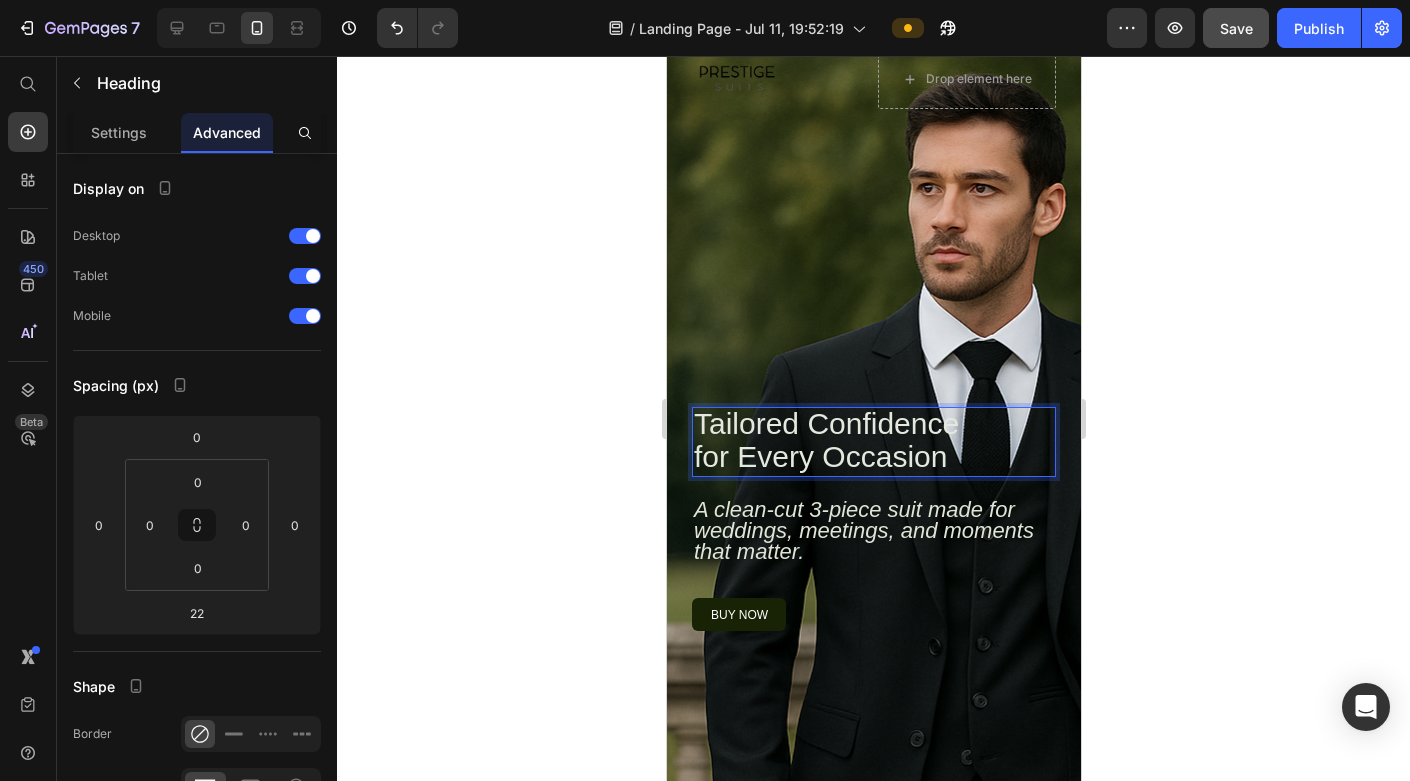 click 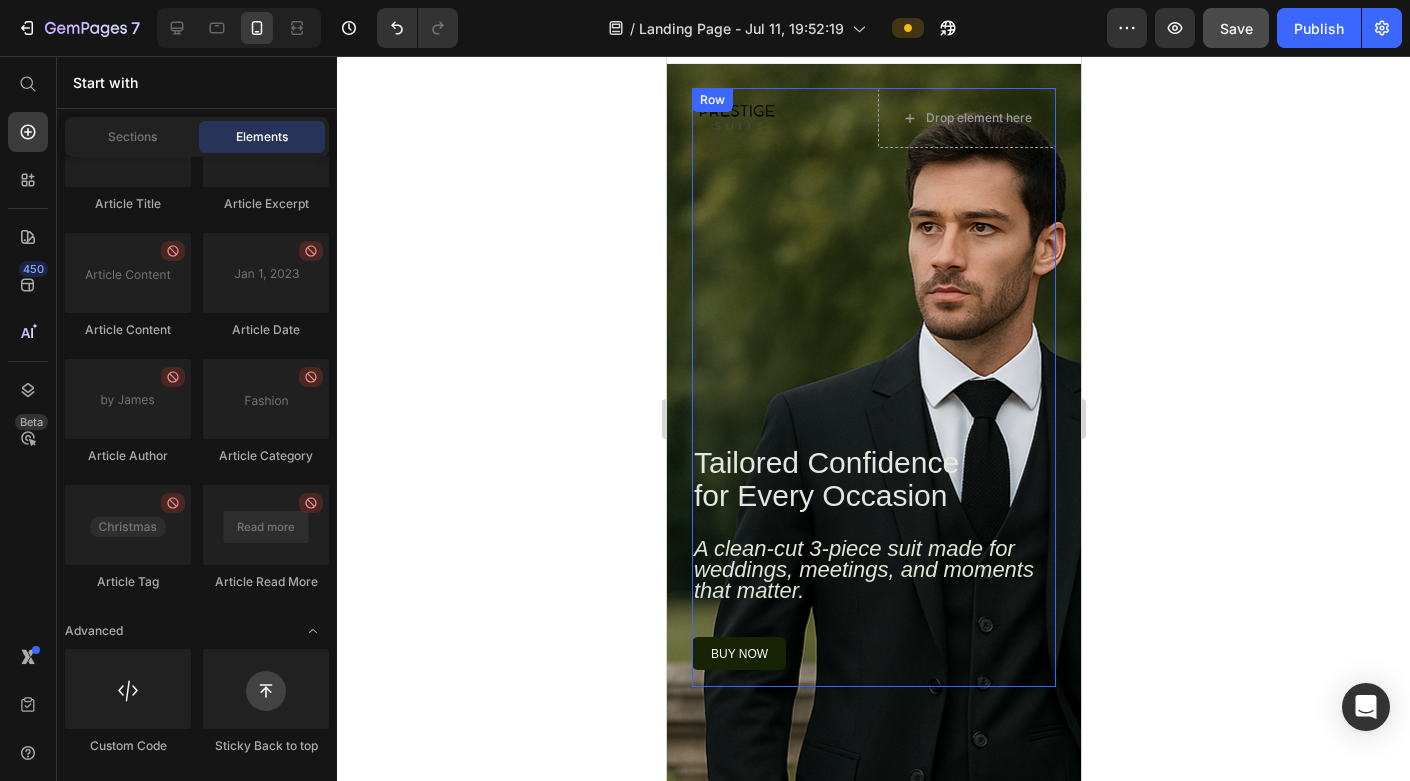 scroll, scrollTop: 32, scrollLeft: 0, axis: vertical 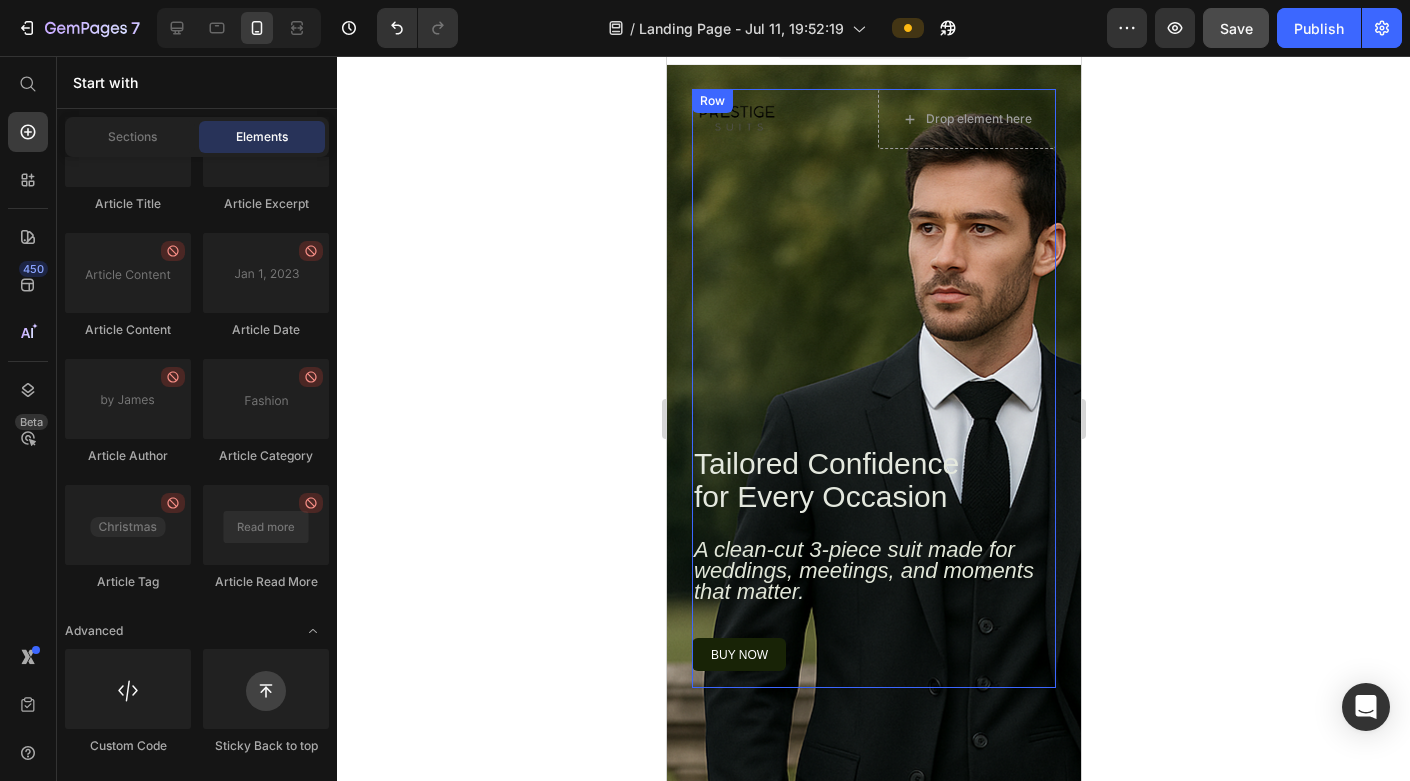 click on "⁠⁠⁠⁠⁠⁠⁠ Tailored Confidence for Every Occasion Heading A clean-cut 3-piece suit made for weddings, meetings, and moments that matter. Text Block buy now Button Row" at bounding box center (873, 442) 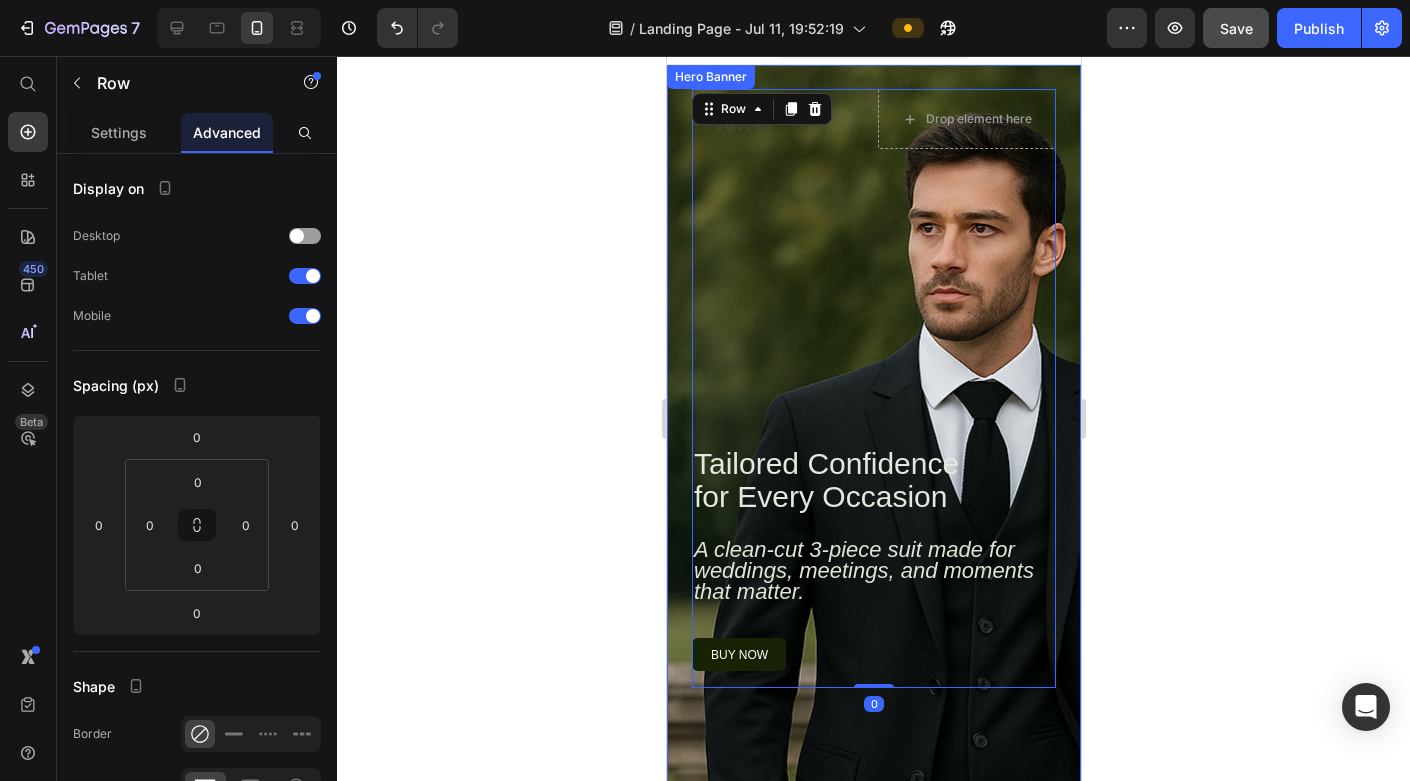 click 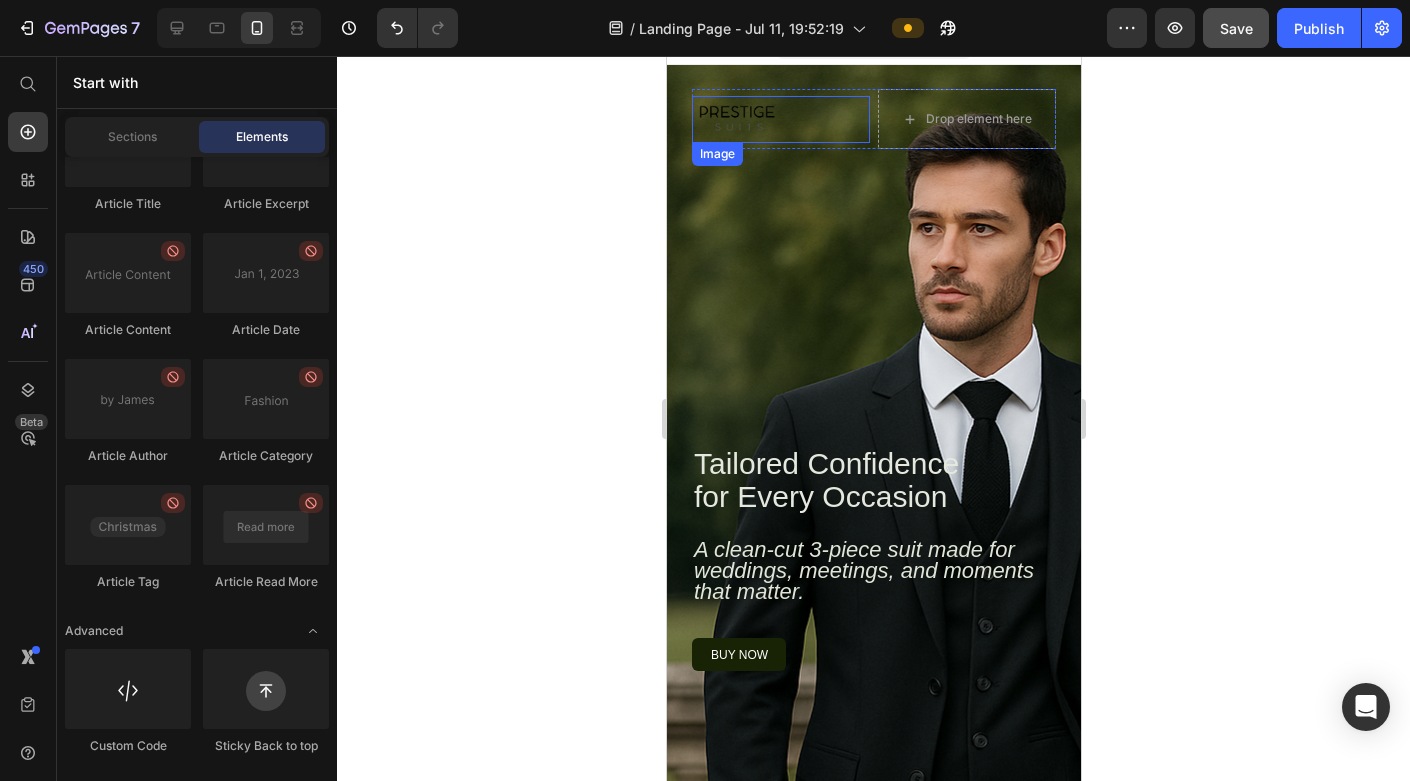 click at bounding box center [780, 119] 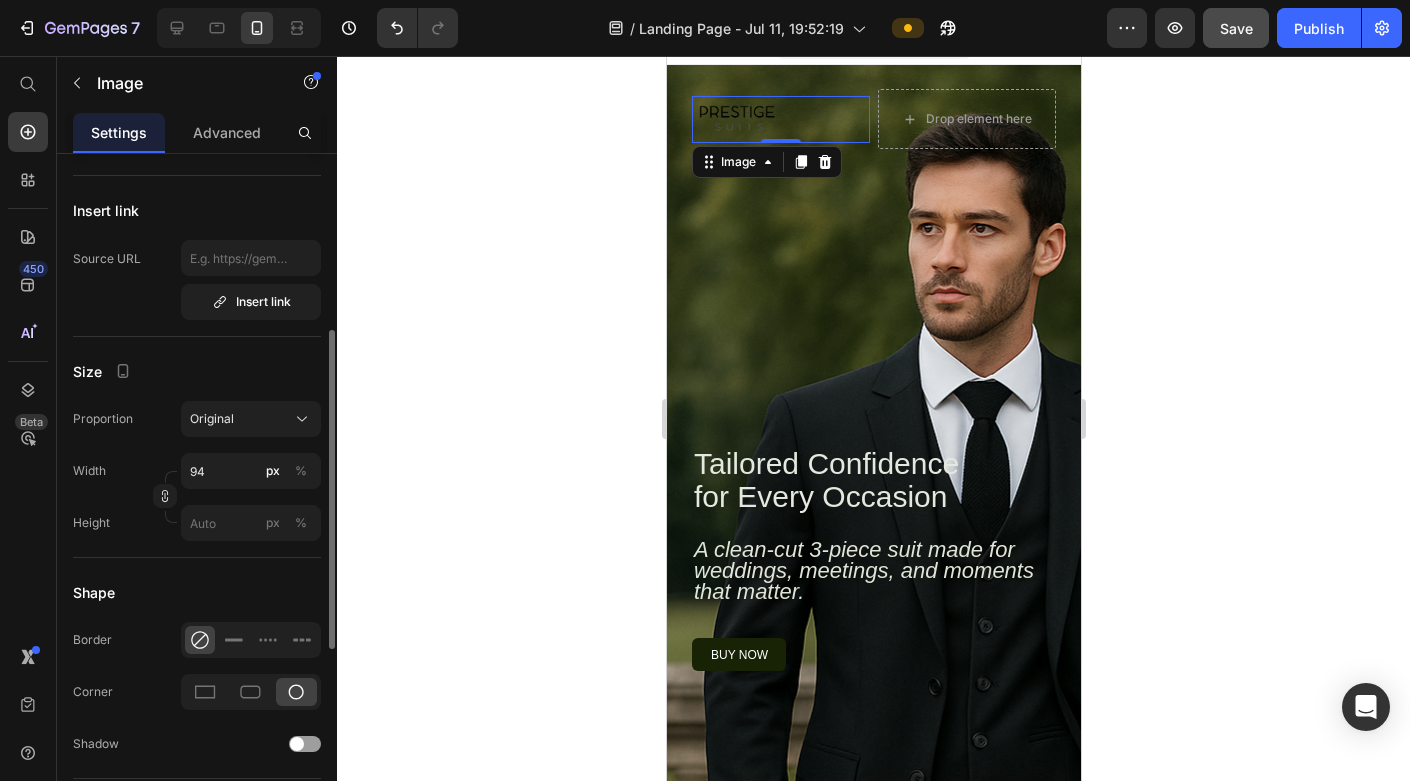 scroll, scrollTop: 376, scrollLeft: 0, axis: vertical 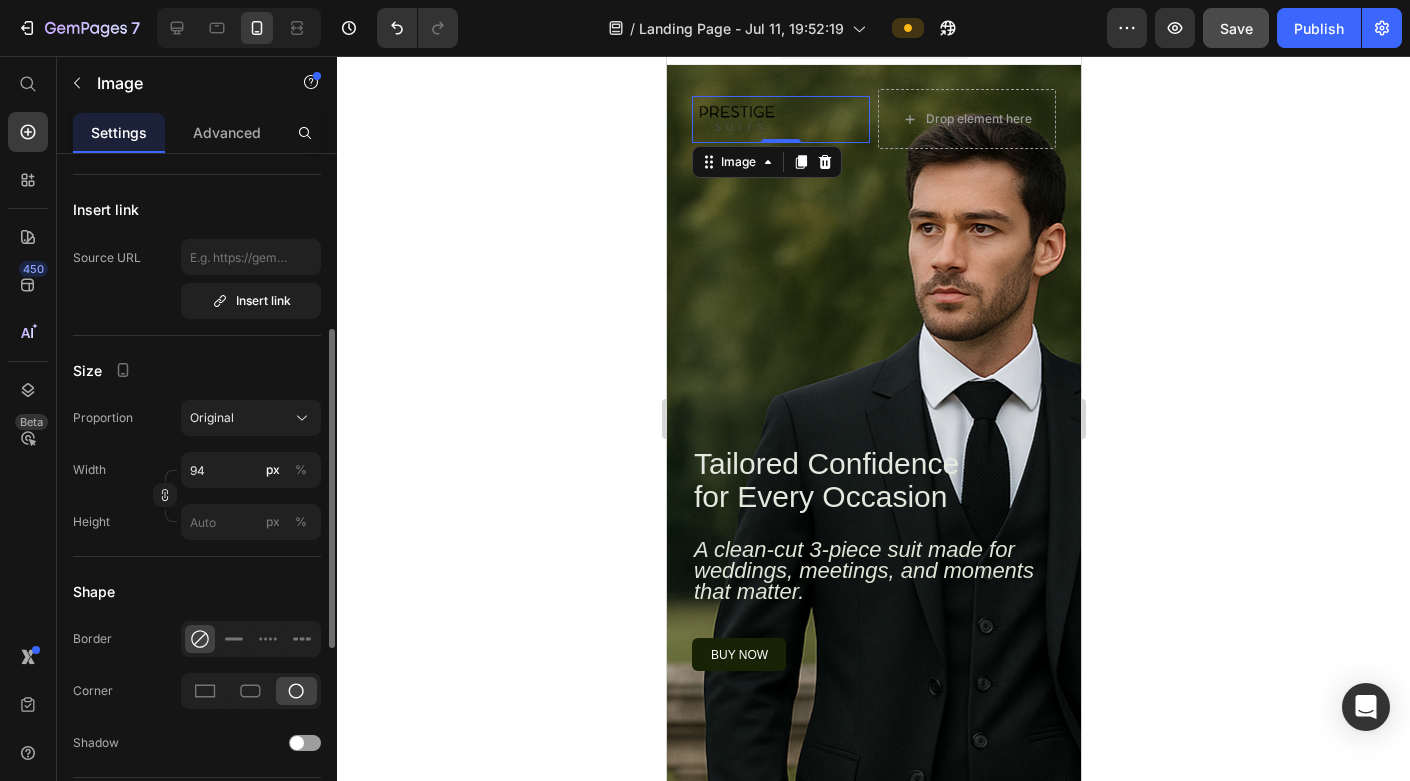 click on "Width 94 px % Height px %" 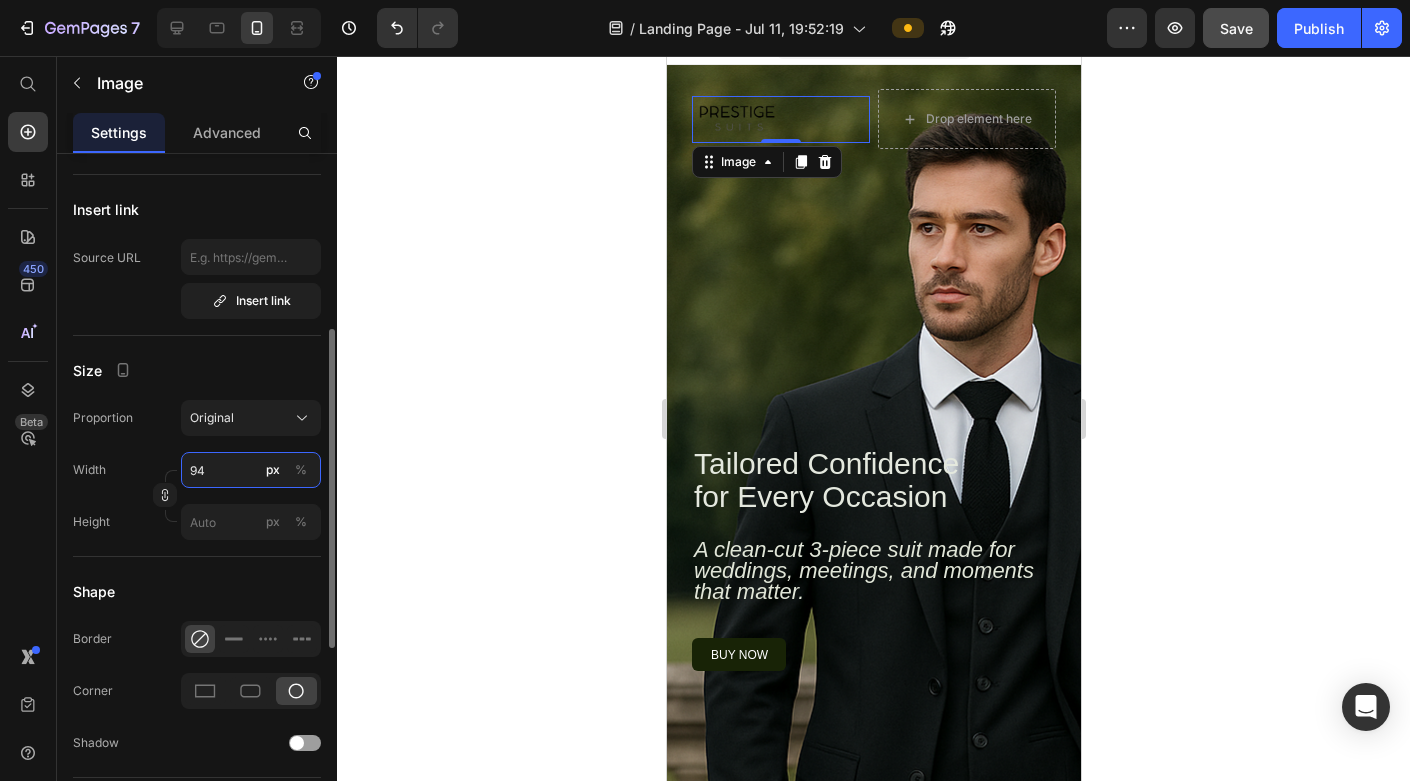 click on "94" at bounding box center (251, 470) 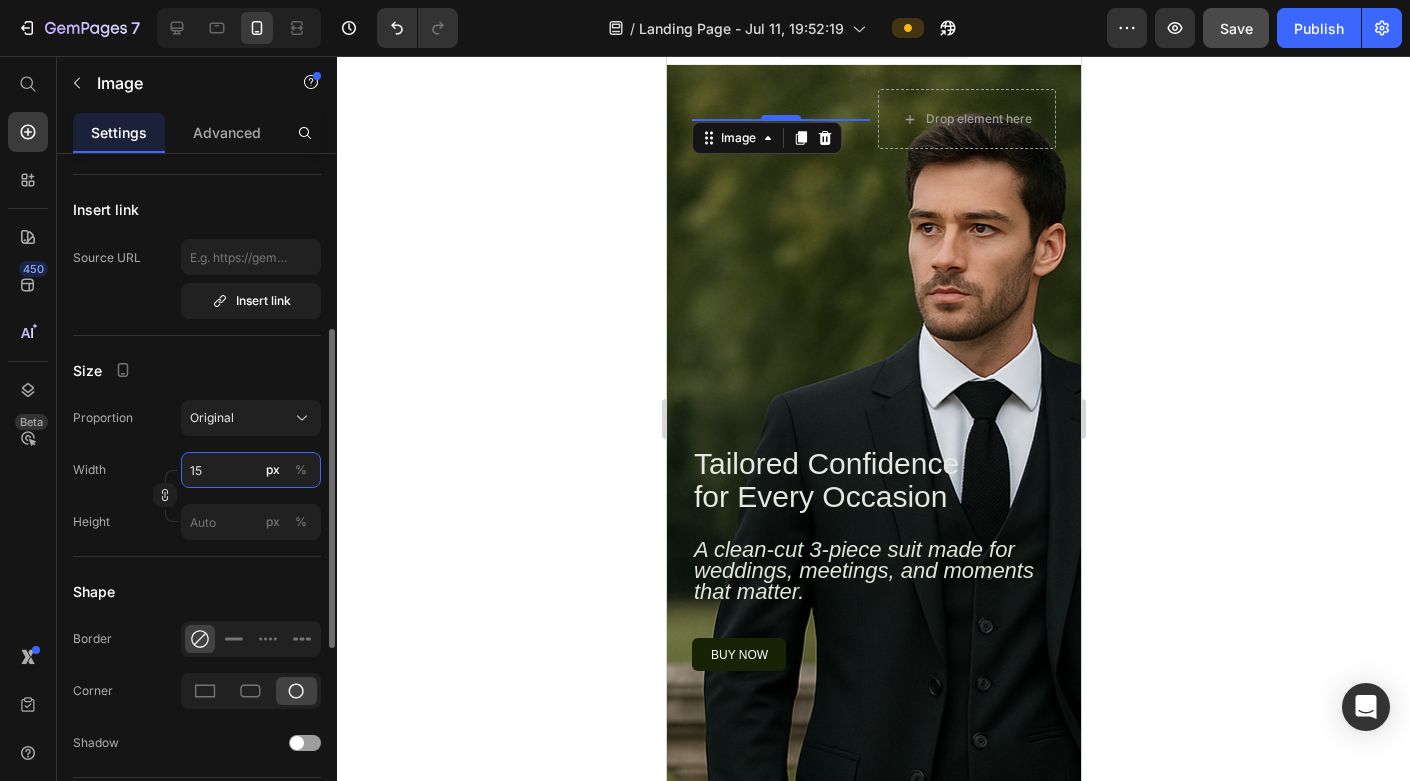 type on "150" 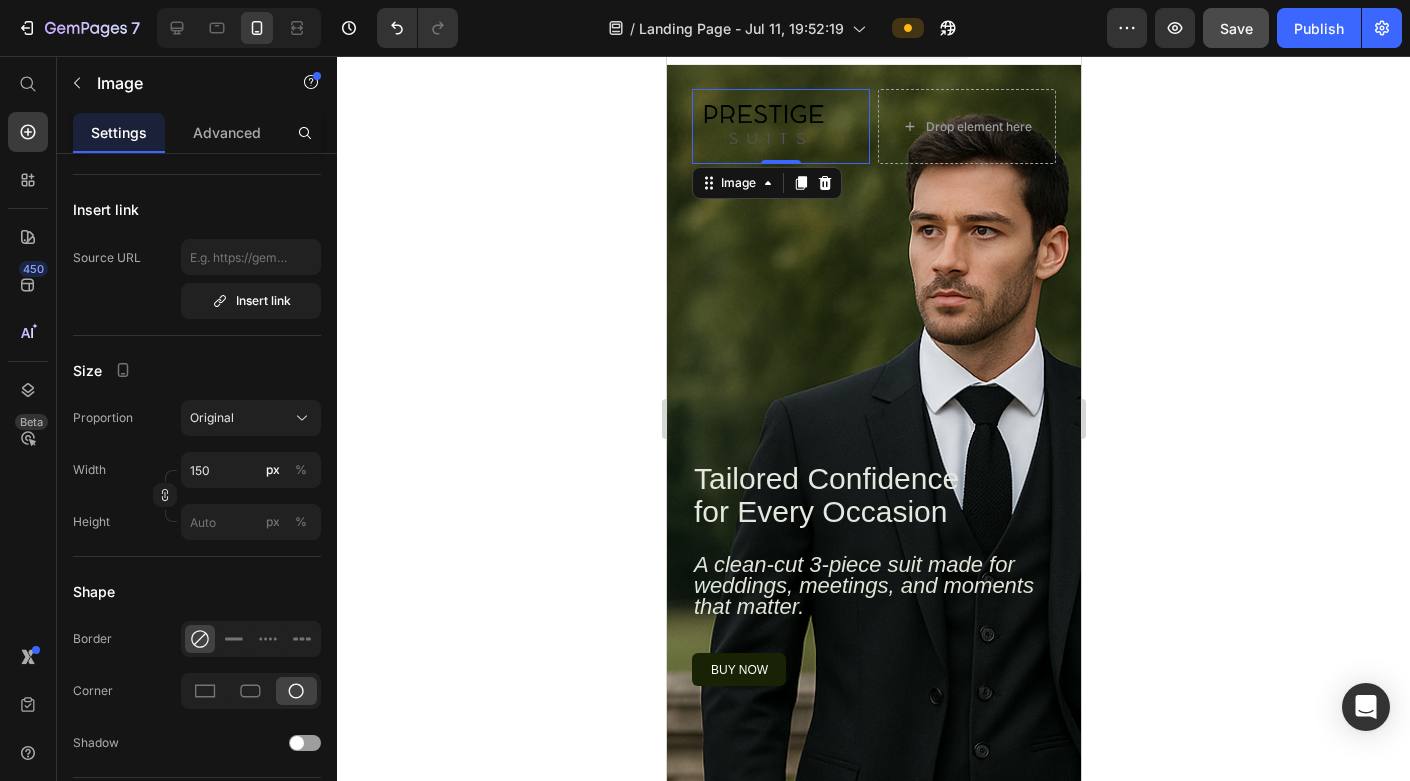 click 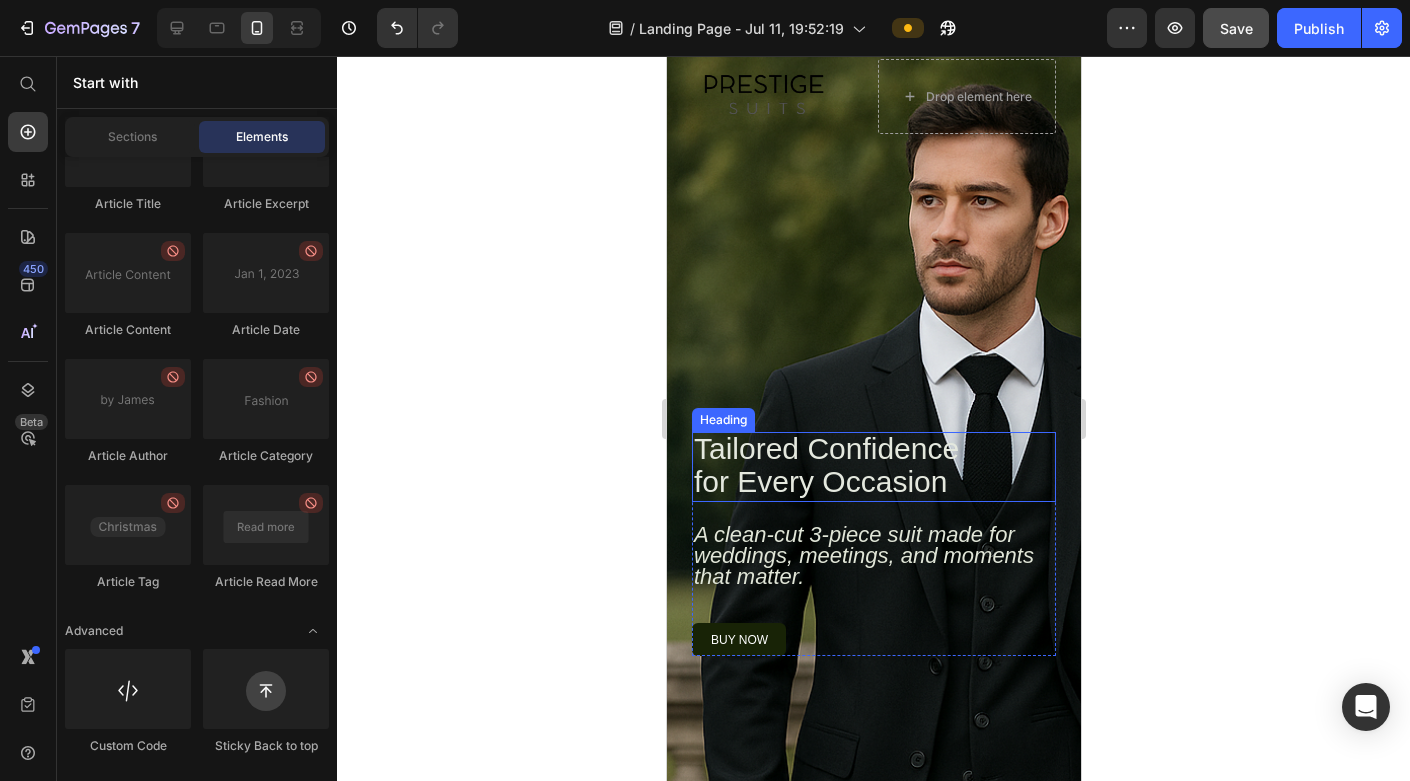 scroll, scrollTop: 43, scrollLeft: 0, axis: vertical 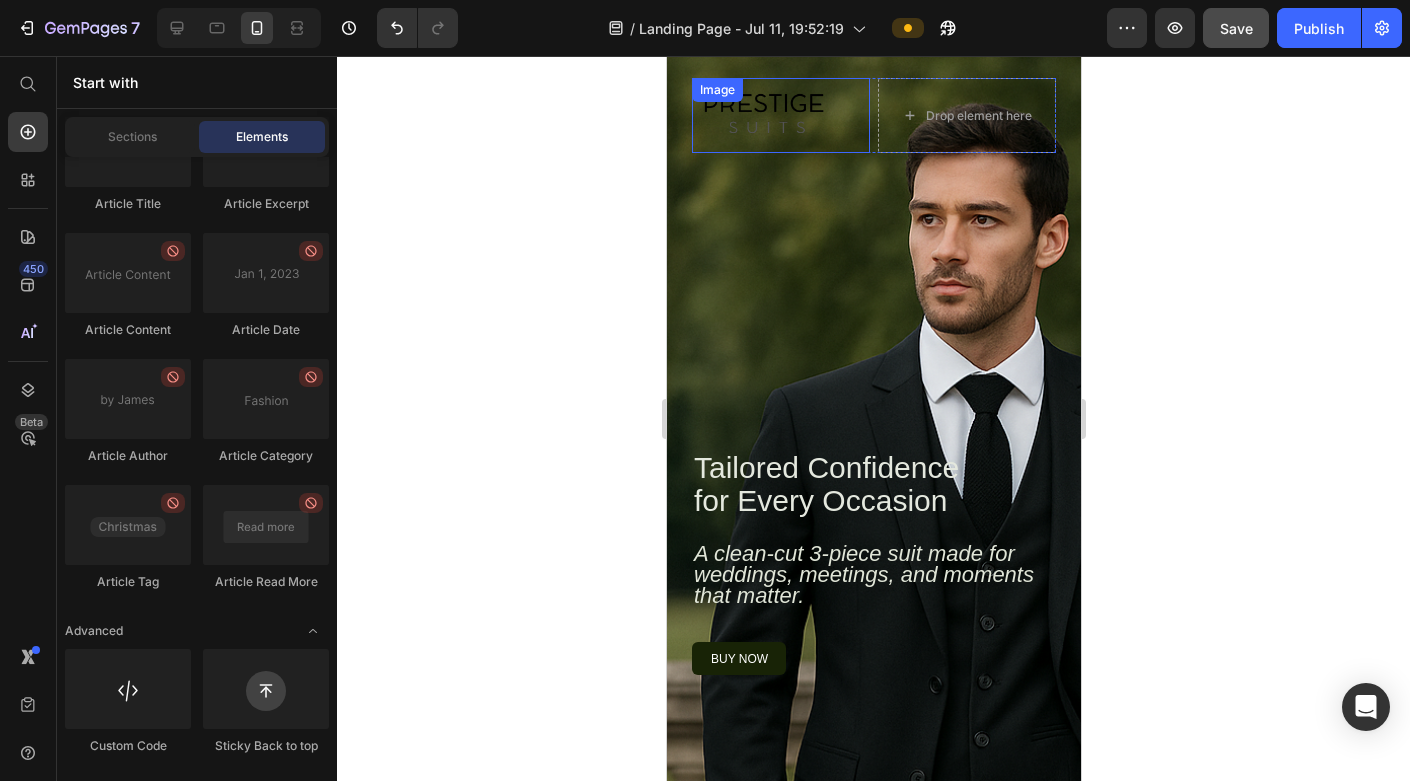 click at bounding box center (780, 115) 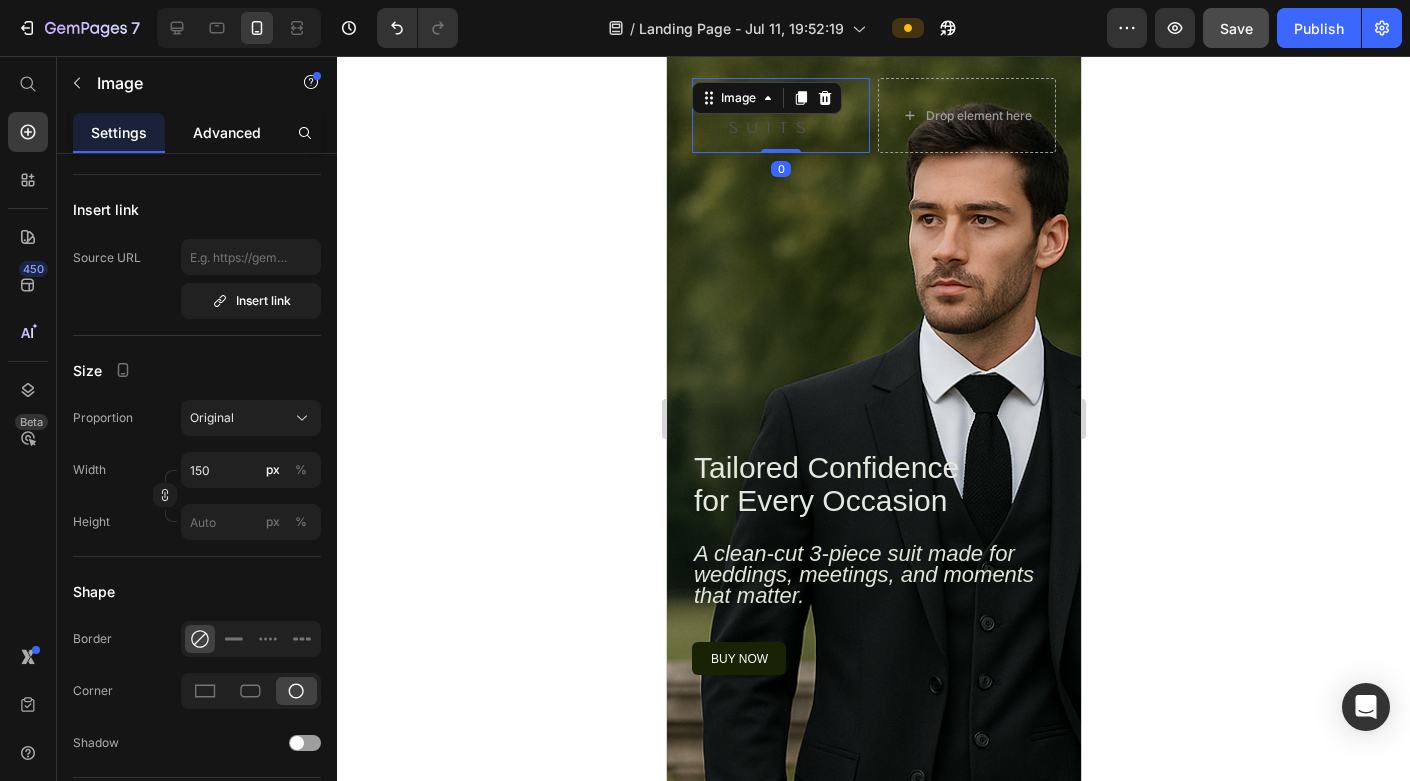 click on "Advanced" at bounding box center (227, 132) 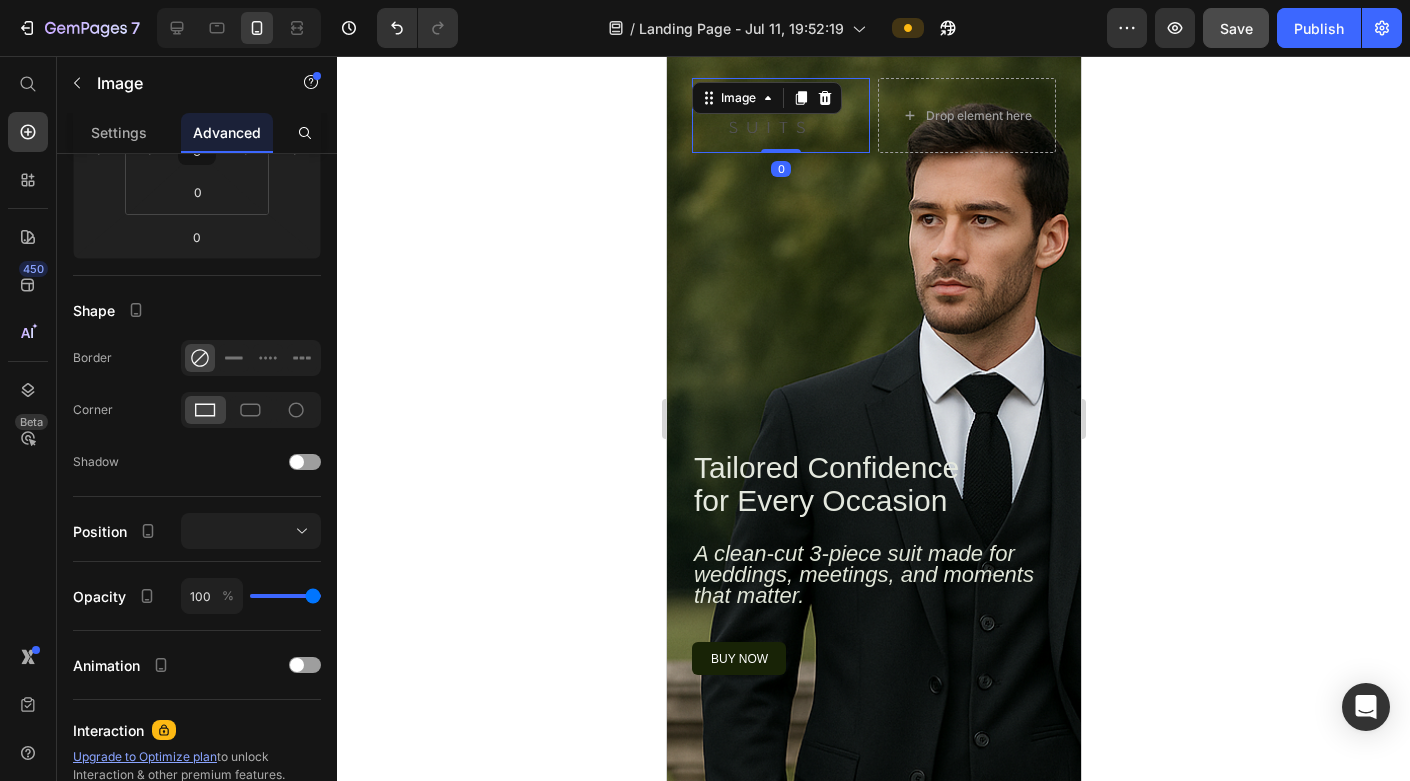 scroll, scrollTop: 0, scrollLeft: 0, axis: both 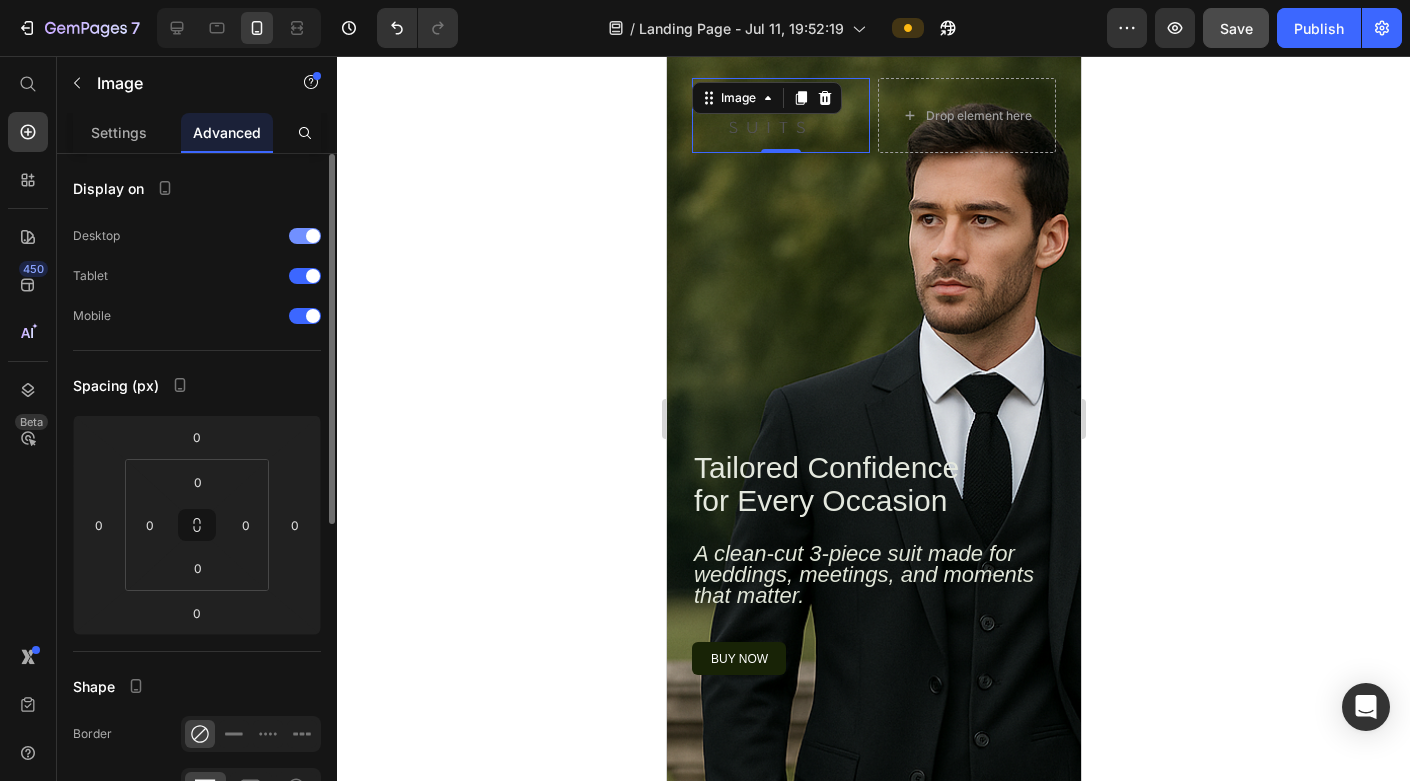 click 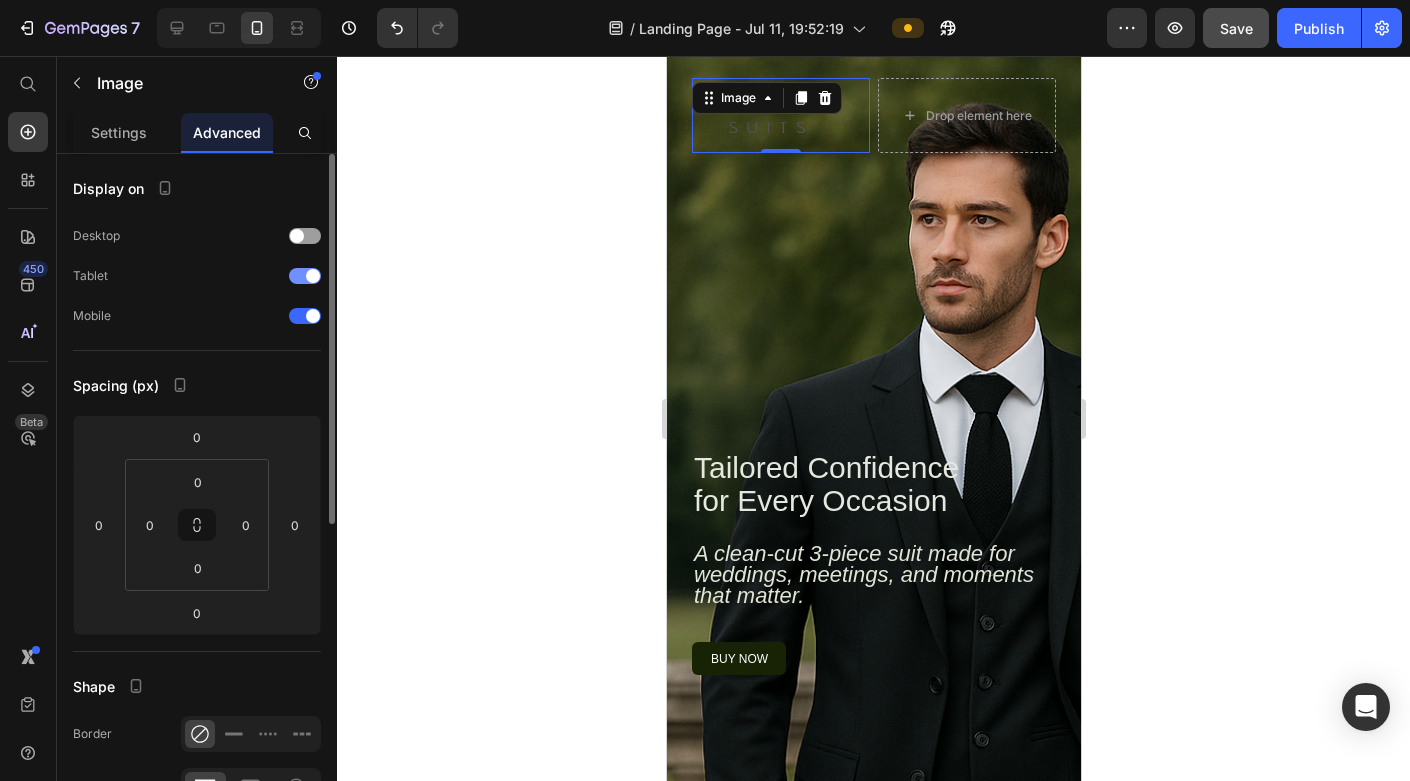 click at bounding box center (305, 276) 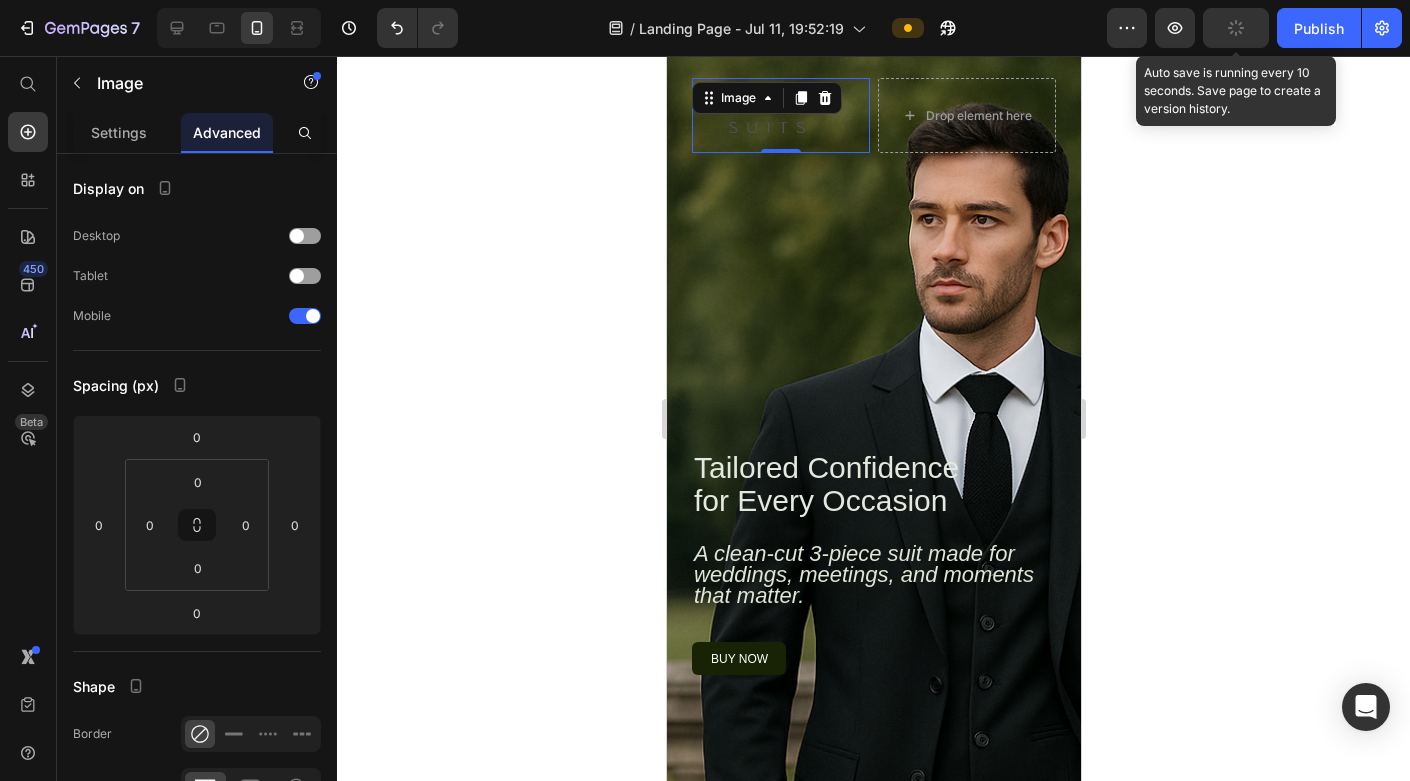 click 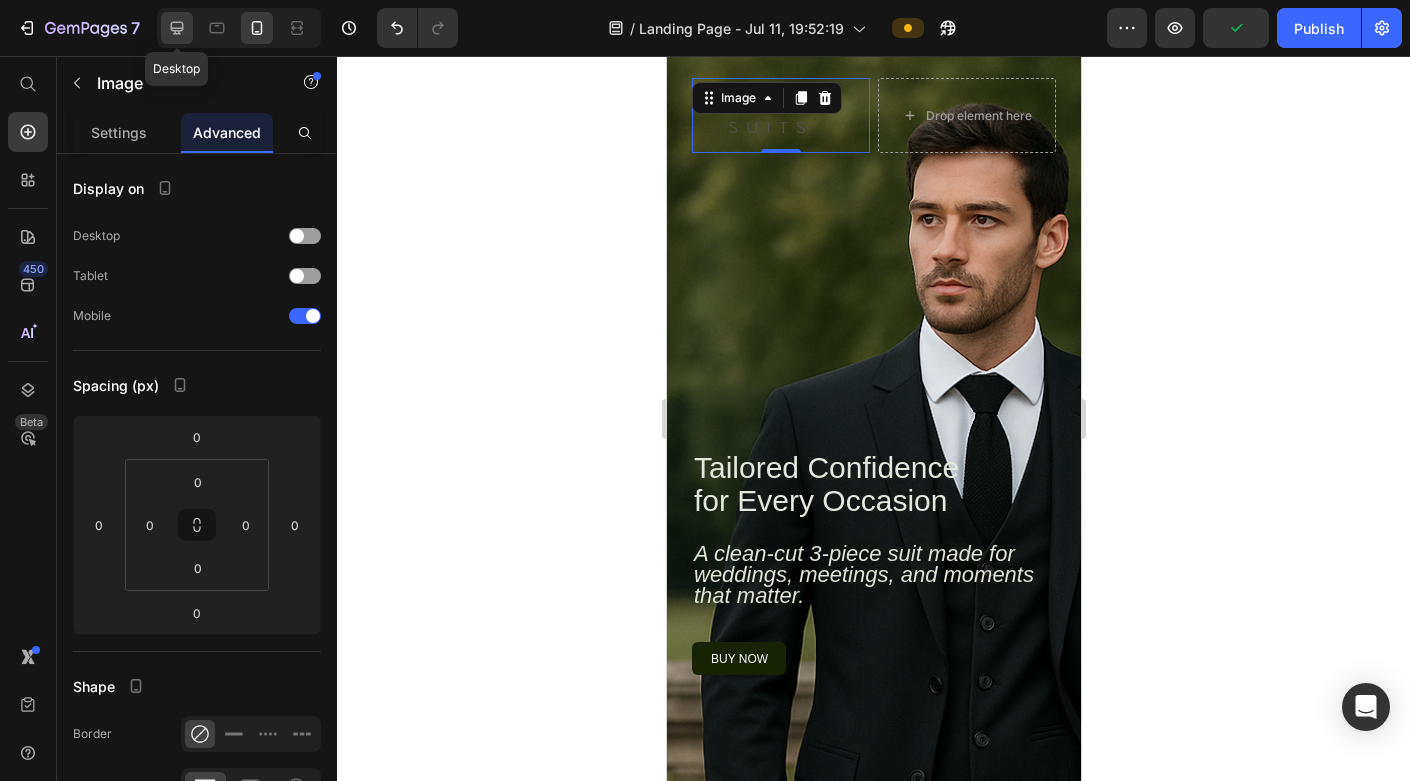 click 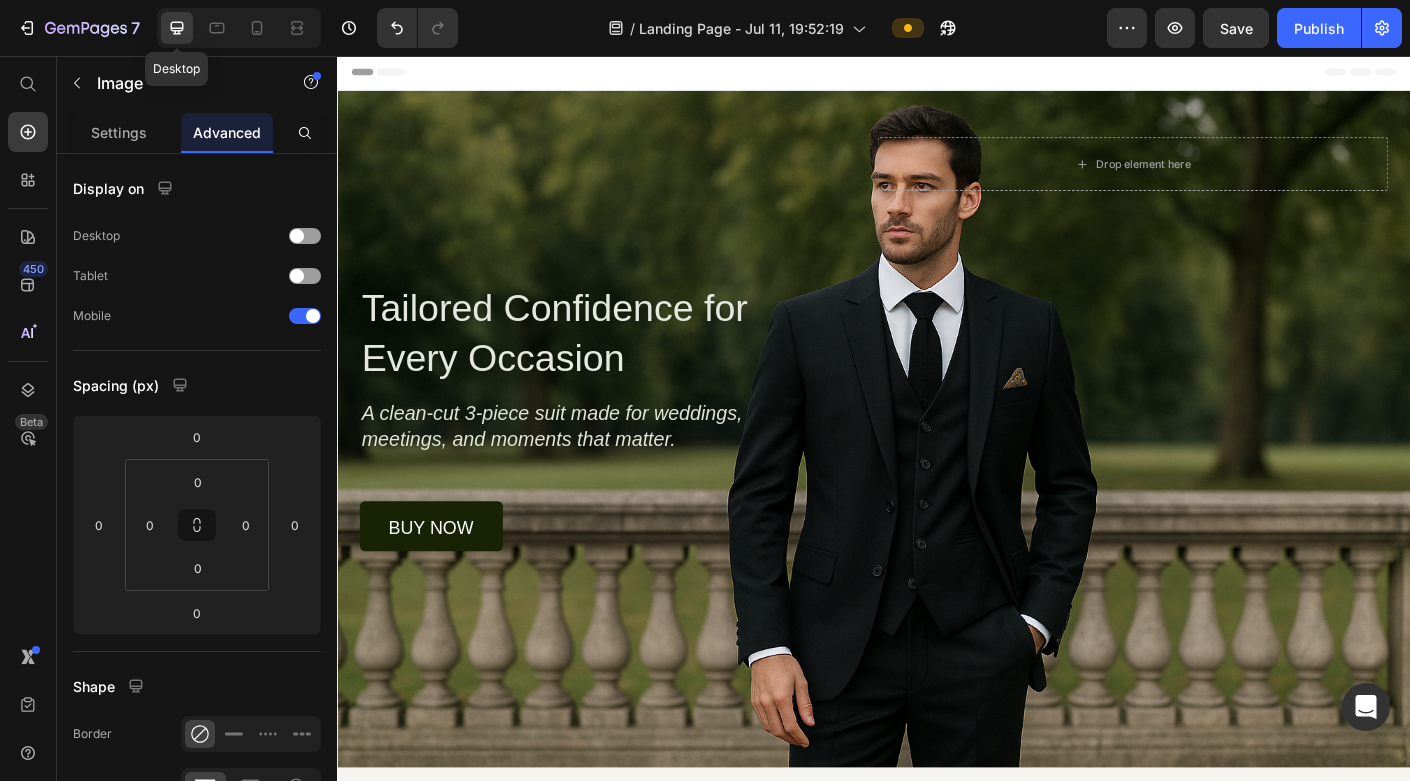 scroll, scrollTop: 0, scrollLeft: 0, axis: both 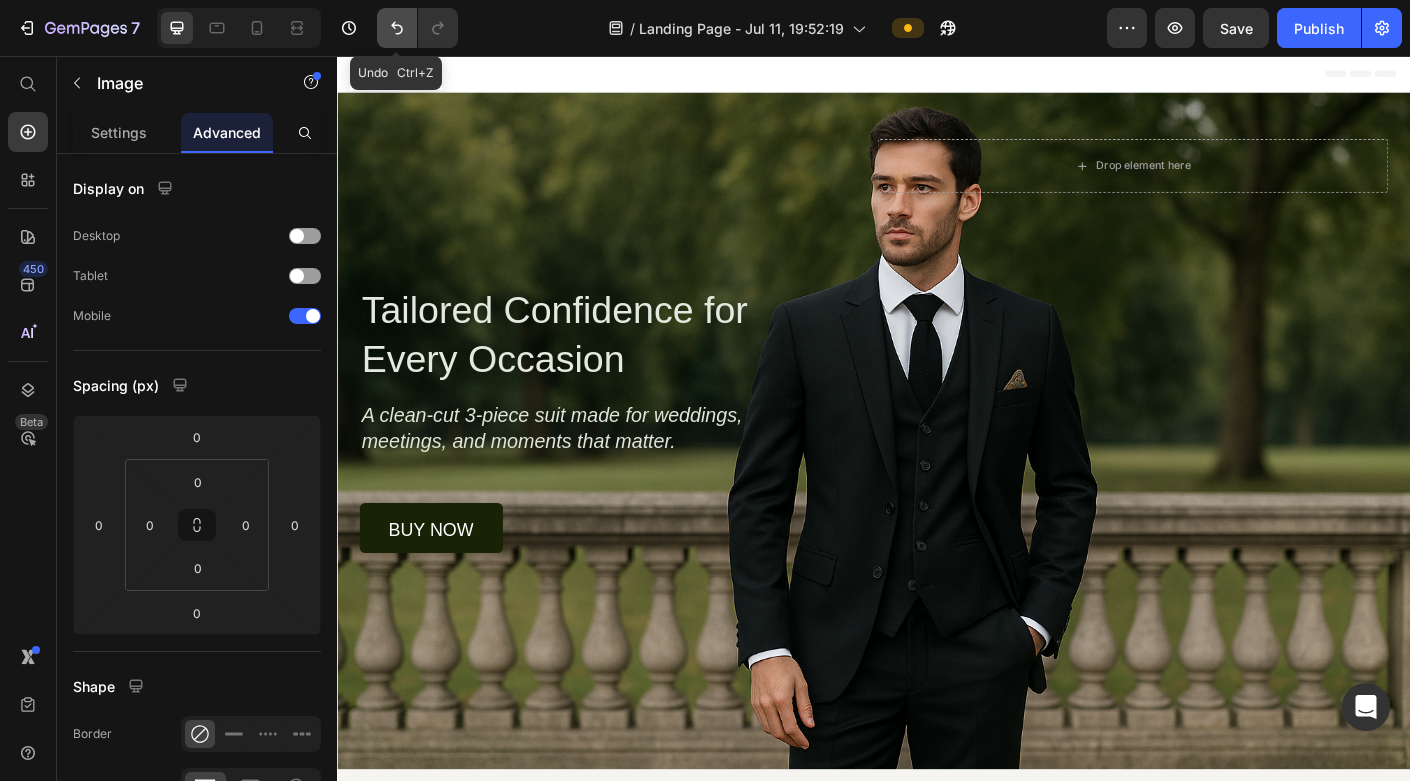 click 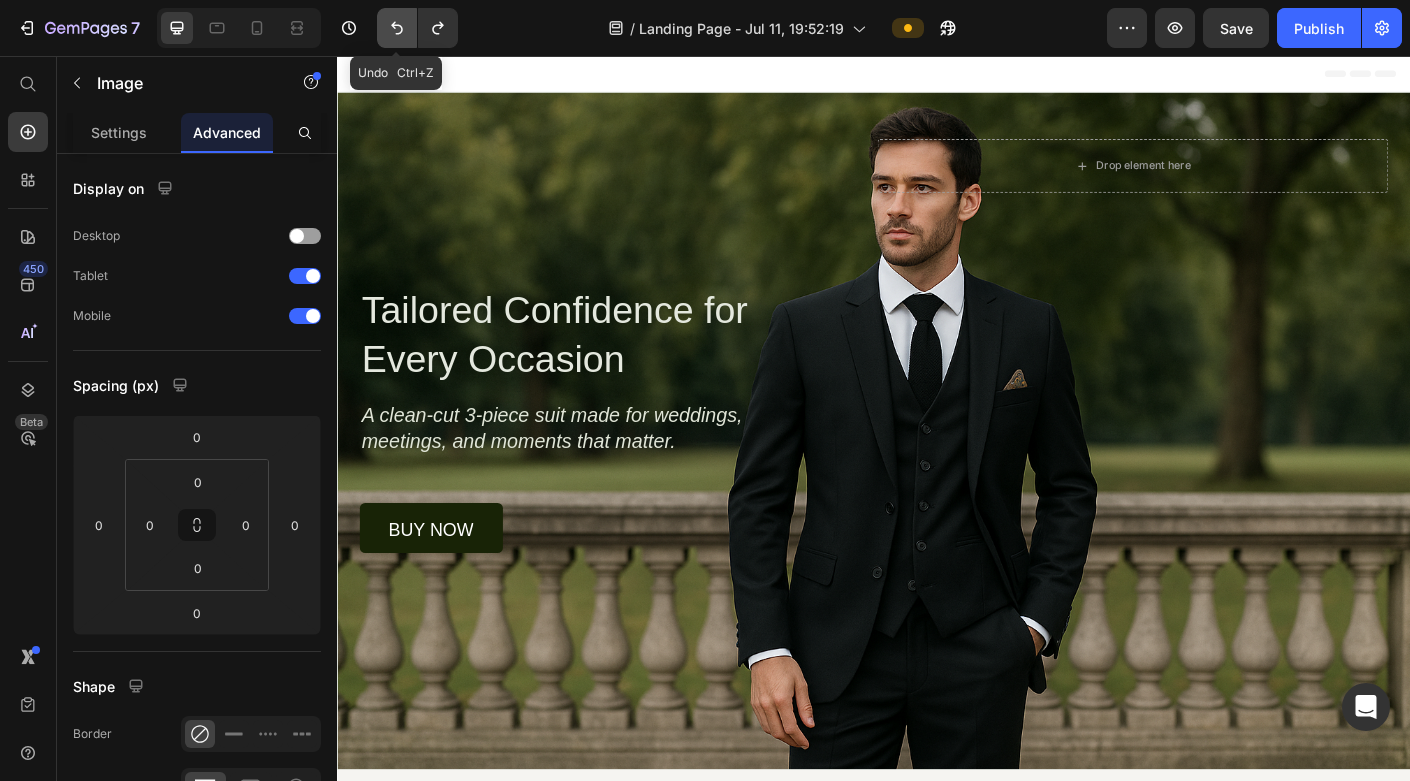 click 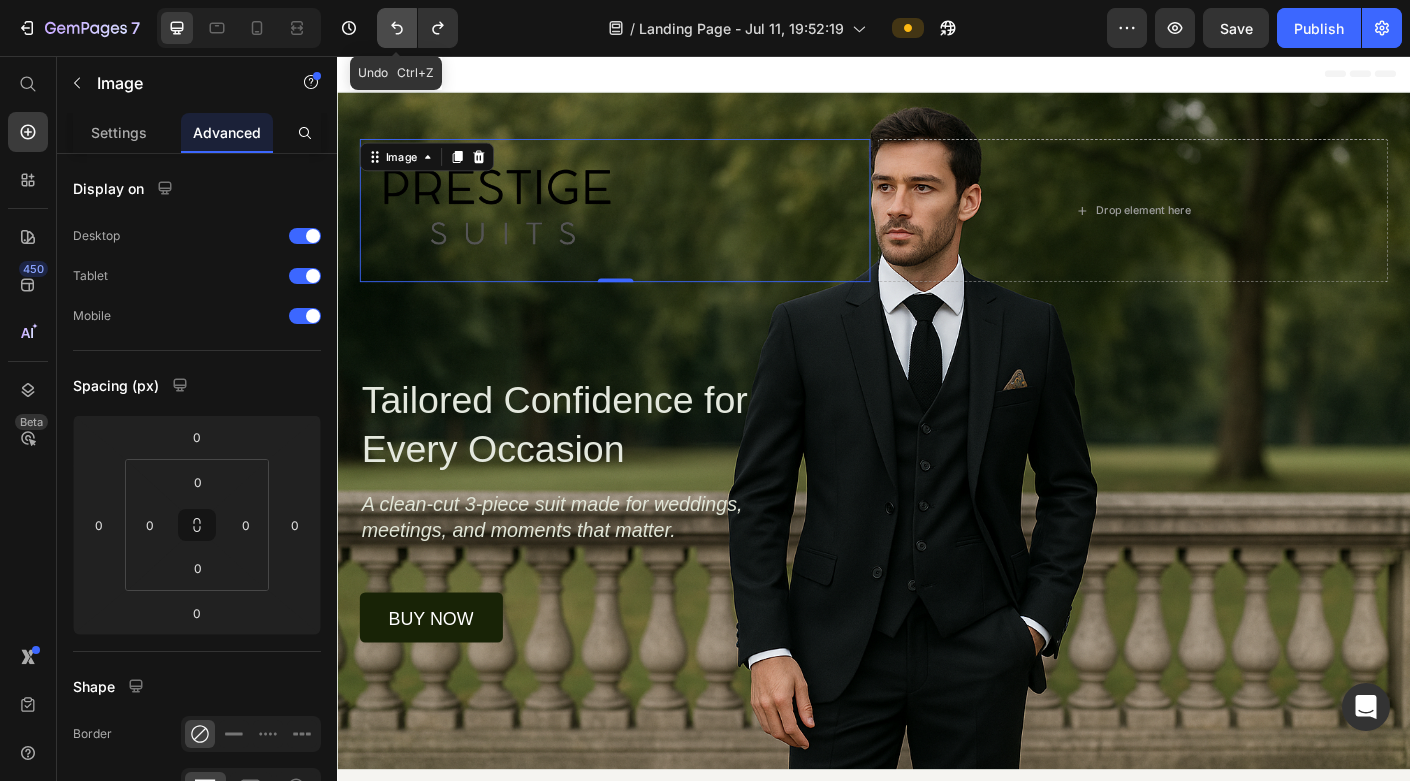 click 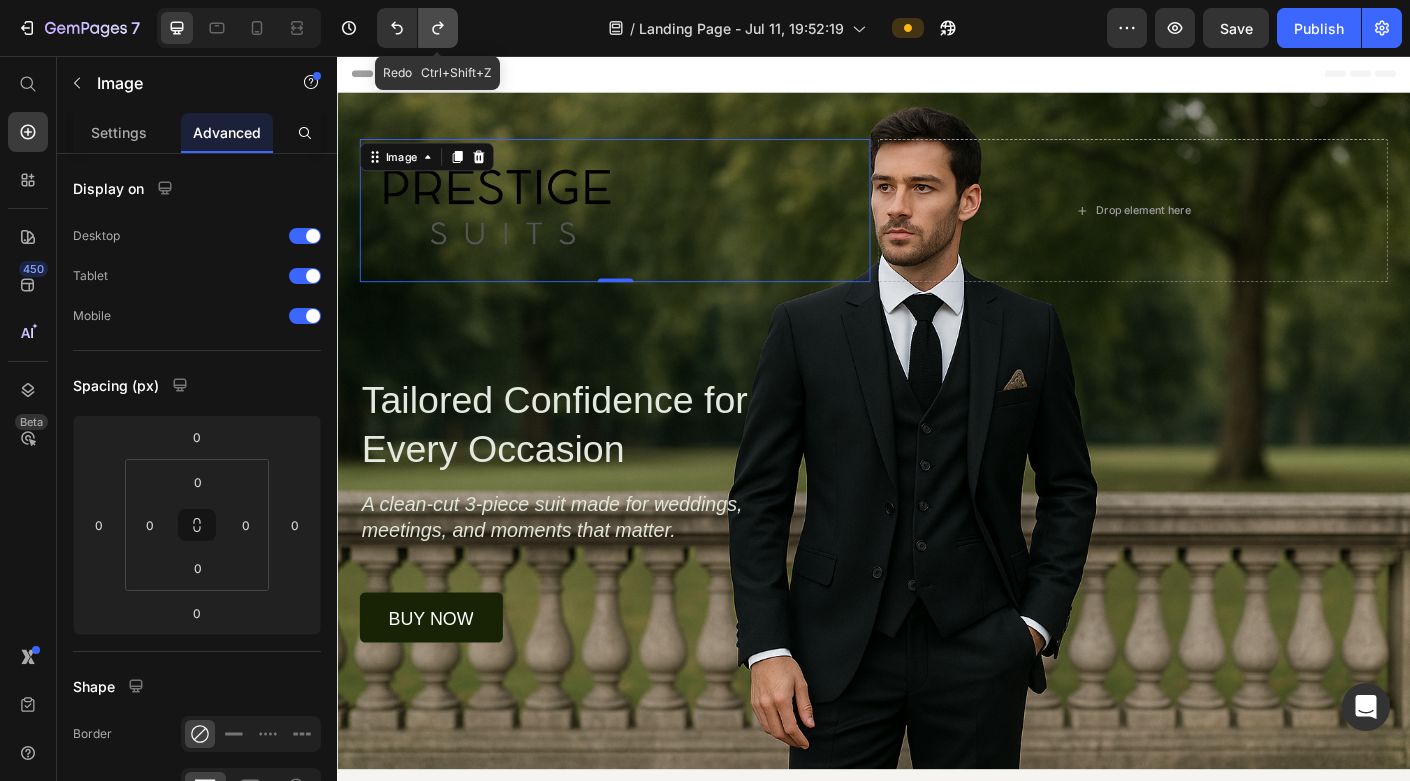 click 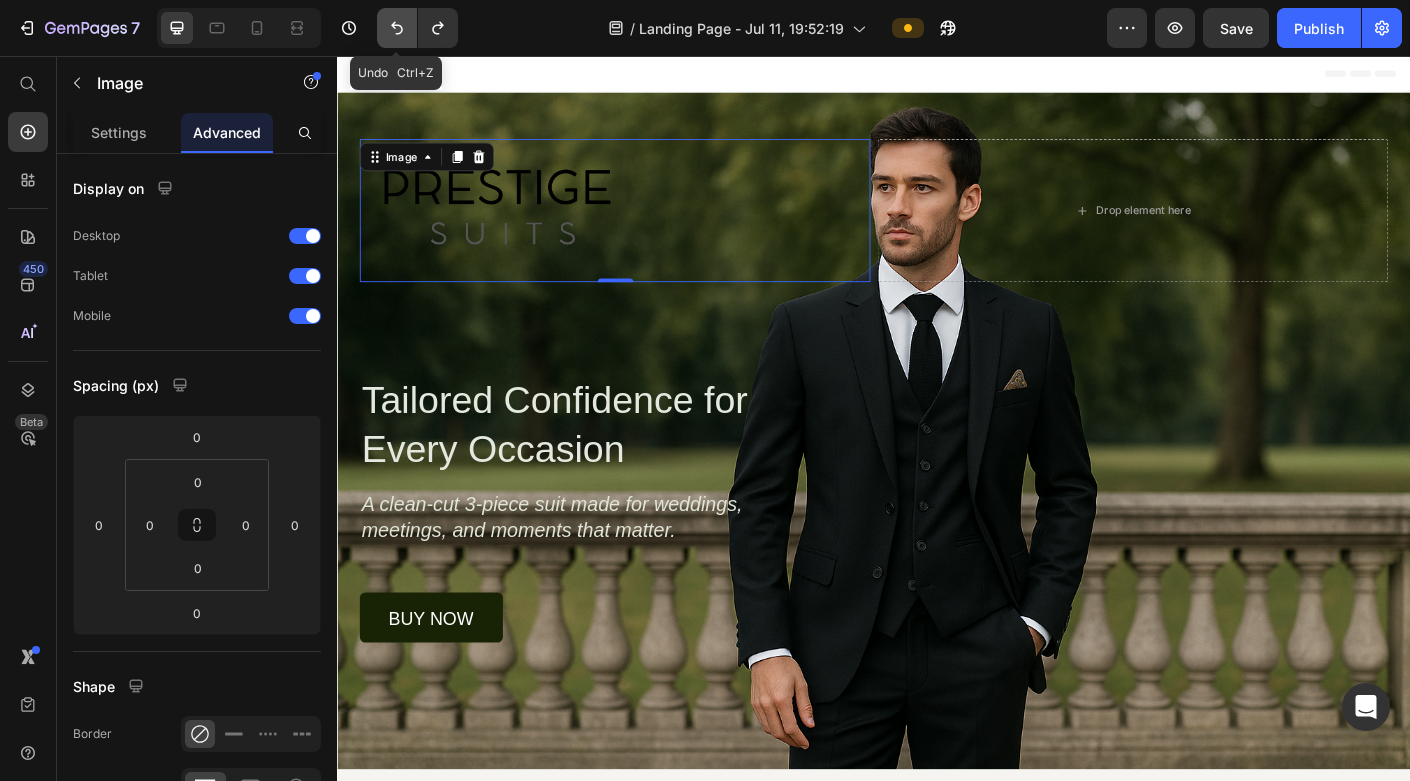 click 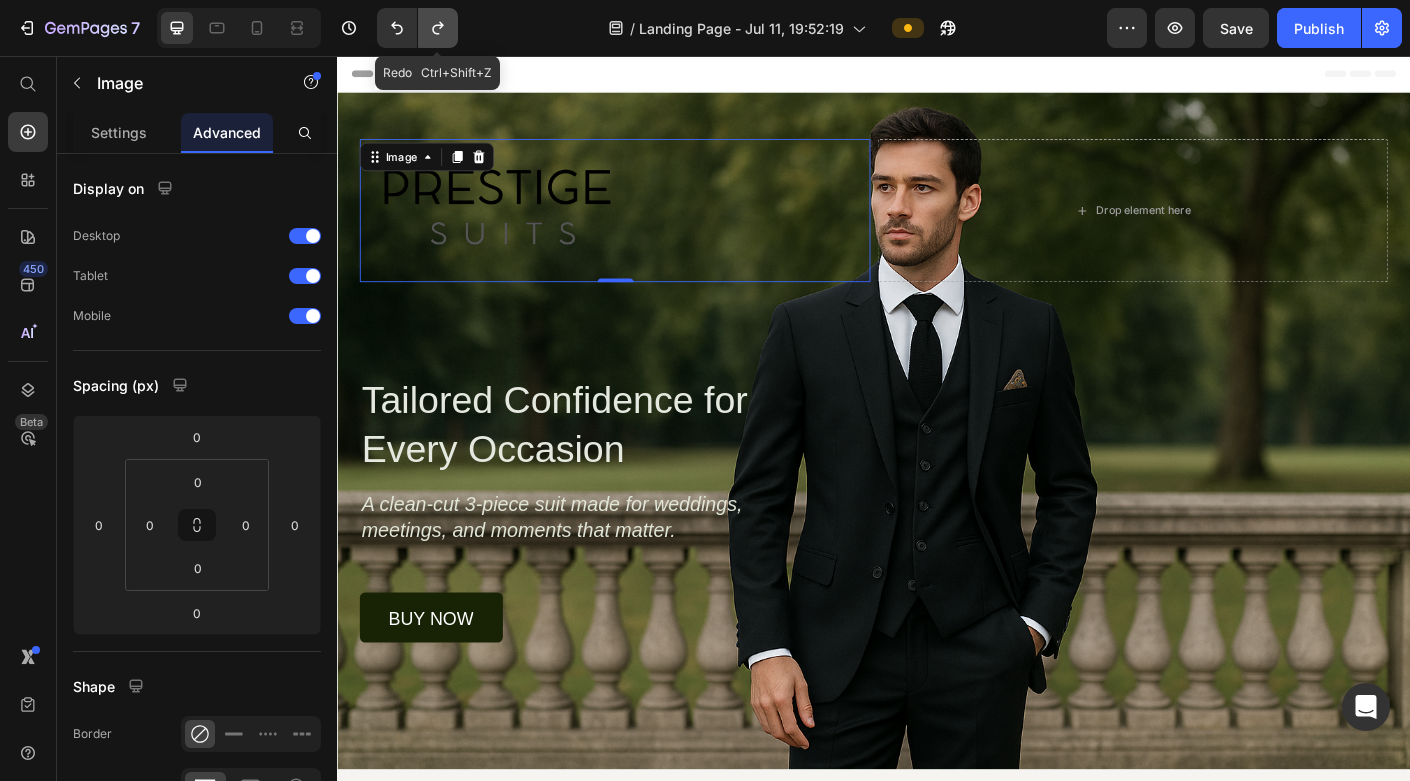 click 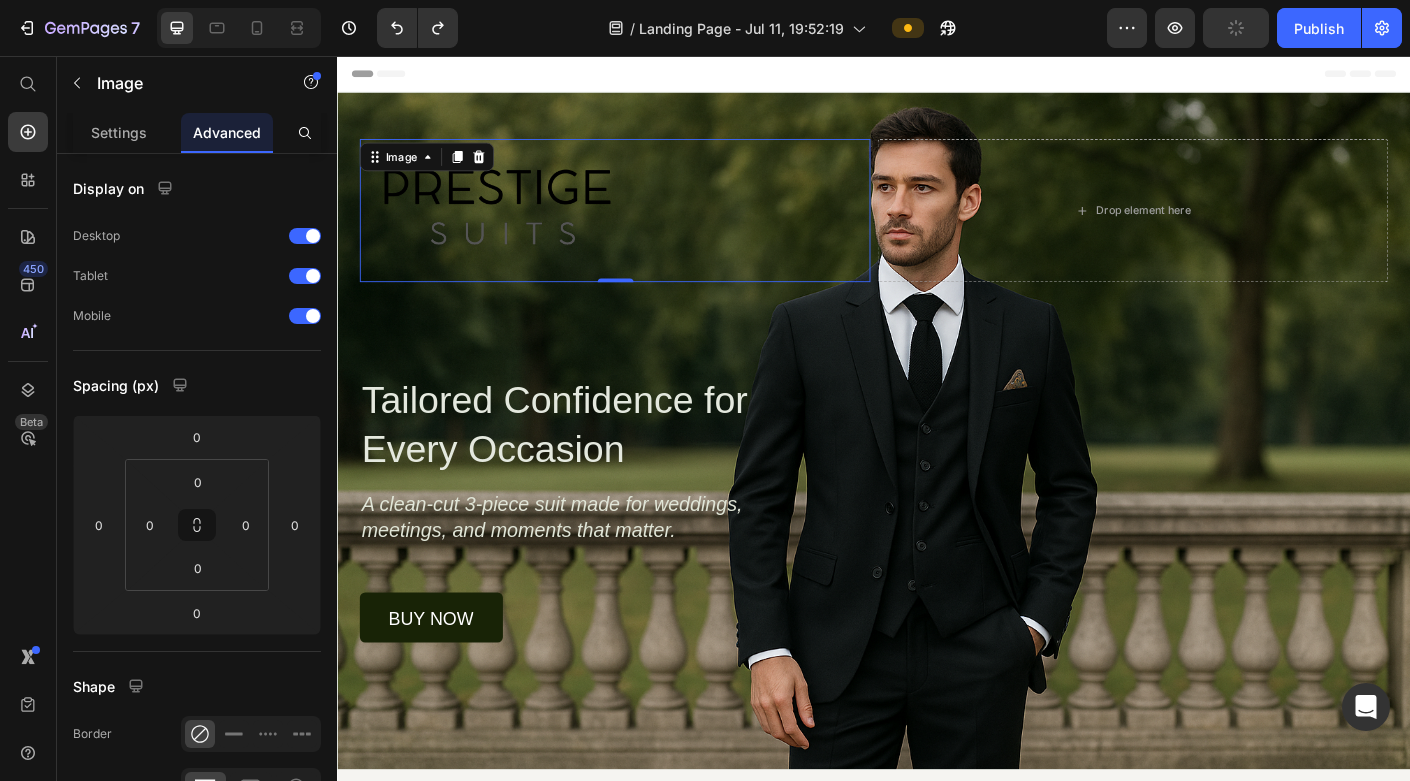 click 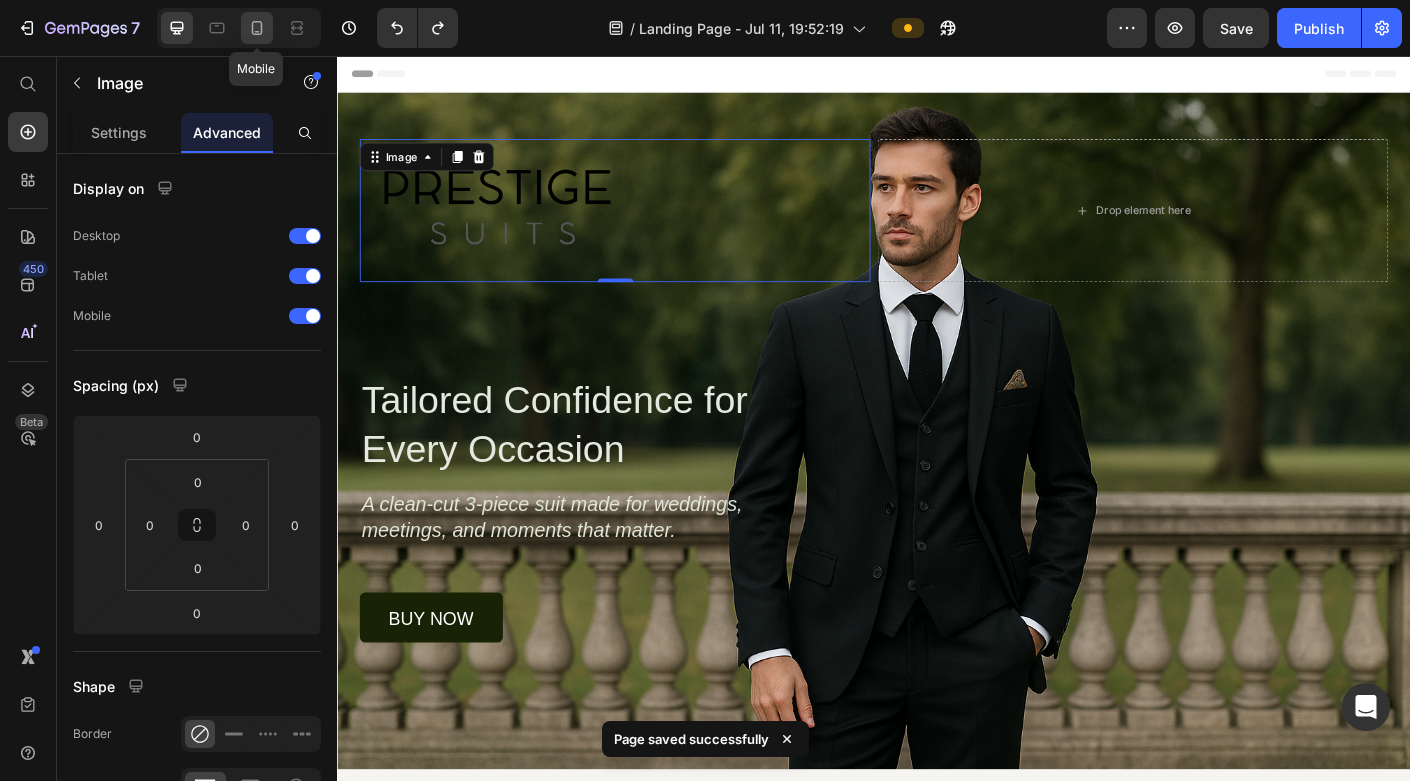 click 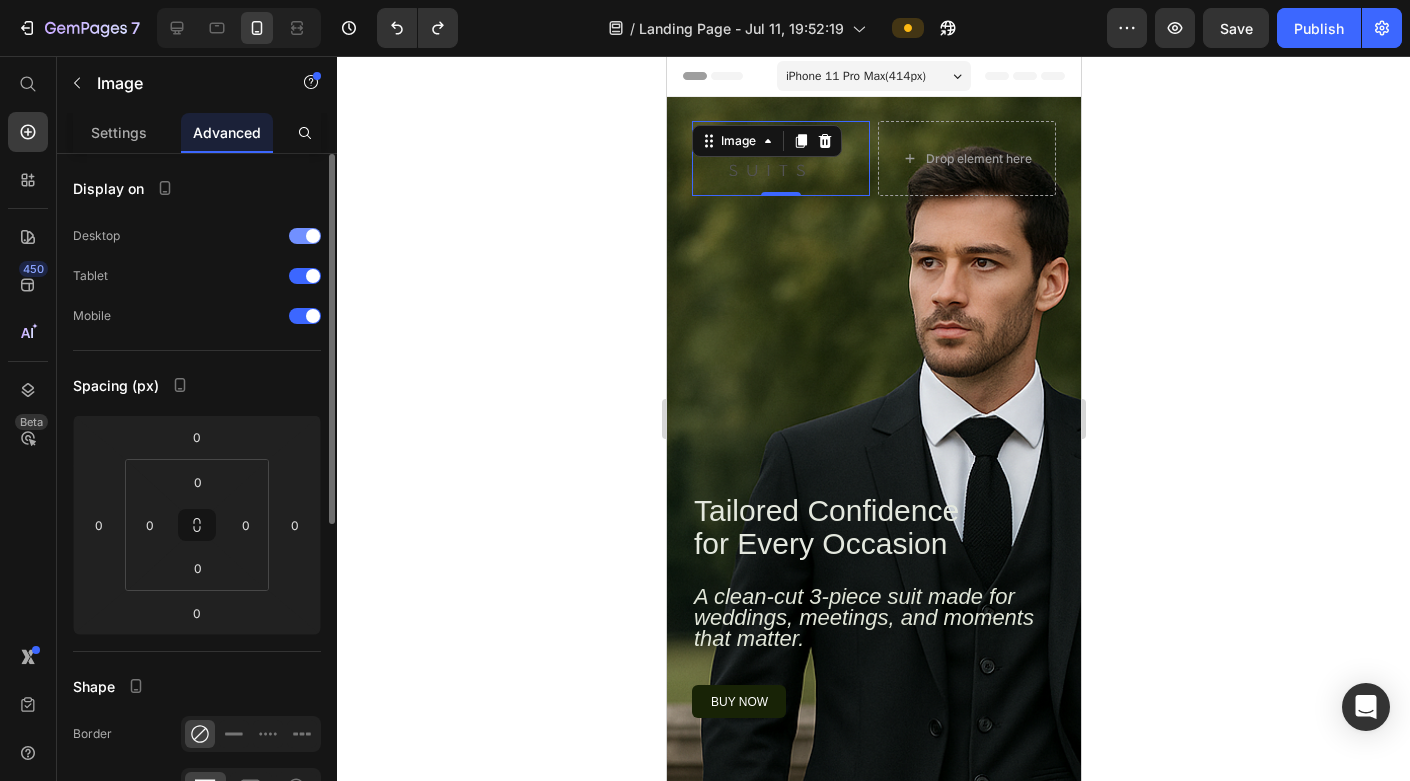 click at bounding box center (305, 236) 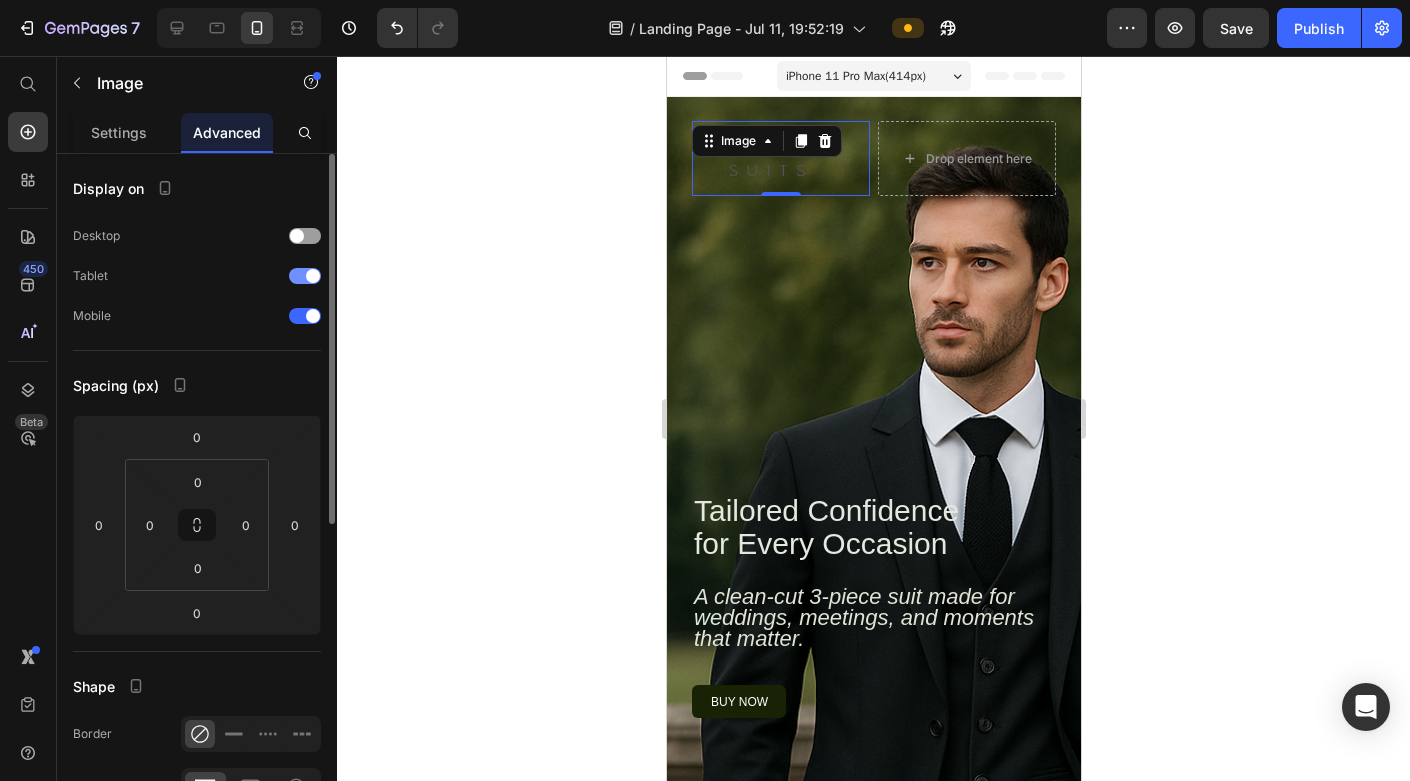 click at bounding box center [305, 276] 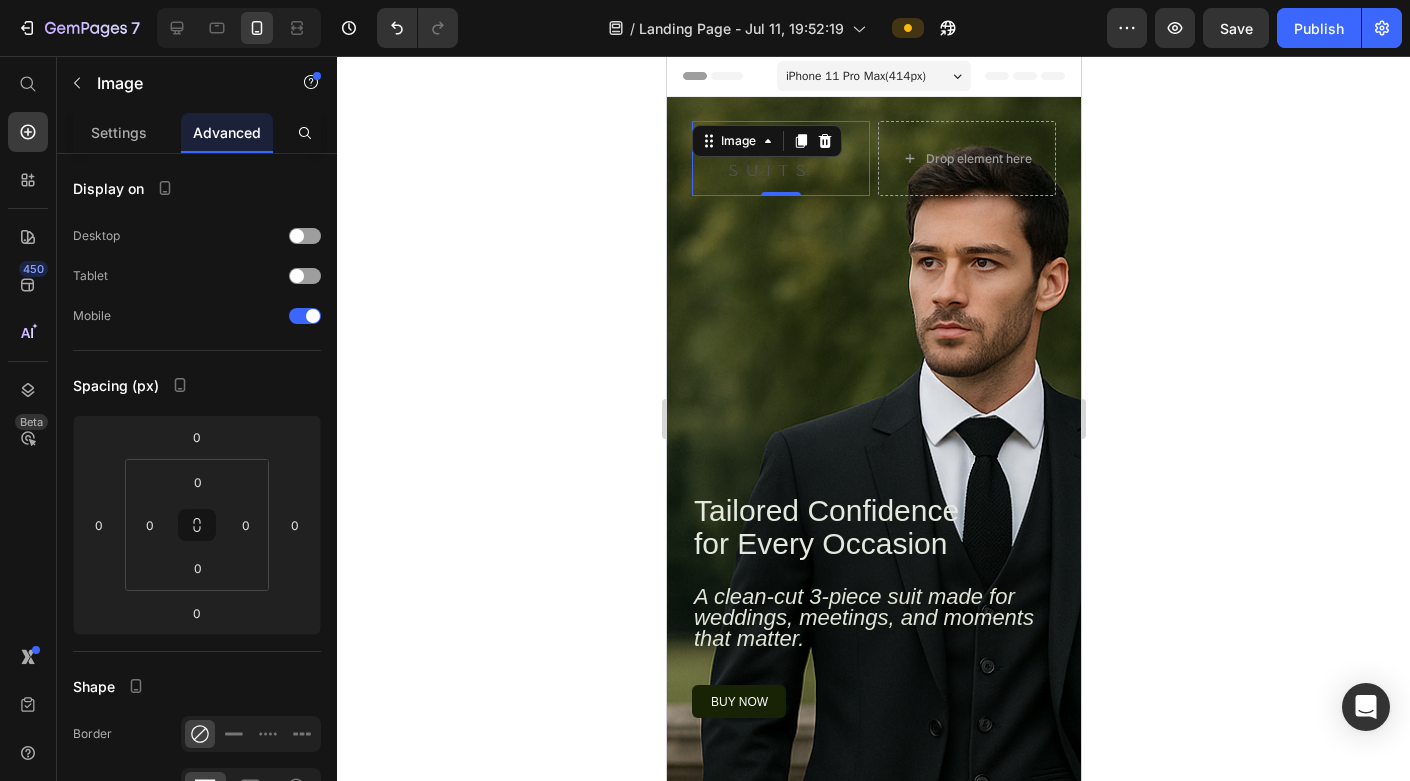 click at bounding box center [780, 158] 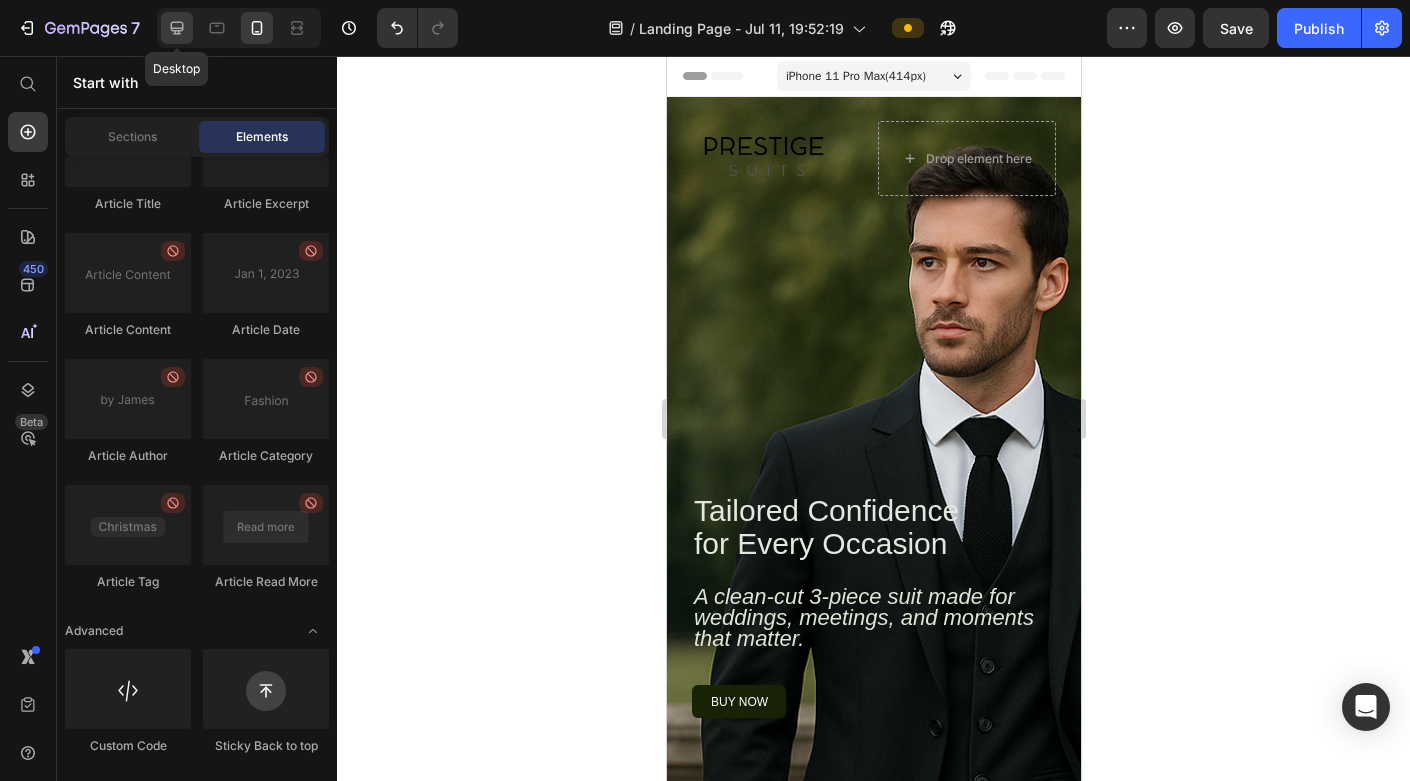 click 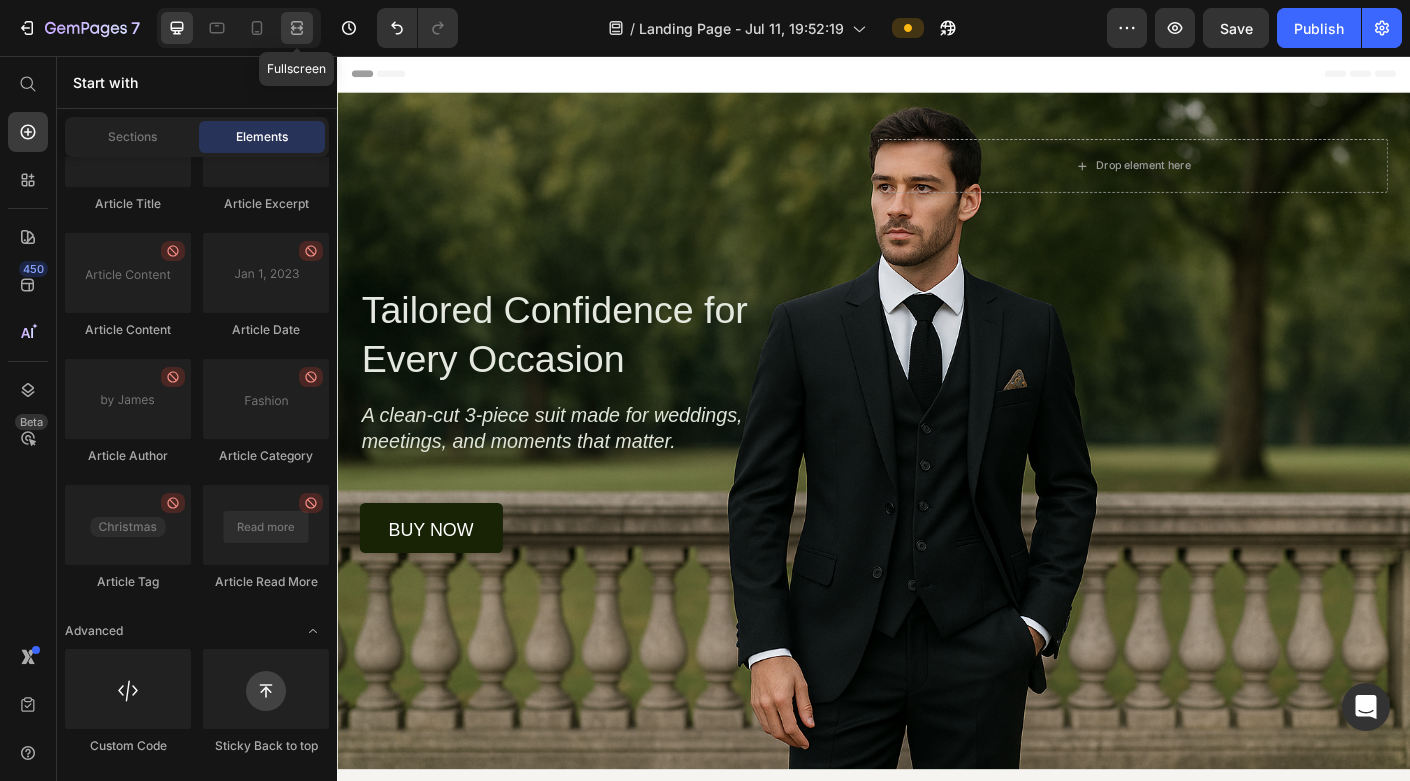 click 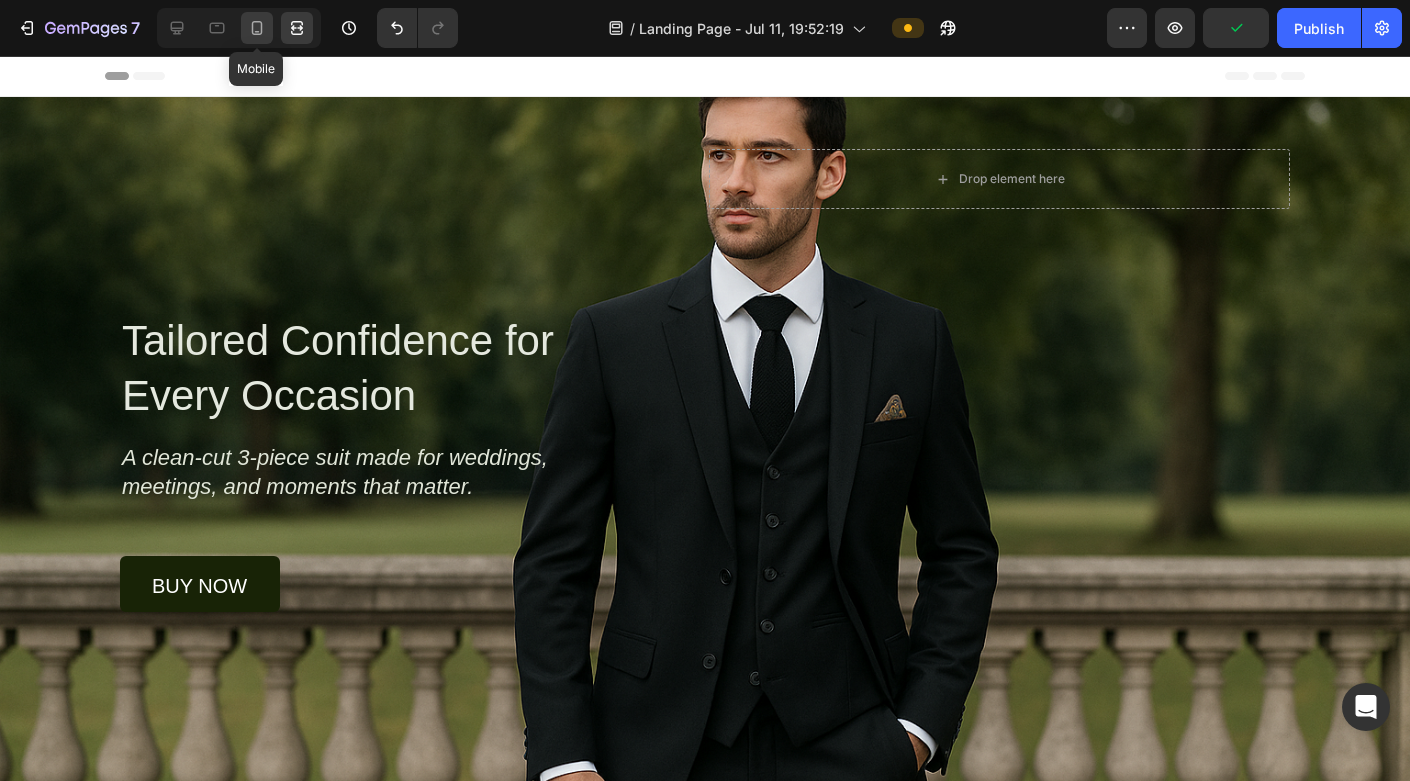 click 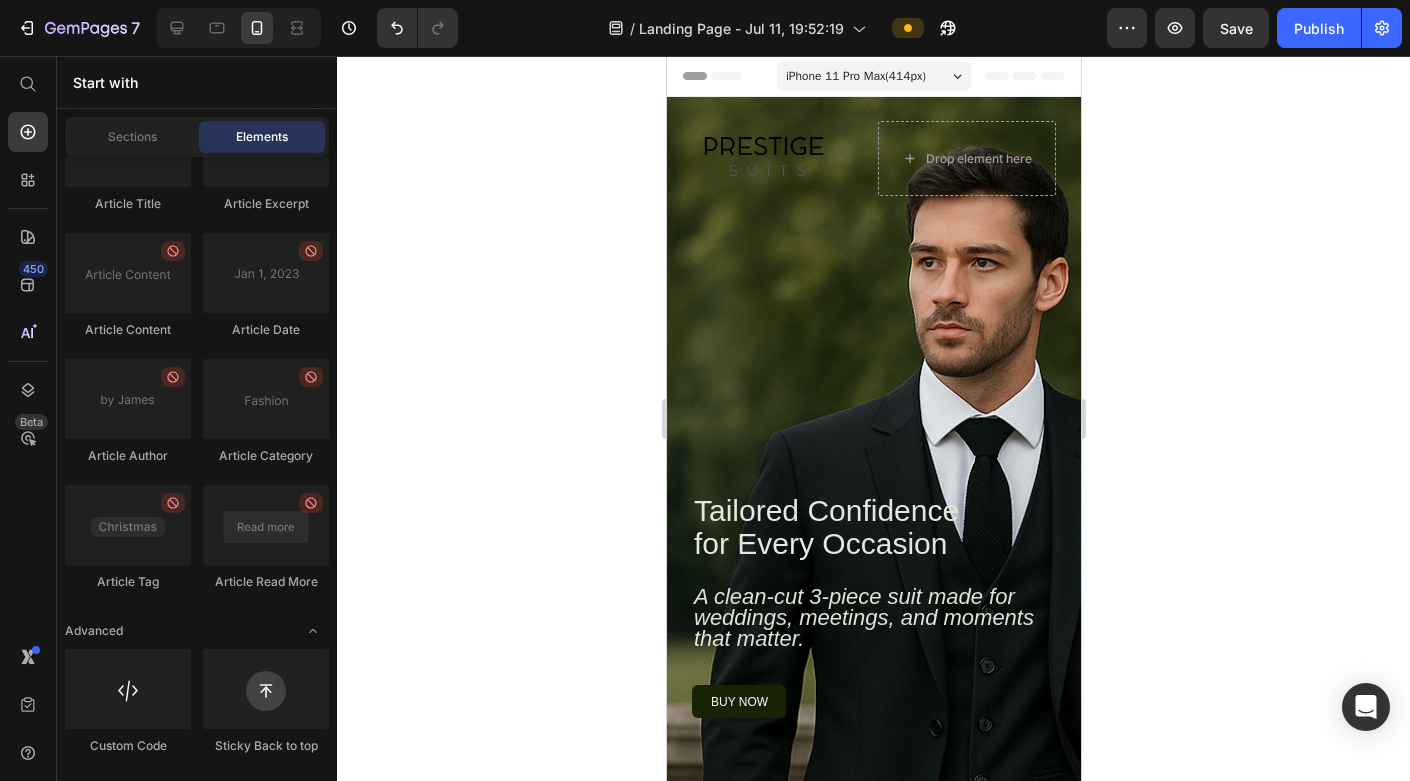 click 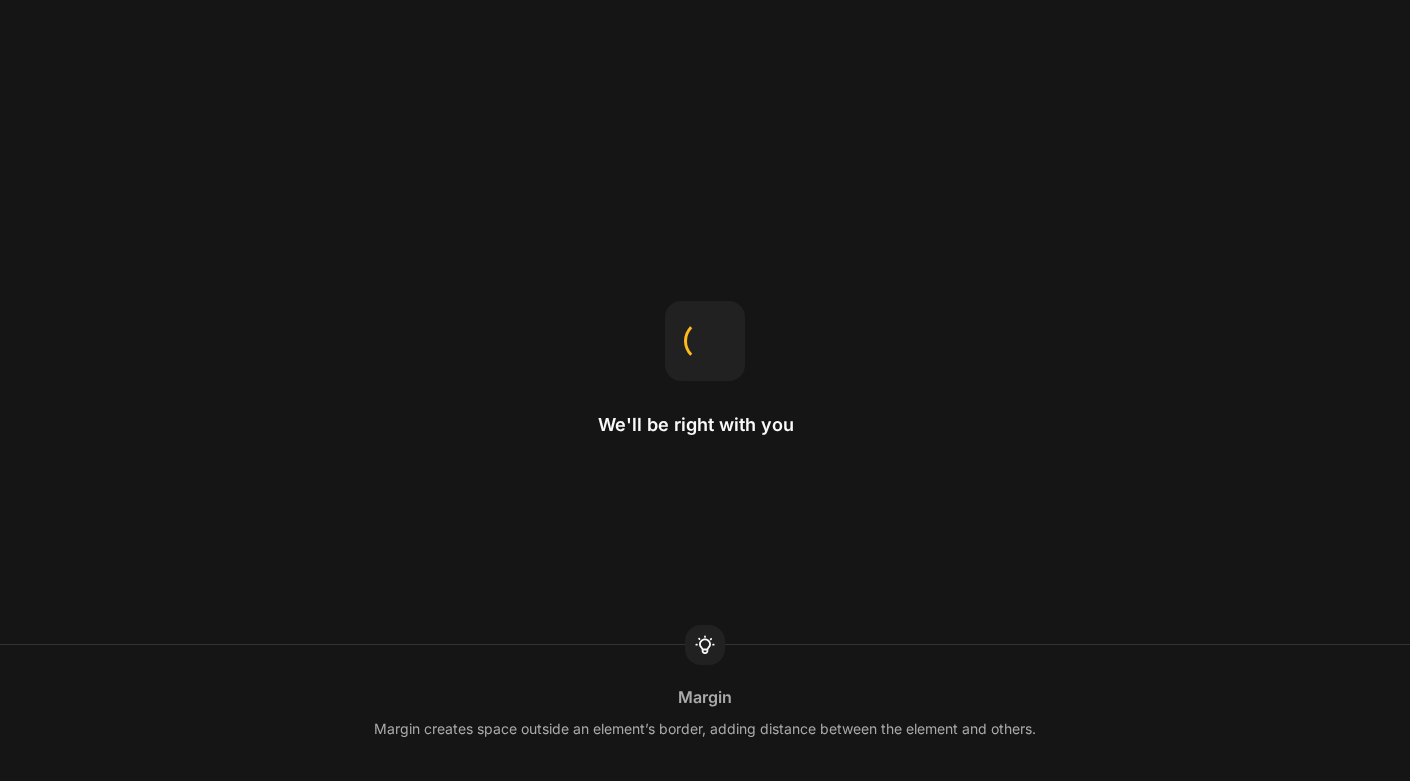 scroll, scrollTop: 0, scrollLeft: 0, axis: both 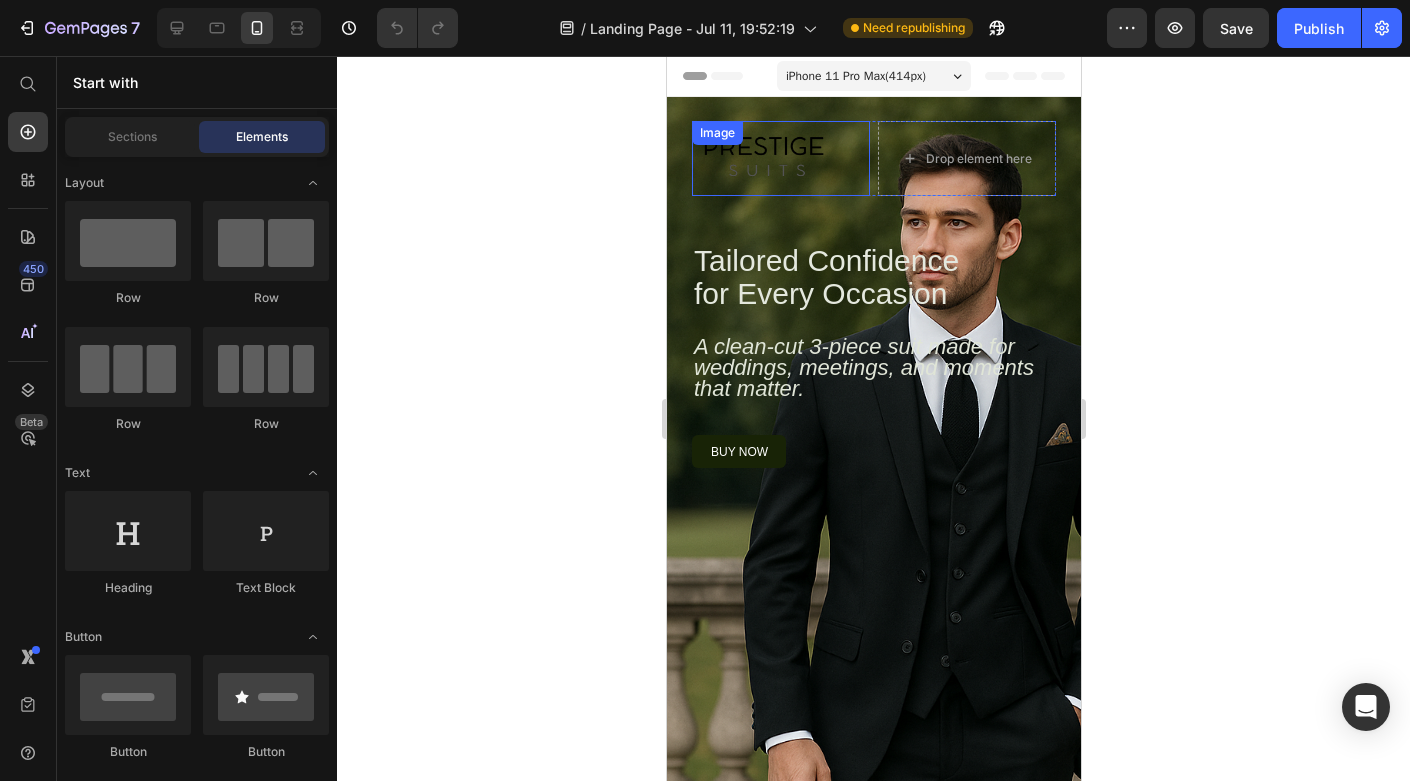 click on "Image" at bounding box center [716, 133] 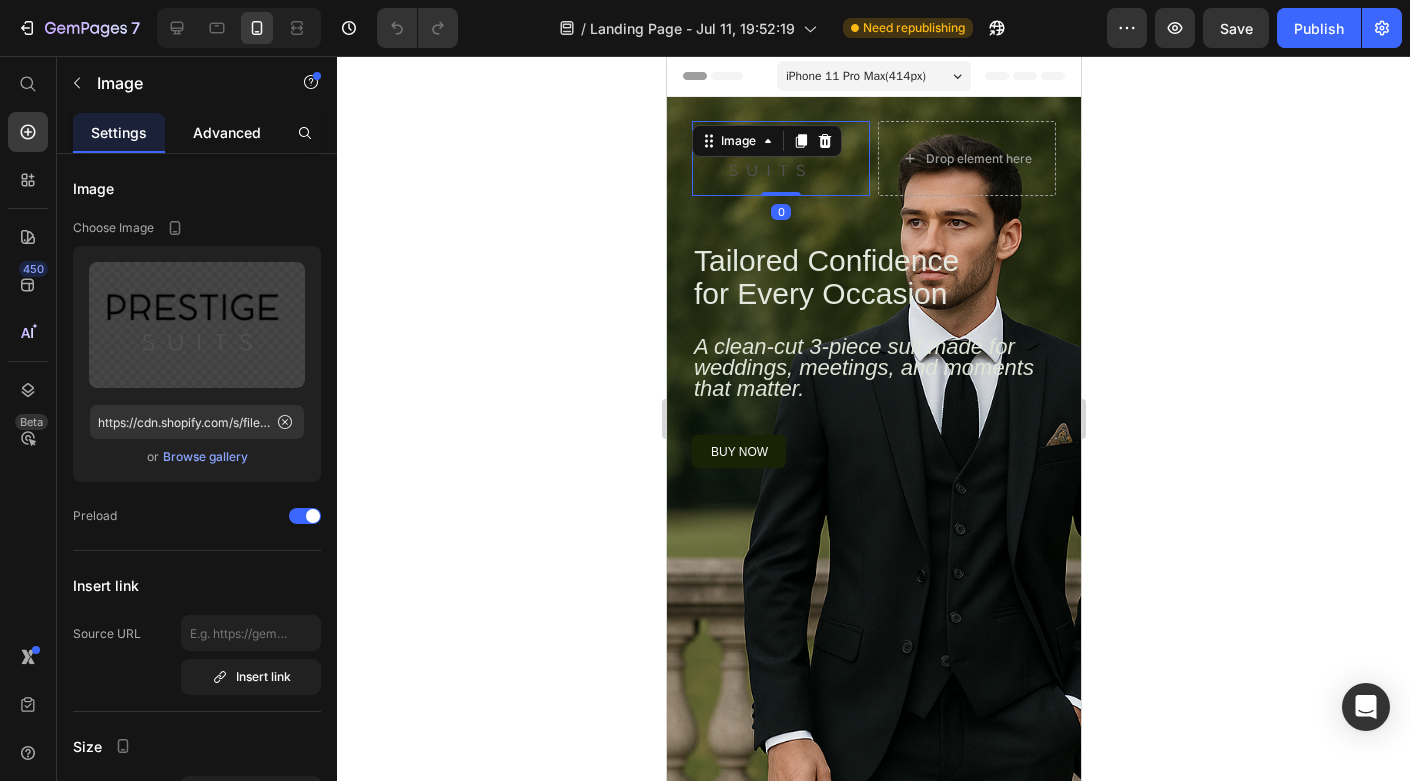 click on "Advanced" 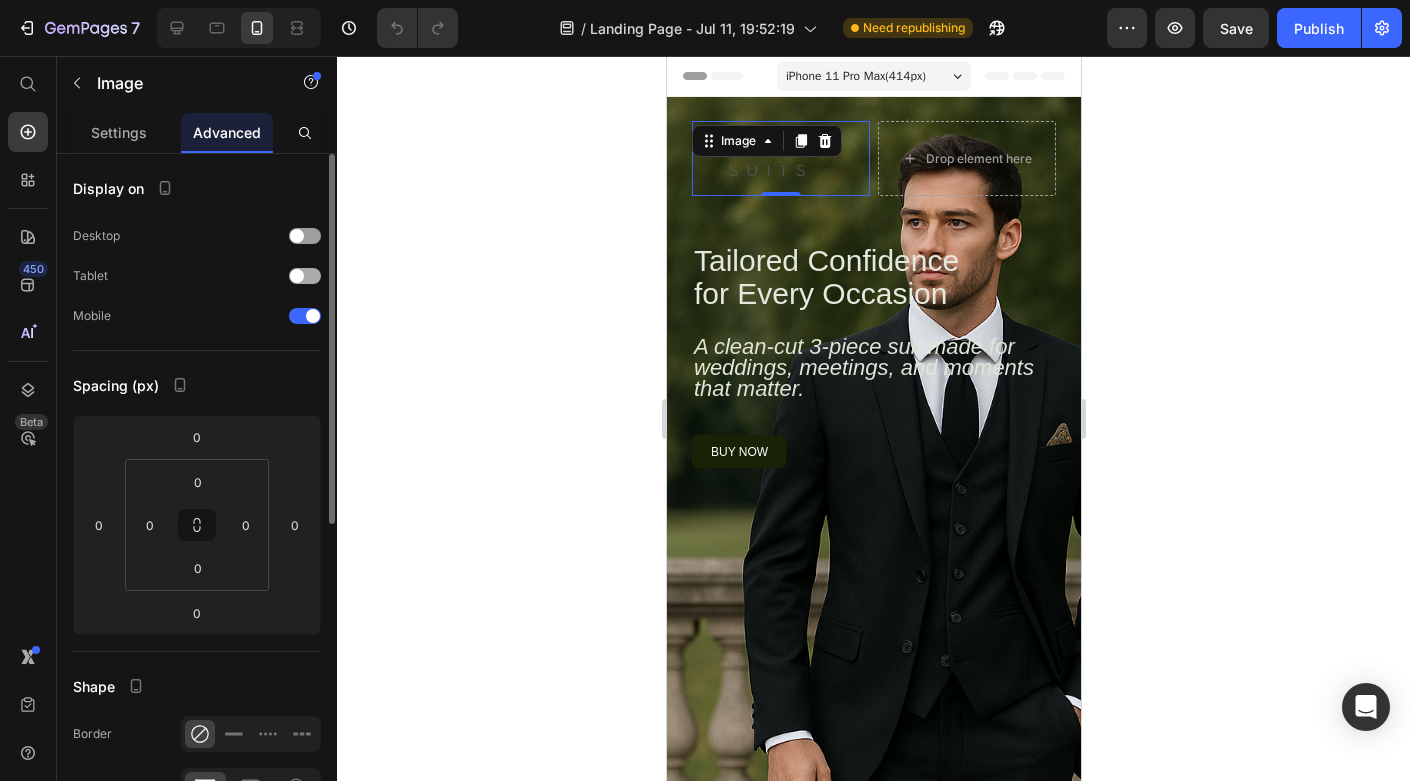 click at bounding box center [305, 276] 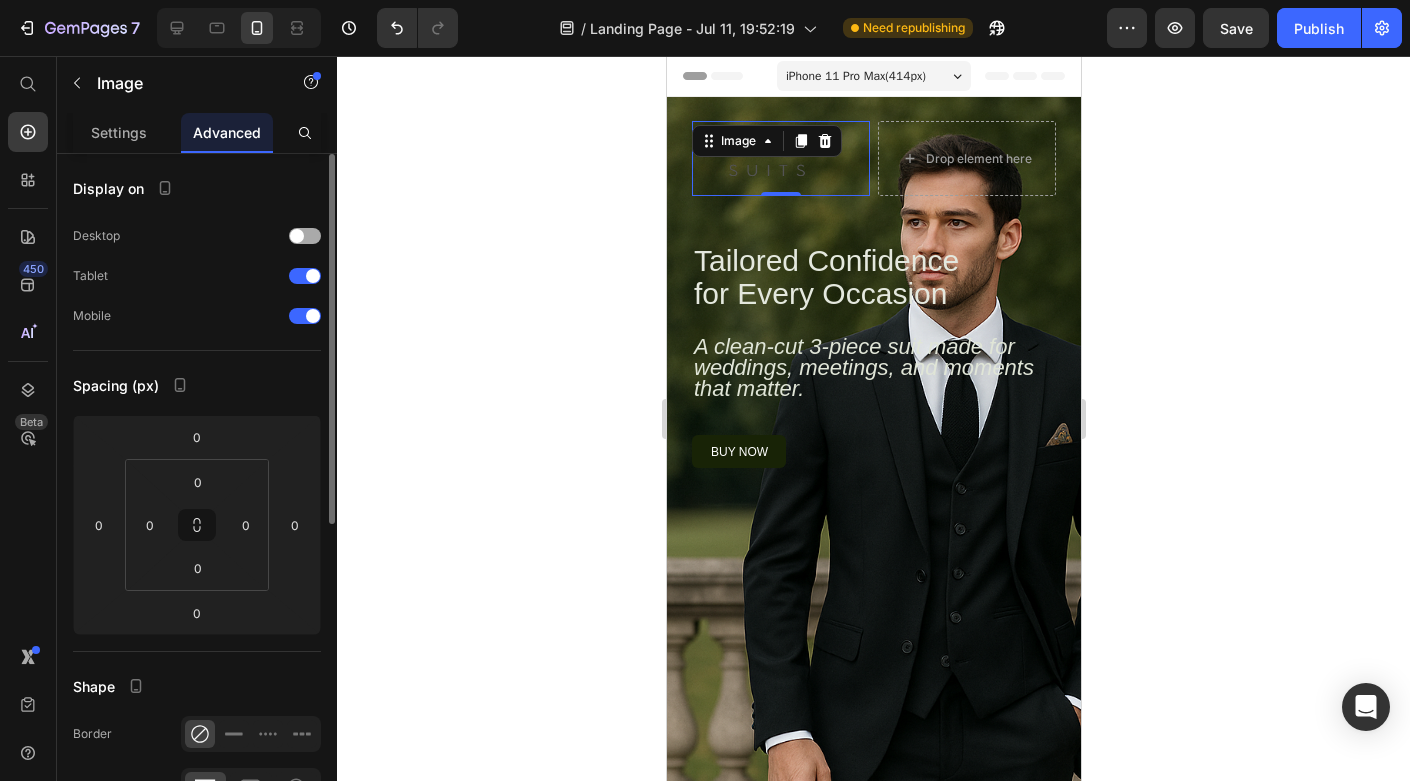 click at bounding box center [305, 236] 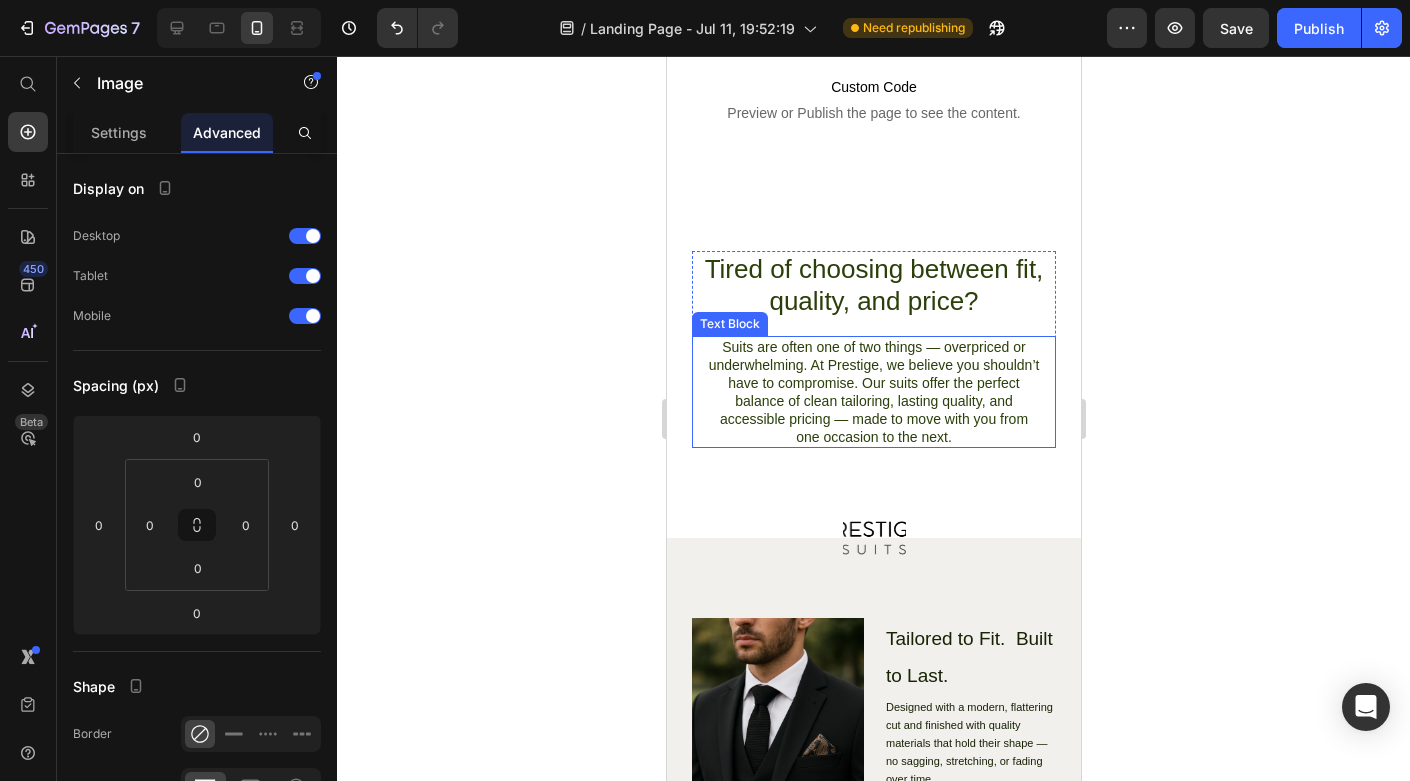 scroll, scrollTop: 1282, scrollLeft: 0, axis: vertical 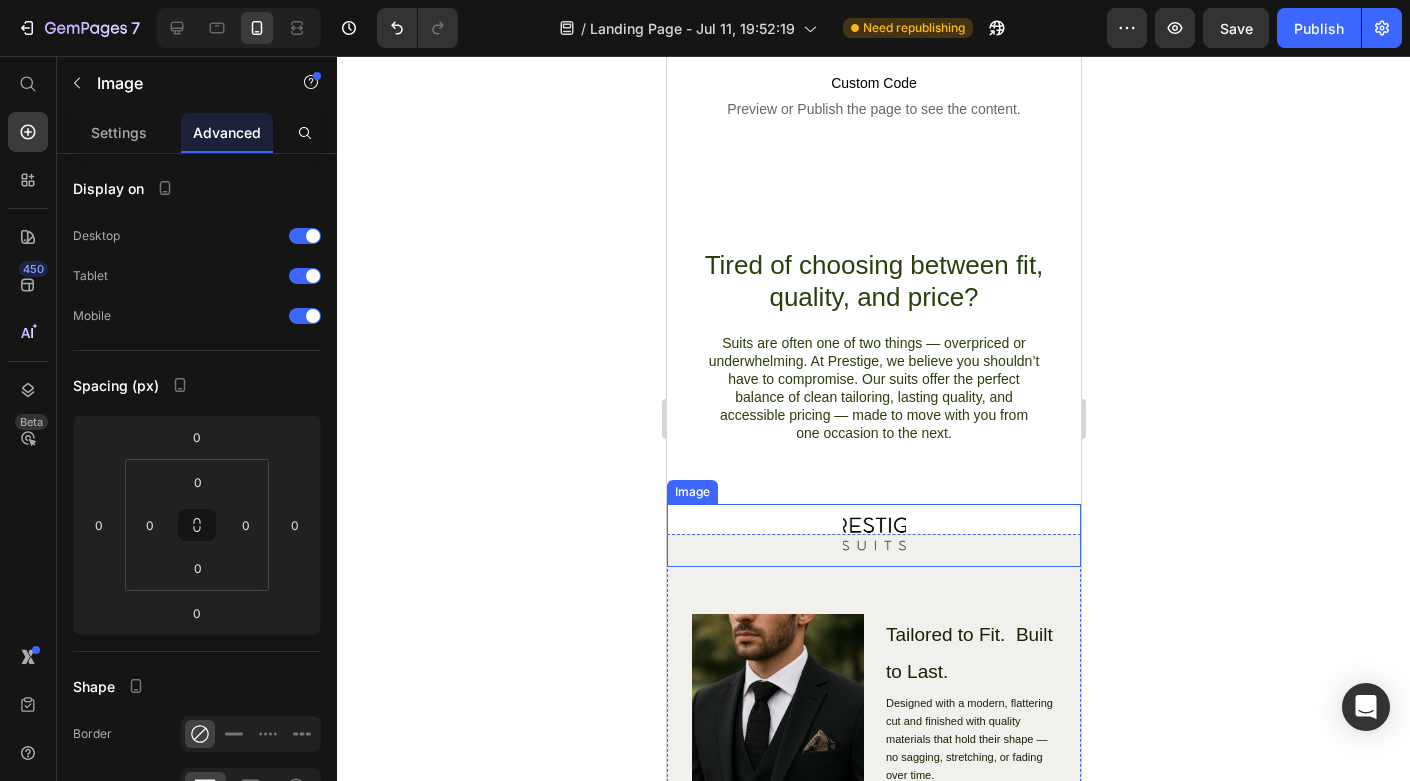click at bounding box center [873, 535] 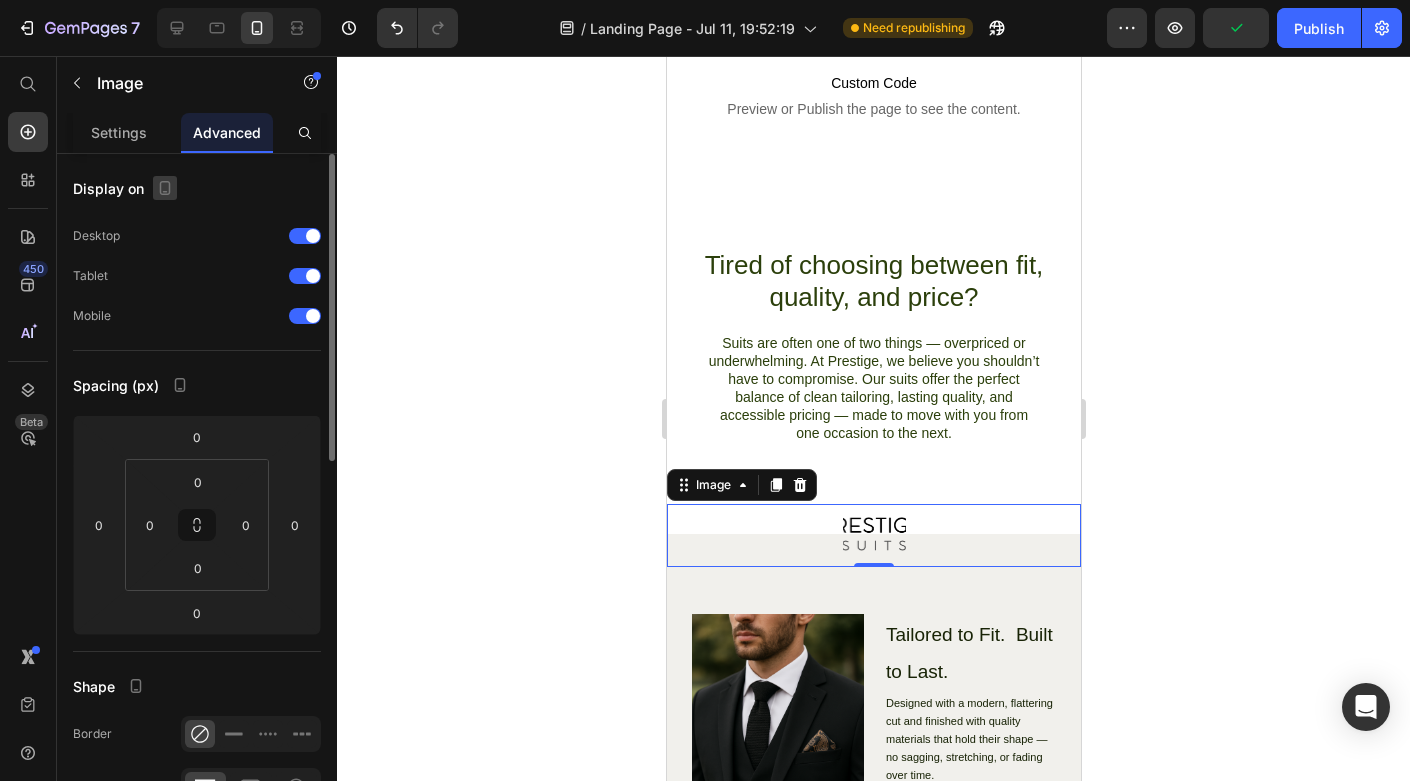 click 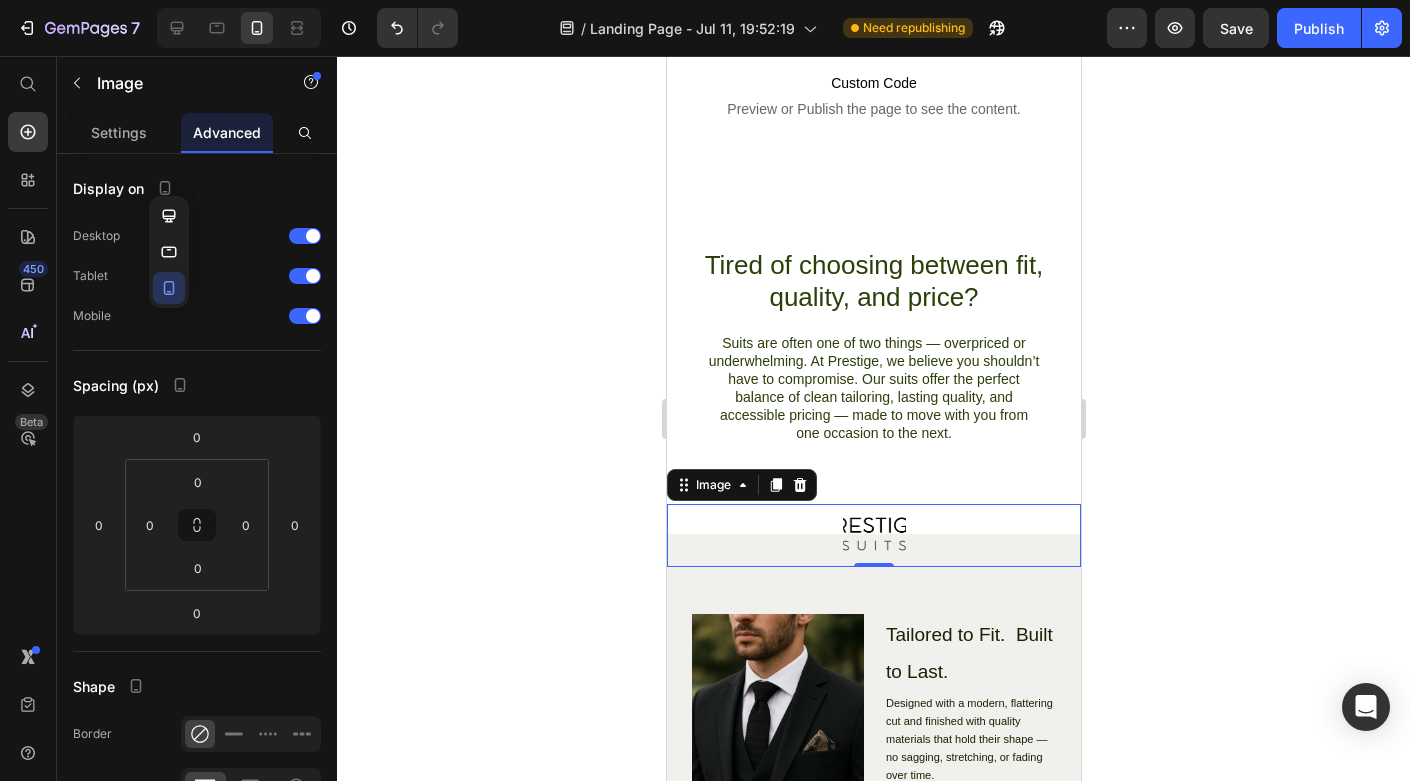 click 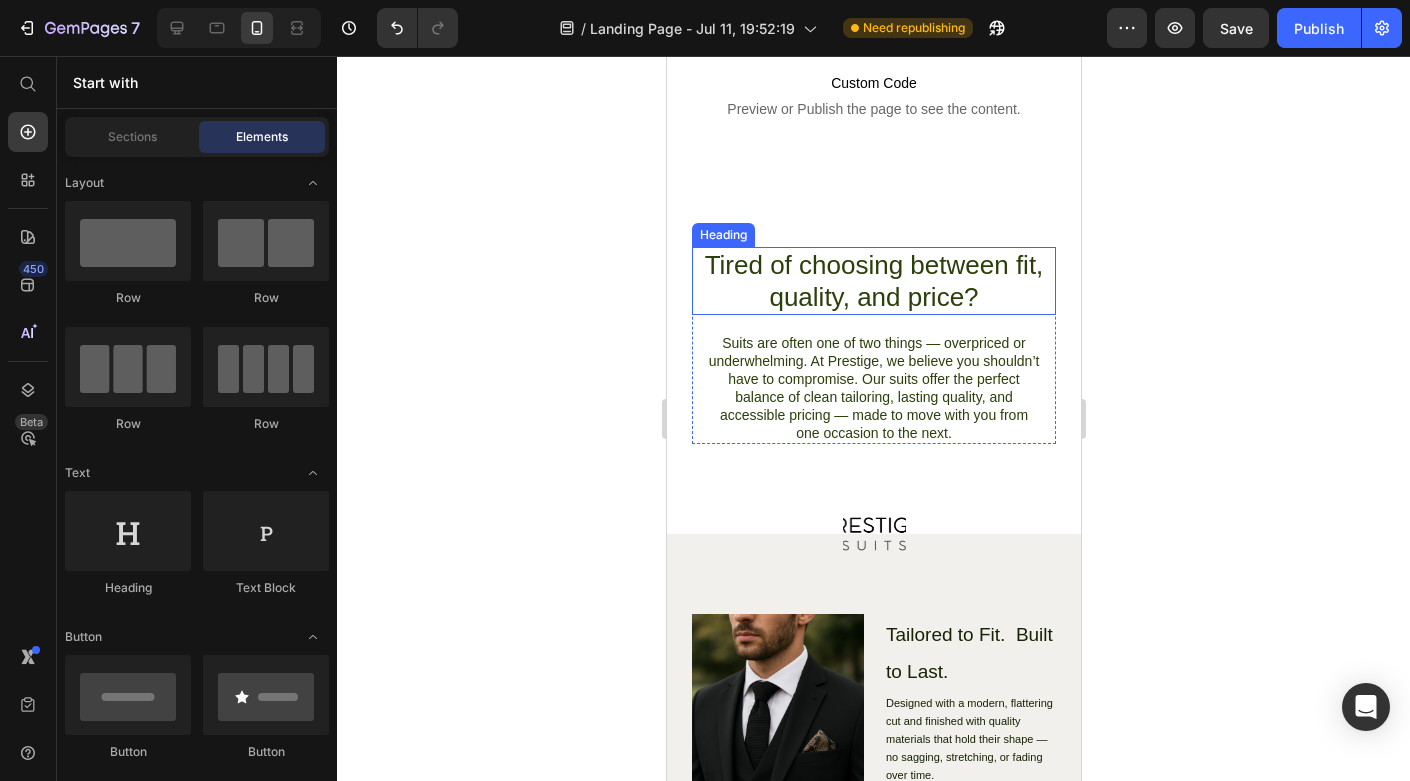 scroll, scrollTop: 1250, scrollLeft: 0, axis: vertical 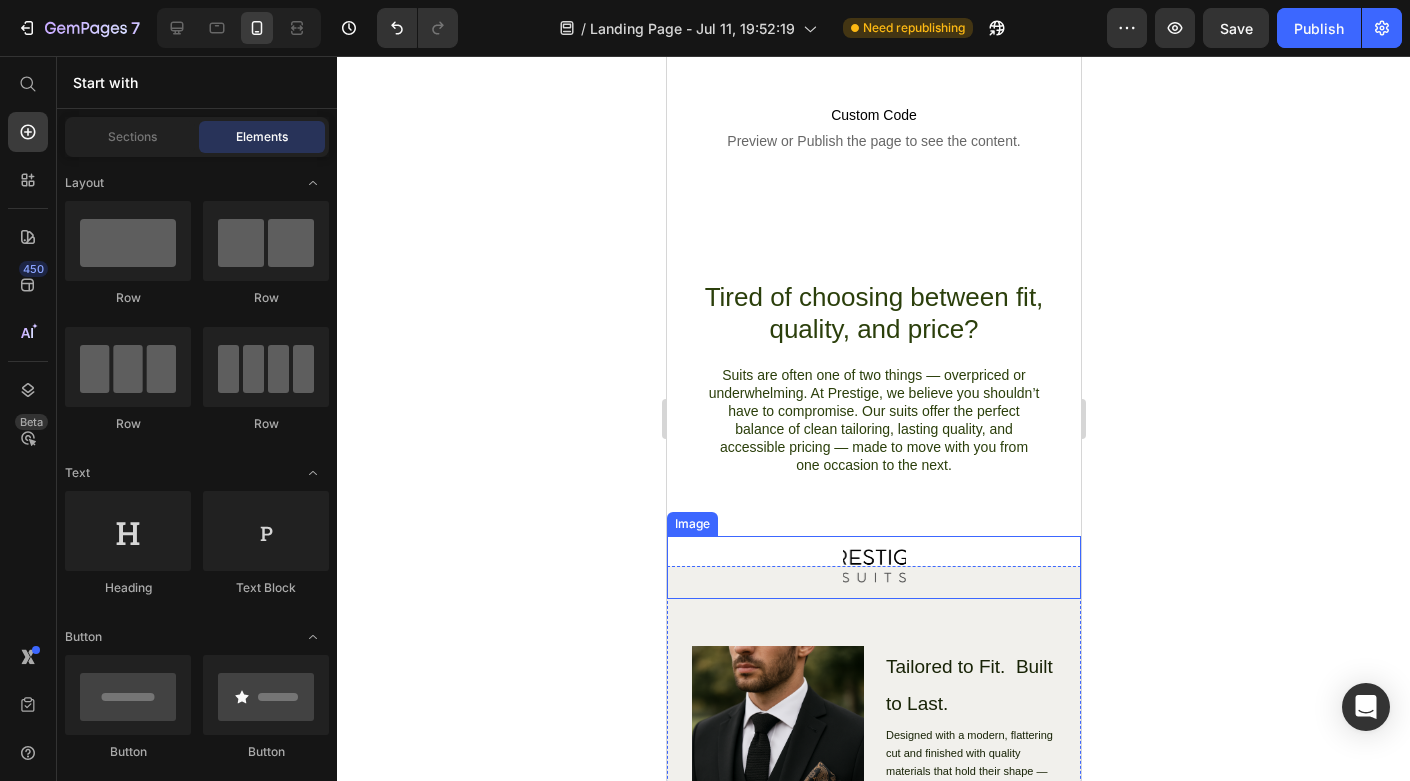 click at bounding box center [873, 567] 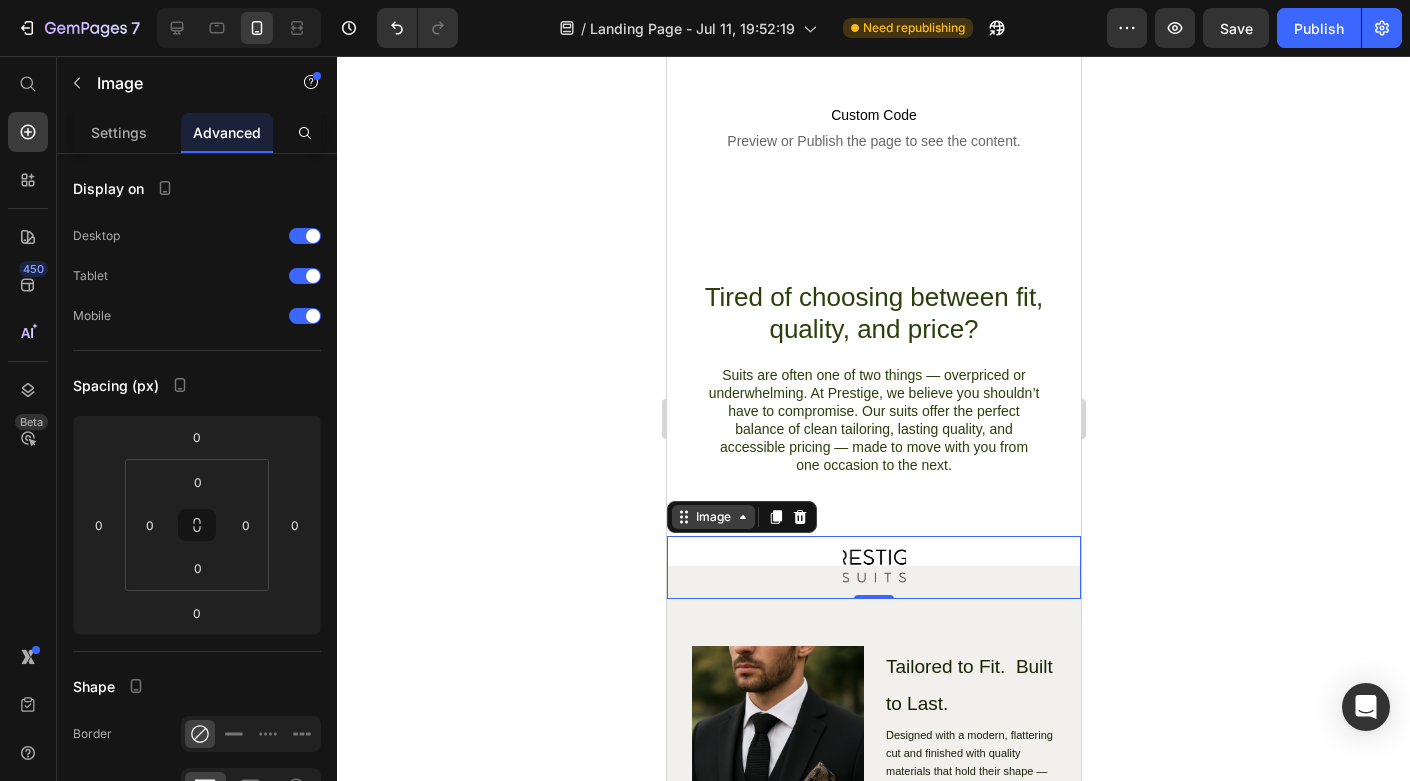 click on "Image" at bounding box center [712, 517] 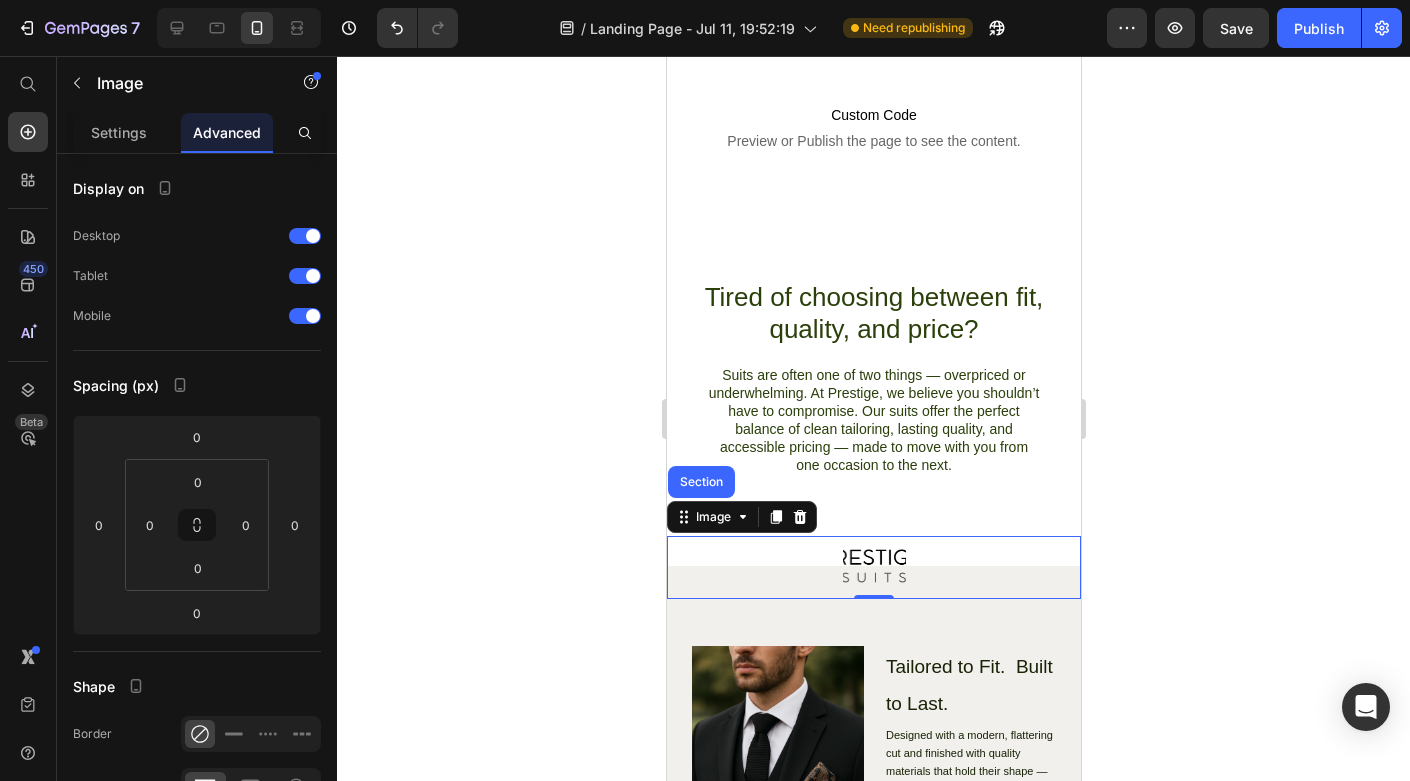 click at bounding box center (873, 567) 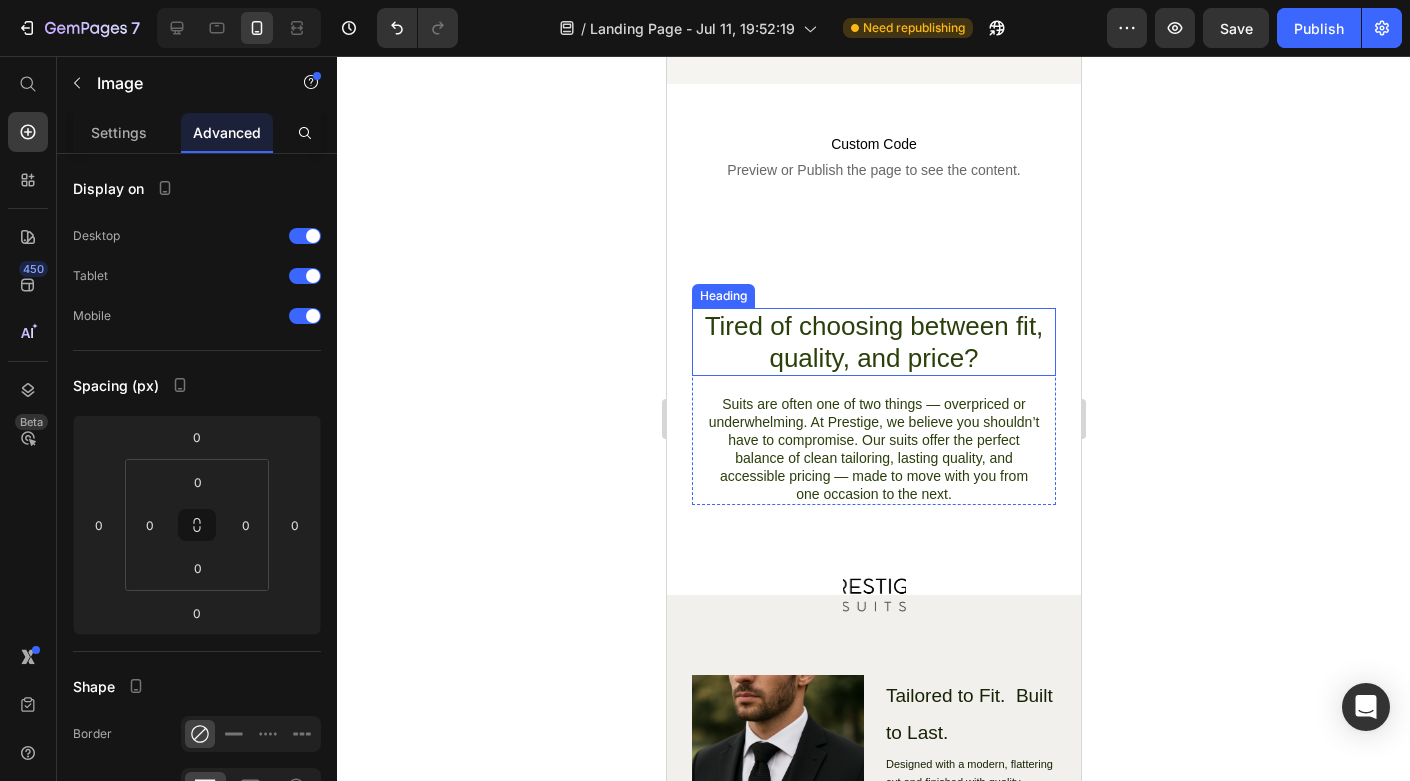 scroll, scrollTop: 1401, scrollLeft: 0, axis: vertical 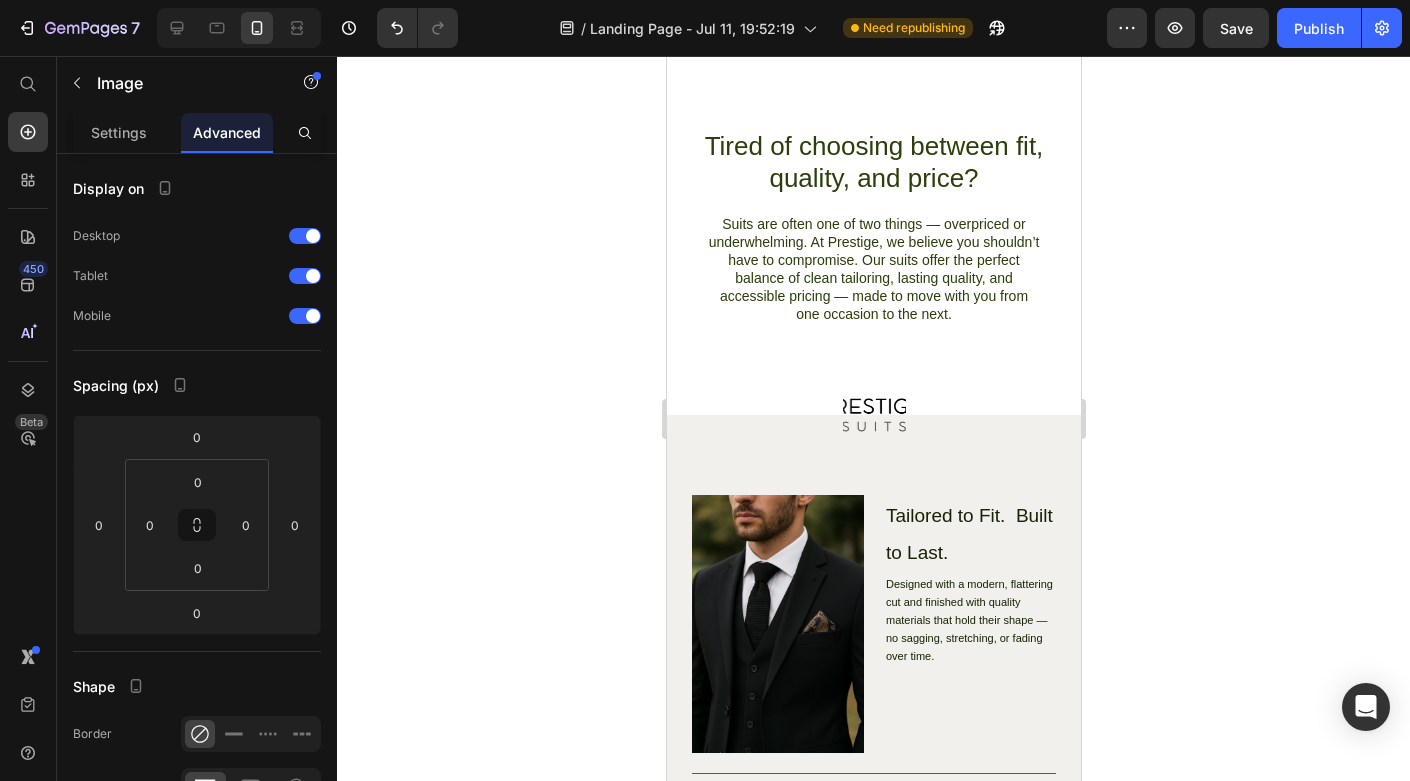 click at bounding box center [873, 416] 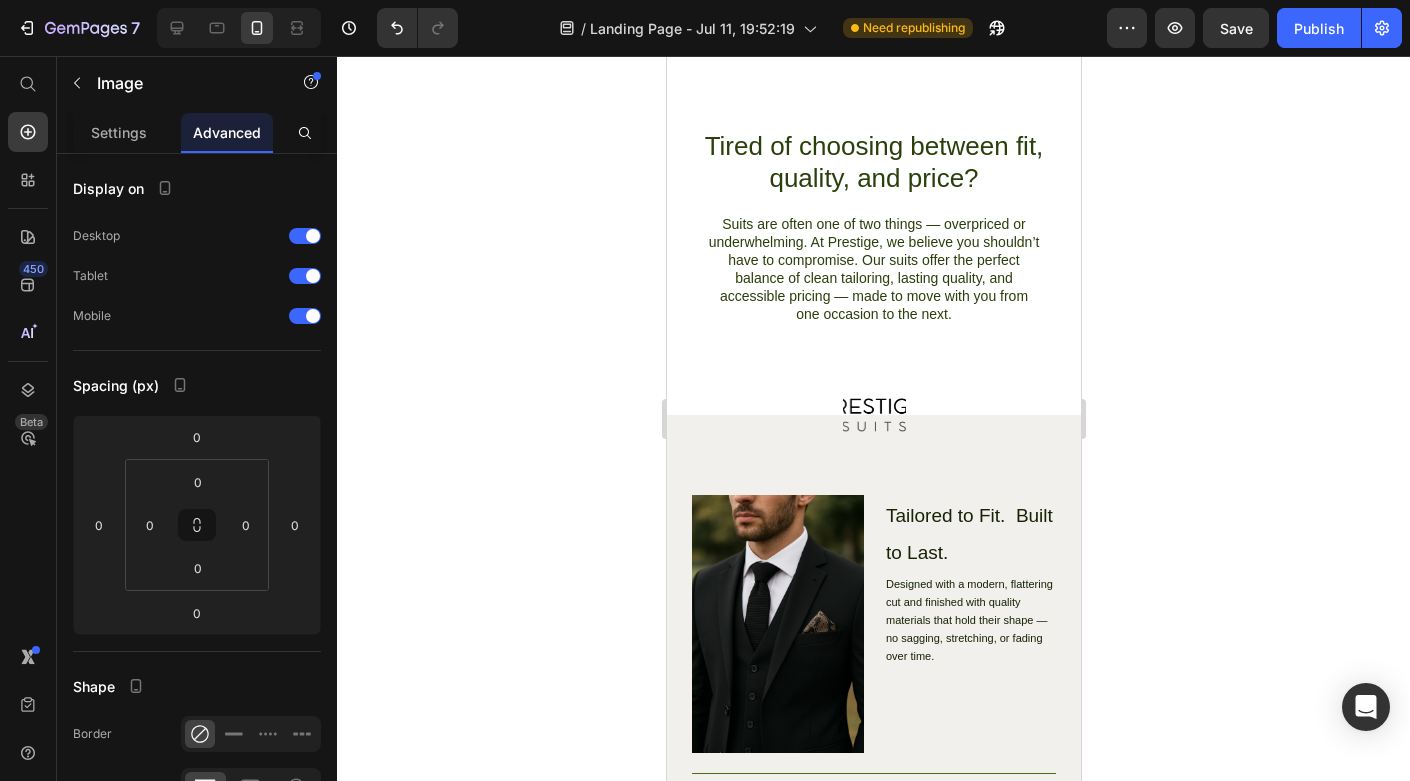 click at bounding box center (873, 416) 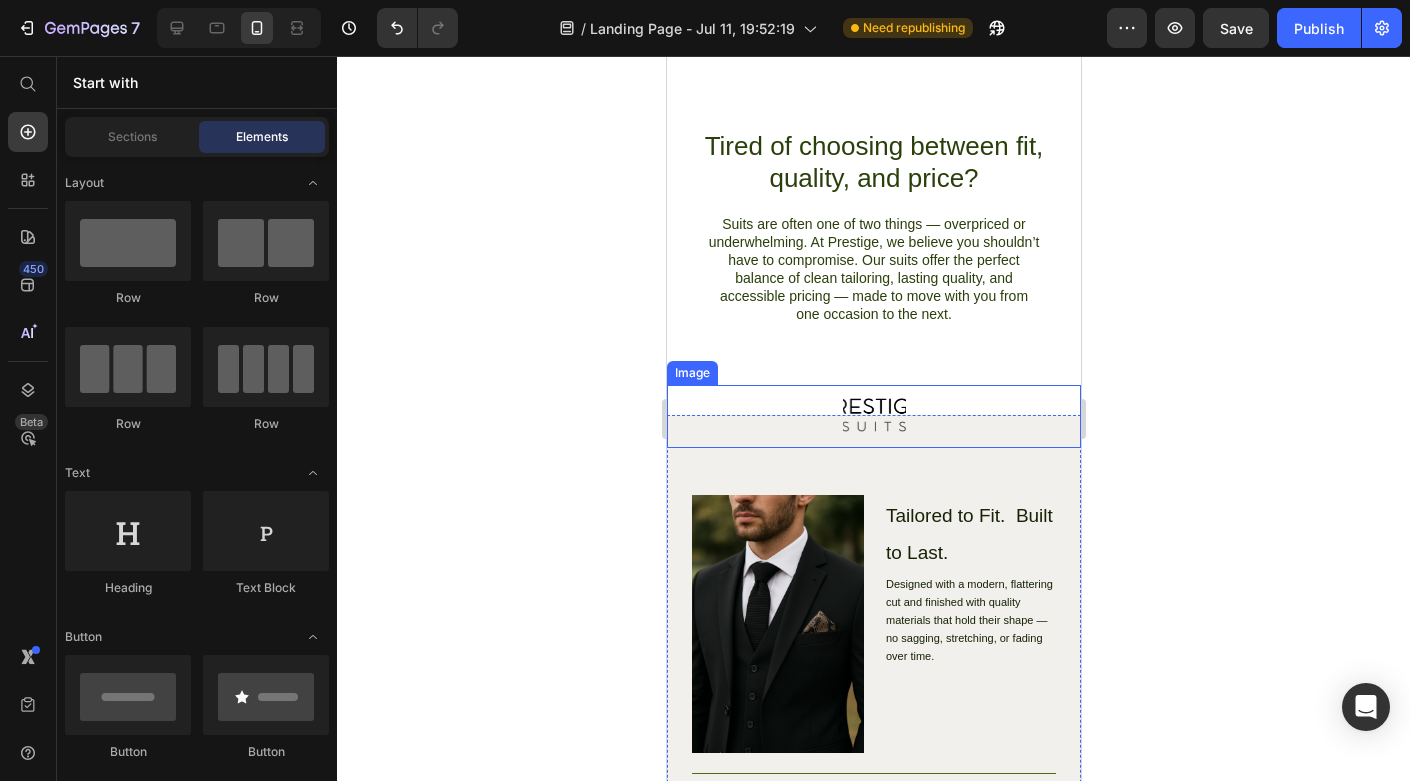 click at bounding box center [873, 416] 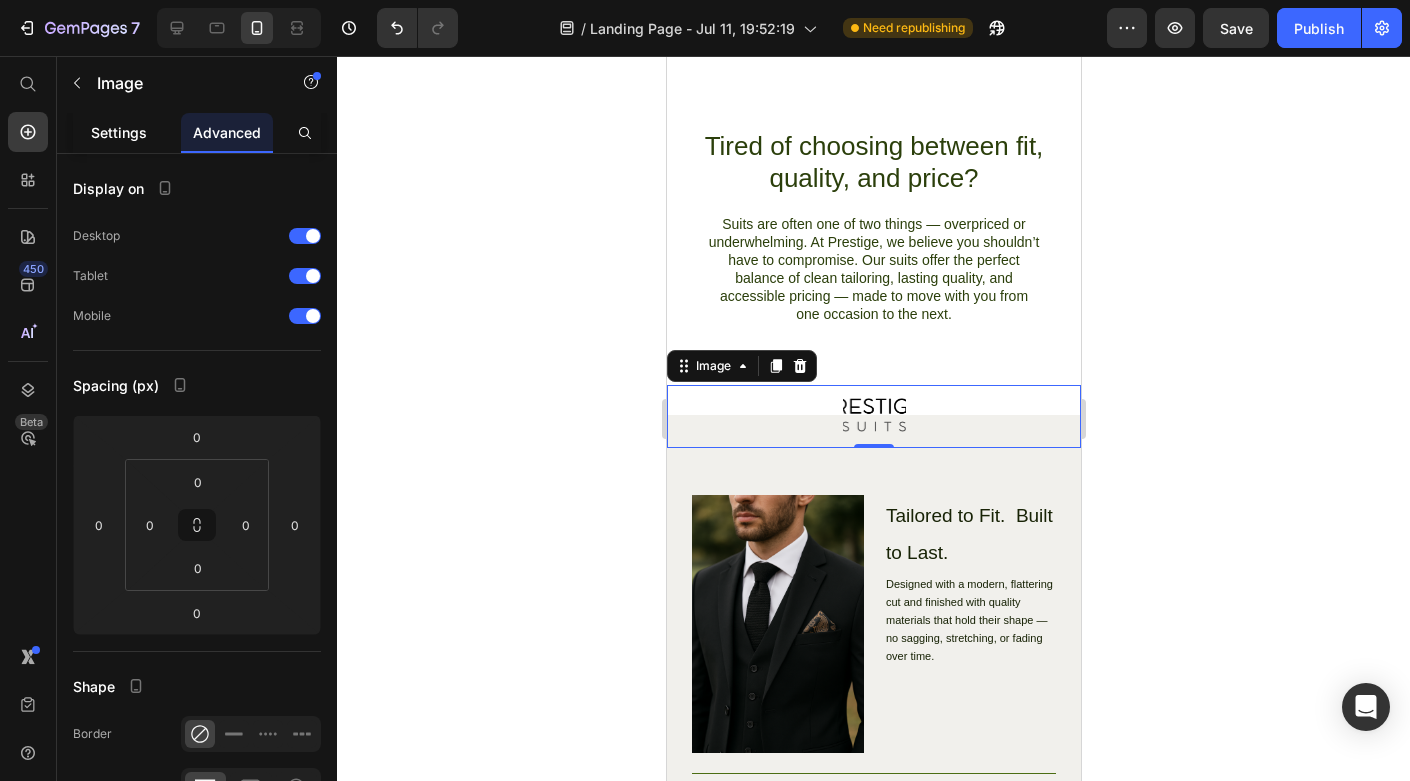 click on "Settings" at bounding box center (119, 132) 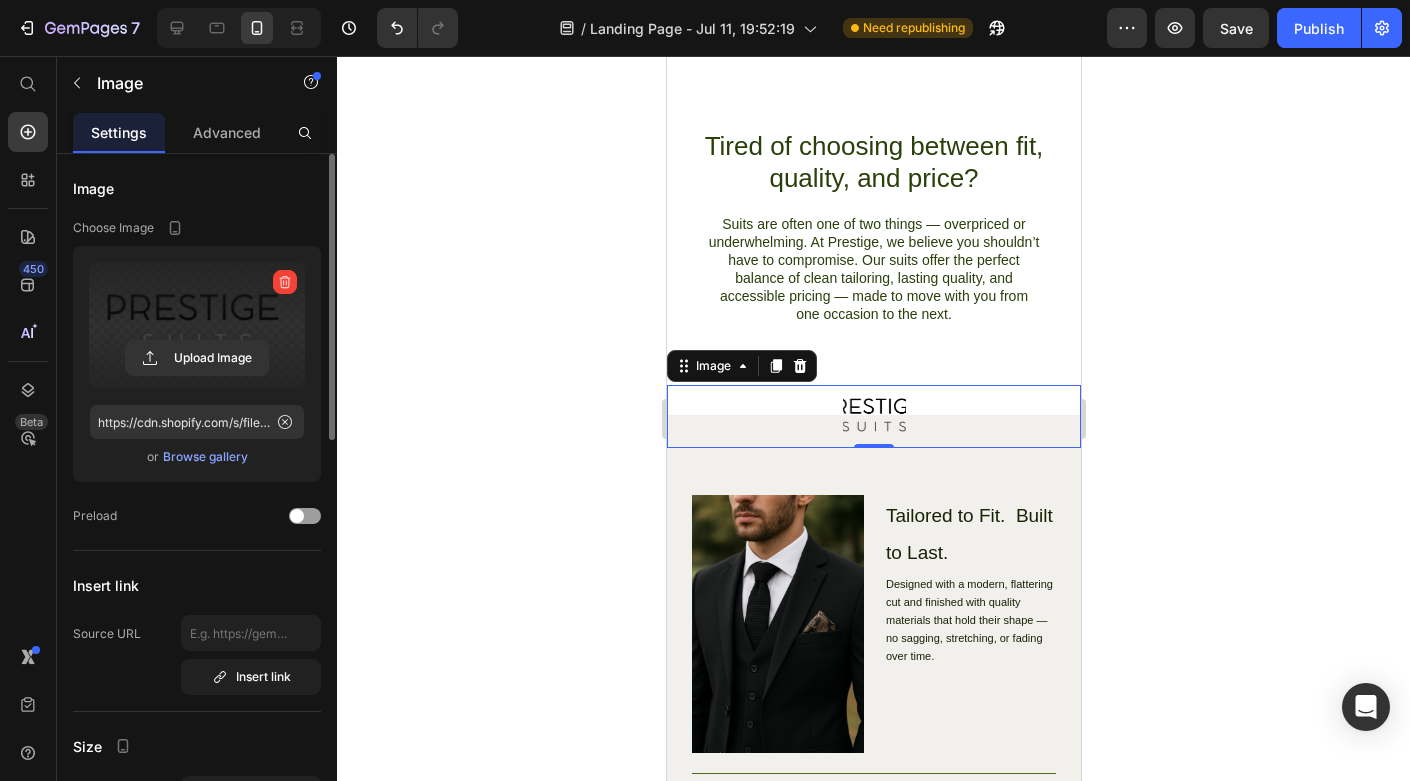 click at bounding box center (197, 325) 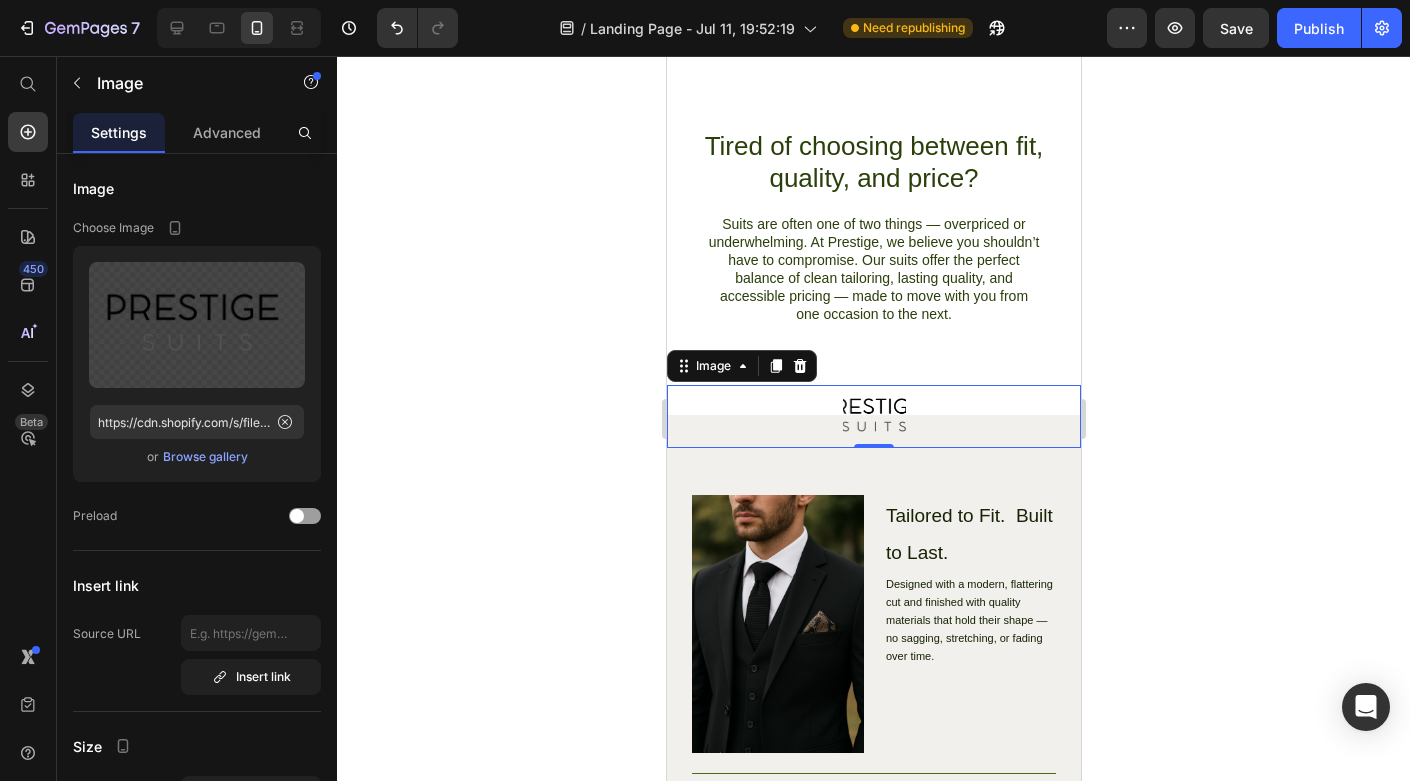 click at bounding box center [873, 416] 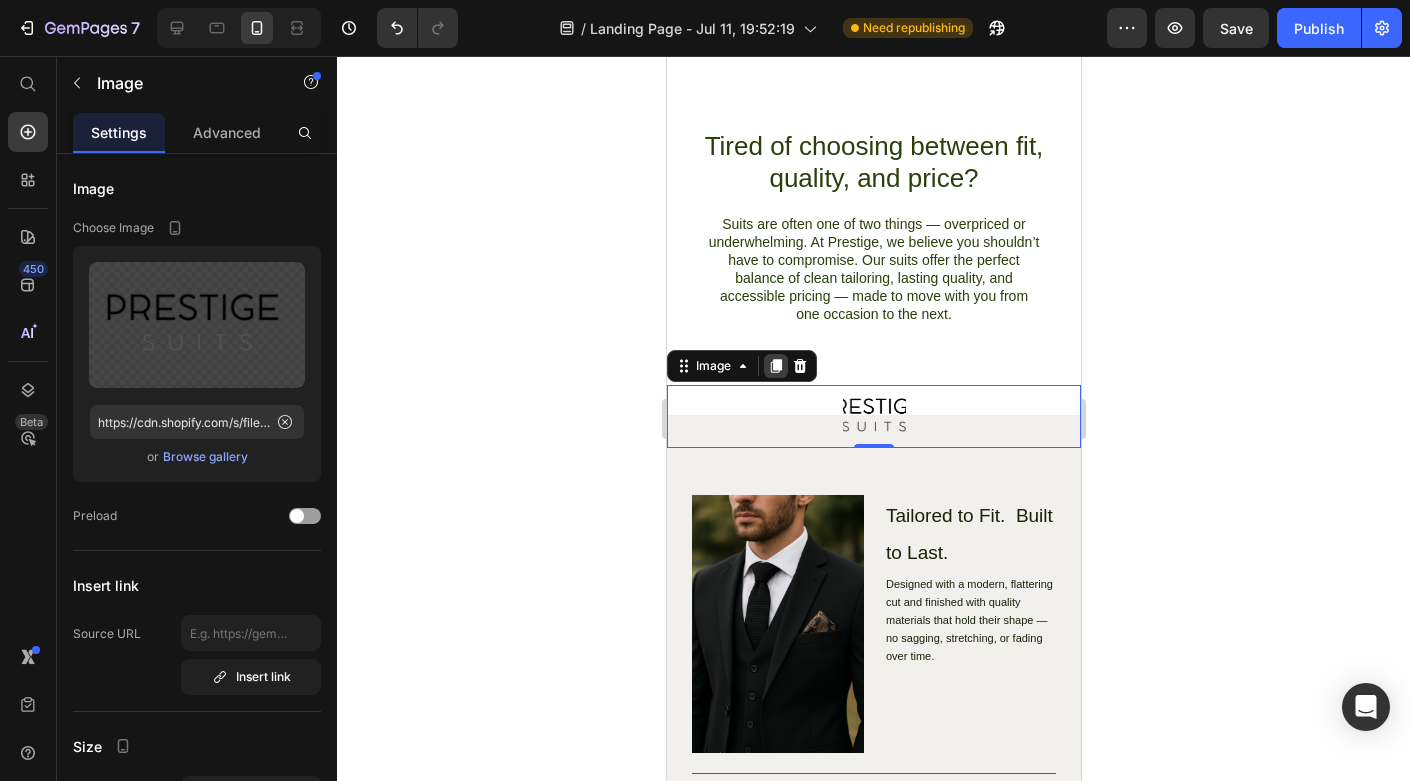 click 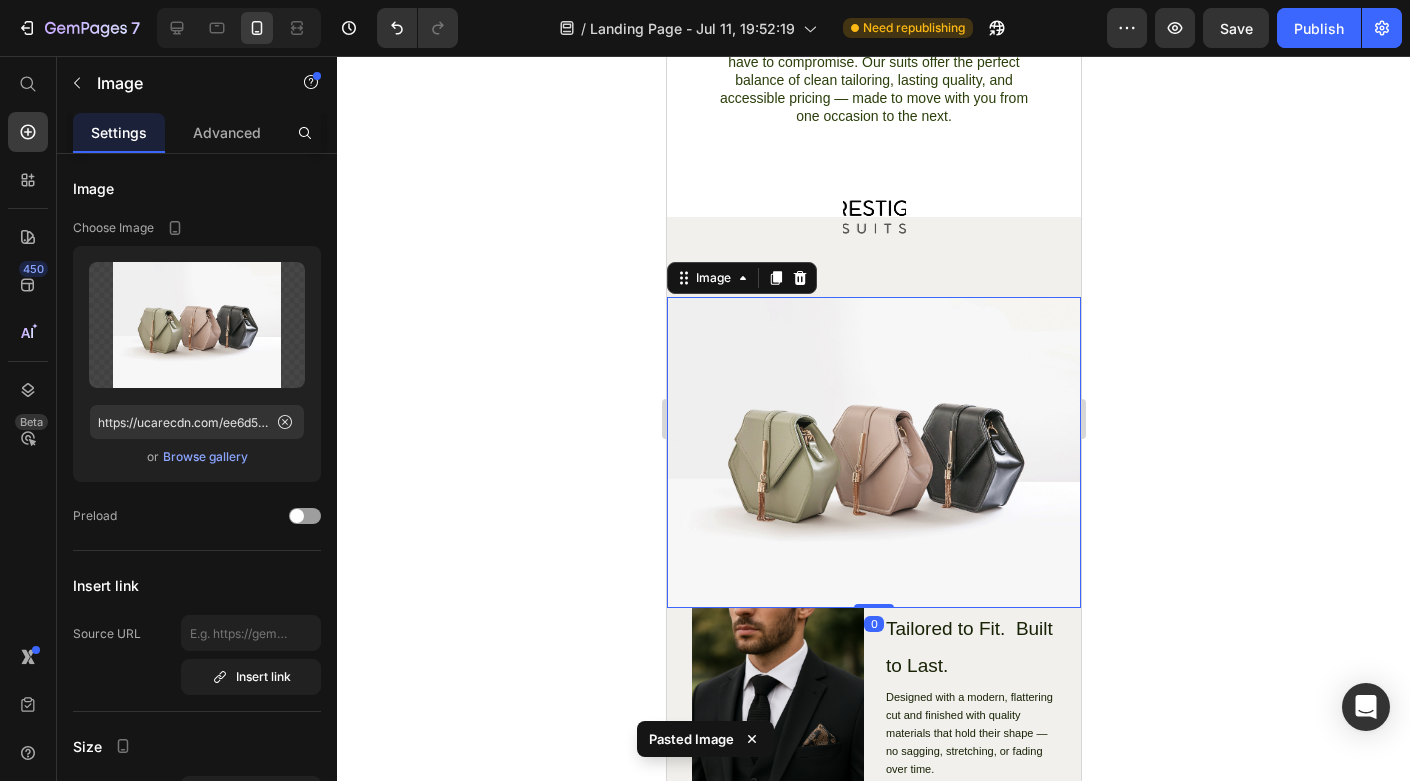 scroll, scrollTop: 1601, scrollLeft: 0, axis: vertical 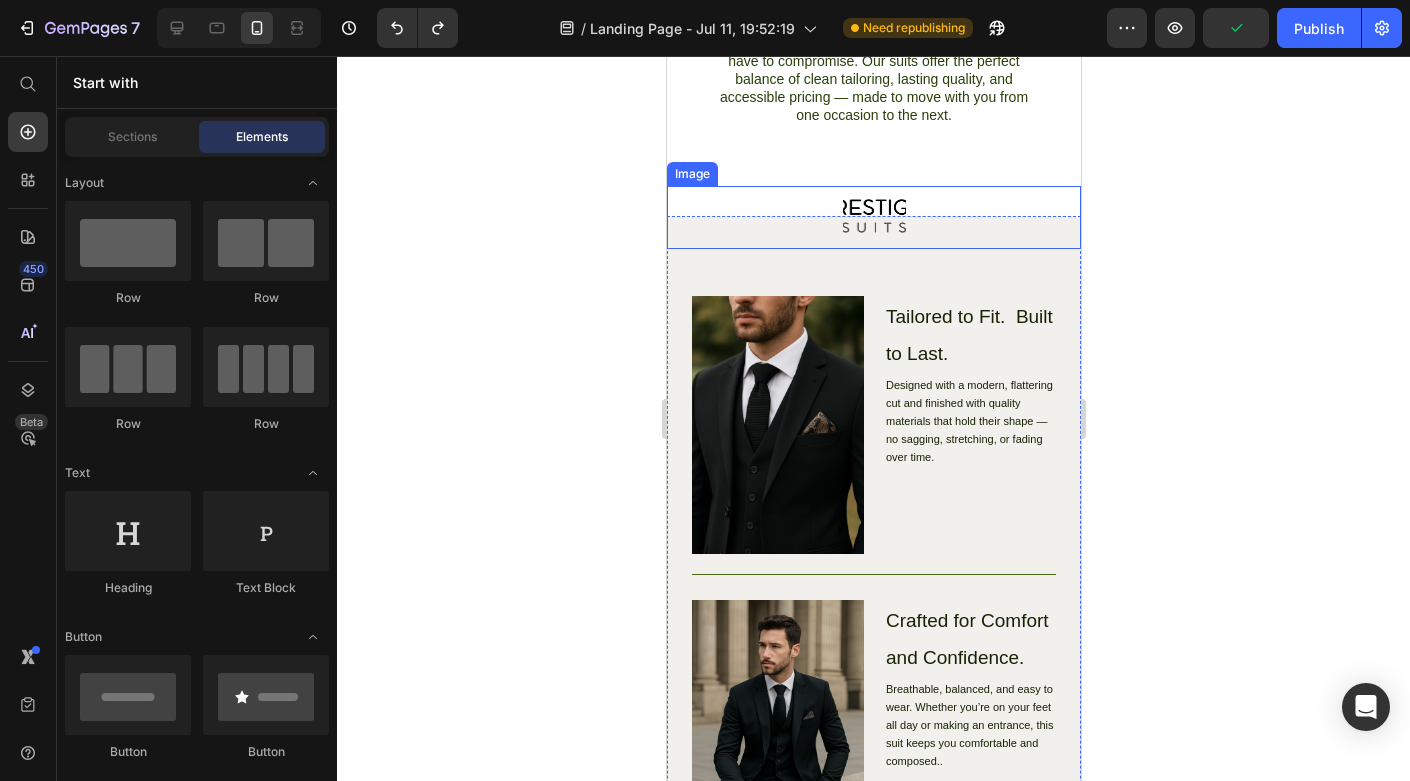 click at bounding box center [873, 217] 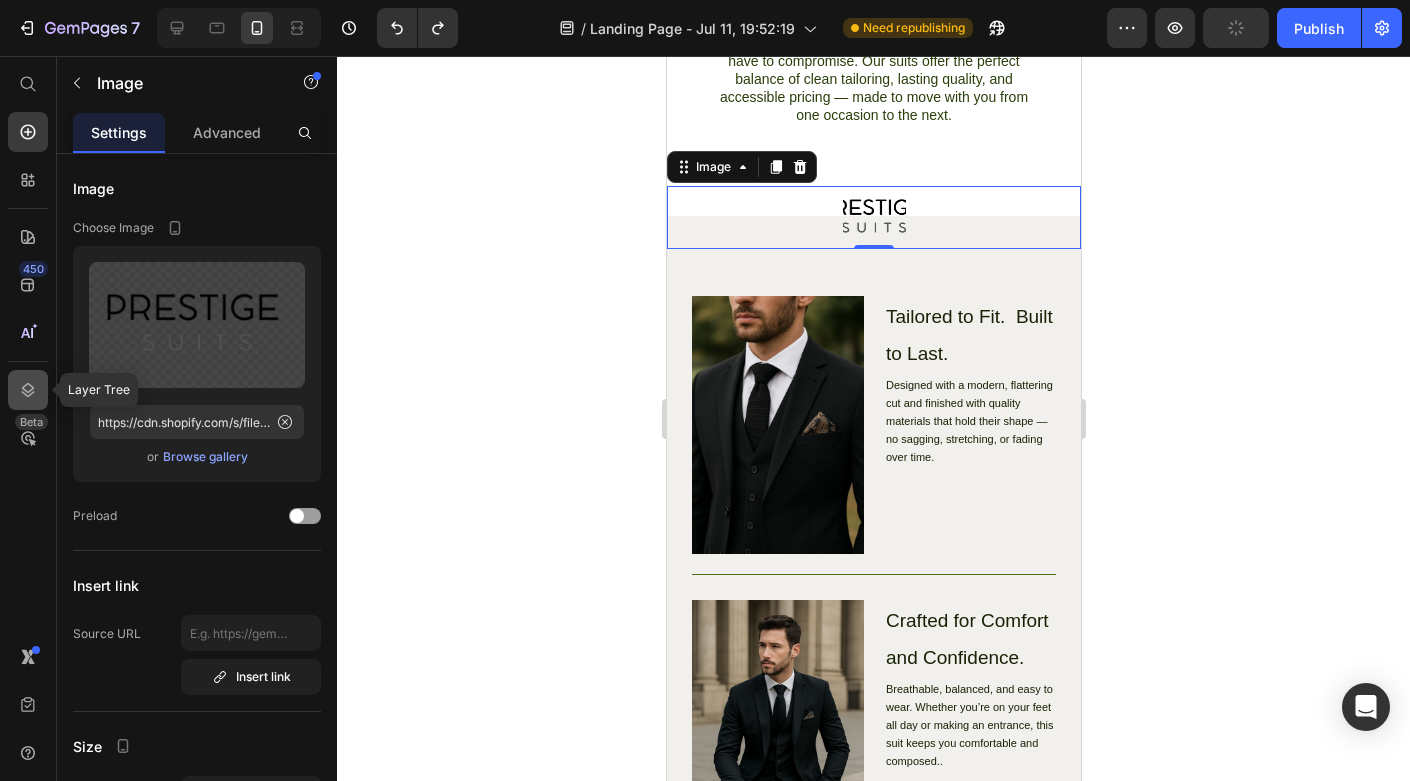 click 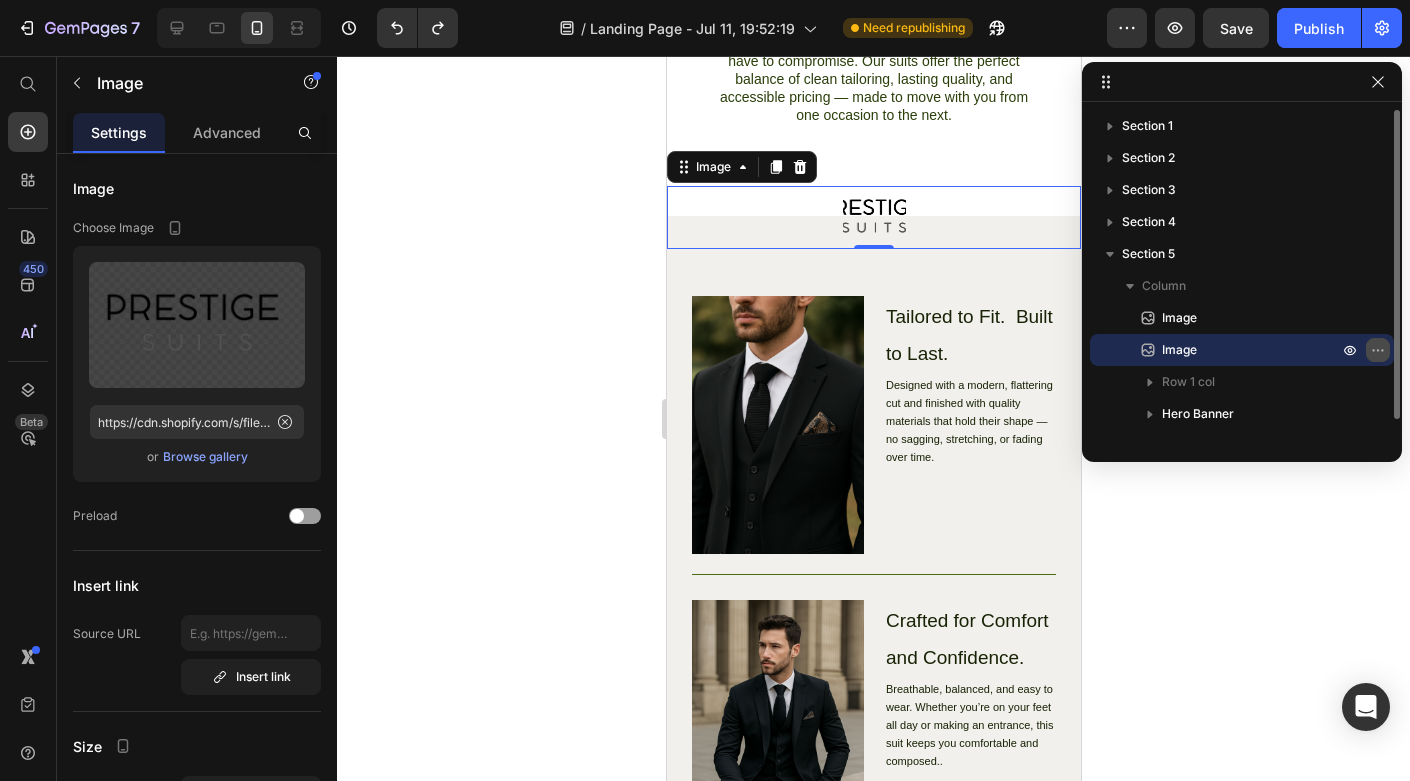 click at bounding box center (1378, 350) 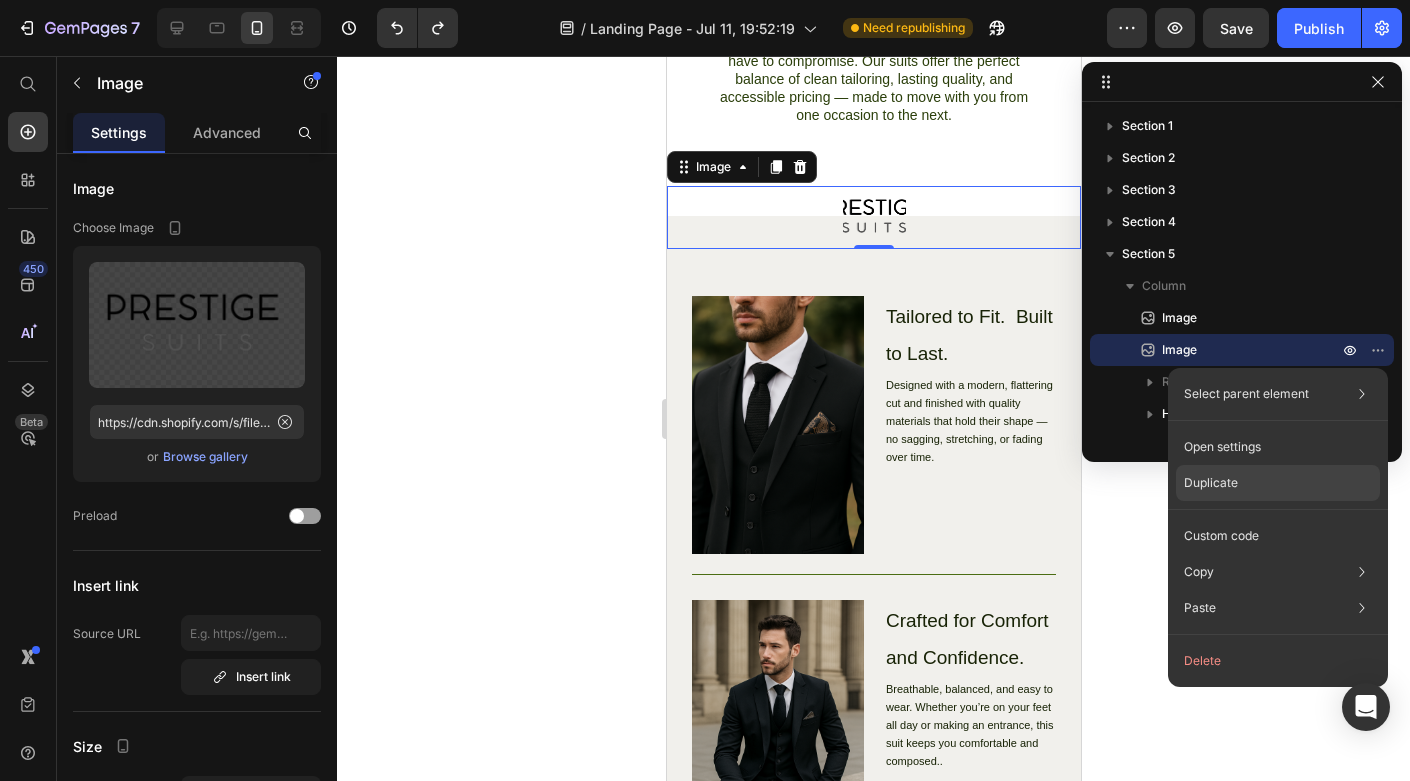 click on "Duplicate" 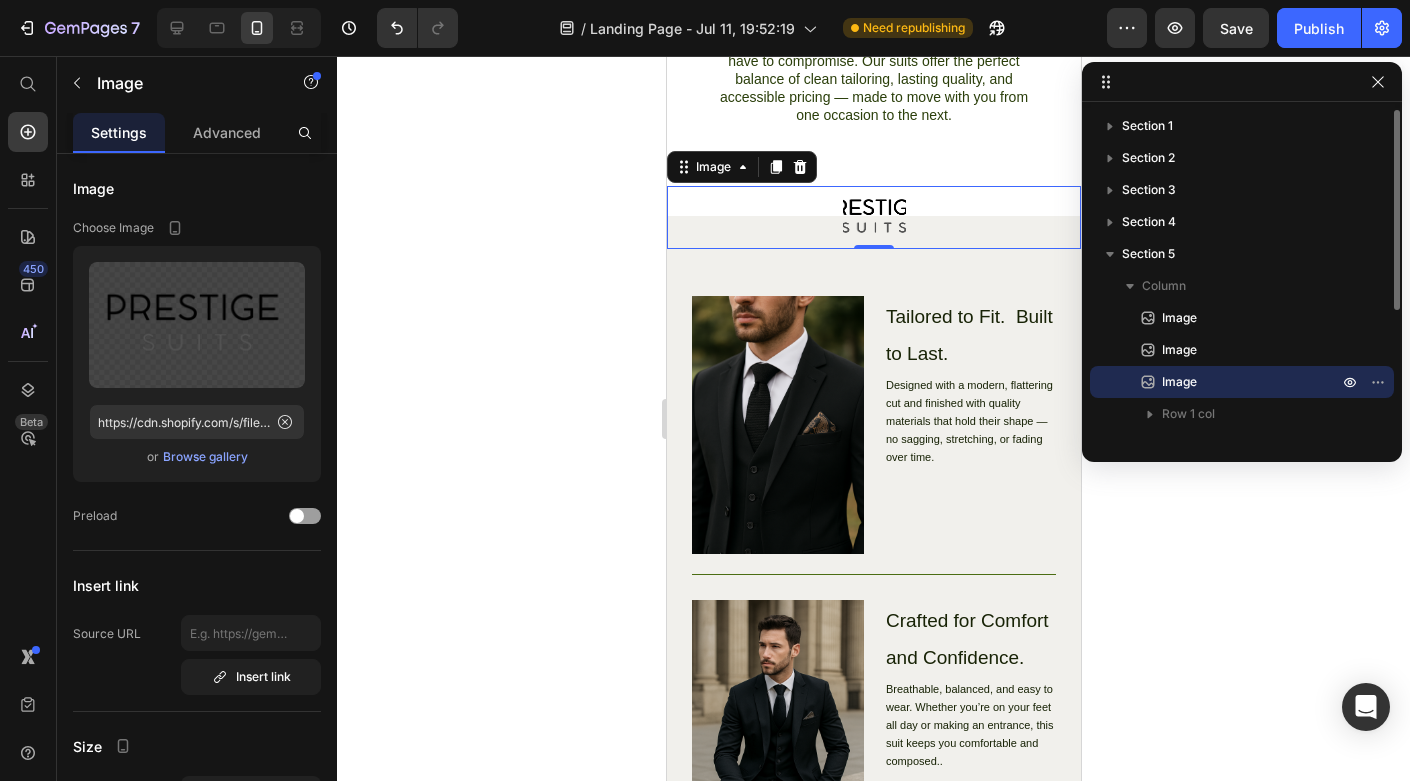 click on "Image" at bounding box center (1228, 382) 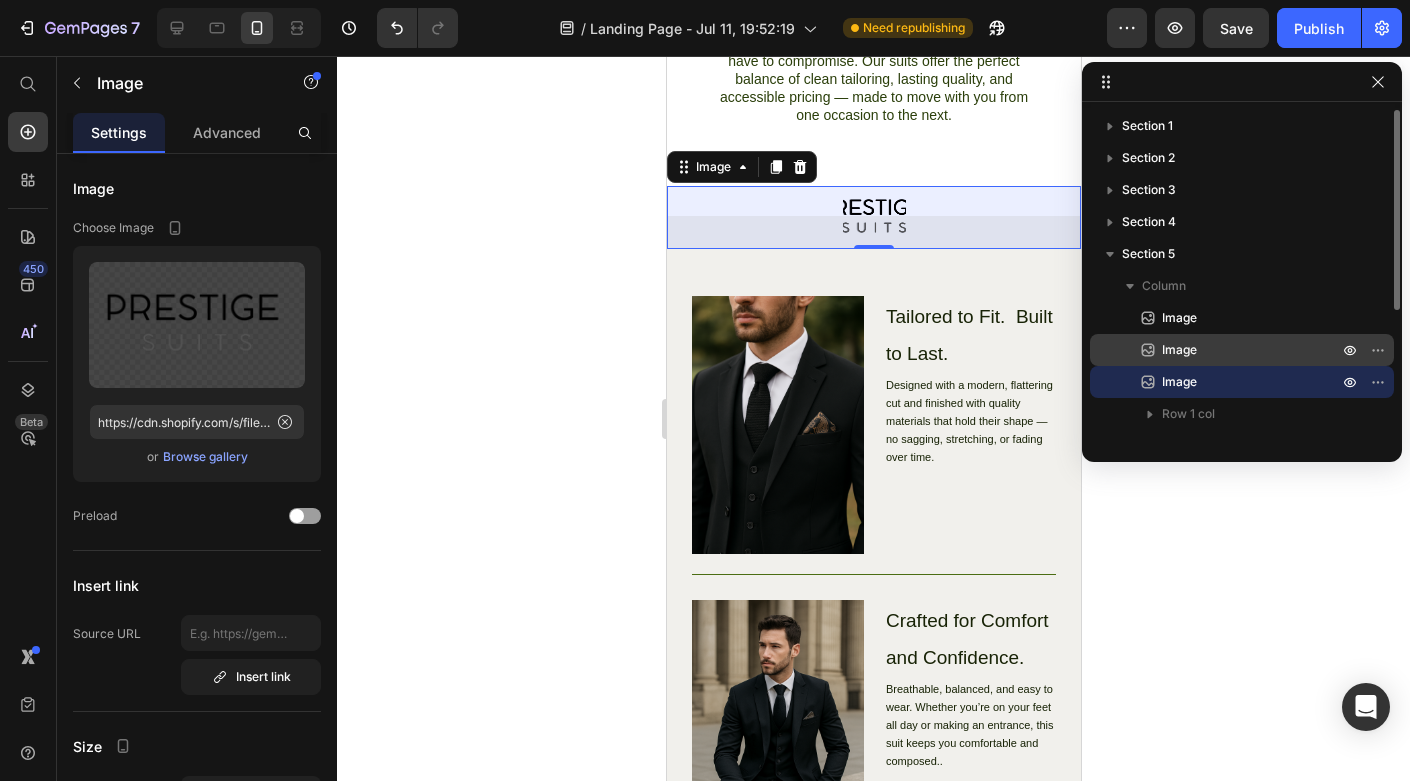 click on "Image" at bounding box center (1179, 350) 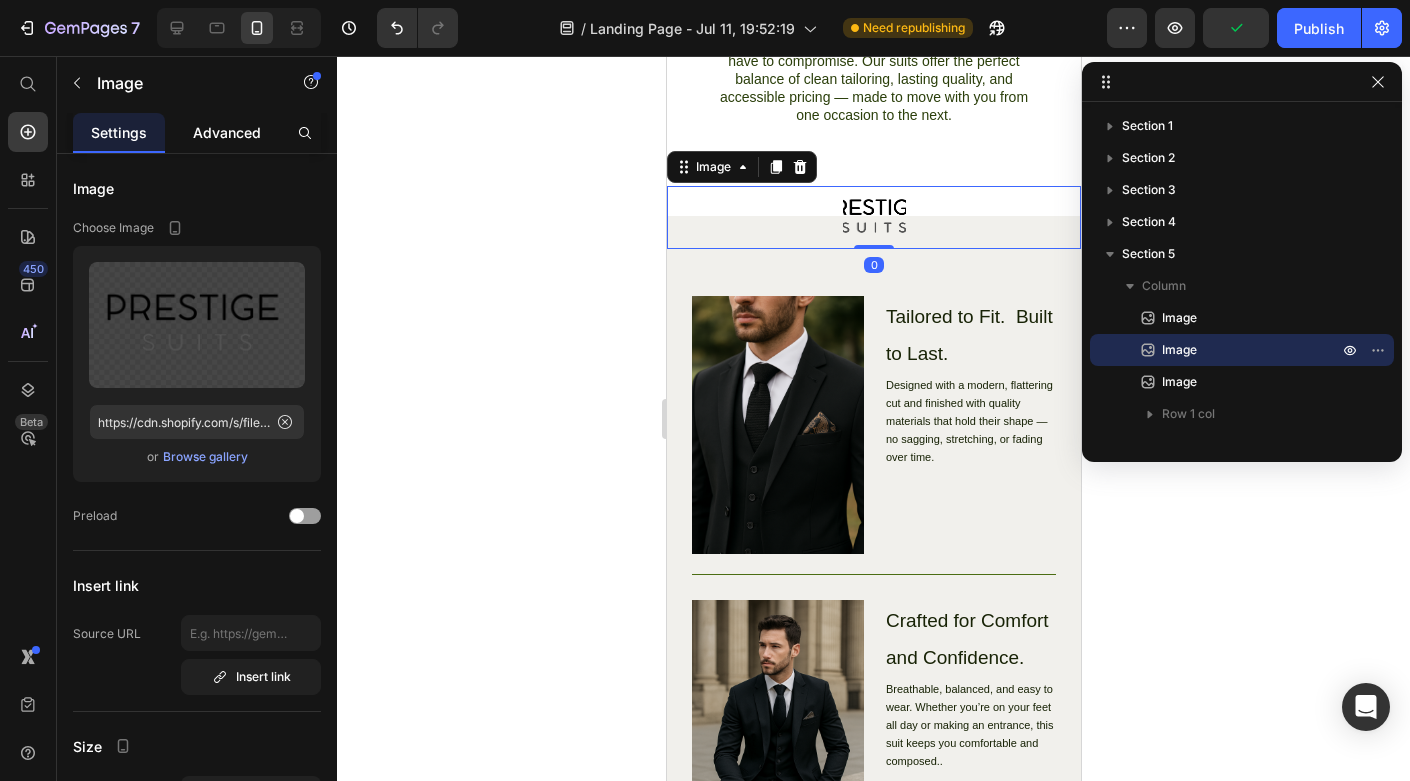 click on "Advanced" 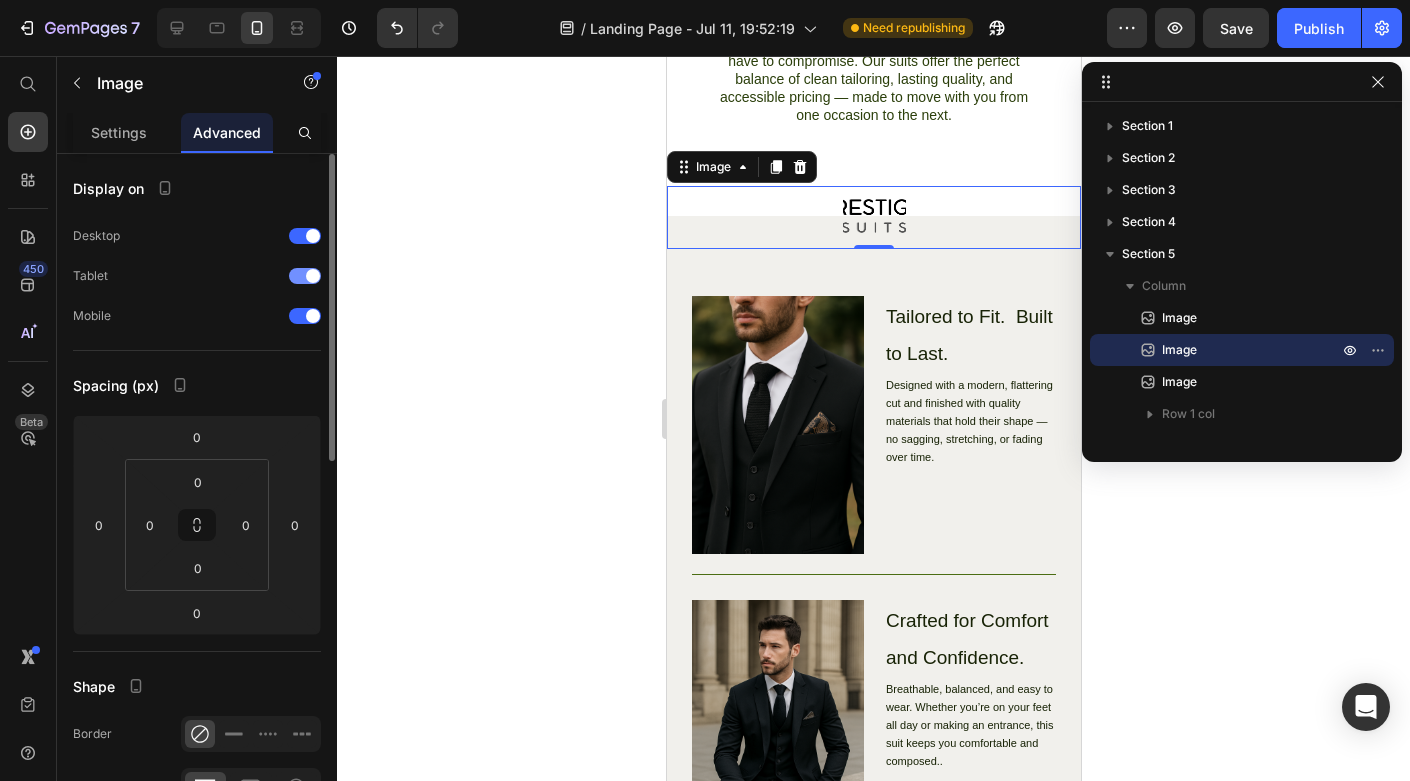 click at bounding box center (313, 276) 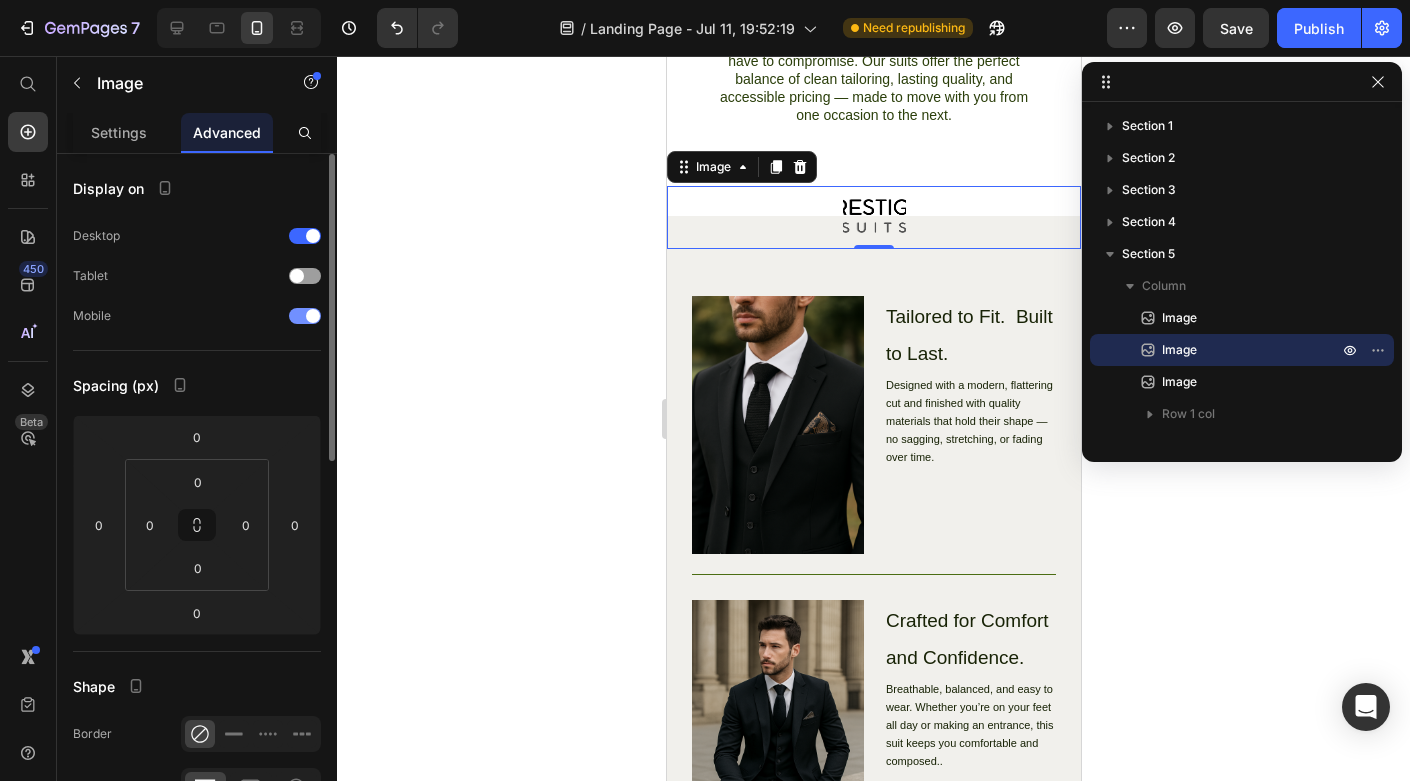click at bounding box center (305, 316) 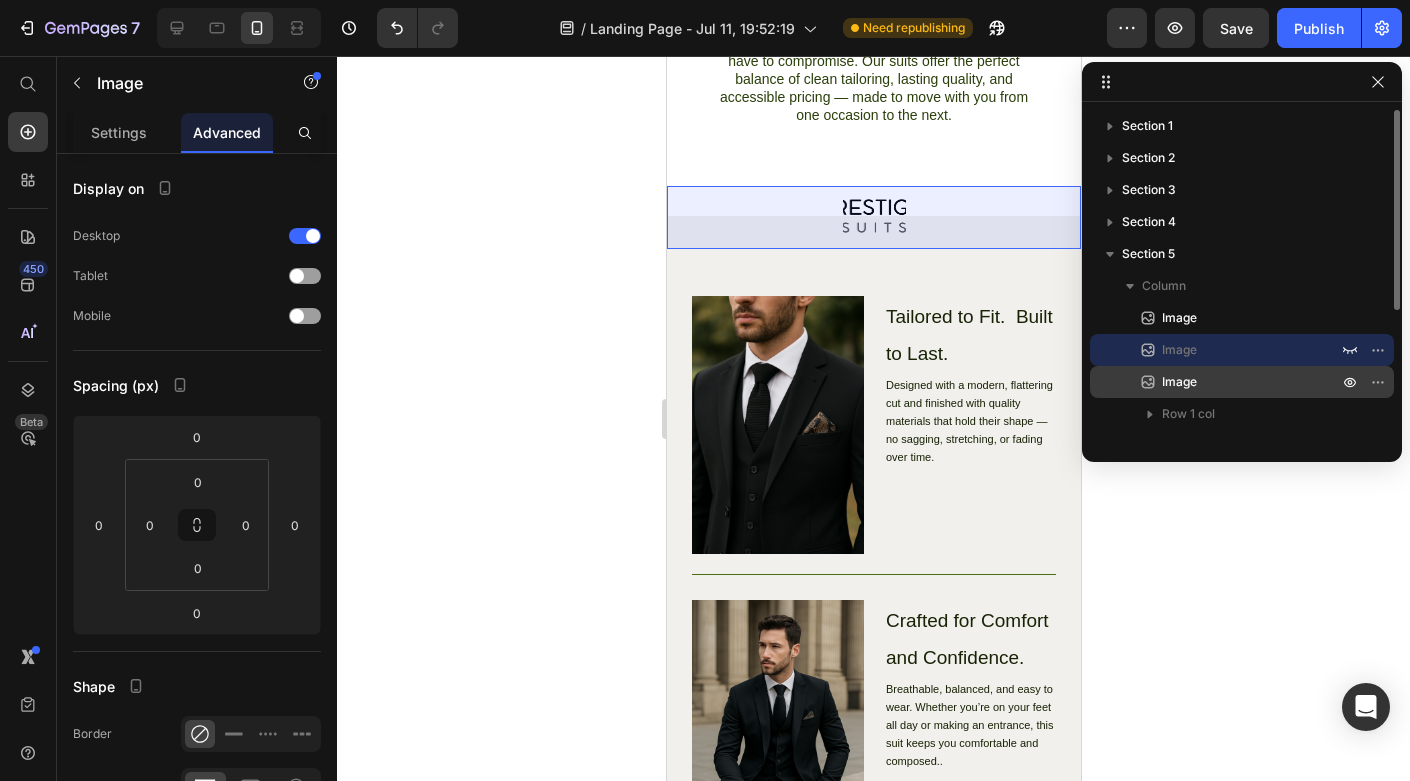 click on "Image" at bounding box center [1179, 382] 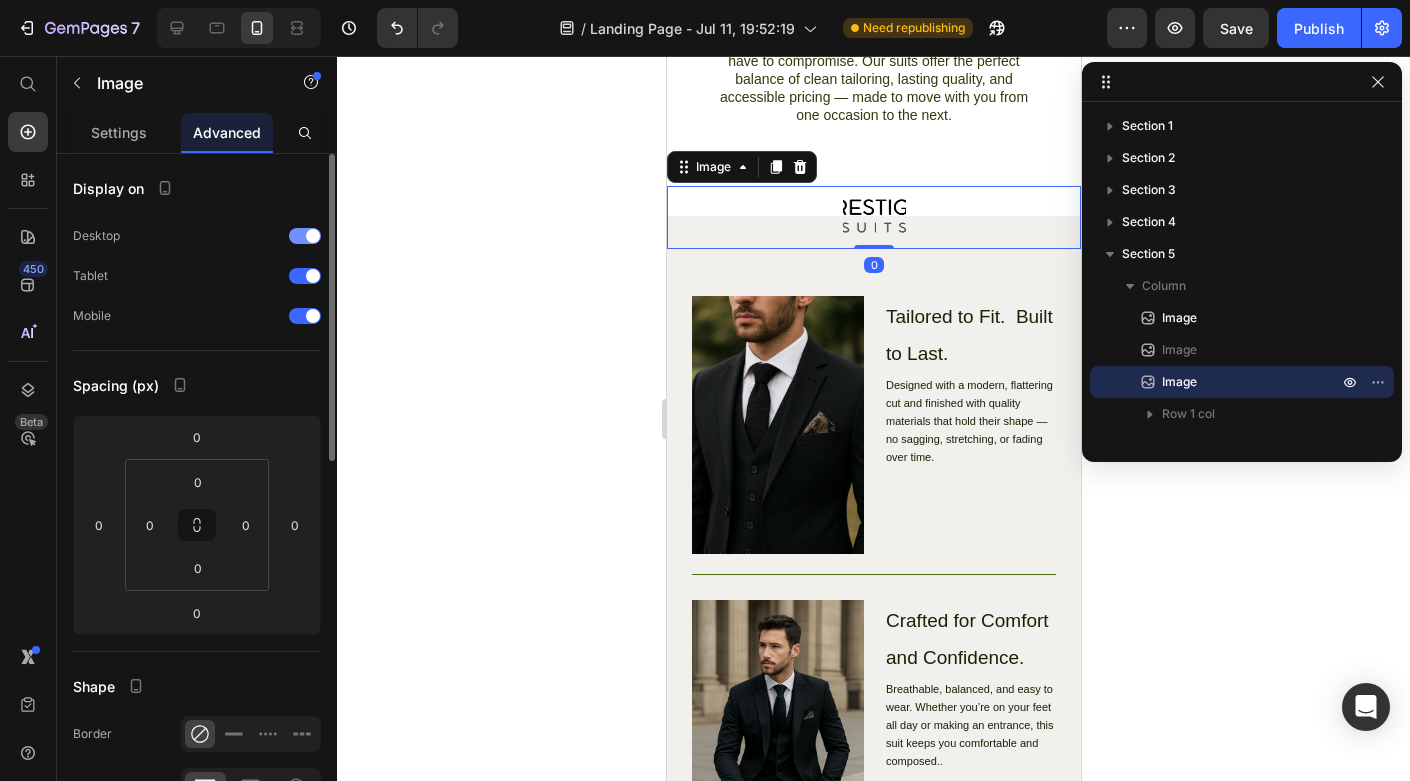 click at bounding box center (305, 236) 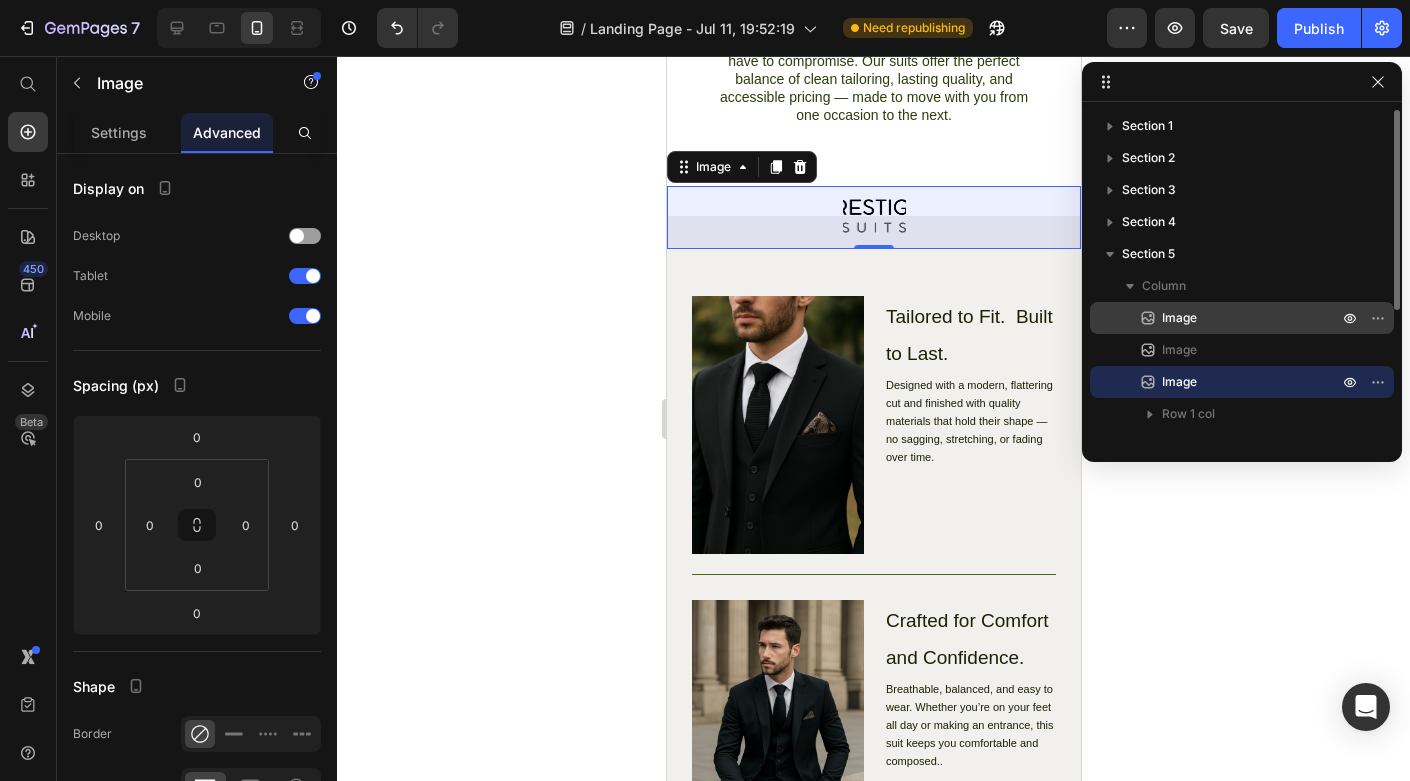 click on "Image" at bounding box center [1179, 318] 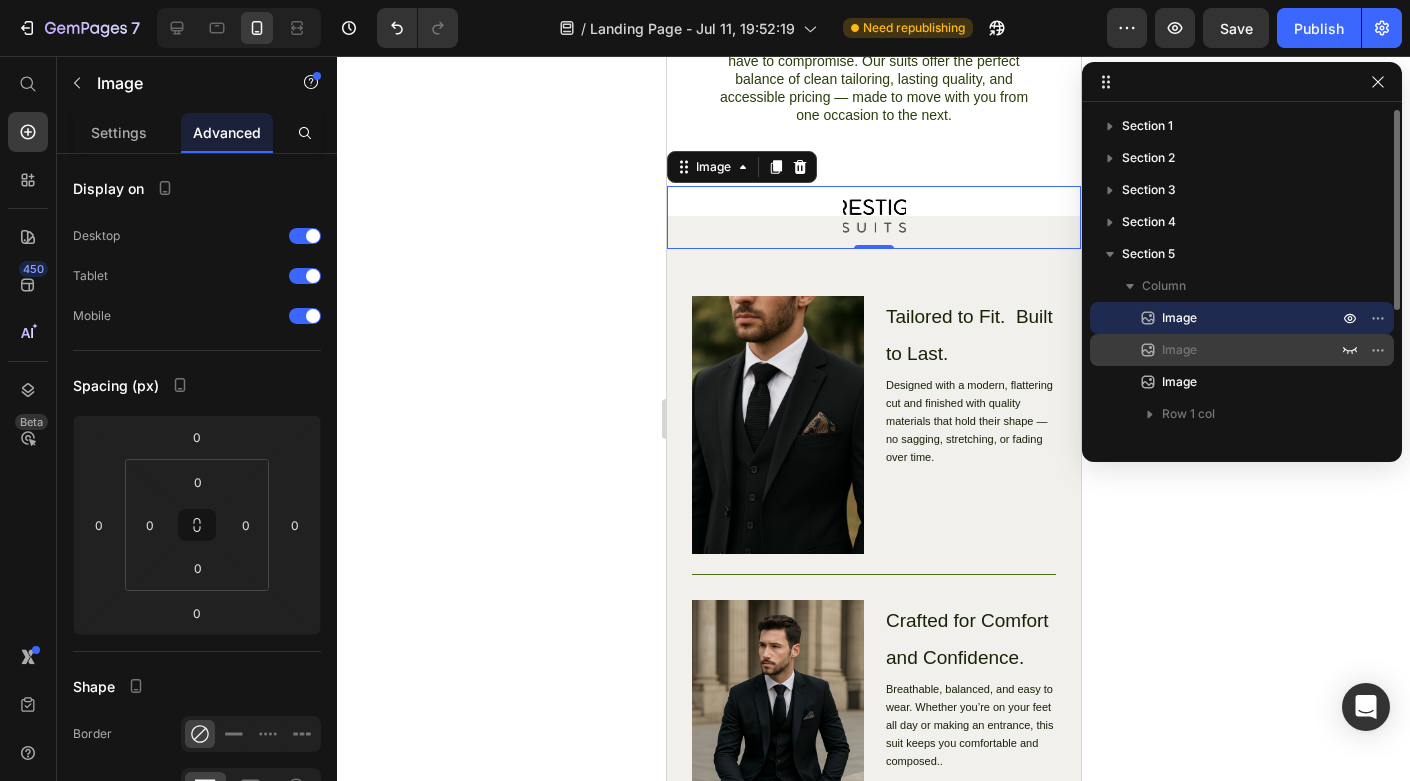 click on "Image" at bounding box center (1179, 350) 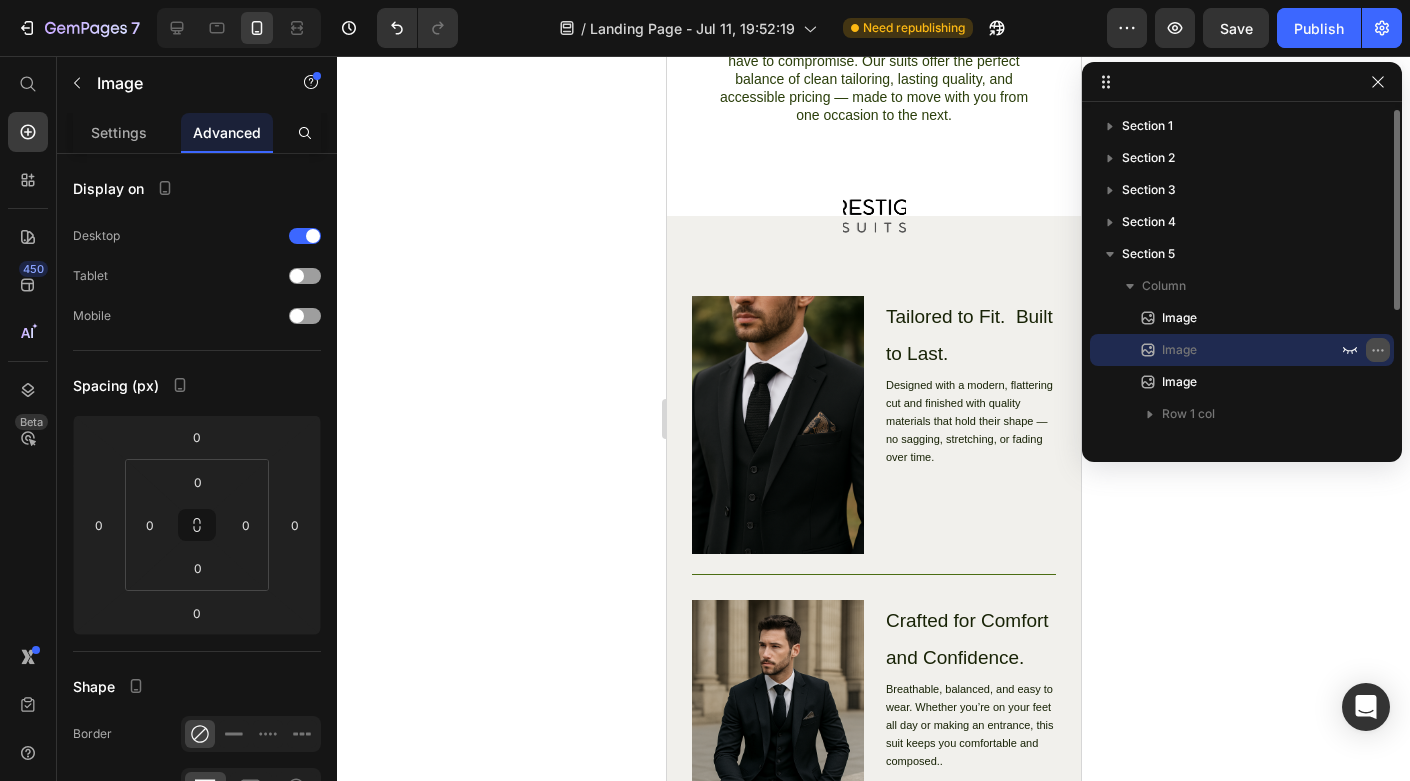click 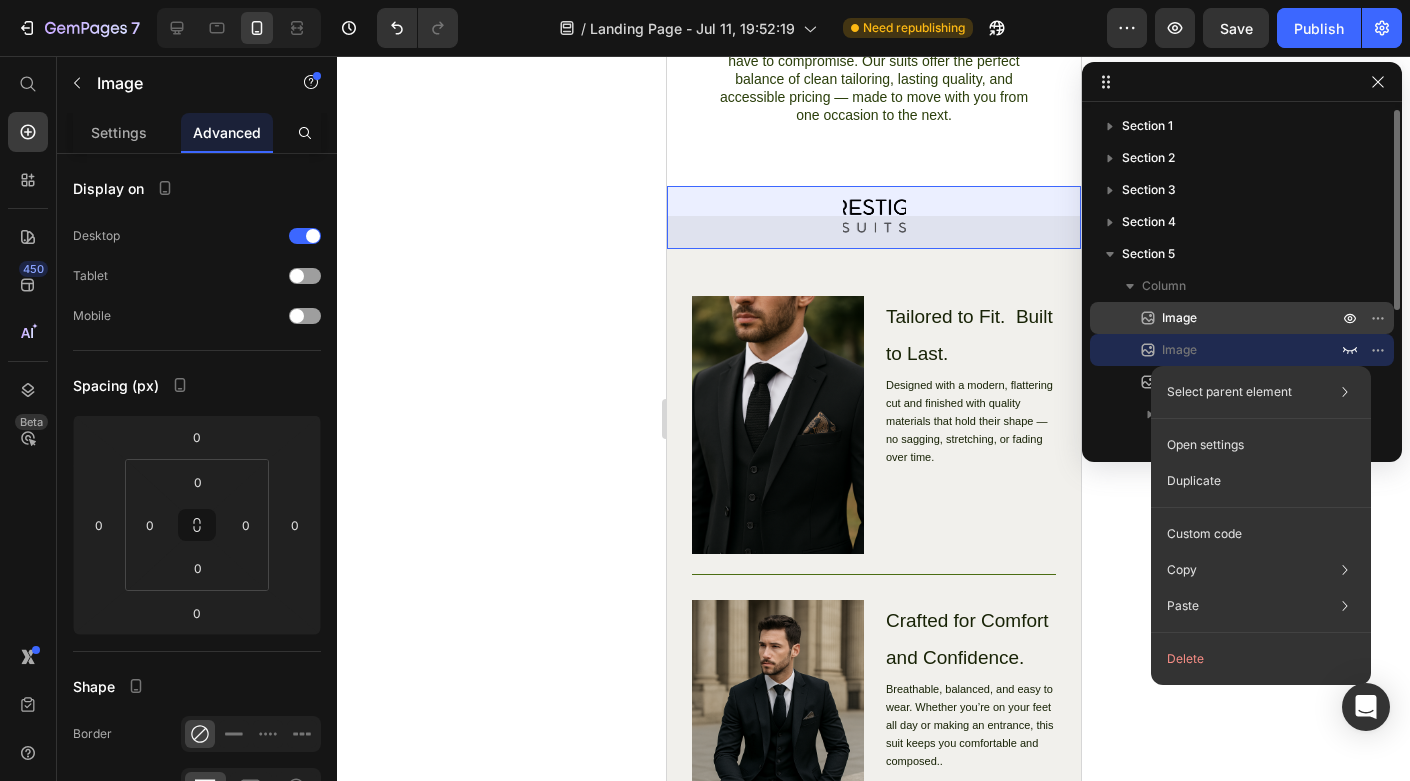 click on "Image" at bounding box center [1242, 318] 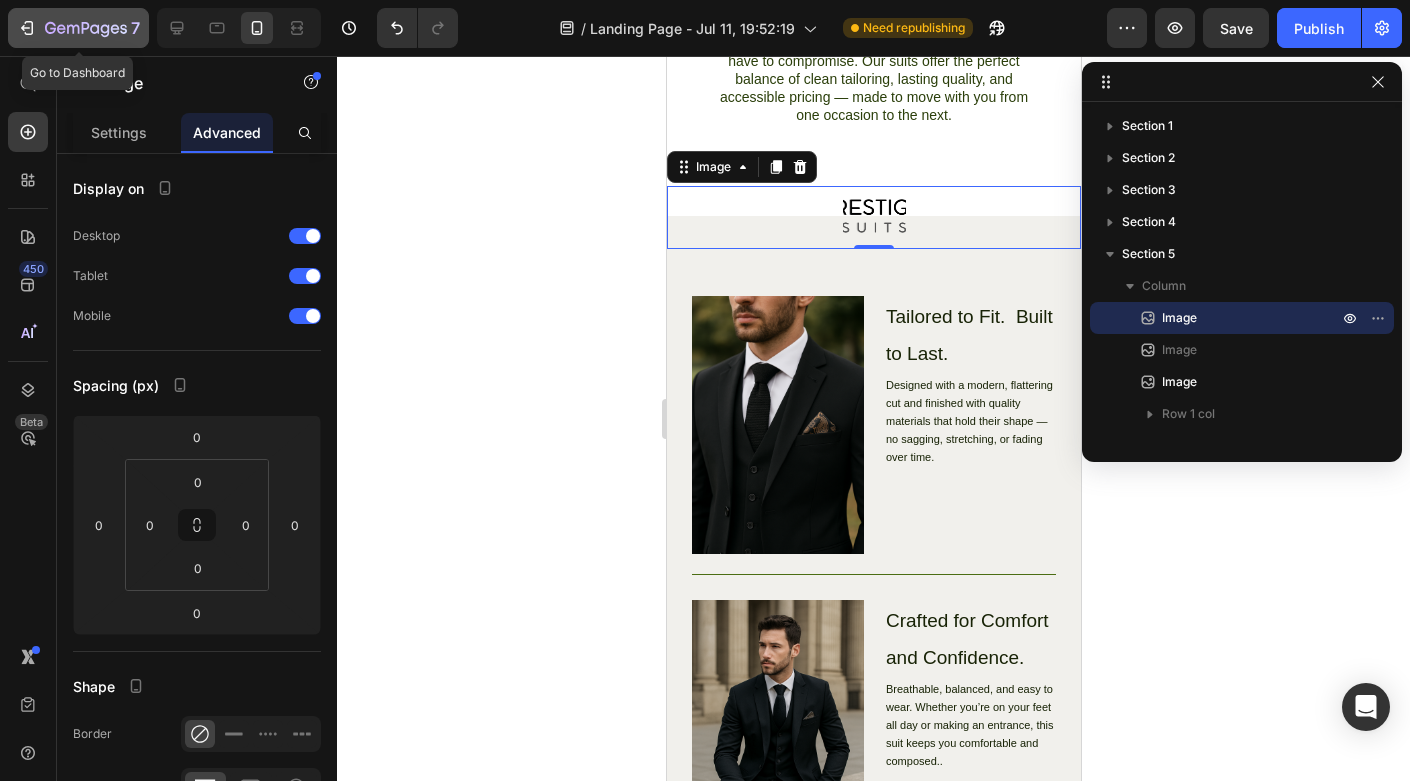 click 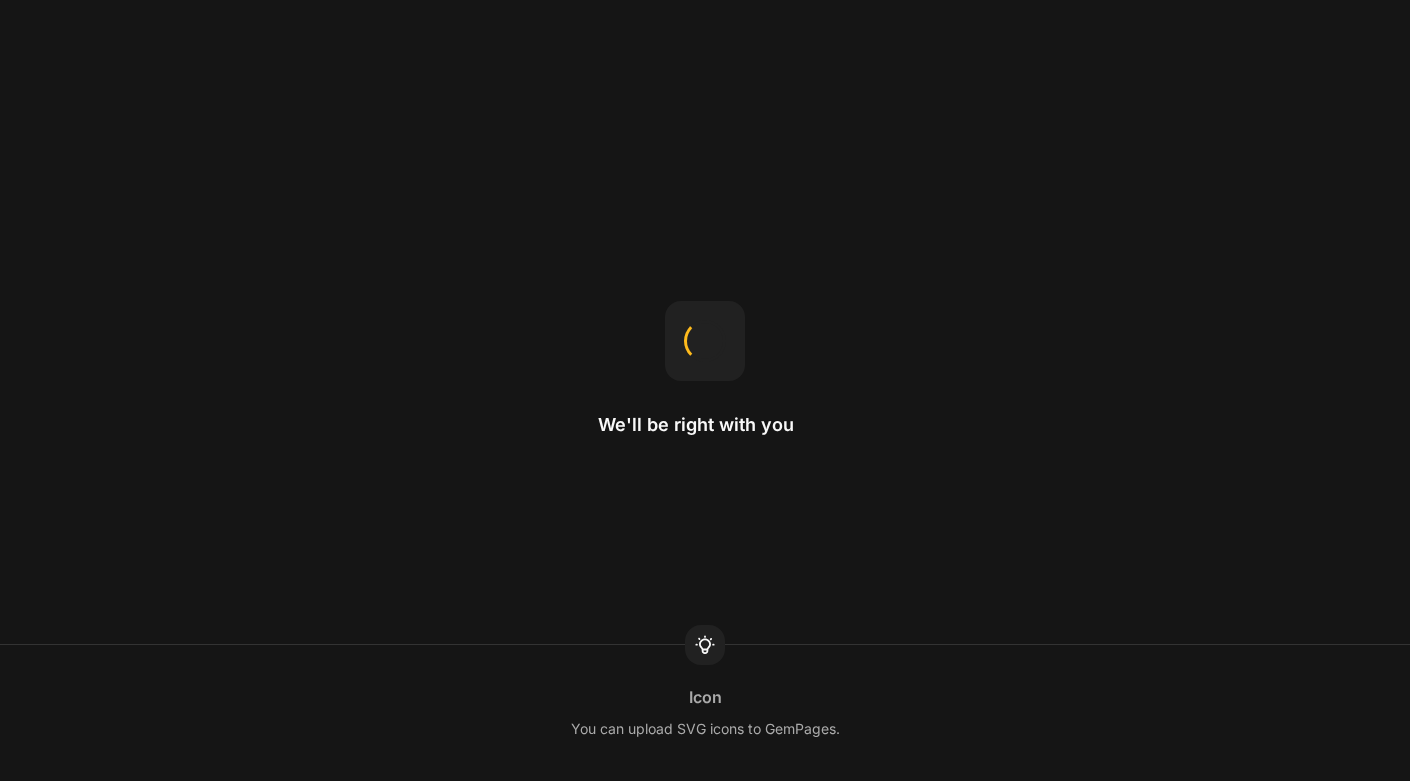 scroll, scrollTop: 0, scrollLeft: 0, axis: both 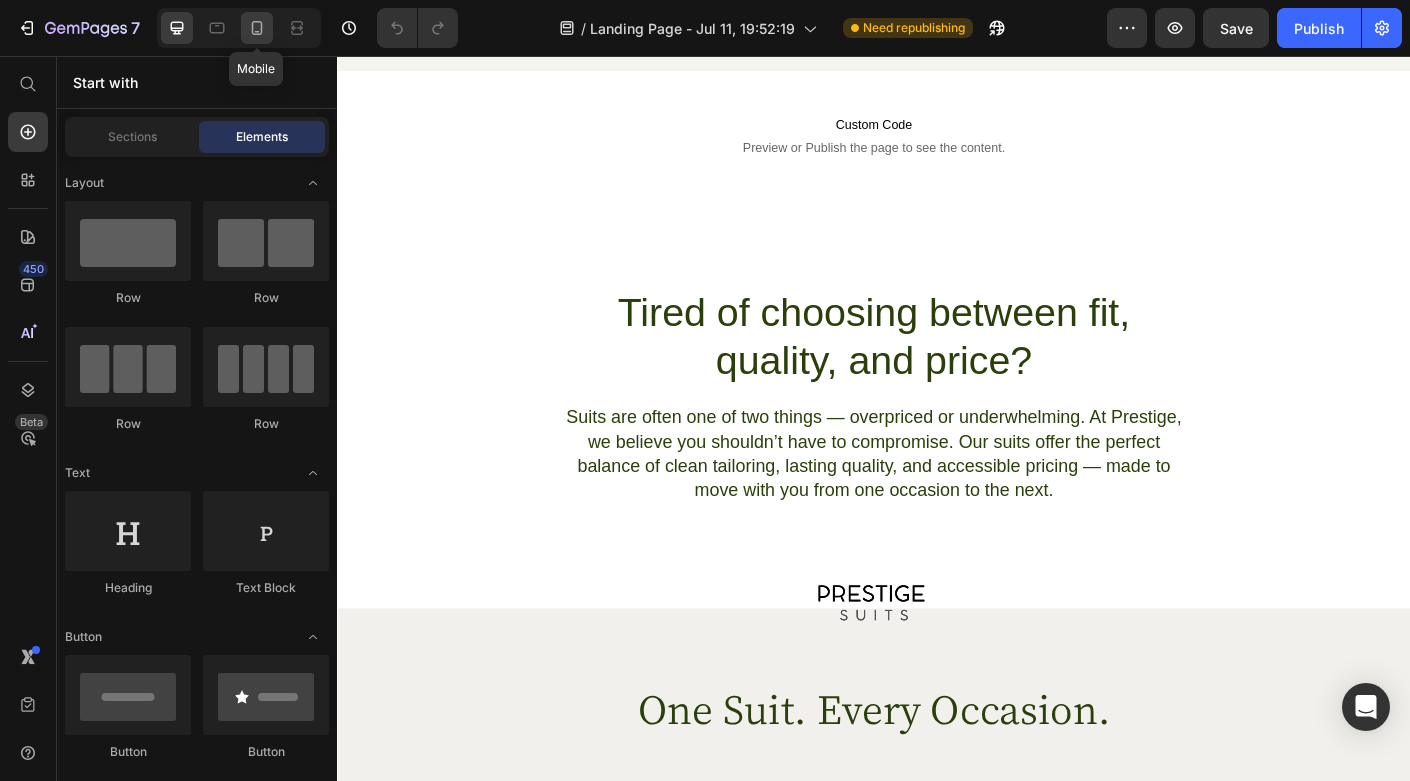 click 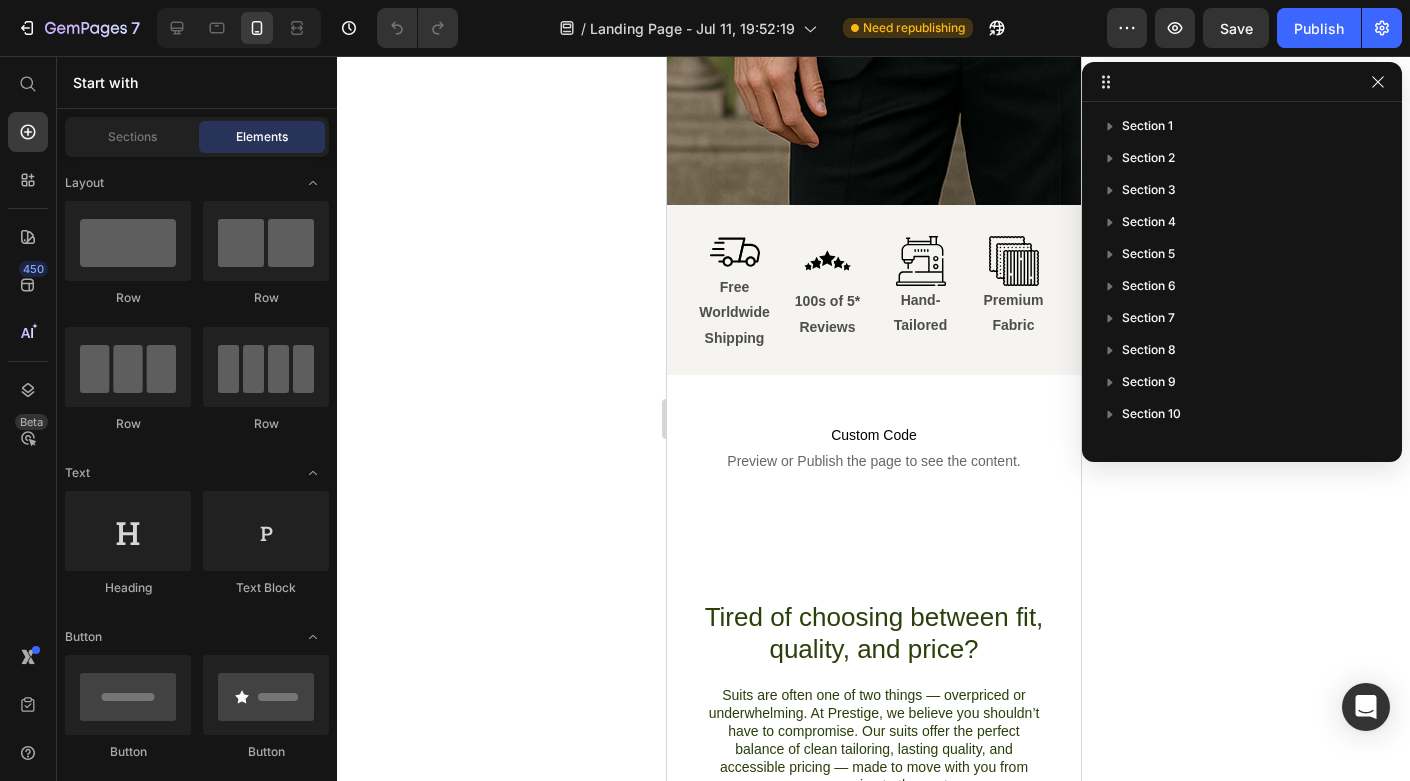 click 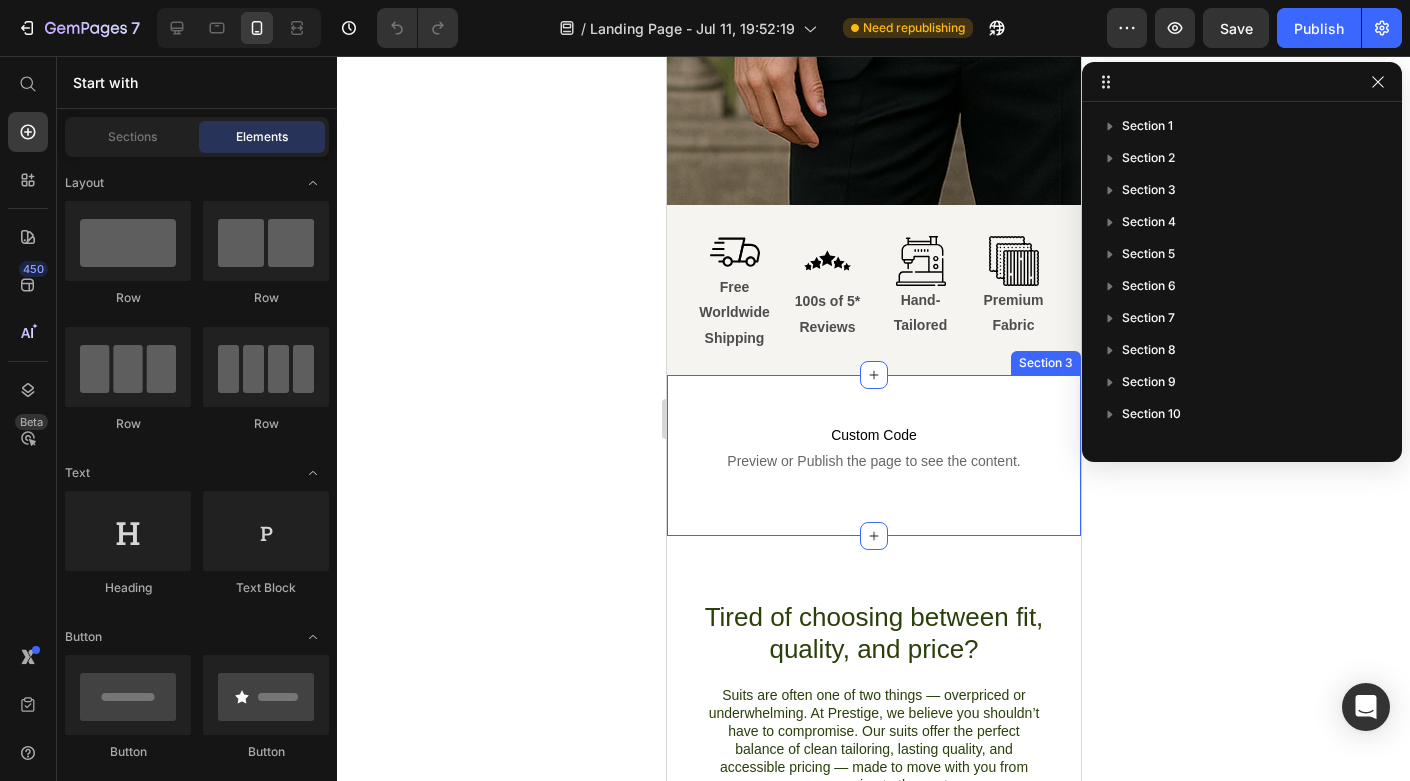 click on "Custom Code
Preview or Publish the page to see the content. Custom Code" at bounding box center (873, 455) 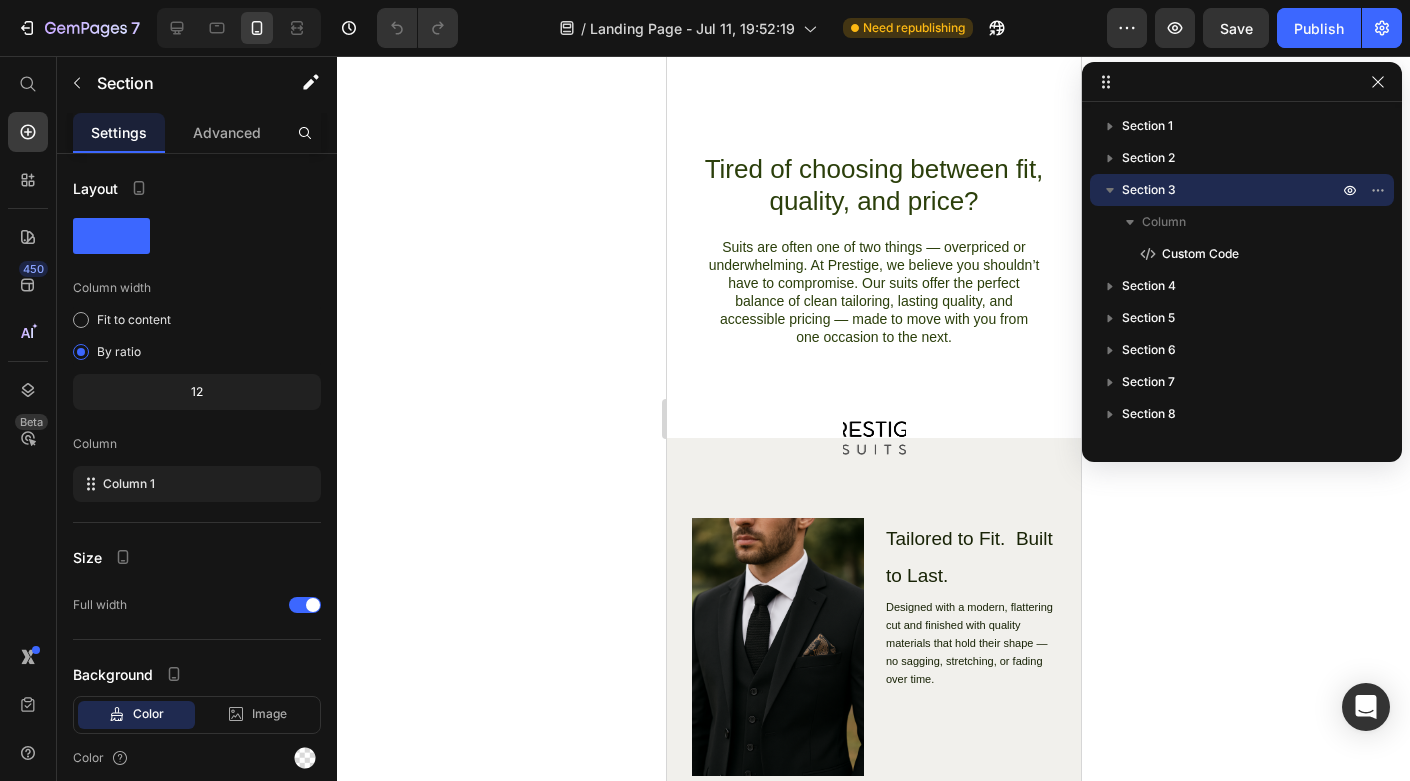 scroll, scrollTop: 1380, scrollLeft: 0, axis: vertical 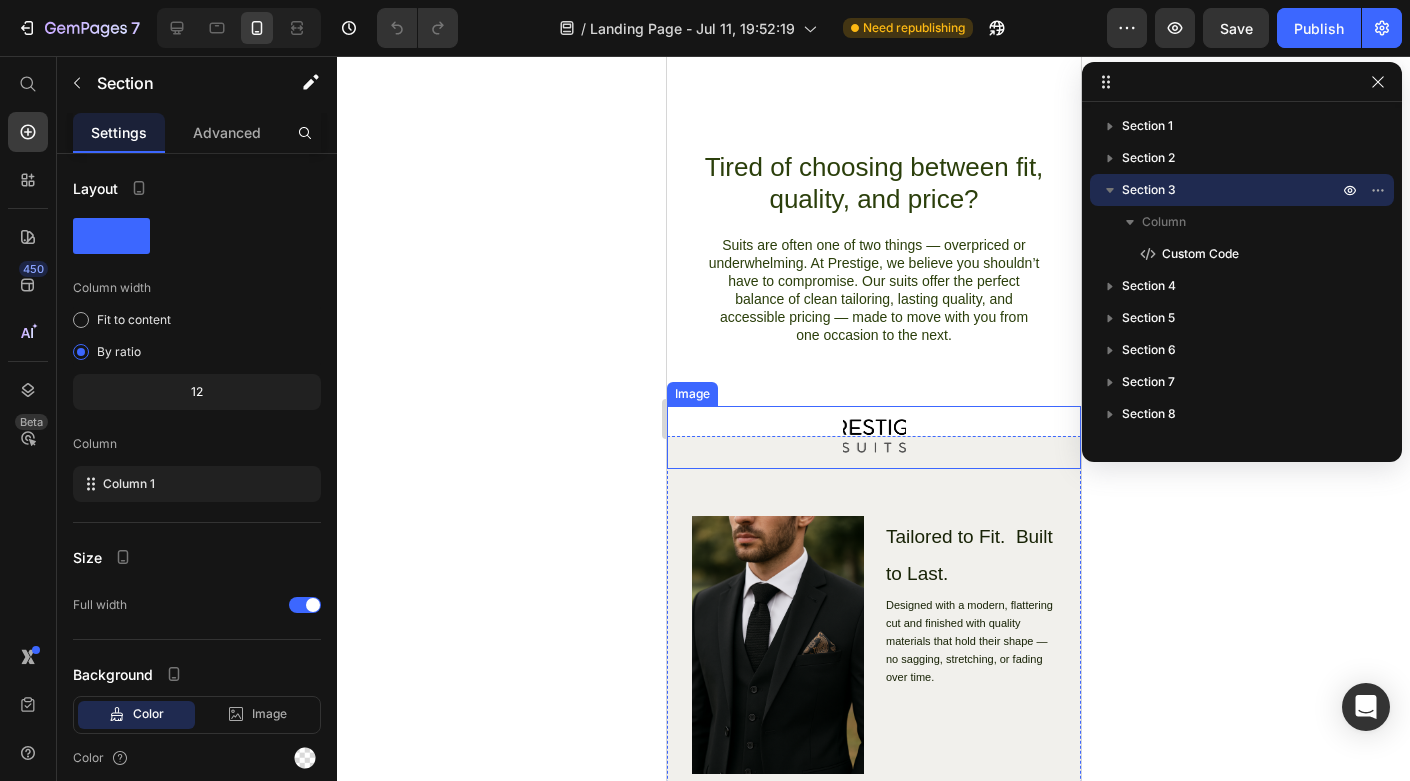 click at bounding box center (873, 437) 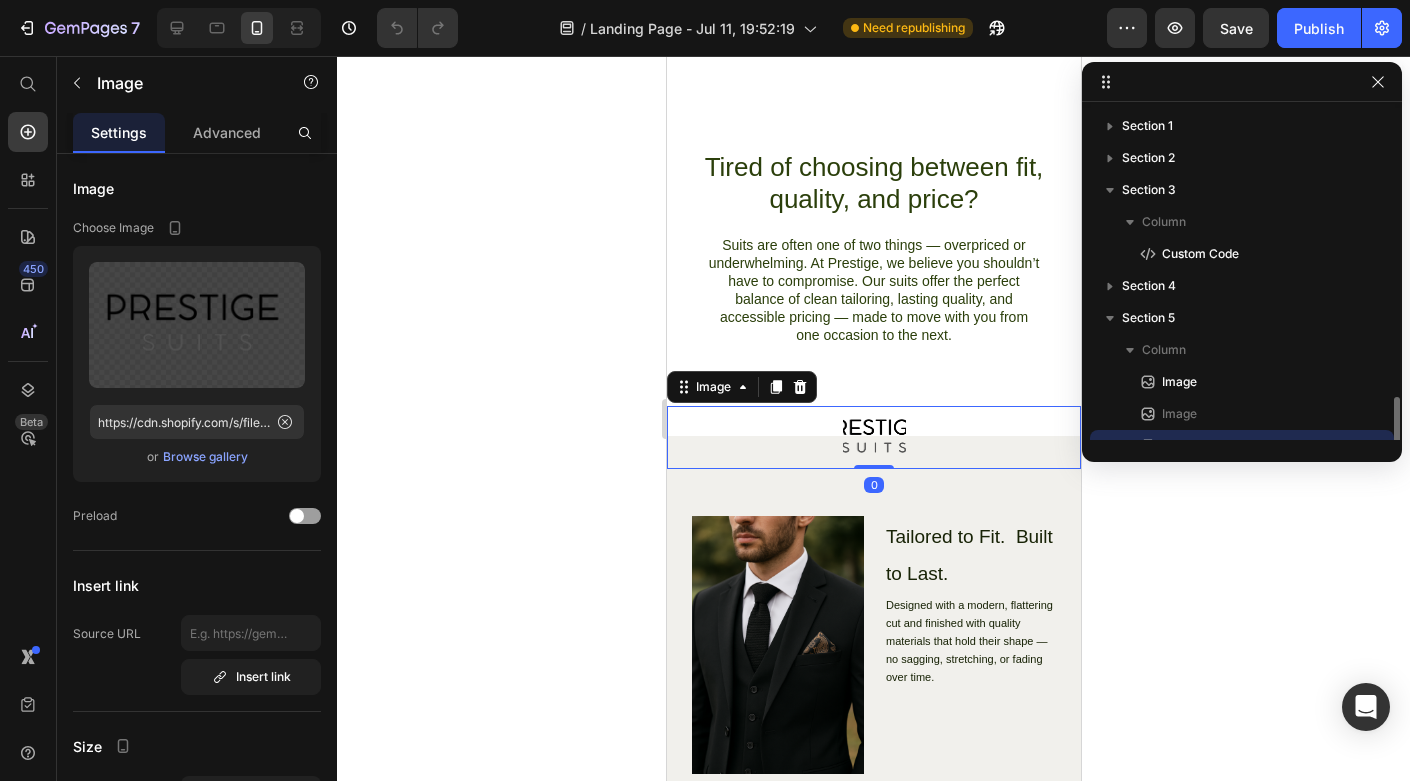scroll, scrollTop: 186, scrollLeft: 0, axis: vertical 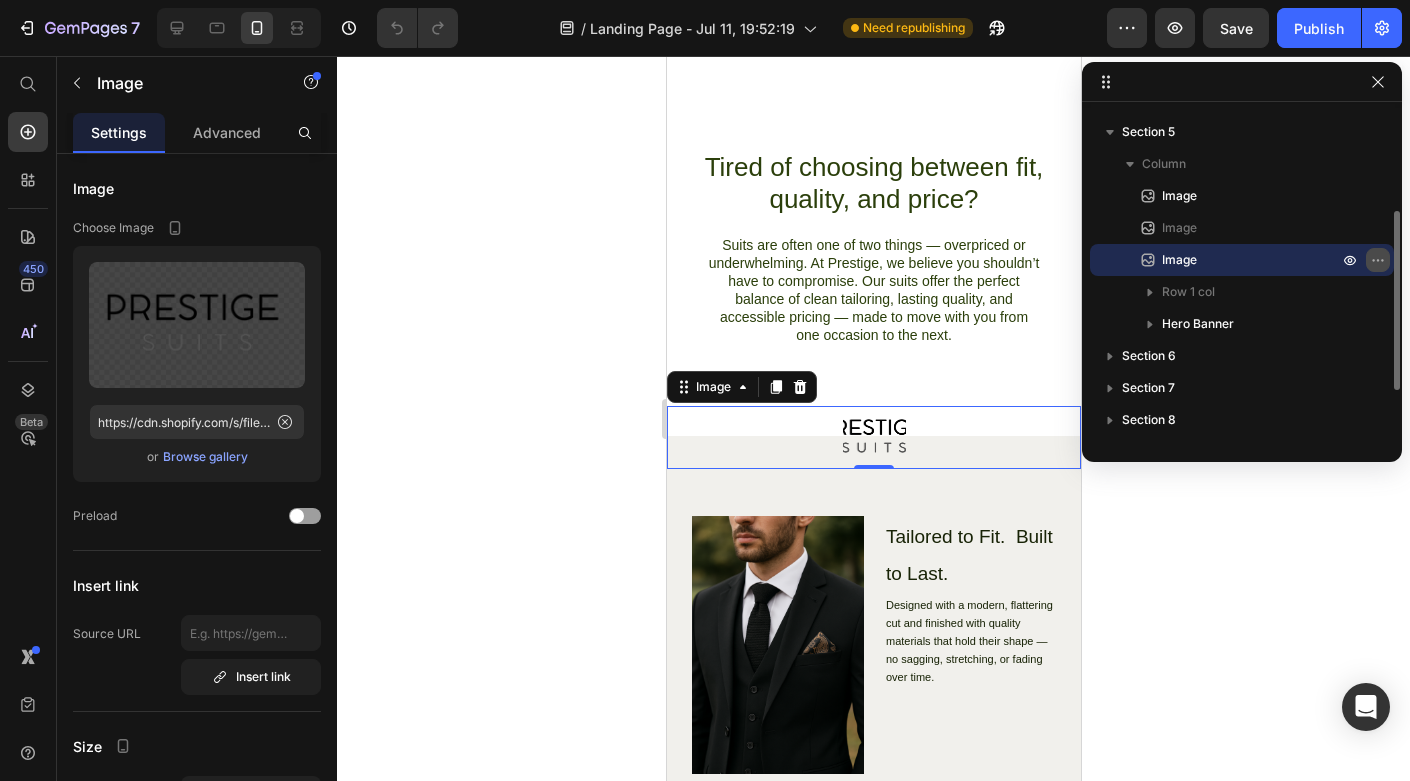 click 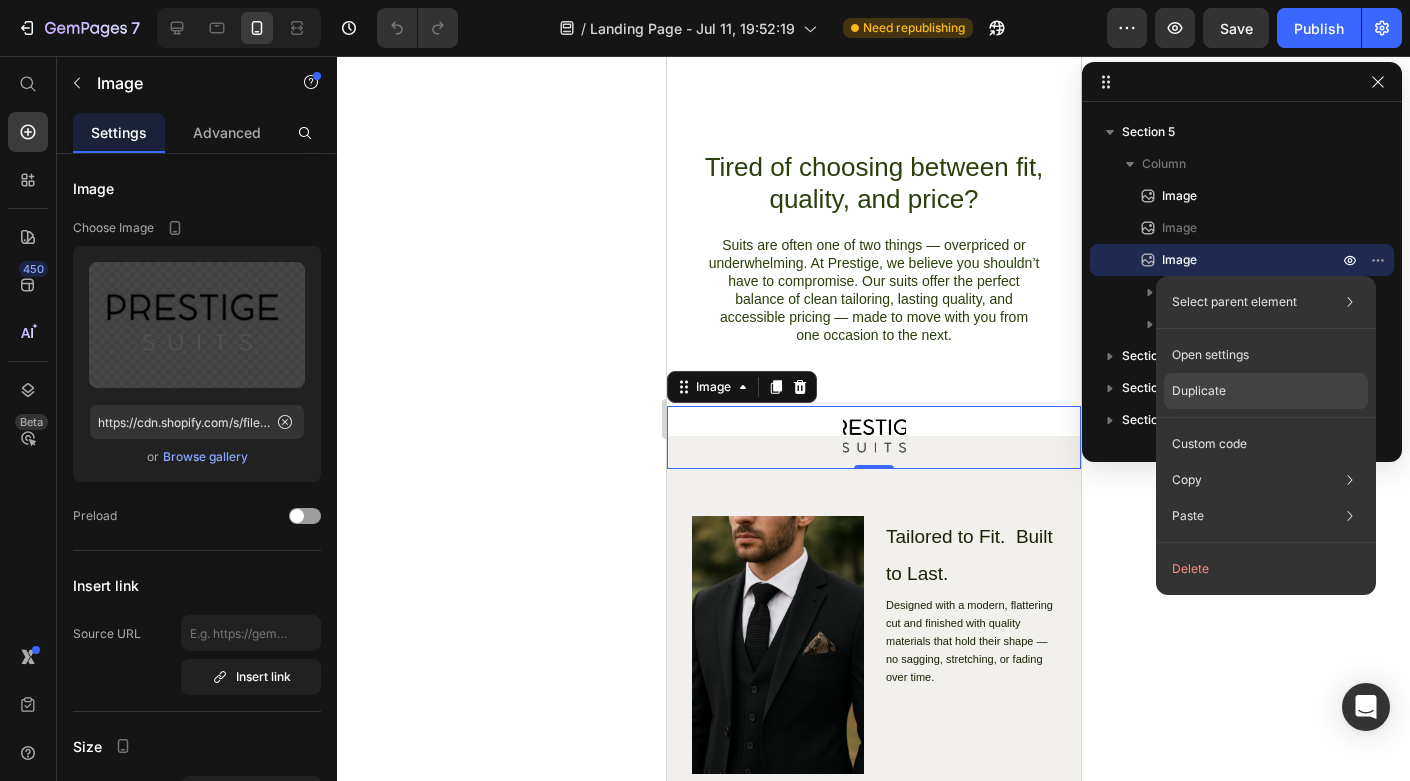 click on "Duplicate" at bounding box center [1199, 391] 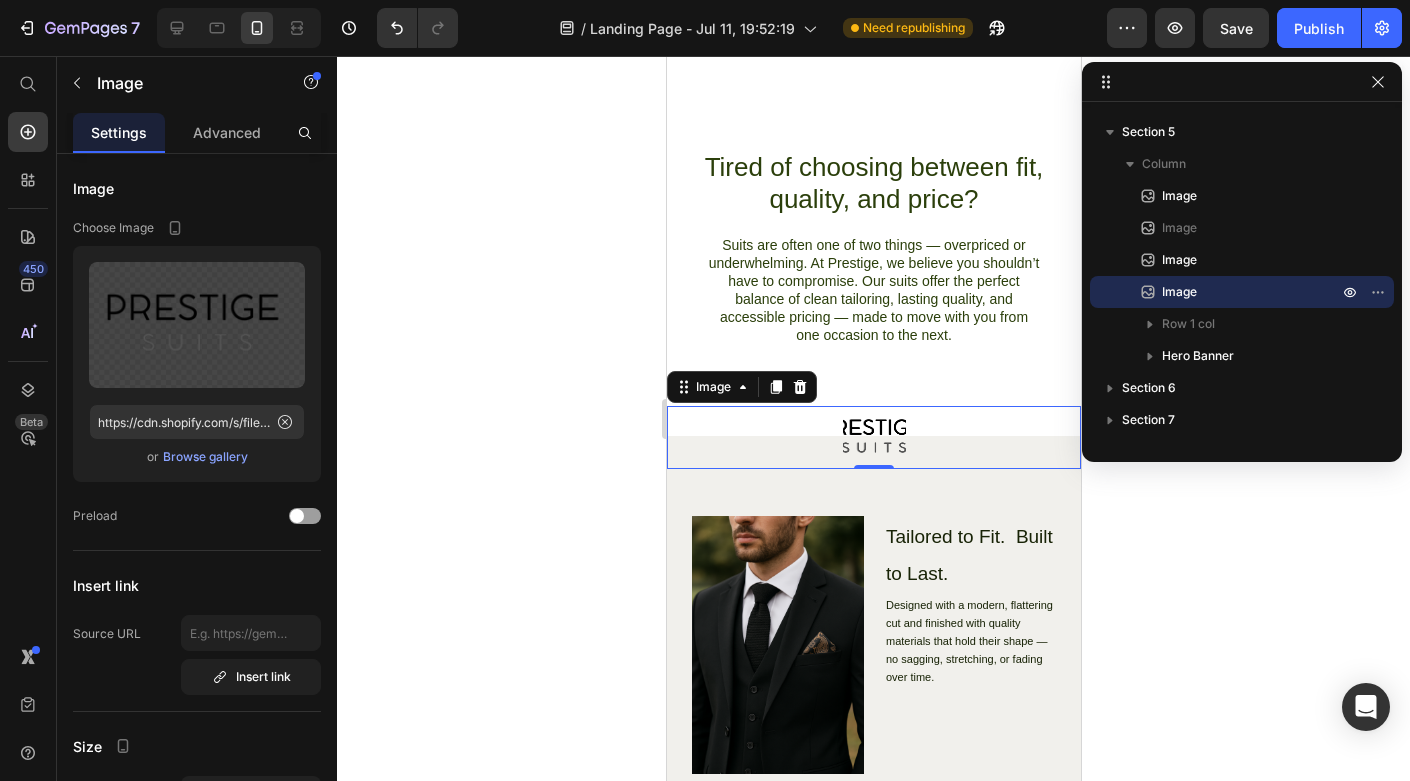 click at bounding box center [873, 437] 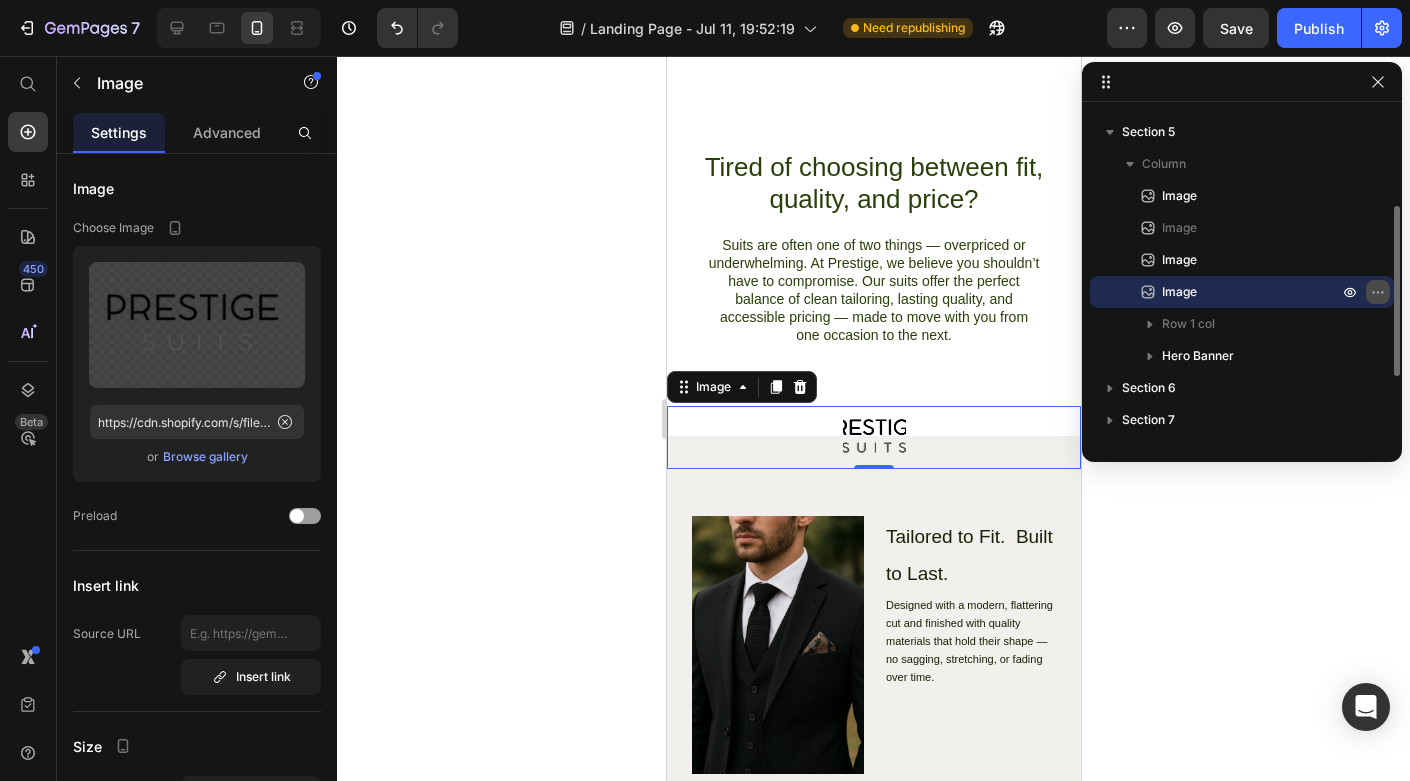 click 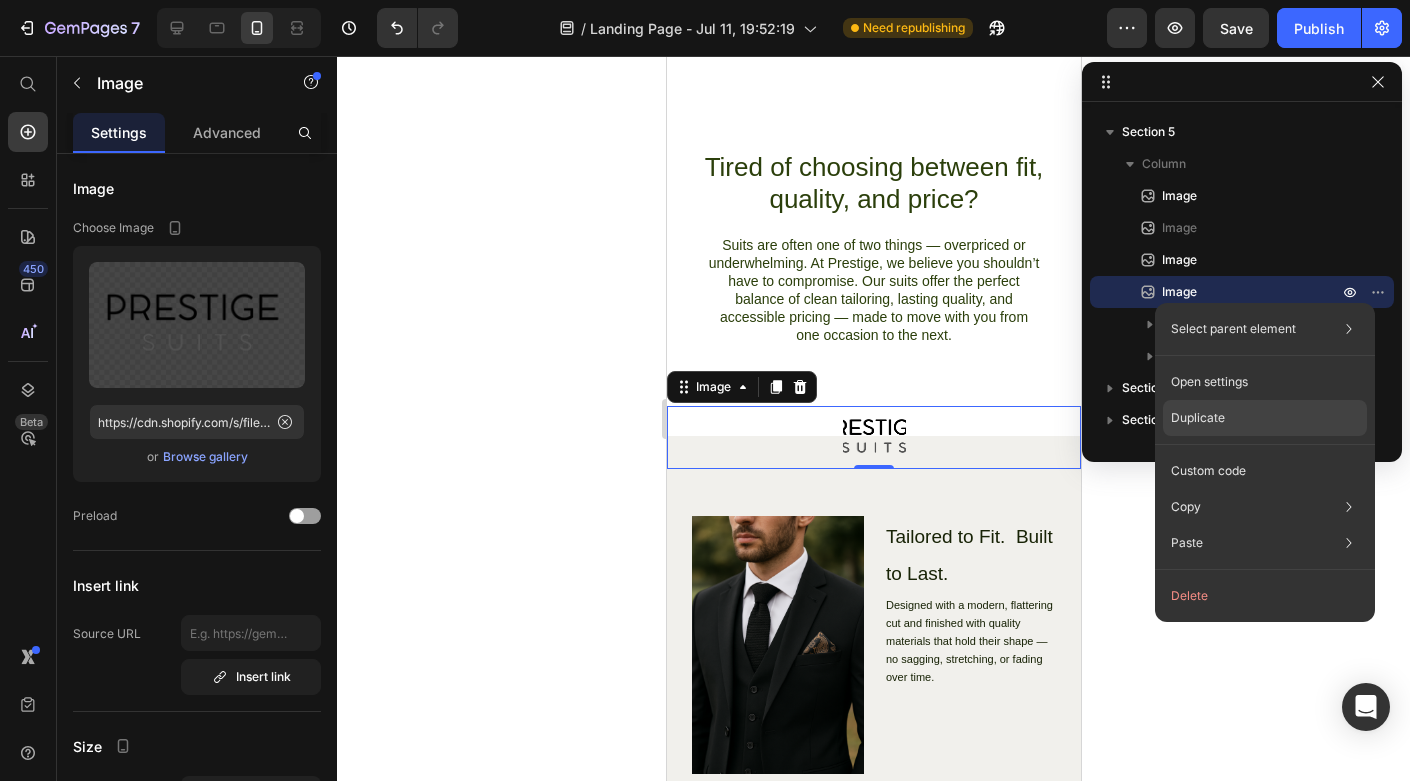 click on "Duplicate" 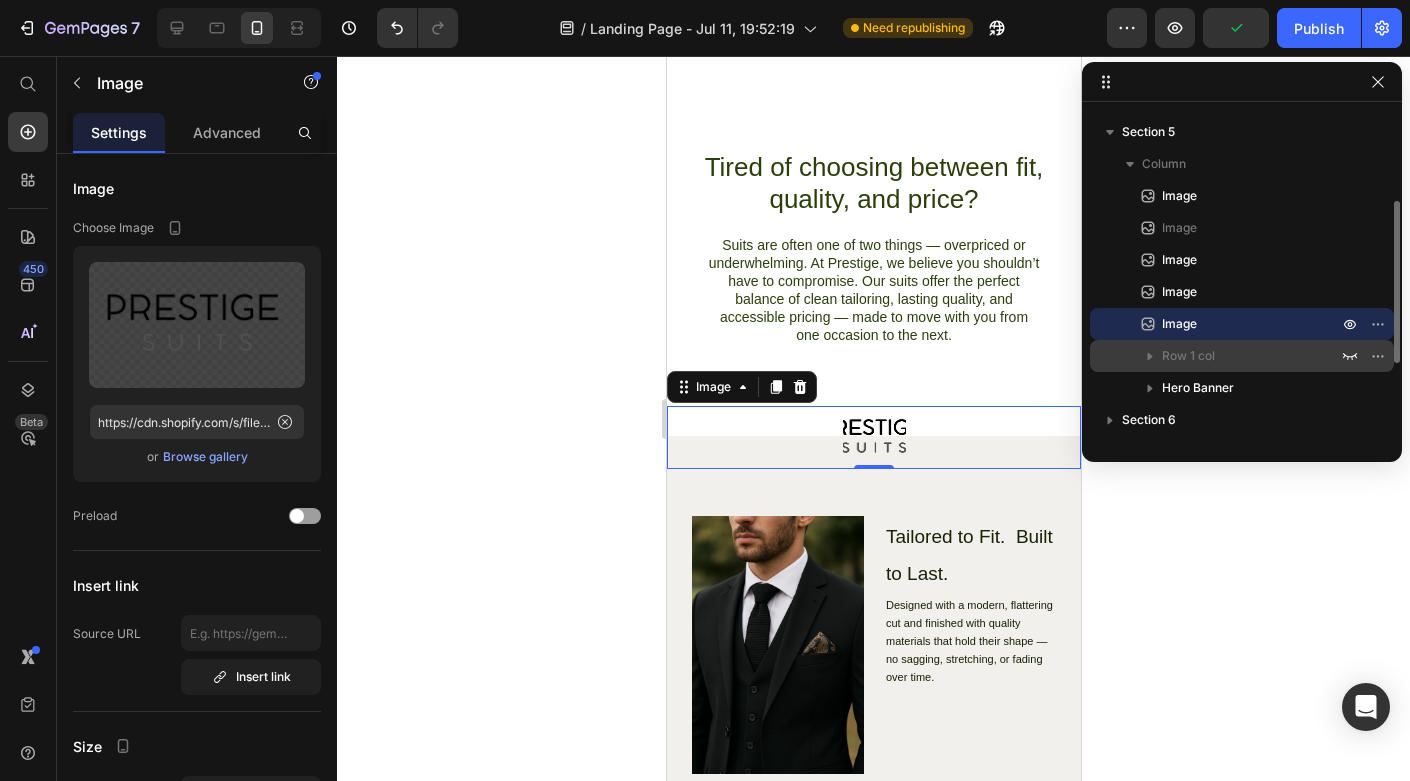 click on "Row 1 col" at bounding box center [1188, 356] 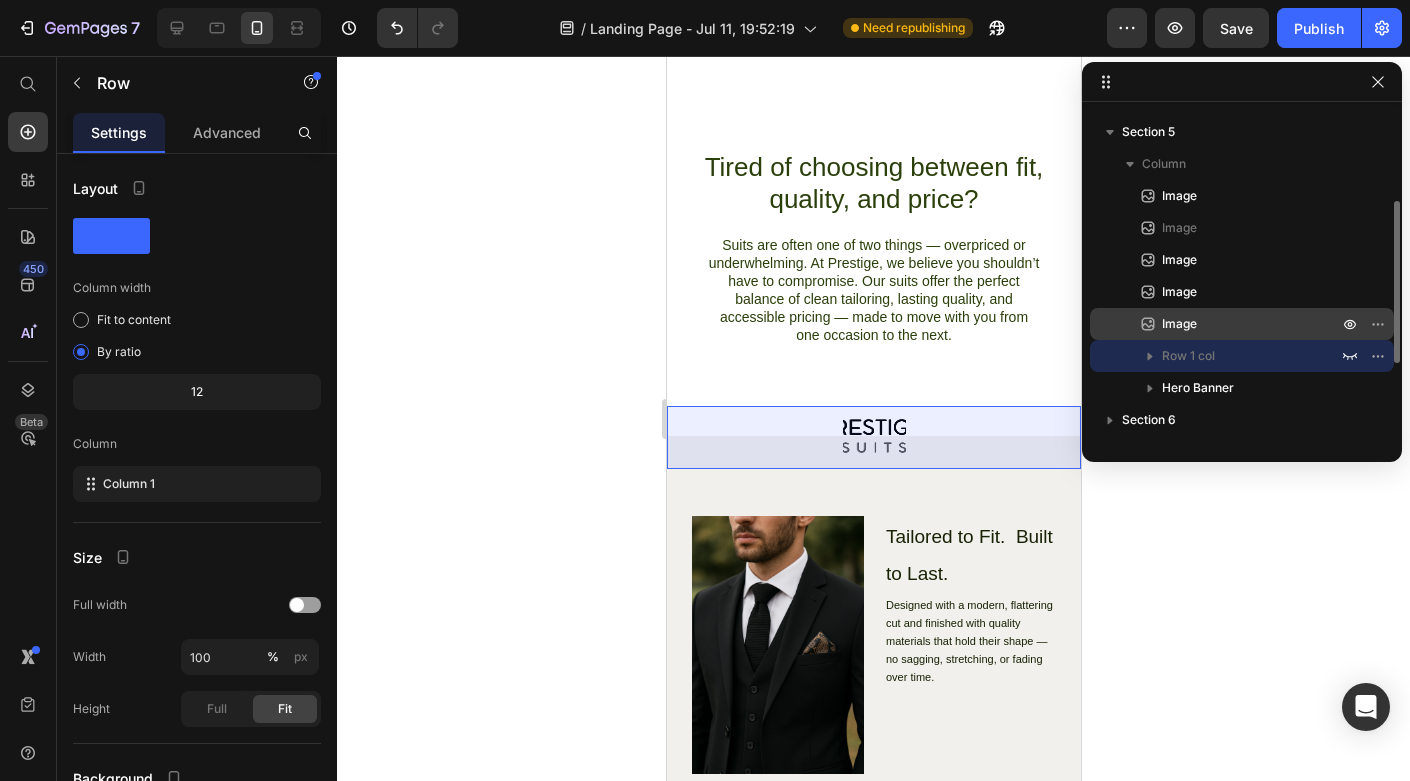 click on "Image" at bounding box center [1179, 324] 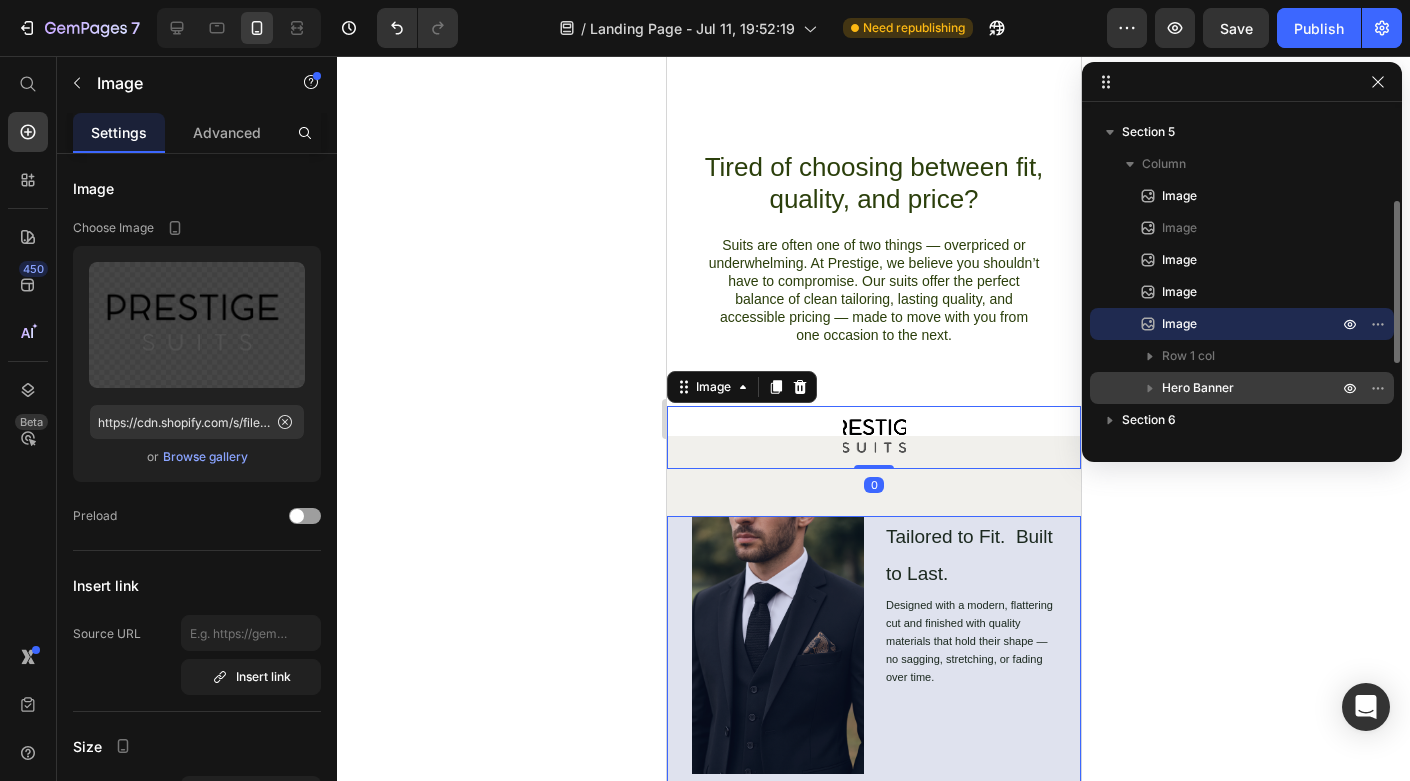 click on "Hero Banner" at bounding box center [1242, 388] 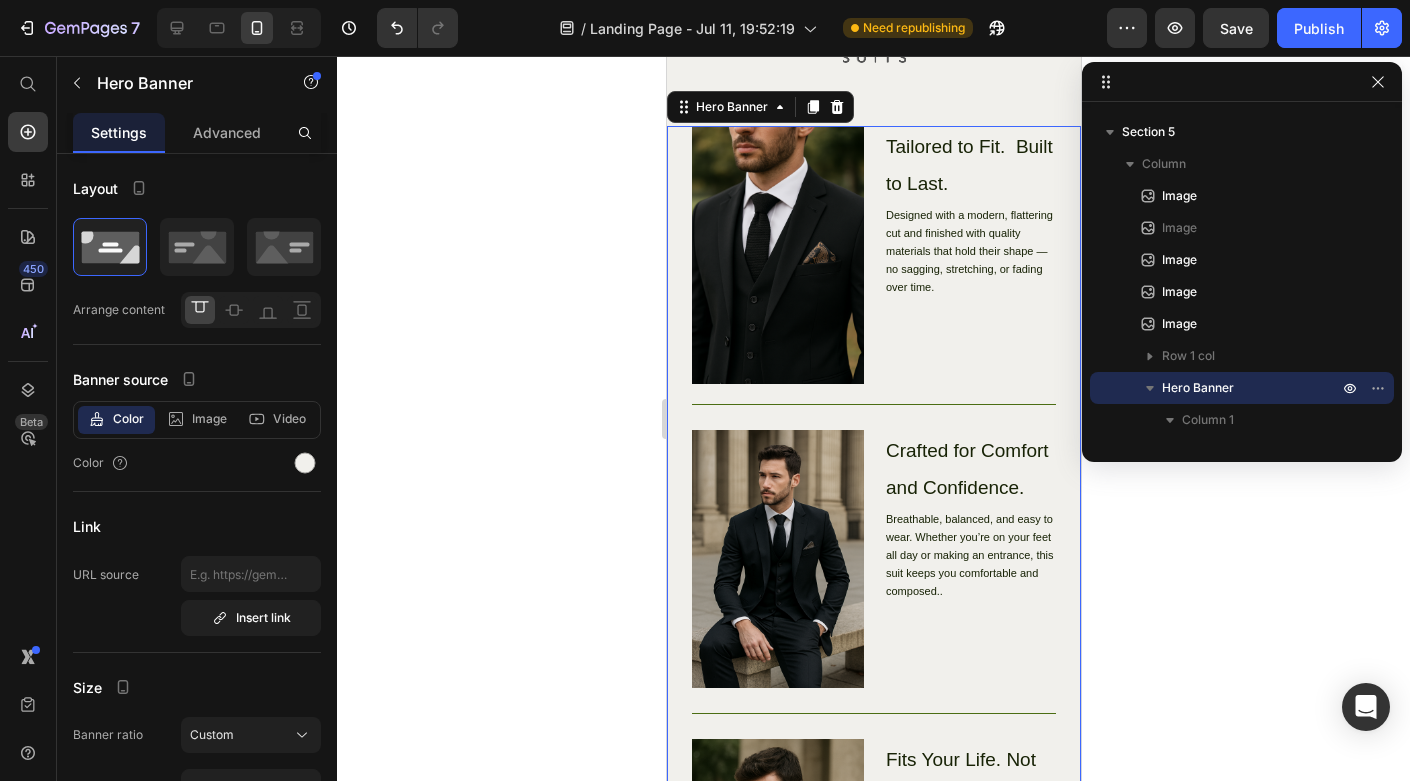 scroll, scrollTop: 1523, scrollLeft: 0, axis: vertical 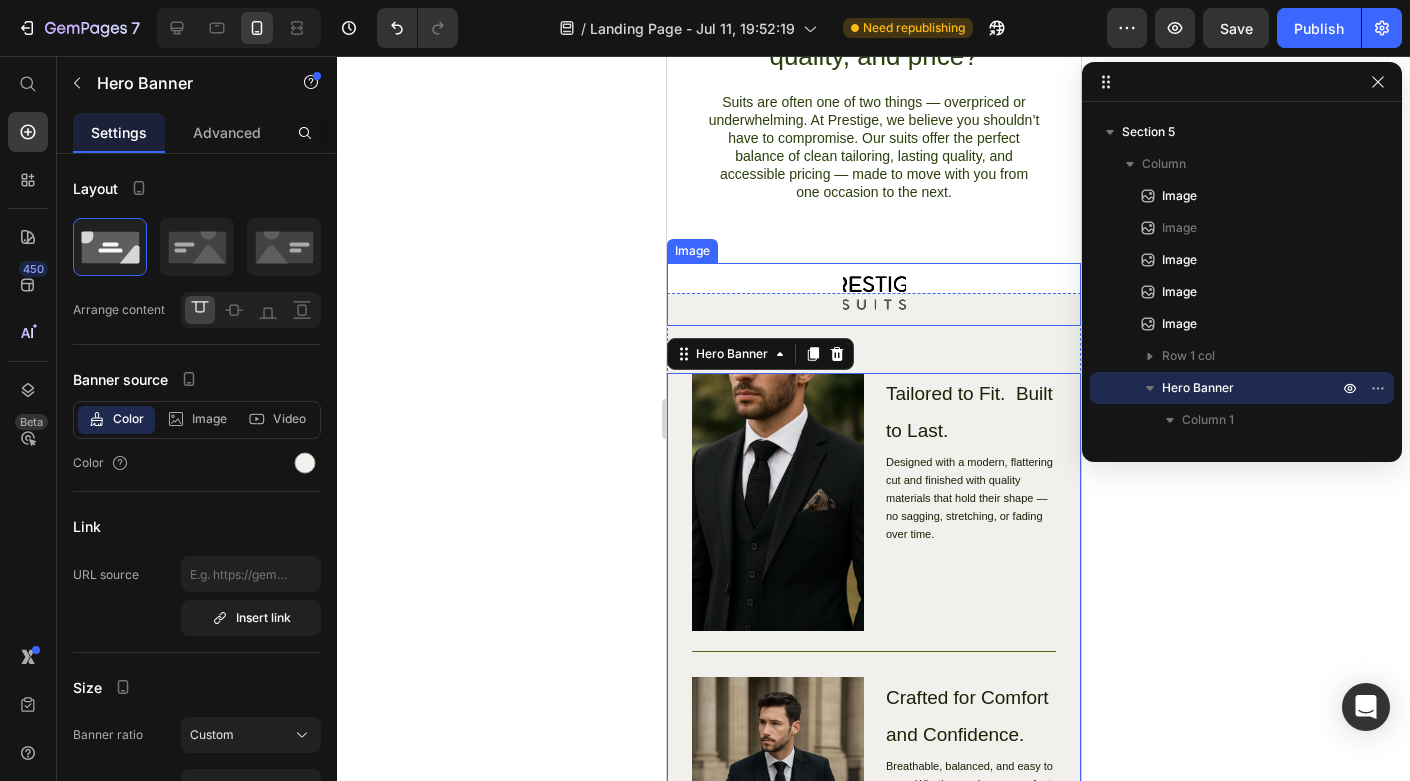 click at bounding box center [873, 294] 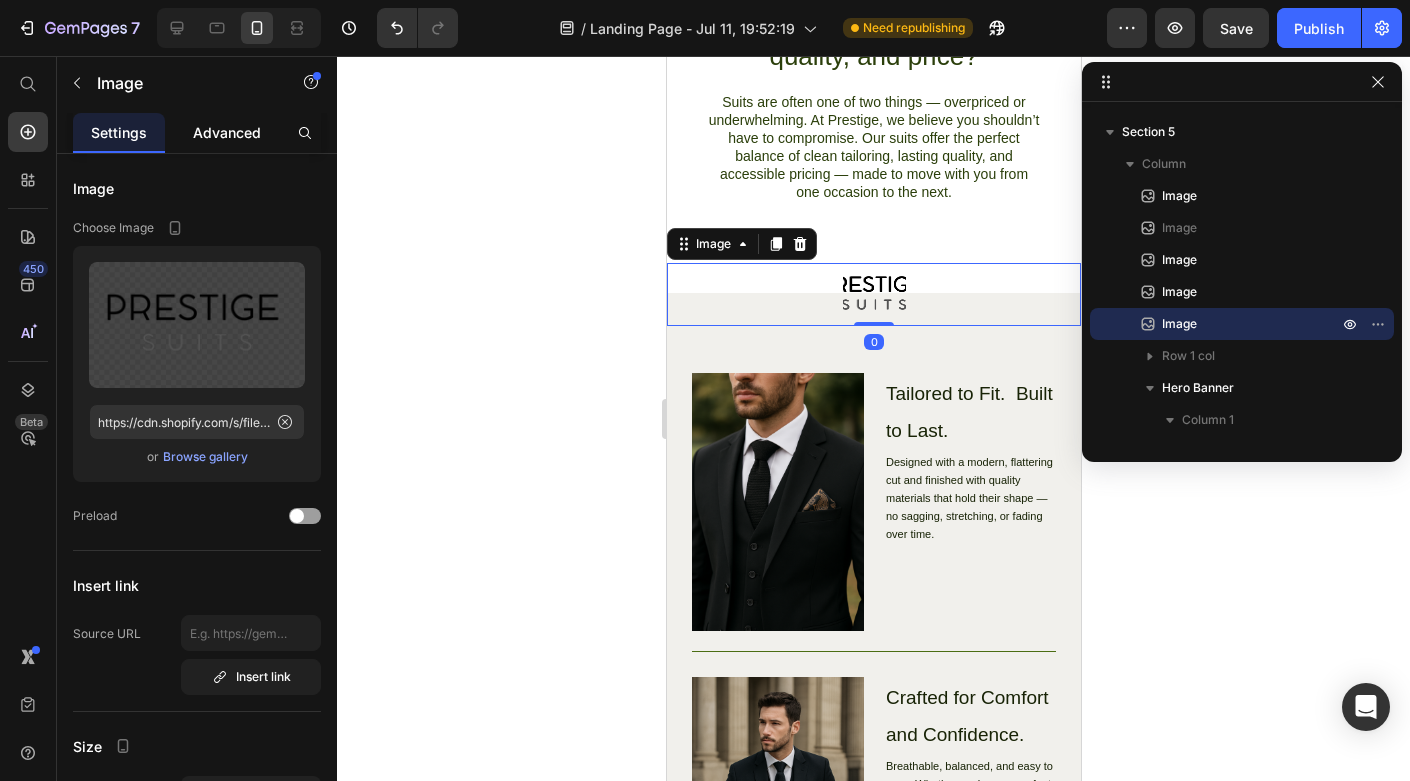click on "Advanced" at bounding box center [227, 132] 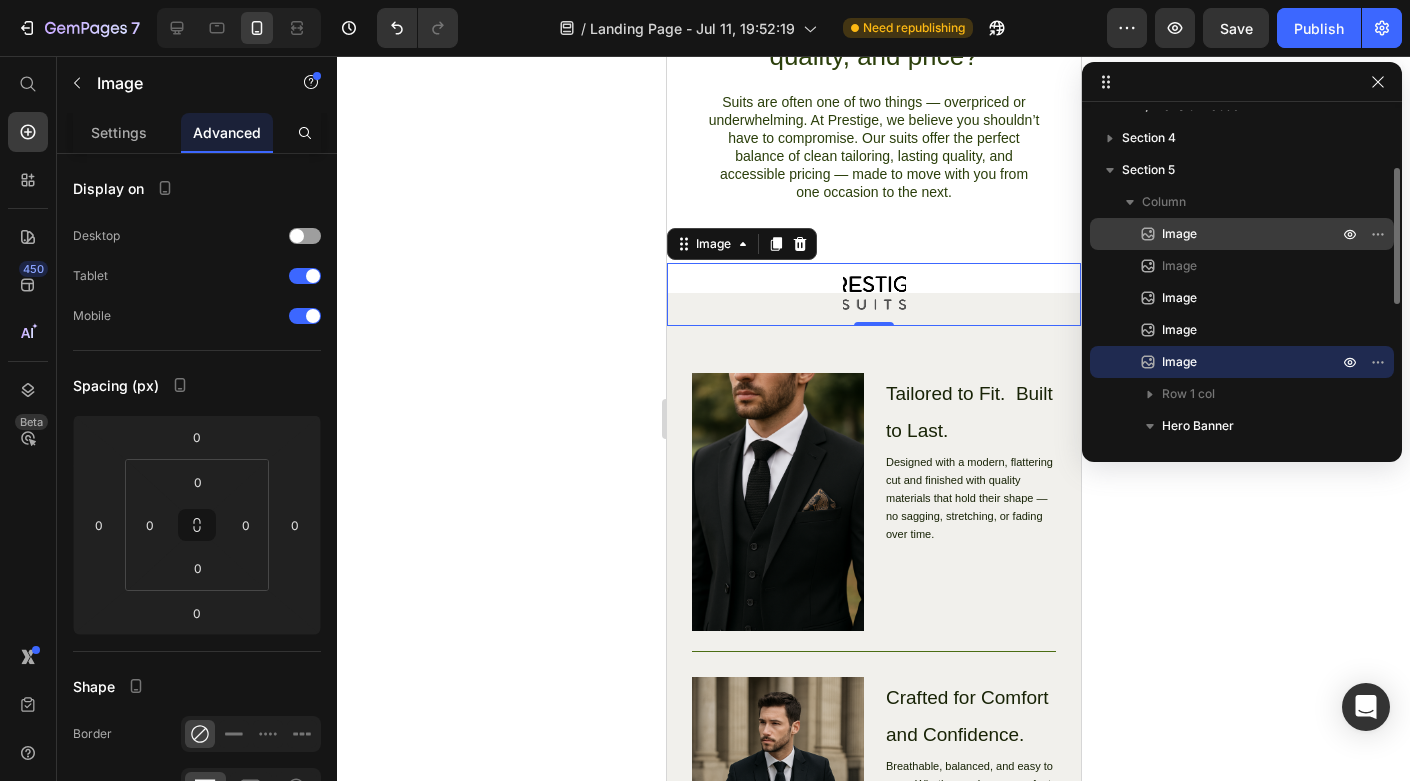 scroll, scrollTop: 145, scrollLeft: 0, axis: vertical 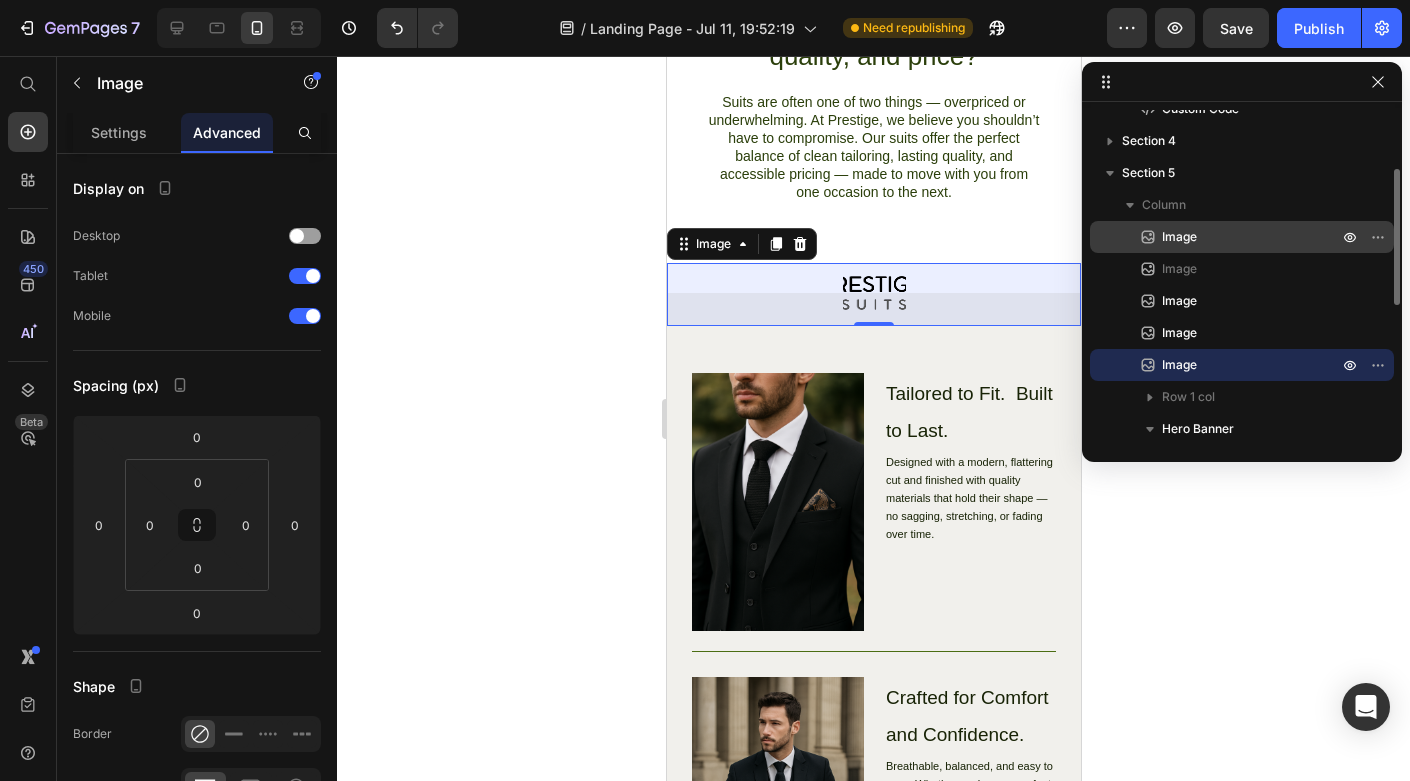 click on "Image" at bounding box center [1228, 237] 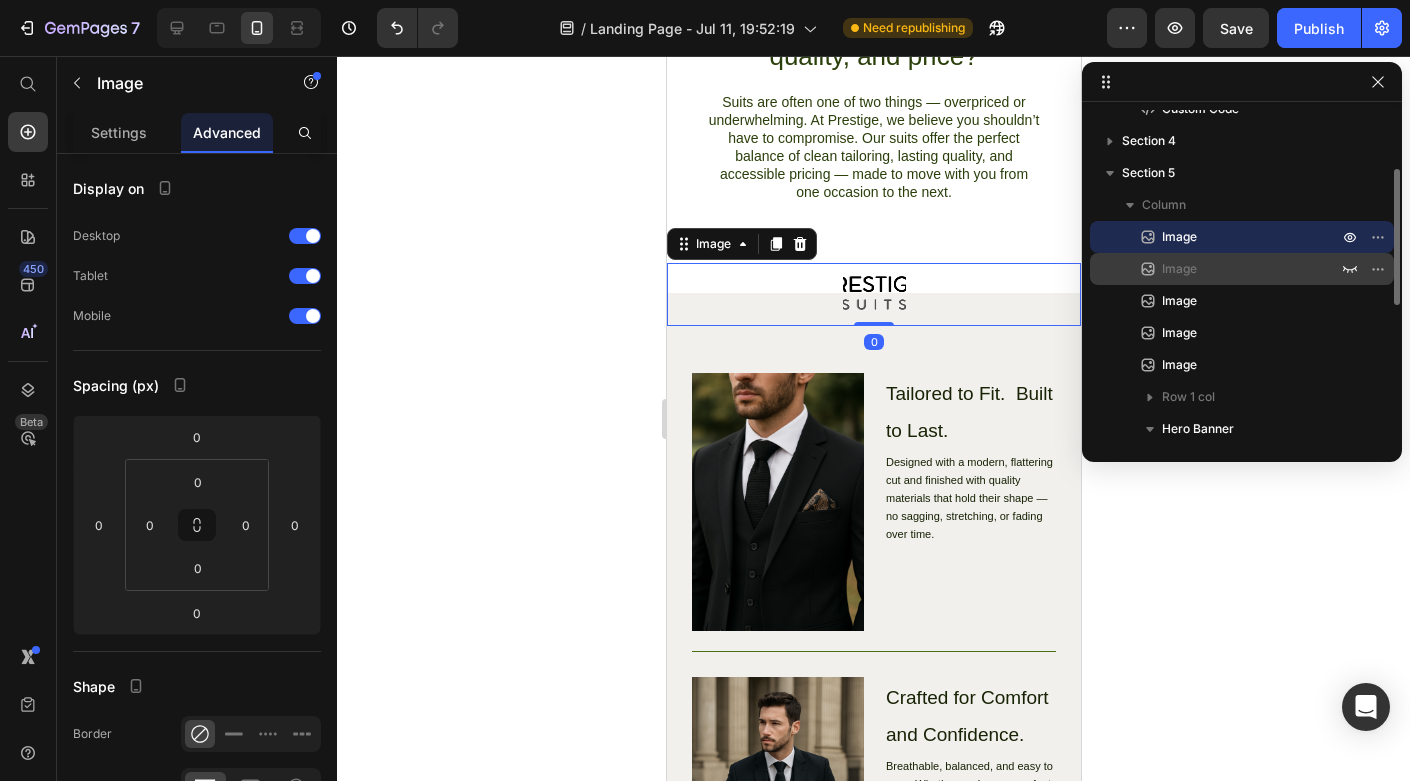 click on "Image" at bounding box center (1228, 269) 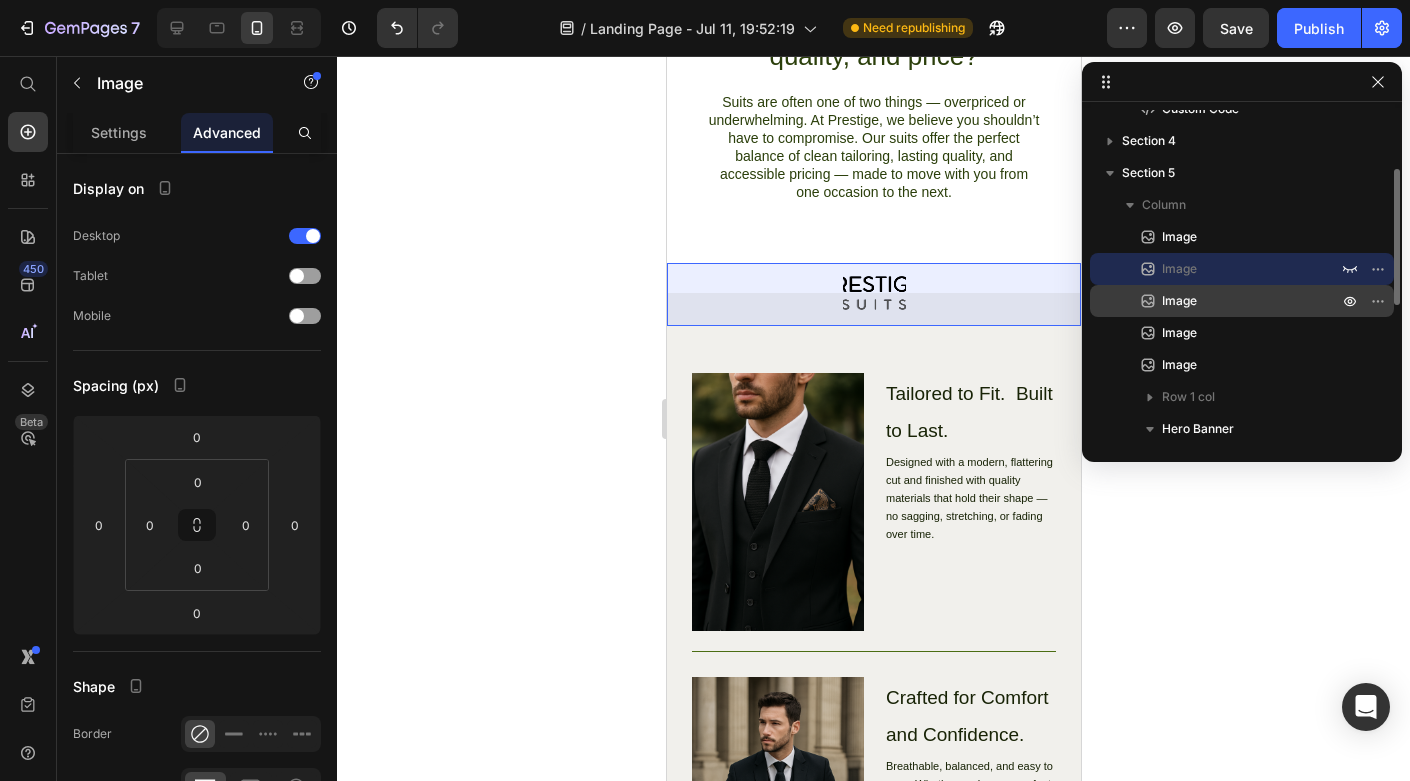 click on "Image" at bounding box center [1242, 301] 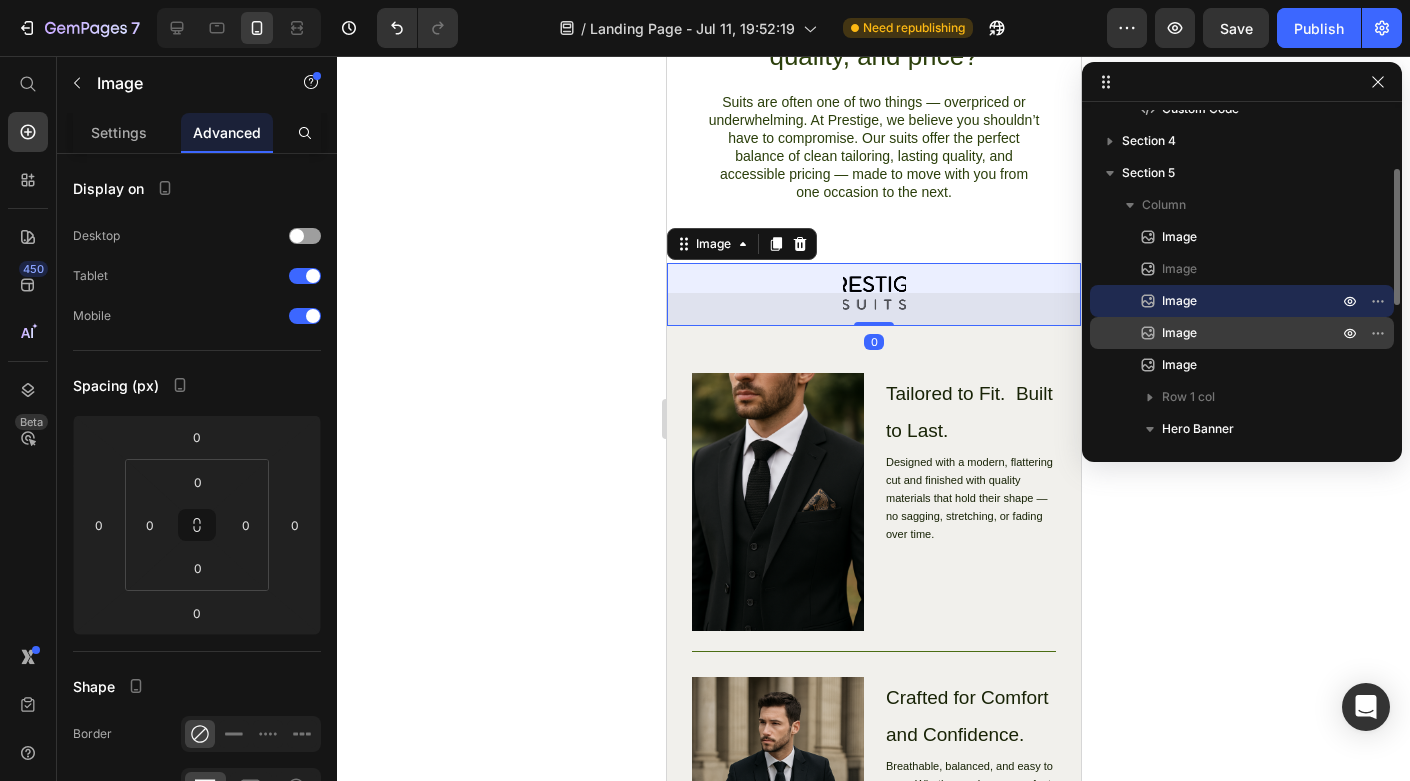 click on "Image" at bounding box center (1179, 333) 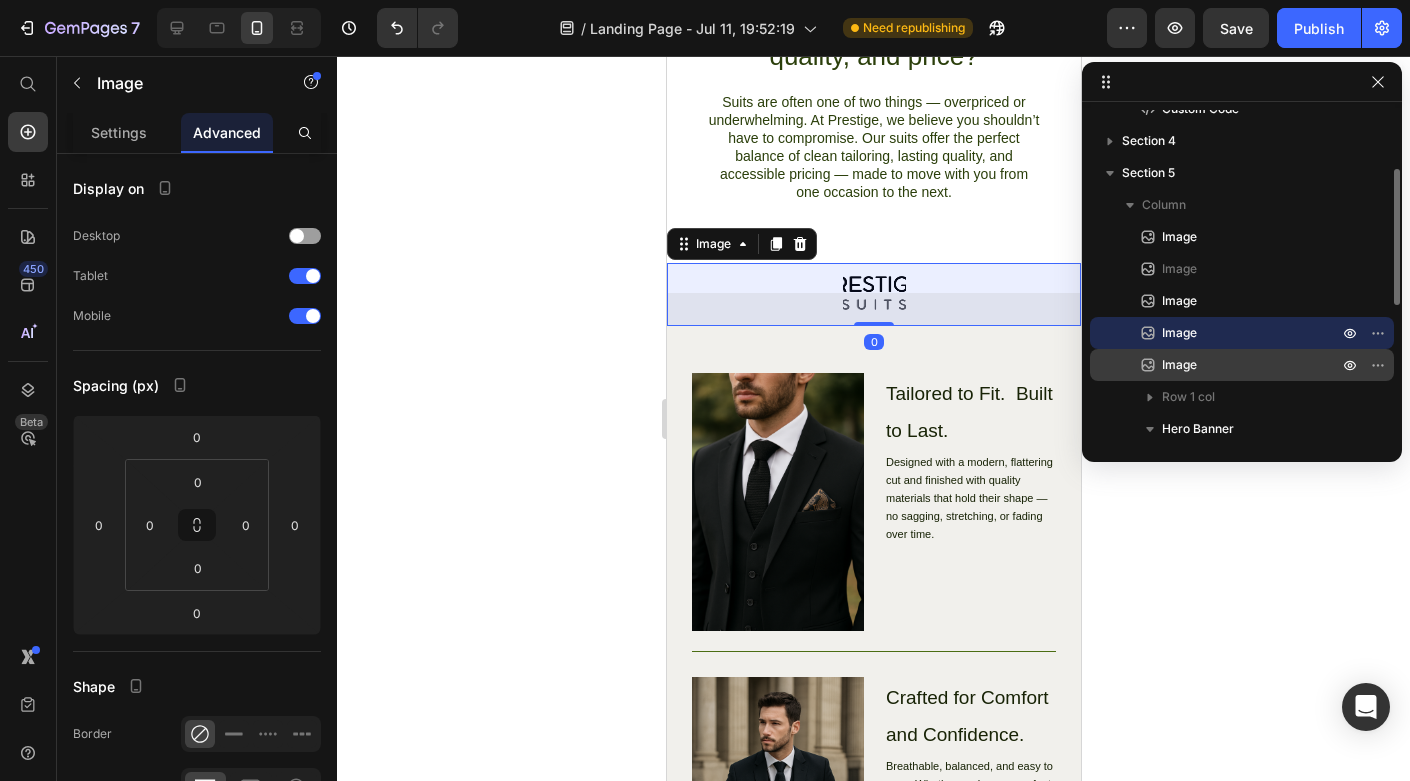 click on "Image" at bounding box center (1242, 365) 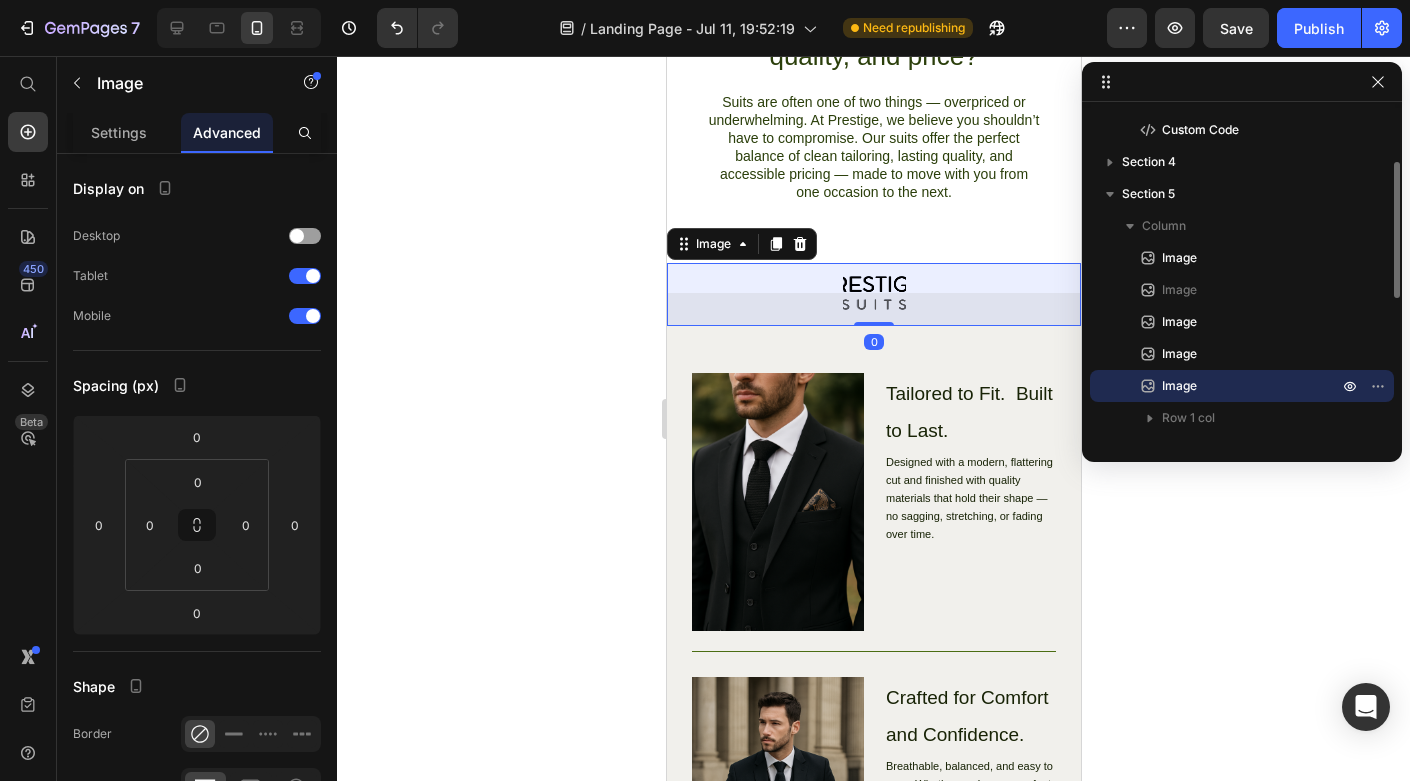 scroll, scrollTop: 120, scrollLeft: 0, axis: vertical 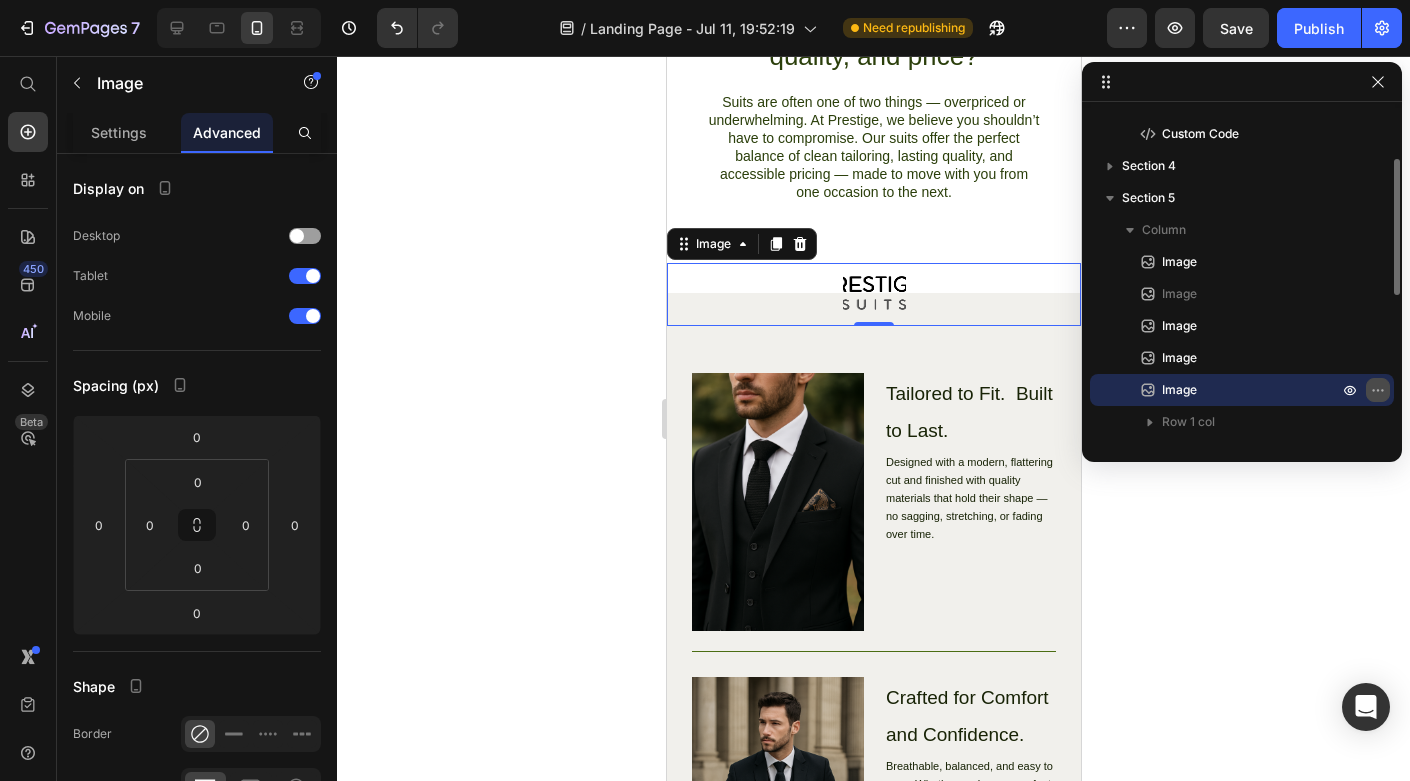 click at bounding box center [1378, 390] 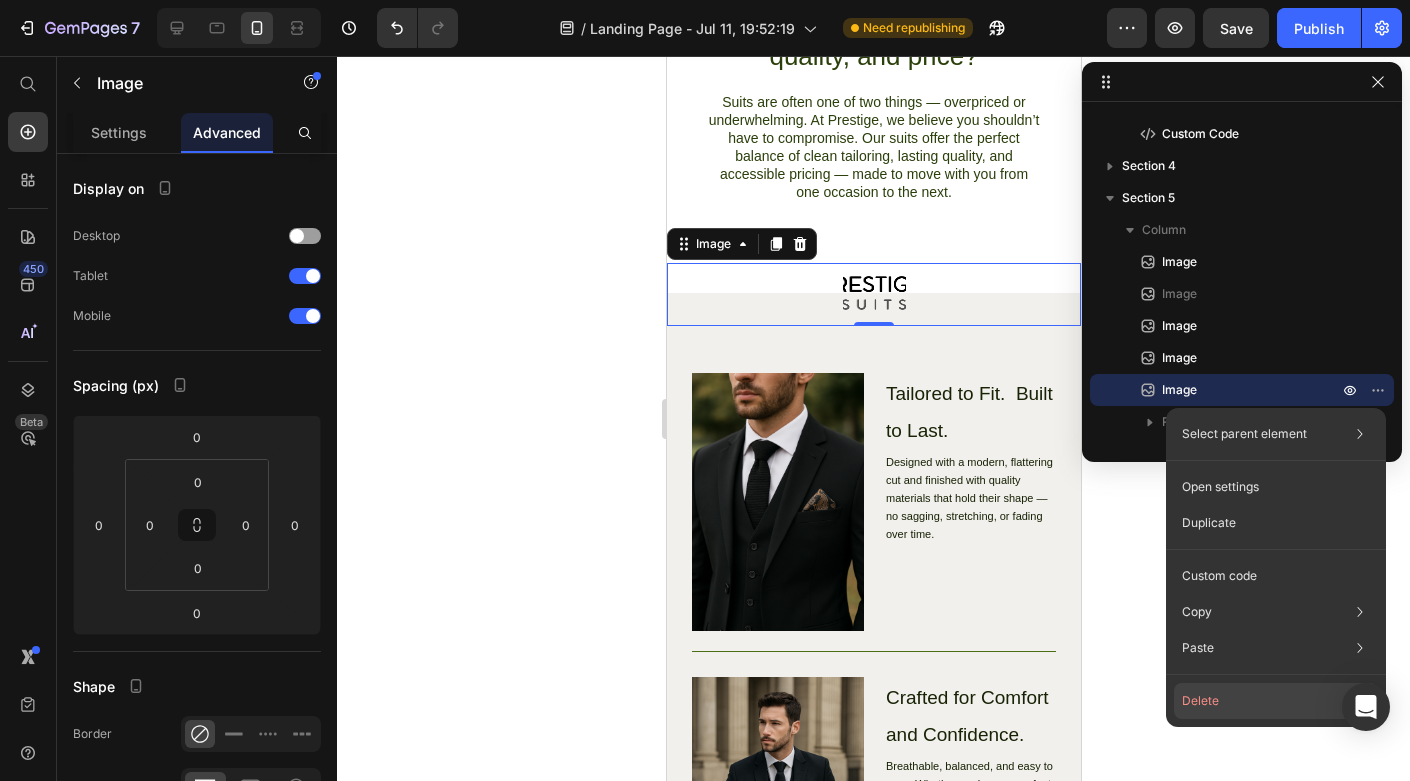 click on "Delete" 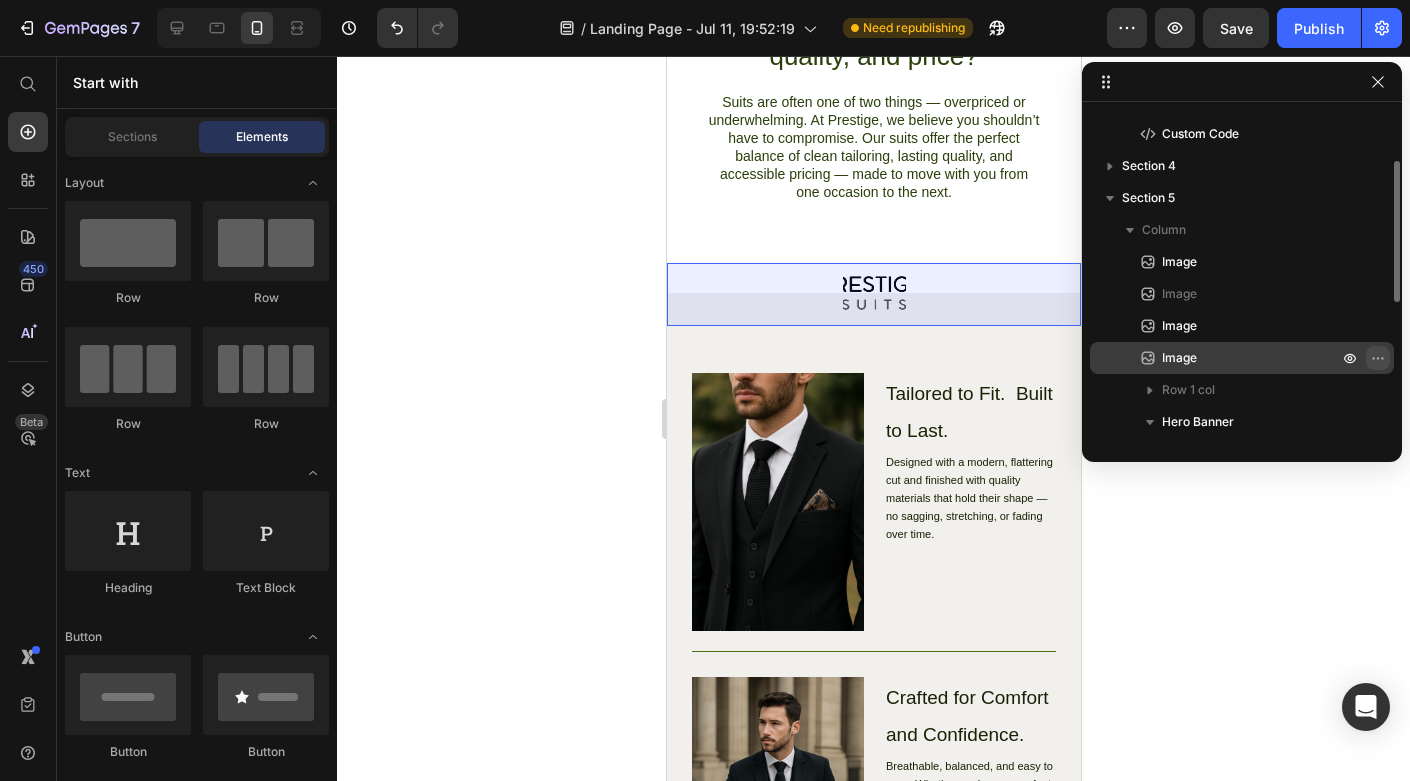 click at bounding box center [1378, 358] 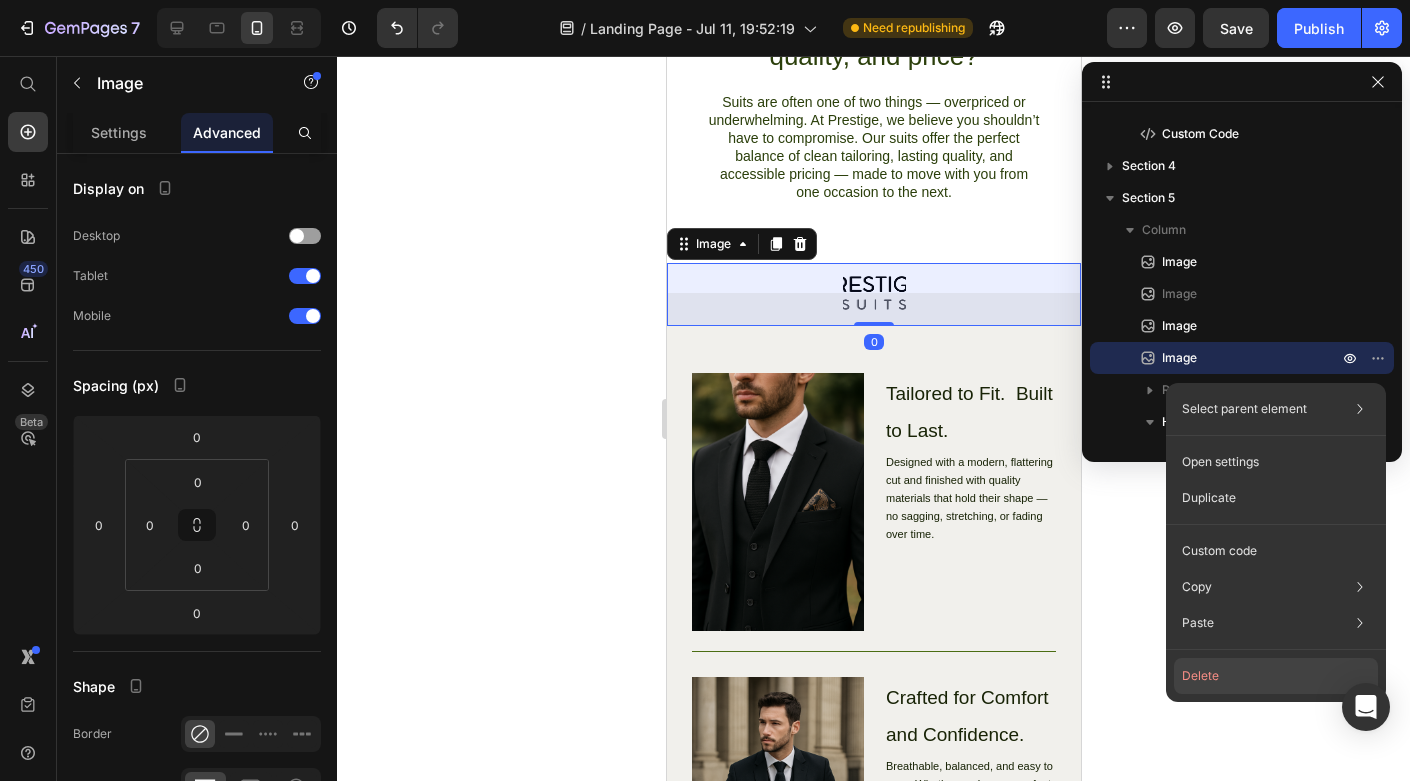 click on "Delete" 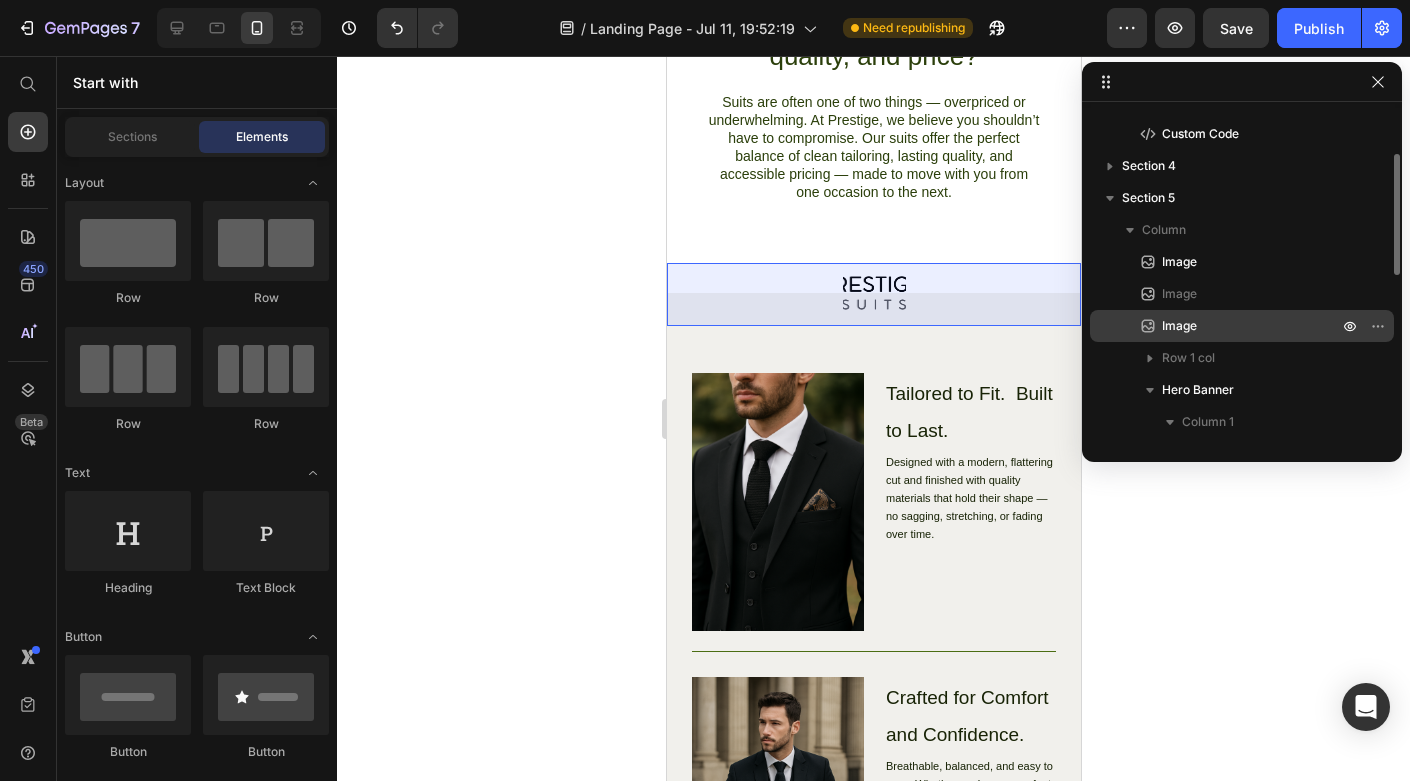 click on "Image" at bounding box center [1228, 326] 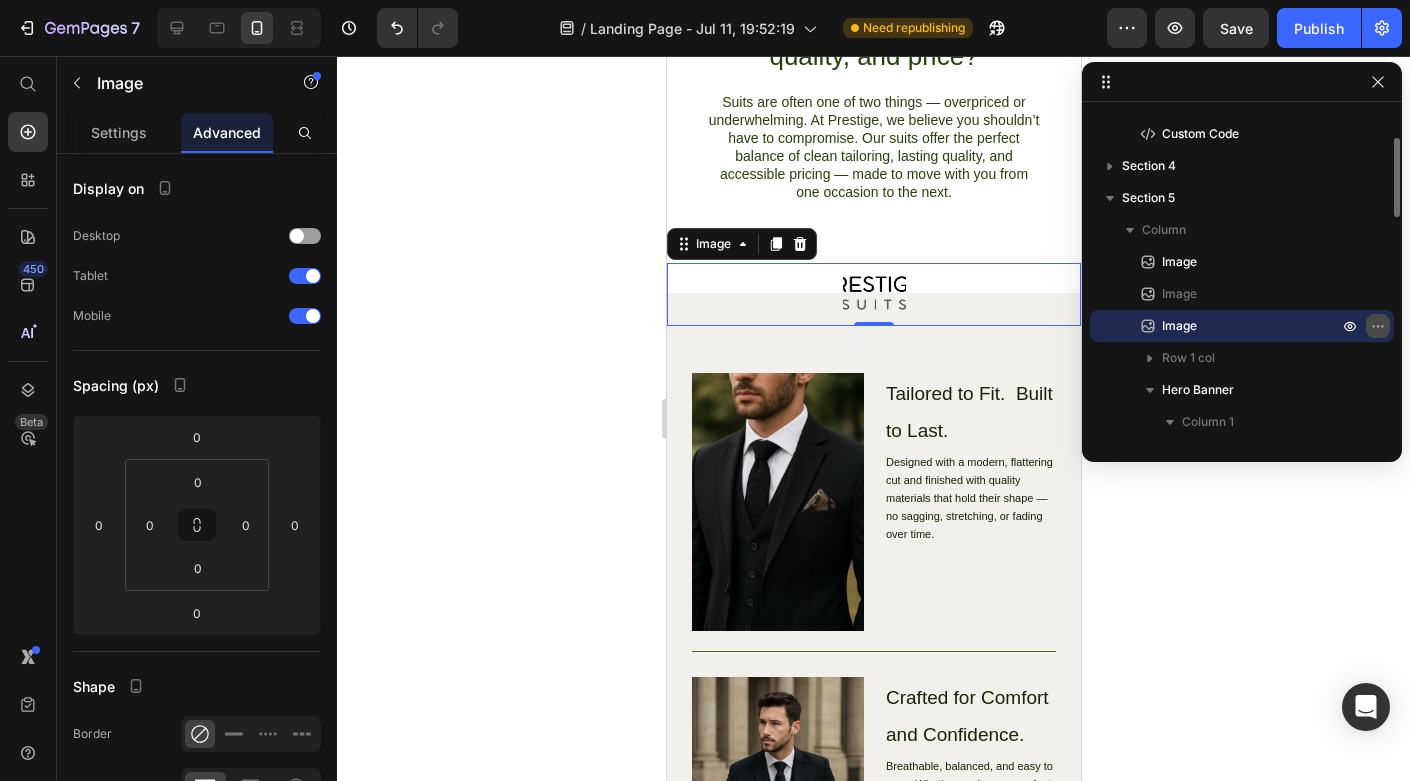 click 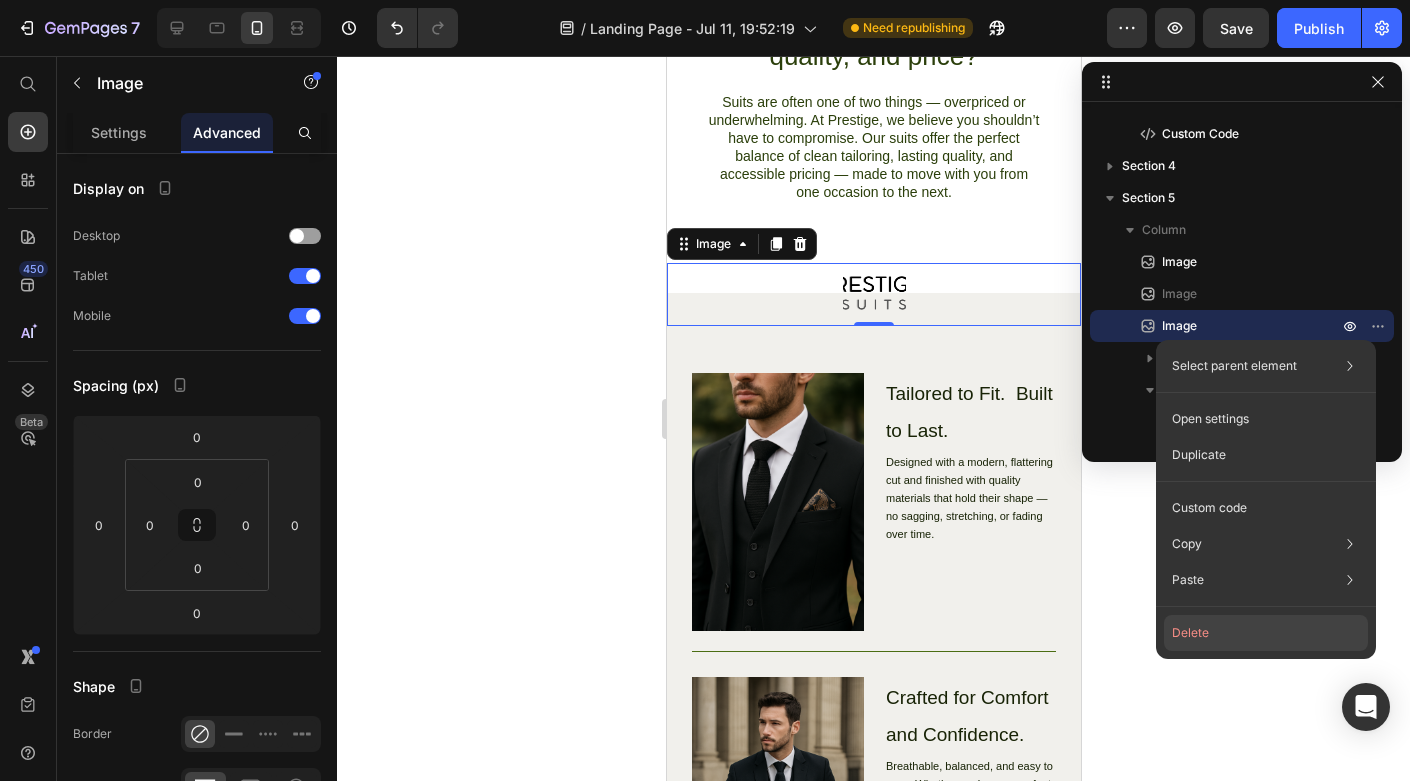 click on "Delete" 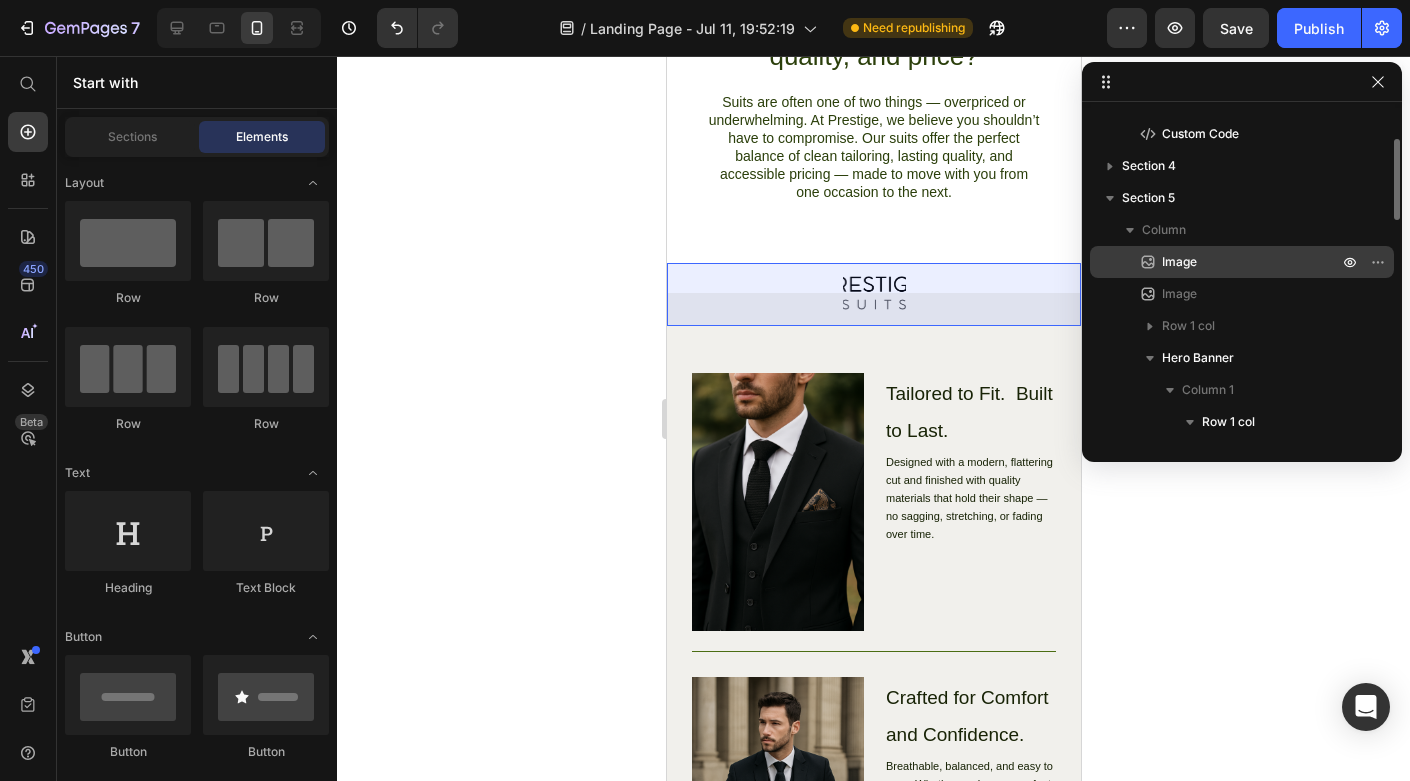 click on "Image" at bounding box center [1228, 262] 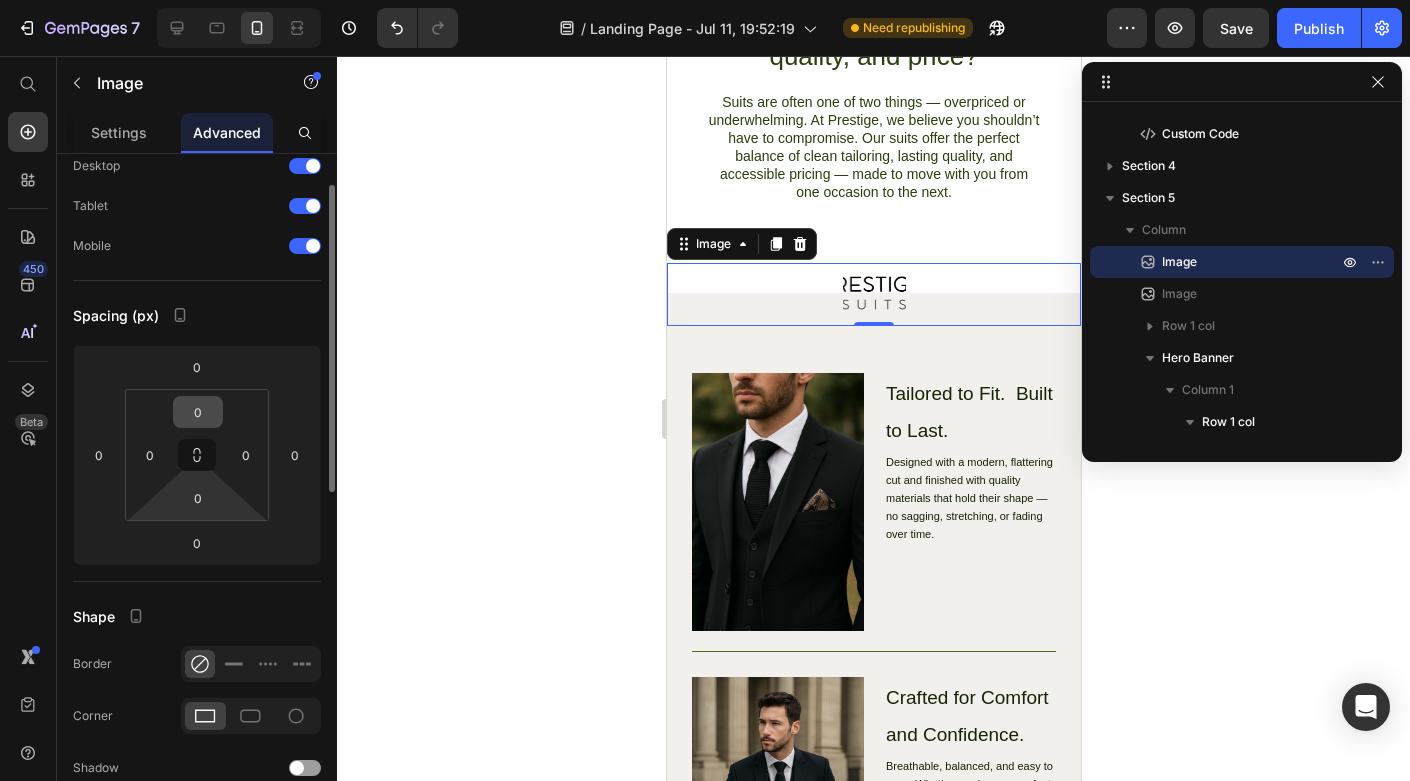 scroll, scrollTop: 0, scrollLeft: 0, axis: both 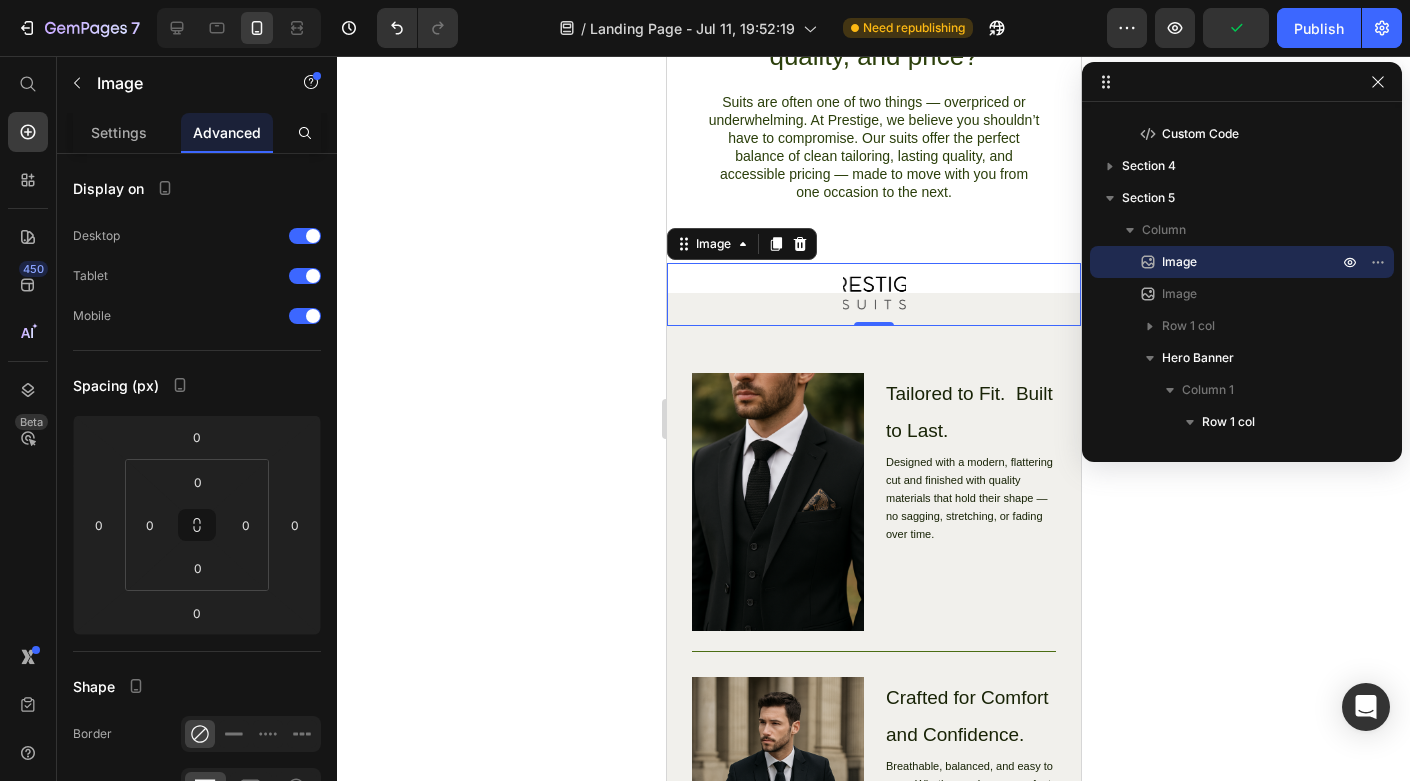click at bounding box center (873, 294) 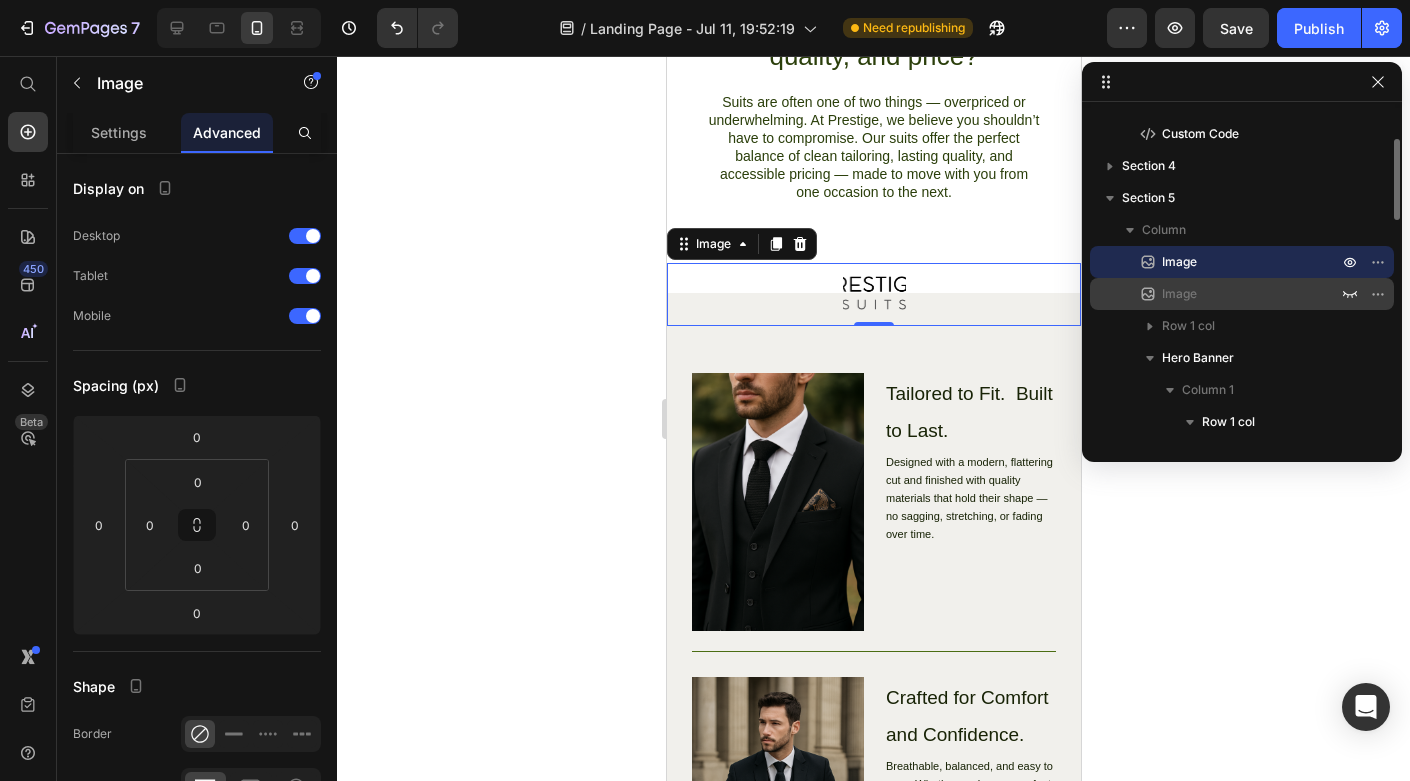 click on "Image" at bounding box center [1179, 294] 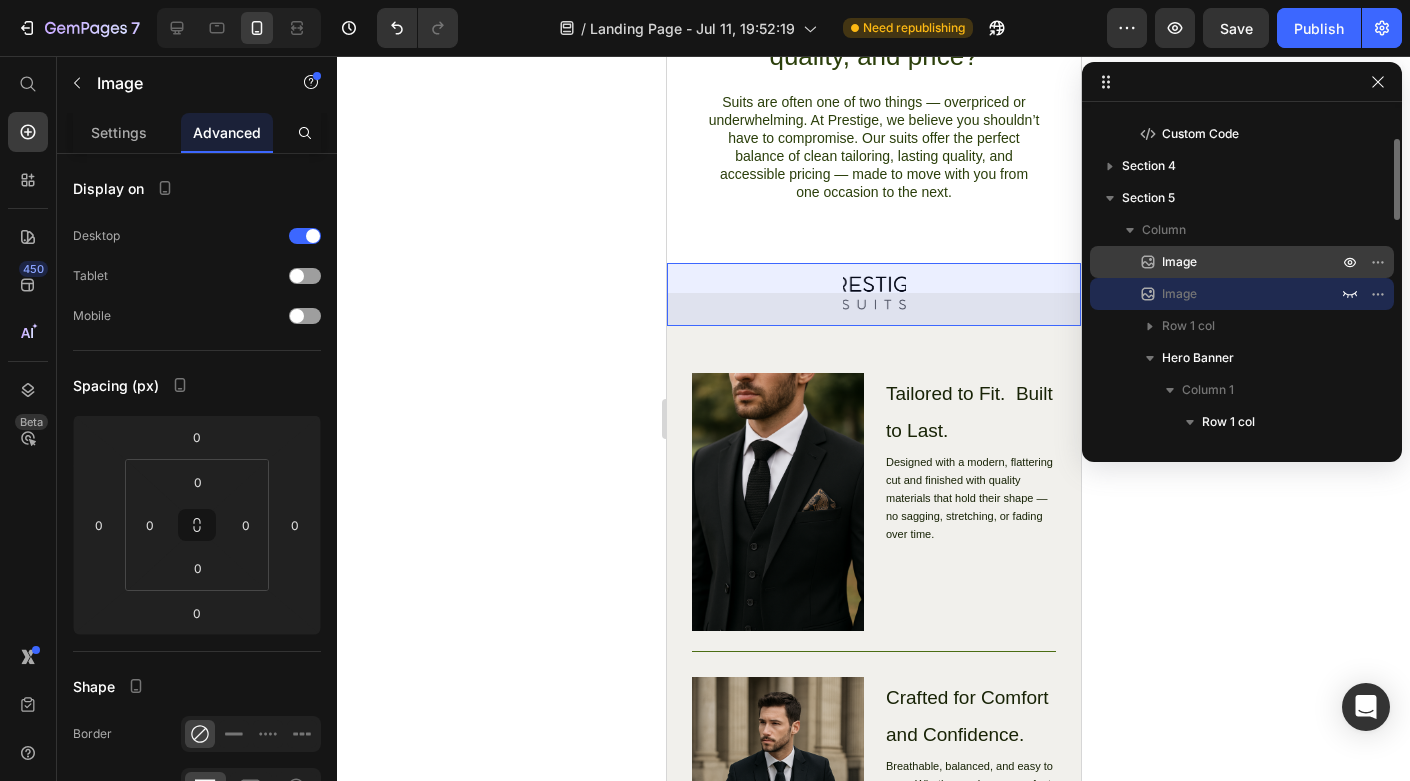 click on "Image" at bounding box center [1228, 262] 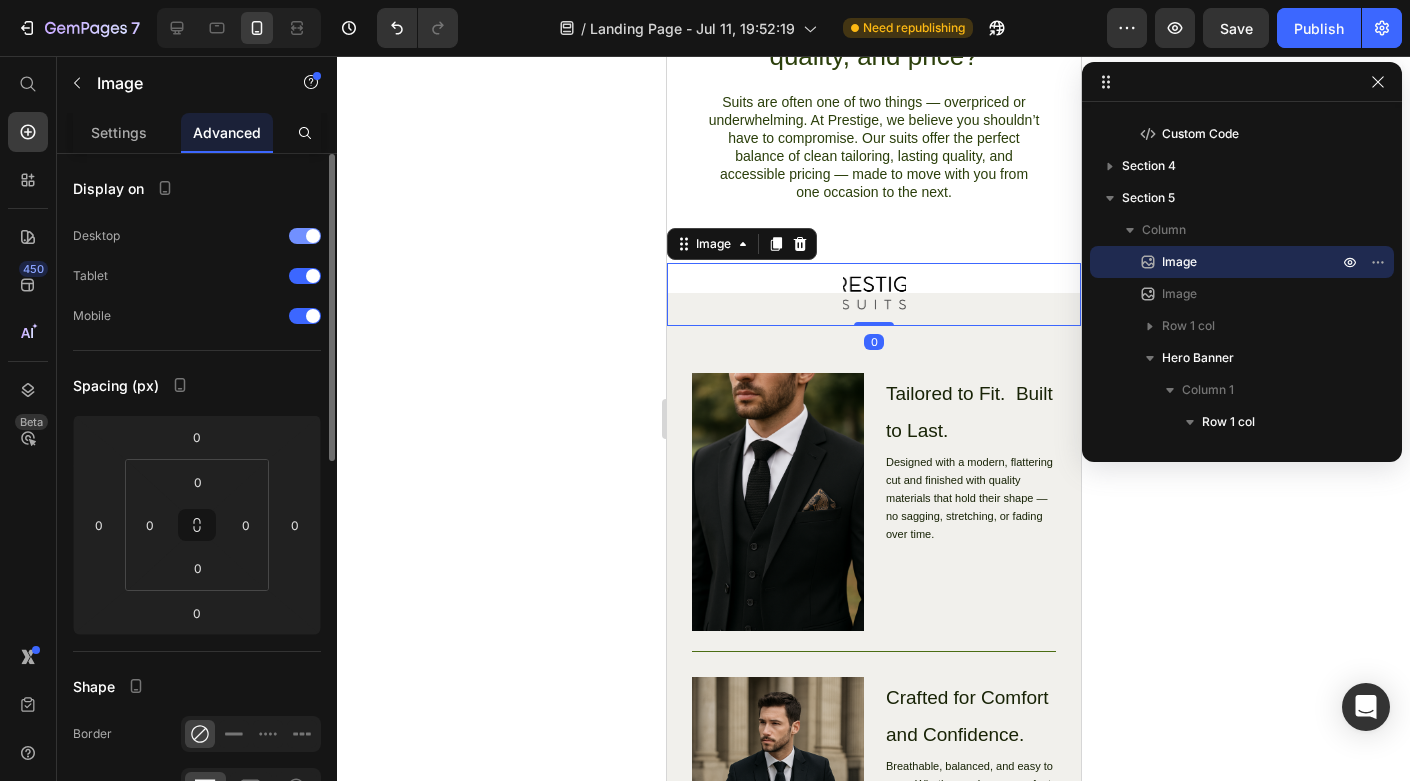 click at bounding box center [305, 236] 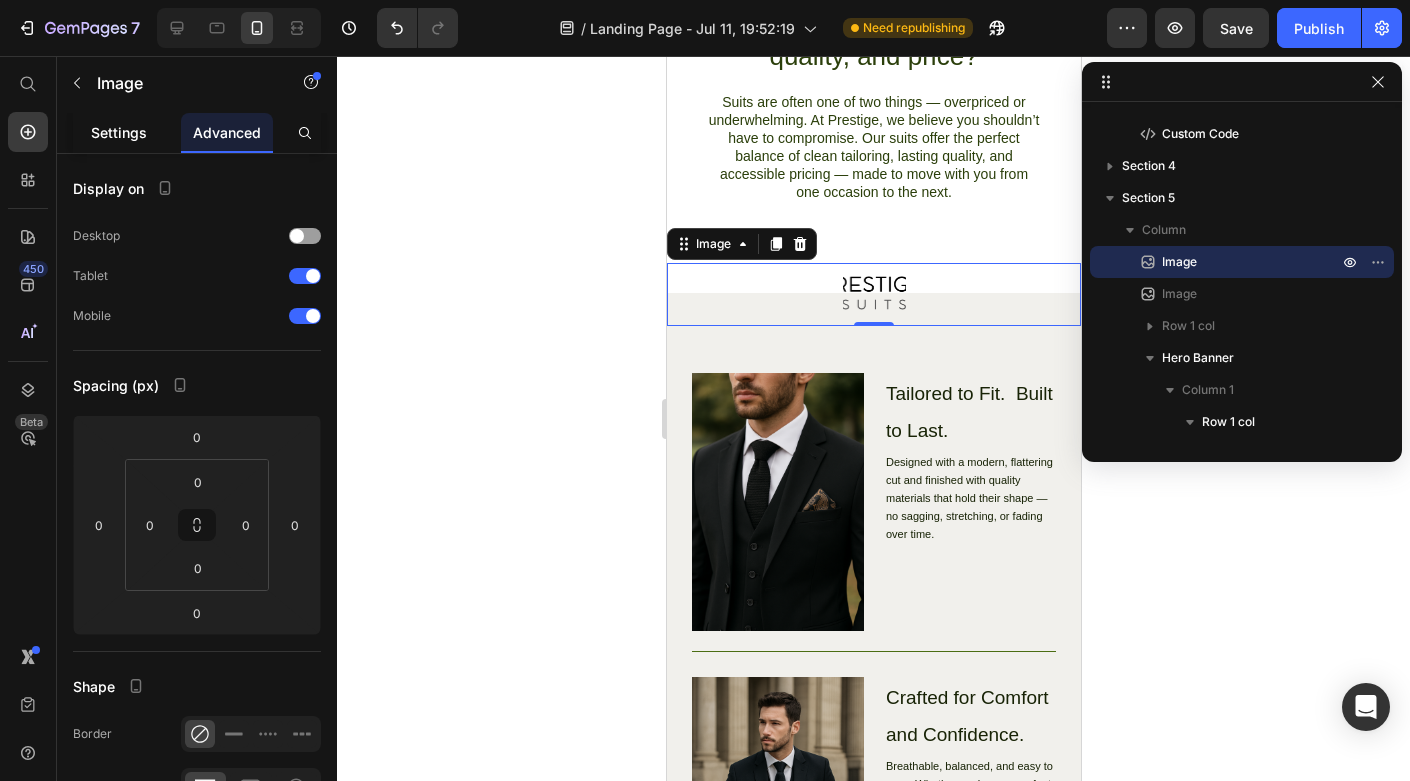click on "Settings" at bounding box center [119, 132] 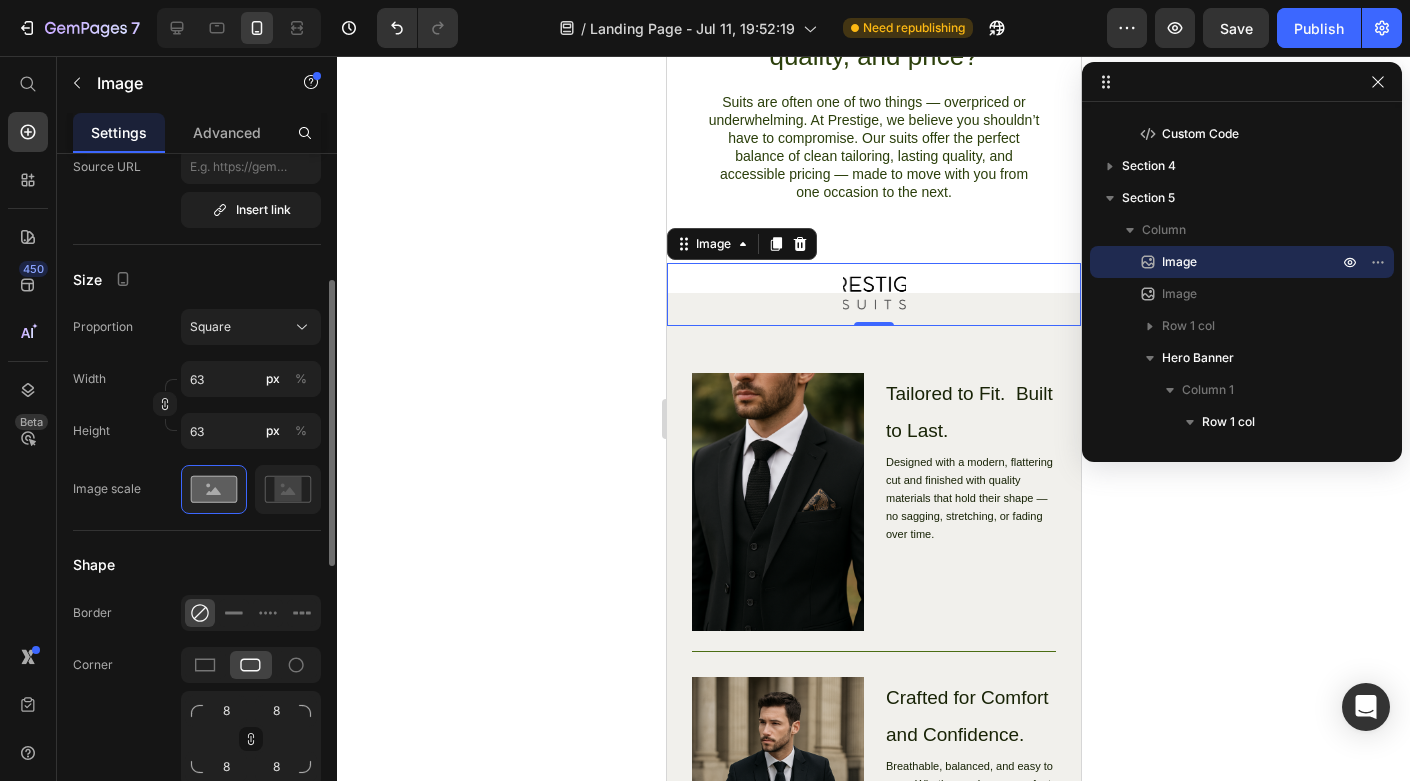 scroll, scrollTop: 470, scrollLeft: 0, axis: vertical 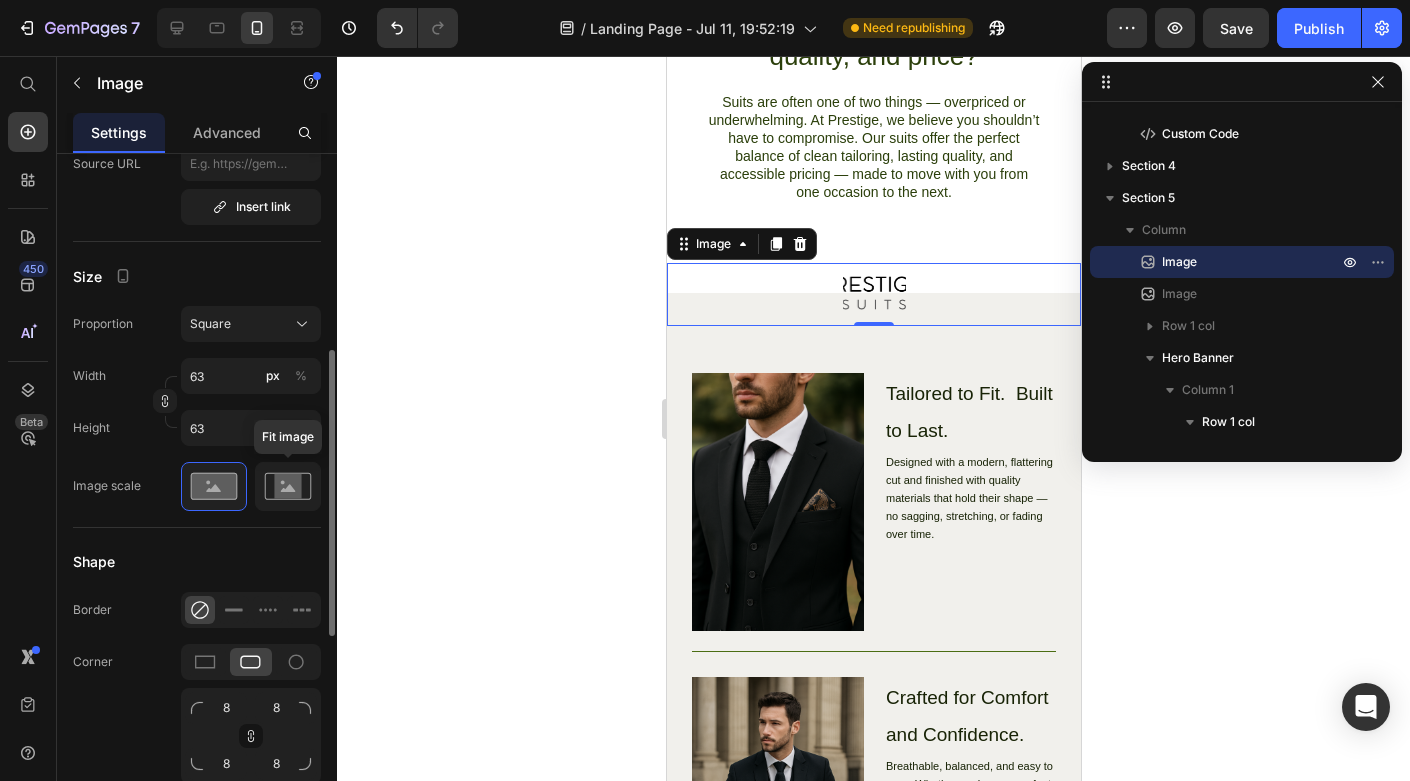 click 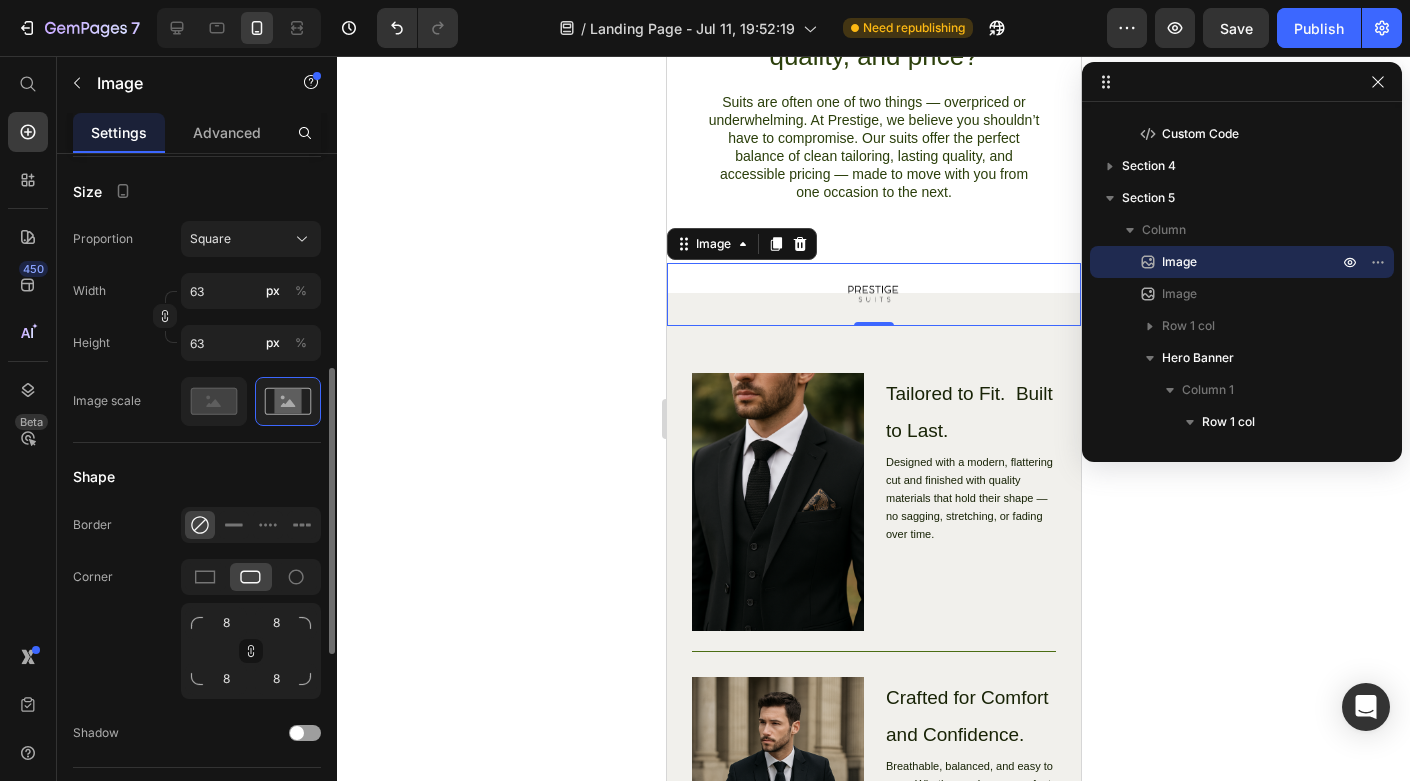 scroll, scrollTop: 541, scrollLeft: 0, axis: vertical 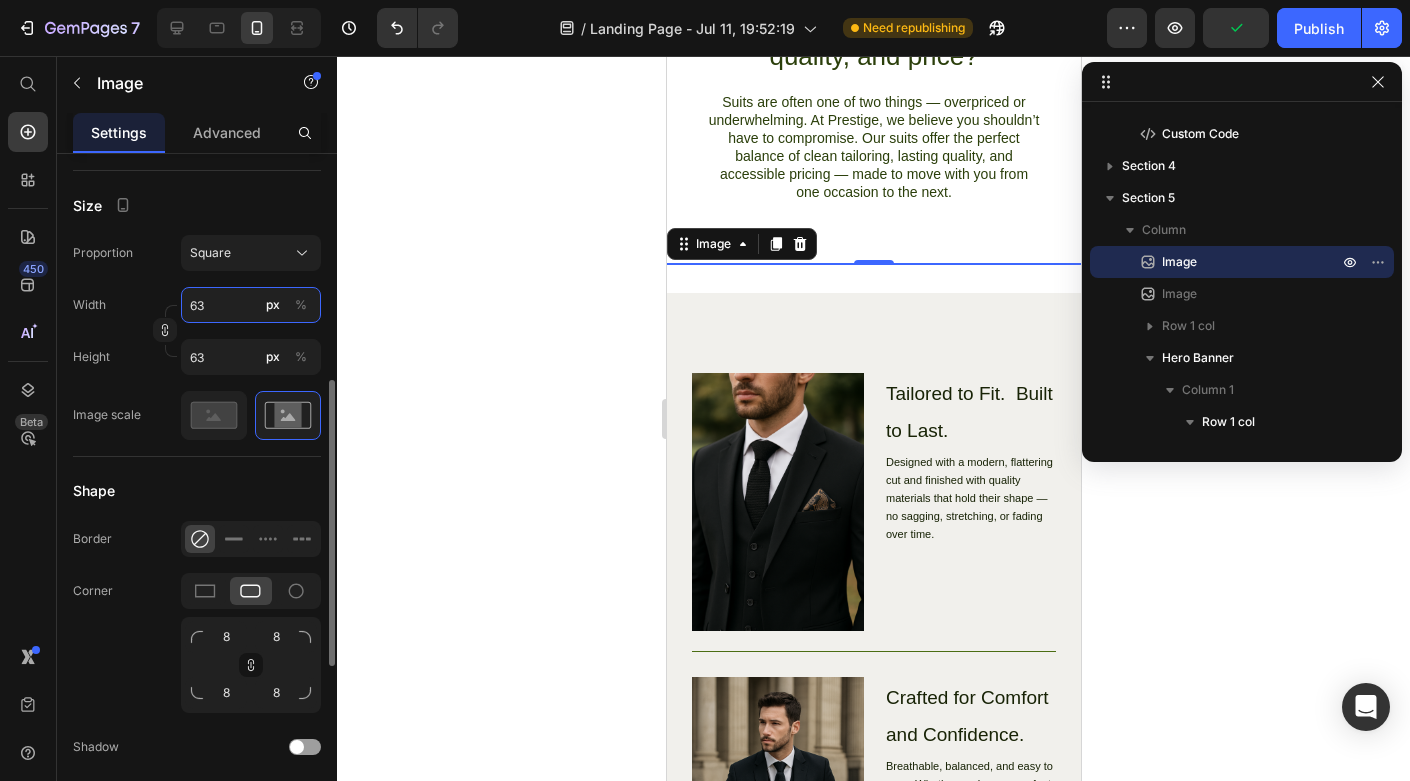 type on "1" 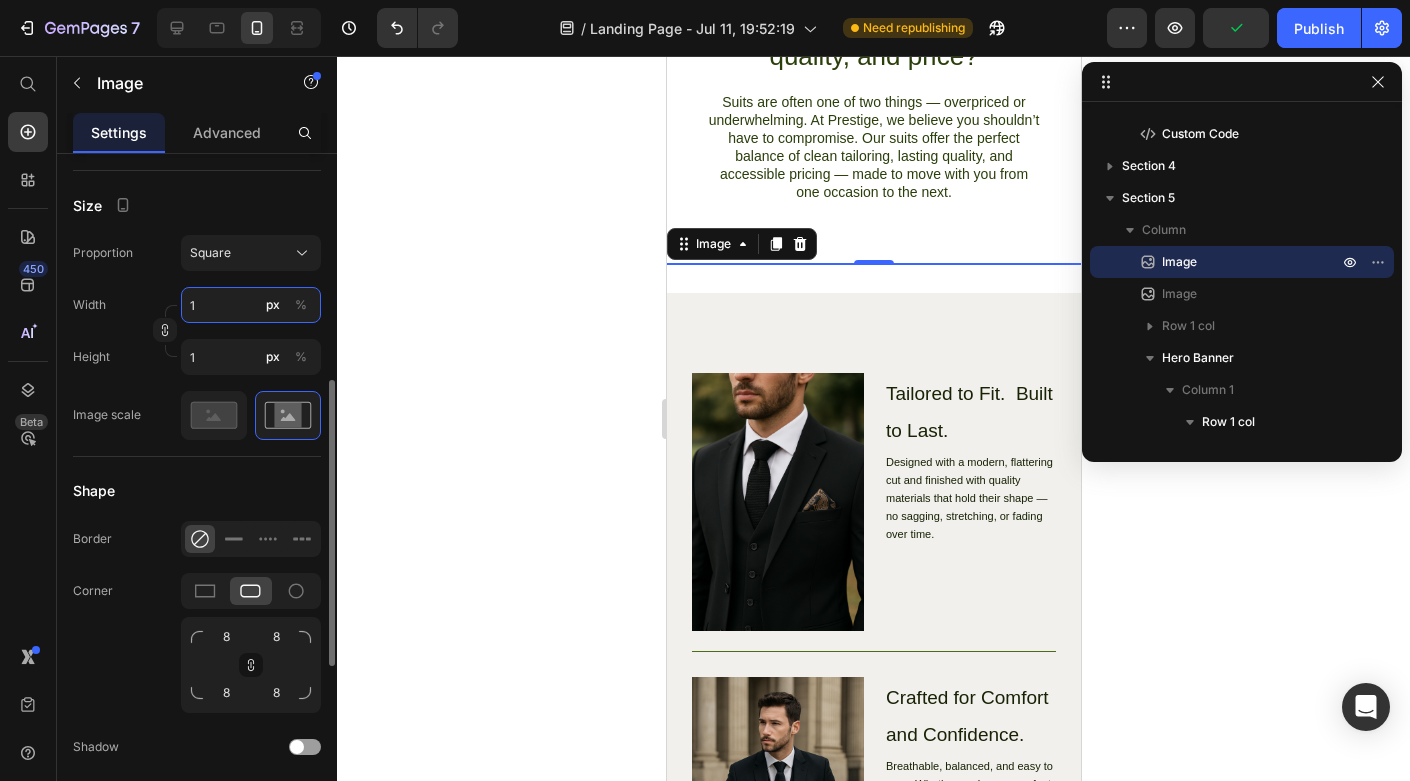type on "10" 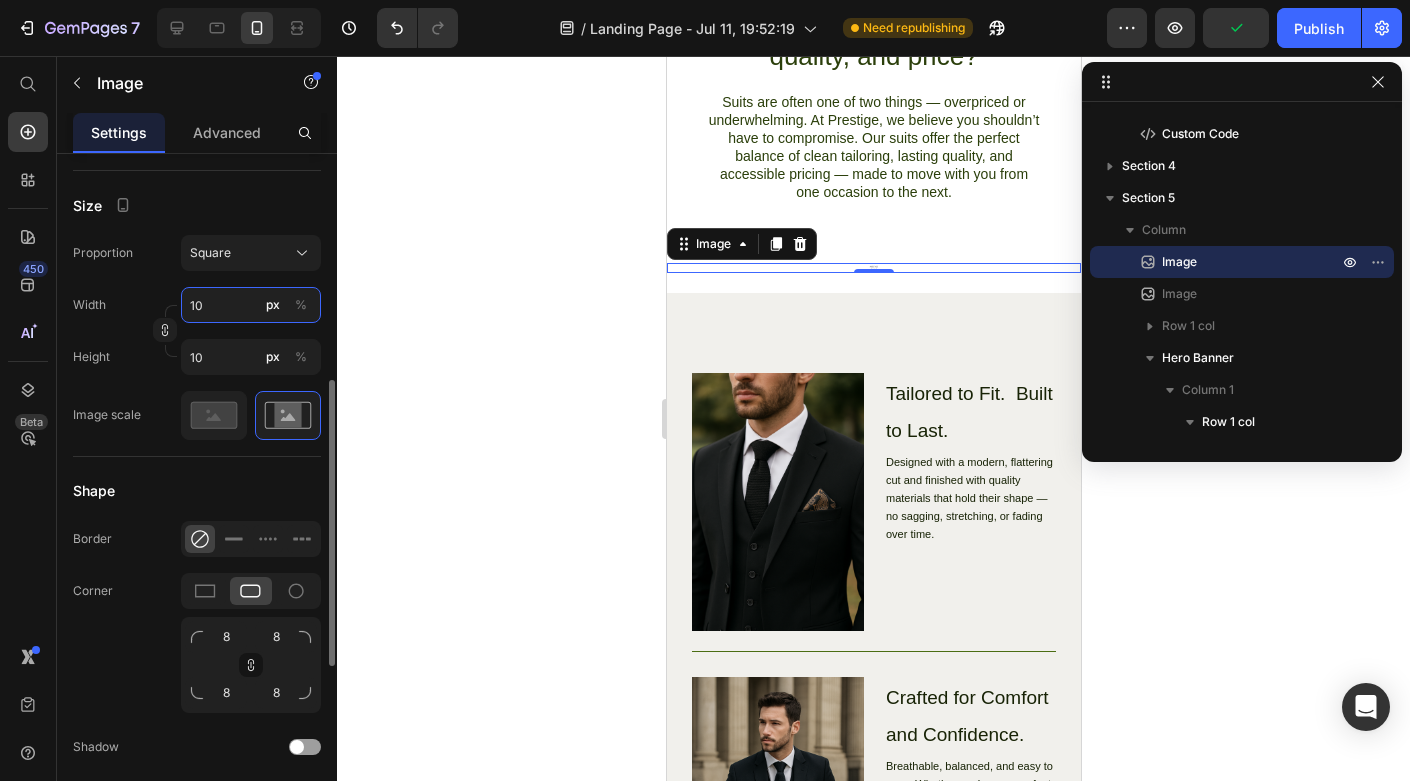 type on "100" 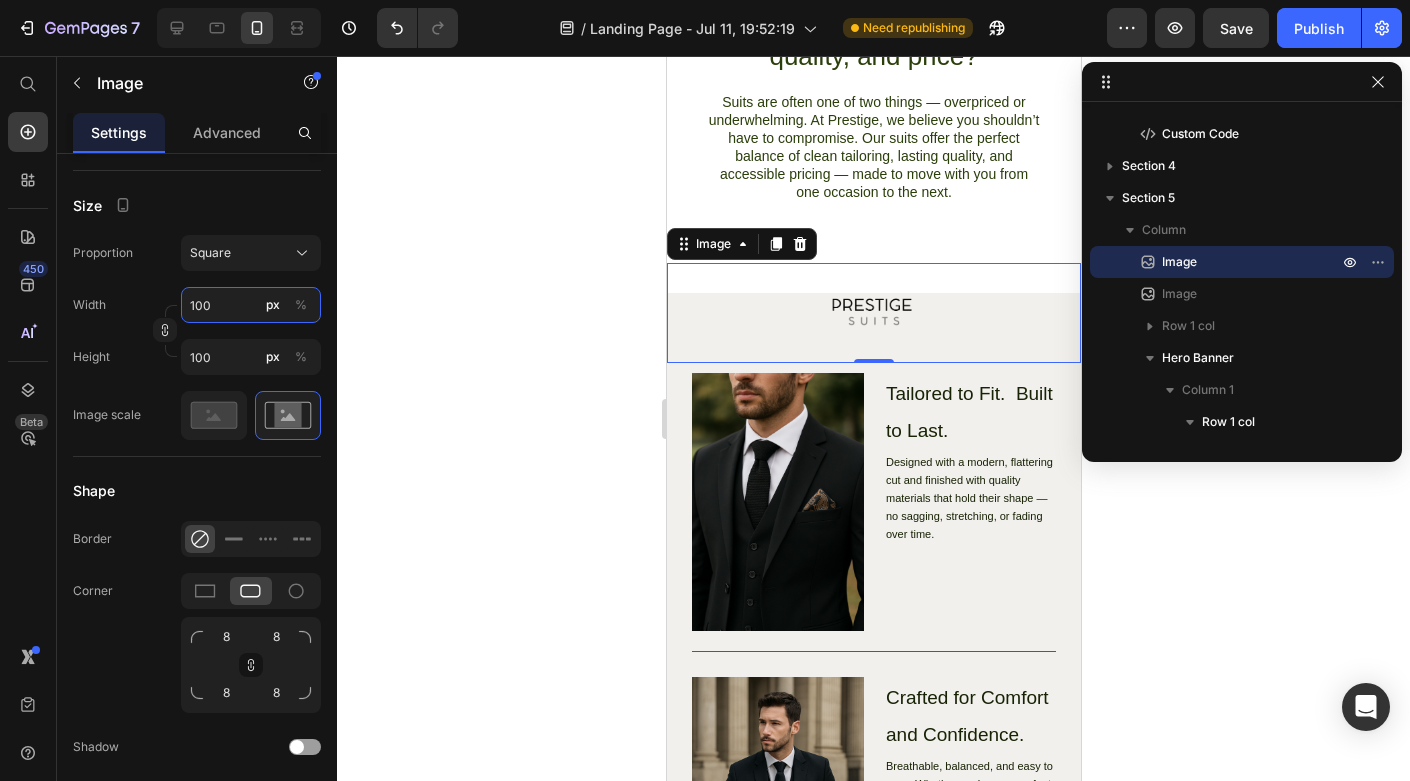 type on "100" 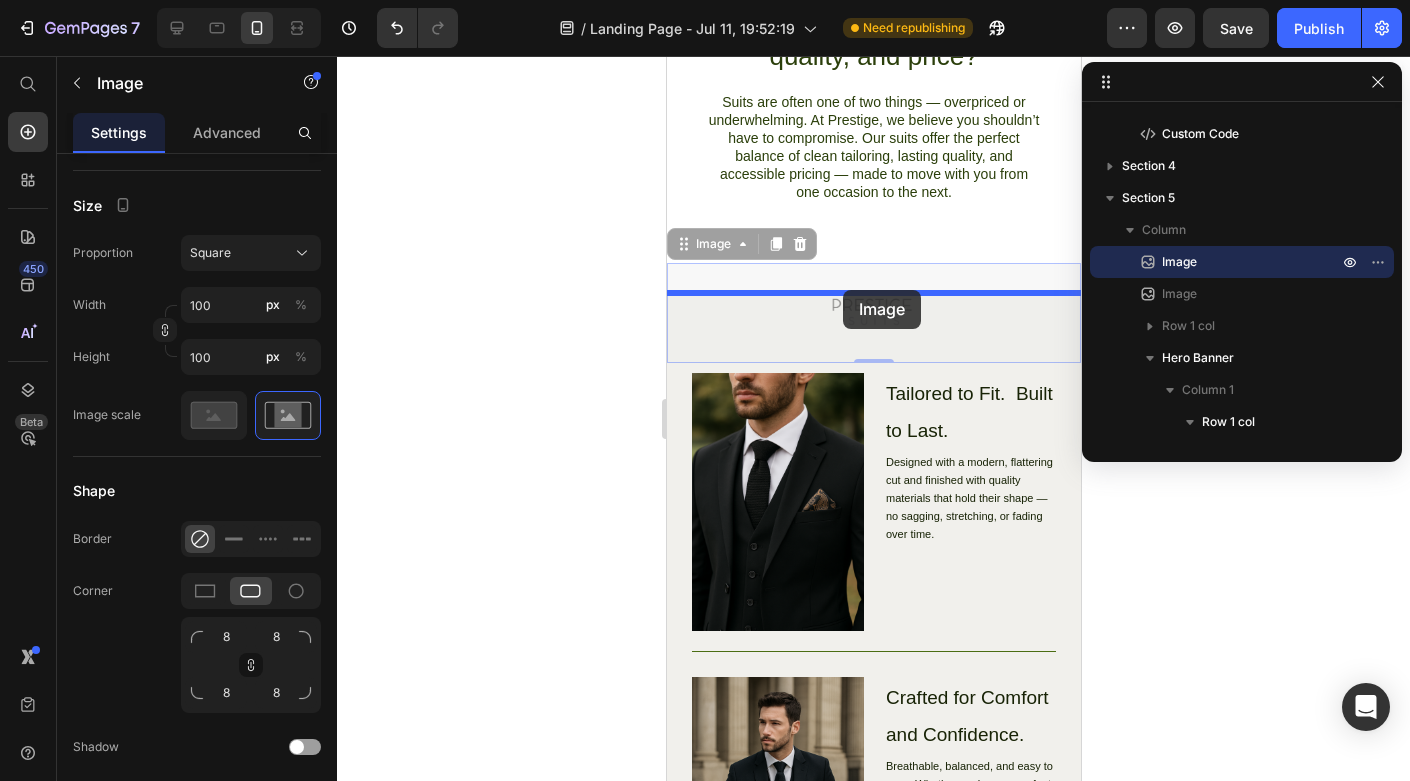 drag, startPoint x: 844, startPoint y: 303, endPoint x: 843, endPoint y: 290, distance: 13.038404 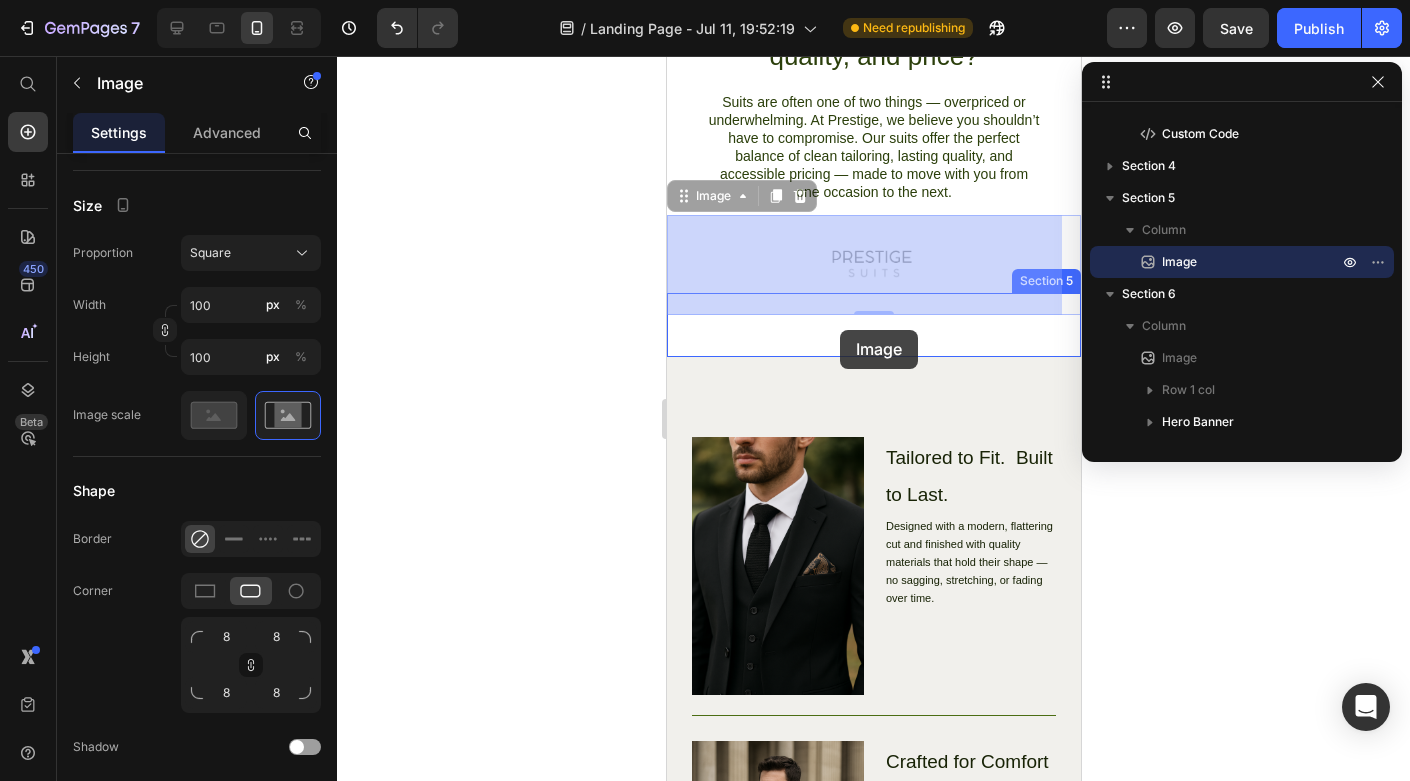 drag, startPoint x: 857, startPoint y: 264, endPoint x: 840, endPoint y: 330, distance: 68.154236 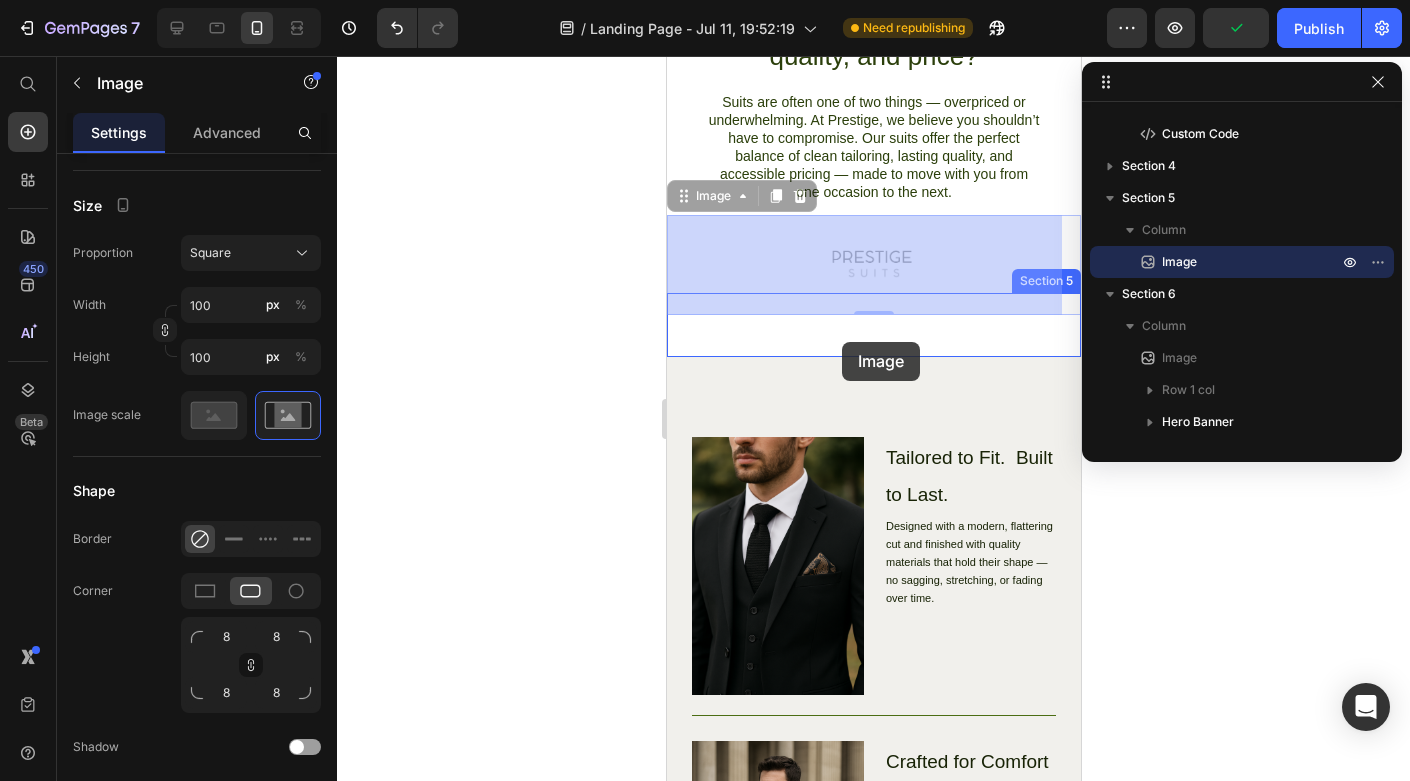 drag, startPoint x: 843, startPoint y: 263, endPoint x: 842, endPoint y: 342, distance: 79.00633 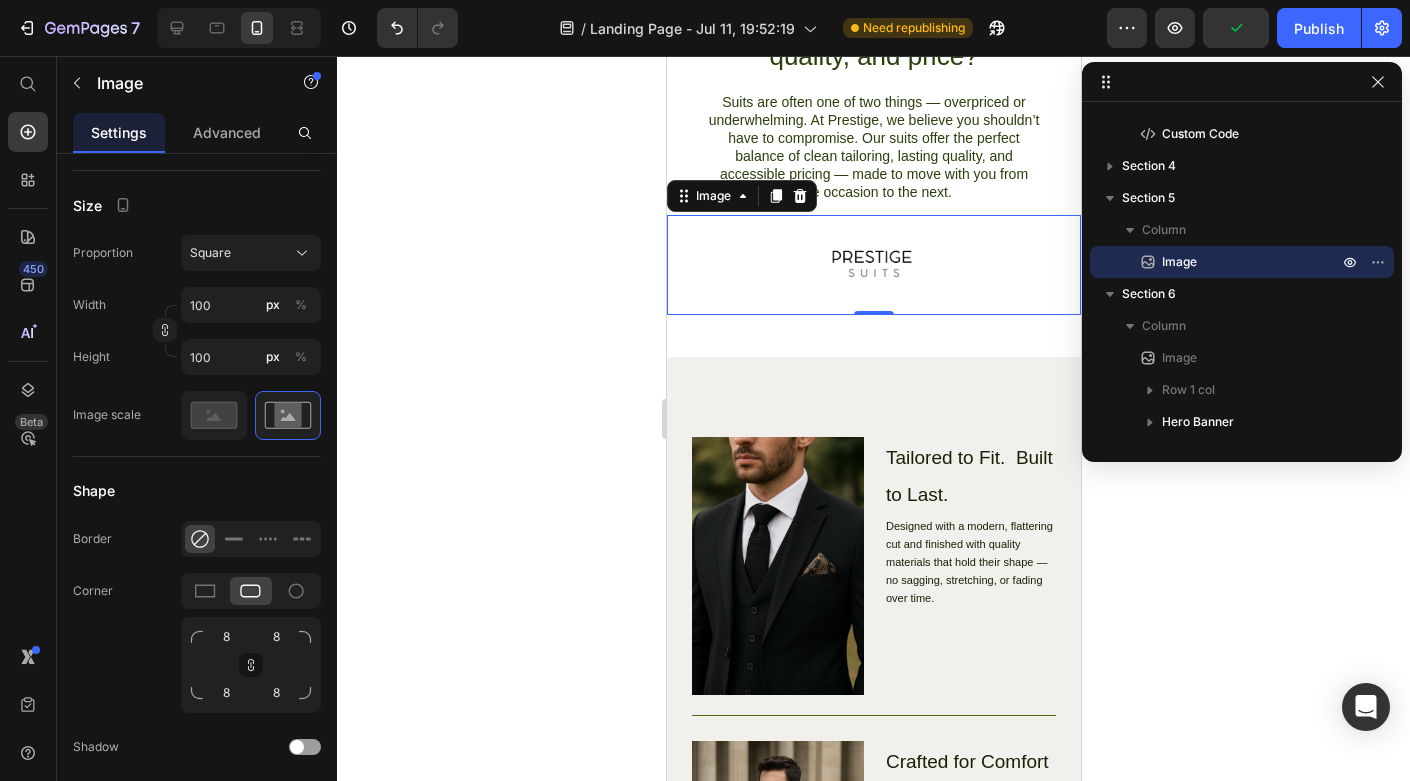 click at bounding box center [873, 265] 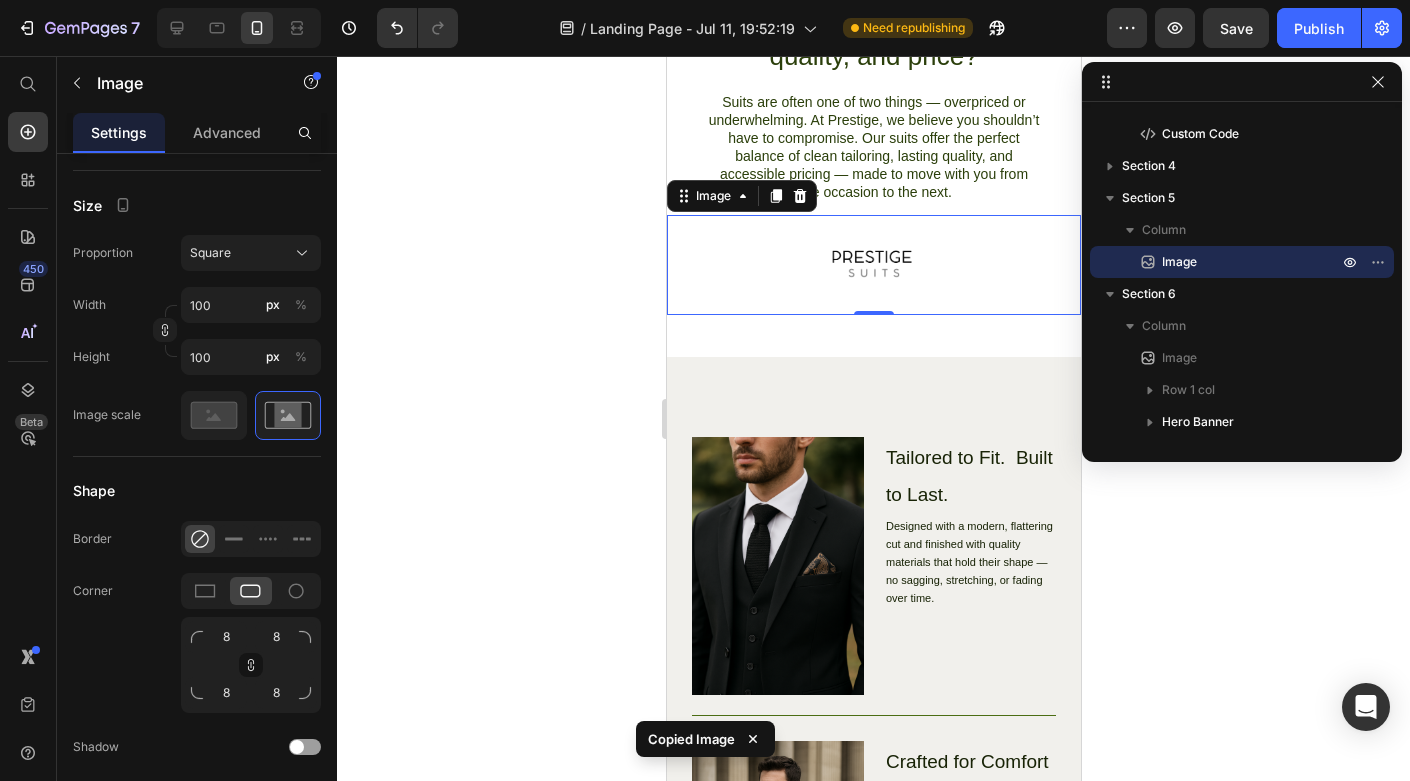 click on "0" at bounding box center (873, 331) 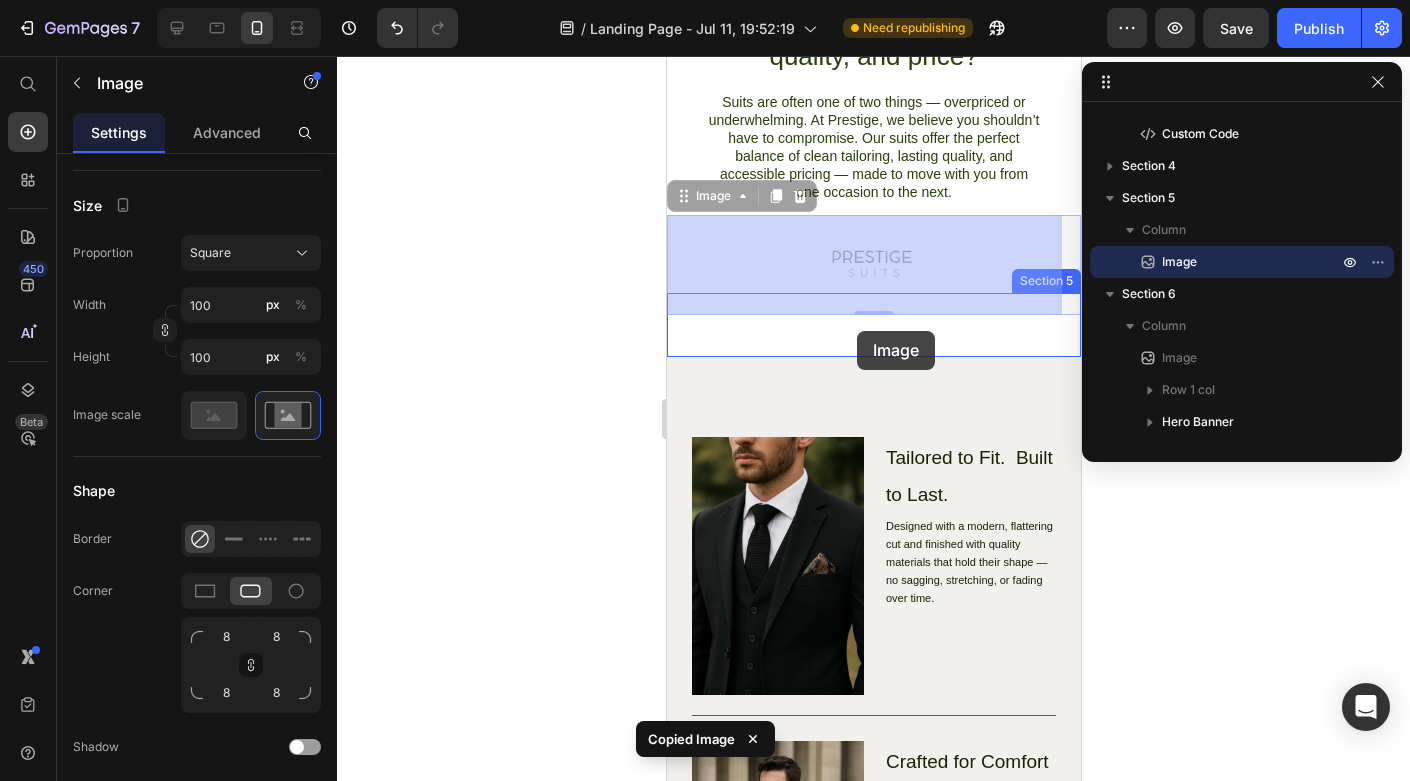 drag, startPoint x: 870, startPoint y: 273, endPoint x: 857, endPoint y: 331, distance: 59.439045 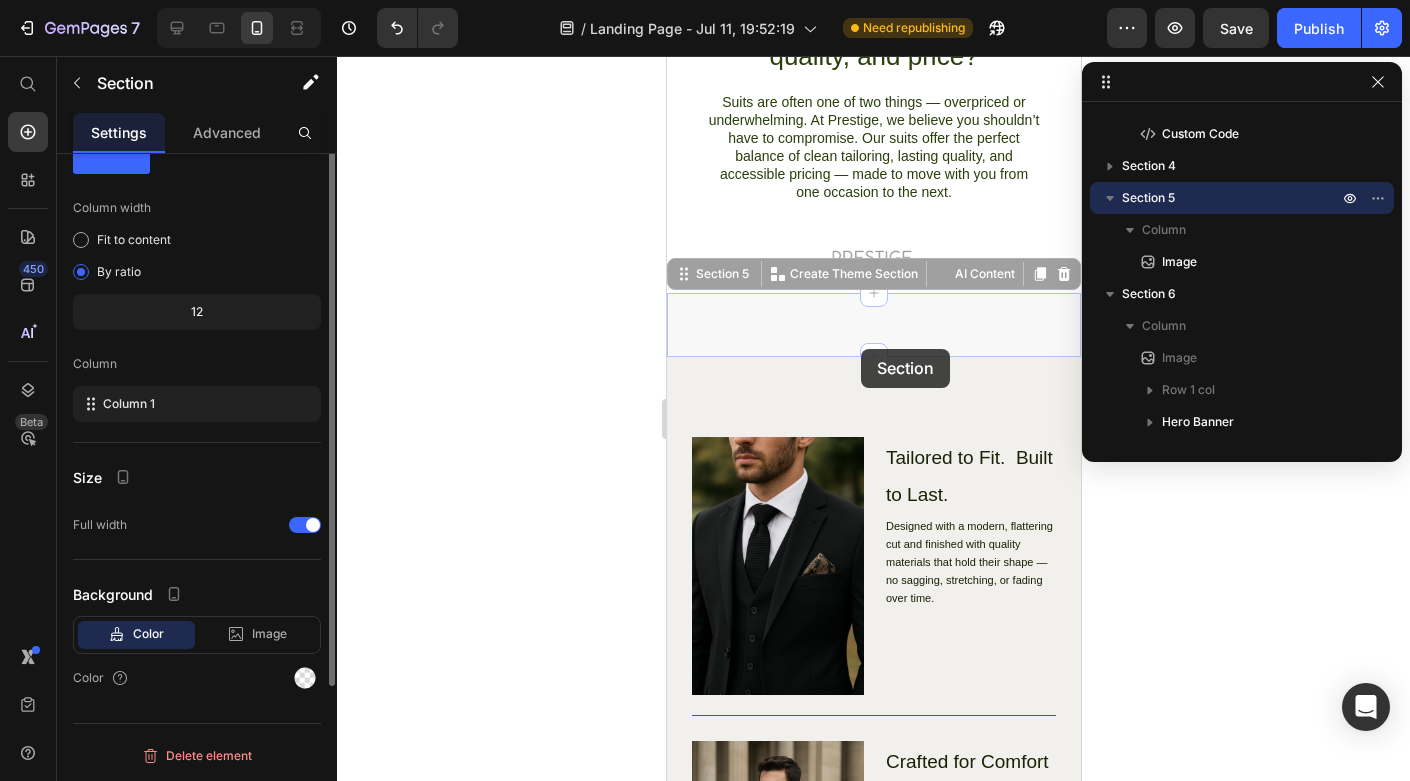scroll, scrollTop: 0, scrollLeft: 0, axis: both 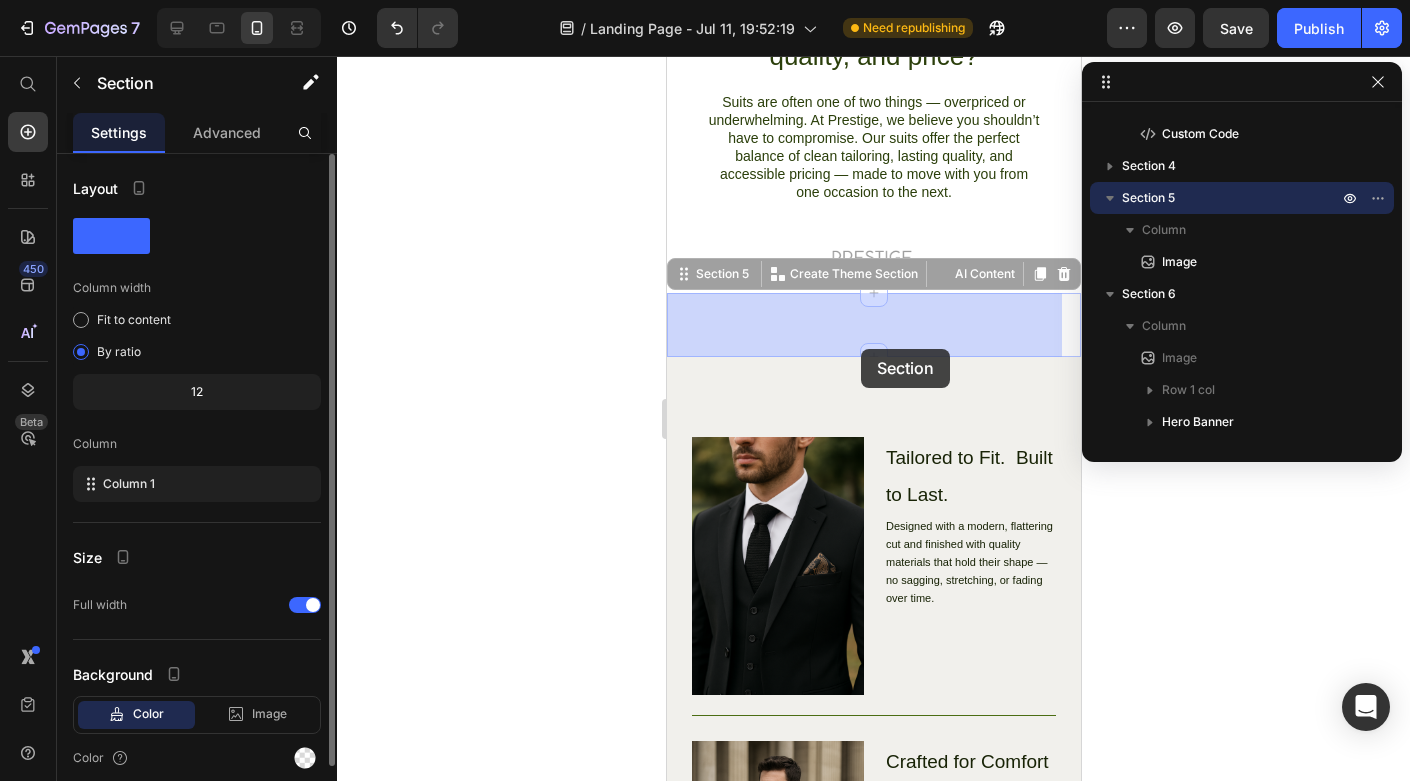 drag, startPoint x: 868, startPoint y: 315, endPoint x: 862, endPoint y: 340, distance: 25.70992 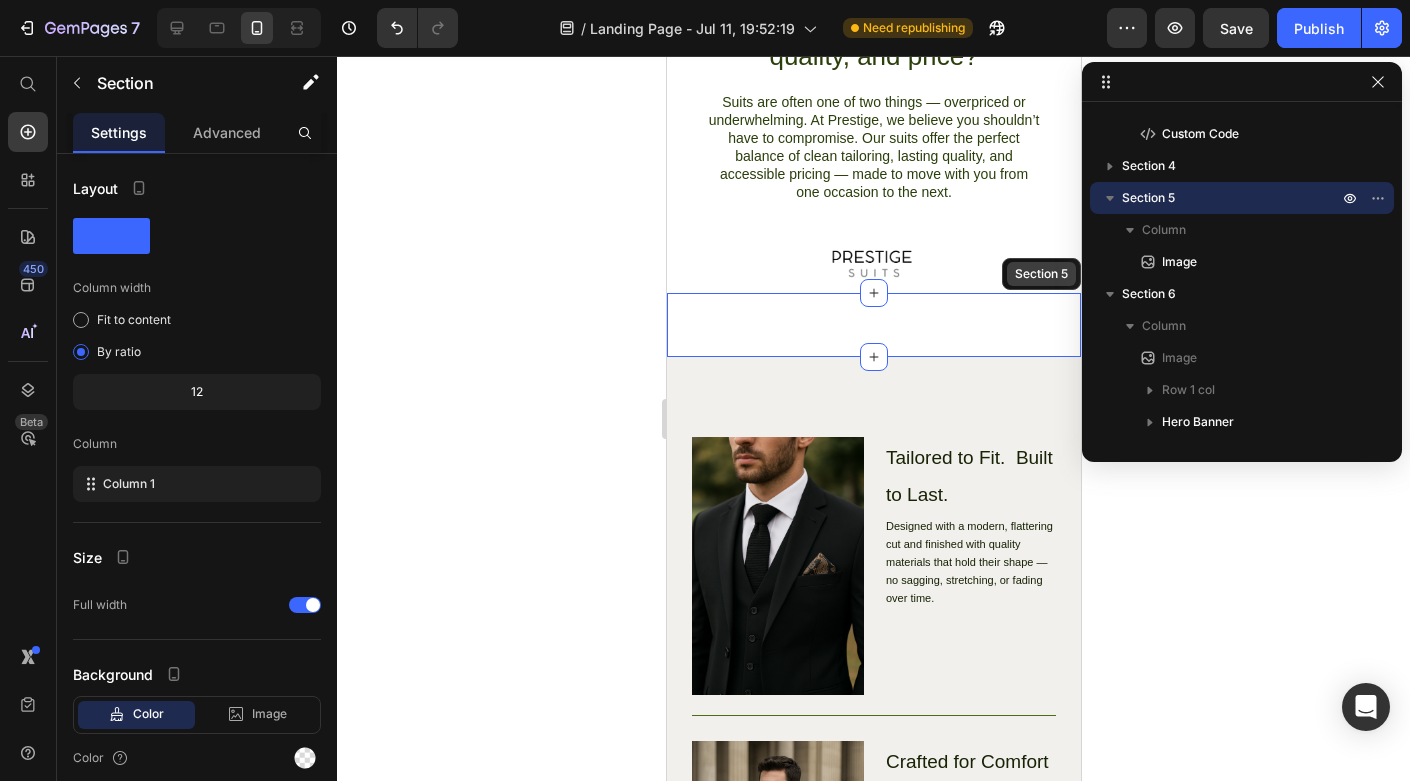 click on "Section 5" at bounding box center (1040, 274) 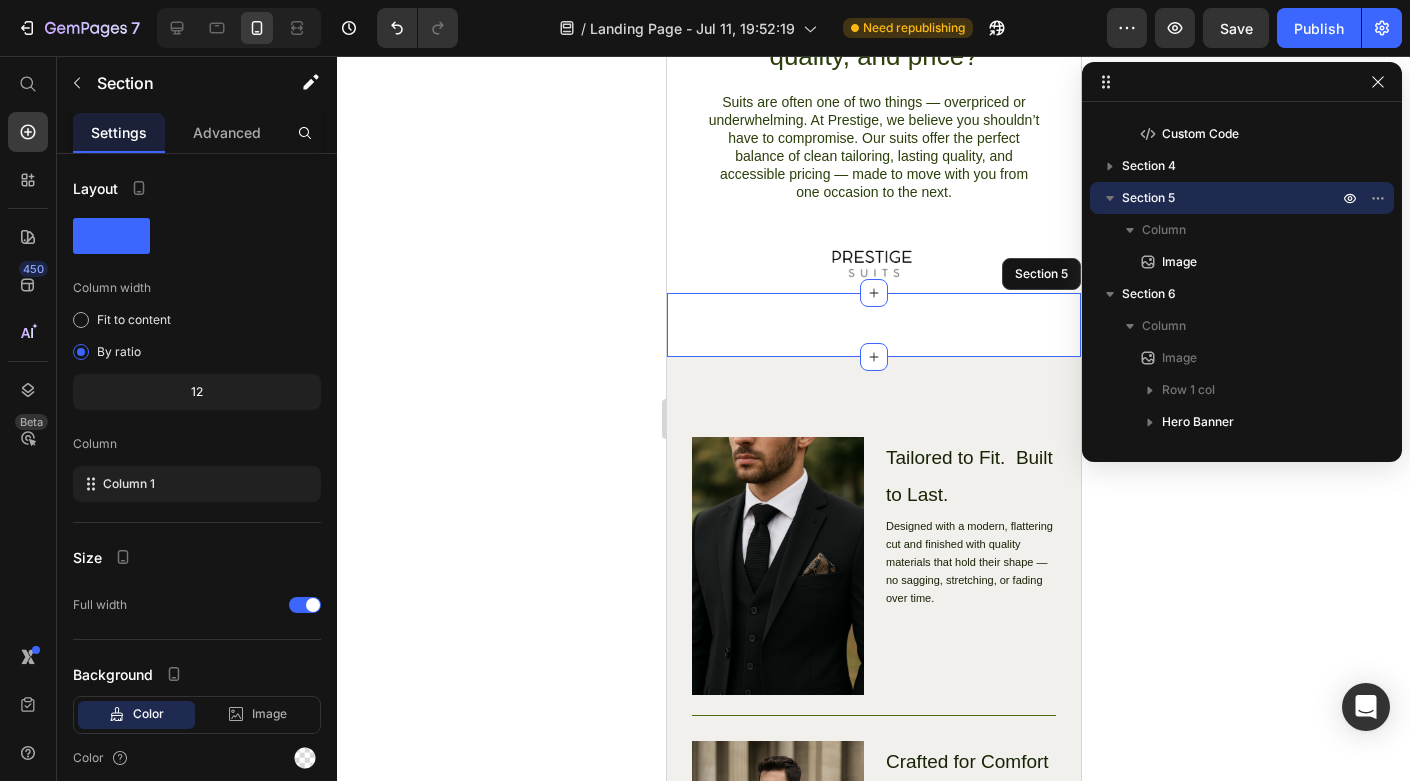 click on "Image Section 5" at bounding box center [873, 325] 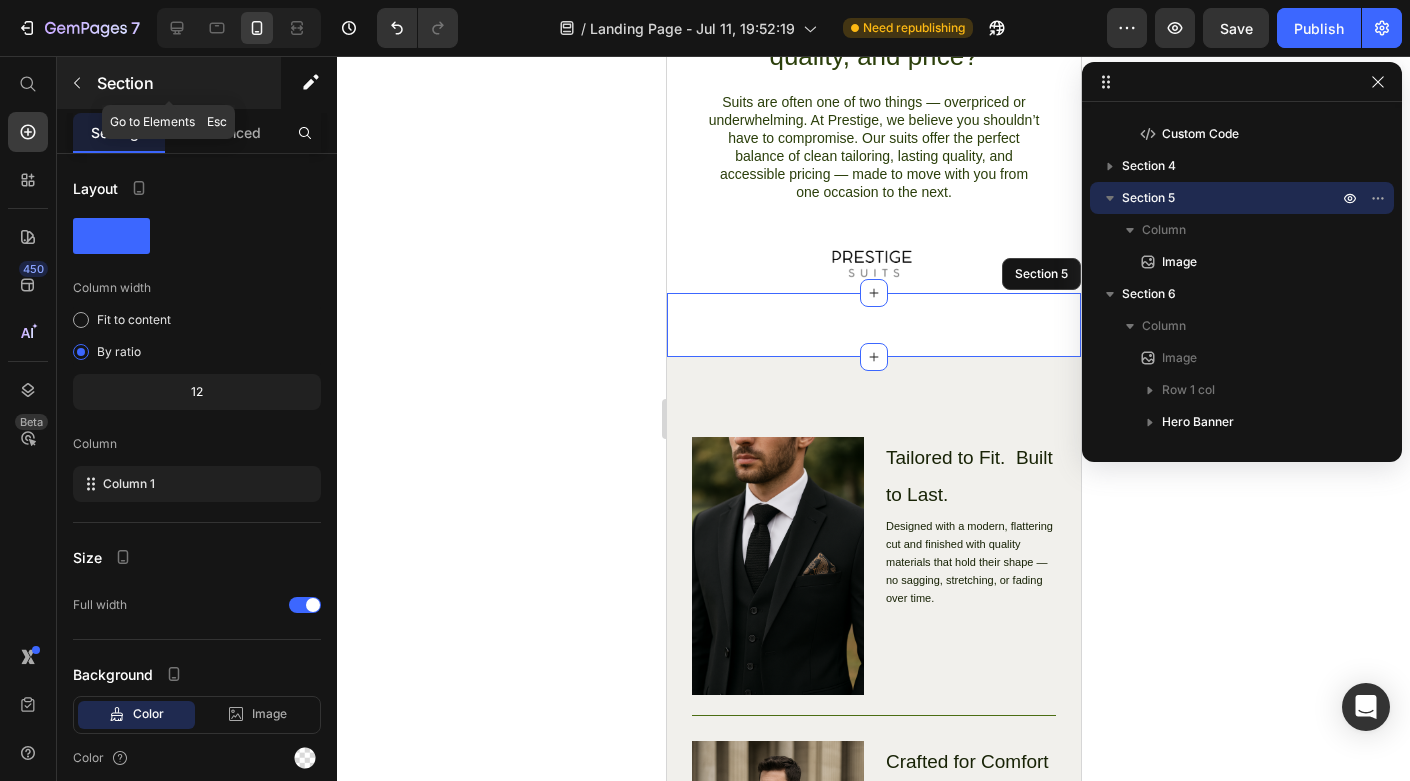 click on "Section" at bounding box center [187, 83] 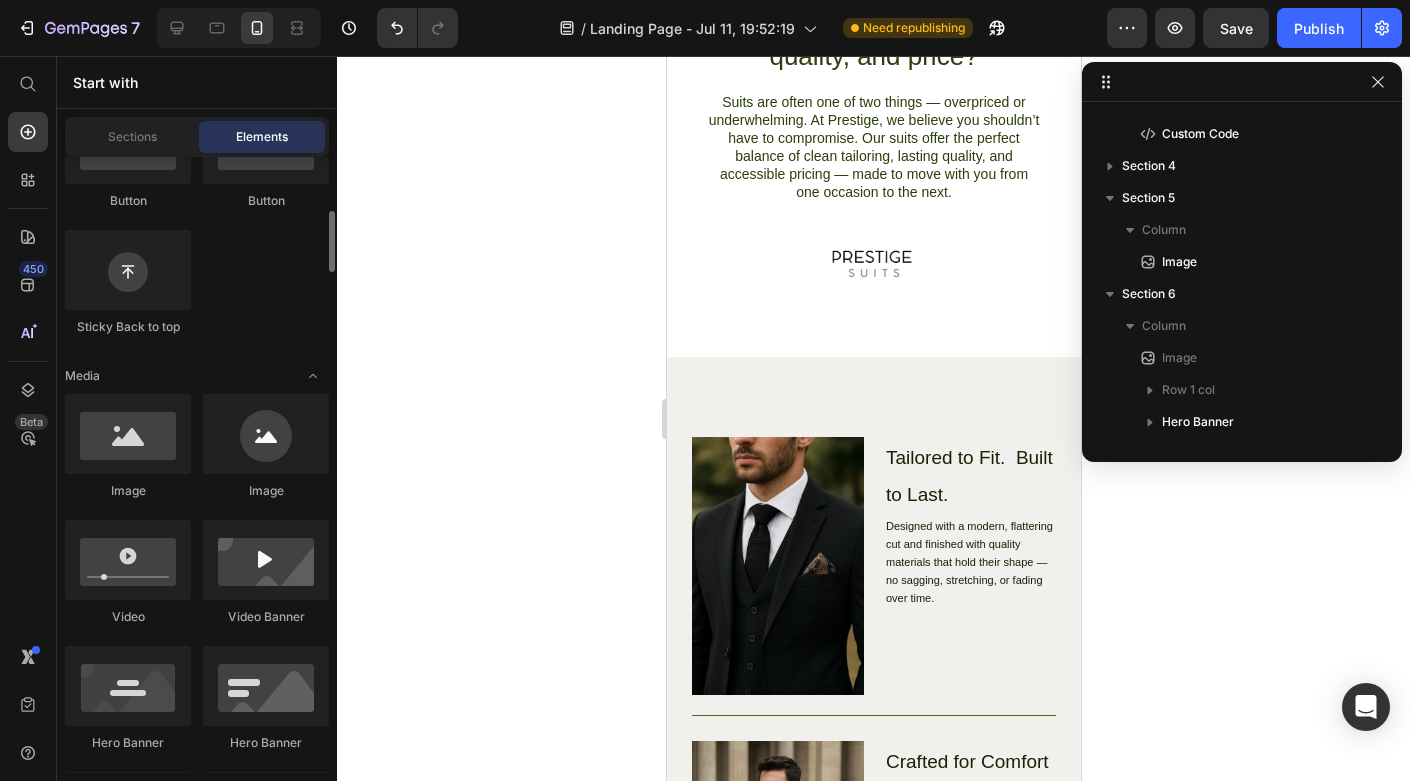 scroll, scrollTop: 553, scrollLeft: 0, axis: vertical 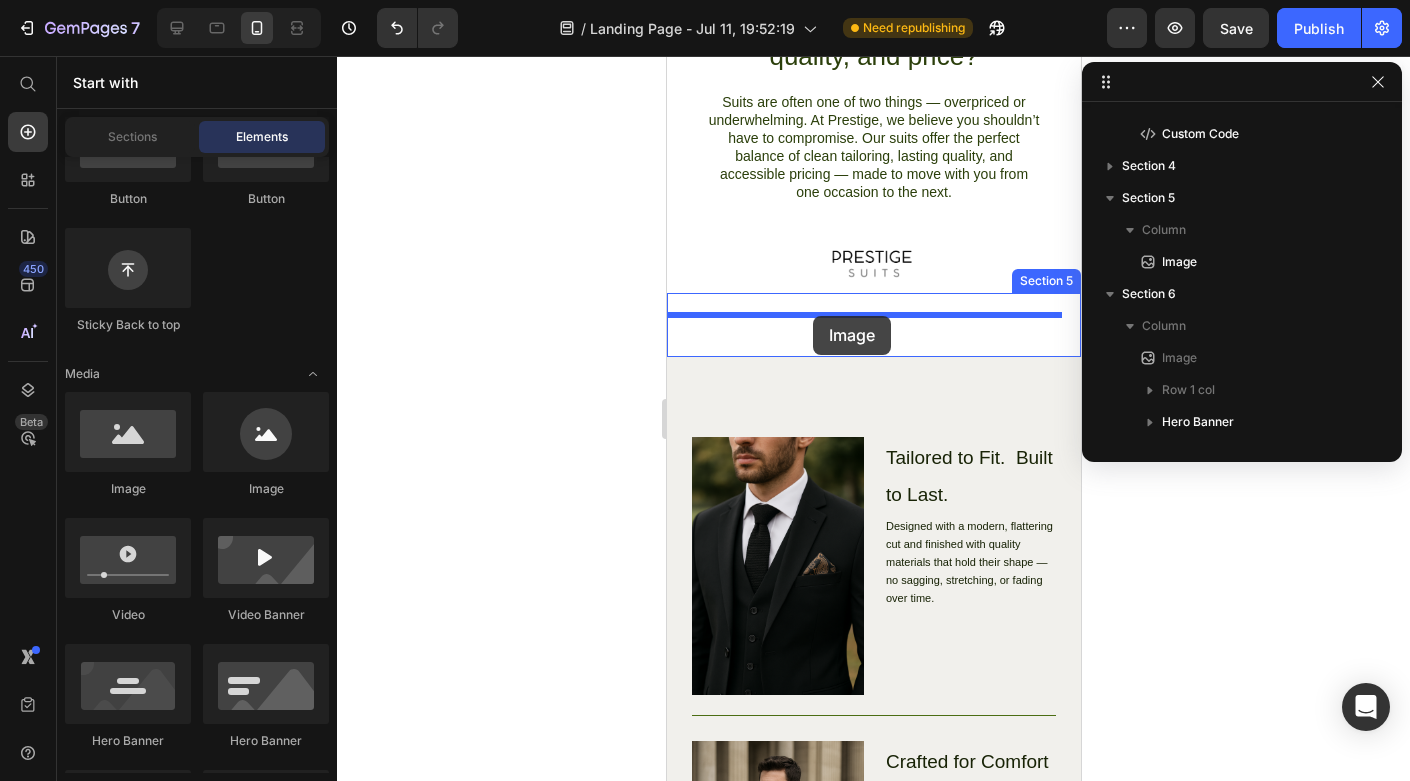 drag, startPoint x: 802, startPoint y: 511, endPoint x: 813, endPoint y: 316, distance: 195.31001 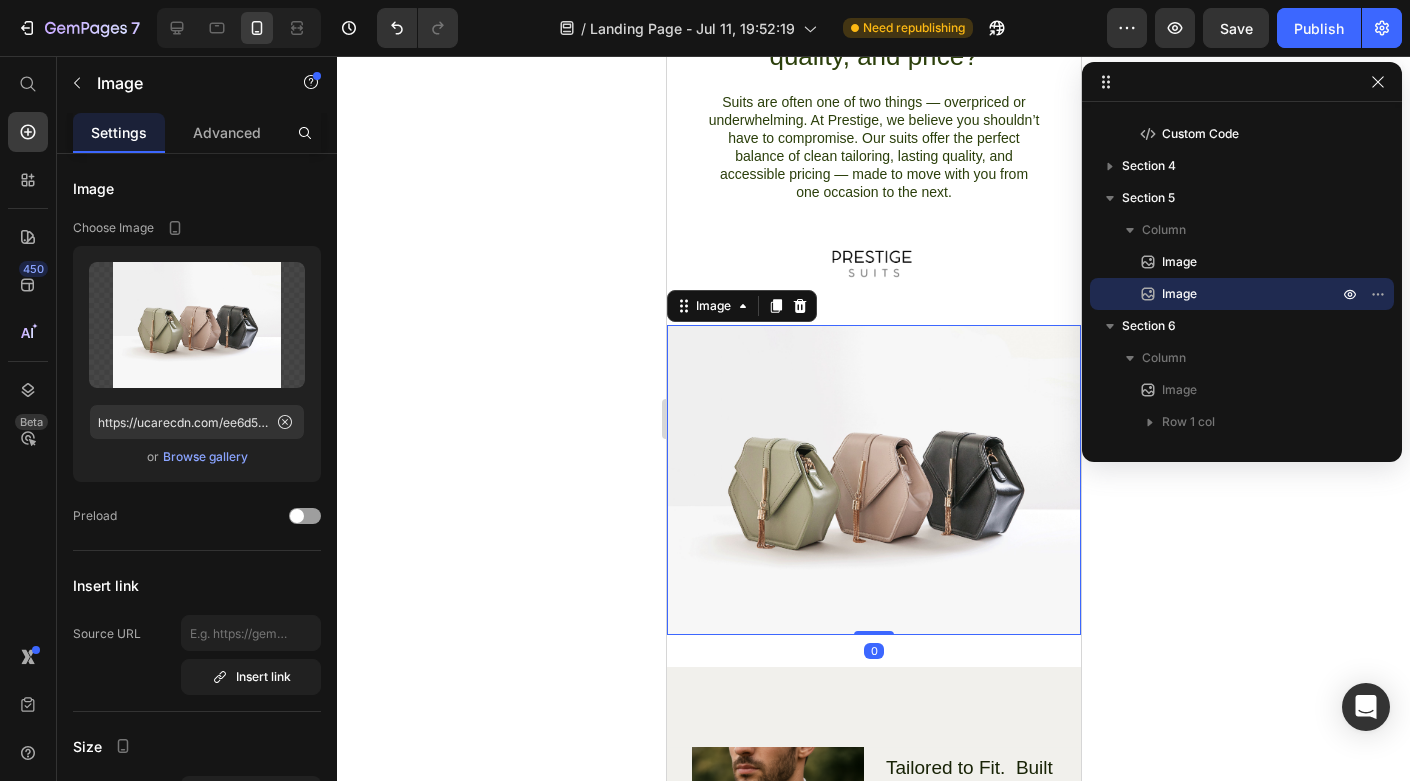 click at bounding box center (873, 480) 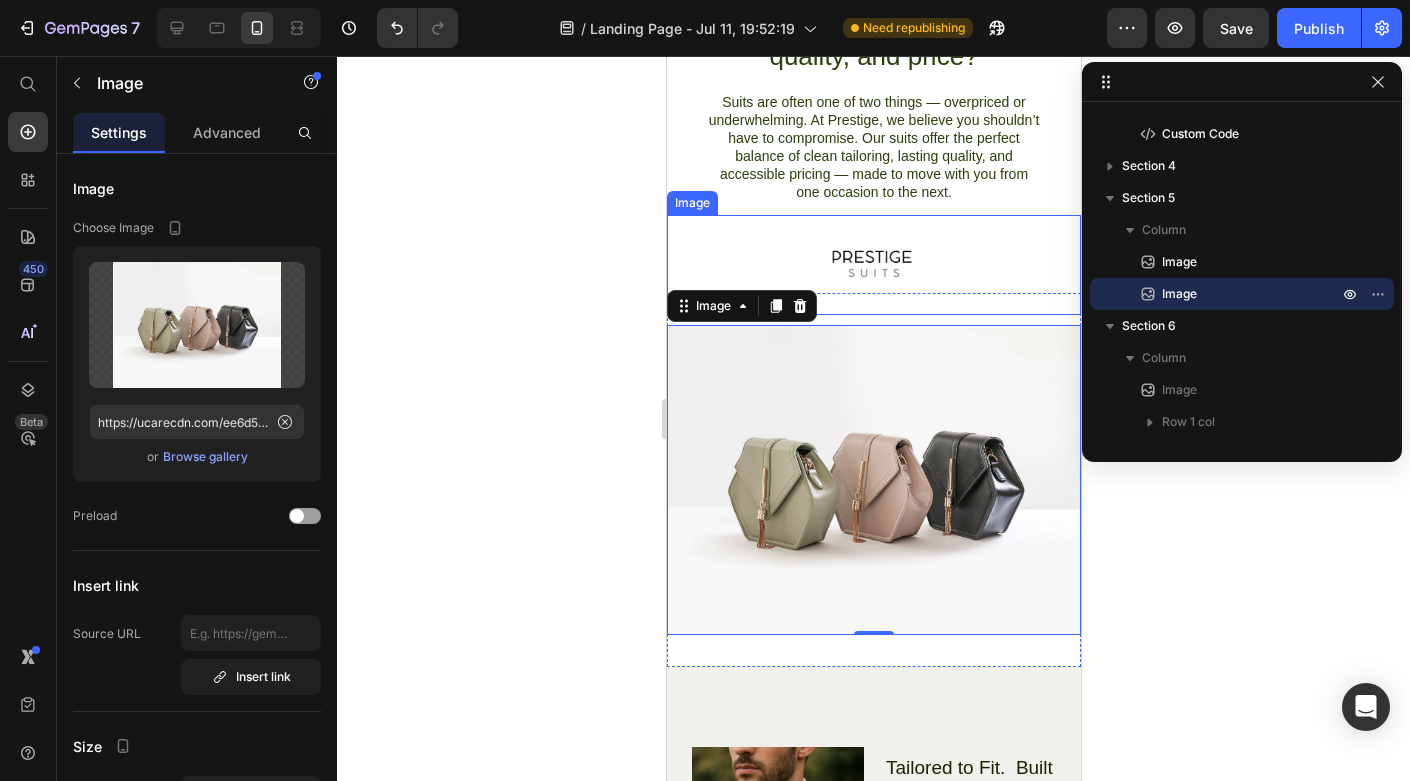 click at bounding box center (873, 265) 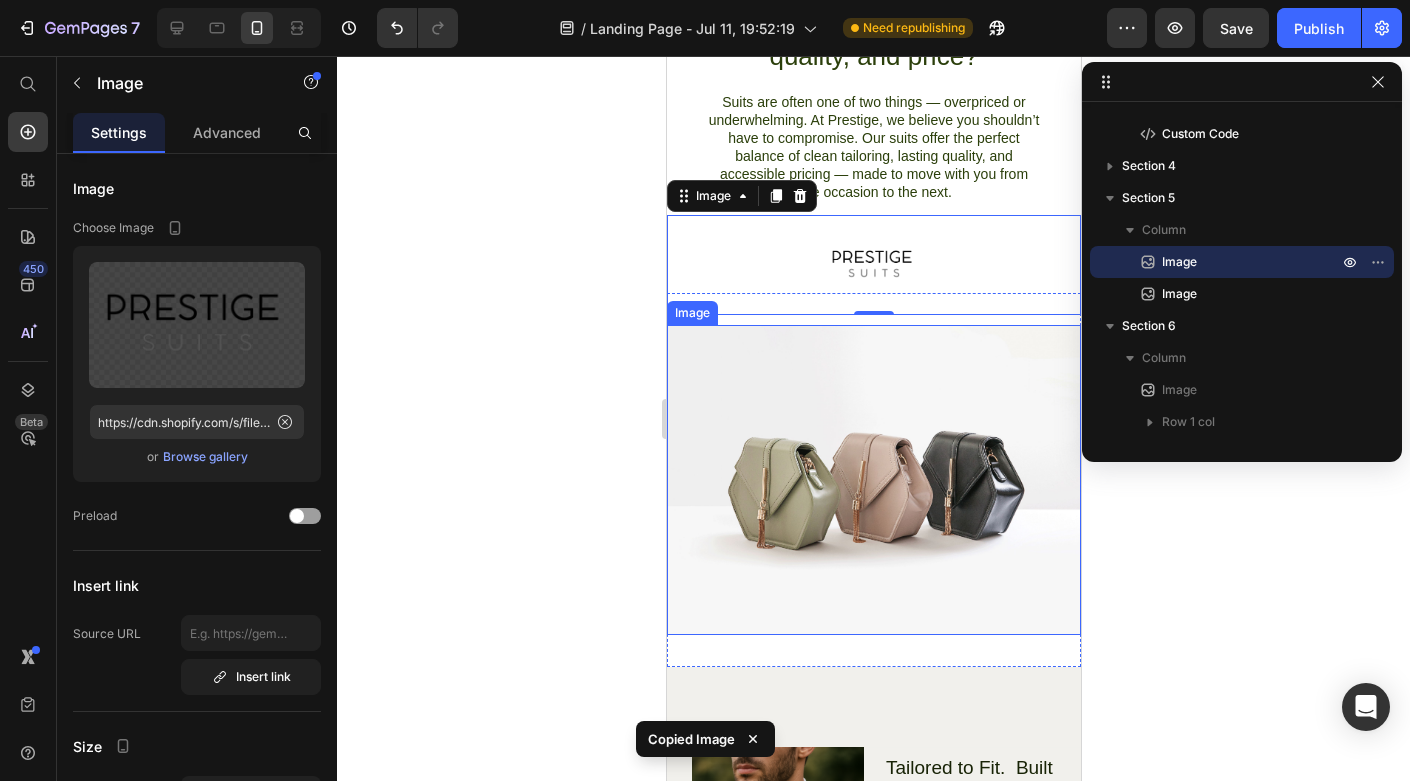 click at bounding box center (873, 480) 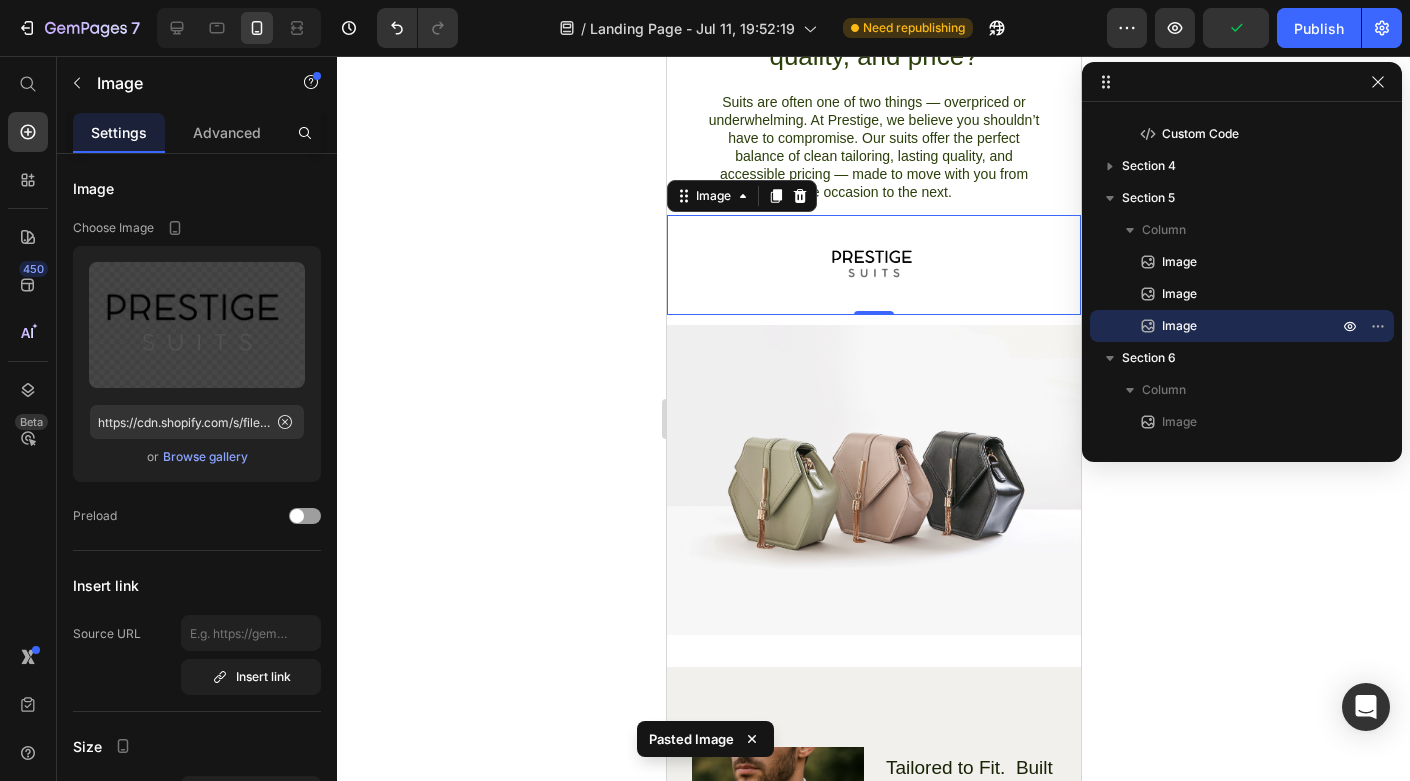 click 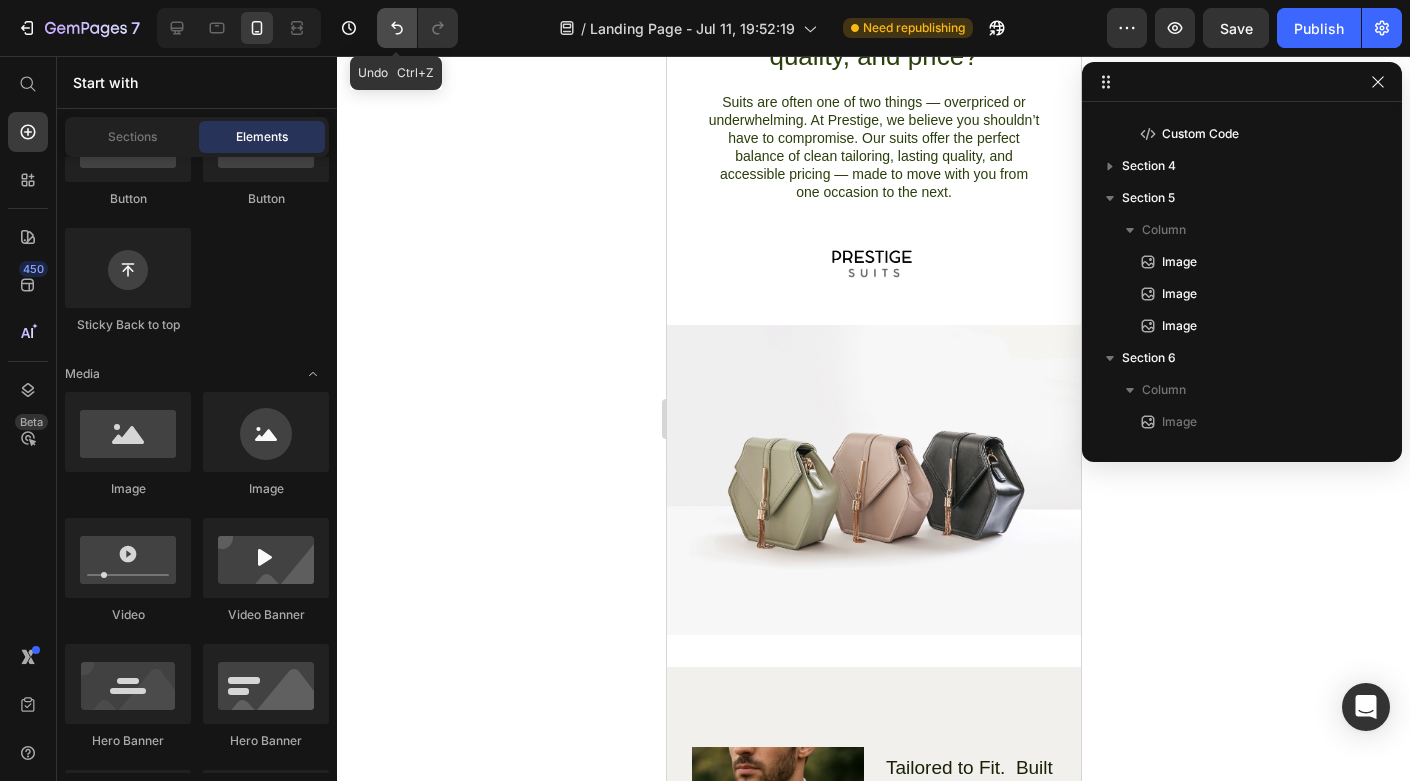 click 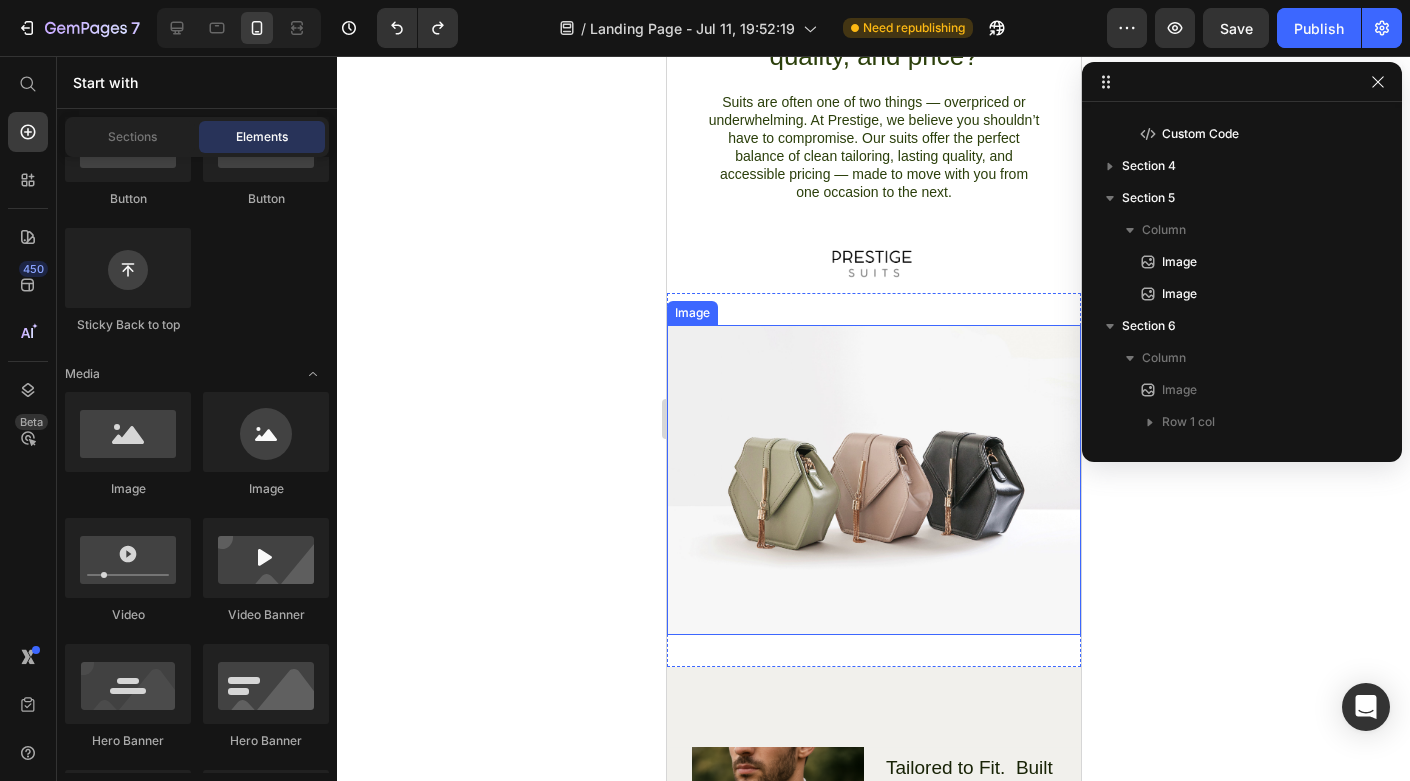 click at bounding box center [873, 480] 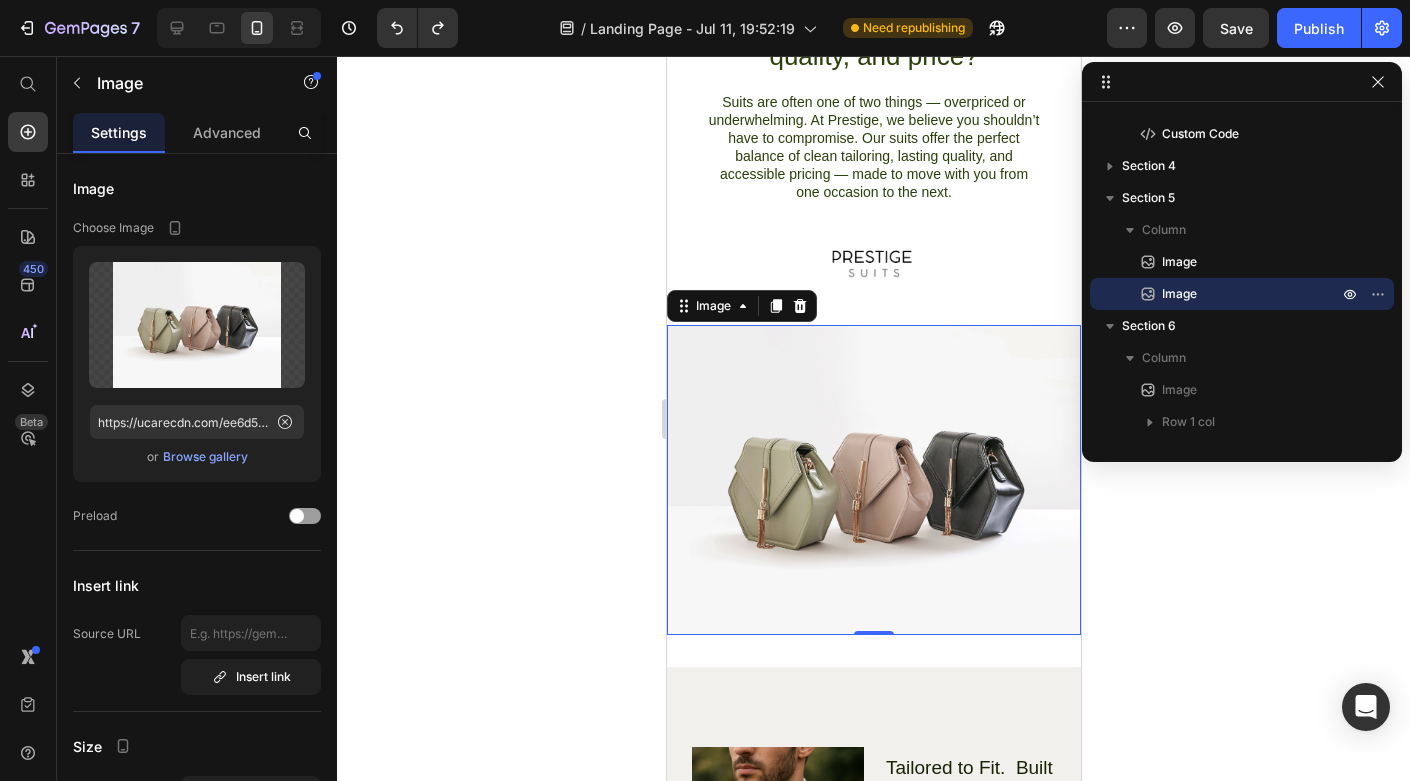 click at bounding box center (873, 480) 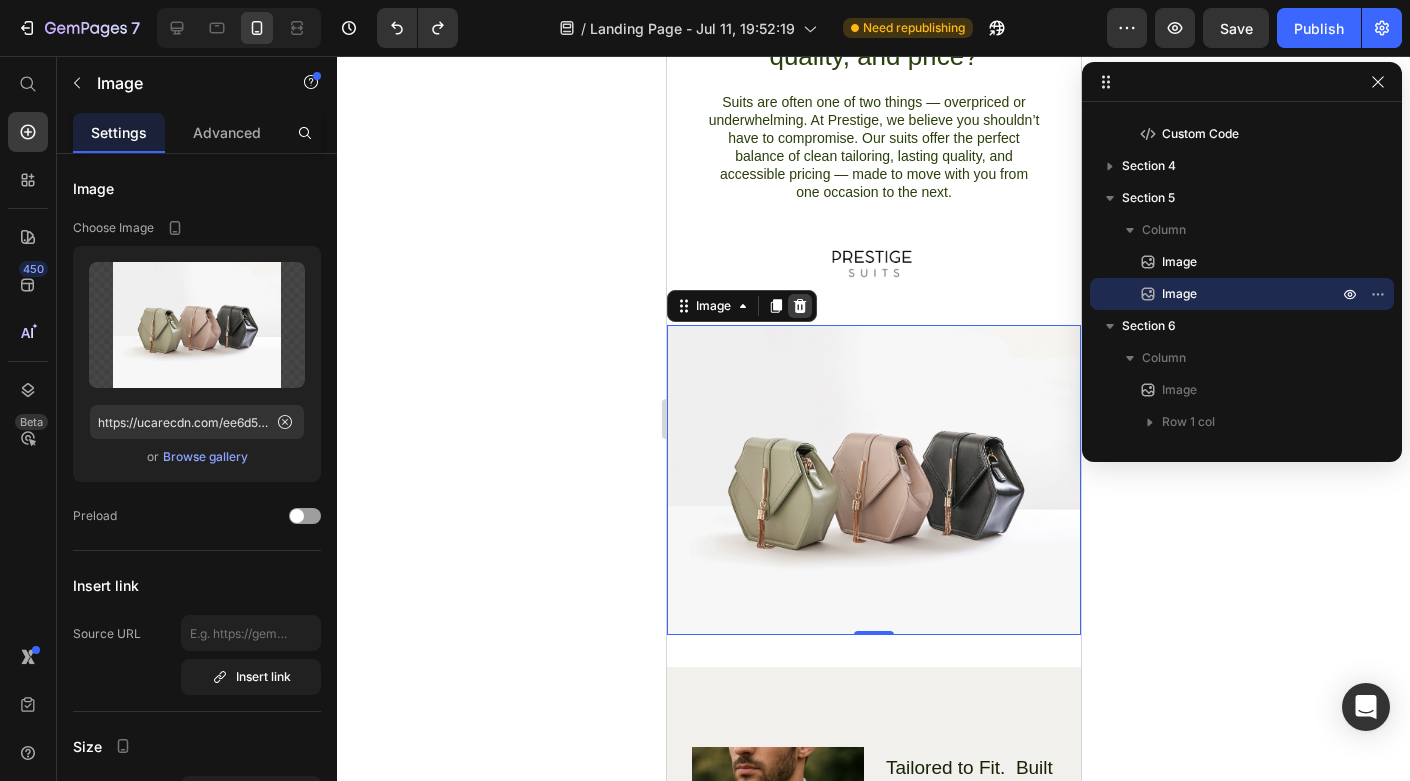 click 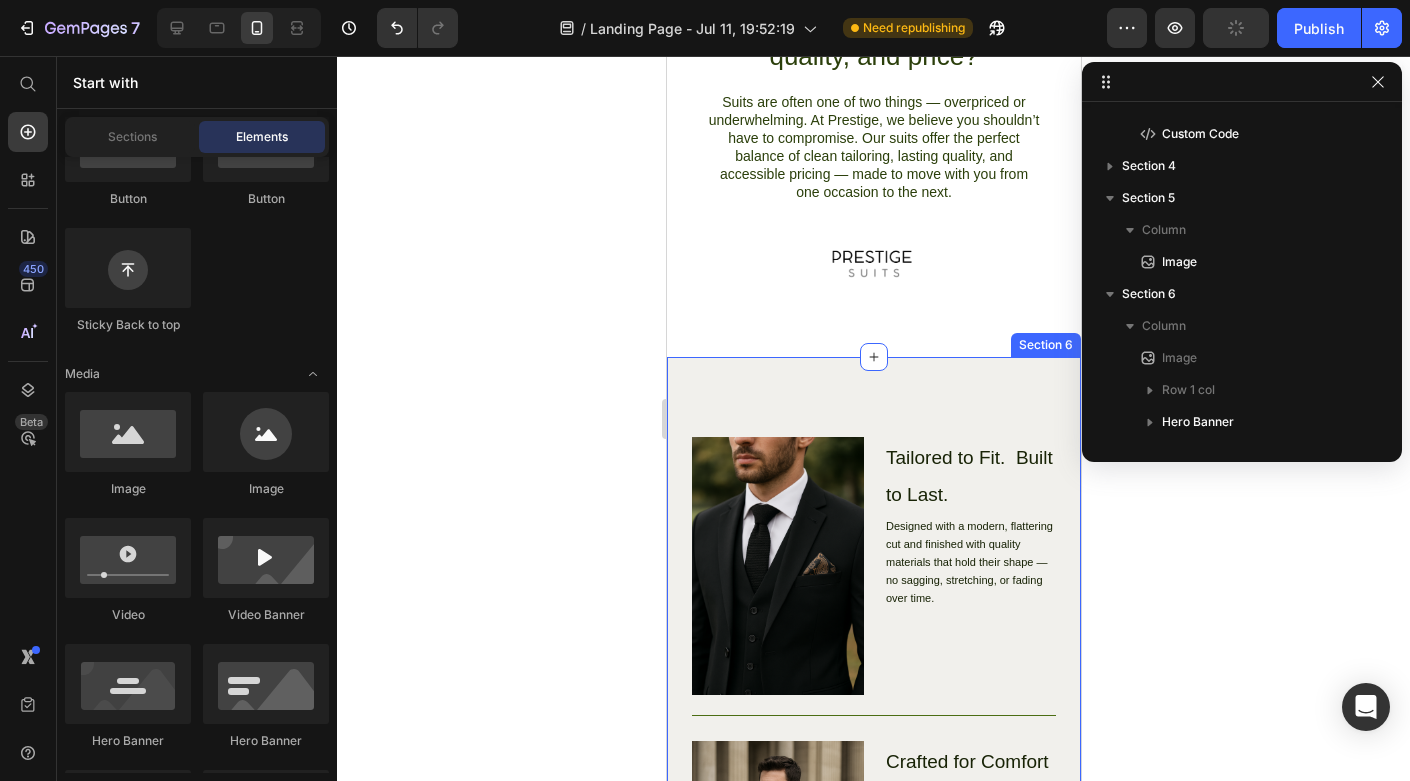 click on "Image One Suit. Every Occasion. Heading Row Image Tailored to Fit.  Built to Last. Heading Designed with a modern, flattering cut and finished with quality materials that hold their shape — no sagging, stretching, or fading over time. Text Block Row Image Crafted for Comfort and Confidence. Heading Breathable, balanced, and easy to wear. Whether you’re on your feet all day or making an entrance, this suit keeps you comfortable and composed.. Text Block Row Image Fits Your Life. Not Just the Occassion. Heading Weddings, meetings, parties or big interviews — one suit that transitions effortlessly wherever you need to be, without skipping a beat.. Text Block Row Buy Now Button Row Image Hero Banner Section 6" at bounding box center (873, 1205) 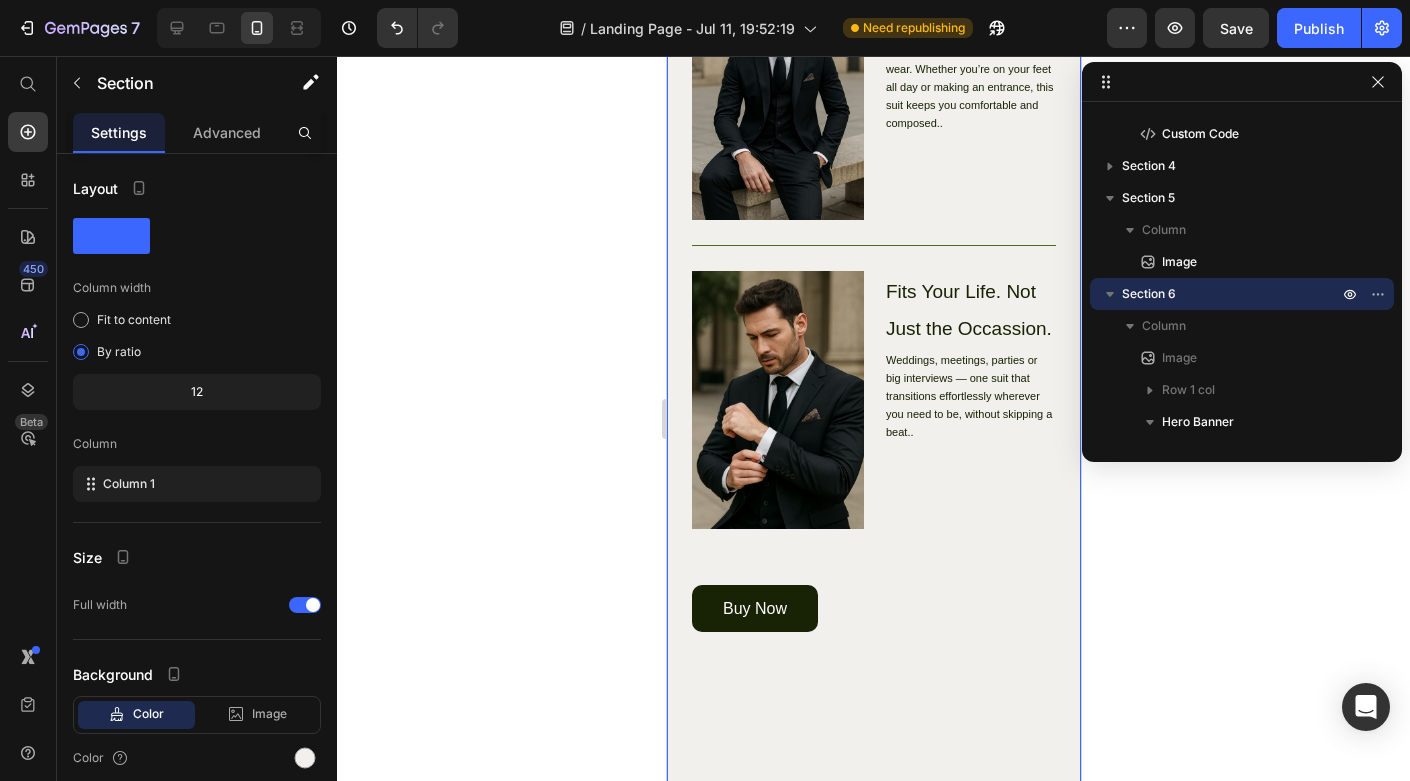scroll, scrollTop: 2335, scrollLeft: 0, axis: vertical 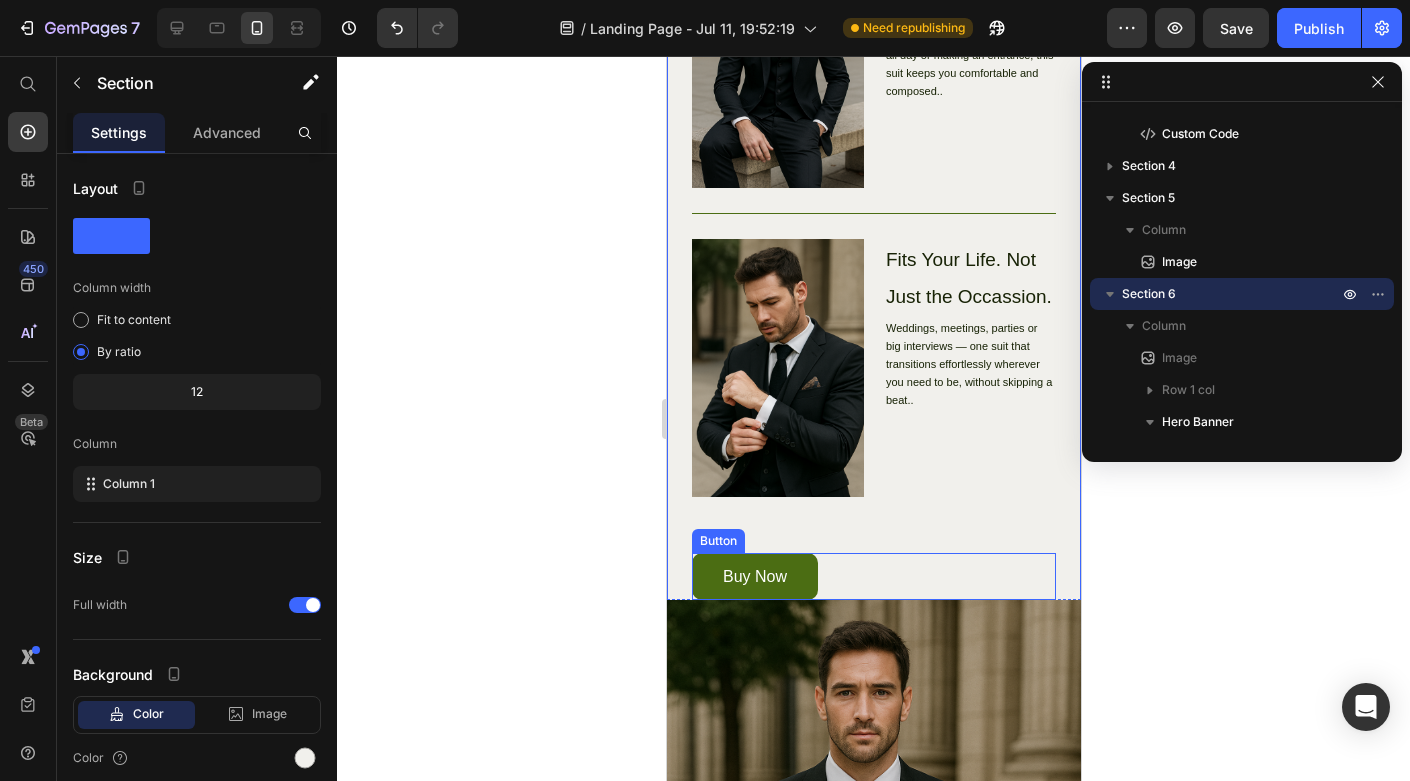 click on "Buy Now" at bounding box center [754, 576] 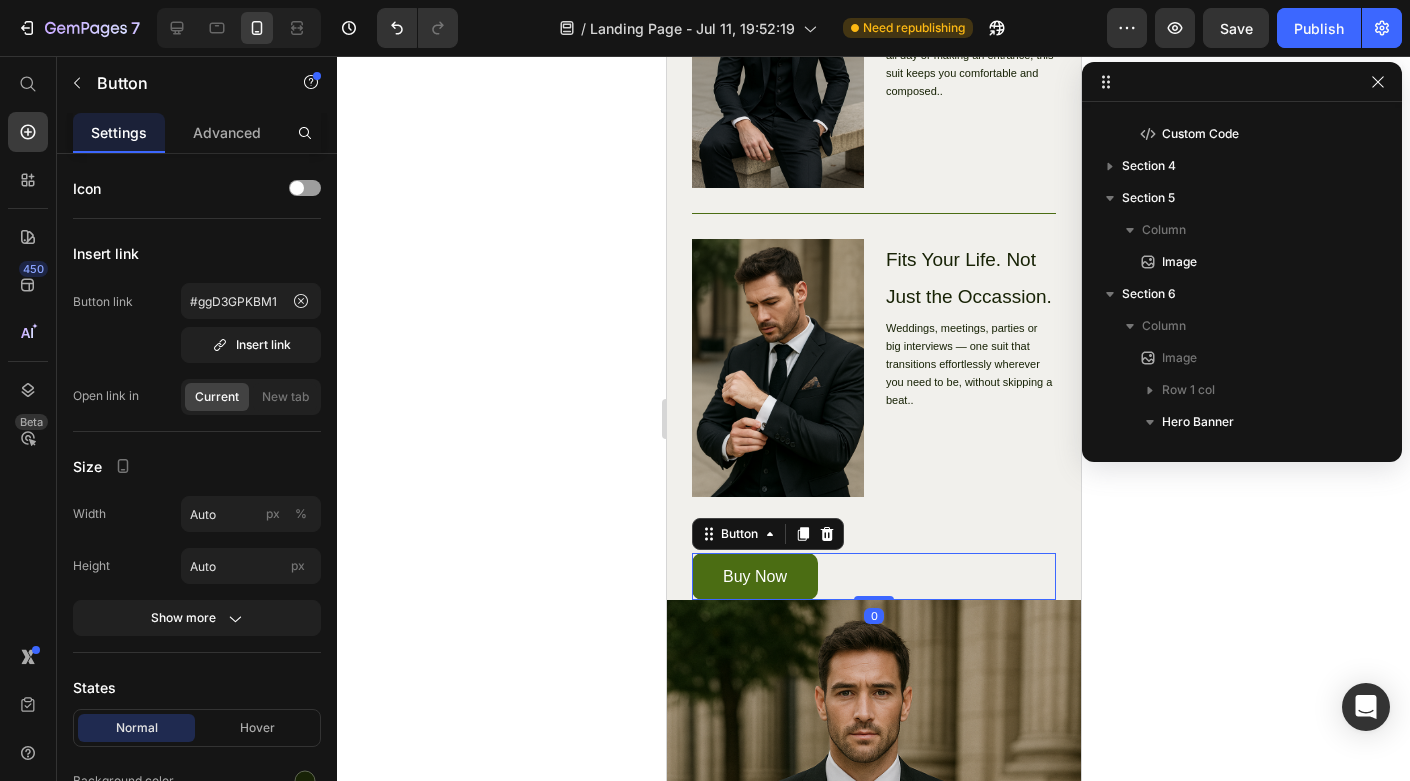 scroll, scrollTop: 506, scrollLeft: 0, axis: vertical 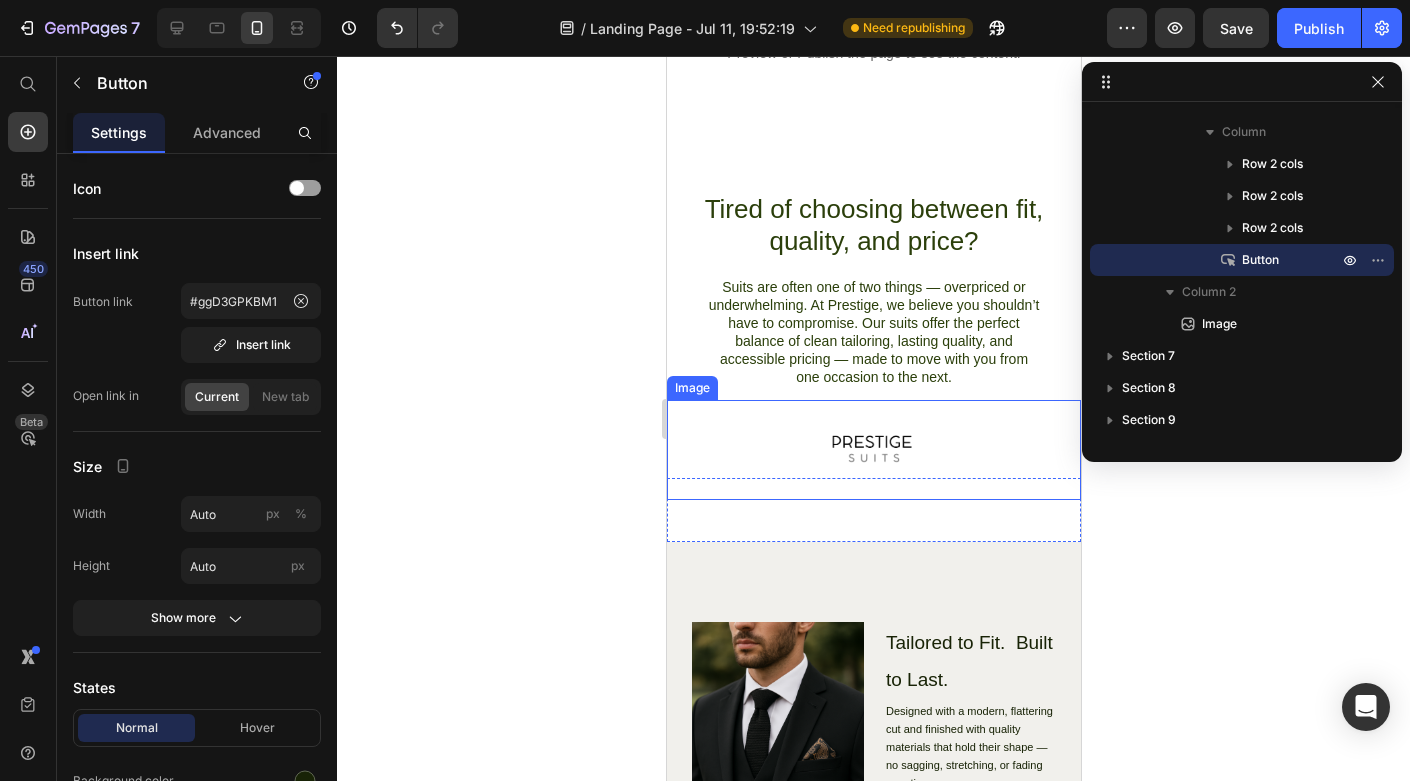 click at bounding box center (873, 450) 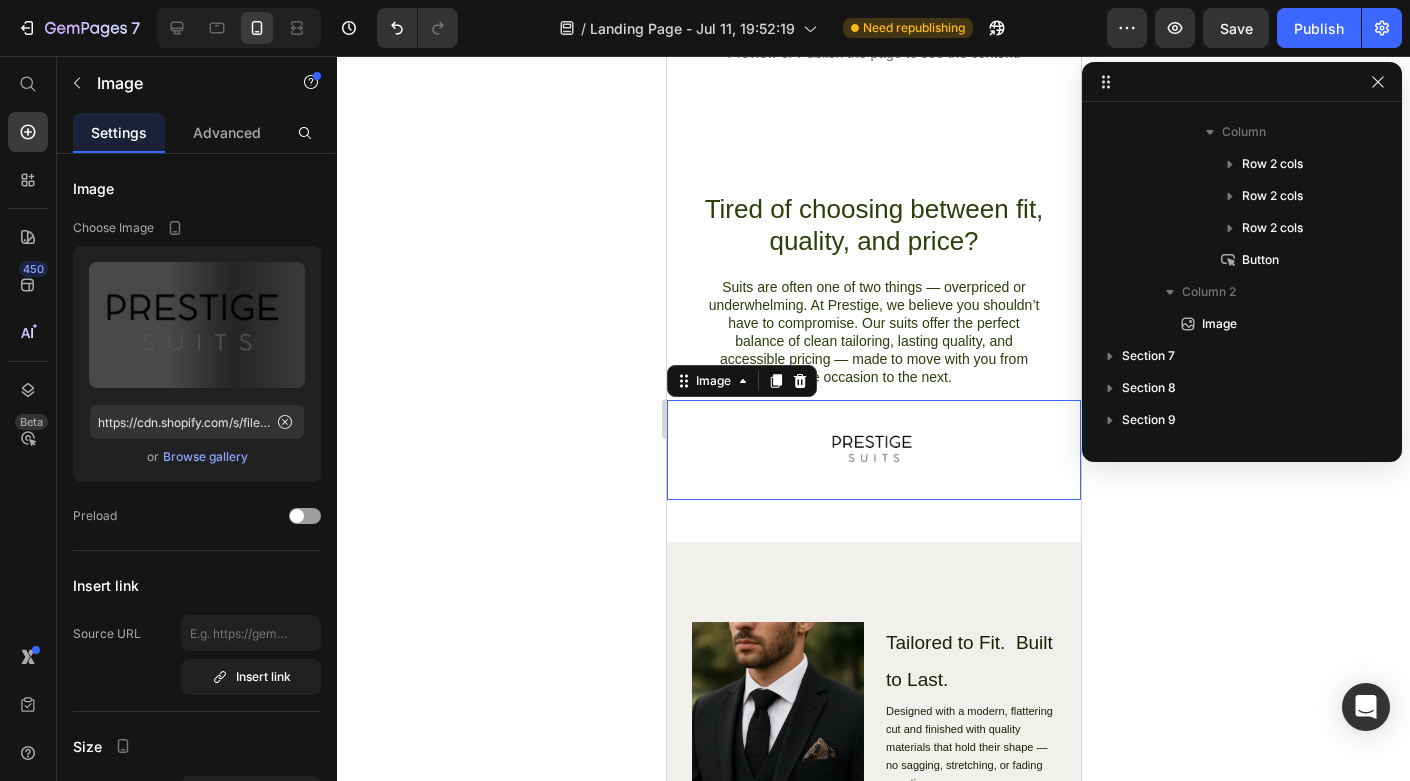 scroll, scrollTop: 122, scrollLeft: 0, axis: vertical 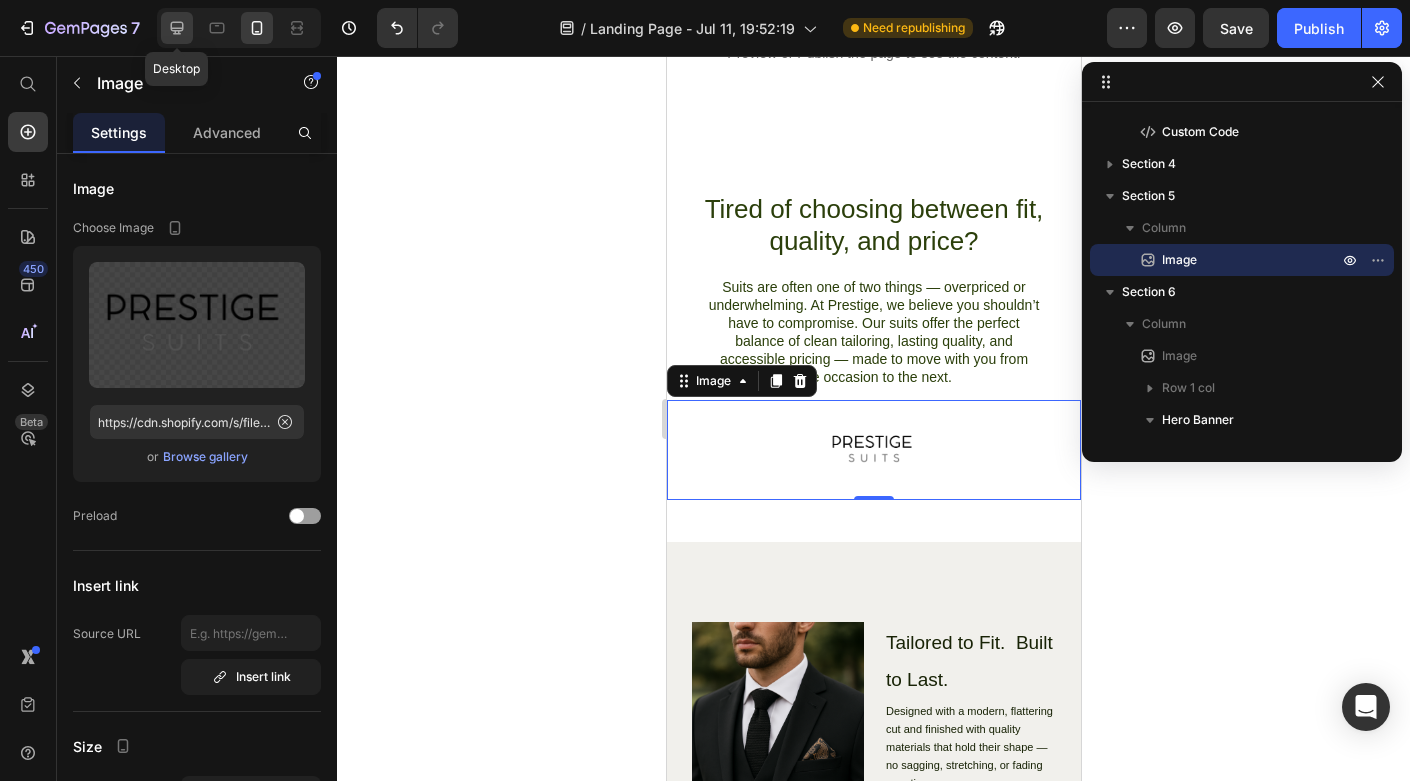 click 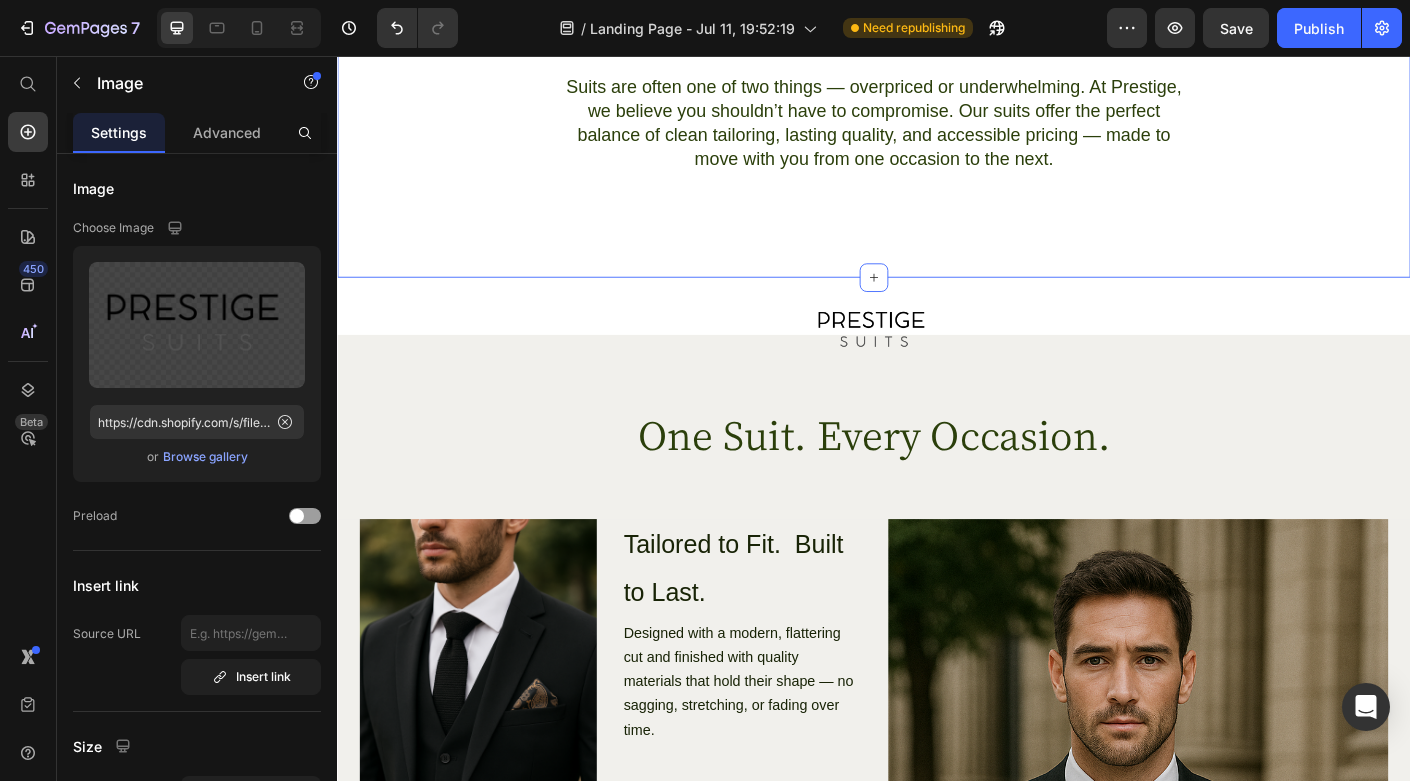 scroll, scrollTop: 1129, scrollLeft: 0, axis: vertical 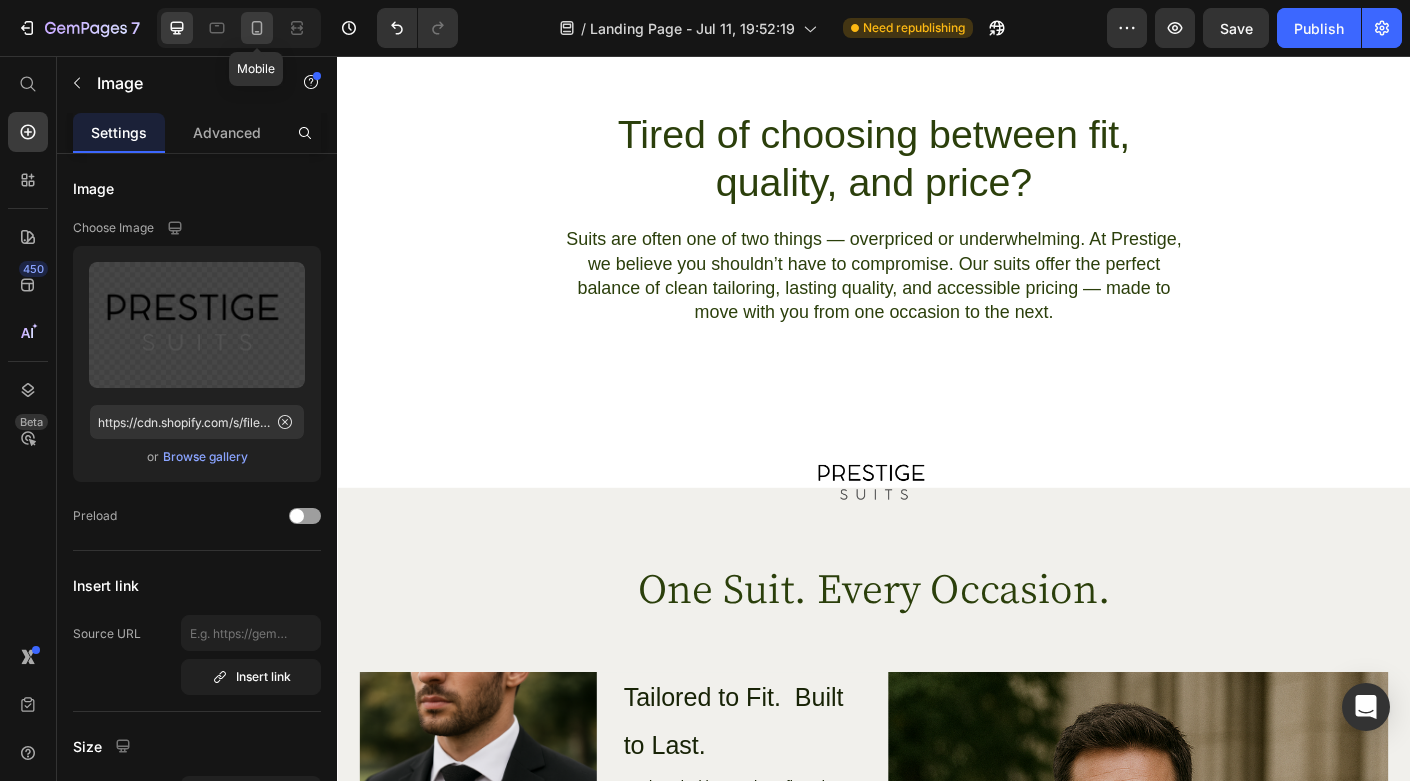 click 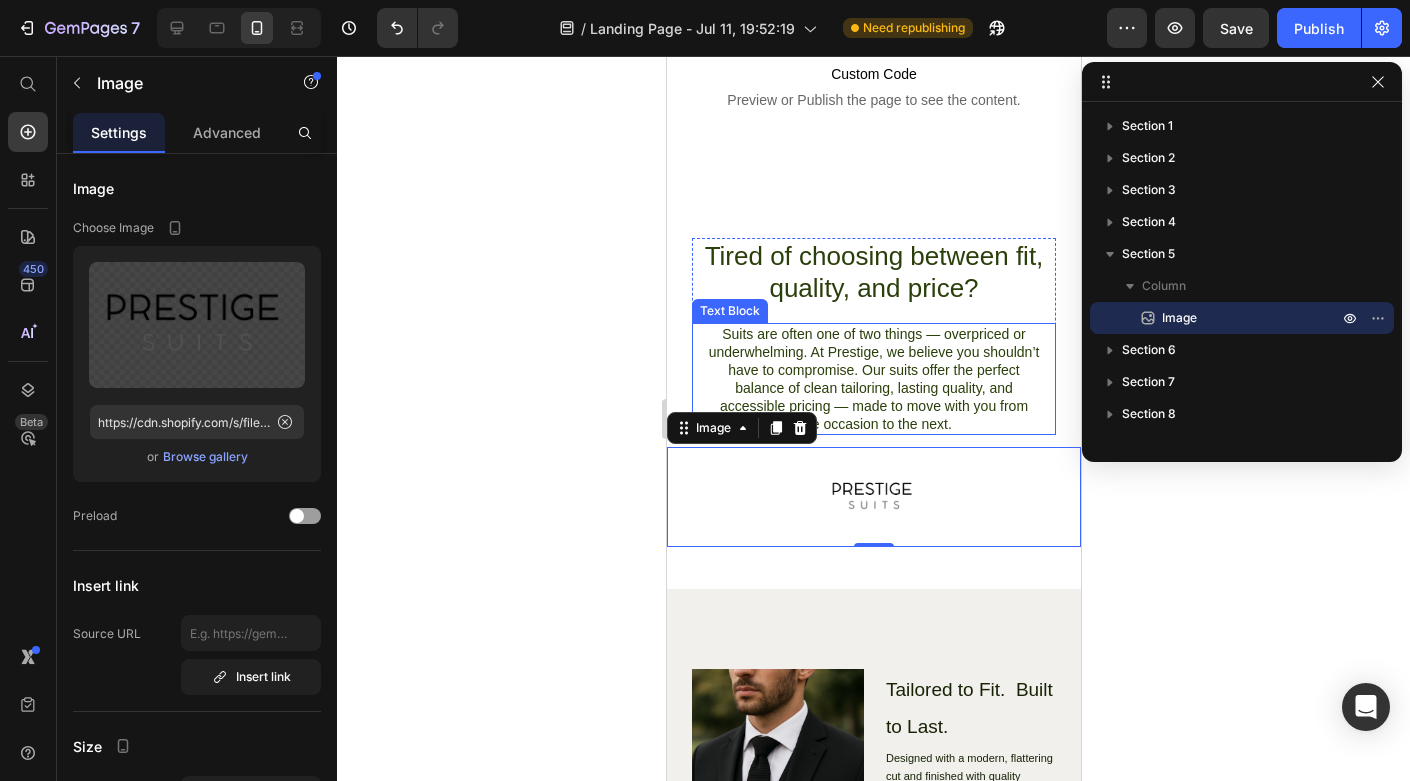 scroll, scrollTop: 1292, scrollLeft: 0, axis: vertical 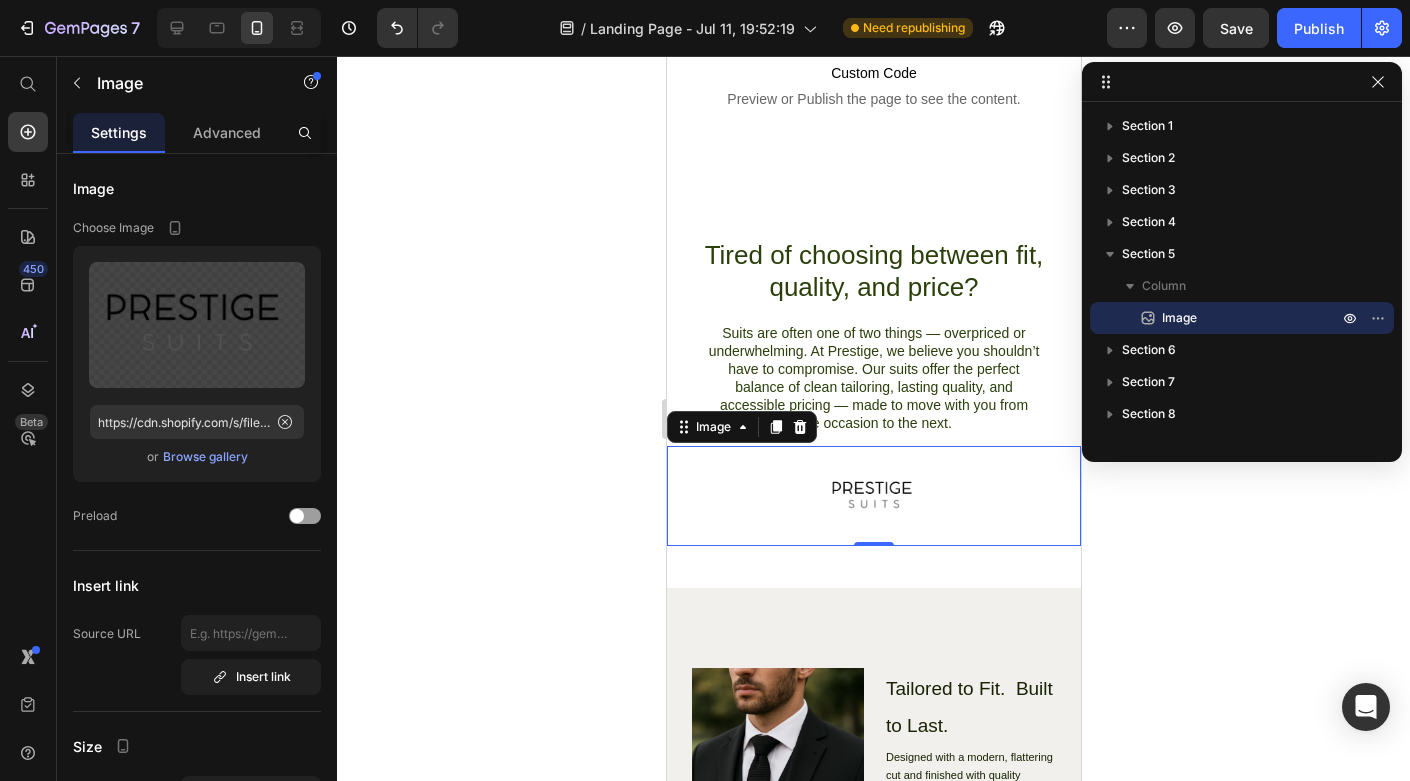 click 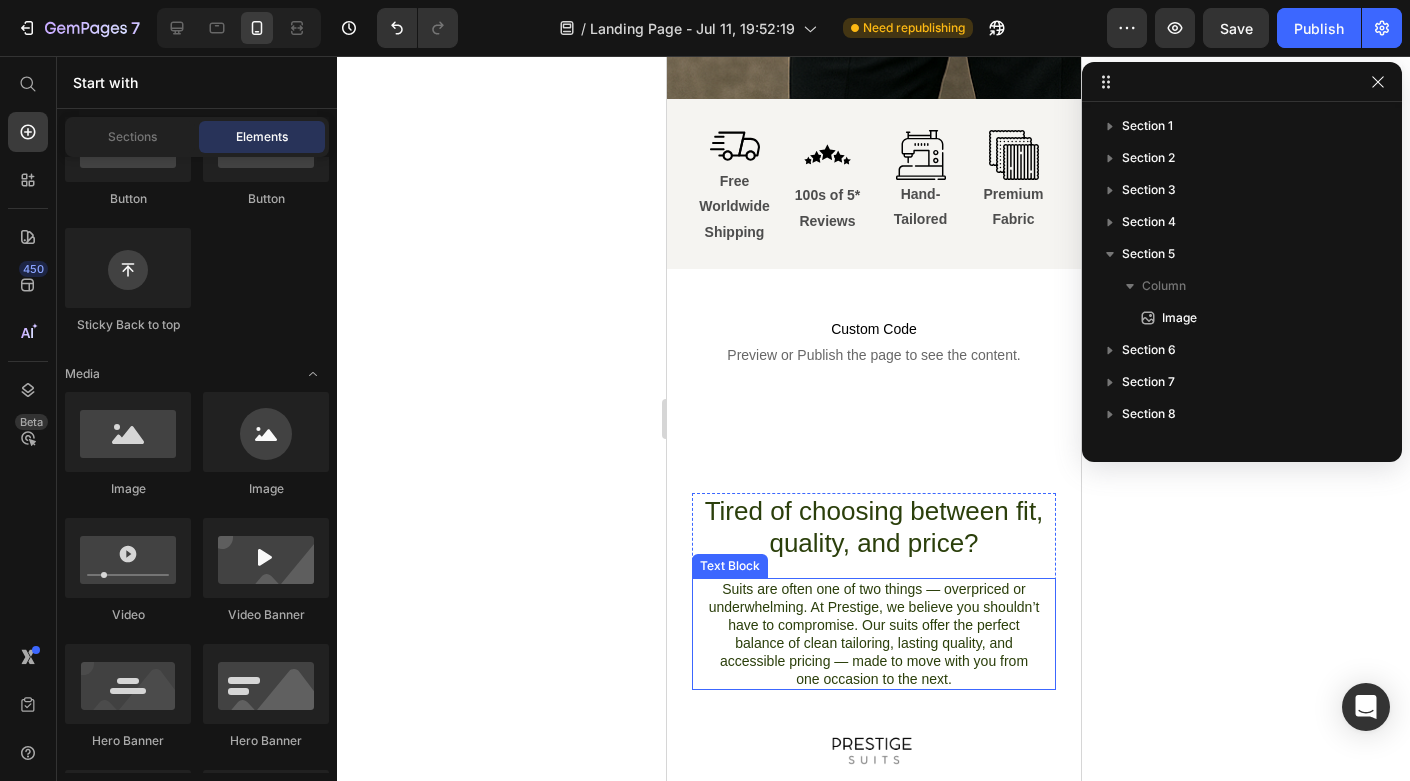 scroll, scrollTop: 1037, scrollLeft: 0, axis: vertical 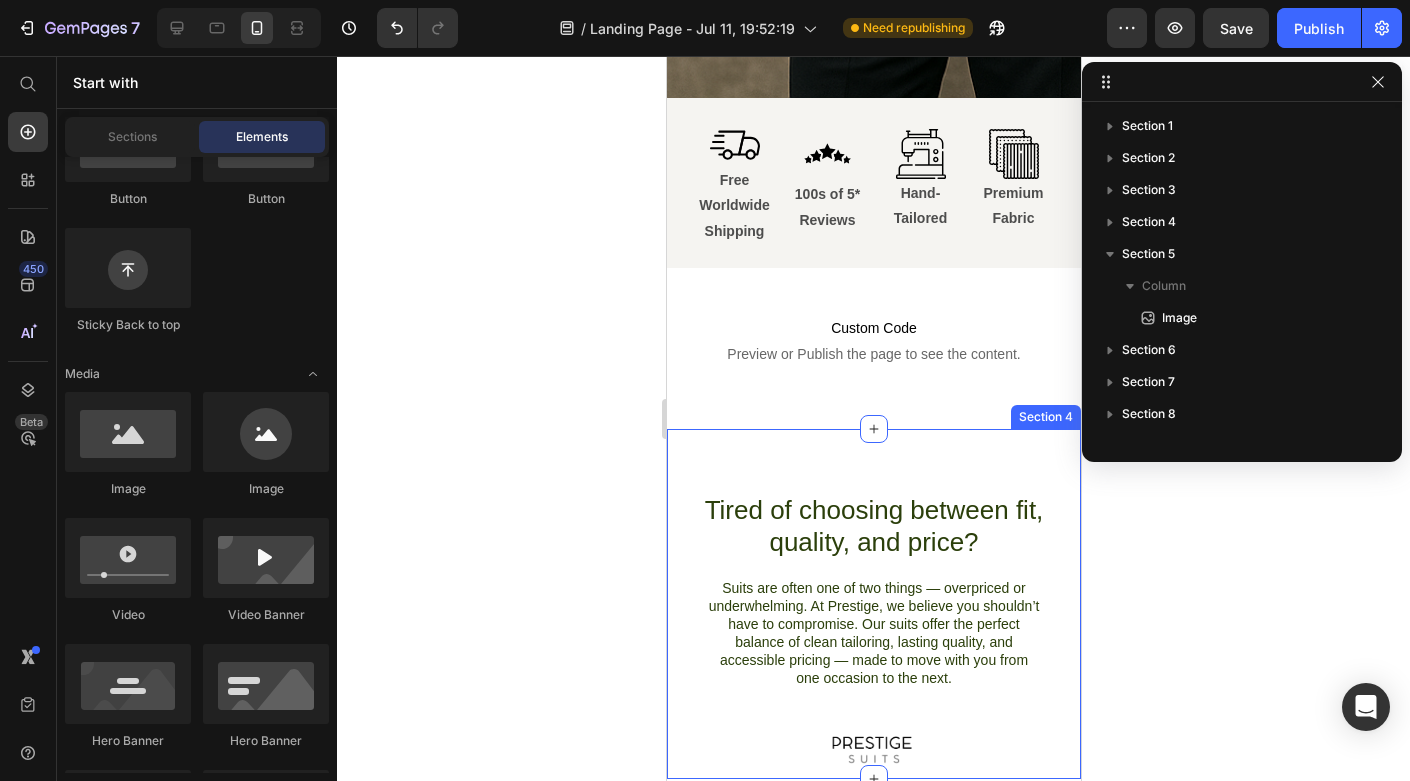 click on "Tired of choosing between fit, quality, and price? Heading Suits are often one of two things — overpriced or underwhelming. At Prestige, we believe you shouldn’t have to compromise. Our suits offer the perfect balance of clean tailoring, lasting quality, and accessible pricing — made to move with you from one occasion to the next. Text Block Row Section 4" at bounding box center (873, 604) 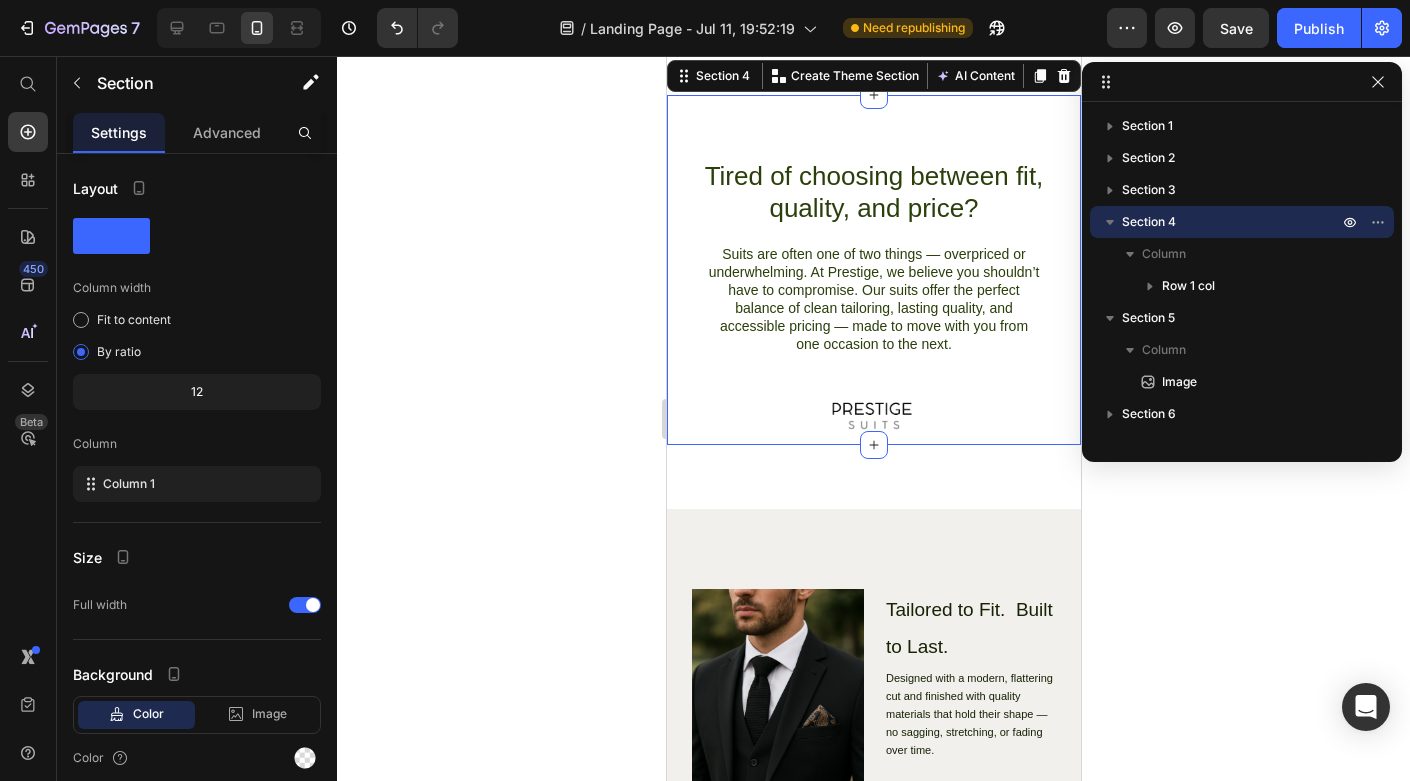 scroll, scrollTop: 1157, scrollLeft: 0, axis: vertical 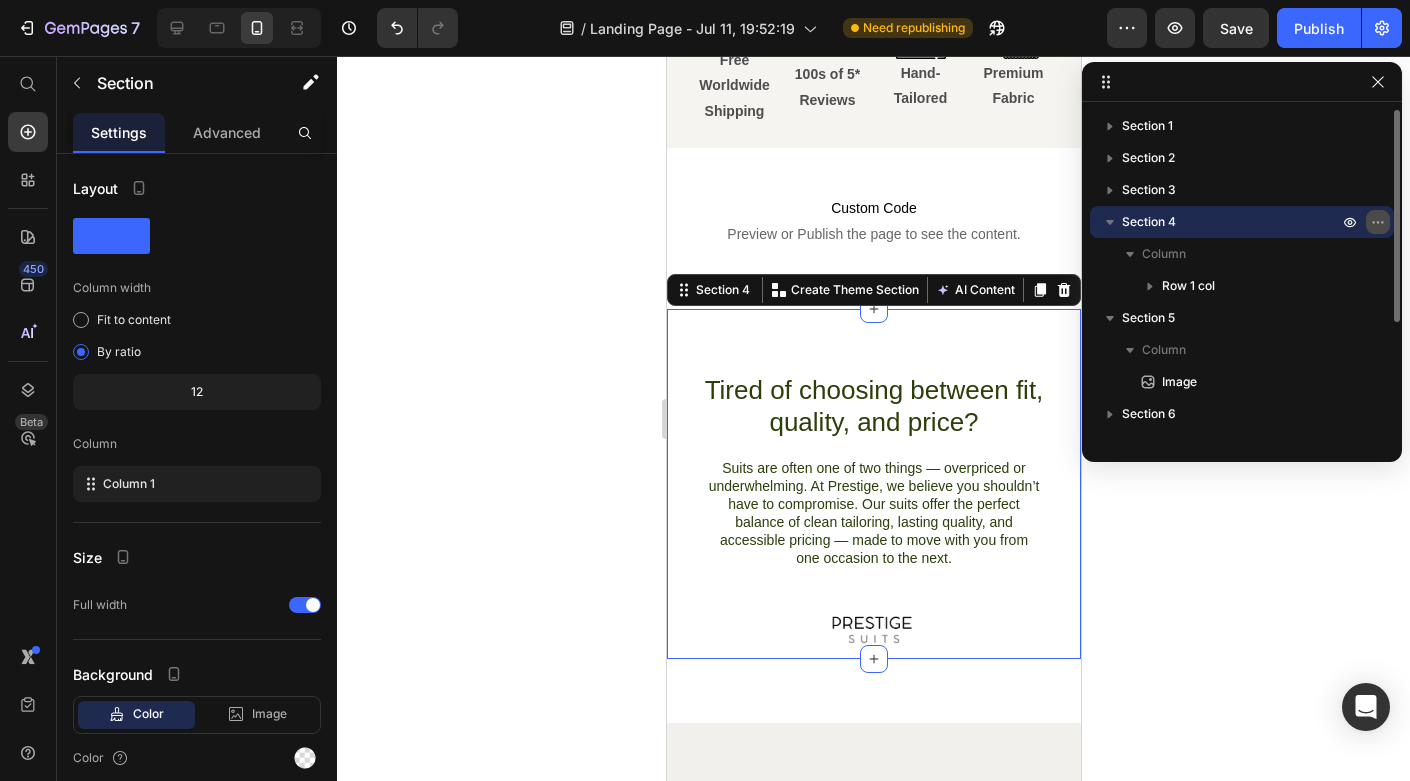 click 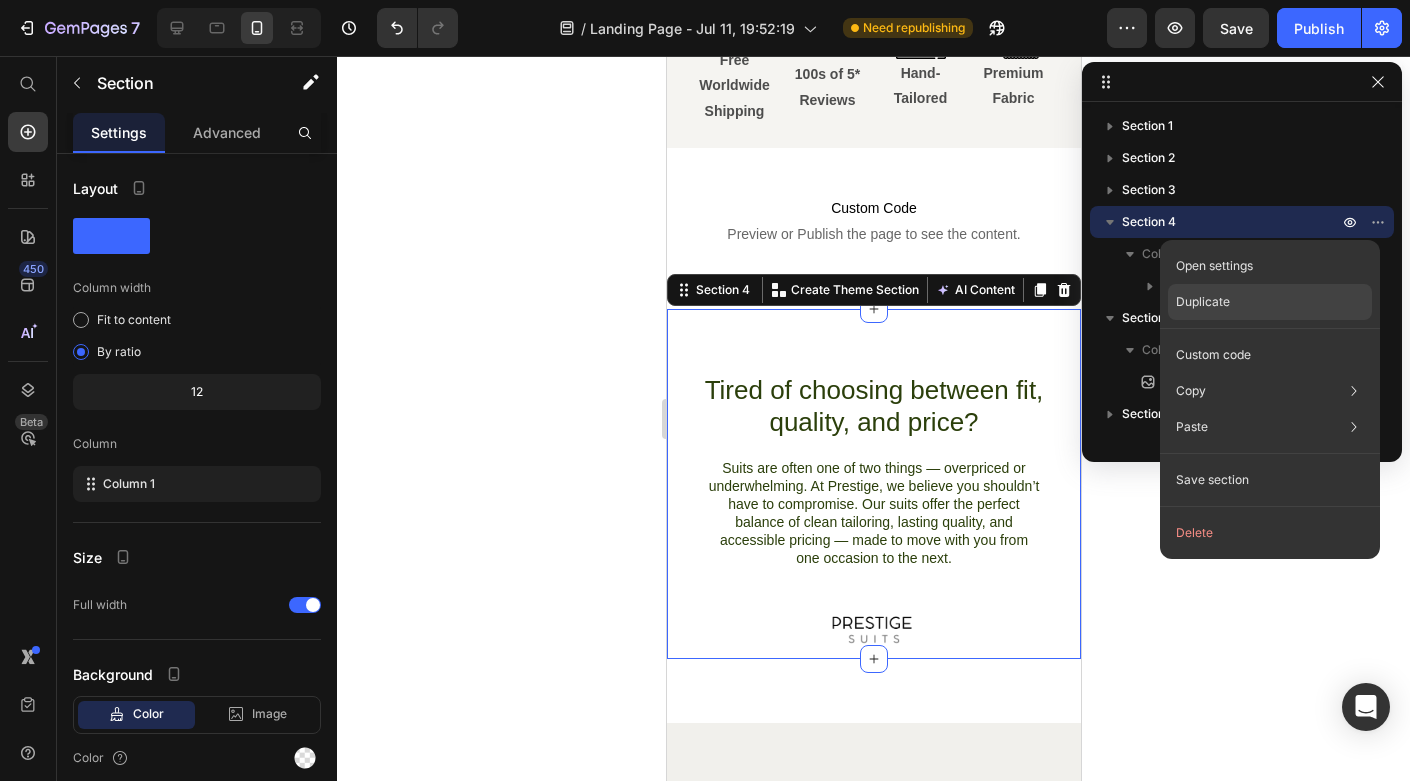 click on "Duplicate" 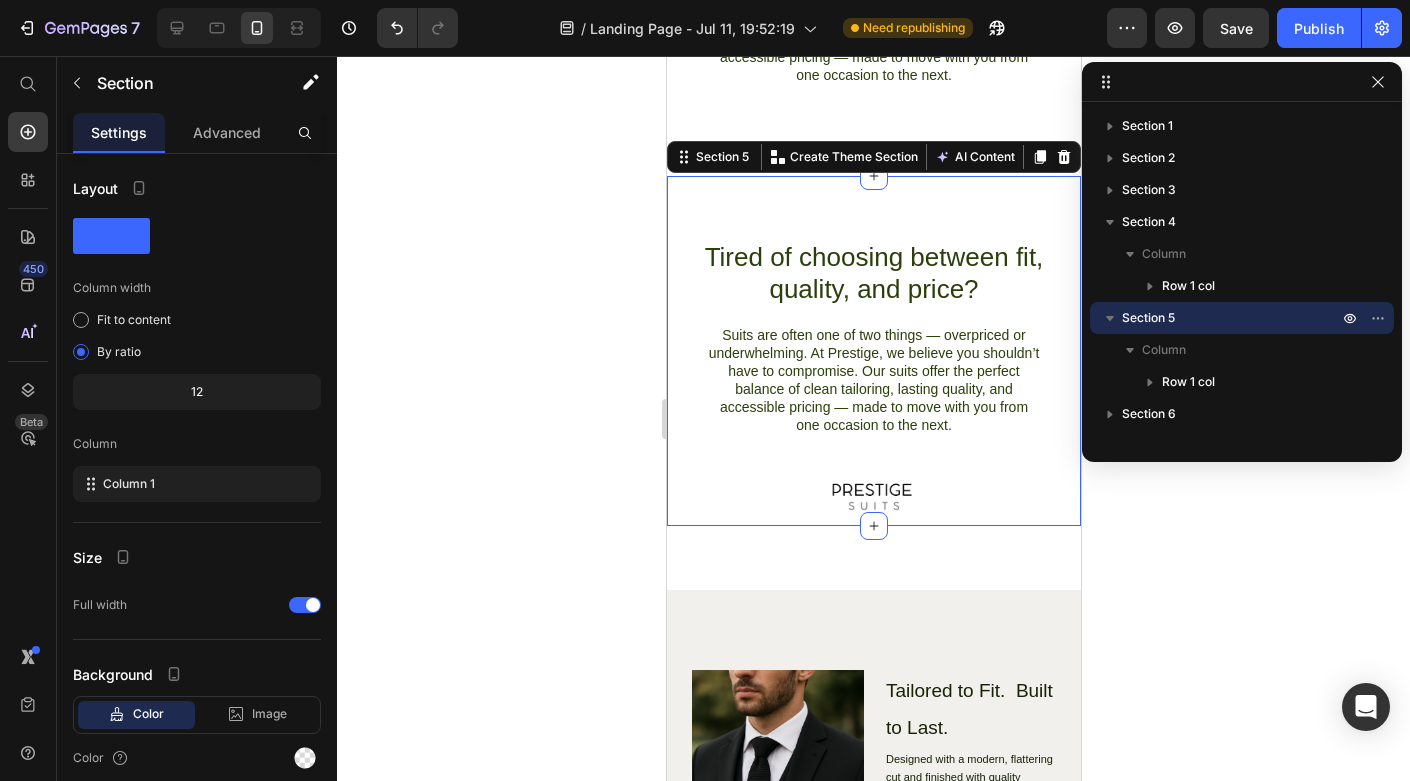 scroll, scrollTop: 1690, scrollLeft: 0, axis: vertical 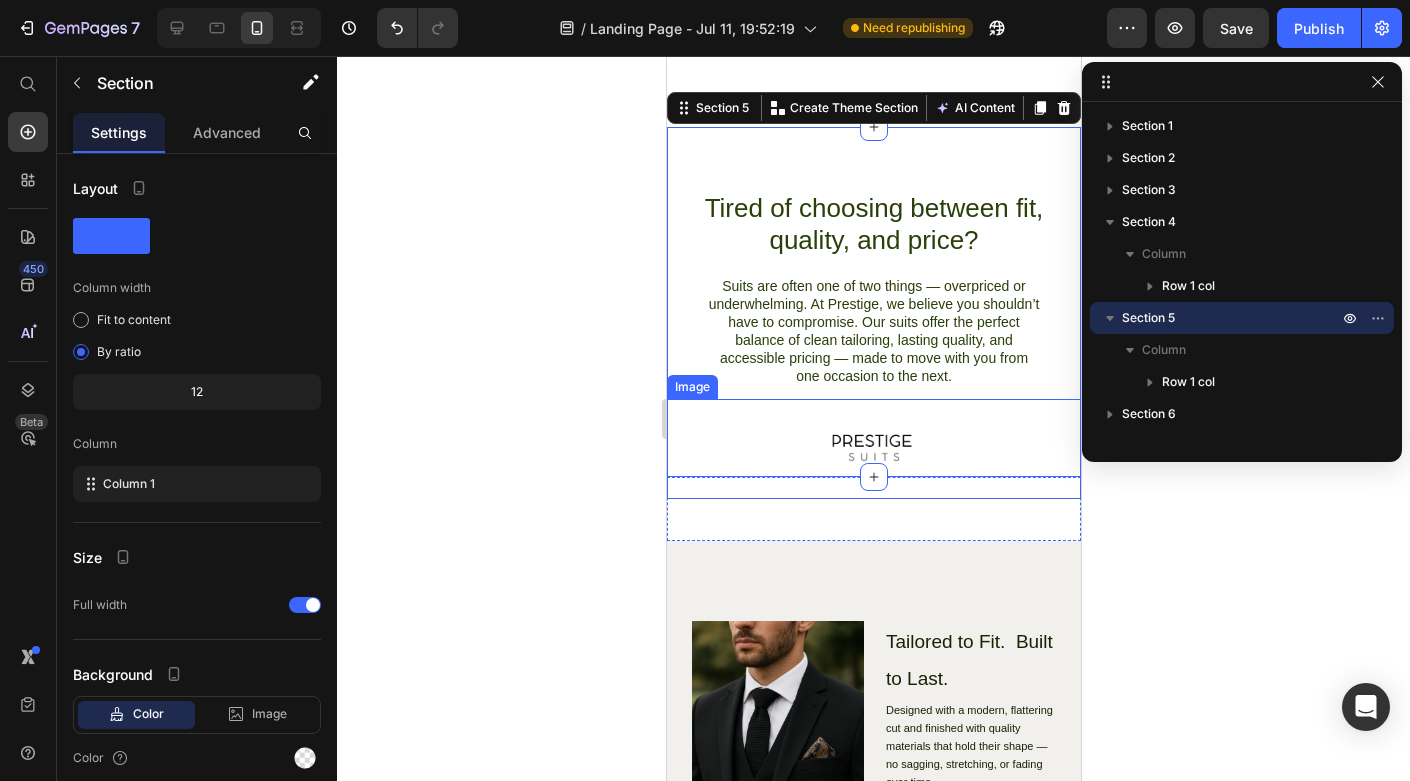 click at bounding box center [873, 449] 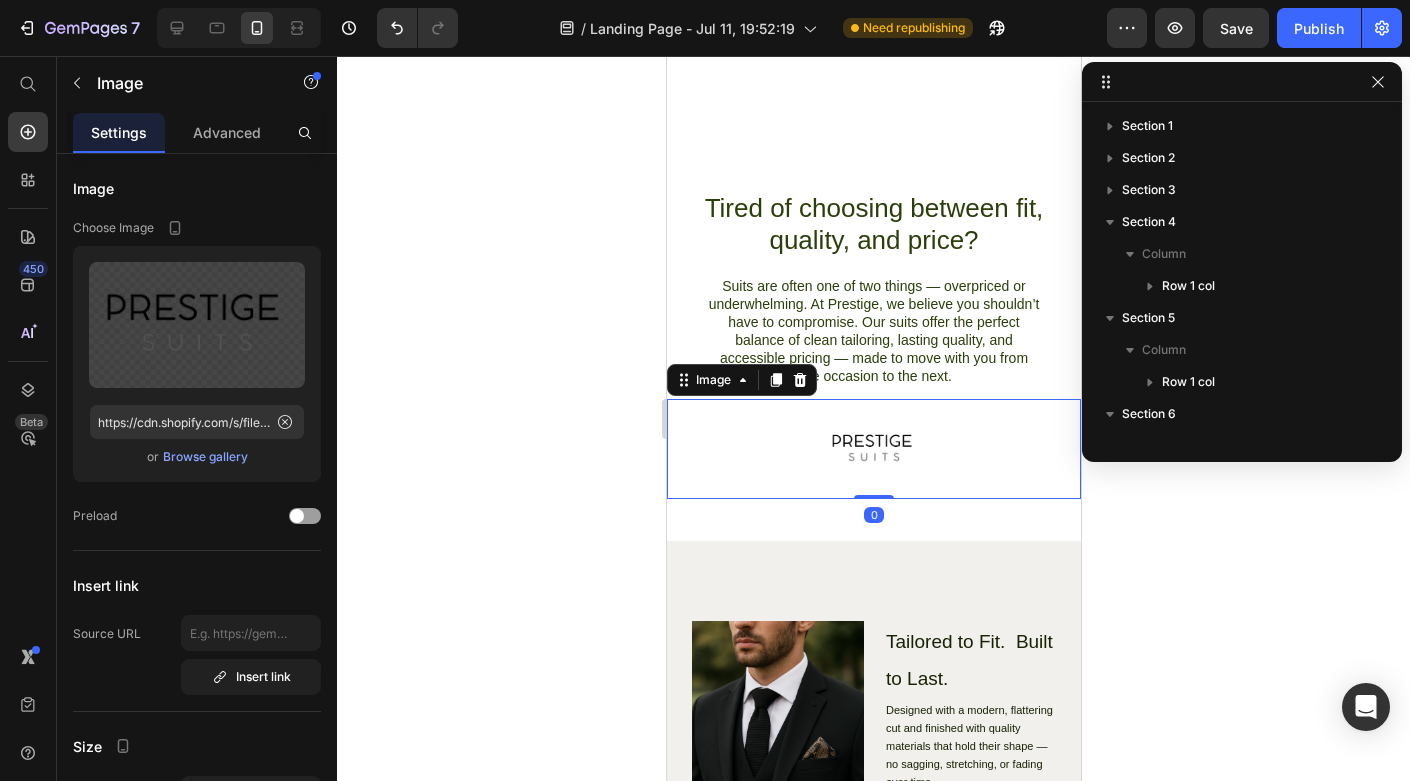 scroll, scrollTop: 218, scrollLeft: 0, axis: vertical 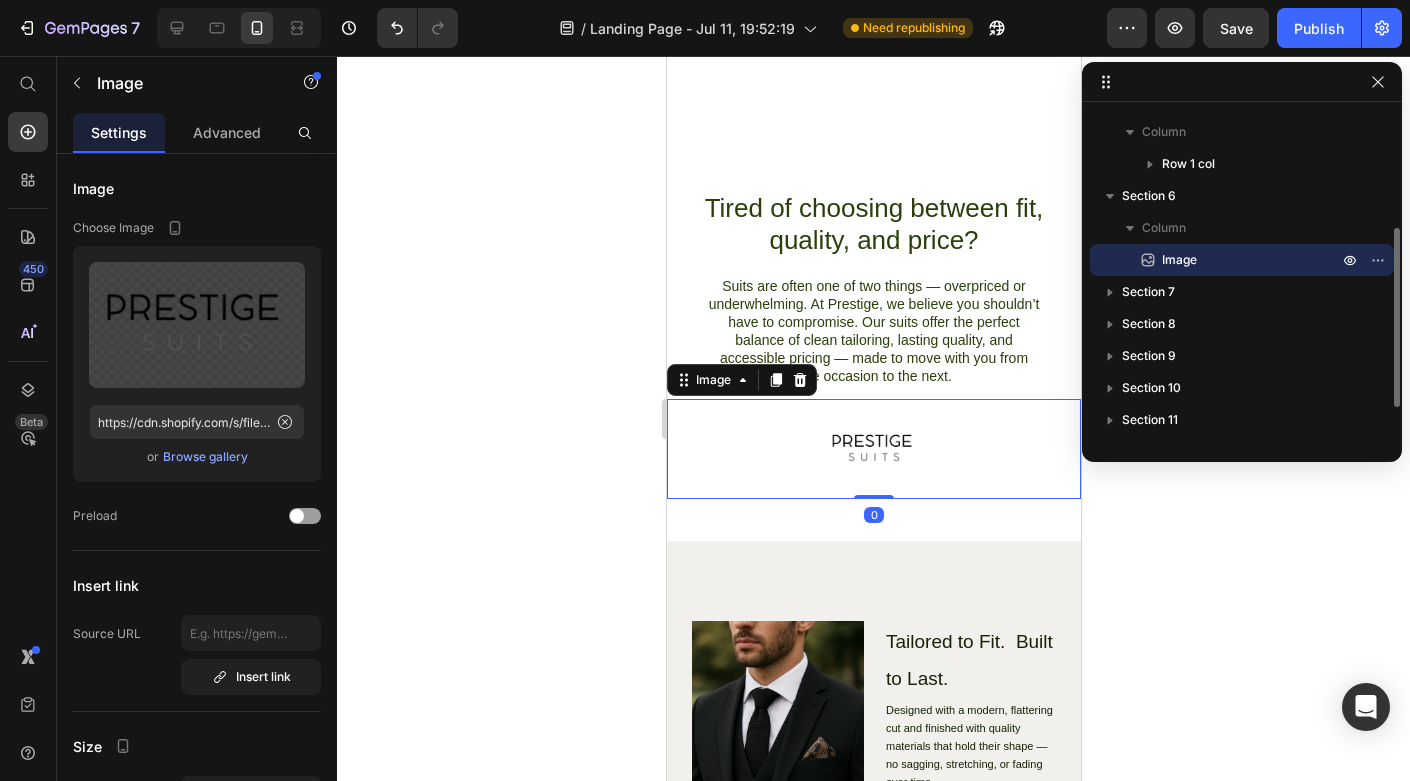click 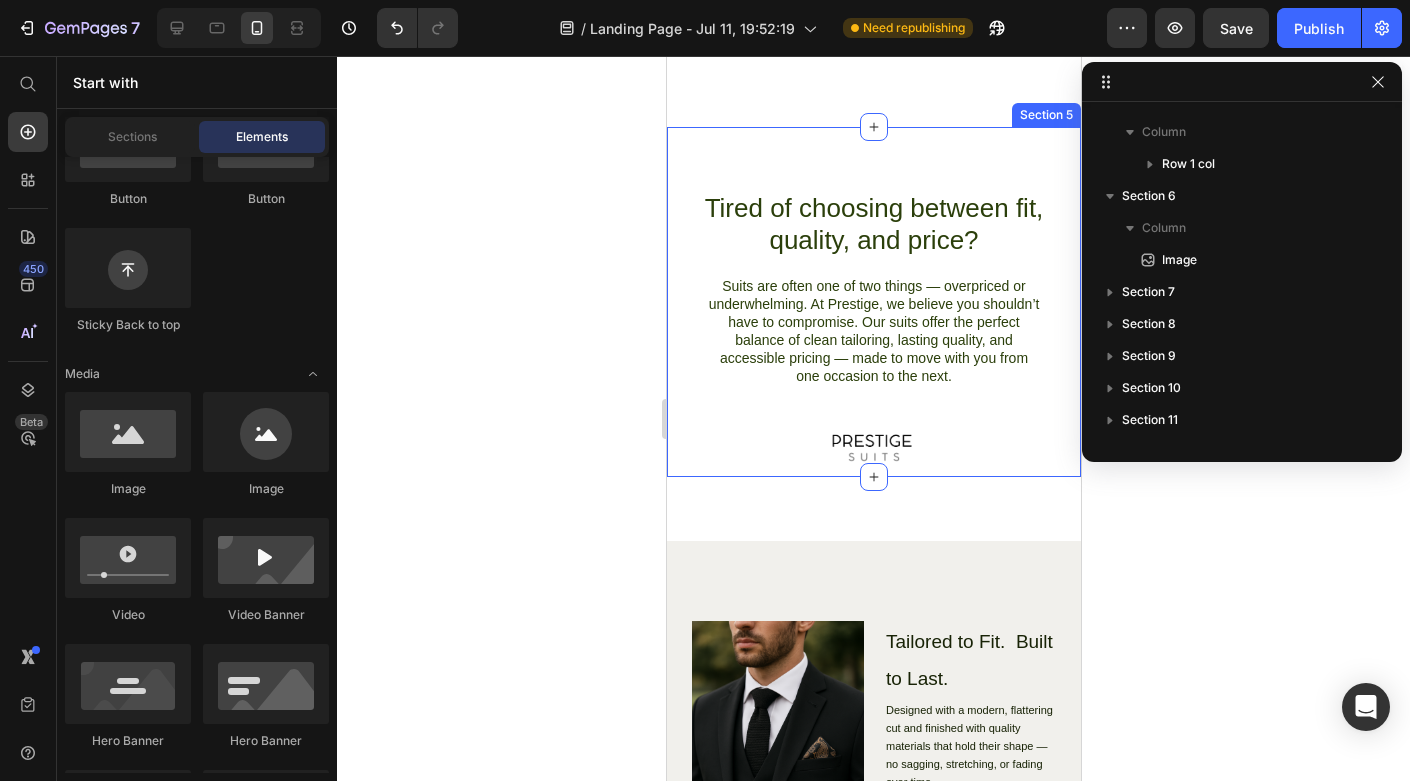 click on "Tired of choosing between fit, quality, and price? Heading Suits are often one of two things — overpriced or underwhelming. At Prestige, we believe you shouldn’t have to compromise. Our suits offer the perfect balance of clean tailoring, lasting quality, and accessible pricing — made to move with you from one occasion to the next. Text Block Row Section 5" at bounding box center (873, 302) 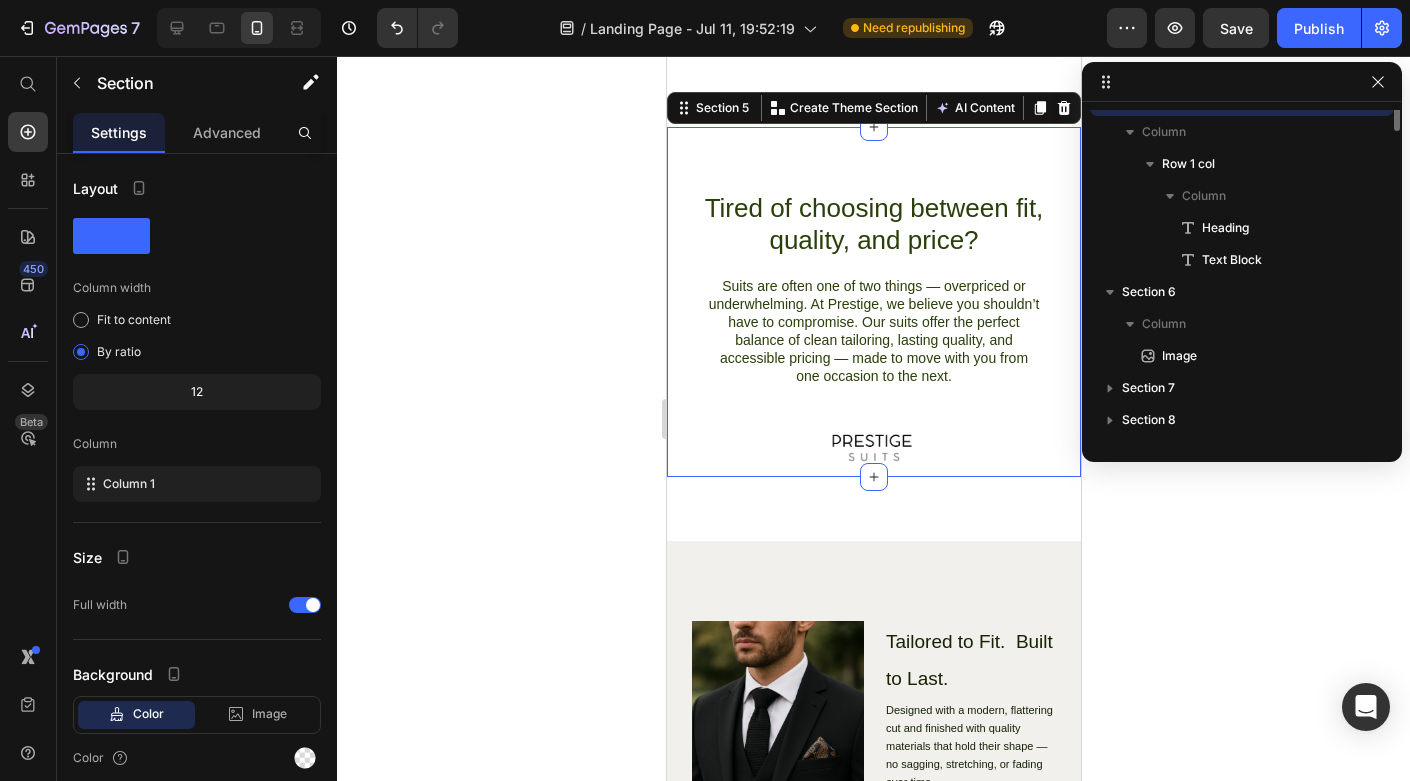 scroll, scrollTop: 58, scrollLeft: 0, axis: vertical 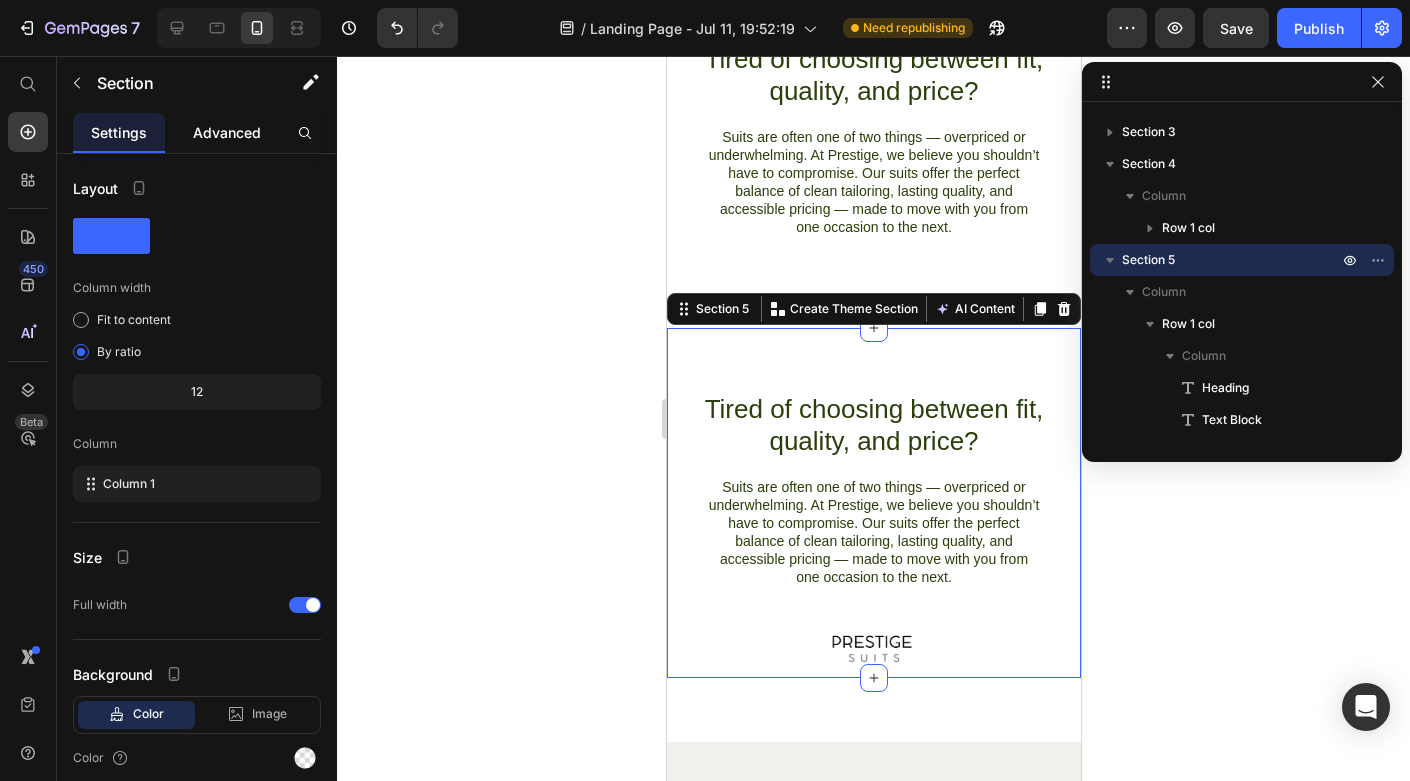 click on "Advanced" 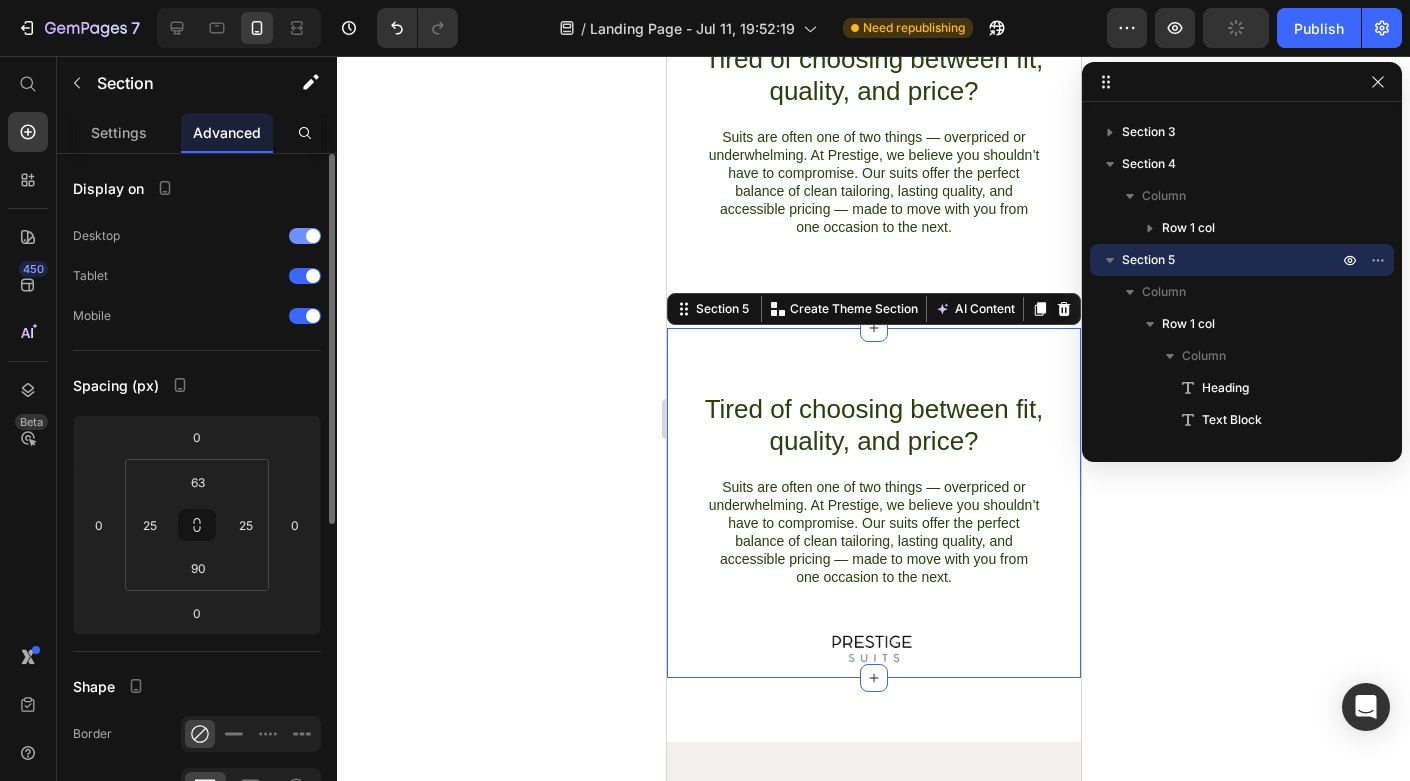 click at bounding box center [305, 236] 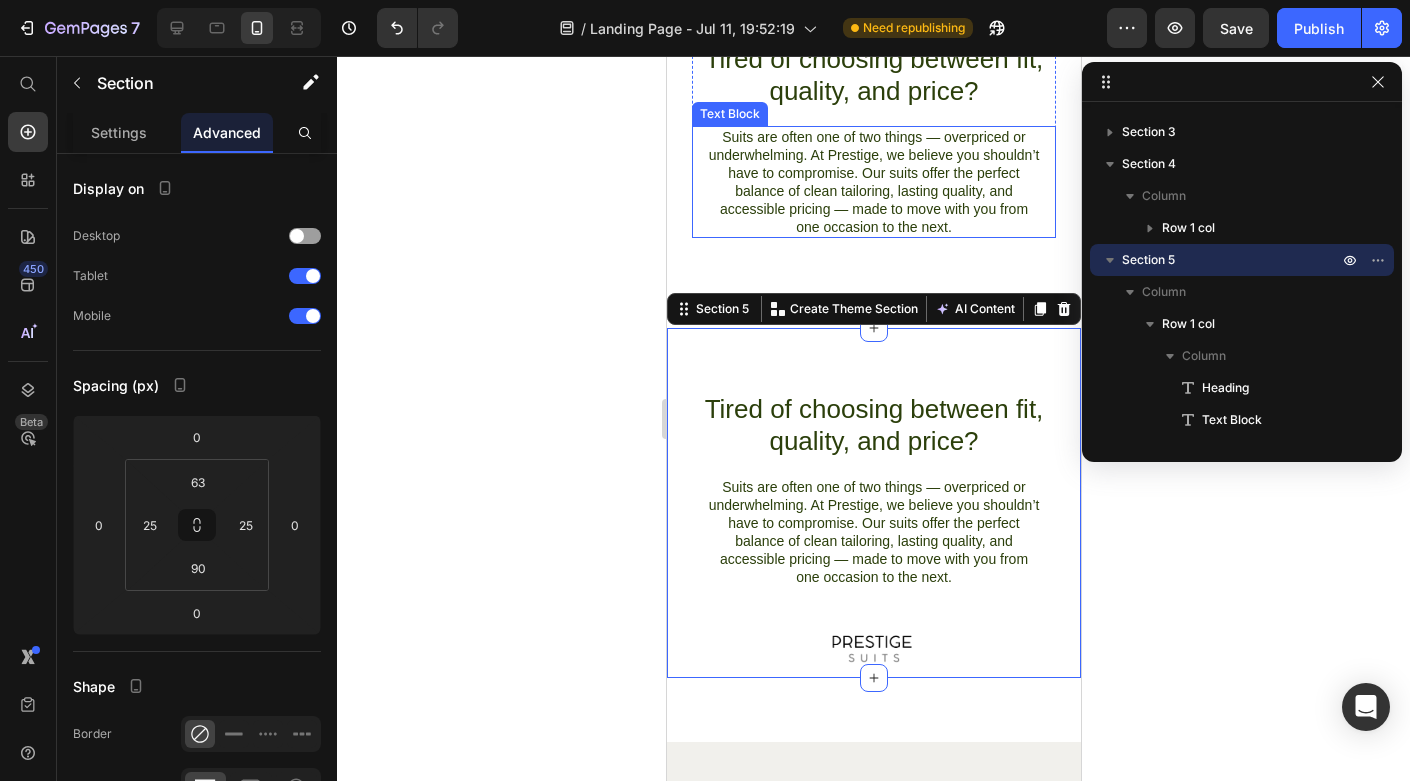 click on "Suits are often one of two things — overpriced or underwhelming. At Prestige, we believe you shouldn’t have to compromise. Our suits offer the perfect balance of clean tailoring, lasting quality, and accessible pricing — made to move with you from one occasion to the next." at bounding box center [873, 182] 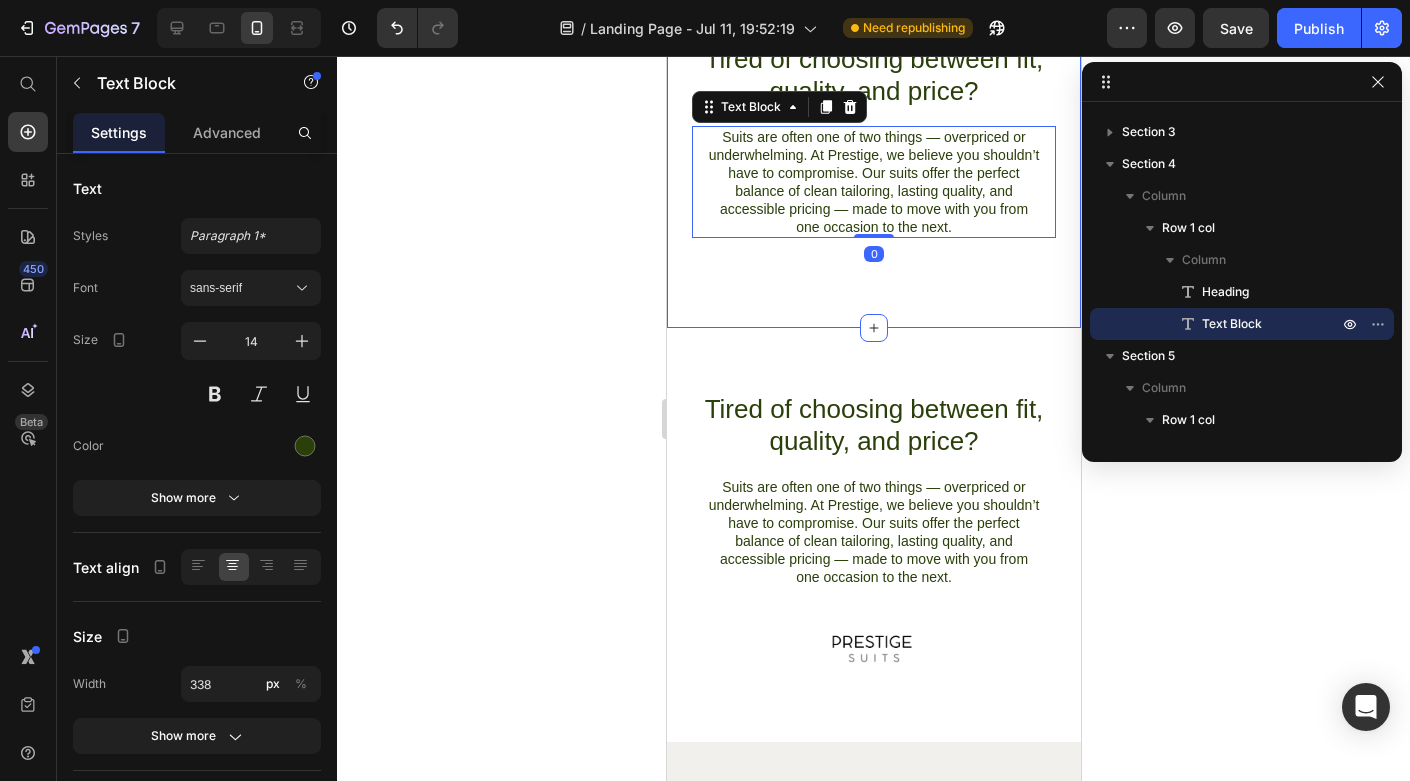 click on "Tired of choosing between fit, quality, and price? Heading Suits are often one of two things — overpriced or underwhelming. At Prestige, we believe you shouldn’t have to compromise. Our suits offer the perfect balance of clean tailoring, lasting quality, and accessible pricing — made to move with you from one occasion to the next. Text Block   0 Row Section 4" at bounding box center (873, 153) 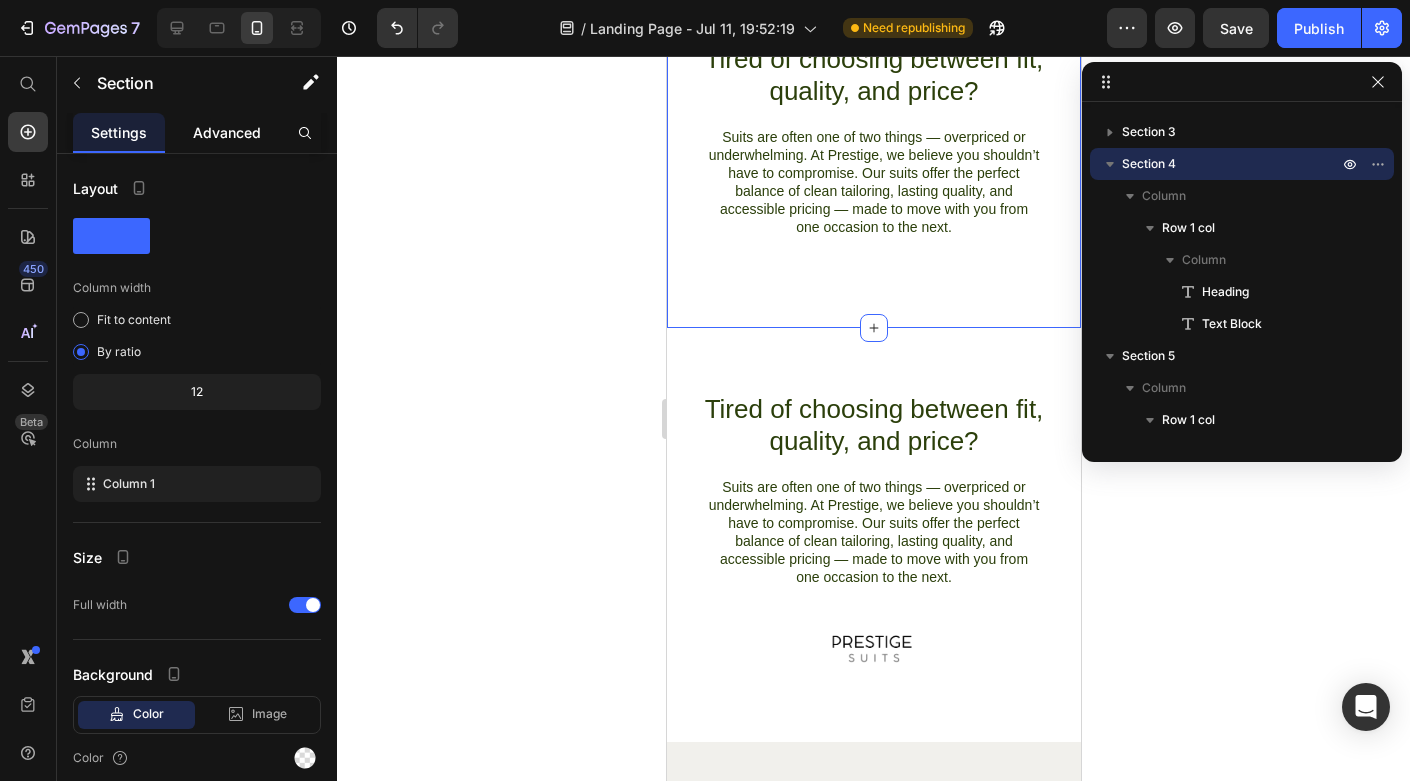 click on "Advanced" at bounding box center [227, 132] 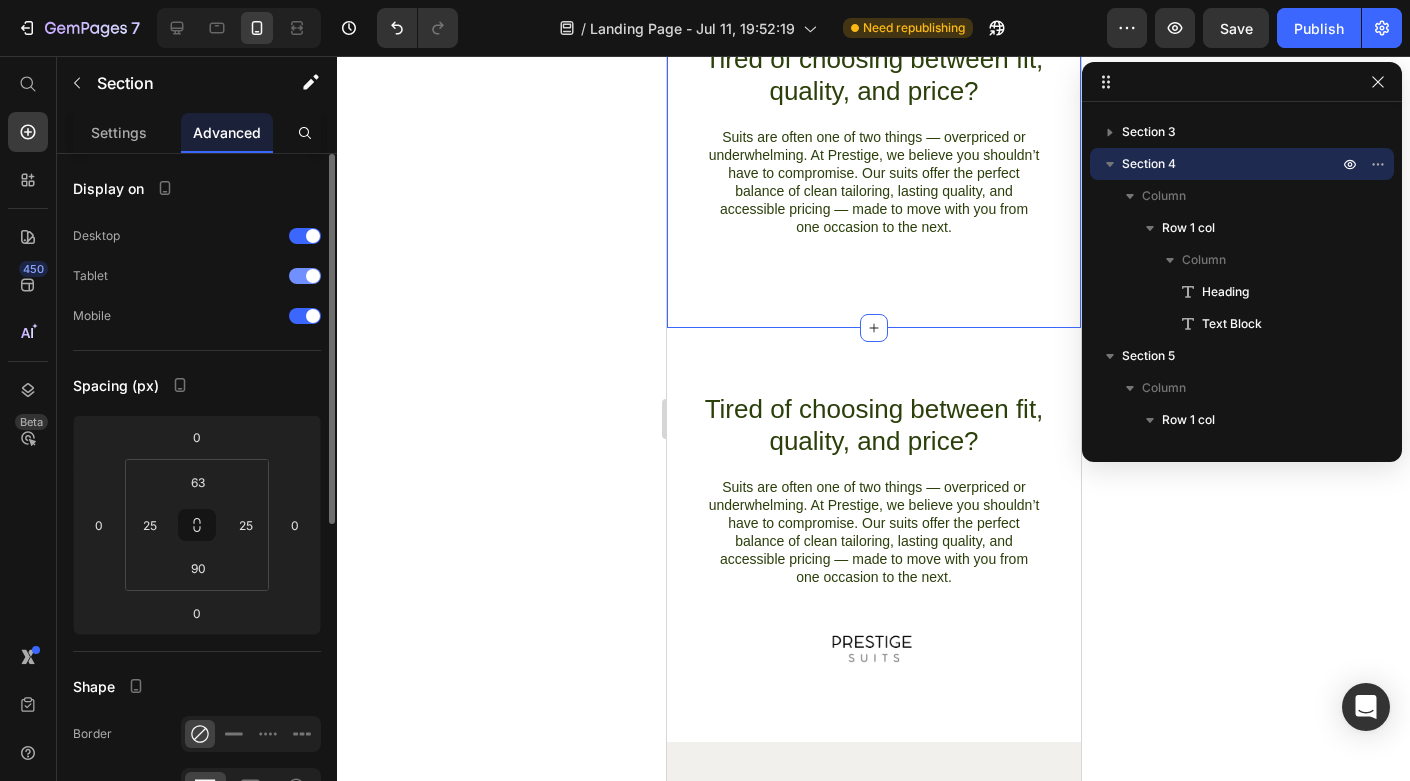 click 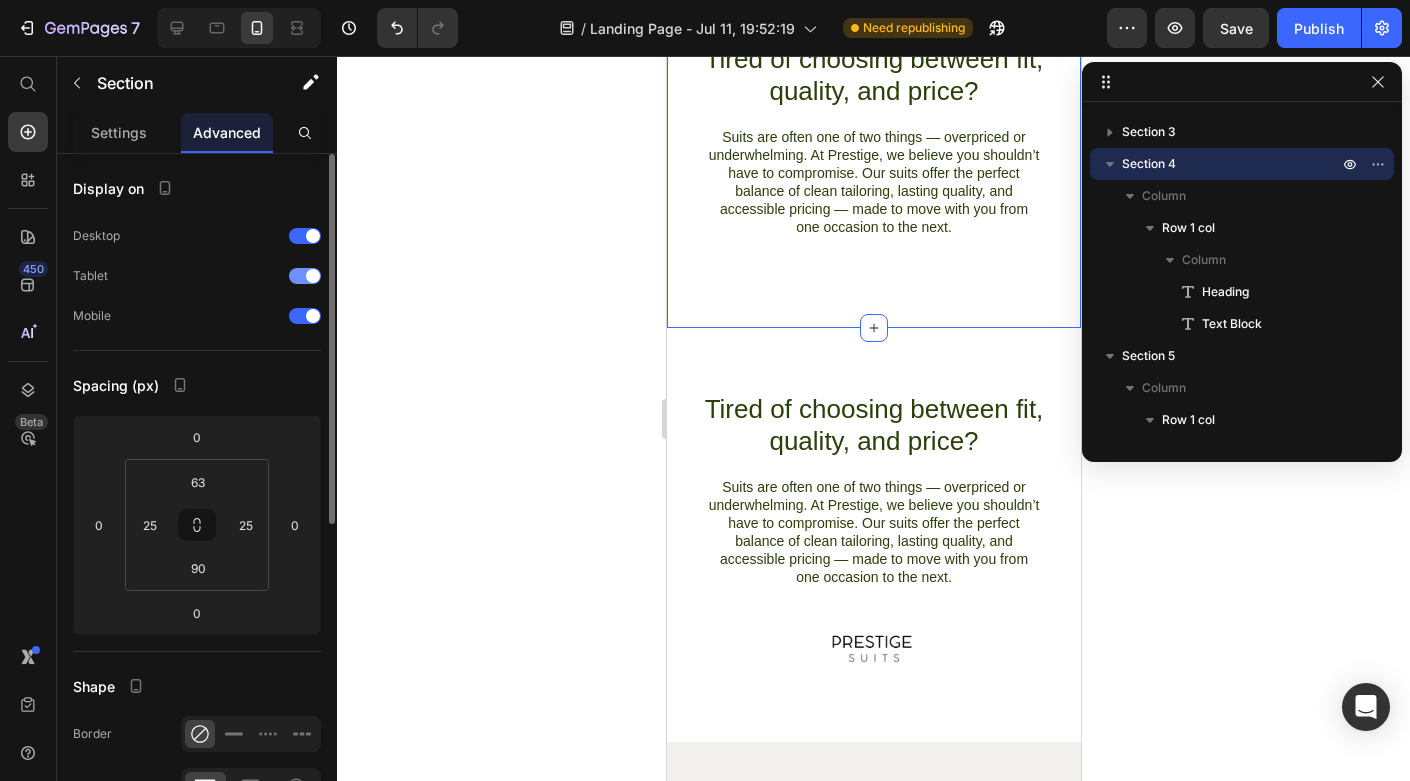 click 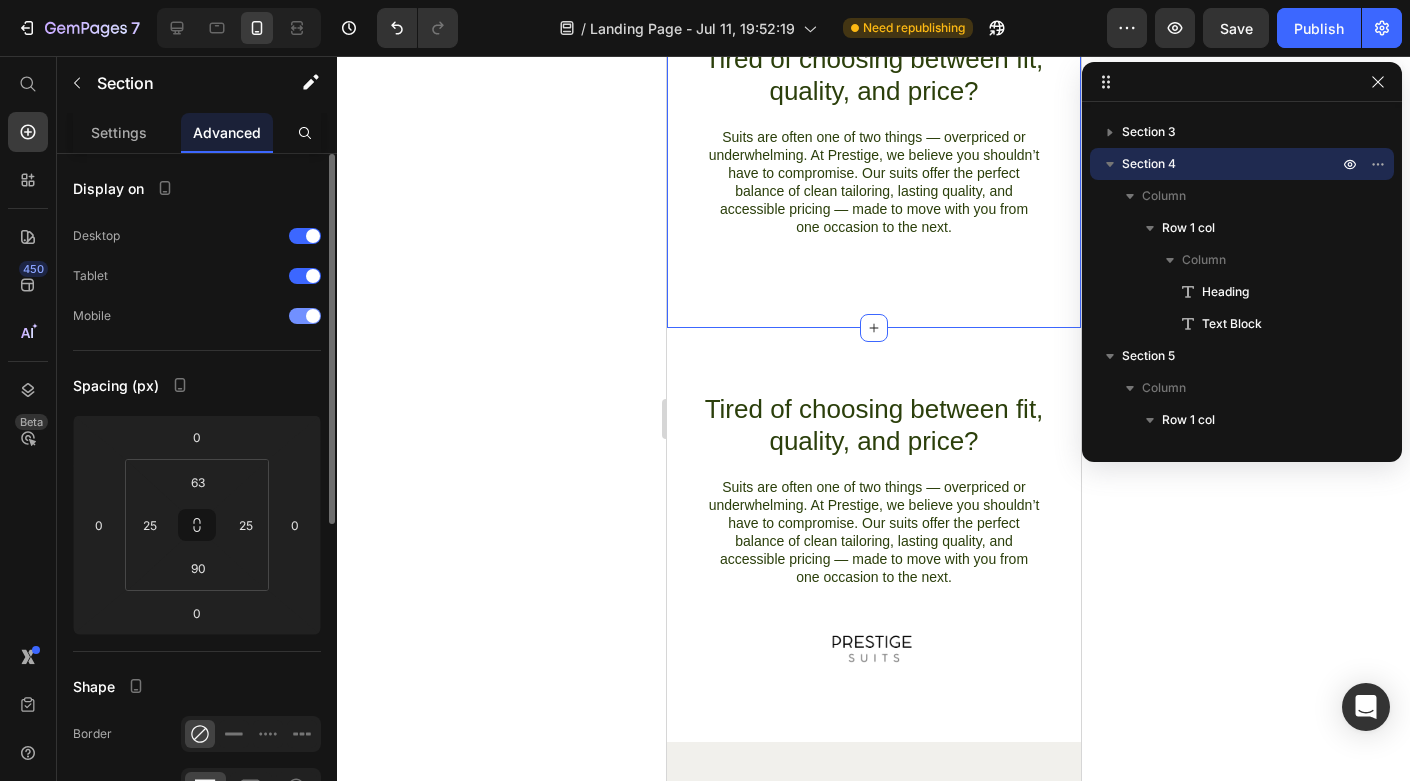 click at bounding box center [305, 316] 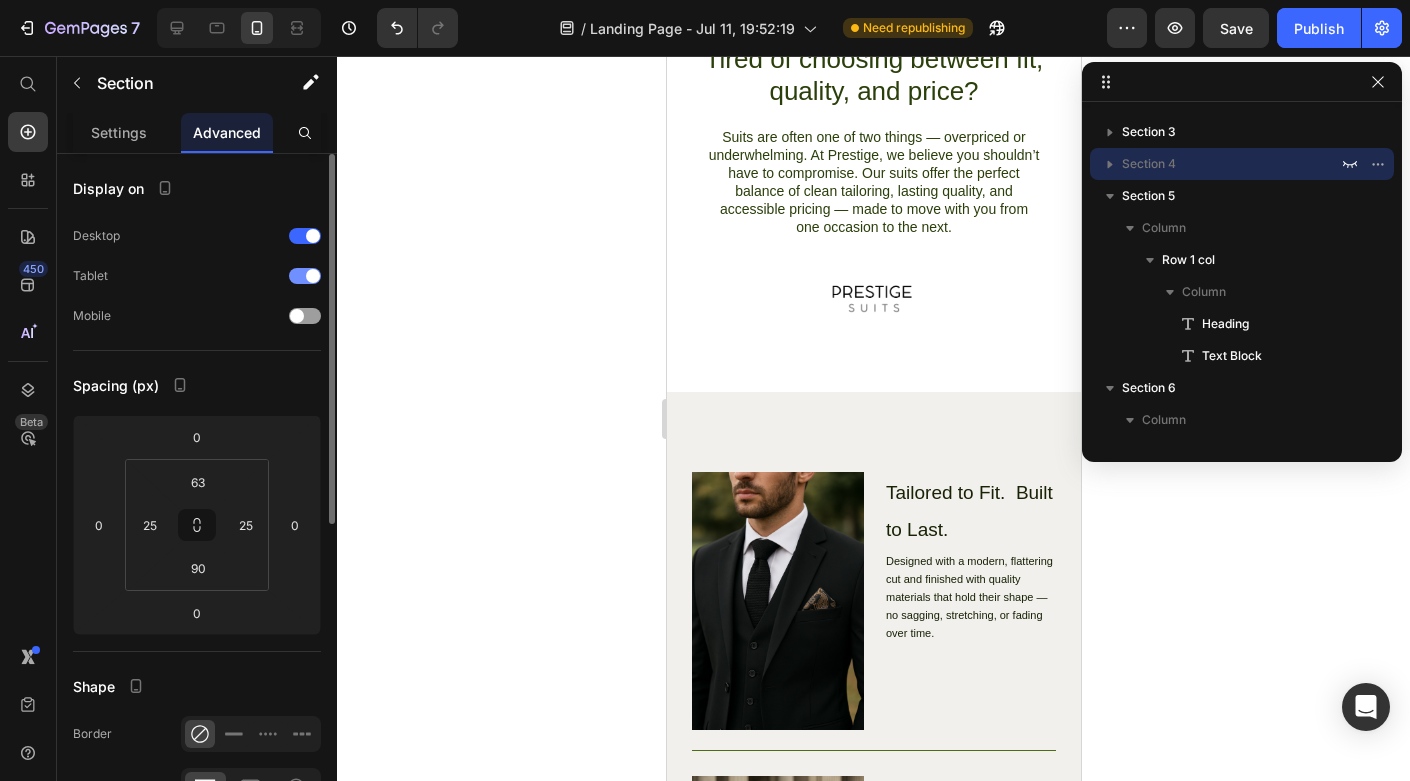 click at bounding box center [305, 276] 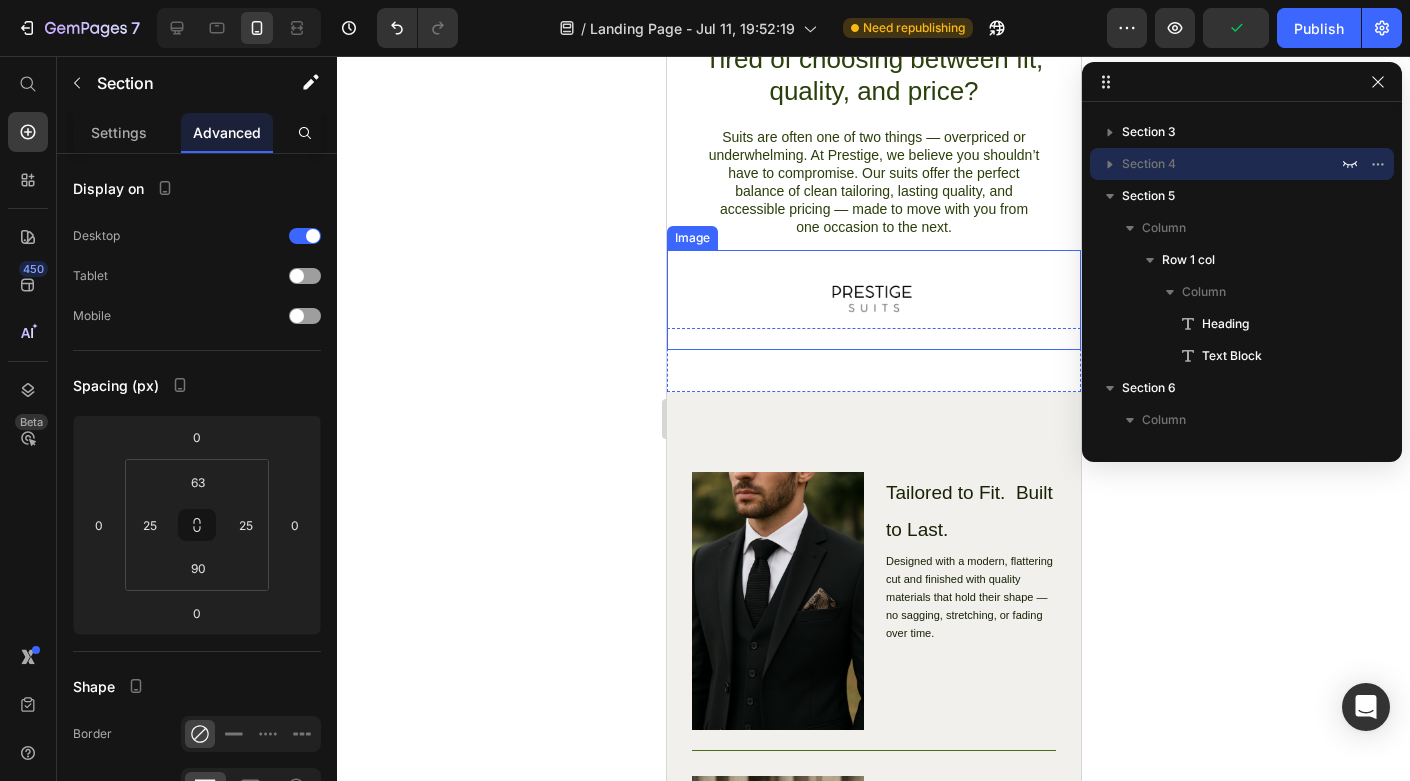 click at bounding box center [873, 300] 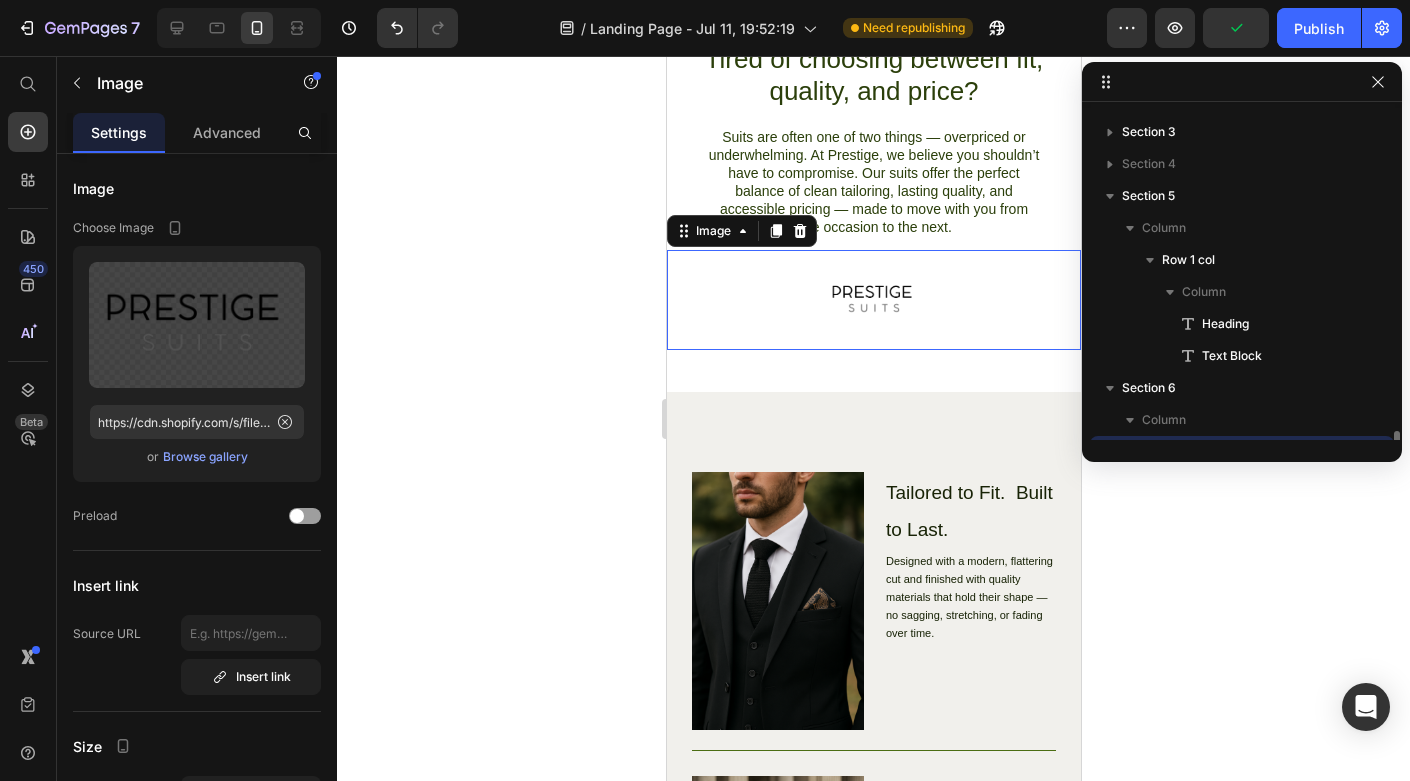 scroll, scrollTop: 250, scrollLeft: 0, axis: vertical 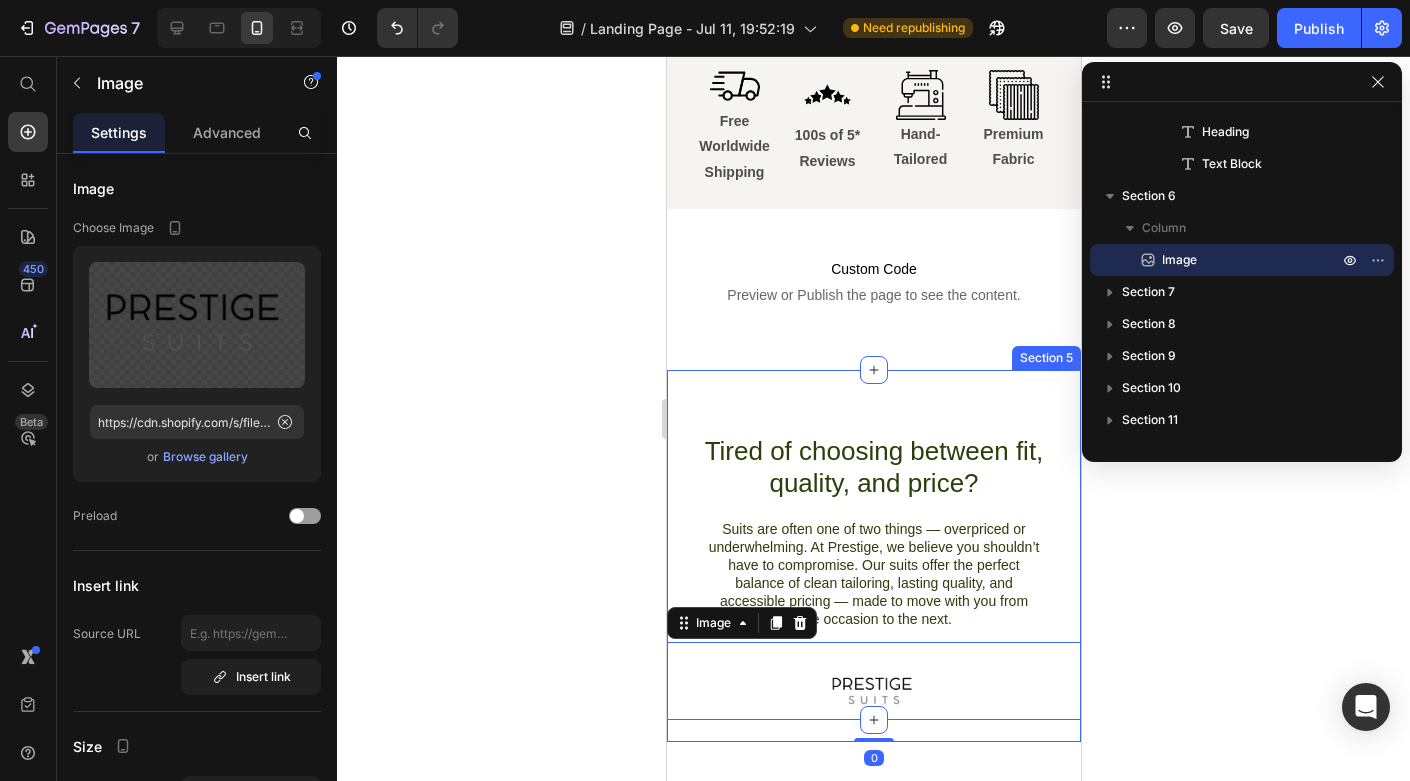 click on "Tired of choosing between fit, quality, and price? Heading Suits are often one of two things — overpriced or underwhelming. At Prestige, we believe you shouldn’t have to compromise. Our suits offer the perfect balance of clean tailoring, lasting quality, and accessible pricing — made to move with you from one occasion to the next. Text Block Row Section 5" at bounding box center (873, 545) 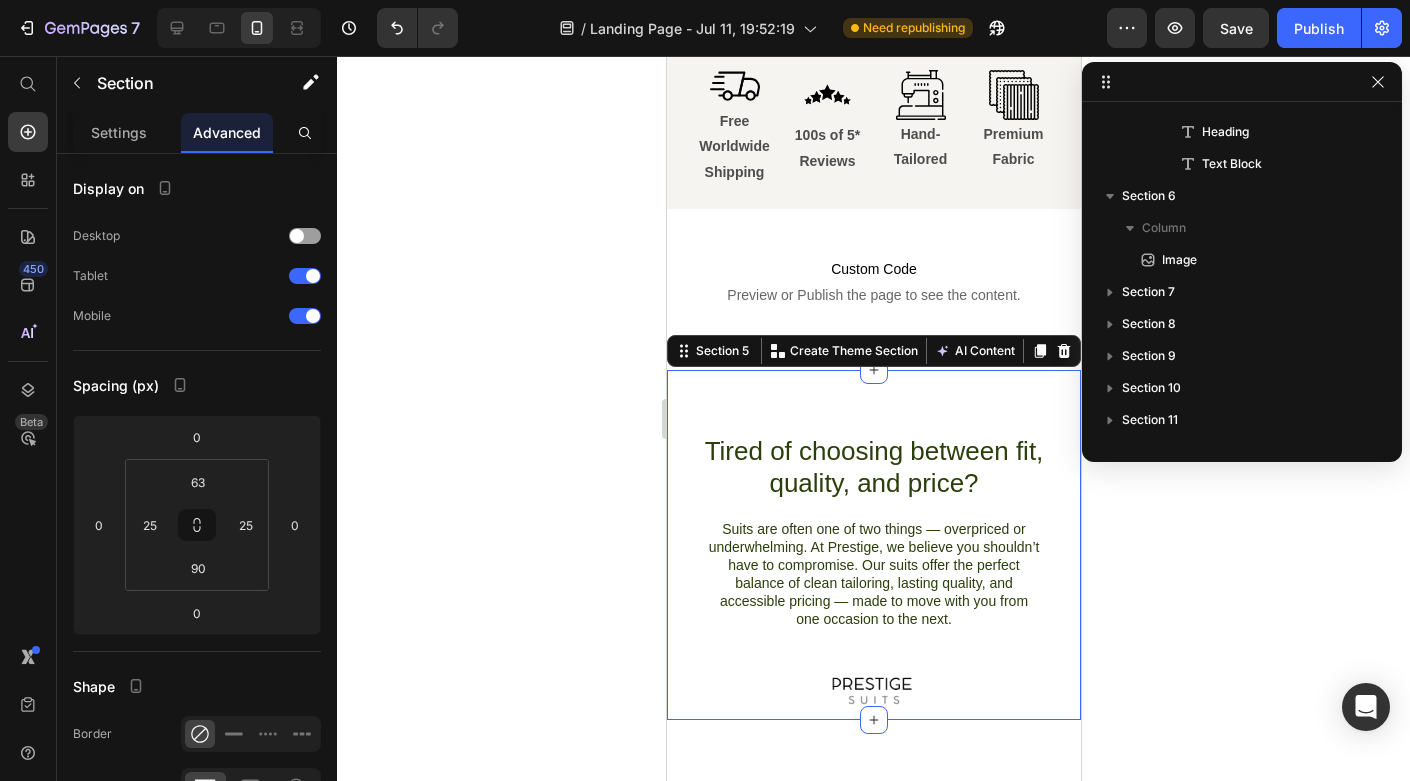 scroll, scrollTop: 0, scrollLeft: 0, axis: both 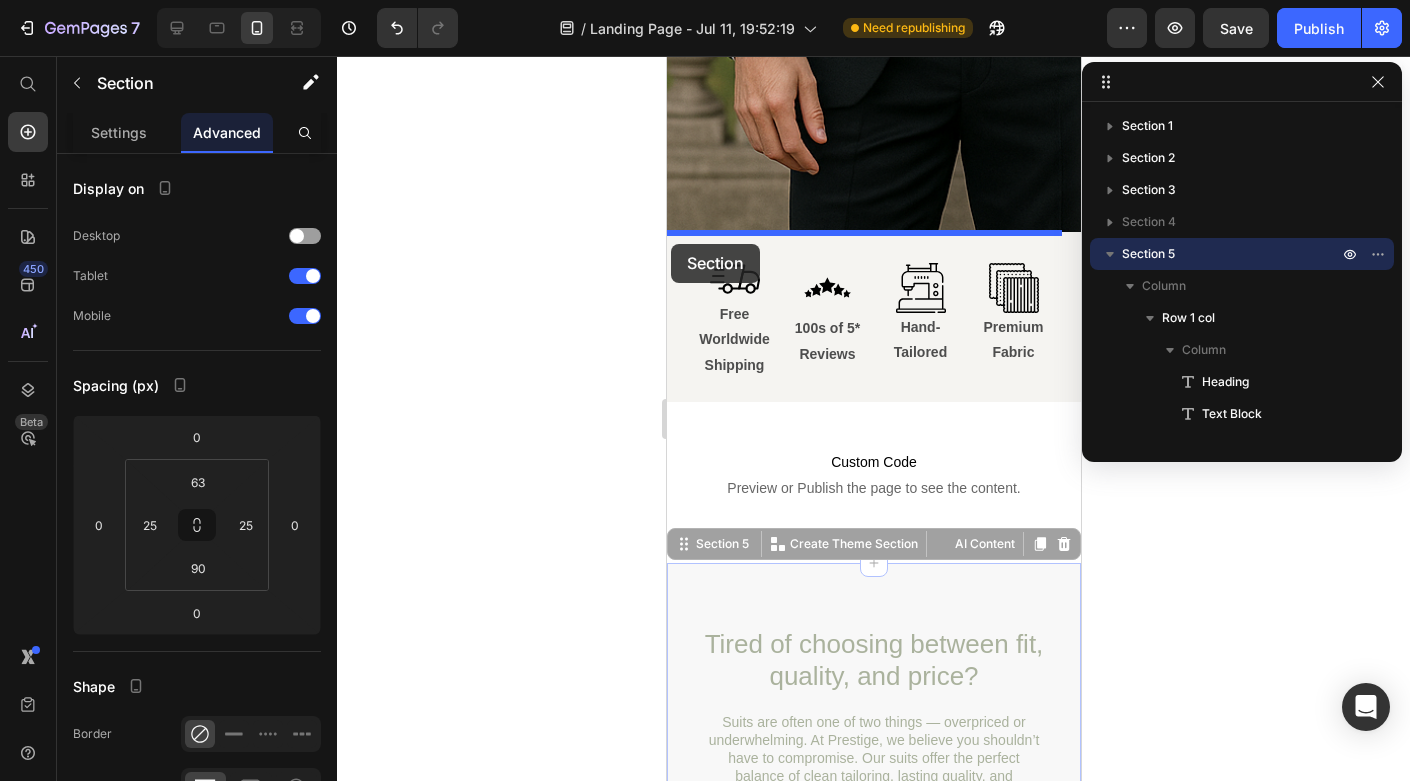 drag, startPoint x: 693, startPoint y: 356, endPoint x: 671, endPoint y: 244, distance: 114.14027 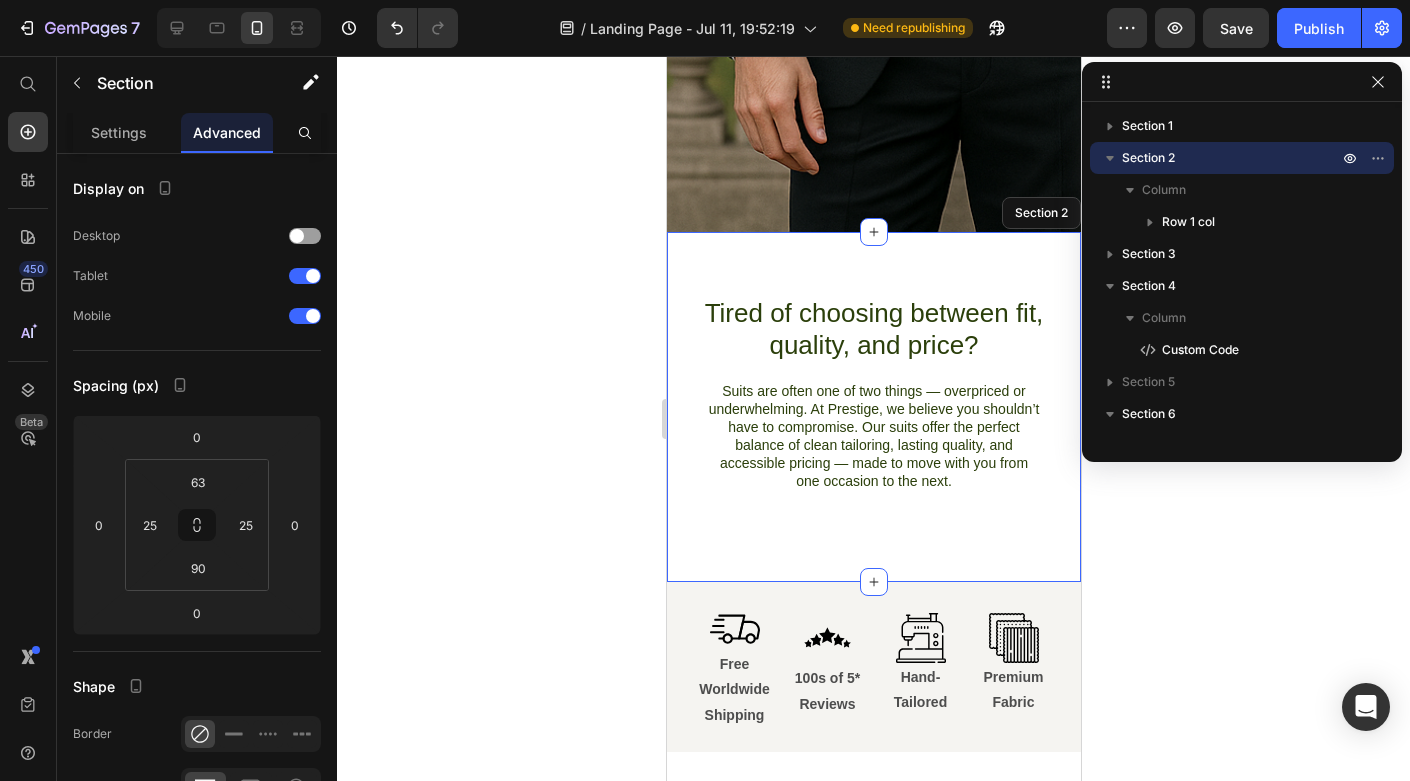 click on "Tired of choosing between fit, quality, and price? Heading Suits are often one of two things — overpriced or underwhelming. At Prestige, we believe you shouldn’t have to compromise. Our suits offer the perfect balance of clean tailoring, lasting quality, and accessible pricing — made to move with you from one occasion to the next. Text Block Row Section 2" at bounding box center [873, 407] 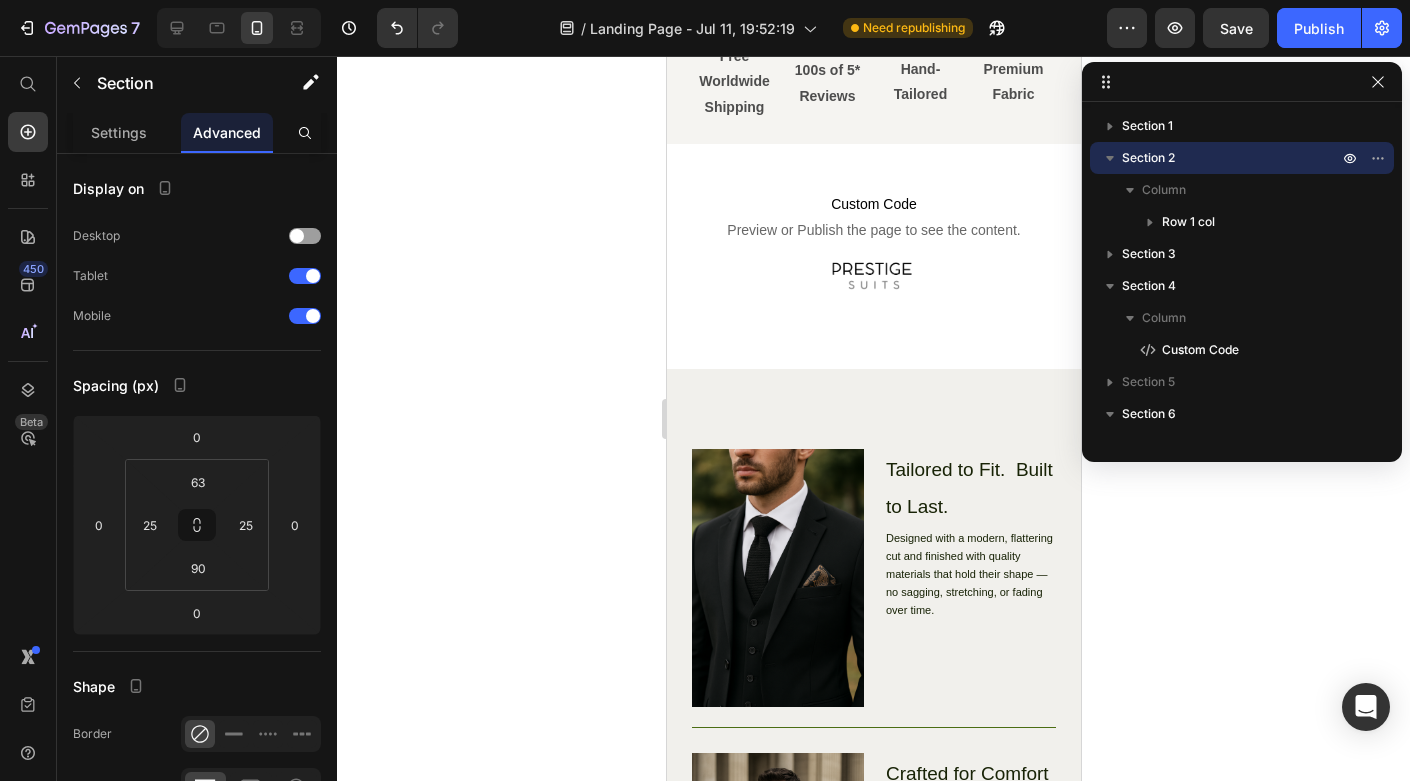 scroll, scrollTop: 1560, scrollLeft: 0, axis: vertical 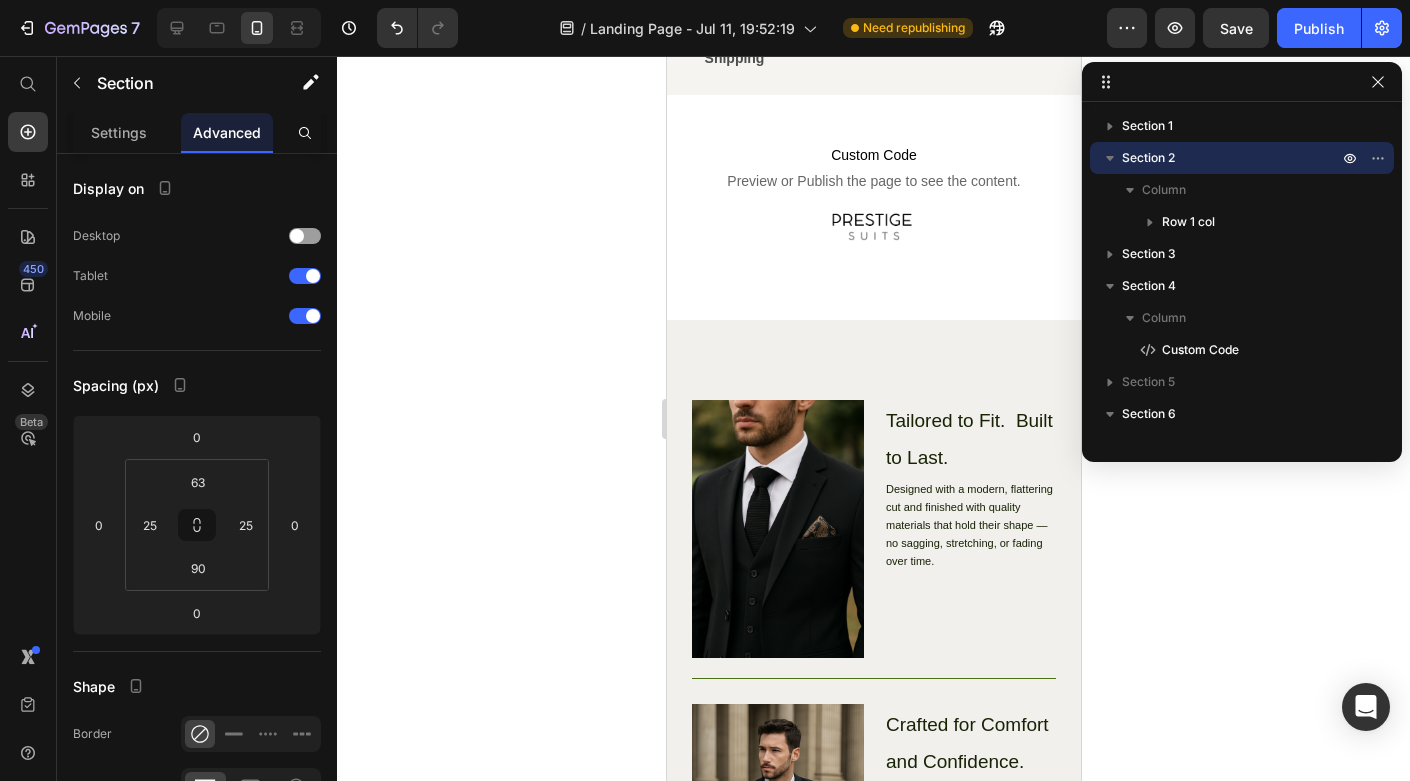 click at bounding box center (873, 228) 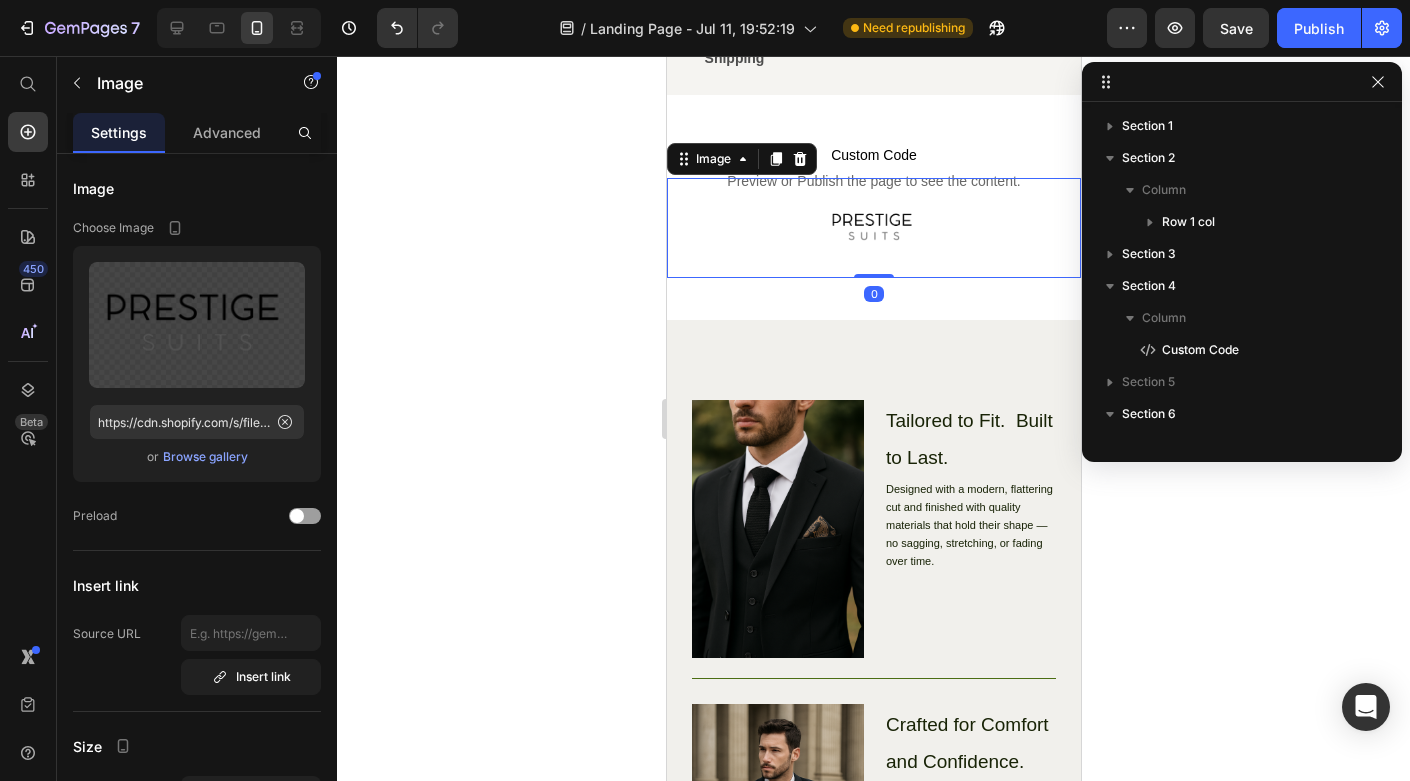 scroll, scrollTop: 218, scrollLeft: 0, axis: vertical 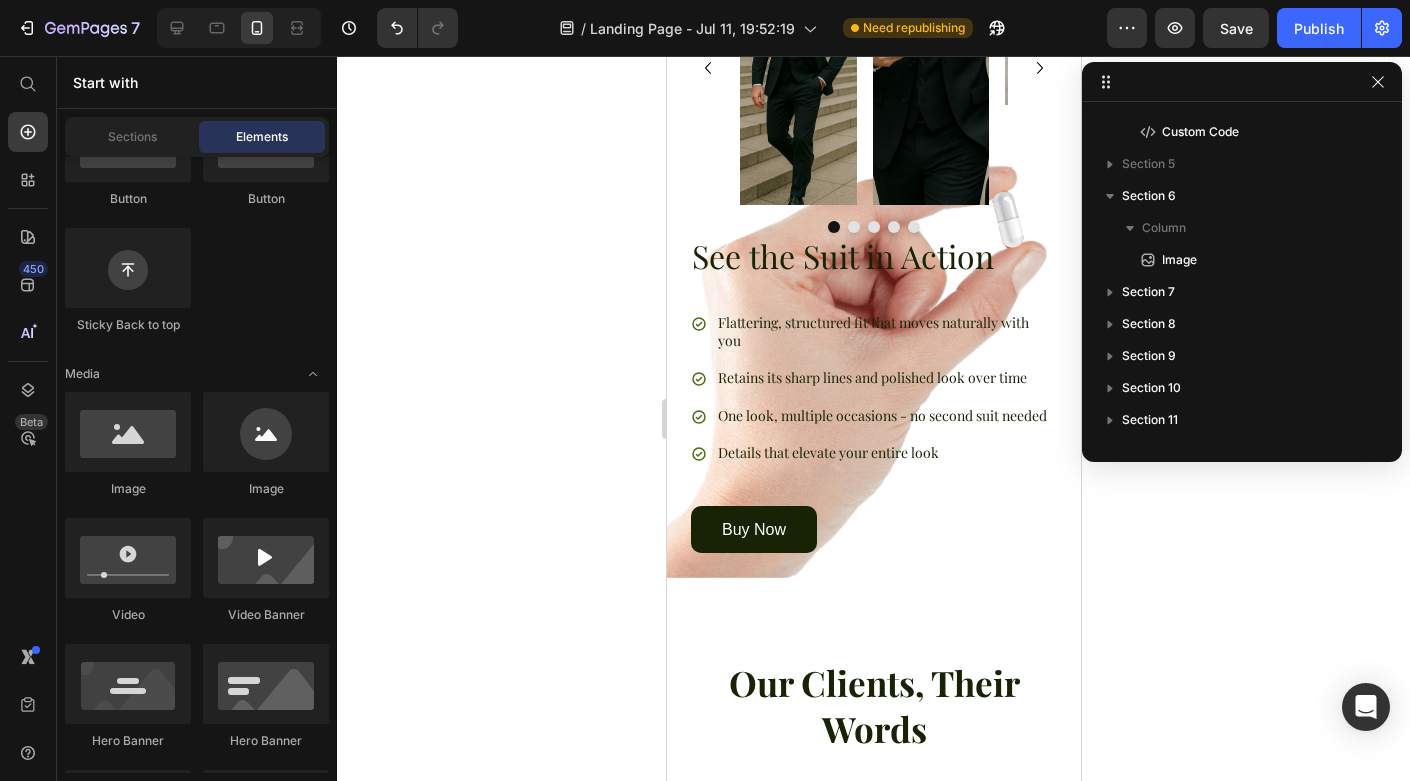 drag, startPoint x: 402, startPoint y: 479, endPoint x: 488, endPoint y: 373, distance: 136.49908 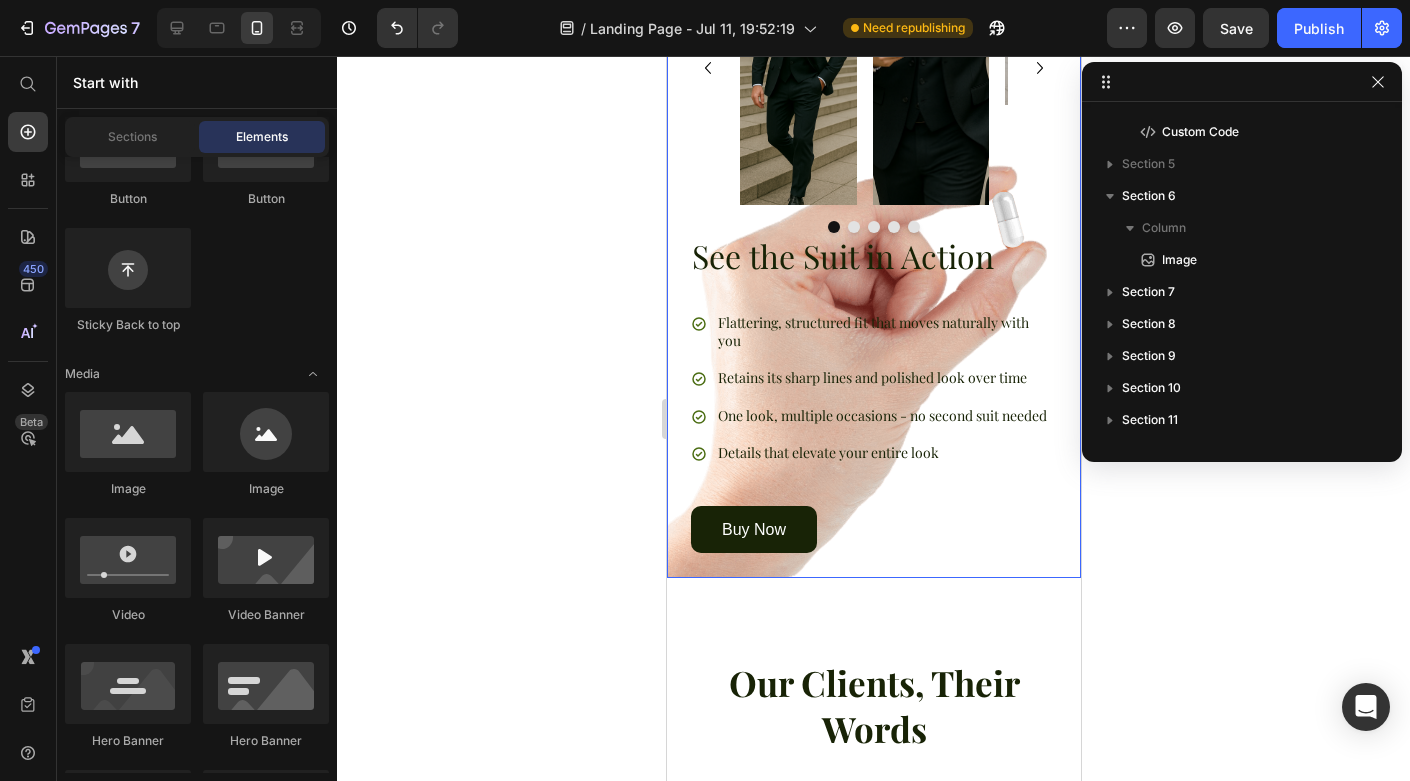 click on "See the Suit in Action Heading
Flattering, structured fit that moves naturally with you
Retains its sharp lines and polished look over time
One look, multiple occasions - no second suit needed
Details that elevate your entire look Item List Buy Now Button Row
Image Image Image Image Image
Carousel" at bounding box center (873, 215) 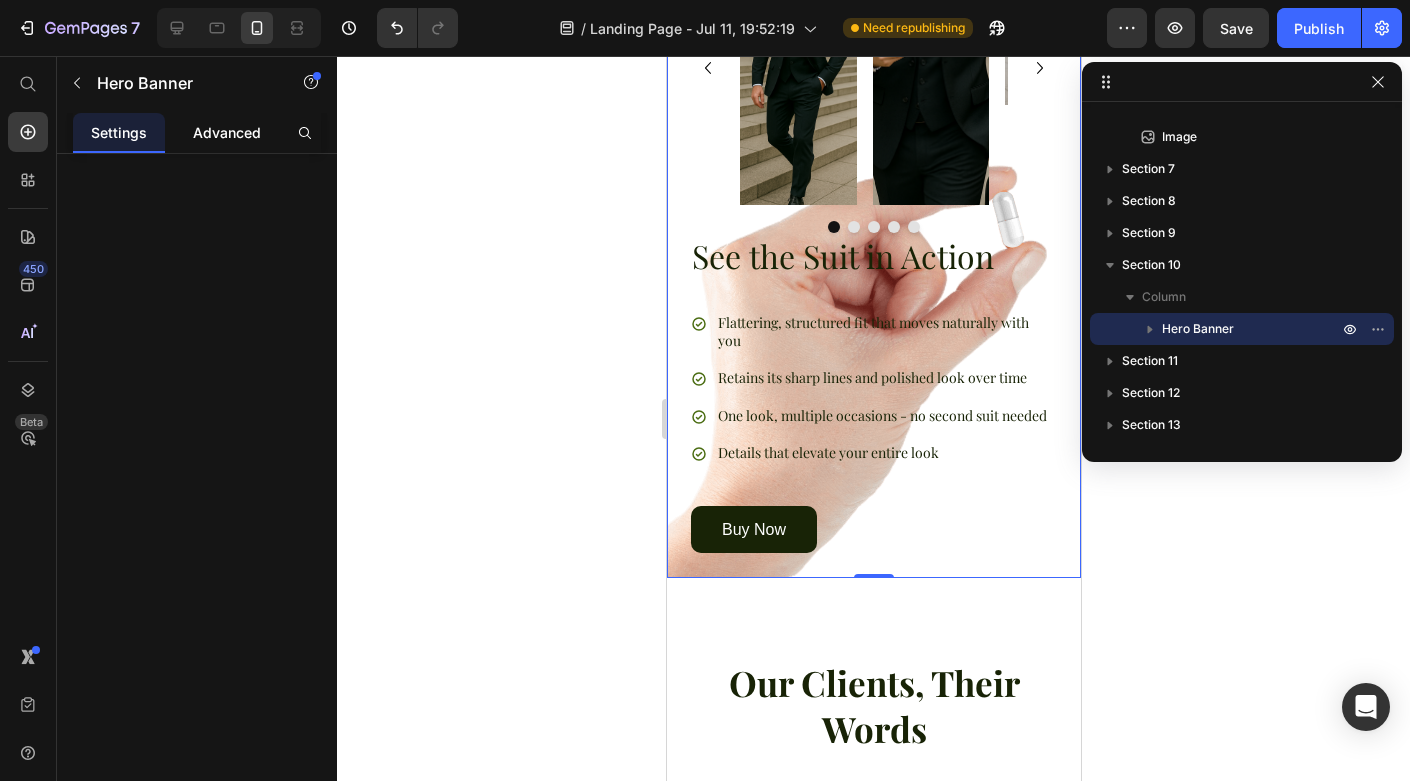 click on "Advanced" 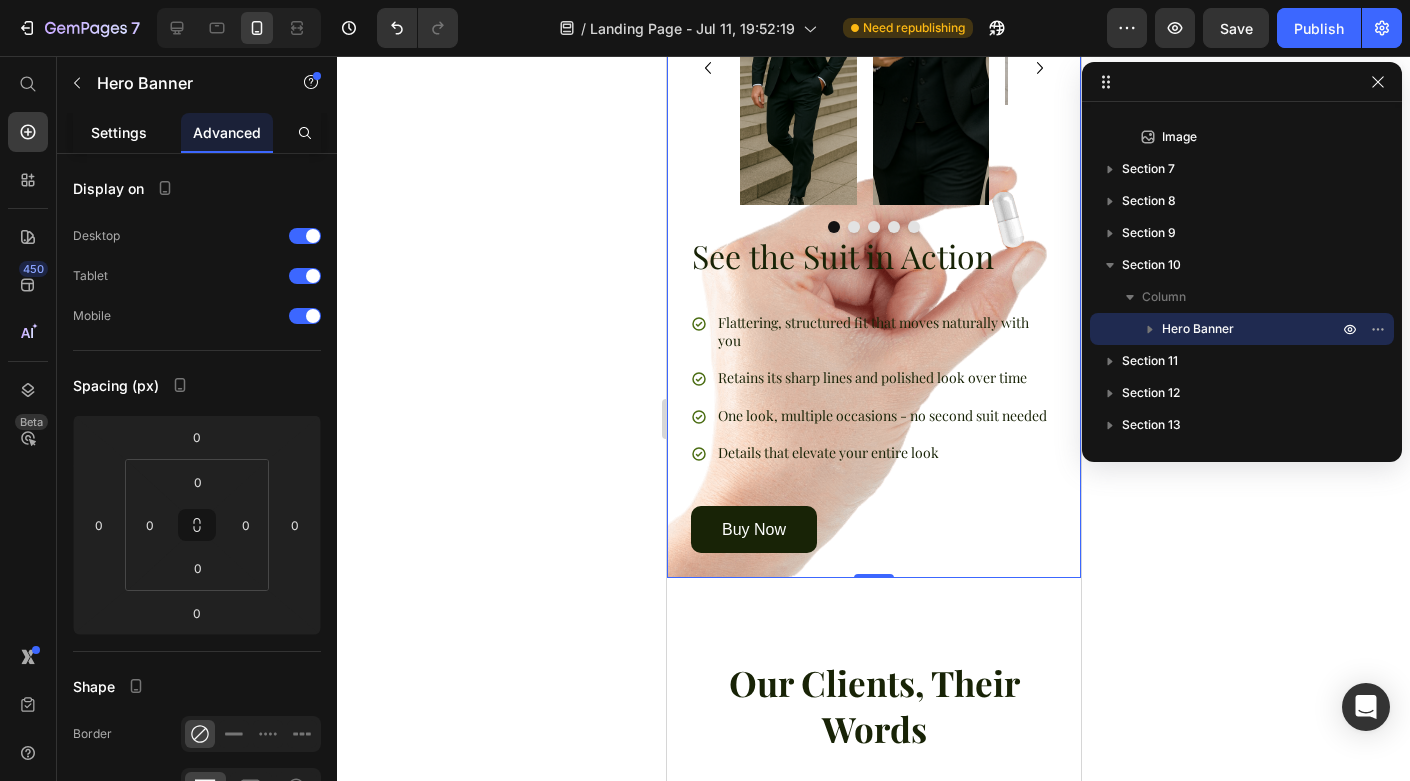 click on "Settings" 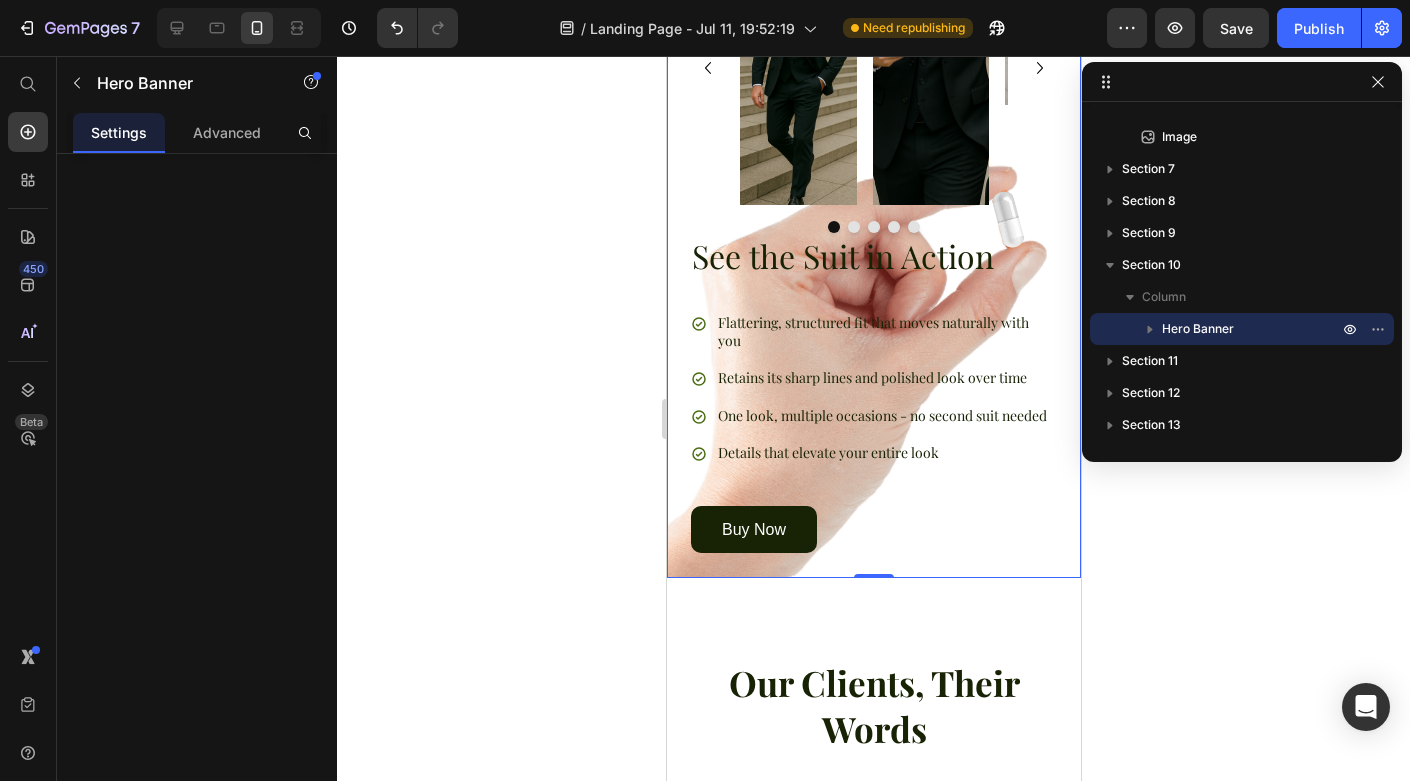 click 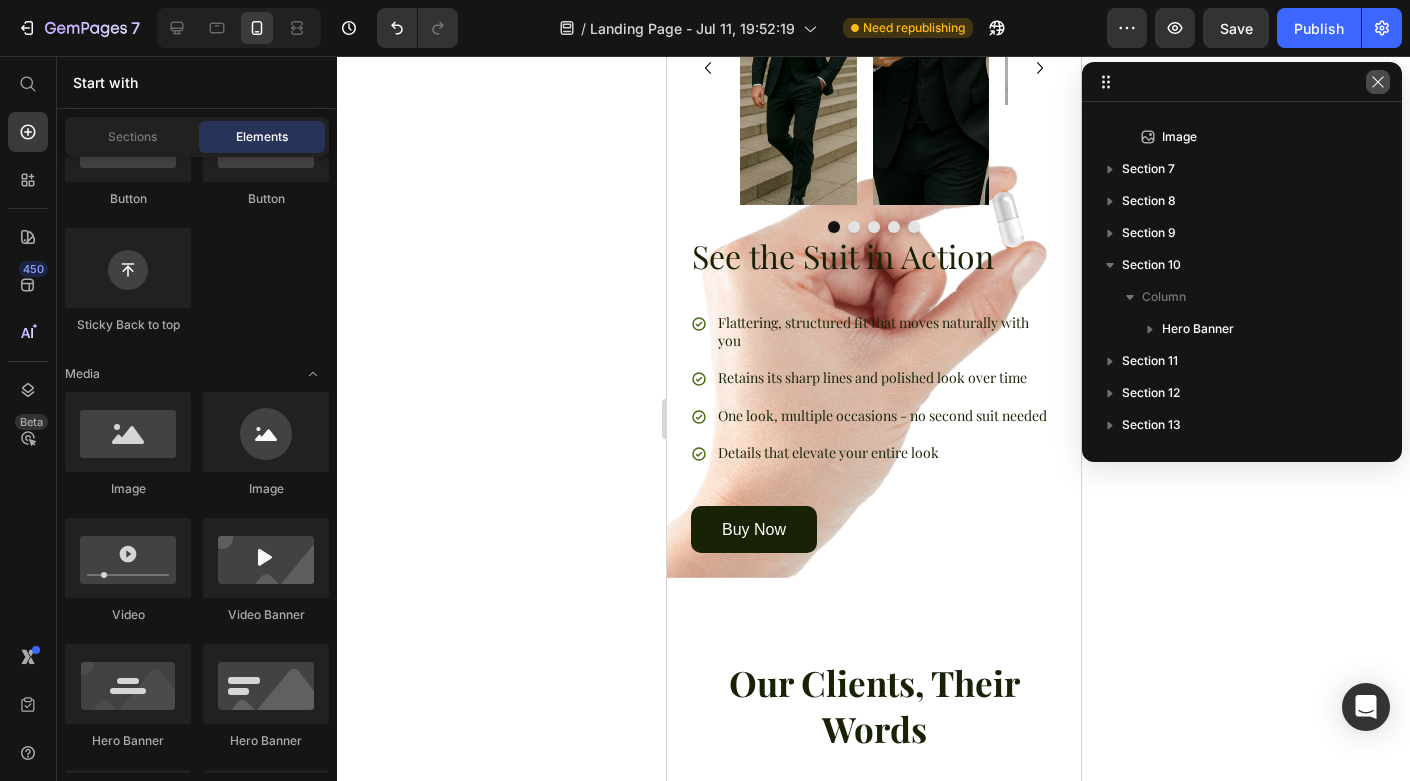 click 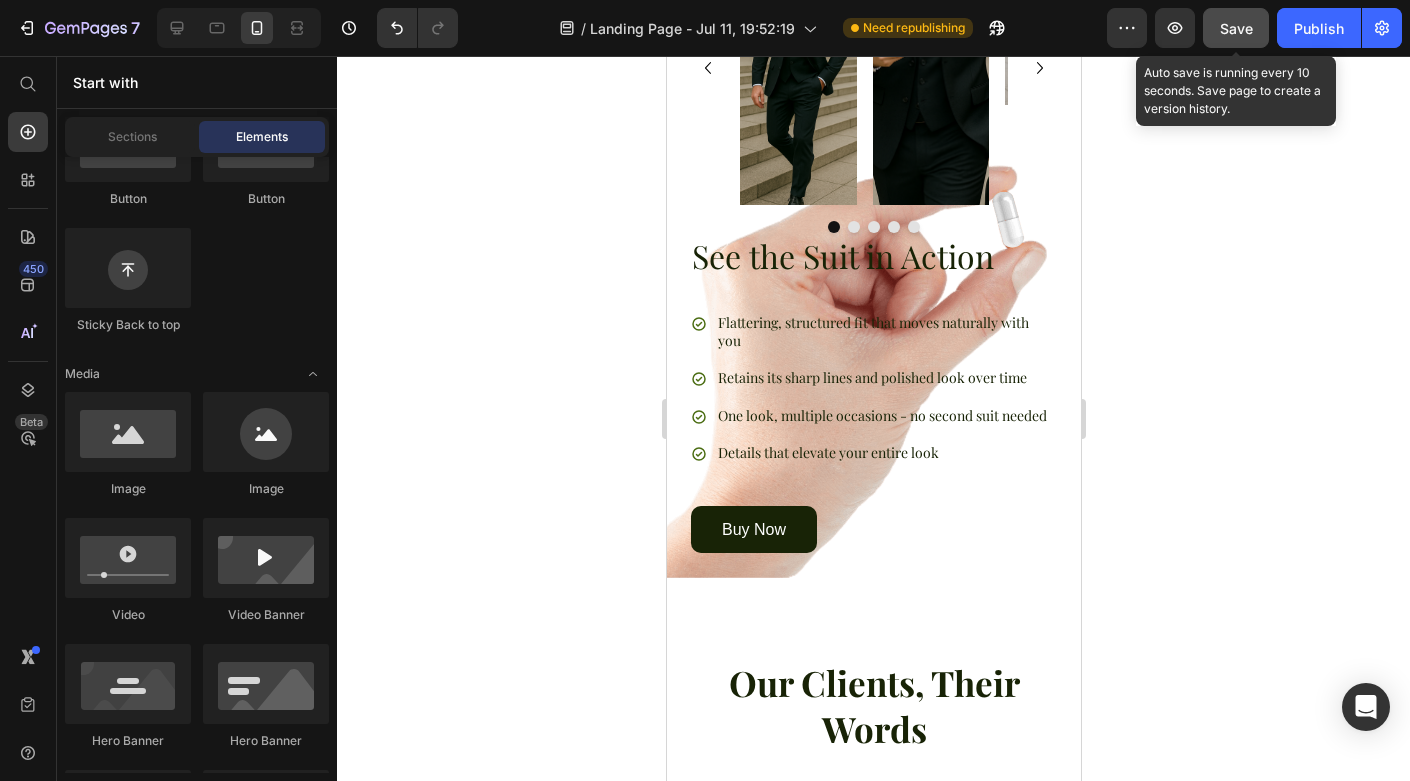 click on "Save" 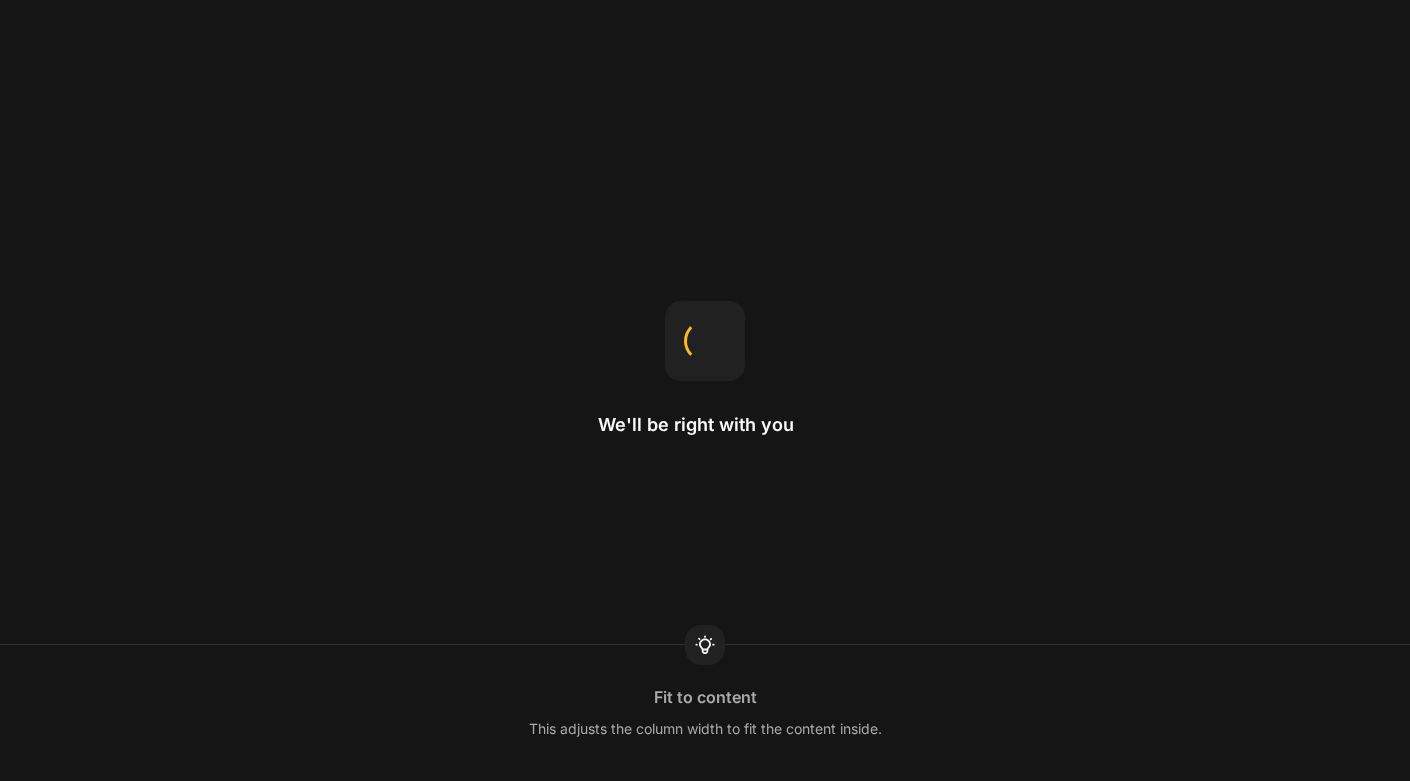 scroll, scrollTop: 0, scrollLeft: 0, axis: both 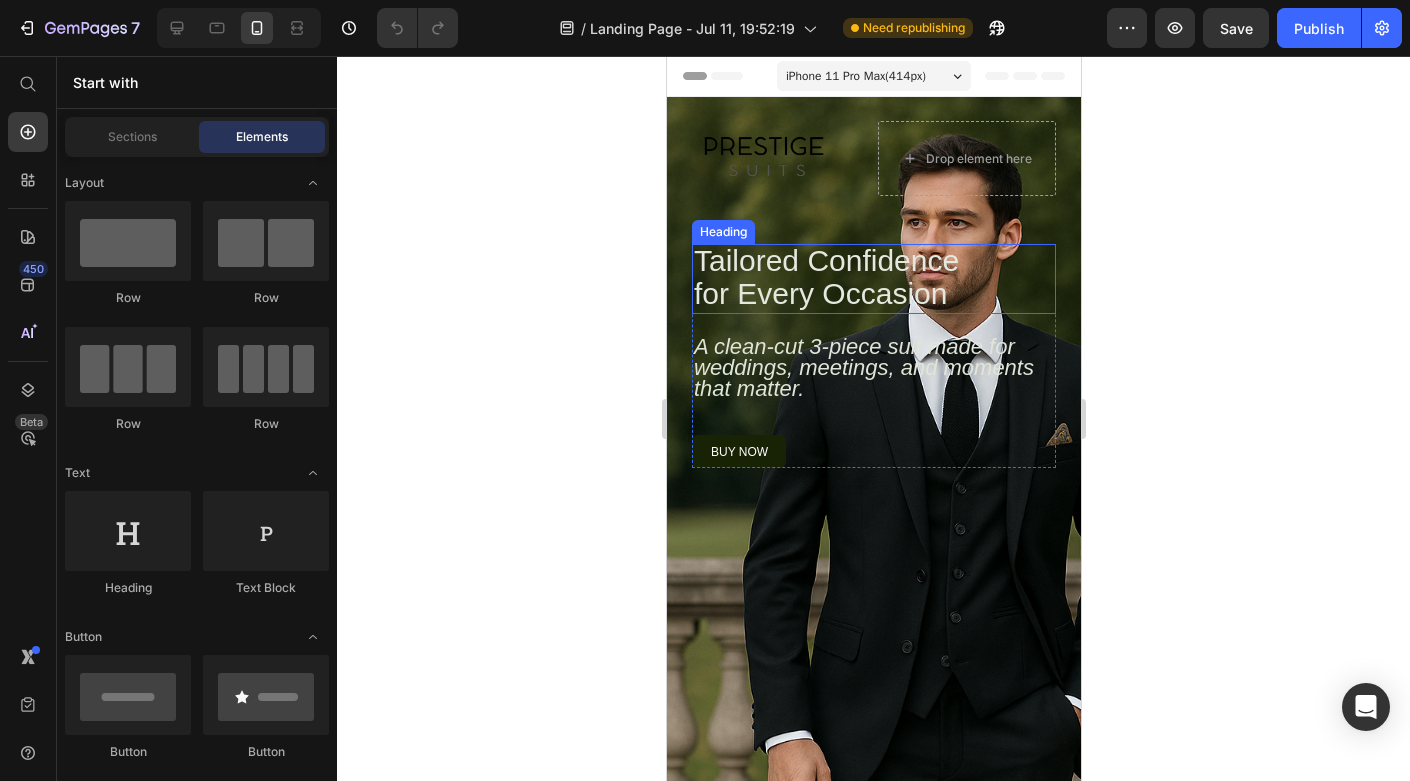 click on "Tailored Confidence for Every Occasion" at bounding box center [825, 277] 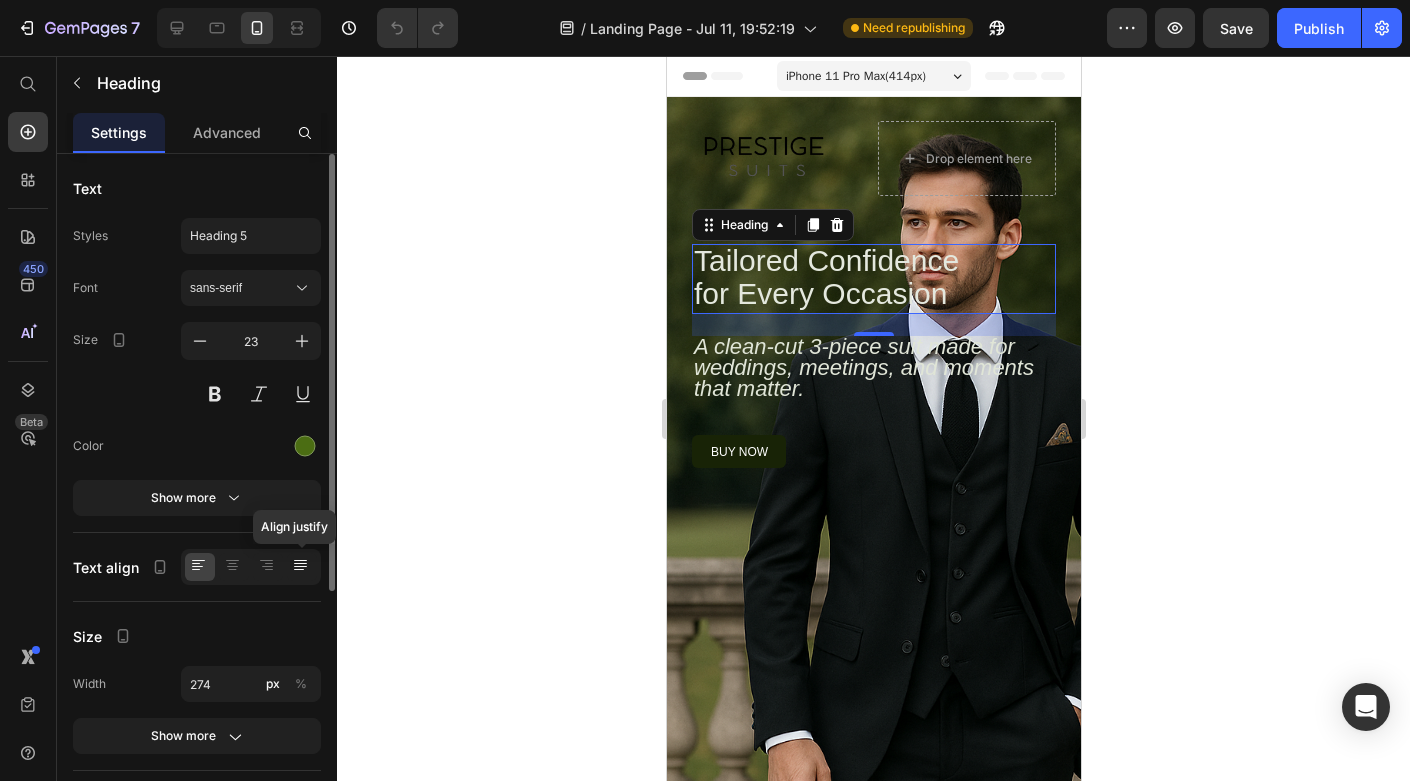 click 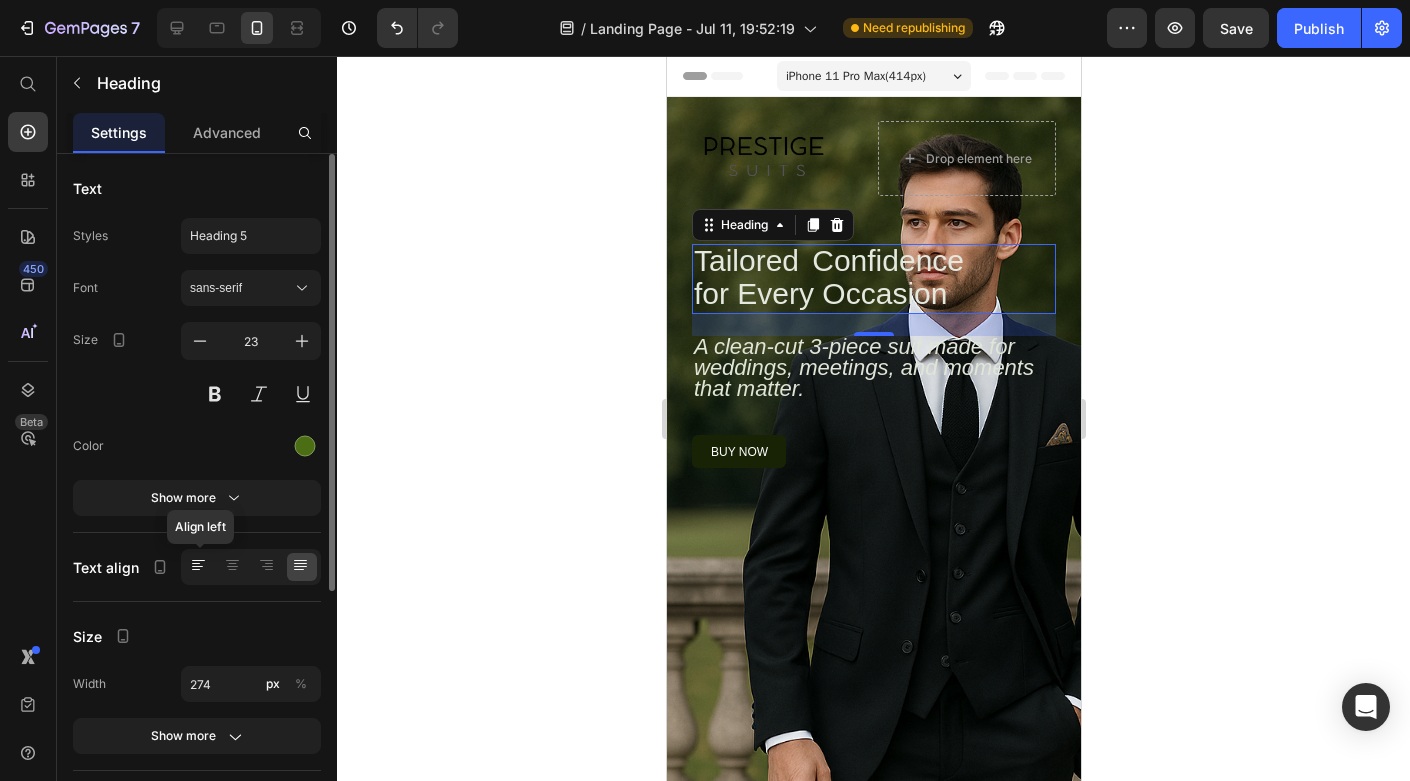 click 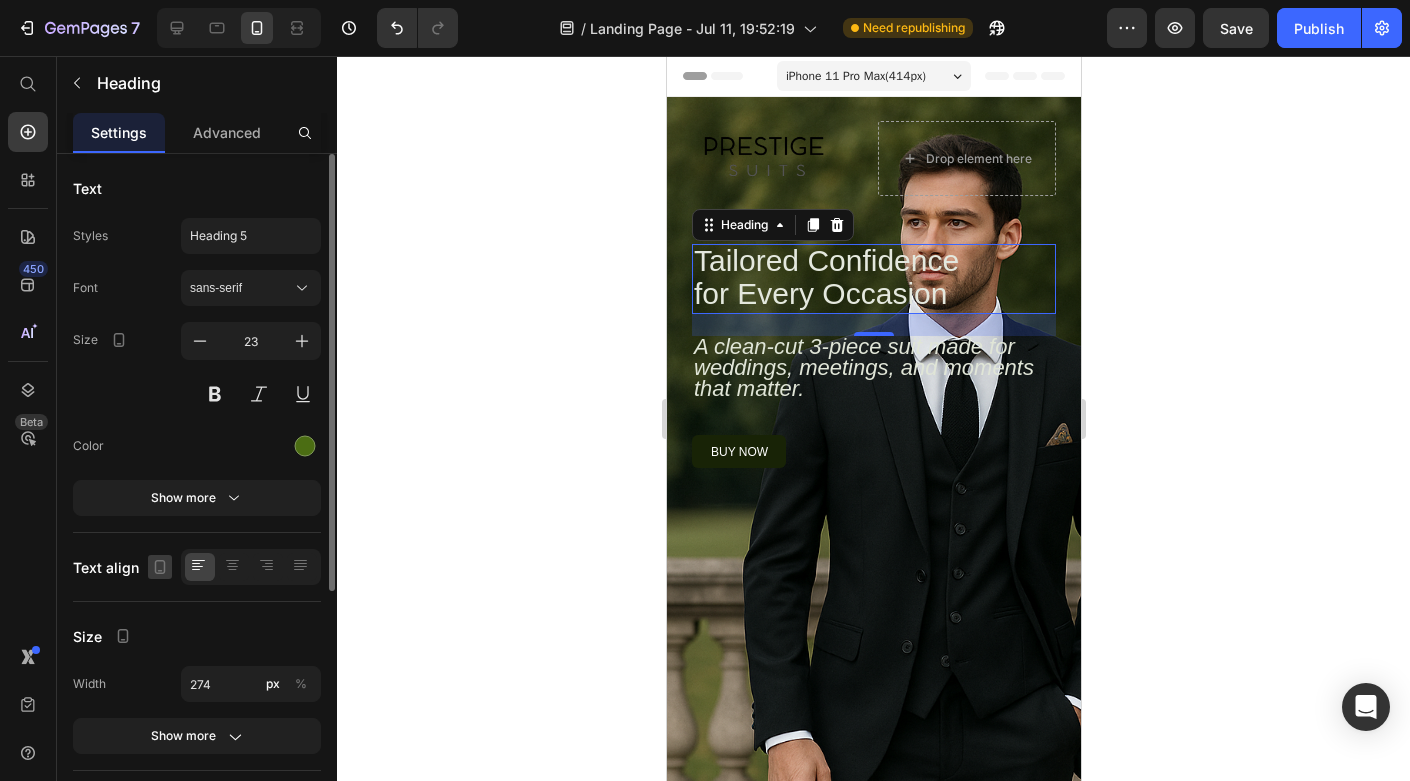 click 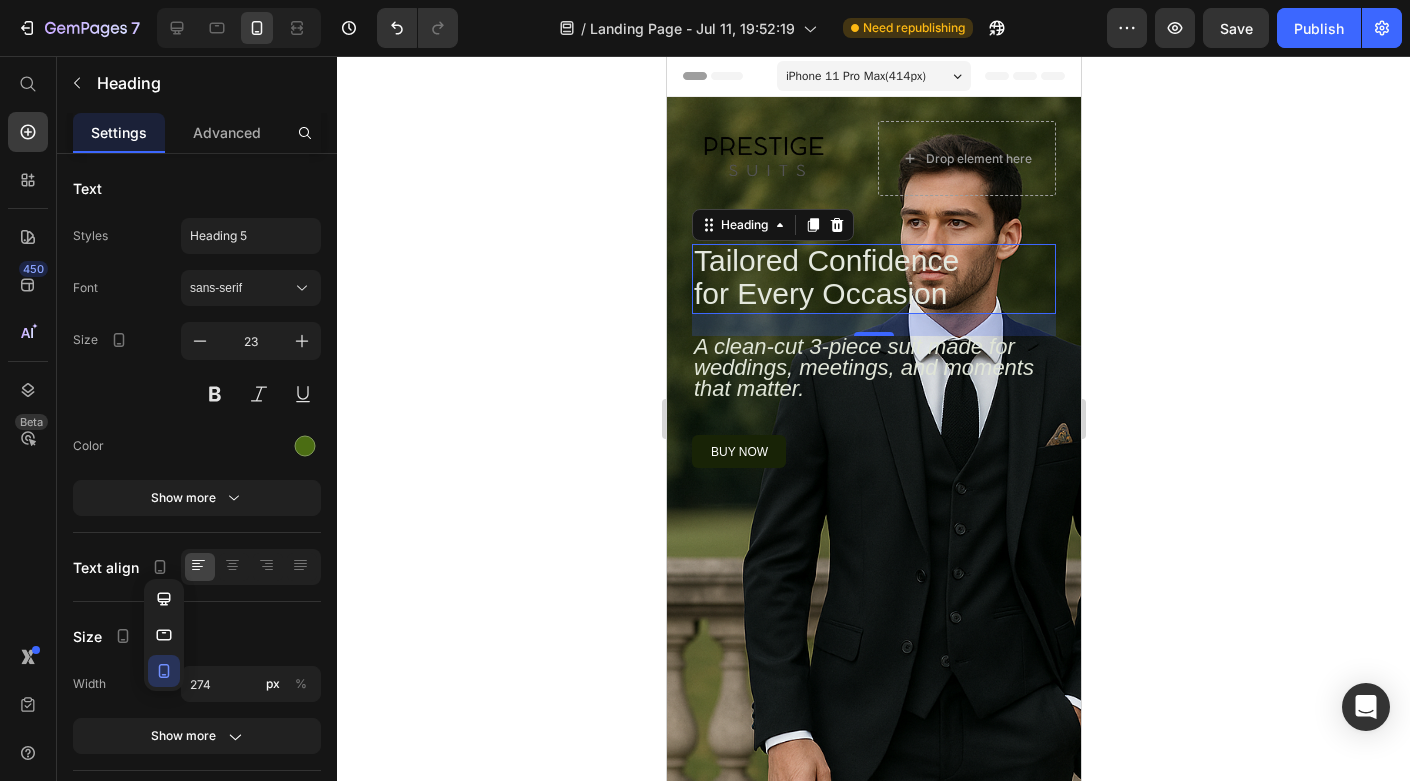 click 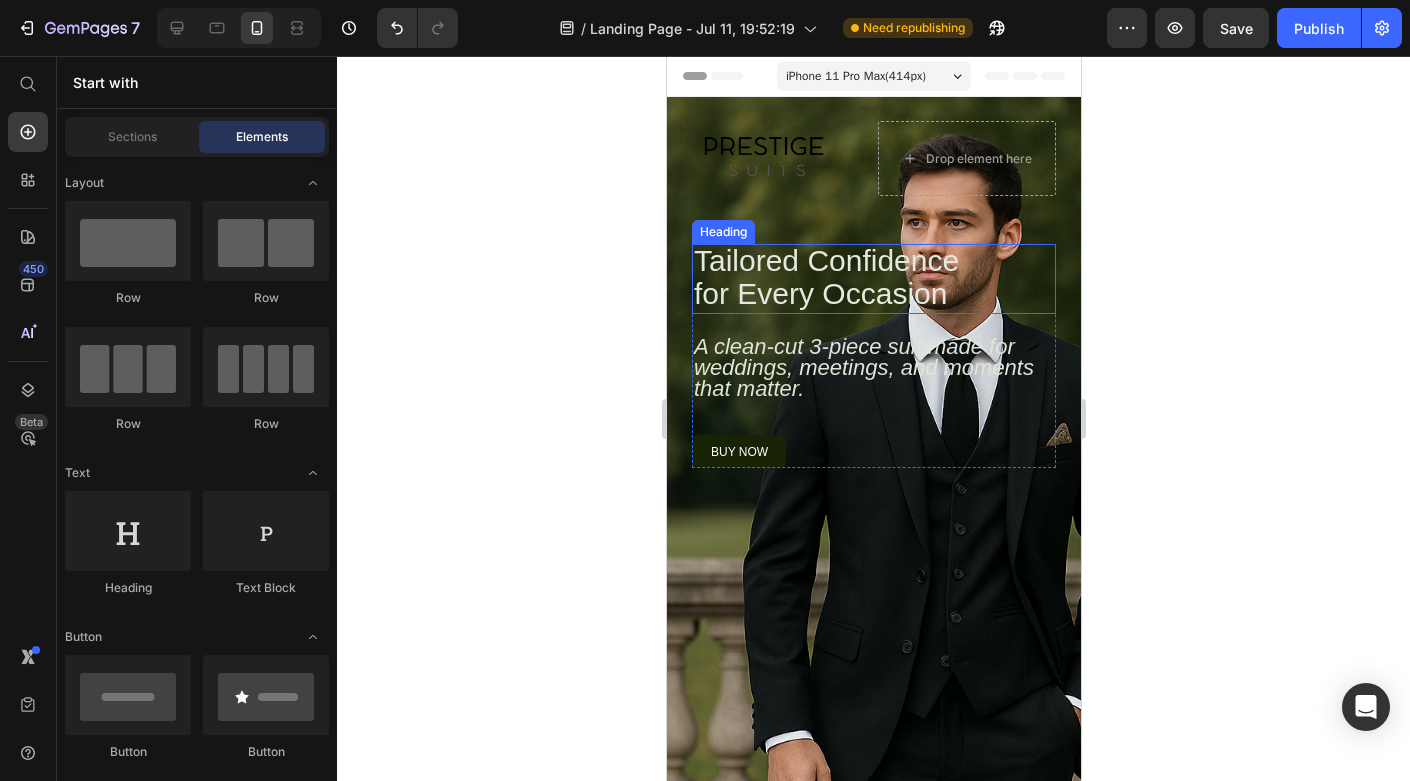 click on "Tailored Confidence for Every Occasion" at bounding box center [825, 277] 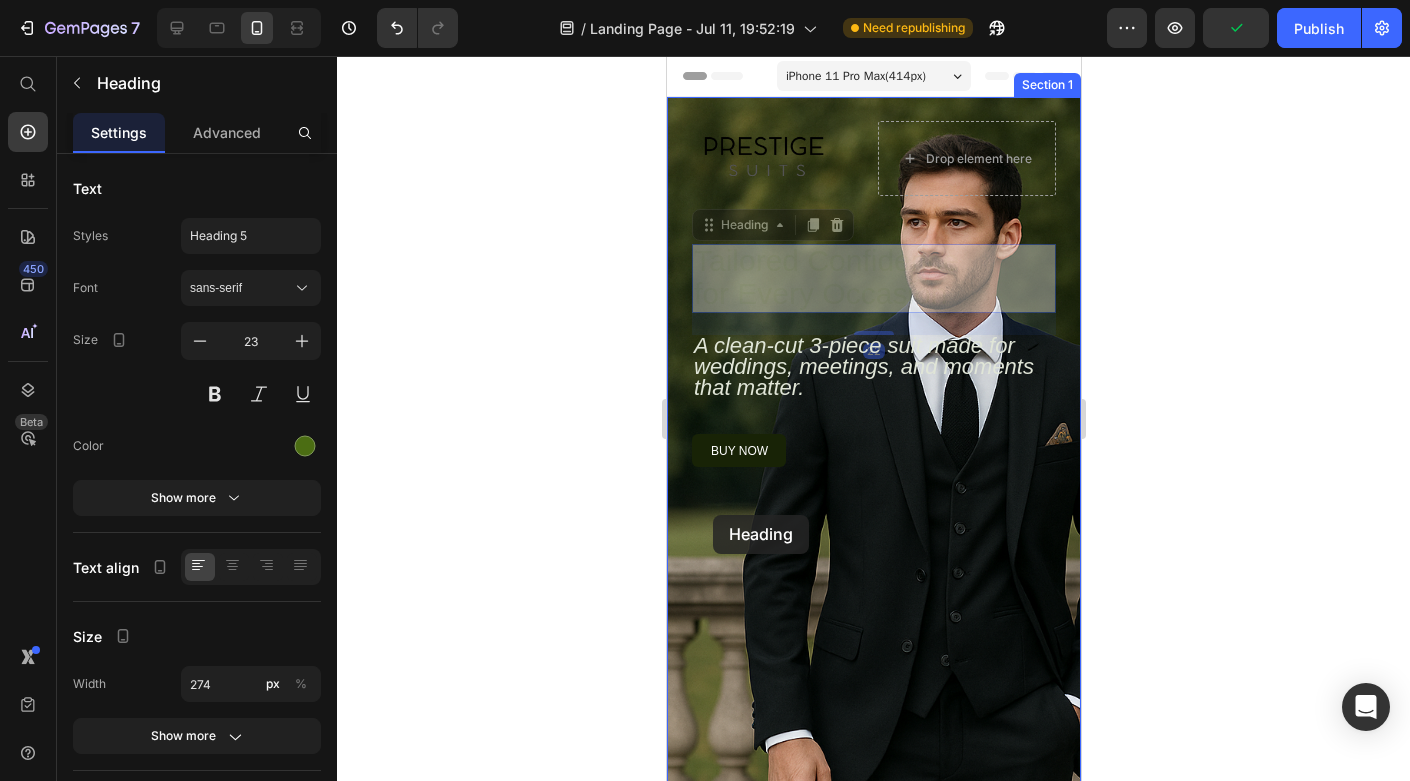 drag, startPoint x: 728, startPoint y: 225, endPoint x: 713, endPoint y: 513, distance: 288.39035 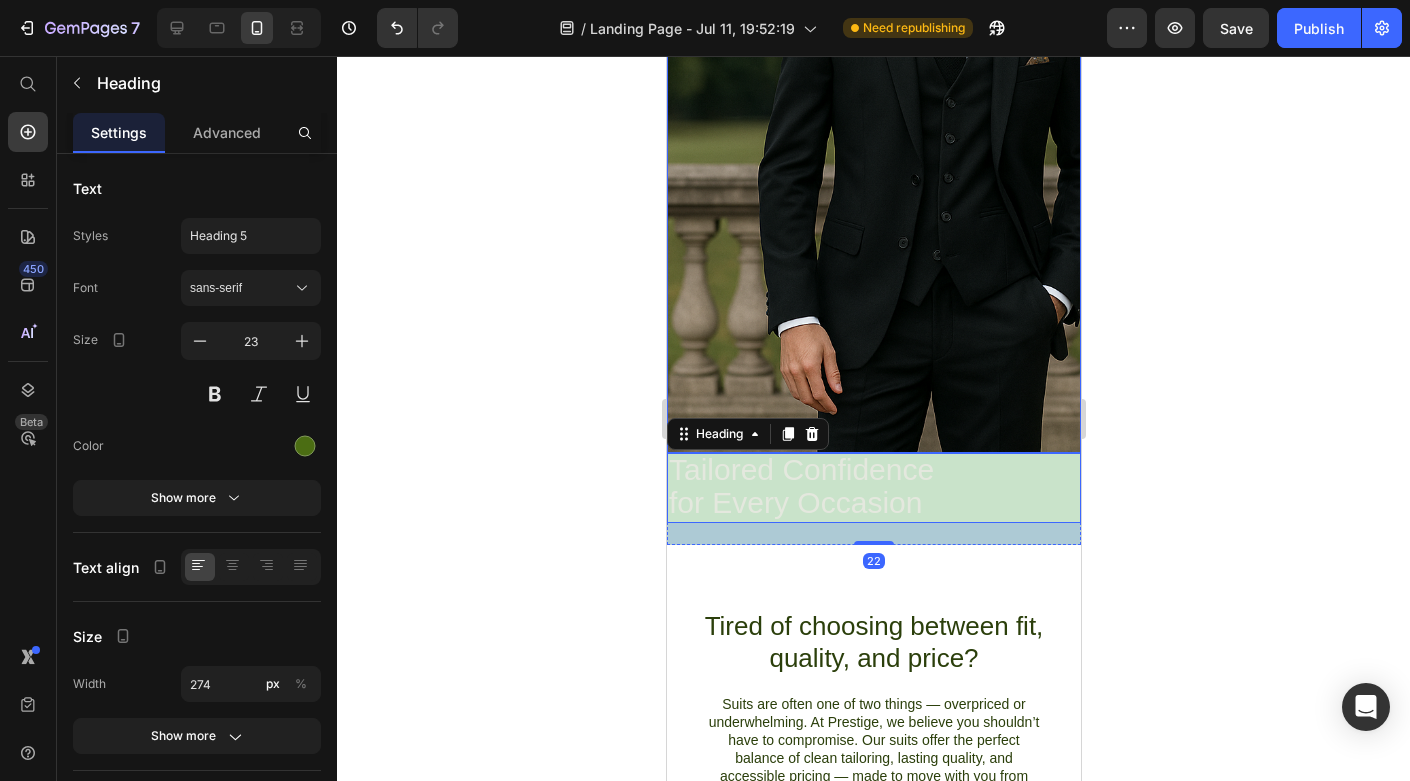 scroll, scrollTop: 341, scrollLeft: 0, axis: vertical 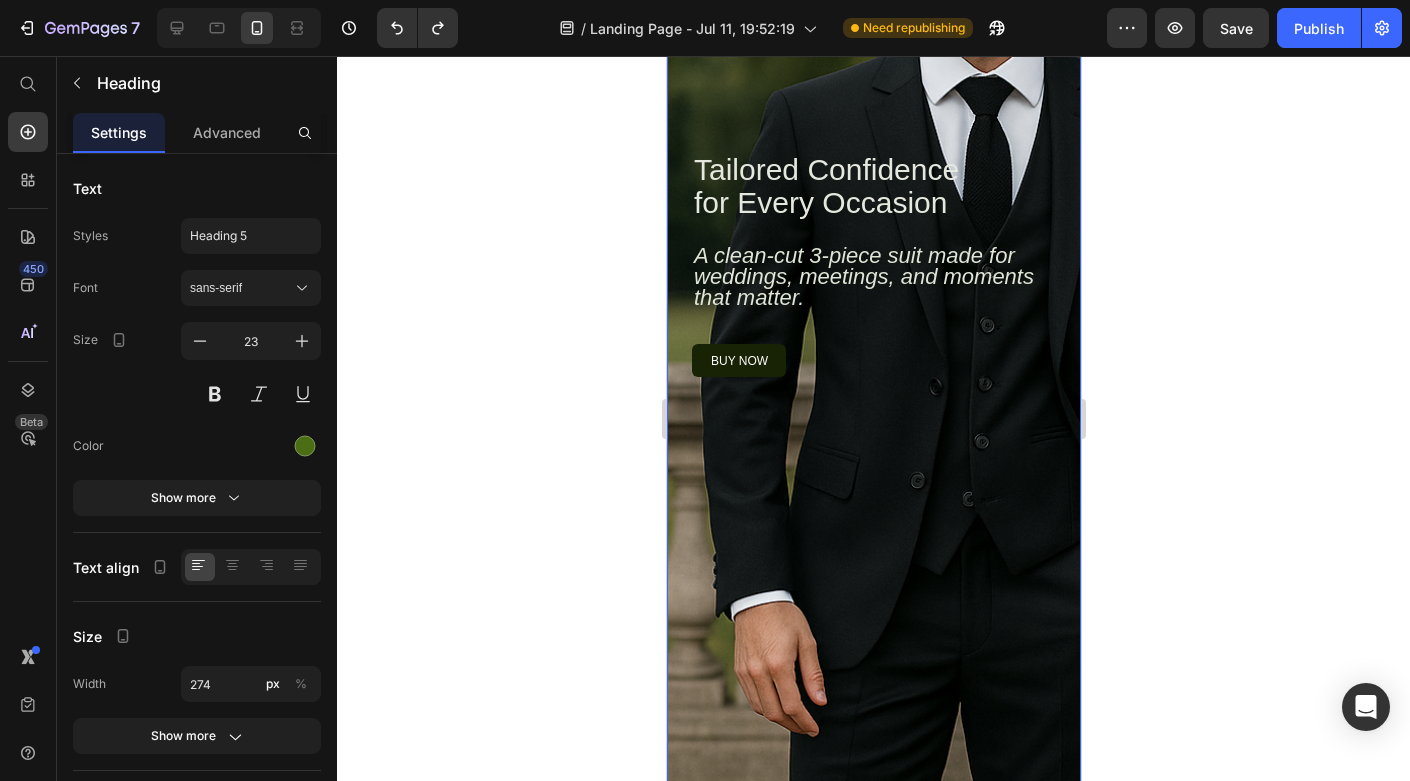 click on "Image
Drop element here Row Tailored Confidence for Every Occasion Heading A clean-cut 3-piece suit made for weddings, meetings, and moments that matter. Text Block buy now Button Row Row Tailored Confidence for Every Occasion Heading A clean-cut 3-piece suit made for weddings, meetings, and moments that matter. Text Block buy now Button Row Row Row" at bounding box center (873, 275) 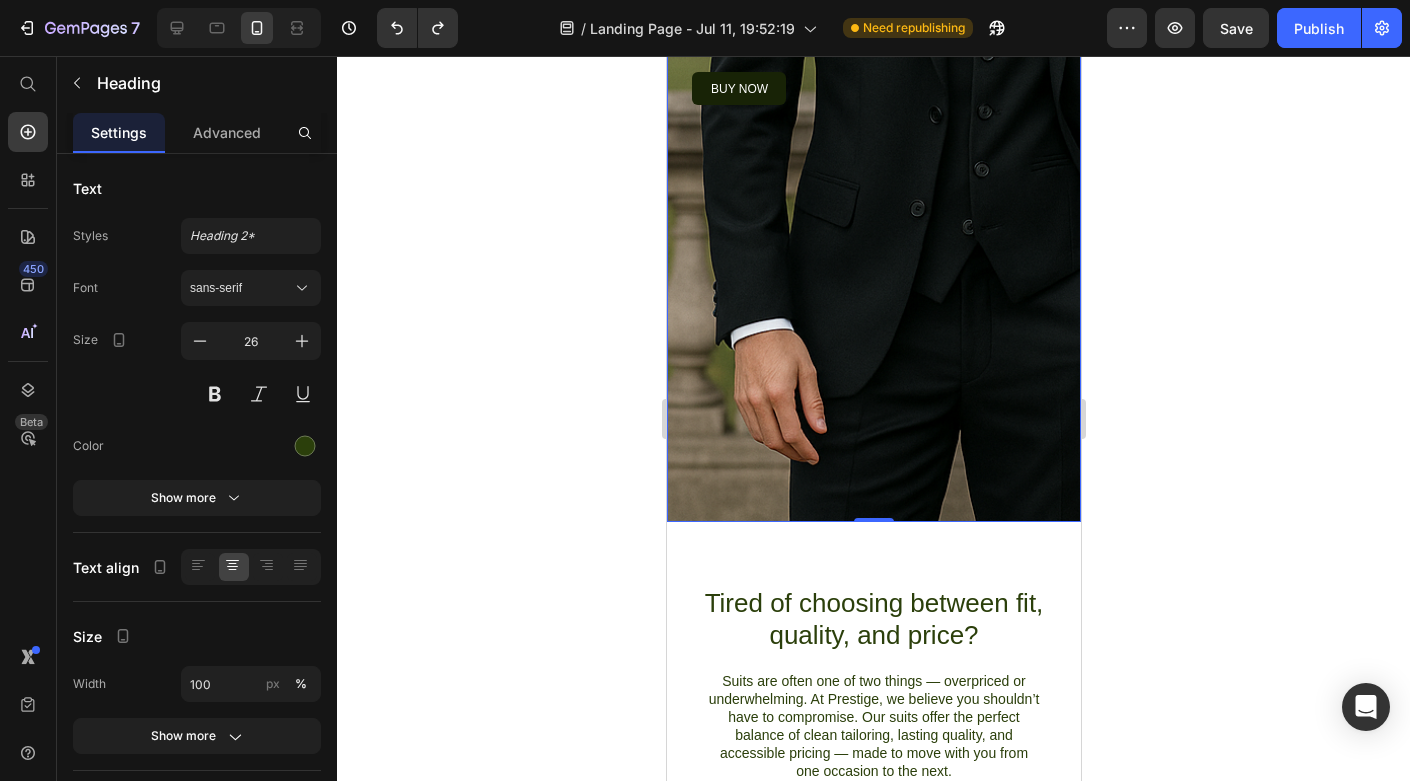 drag, startPoint x: 817, startPoint y: 607, endPoint x: 783, endPoint y: 463, distance: 147.95946 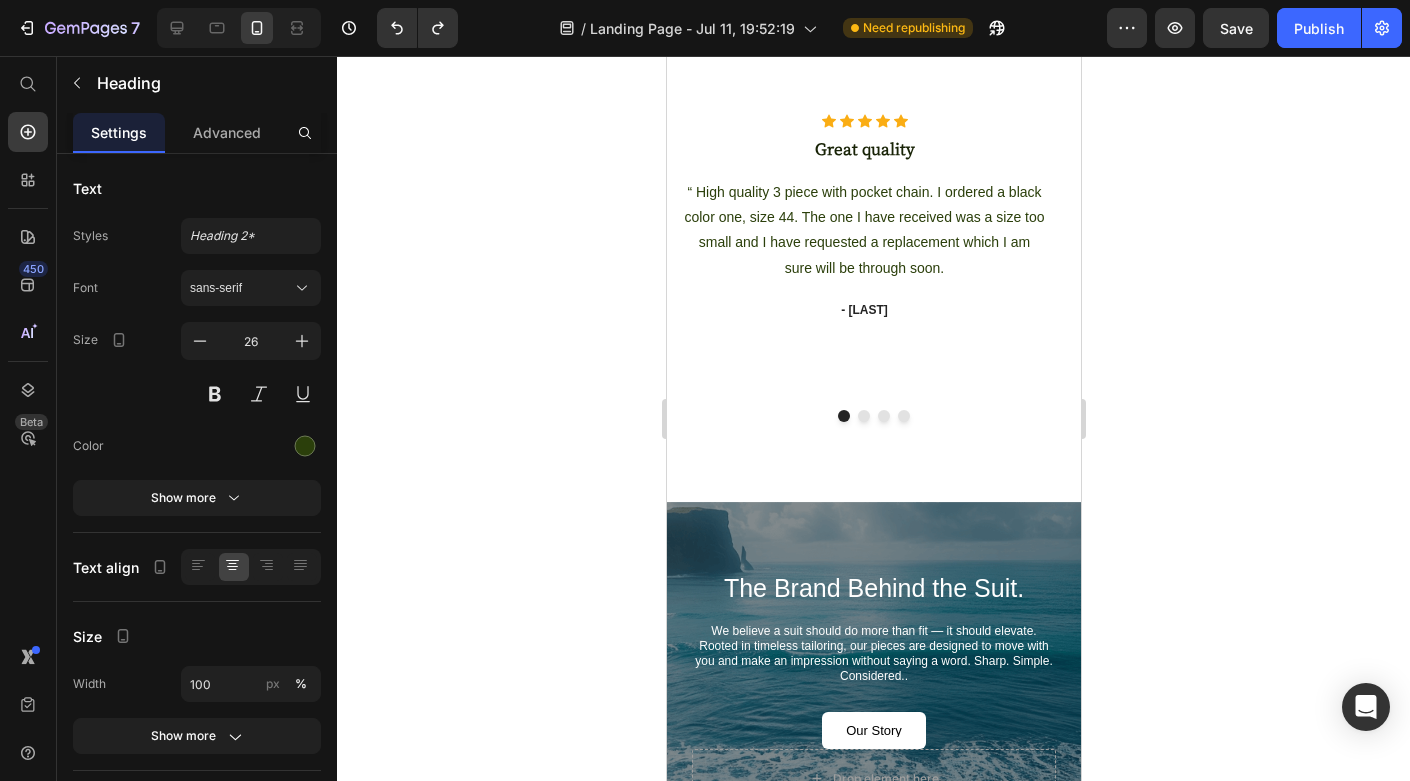 scroll, scrollTop: 6803, scrollLeft: 0, axis: vertical 